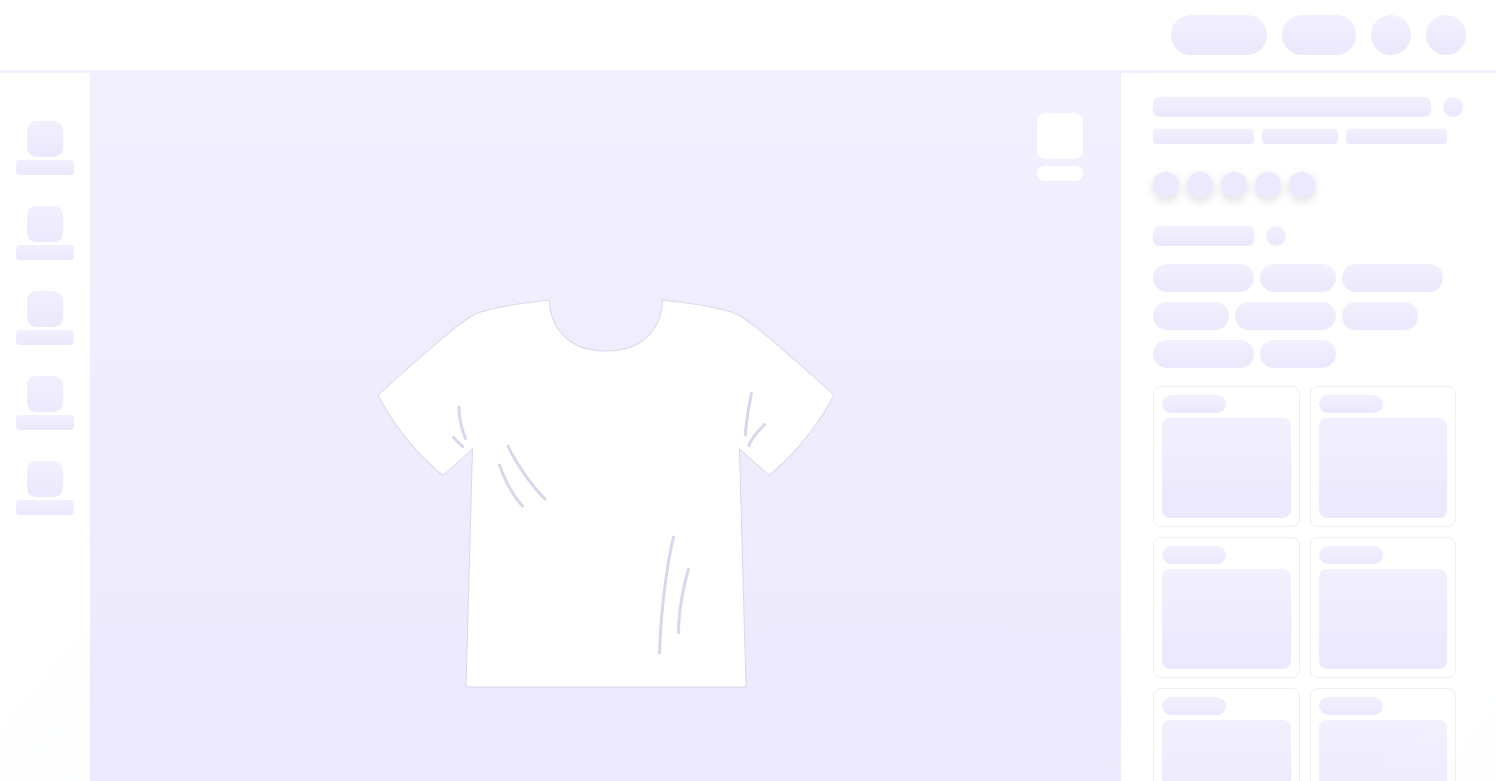 scroll, scrollTop: 0, scrollLeft: 0, axis: both 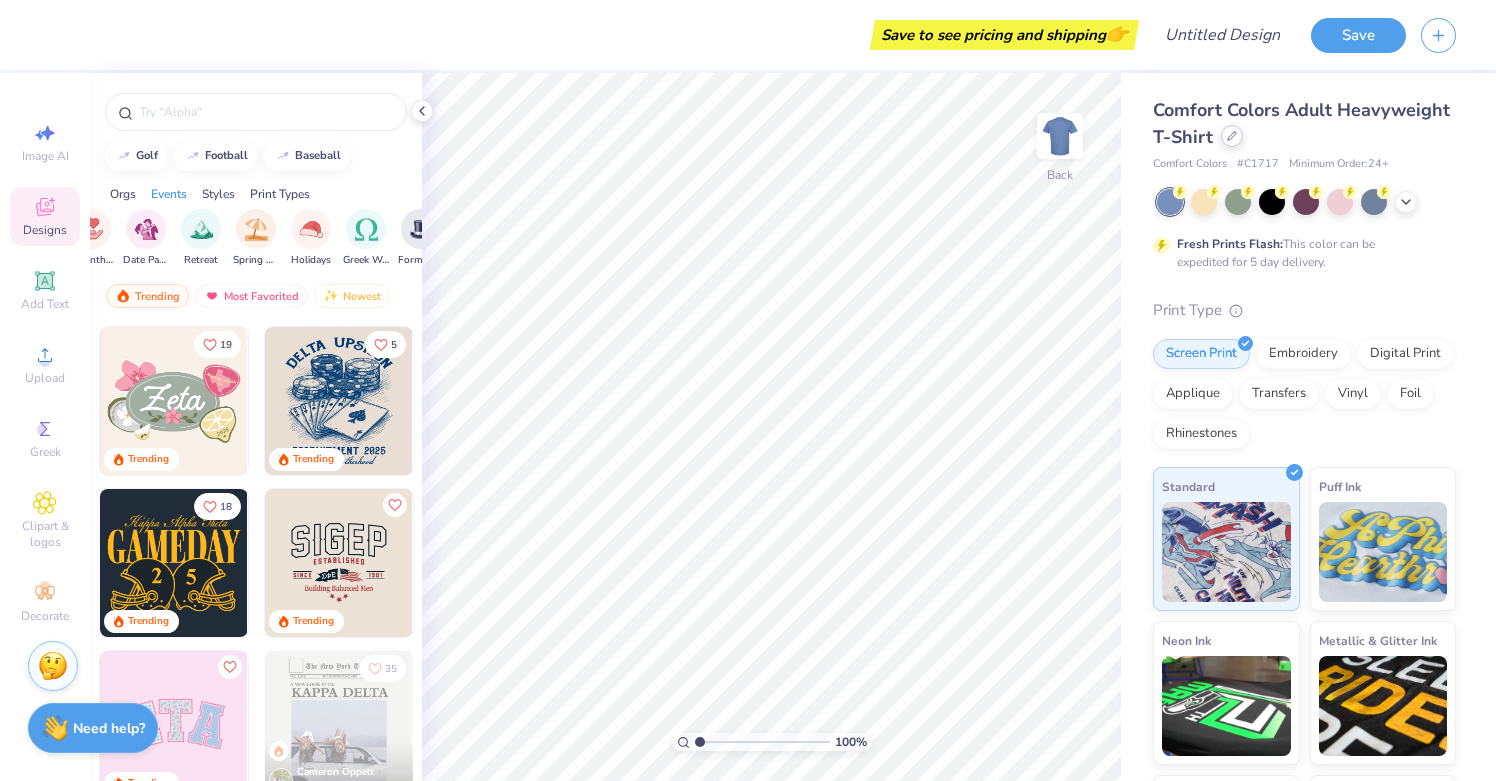 click 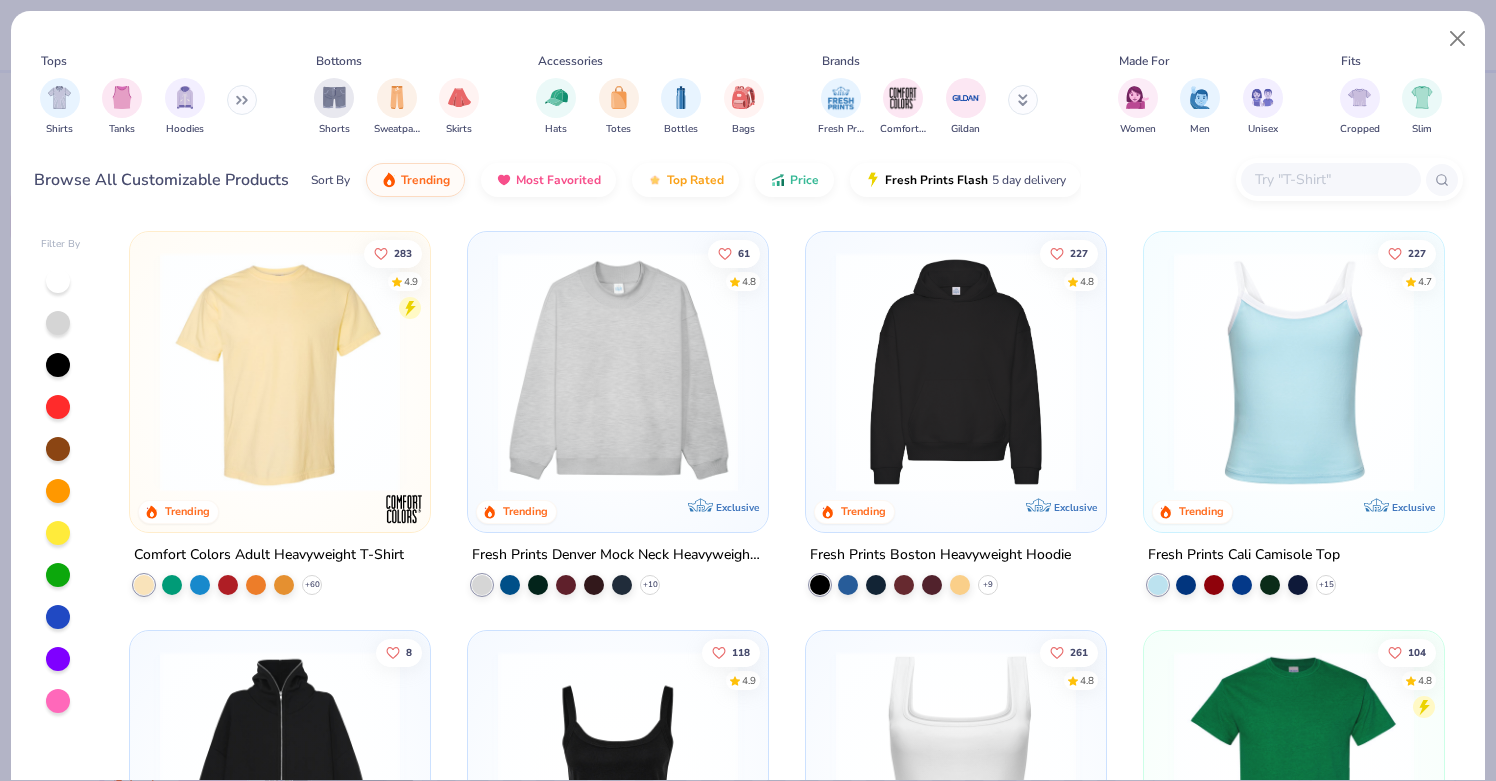 click 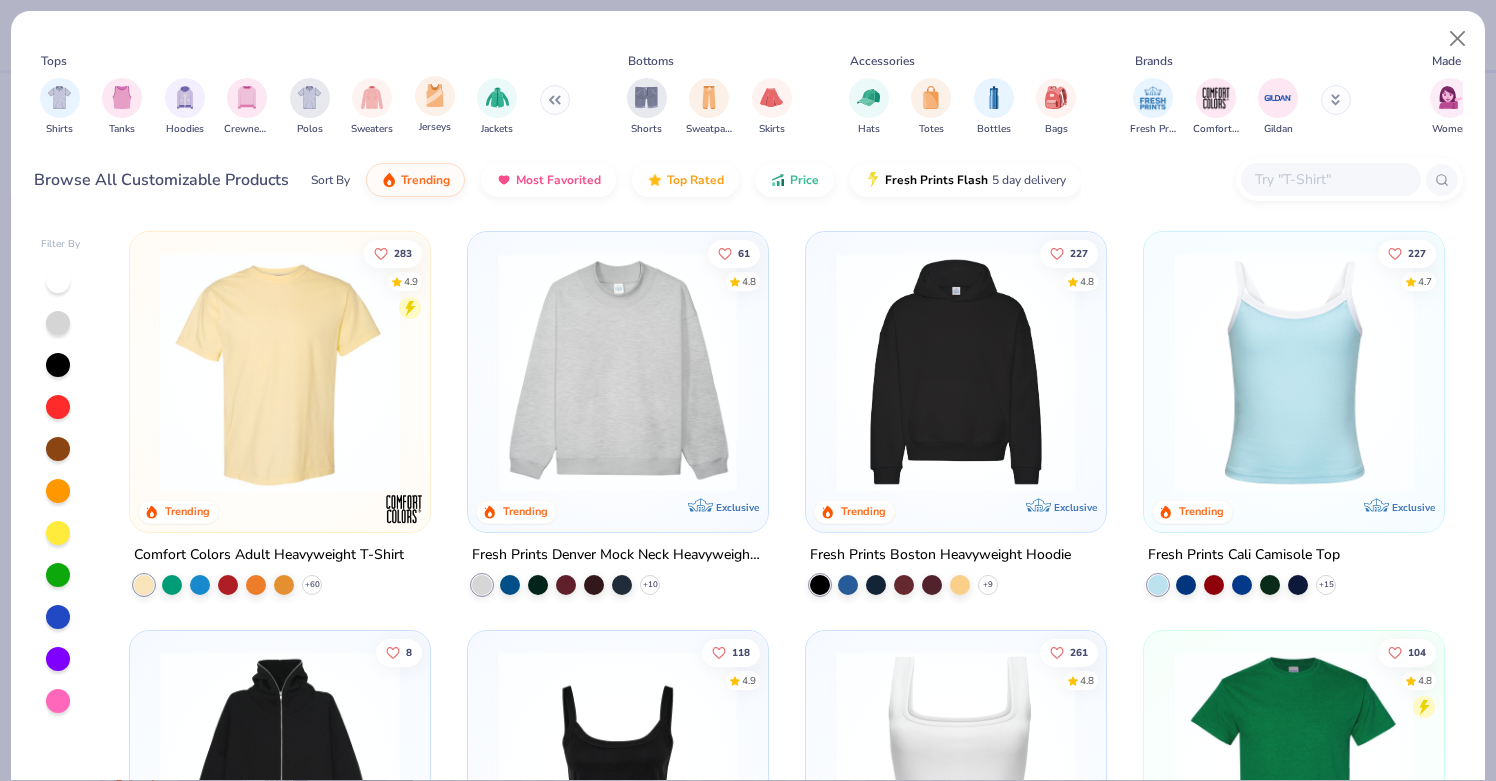 click at bounding box center (435, 96) 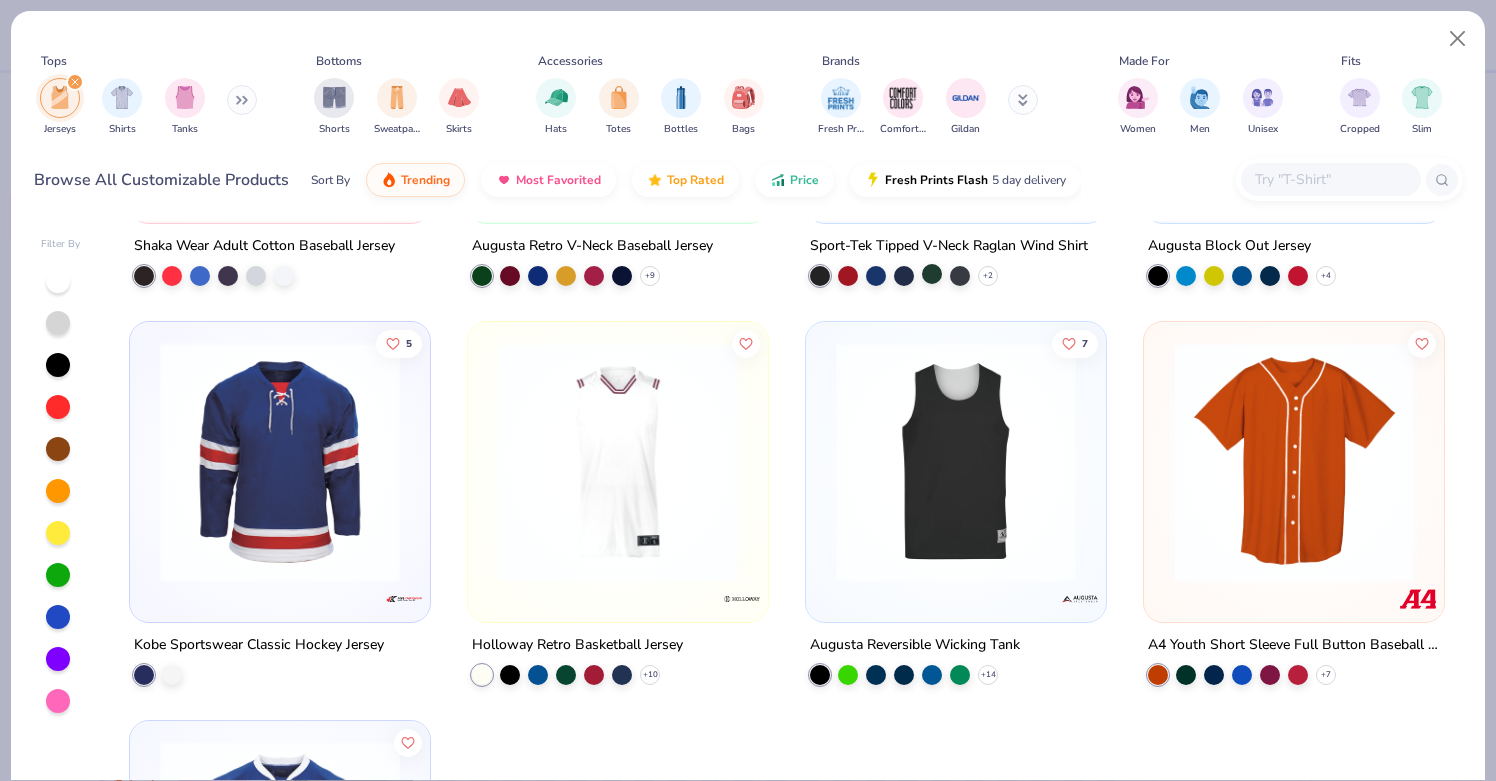 scroll, scrollTop: 320, scrollLeft: 0, axis: vertical 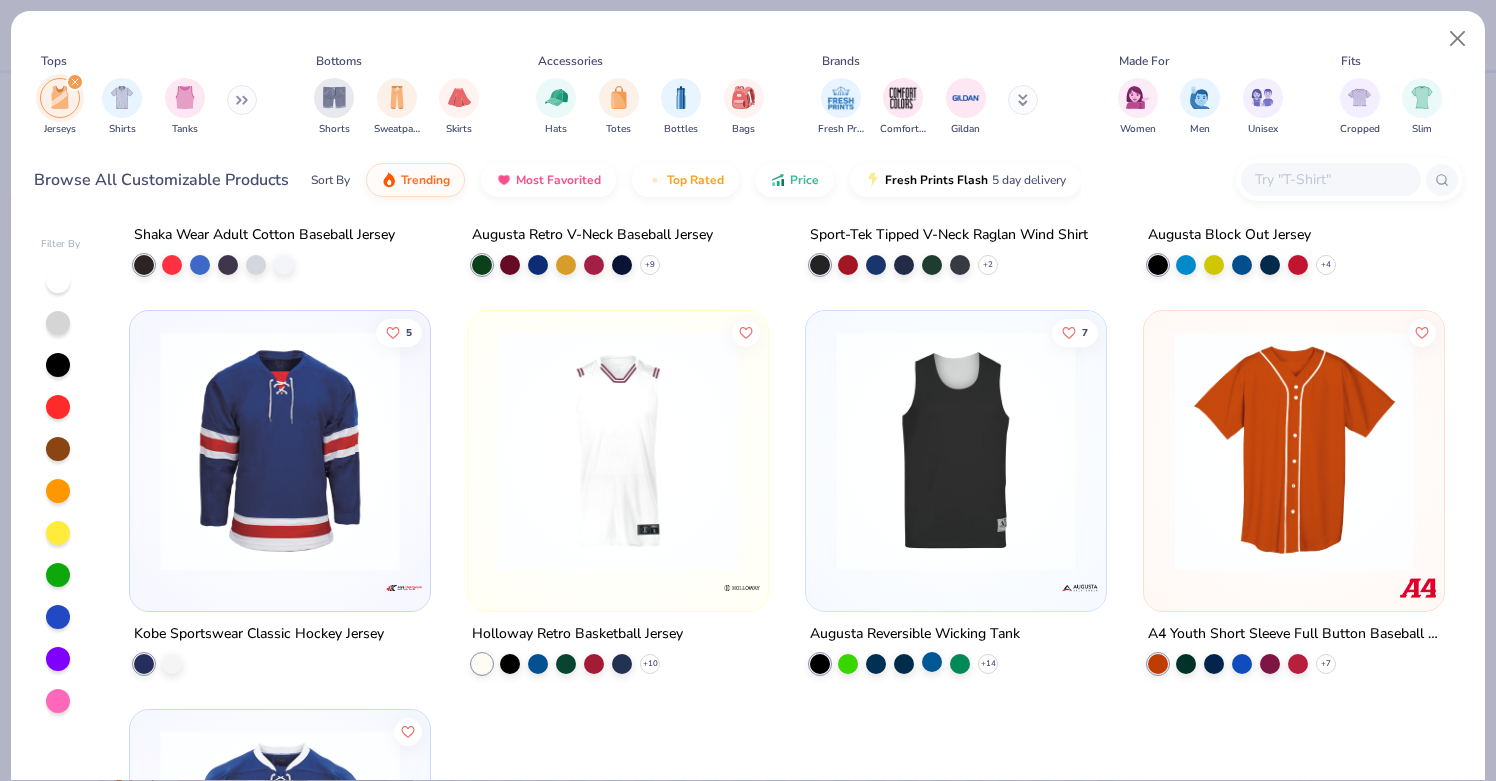 click at bounding box center (932, 661) 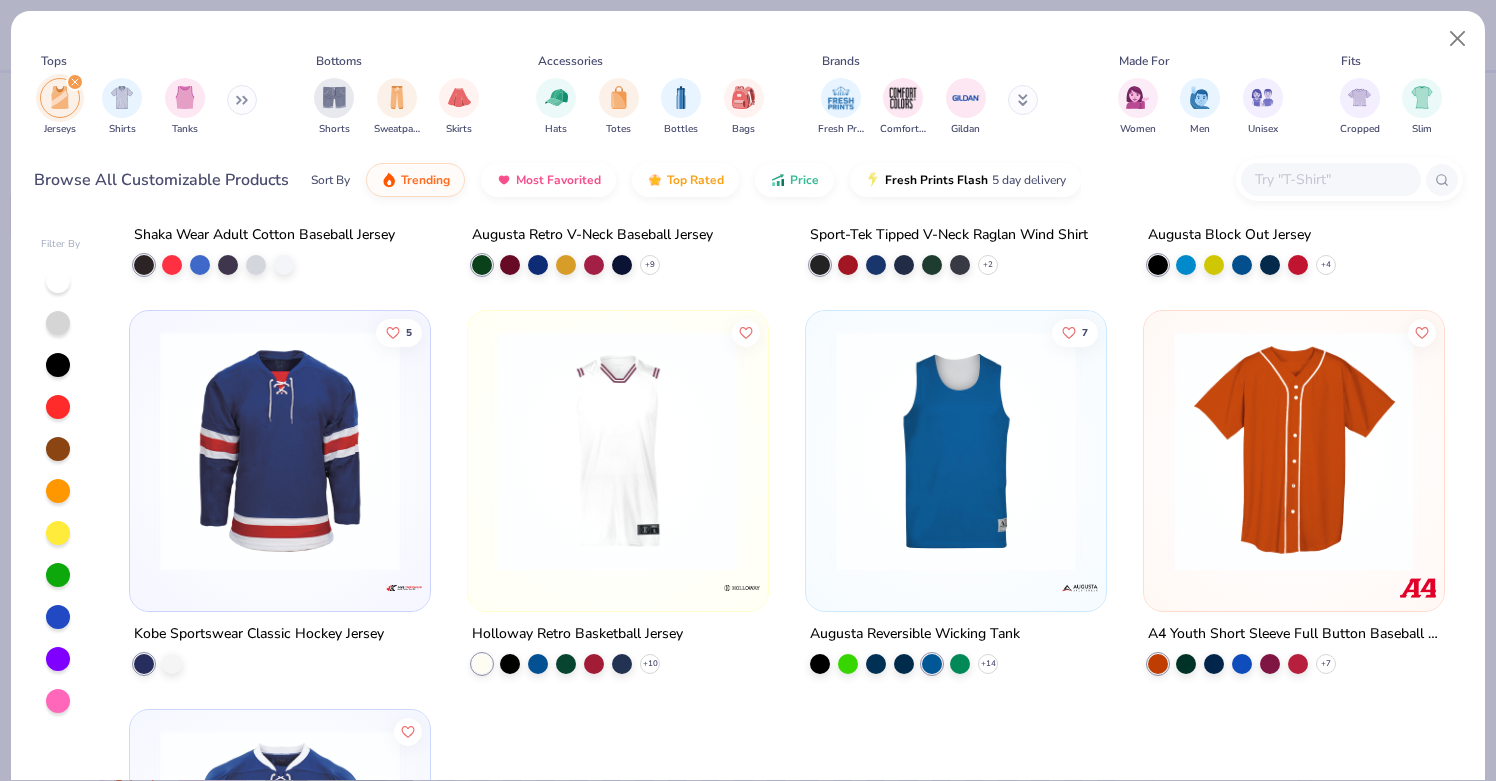 scroll, scrollTop: 0, scrollLeft: 0, axis: both 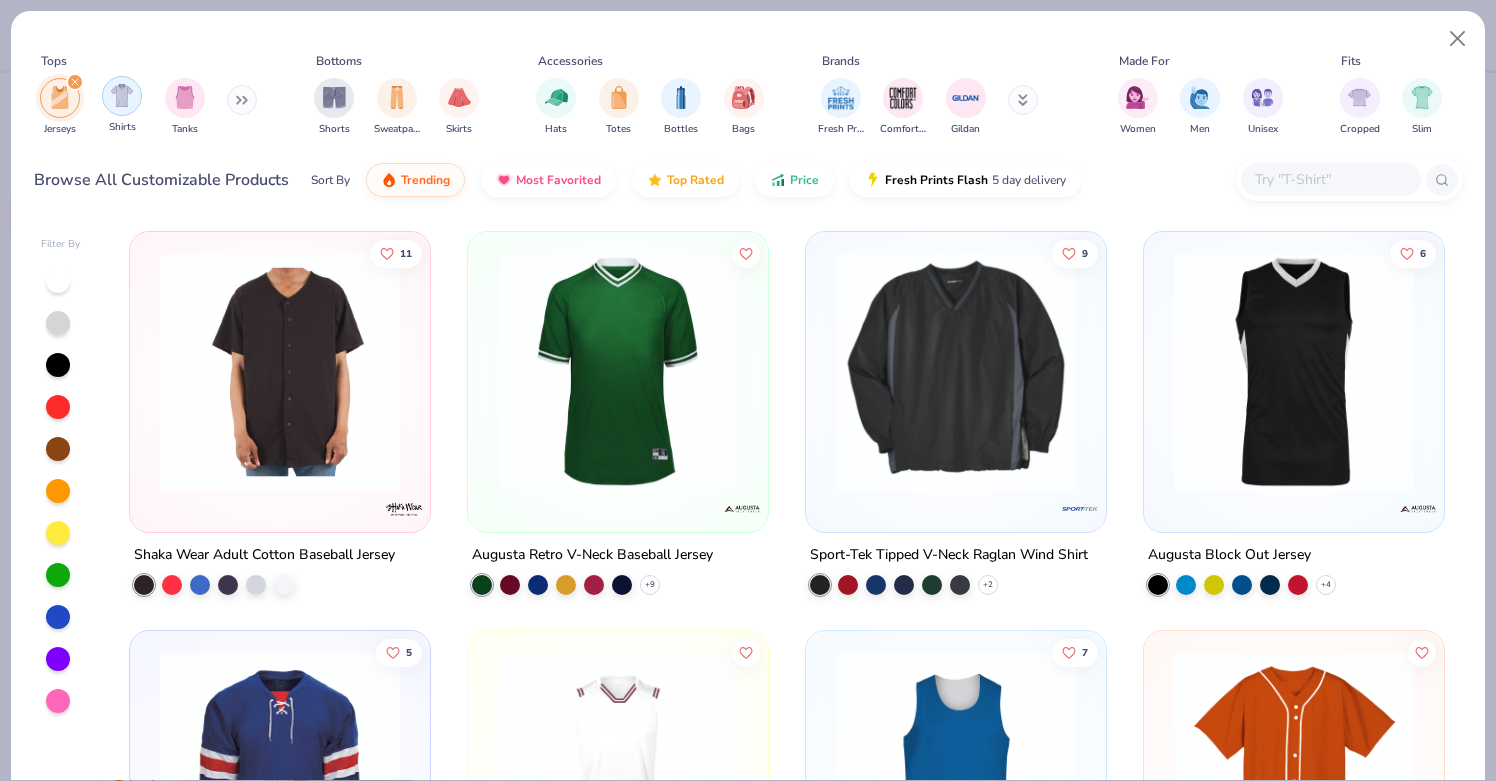 click at bounding box center [122, 95] 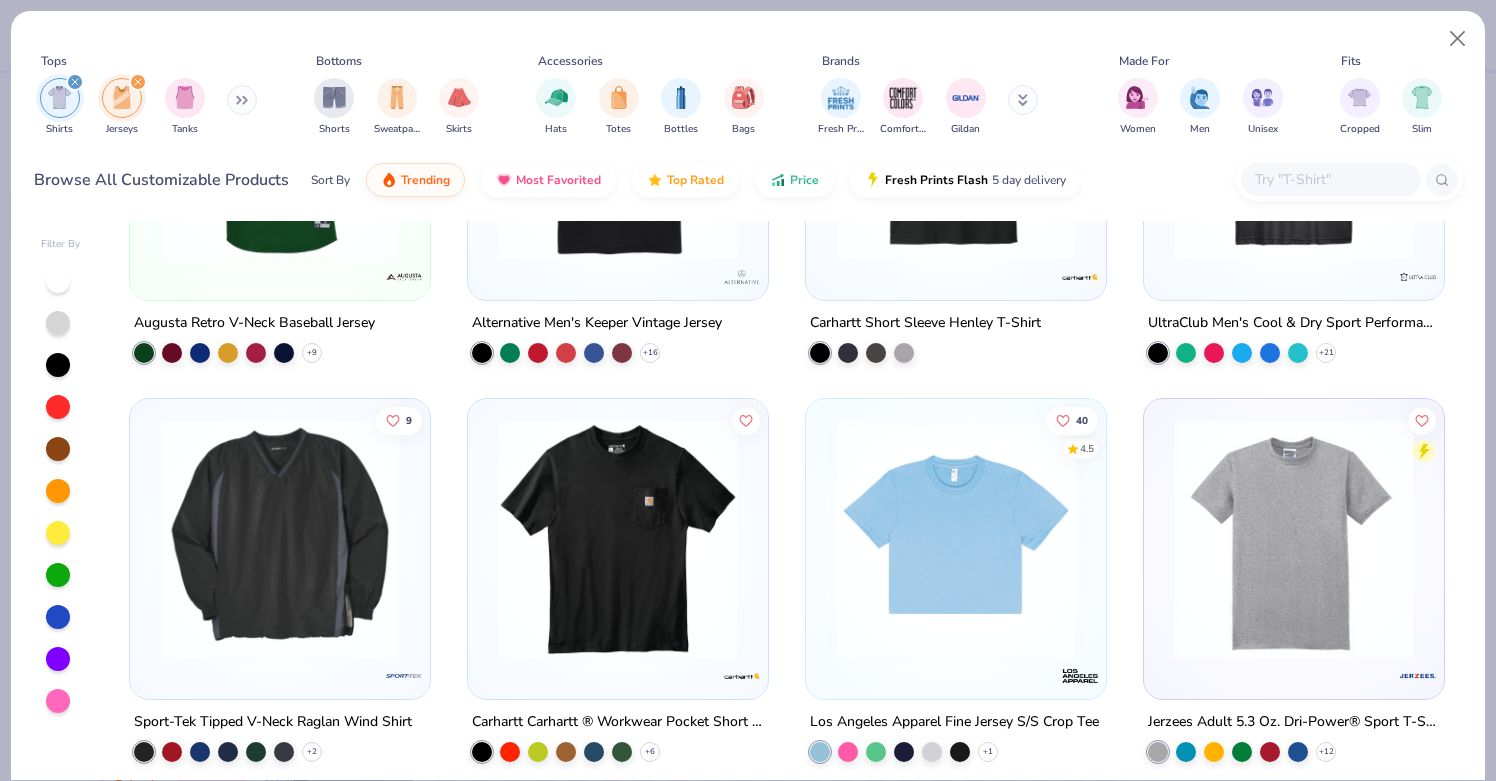 scroll, scrollTop: 5018, scrollLeft: 0, axis: vertical 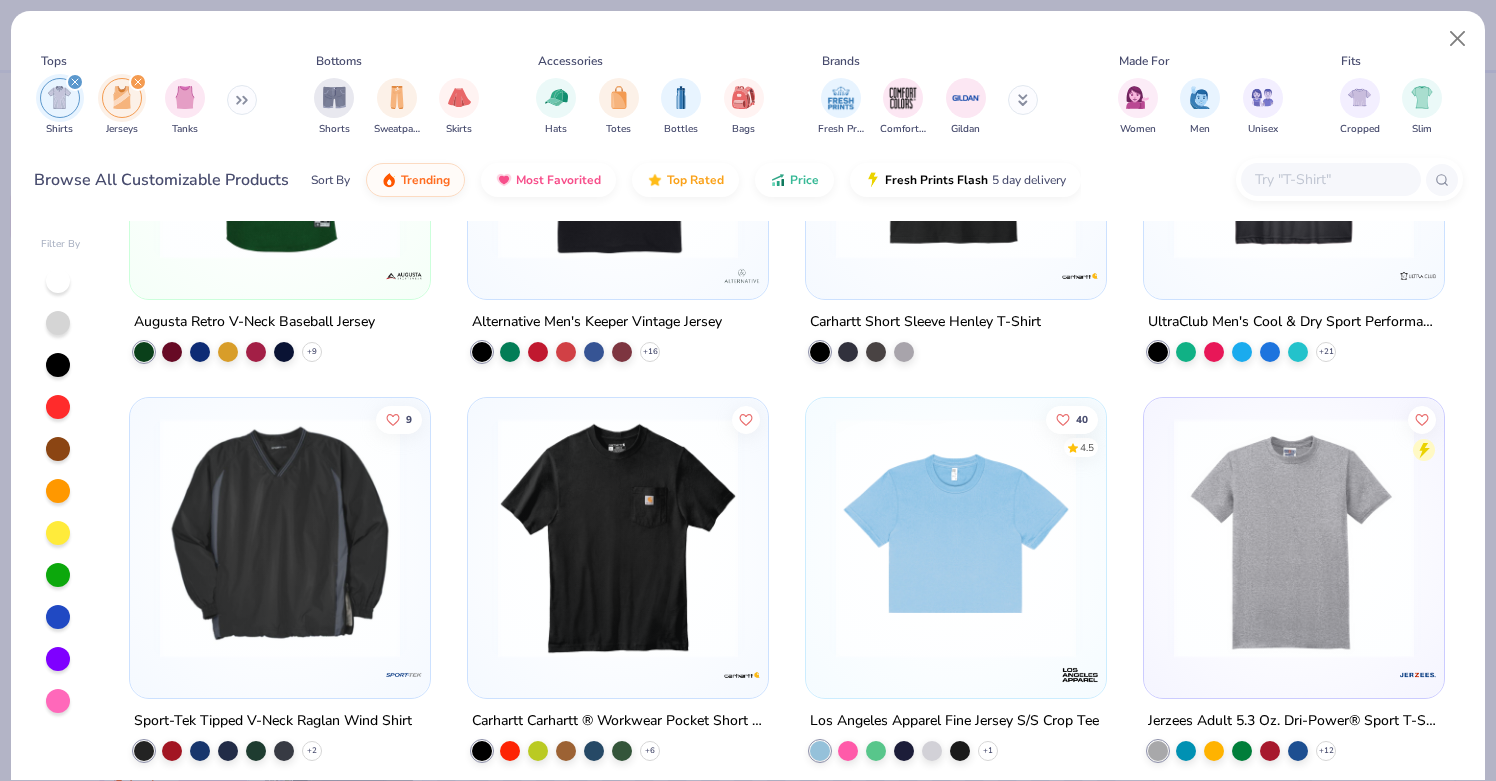 click at bounding box center (280, 538) 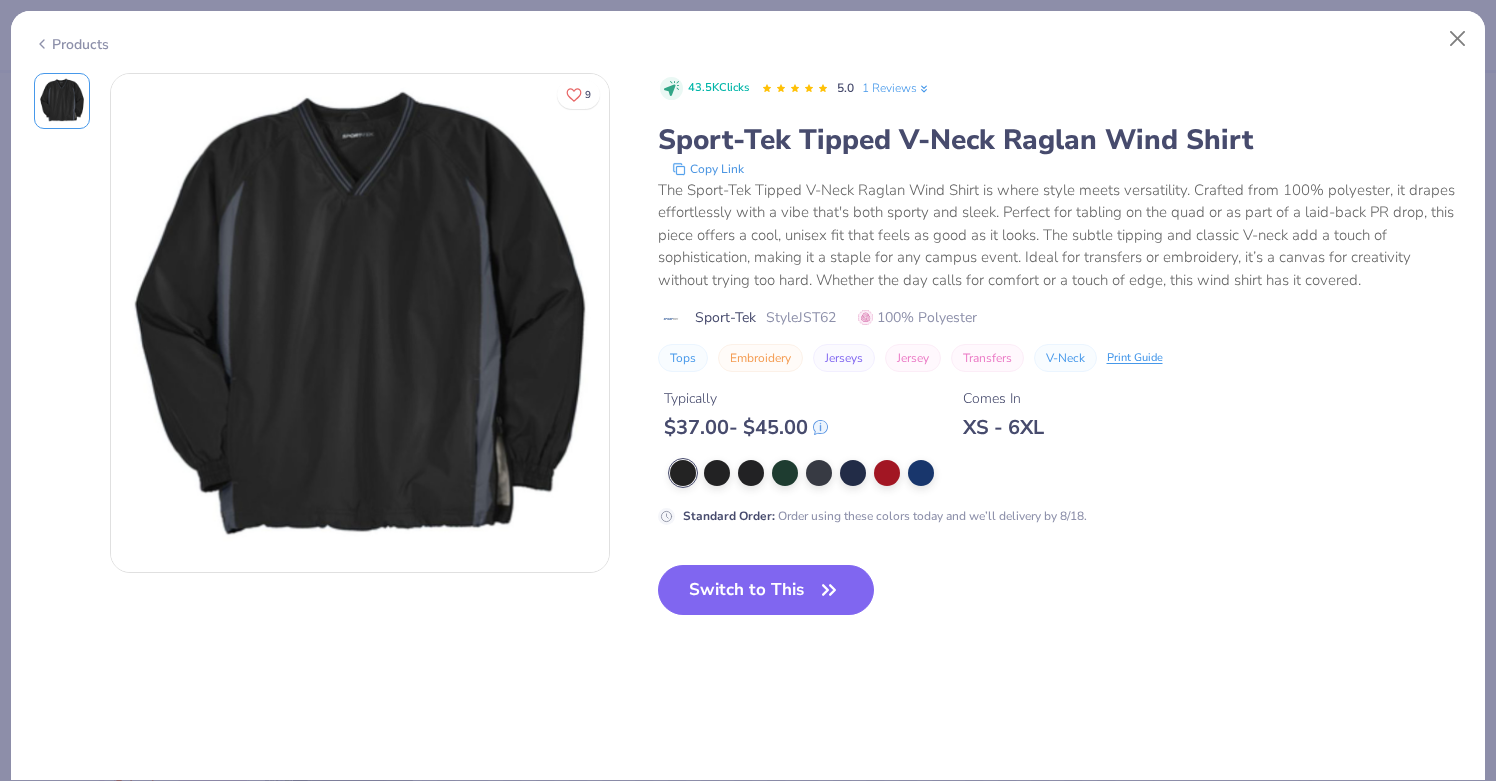 click on "Jerseys" at bounding box center [844, 358] 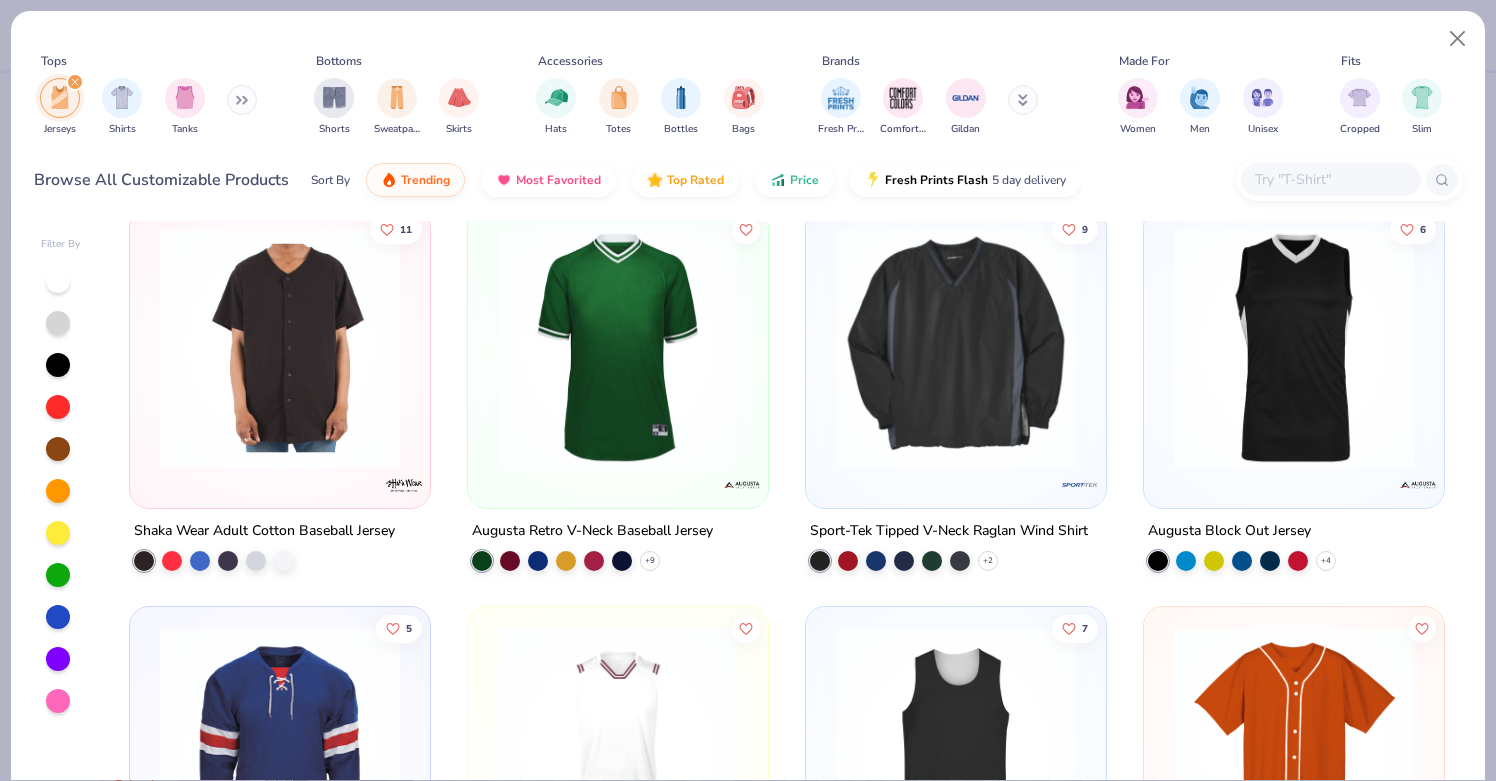 scroll, scrollTop: 19, scrollLeft: 0, axis: vertical 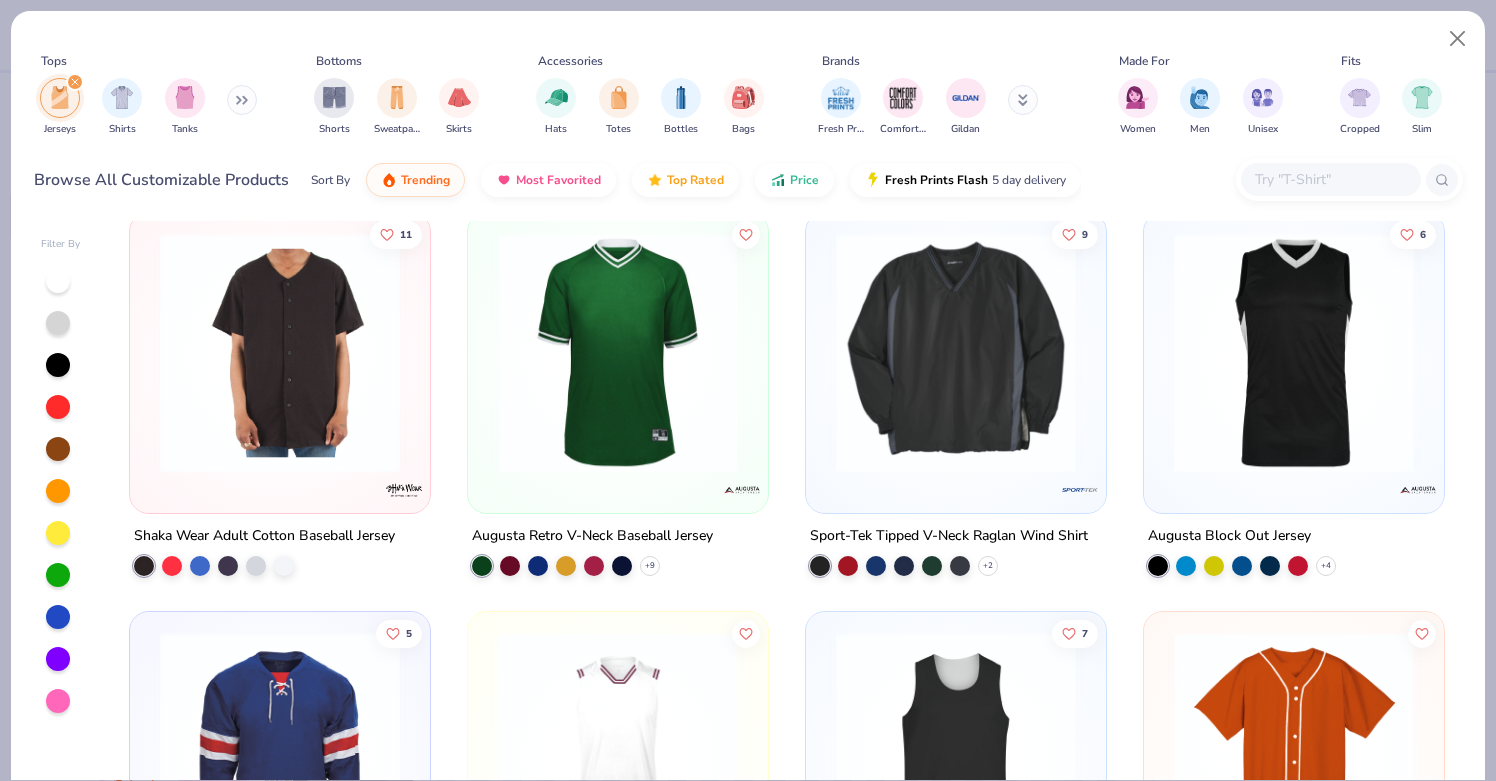 click at bounding box center [1294, 353] 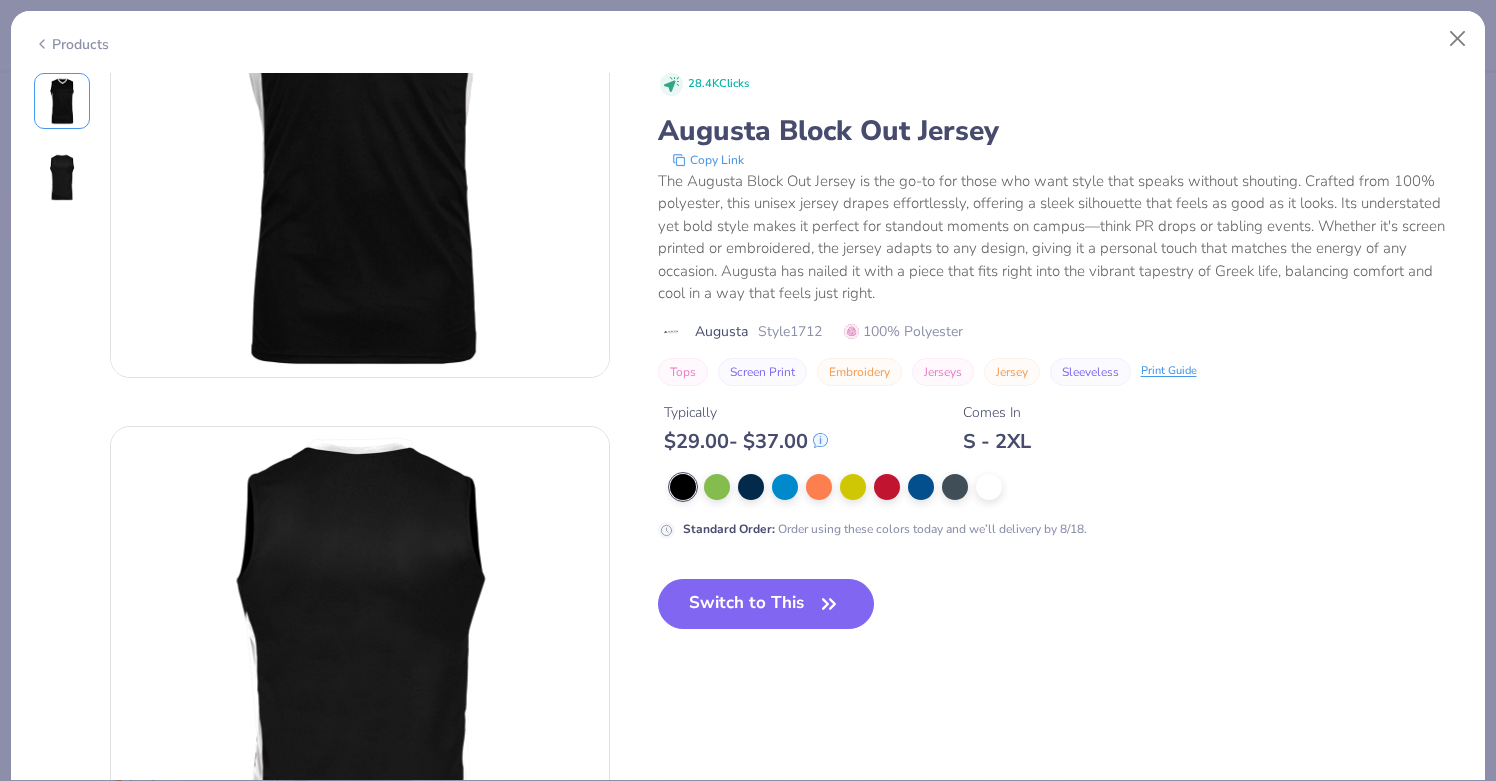 scroll, scrollTop: 165, scrollLeft: 0, axis: vertical 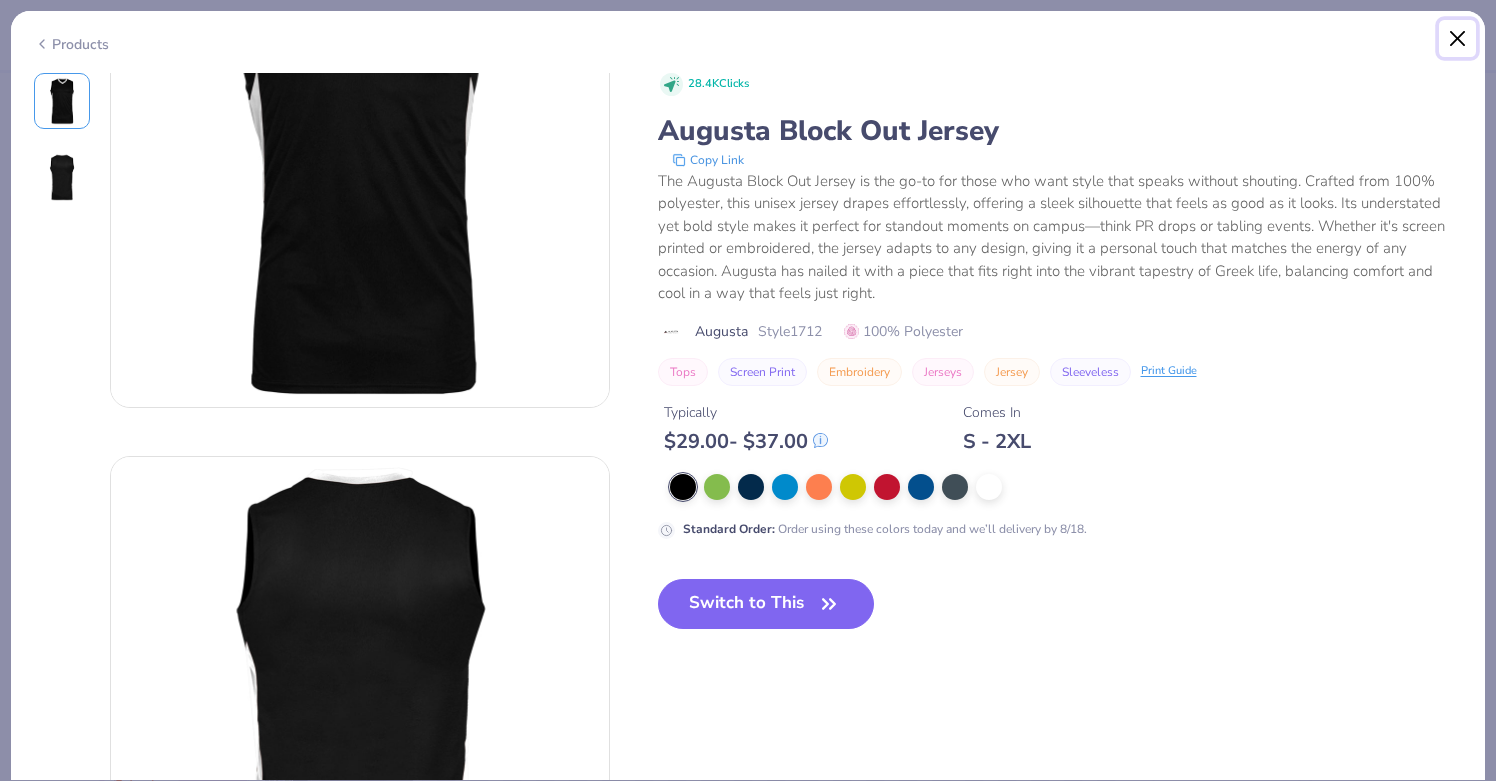click at bounding box center [1458, 39] 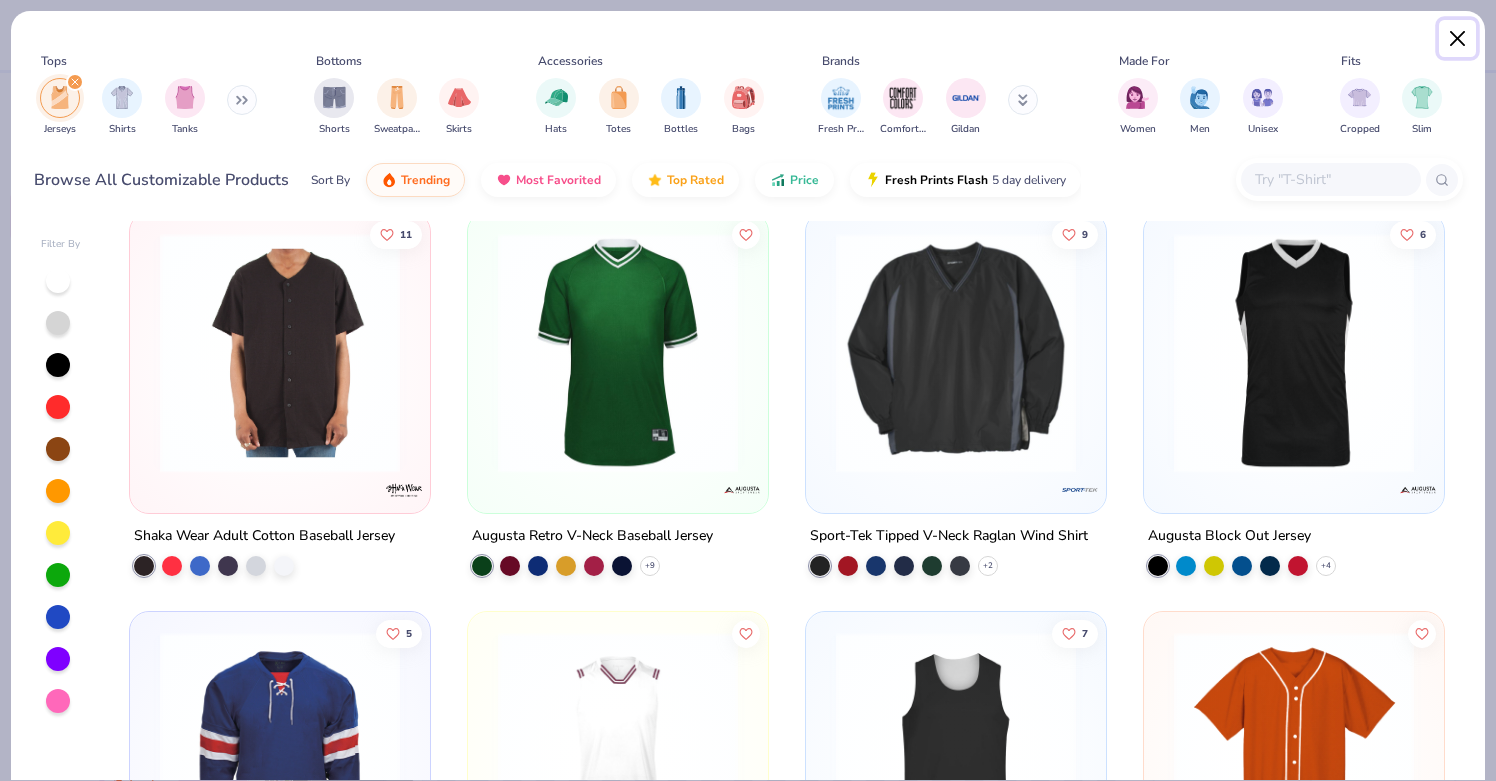 click at bounding box center (1458, 39) 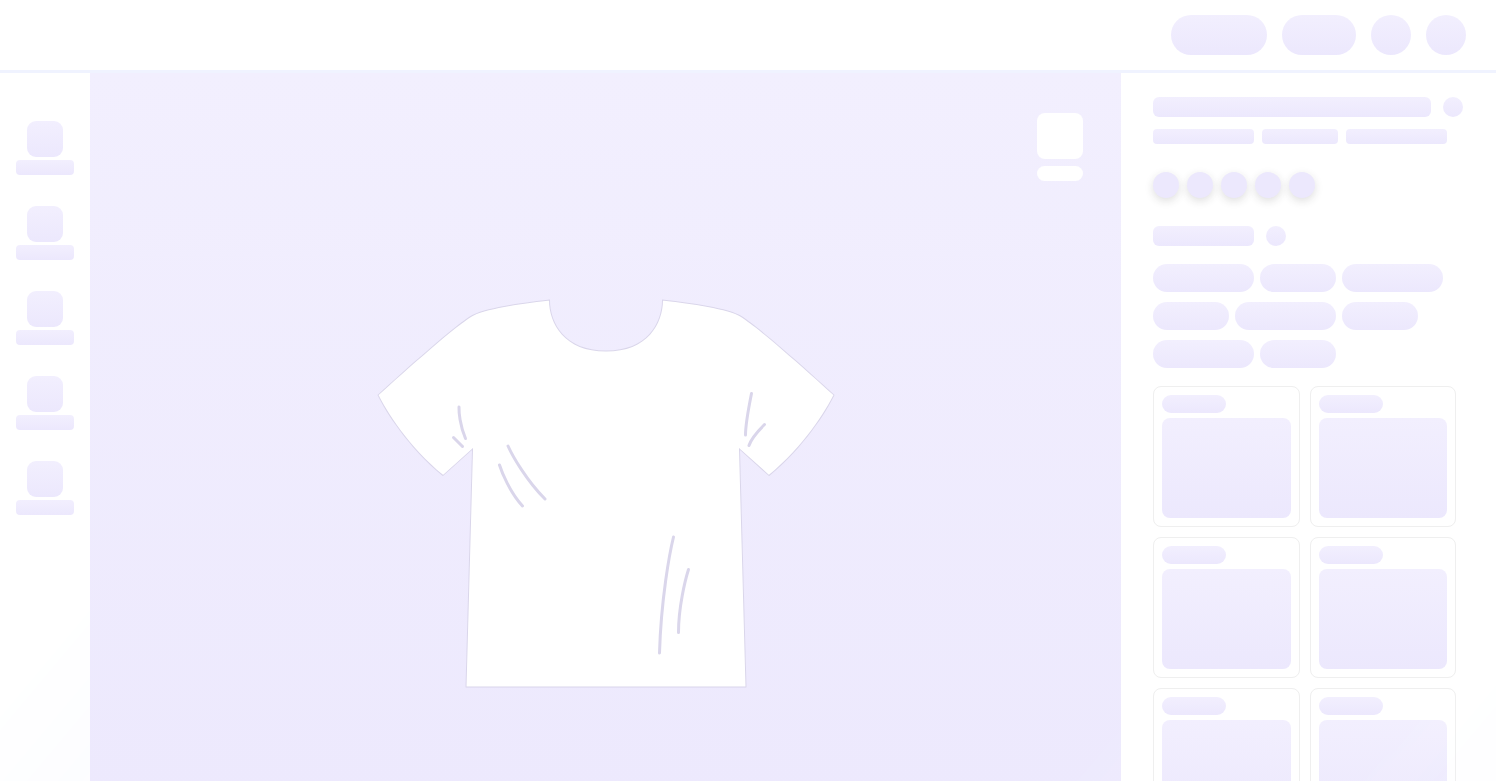 scroll, scrollTop: 0, scrollLeft: 0, axis: both 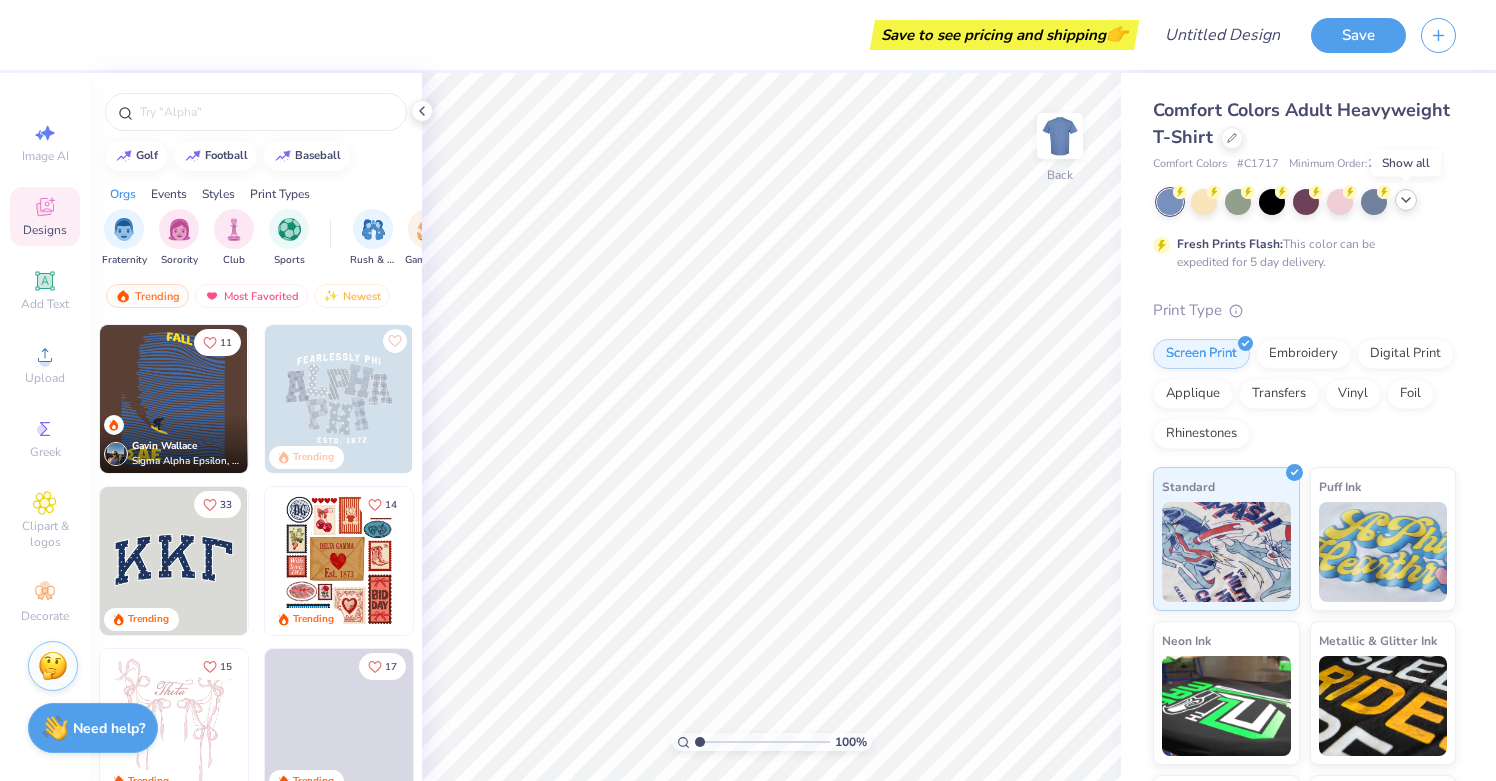 click 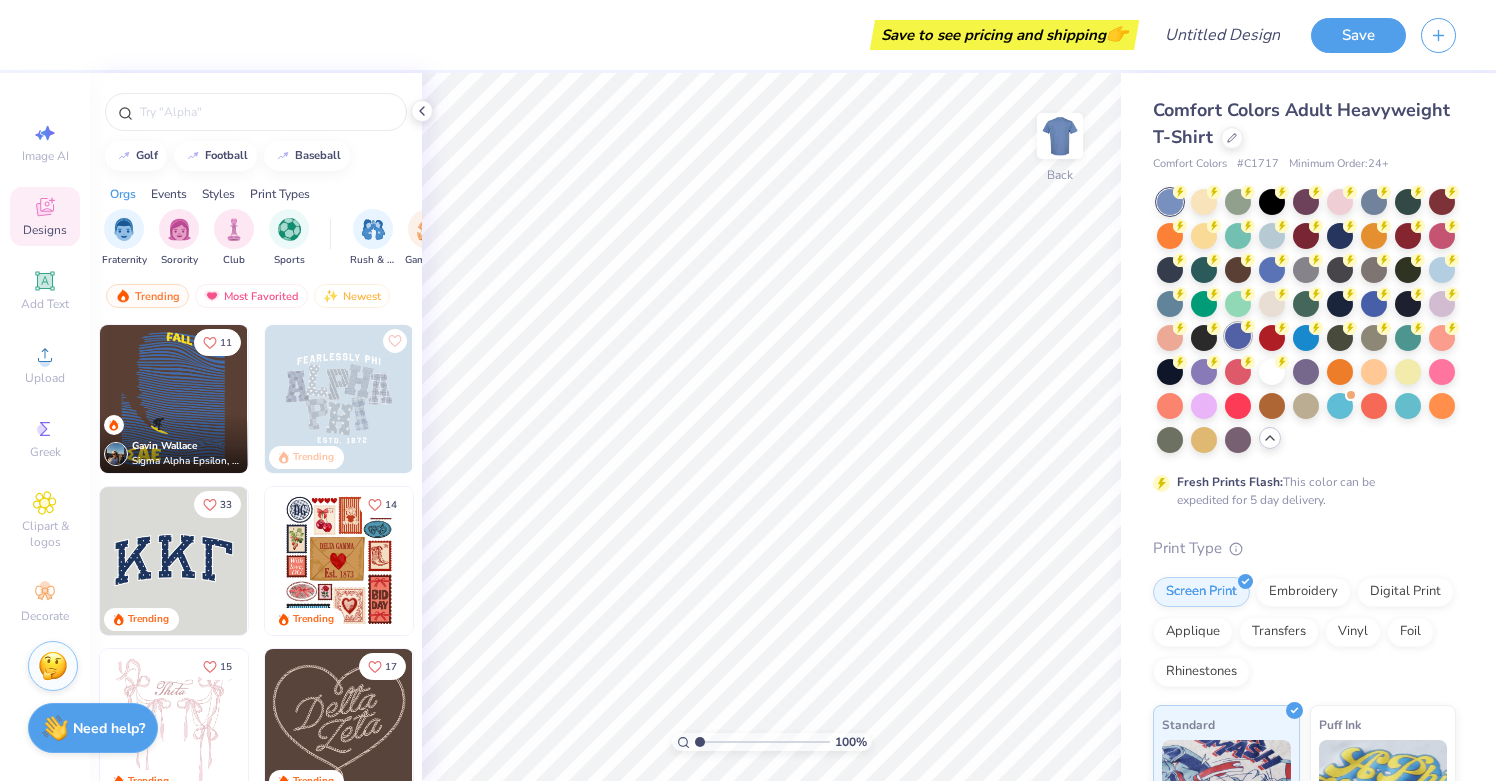 click at bounding box center (1238, 336) 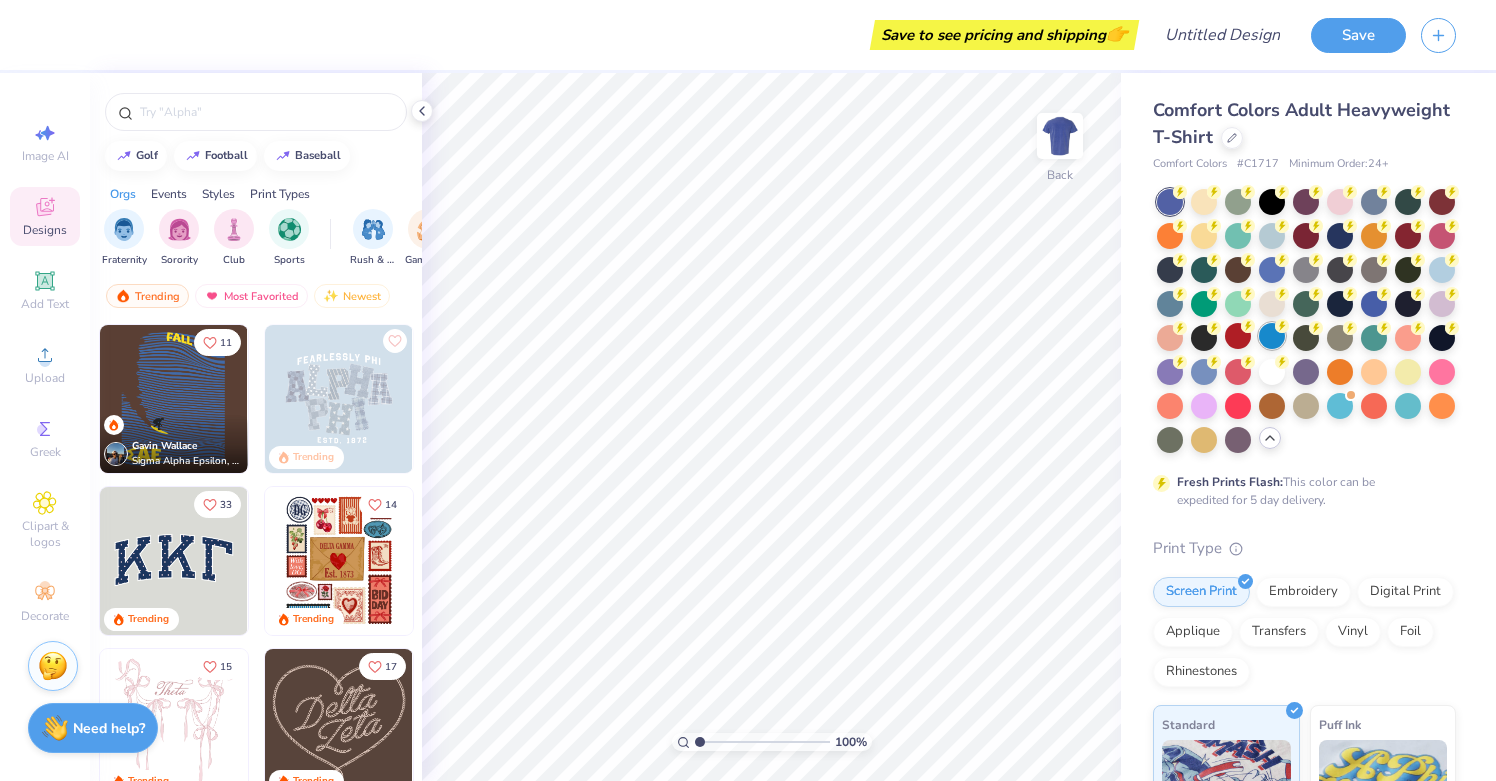 click at bounding box center (1272, 336) 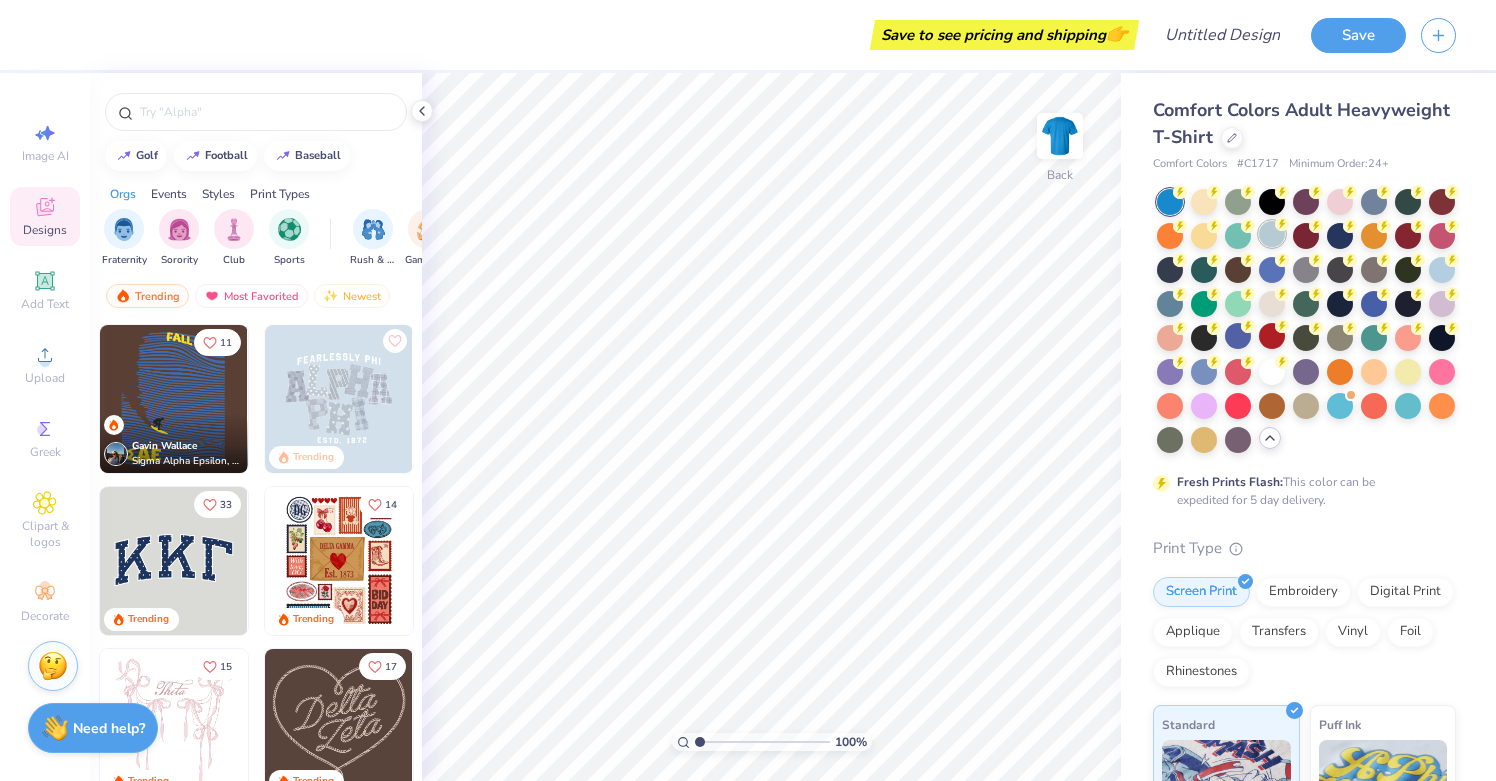 click at bounding box center (1272, 234) 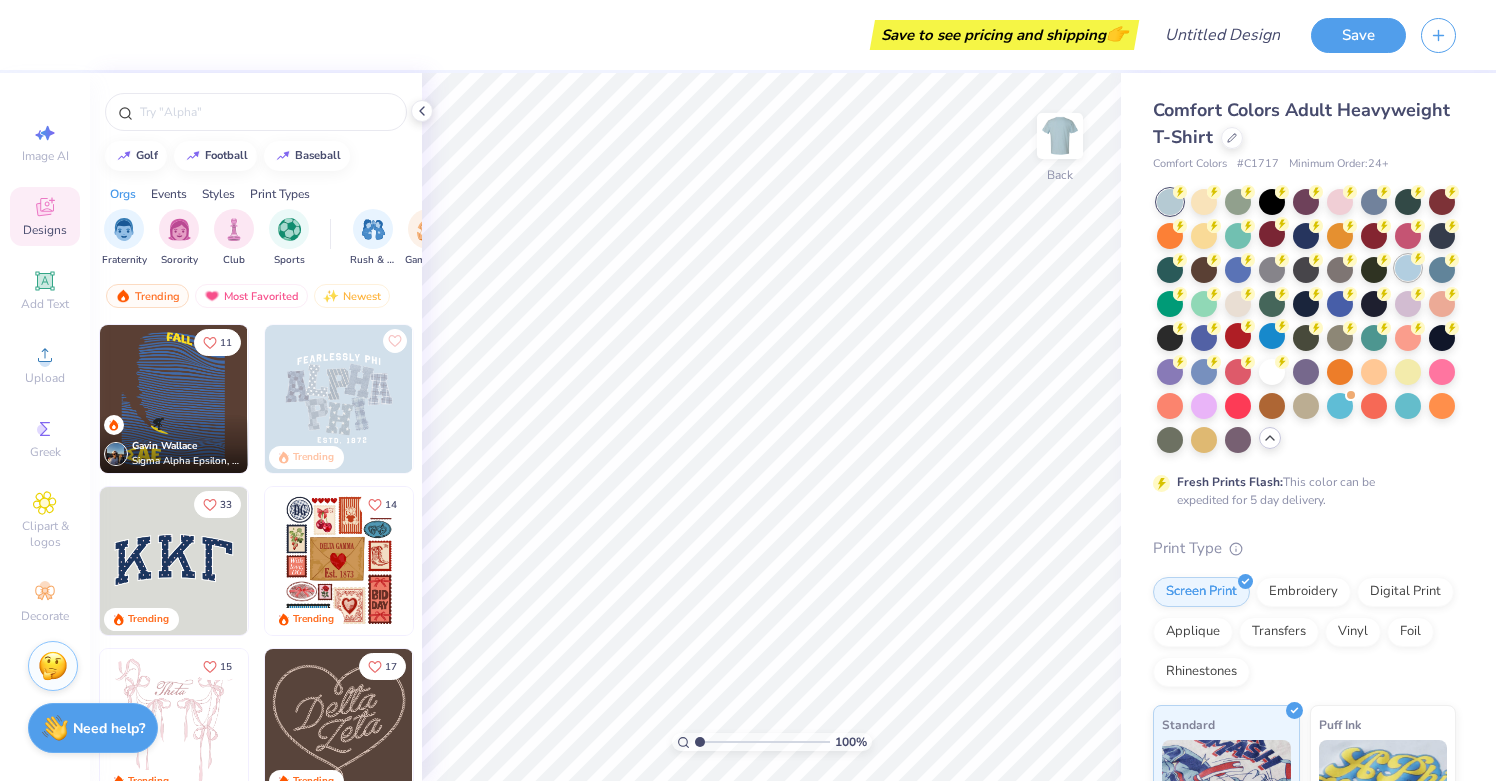 click at bounding box center [1408, 268] 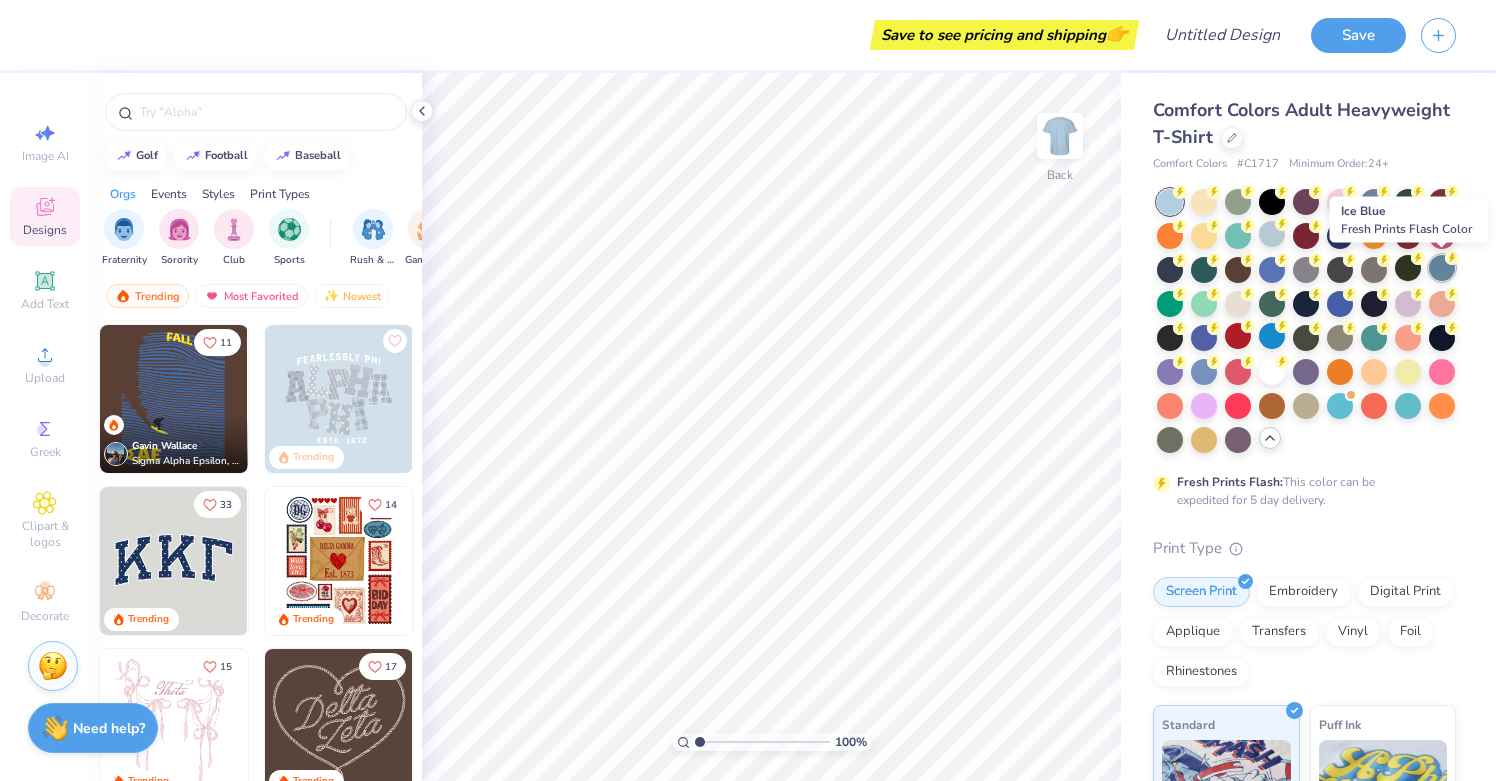 click at bounding box center (1442, 268) 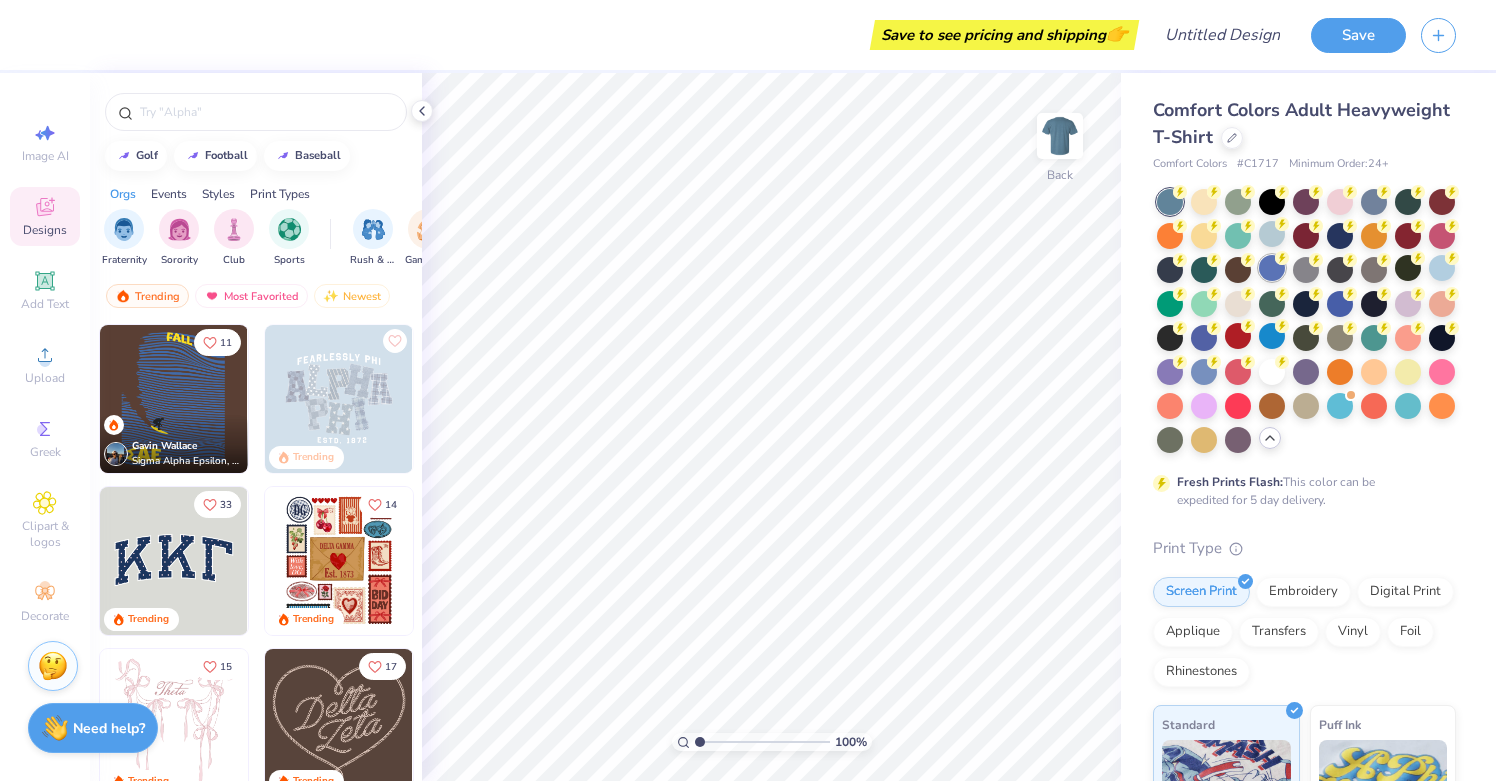 click at bounding box center (1272, 268) 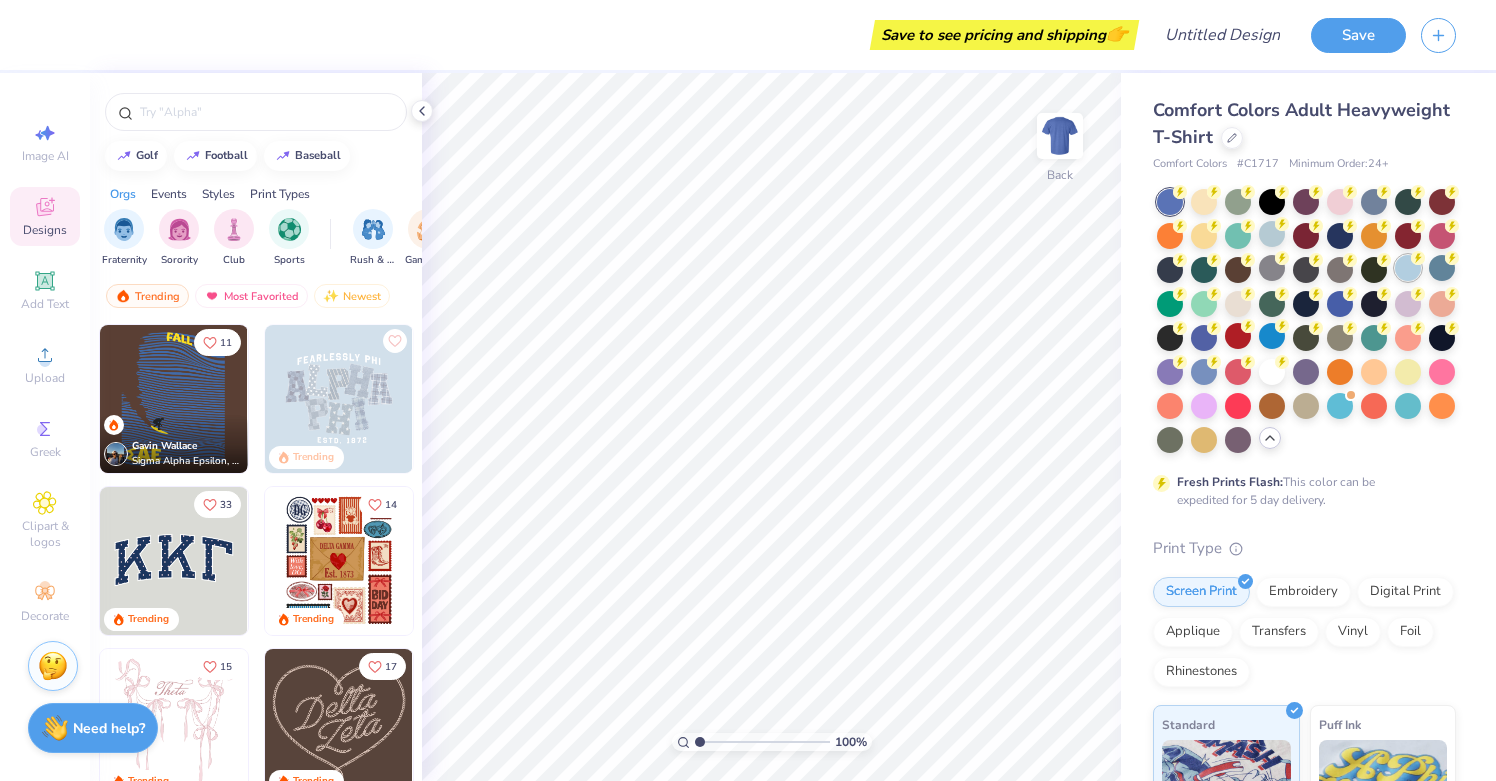 click at bounding box center (1408, 268) 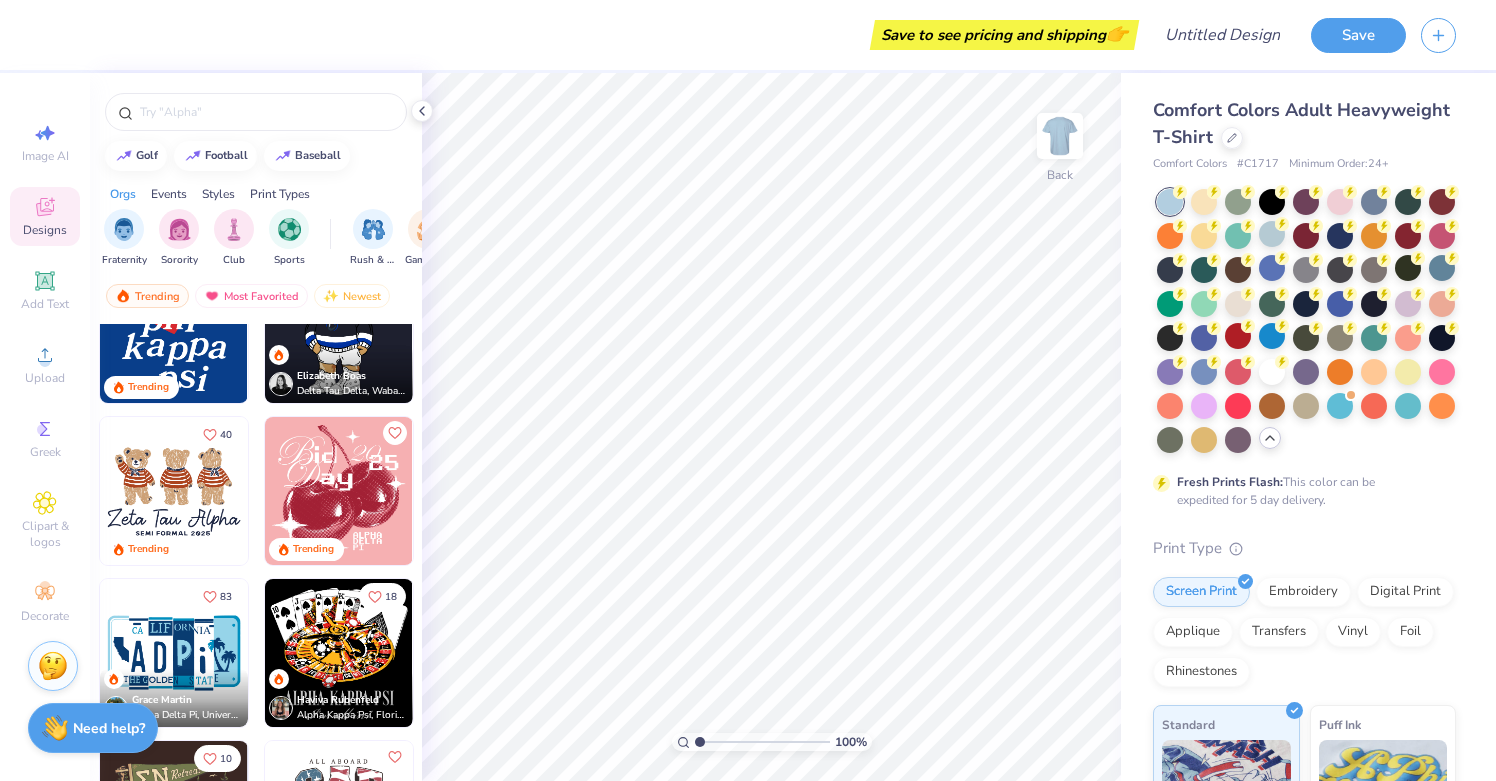 scroll, scrollTop: 2505, scrollLeft: 0, axis: vertical 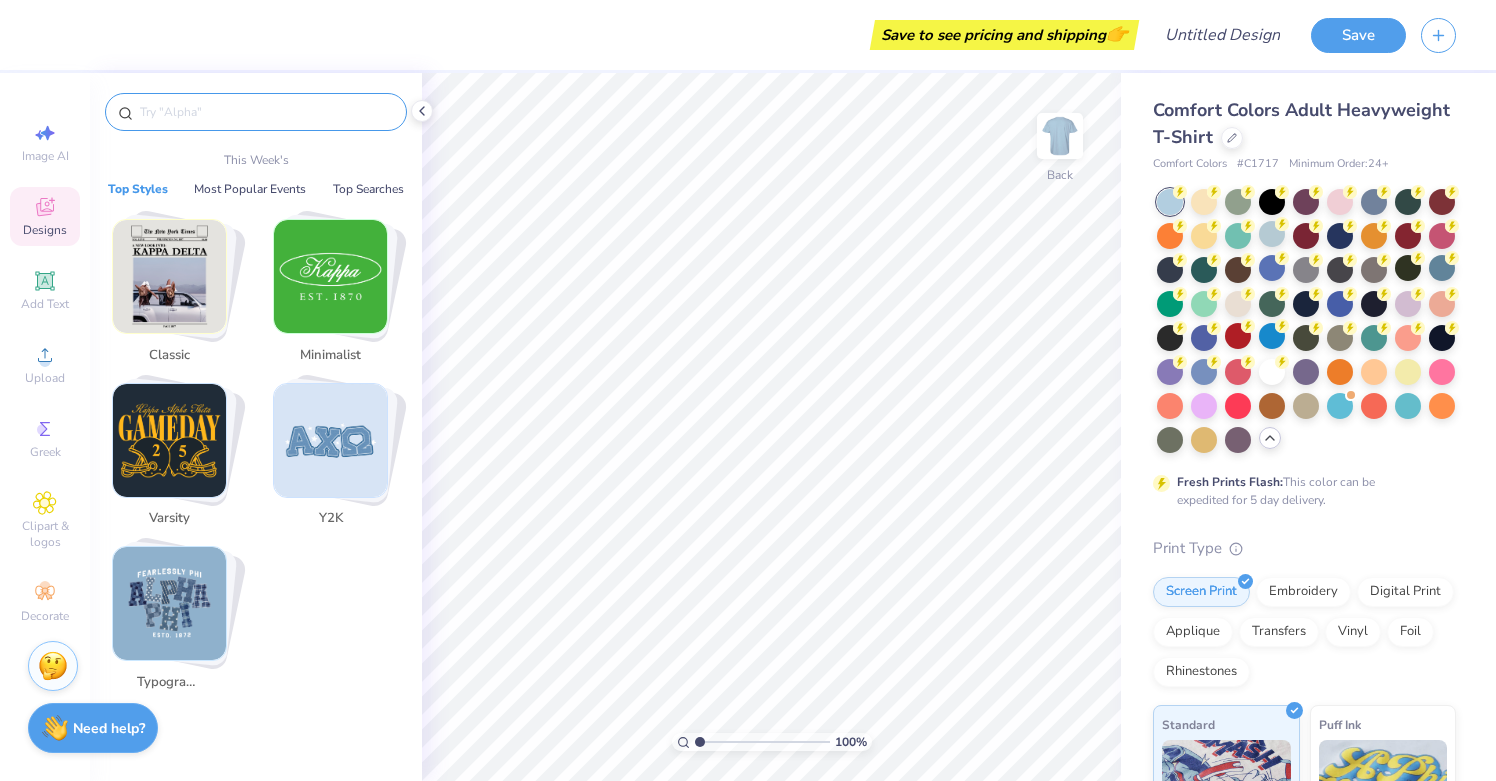 click at bounding box center (266, 112) 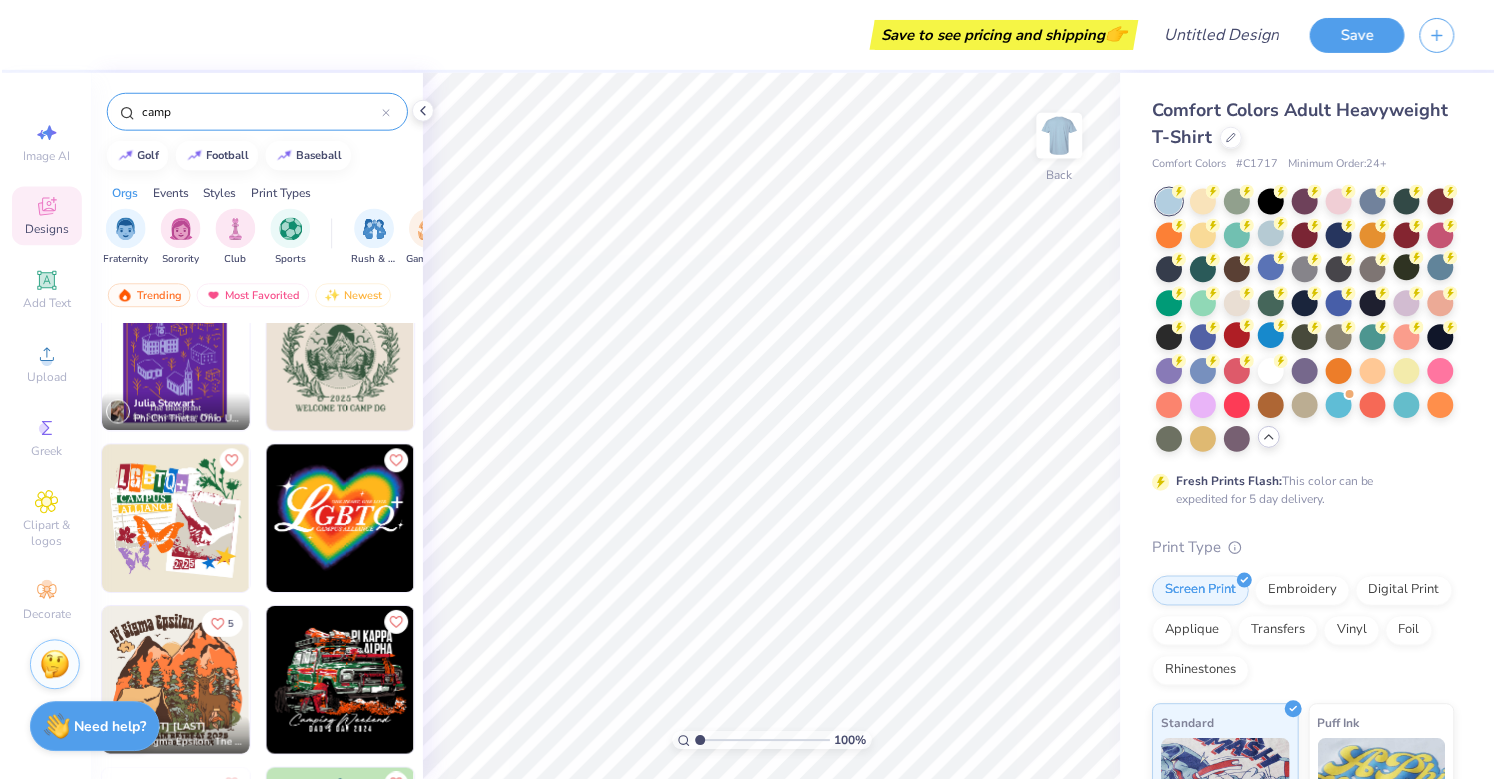 scroll, scrollTop: 535, scrollLeft: 0, axis: vertical 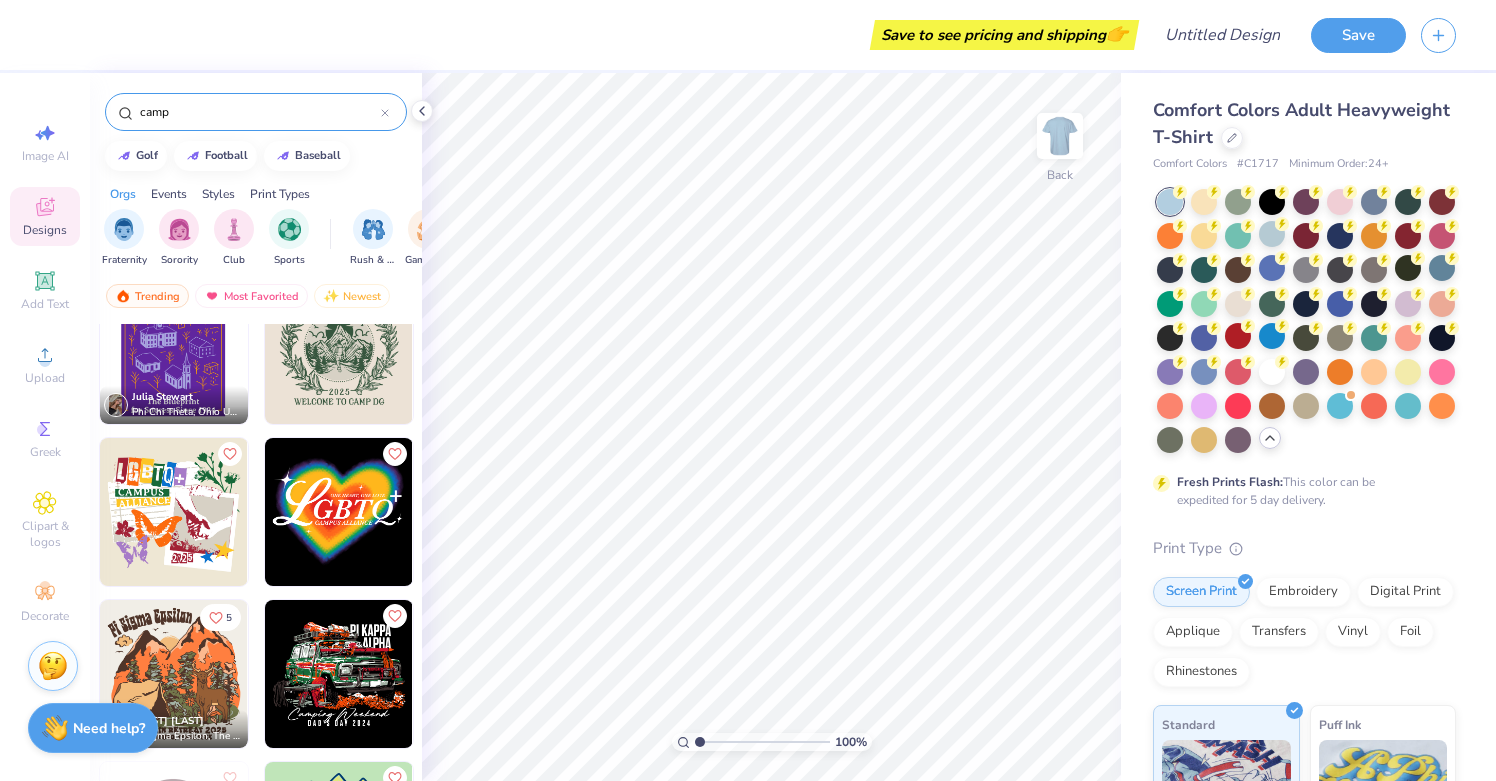 type on "camp" 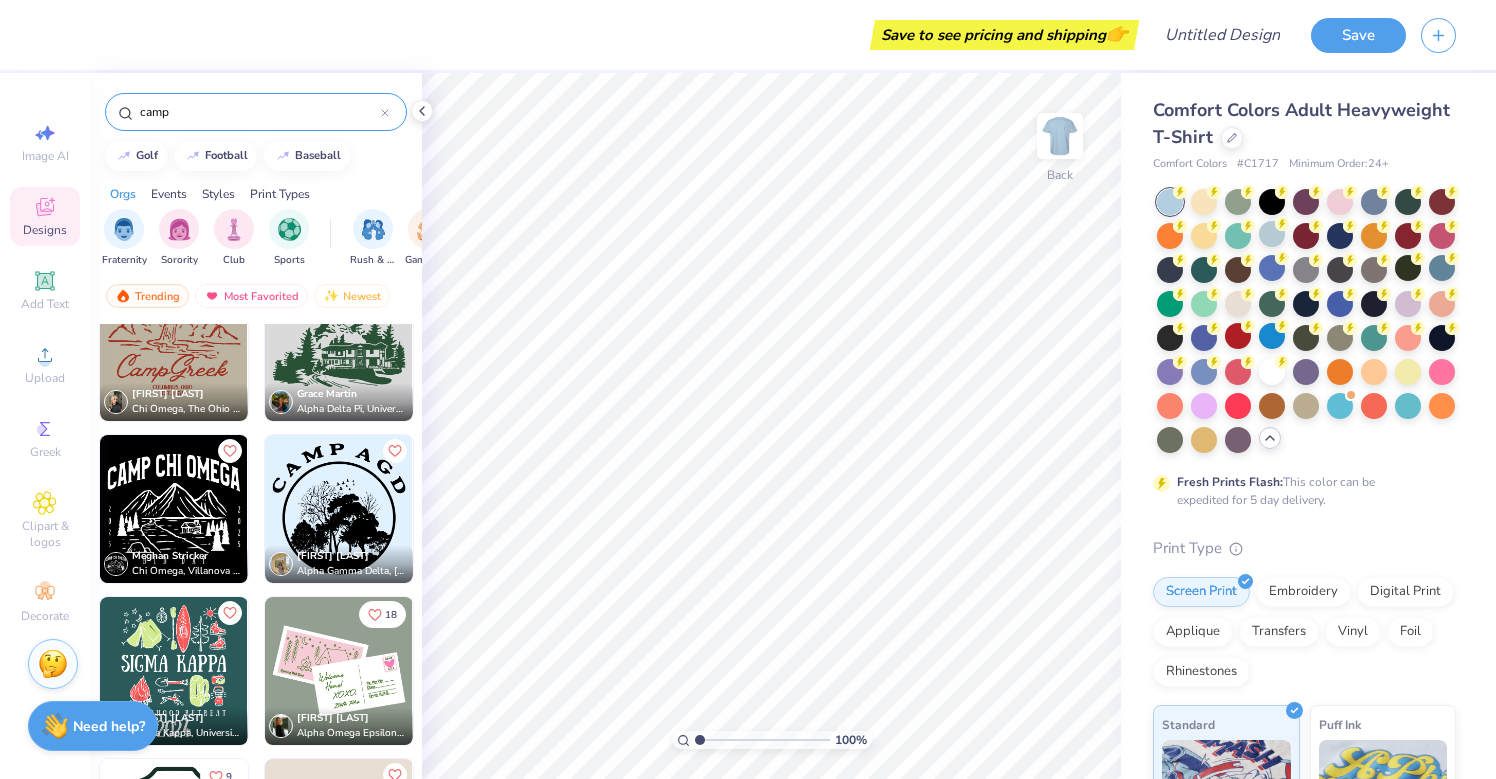 scroll, scrollTop: 3301, scrollLeft: 0, axis: vertical 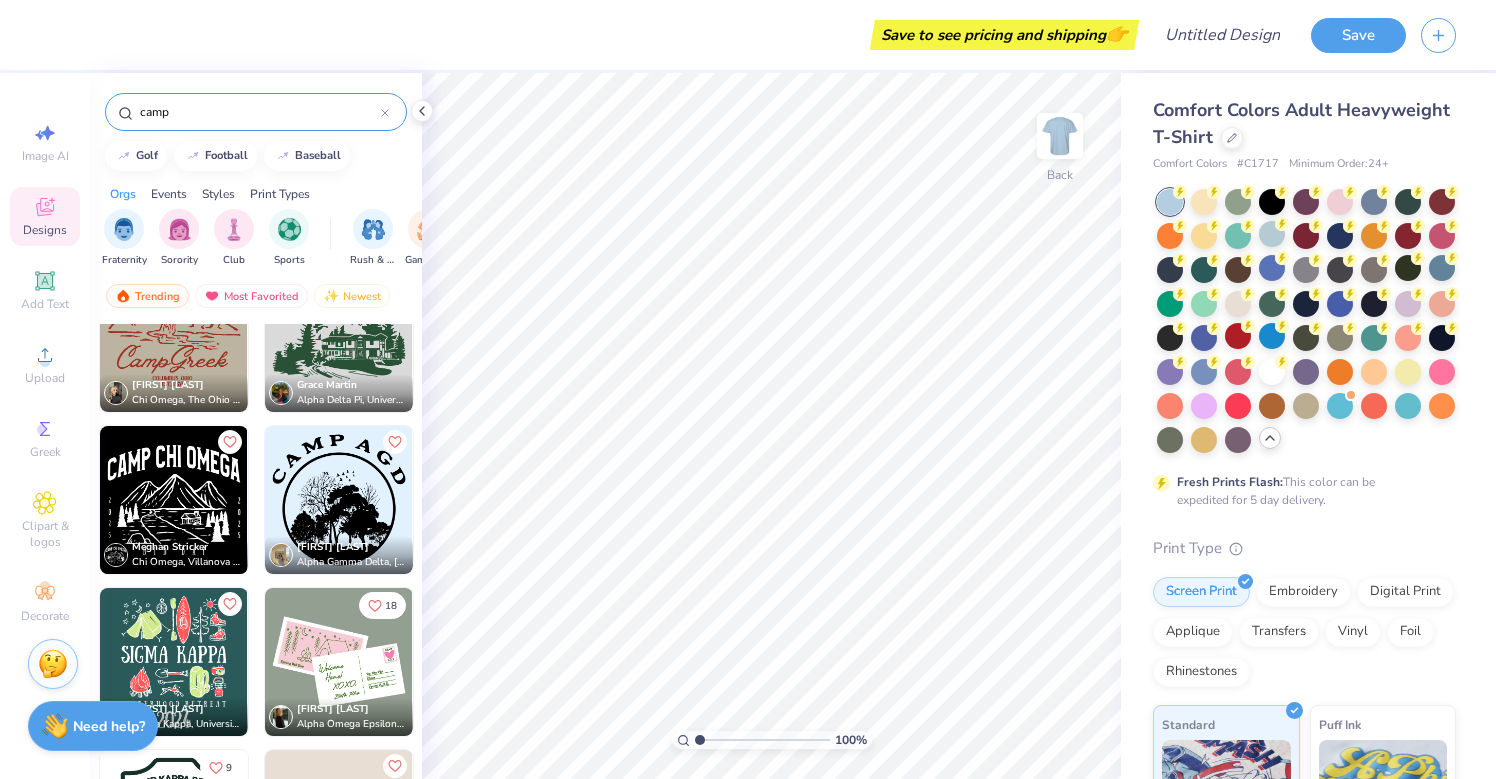 click at bounding box center (339, 662) 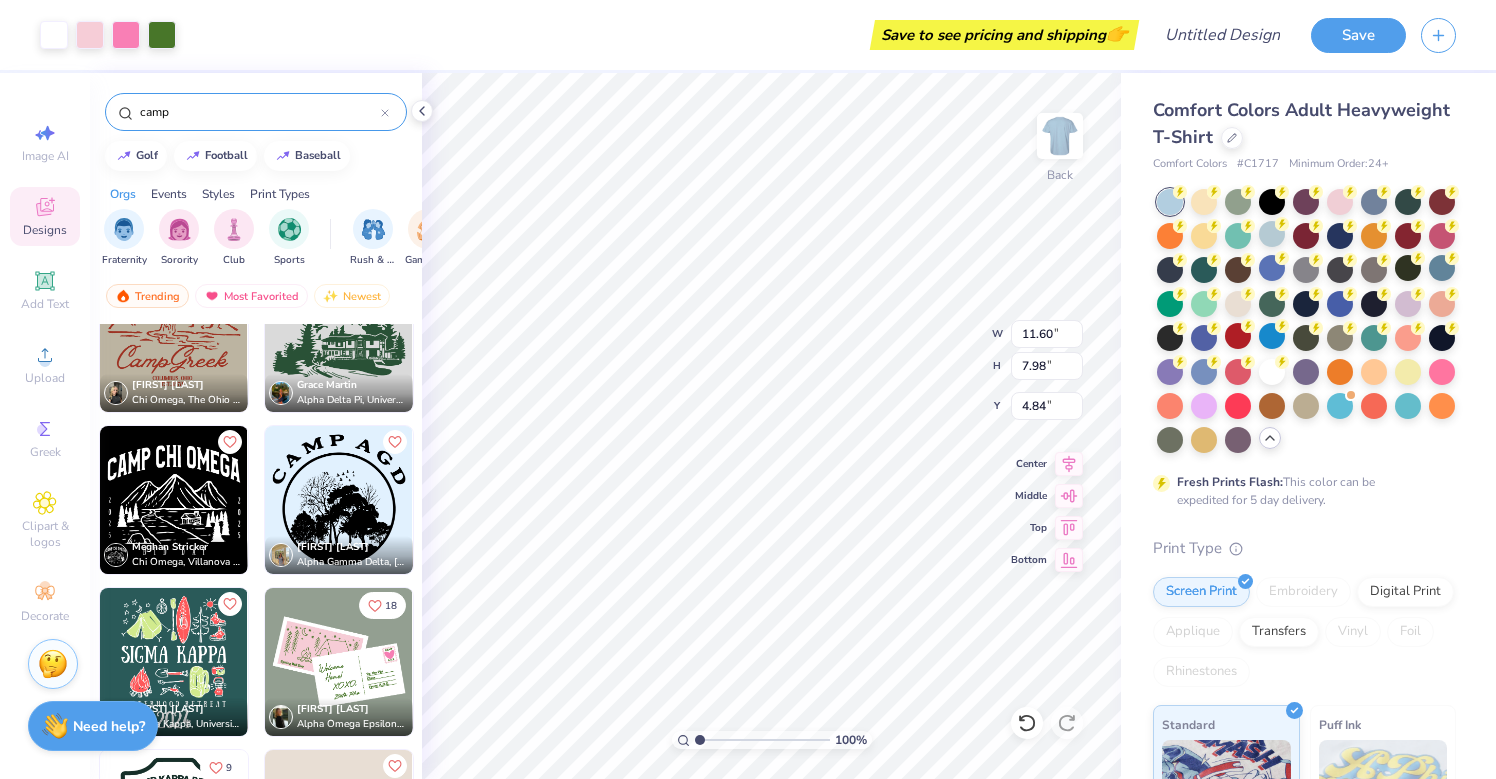 type on "4.84" 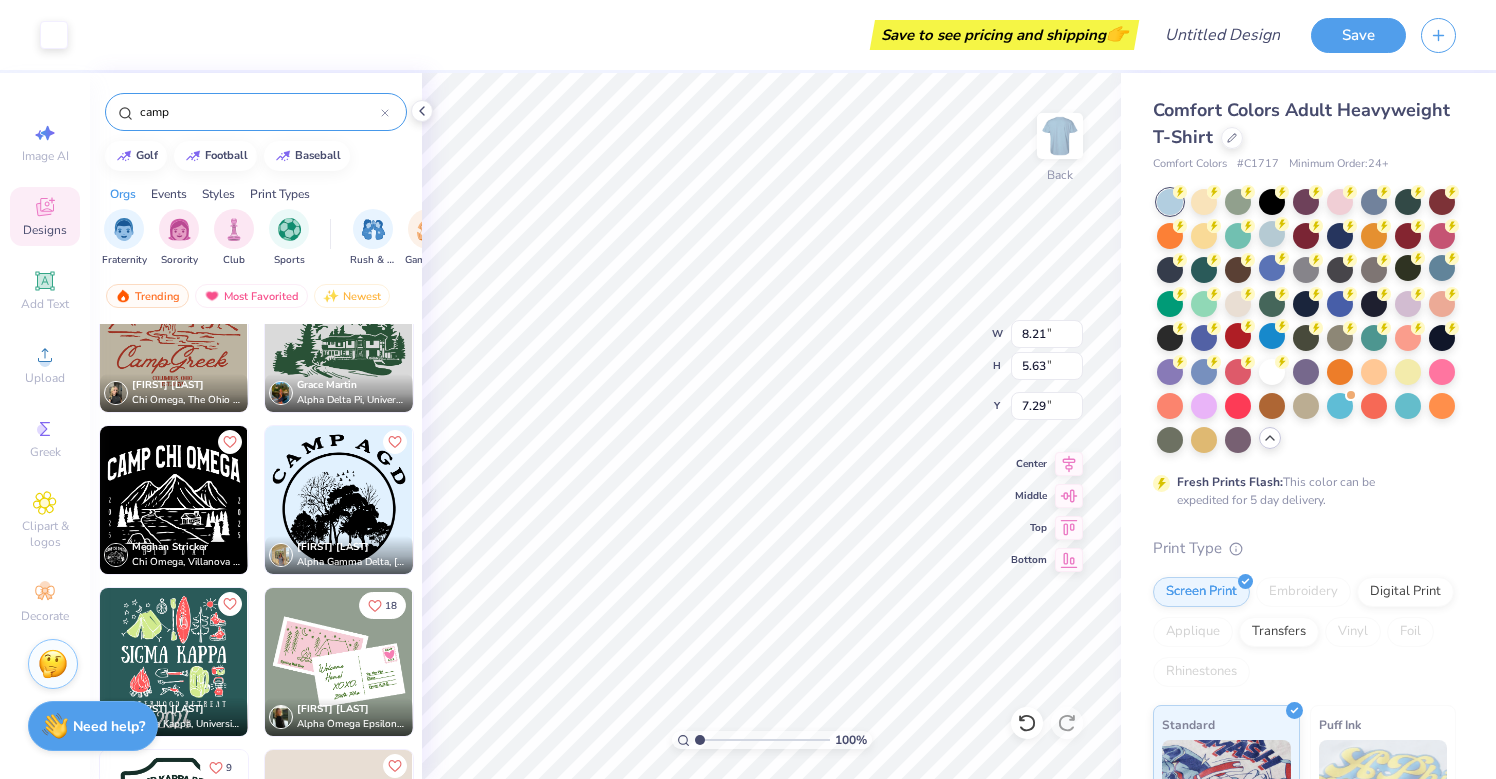type on "8.21" 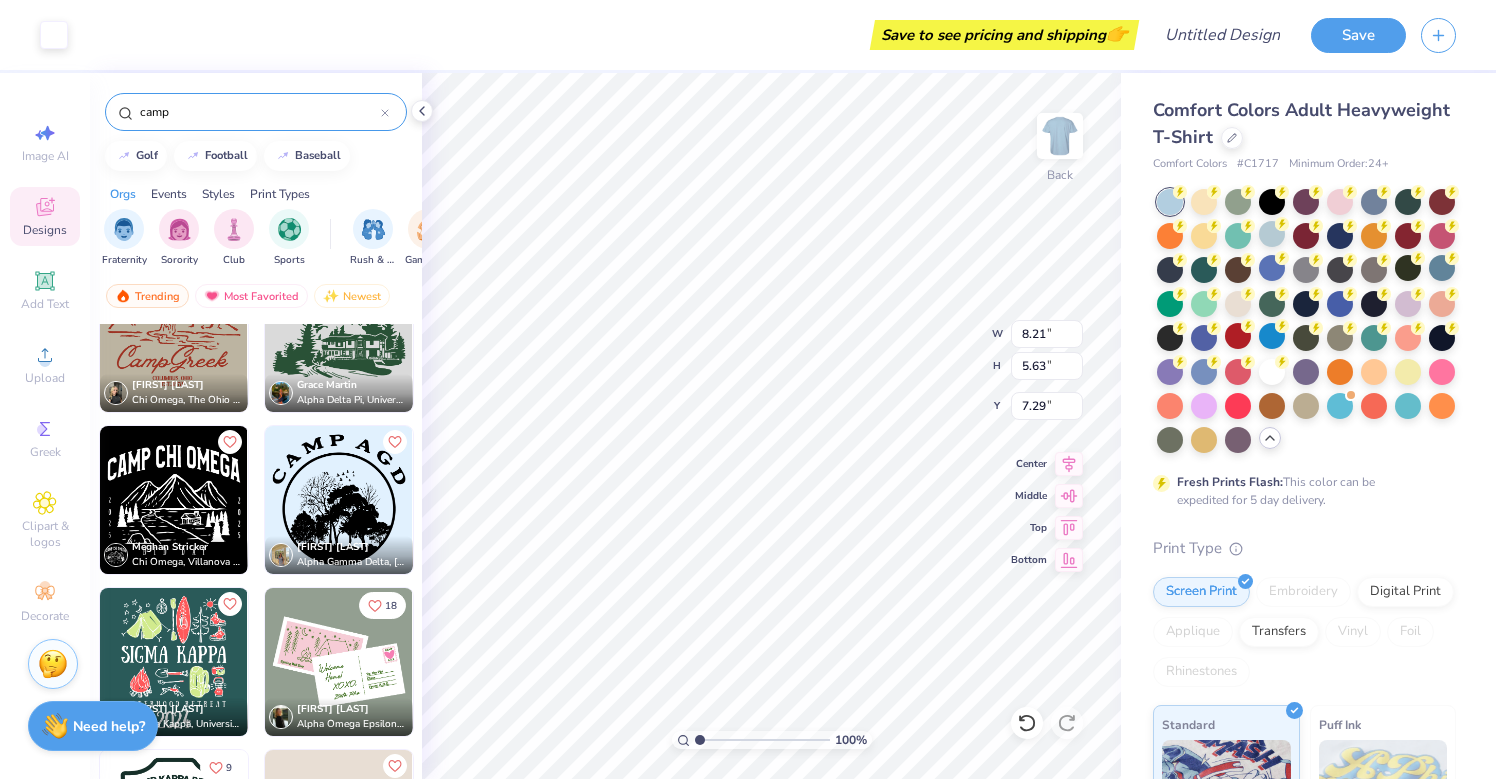 type on "5.63" 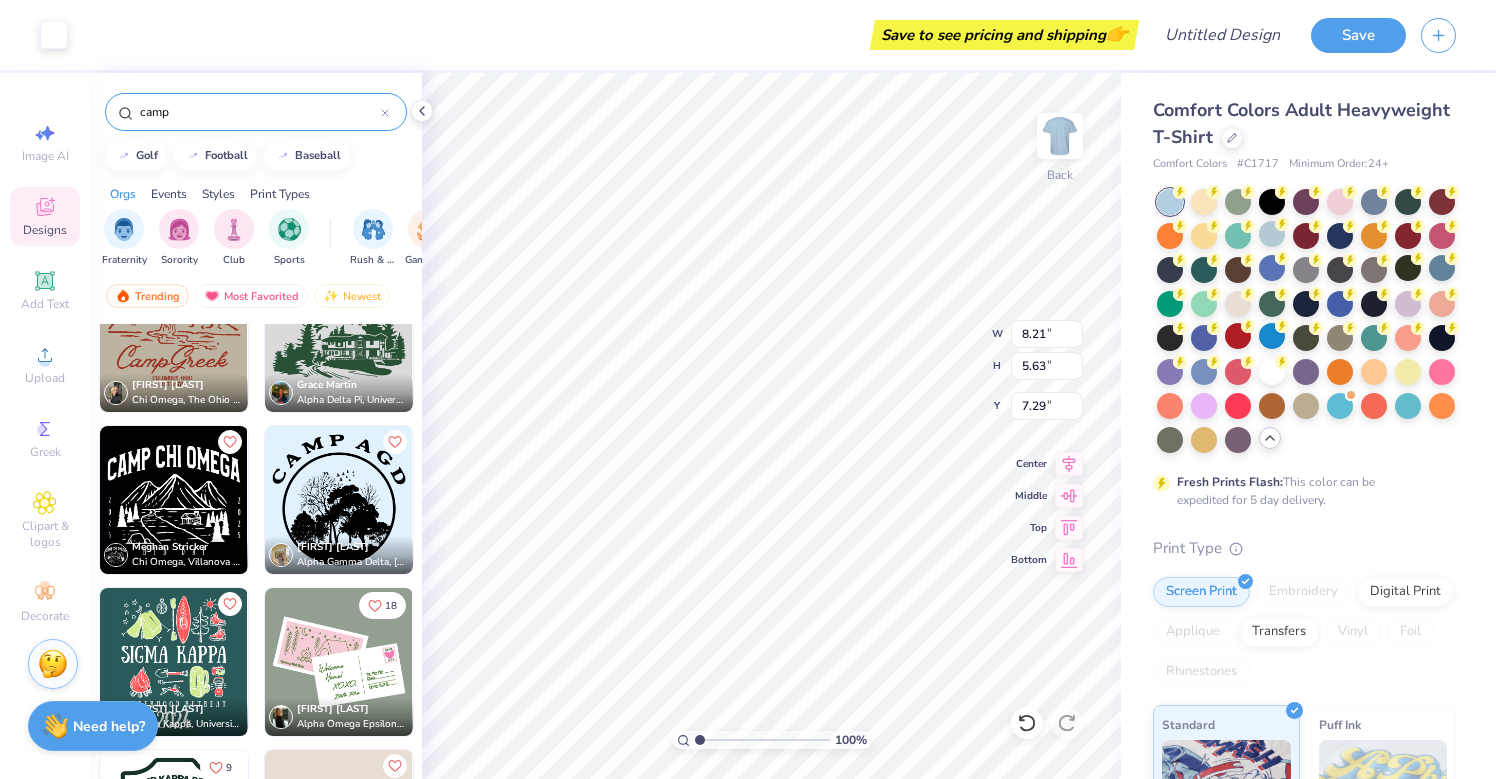 type on "7.29" 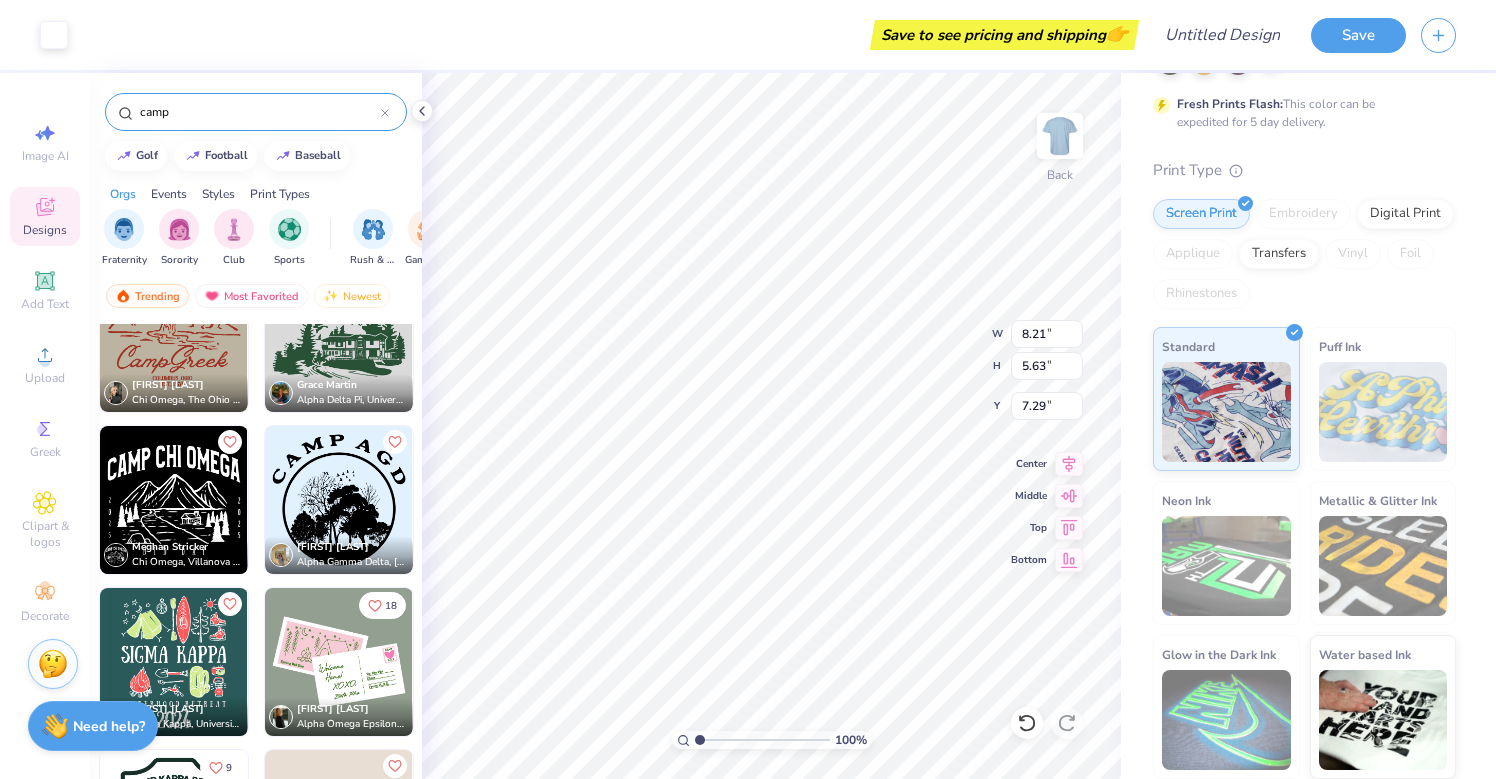 scroll, scrollTop: 0, scrollLeft: 0, axis: both 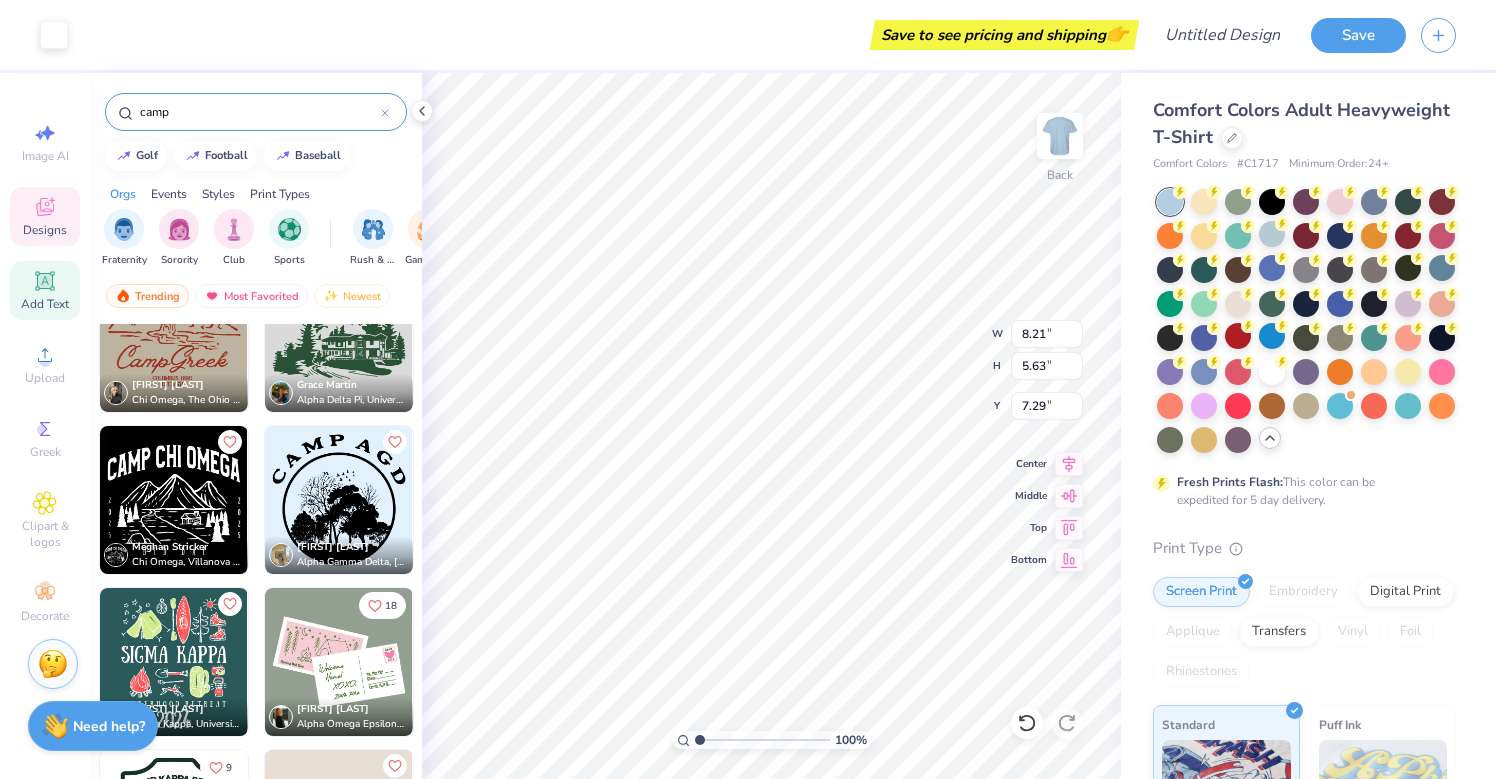 click on "Add Text" at bounding box center (45, 304) 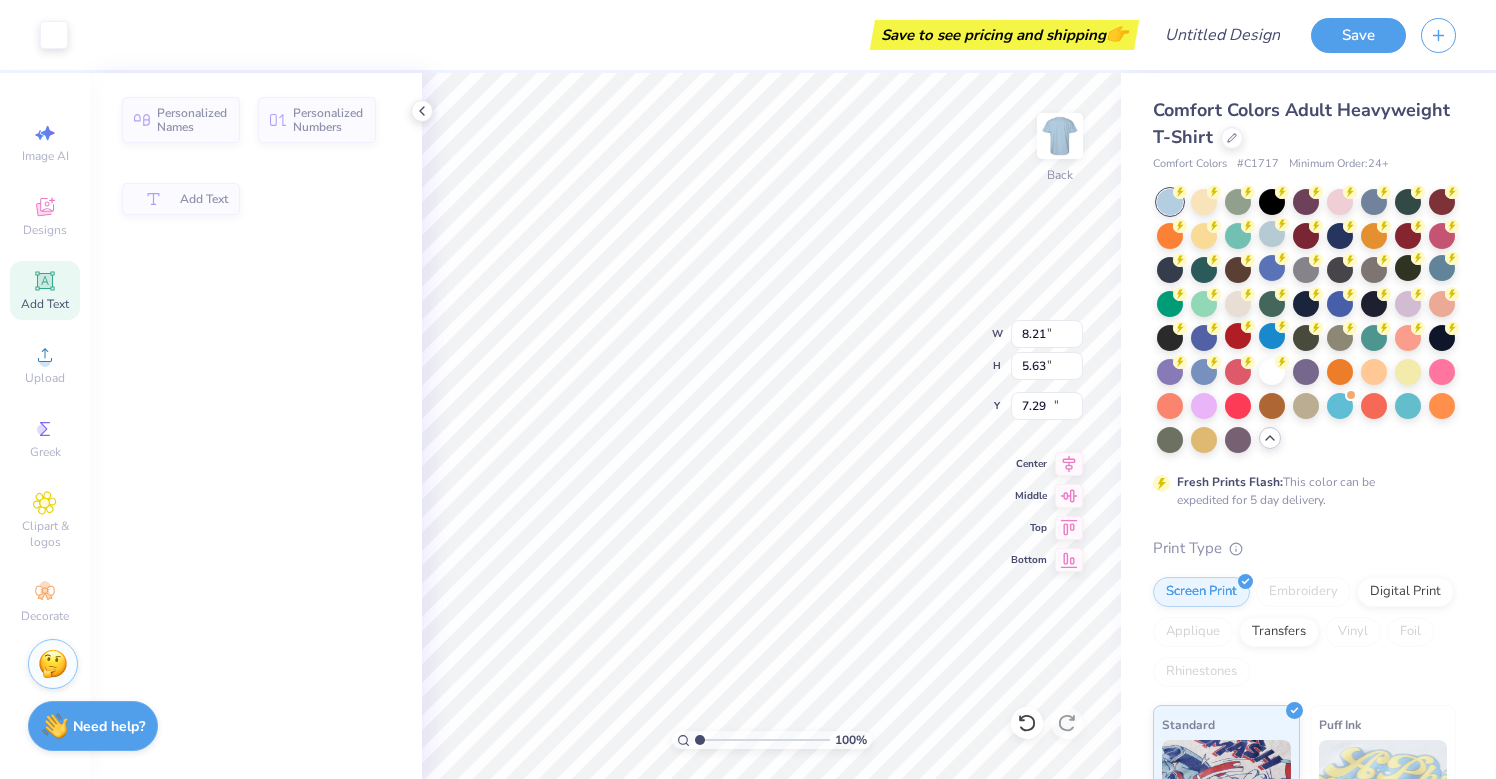 type on "5.59" 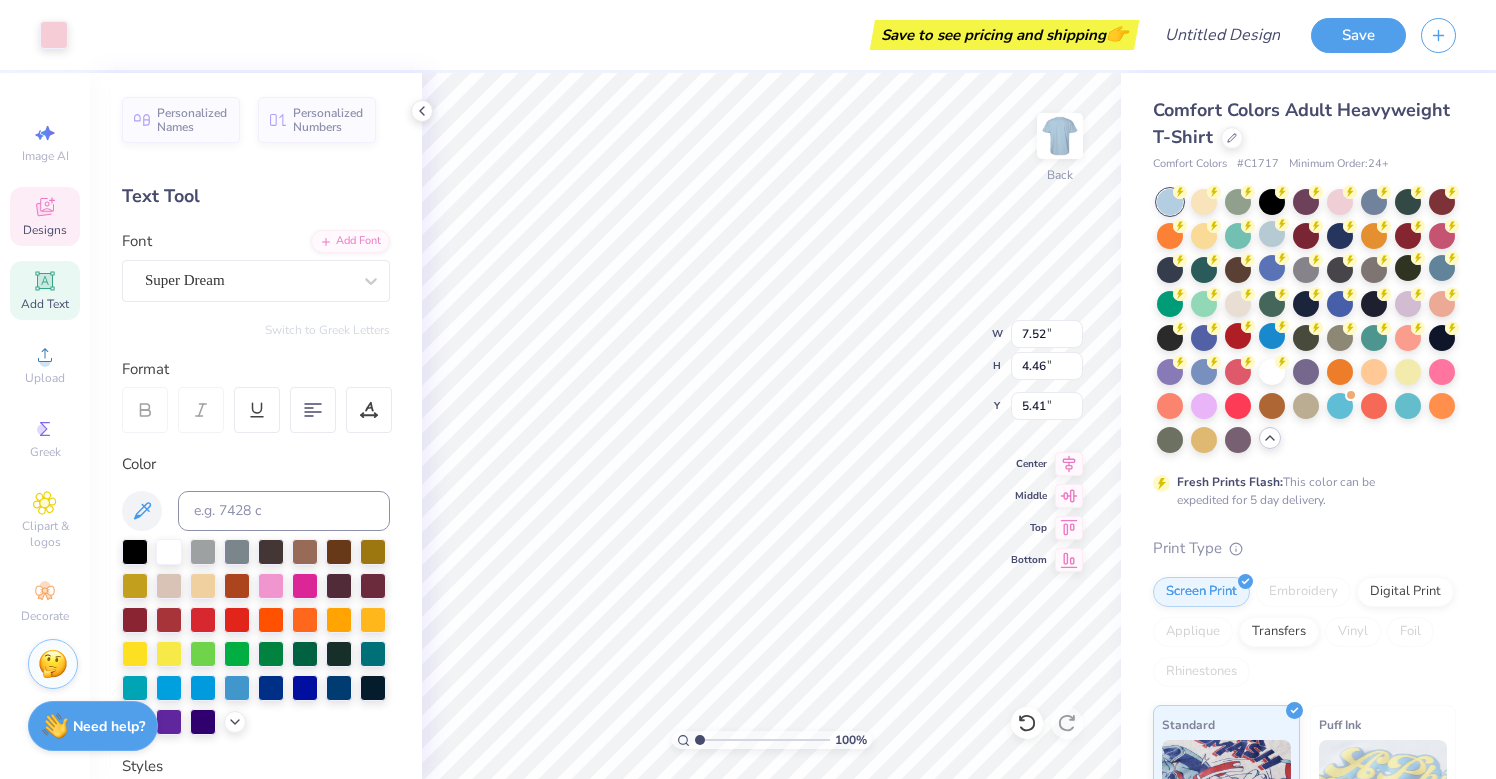 type on "5.41" 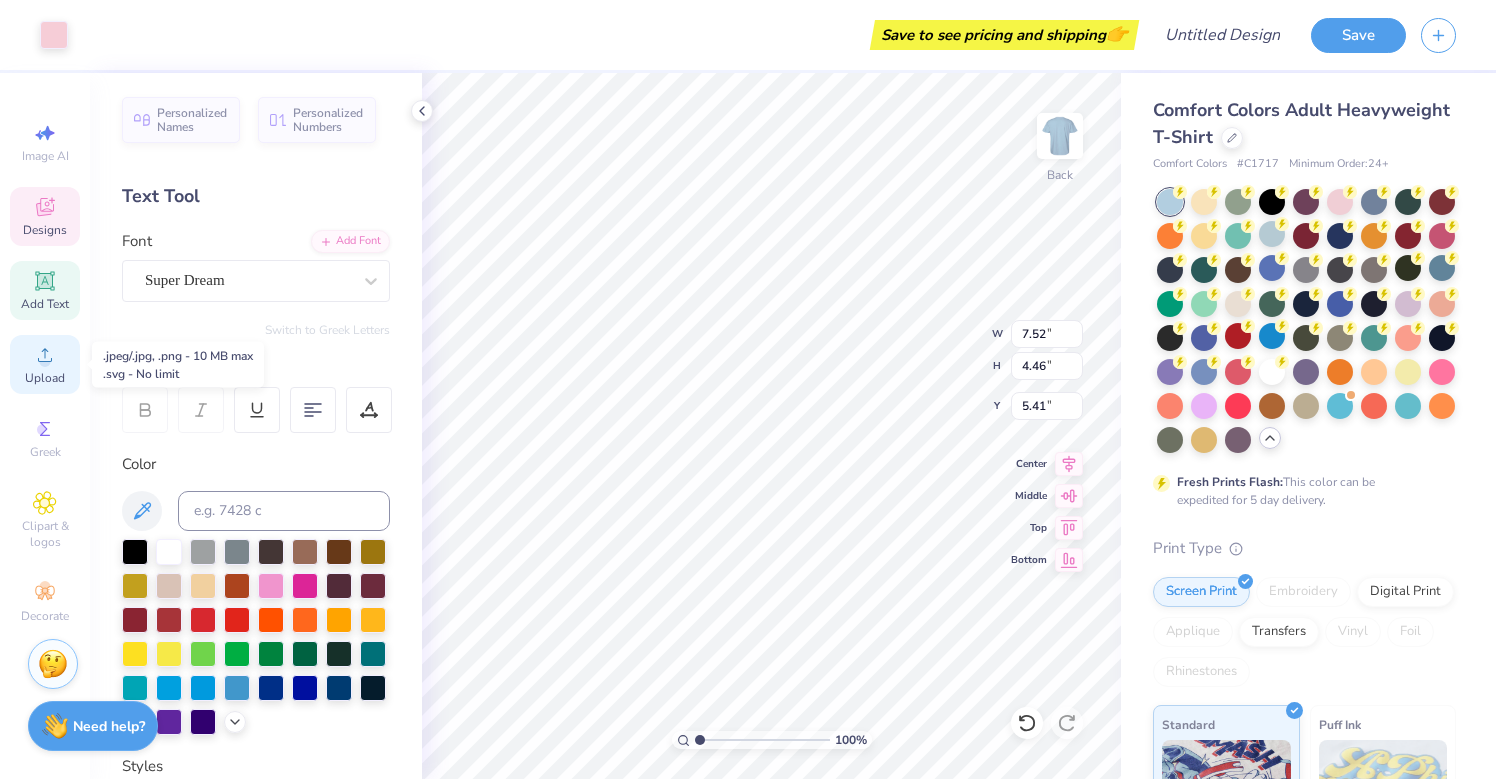 click on "Upload" at bounding box center [45, 364] 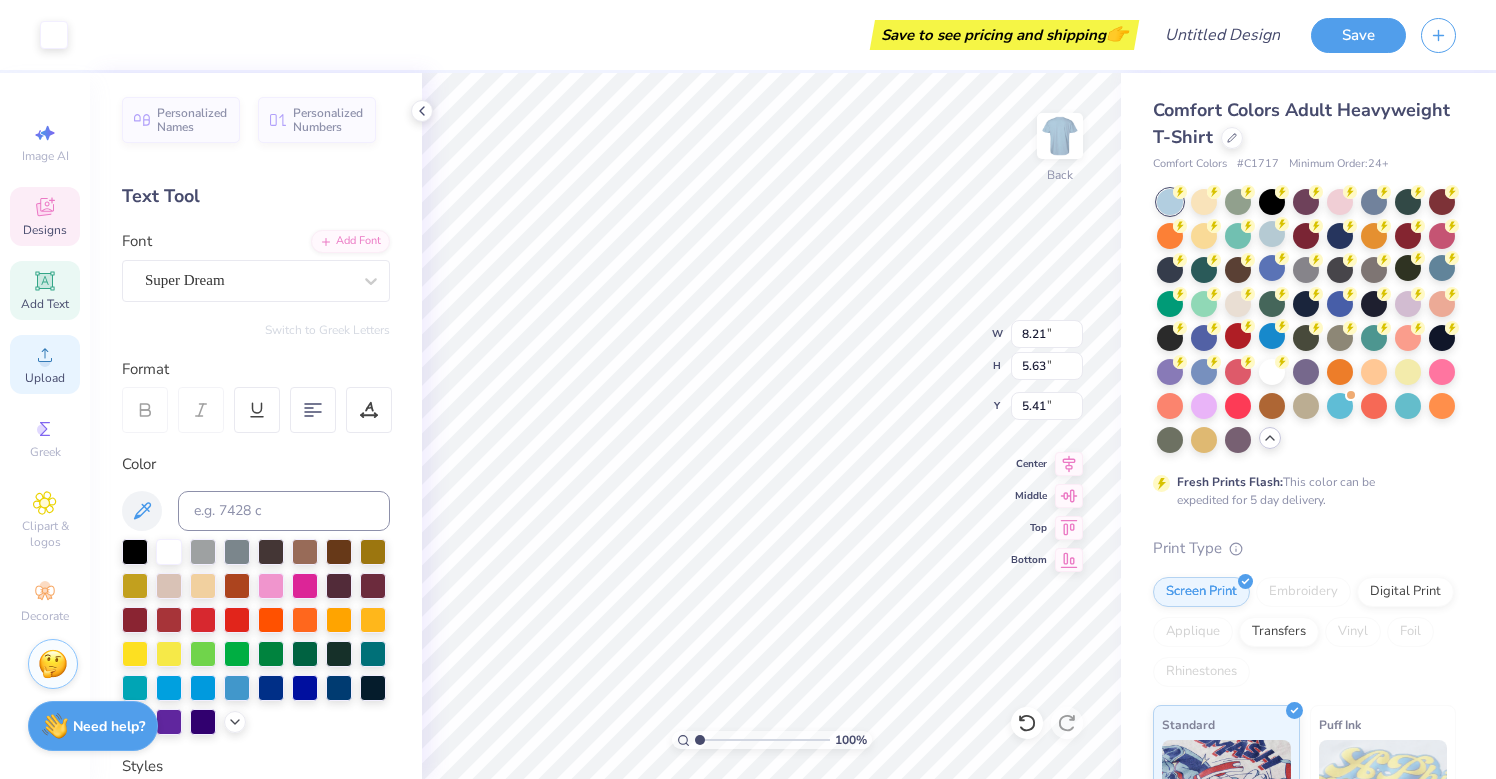 type on "8.21" 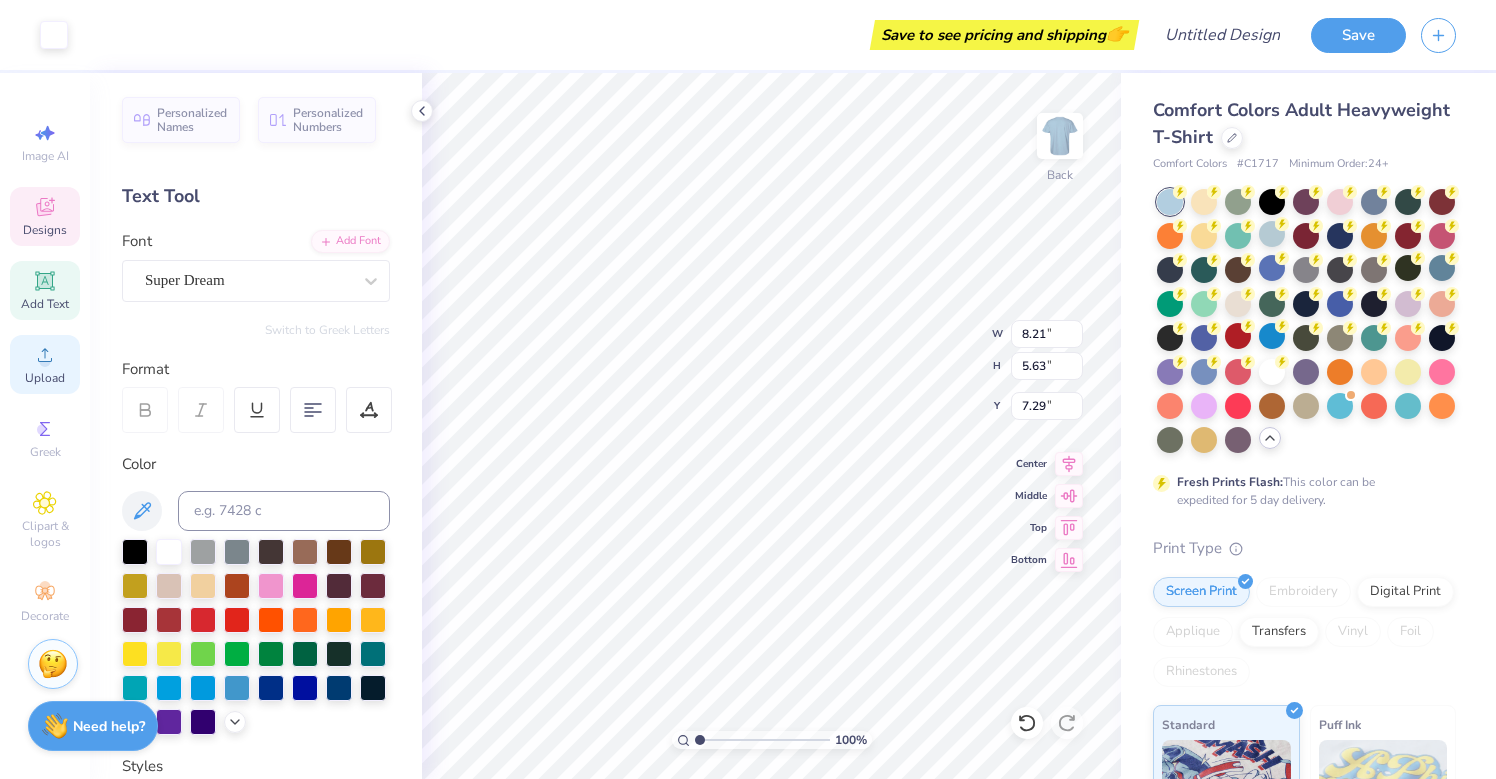 type on "5.59" 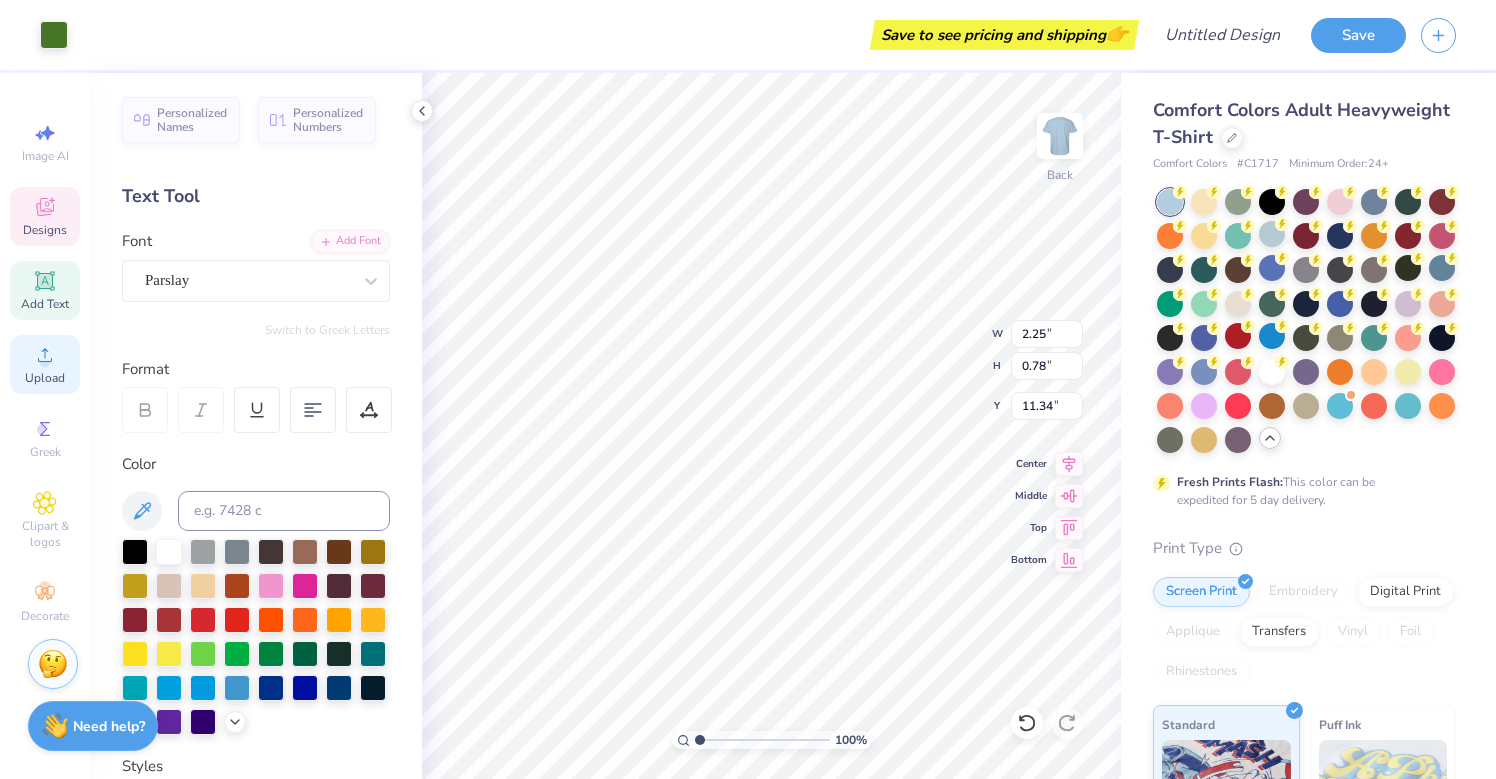 type on "2.25" 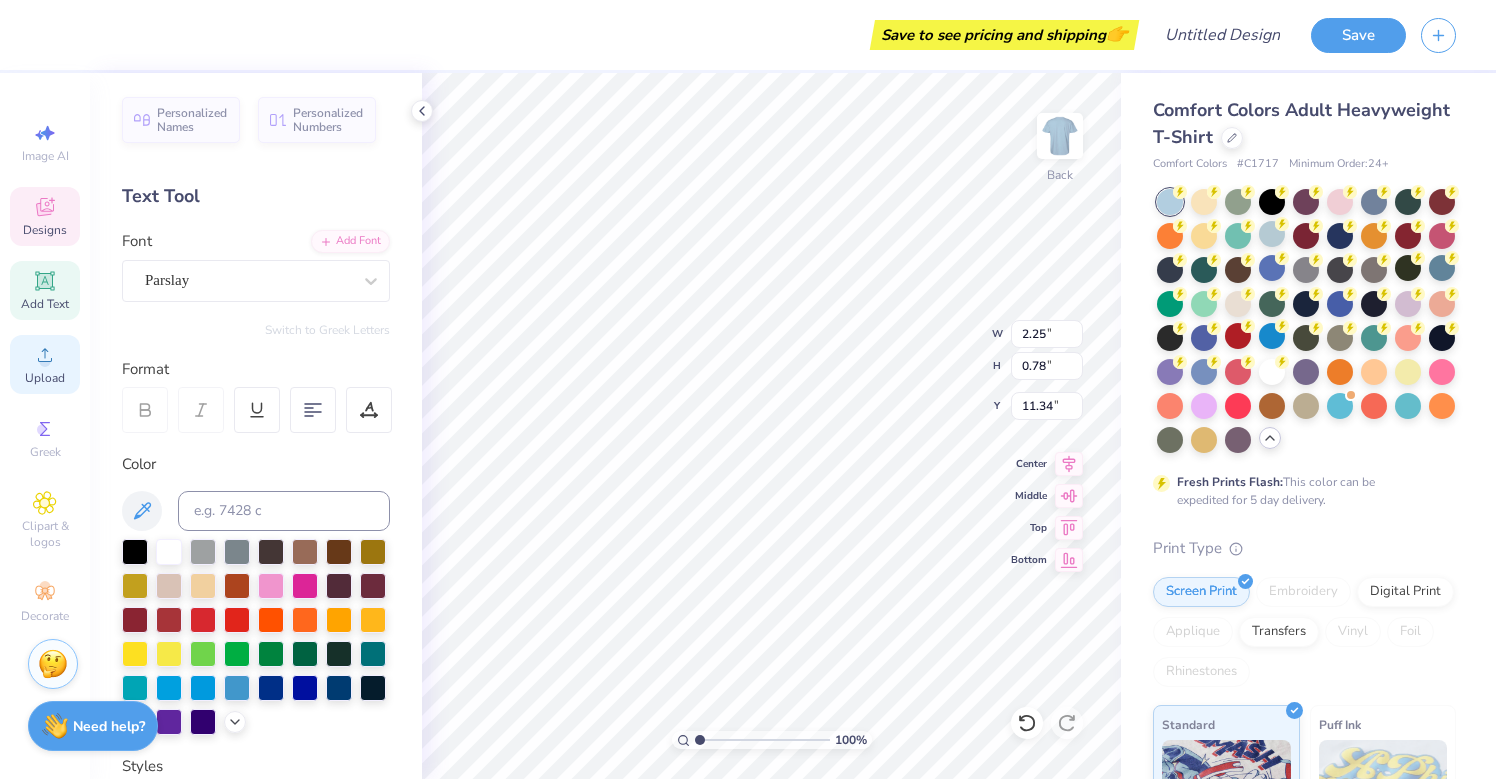 scroll, scrollTop: 0, scrollLeft: 1, axis: horizontal 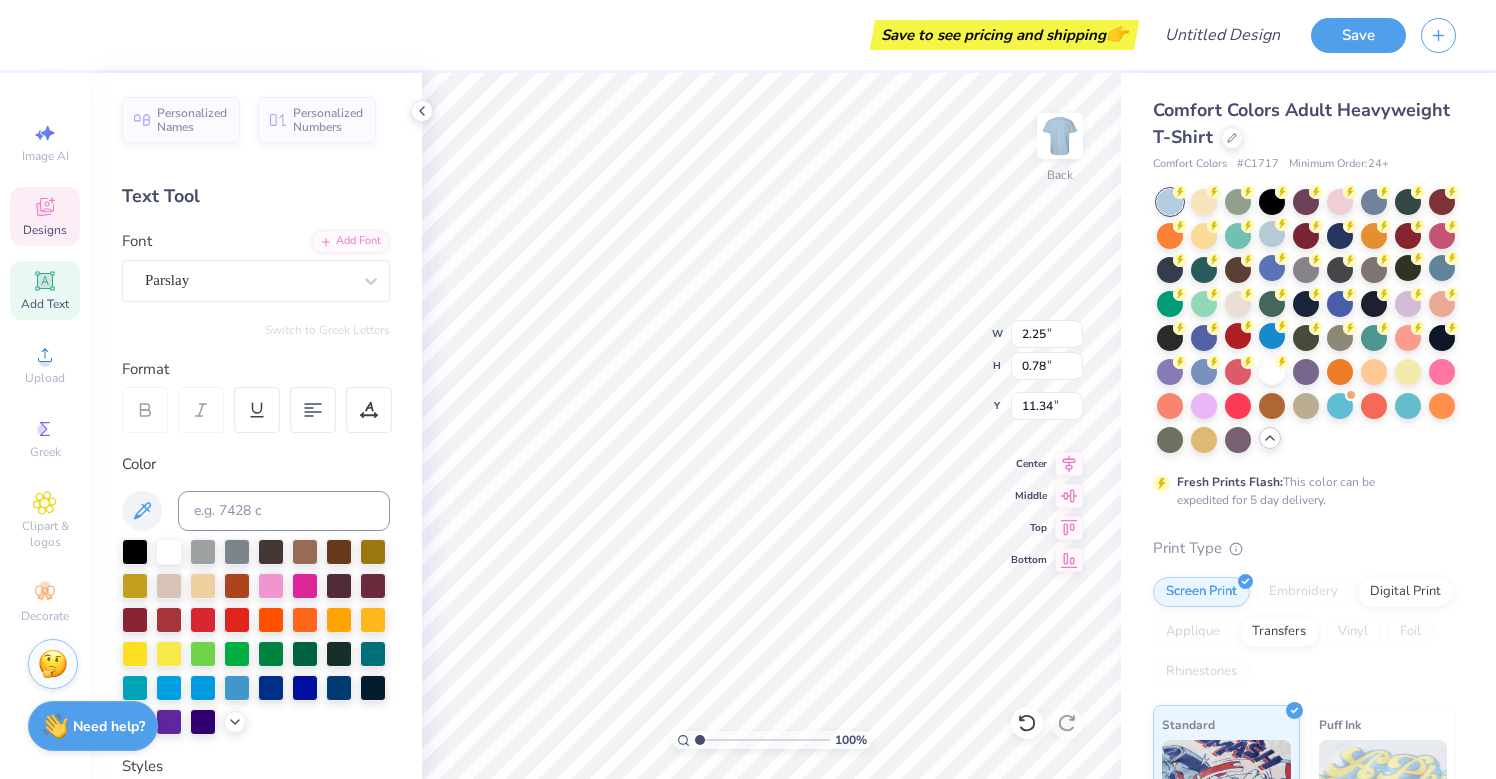 type on "7.52" 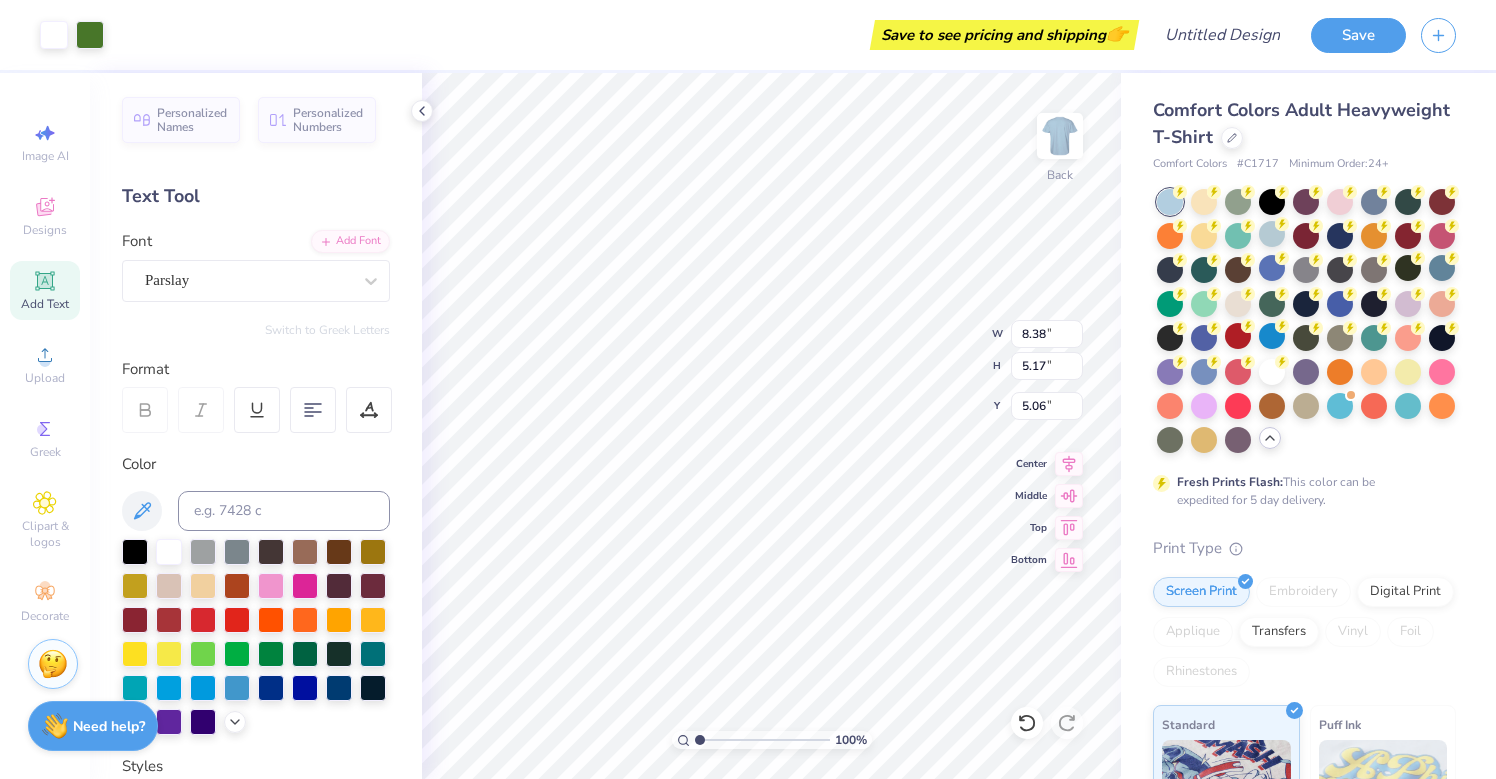 type on "5.06" 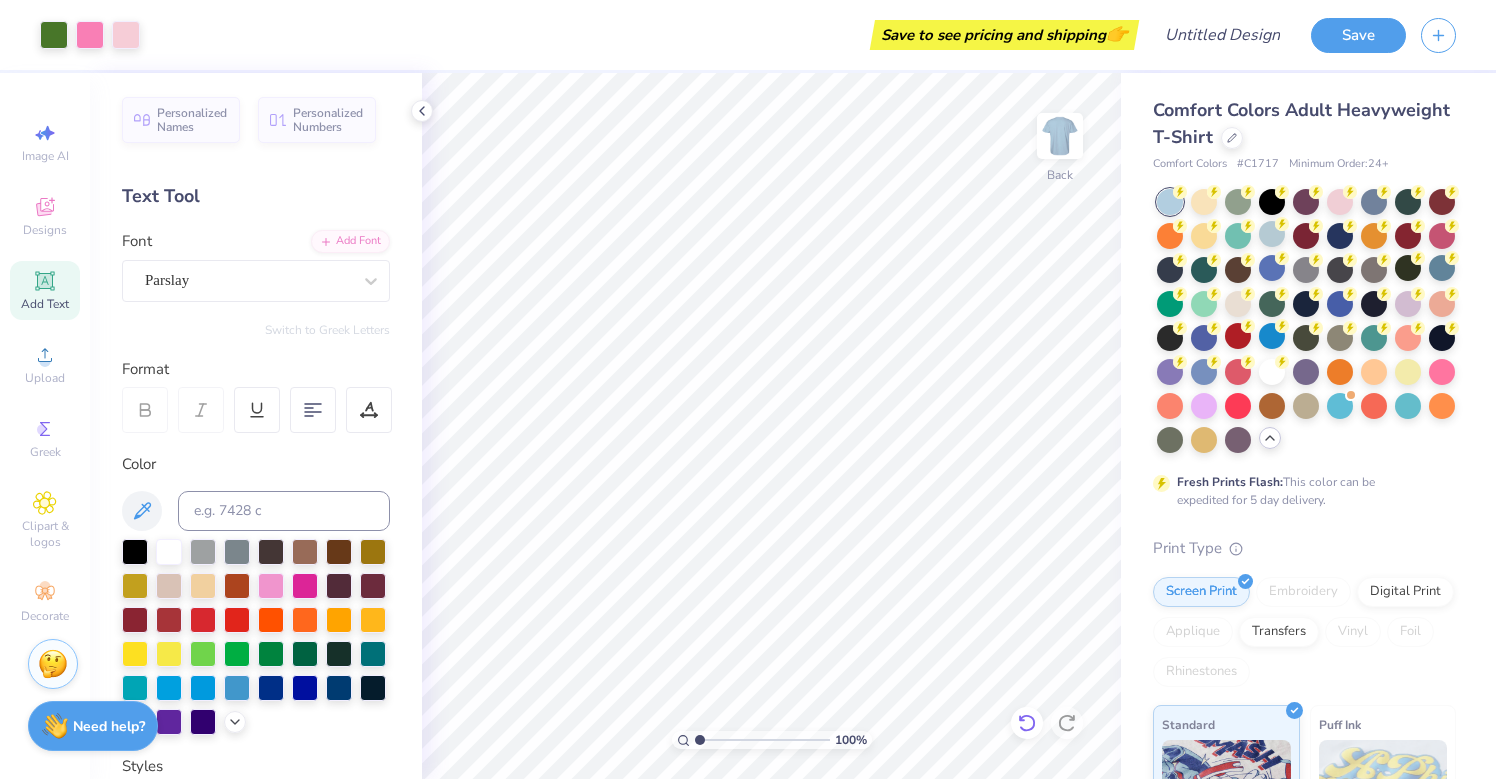 click 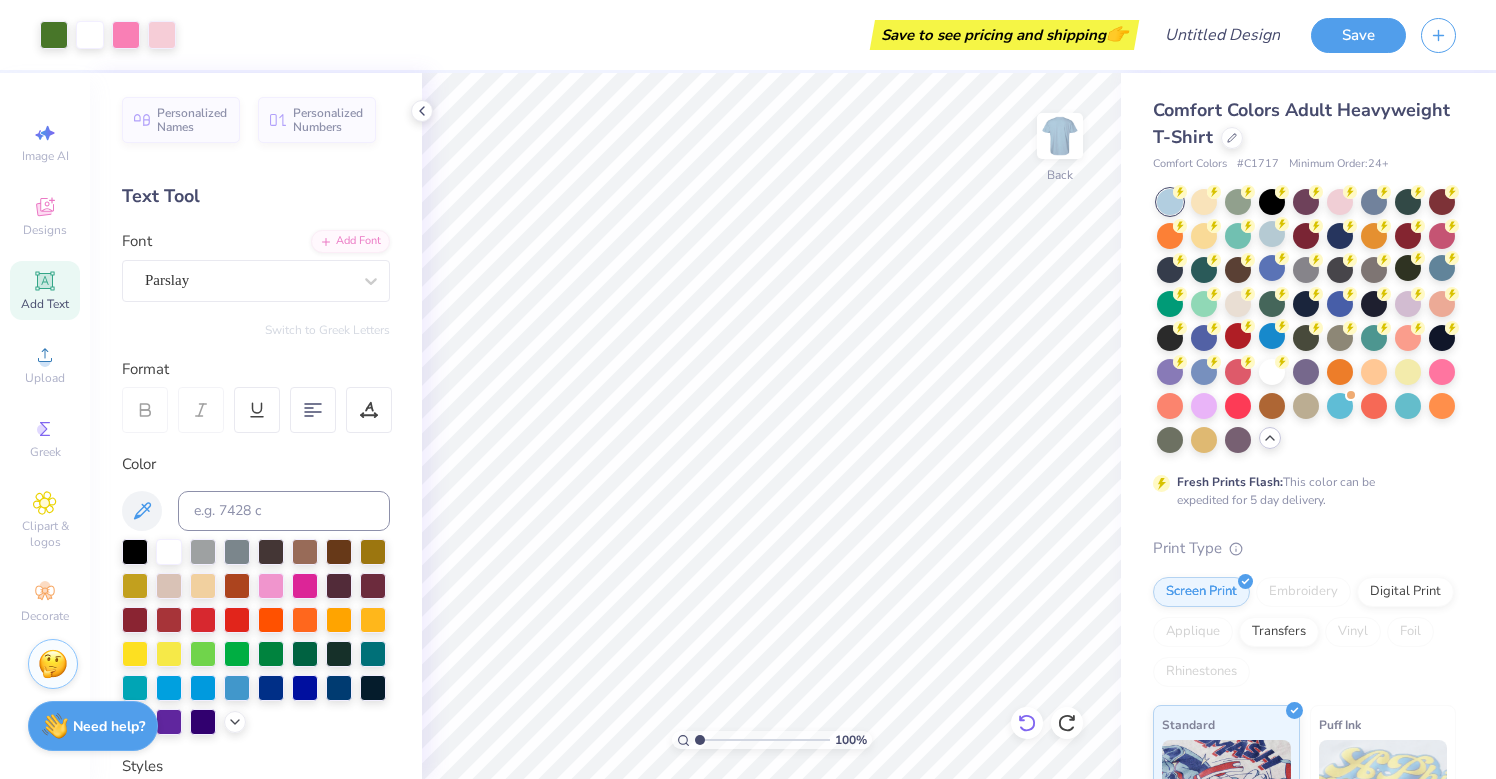 click 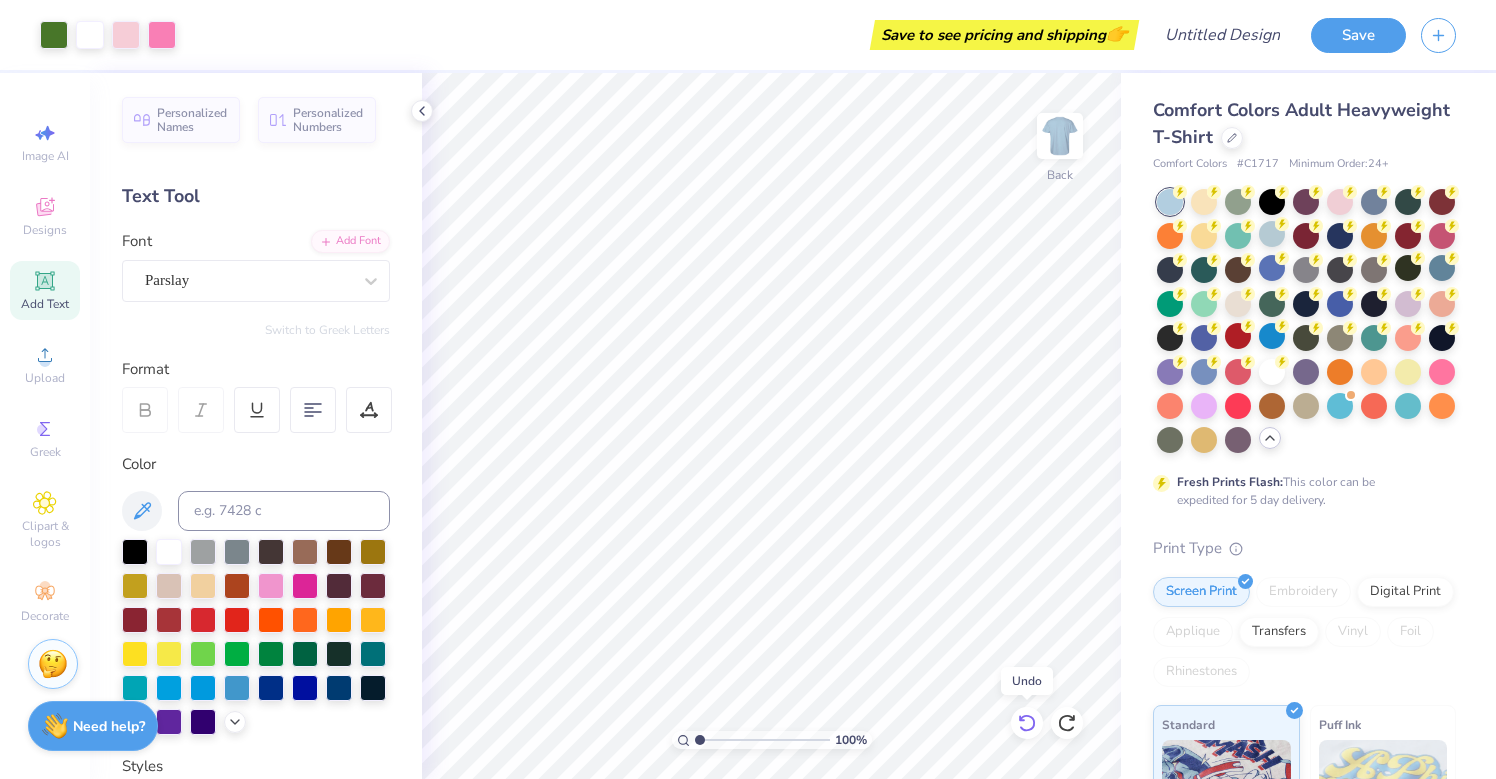click 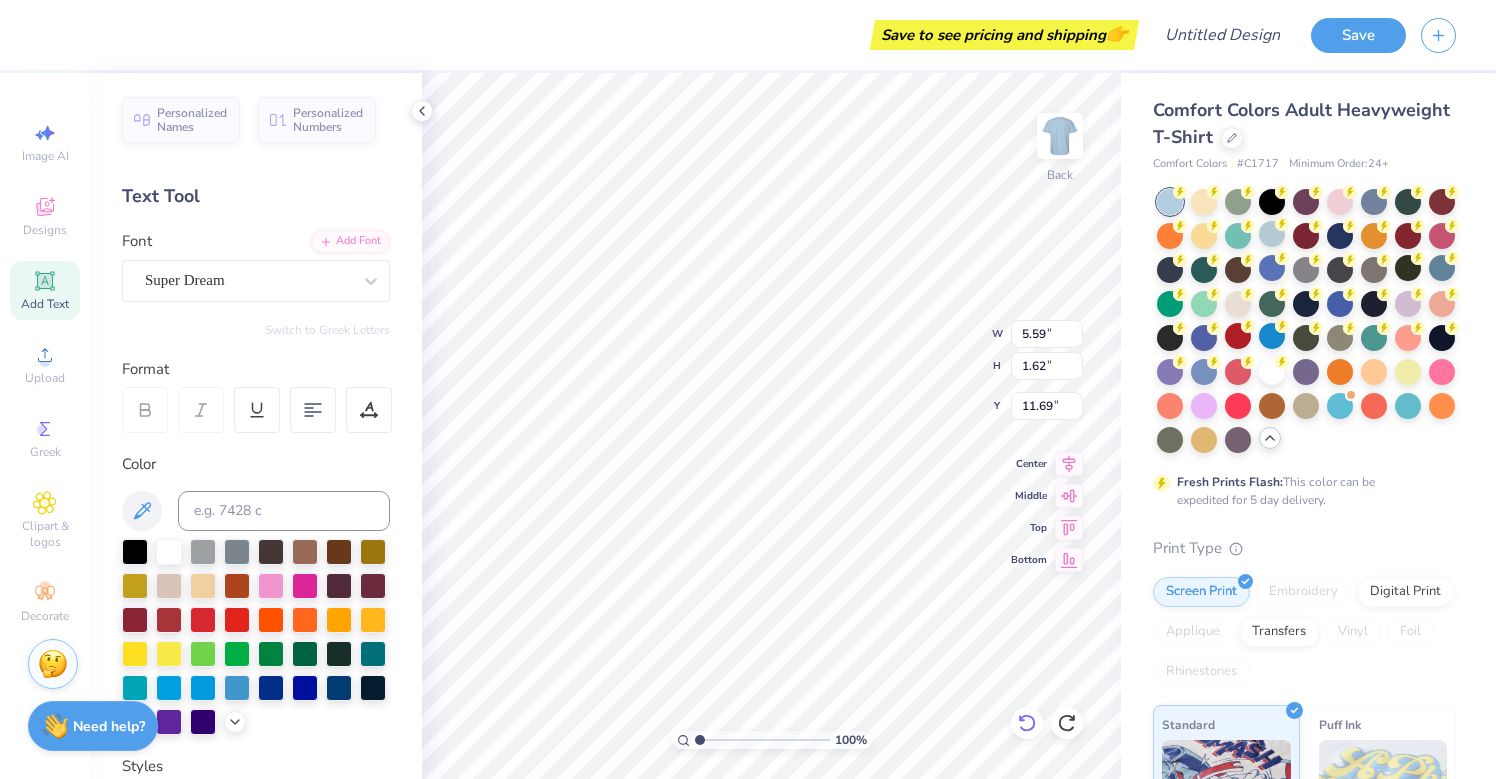 type on "8.38" 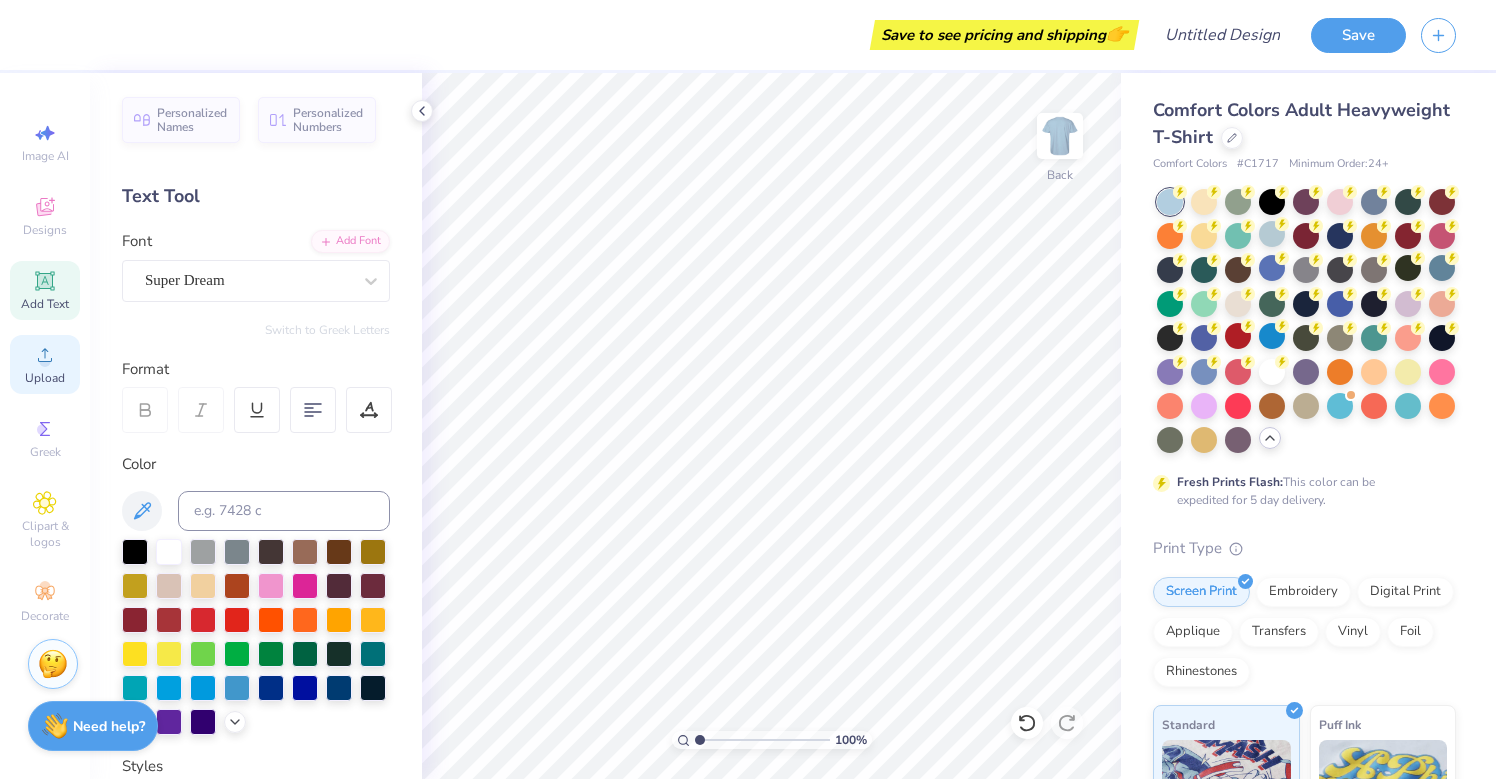 click 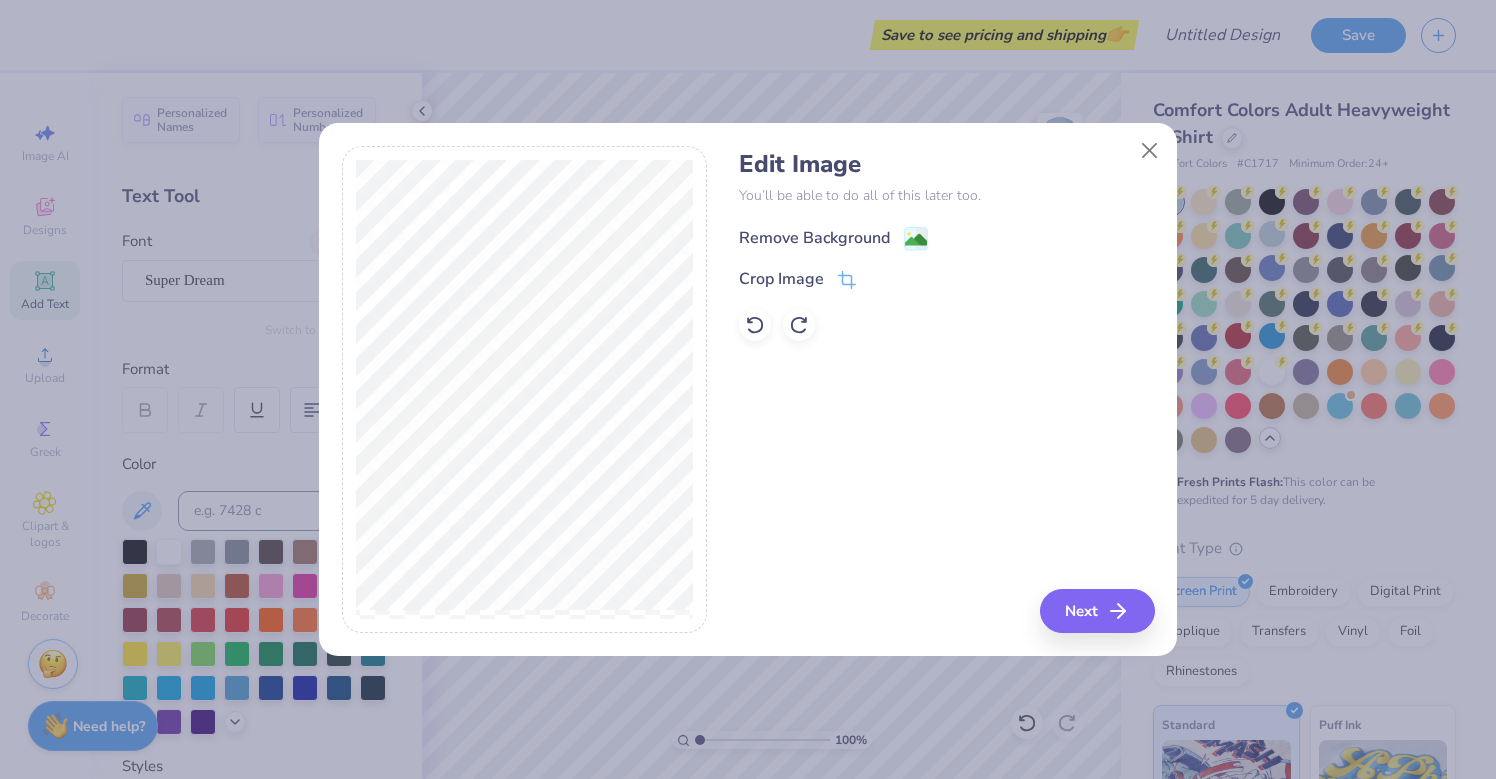click 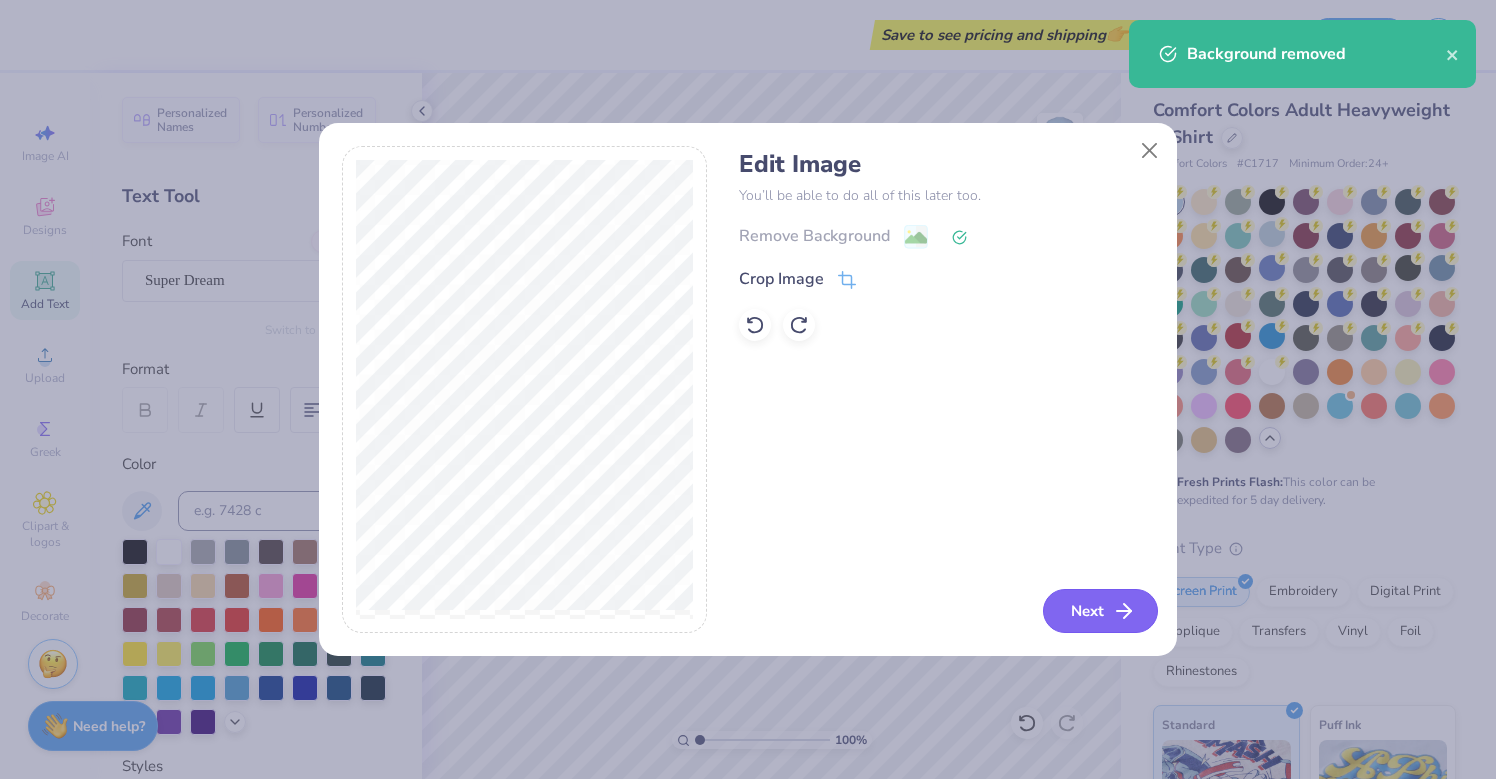 click on "Next" at bounding box center (1100, 611) 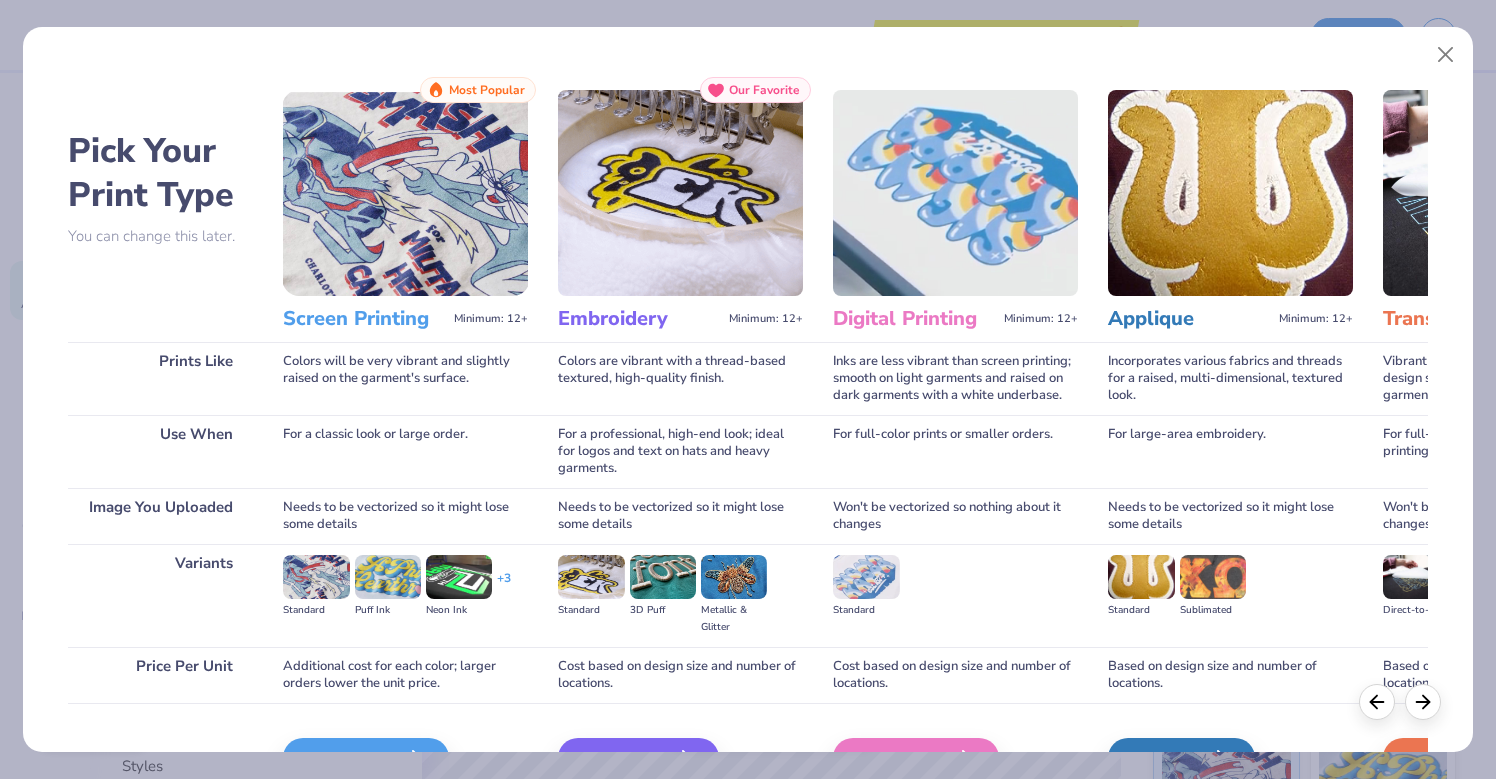 click at bounding box center (405, 193) 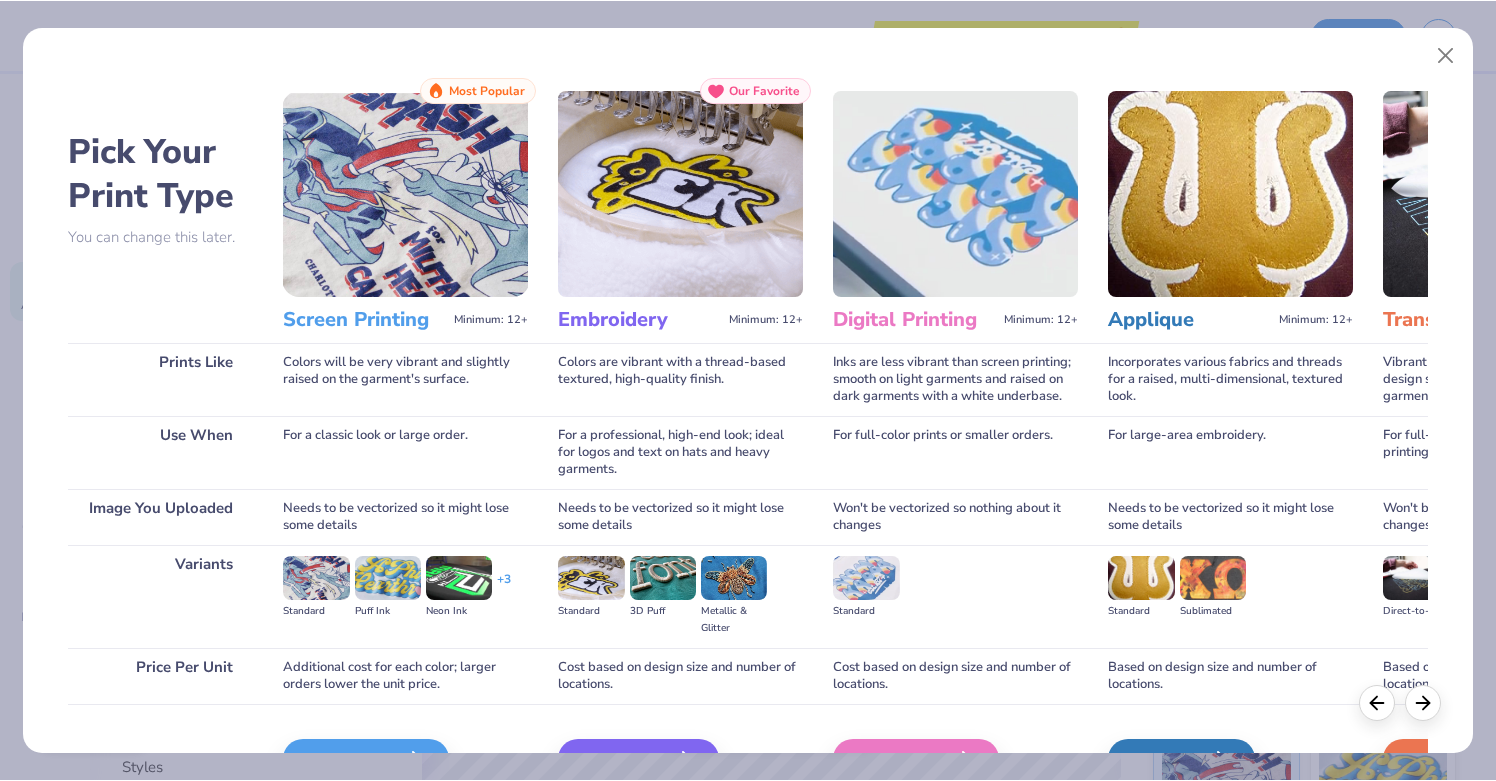 scroll, scrollTop: 118, scrollLeft: 0, axis: vertical 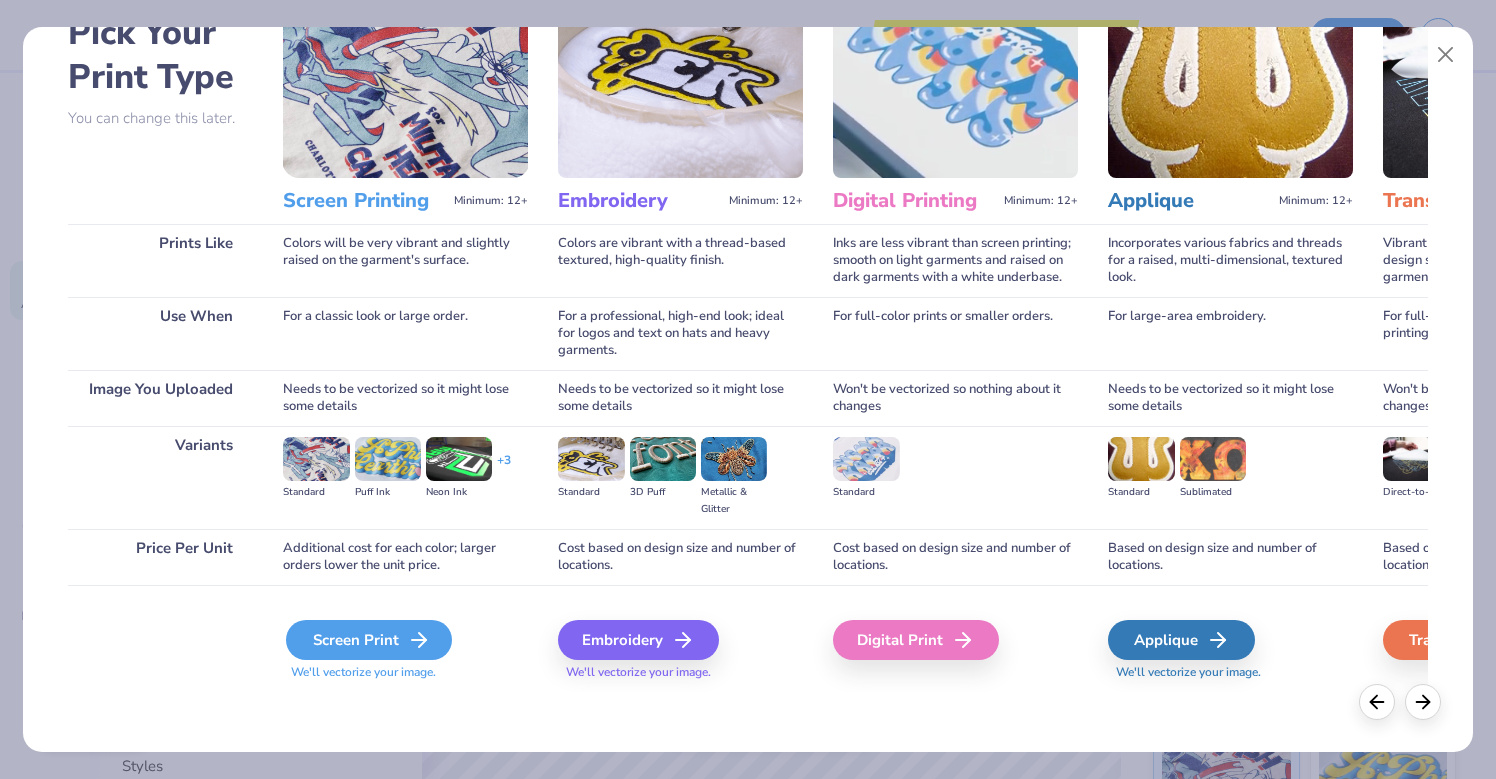 click on "Screen Print" at bounding box center [369, 640] 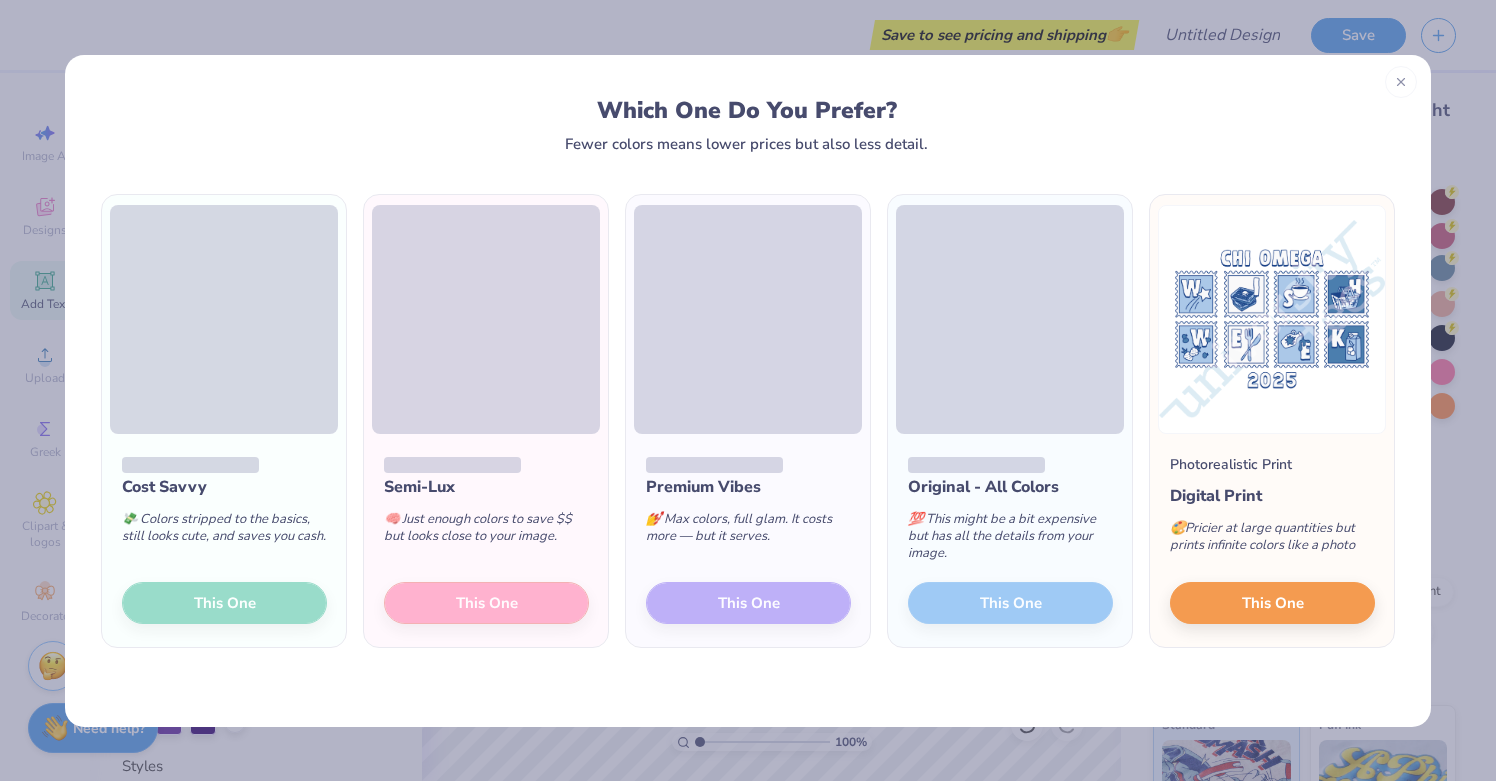 click on "Semi-Lux 🧠   Just enough colors to save $$ but looks close to your image. This One" at bounding box center (486, 541) 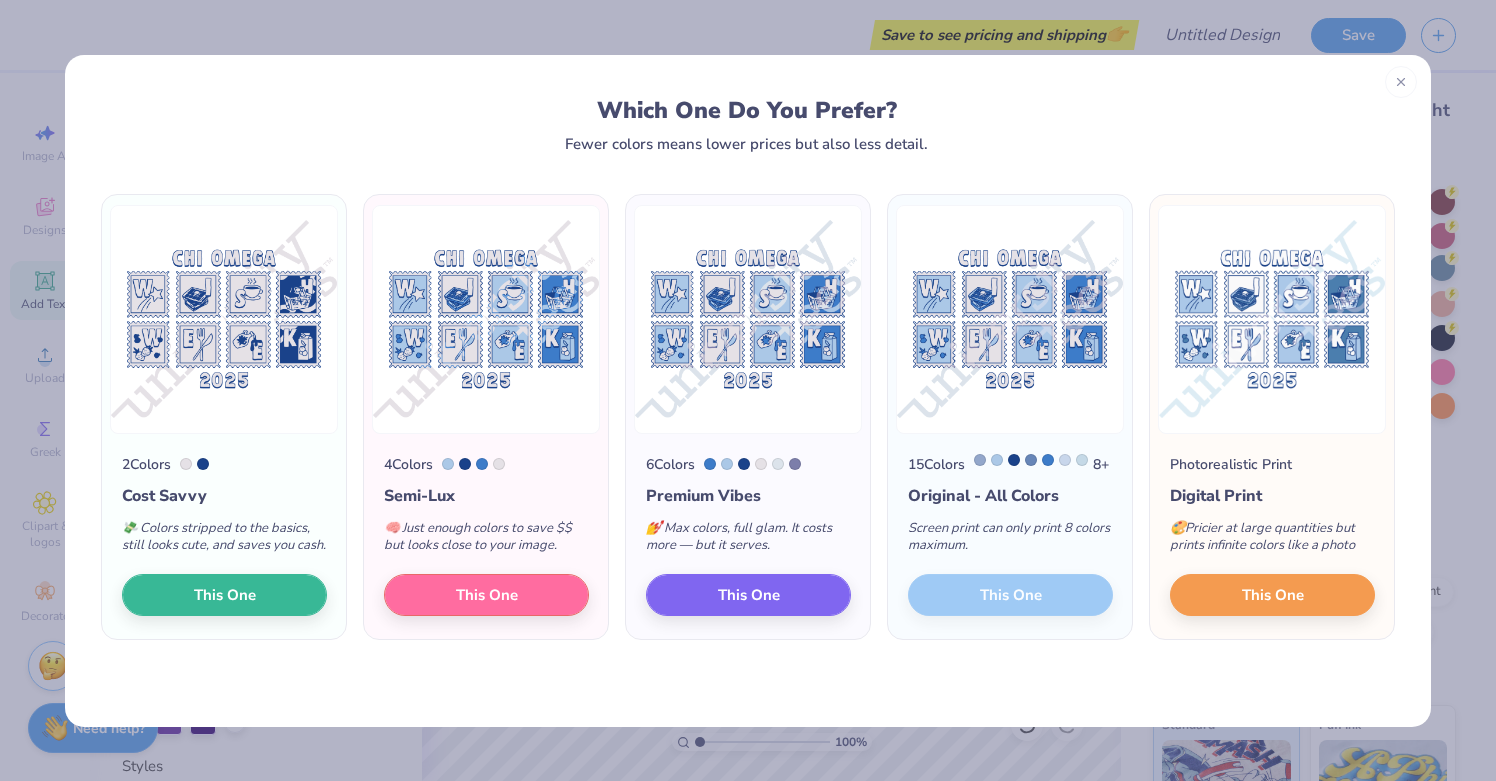 click on "💅   Max colors, full glam. It costs more — but it serves." at bounding box center [748, 541] 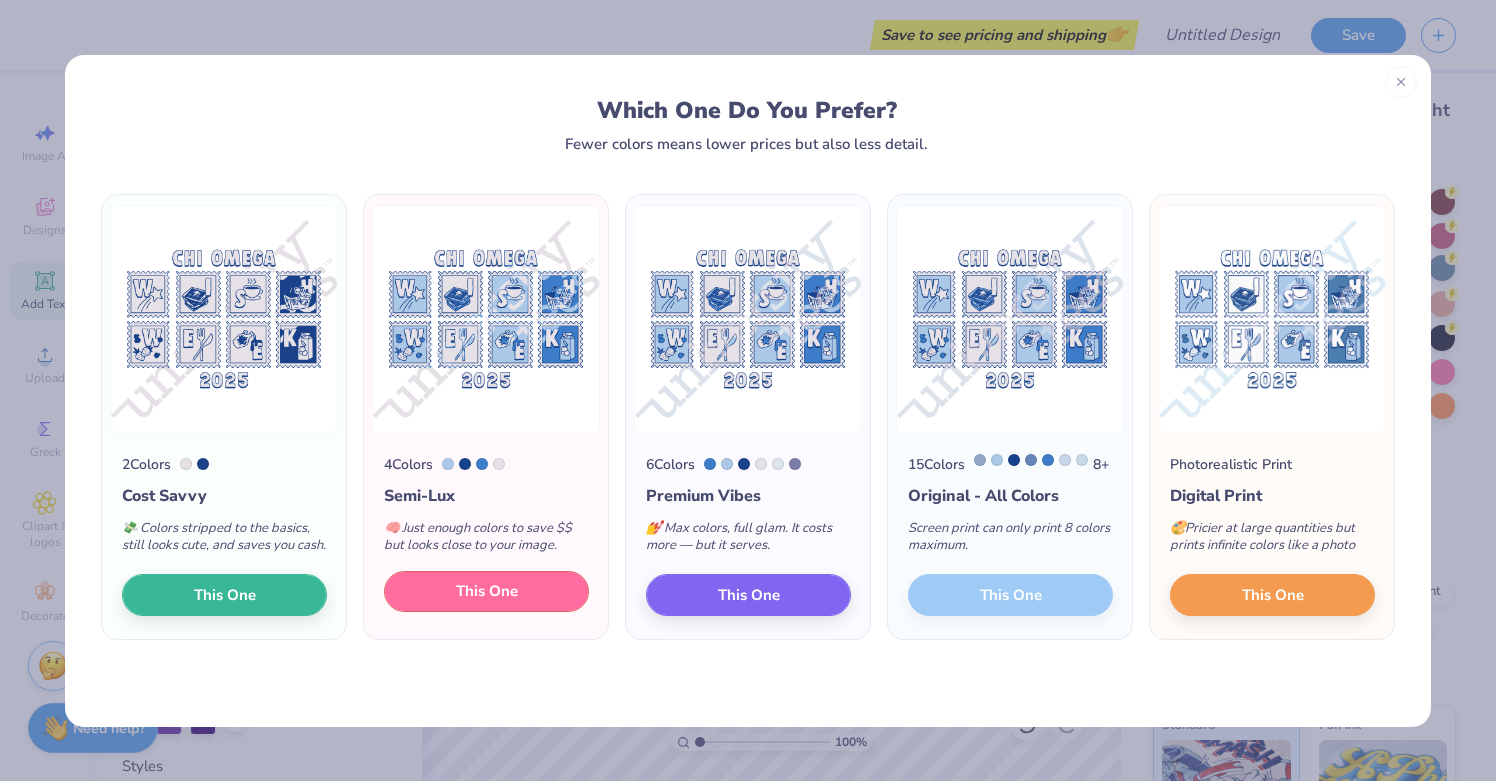click on "This One" at bounding box center (486, 592) 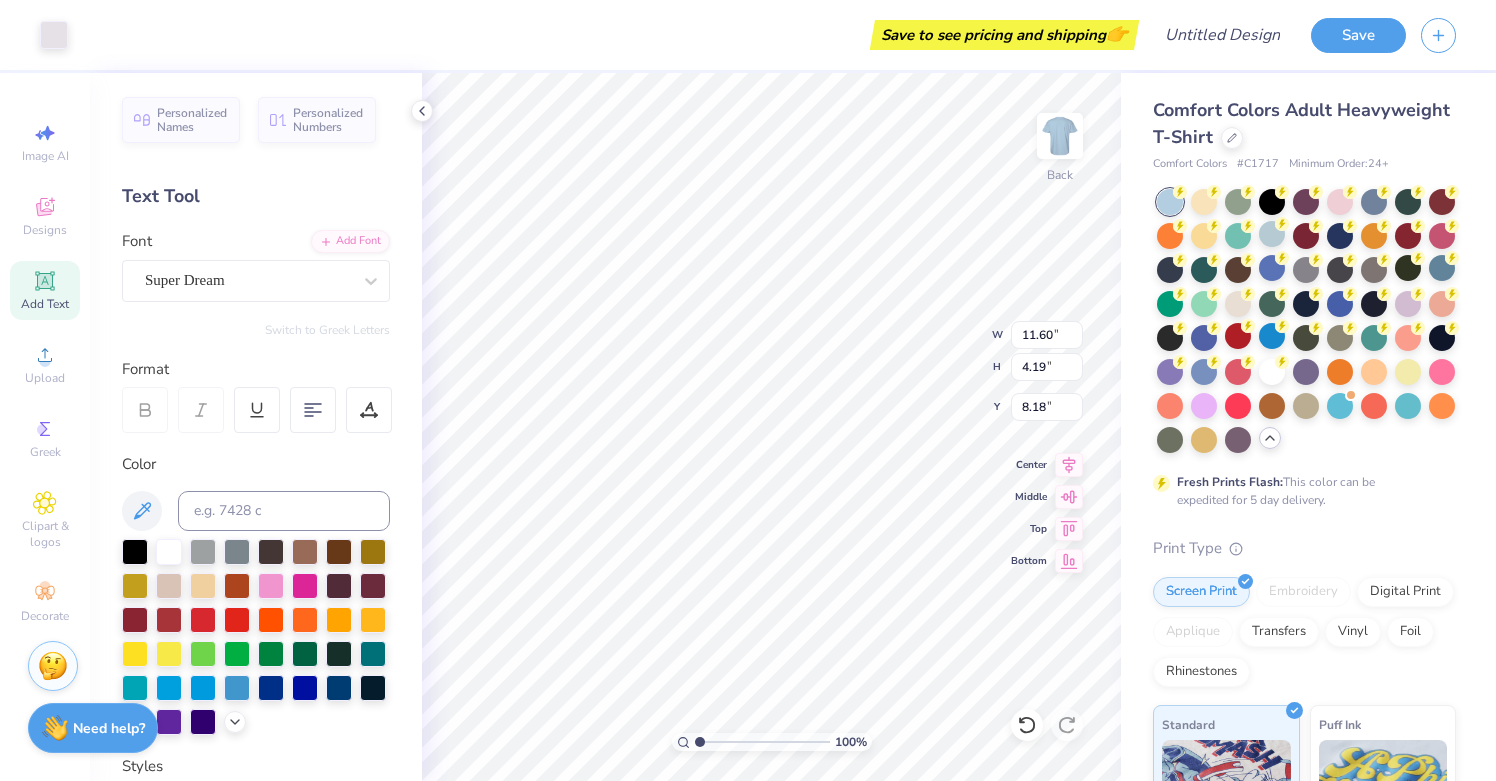 type on "11.60" 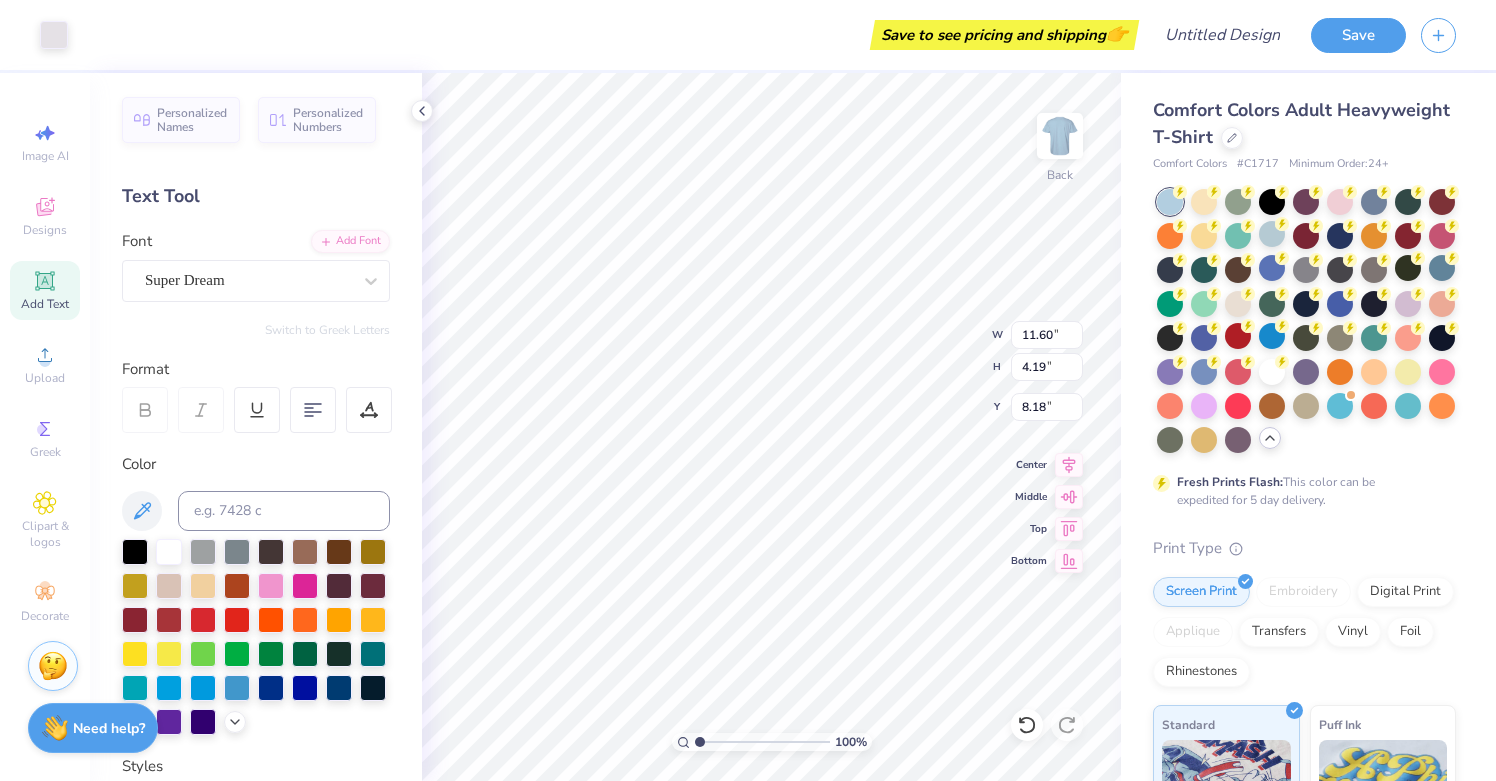 type on "9.01" 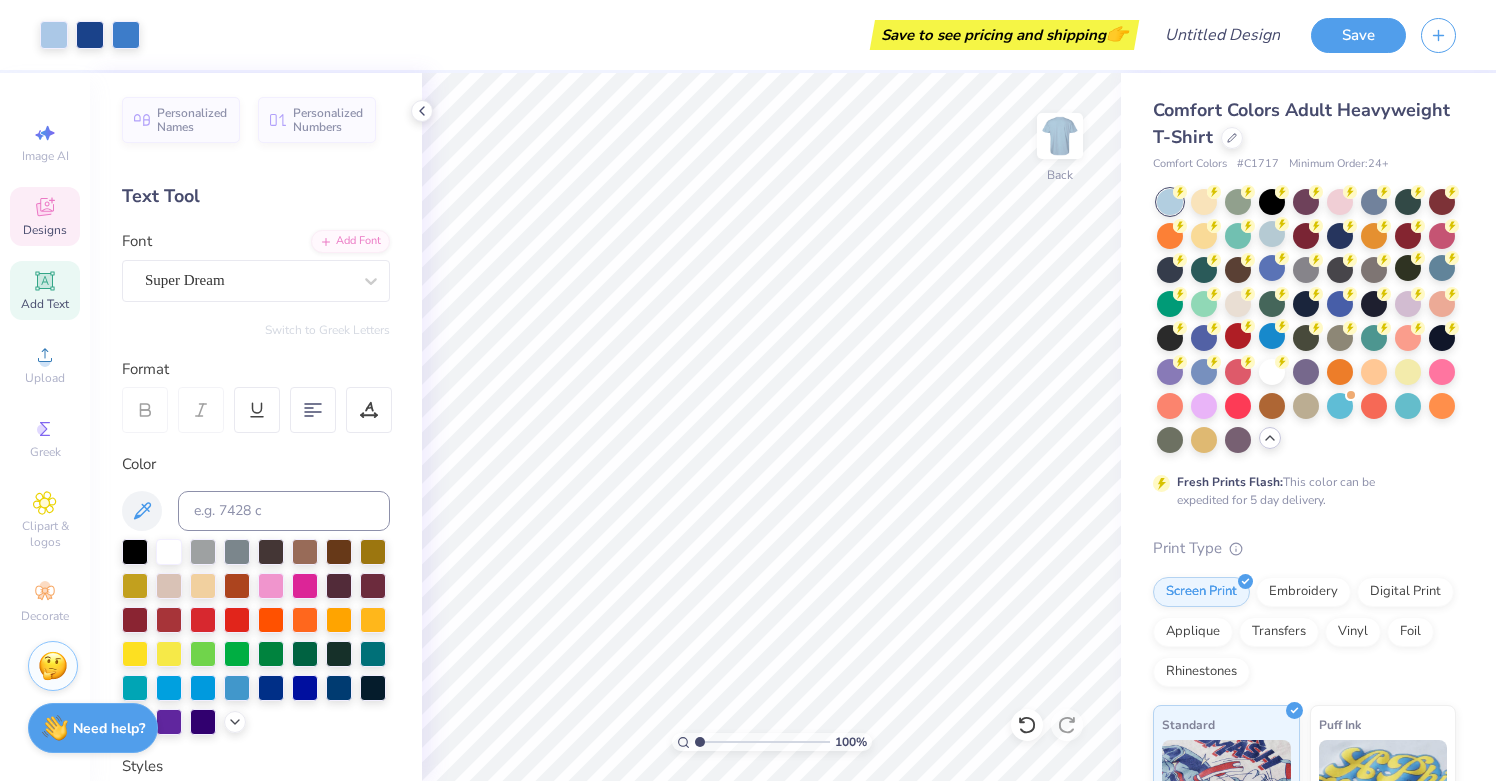 click 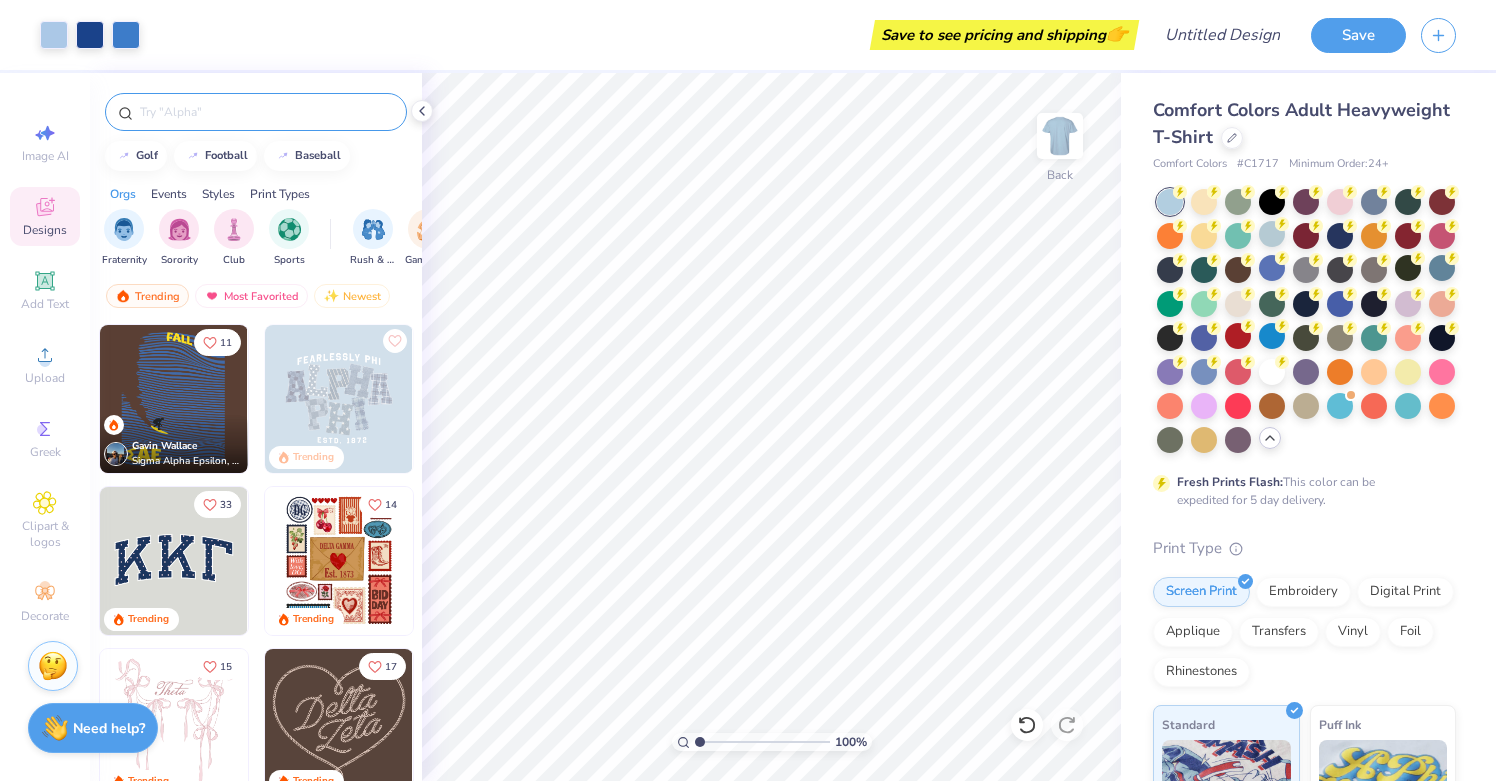 click at bounding box center (266, 112) 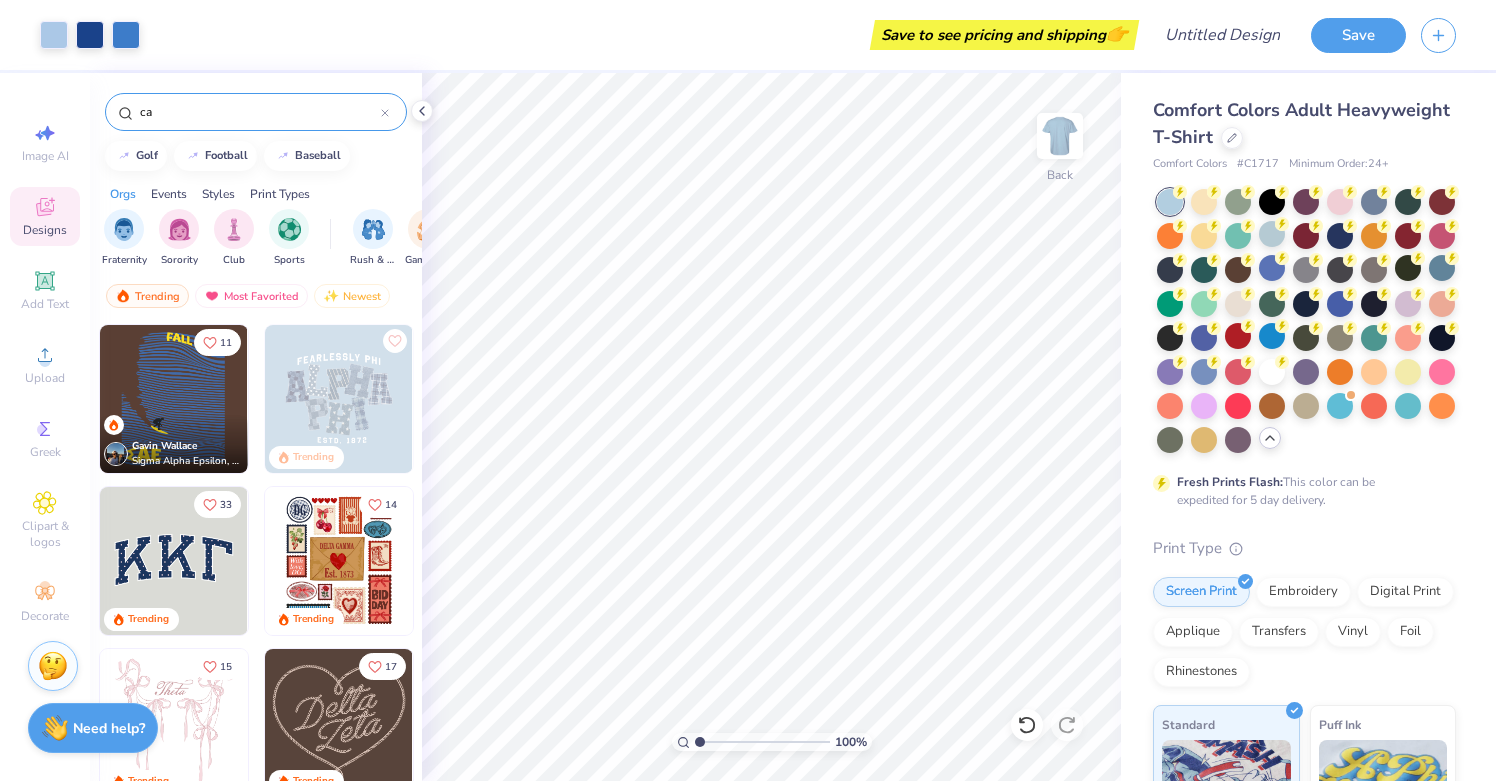 type on "c" 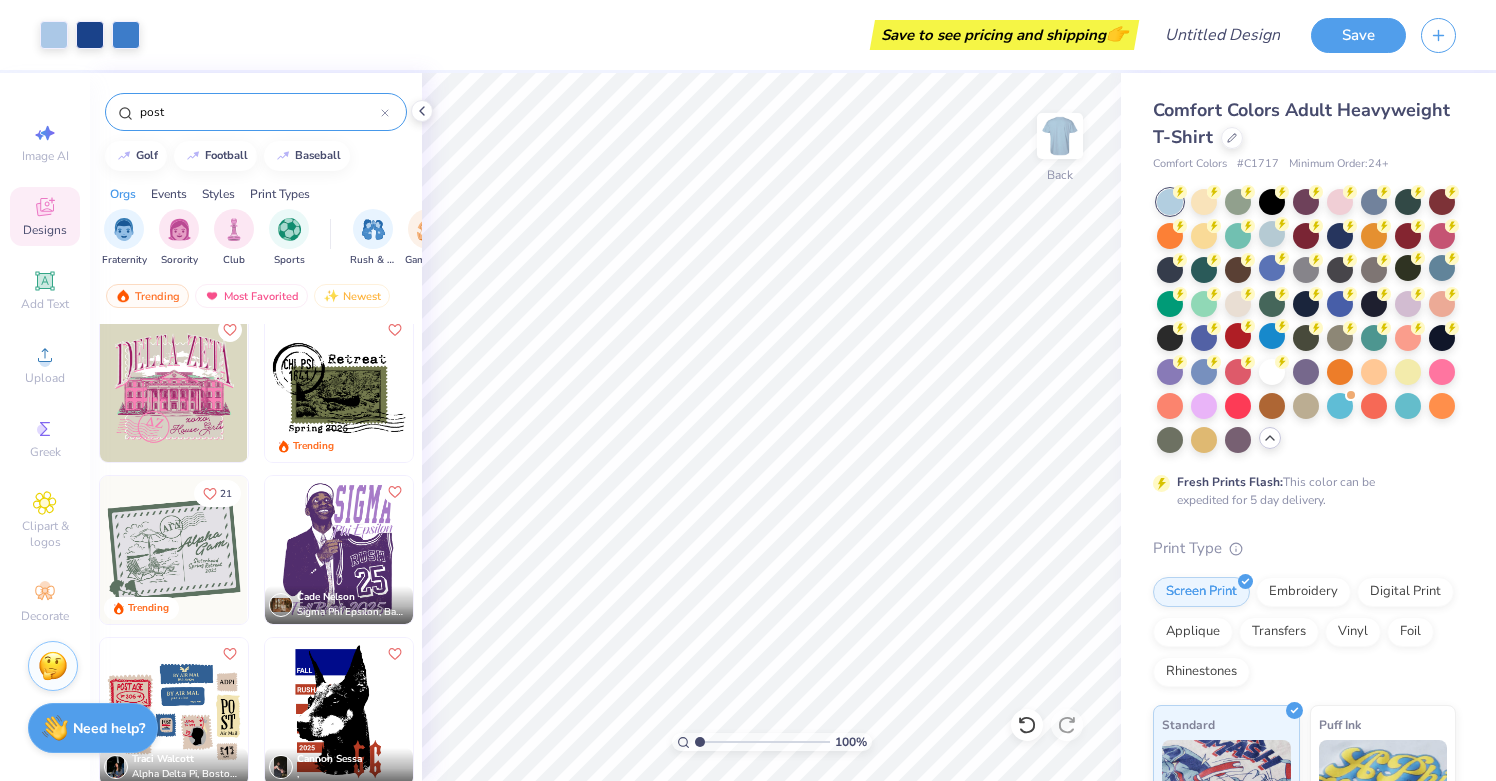 scroll, scrollTop: 0, scrollLeft: 0, axis: both 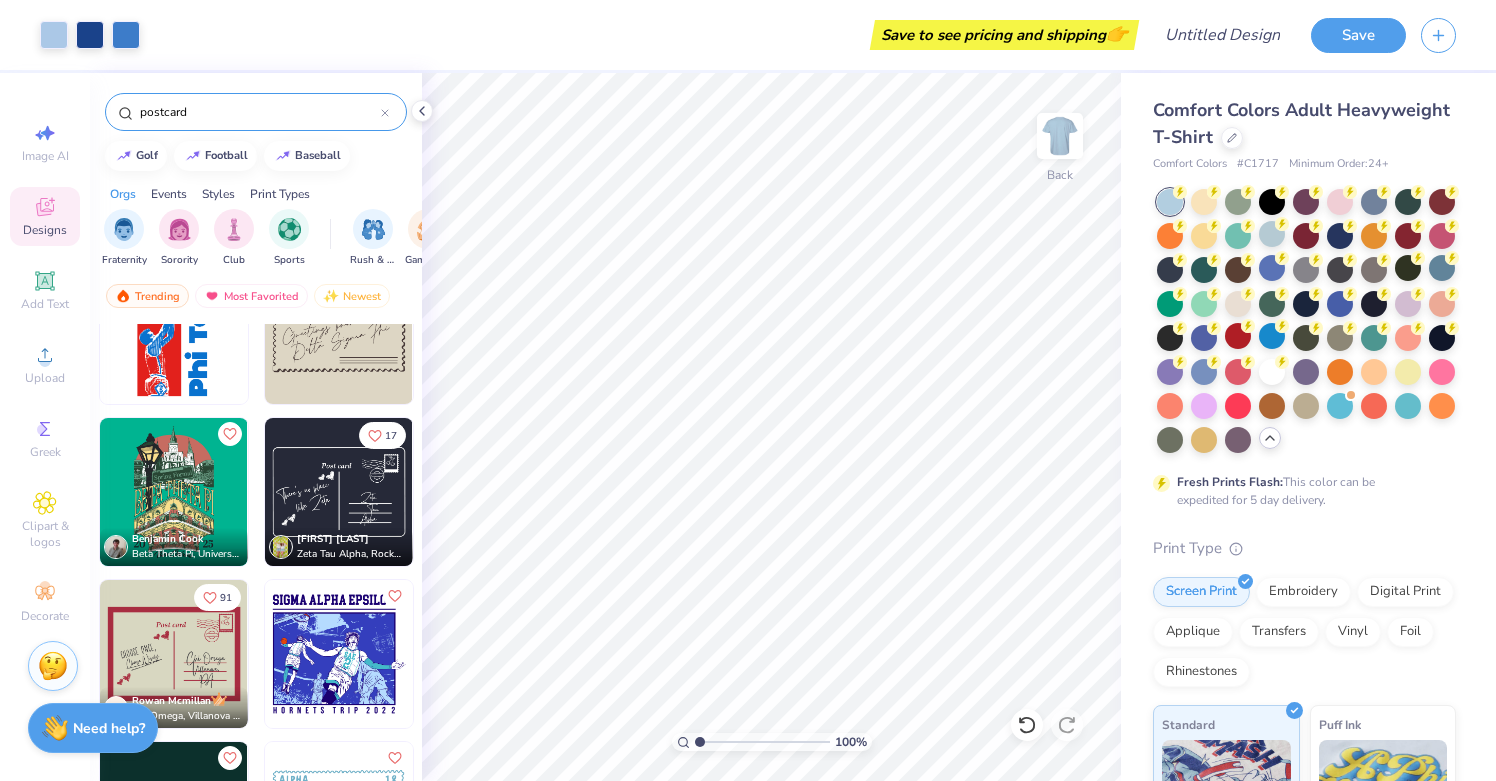 type on "postcard" 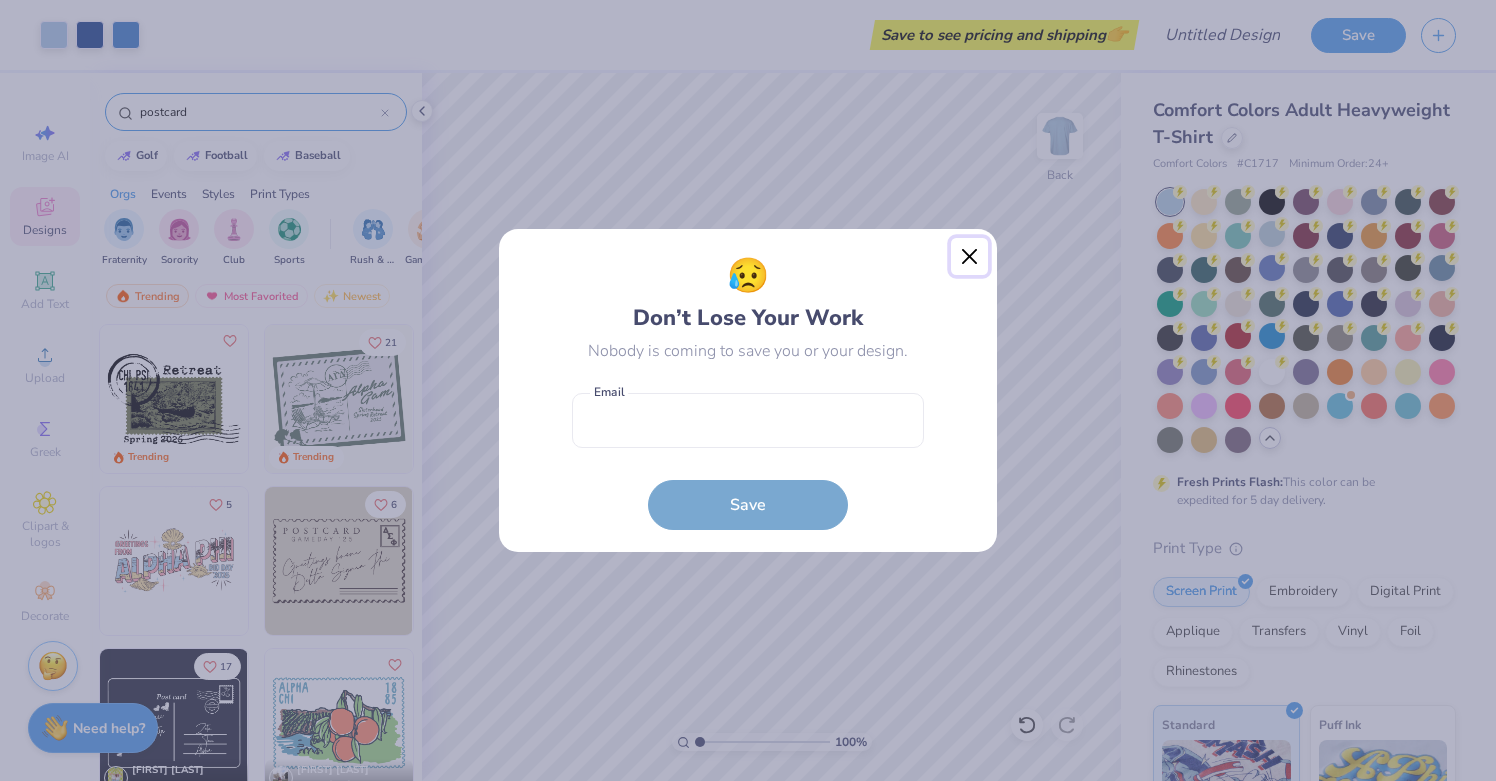 click at bounding box center (970, 257) 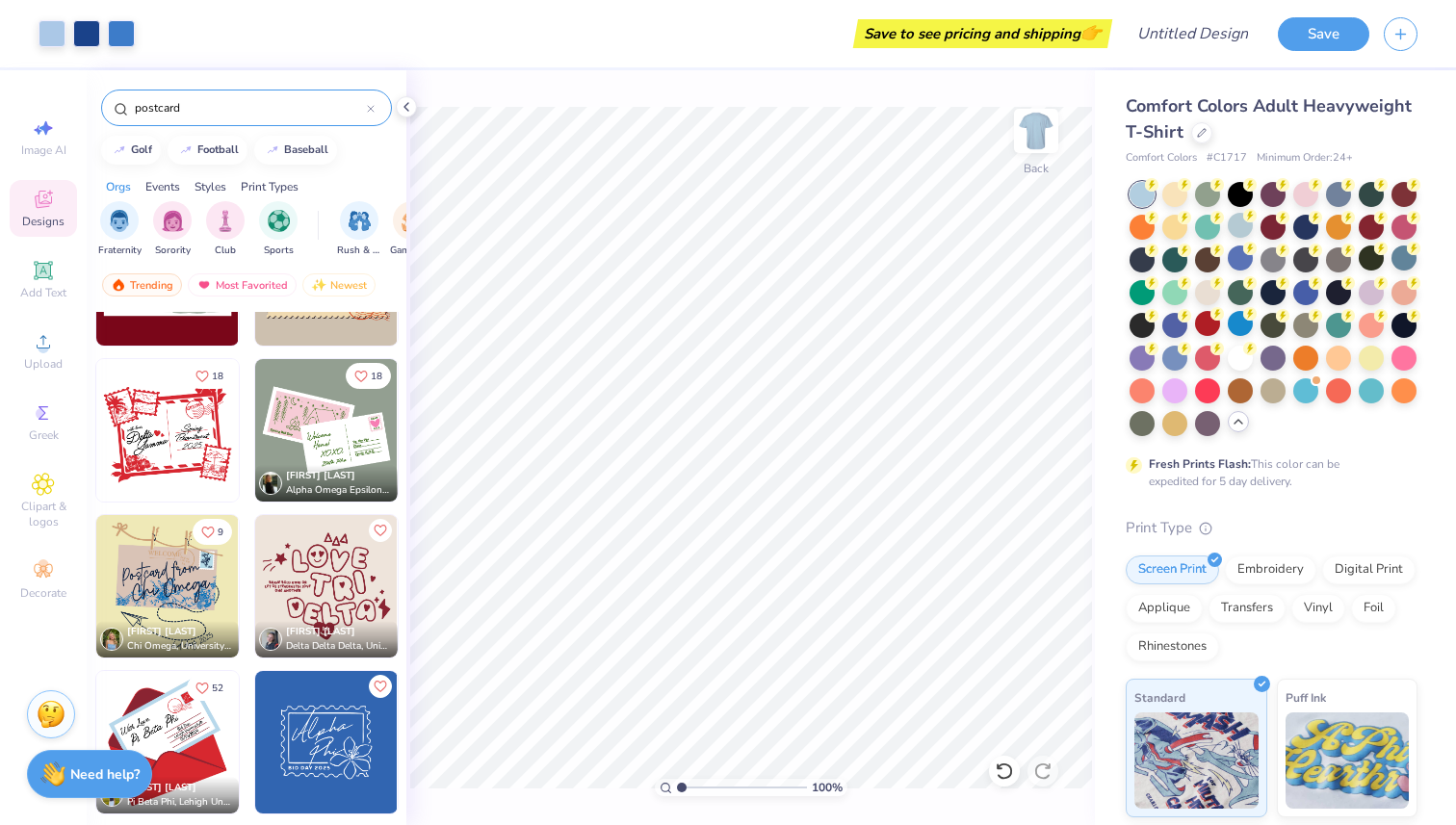 scroll, scrollTop: 818, scrollLeft: 0, axis: vertical 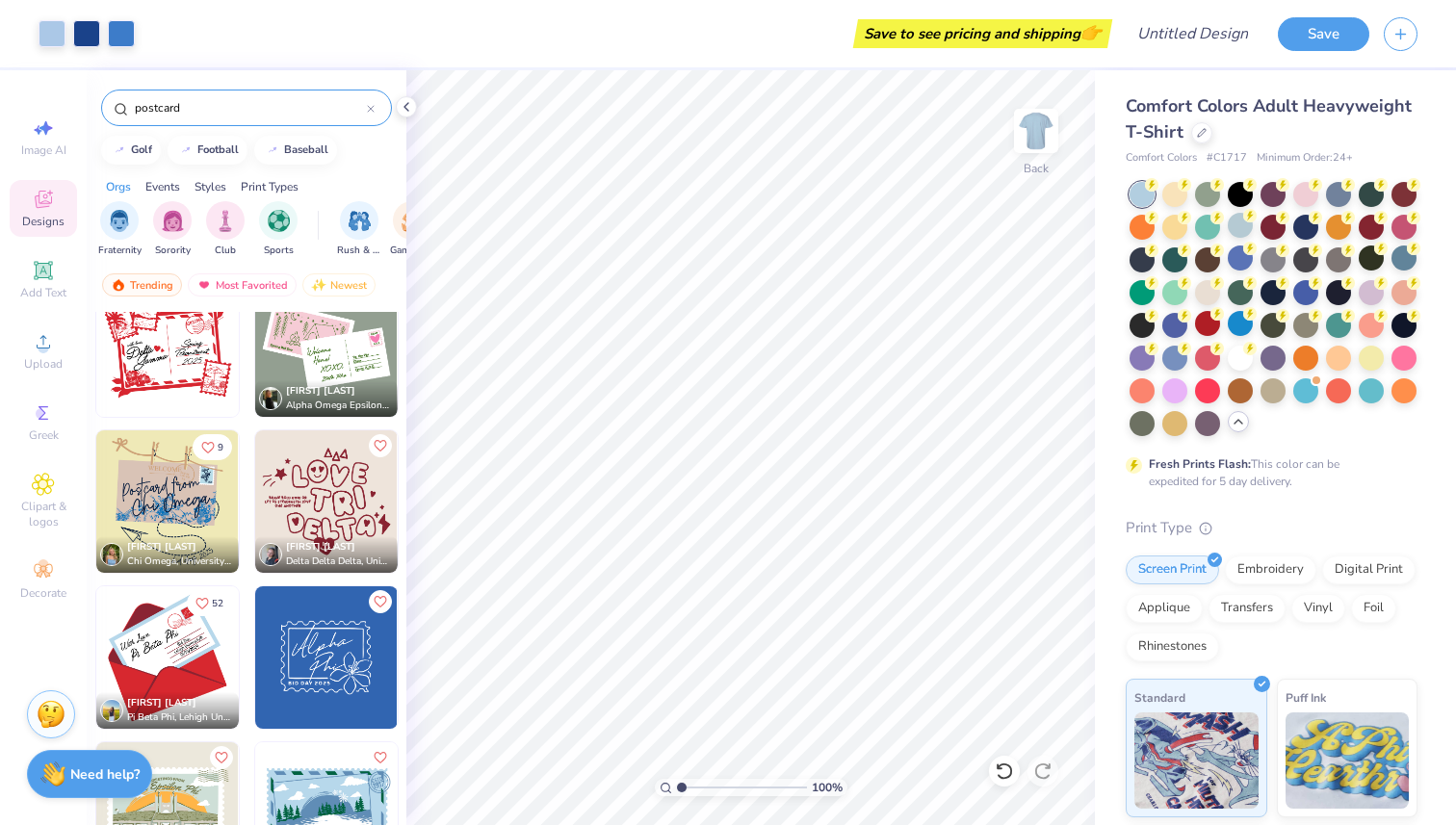 click at bounding box center (326, 813) 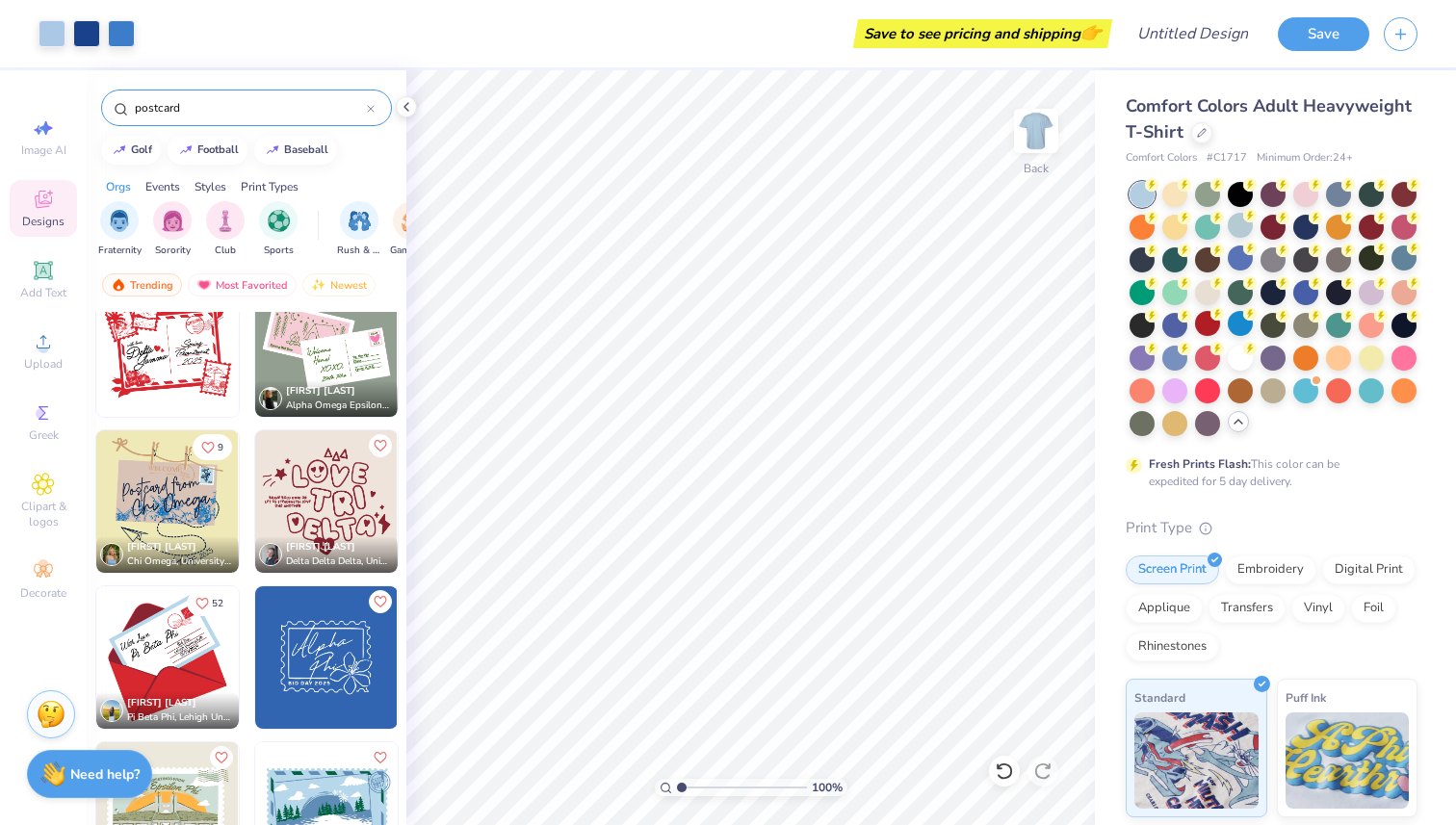 click on "postcard" at bounding box center [249, 108] 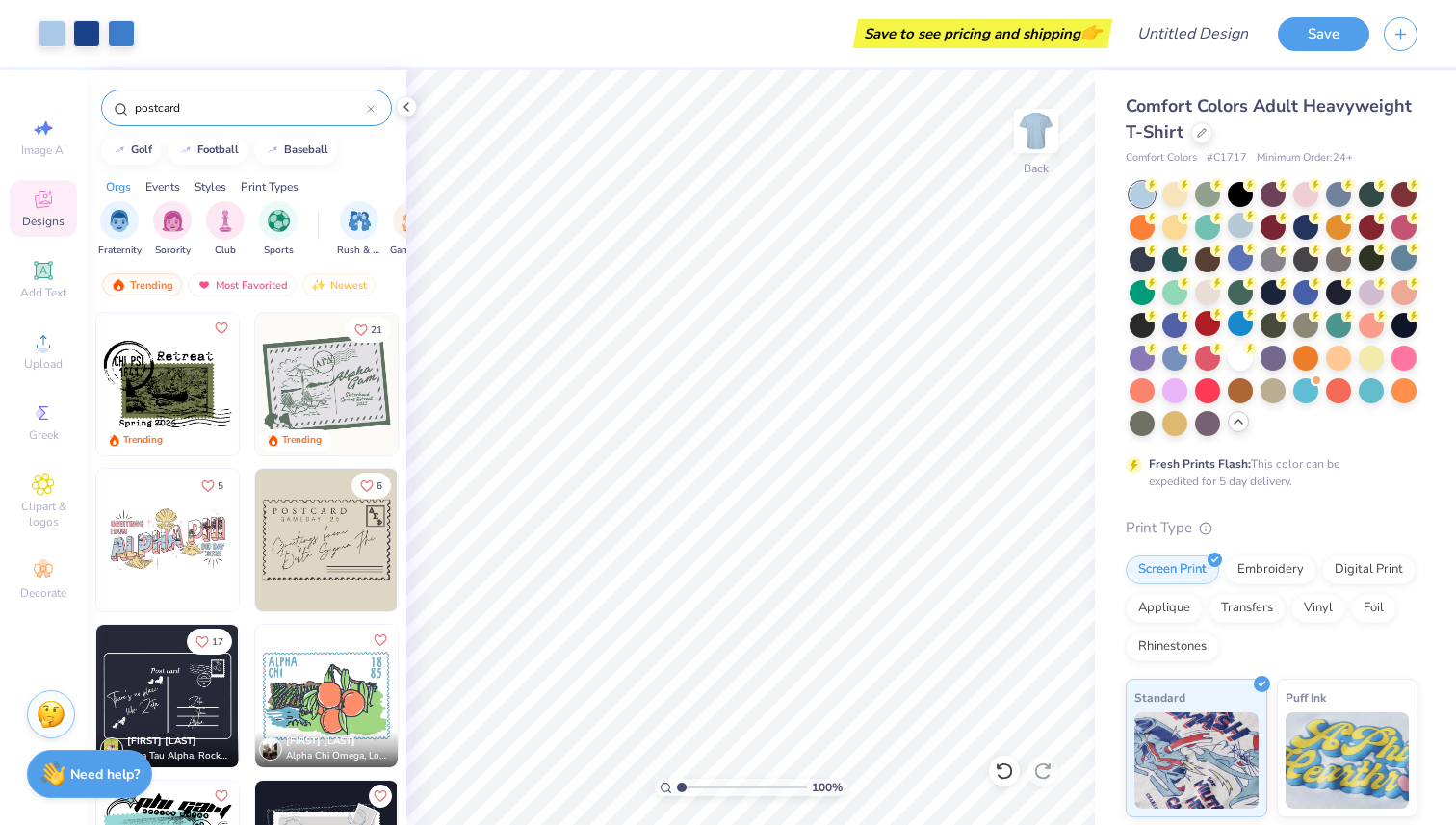 click 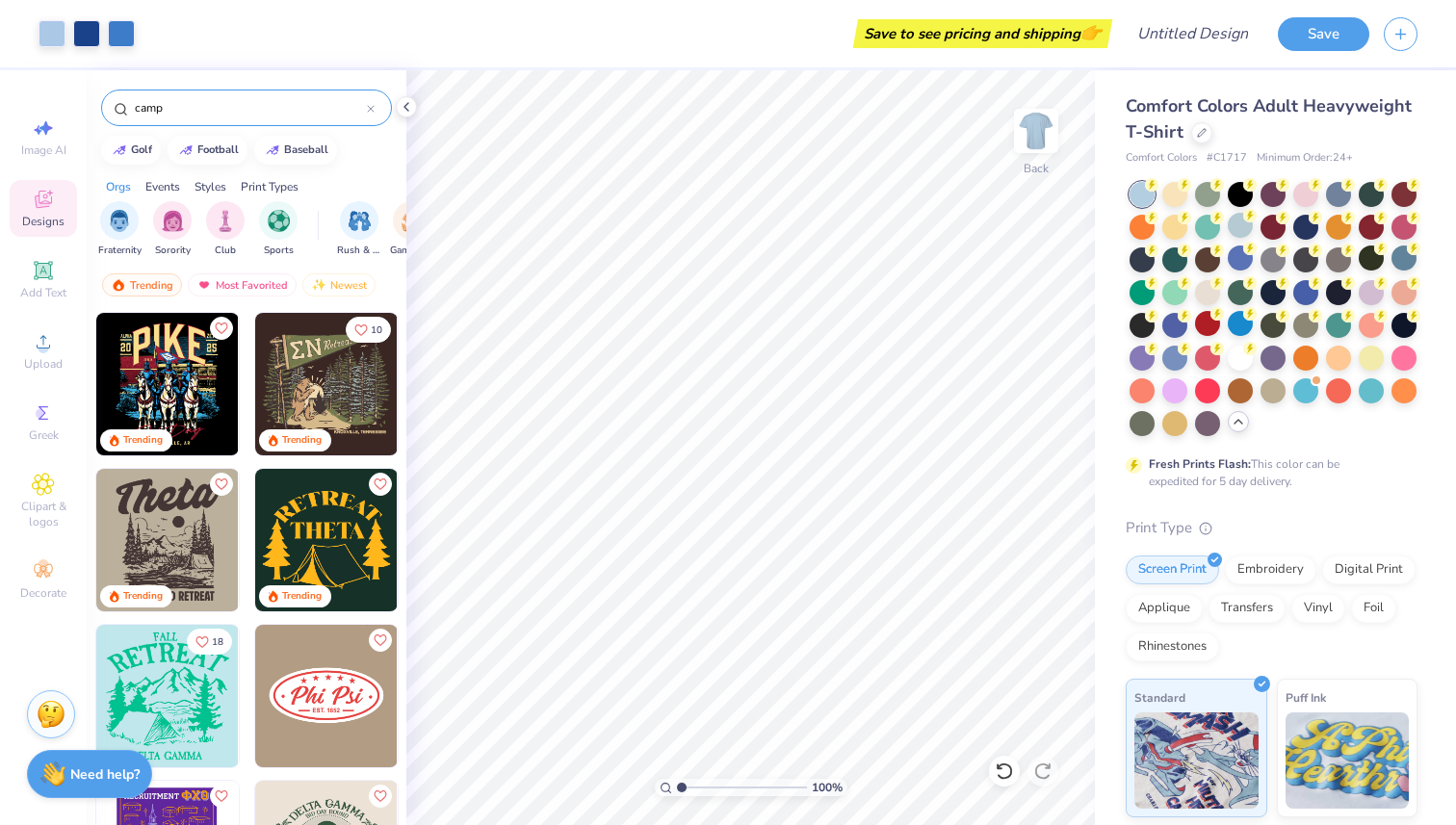 type on "camp" 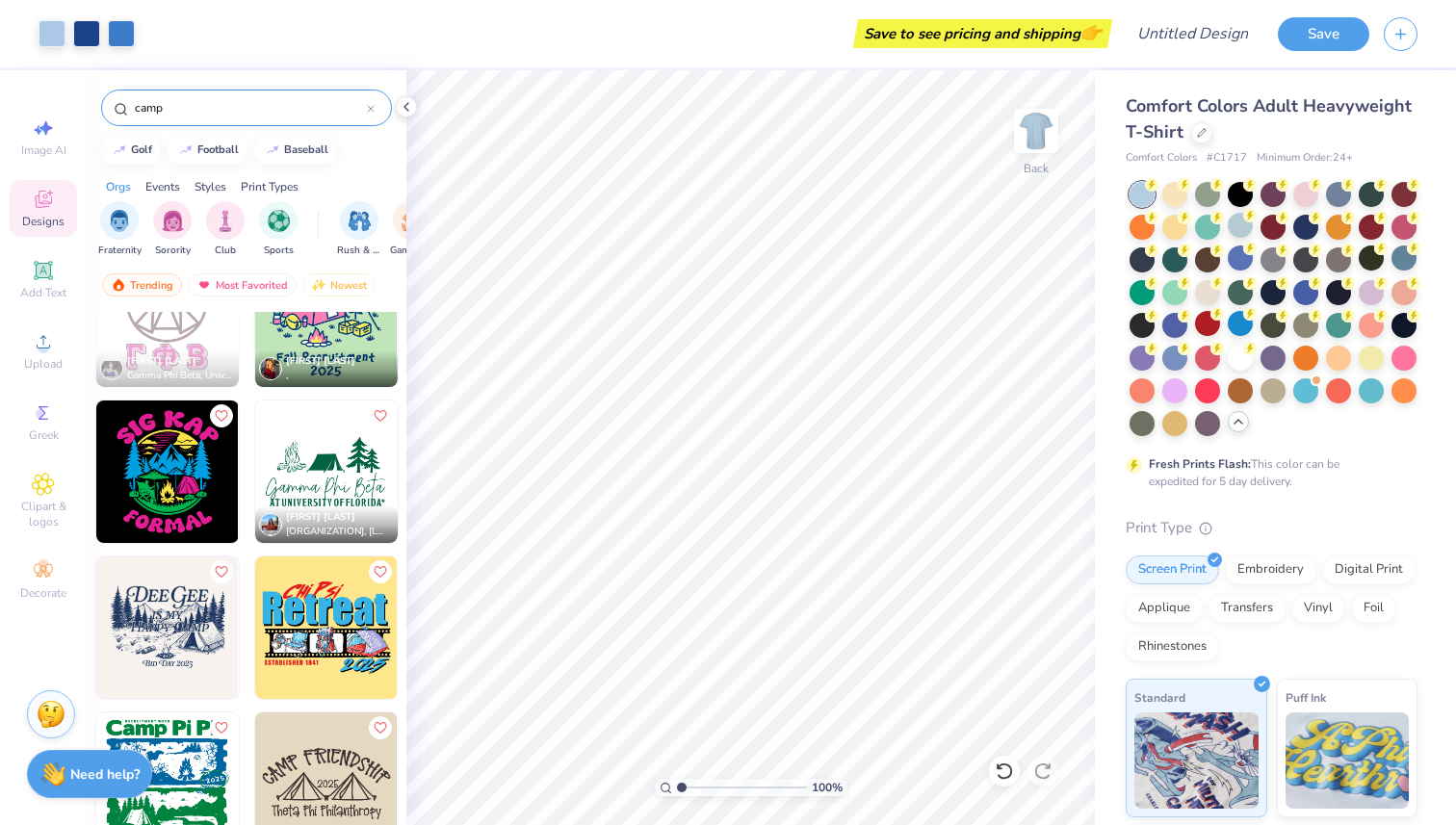 scroll, scrollTop: 988, scrollLeft: 0, axis: vertical 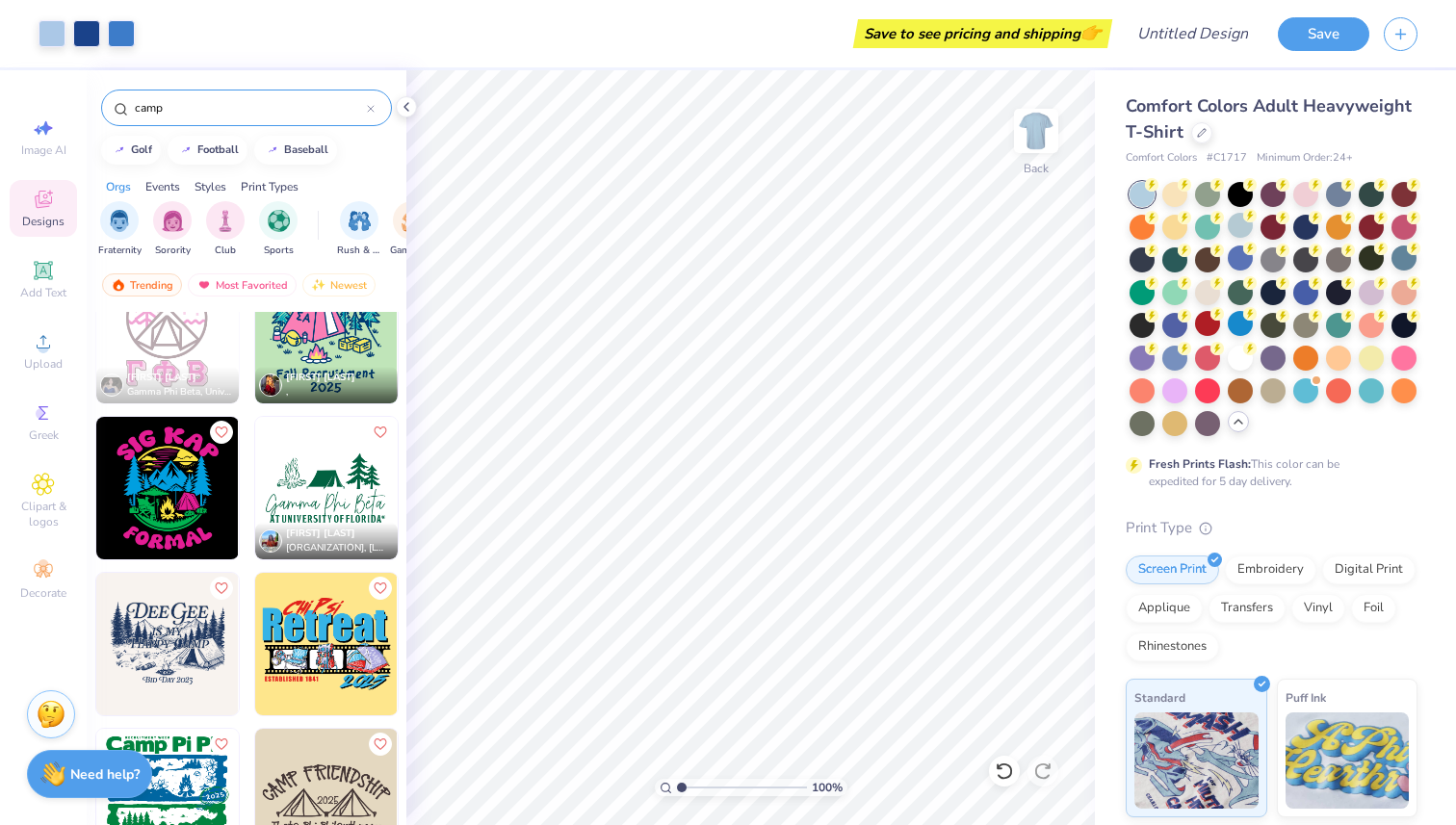 click at bounding box center (168, 644) 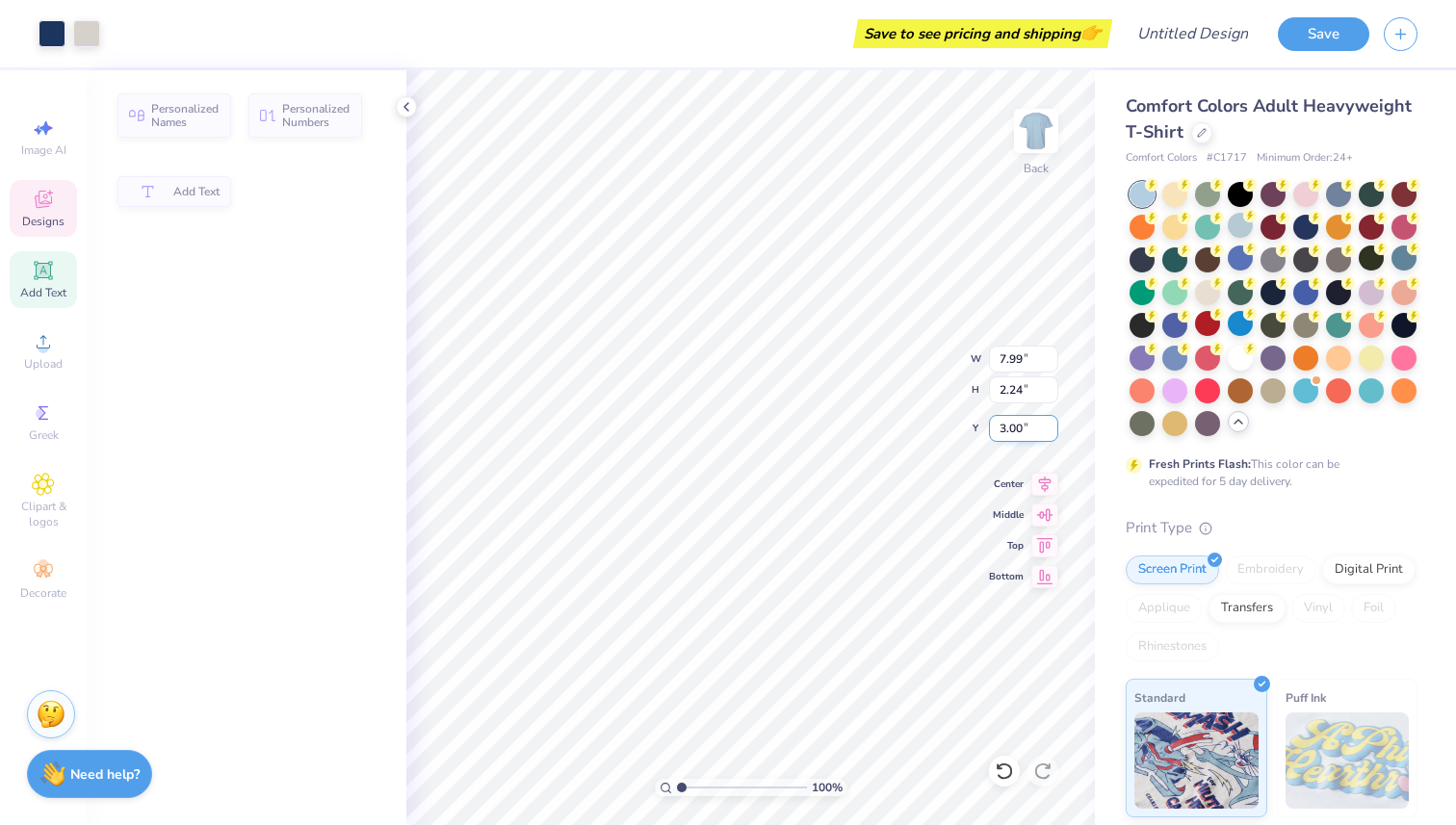 type on "7.99" 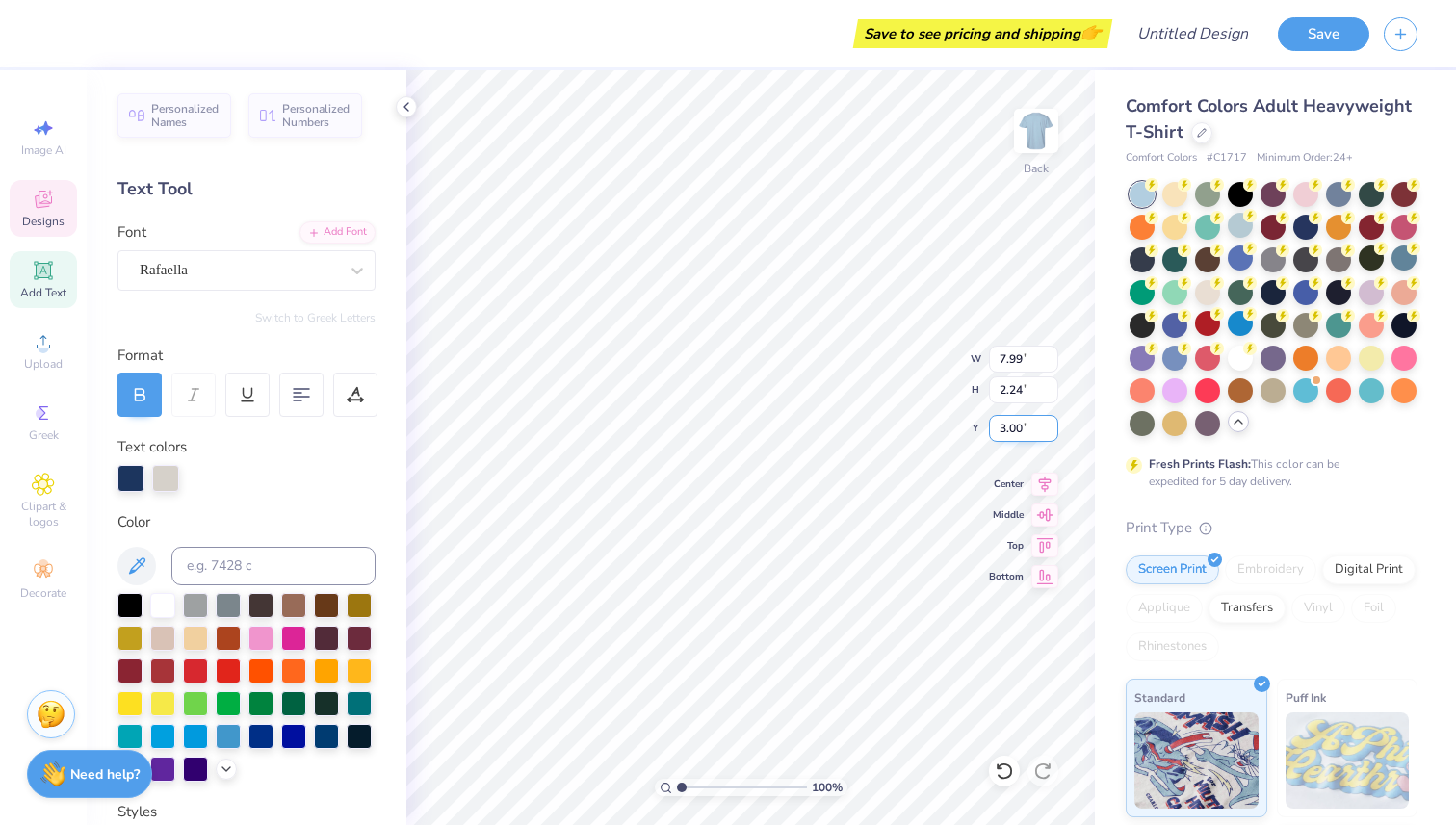 scroll, scrollTop: 0, scrollLeft: 0, axis: both 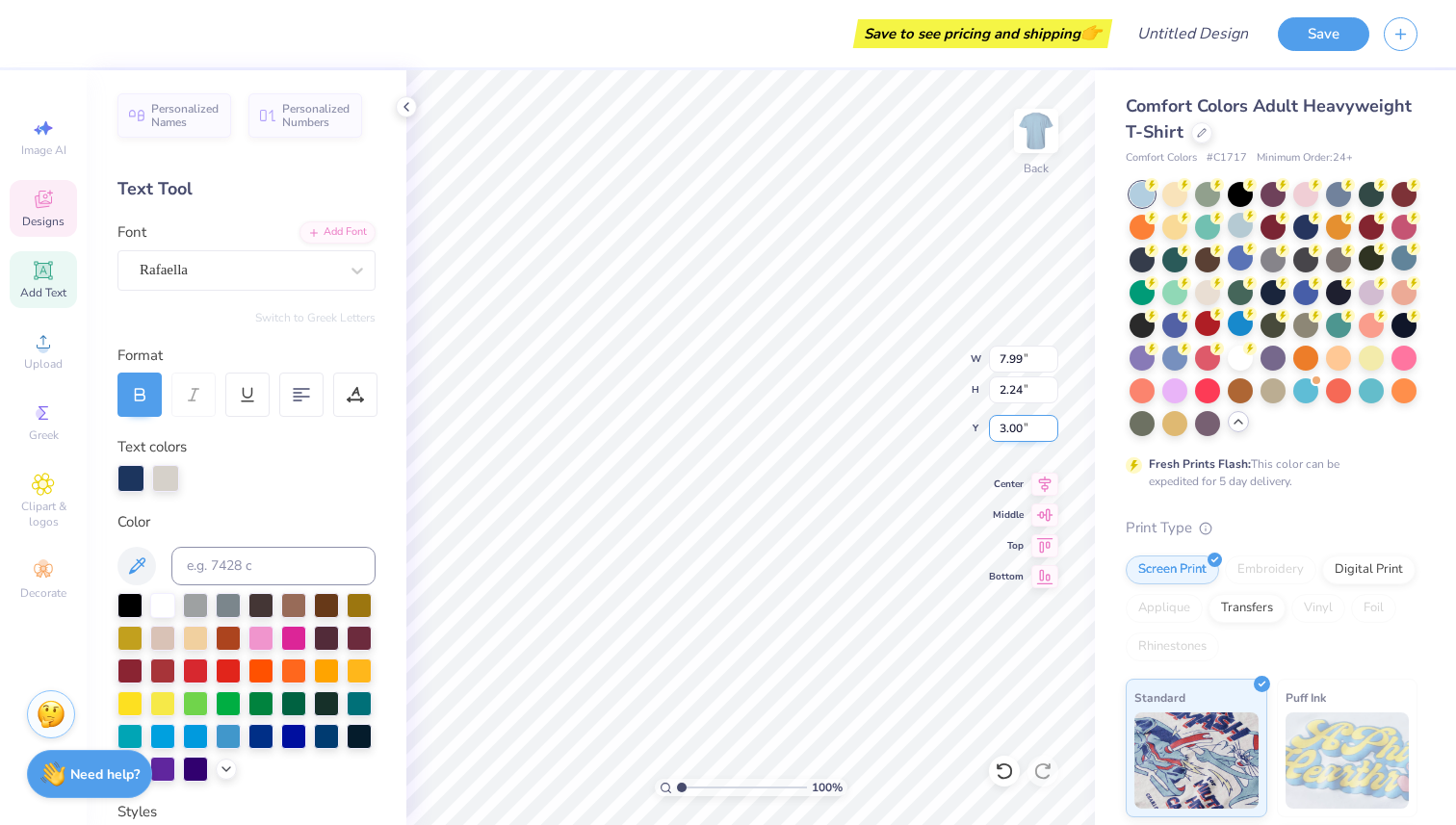 type on "Teaching" 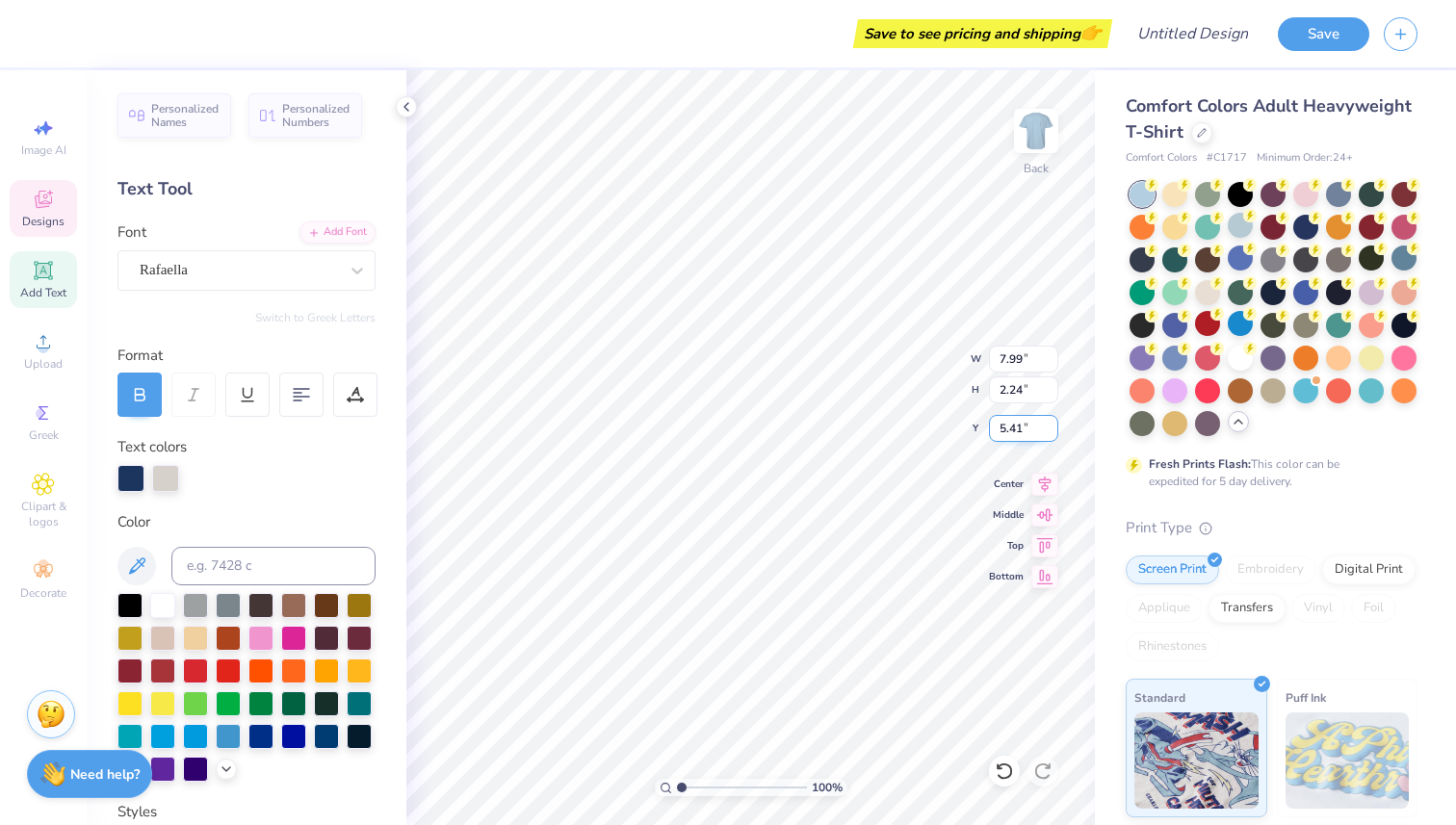type on "3.13" 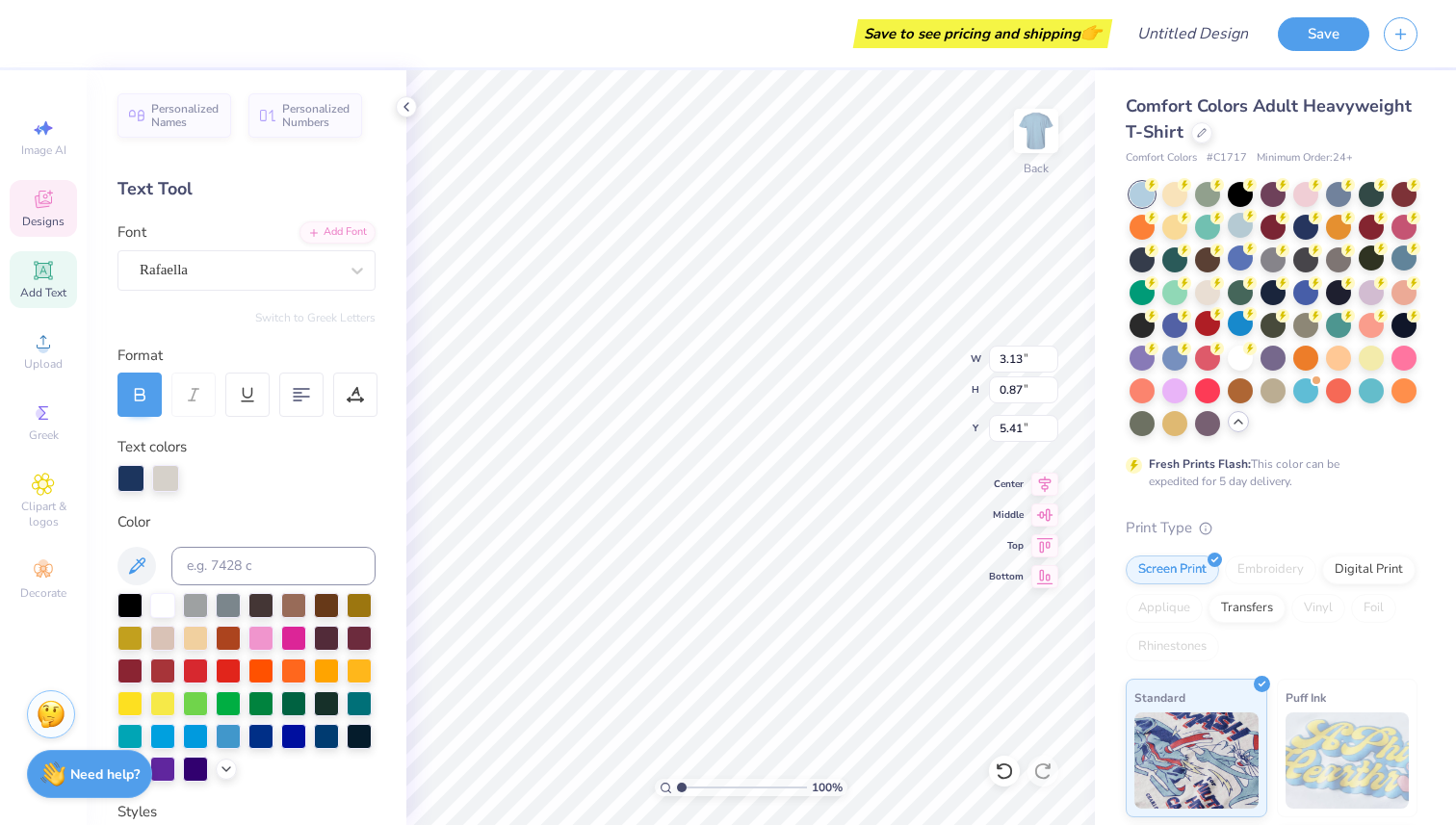click on "Save to see pricing and shipping  👉 Design Title Save Image AI Designs Add Text Upload Greek Clipart & logos Decorate Personalized Names Personalized Numbers Text Tool  Add Font Font Rafaella Switch to Greek Letters Format Text colors Color Styles Text Shape 100  % Back W 3.13 3.13 " H 0.87 0.87 " Y 5.41 5.41 " Center Middle Top Bottom Comfort Colors Adult Heavyweight T-Shirt Comfort Colors # C1717 Minimum Order:  24 +   Fresh Prints Flash:  This color can be expedited for 5 day delivery. Print Type Screen Print Embroidery Digital Print Applique Transfers Vinyl Foil Rhinestones Standard Puff Ink Neon Ink Metallic & Glitter Ink Glow in the Dark Ink Water based Ink Stuck?  Our Art team will finish your design for free. Need help?  Chat with us." at bounding box center [728, 412] 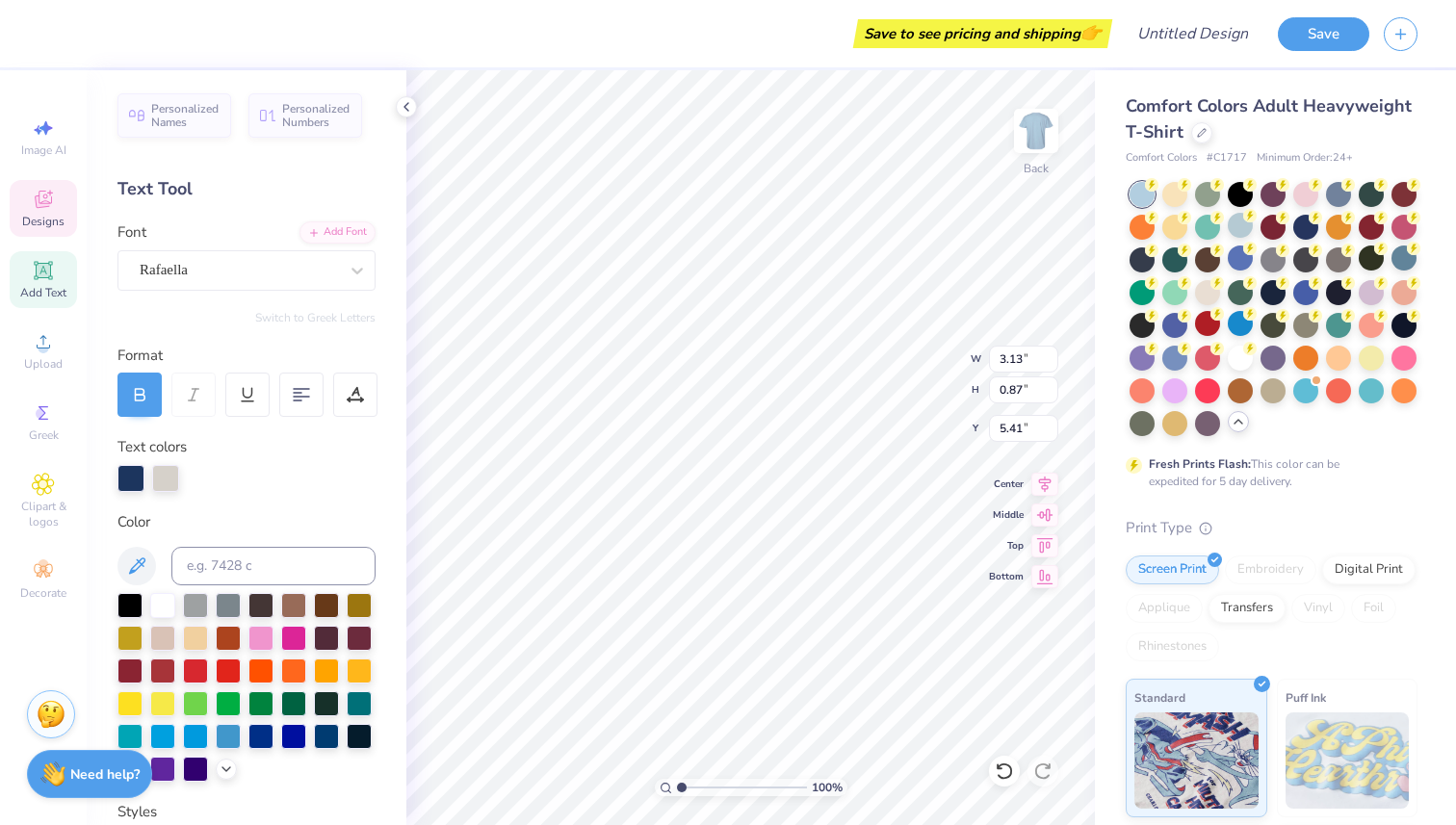 click 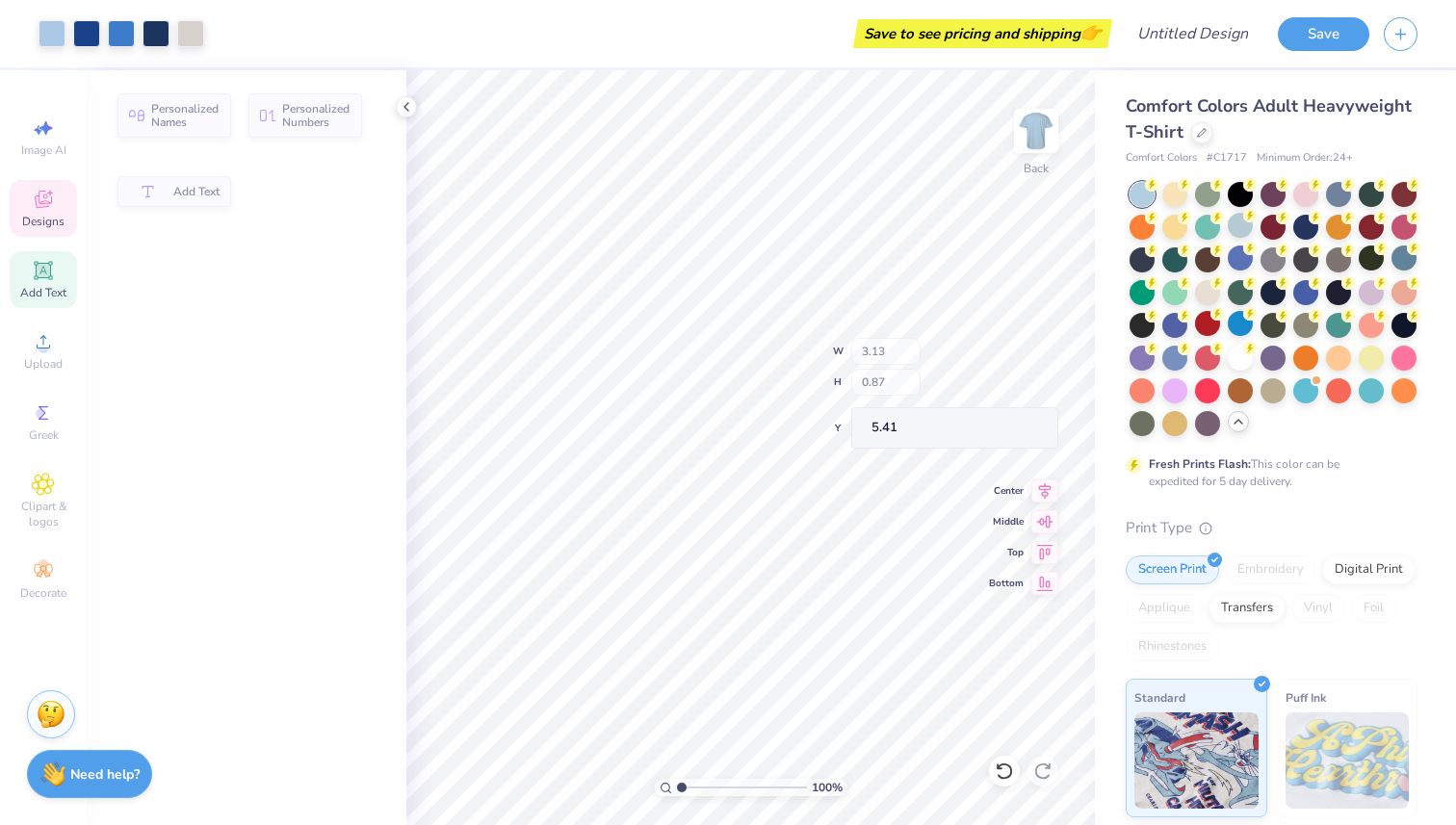 type on "11.02" 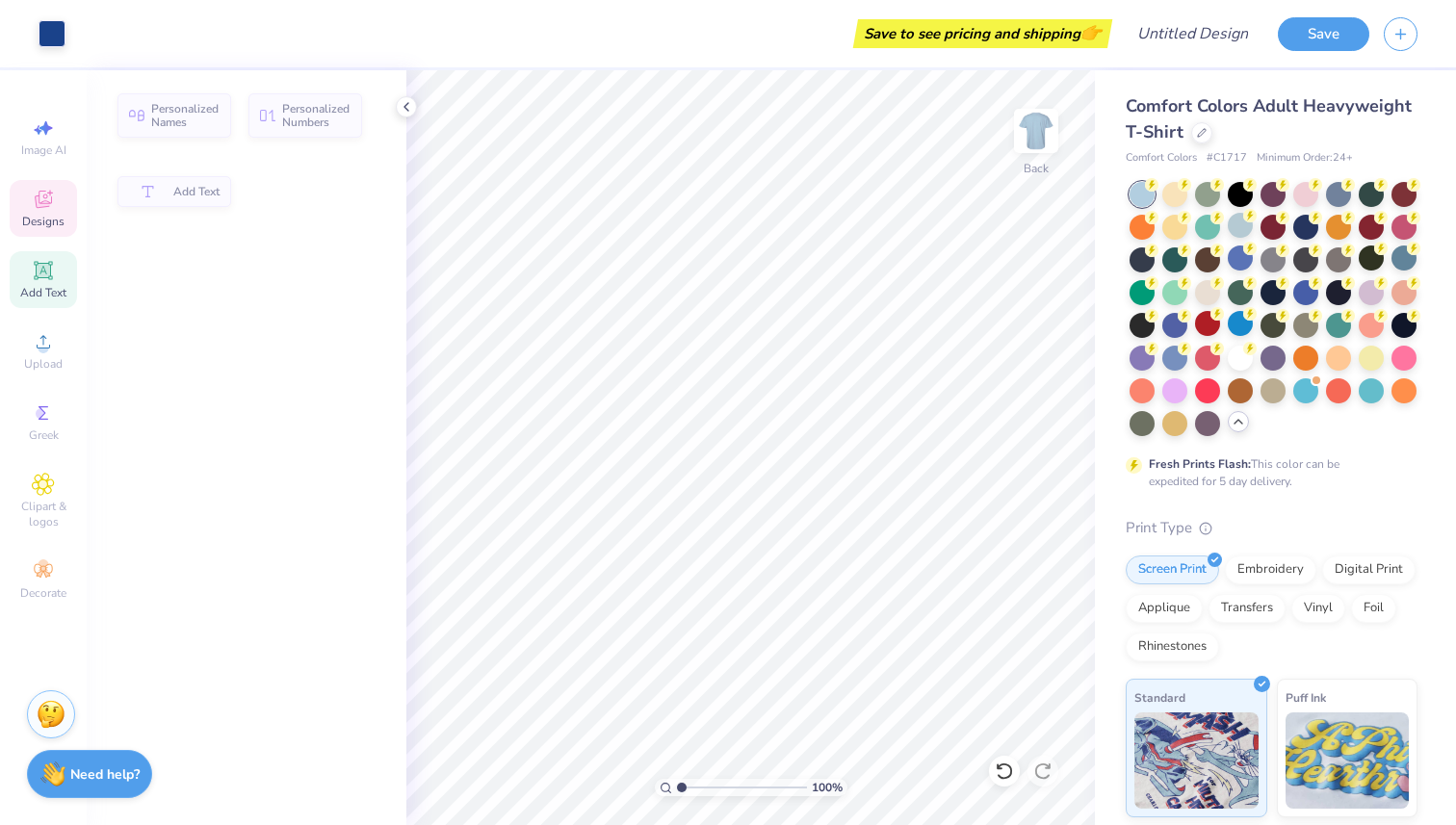 click 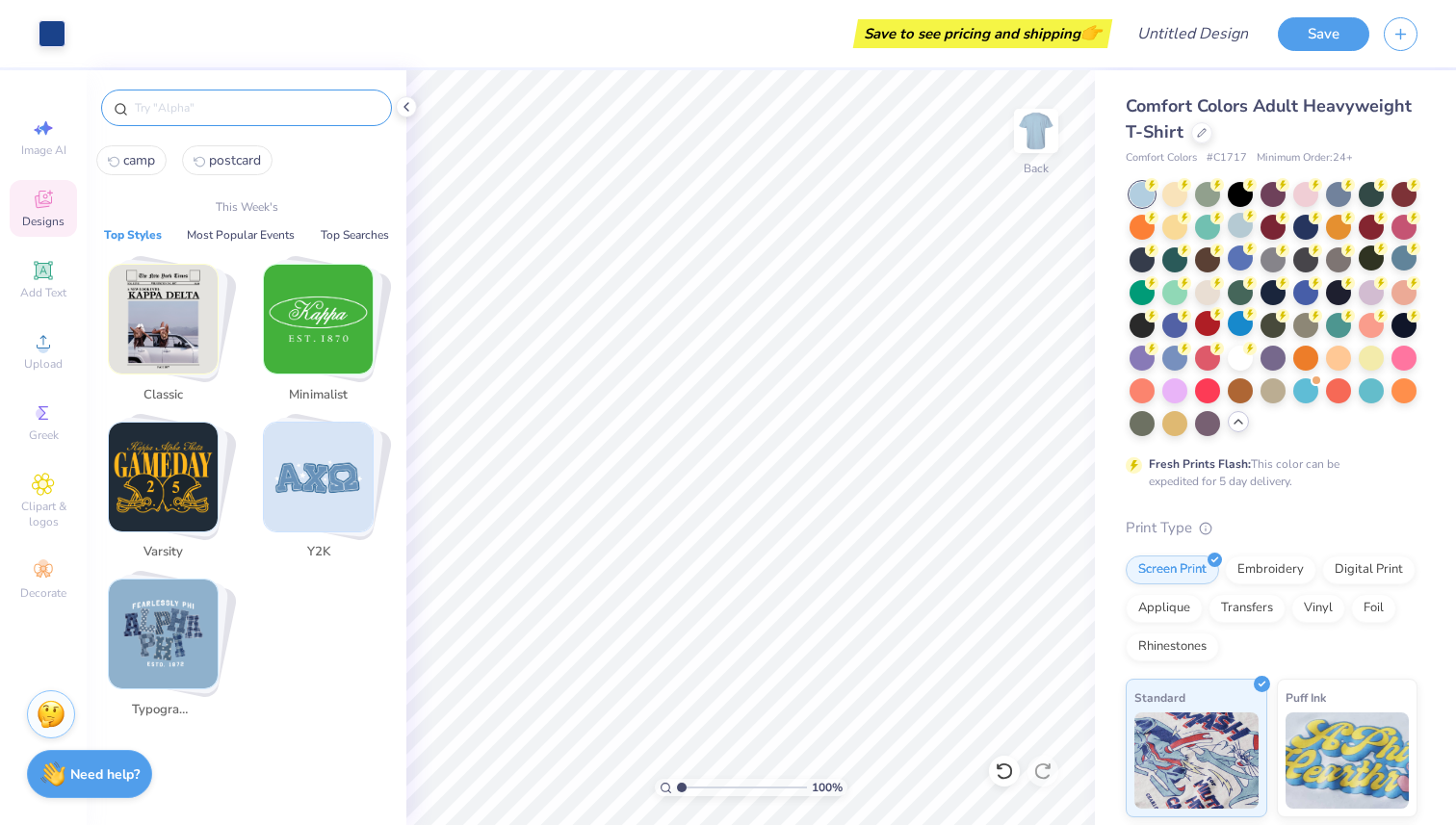 click at bounding box center [256, 108] 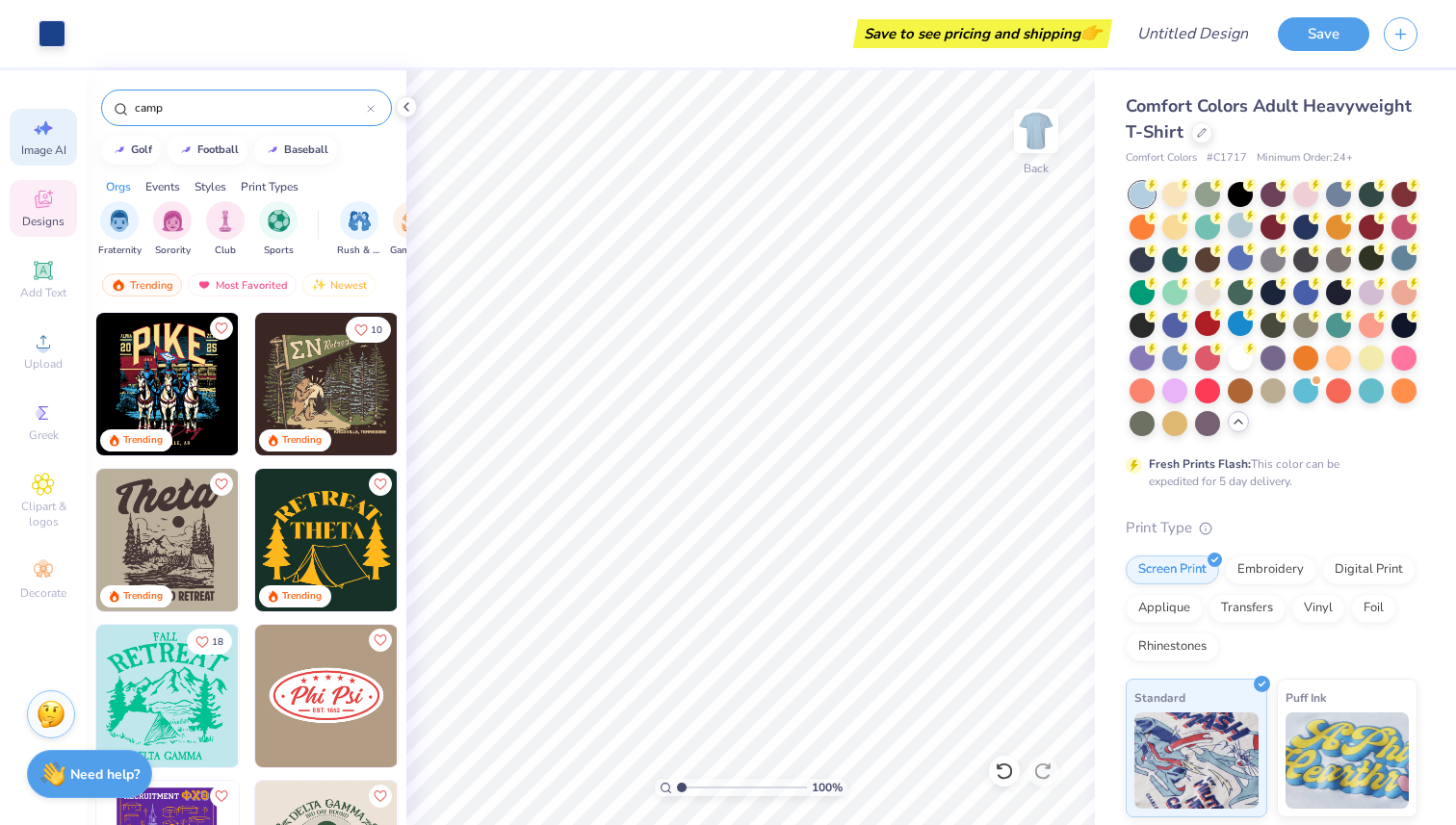 click 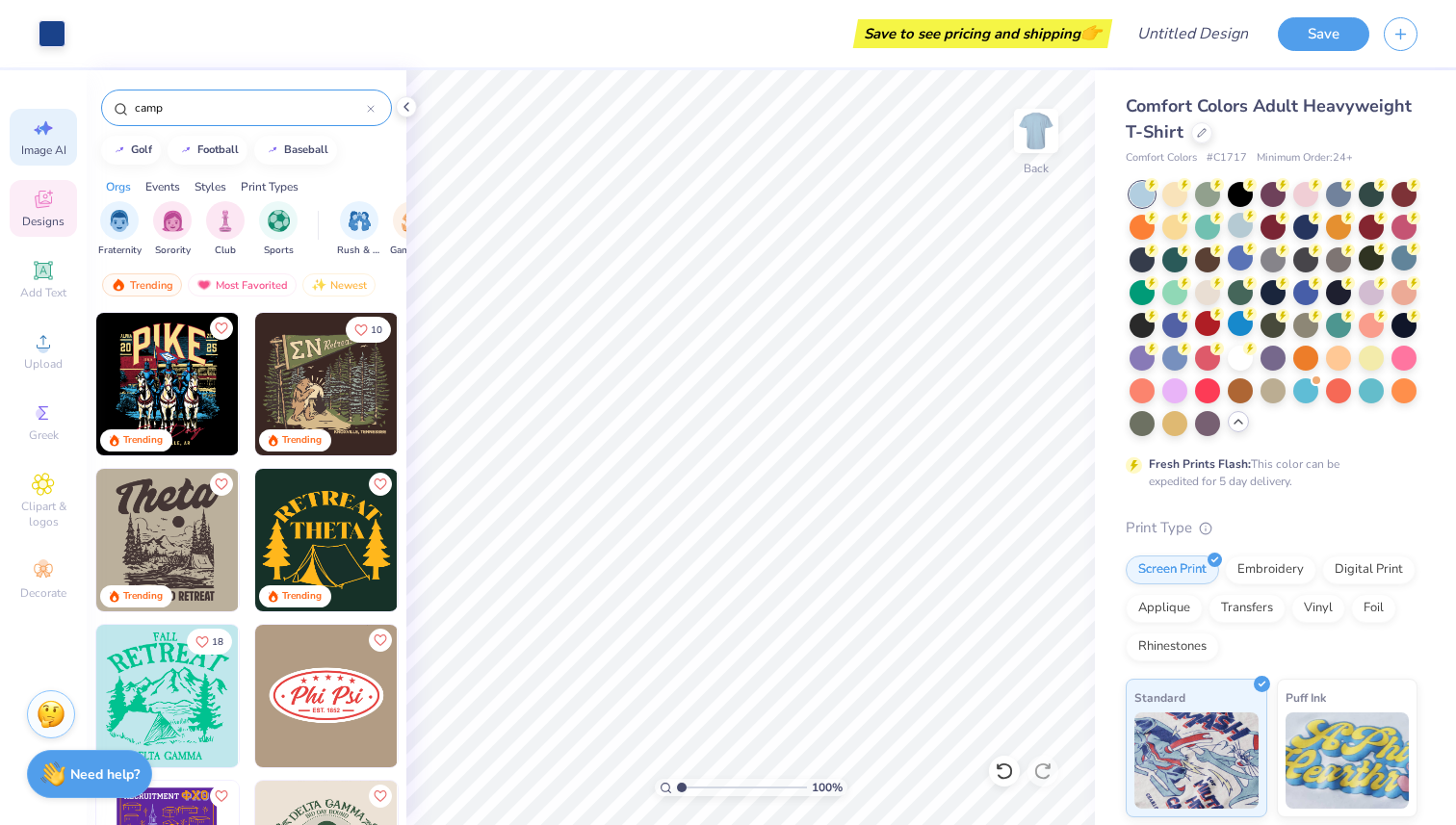 select on "4" 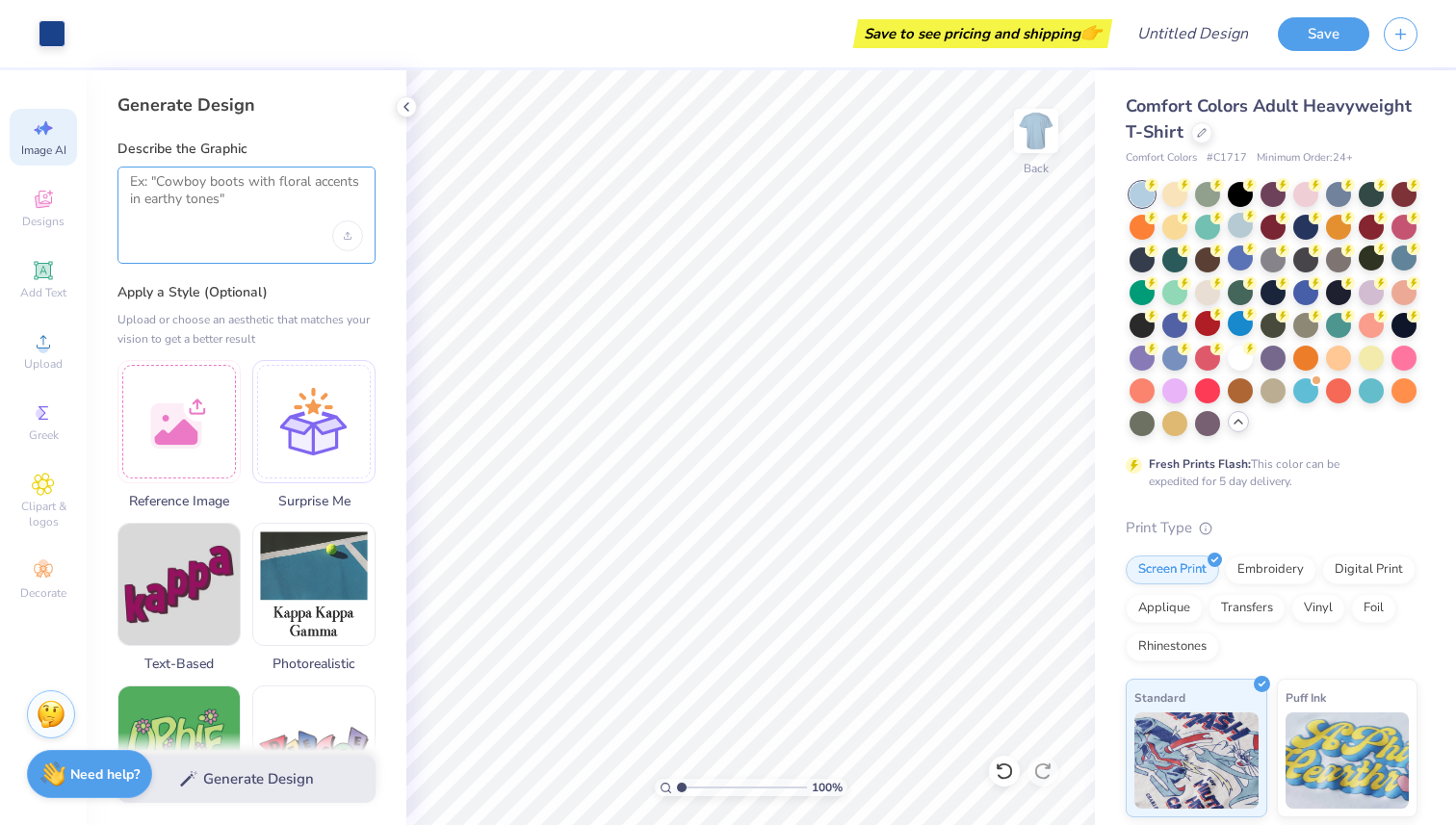 click at bounding box center [247, 197] 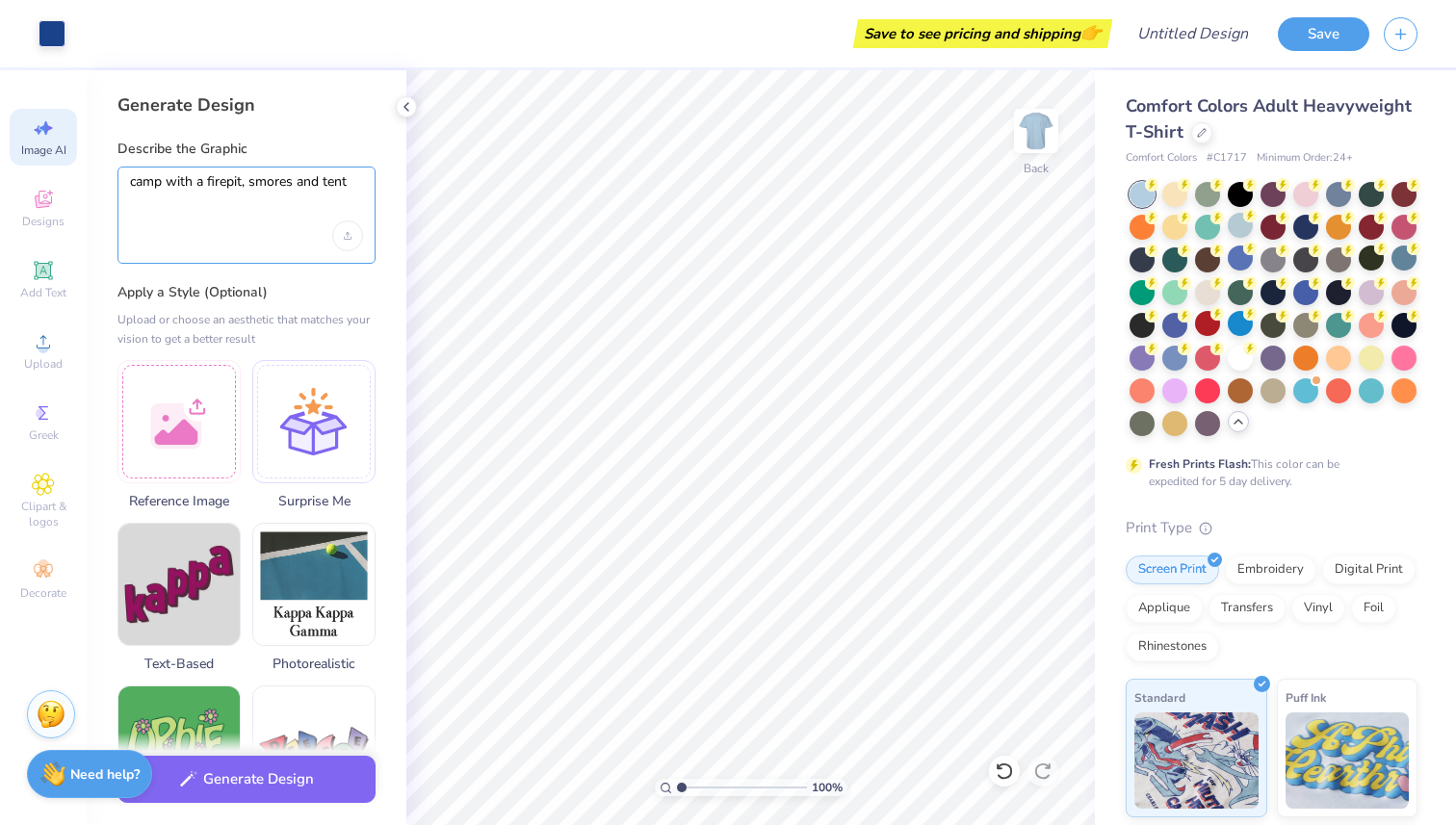 click on "camp with a firepit, smores and tent" at bounding box center [247, 197] 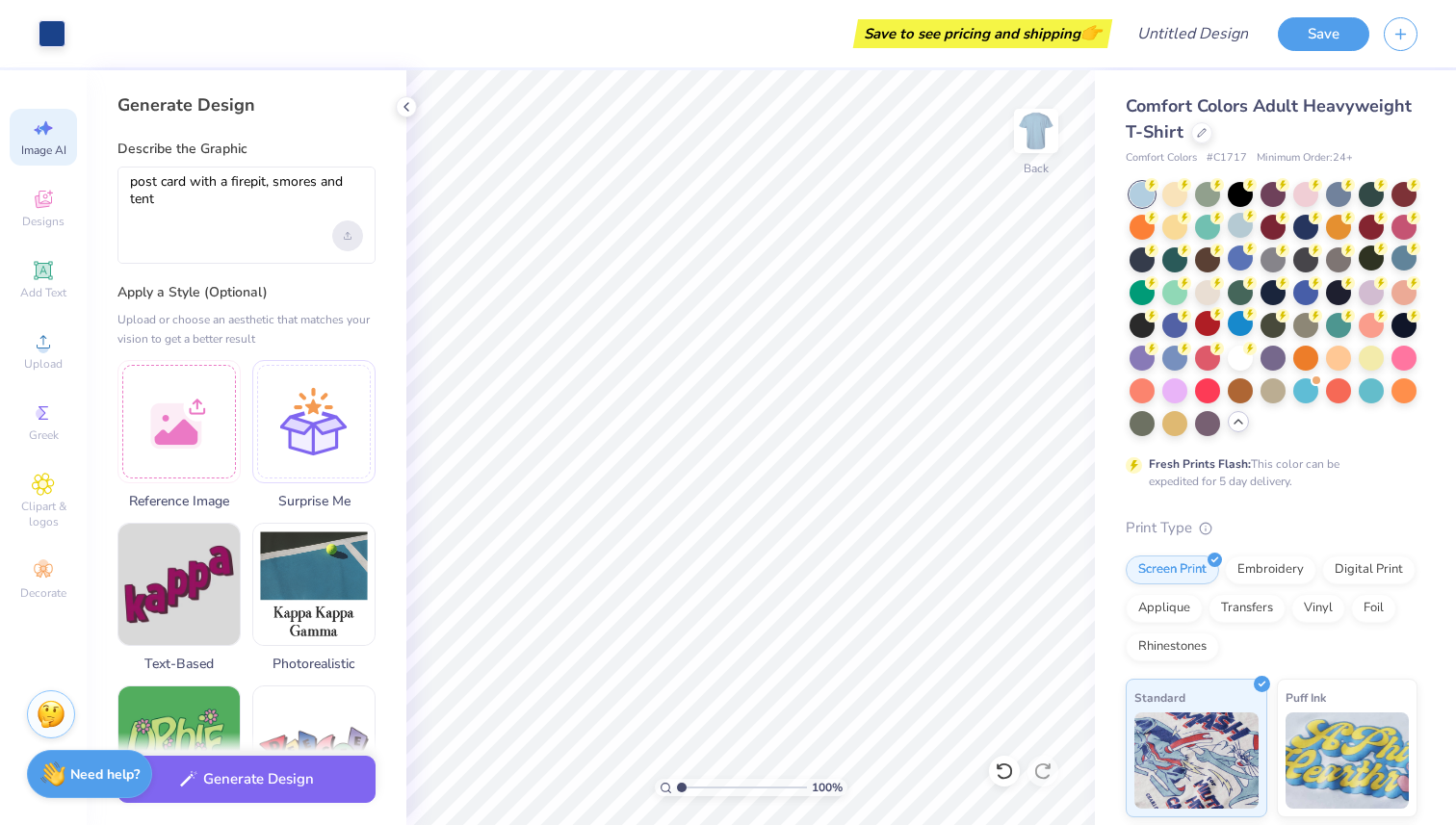click at bounding box center (348, 236) 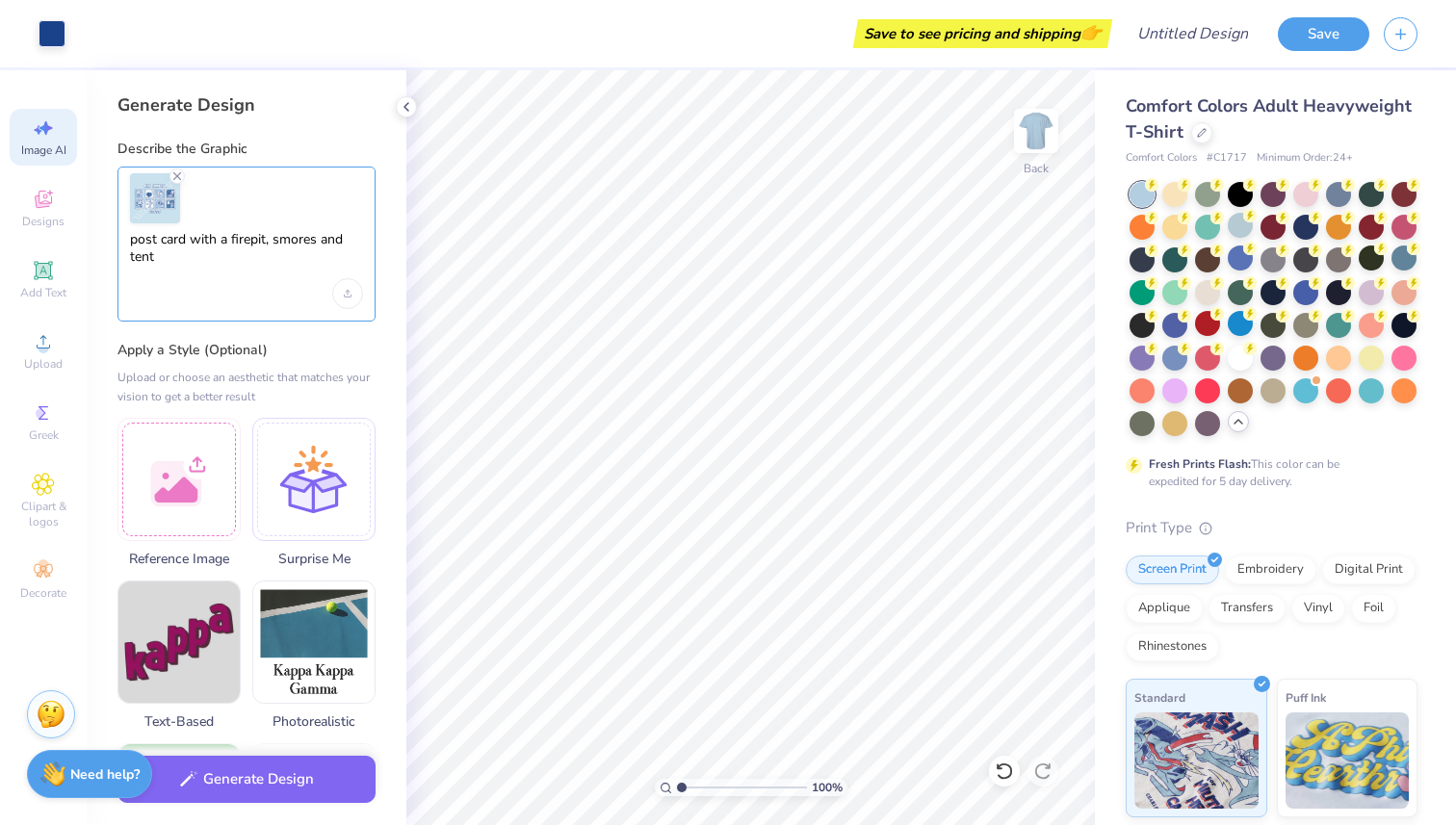 click on "post card with a firepit, smores and tent" at bounding box center (247, 255) 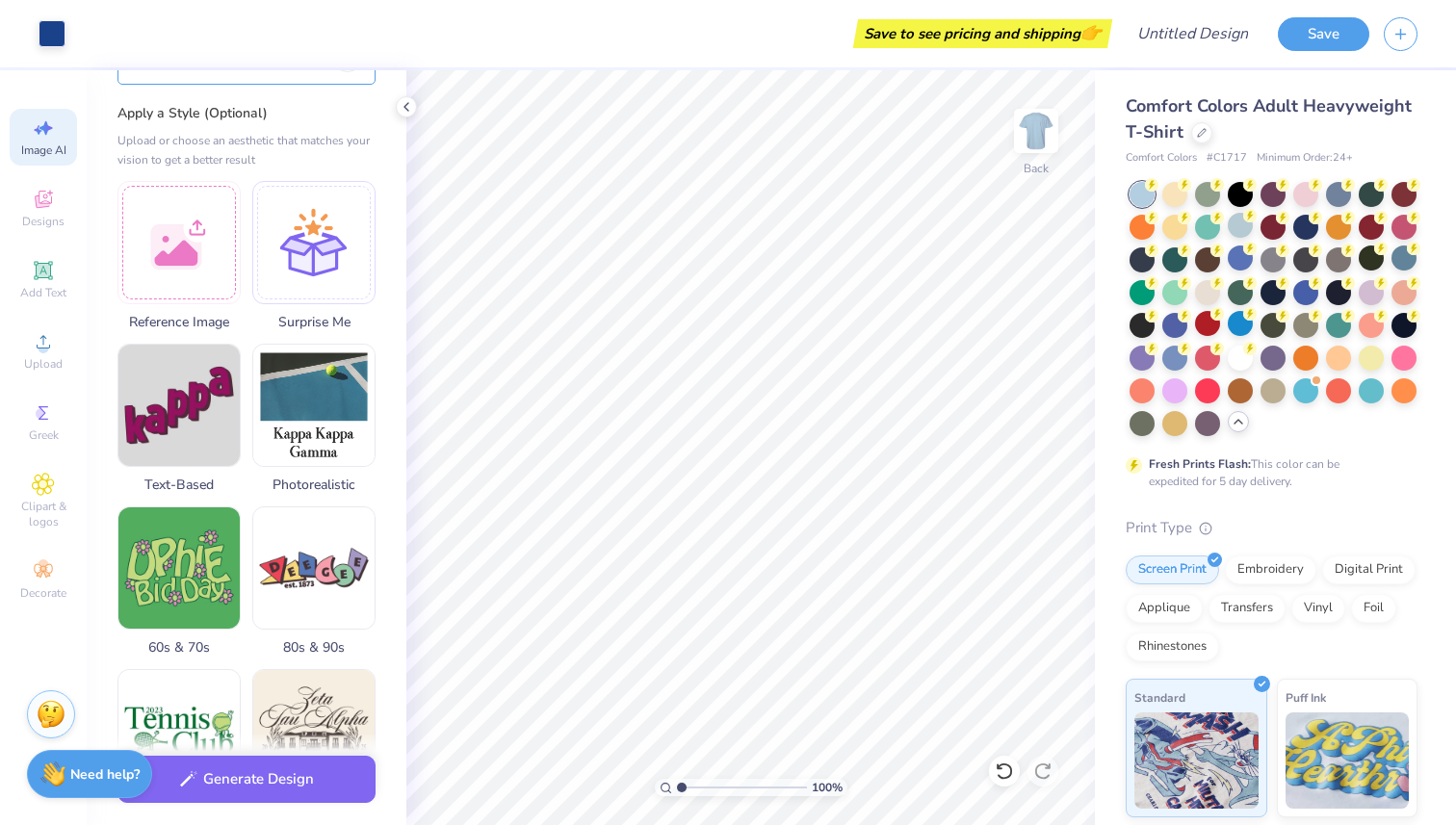scroll, scrollTop: 241, scrollLeft: 0, axis: vertical 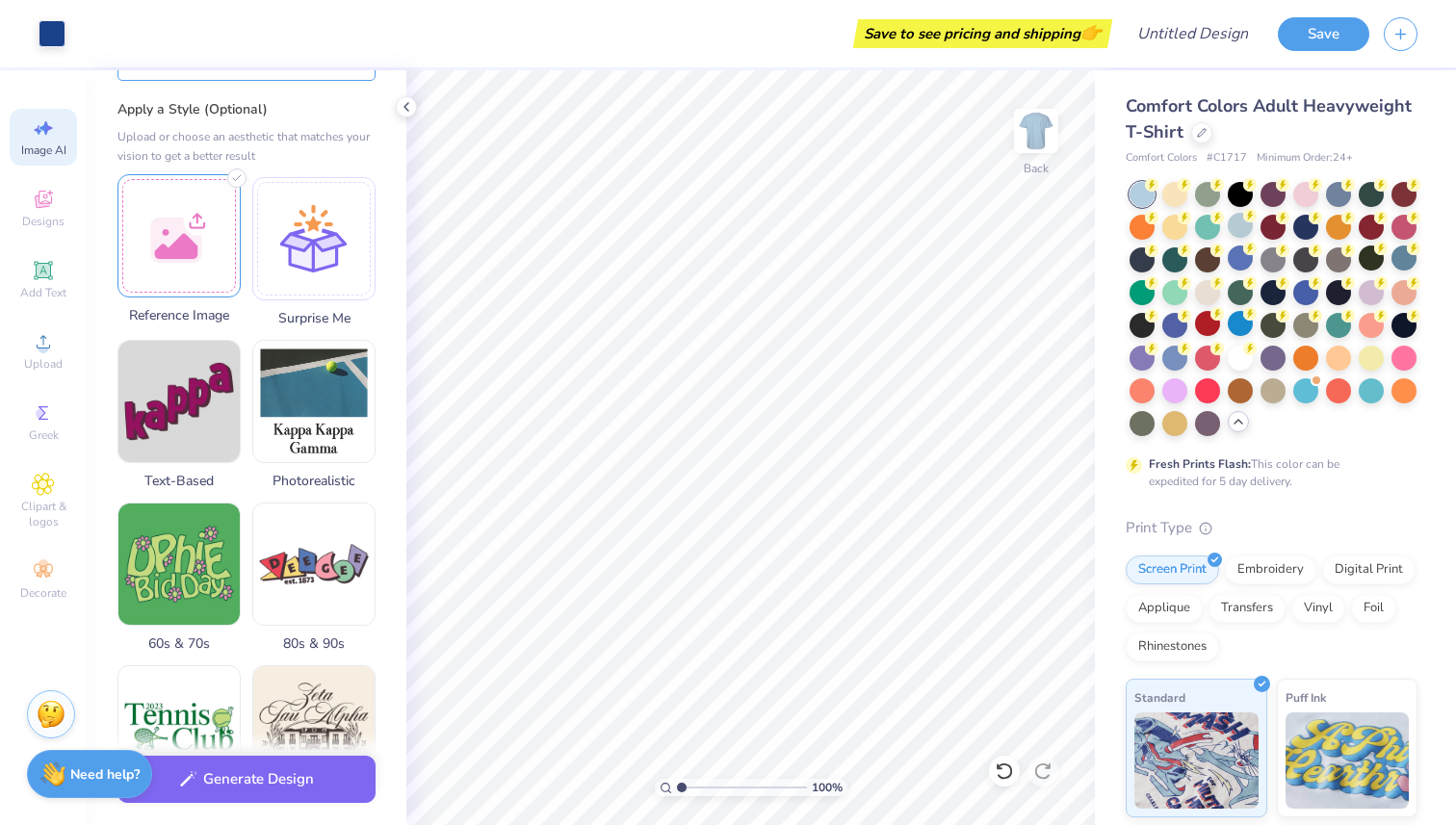 type on "post card with a firepit, smores and tent" 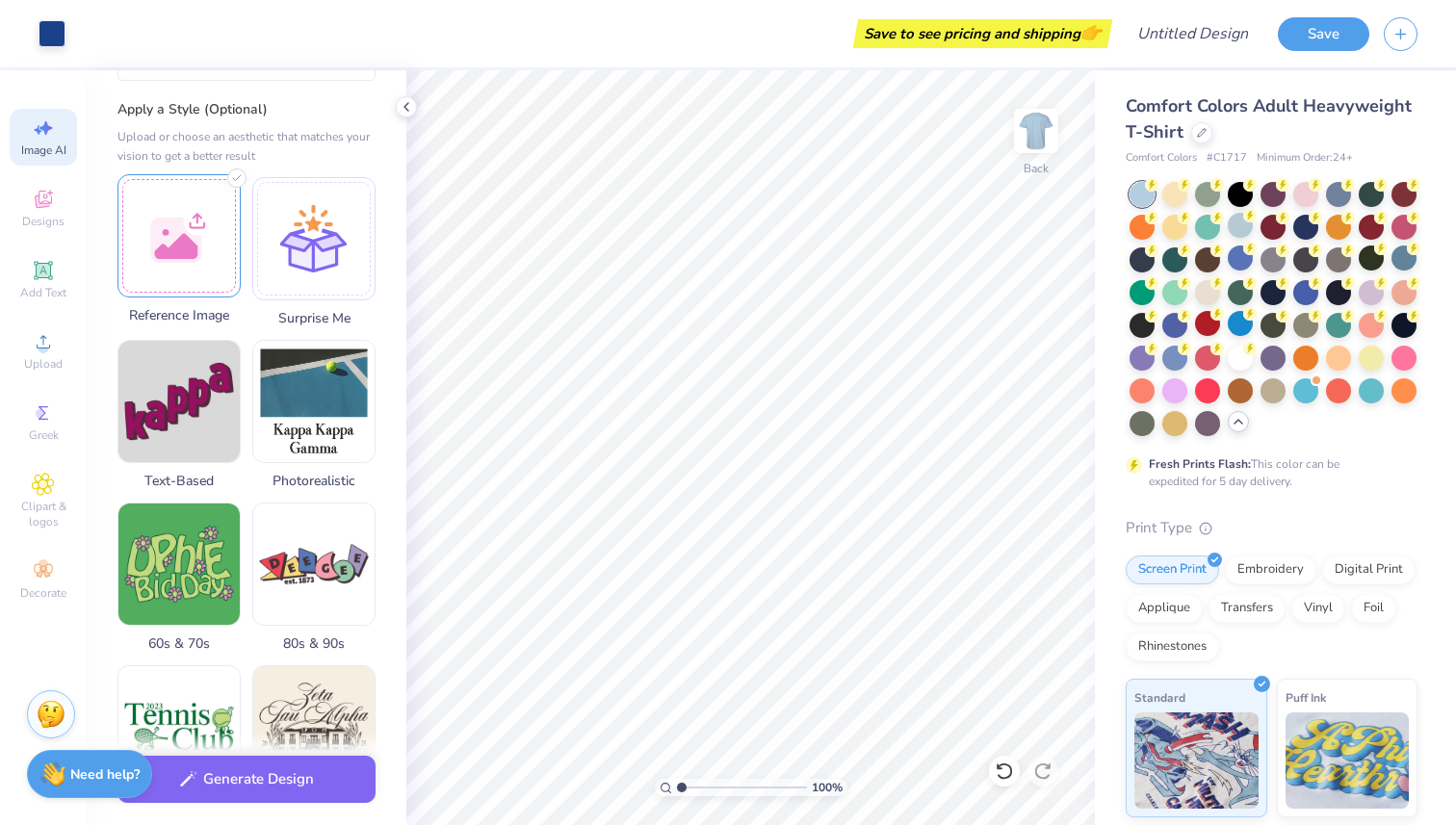 click at bounding box center [179, 236] 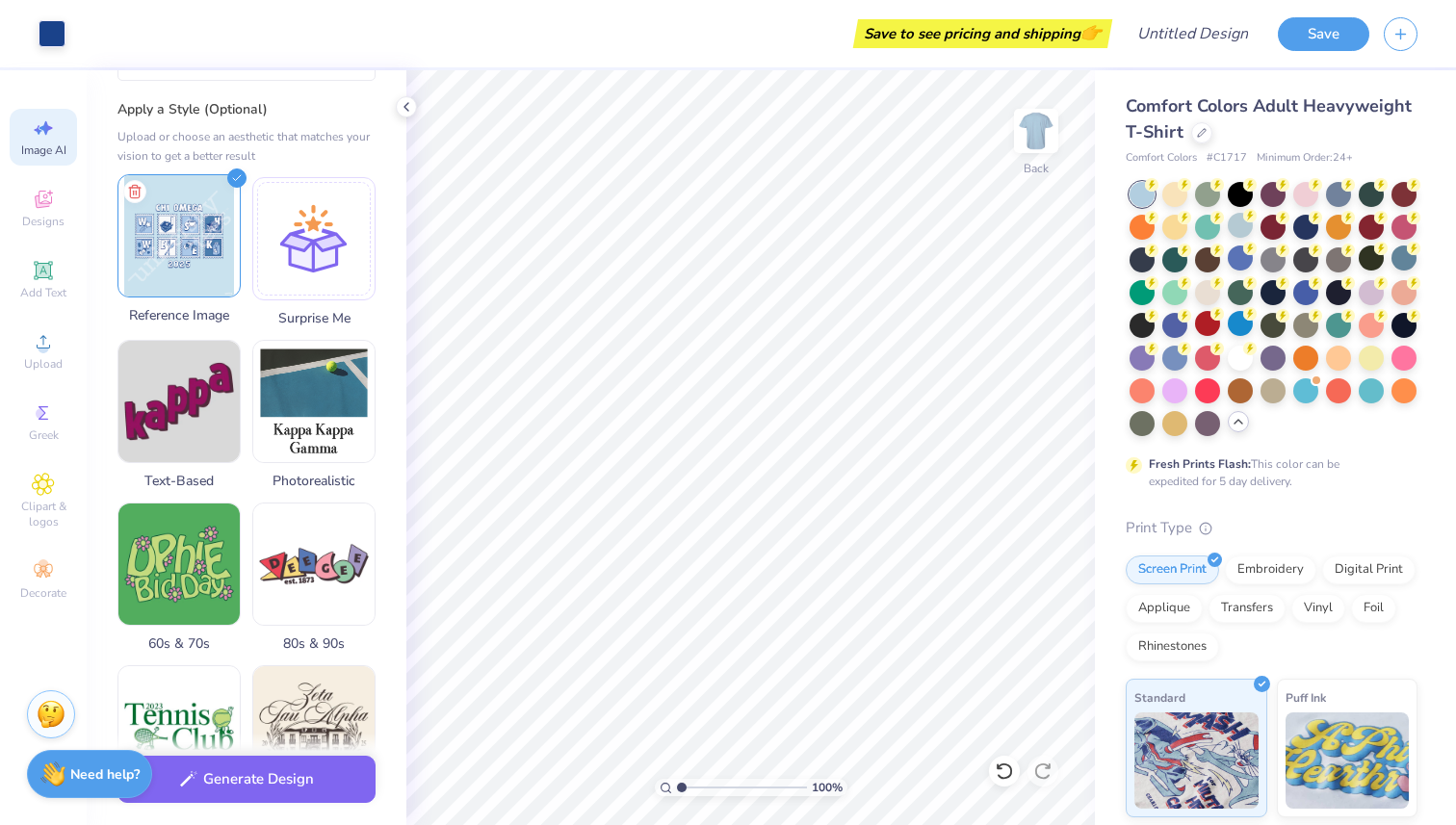 click 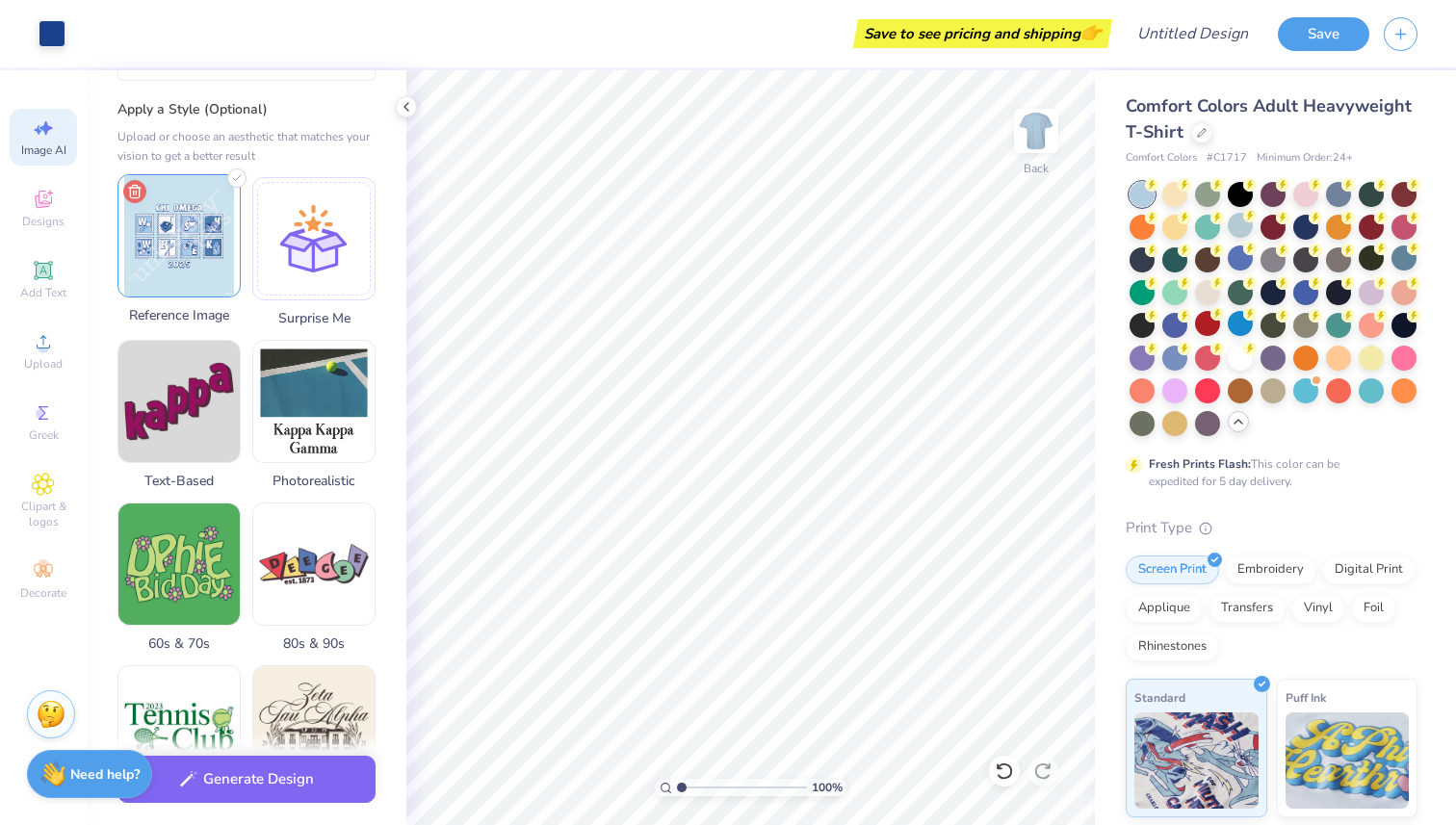 click 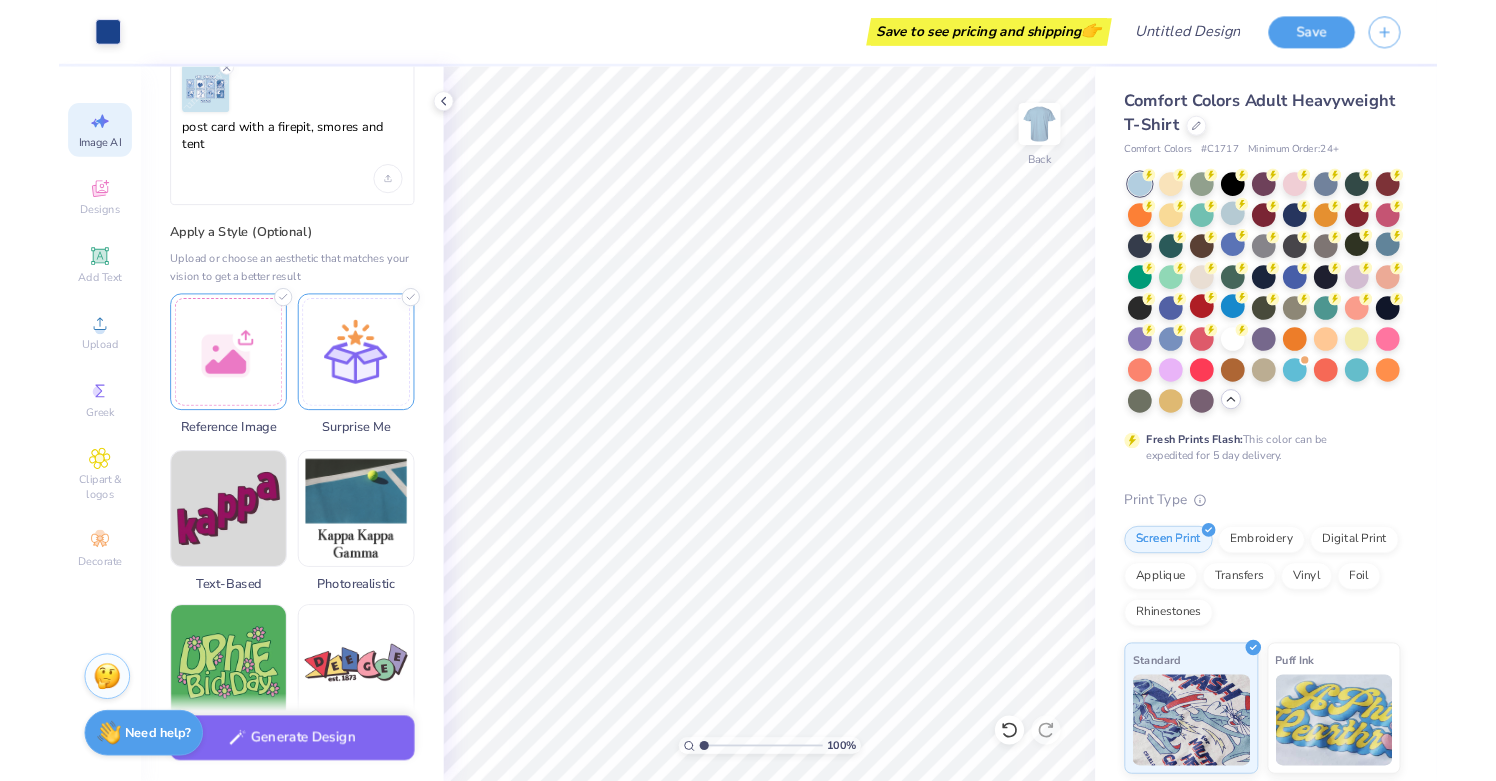 scroll, scrollTop: 0, scrollLeft: 0, axis: both 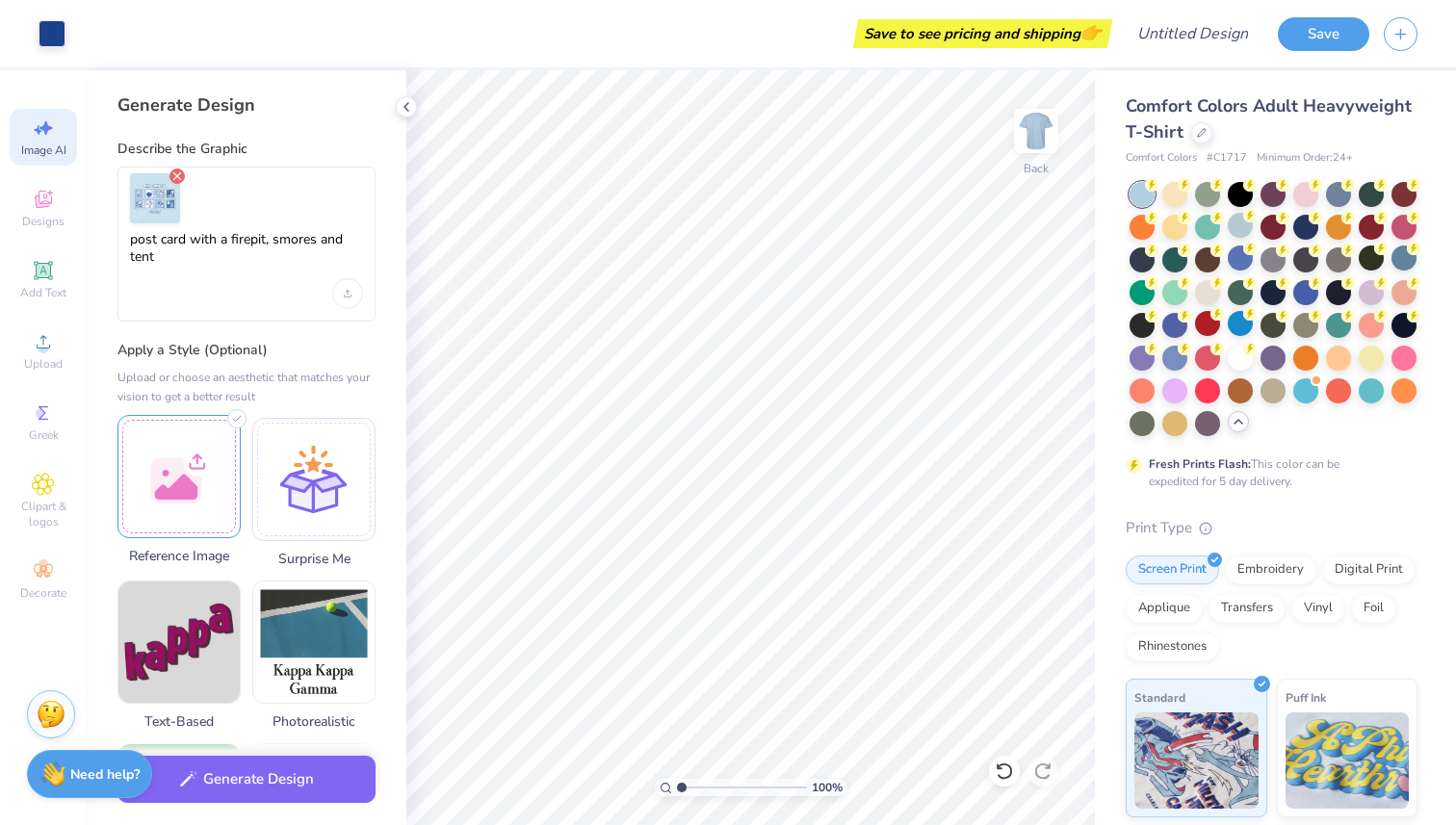 click 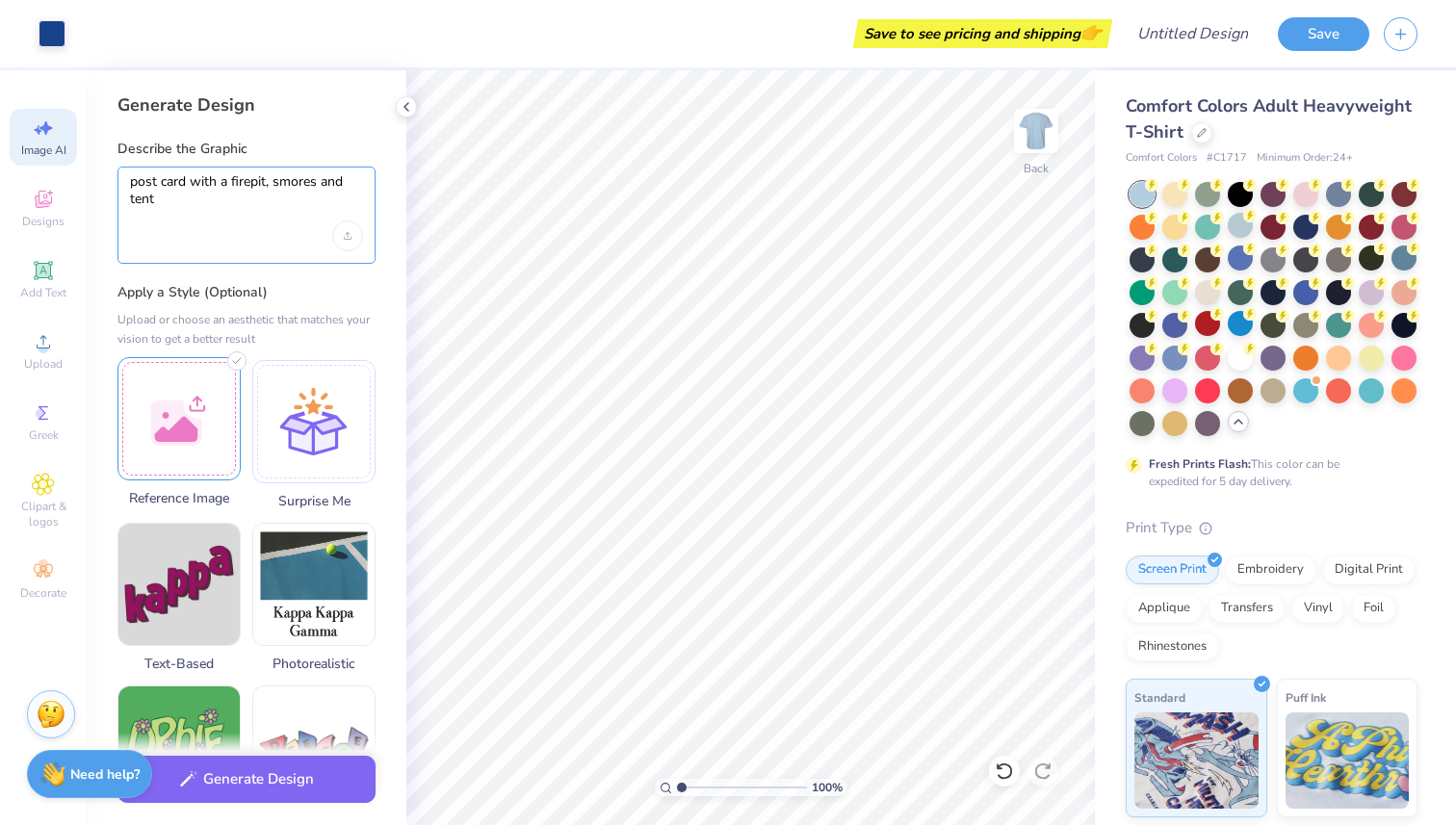 drag, startPoint x: 189, startPoint y: 205, endPoint x: 120, endPoint y: 173, distance: 76.05919 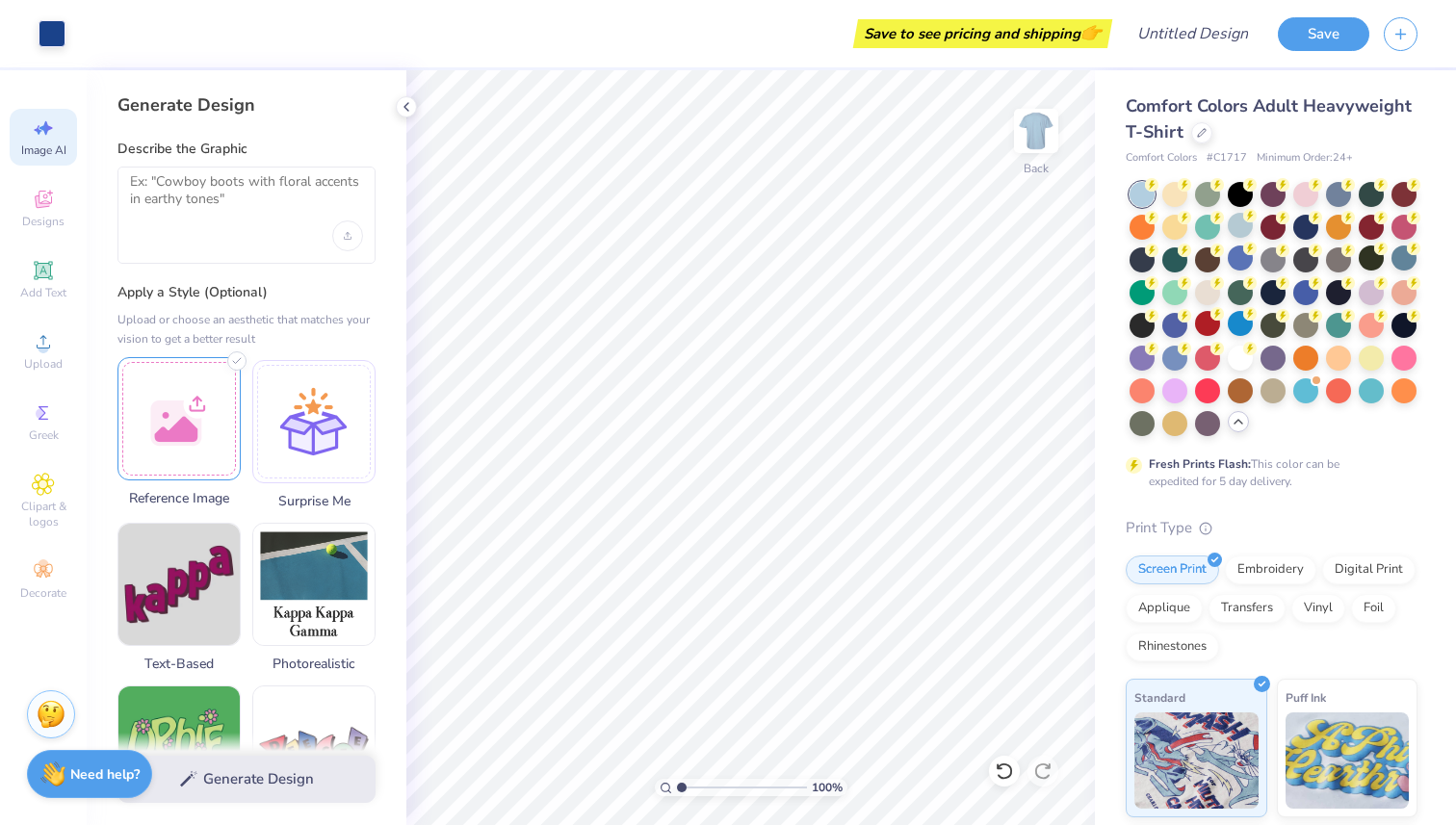 click at bounding box center (179, 419) 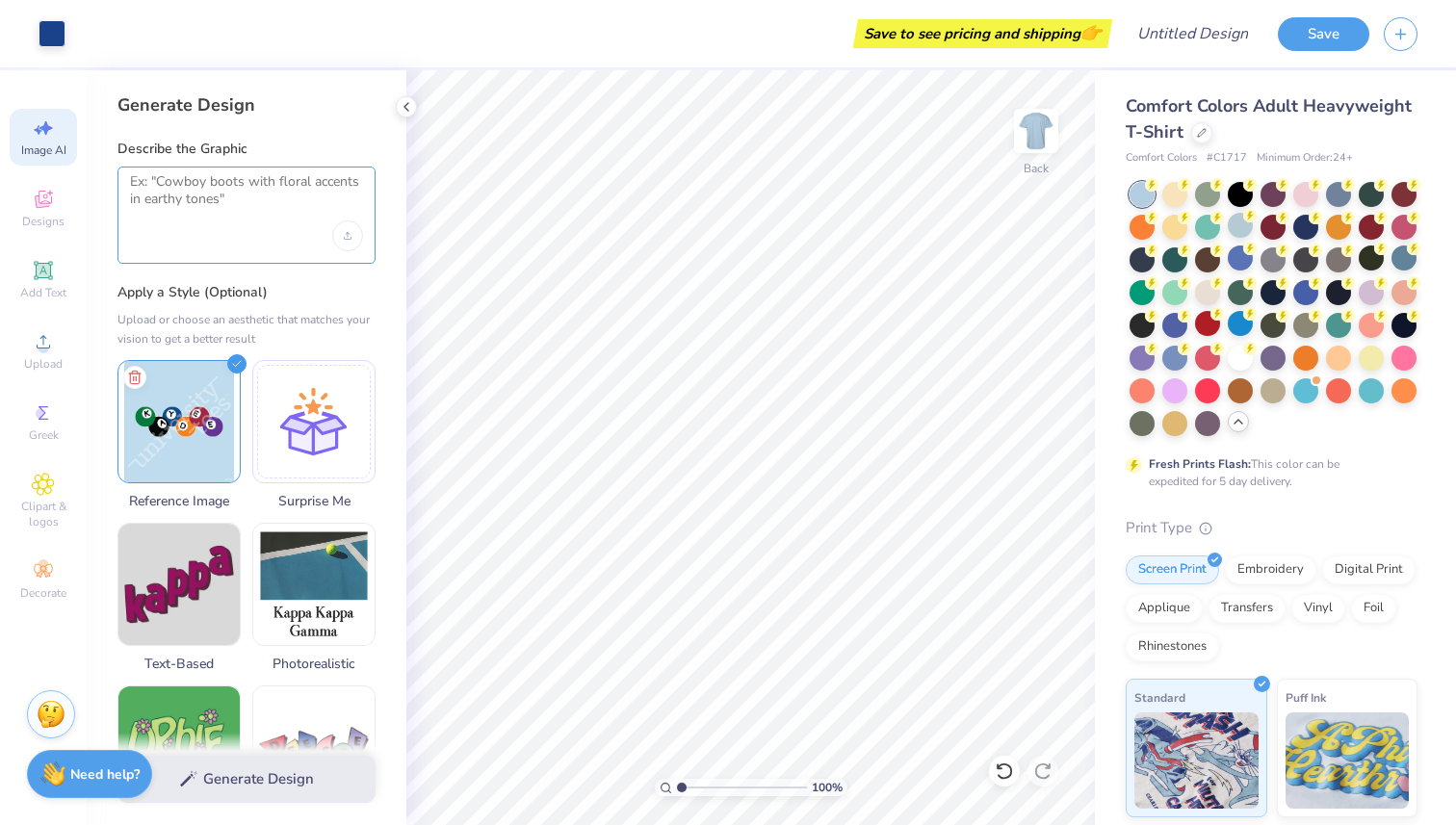 click at bounding box center [247, 197] 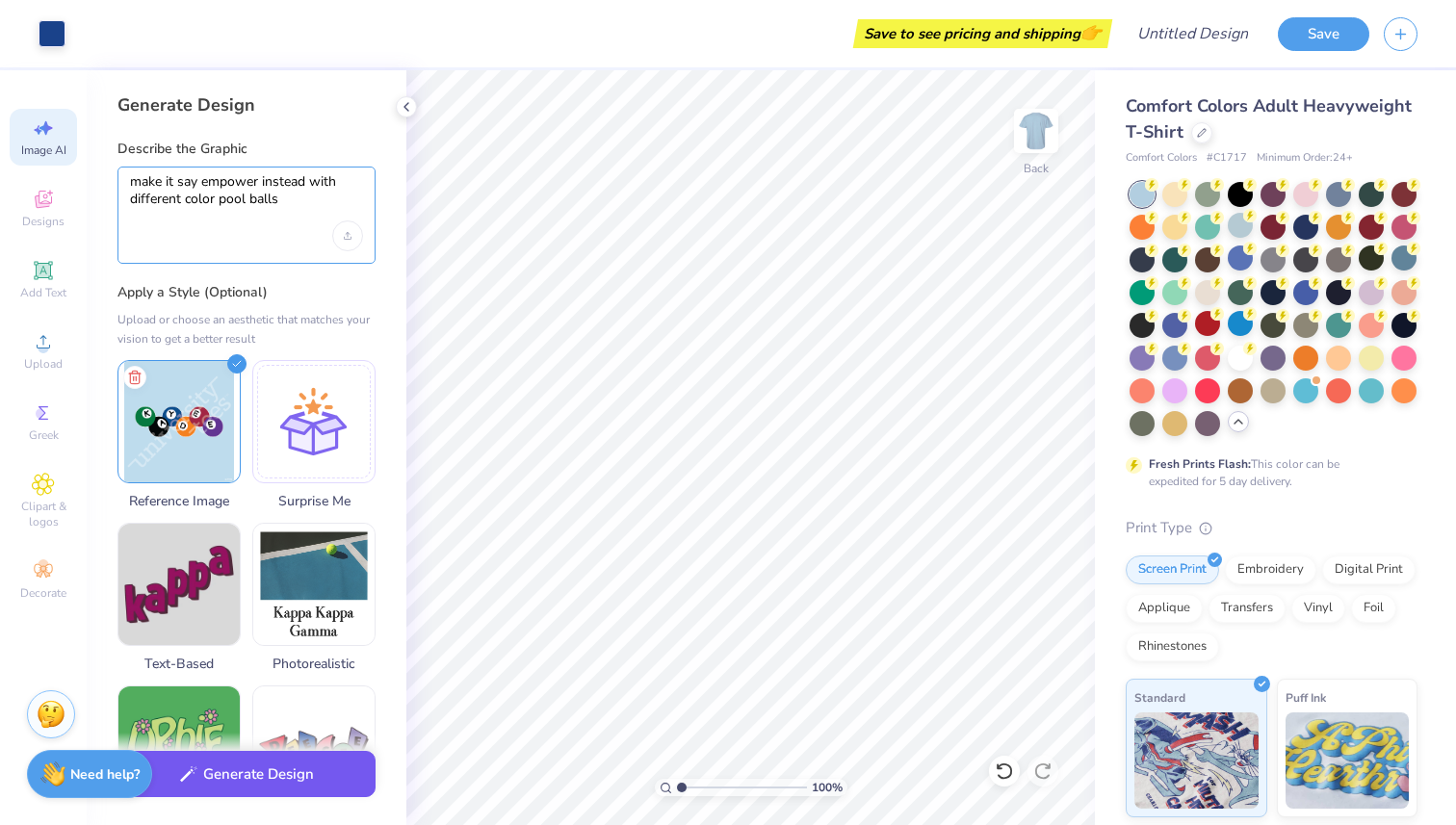 type on "make it say empower instead with different color pool balls" 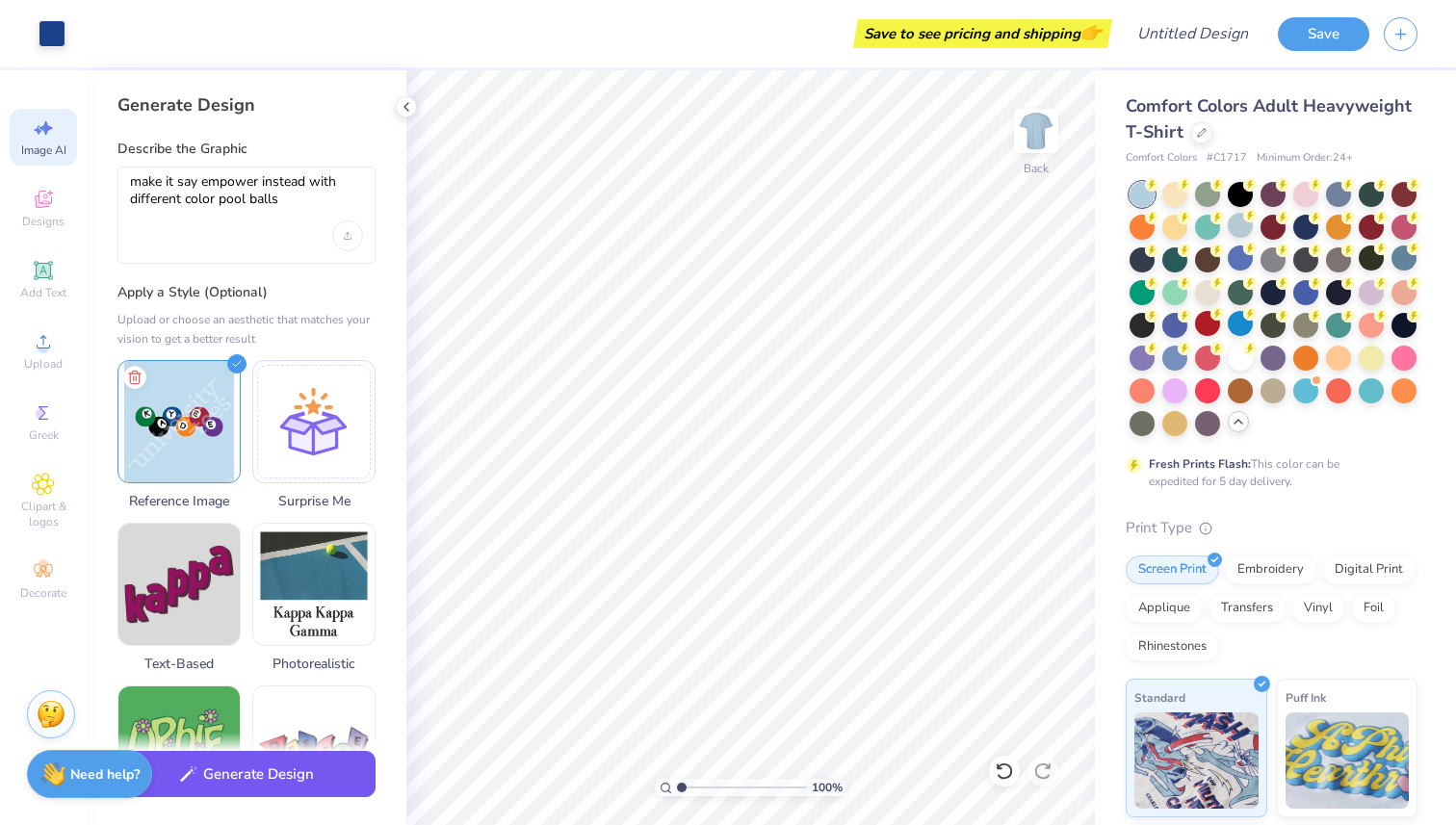 click on "Generate Design" at bounding box center (247, 774) 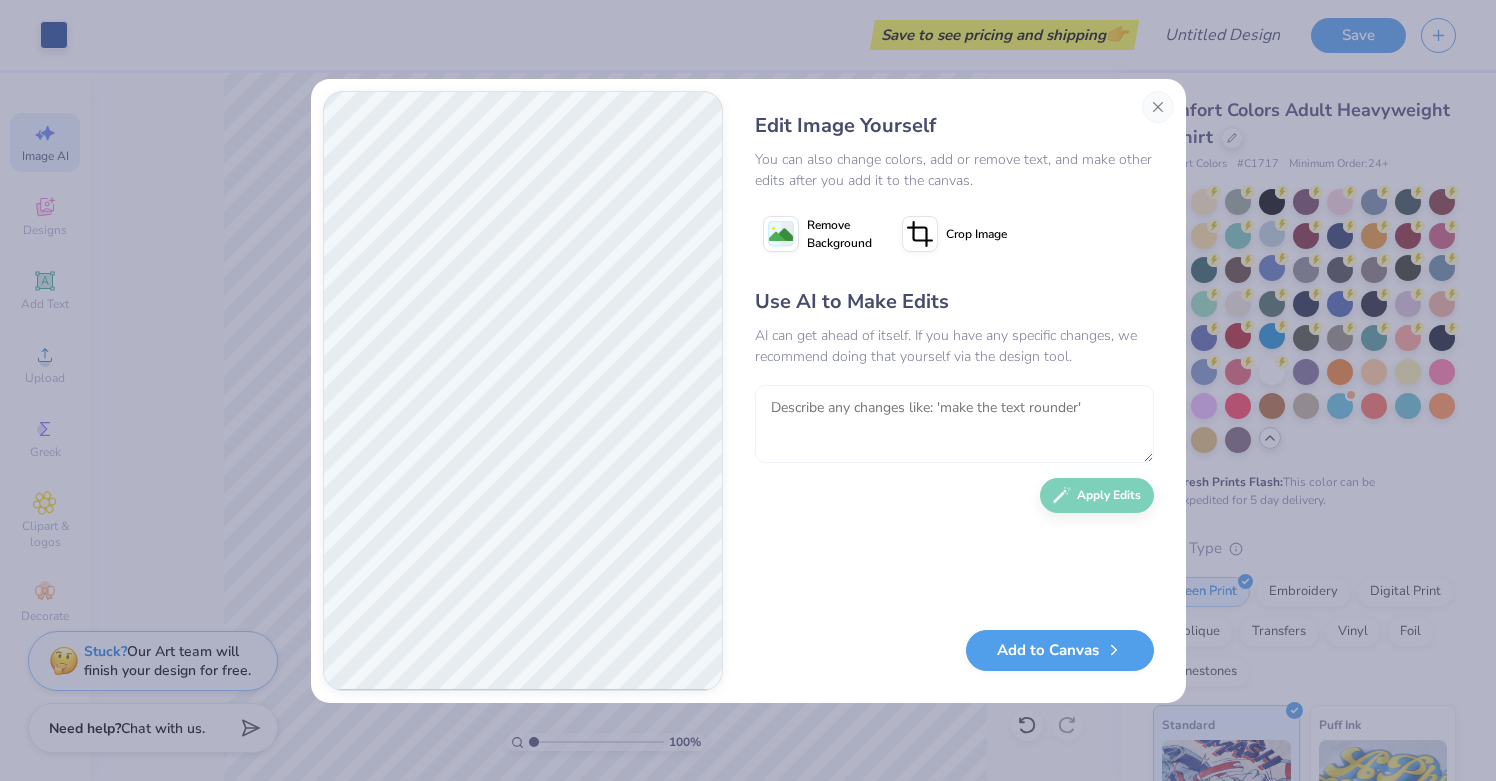 click at bounding box center [954, 424] 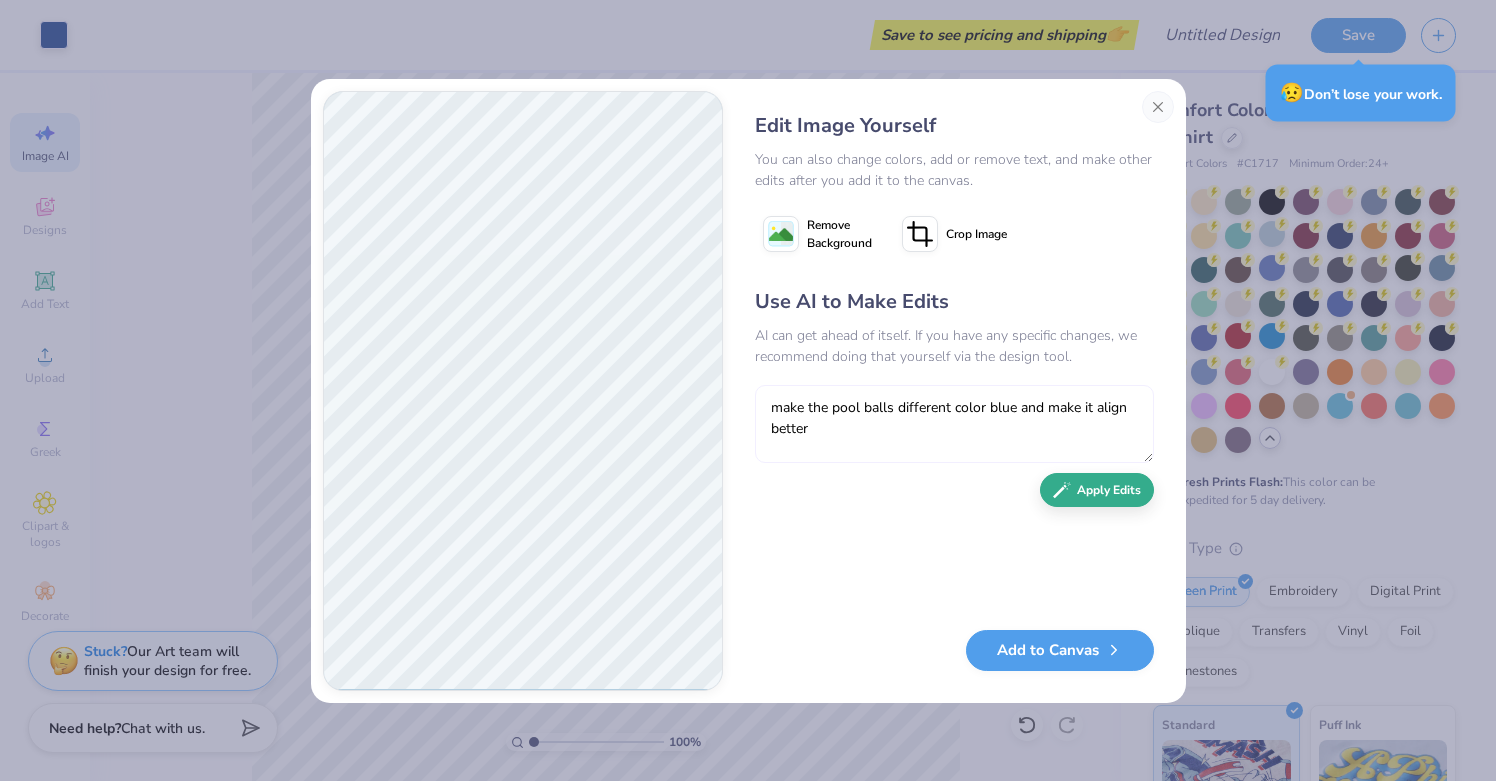 type on "make the pool balls different color blue and make it align better" 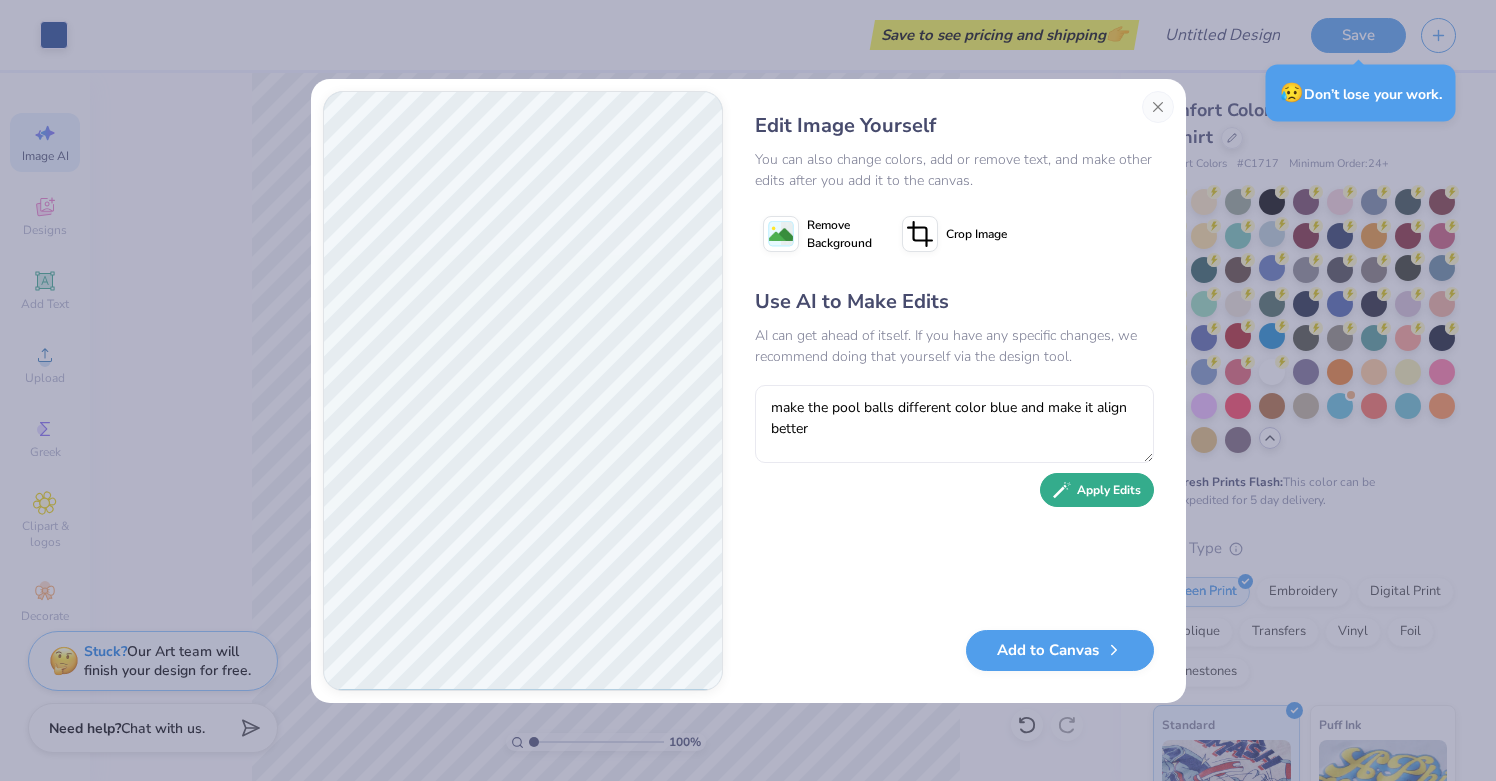 click on "Apply Edits" at bounding box center [1097, 490] 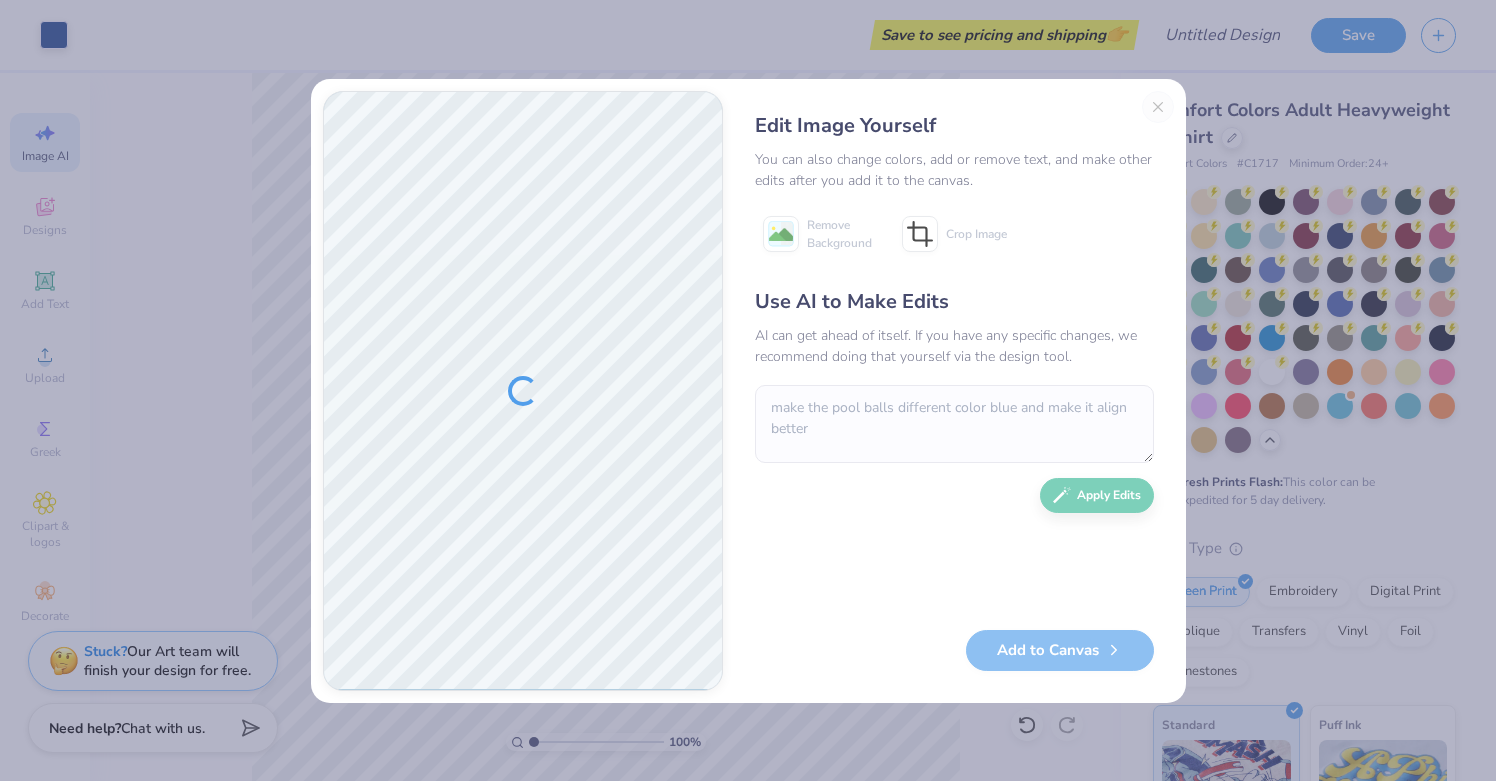 scroll, scrollTop: 0, scrollLeft: 0, axis: both 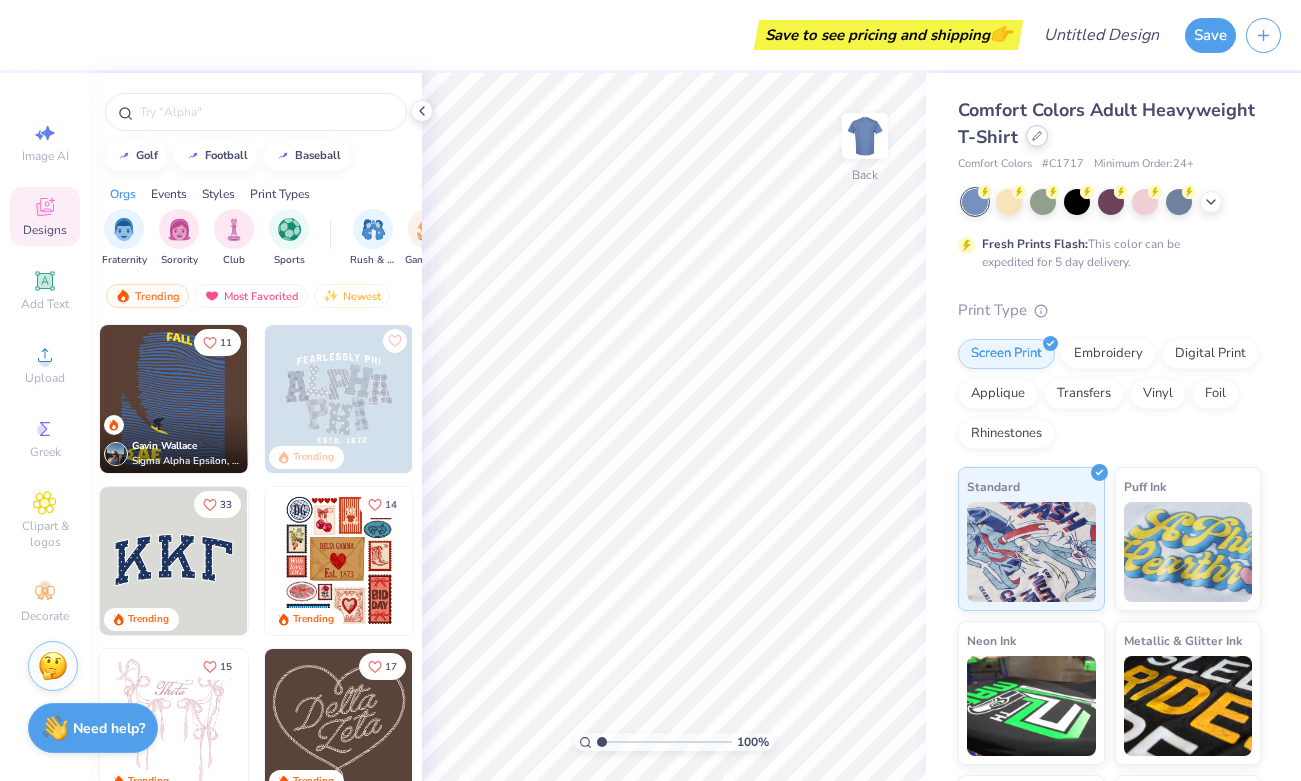 click at bounding box center (1037, 136) 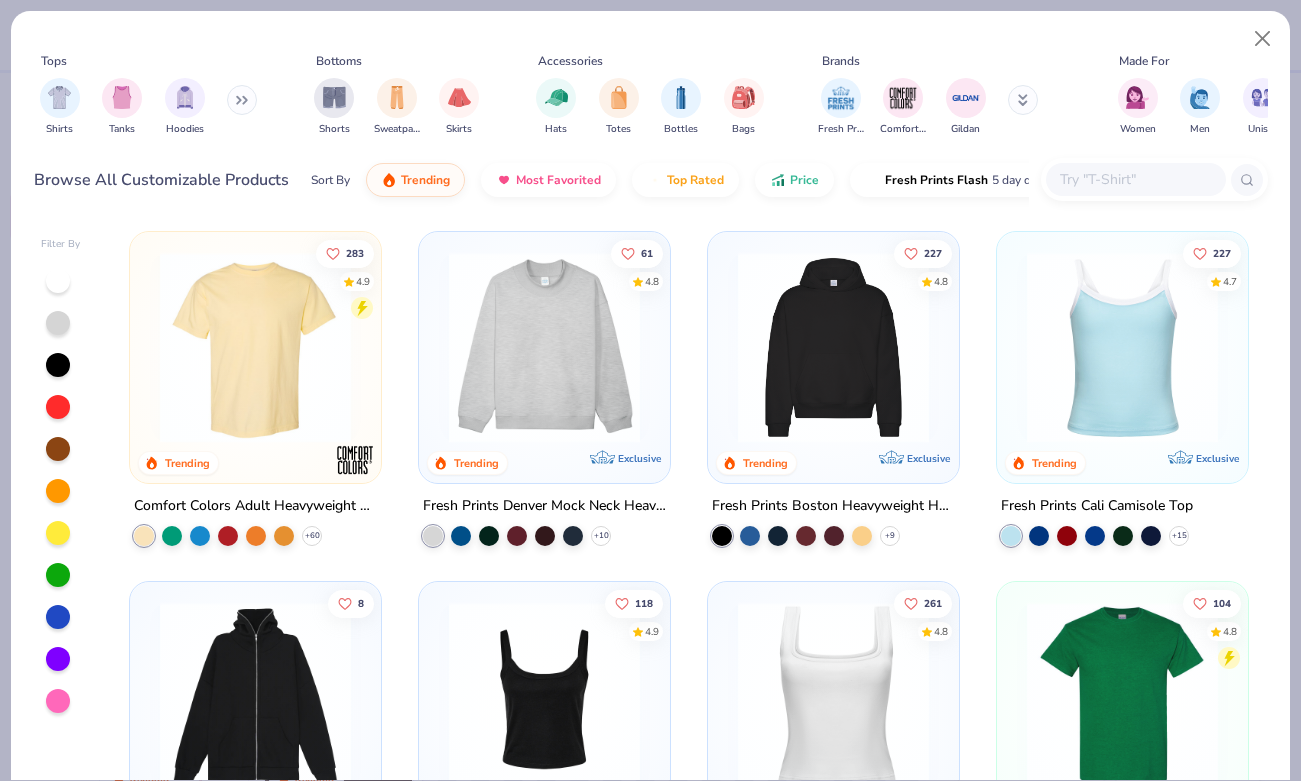 click on "Shirts Tanks Hoodies" at bounding box center [149, 107] 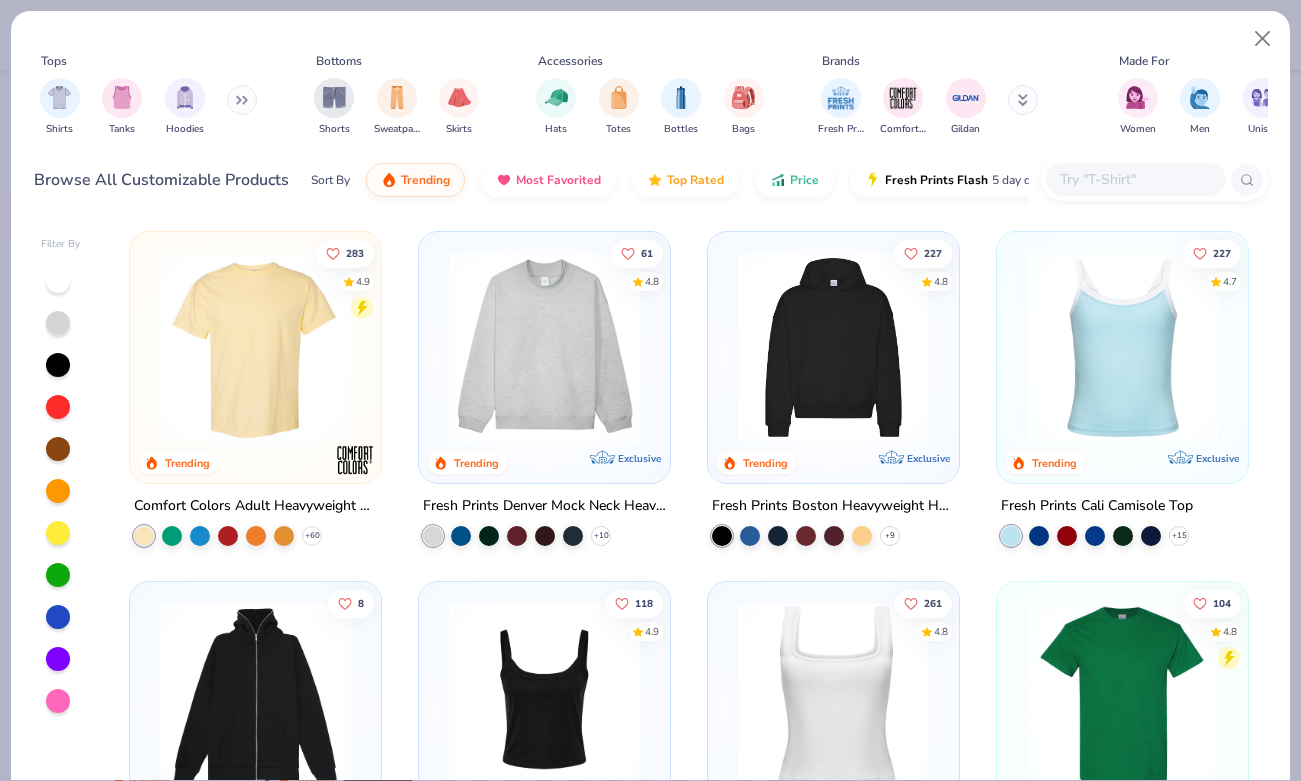 click at bounding box center [242, 100] 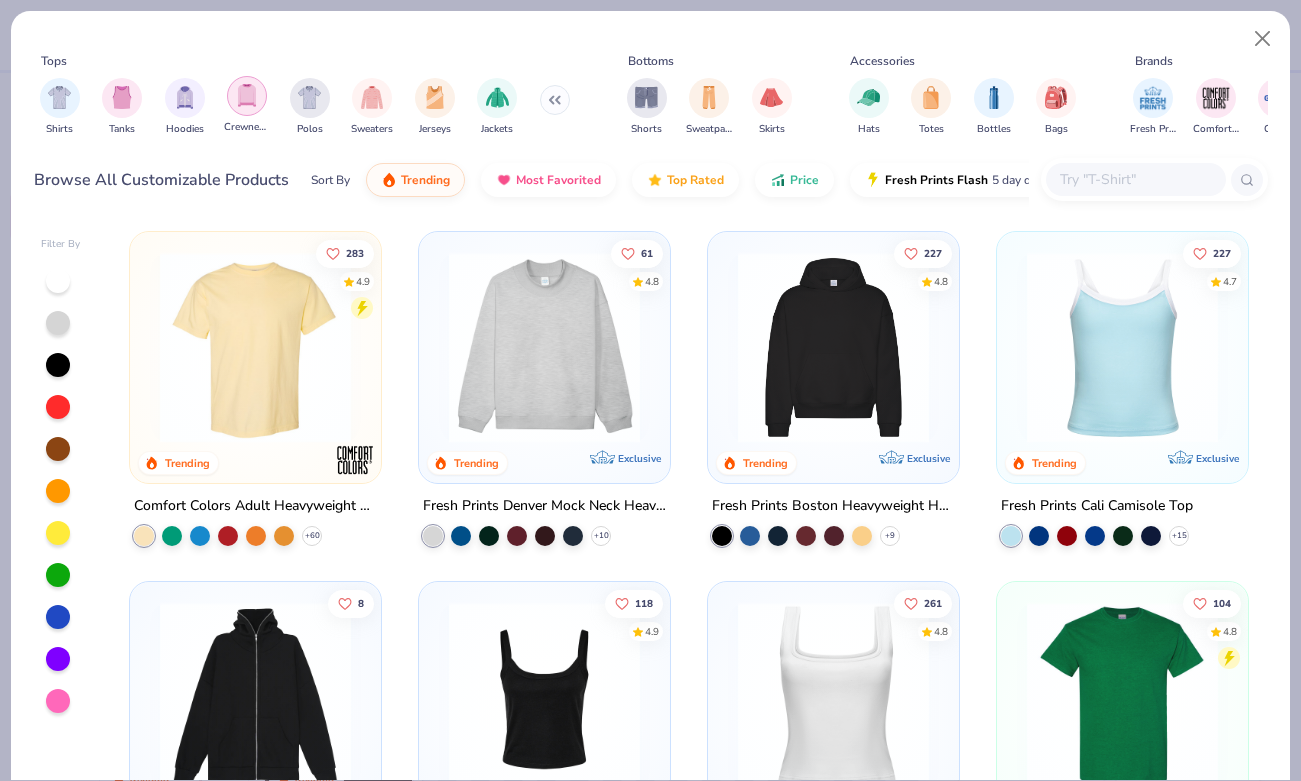 click at bounding box center [247, 96] 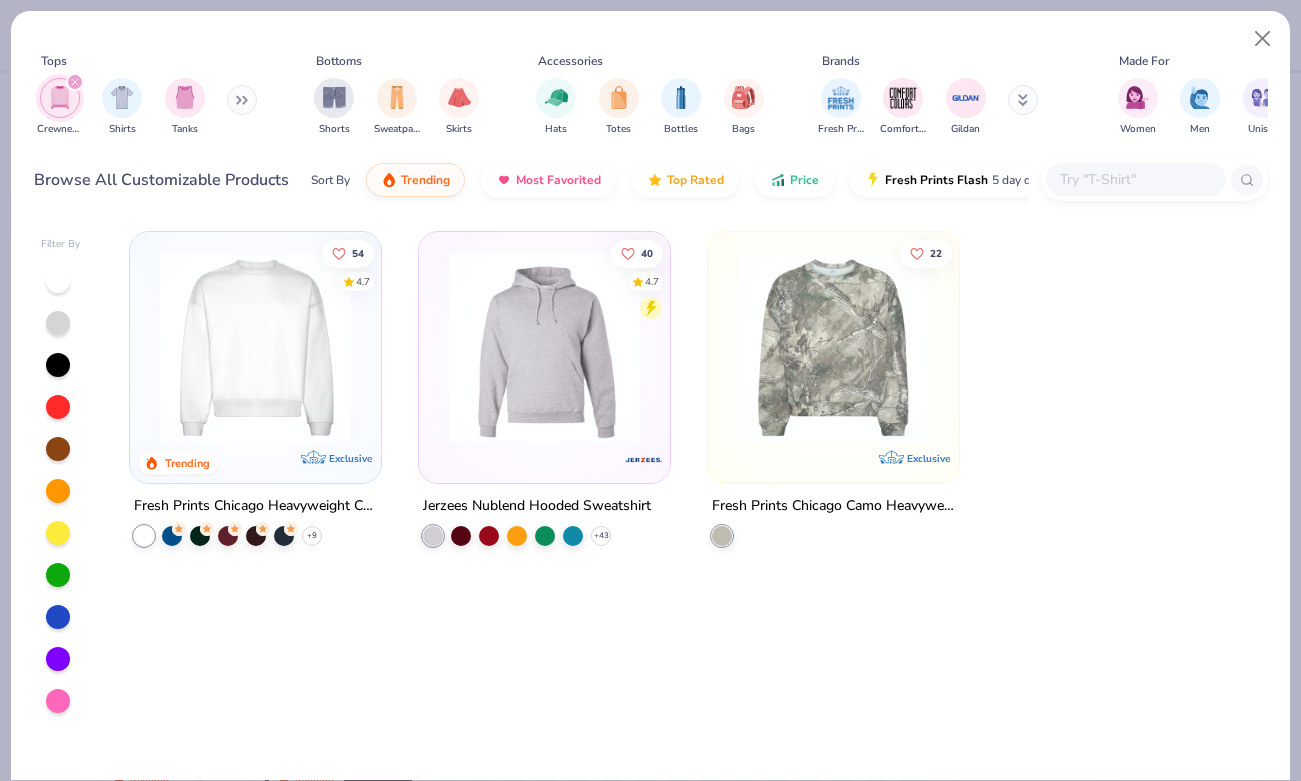 click at bounding box center (833, 347) 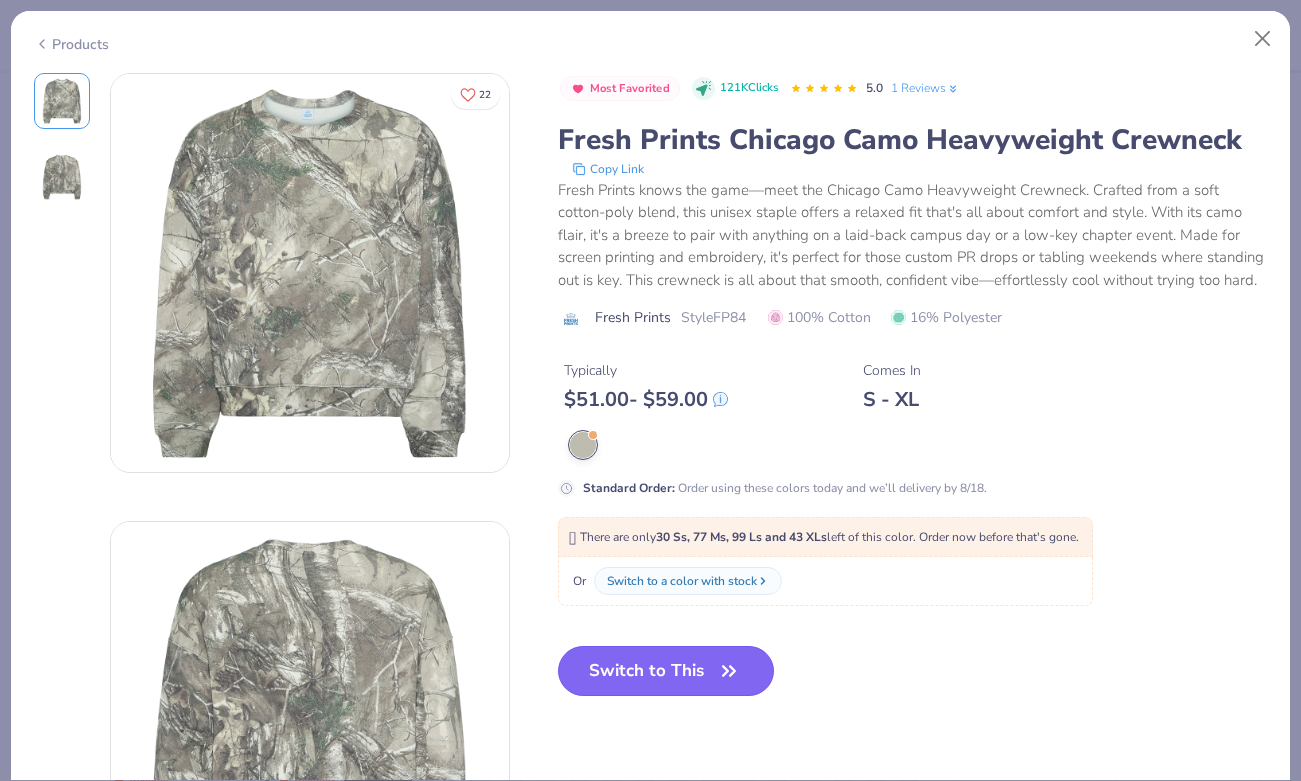 click on "Switch to This" at bounding box center (666, 671) 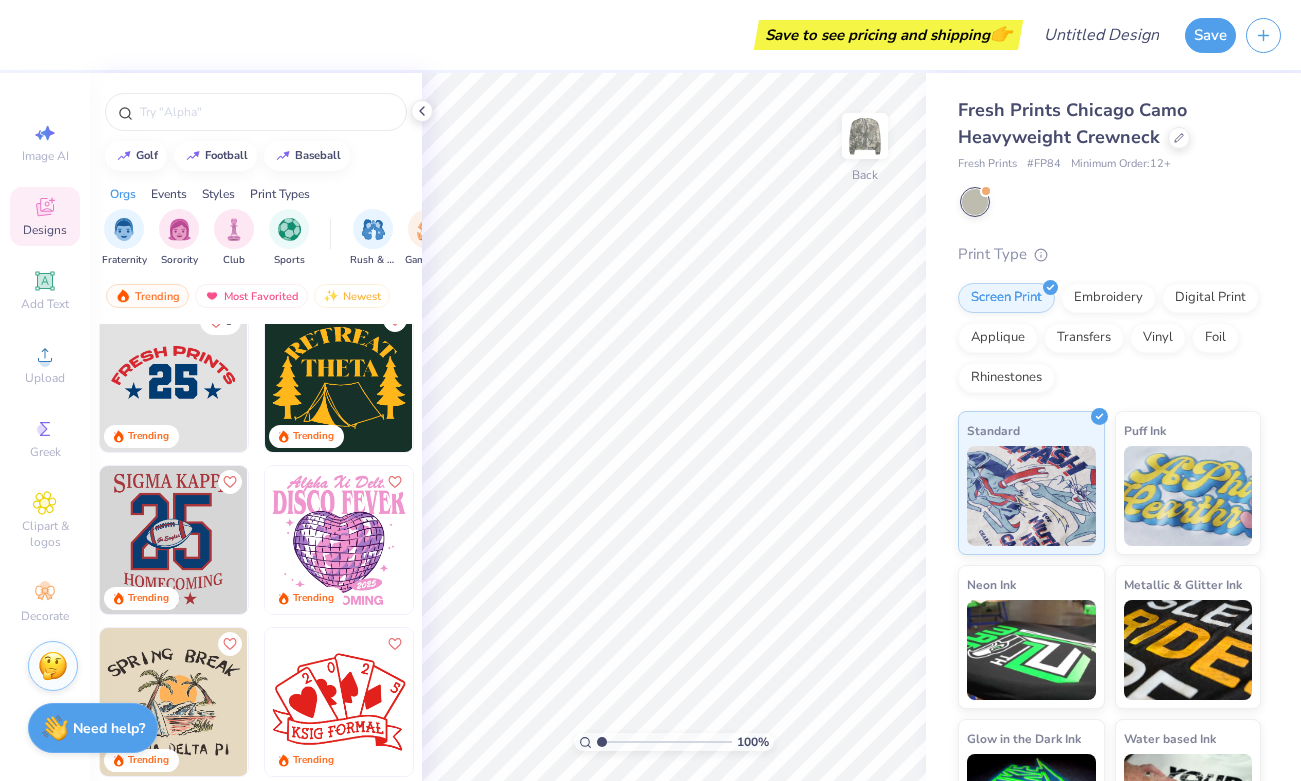 scroll, scrollTop: 7957, scrollLeft: 0, axis: vertical 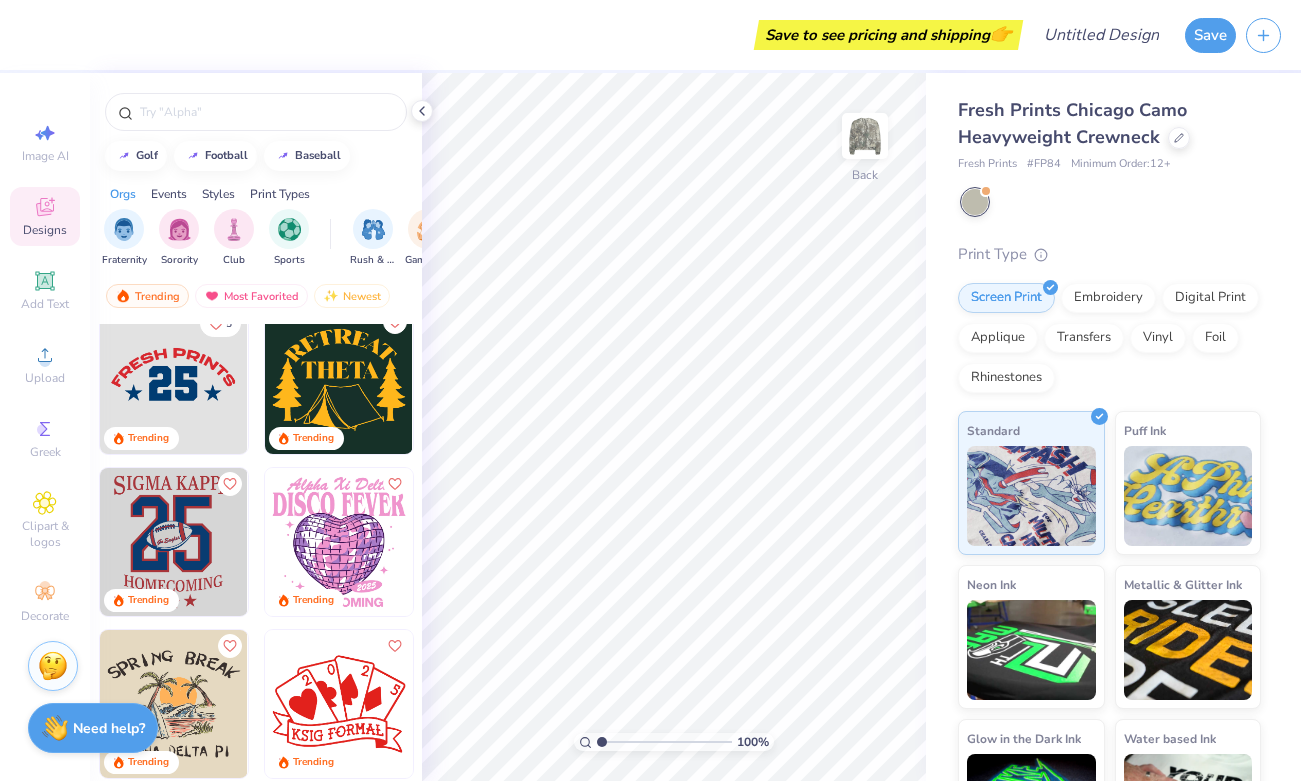 click at bounding box center (174, 542) 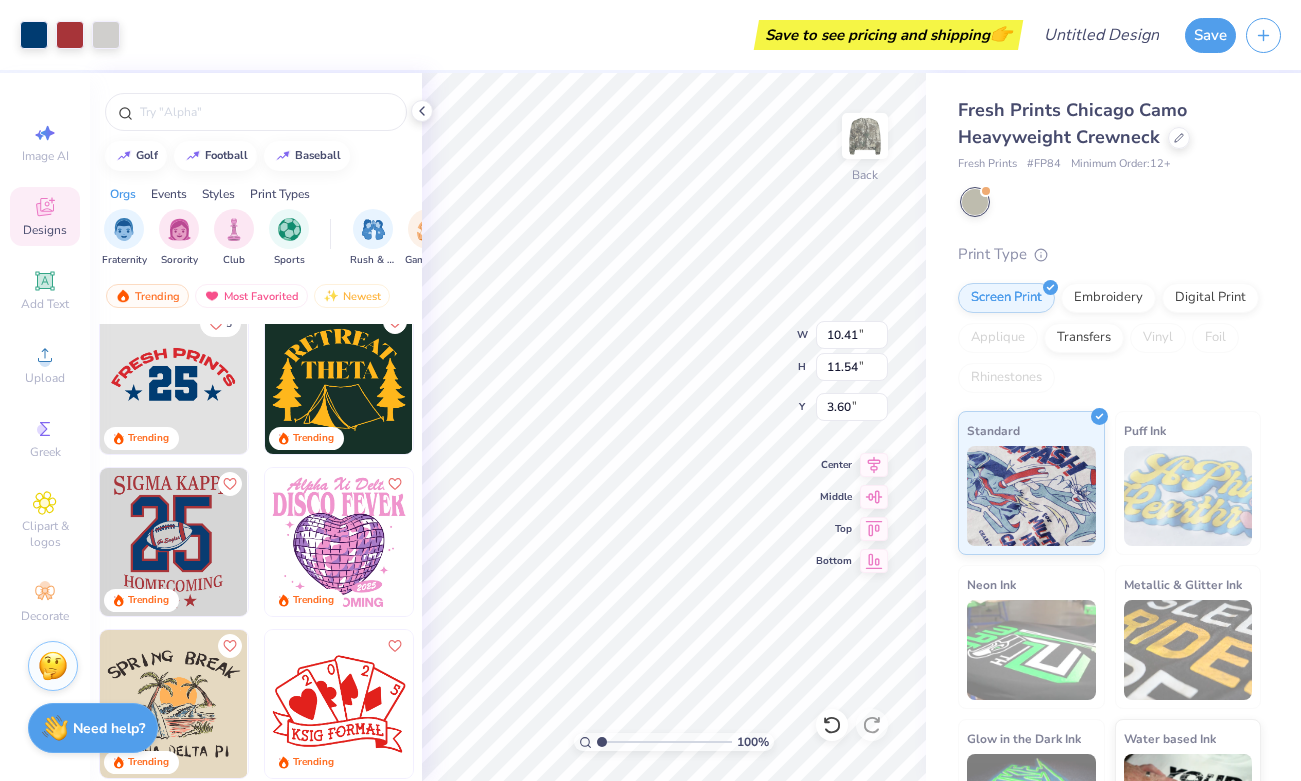 type on "3.61" 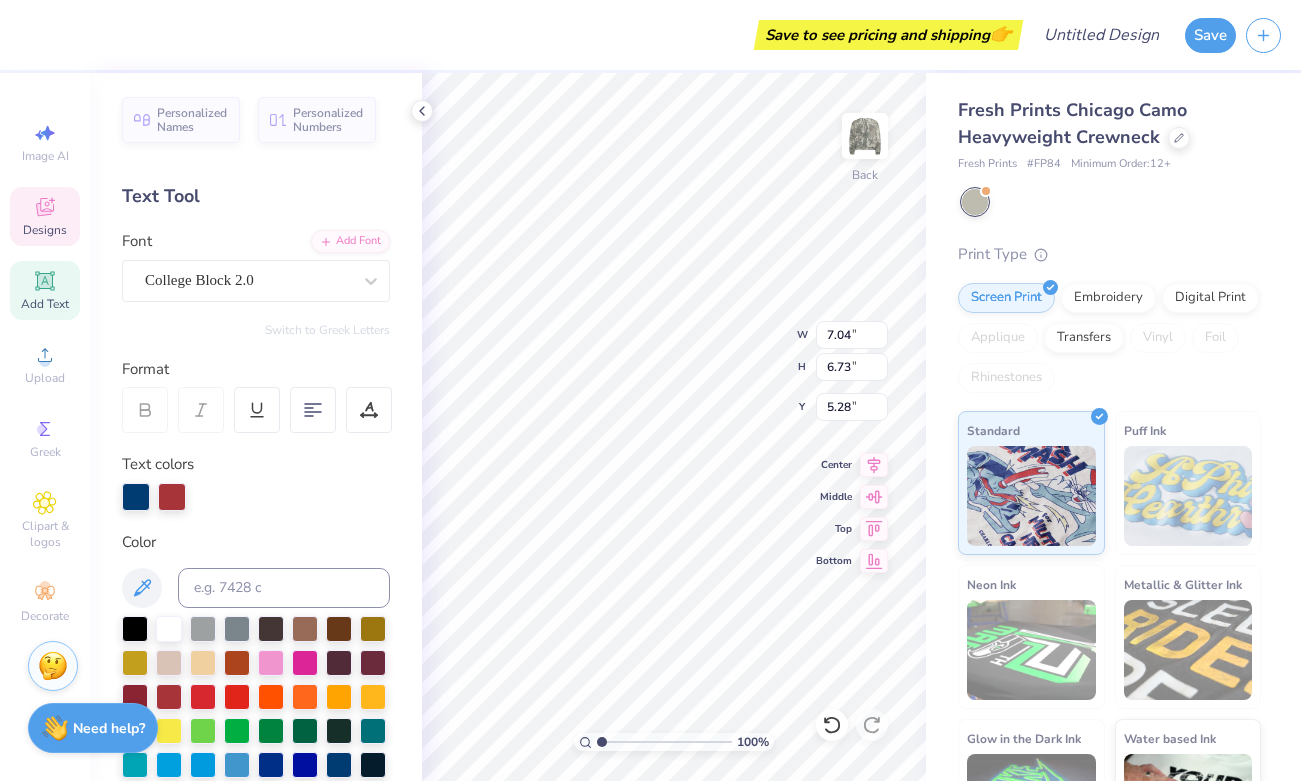 type on "3.99" 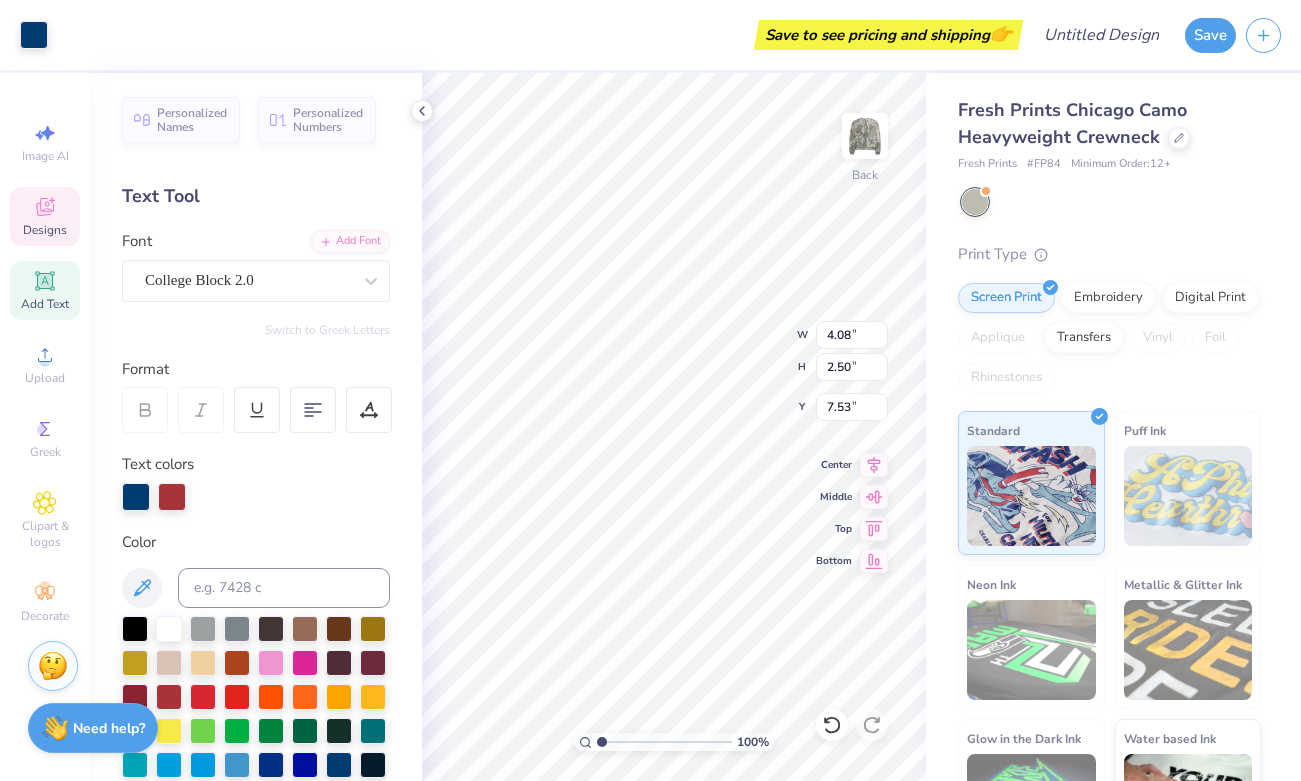 type on "4.08" 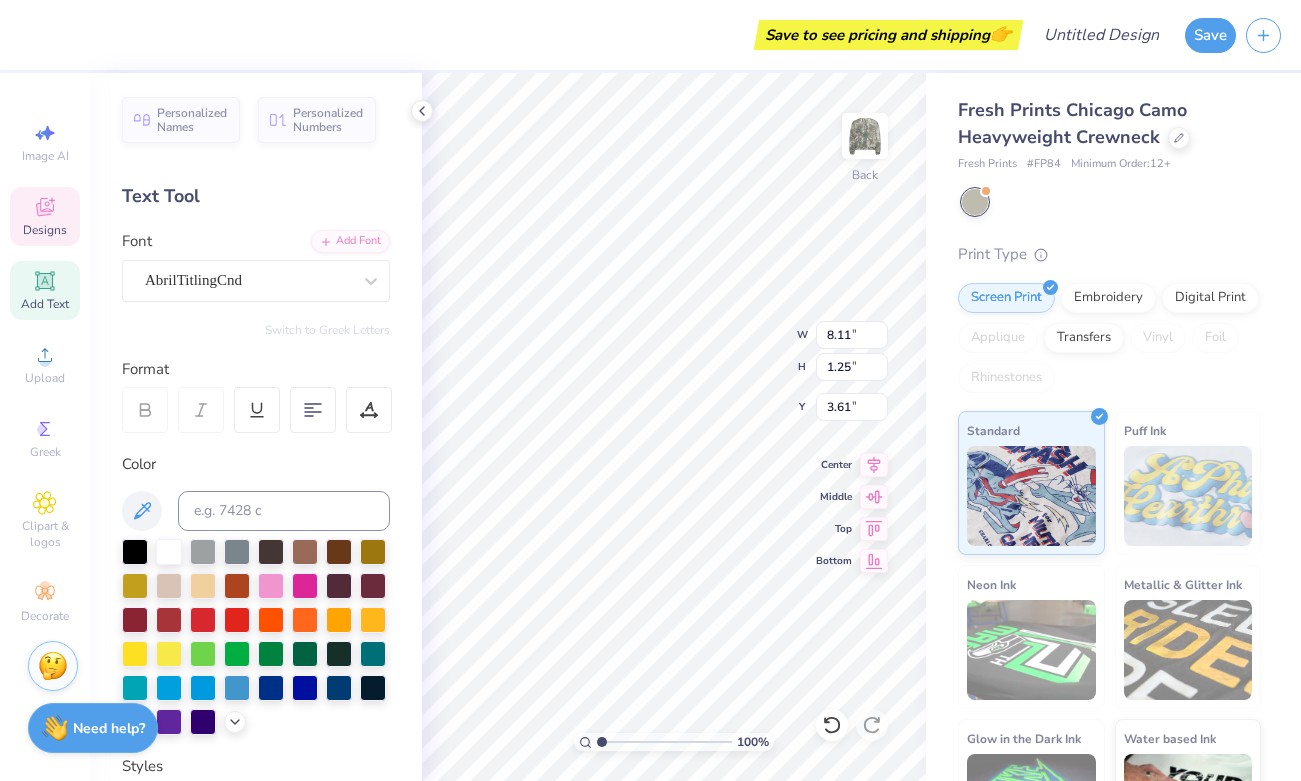 scroll, scrollTop: 0, scrollLeft: 0, axis: both 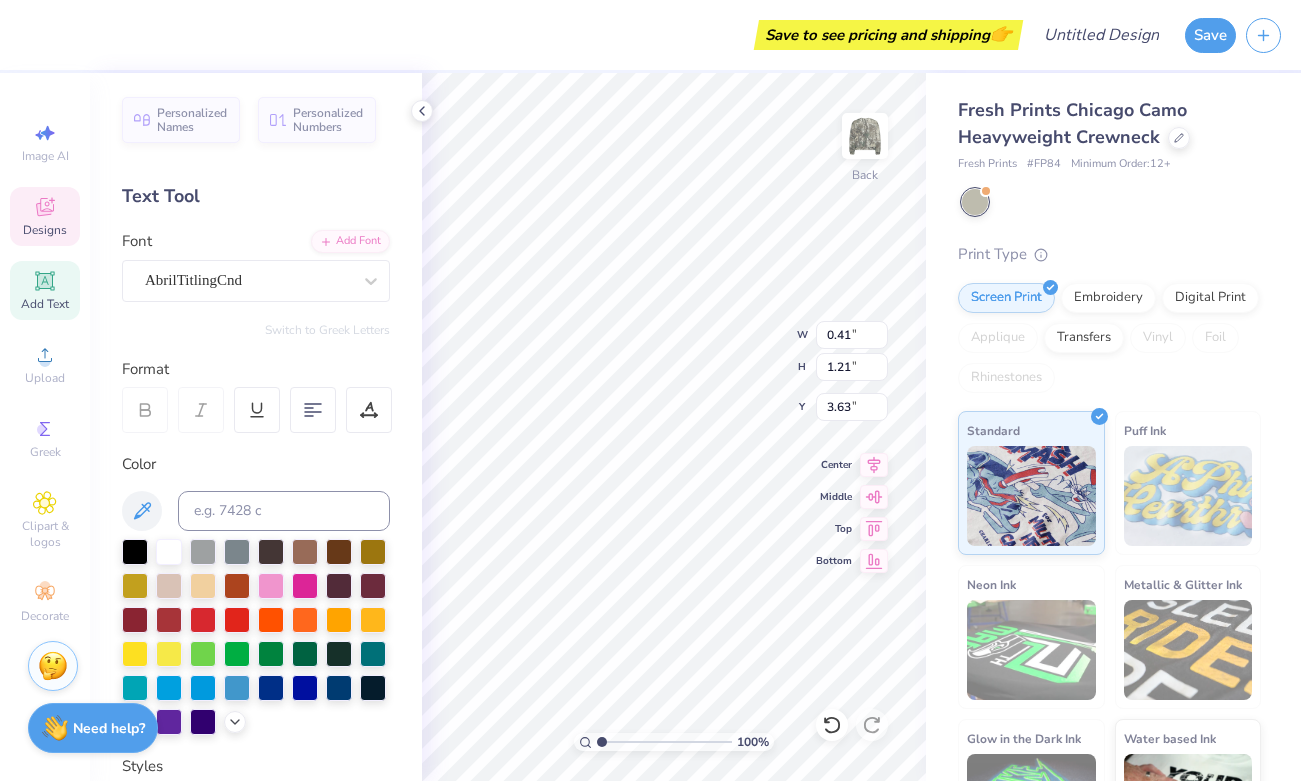 type on "EMPOWER" 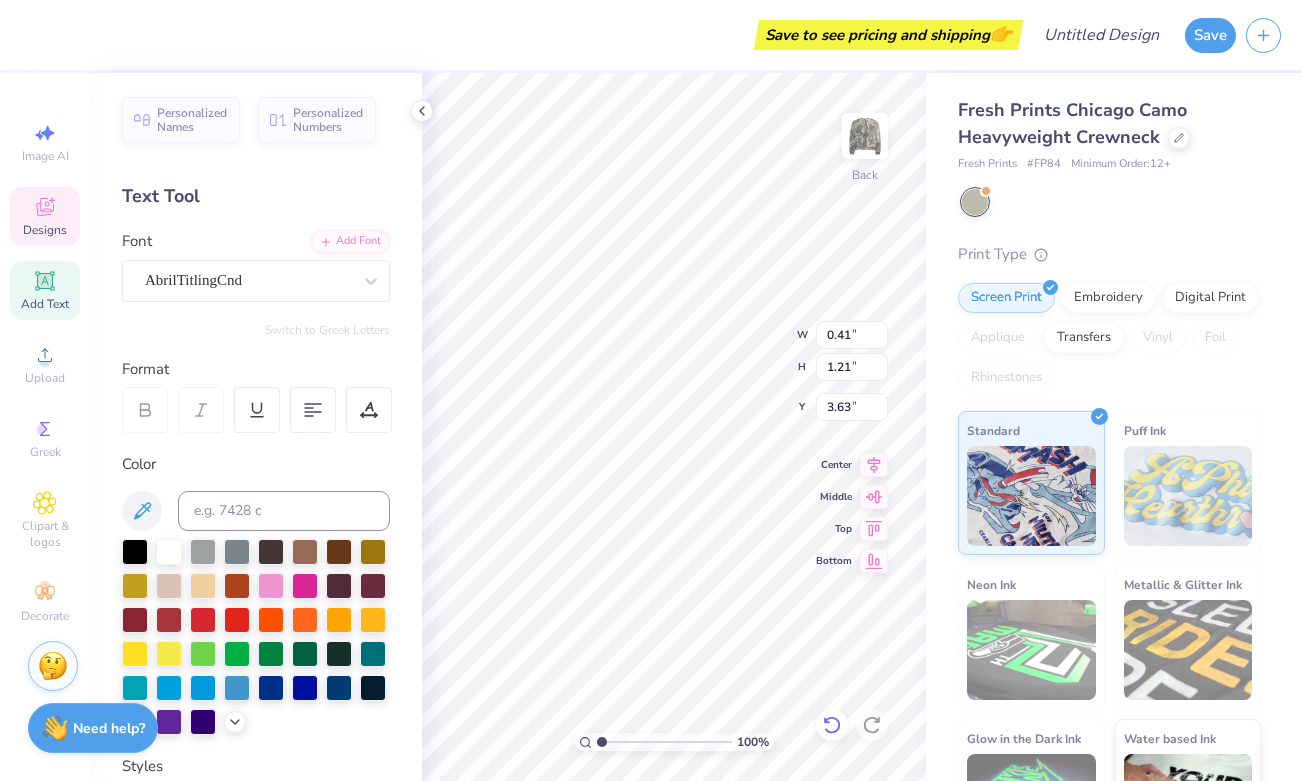 click 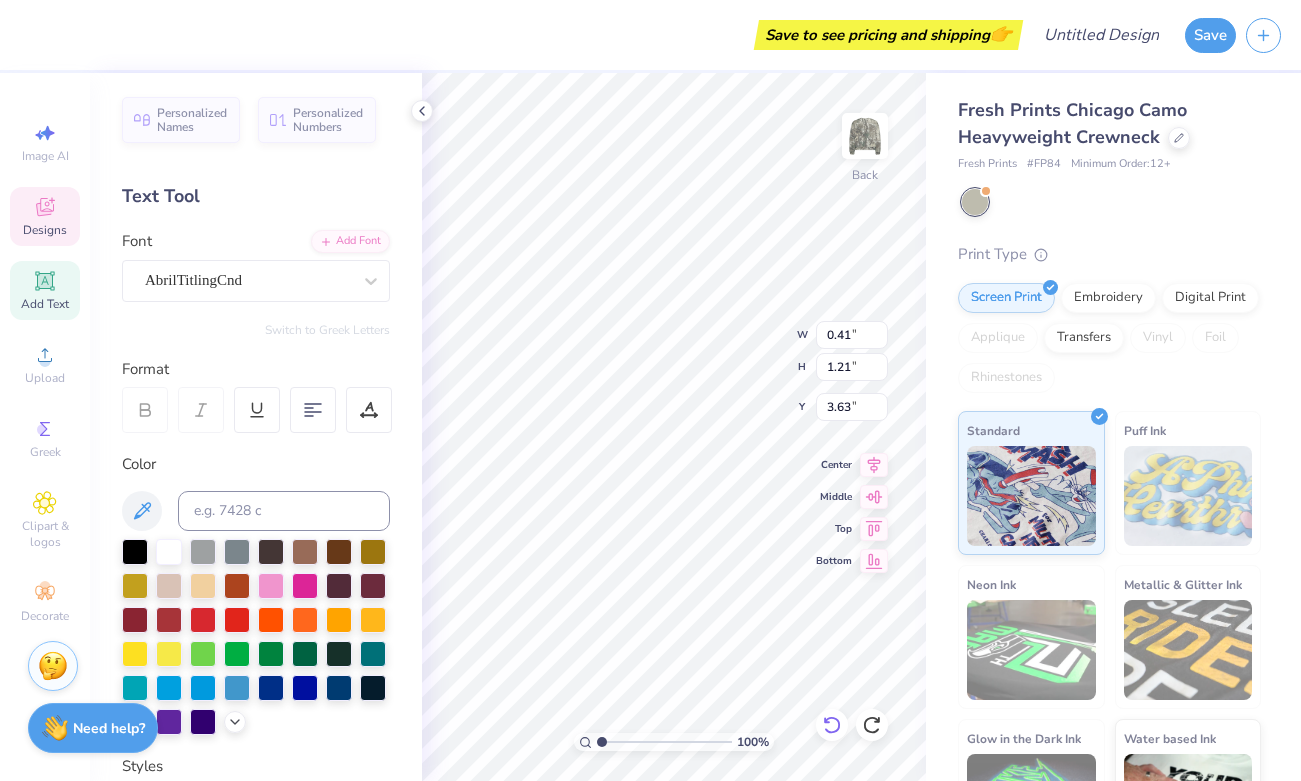 click 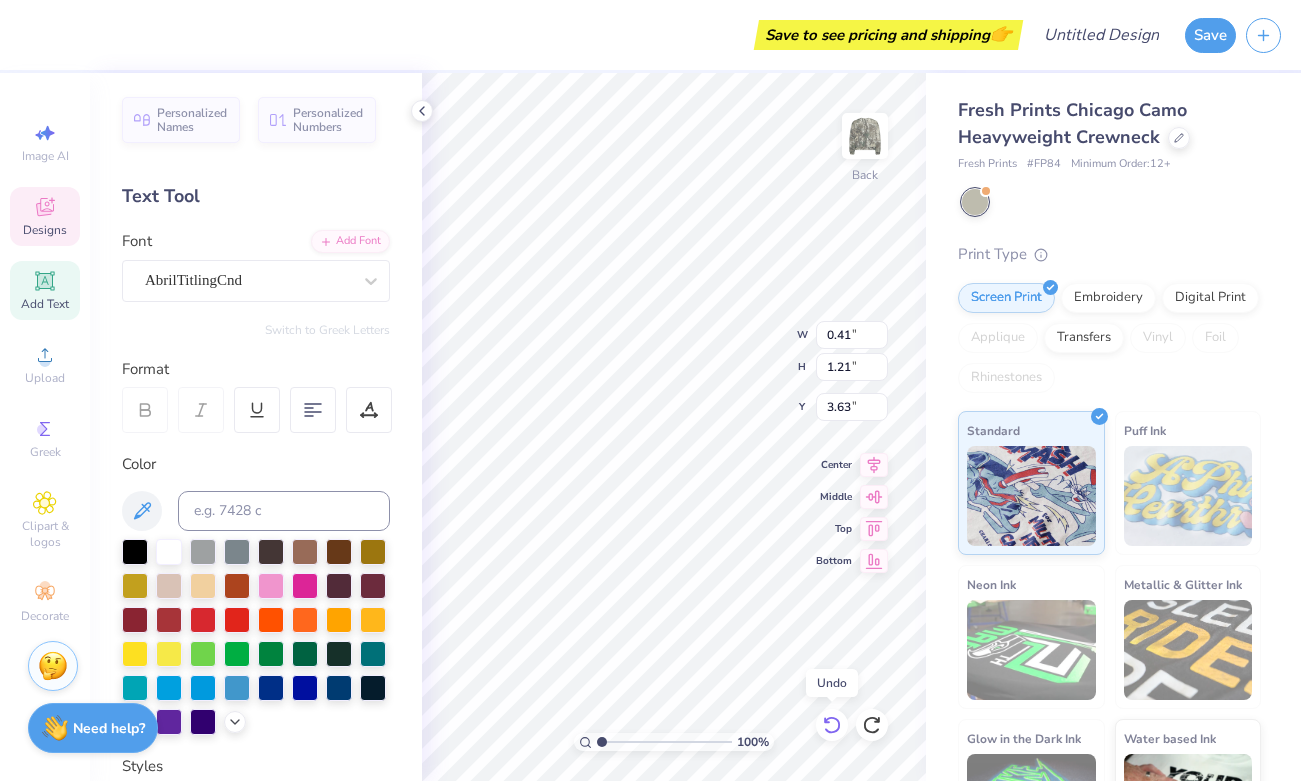click 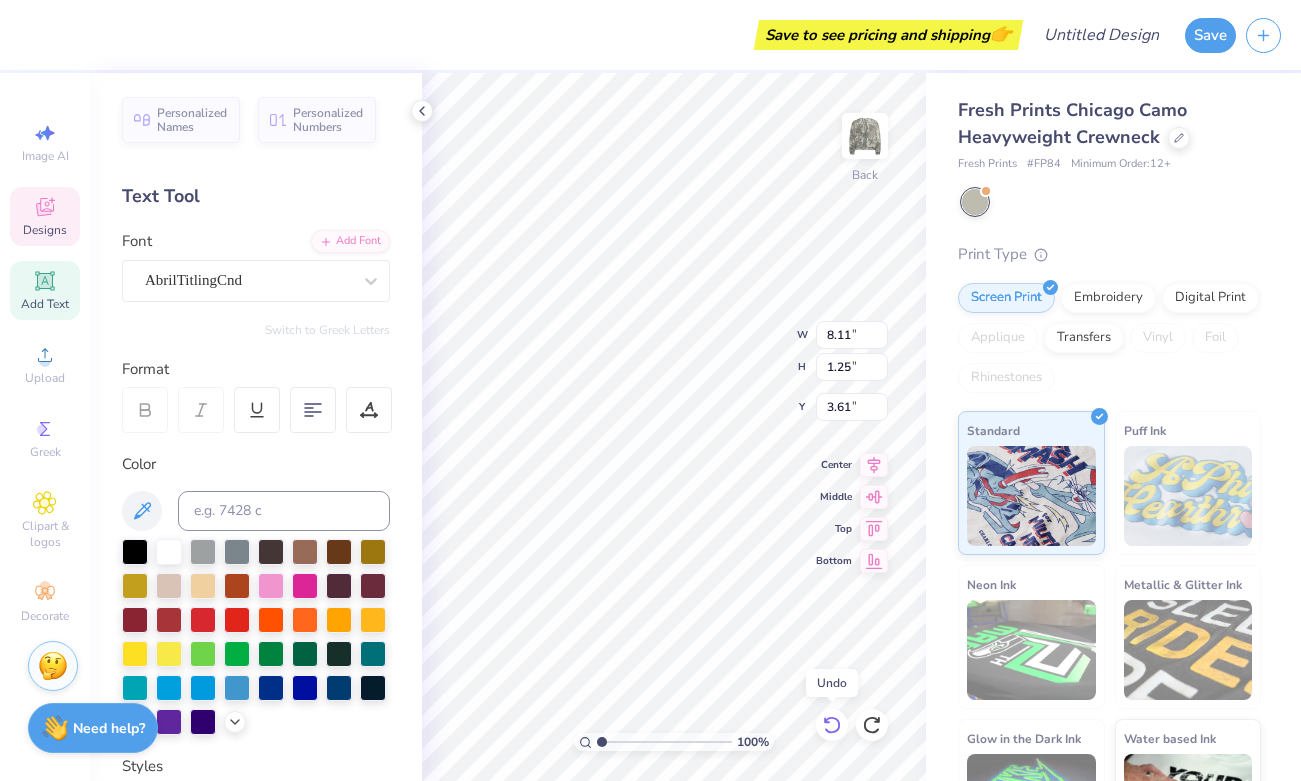 type on "8.11" 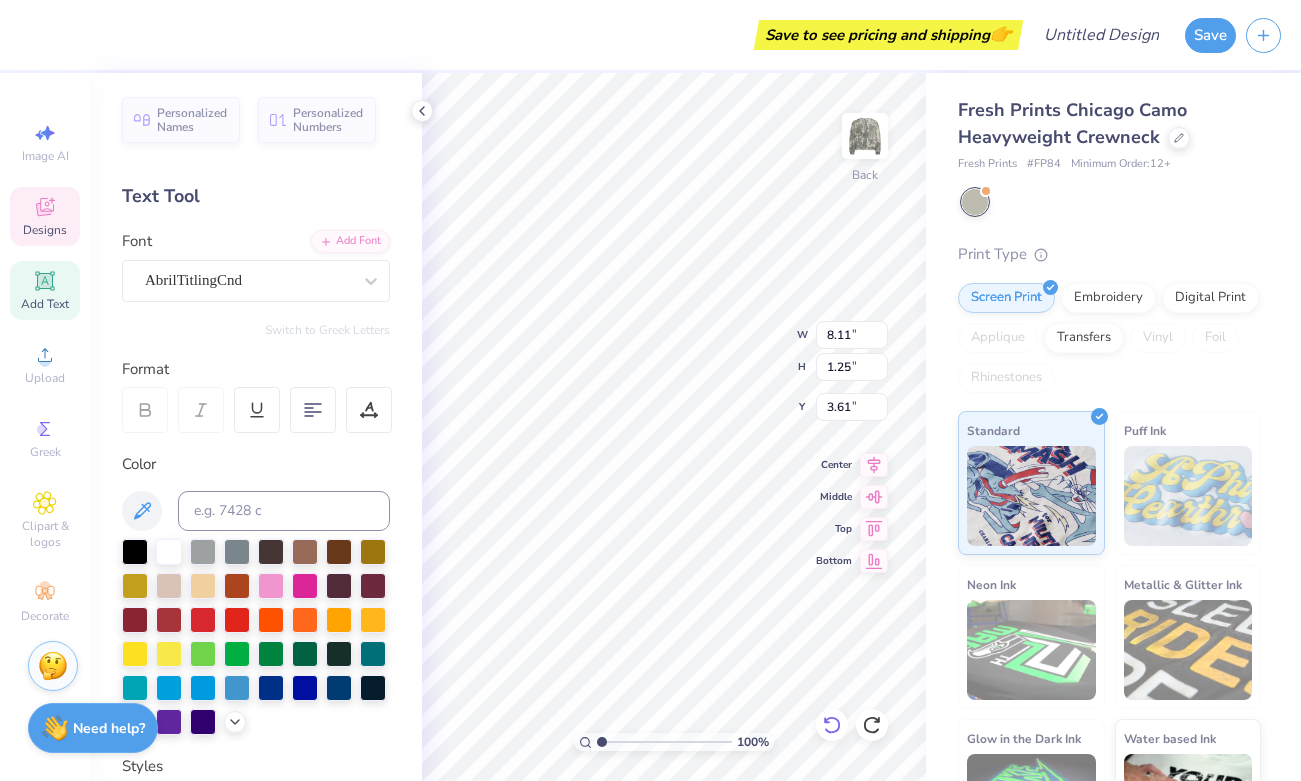 type on "0.93" 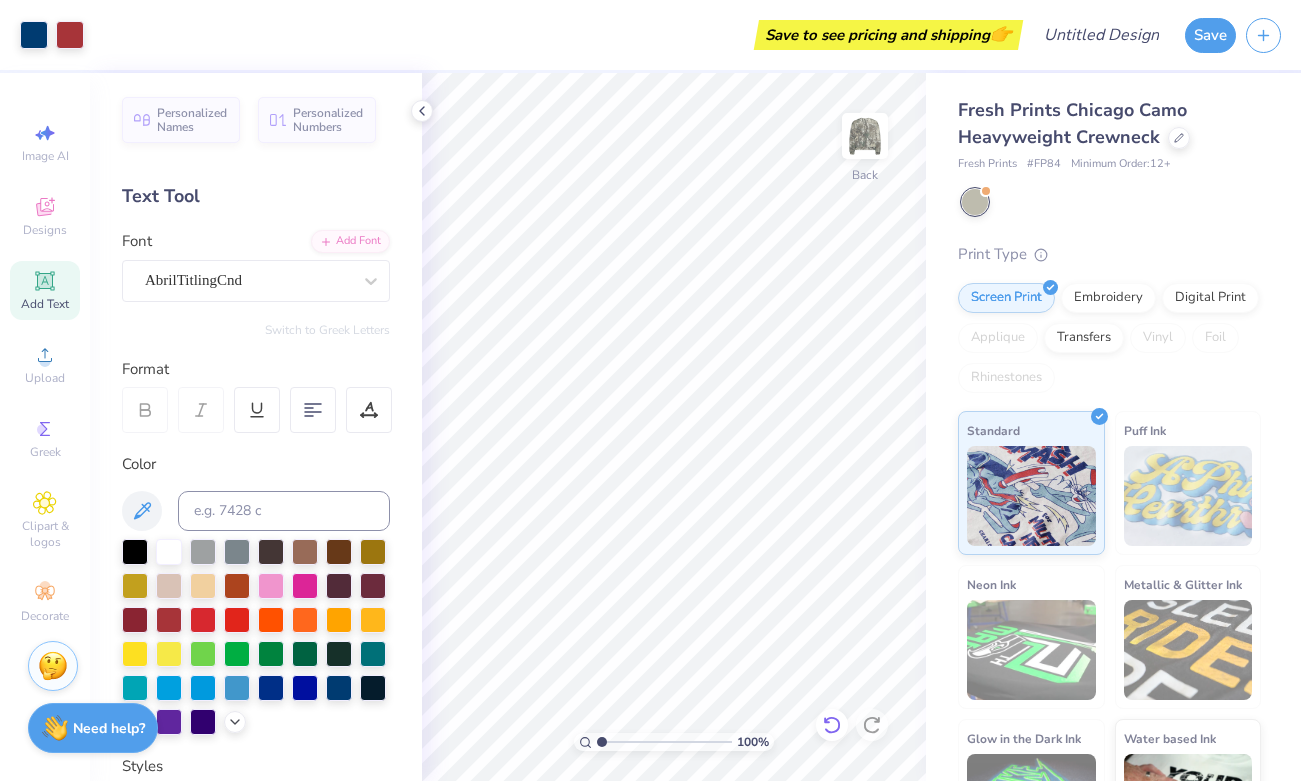 click 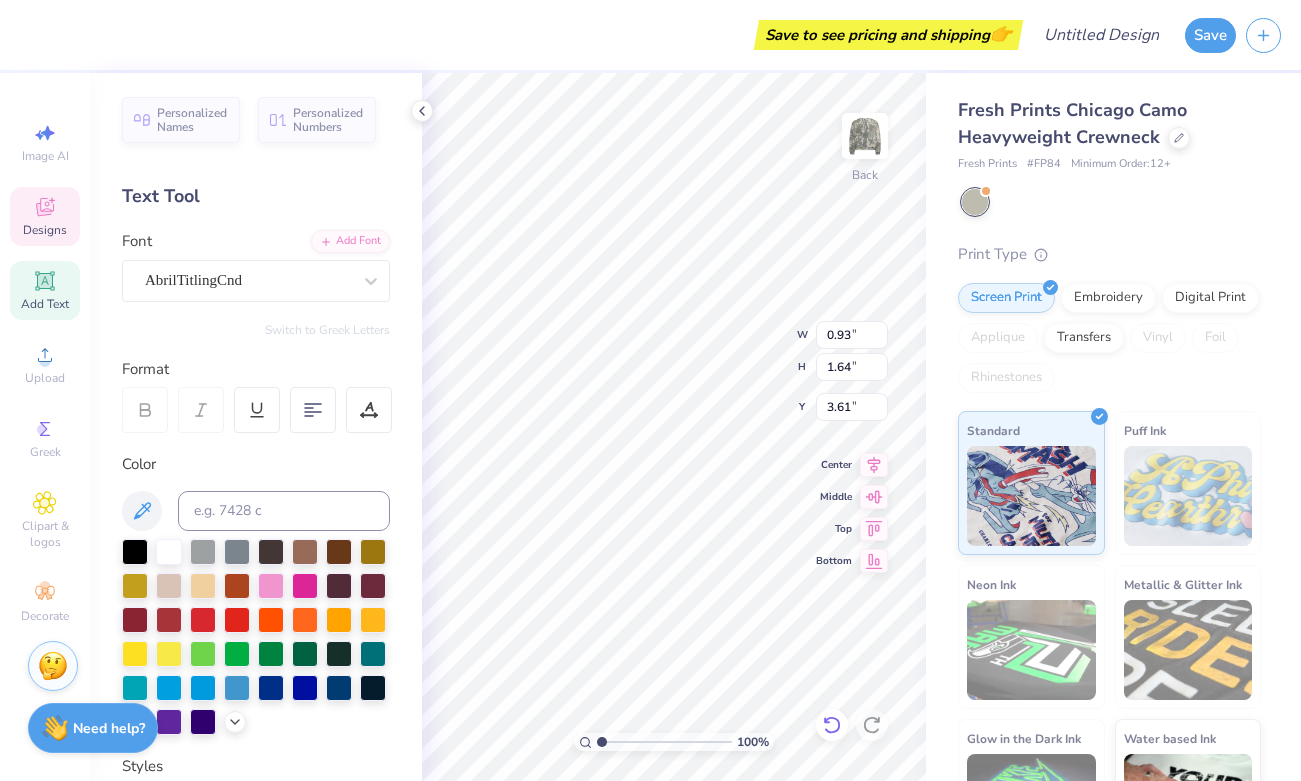 type on "E" 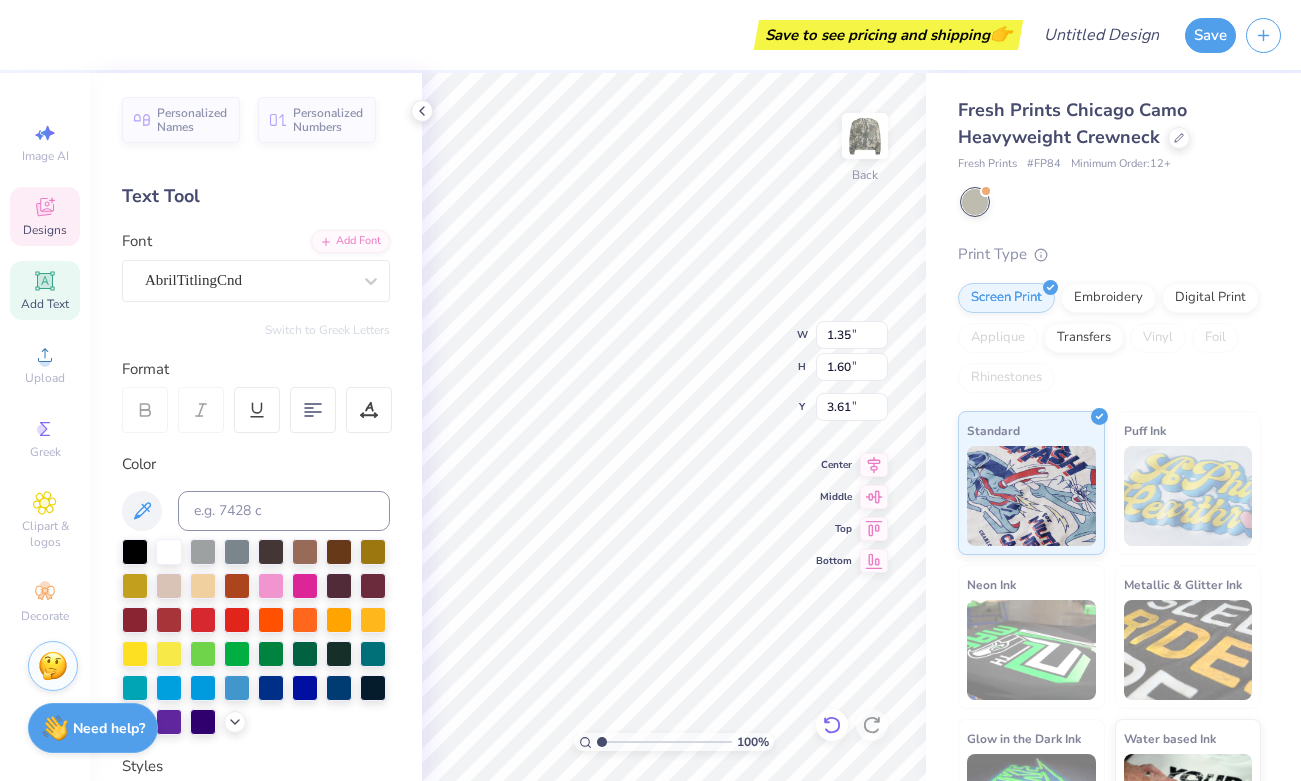 type on "R" 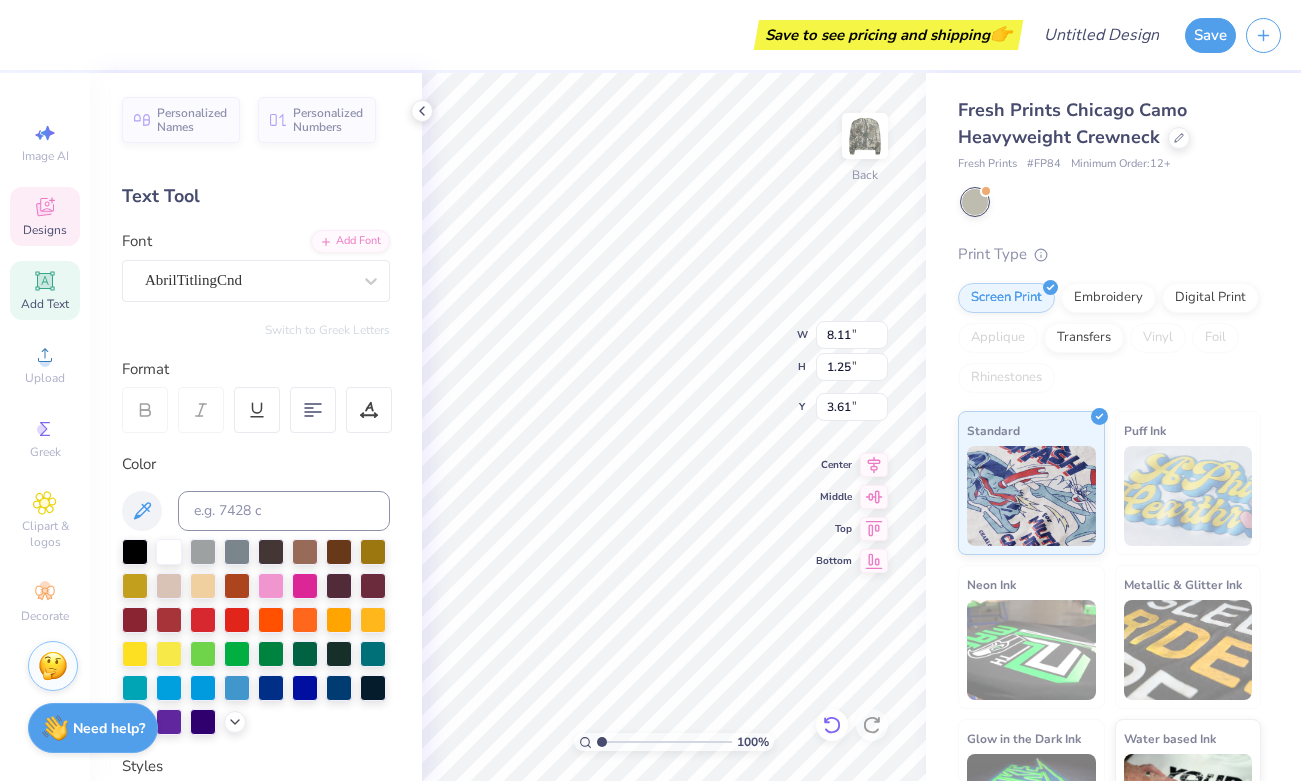 scroll, scrollTop: 0, scrollLeft: 0, axis: both 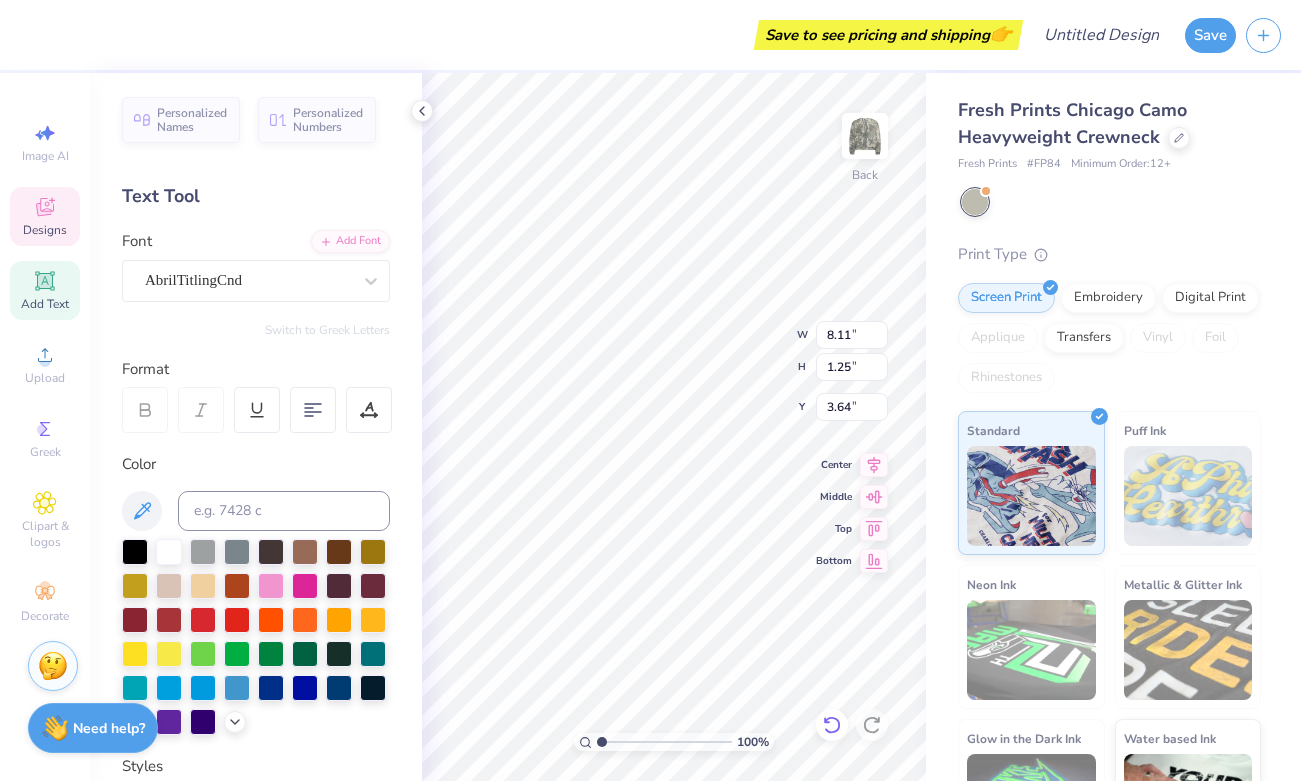 type on "1.06" 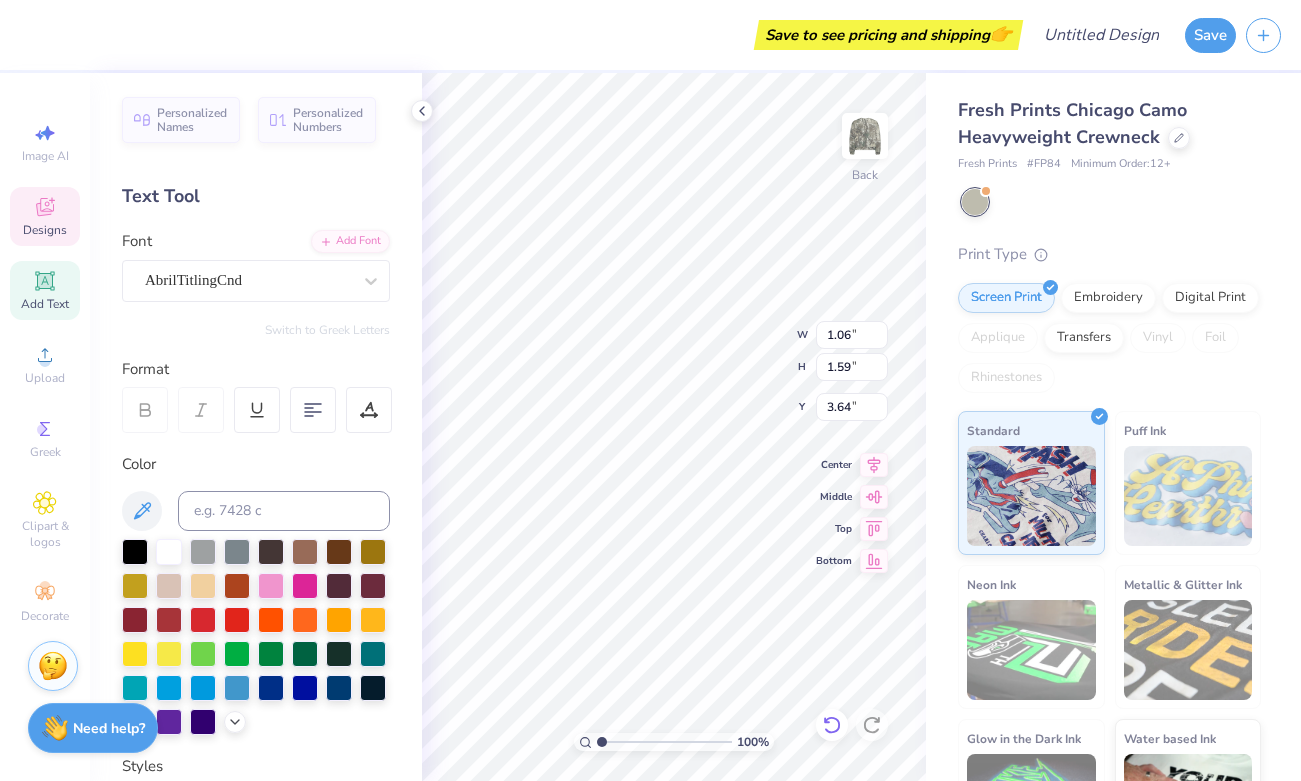 type on "3.63" 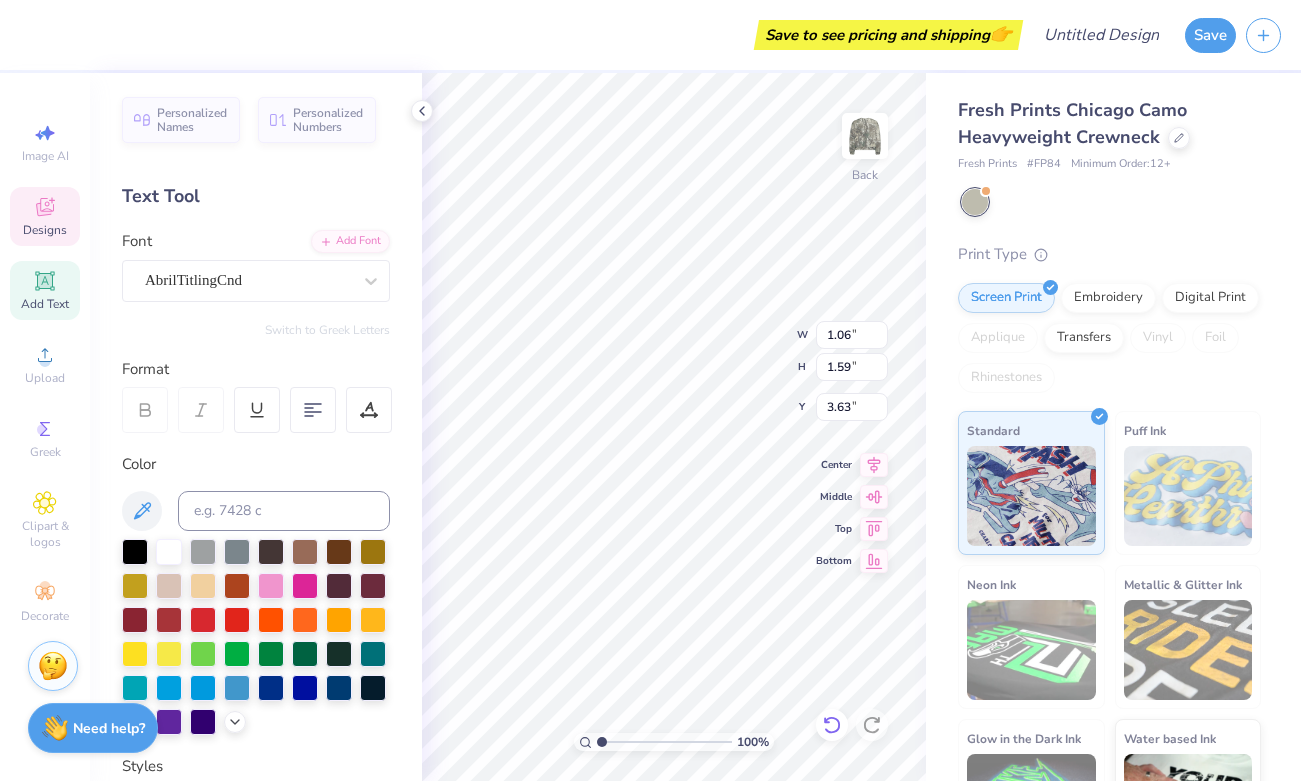 type on "5.64" 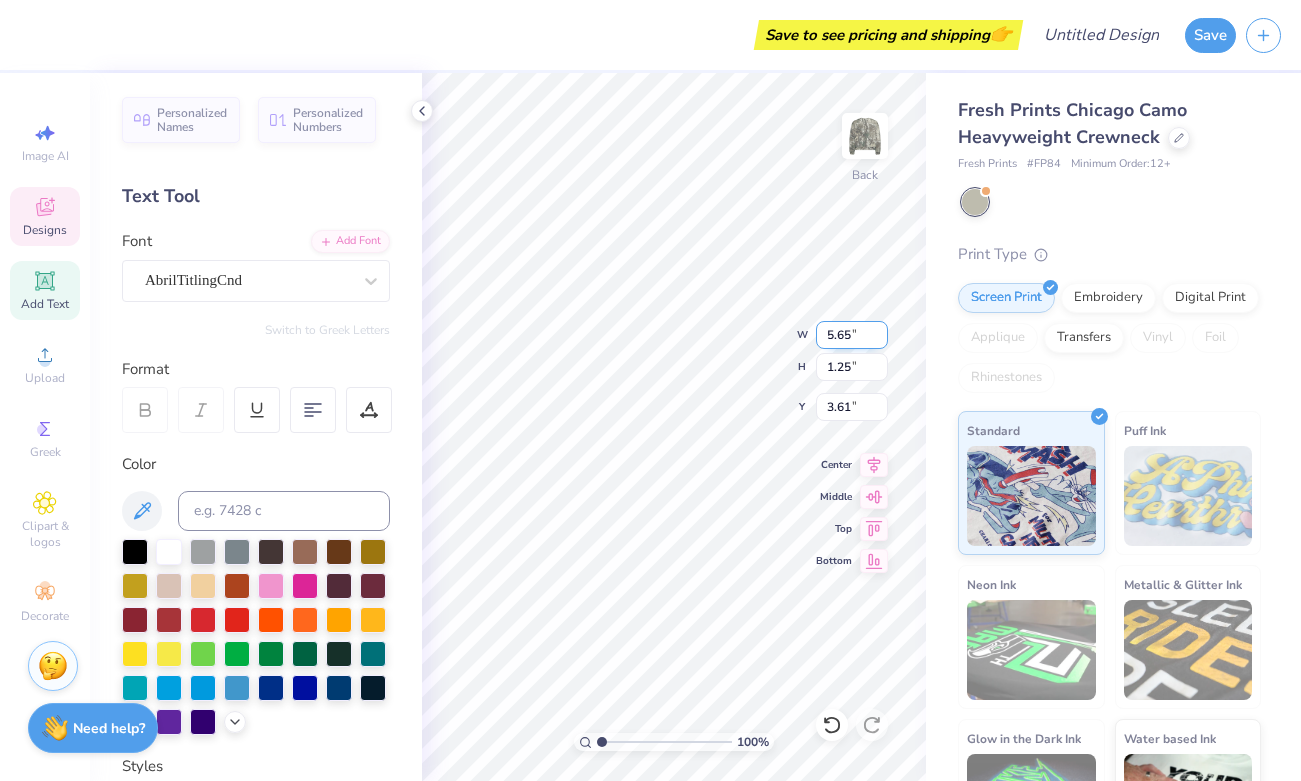 click on "5.65" at bounding box center [852, 335] 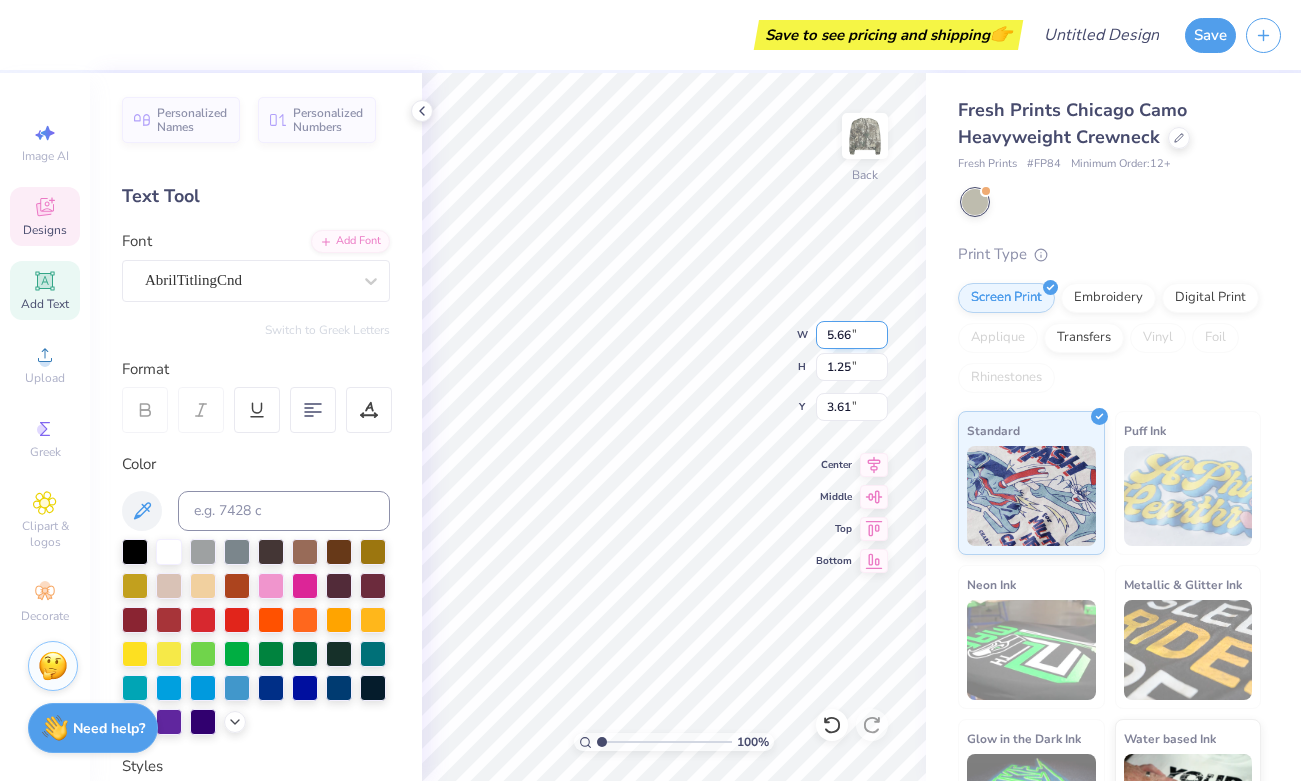 click on "5.66" at bounding box center [852, 335] 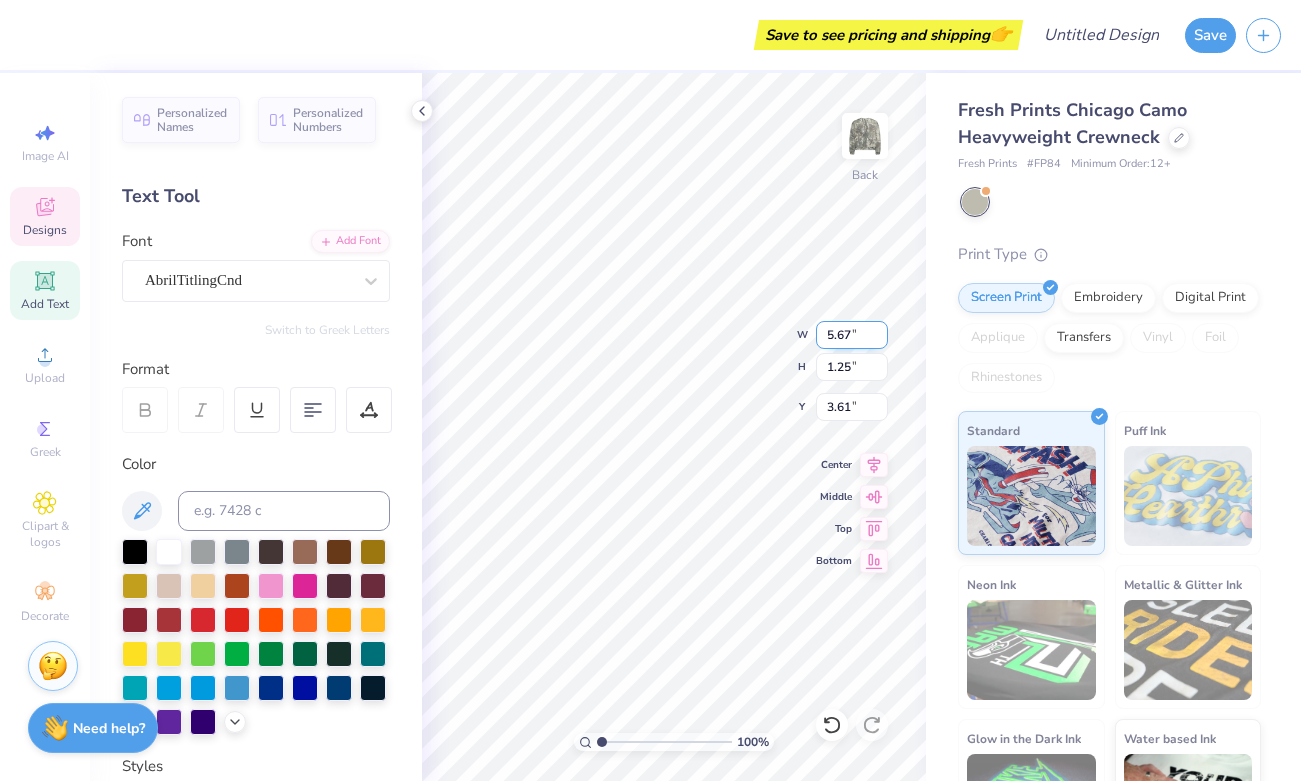 click on "5.67" at bounding box center (852, 335) 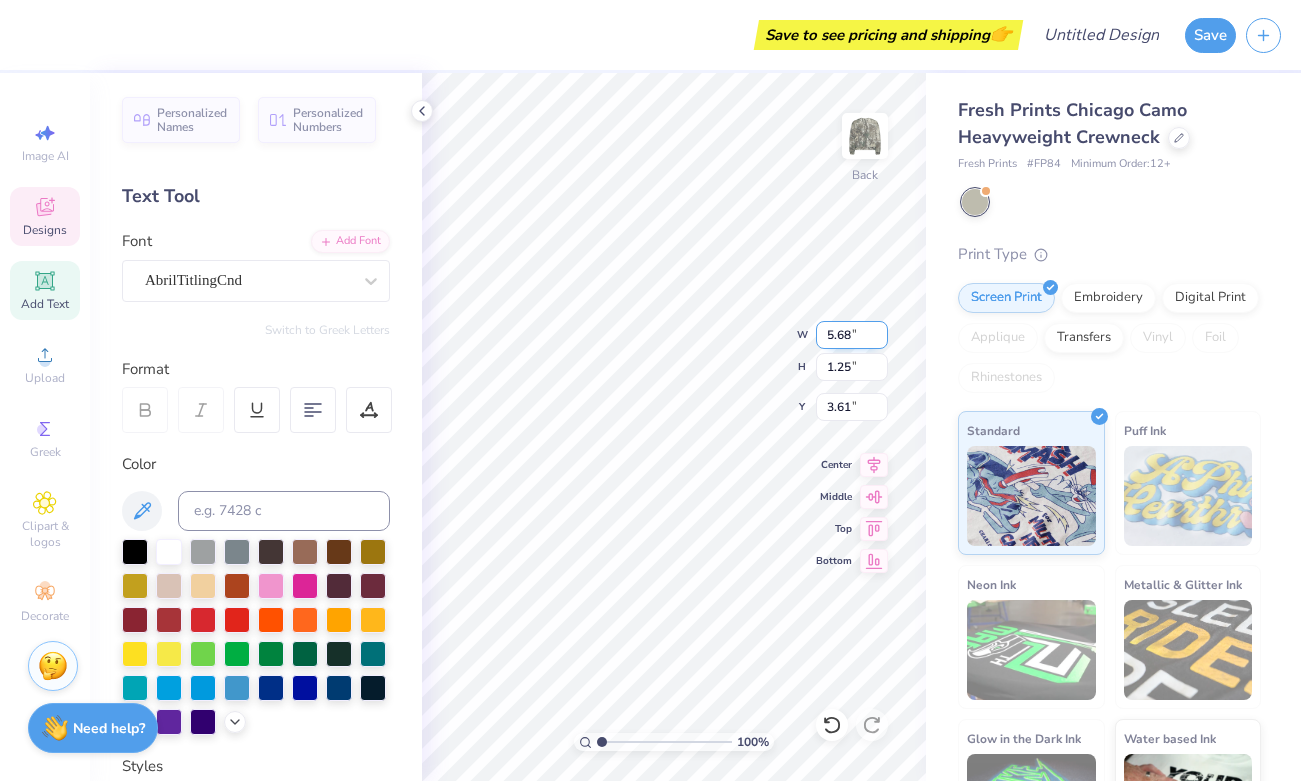 click on "5.68" at bounding box center [852, 335] 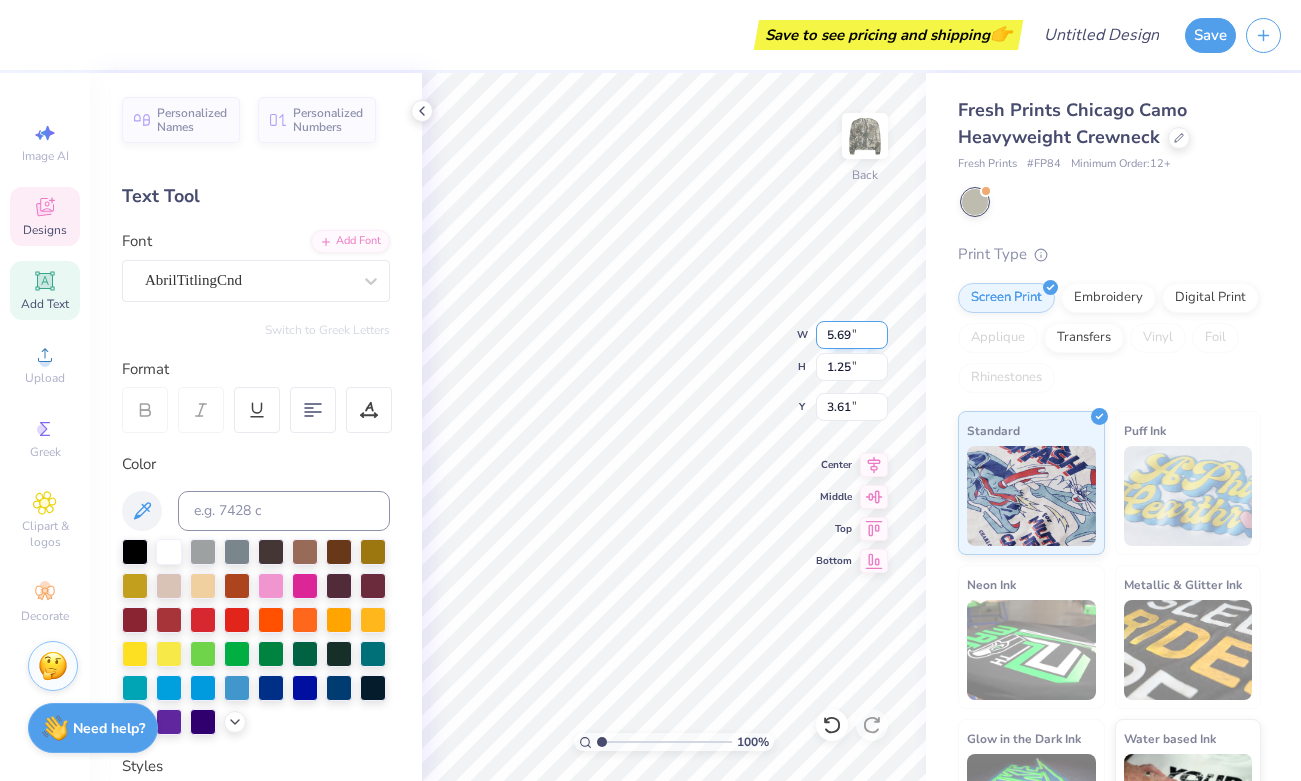 click on "5.69" at bounding box center [852, 335] 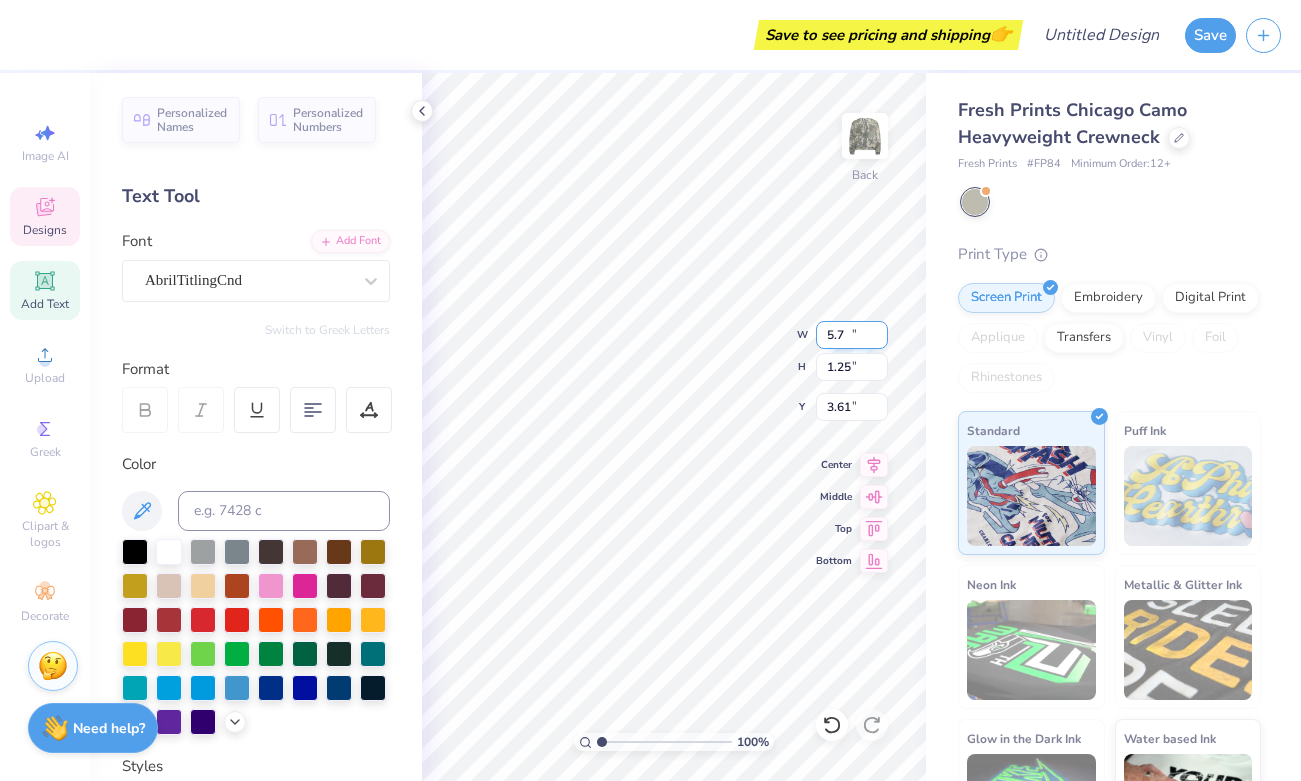 click on "5.7" at bounding box center (852, 335) 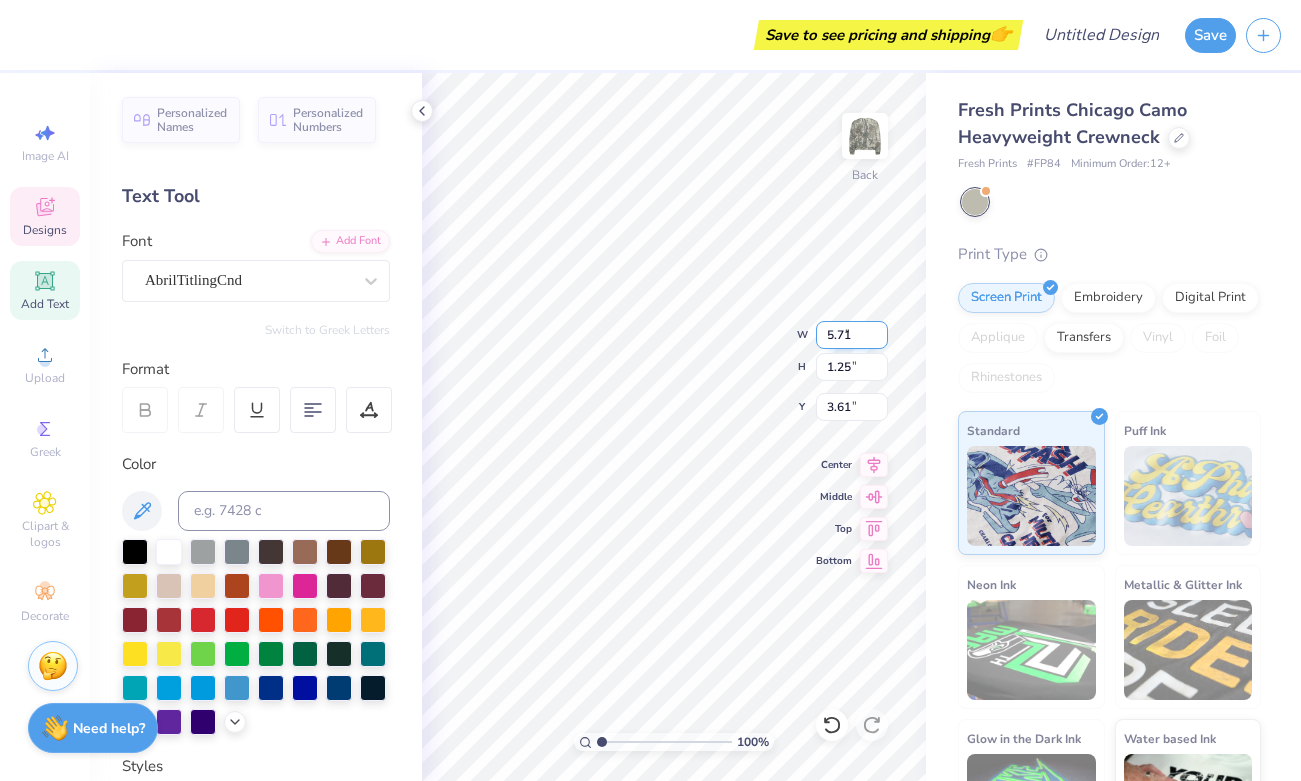 type on "5.71" 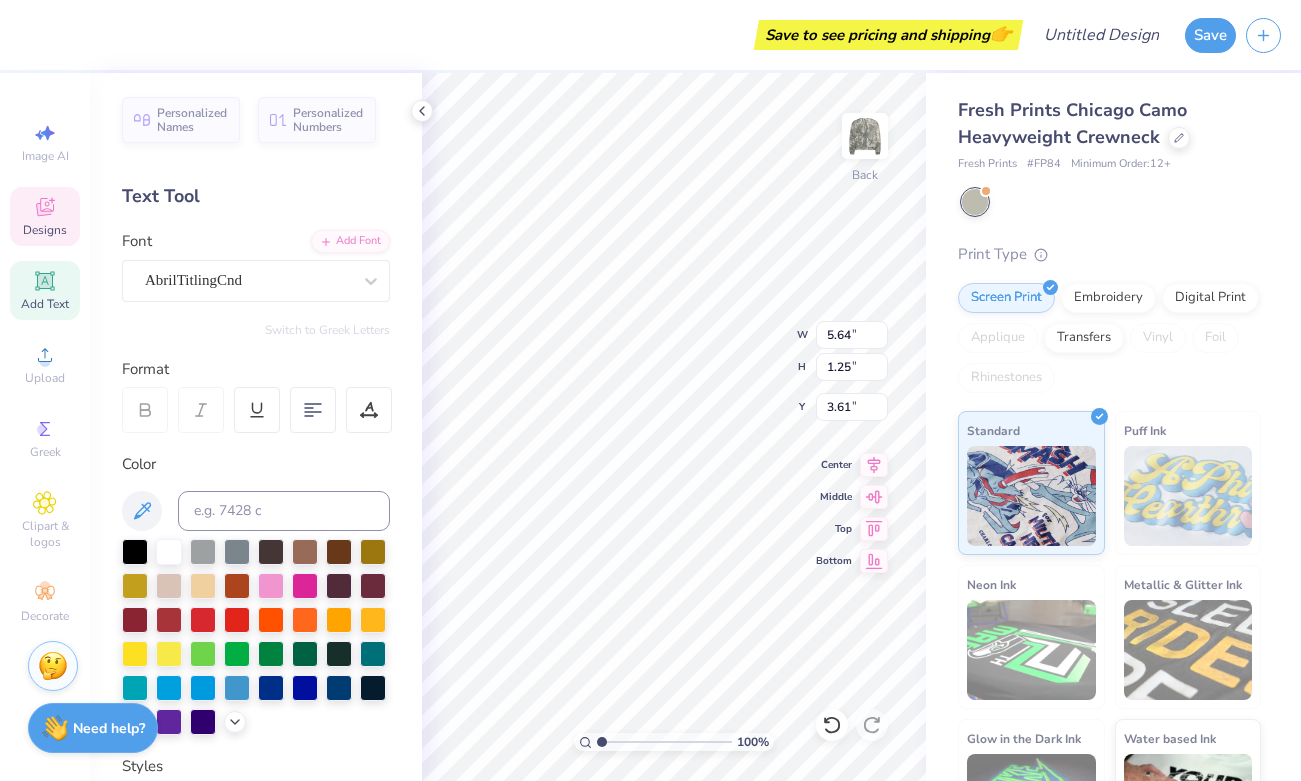 type on "7.04" 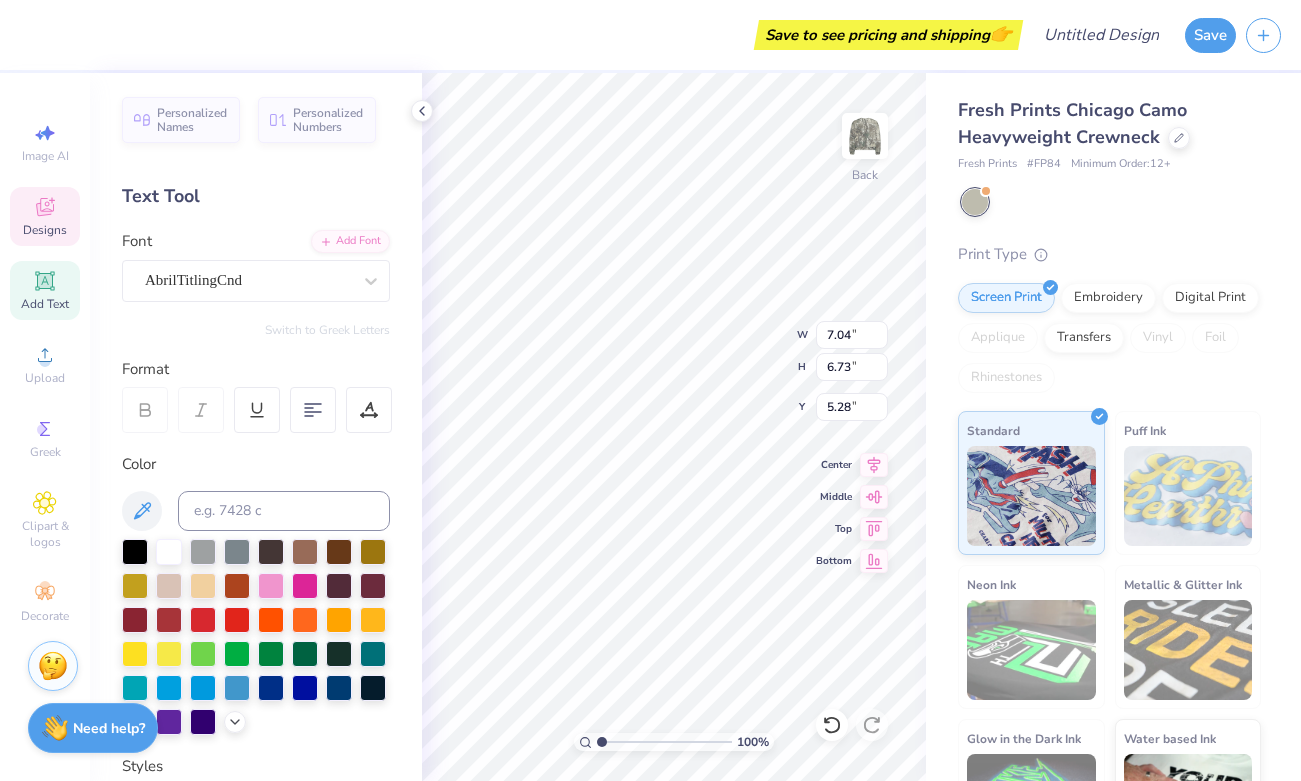 type on "5.49" 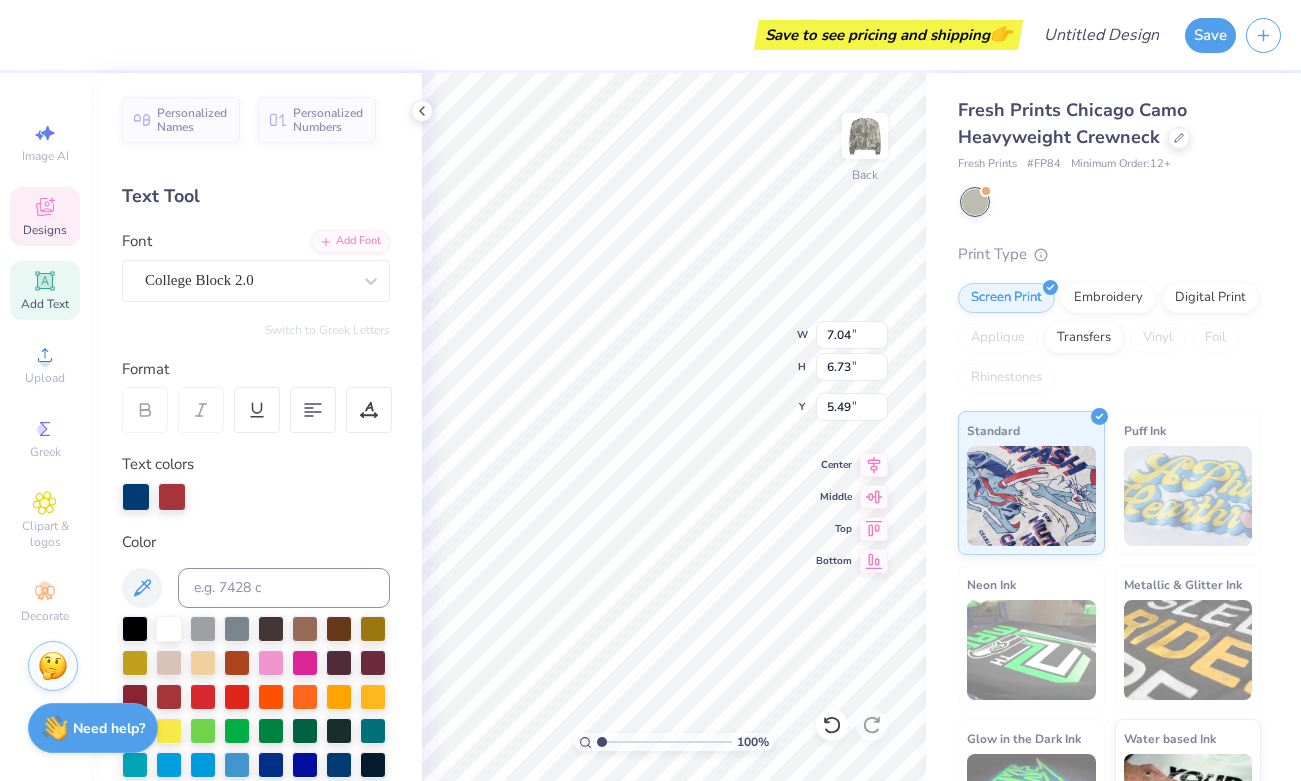 type on "6.48" 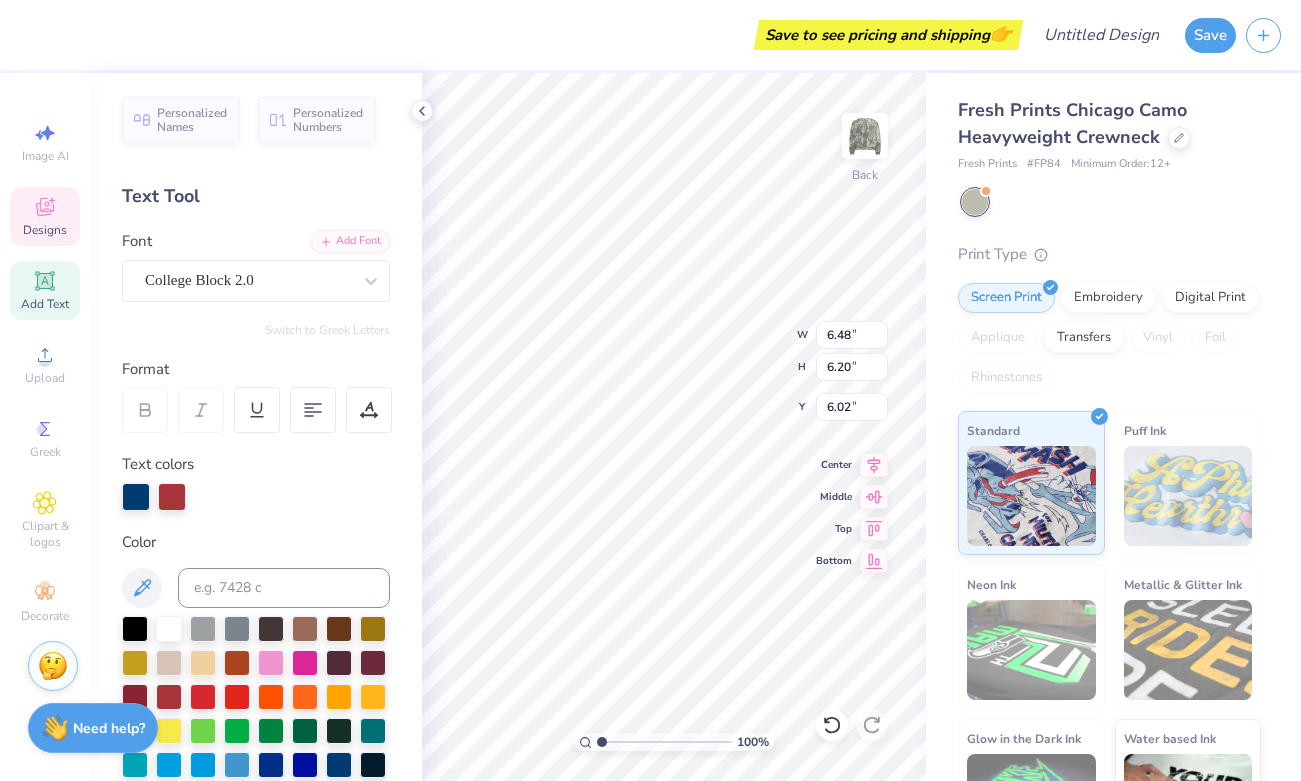 type on "5.22" 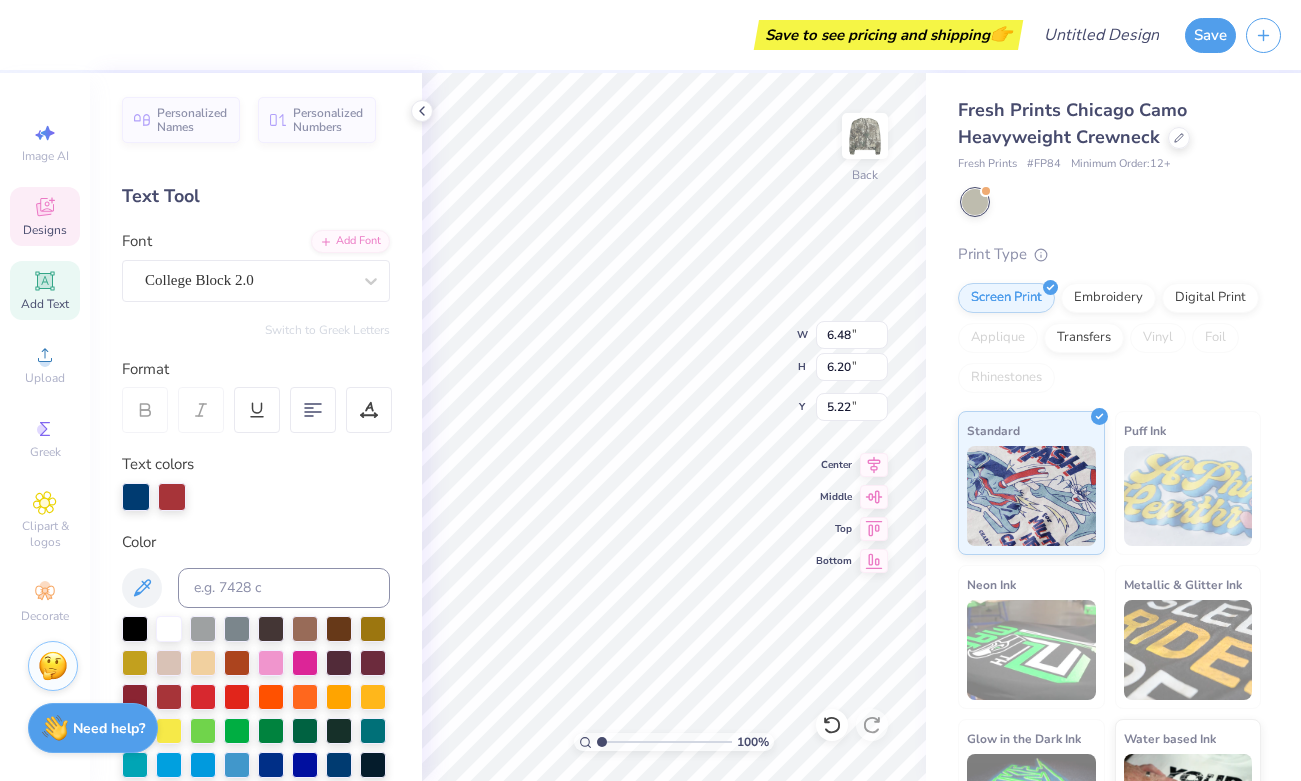 type on "5.64" 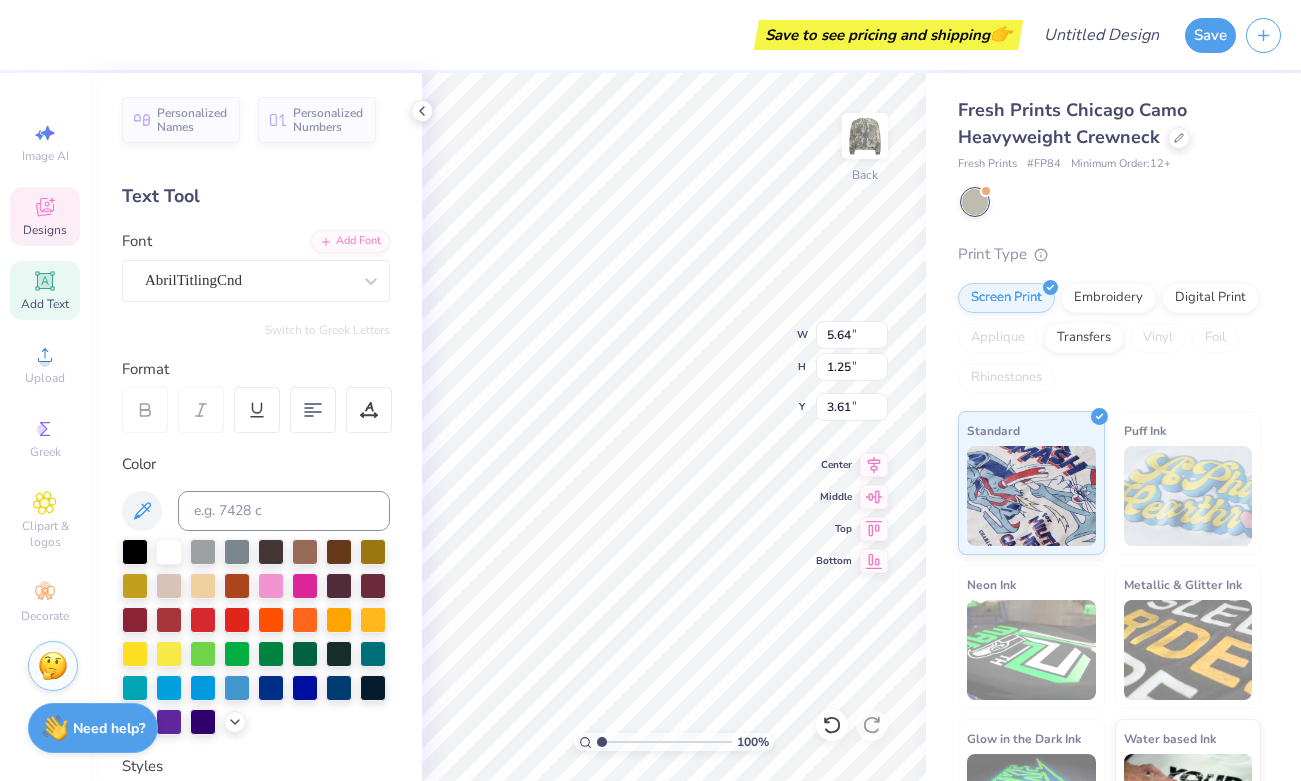type on "5.97" 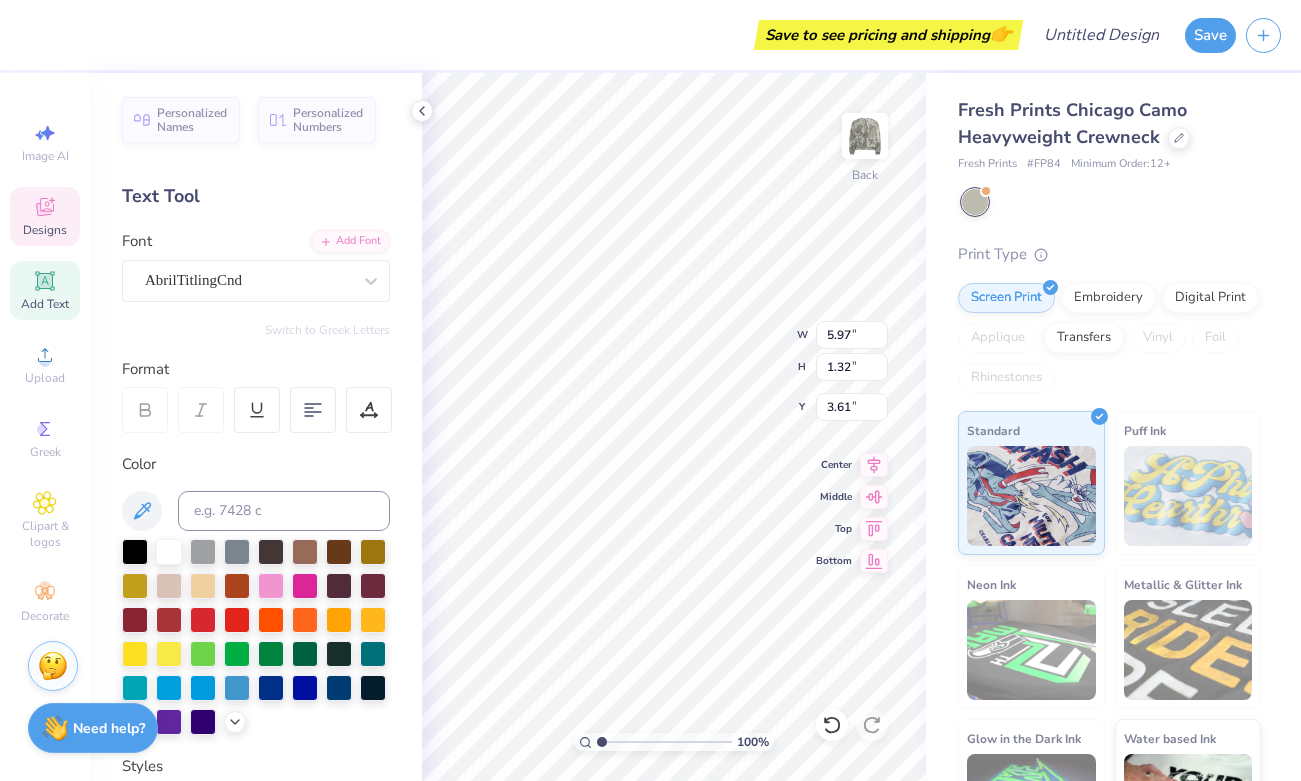 type on "1.25" 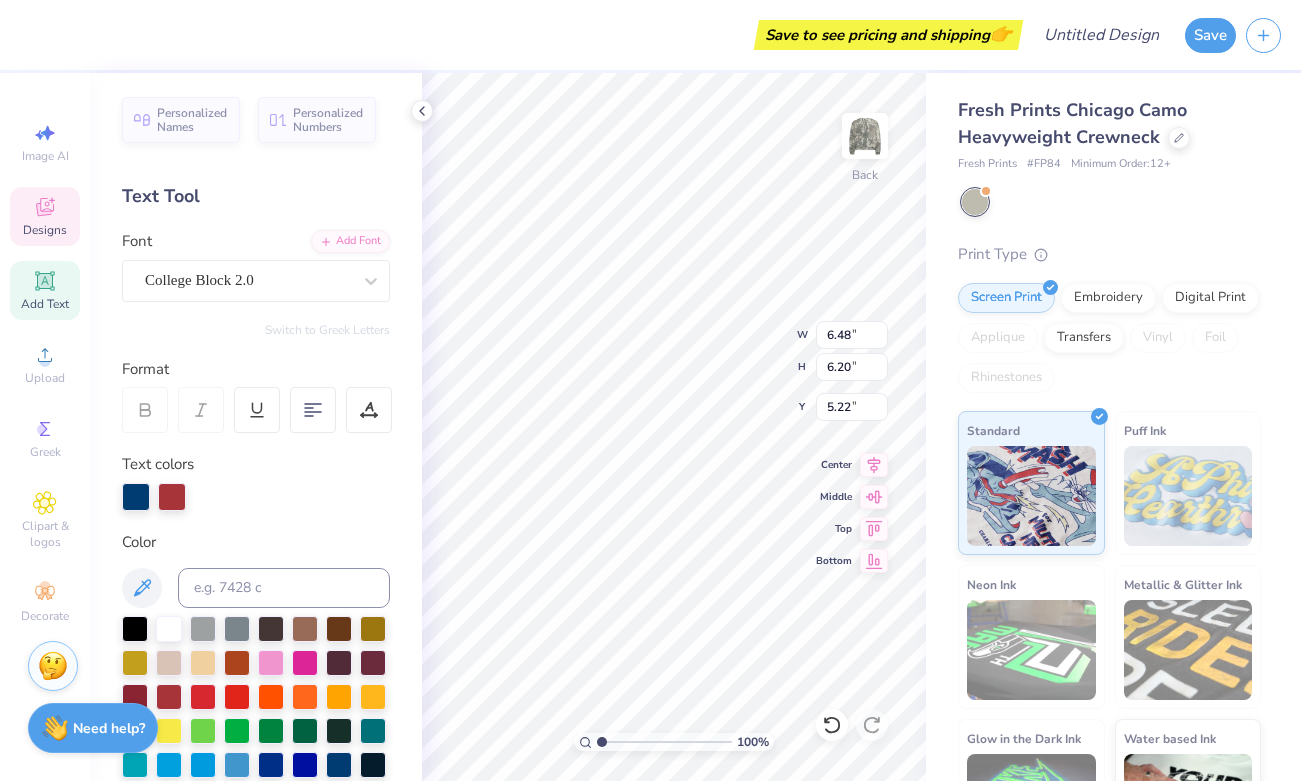 type on "5.49" 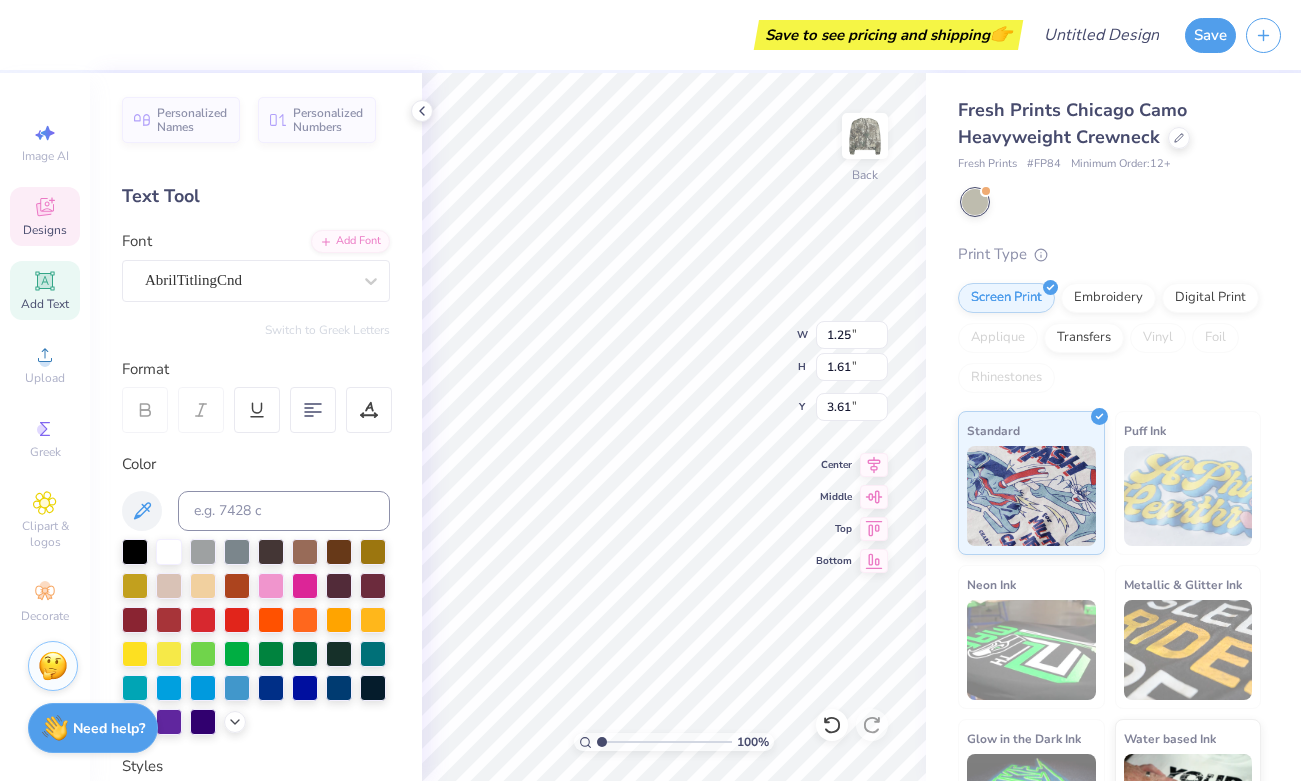 type on "1.51" 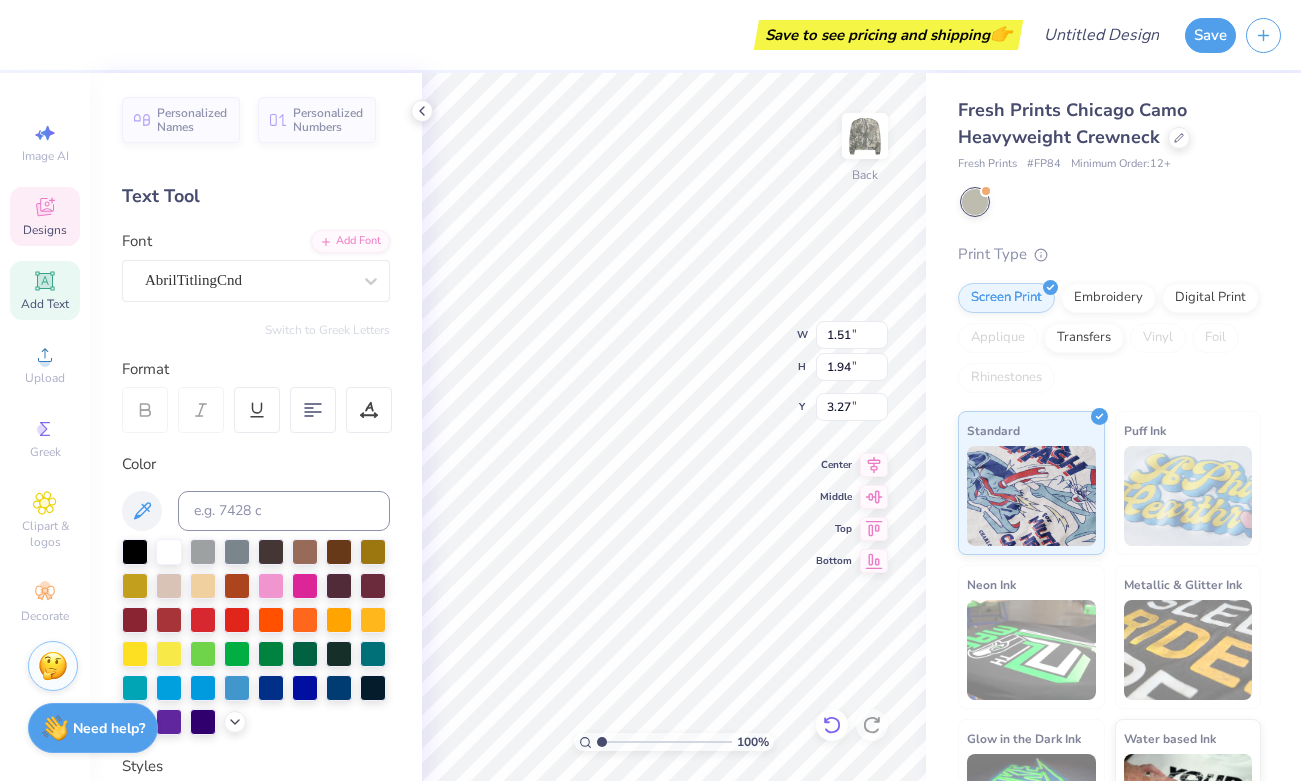 click 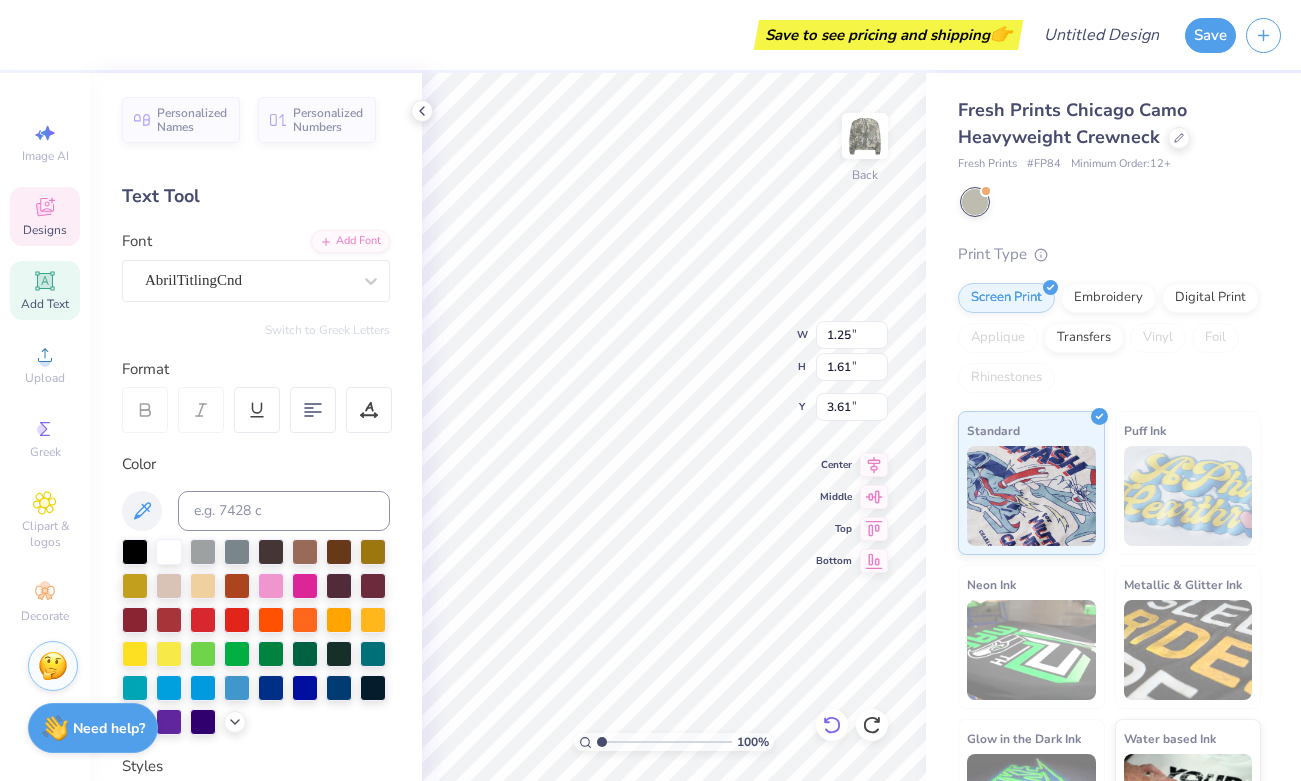 click 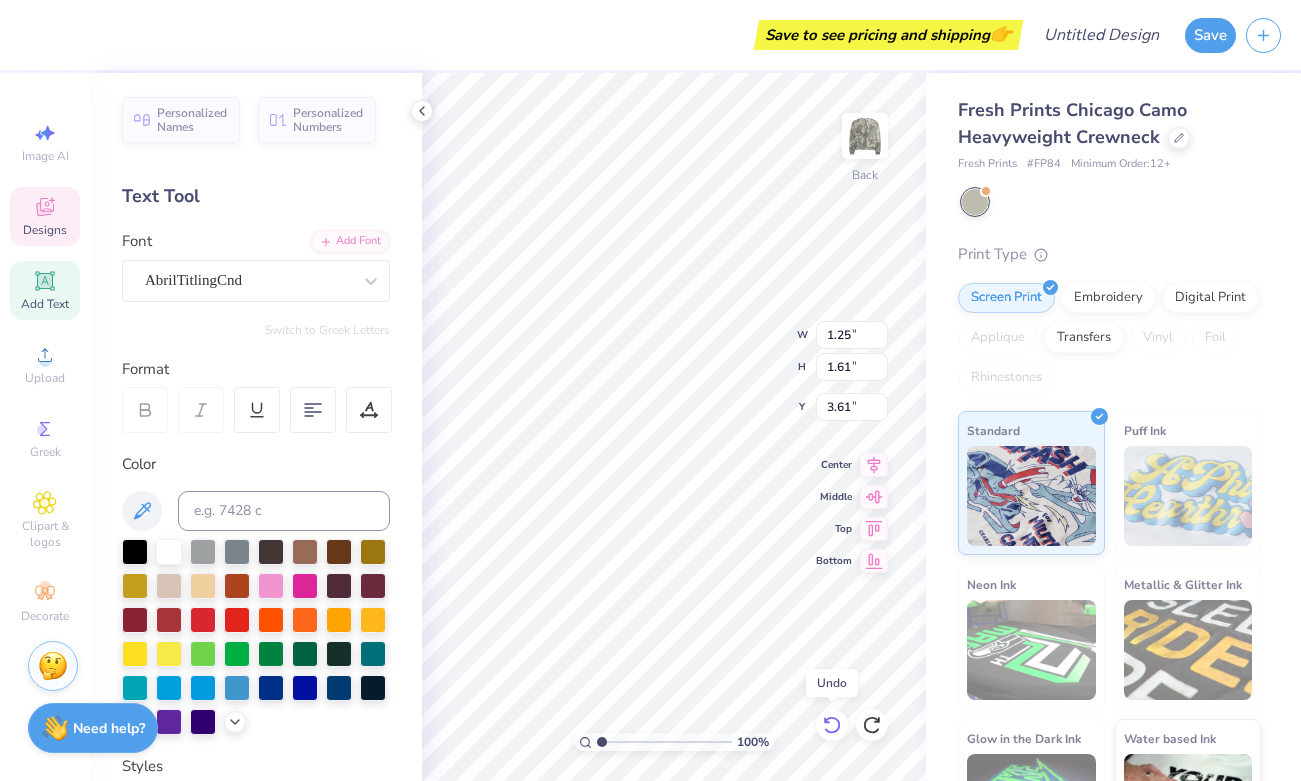 click 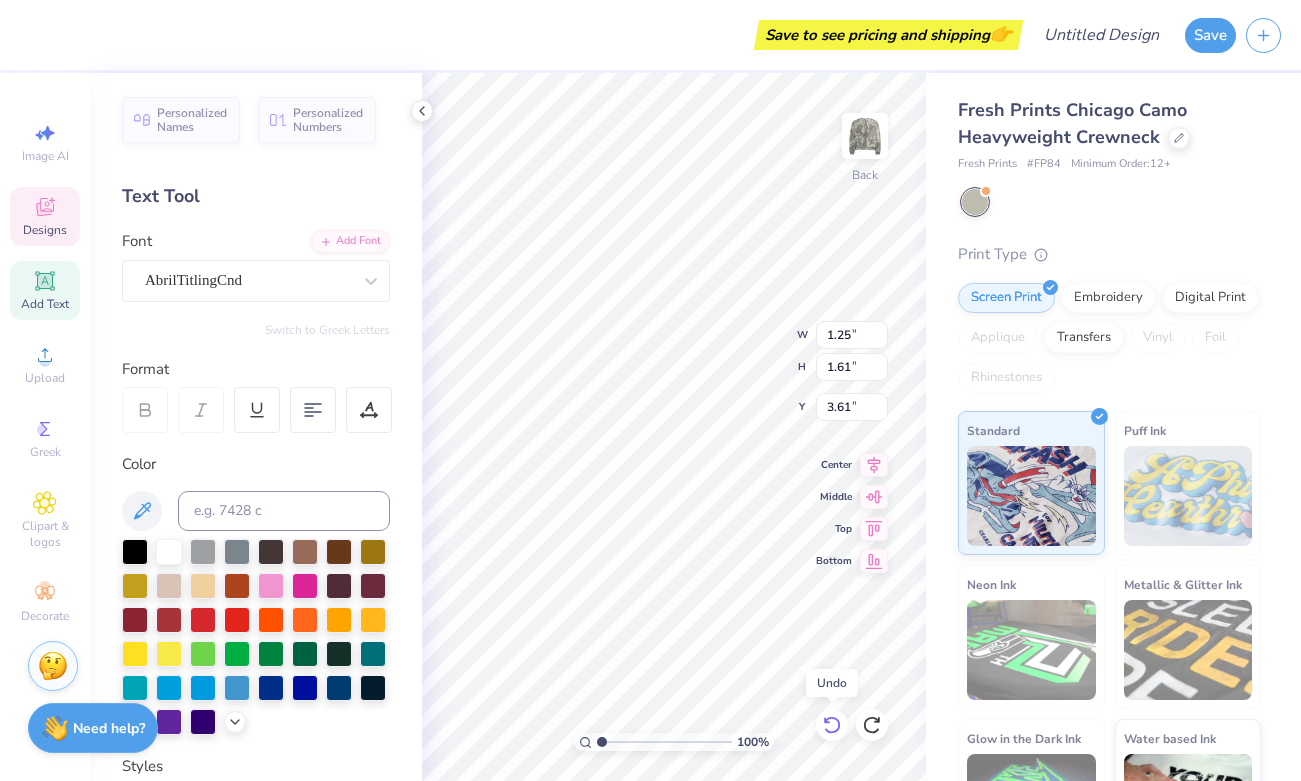 click 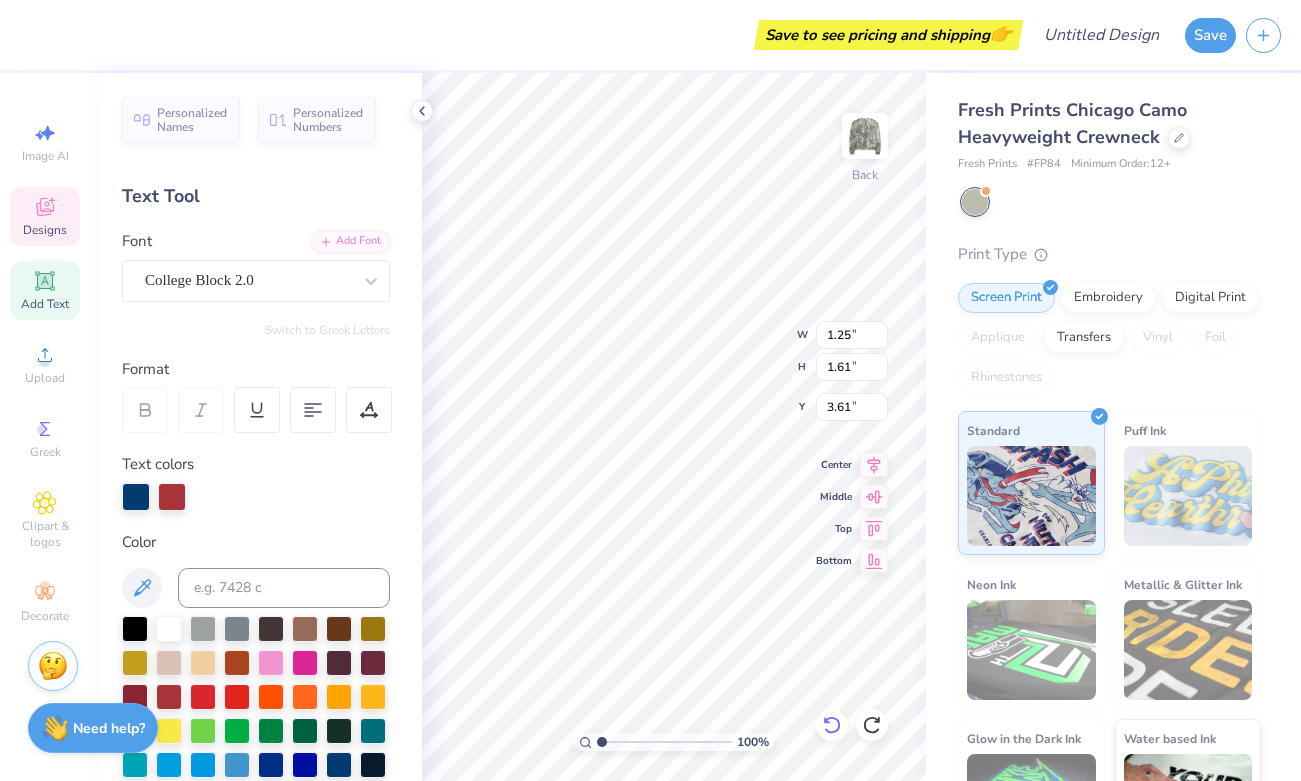 type on "7.04" 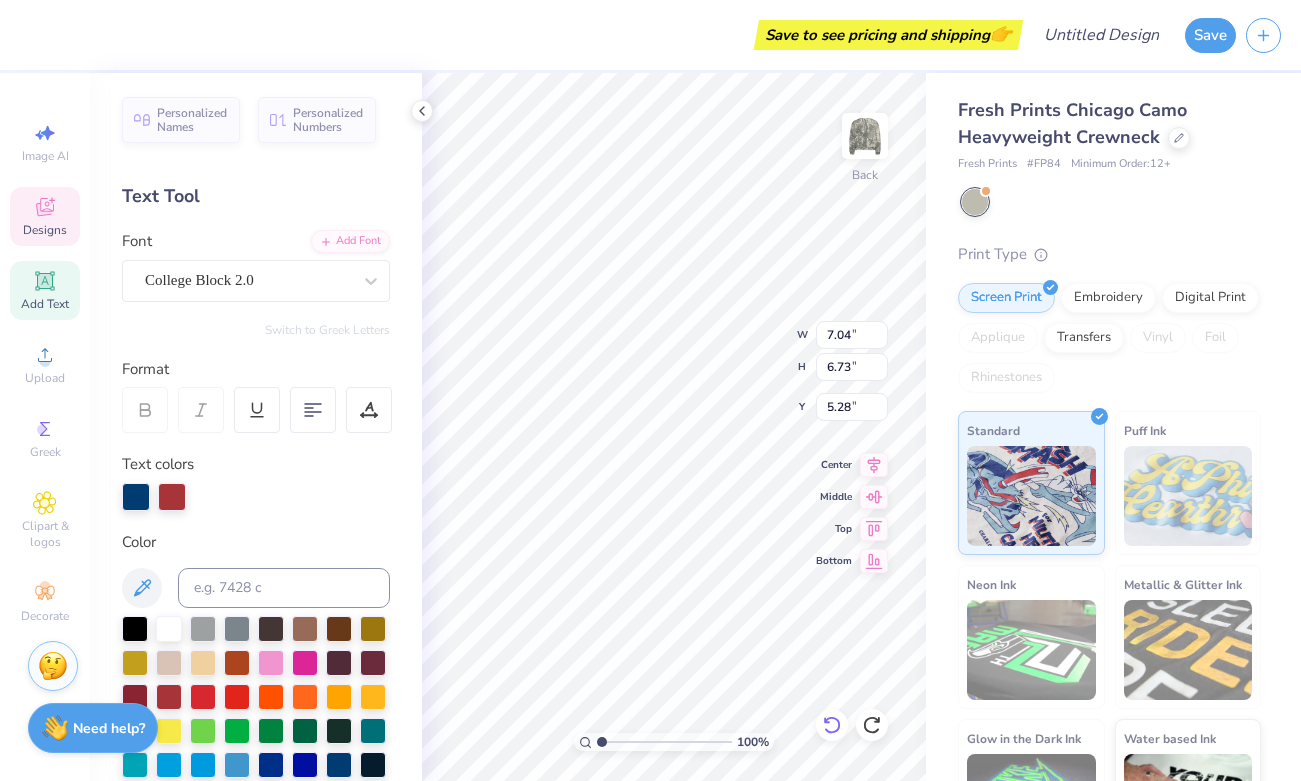 type on "1.06" 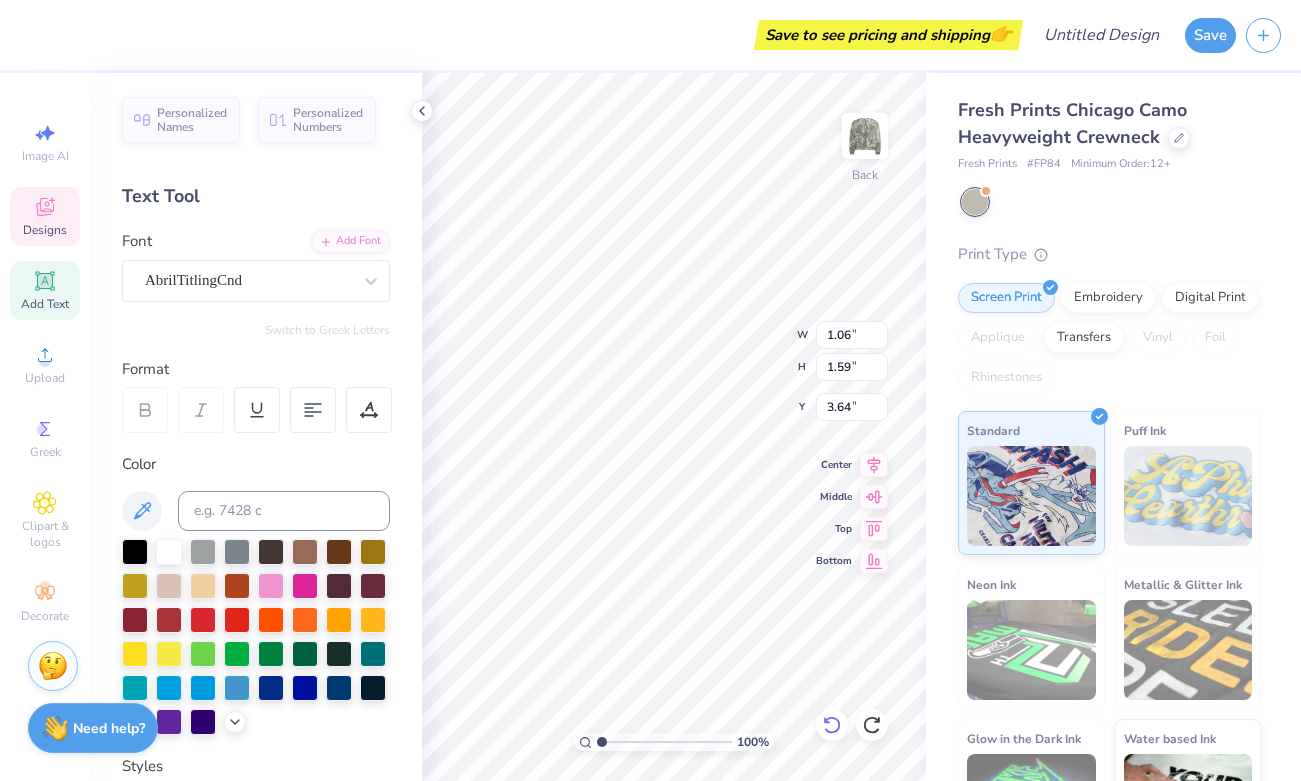 type on "1.41" 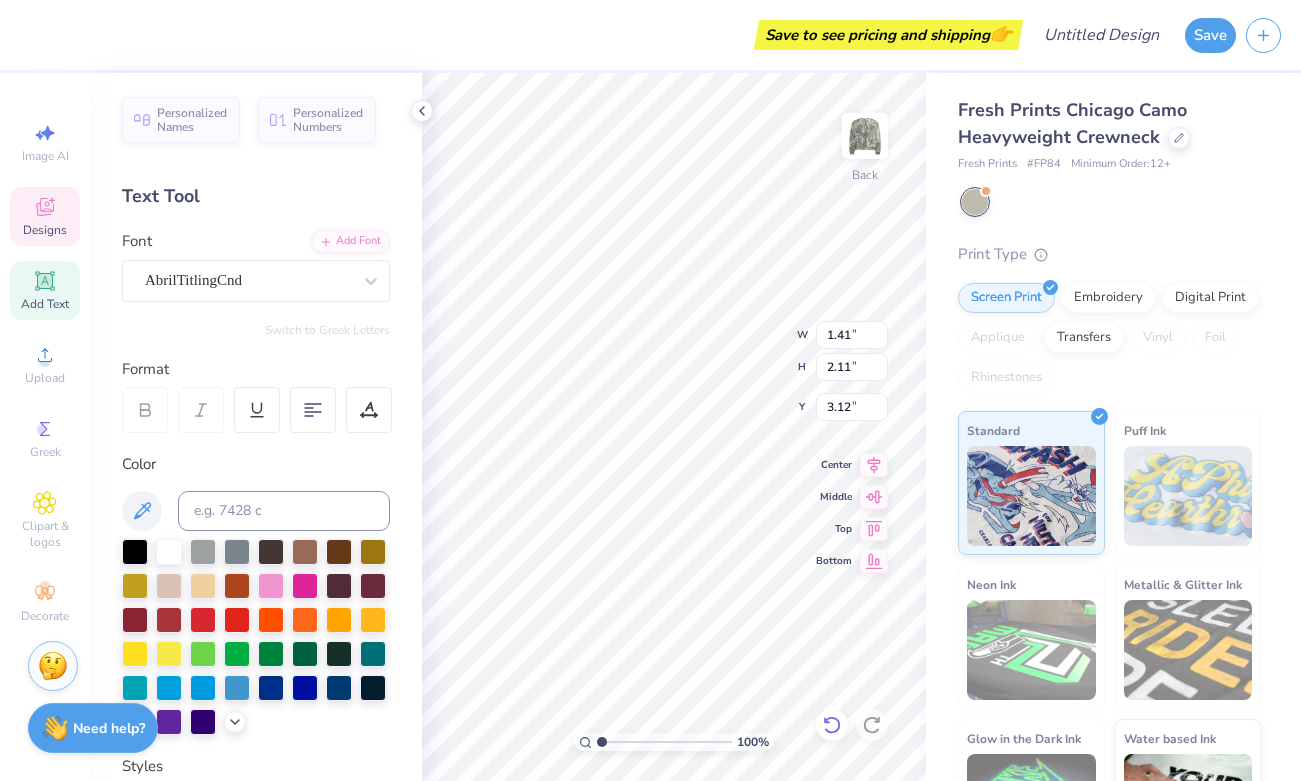 type on "3.61" 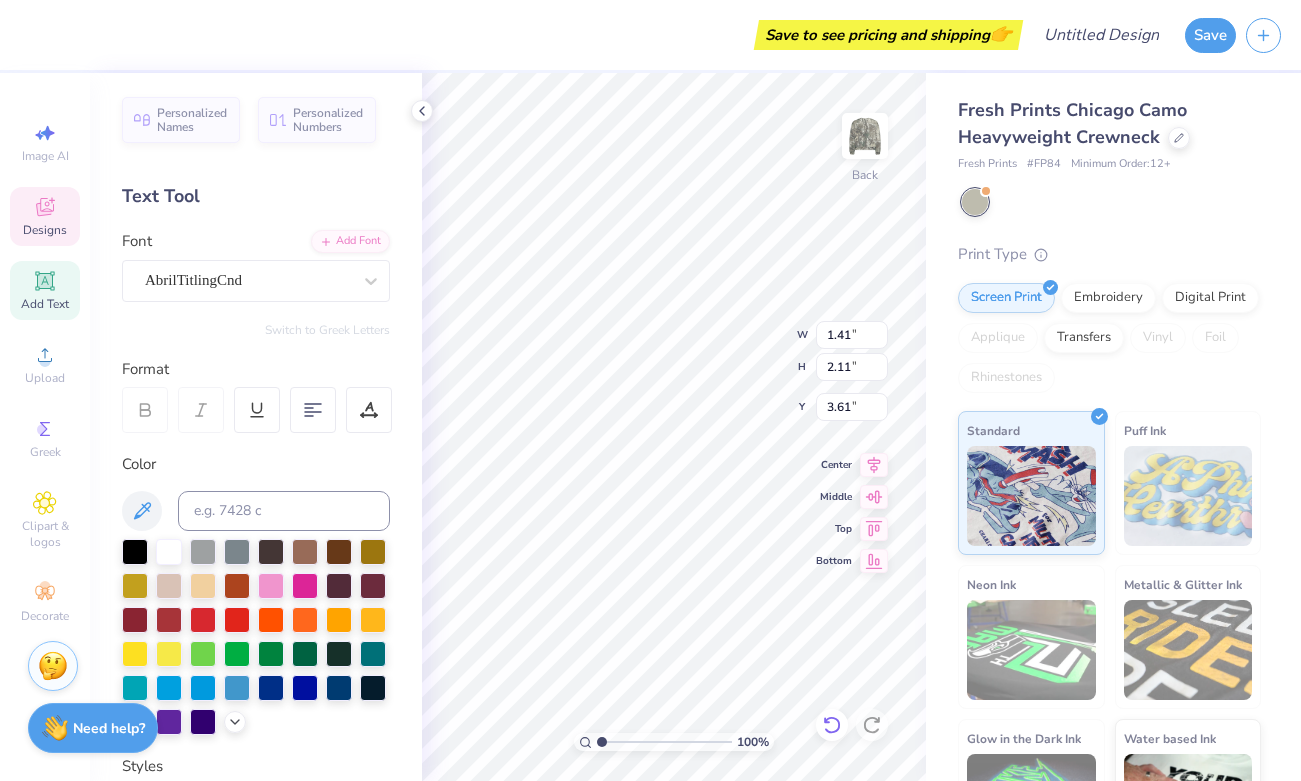 type on "1.25" 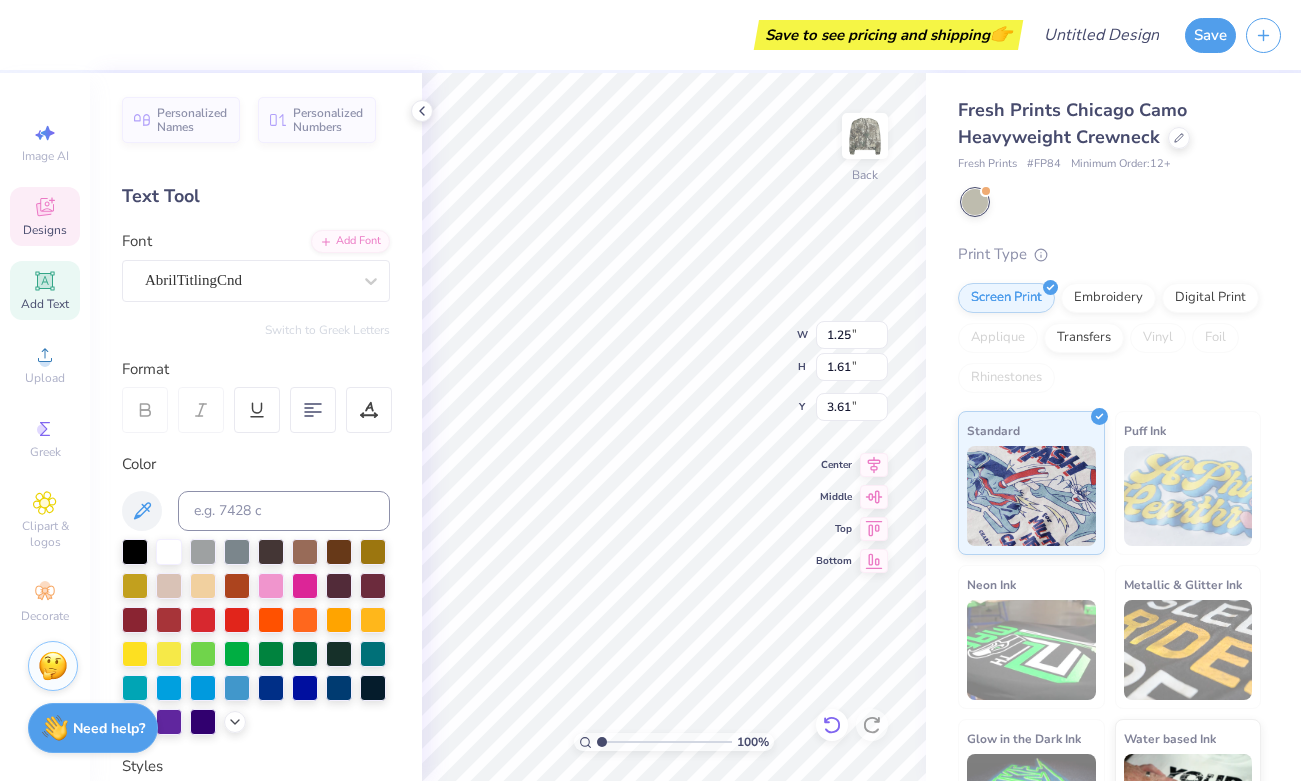 type on "1.62" 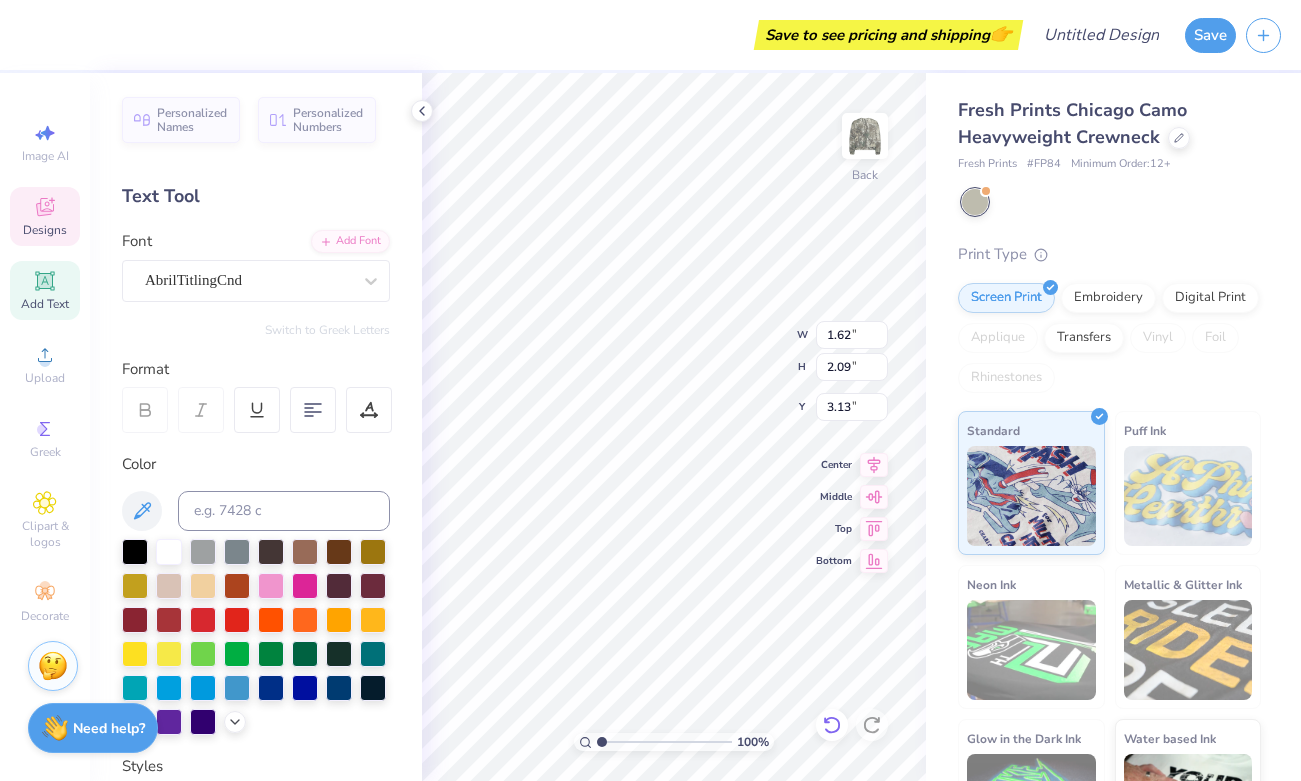 type on "3.61" 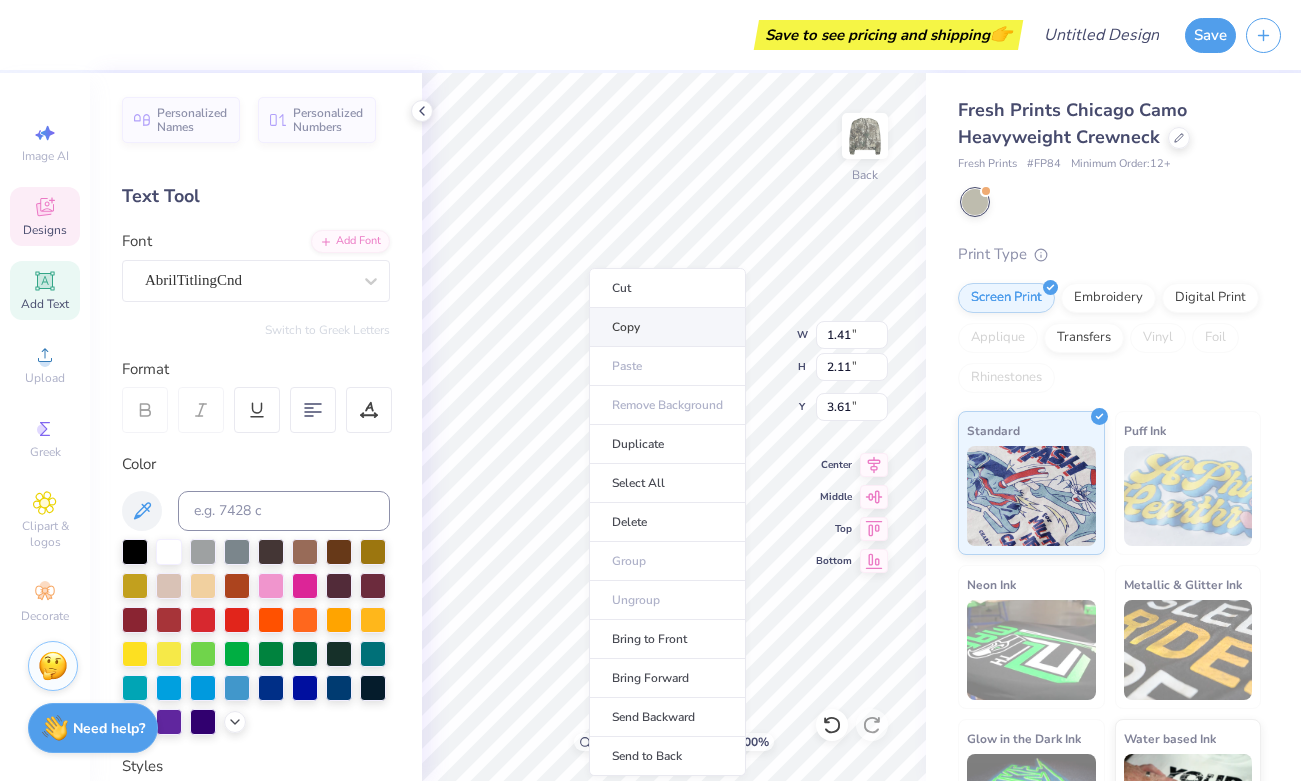 click on "Copy" at bounding box center (667, 327) 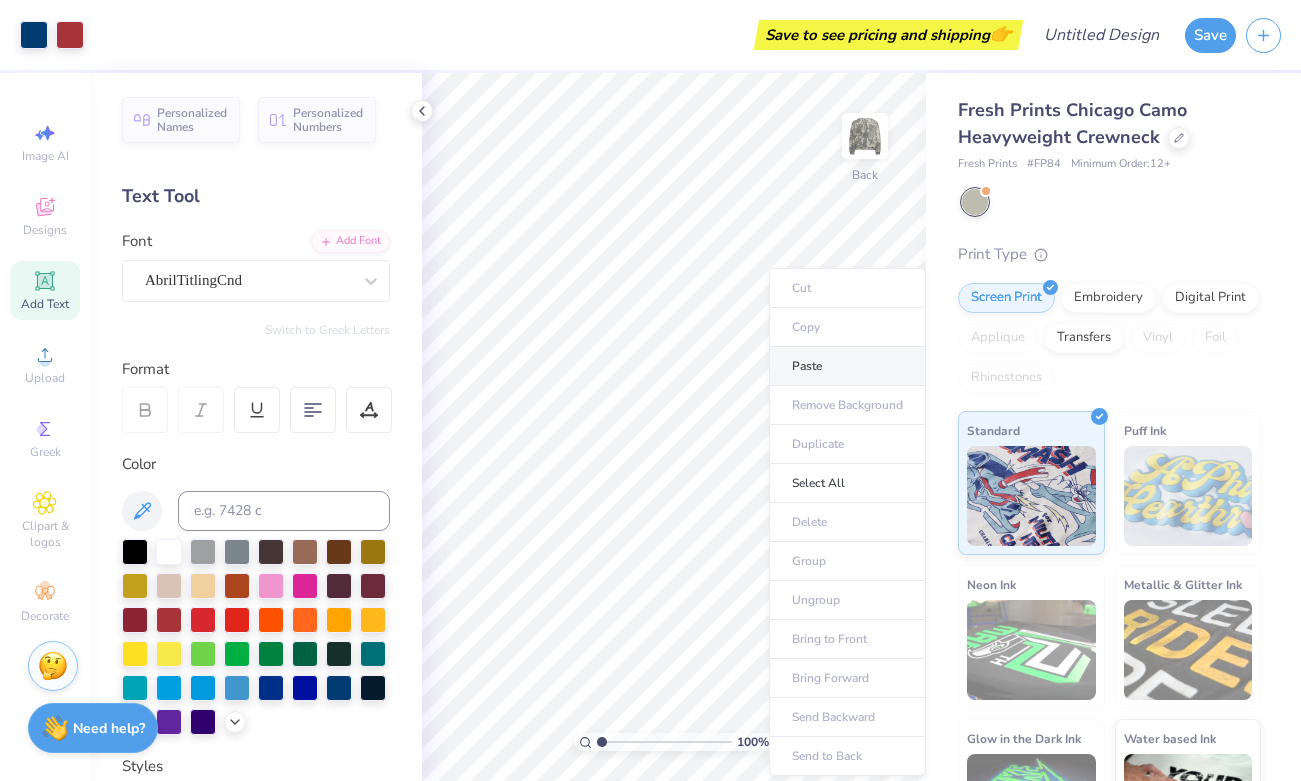 click on "Paste" at bounding box center [847, 366] 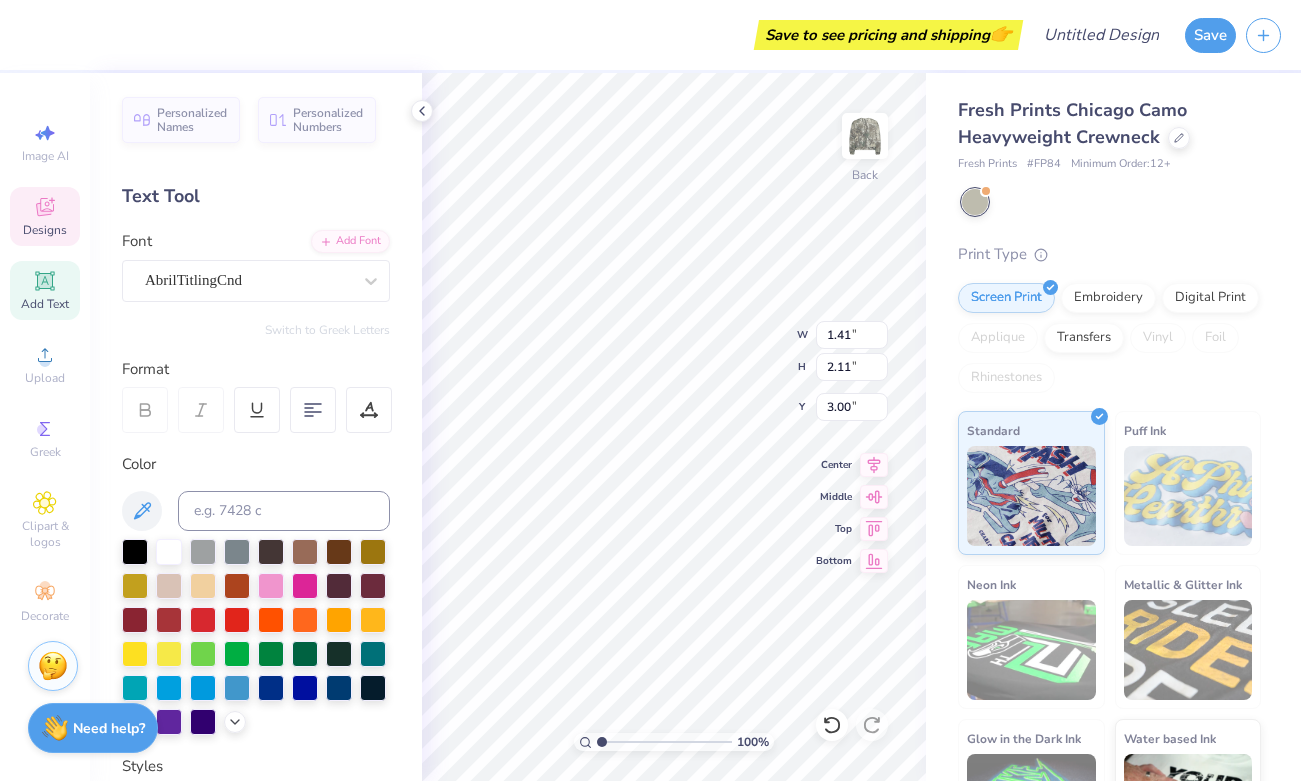 type on "3.00" 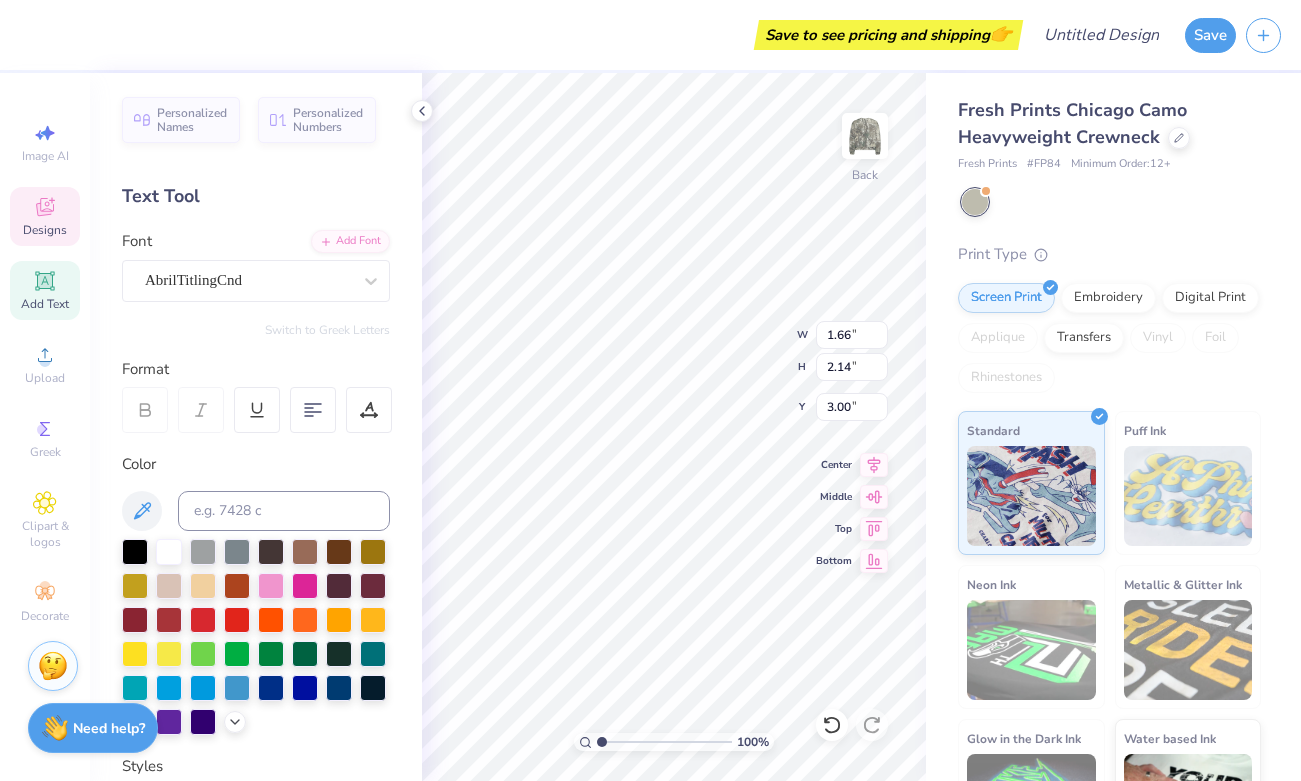 type on "3.58" 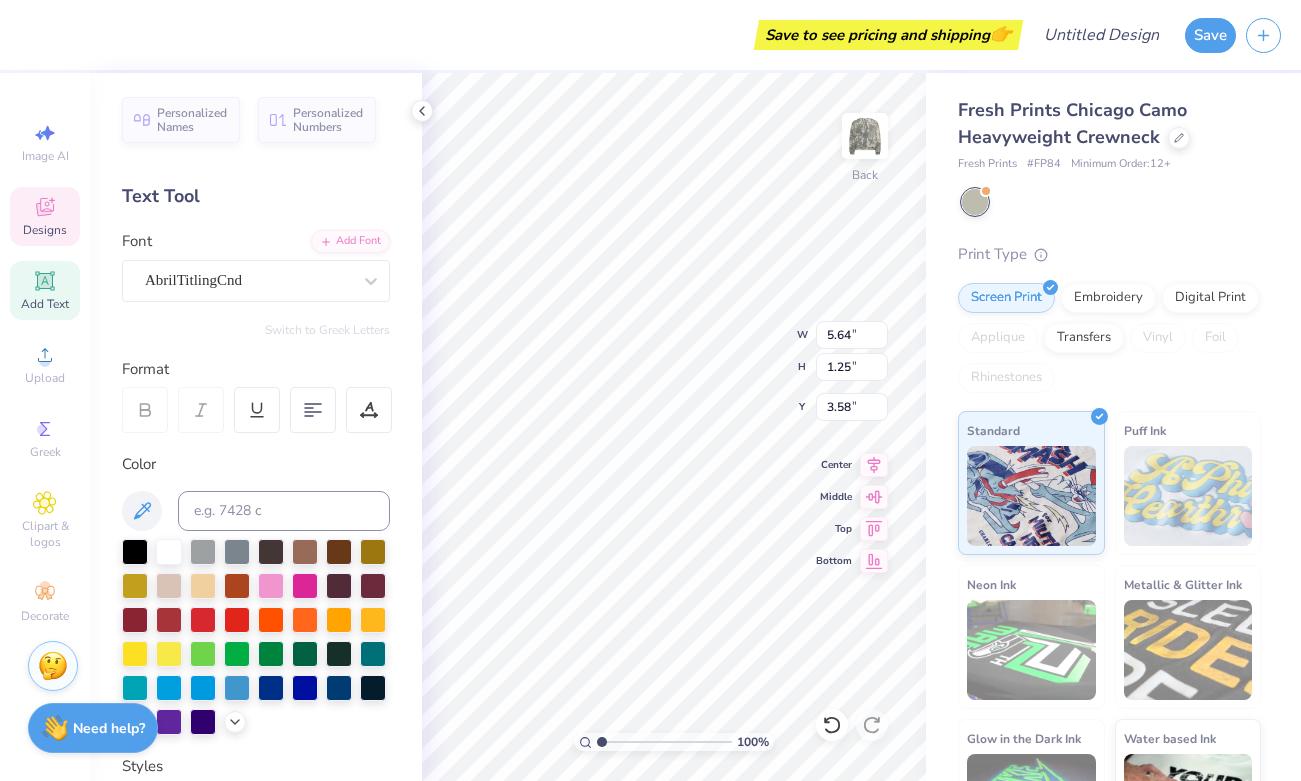 type on "5.64" 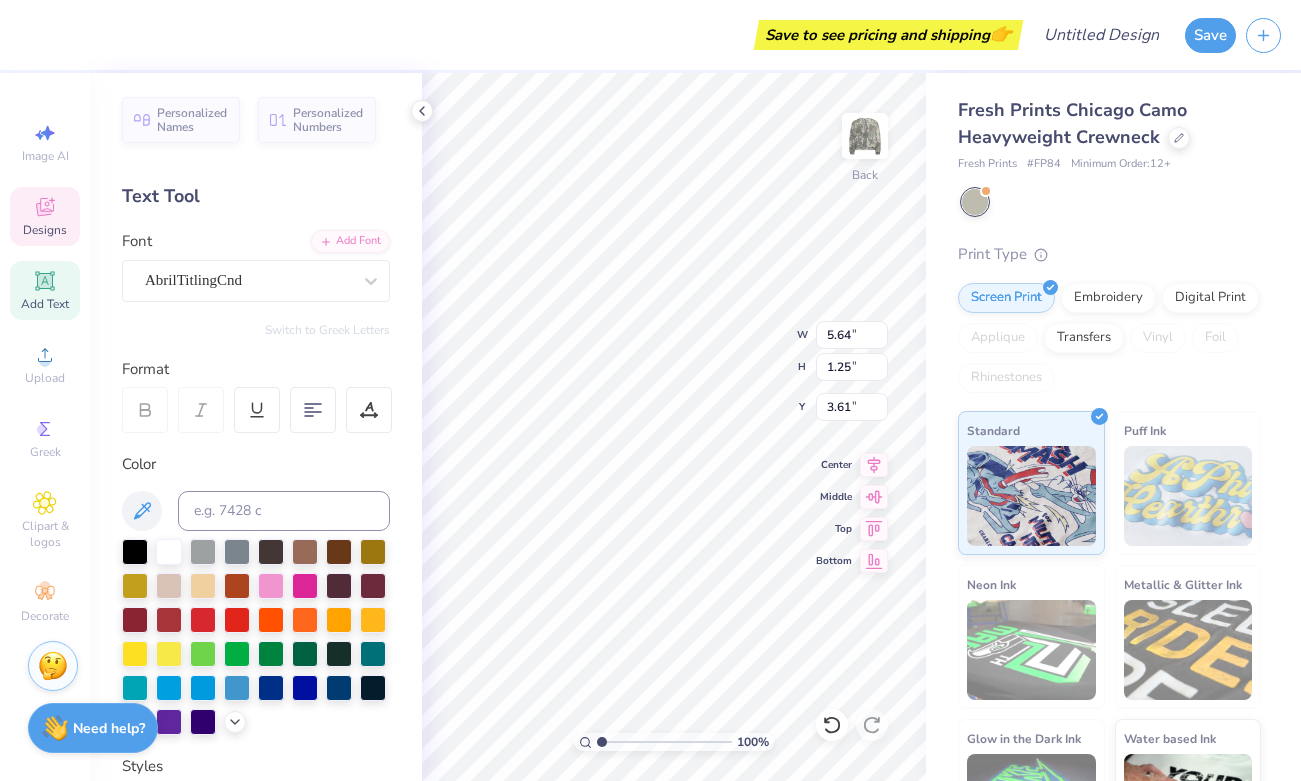 type on "6.41" 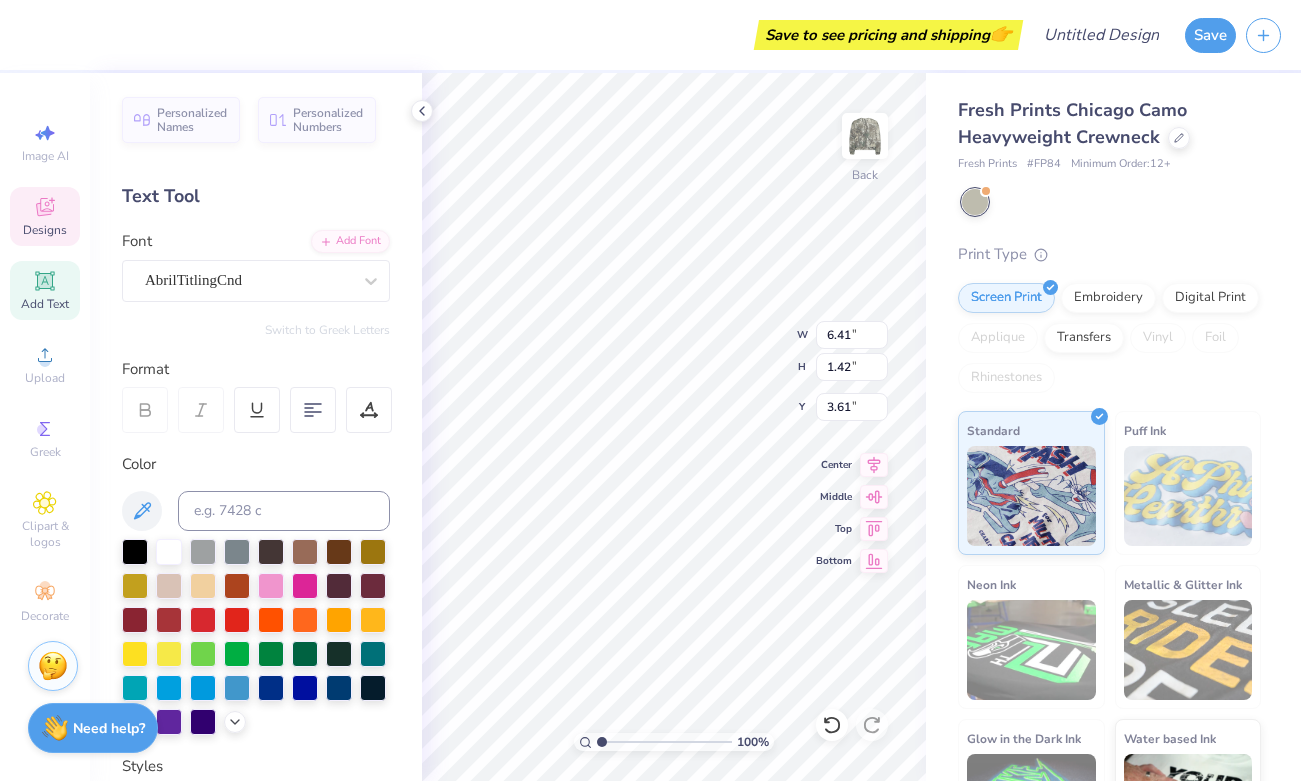 type on "3.58" 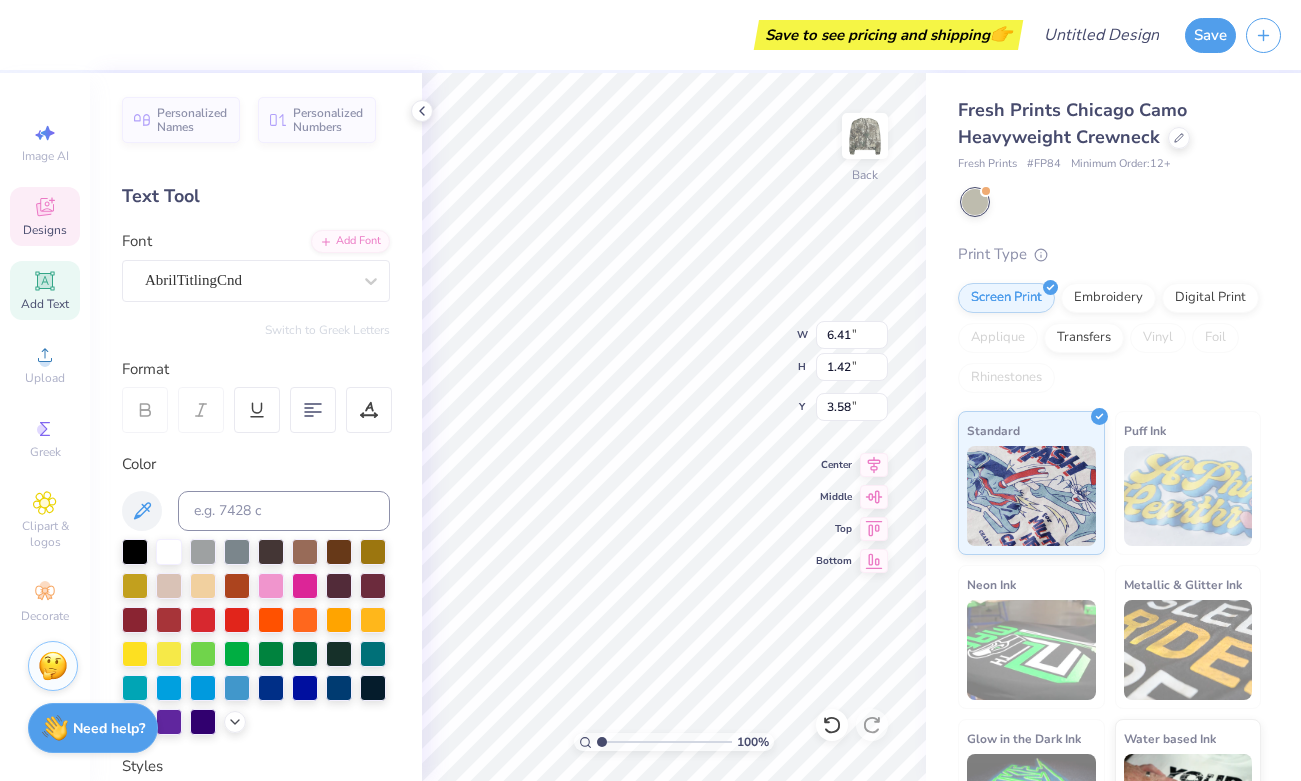 type on "6.97" 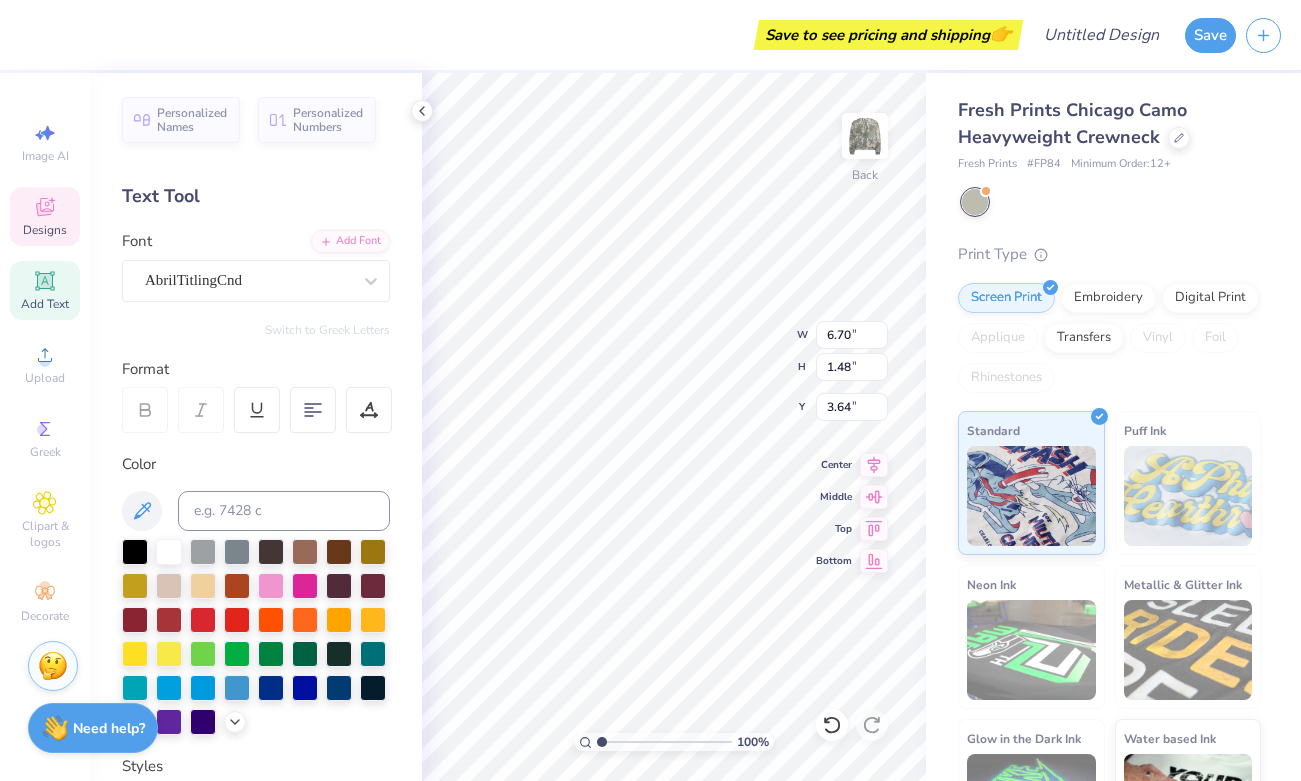 type on "6.70" 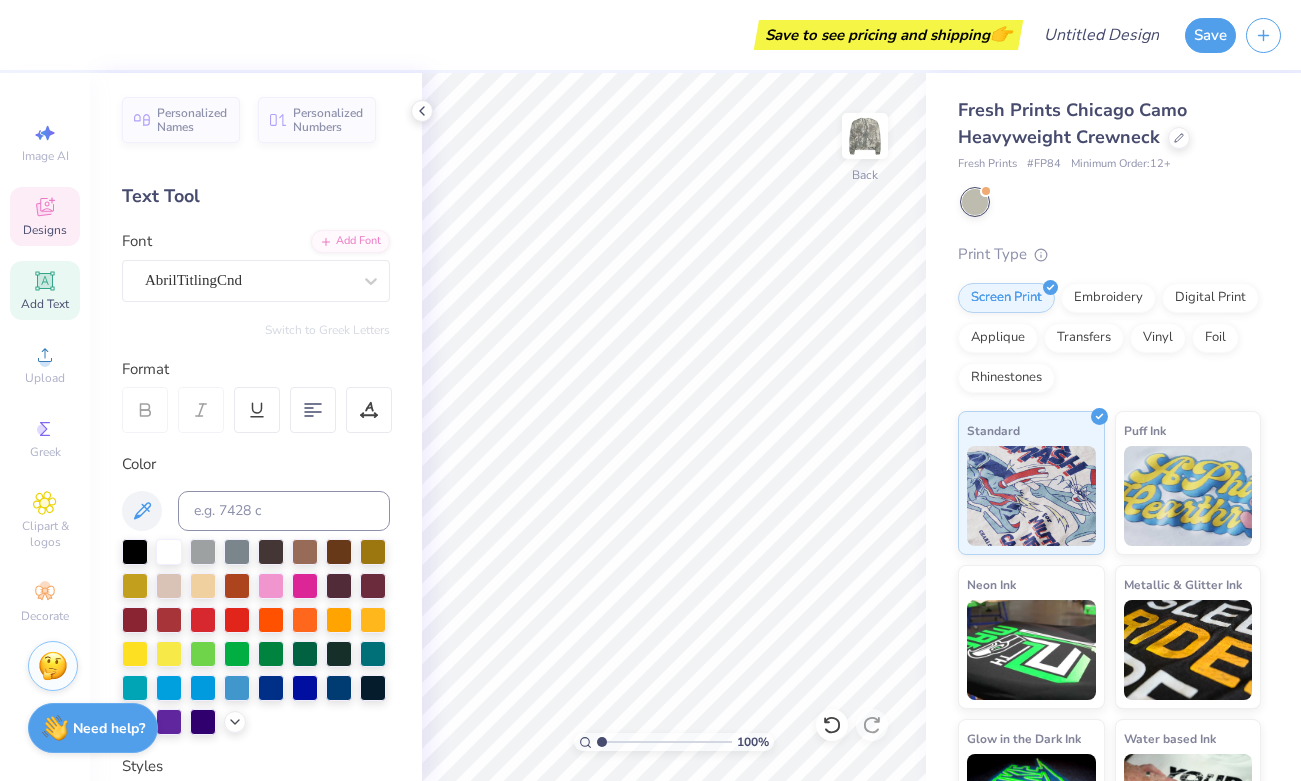 click on "Designs" at bounding box center (45, 216) 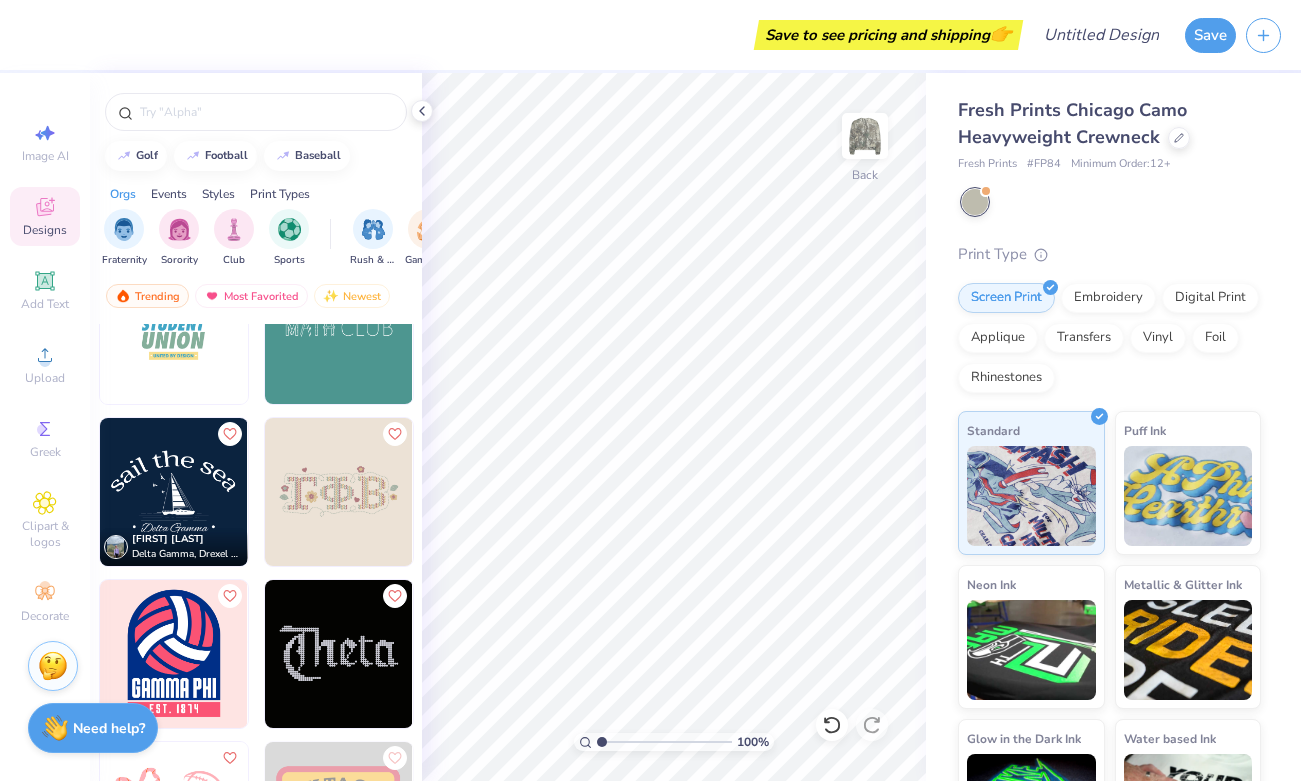 scroll, scrollTop: 19272, scrollLeft: 0, axis: vertical 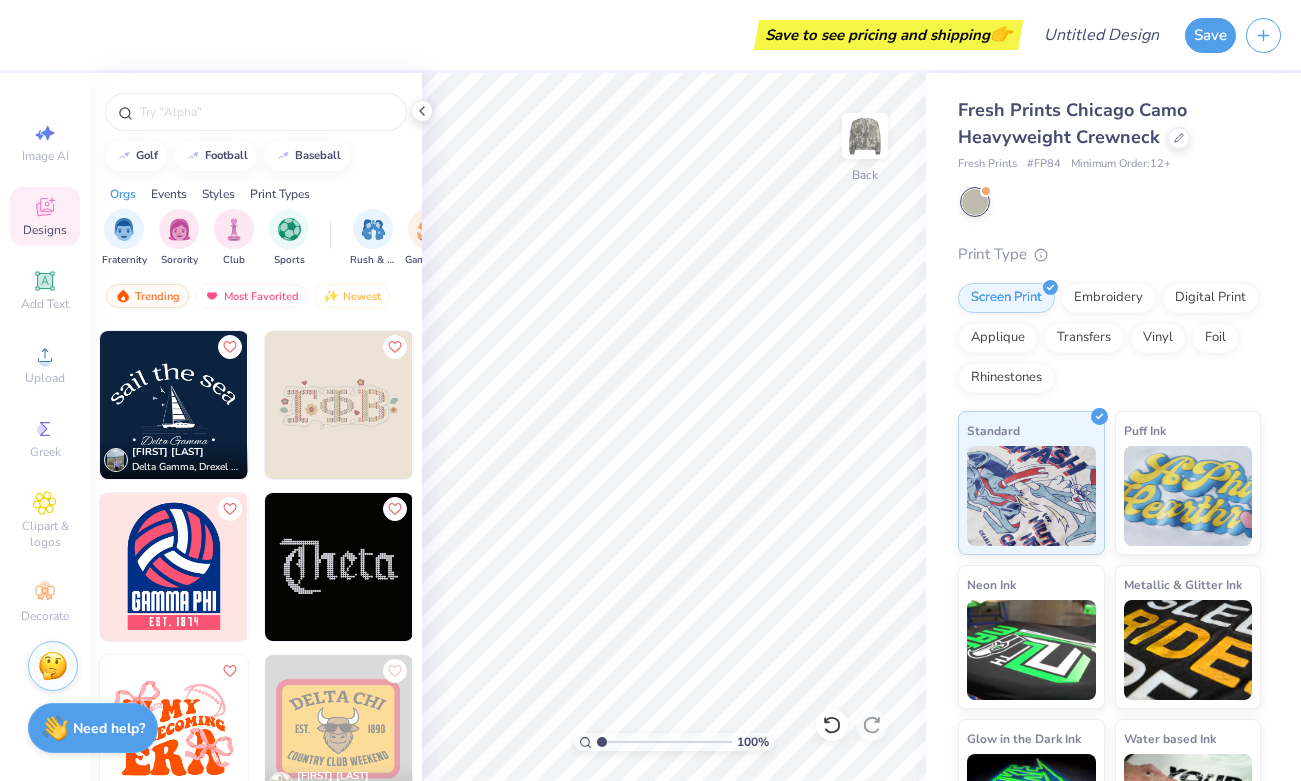 click on "Trending Most Favorited Newest" at bounding box center (256, 301) 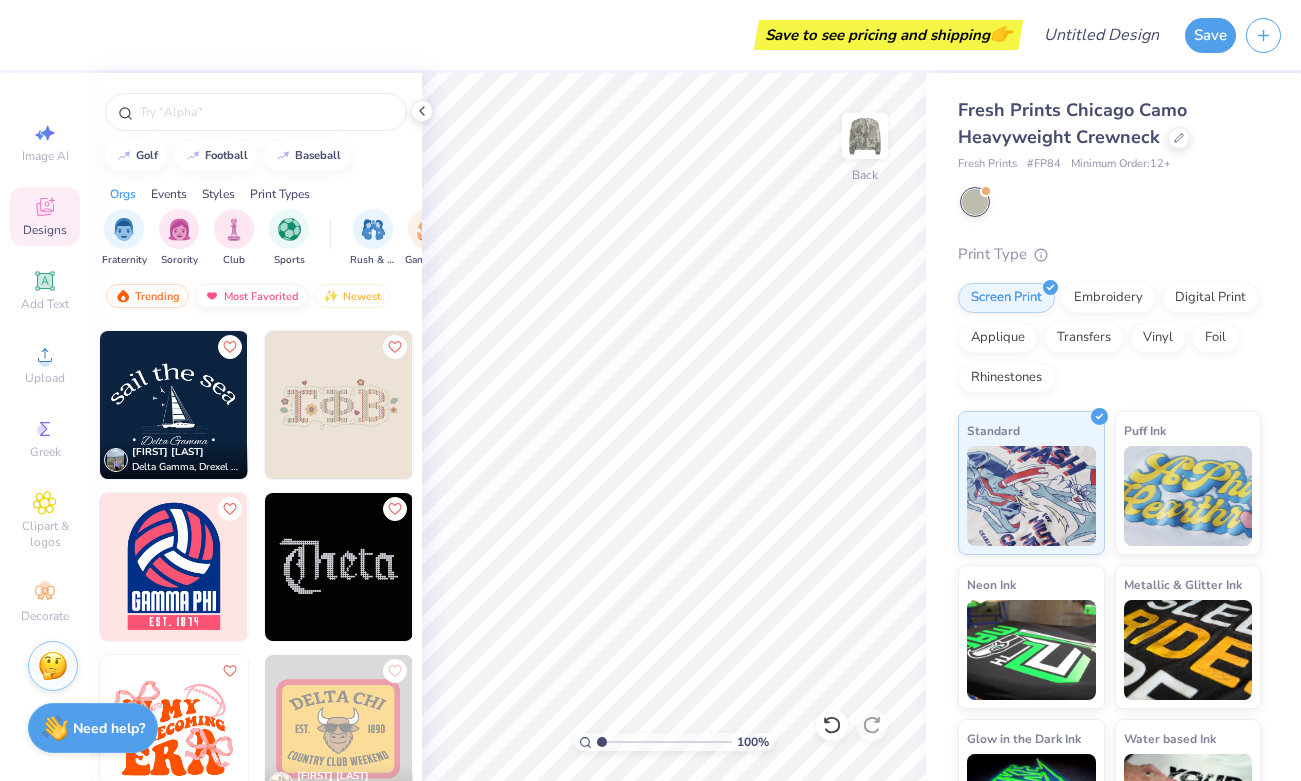 click on "Most Favorited" at bounding box center [251, 296] 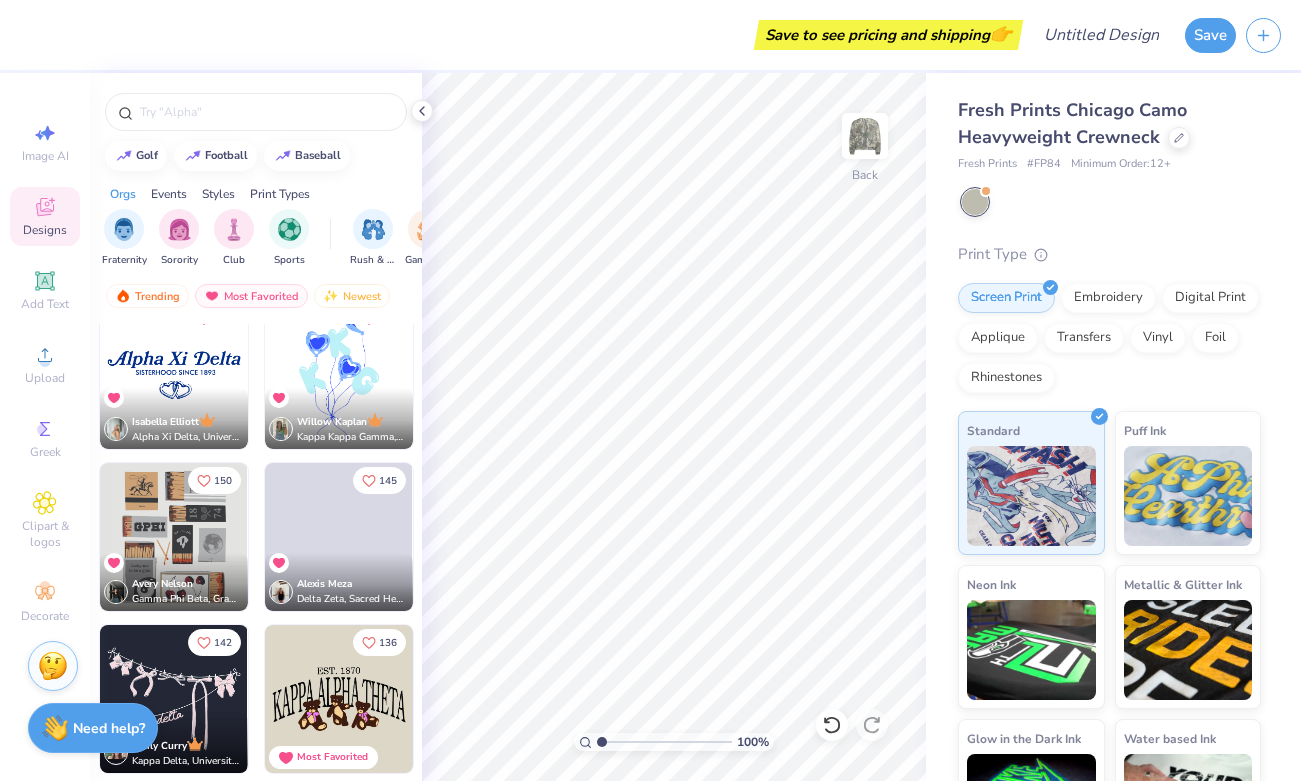 scroll, scrollTop: 673, scrollLeft: 0, axis: vertical 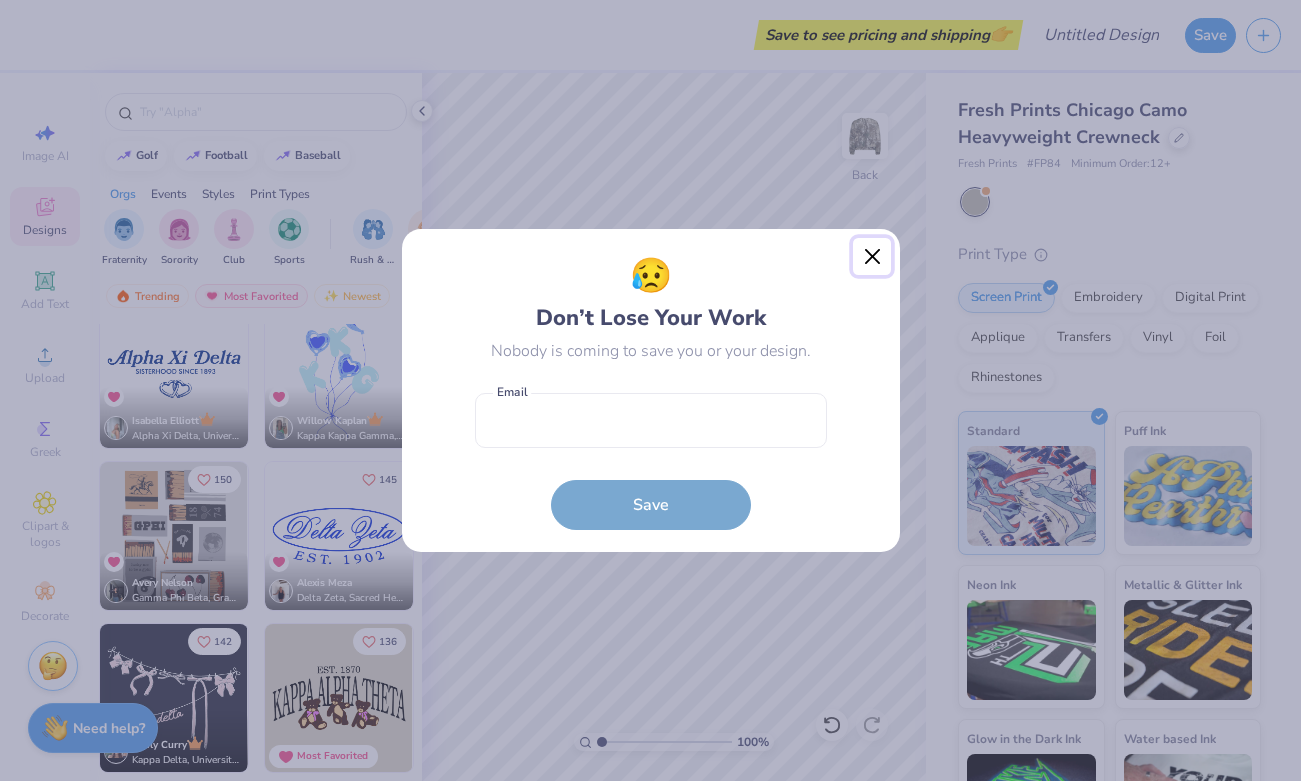 click at bounding box center (872, 257) 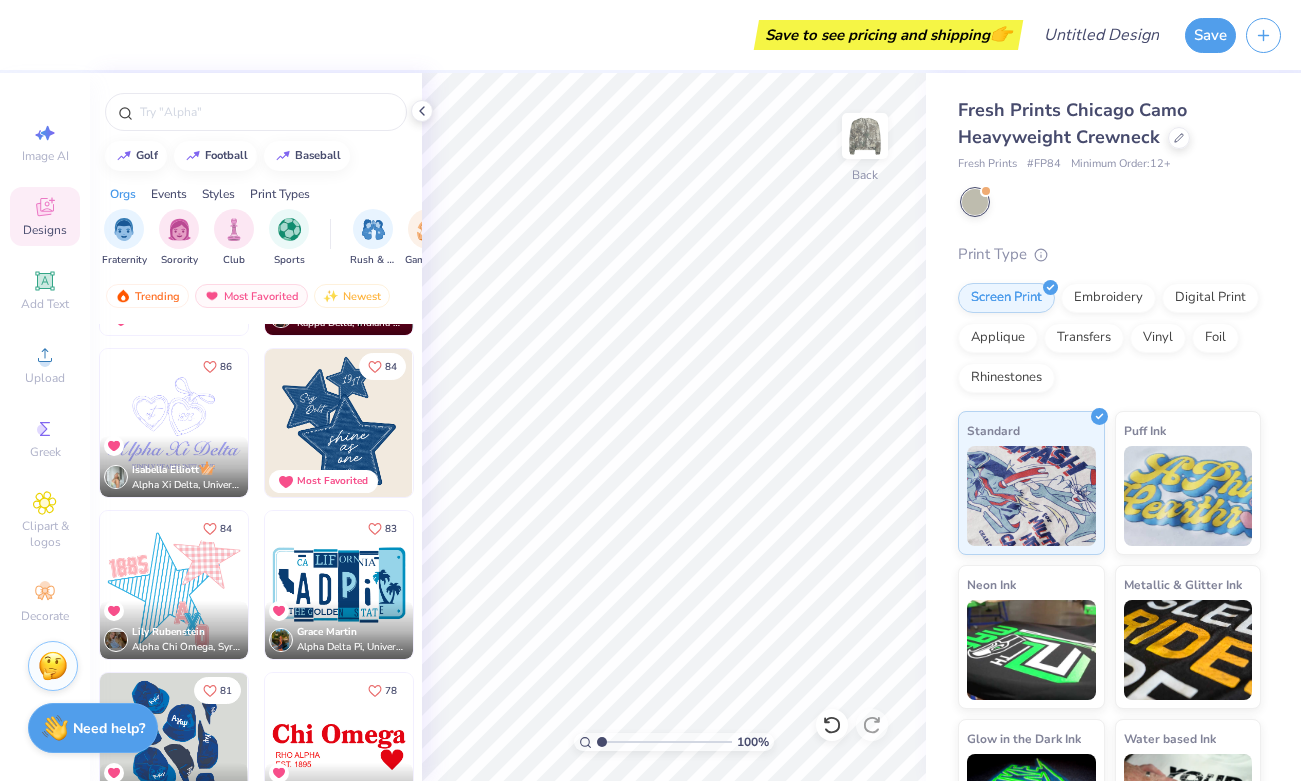 scroll, scrollTop: 2871, scrollLeft: 0, axis: vertical 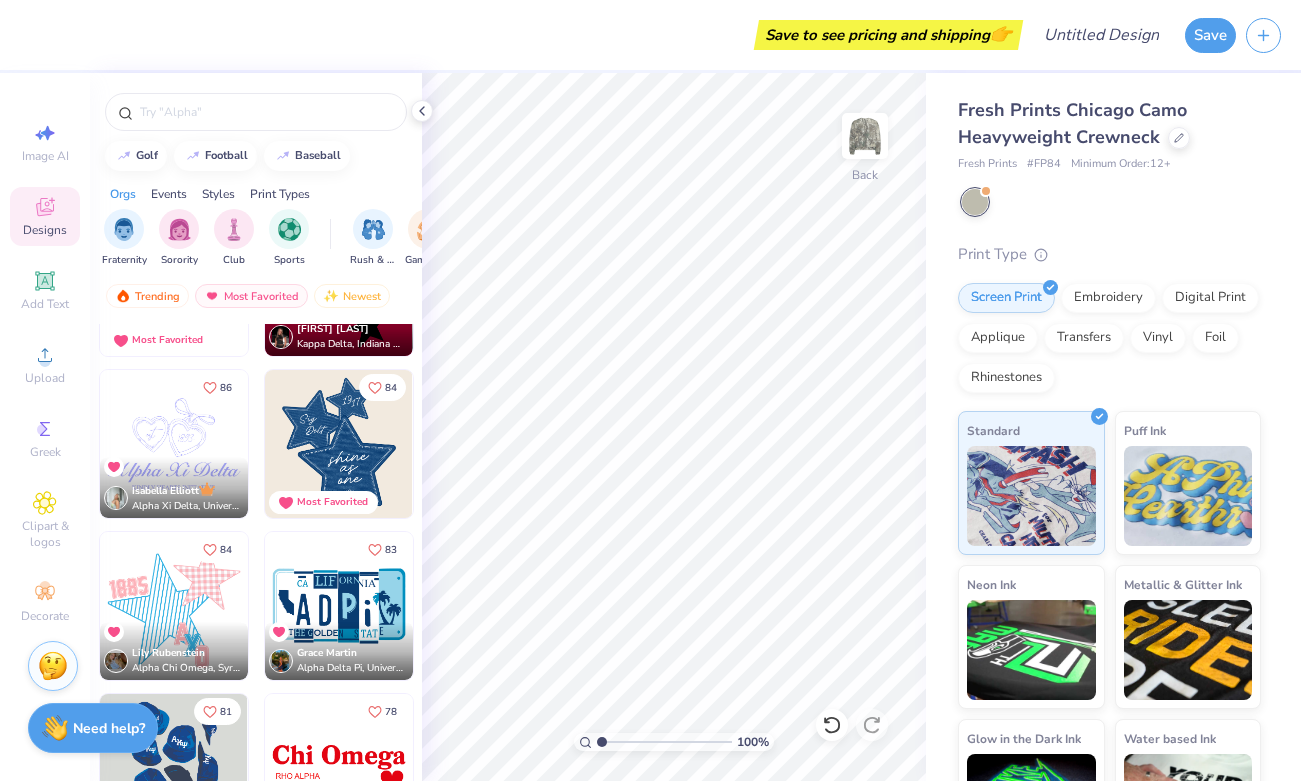 click at bounding box center [339, 444] 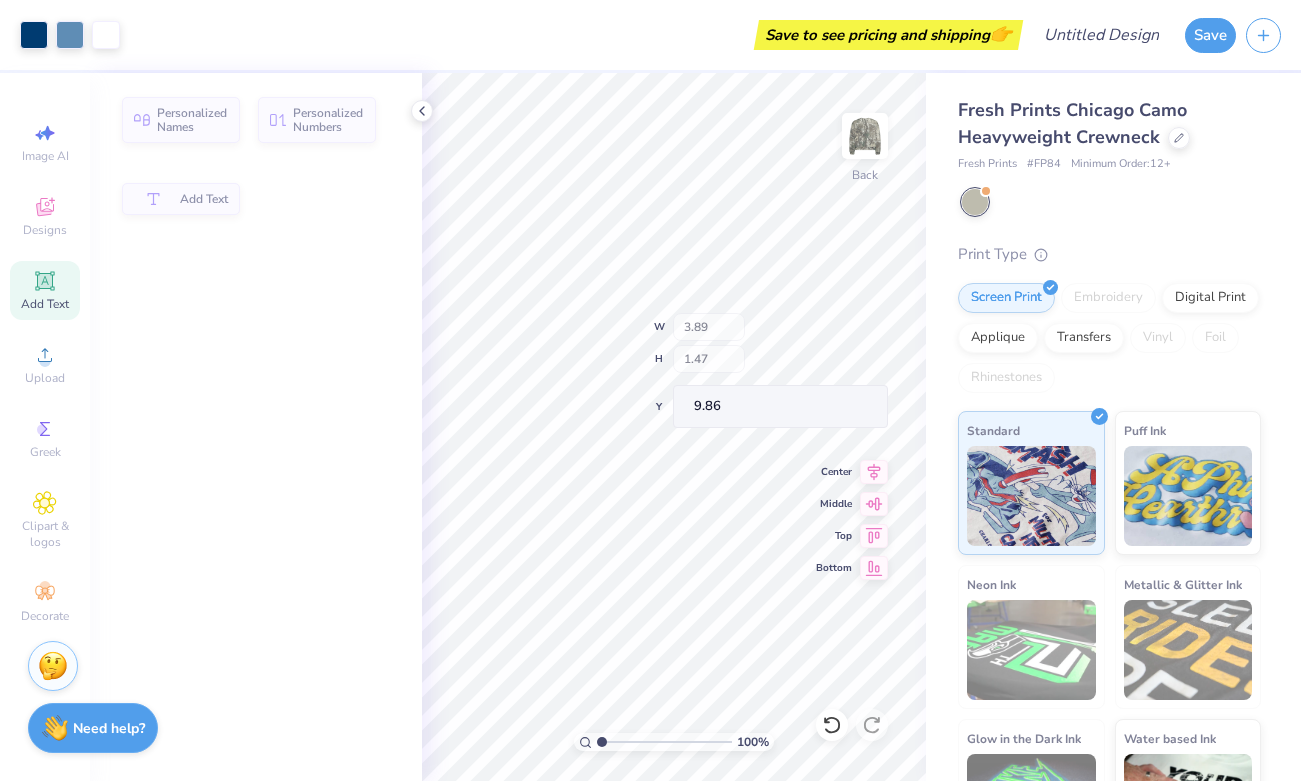 type on "3.89" 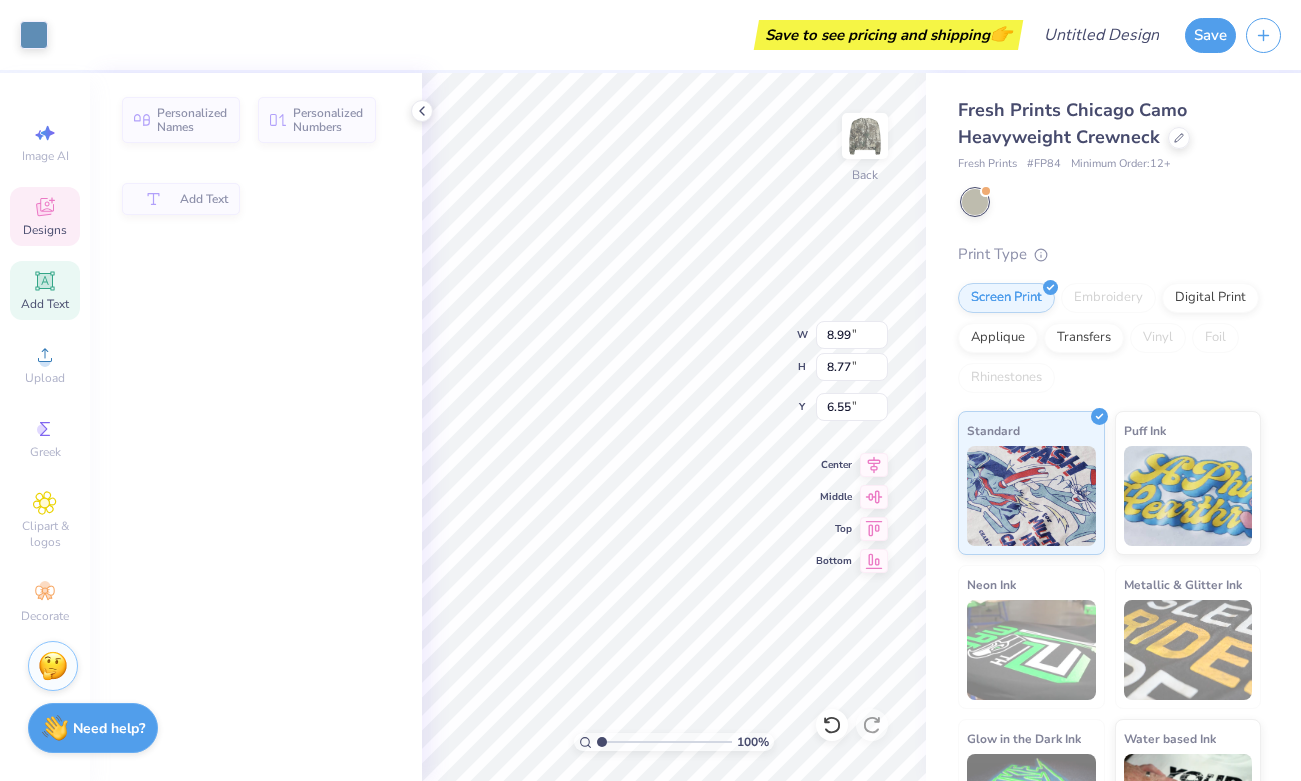 type on "6.77" 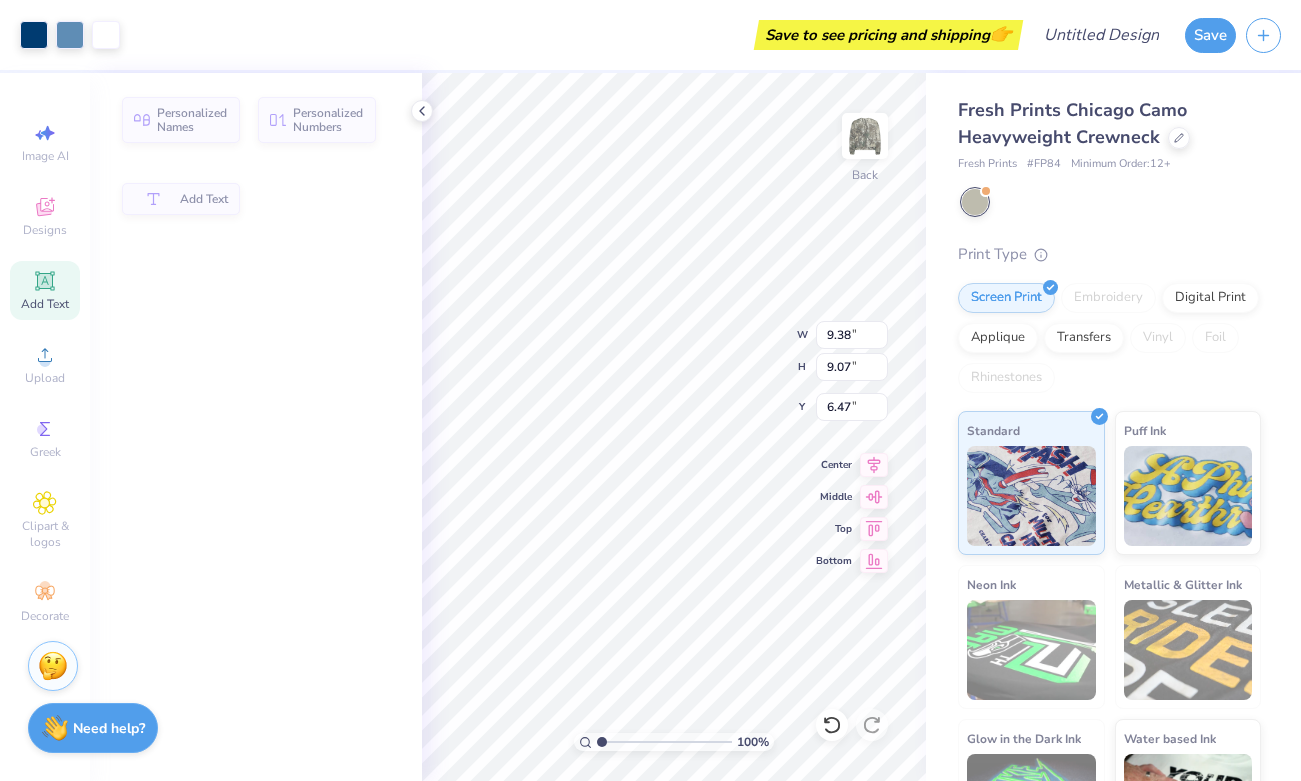 type on "4.30" 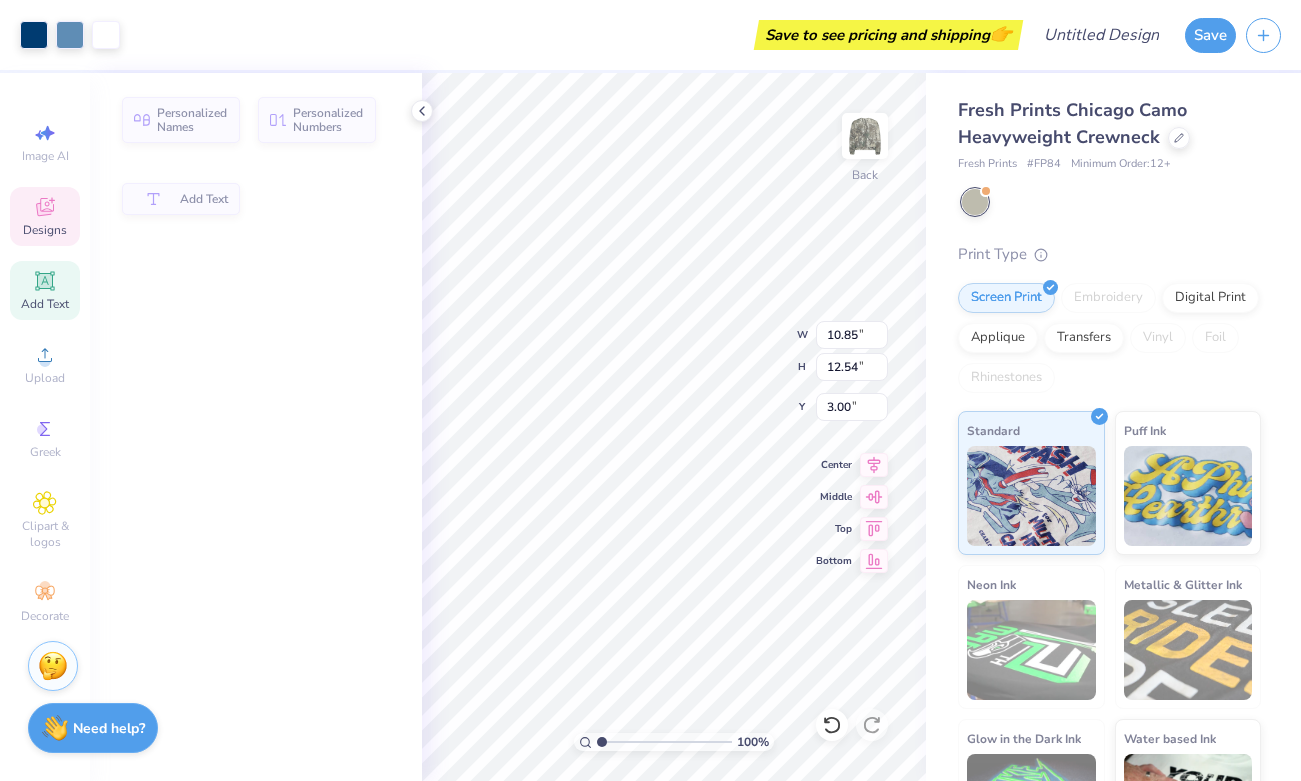 type on "3.48" 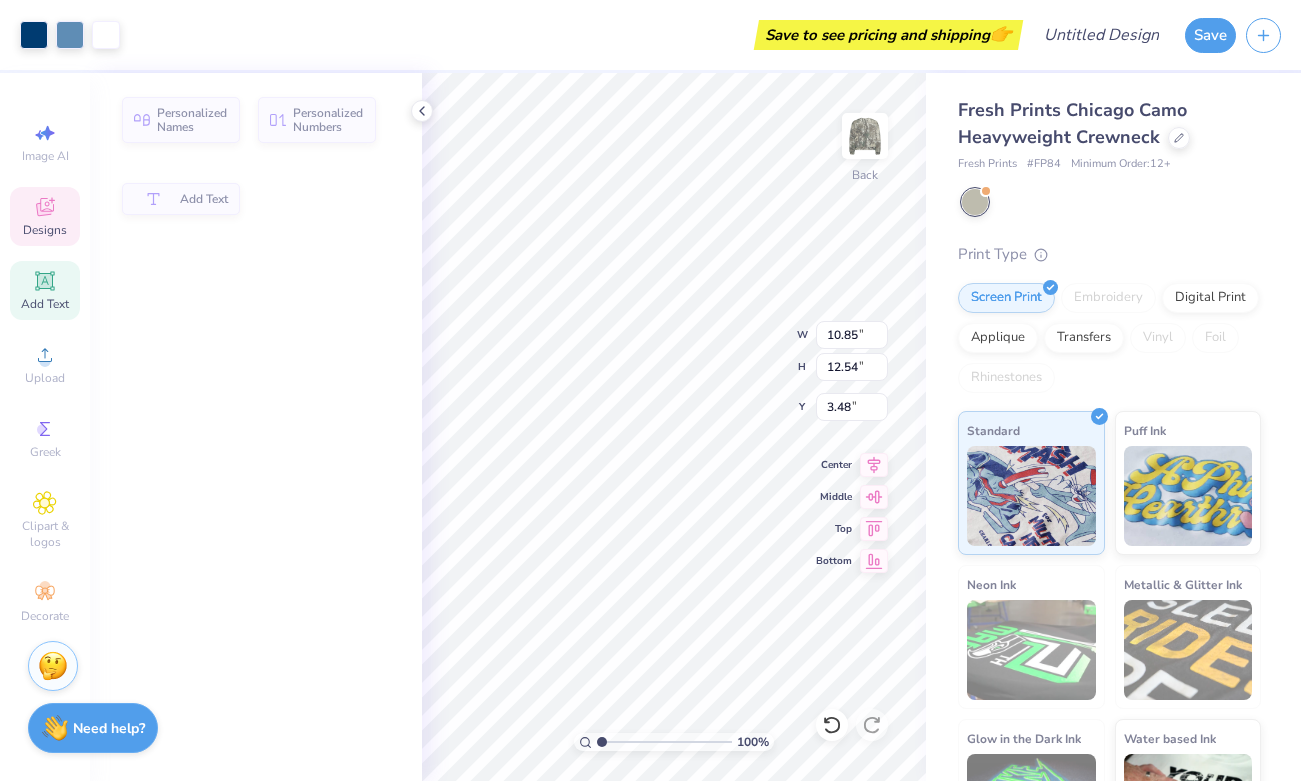 click 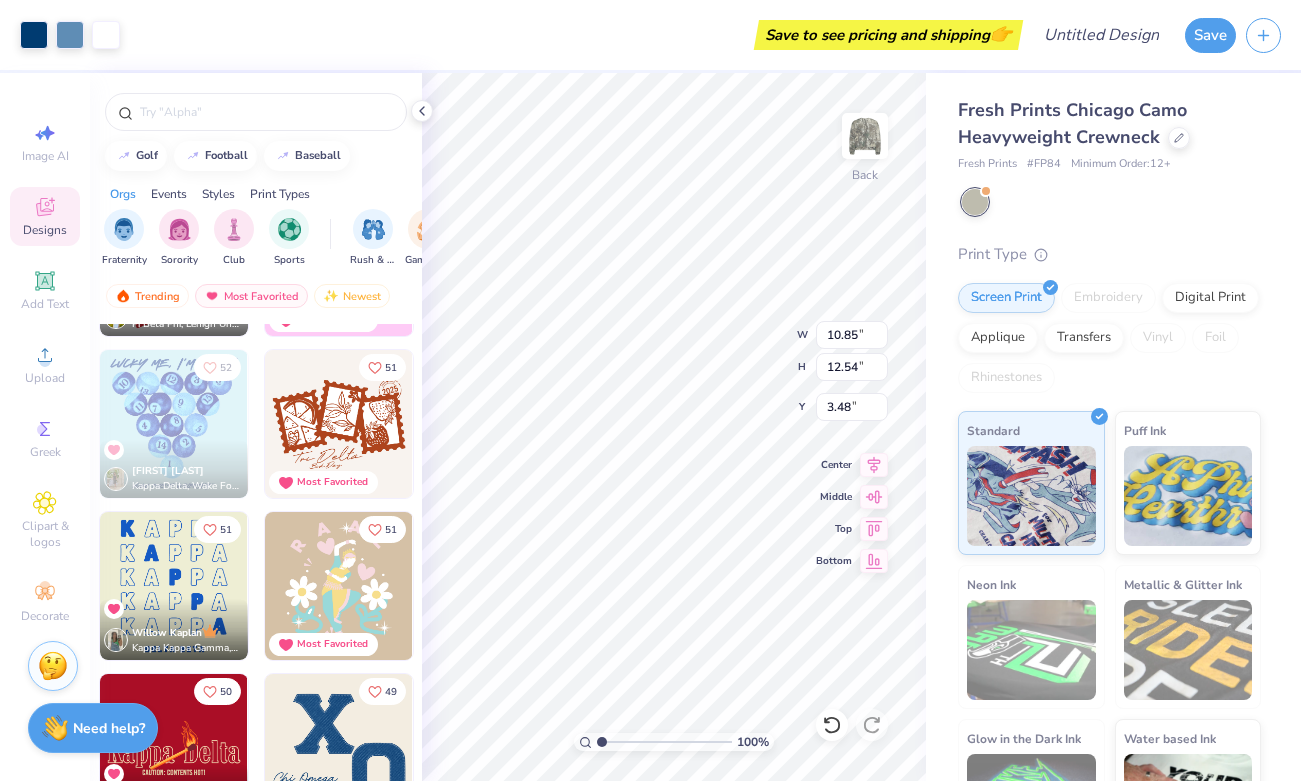 scroll, scrollTop: 6780, scrollLeft: 0, axis: vertical 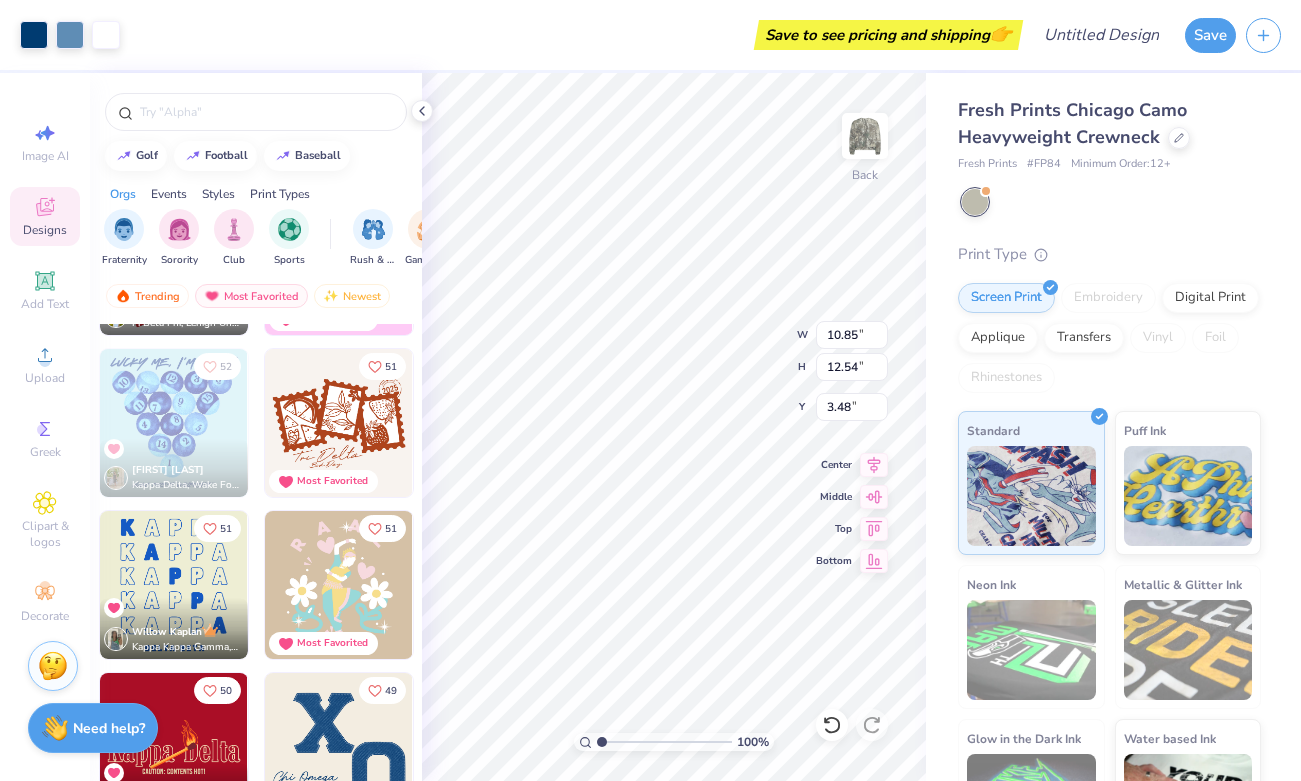 click at bounding box center [174, 585] 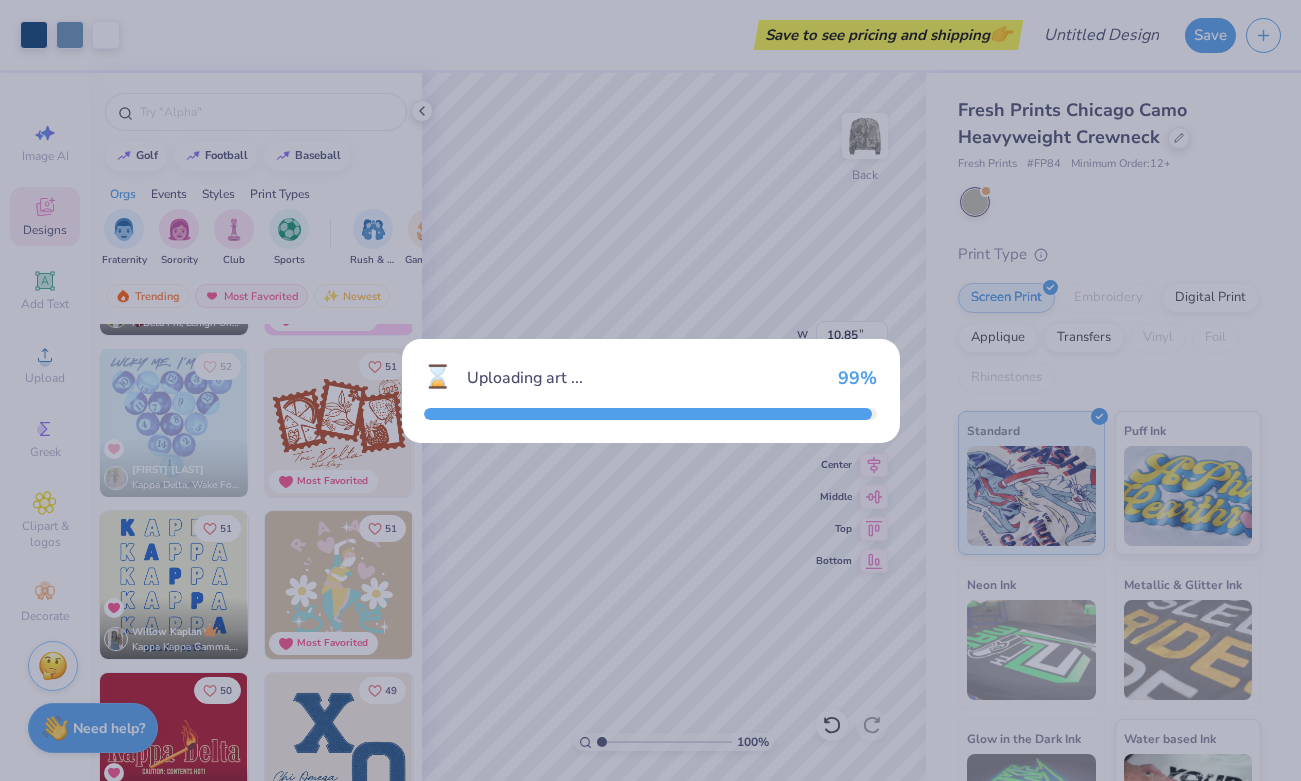 type on "8.69" 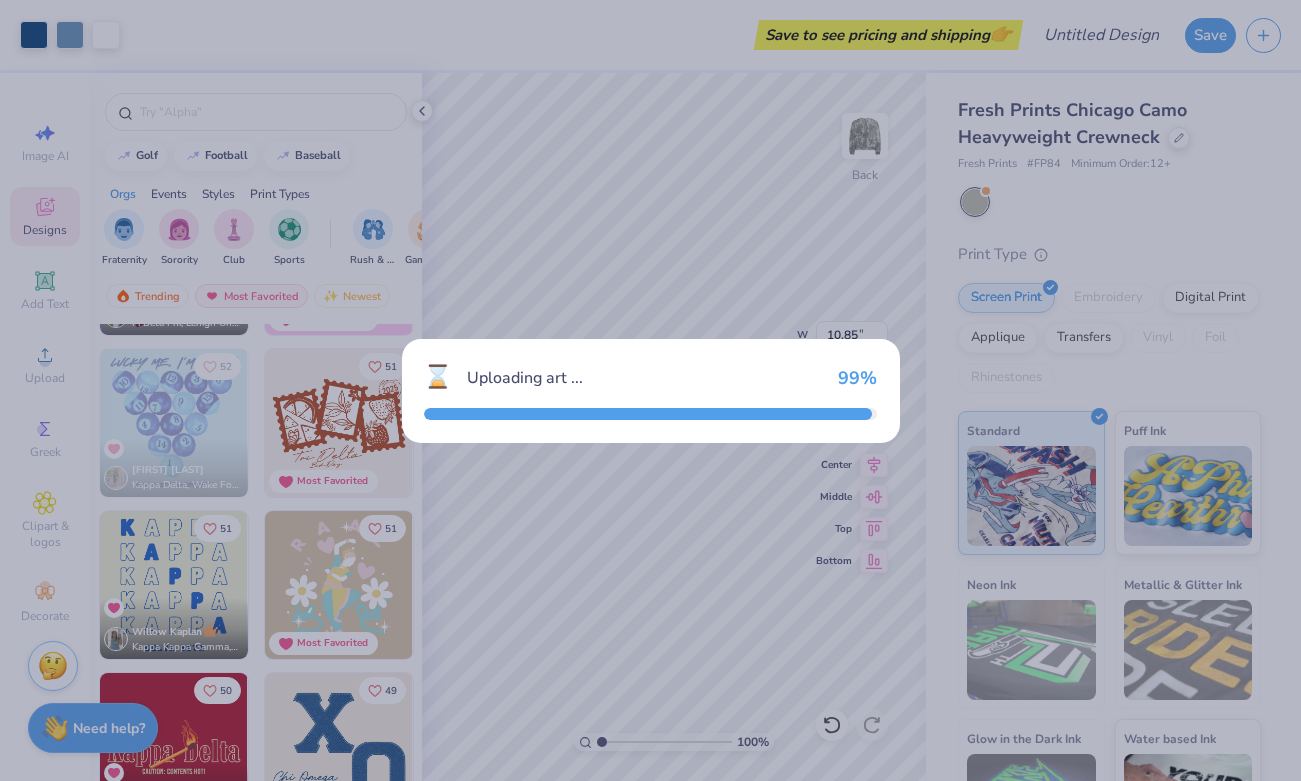 type on "10.77" 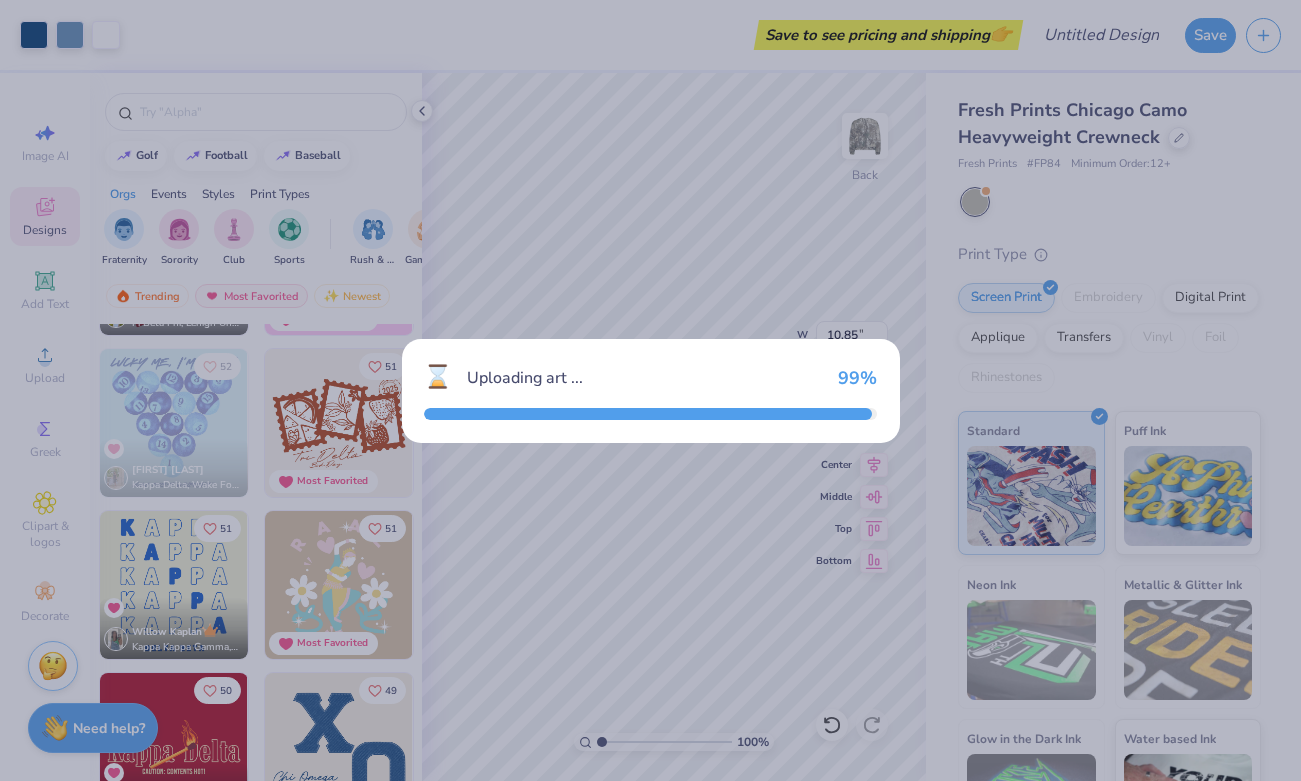 type on "3.00" 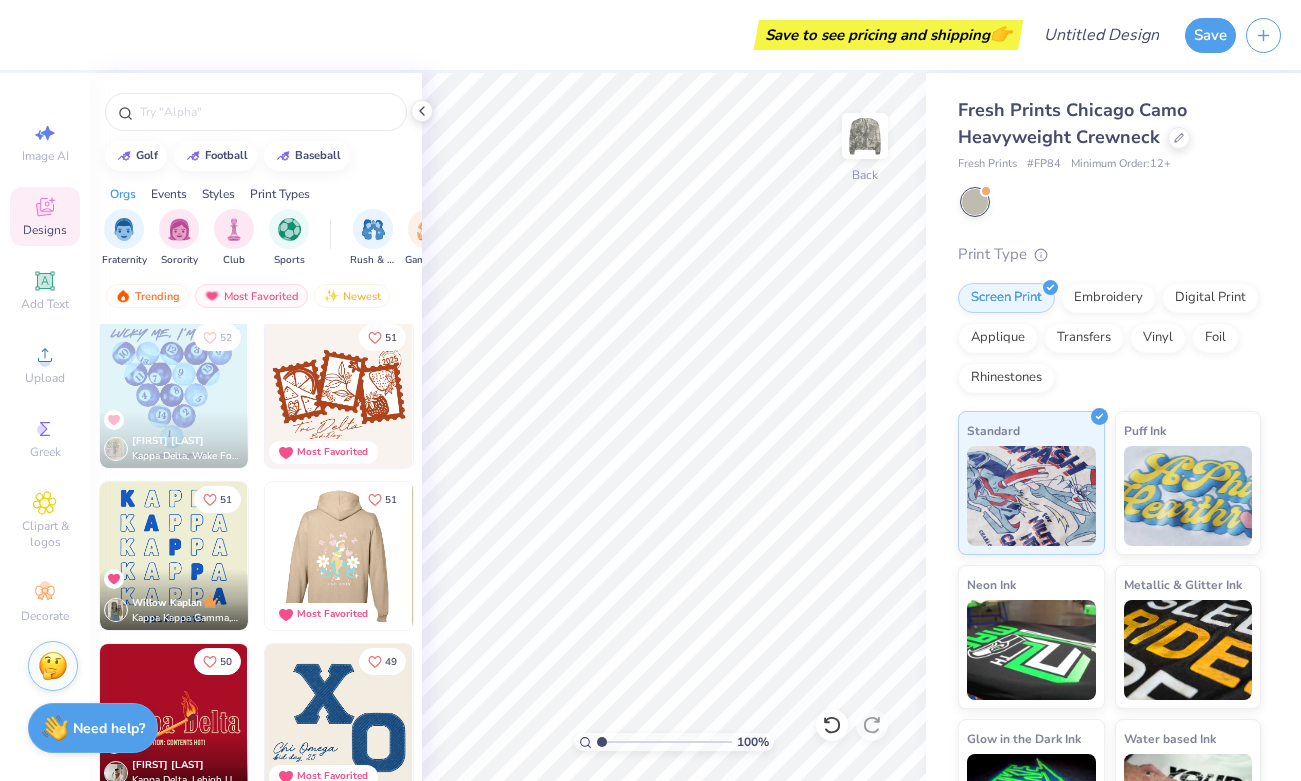 scroll, scrollTop: 6789, scrollLeft: 0, axis: vertical 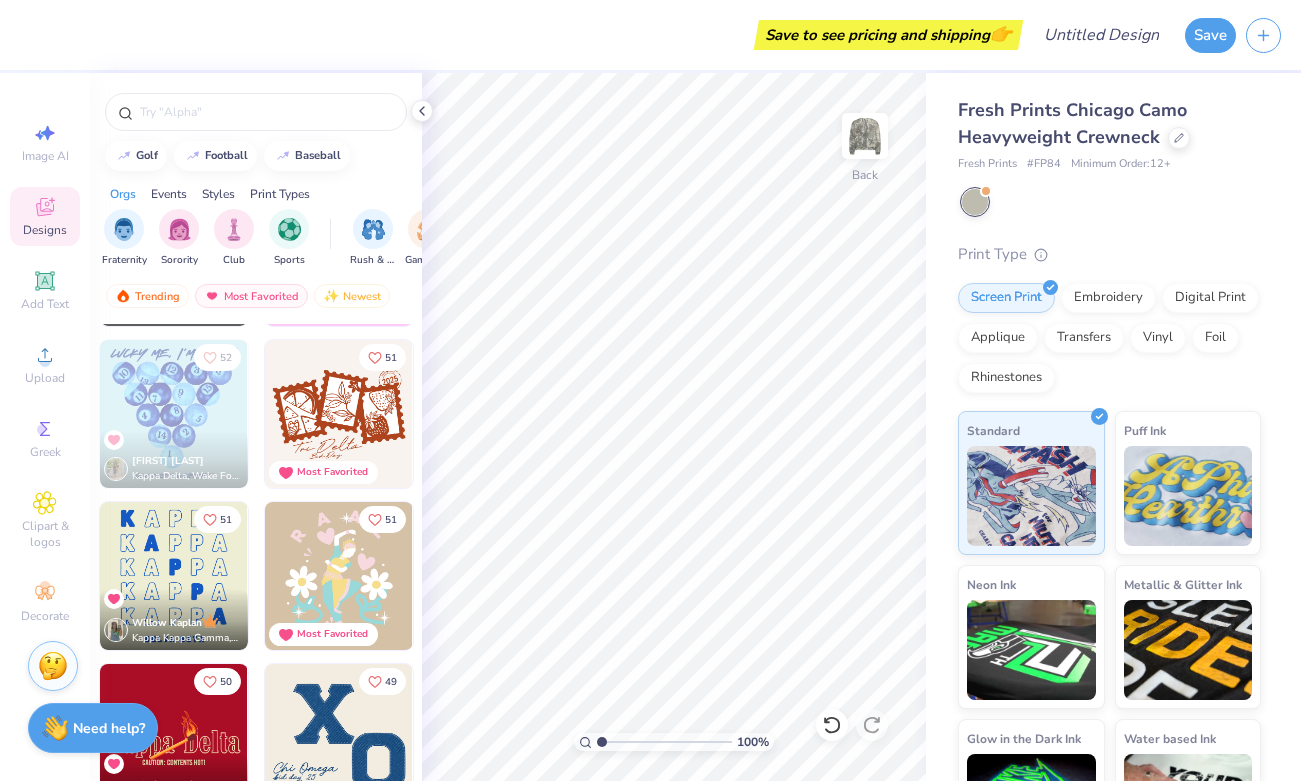 click at bounding box center (174, 576) 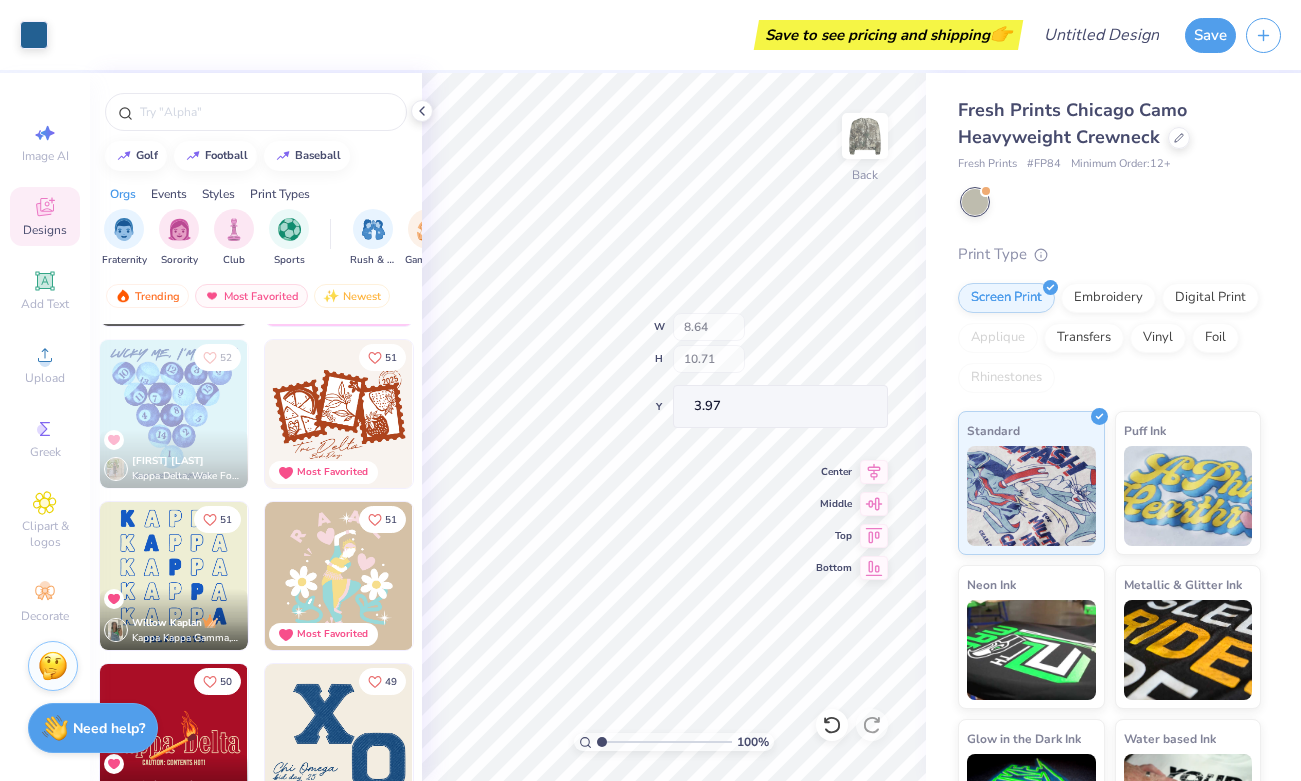 type on "8.64" 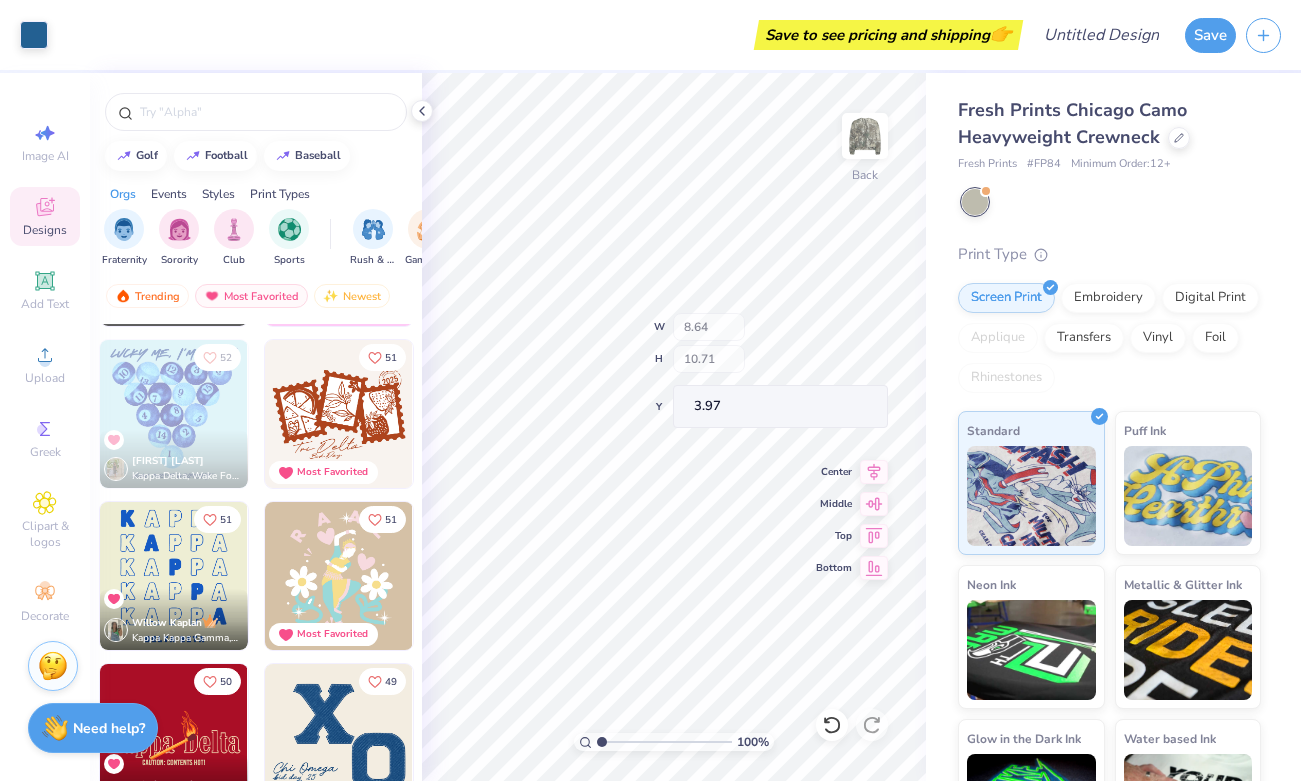 type on "10.71" 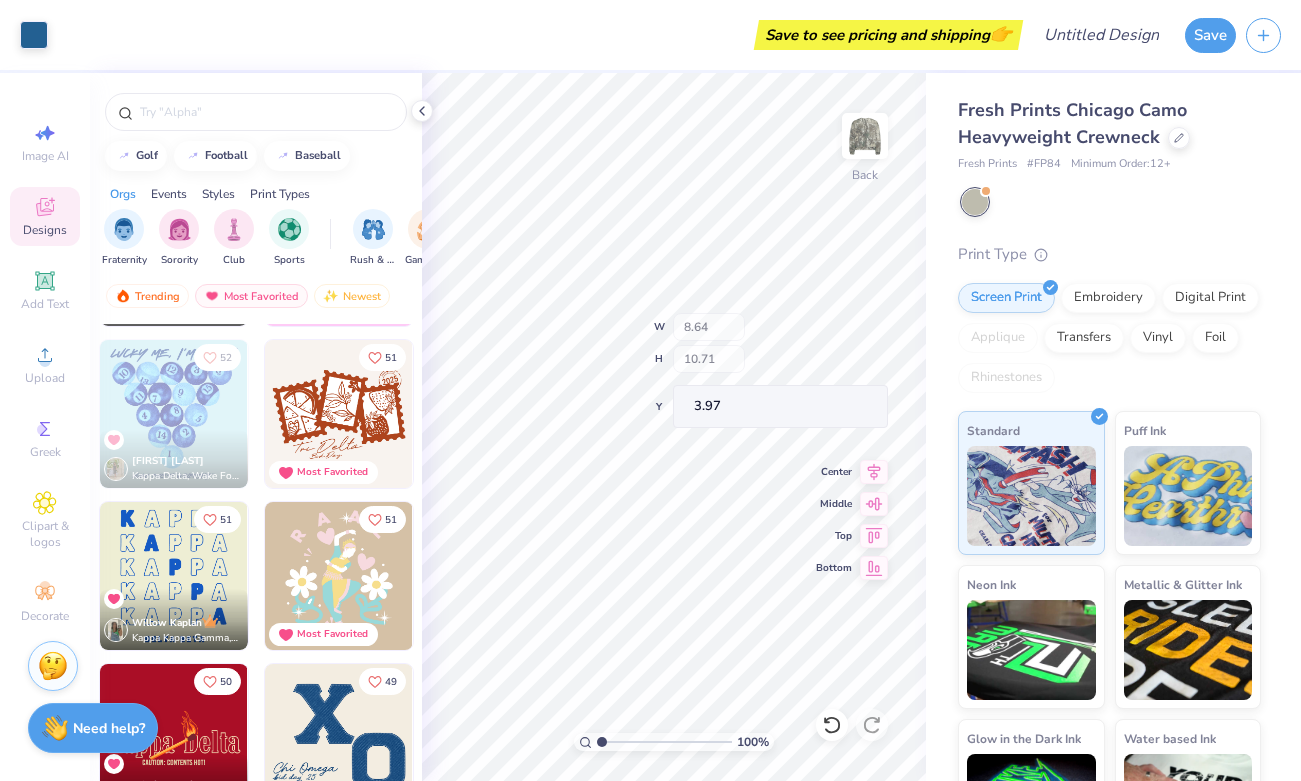type on "3.97" 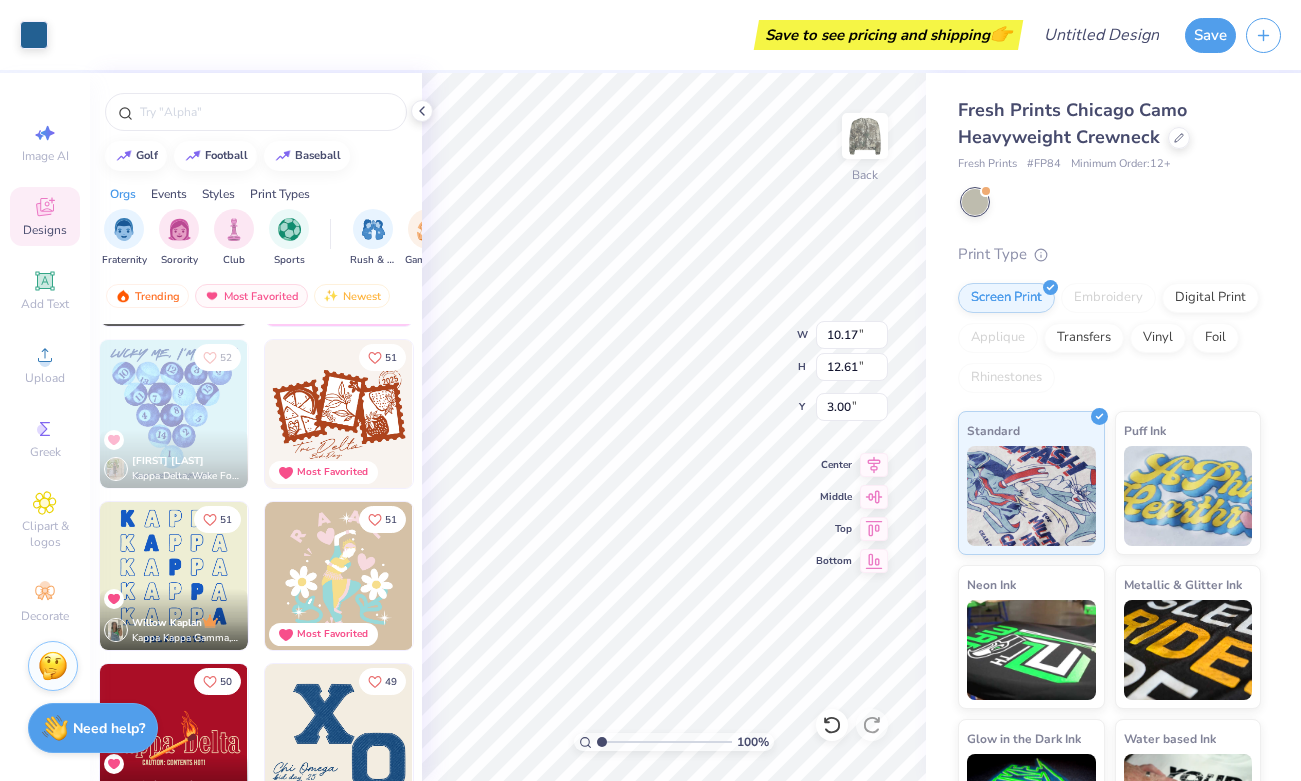type on "10.17" 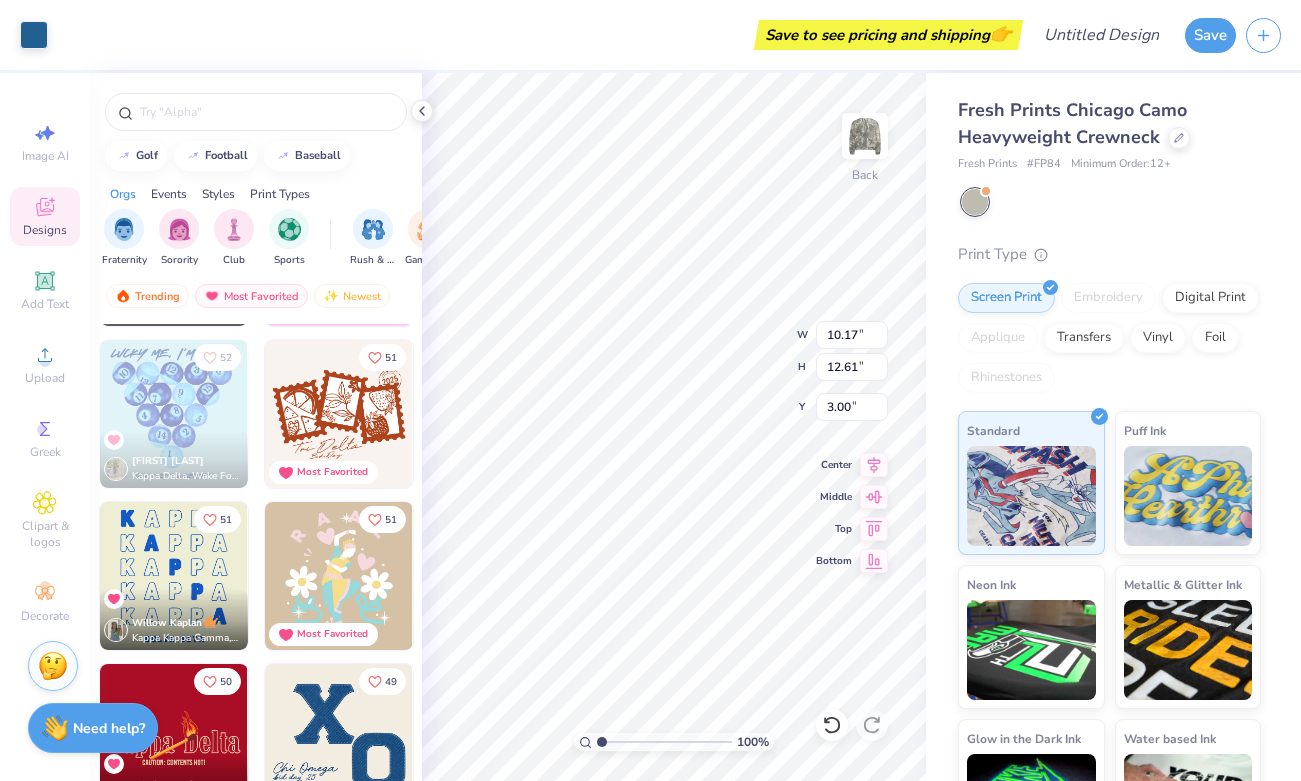type on "12.61" 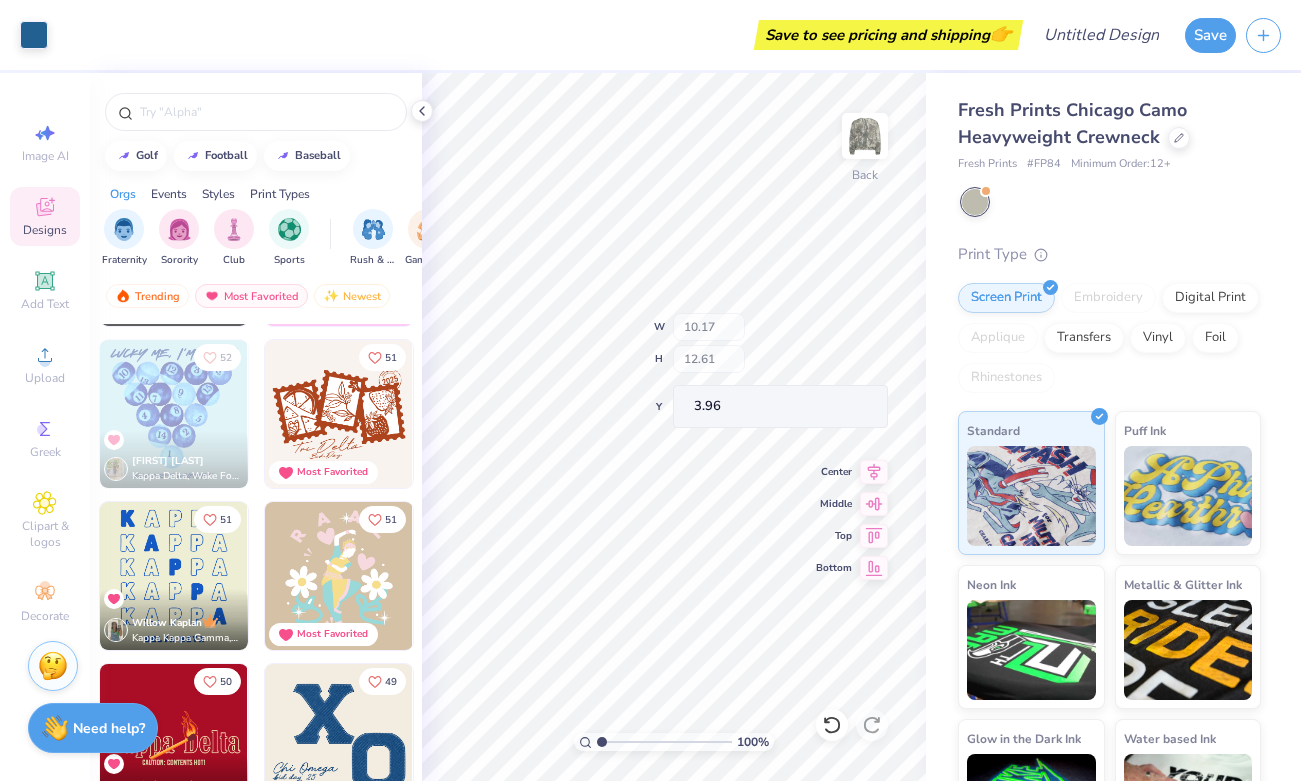 type on "4.01" 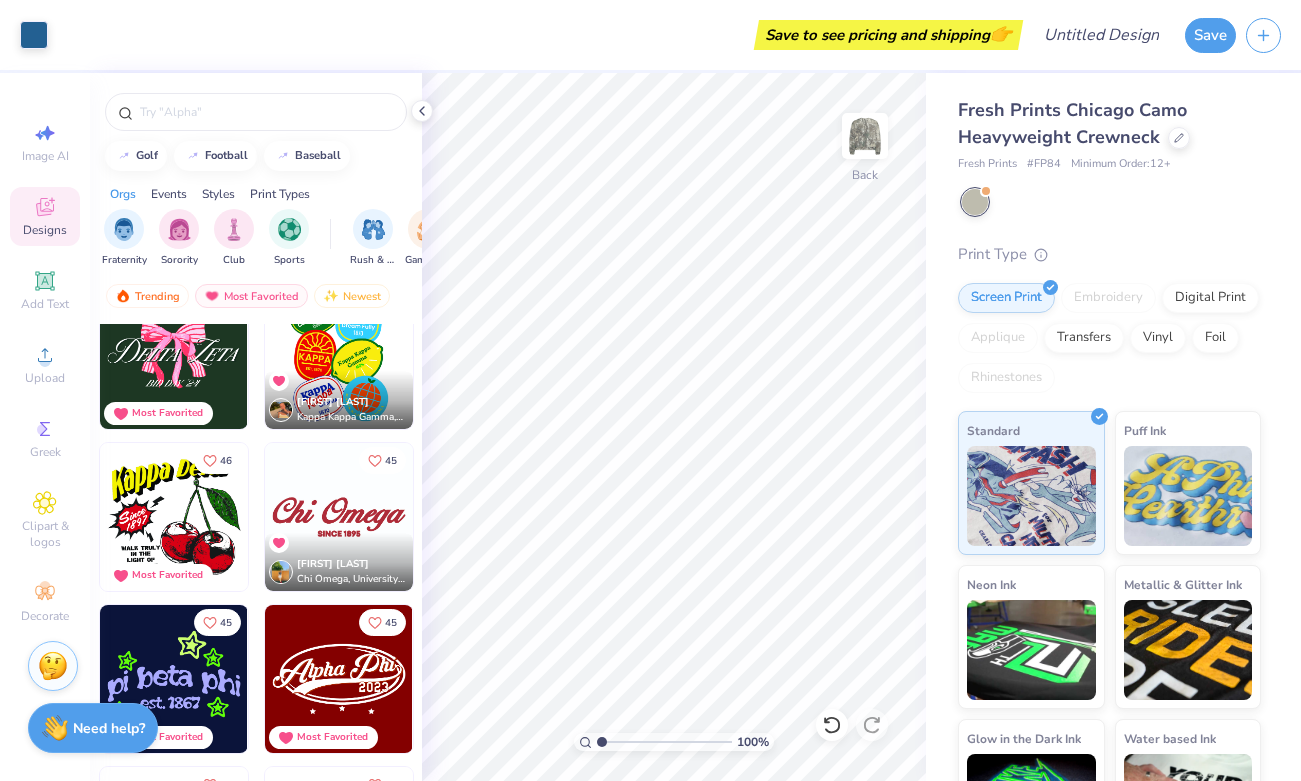 scroll, scrollTop: 8147, scrollLeft: 0, axis: vertical 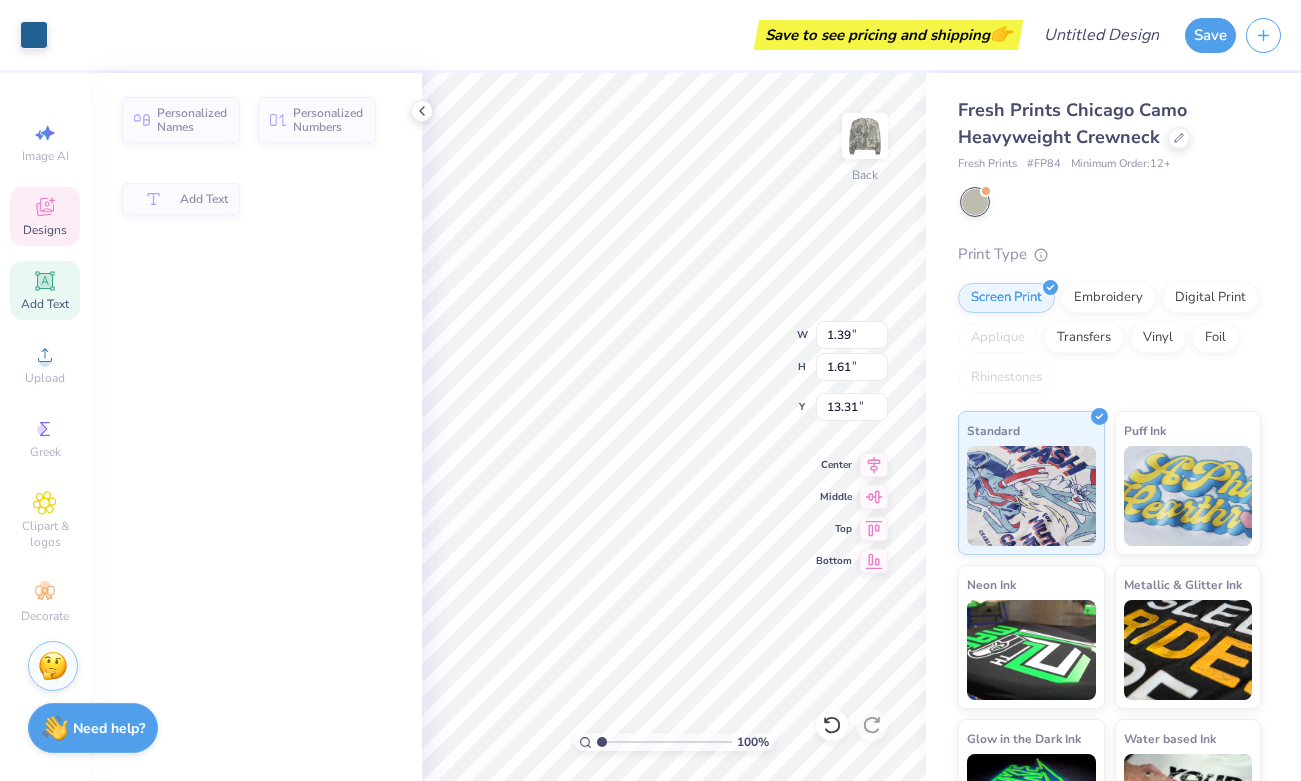 type on "1.39" 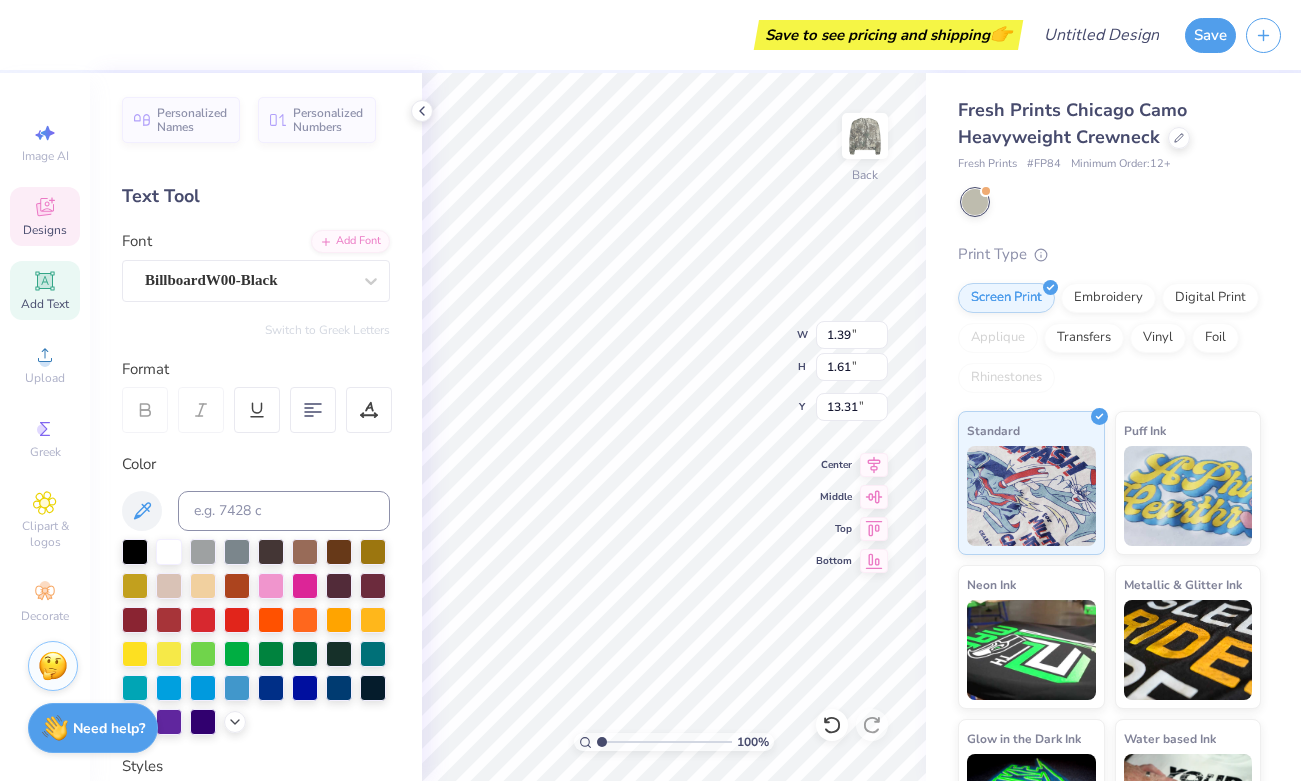 click 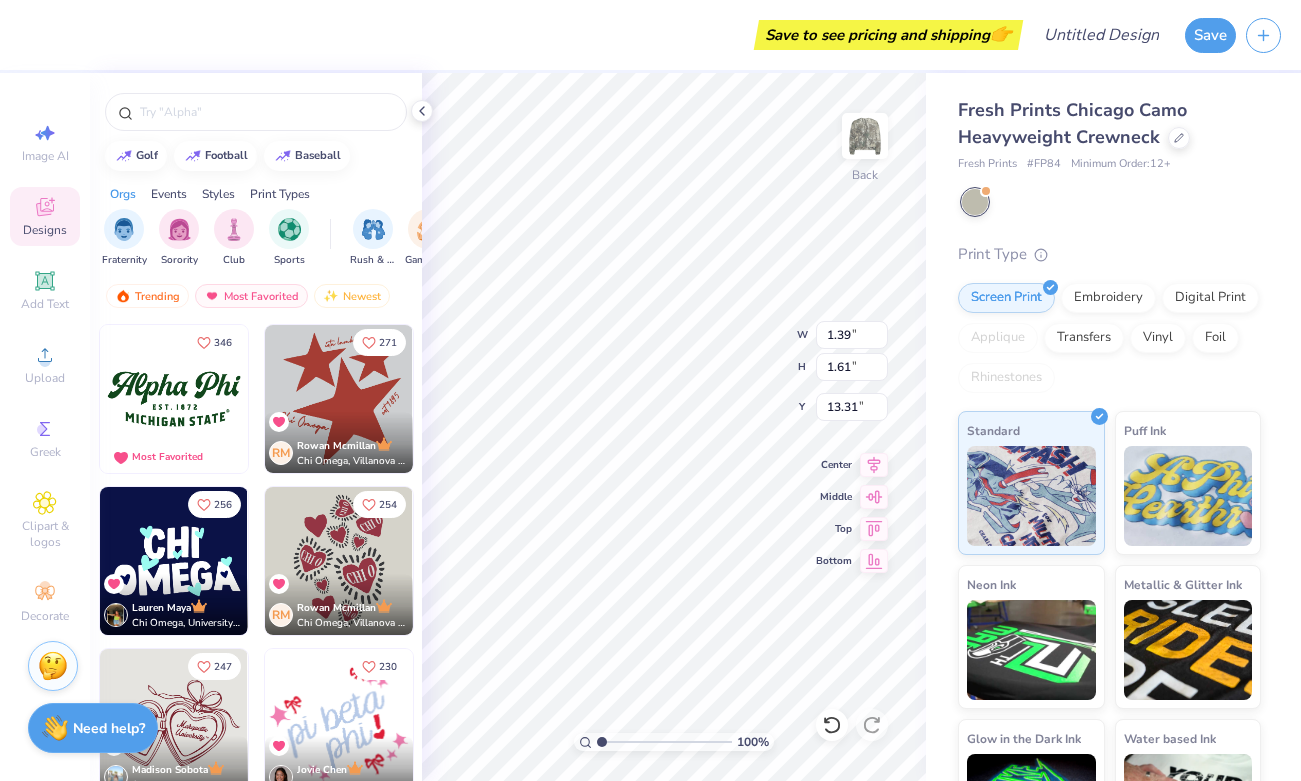 click 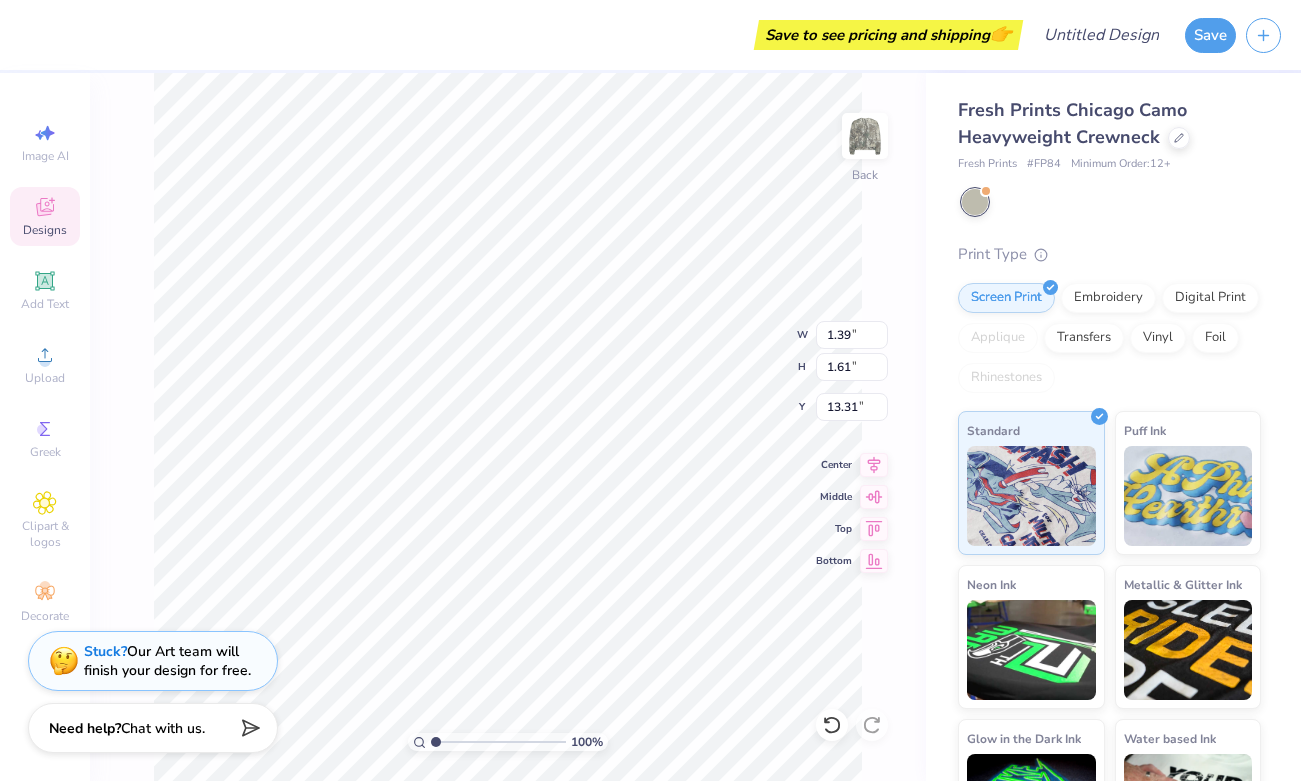 click on "Designs" at bounding box center [45, 216] 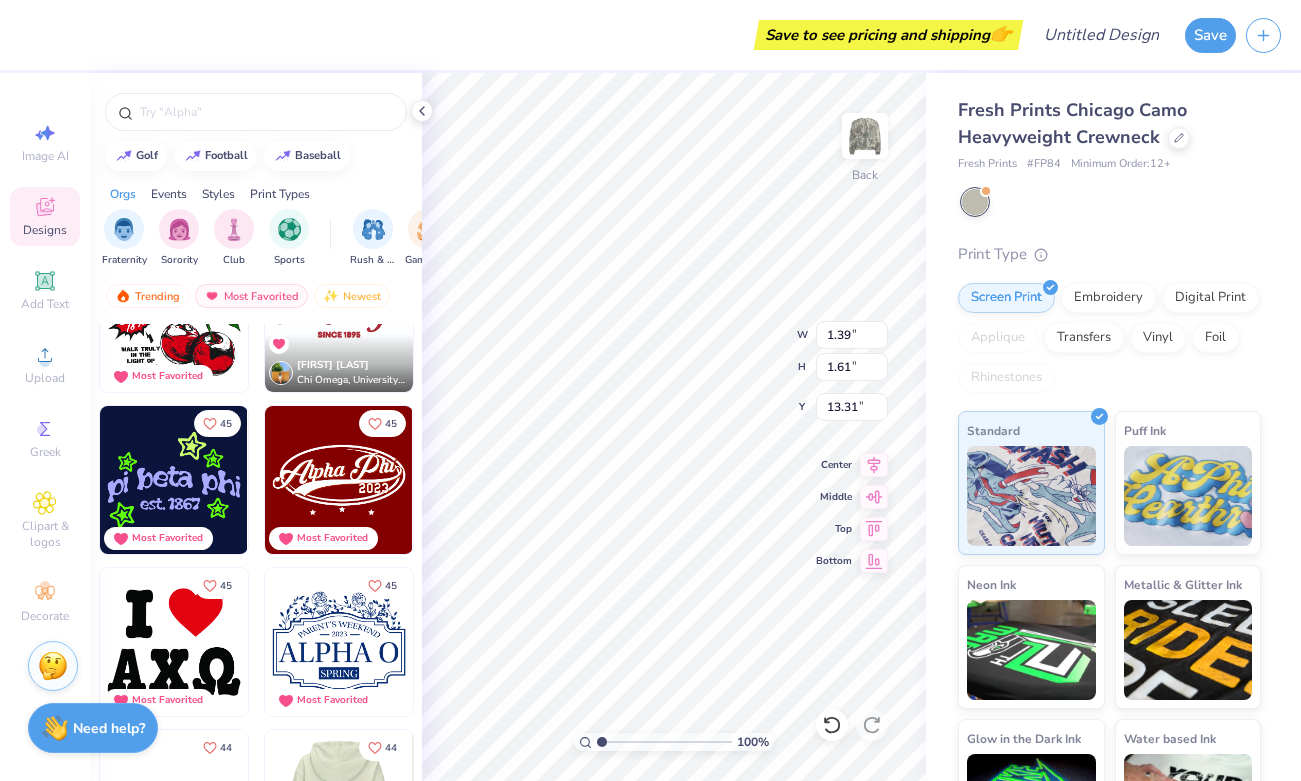 scroll, scrollTop: 8328, scrollLeft: 0, axis: vertical 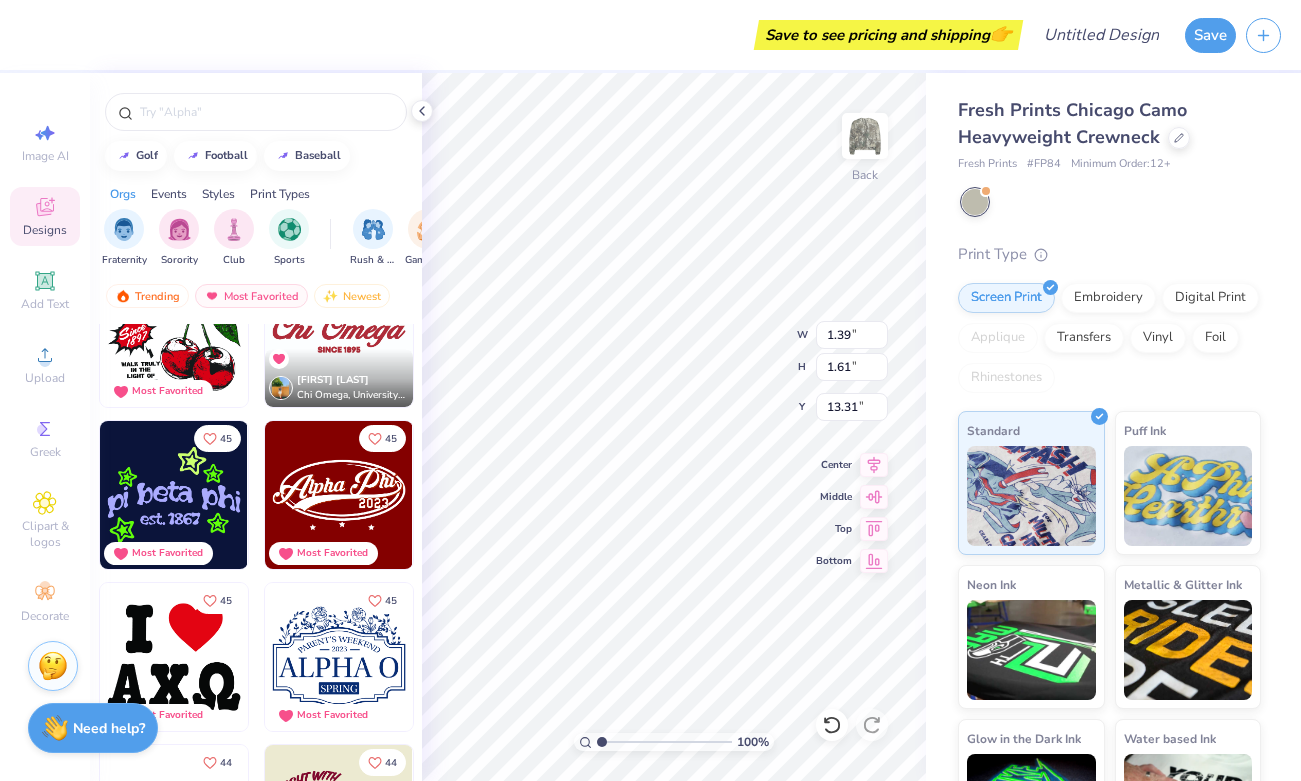 click at bounding box center [339, 495] 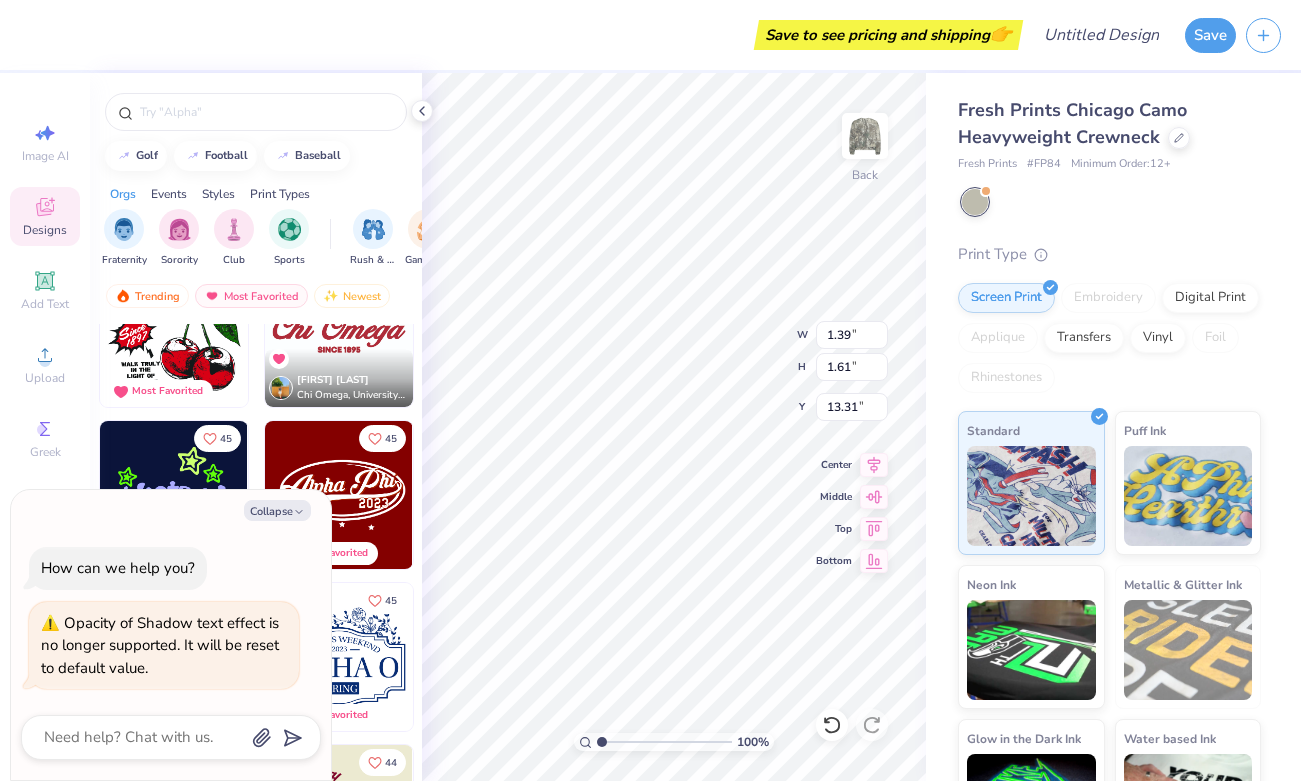 type on "13.45" 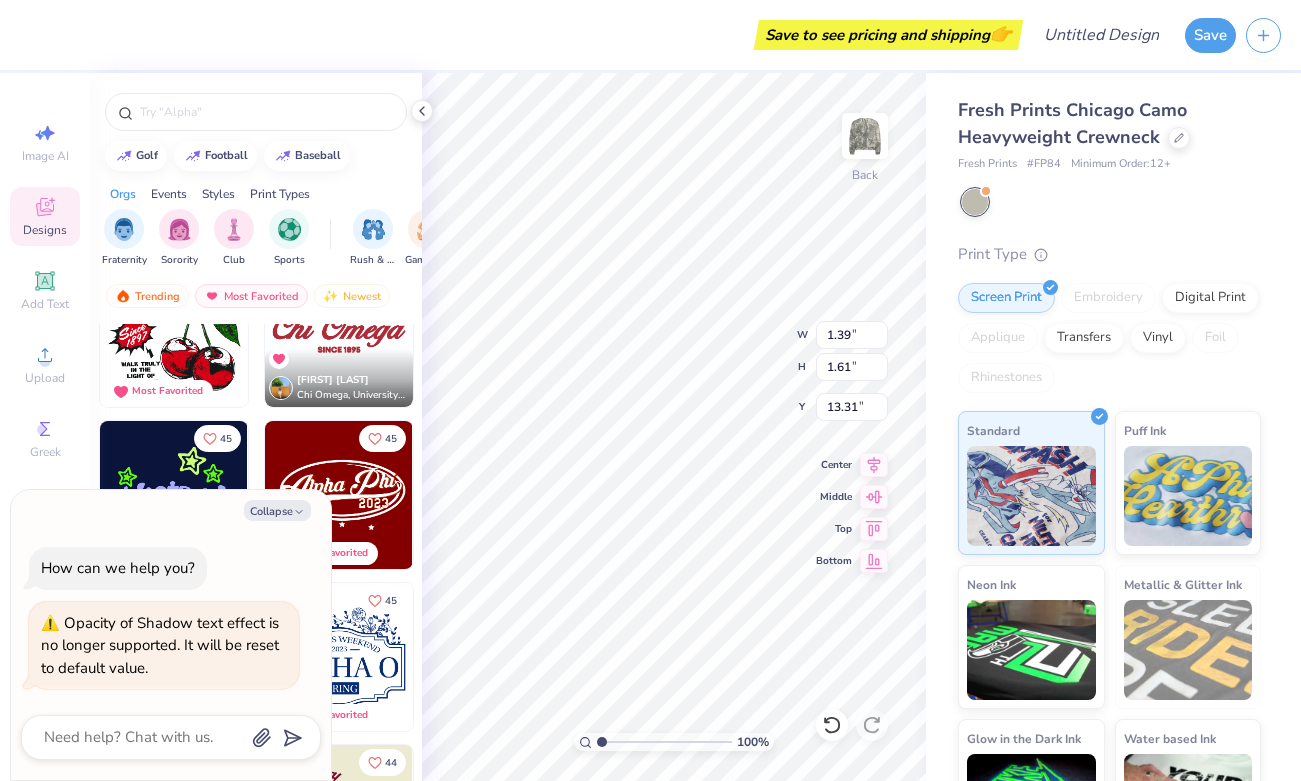 type on "7.10" 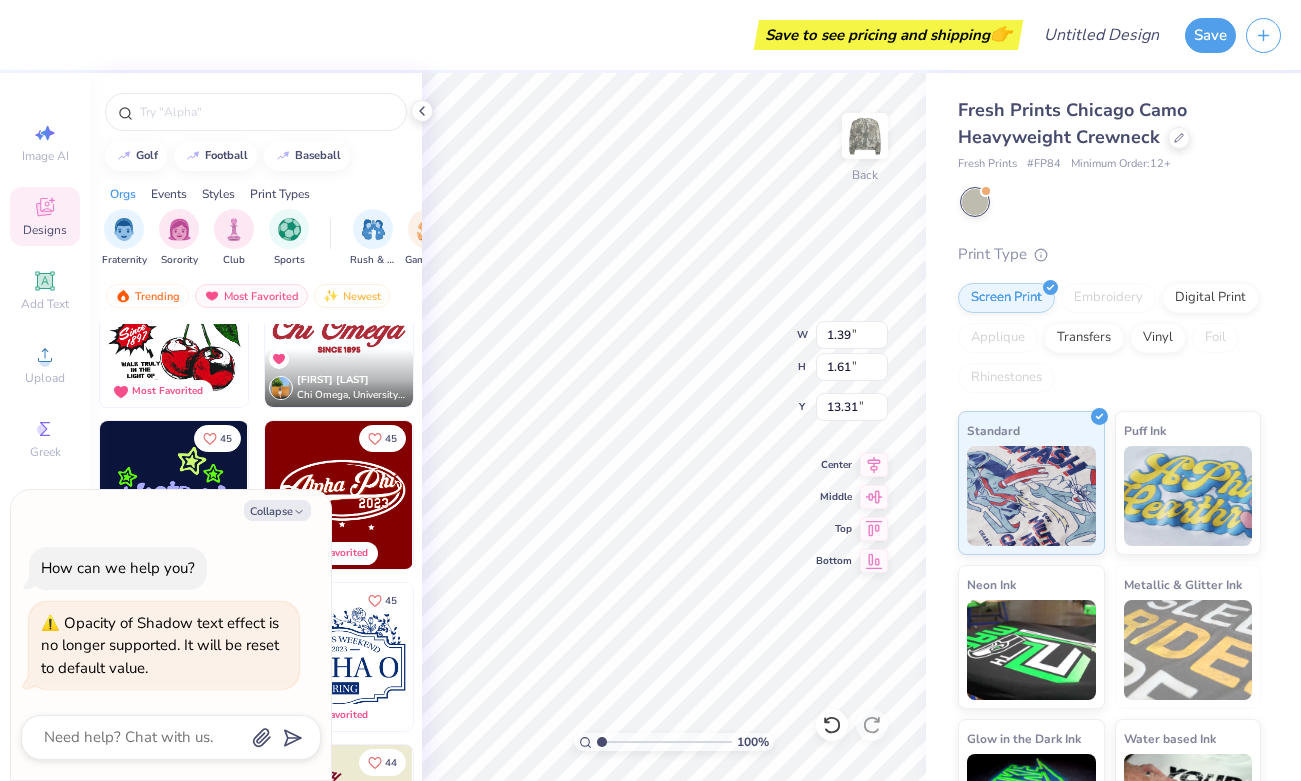 type on "3.00" 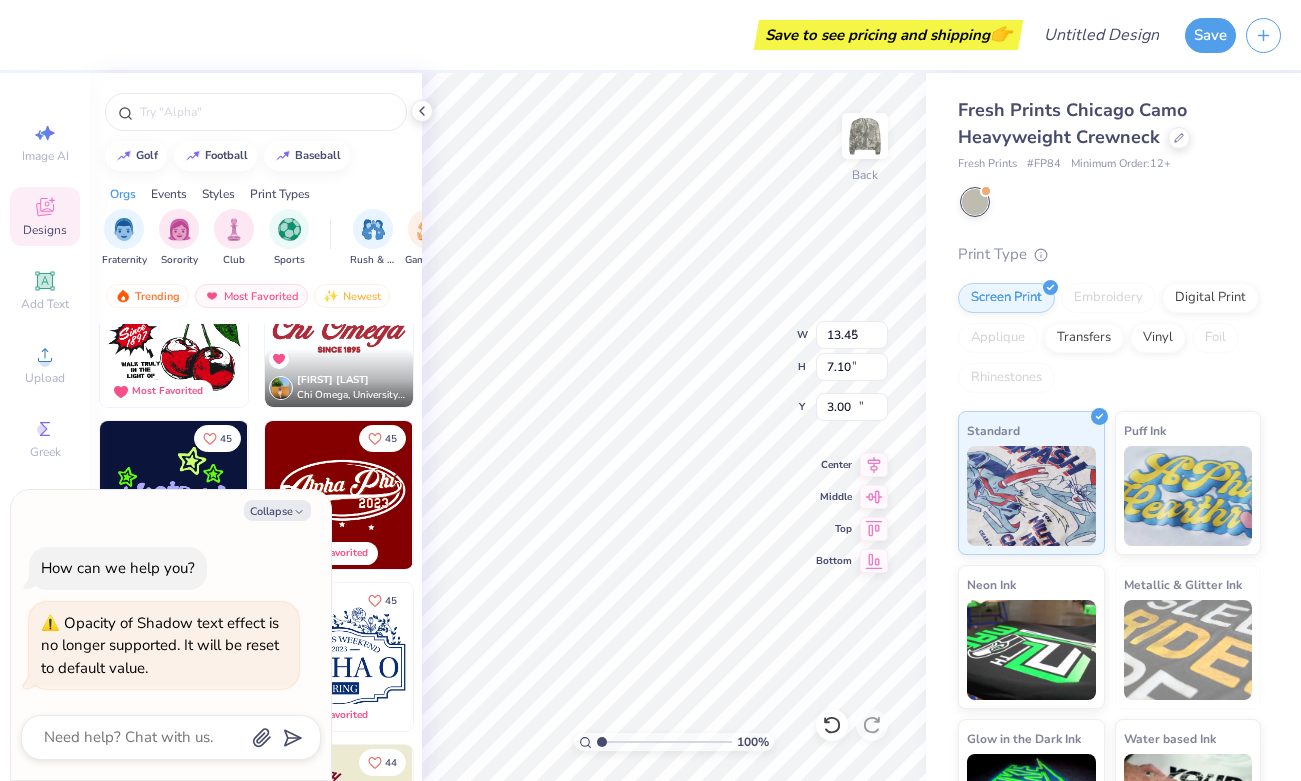 type on "x" 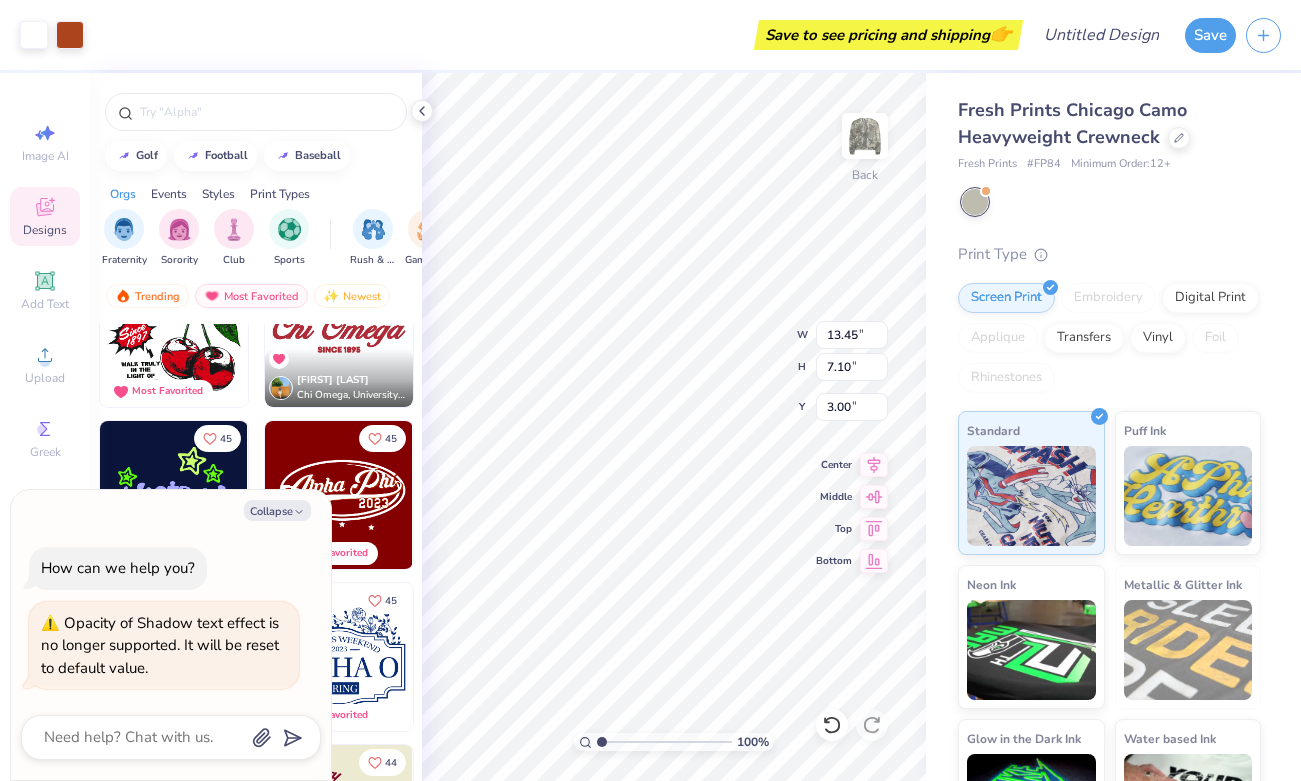 type on "7.84" 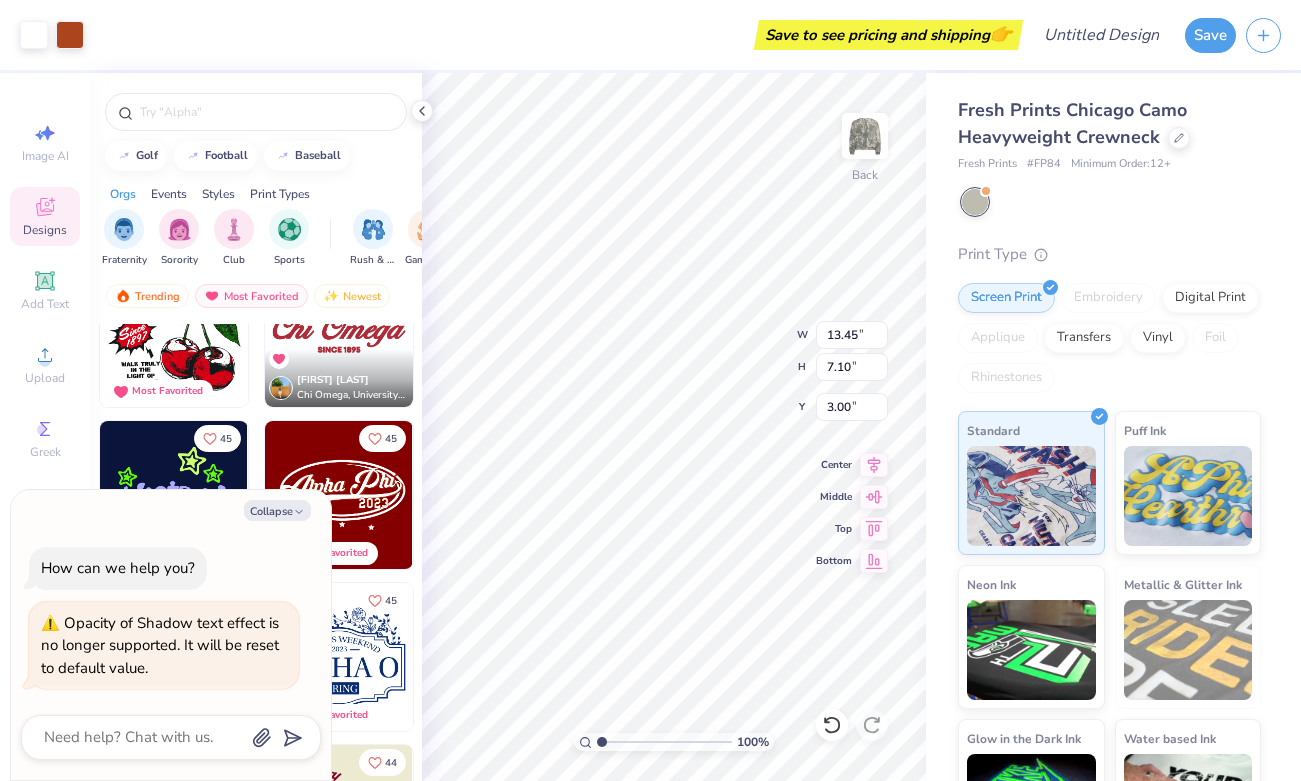 type on "1.68" 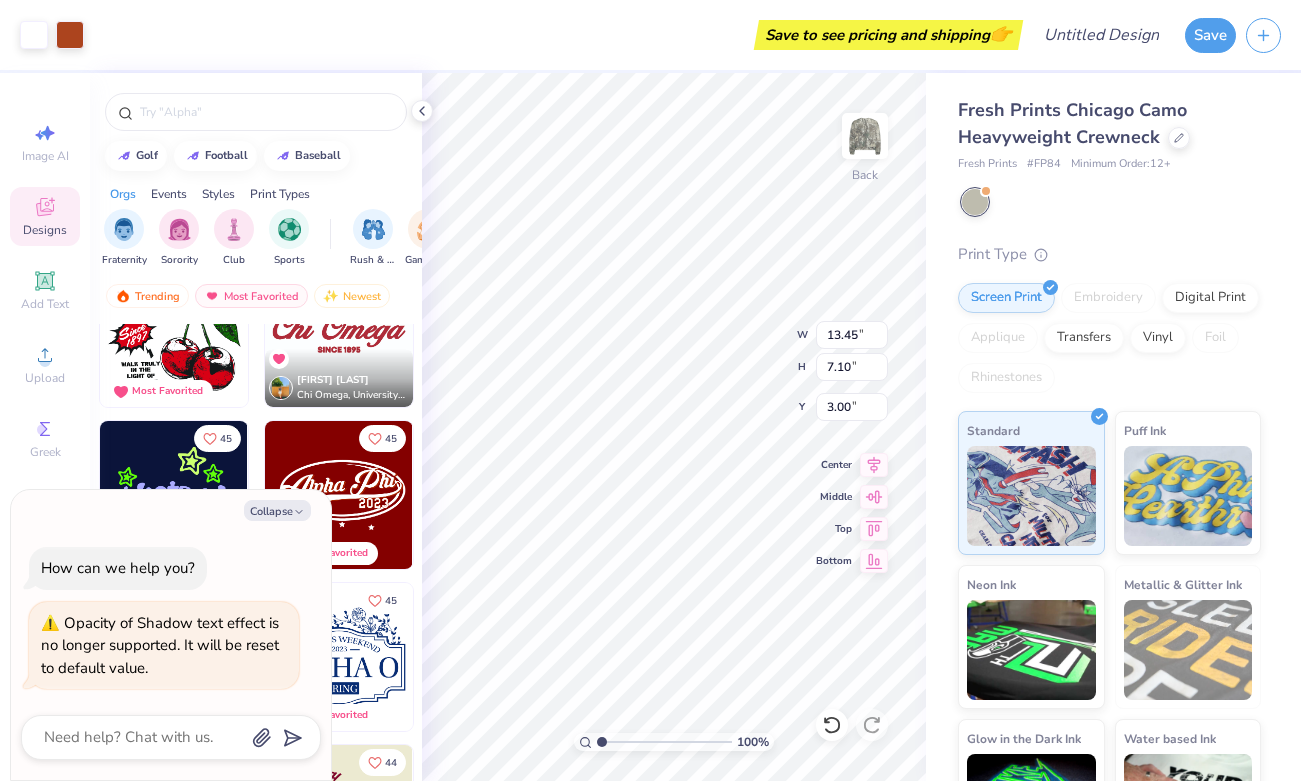 type on "13.31" 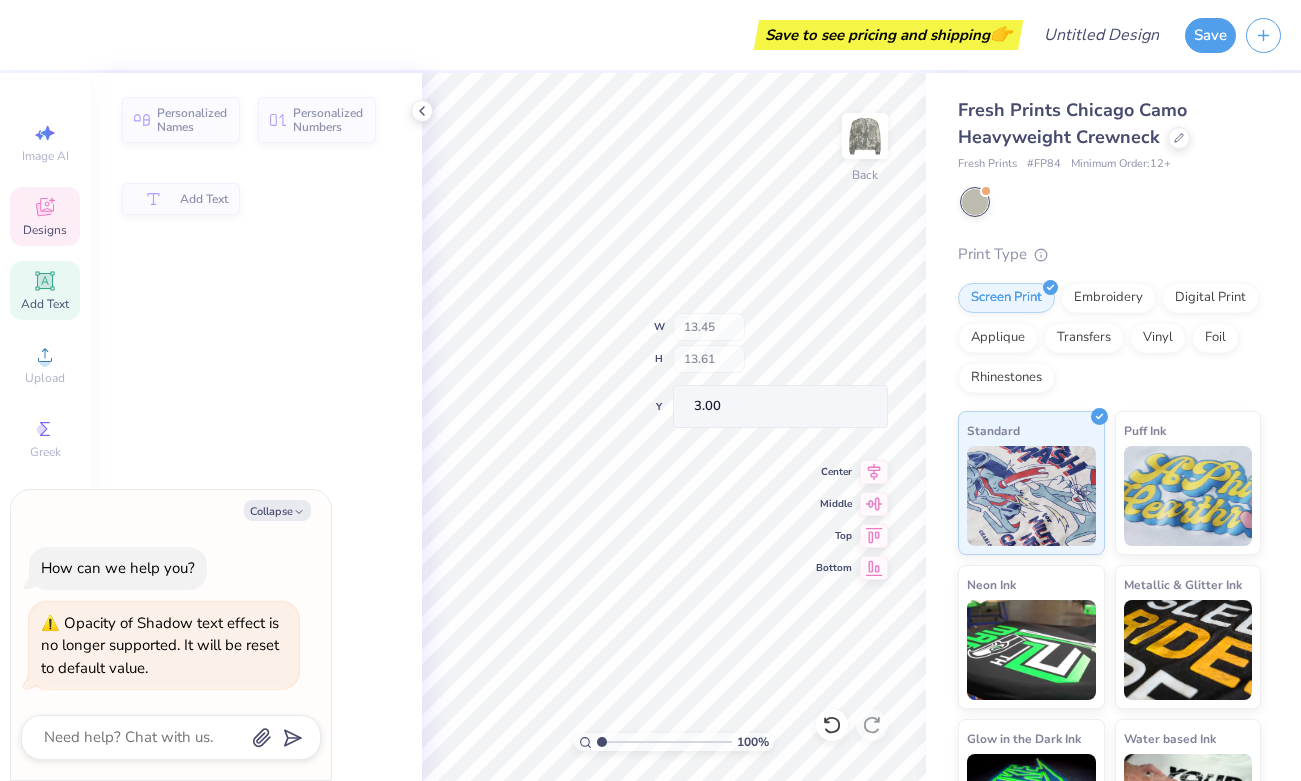 click 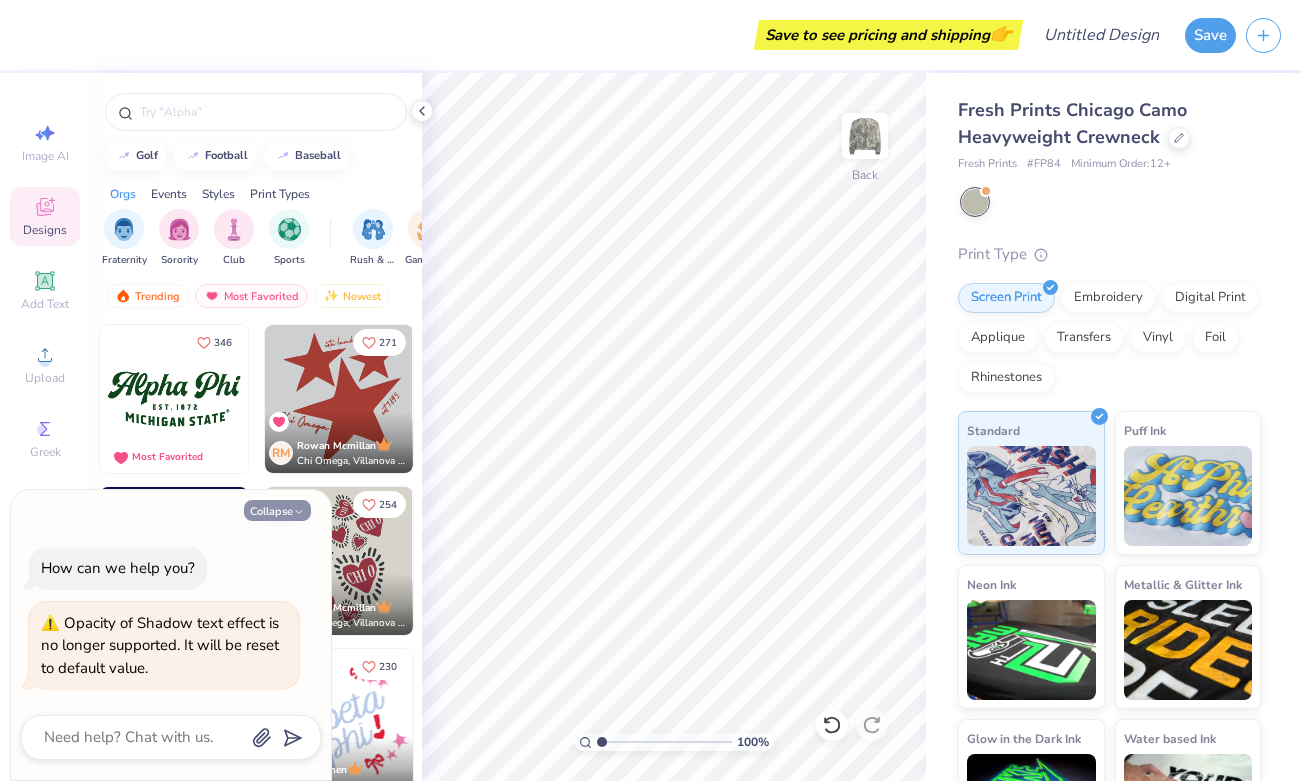 click 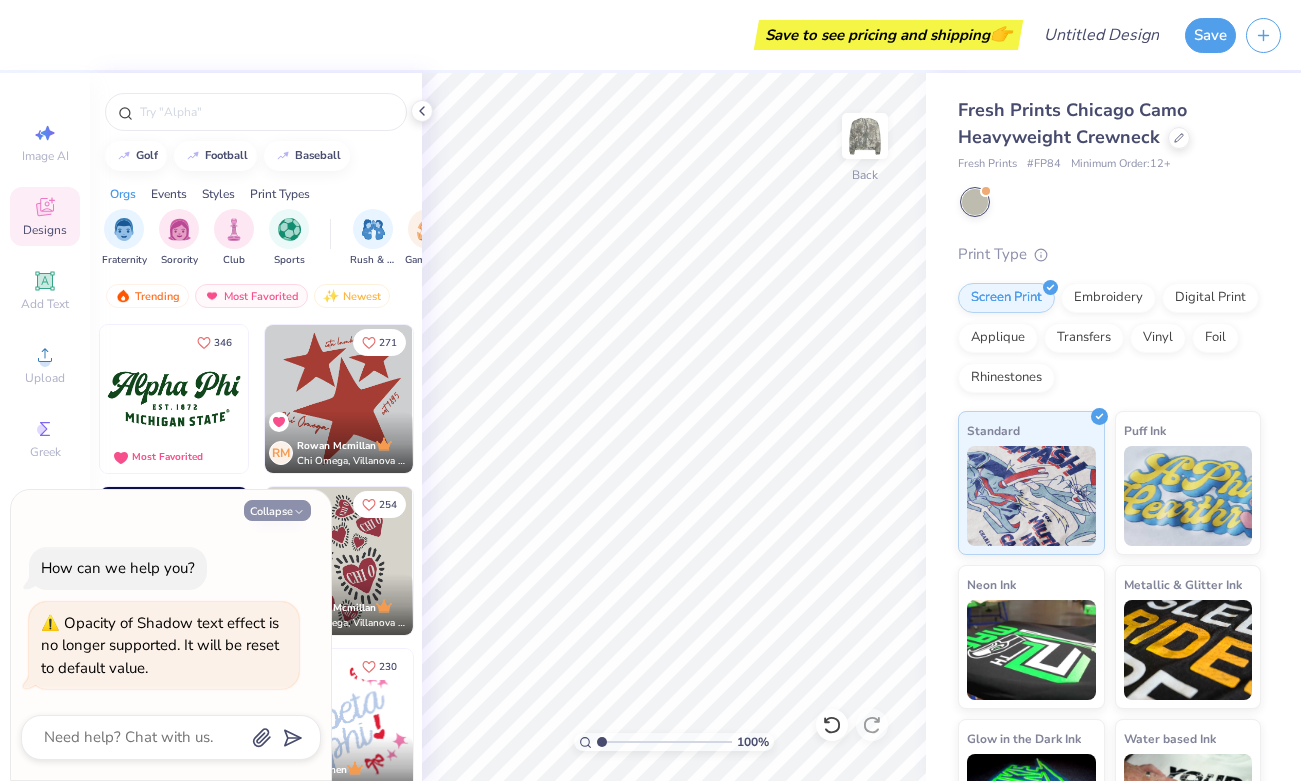 type on "x" 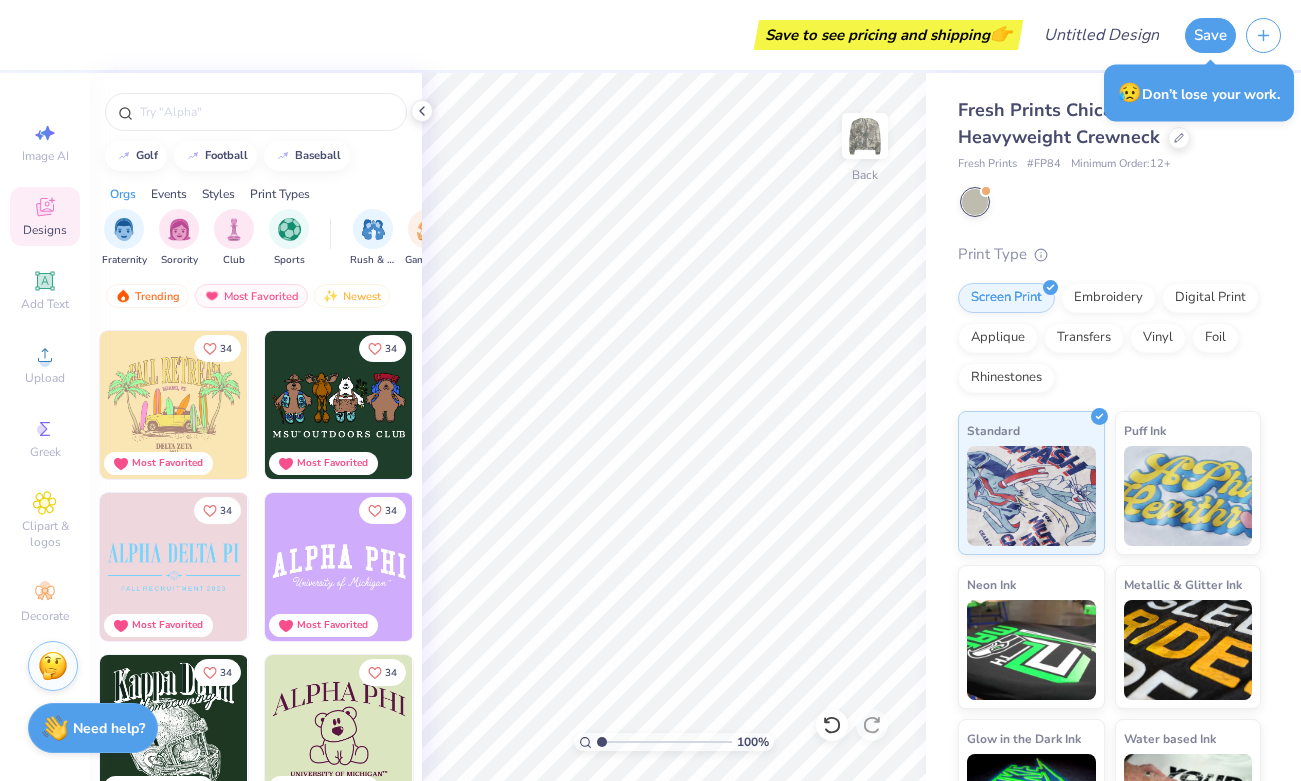 scroll, scrollTop: 14259, scrollLeft: 0, axis: vertical 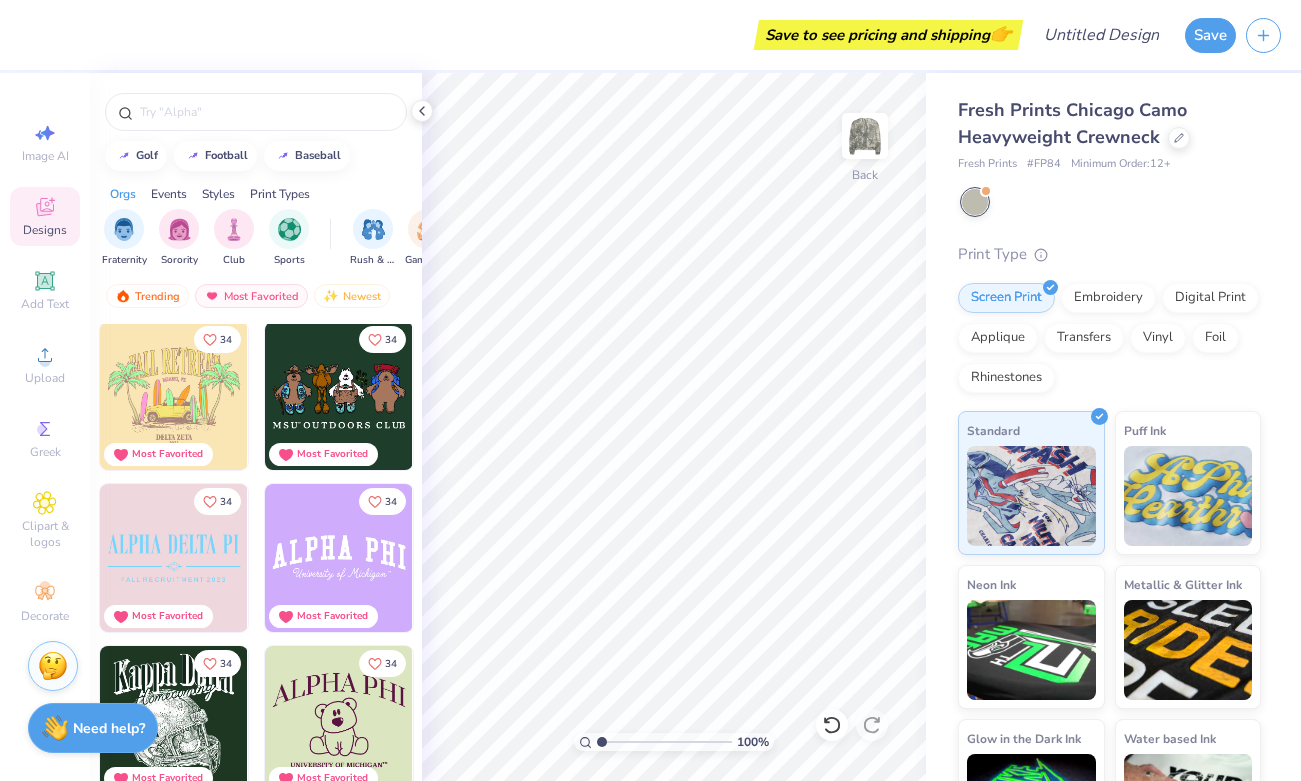 click at bounding box center (339, 558) 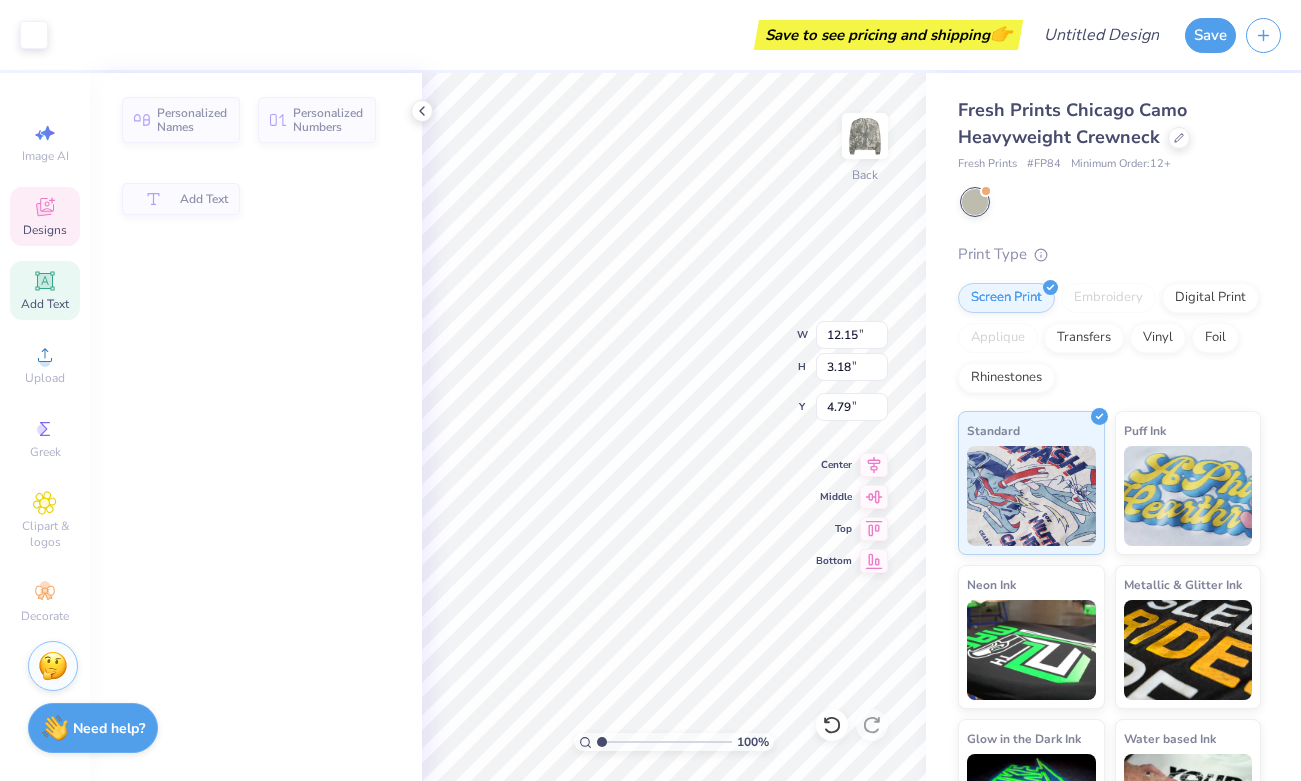 type on "3.18" 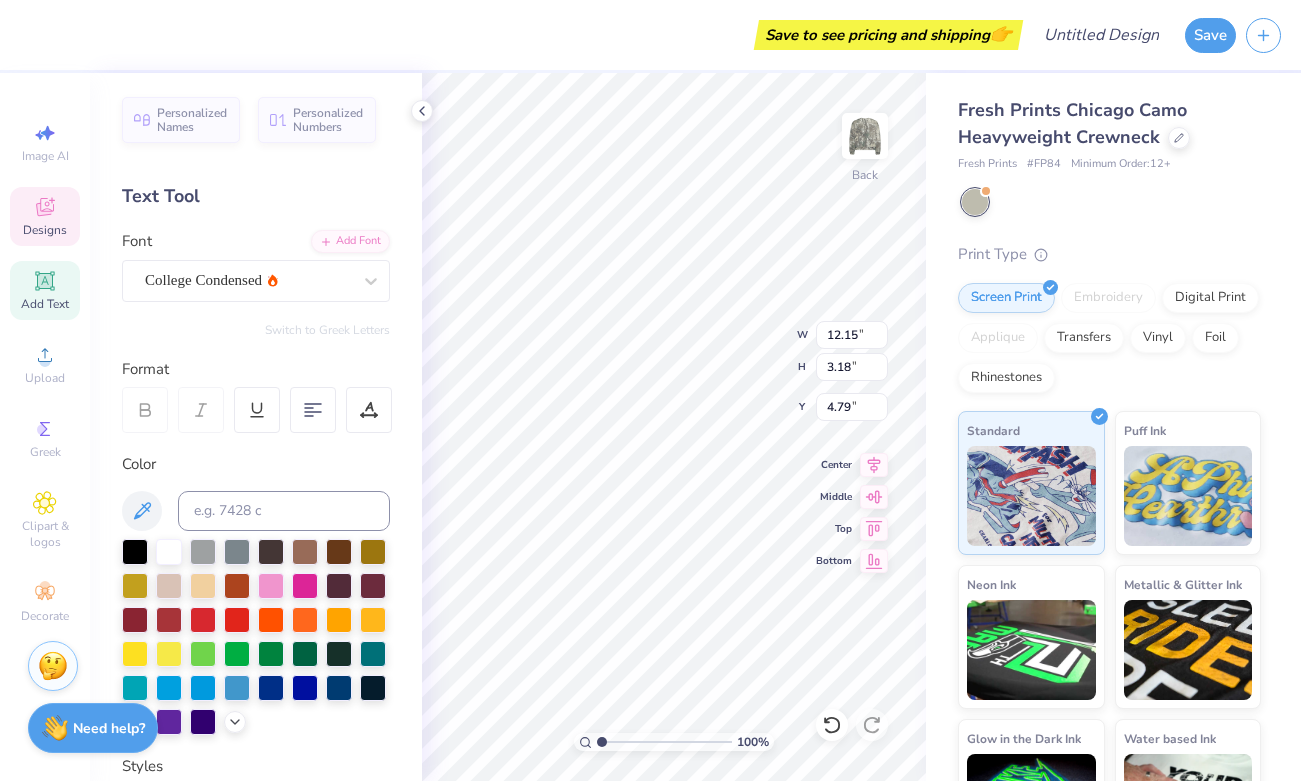scroll, scrollTop: 0, scrollLeft: 3, axis: horizontal 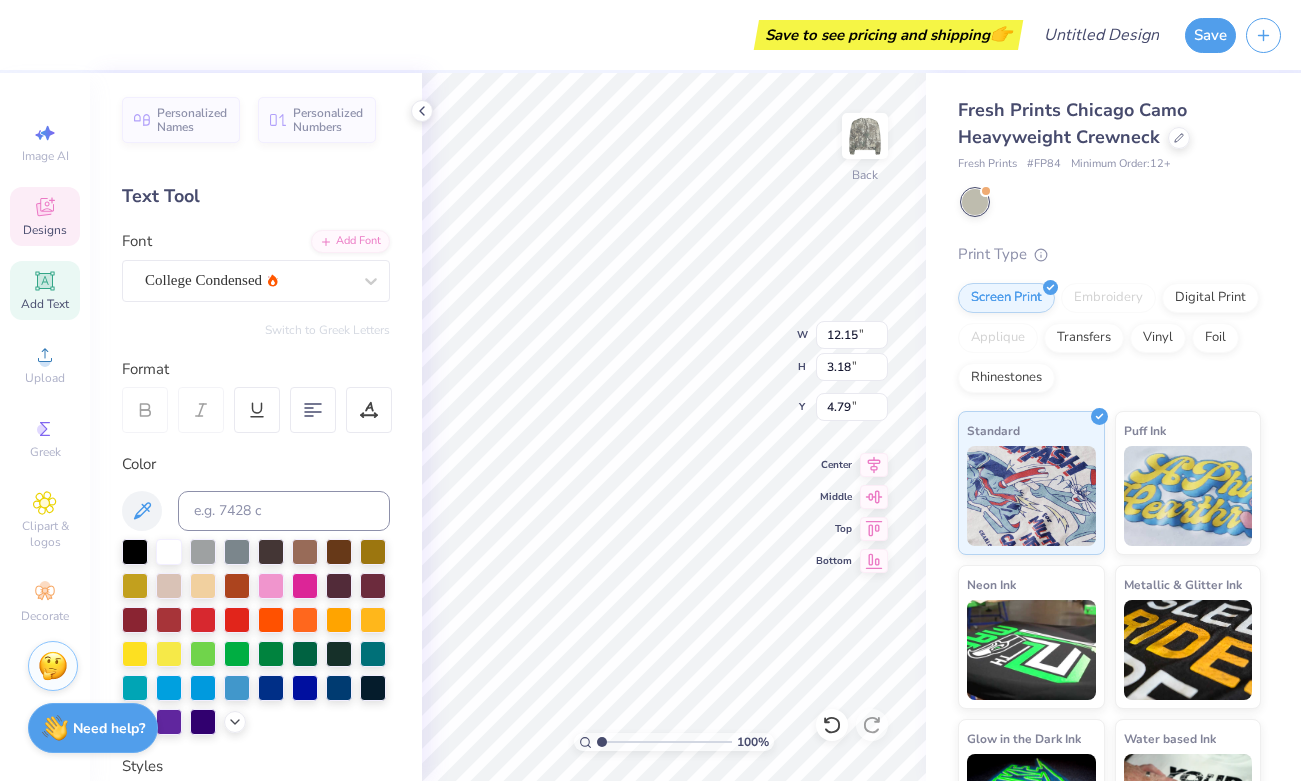 type on "EMPOWER" 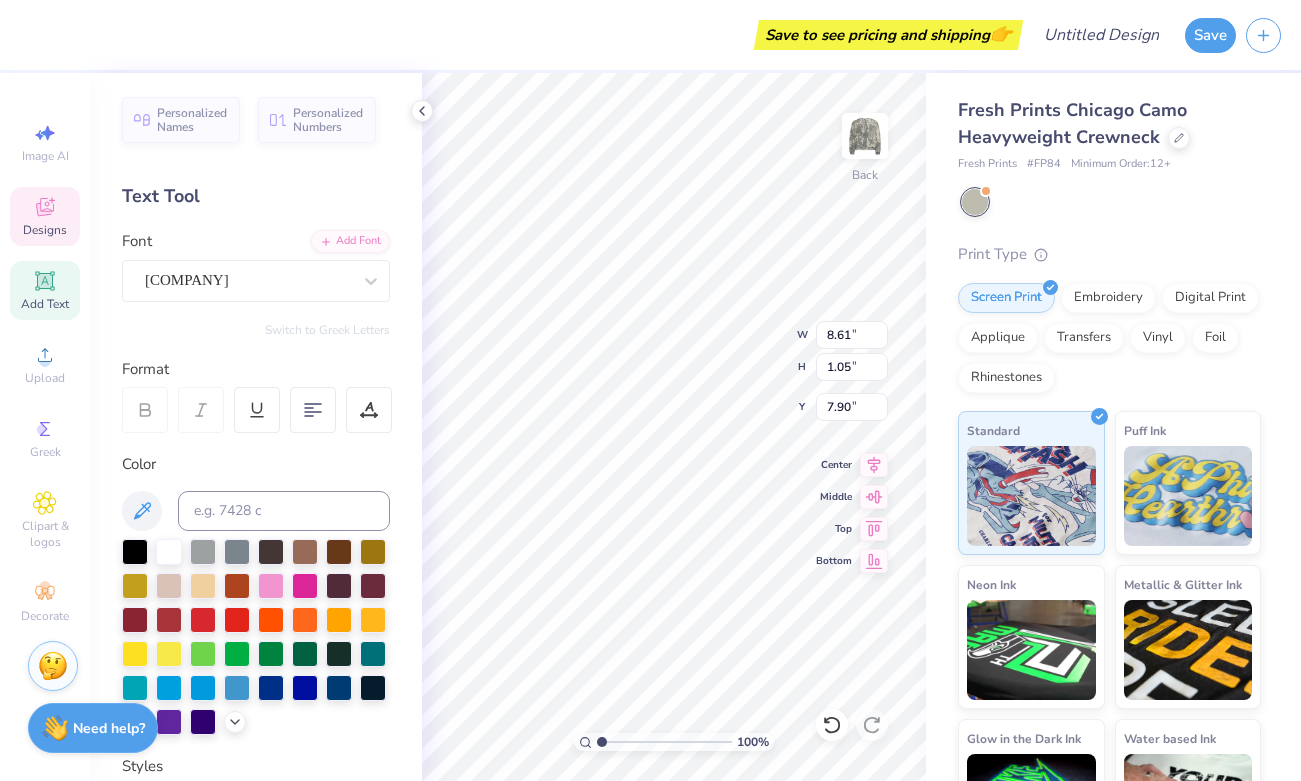 type on "7.90" 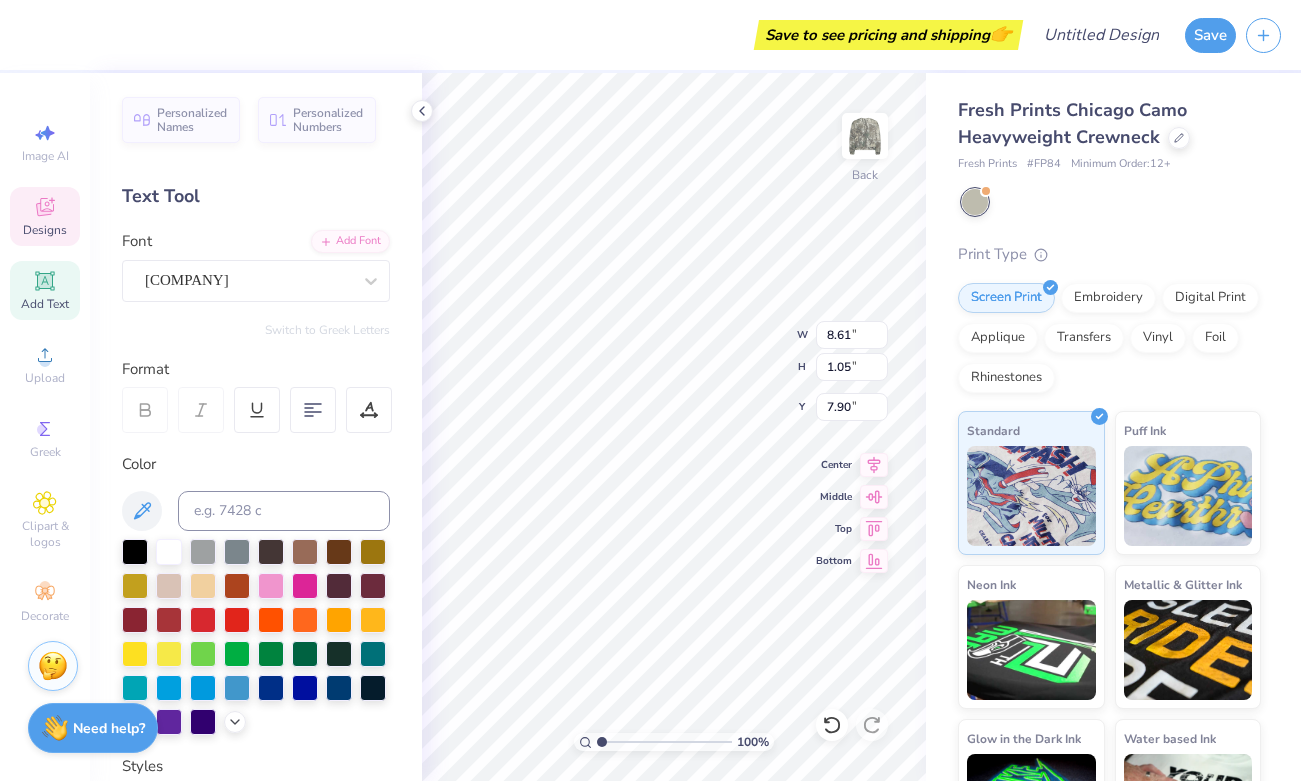 scroll, scrollTop: 0, scrollLeft: 0, axis: both 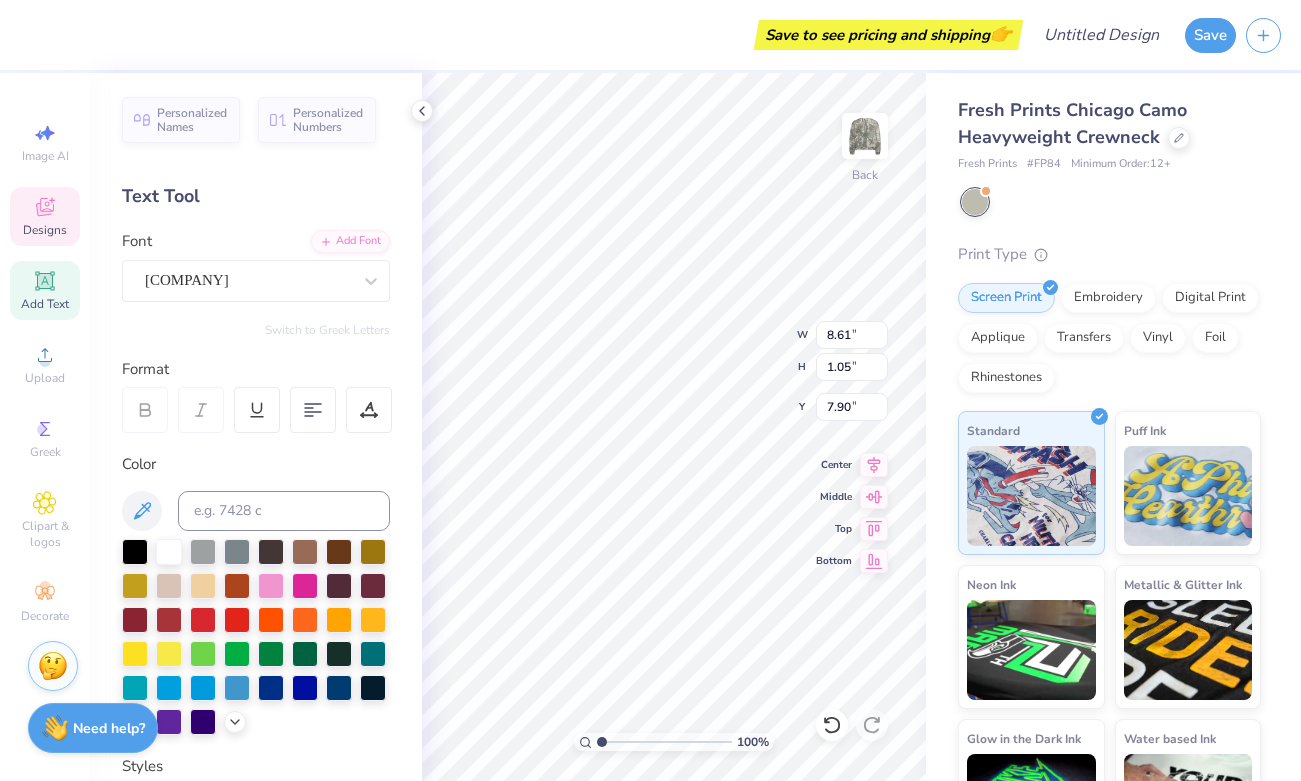 type on "T" 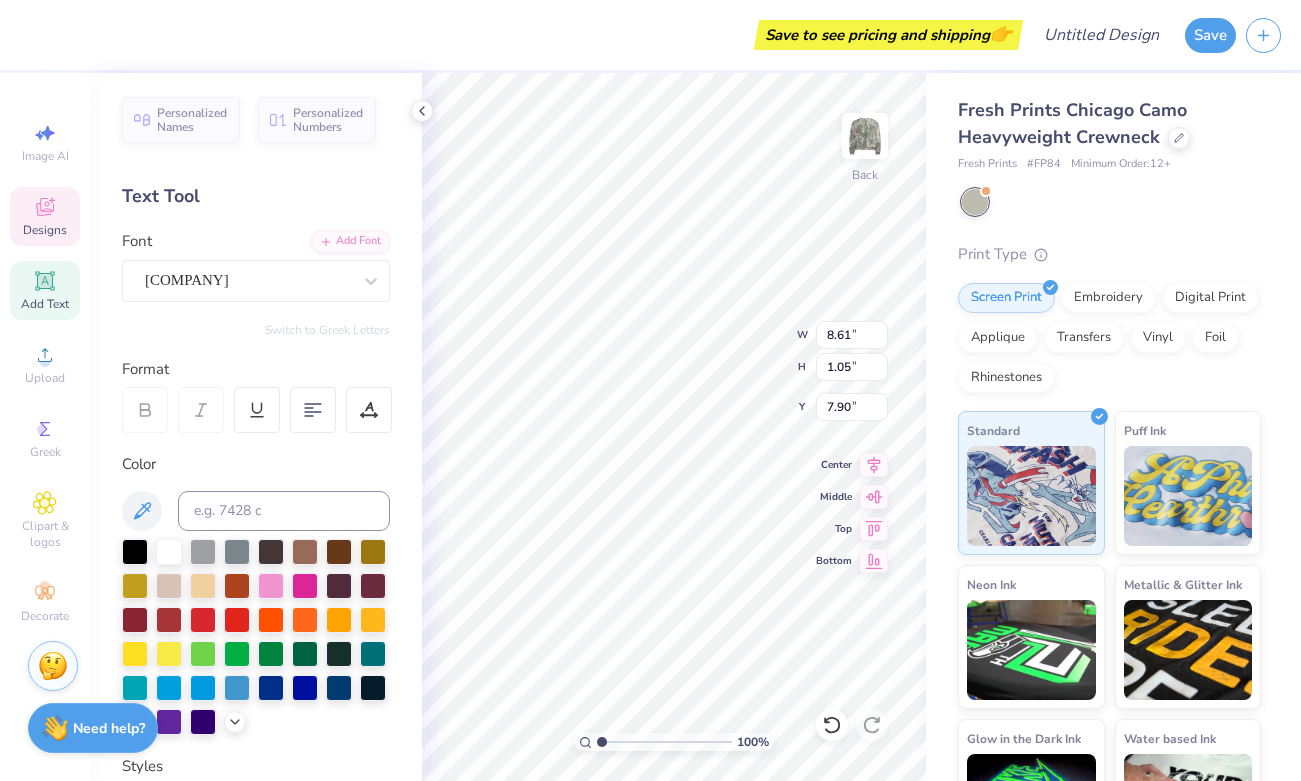 click at bounding box center (145, 410) 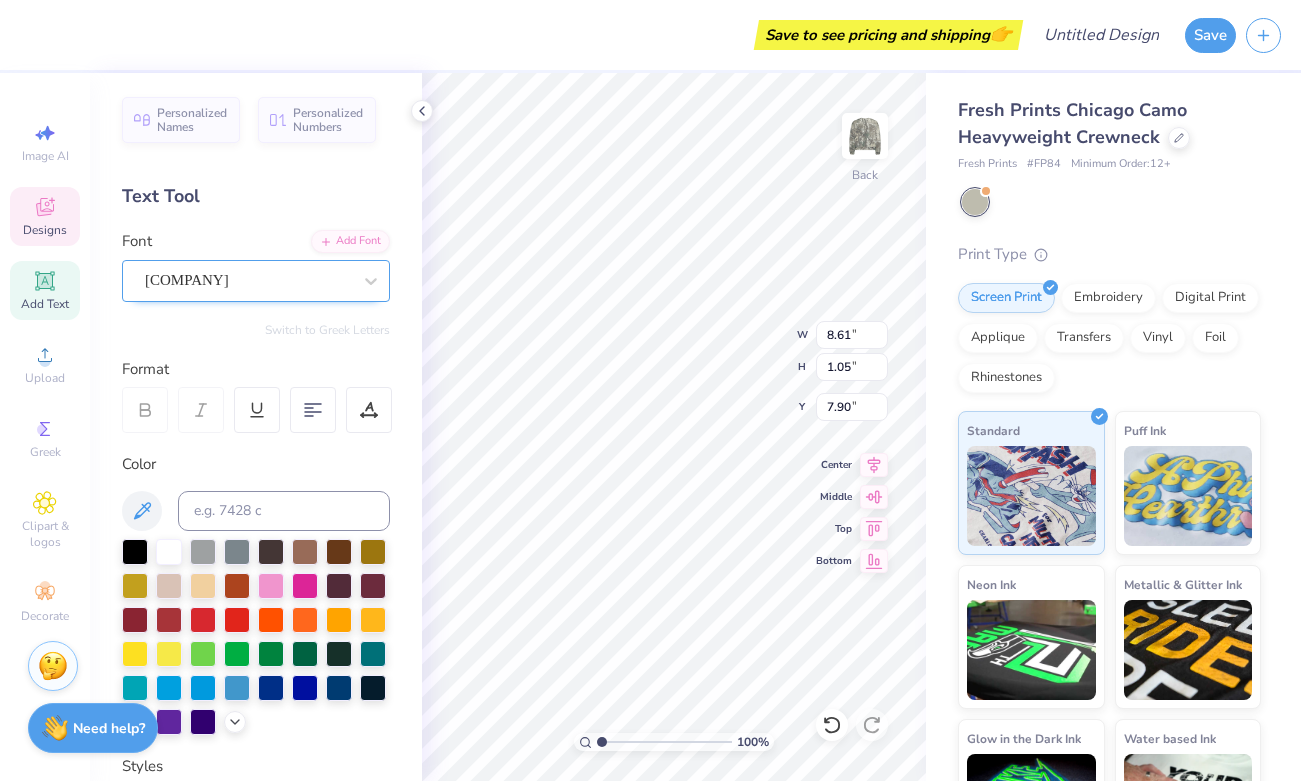 click on "QuimbyMayoral" at bounding box center [248, 280] 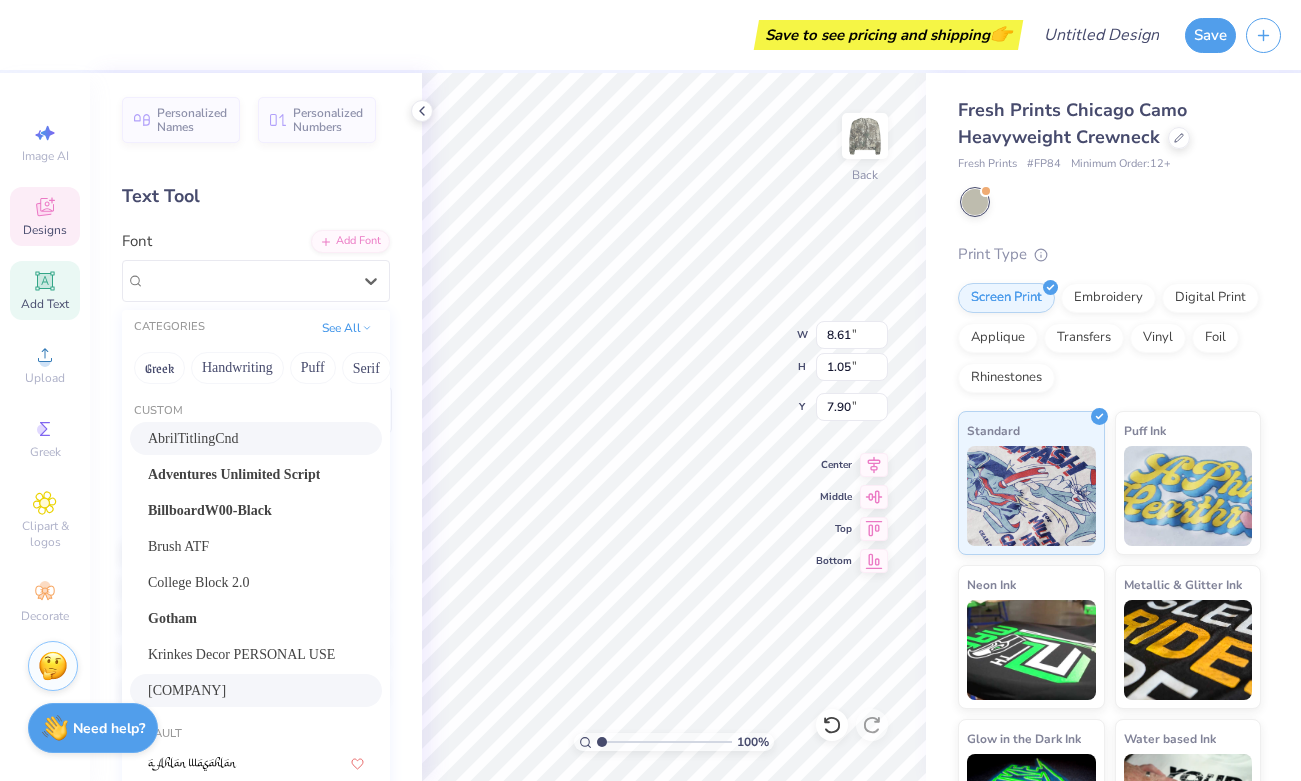click on "AbrilTitlingCnd" at bounding box center [193, 438] 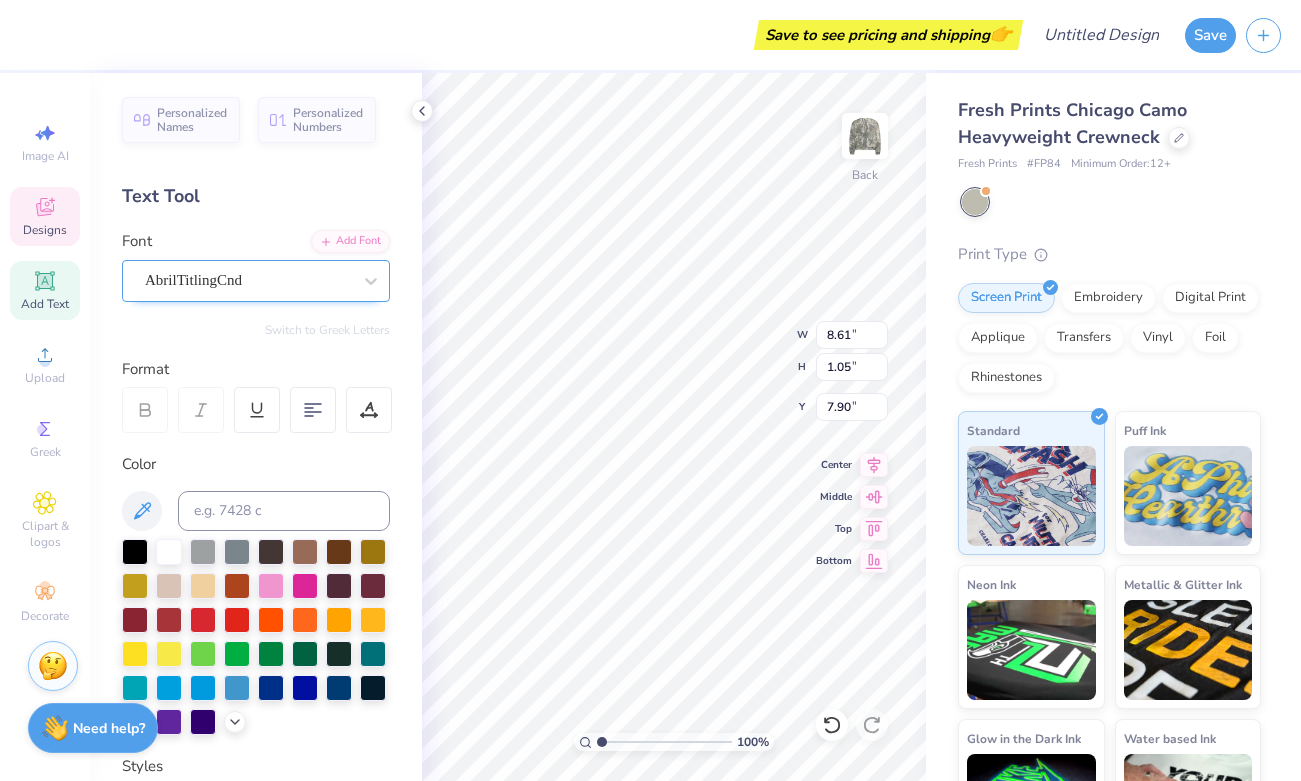 click on "AbrilTitlingCnd" at bounding box center [248, 280] 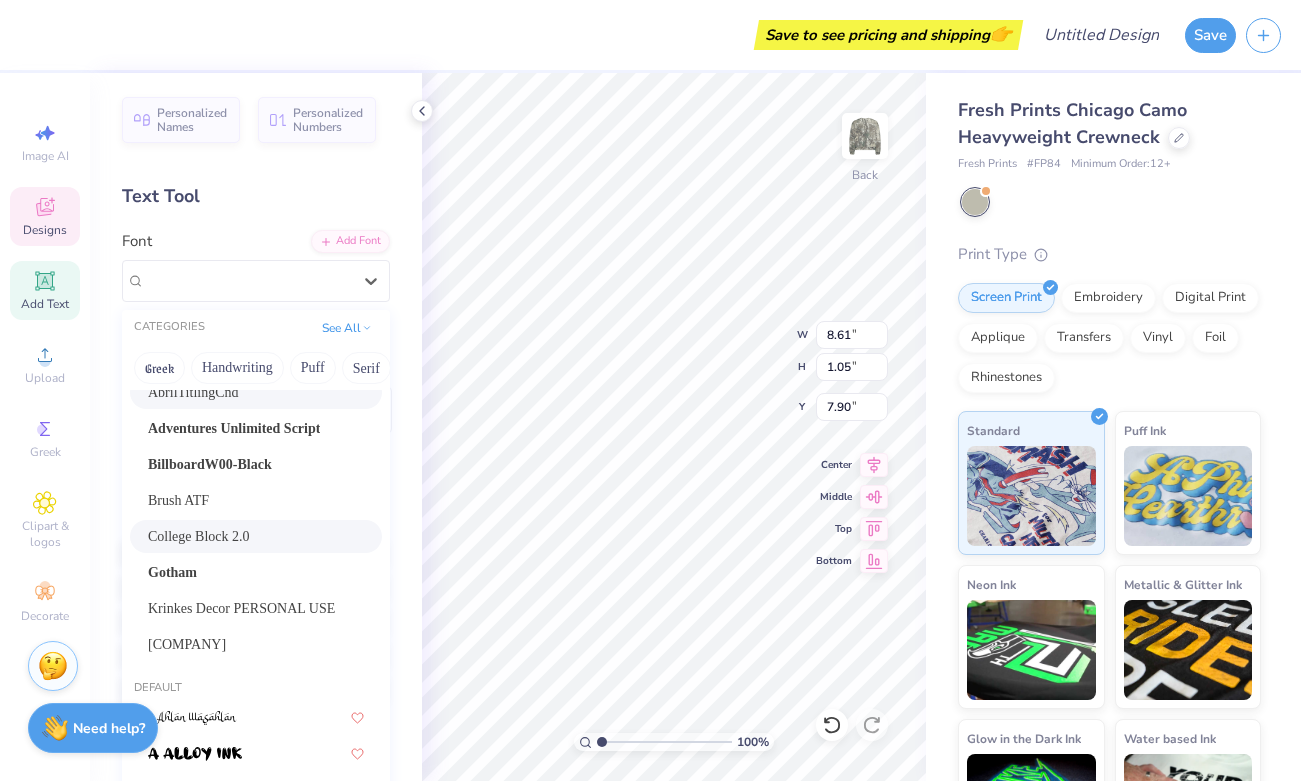 scroll, scrollTop: 53, scrollLeft: 0, axis: vertical 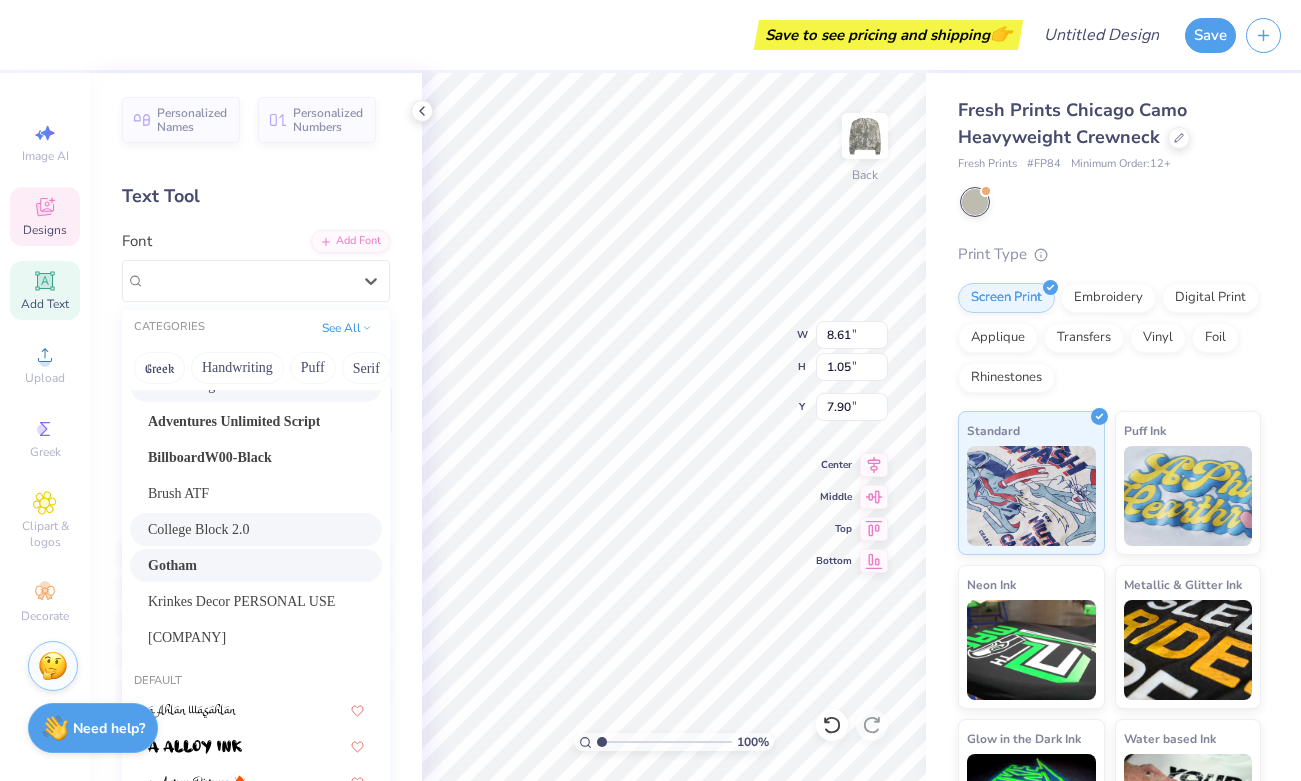 click on "Gotham" at bounding box center (172, 565) 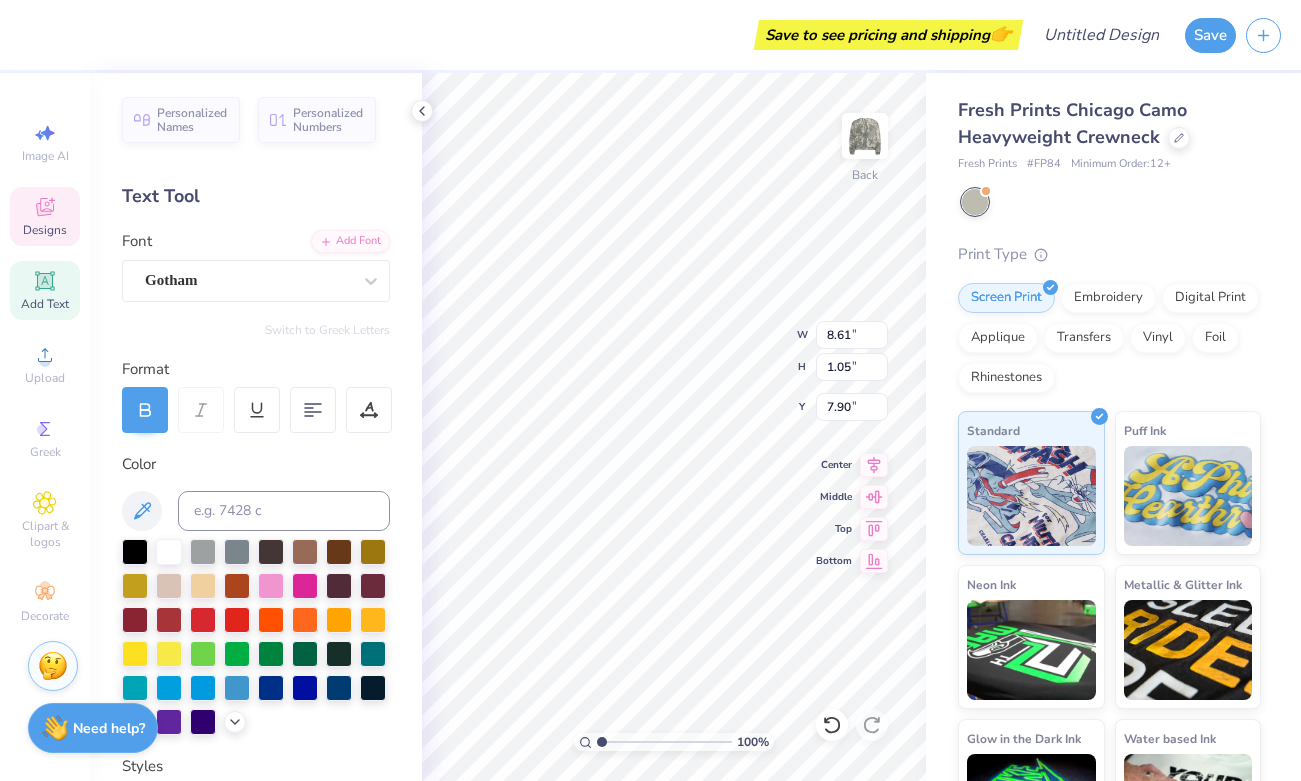 drag, startPoint x: 198, startPoint y: 290, endPoint x: 198, endPoint y: 306, distance: 16 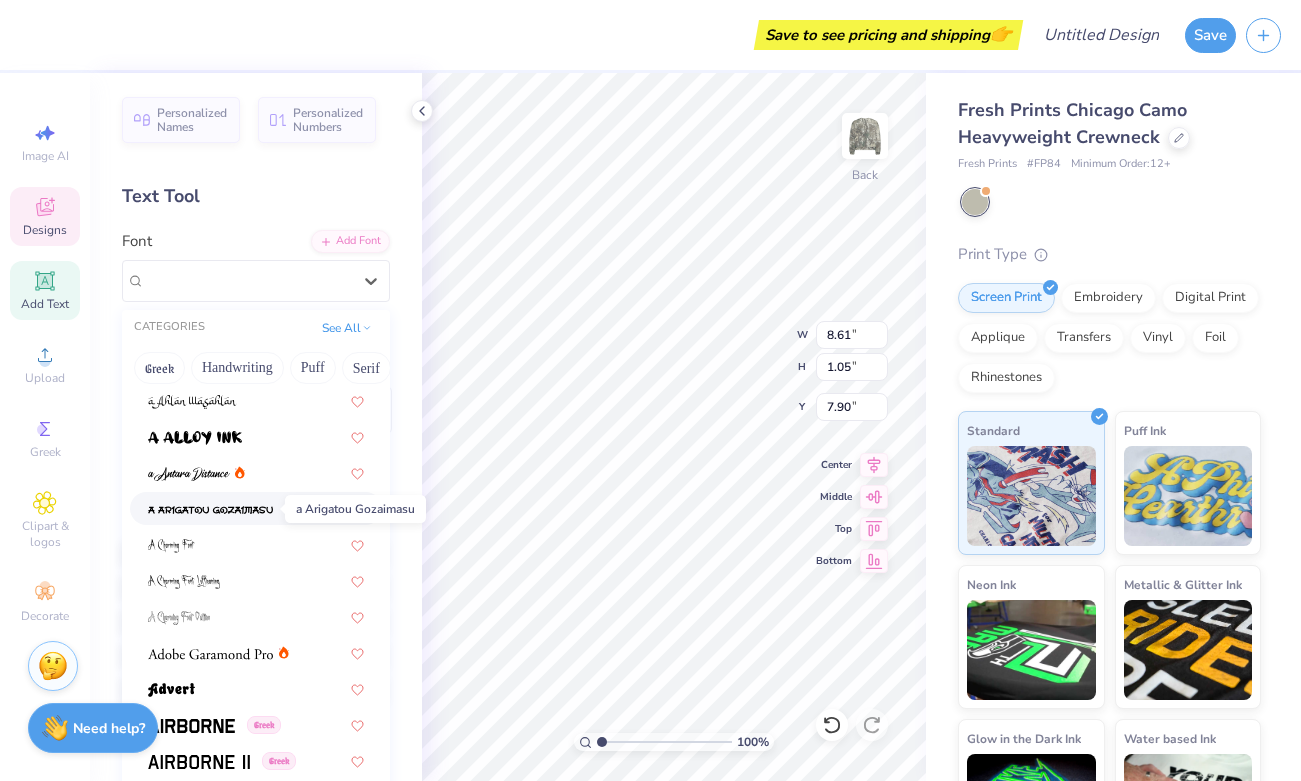 scroll, scrollTop: 358, scrollLeft: 0, axis: vertical 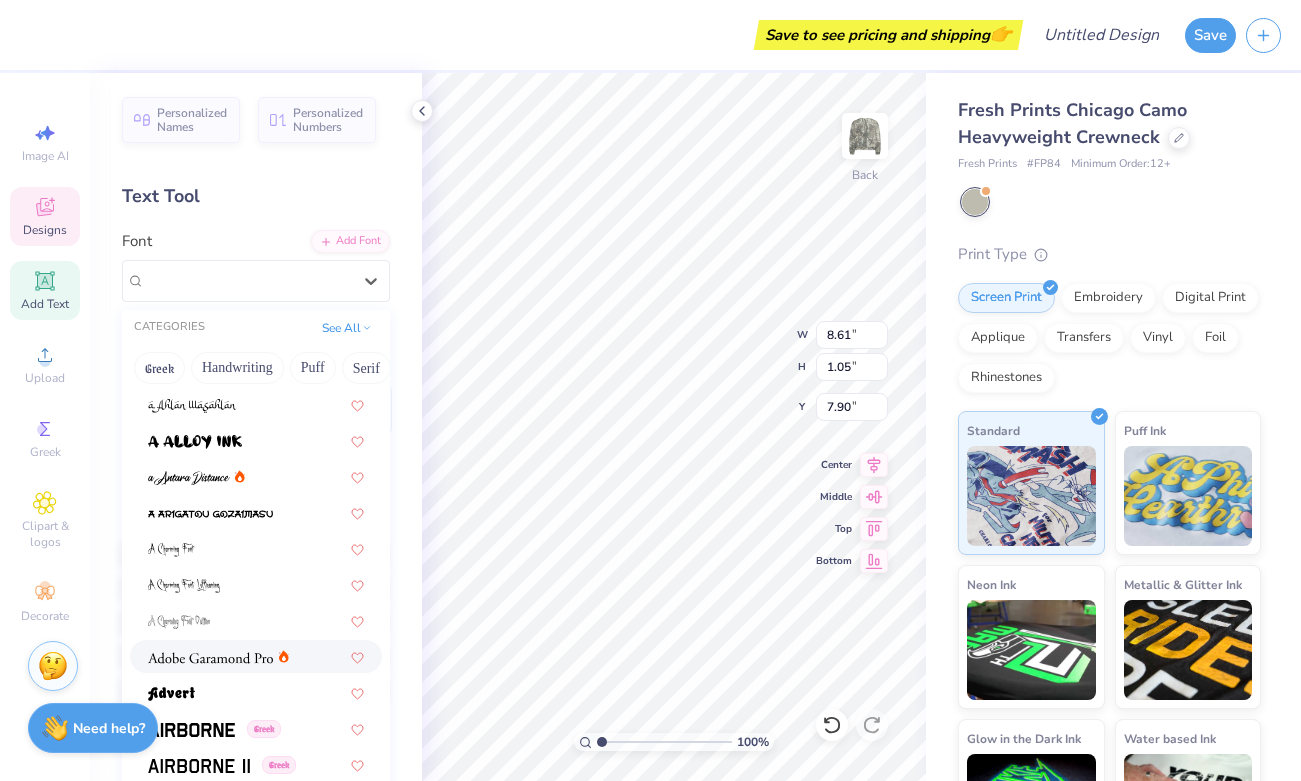 click at bounding box center [210, 658] 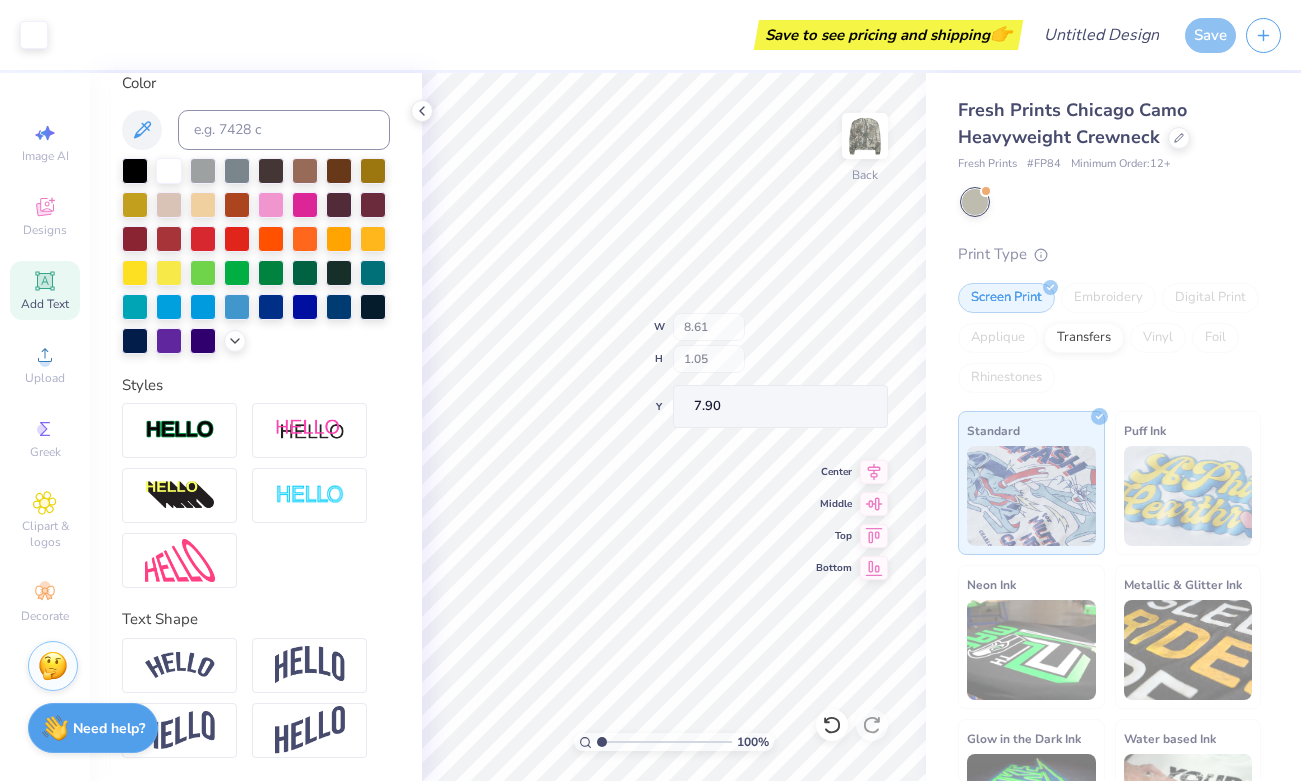 scroll, scrollTop: 0, scrollLeft: 0, axis: both 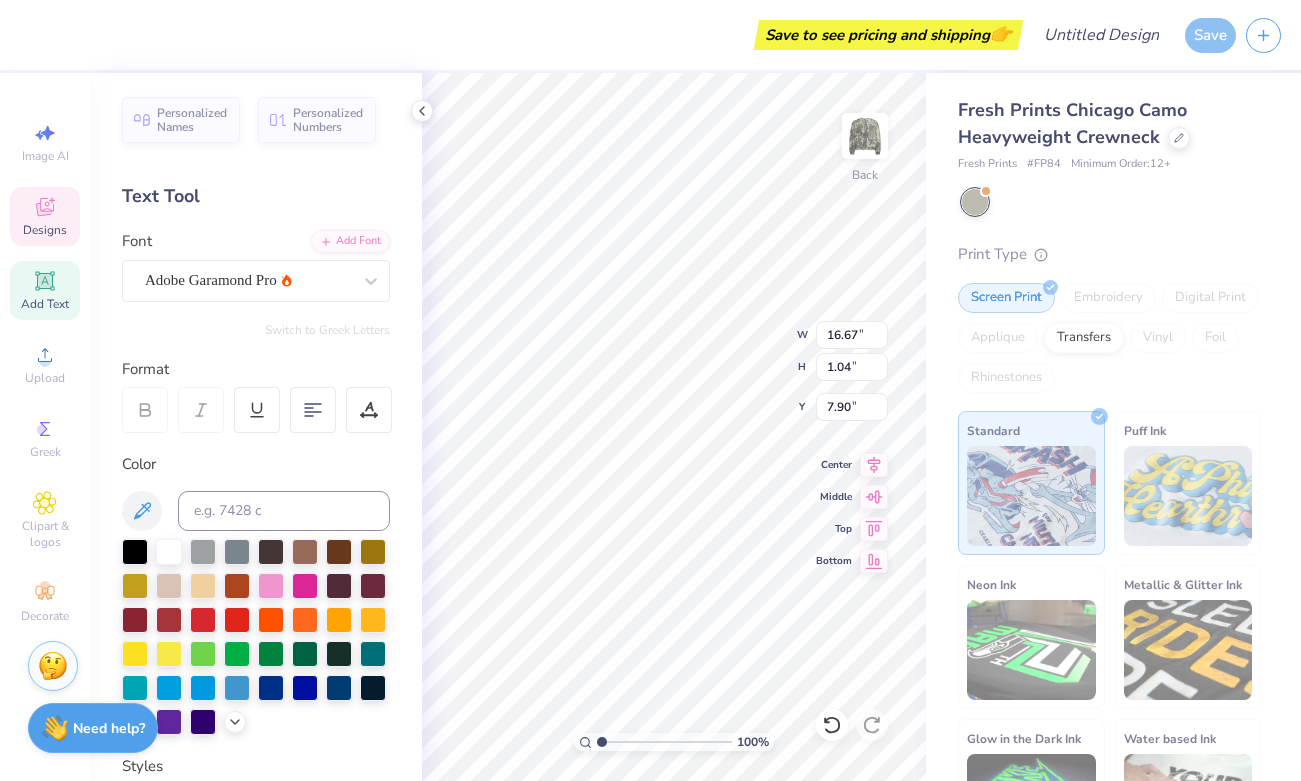 type on "2026" 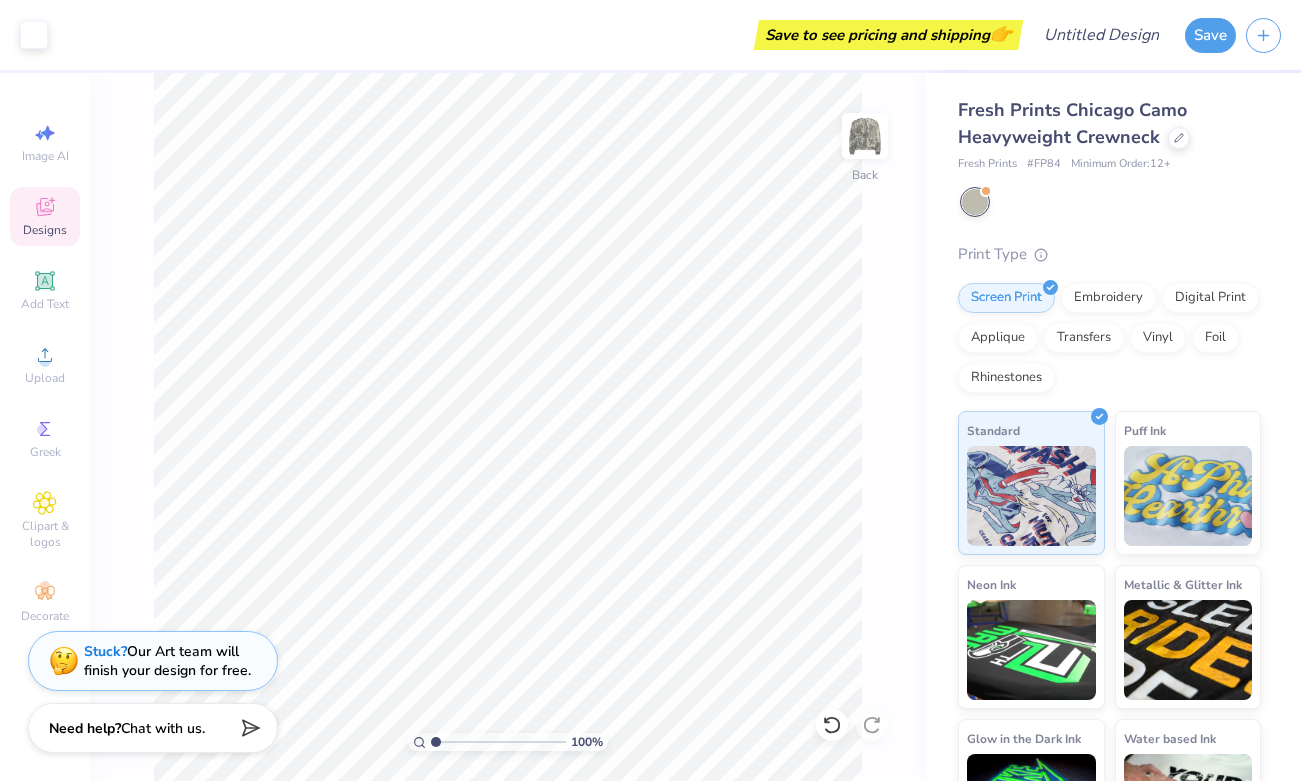 click 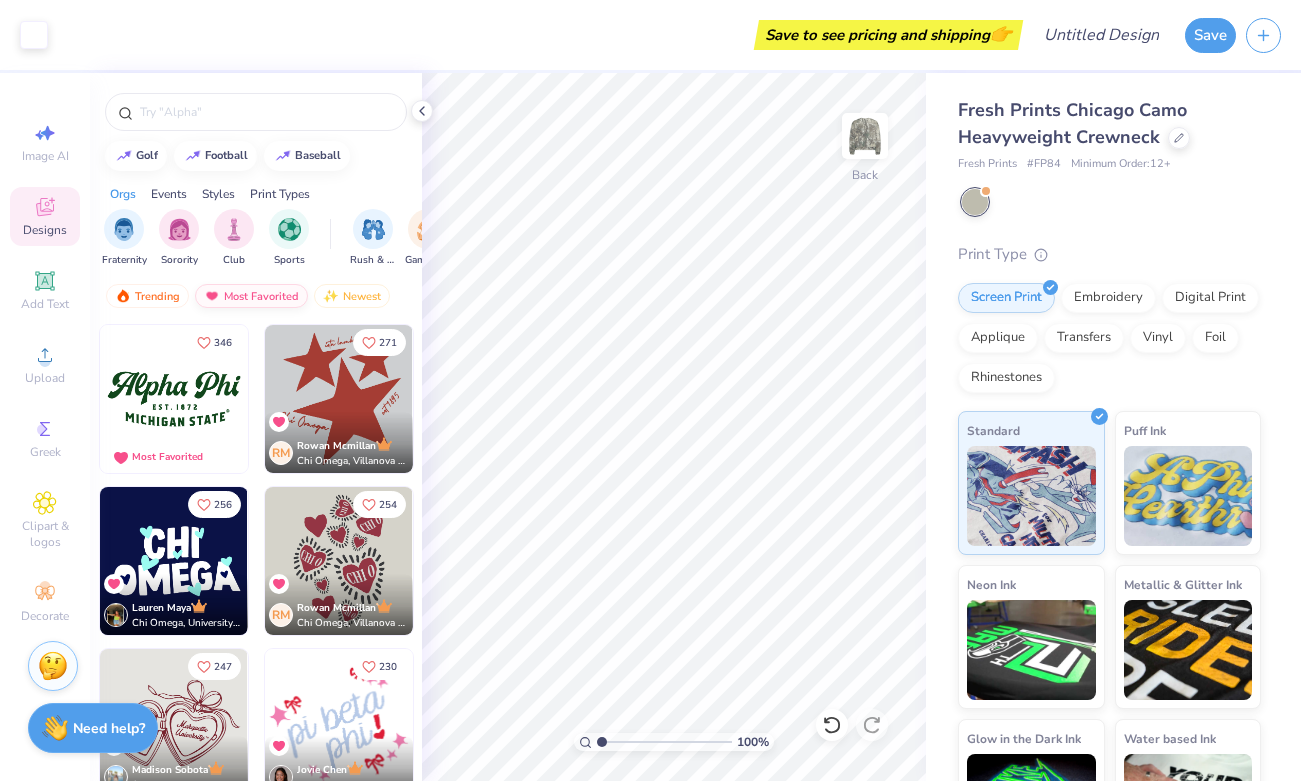click on "Most Favorited" at bounding box center [251, 296] 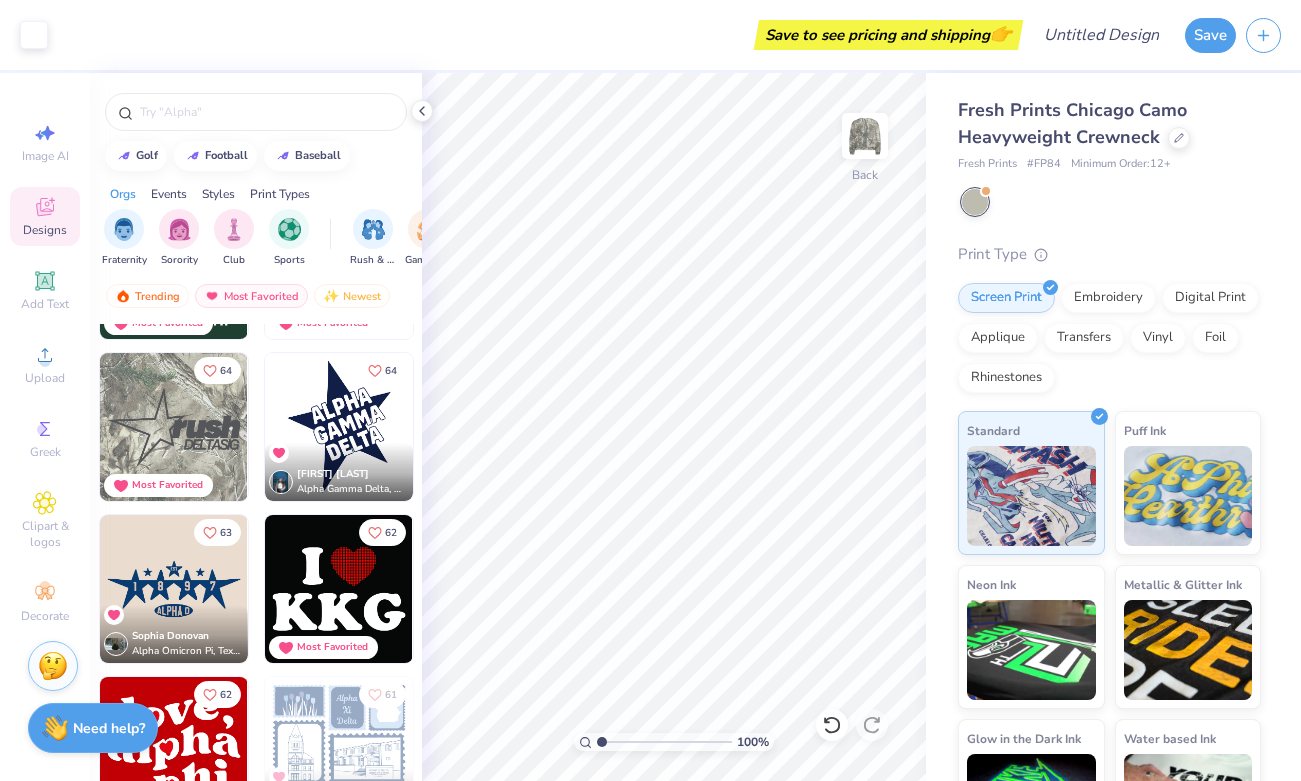 scroll, scrollTop: 4826, scrollLeft: 0, axis: vertical 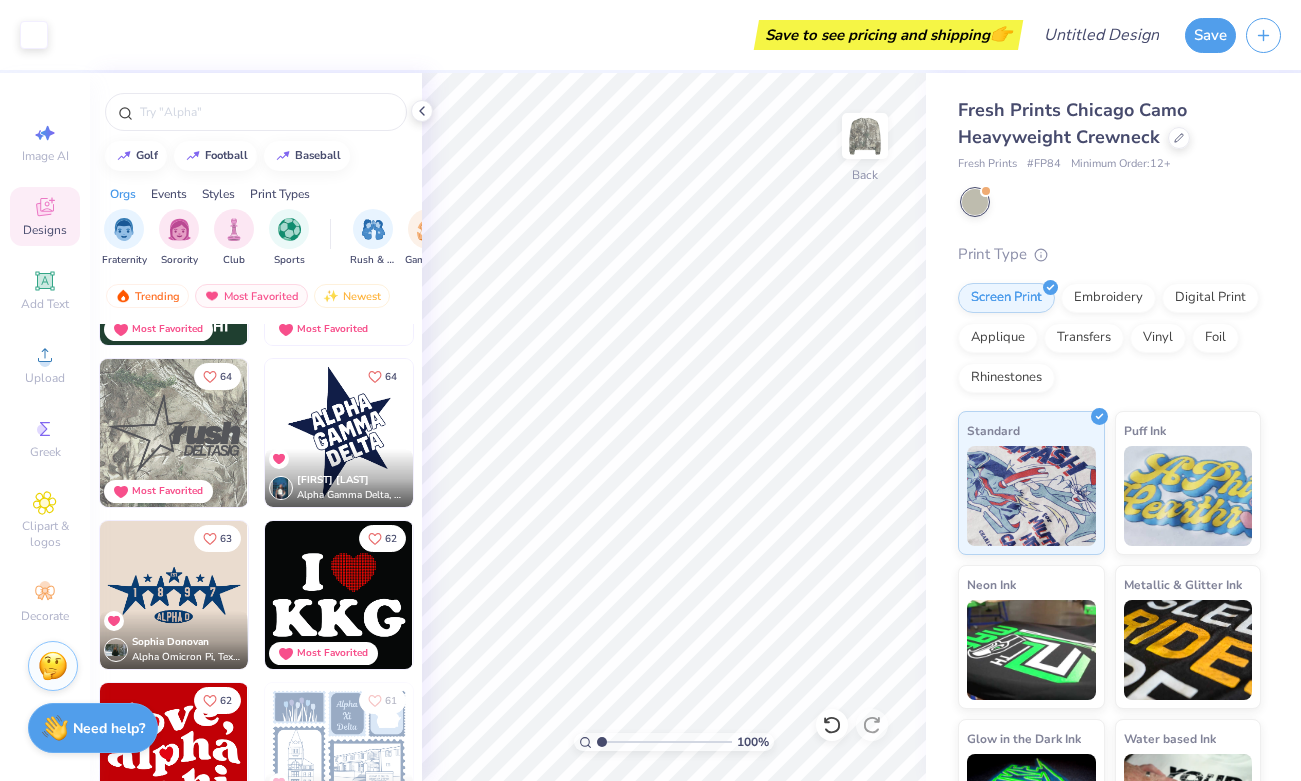 click at bounding box center (339, 595) 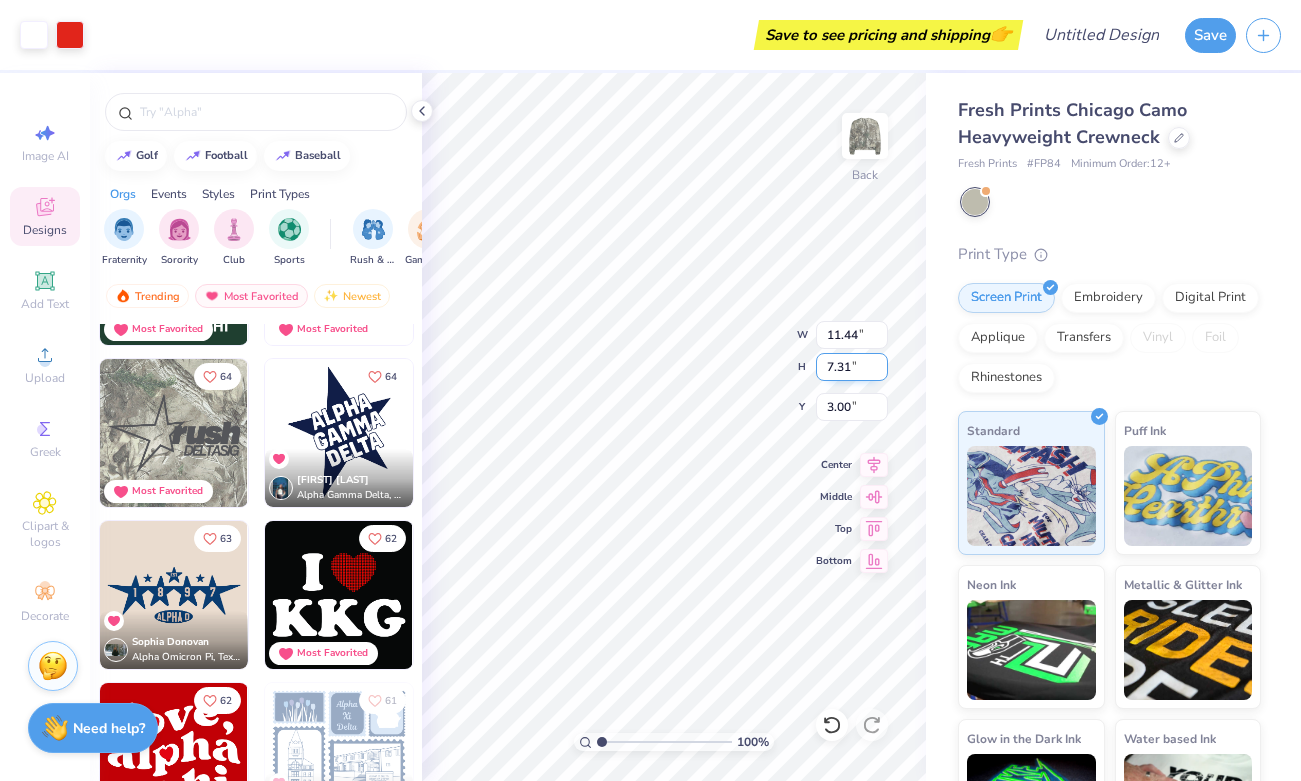 click on "100  % Back W 11.44 11.44 " H 7.31 7.31 " Y 3.00 3.00 " Center Middle Top Bottom" at bounding box center (674, 427) 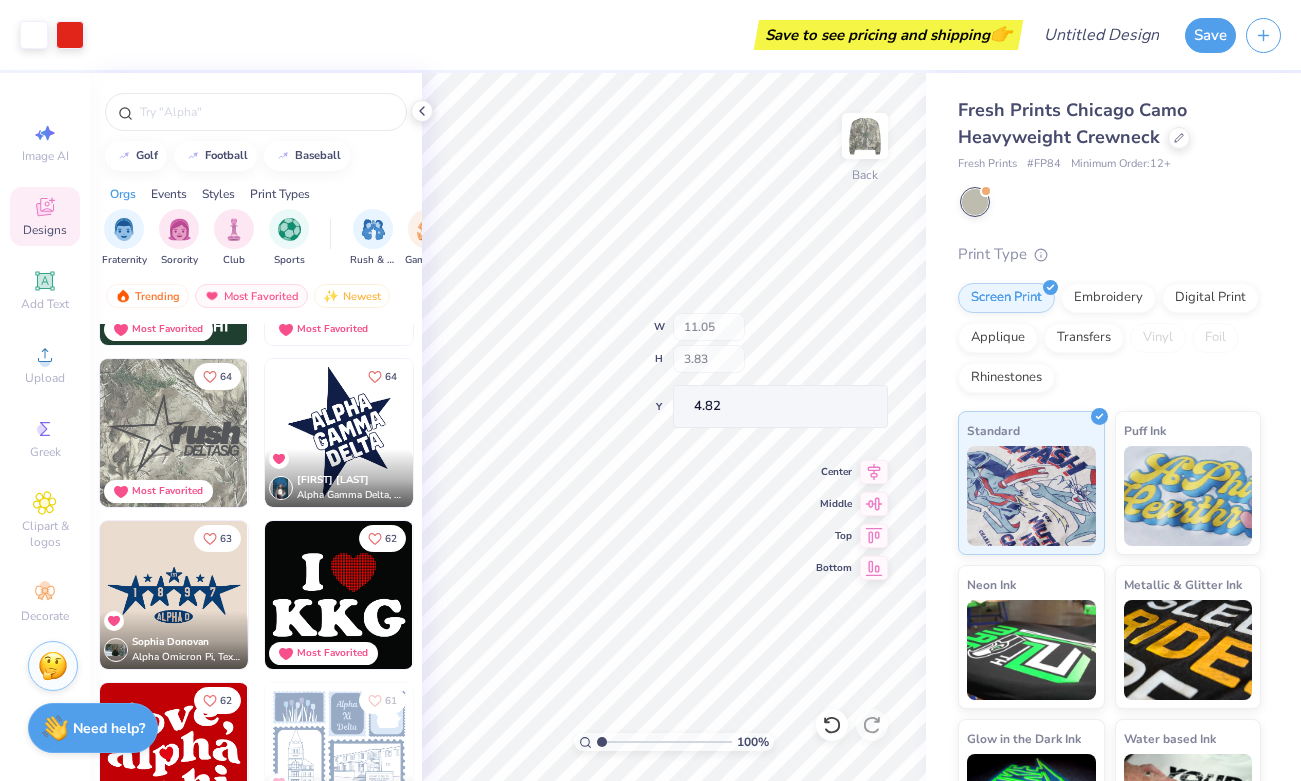 type on "11.05" 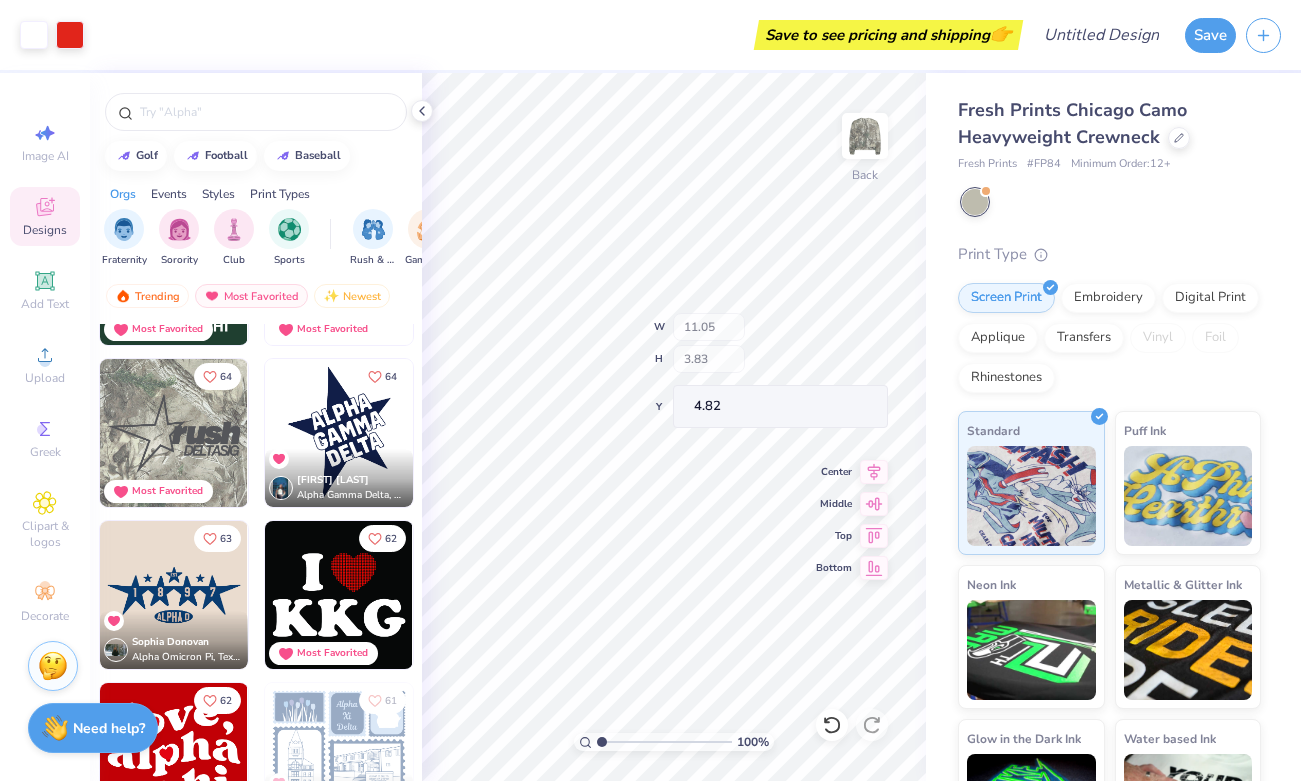 type on "3.83" 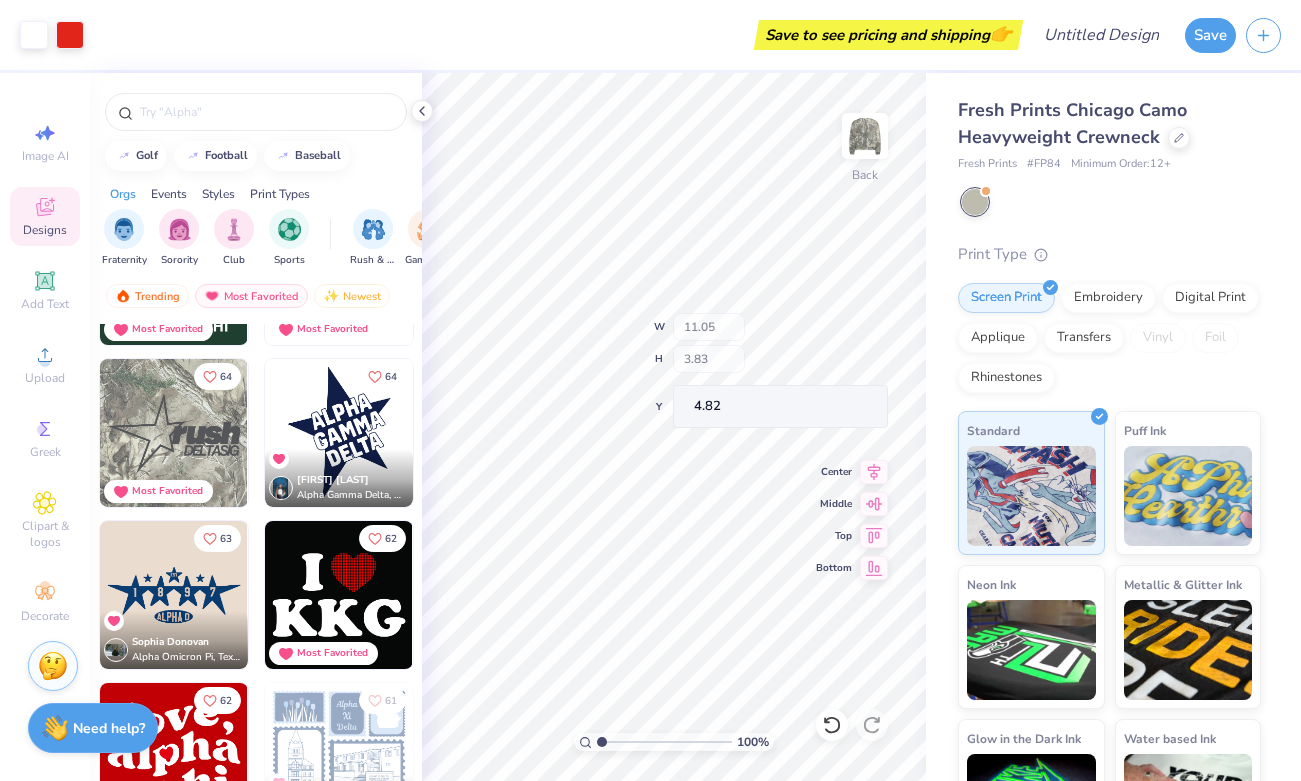 type on "4.82" 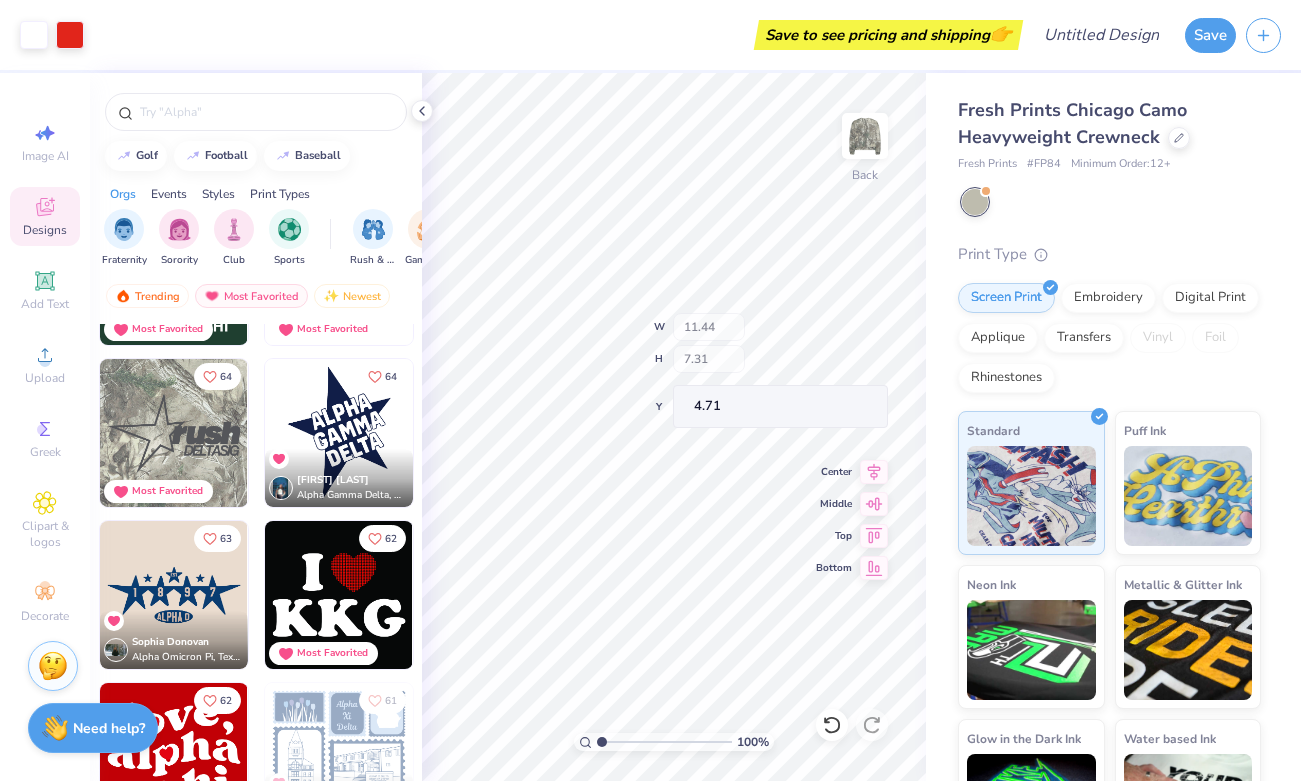type on "4.71" 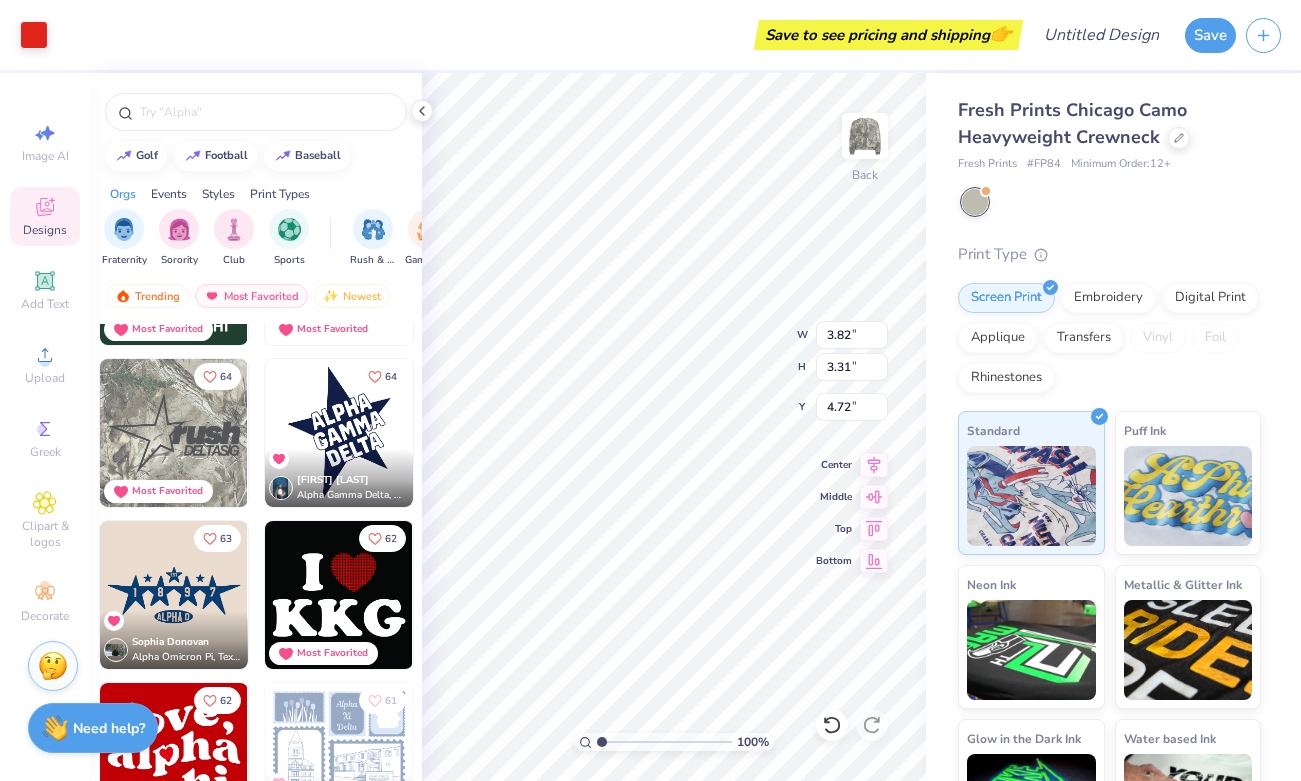 click on "100  % Back W 3.82 3.82 " H 3.31 3.31 " Y 4.72 4.72 " Center Middle Top Bottom" at bounding box center [674, 427] 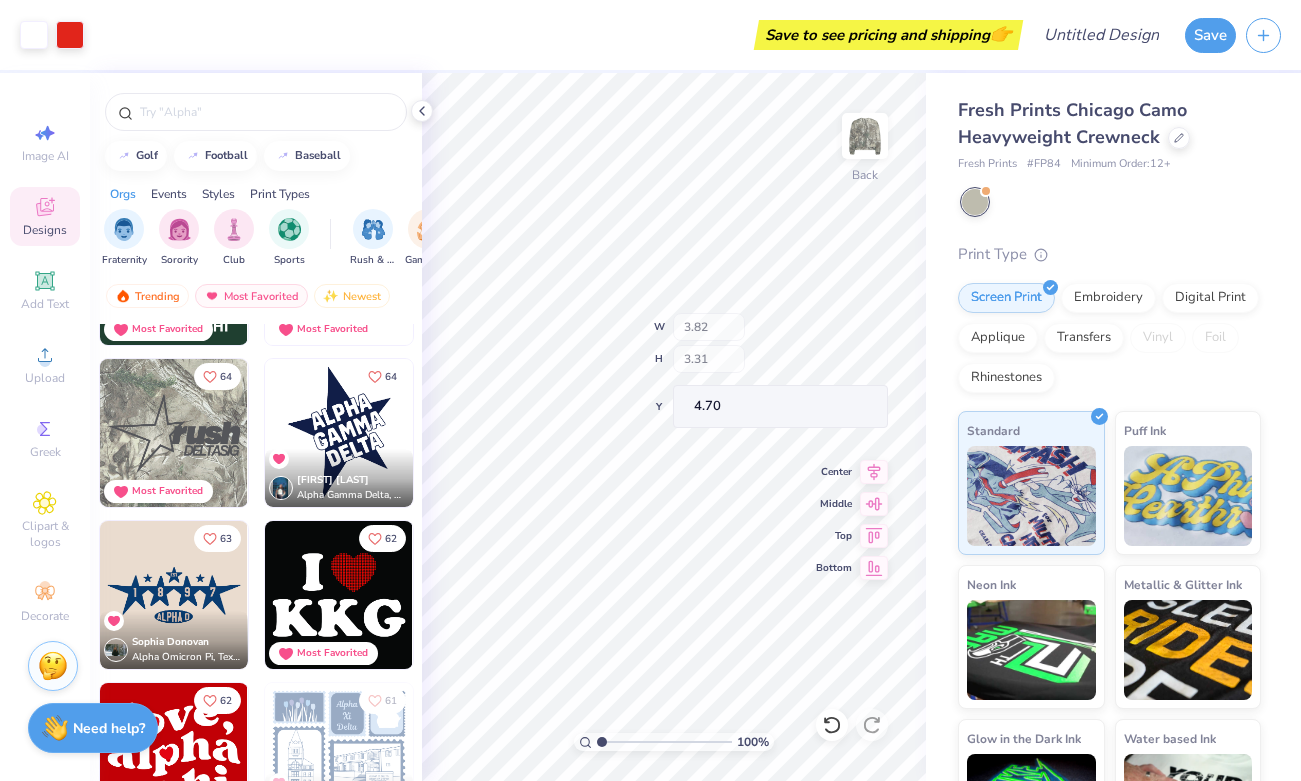 type on "4.70" 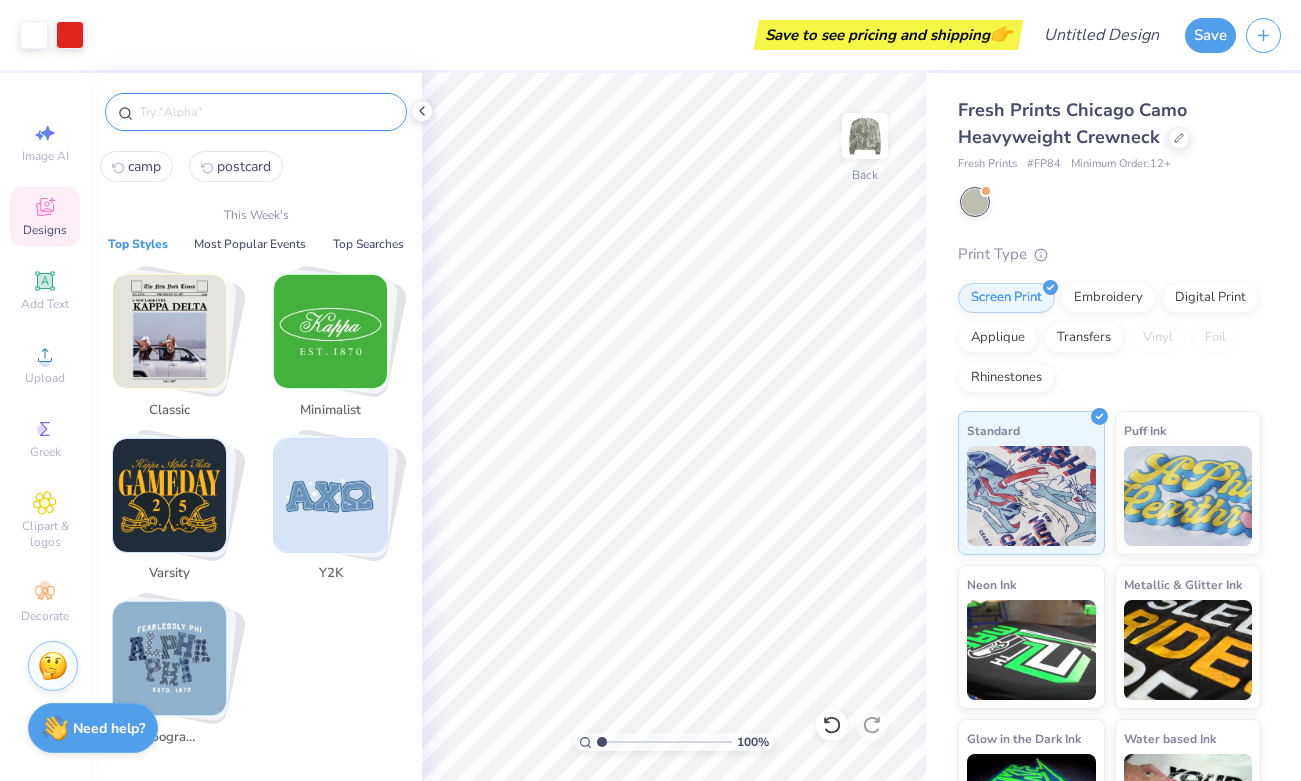 click at bounding box center [266, 112] 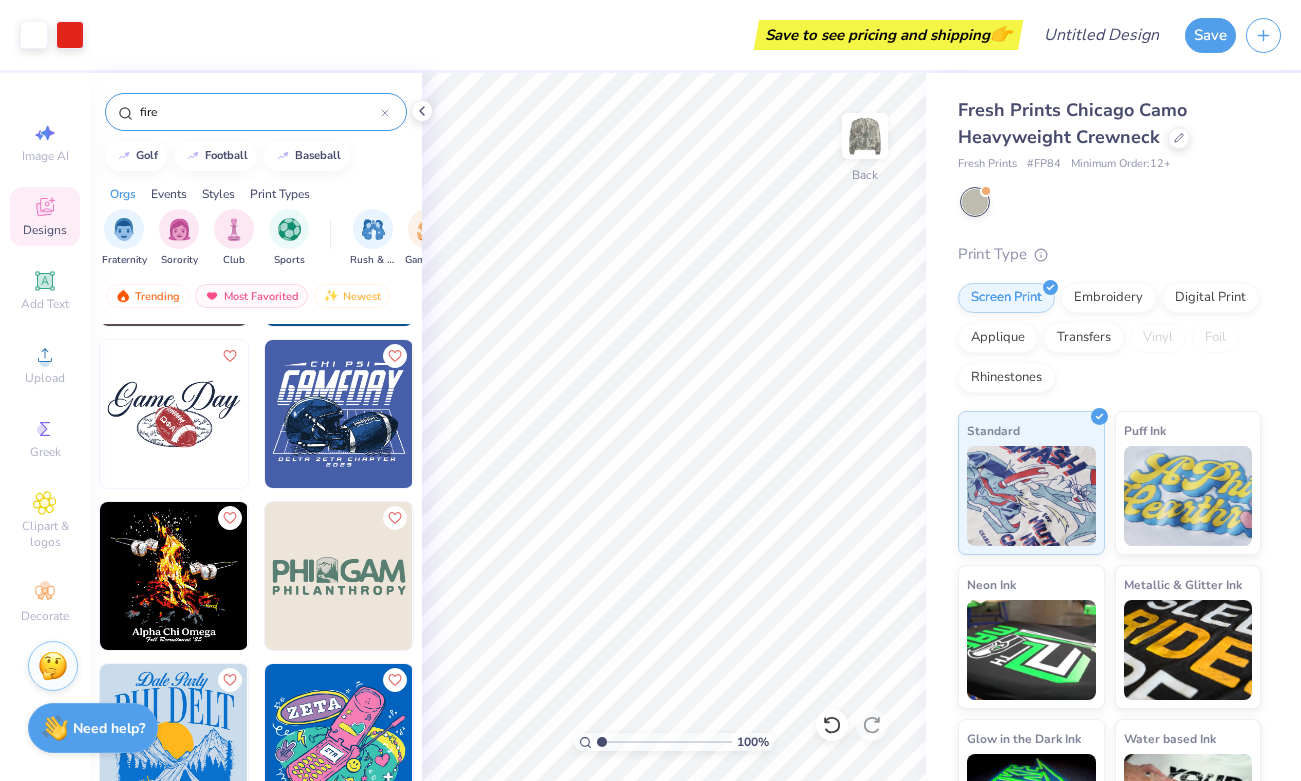 scroll, scrollTop: 4036, scrollLeft: 0, axis: vertical 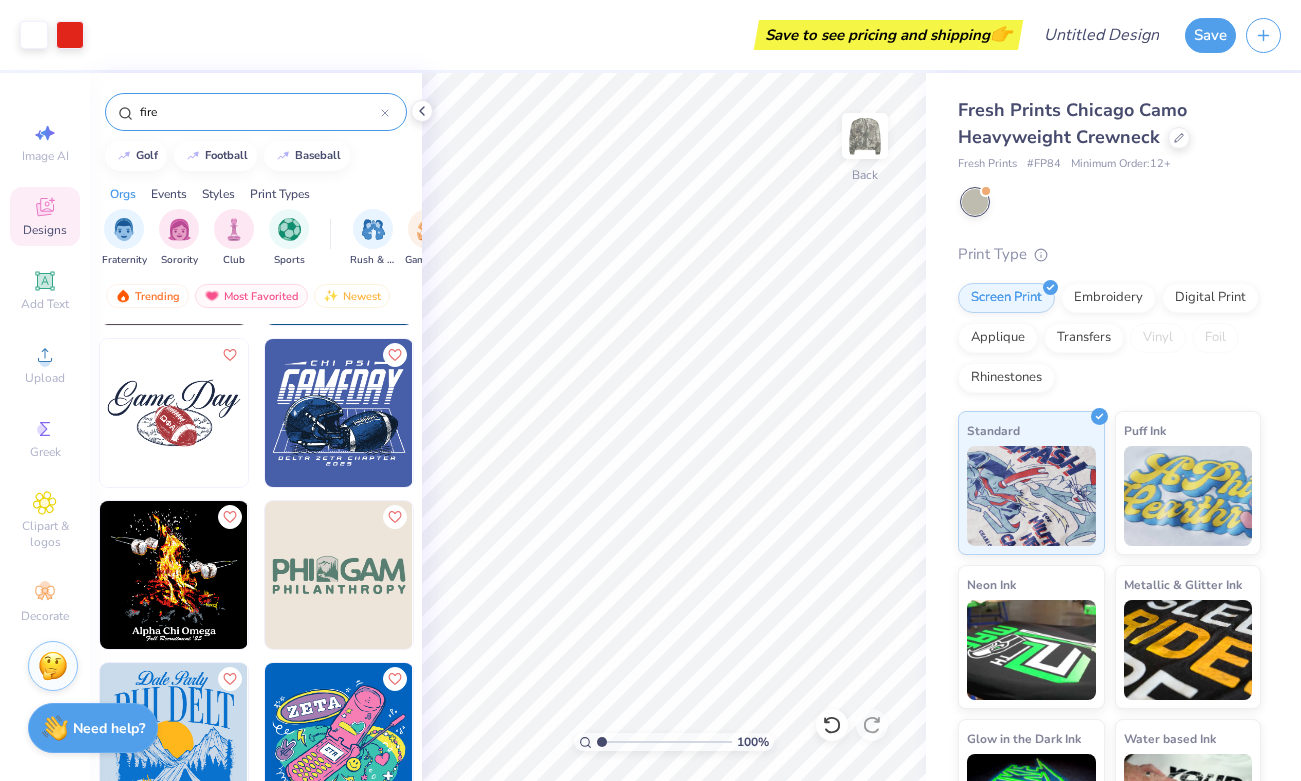 type on "fire" 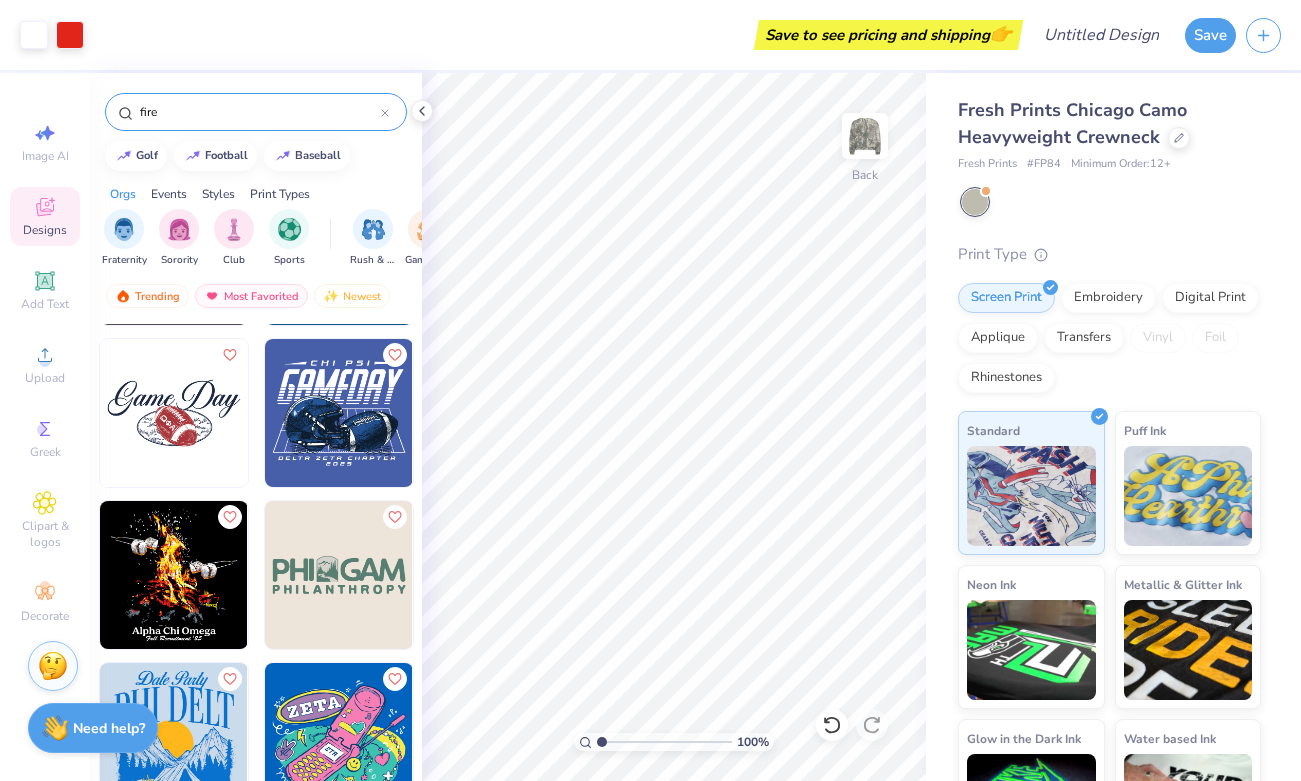 click at bounding box center [174, 575] 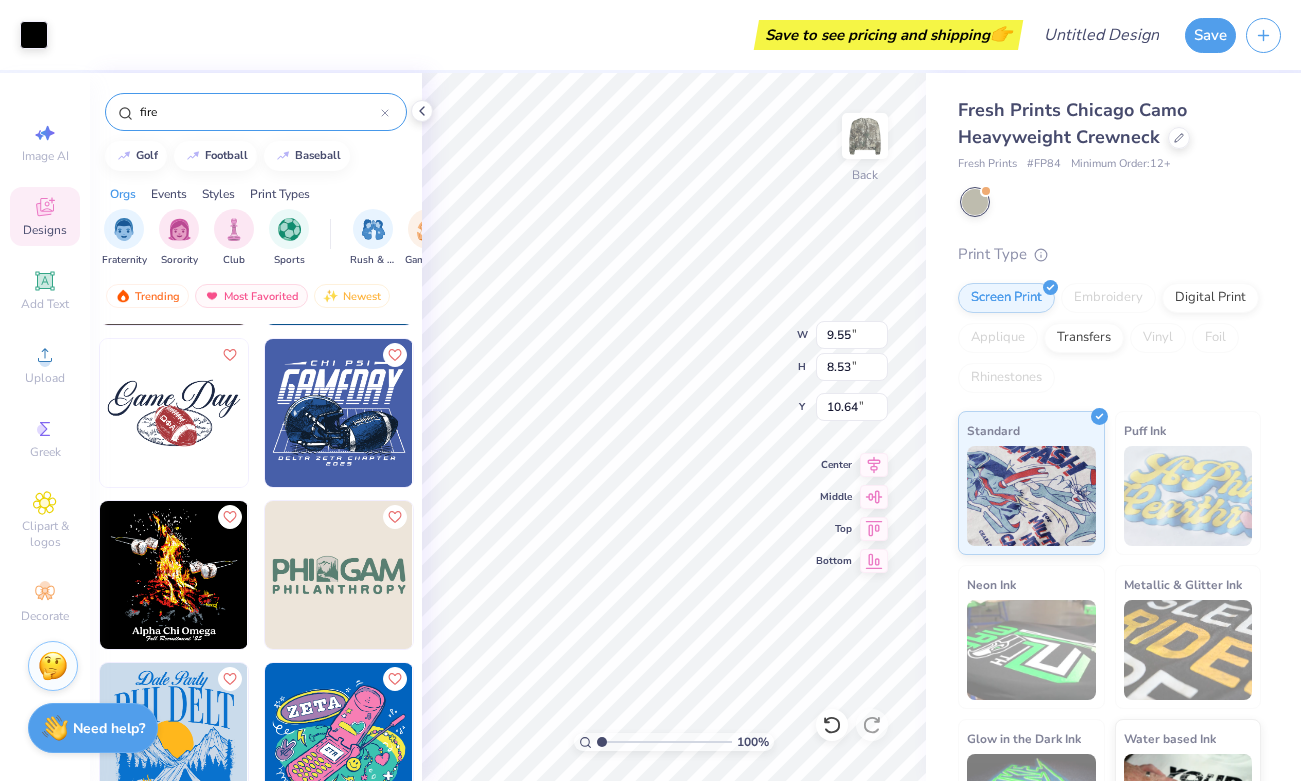type on "9.55" 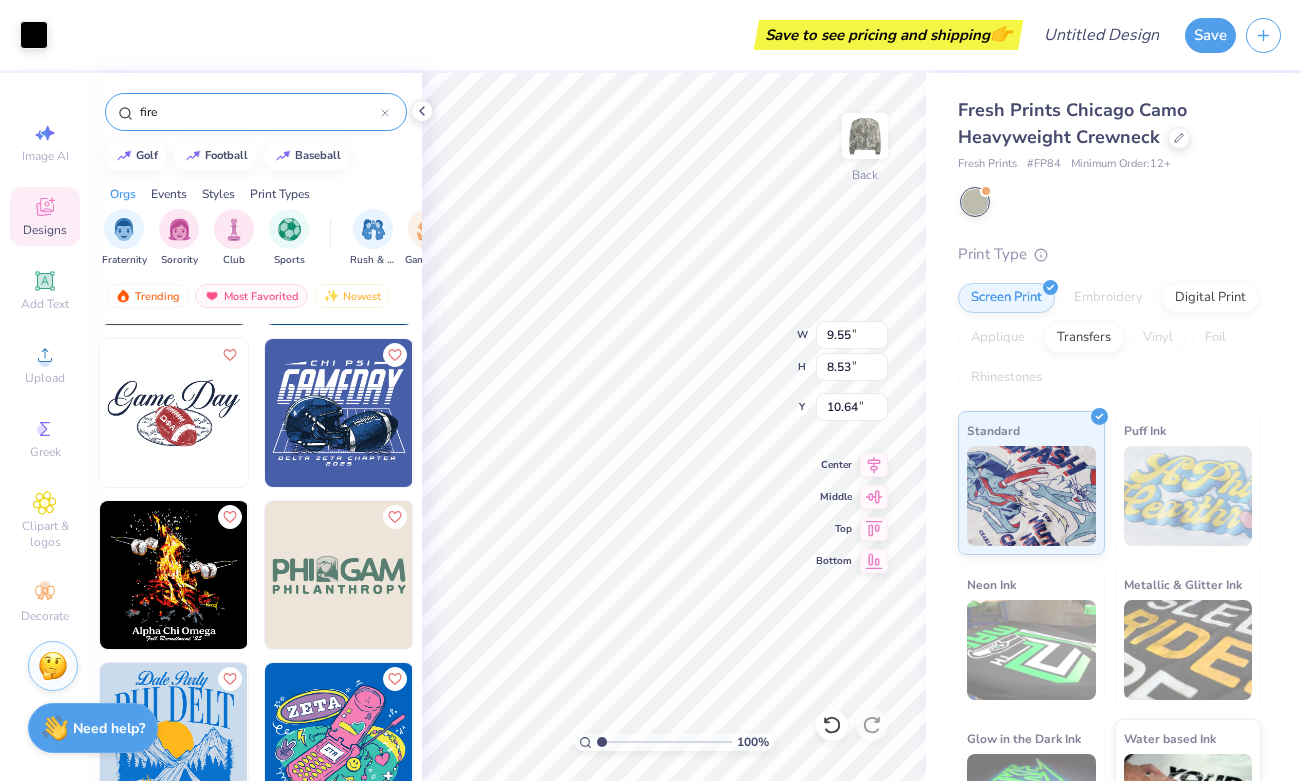 type on "8.53" 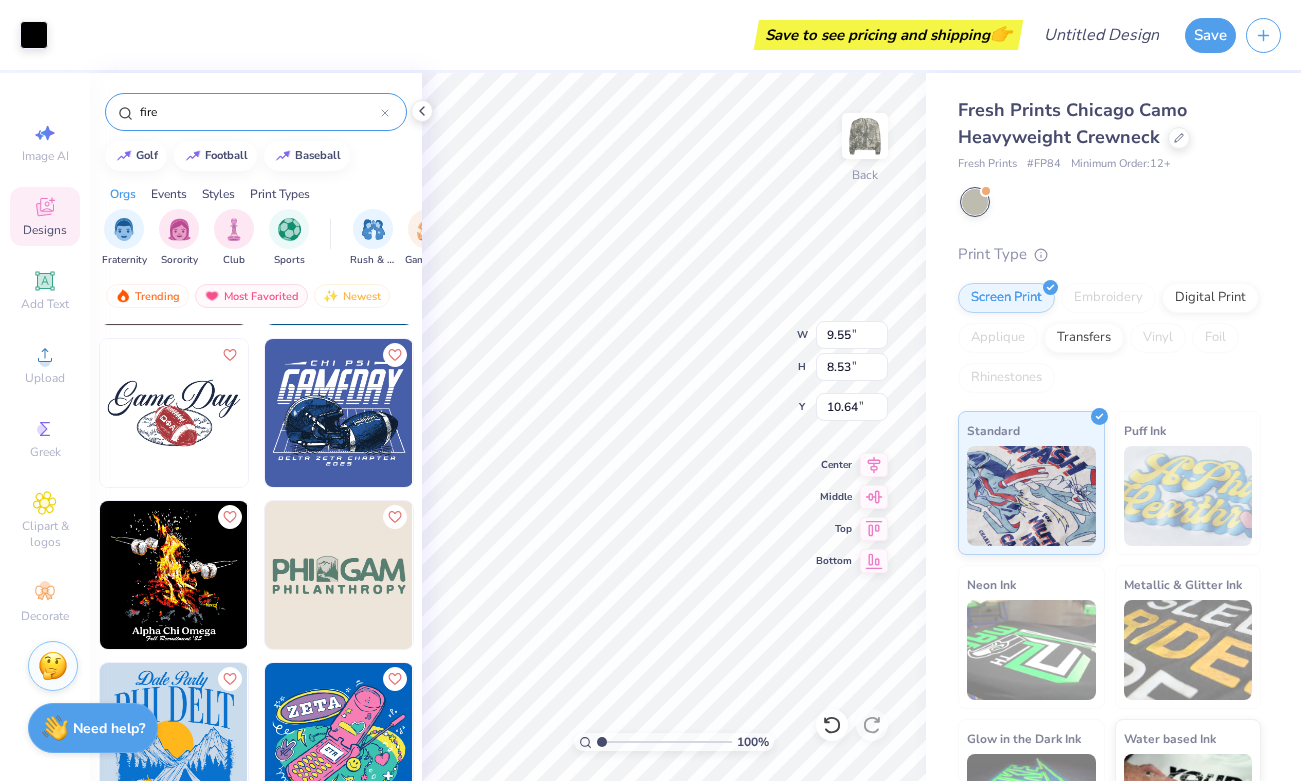 type on "10.64" 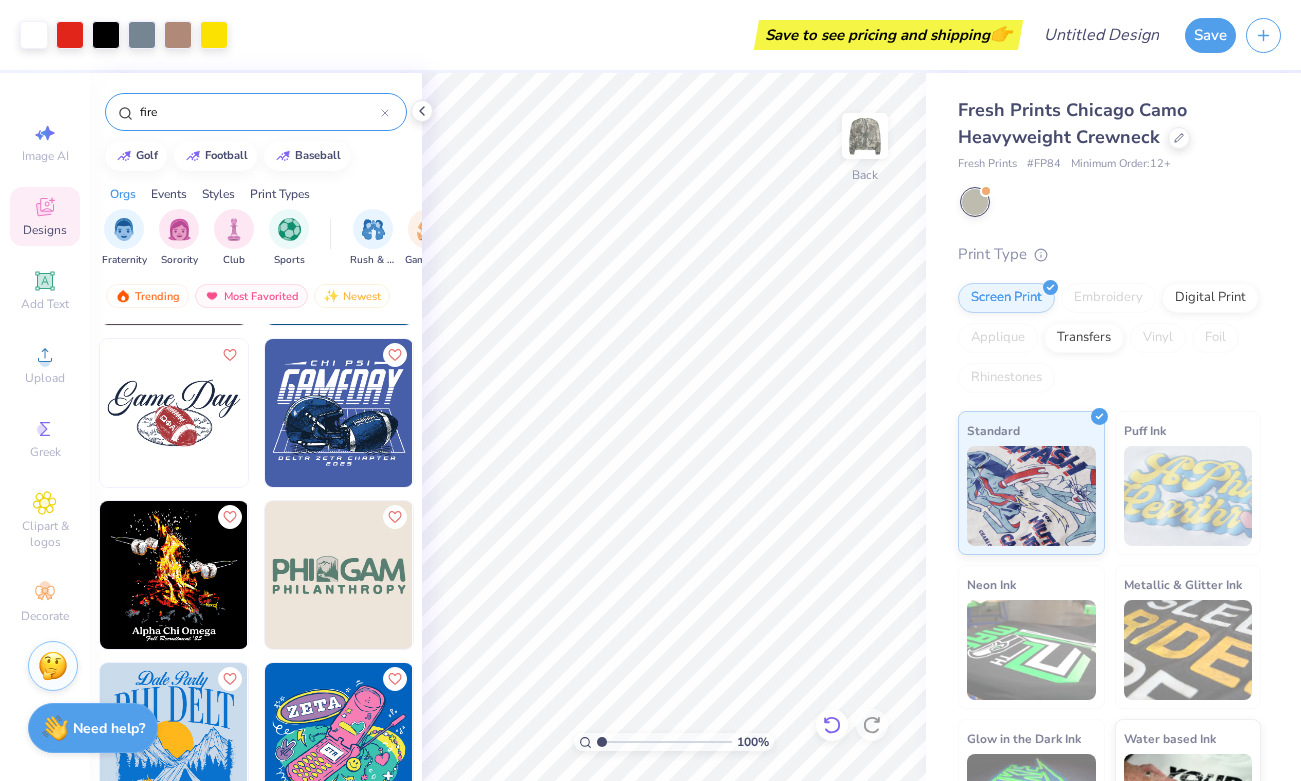 drag, startPoint x: 836, startPoint y: 729, endPoint x: 831, endPoint y: 717, distance: 13 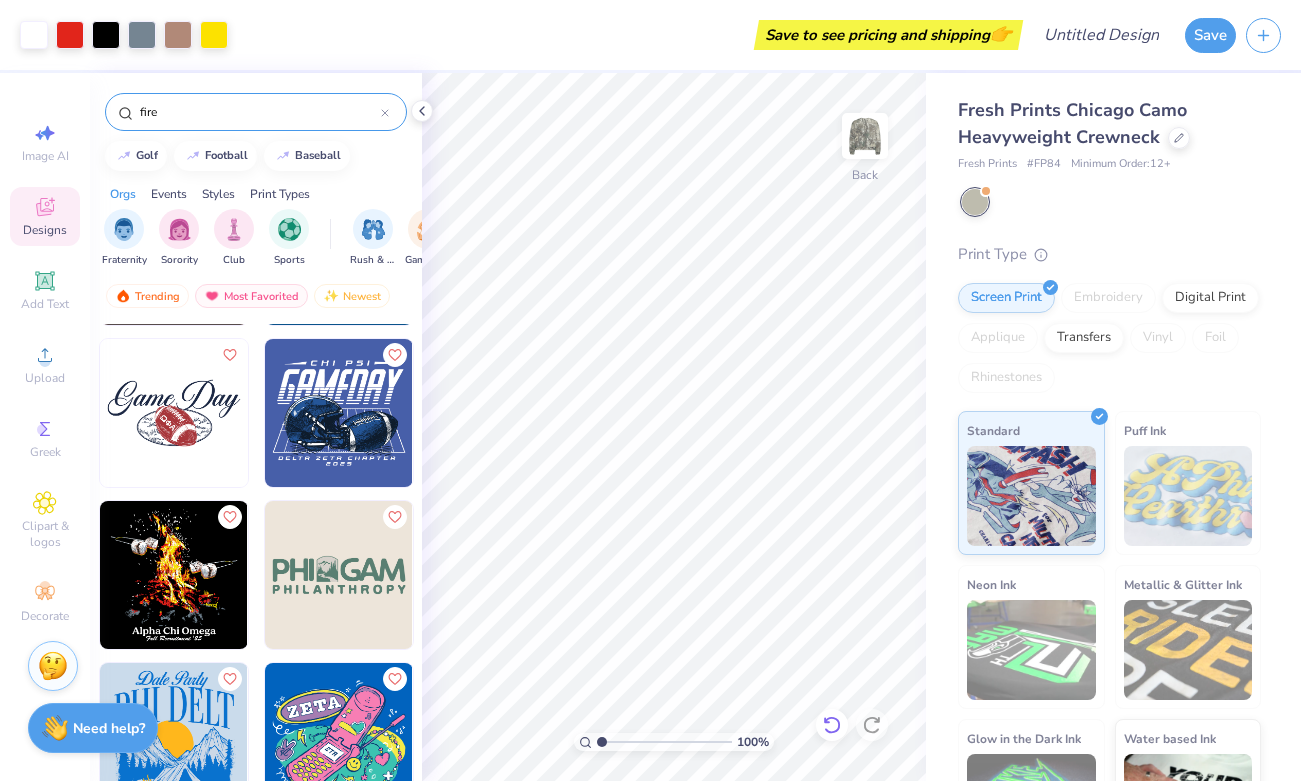 click 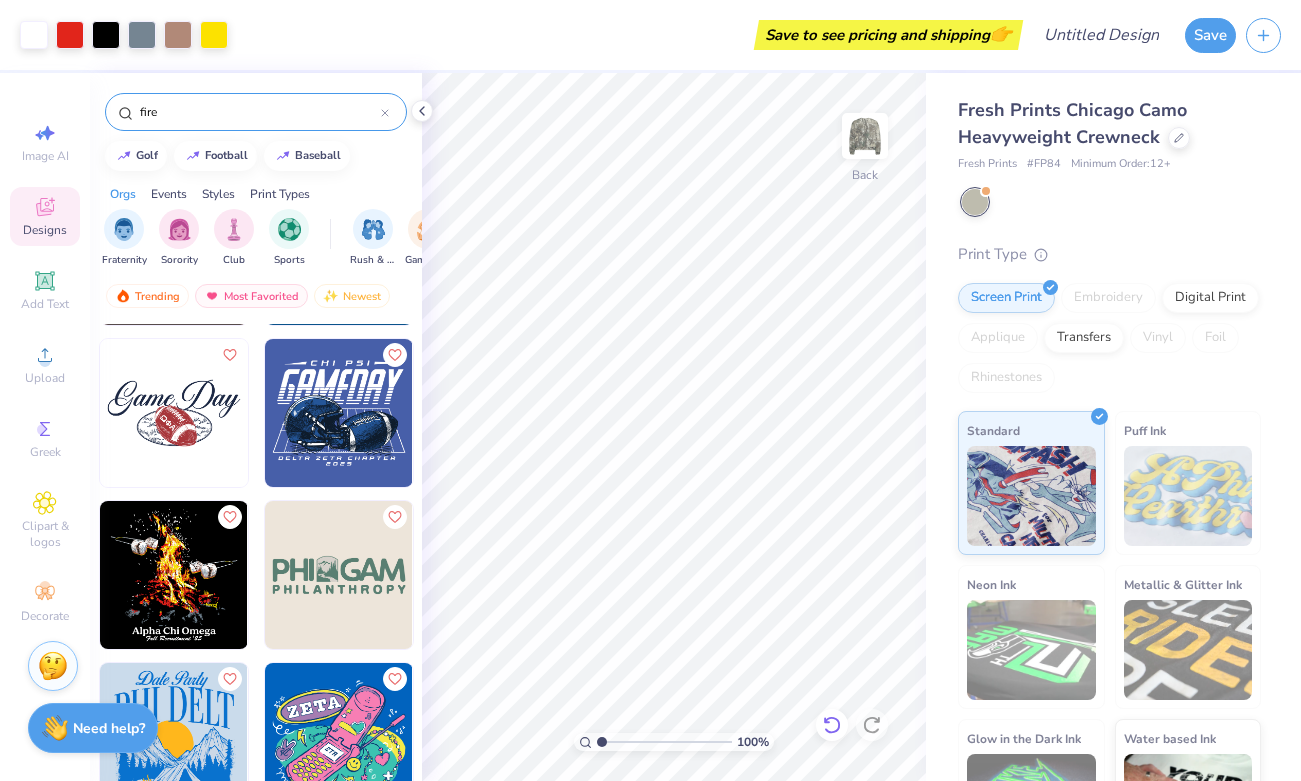 click 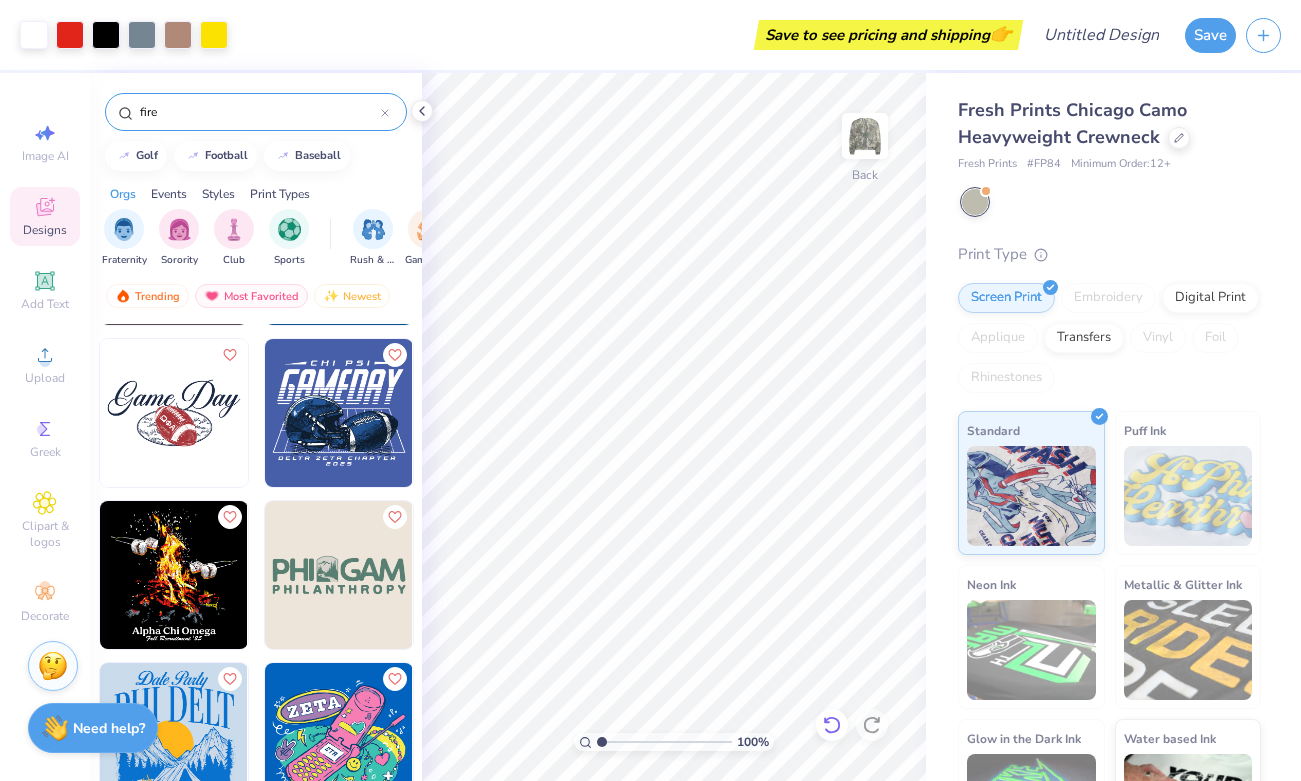 click 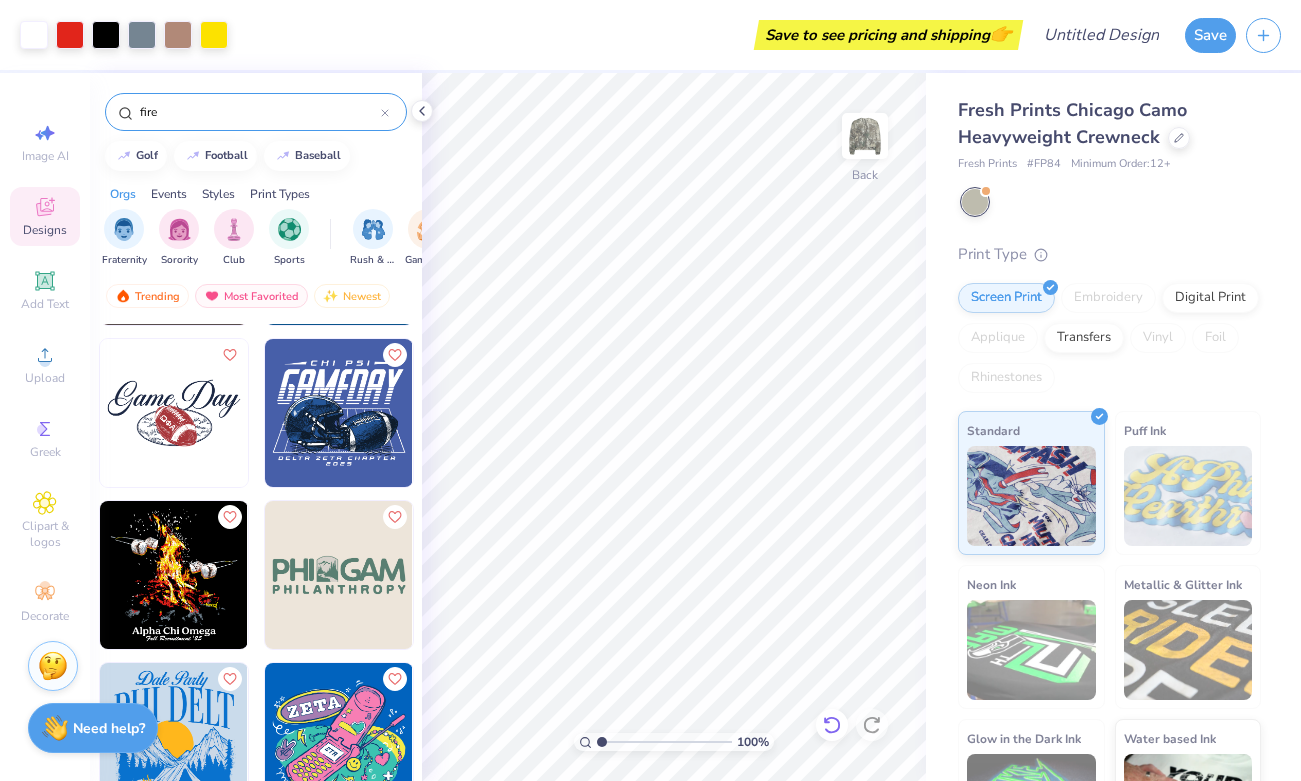 click 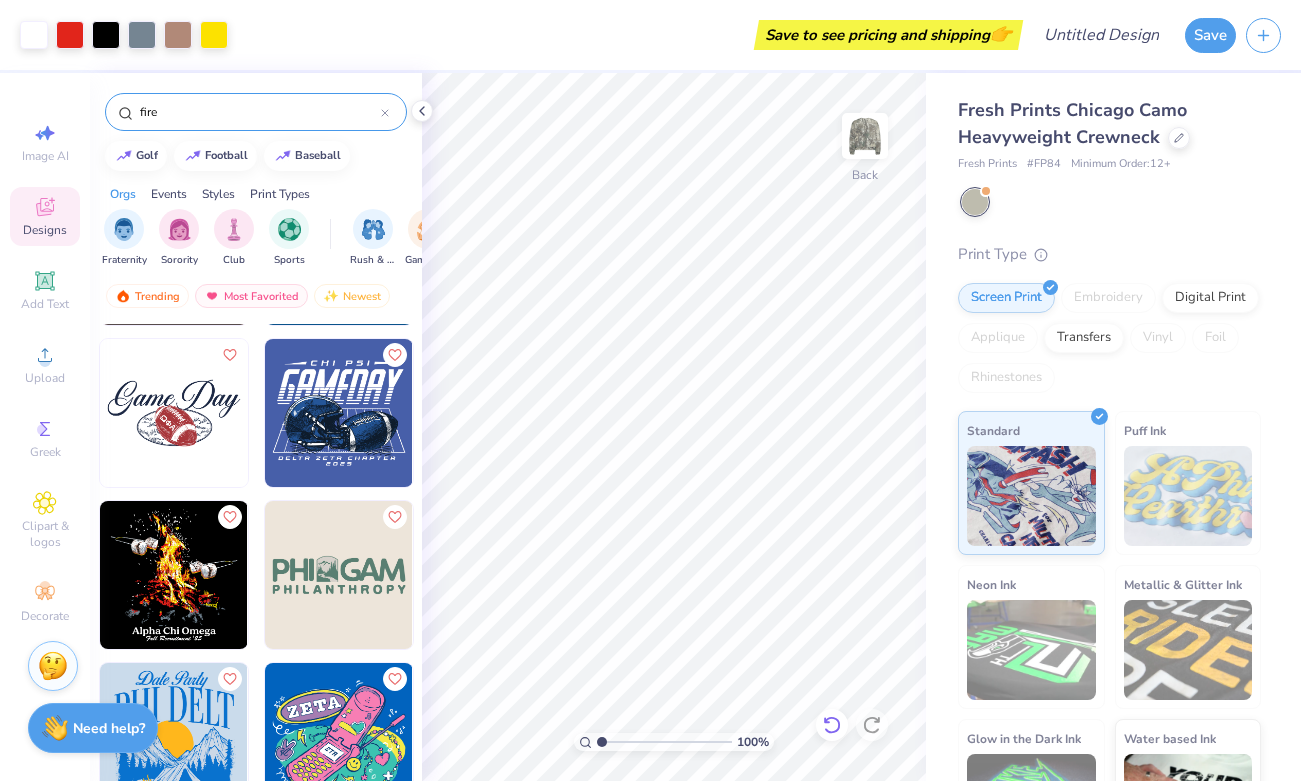 click 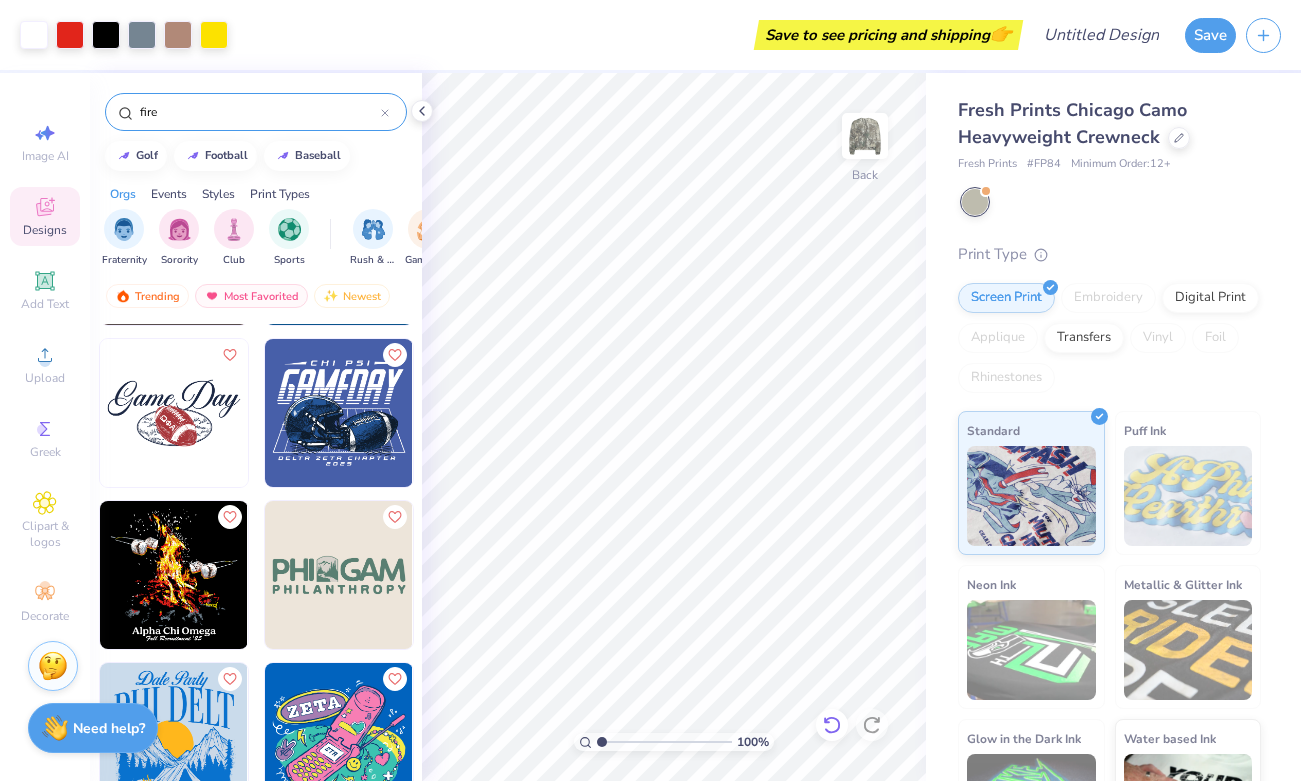 click 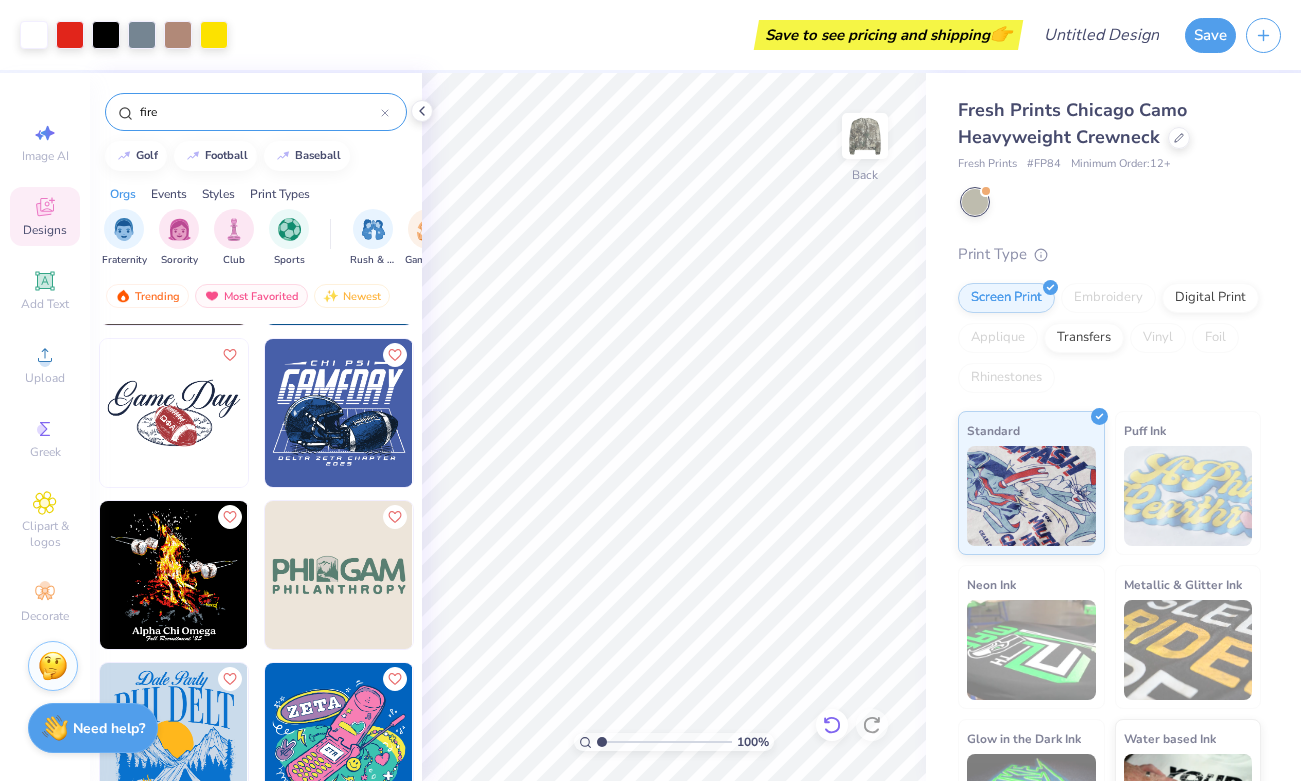 click 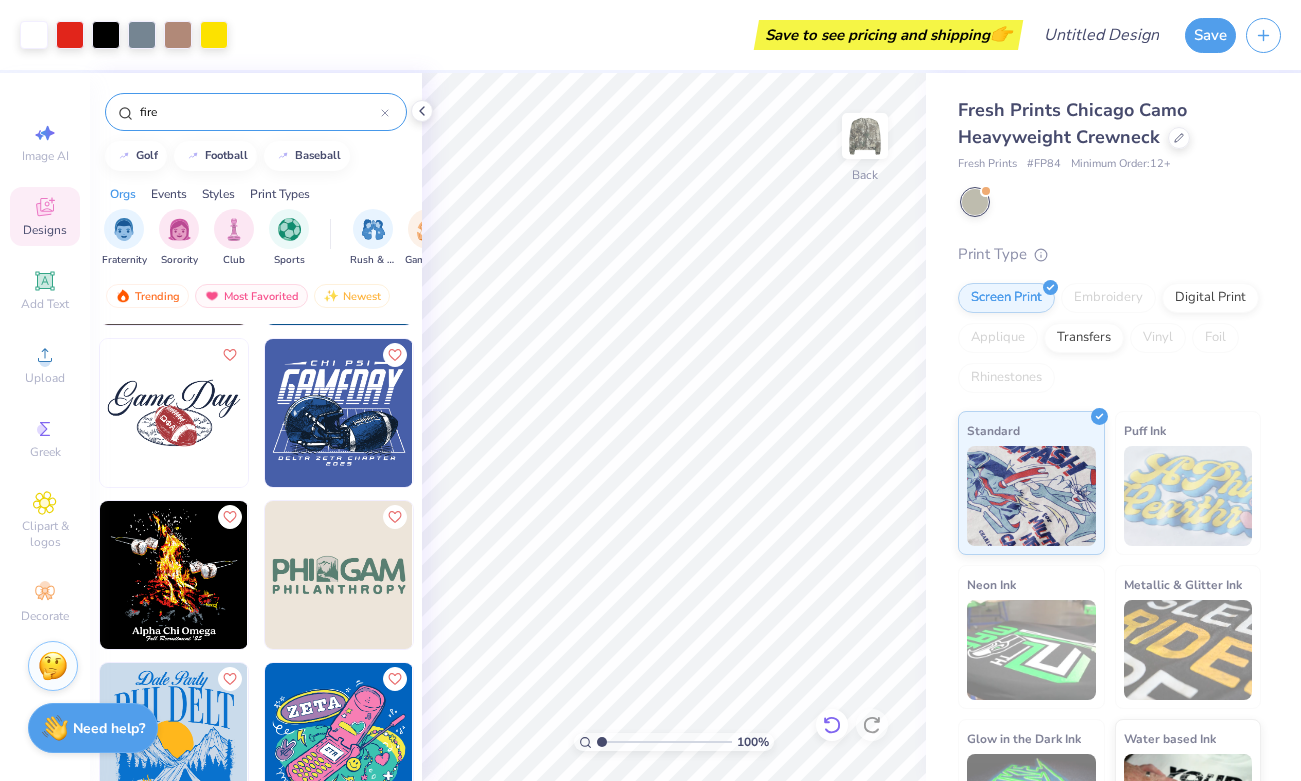click 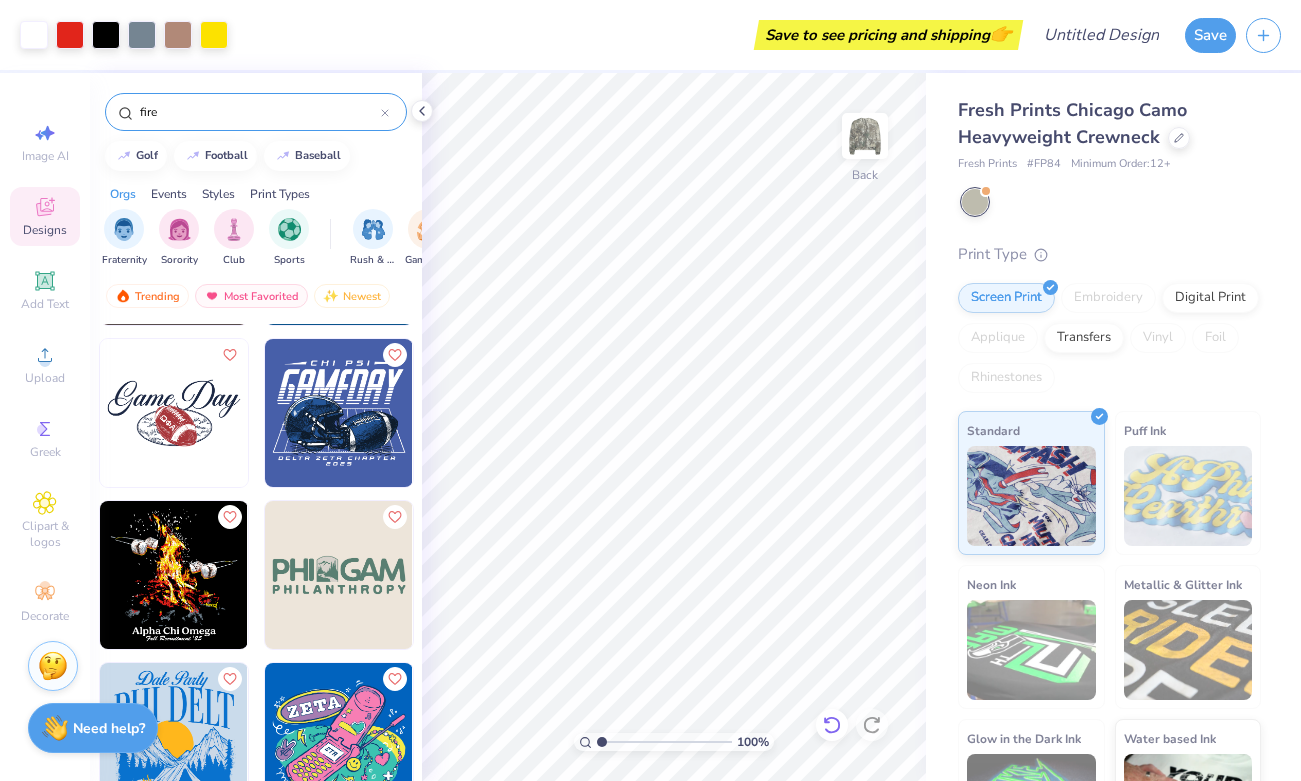 click 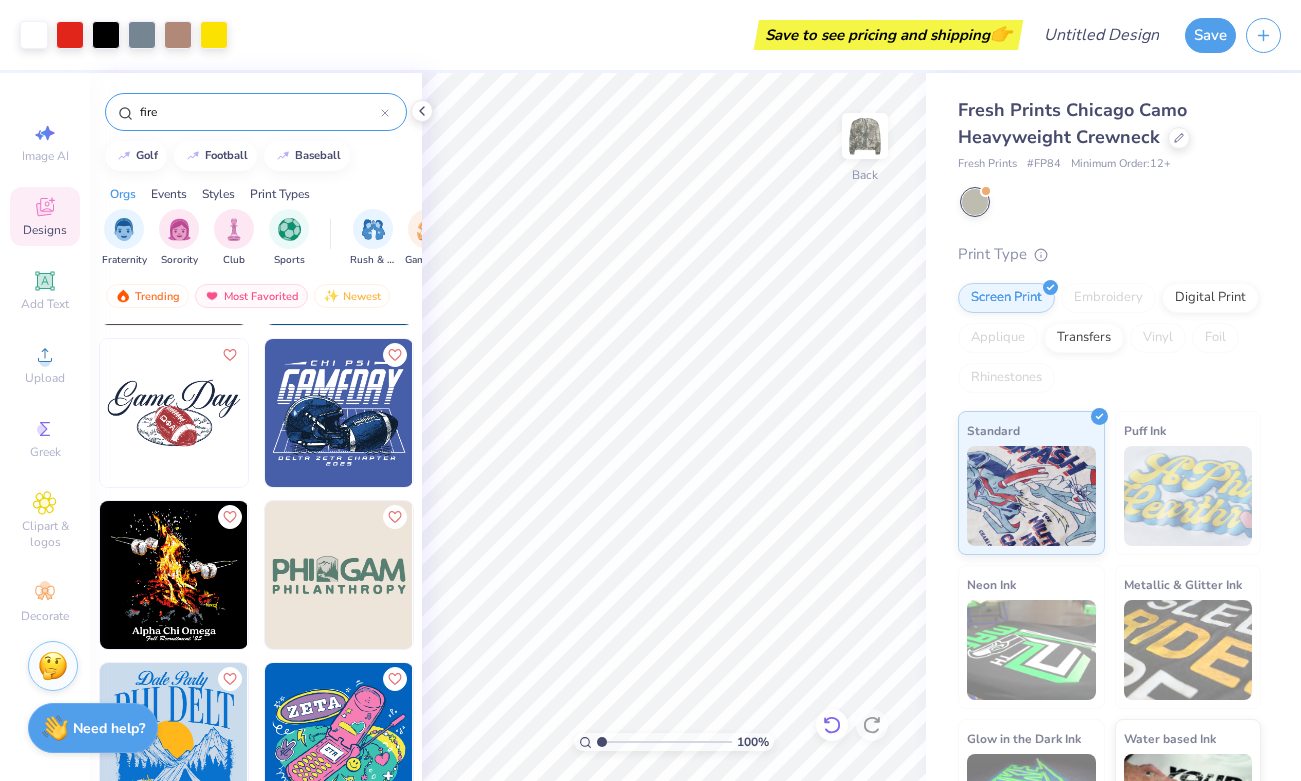 click 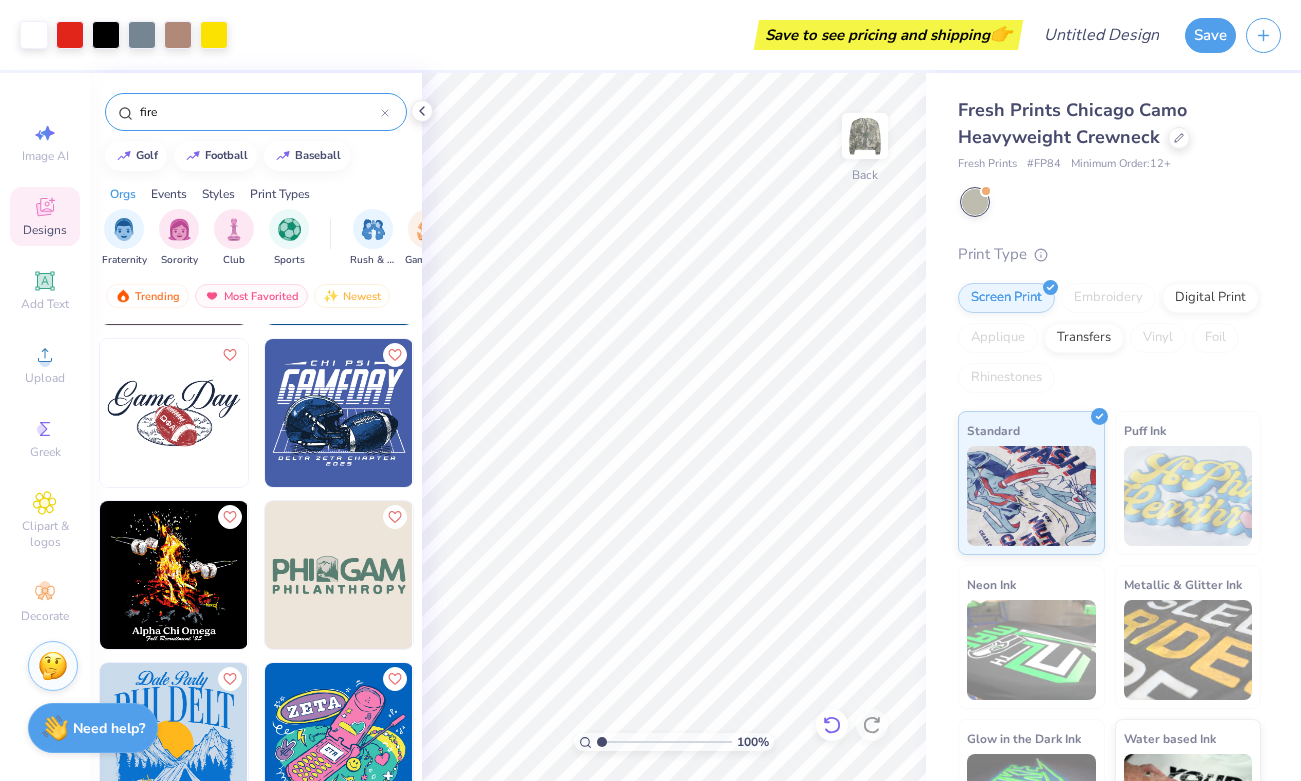 click 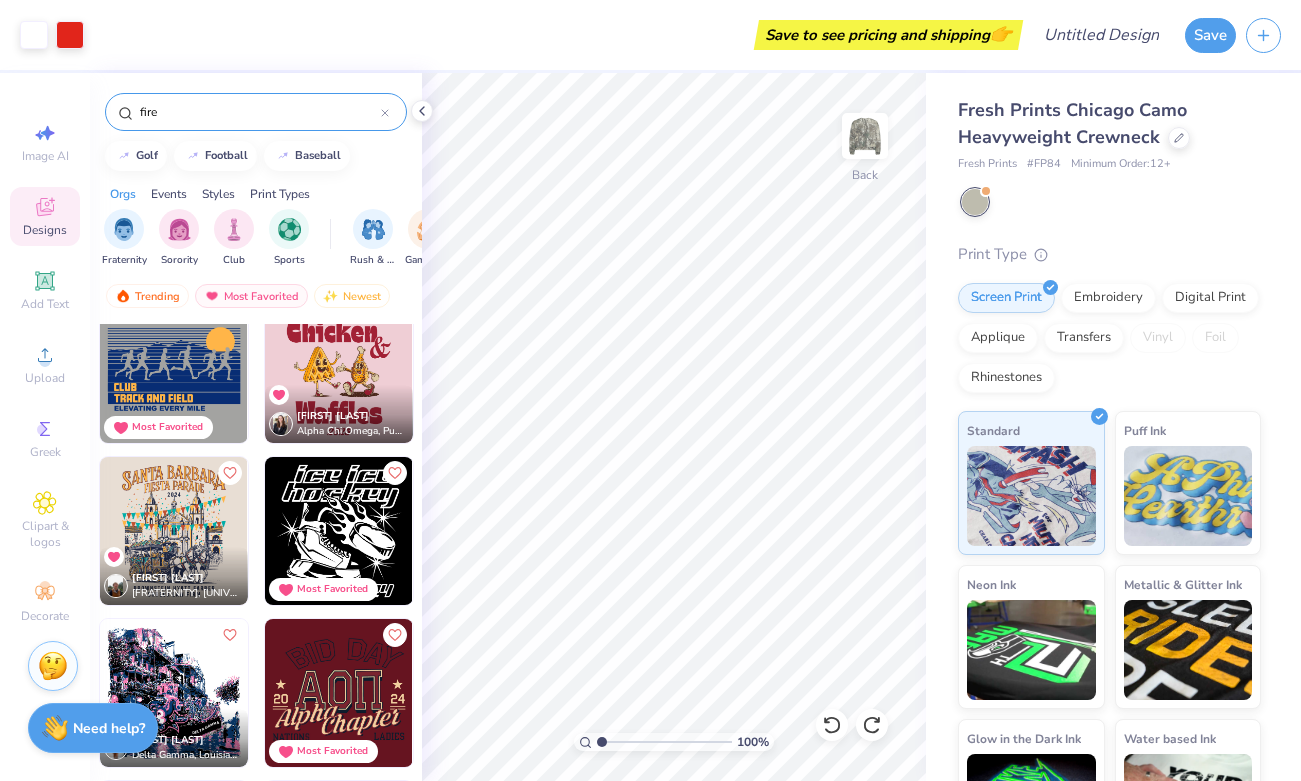 scroll, scrollTop: 8635, scrollLeft: 0, axis: vertical 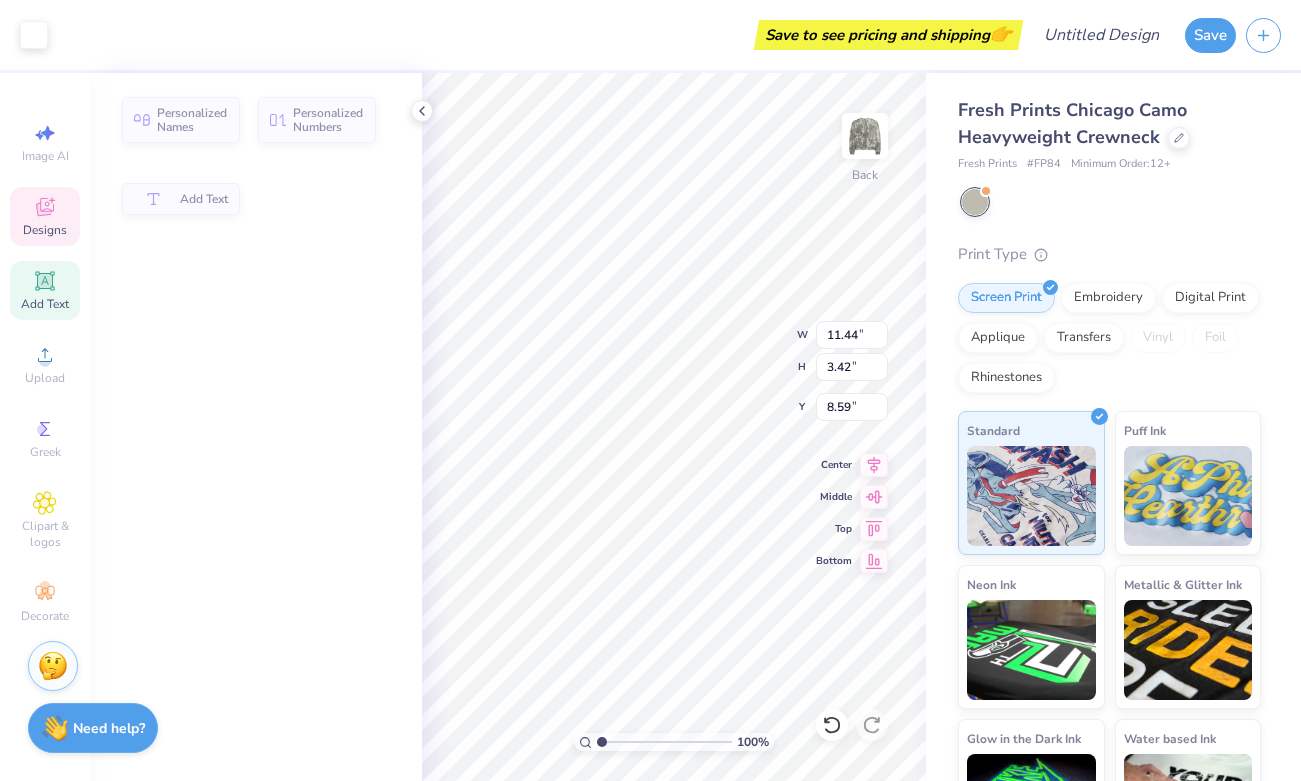 type on "3.42" 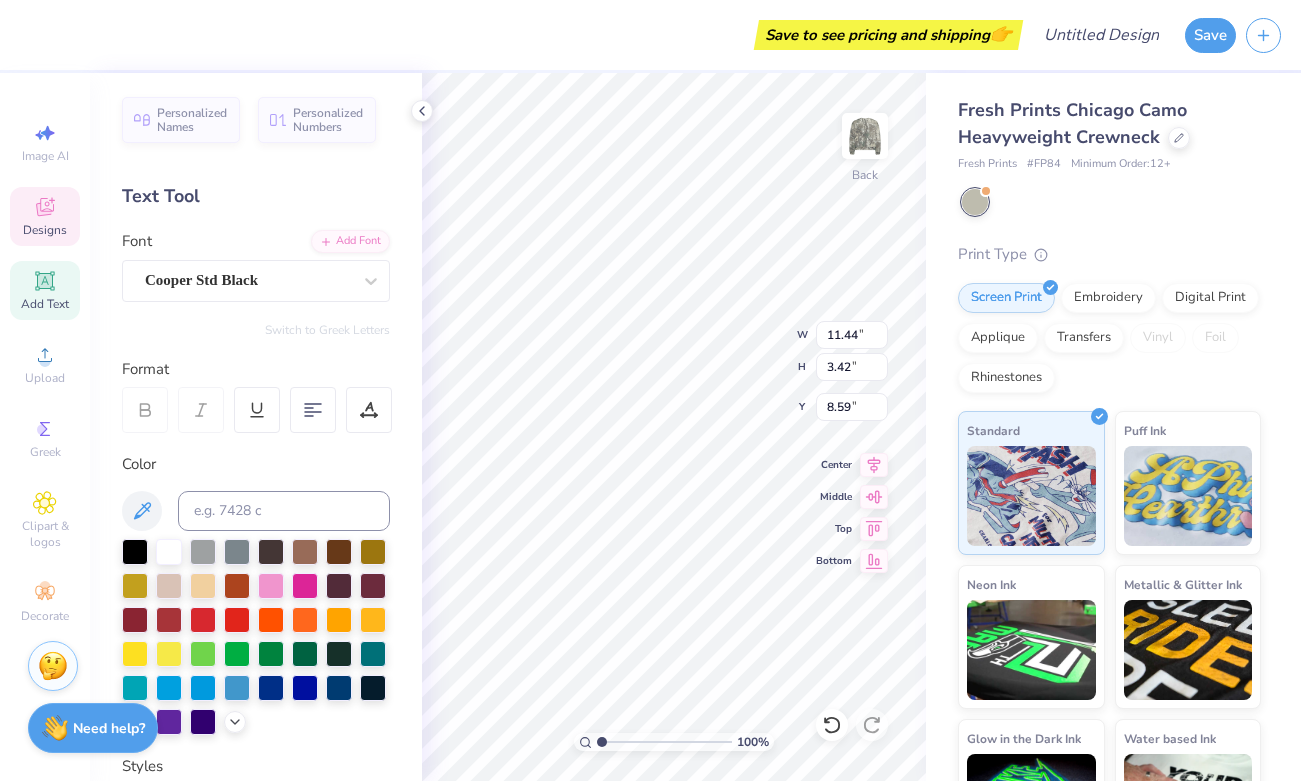 type on "K" 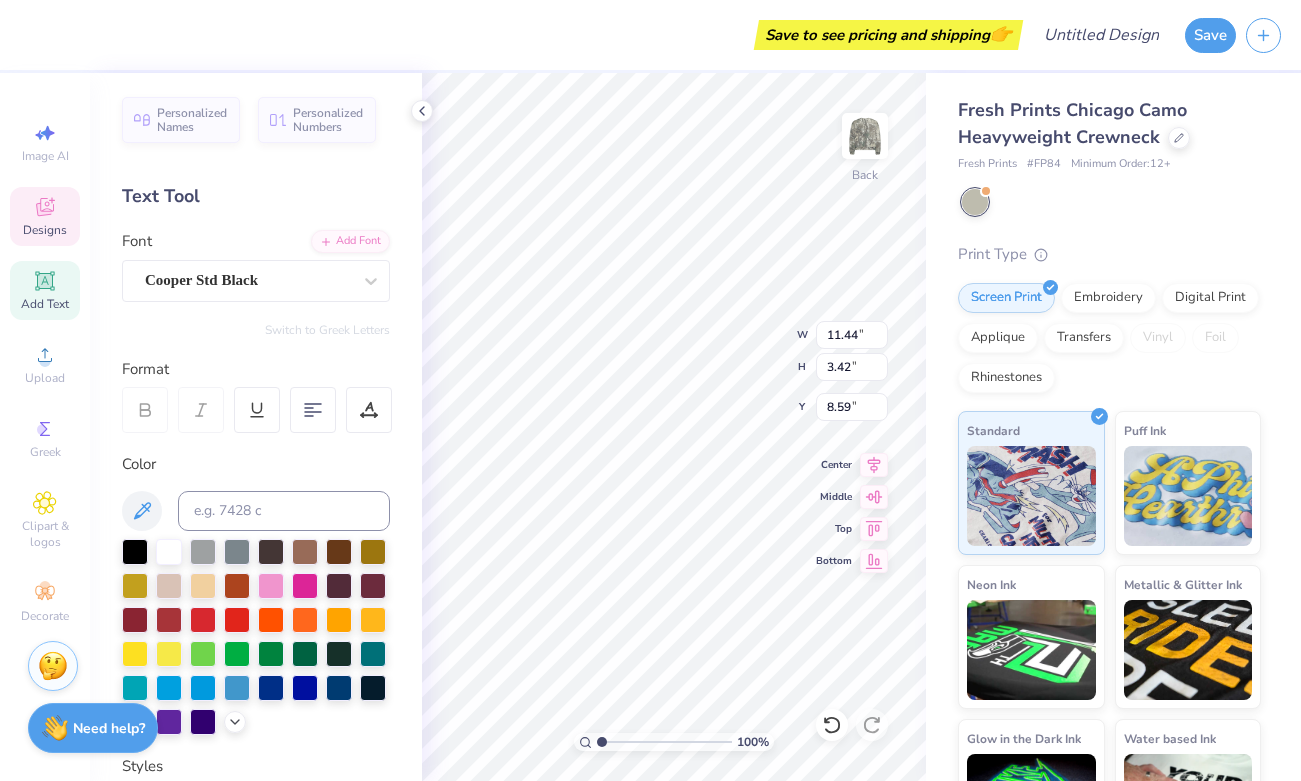 type on "EMPOWER" 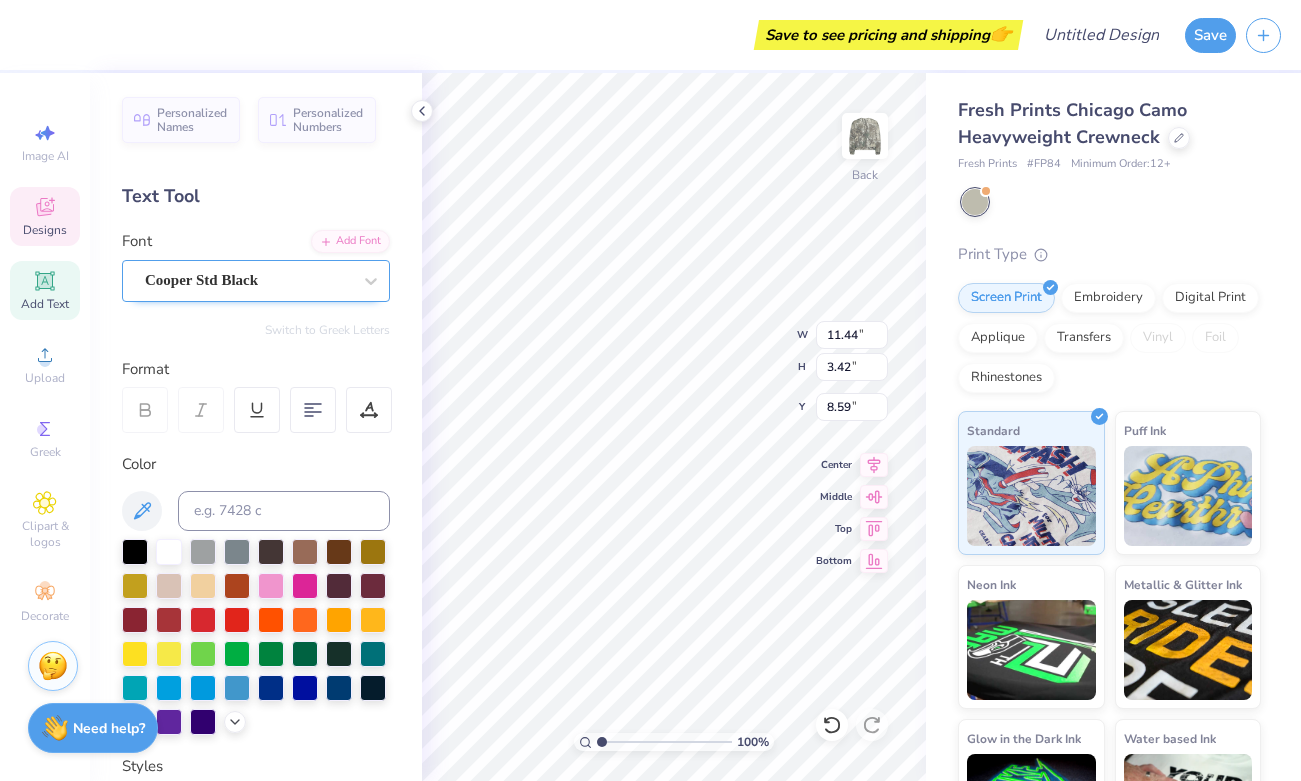 click on "Cooper Std Black" at bounding box center [248, 280] 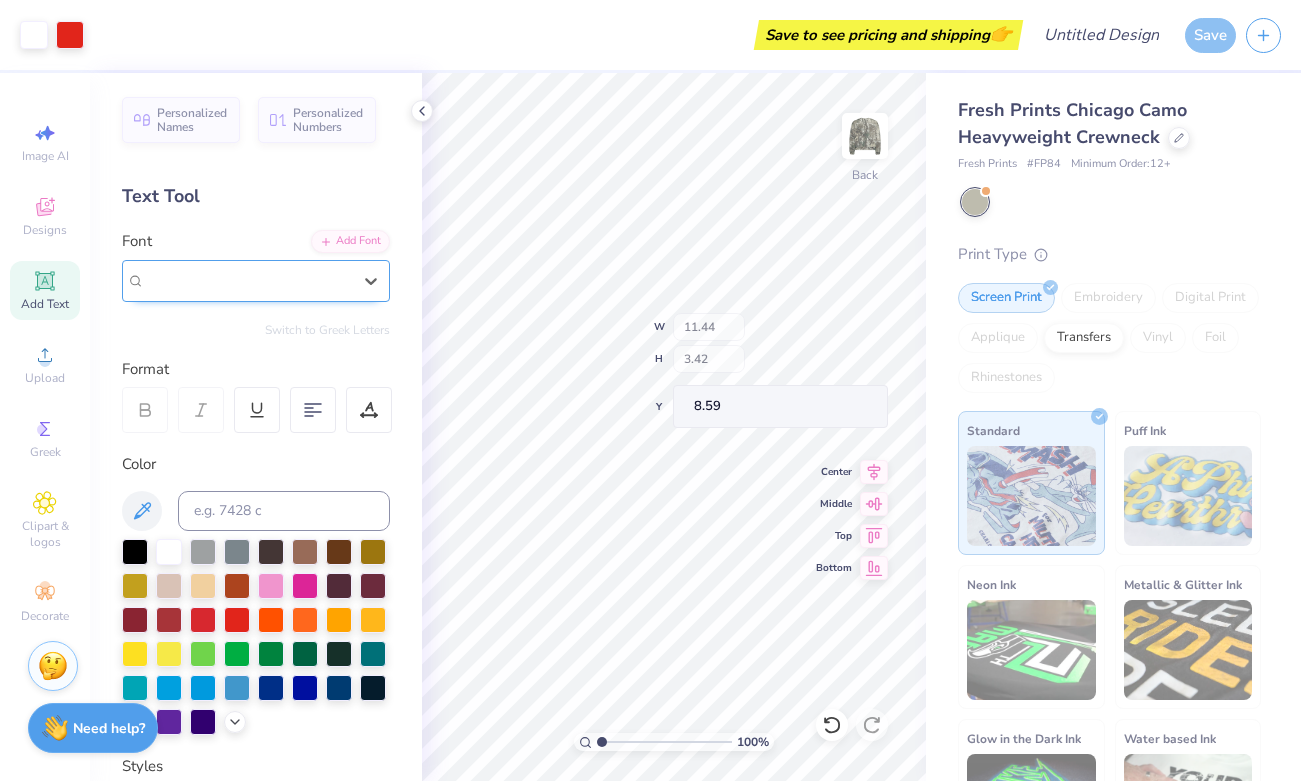 click on "Cooper Std Black" at bounding box center [248, 280] 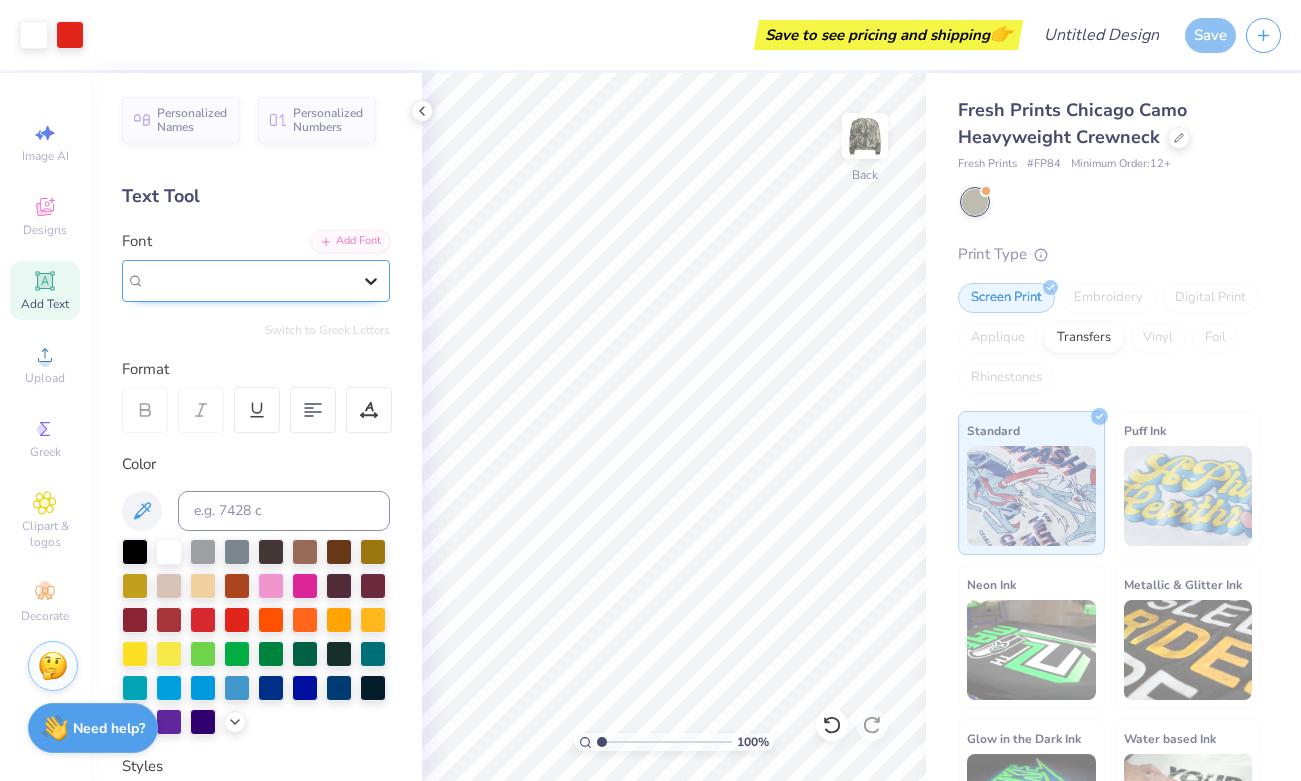 click on "Cooper Std Black" at bounding box center [248, 280] 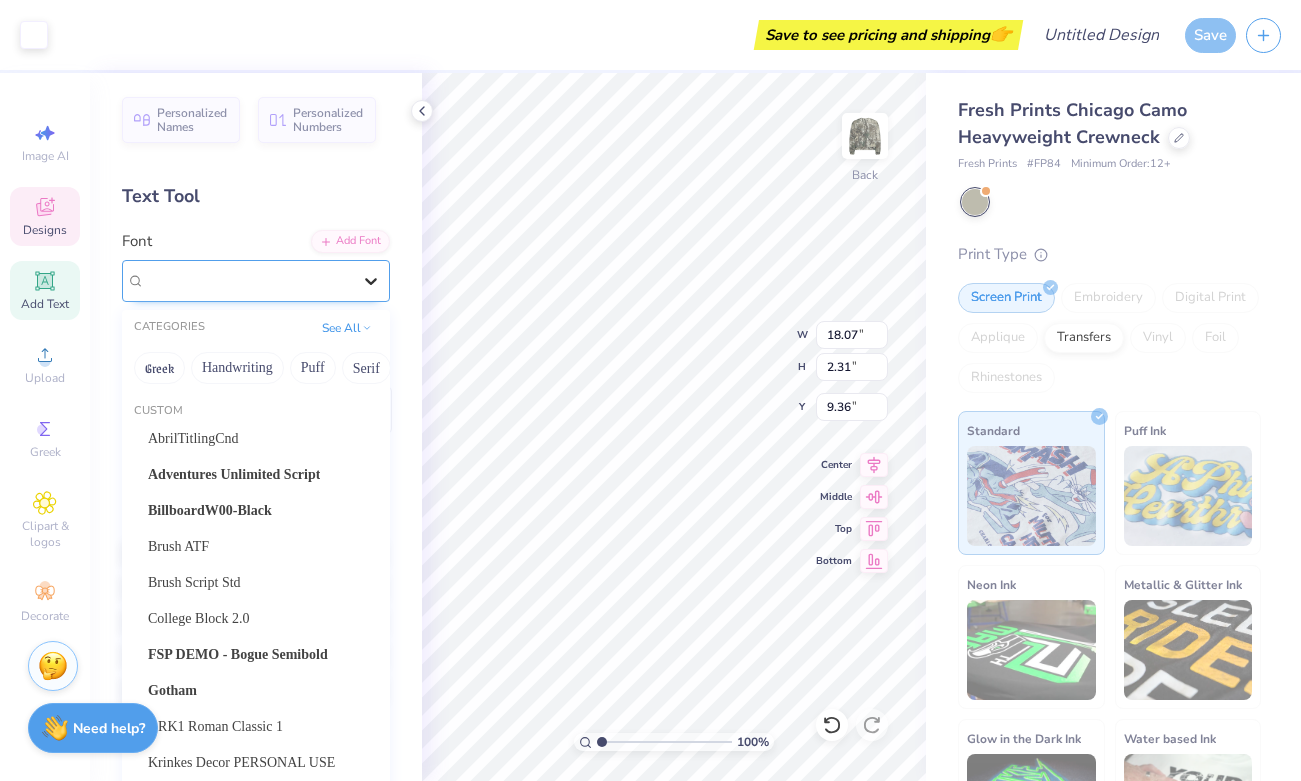 type on "9.36" 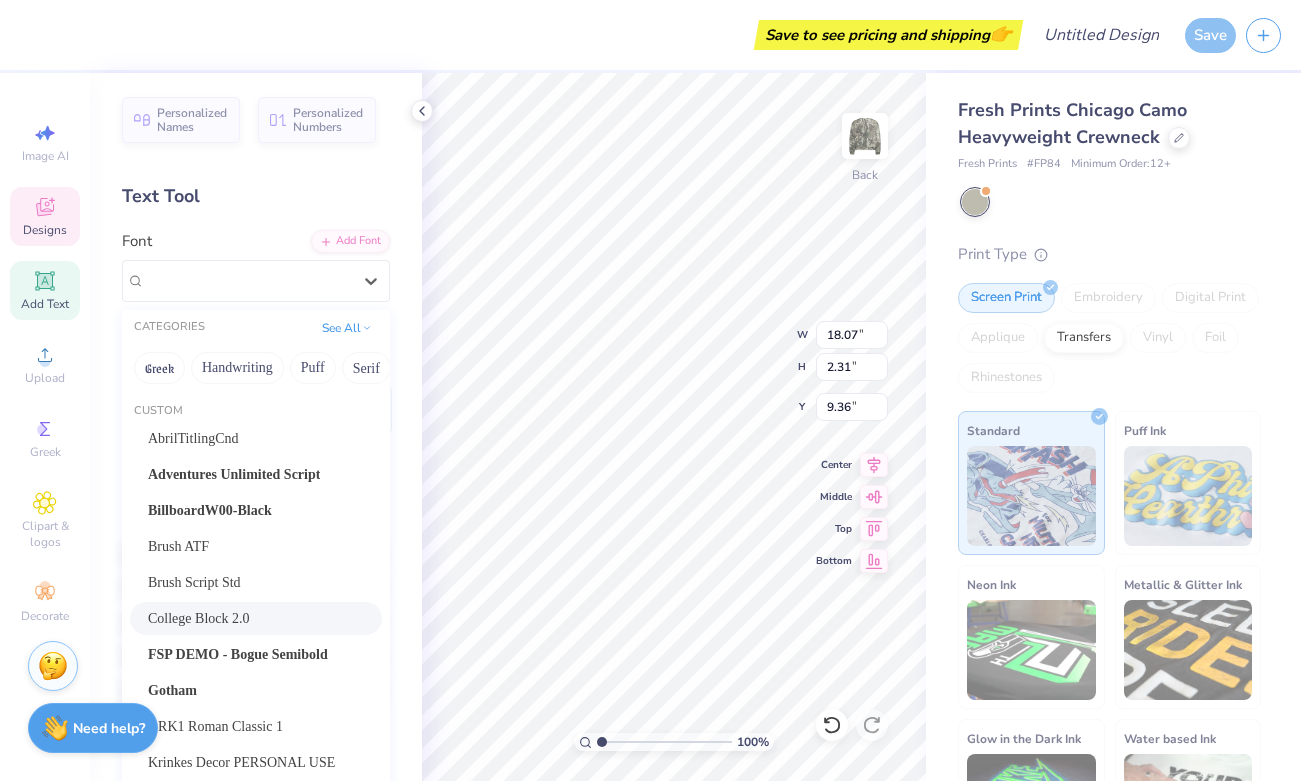 click on "College Block 2.0" at bounding box center [199, 618] 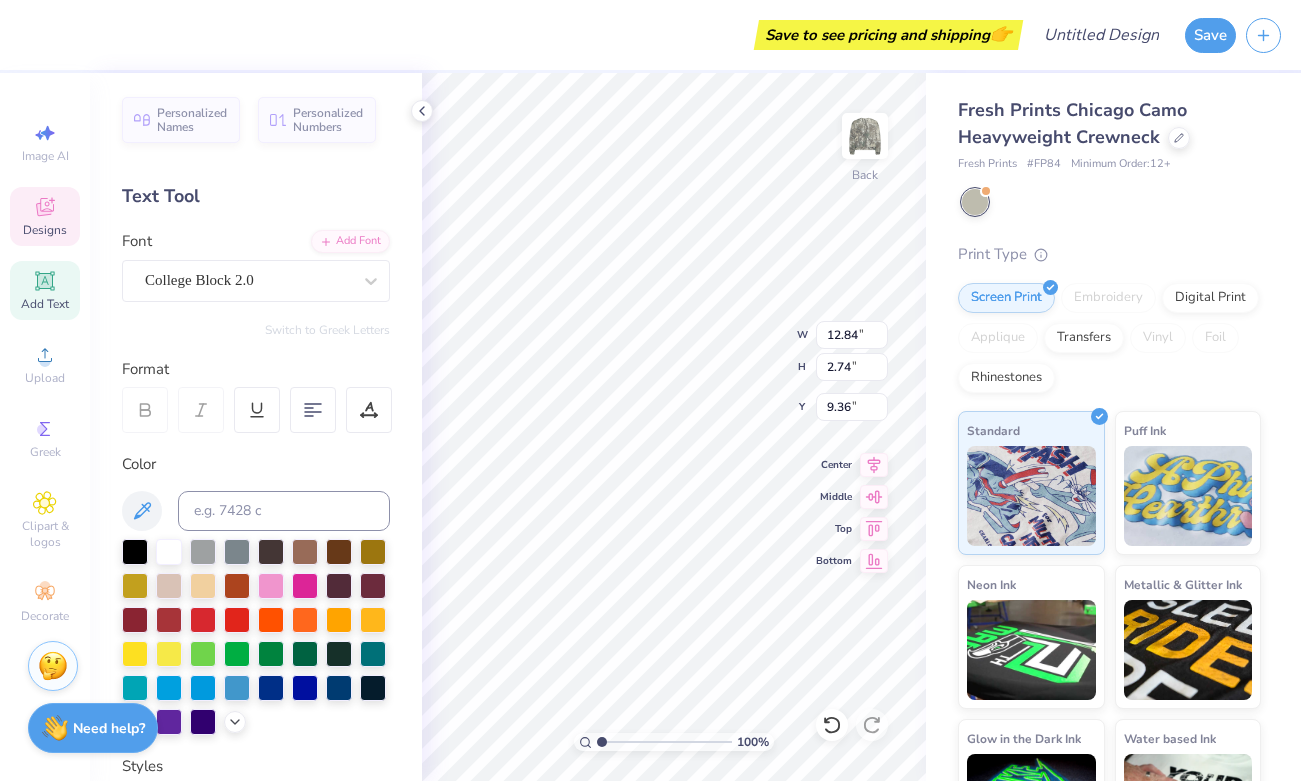 type on "12.84" 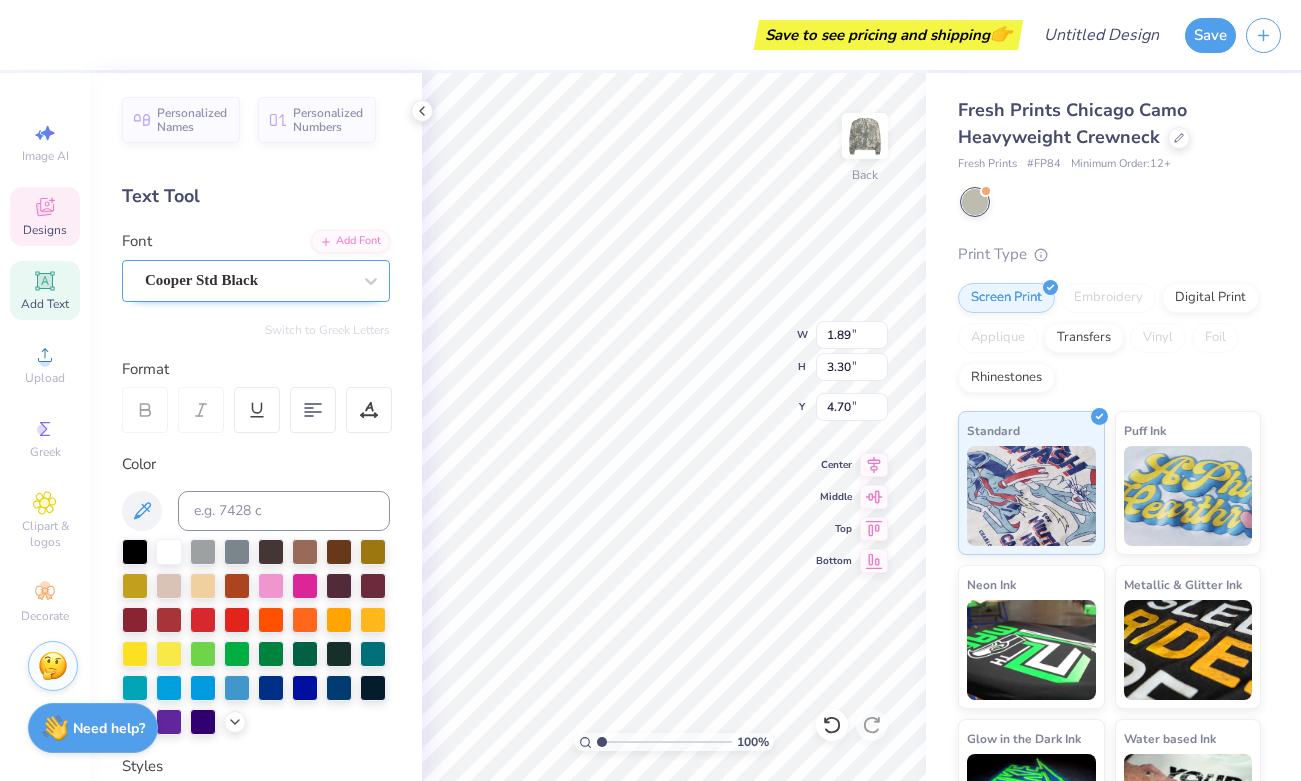 click on "Cooper Std Black" at bounding box center [248, 280] 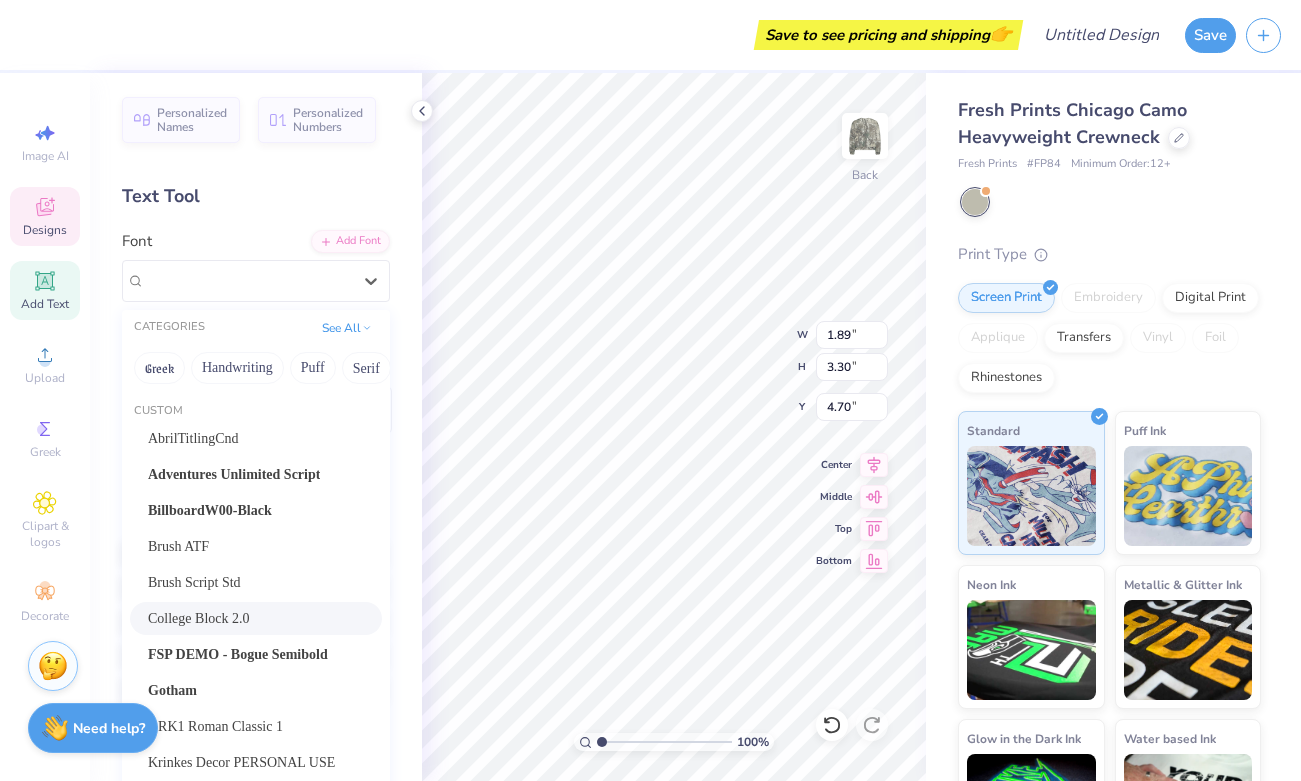 click on "College Block 2.0" at bounding box center (199, 618) 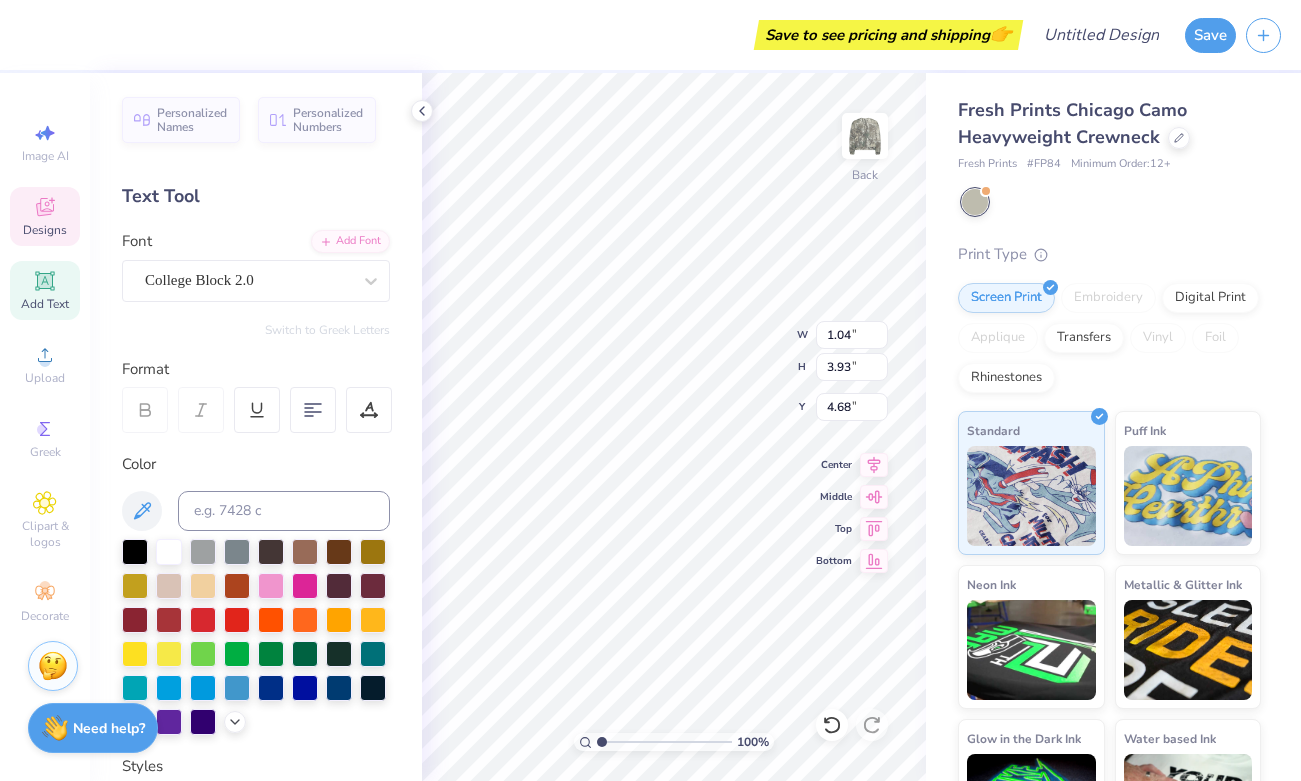 type on "1.04" 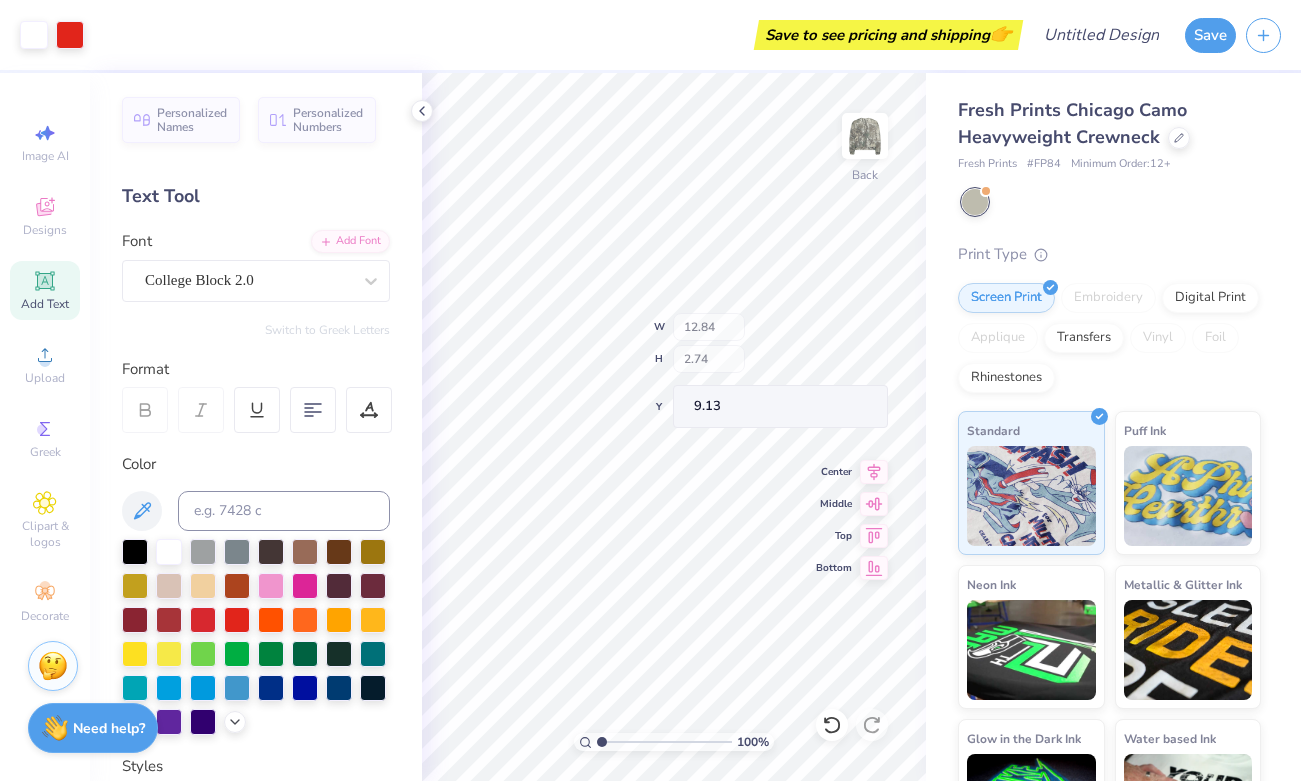 type on "9.13" 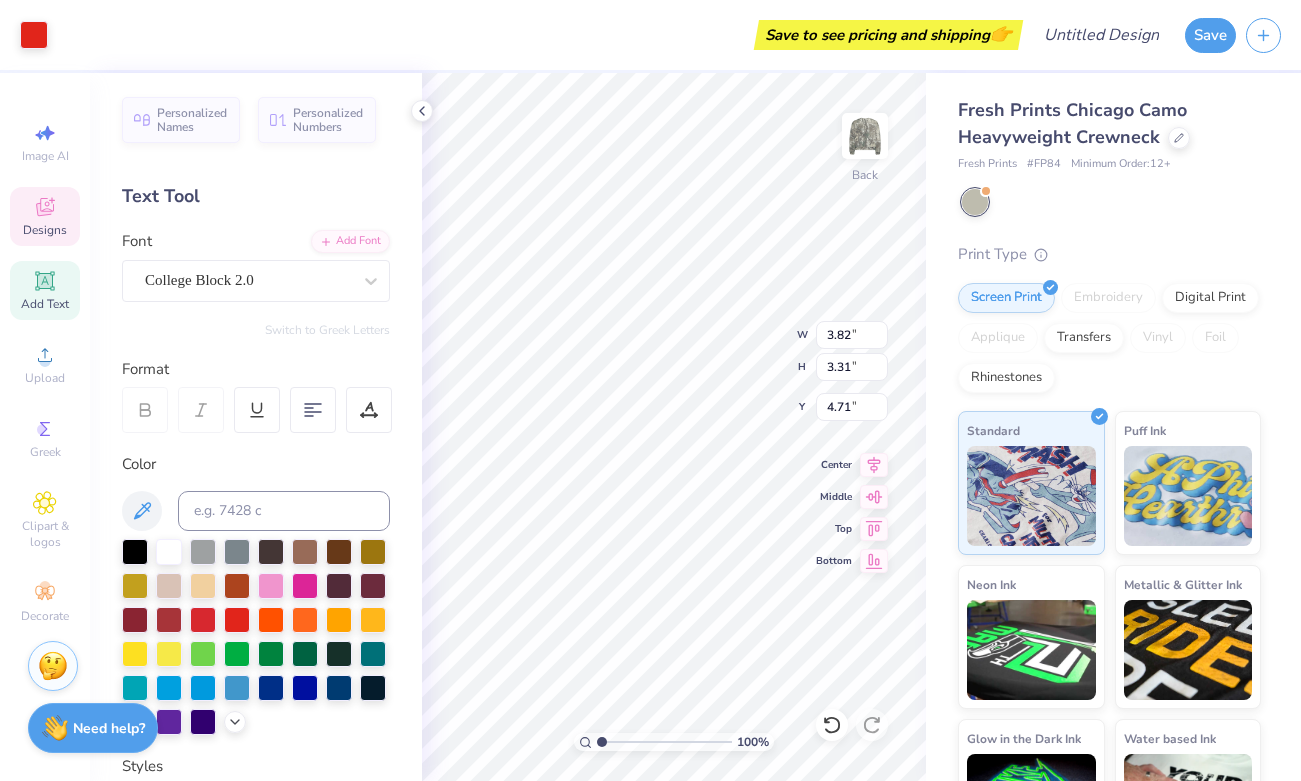 click on "100  % Back W 3.82 3.82 " H 3.31 3.31 " Y 4.71 4.71 " Center Middle Top Bottom" at bounding box center (674, 427) 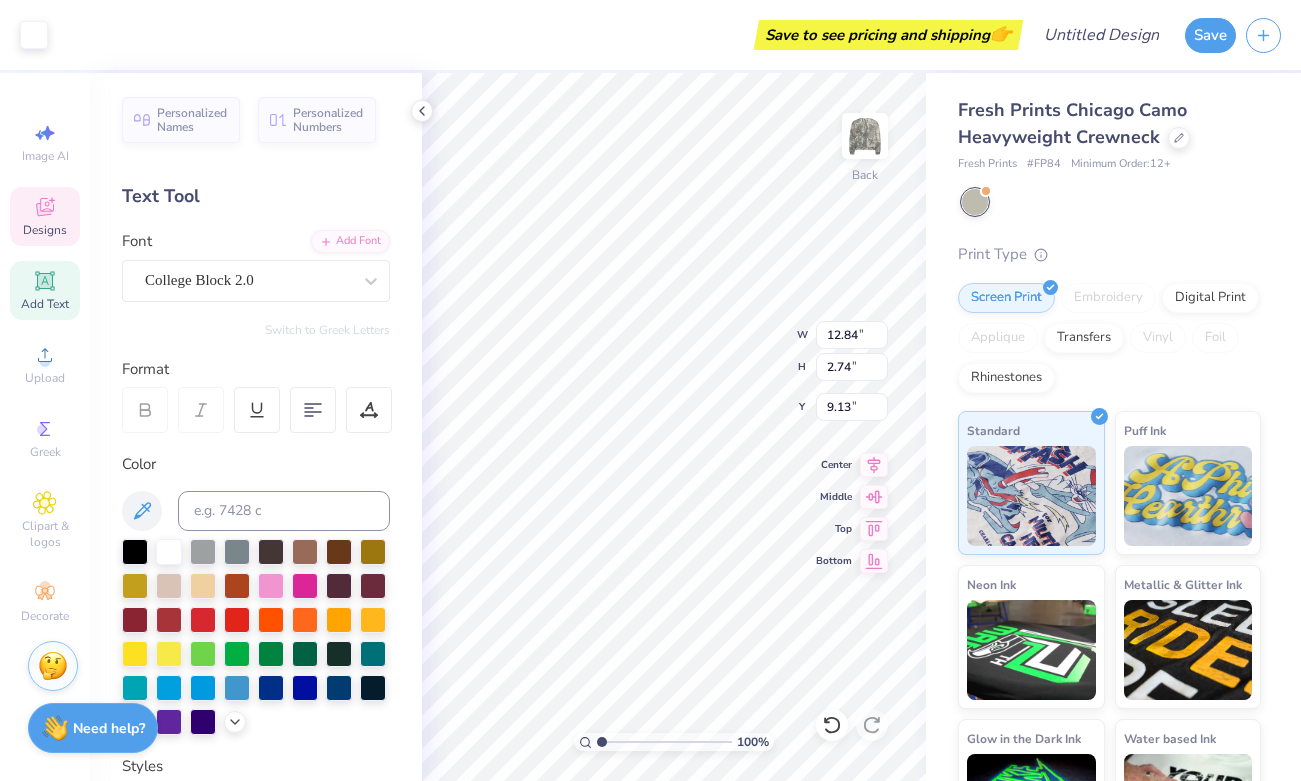 type on "12.84" 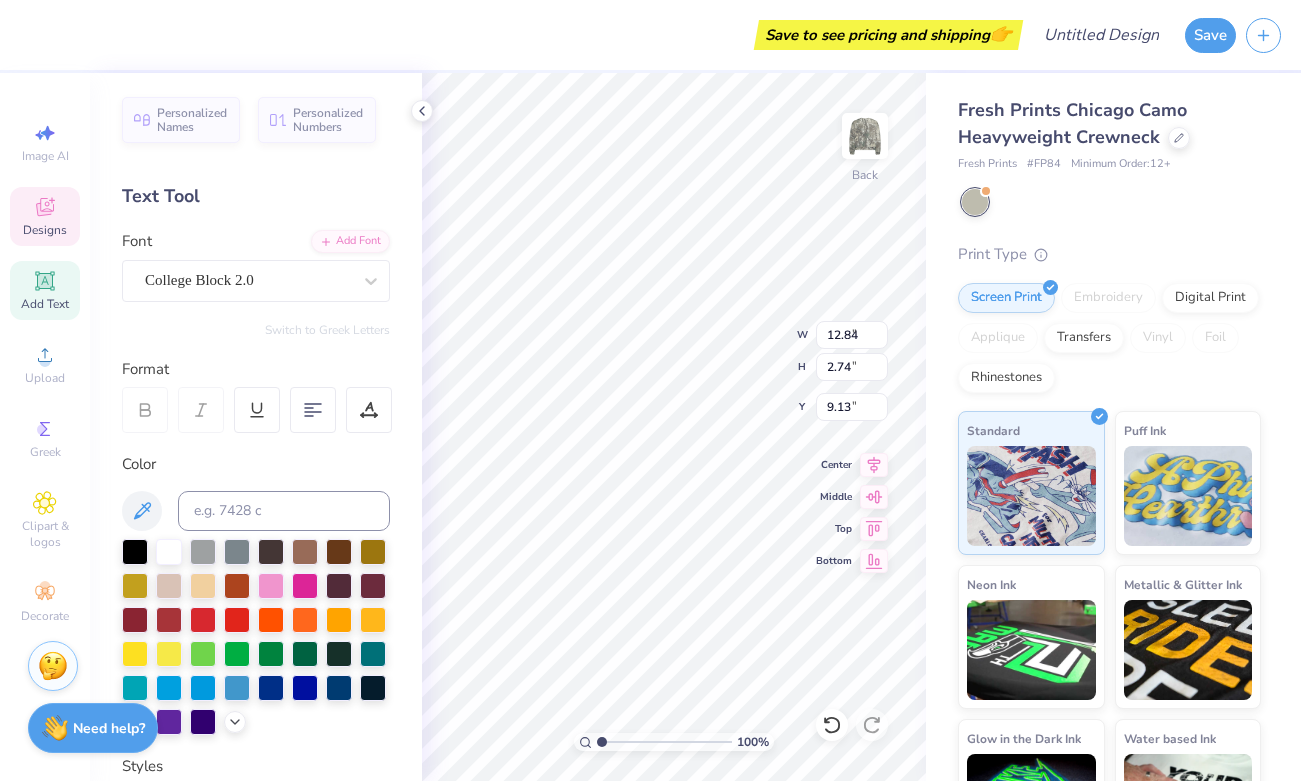 type on "1.04" 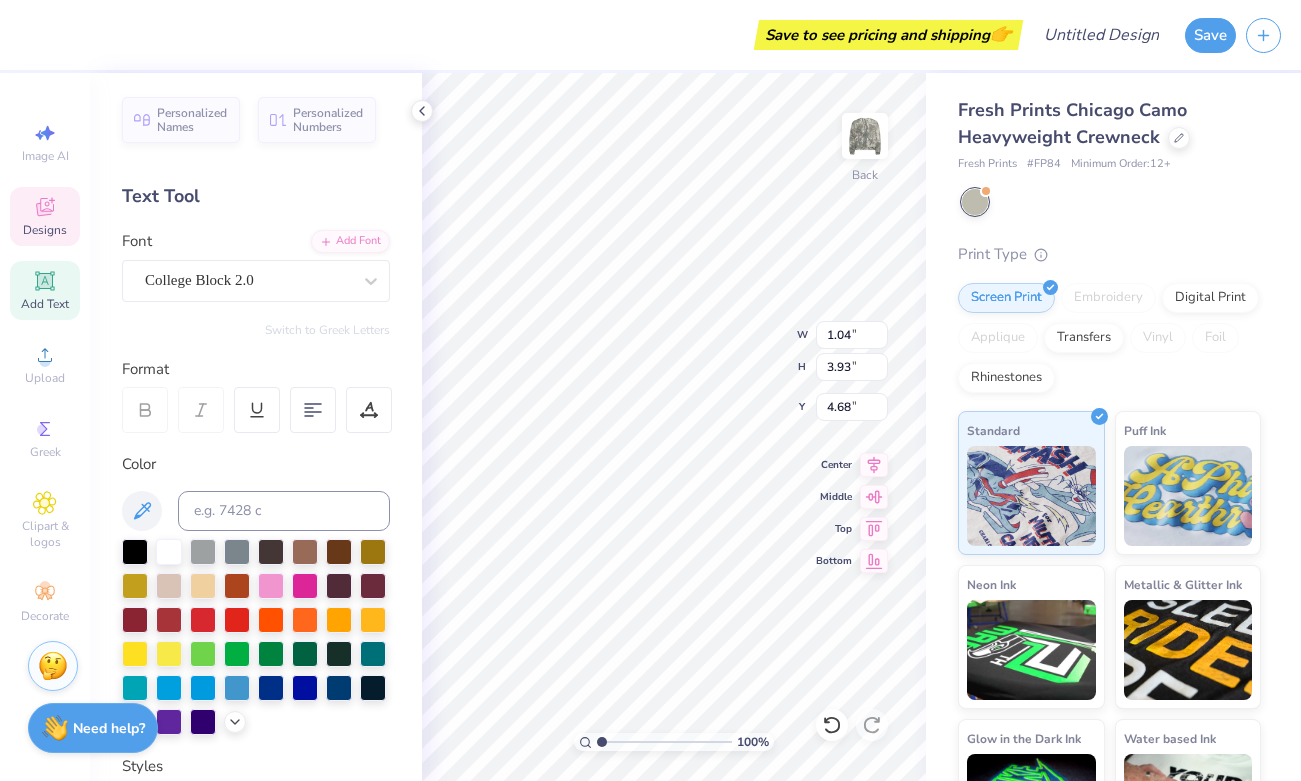 type on "3.82" 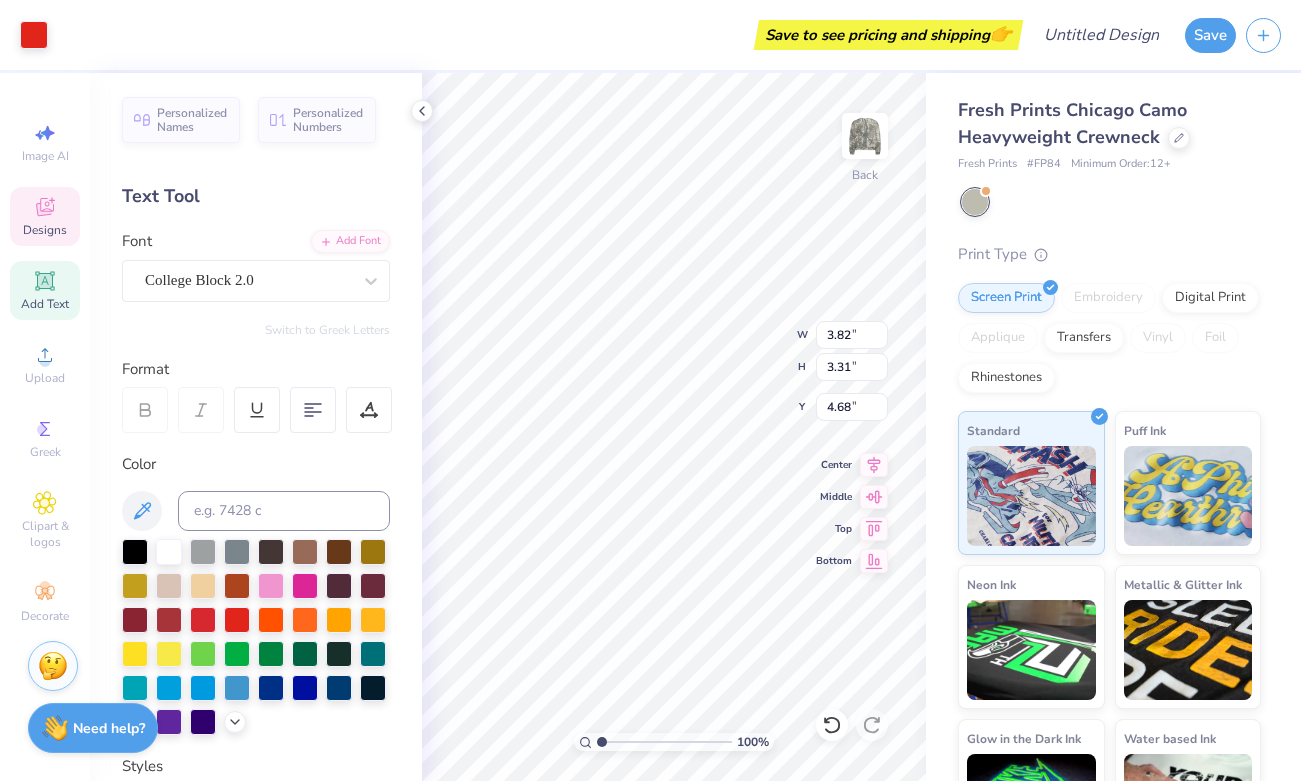 click on "Designs" at bounding box center [45, 216] 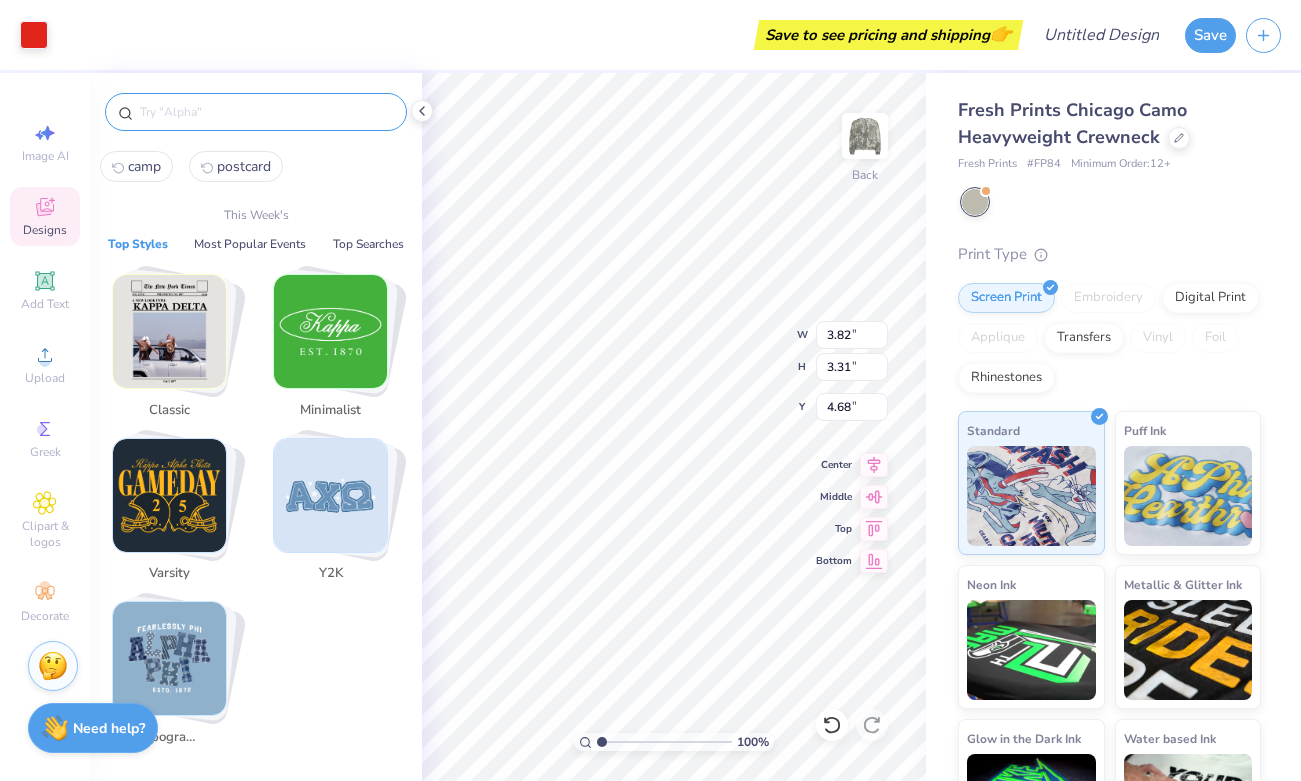 click at bounding box center [266, 112] 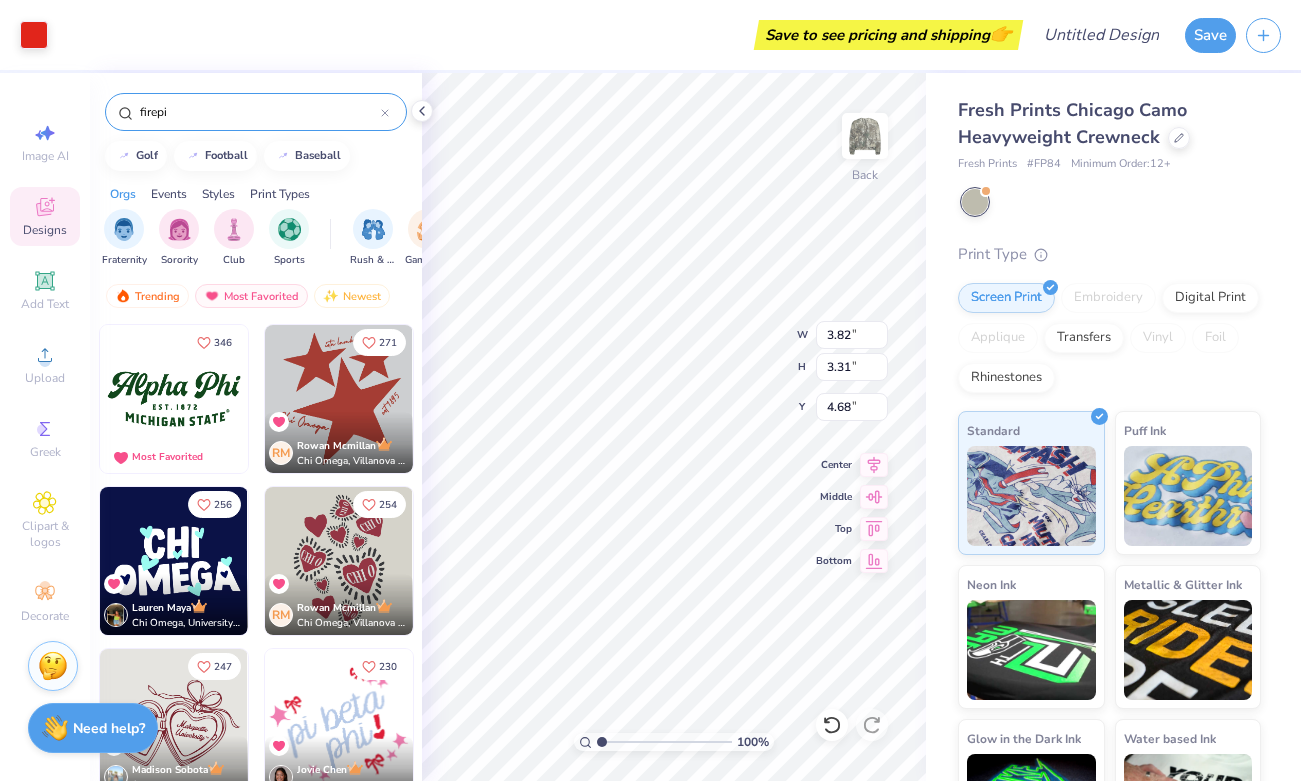 type on "firepit" 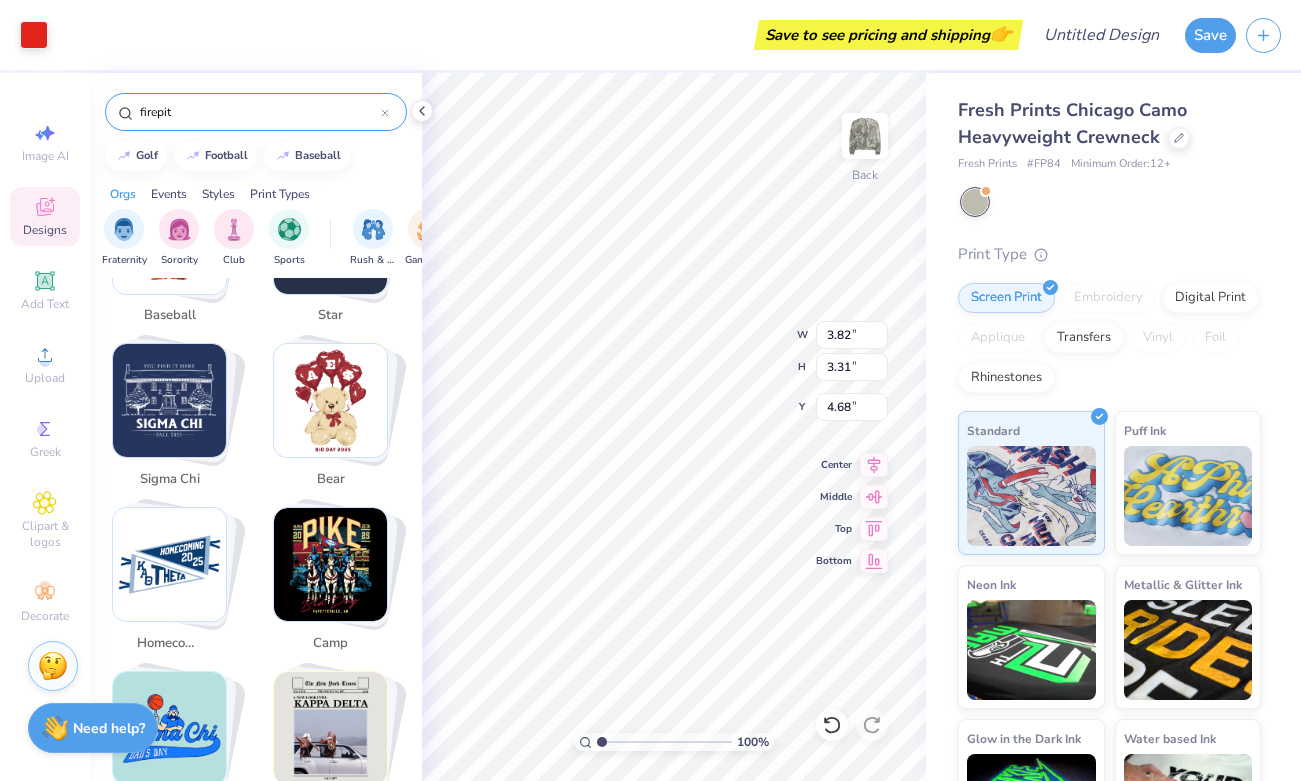 scroll, scrollTop: 654, scrollLeft: 0, axis: vertical 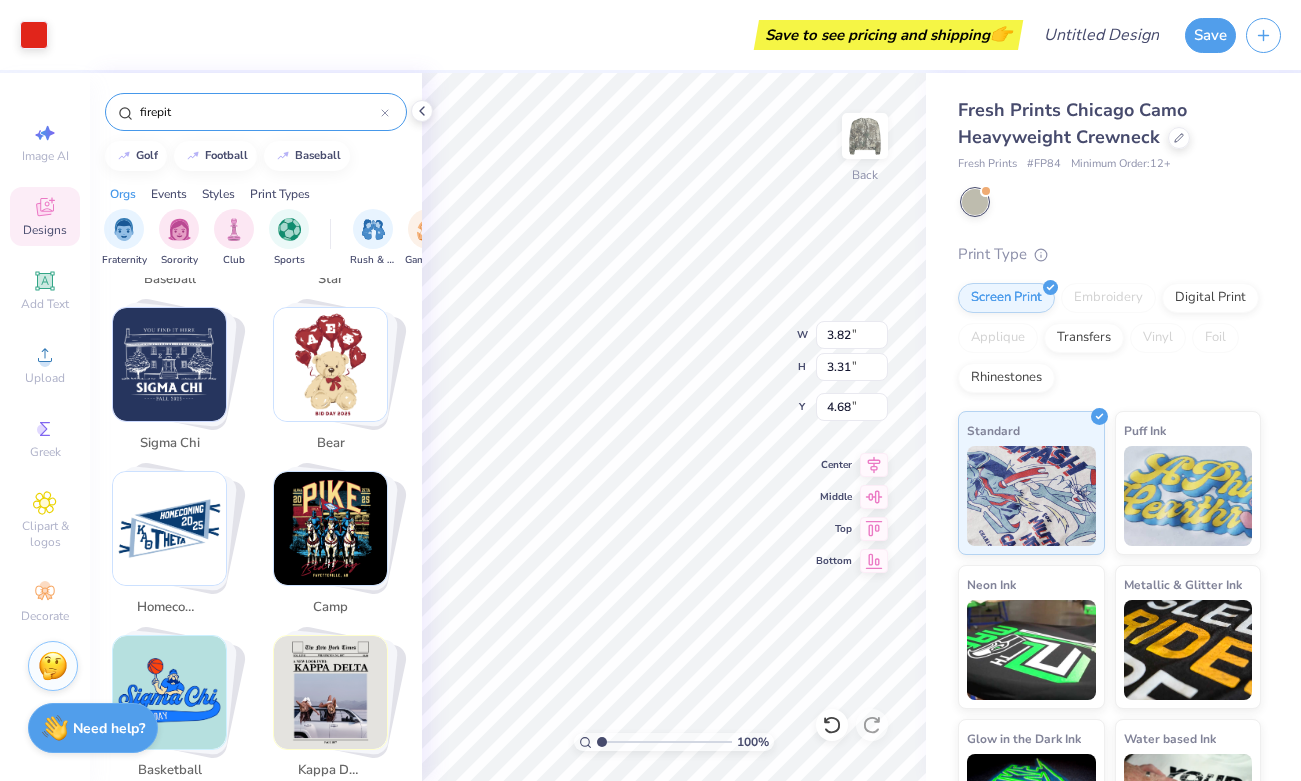 click on "firepit" at bounding box center (259, 112) 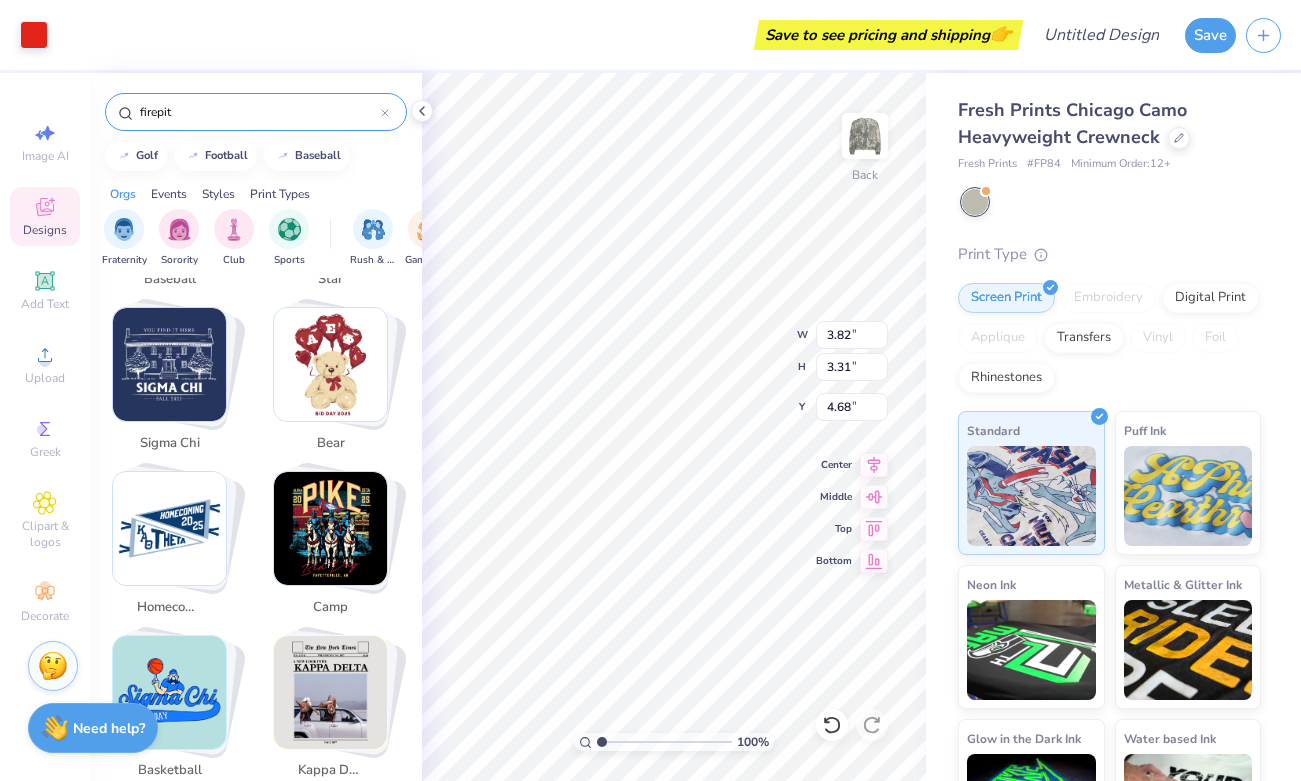 click 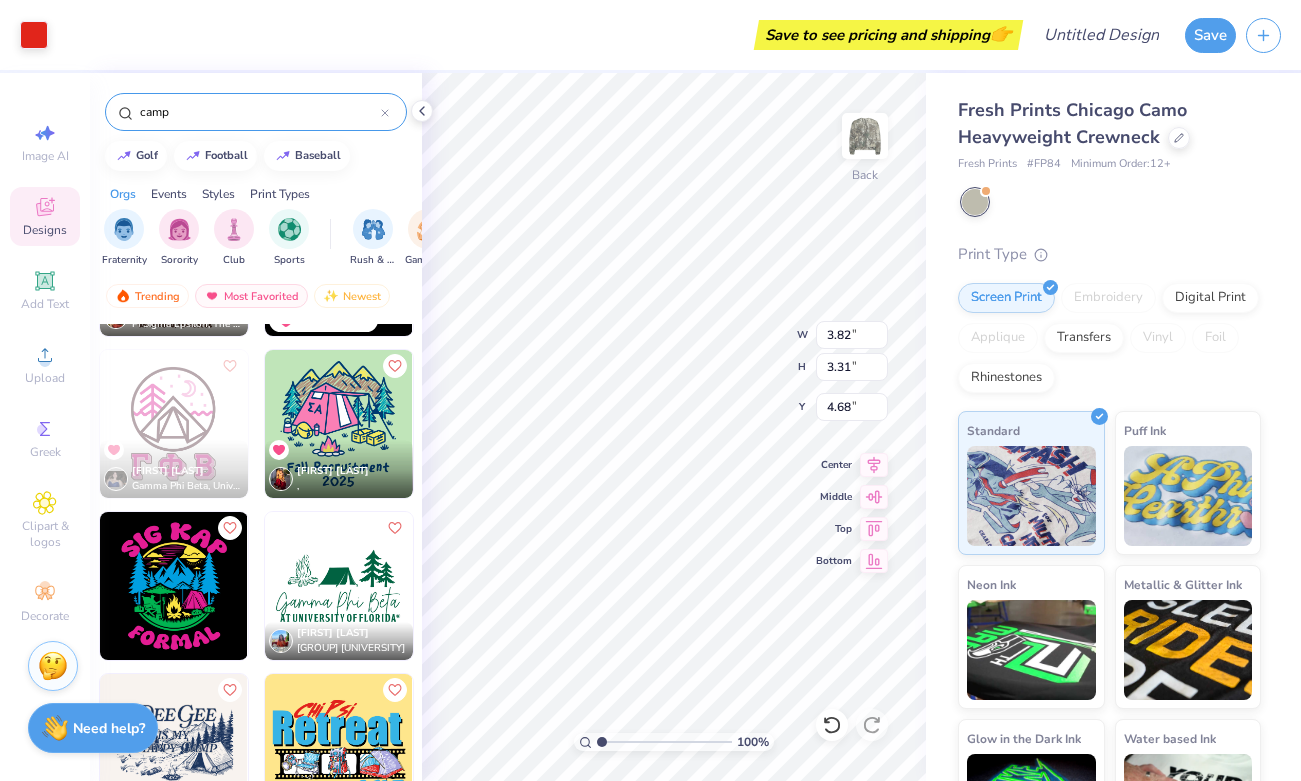 scroll, scrollTop: 975, scrollLeft: 0, axis: vertical 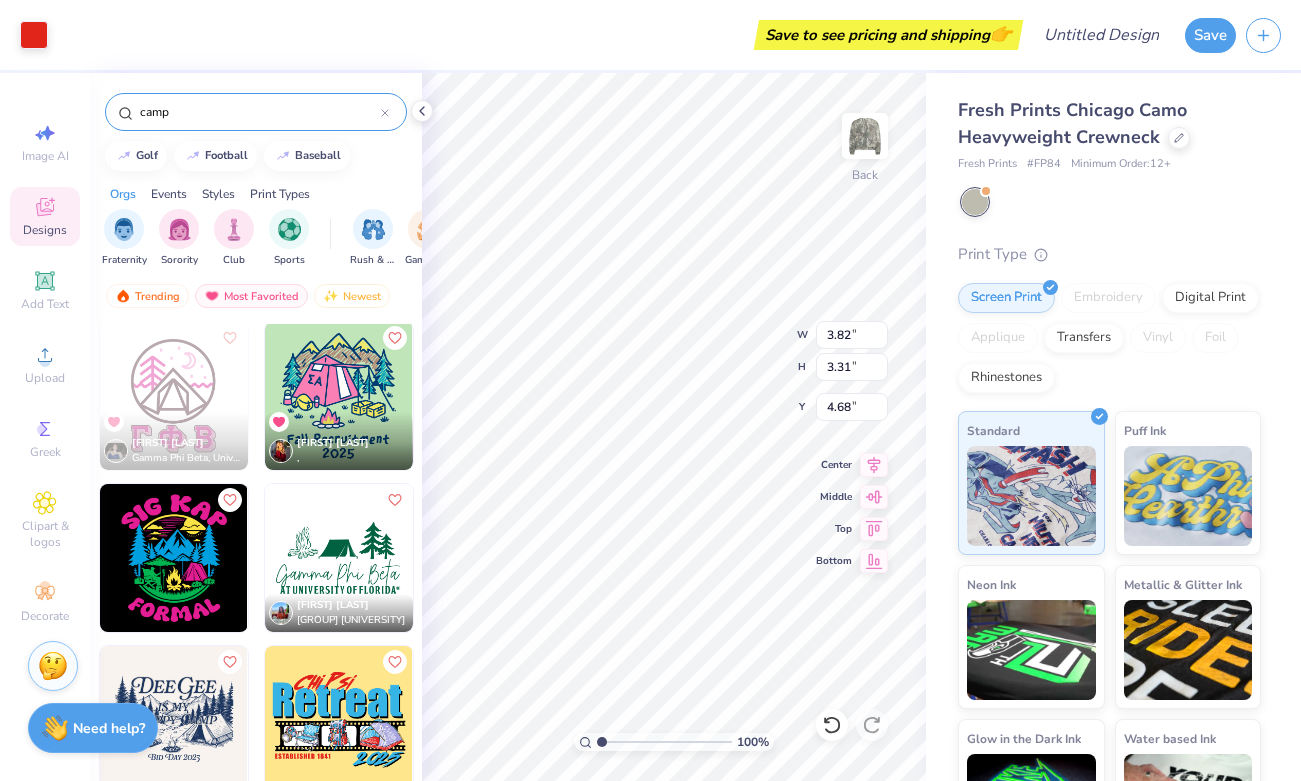 type on "camp" 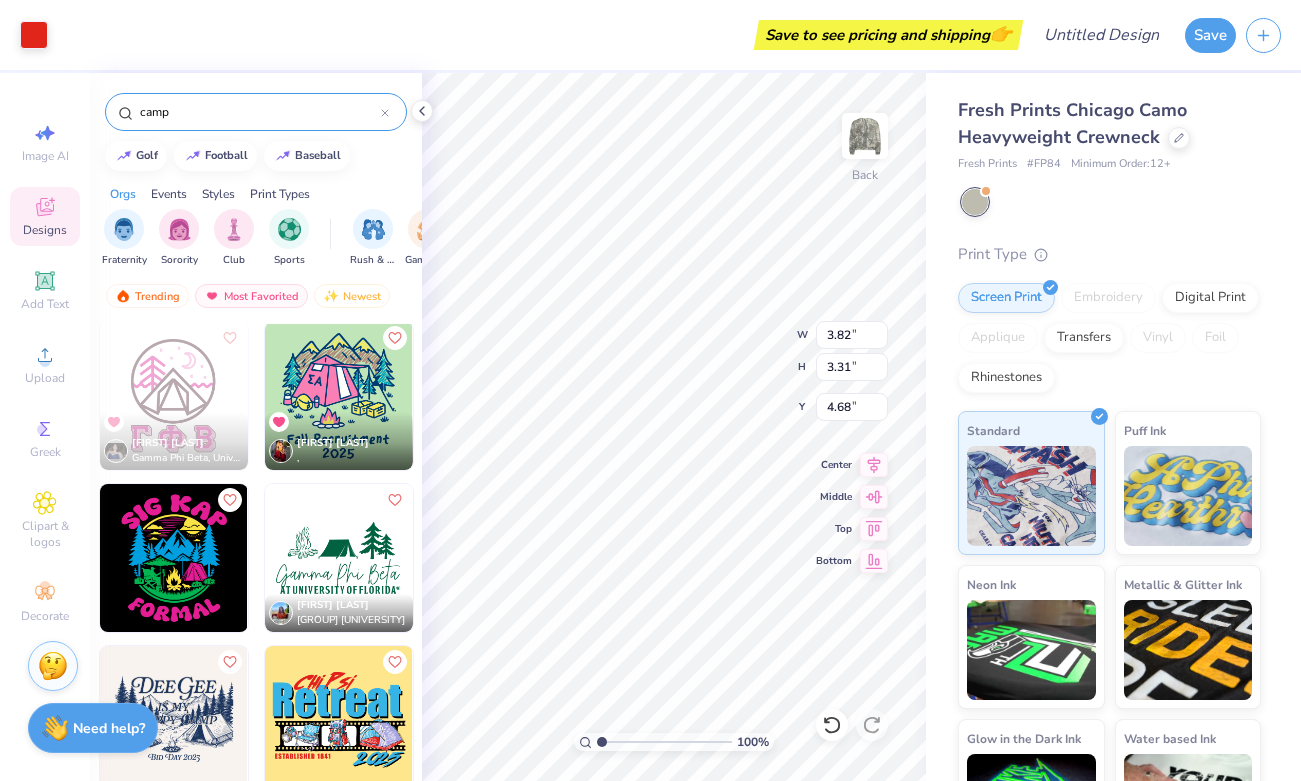 click at bounding box center [339, 558] 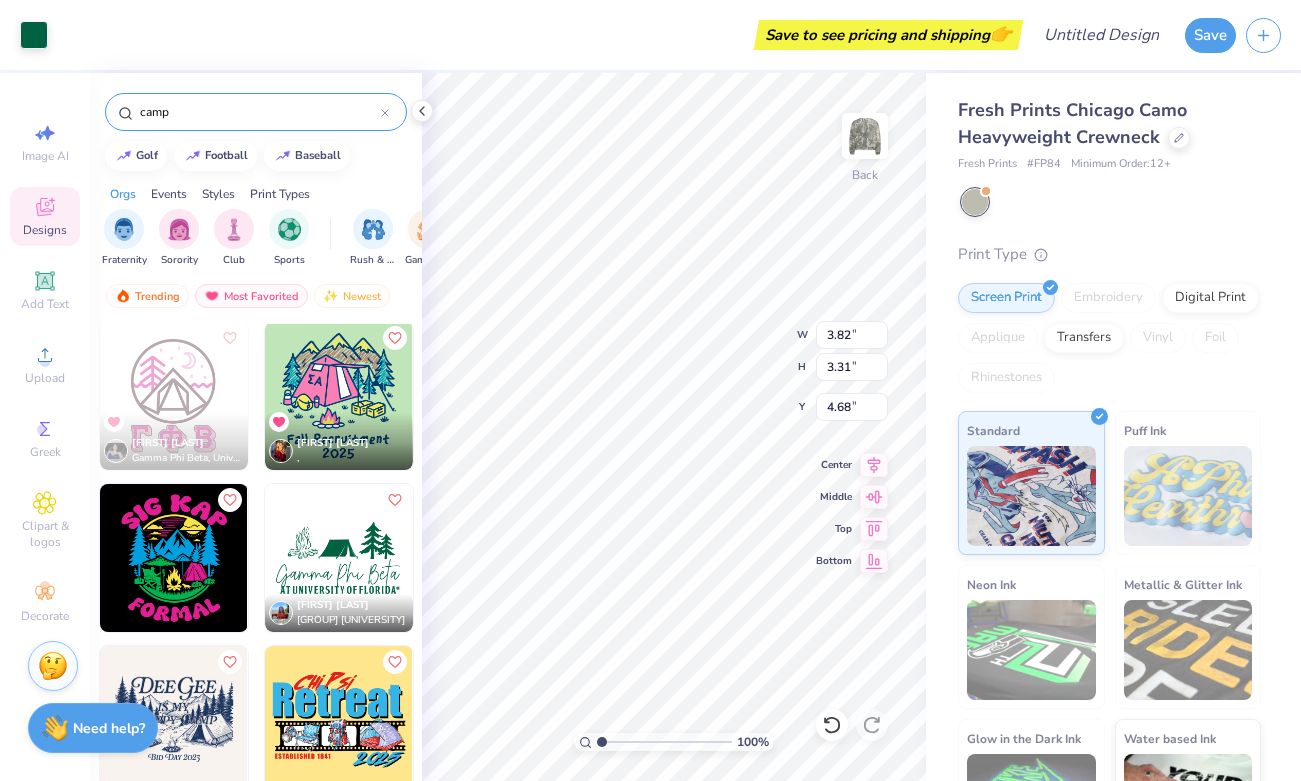 type on "10.84" 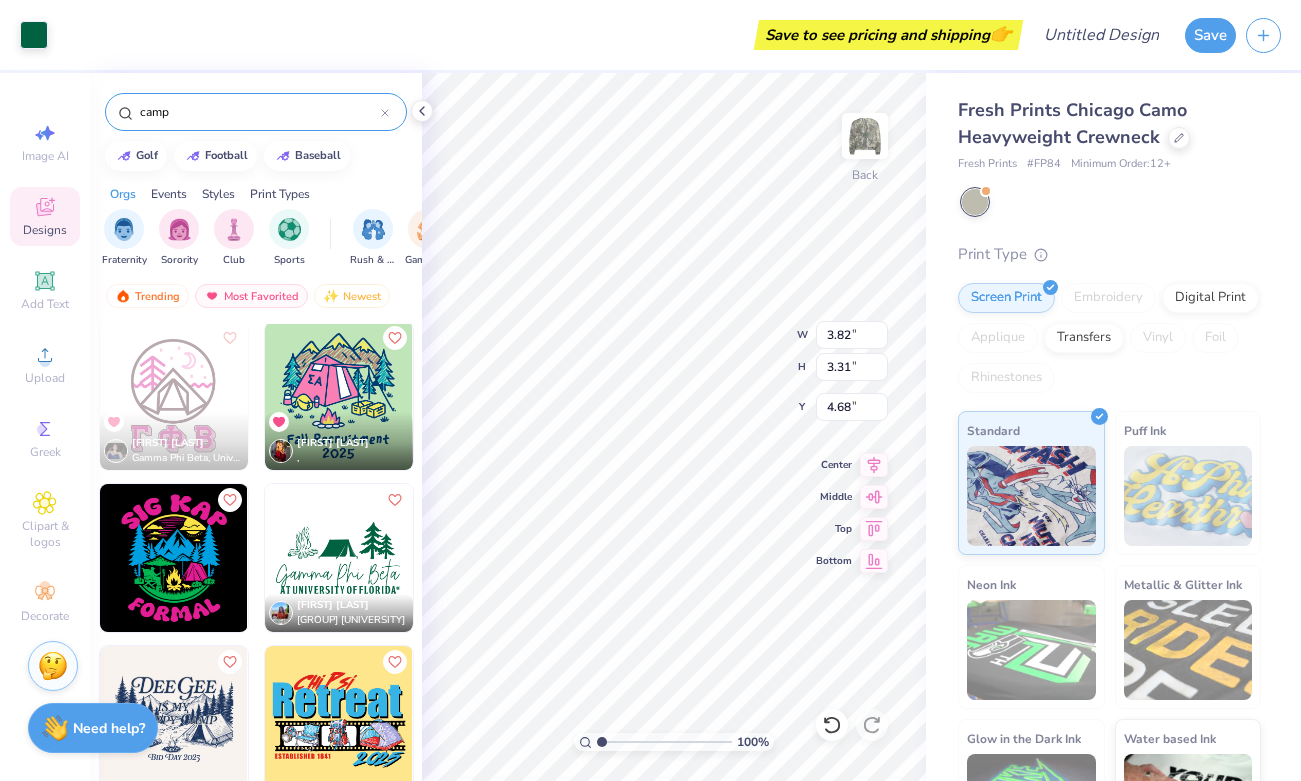 type on "6.29" 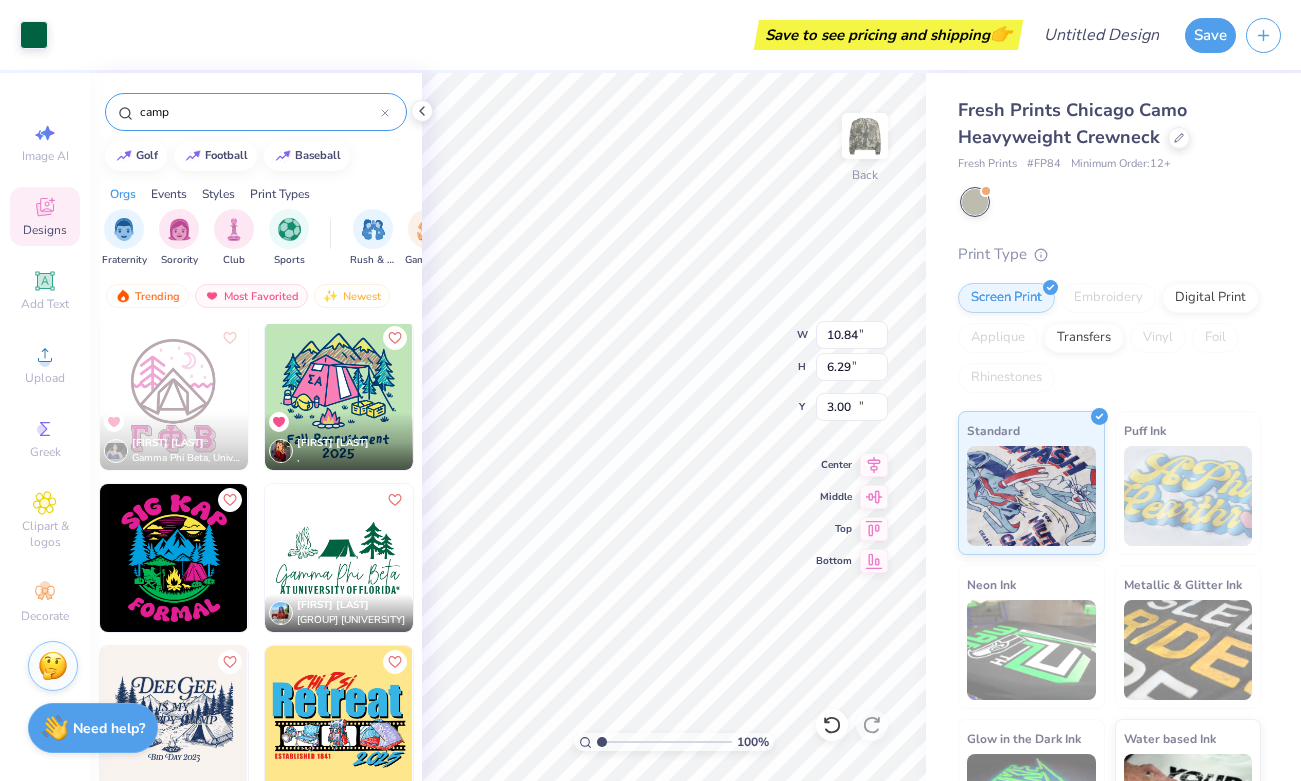 type on "13.22" 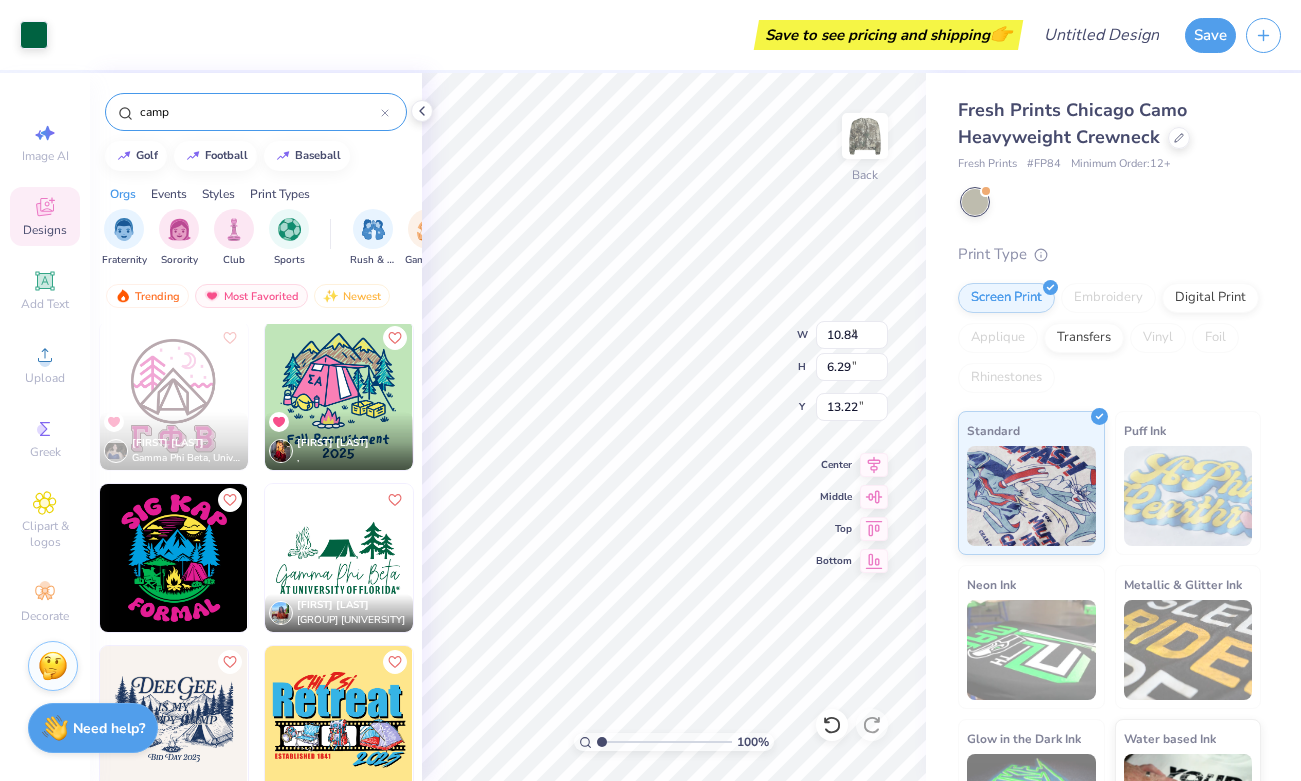 type on "1.34" 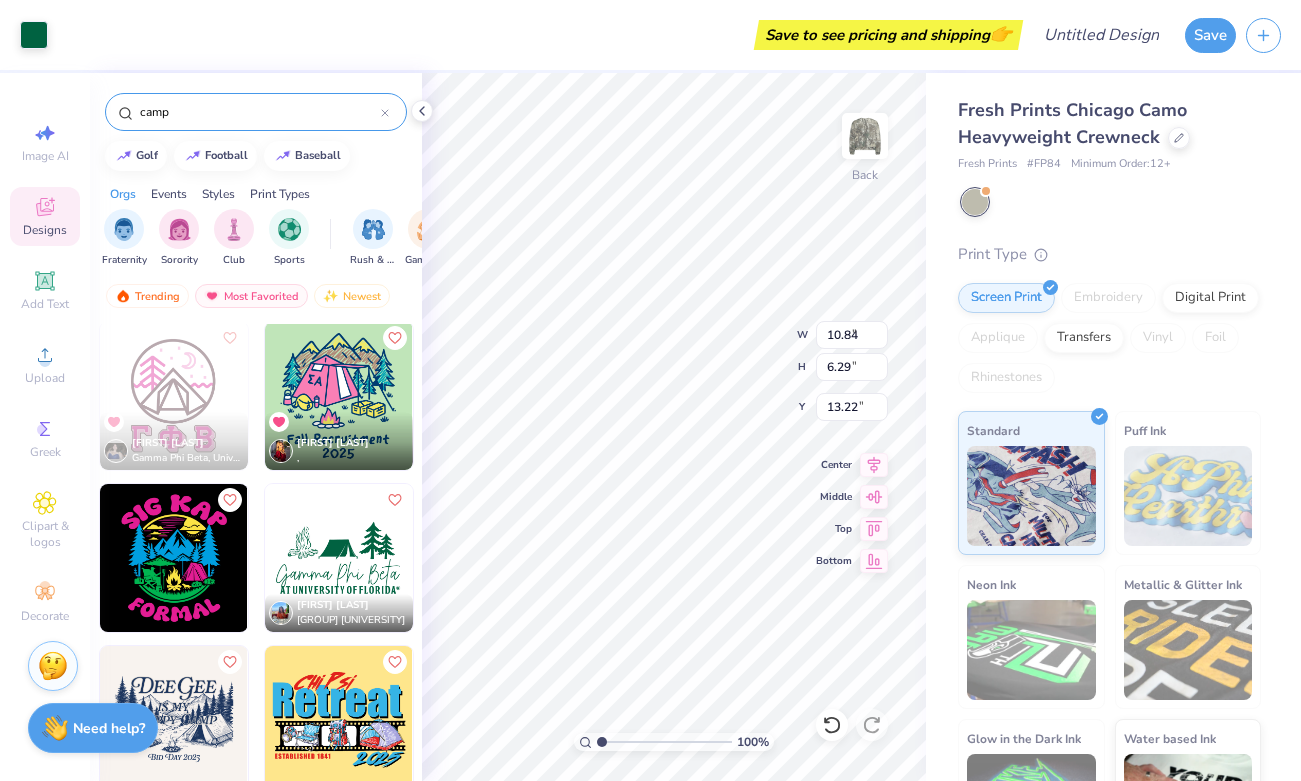 type on "2.14" 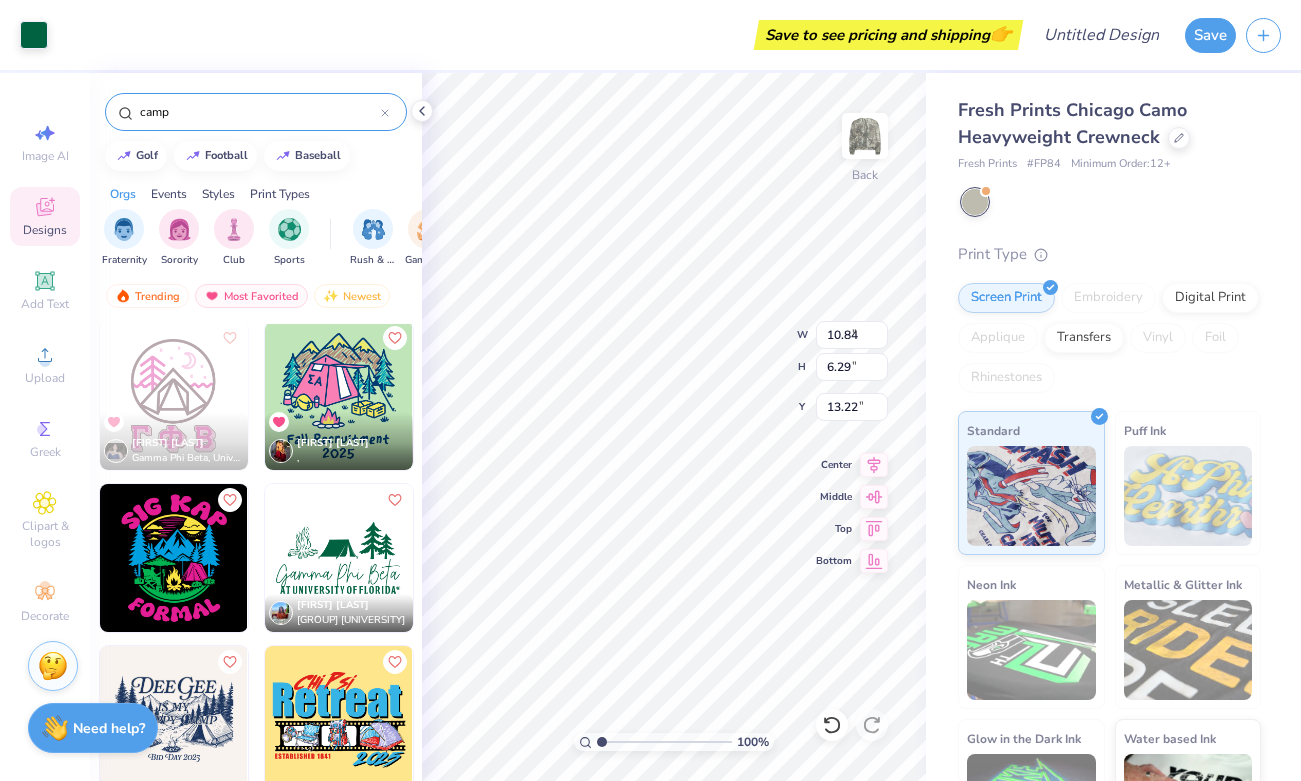 type on "13.62" 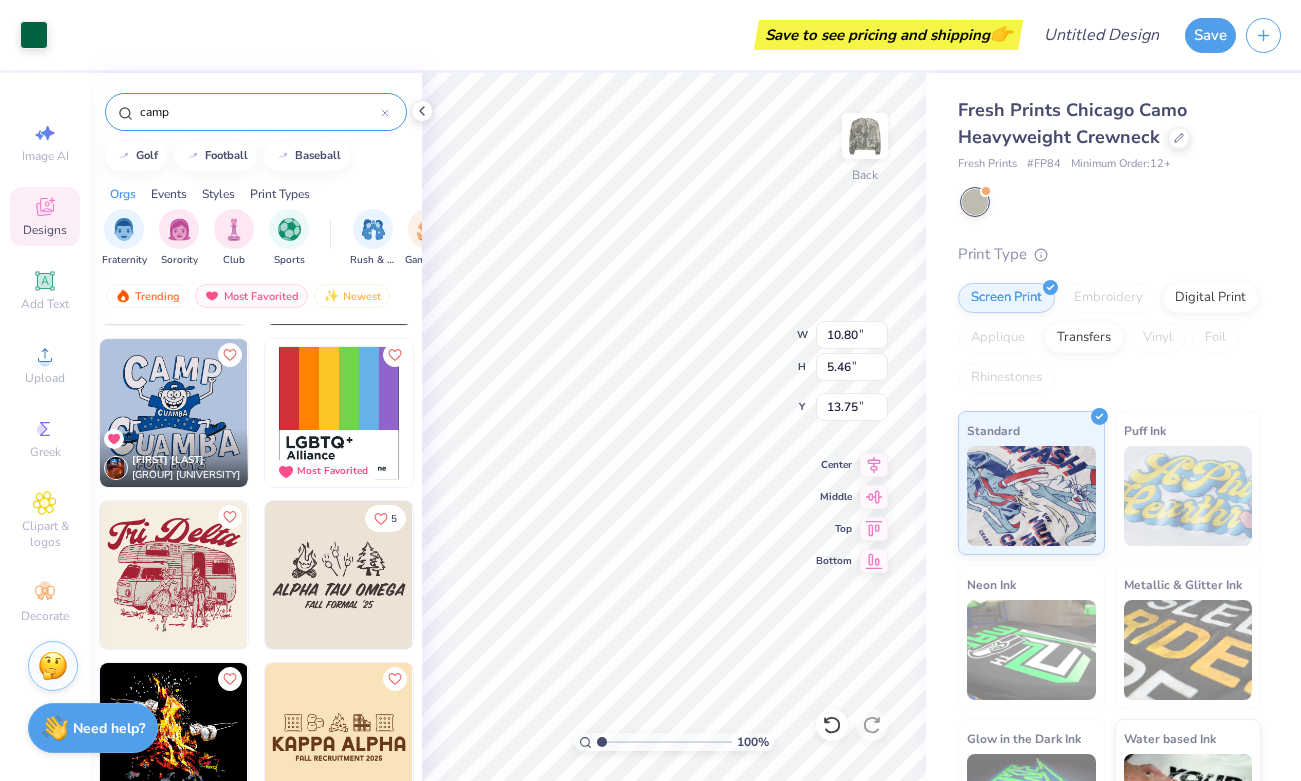 scroll, scrollTop: 1782, scrollLeft: 0, axis: vertical 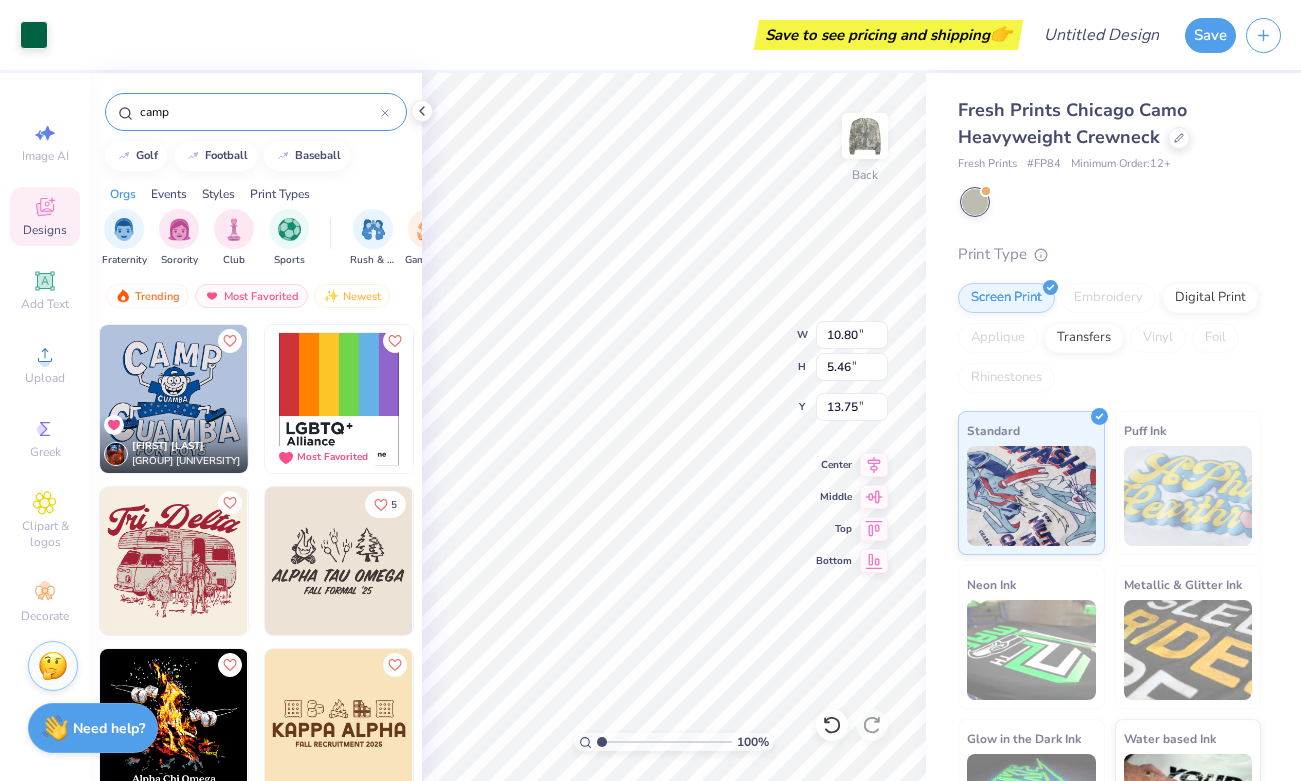 click at bounding box center (190, 561) 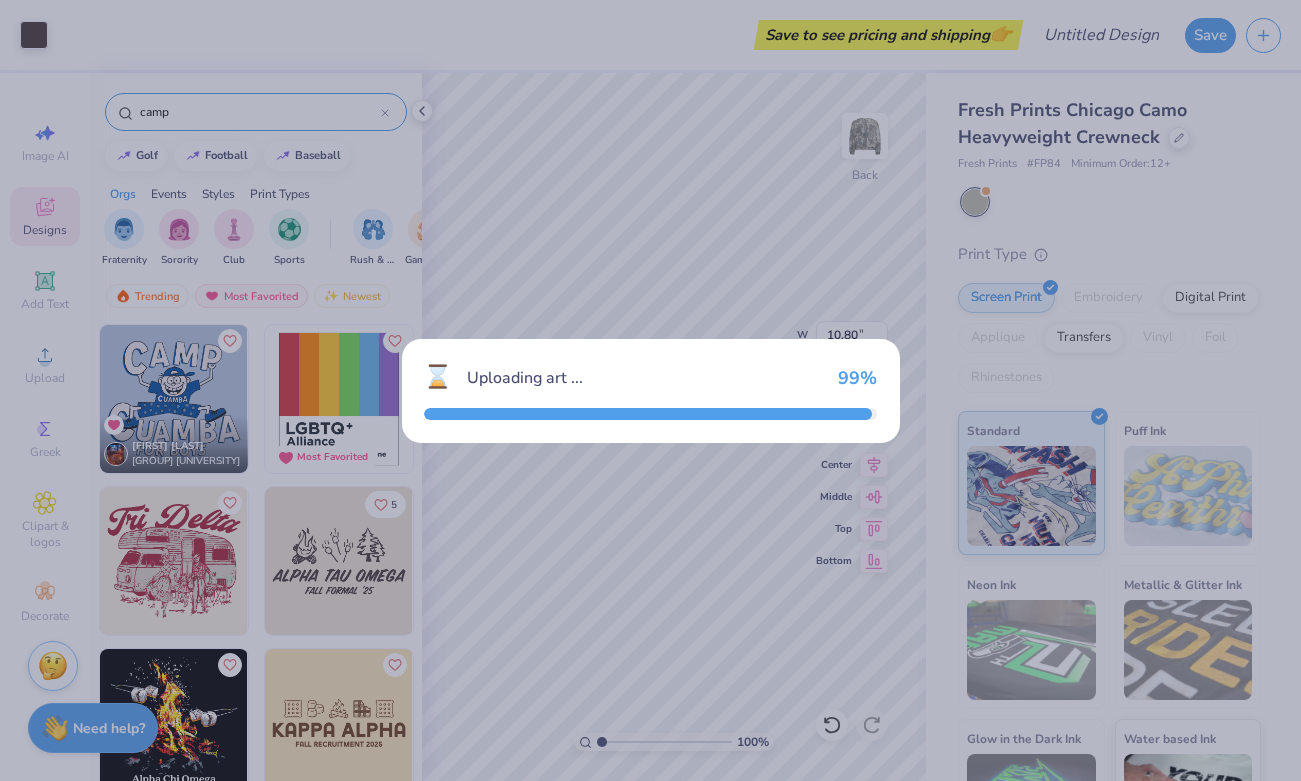 type on "8.39" 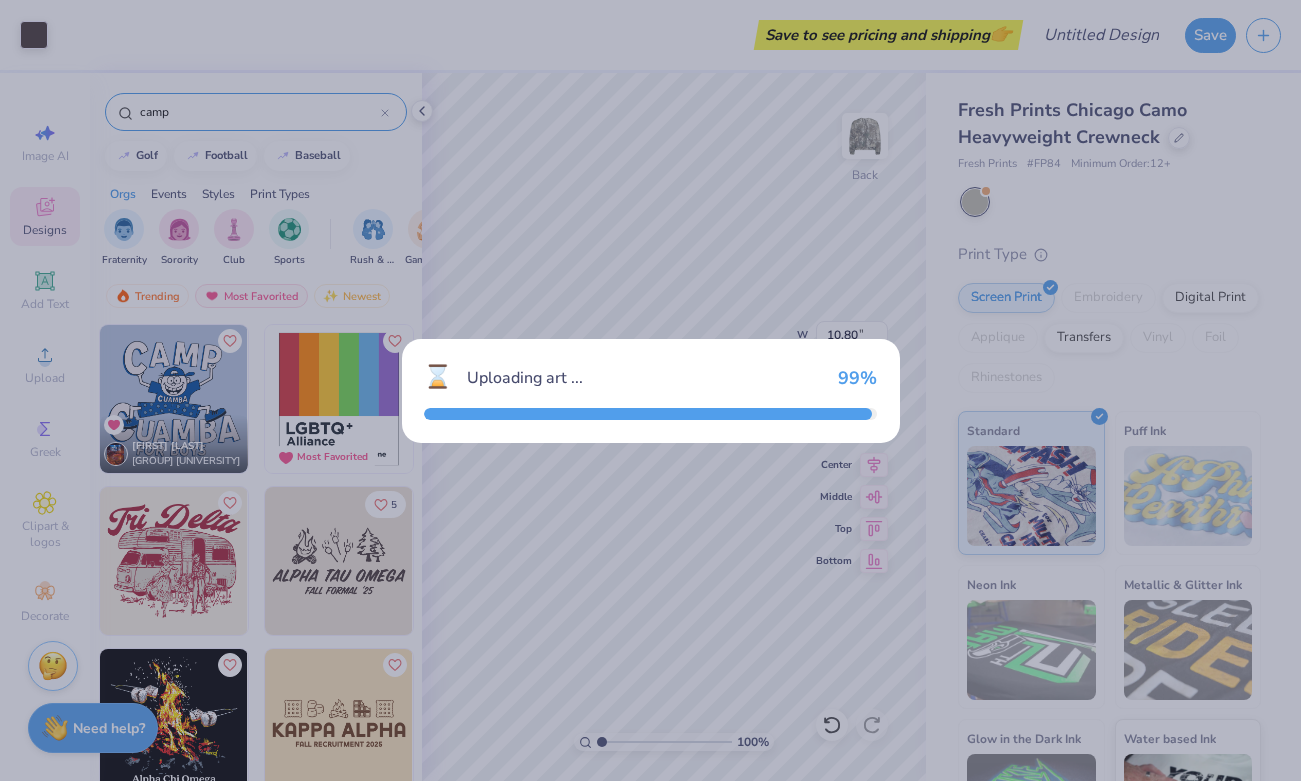 type on "4.21" 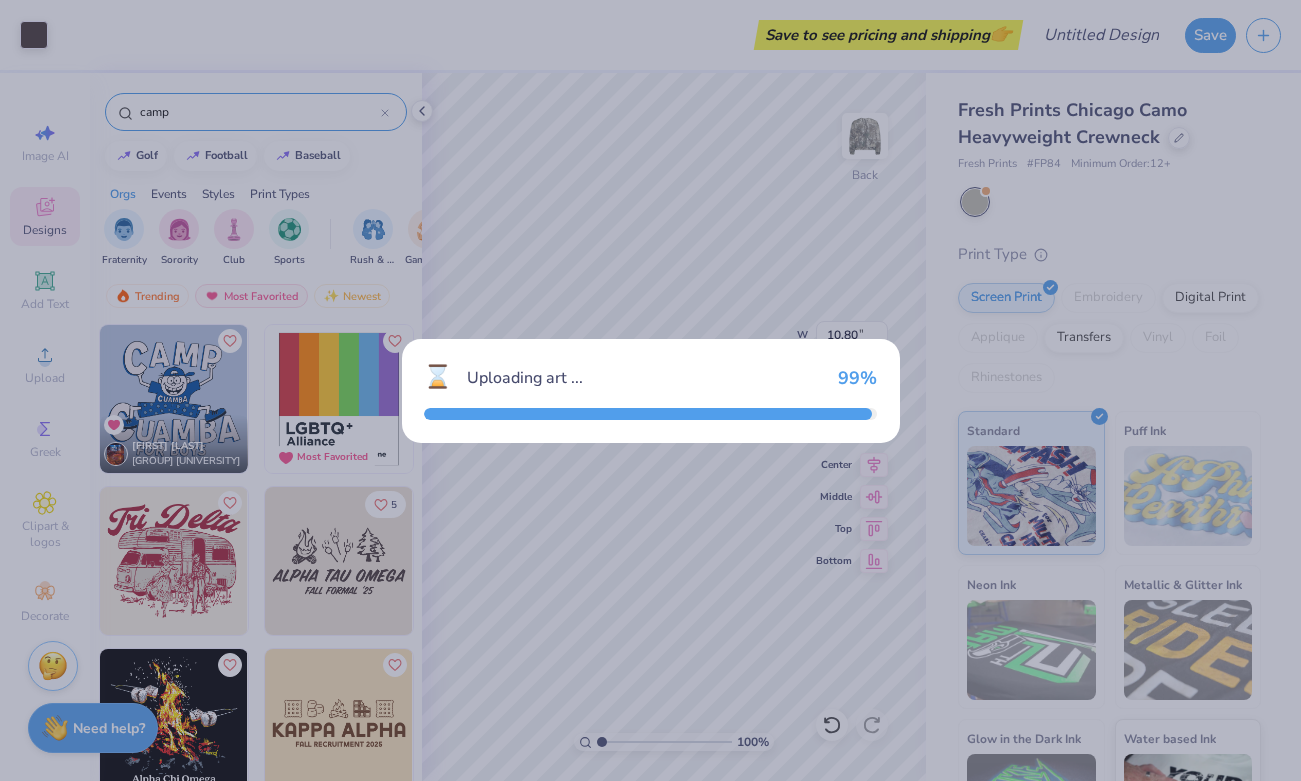 type on "3.00" 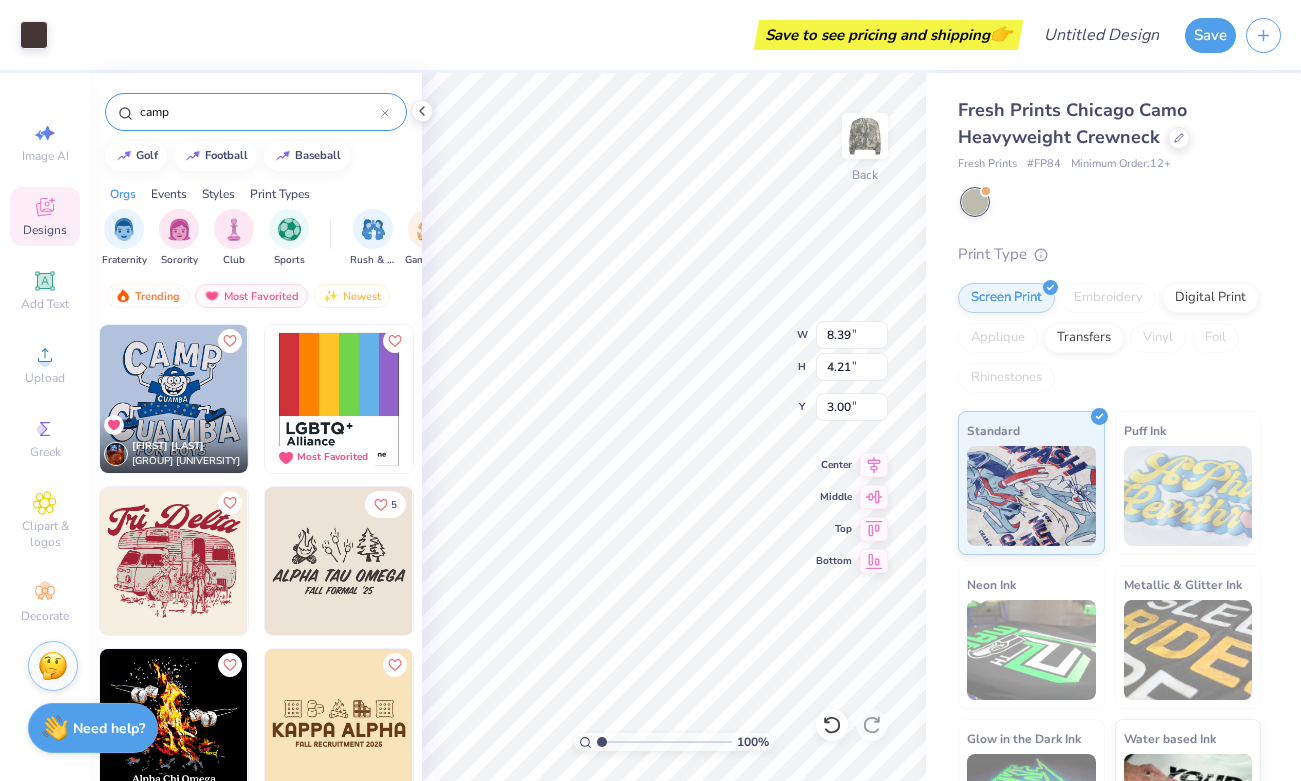 type on "10.80" 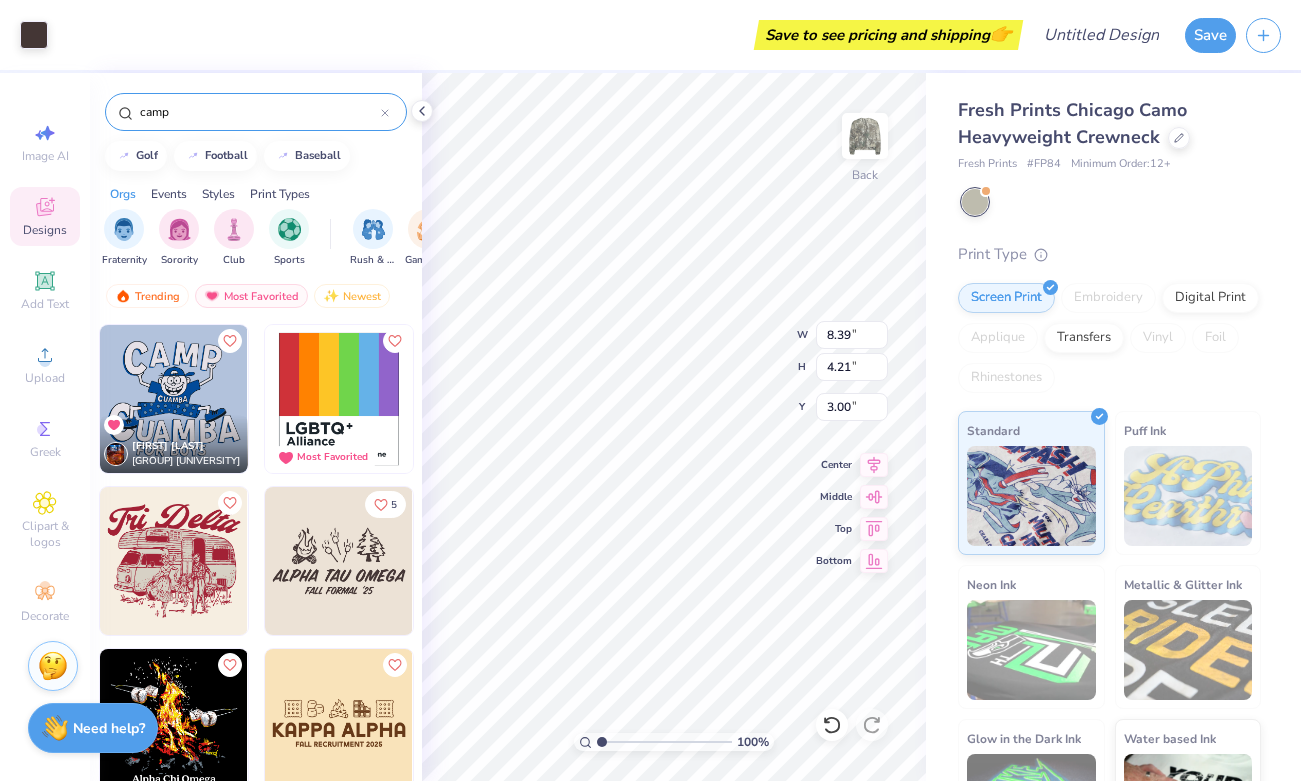 type on "2.61" 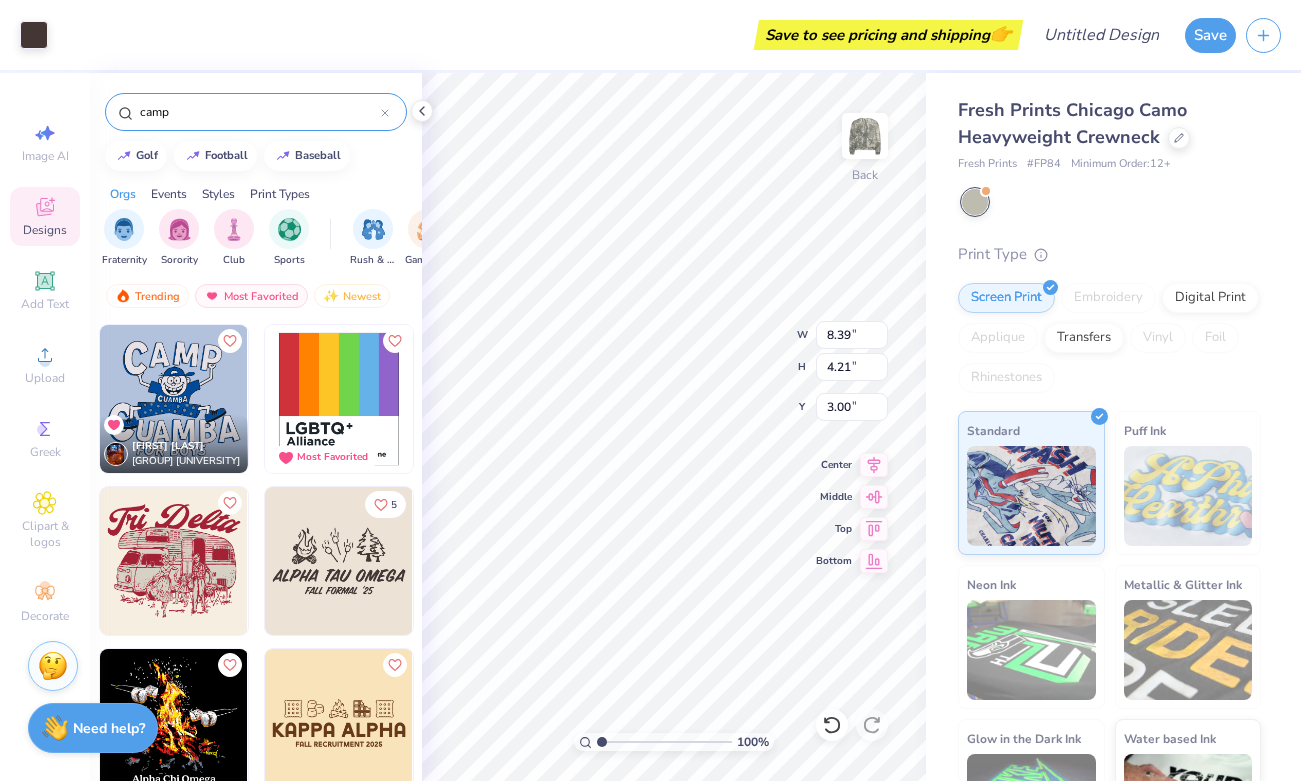 type on "16.59" 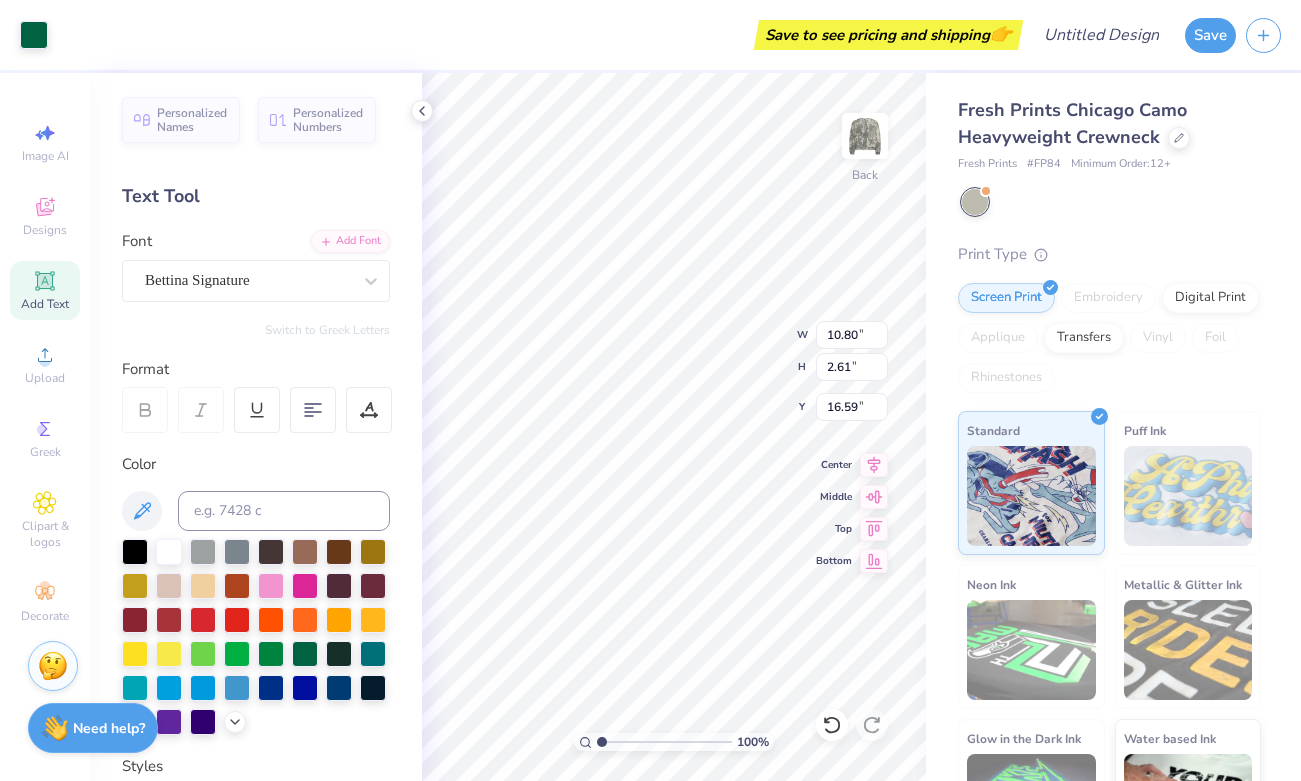 type on "12.84" 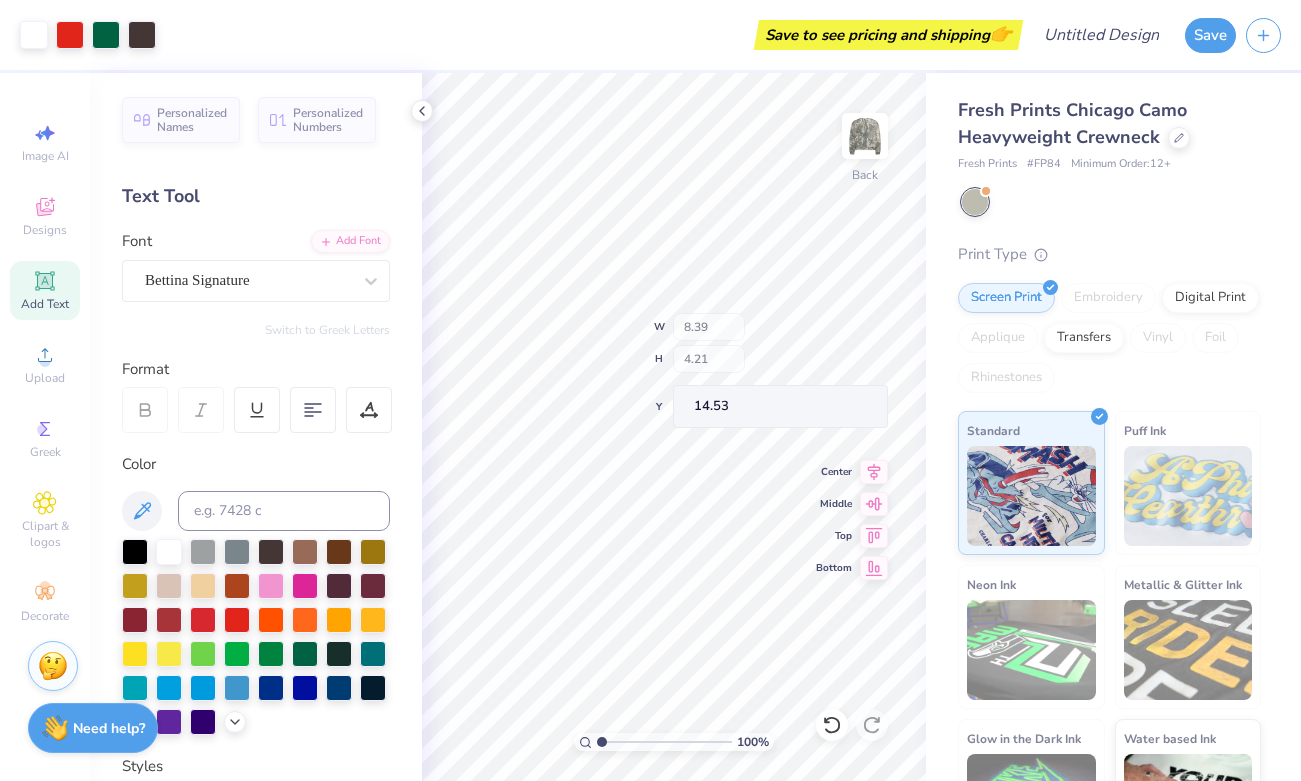 type on "14.53" 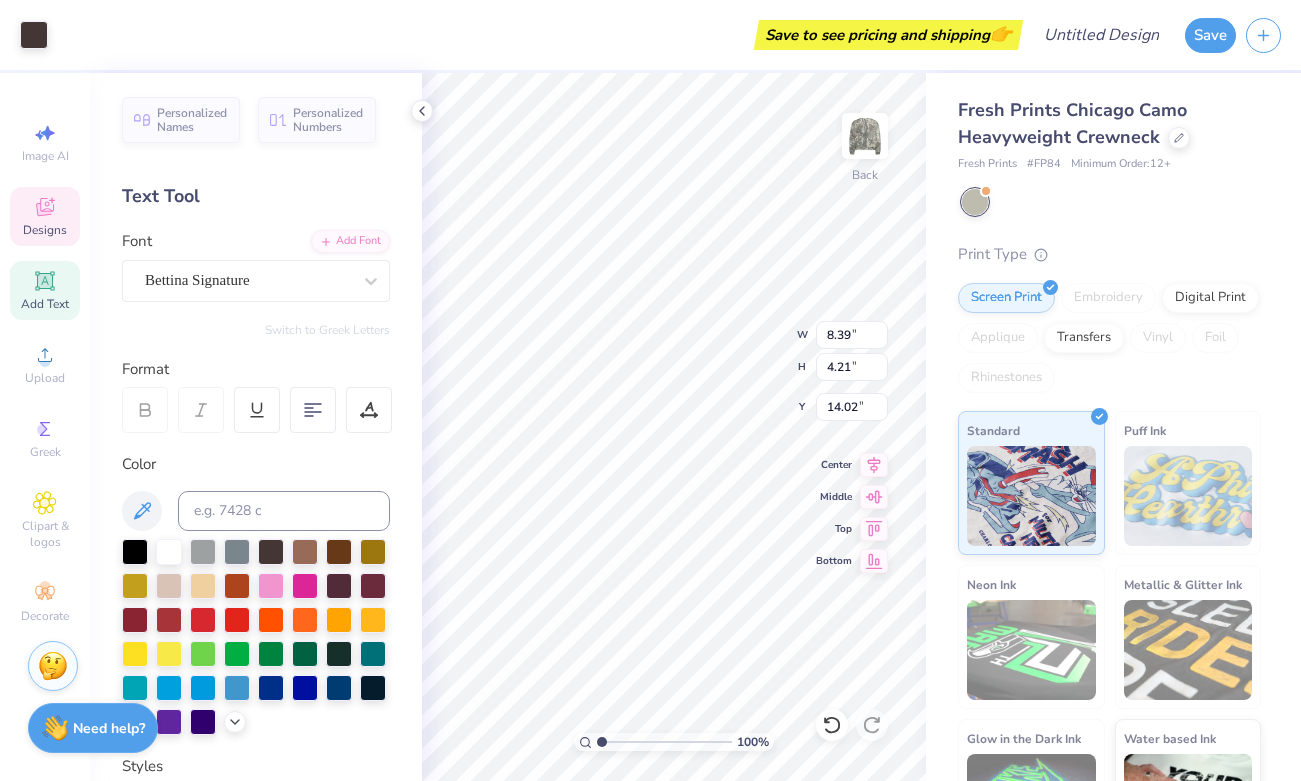 type on "14.02" 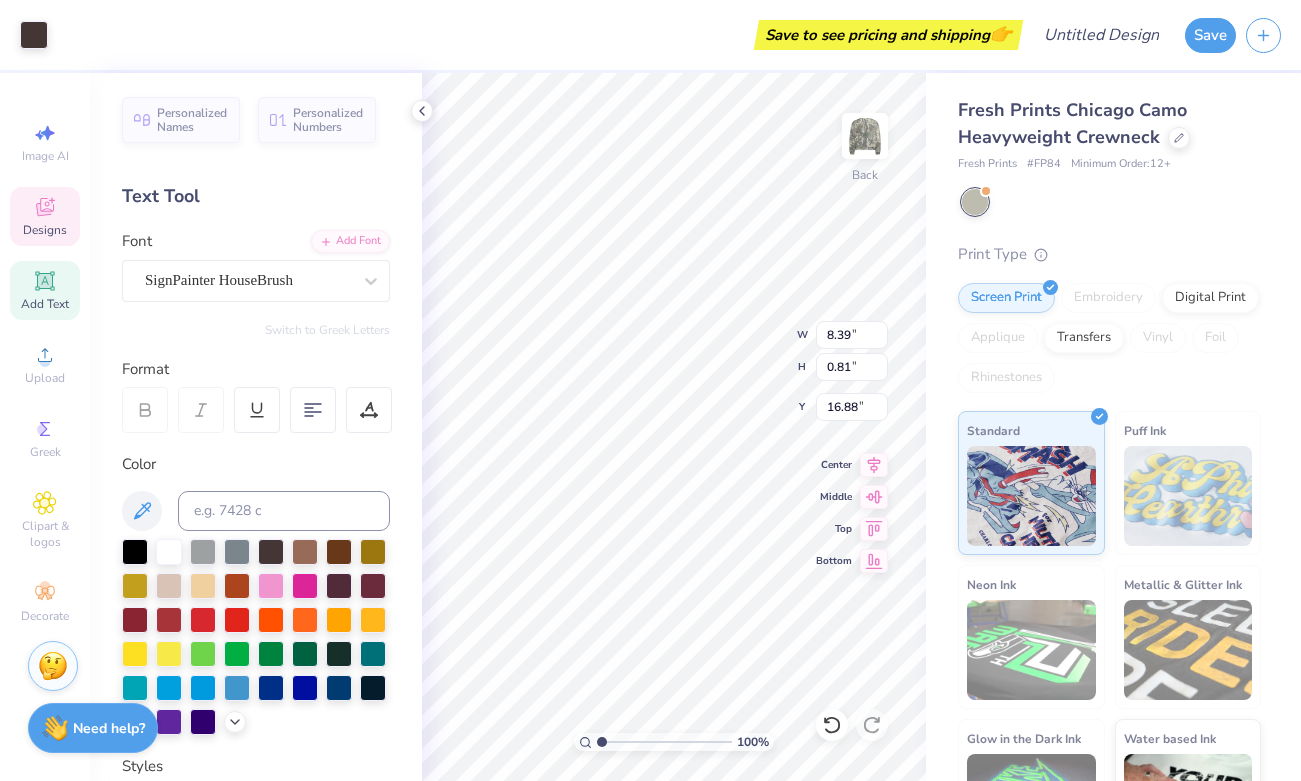 type on "0.81" 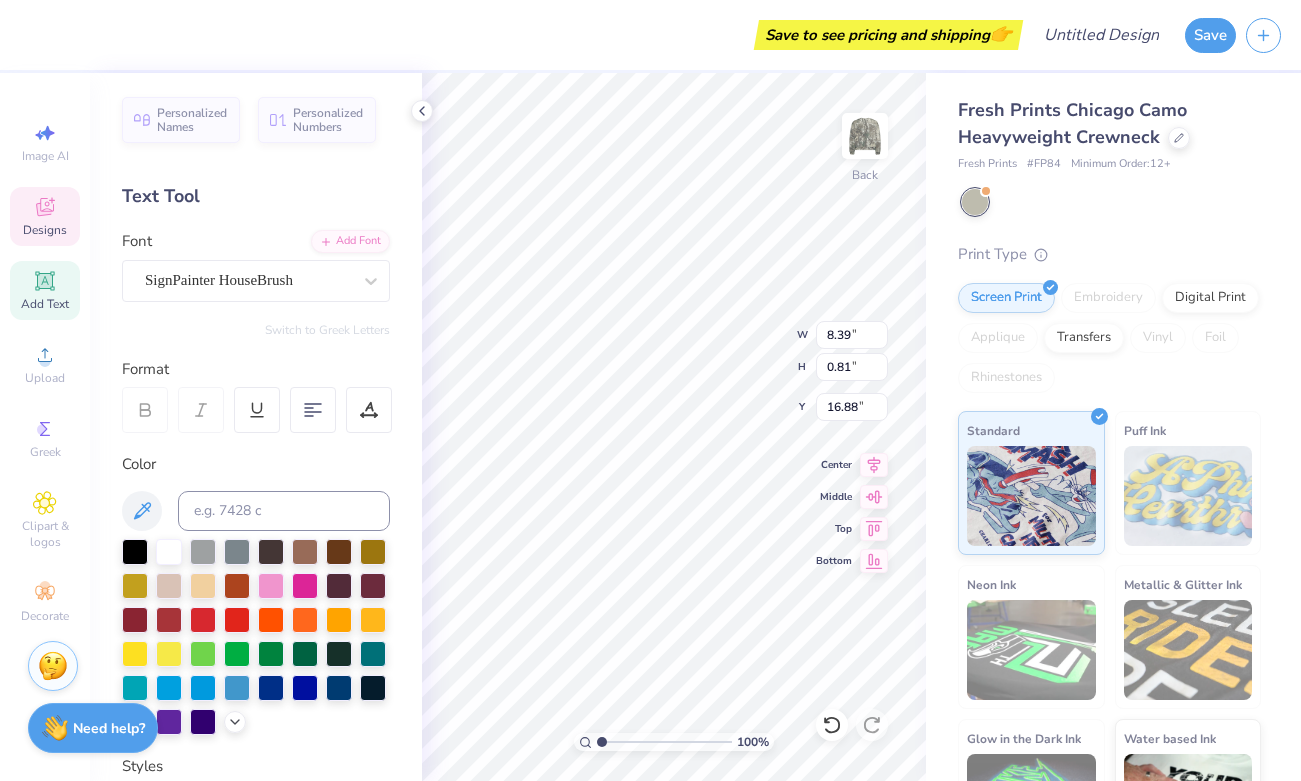 type on "alpha tau oega" 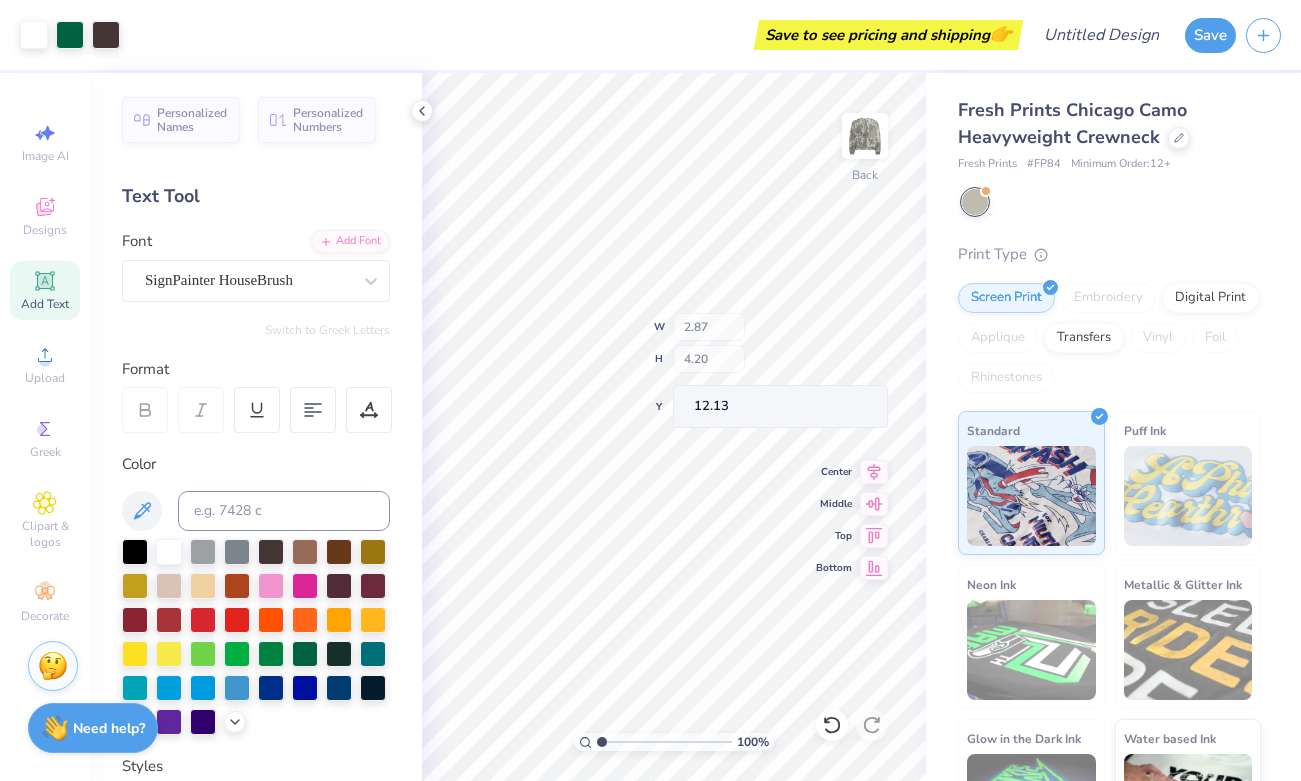 type on "2.87" 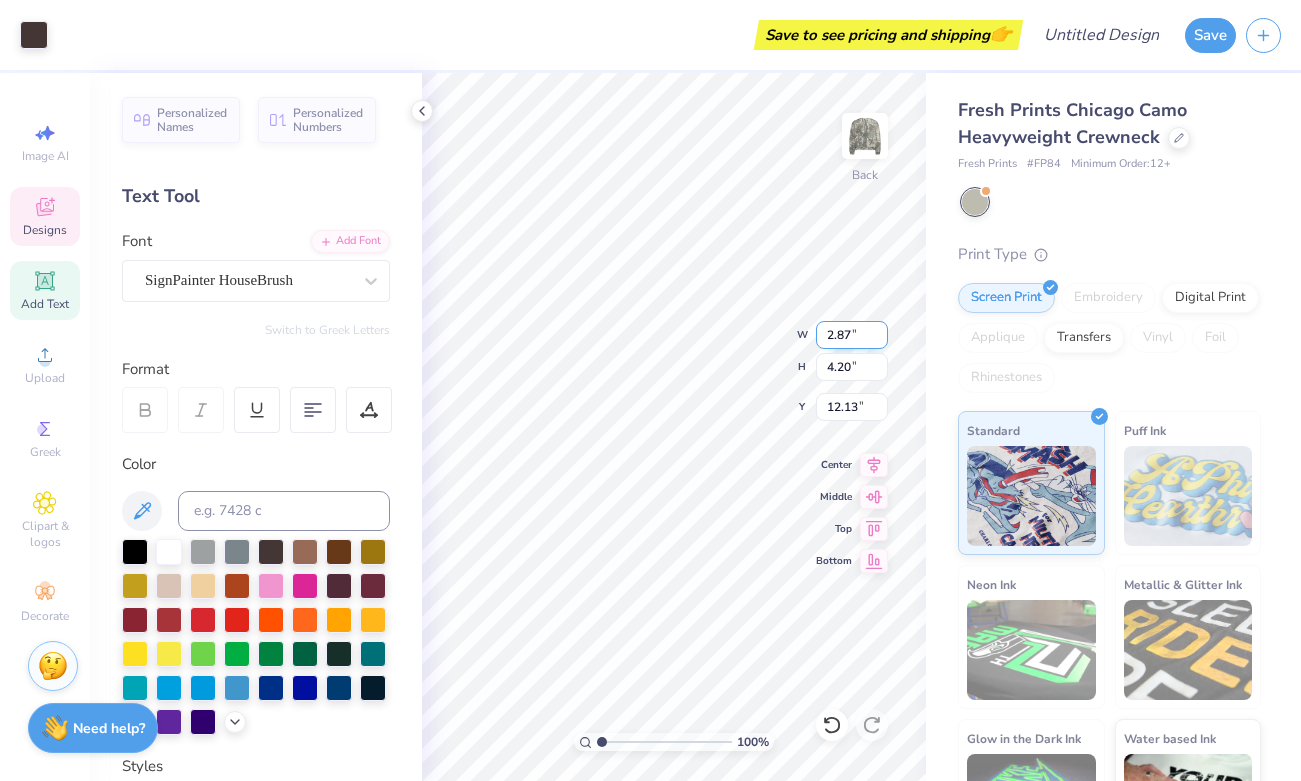 click on "100  % Back W 2.87 2.87 " H 4.20 4.20 " Y 12.13 12.13 " Center Middle Top Bottom" at bounding box center [674, 427] 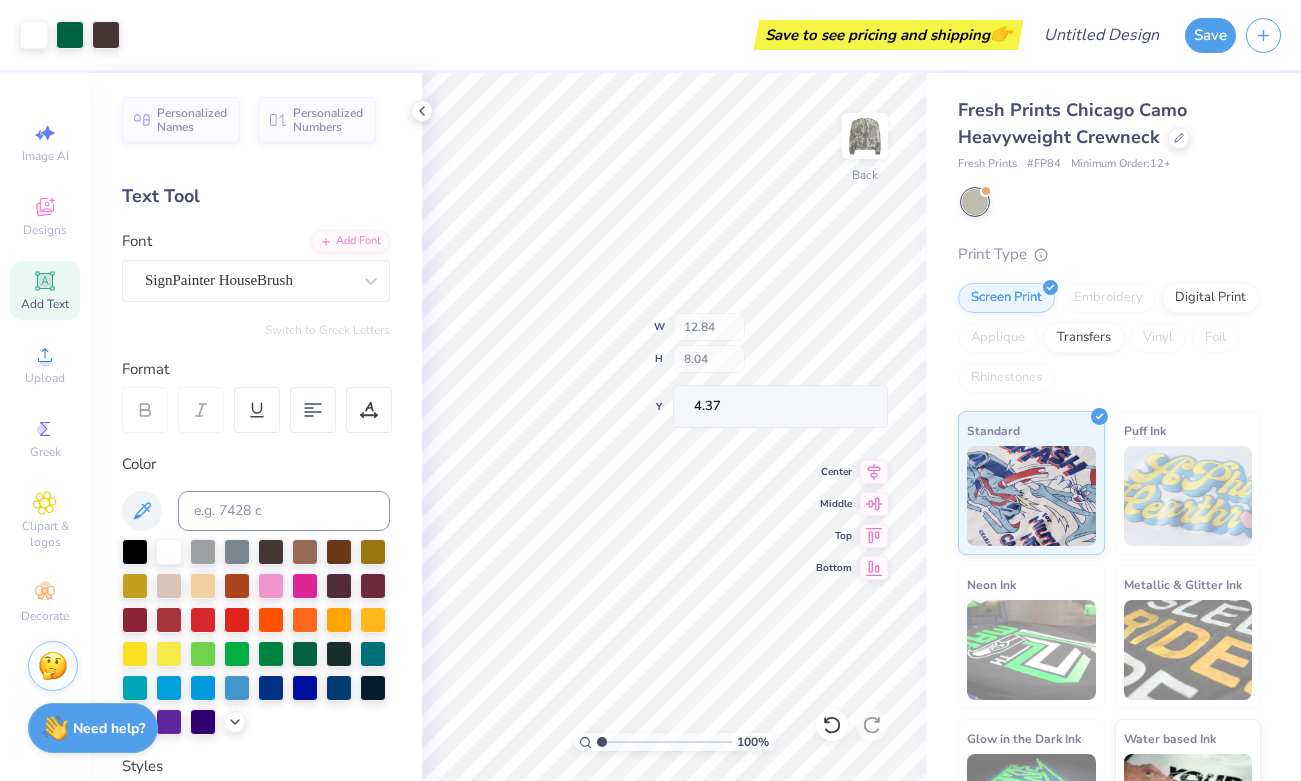 type on "12.84" 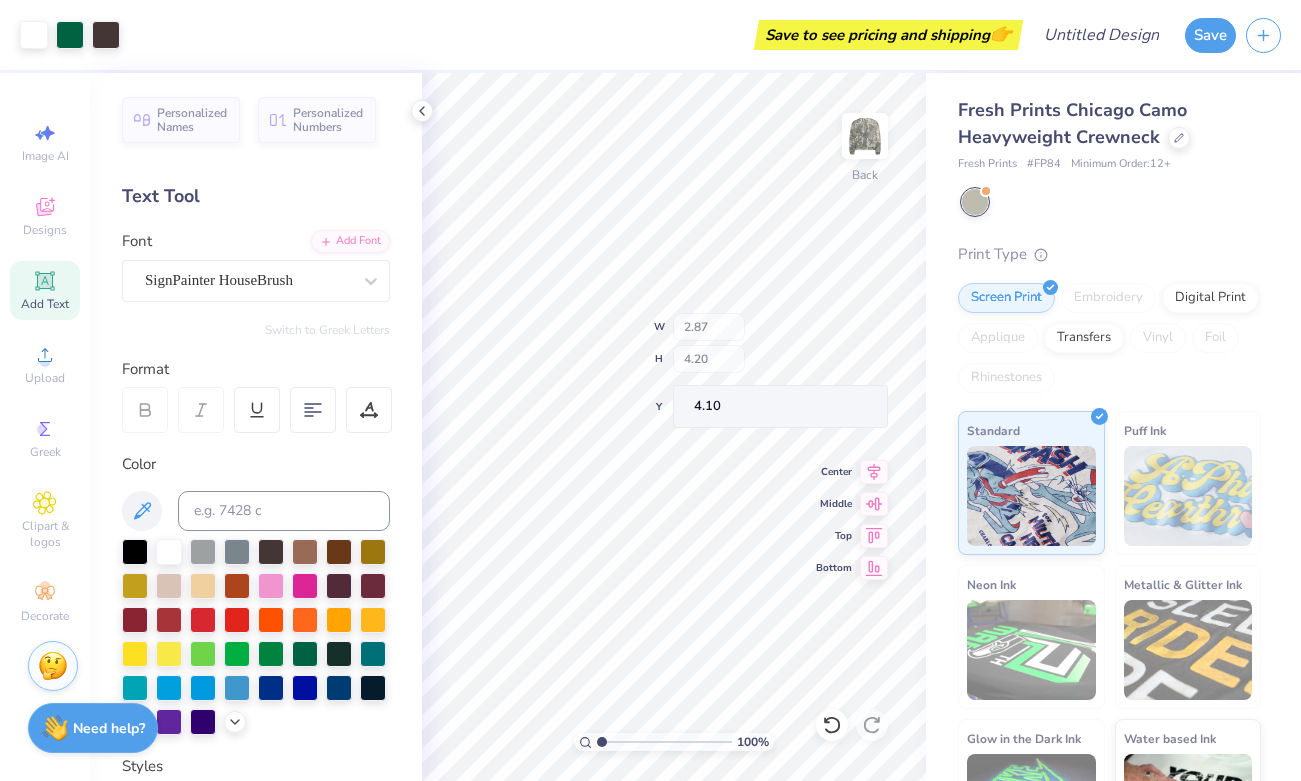 type on "4.10" 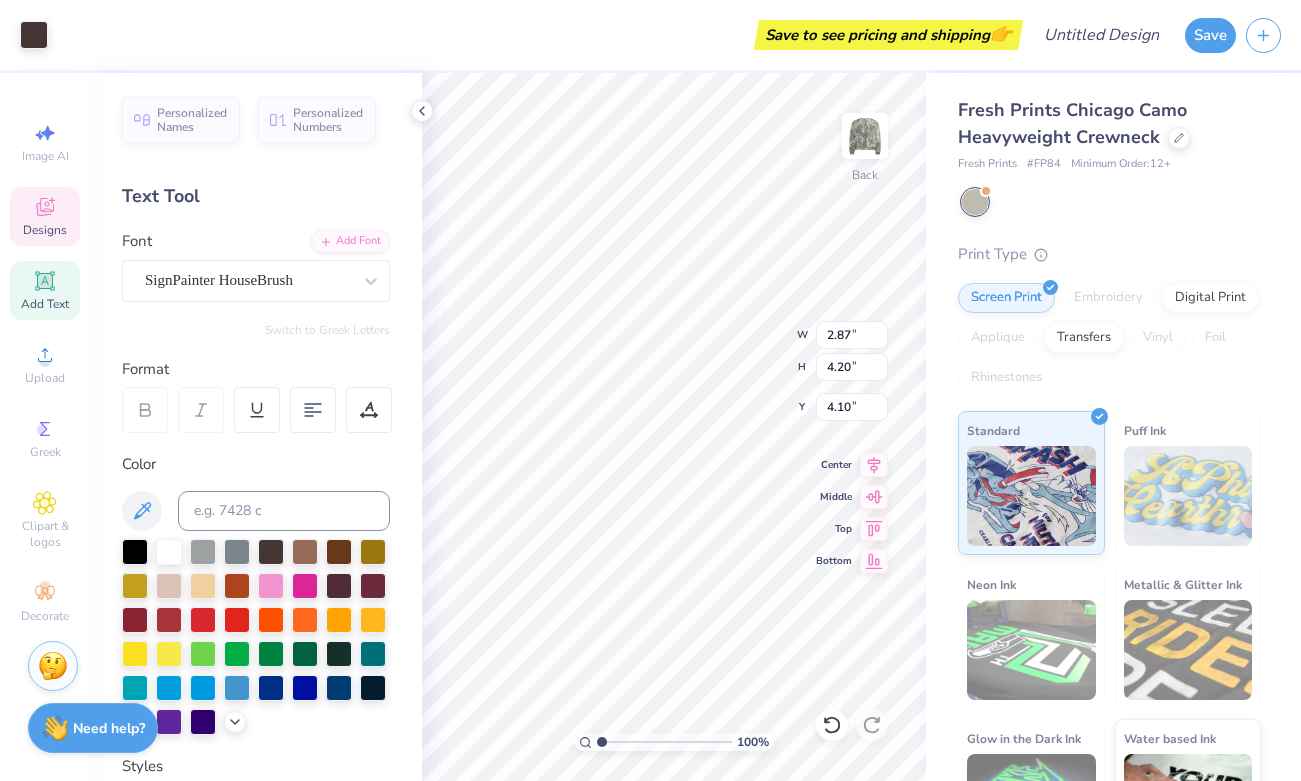 type on "3.48" 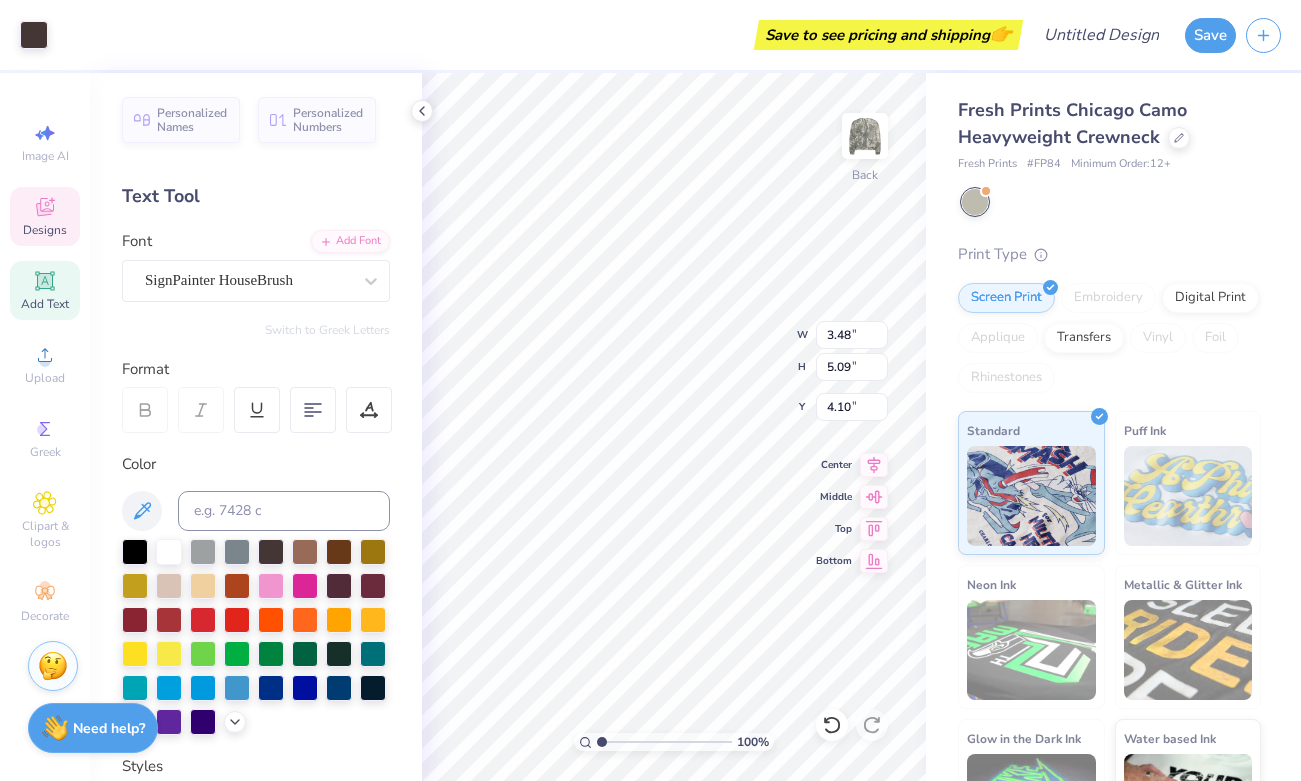 type on "1.04" 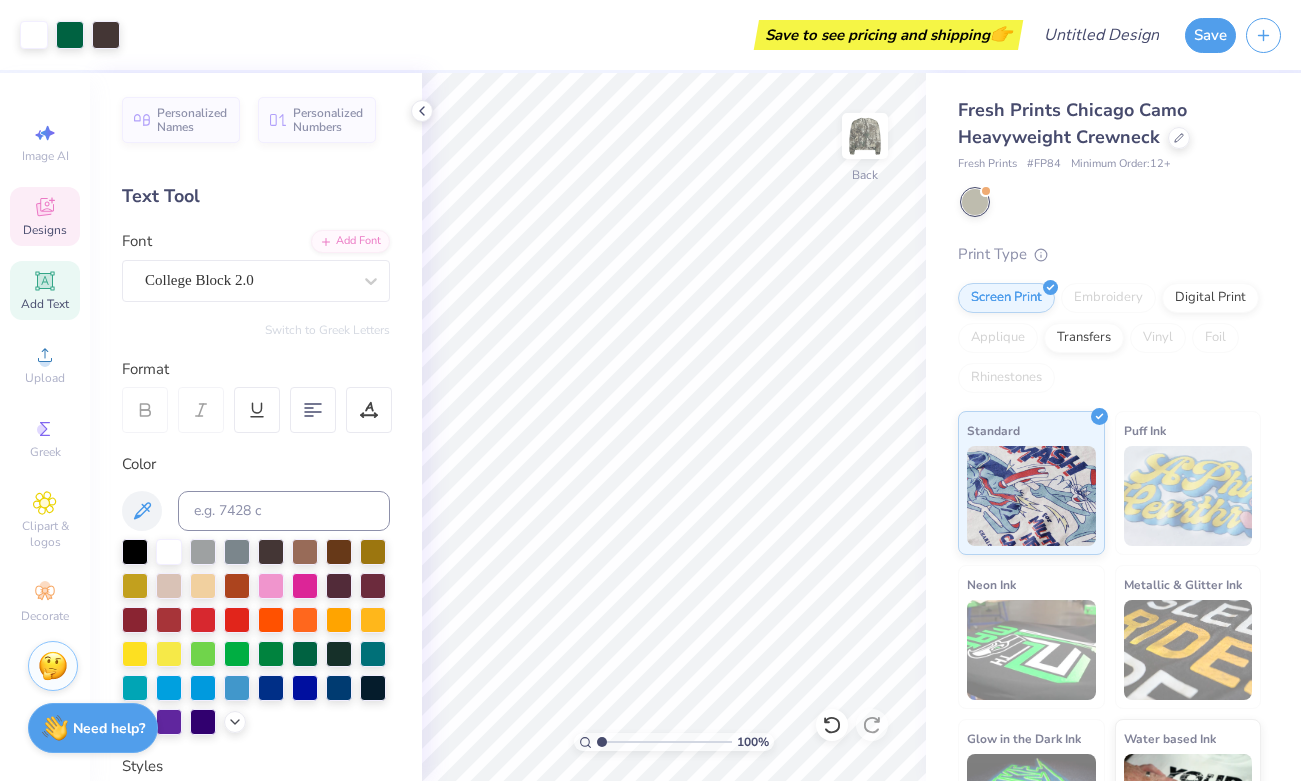 click 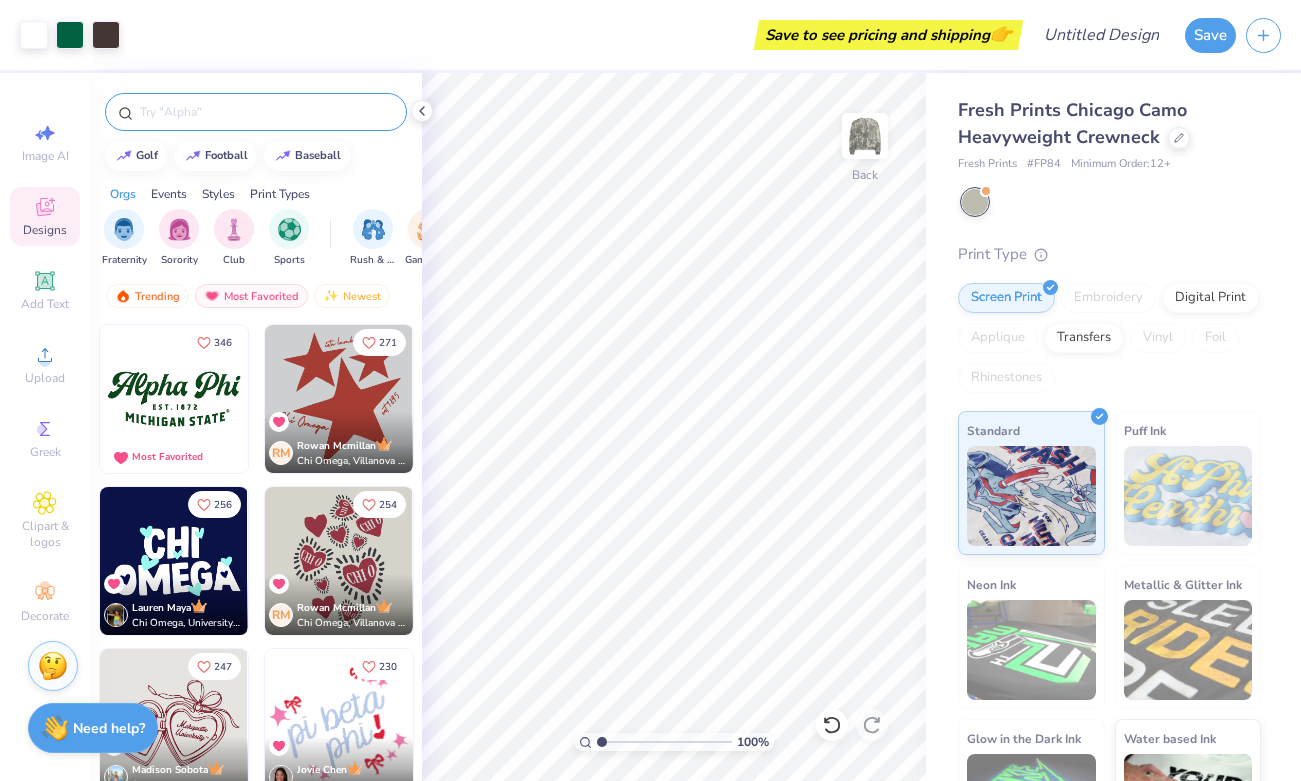 click at bounding box center [266, 112] 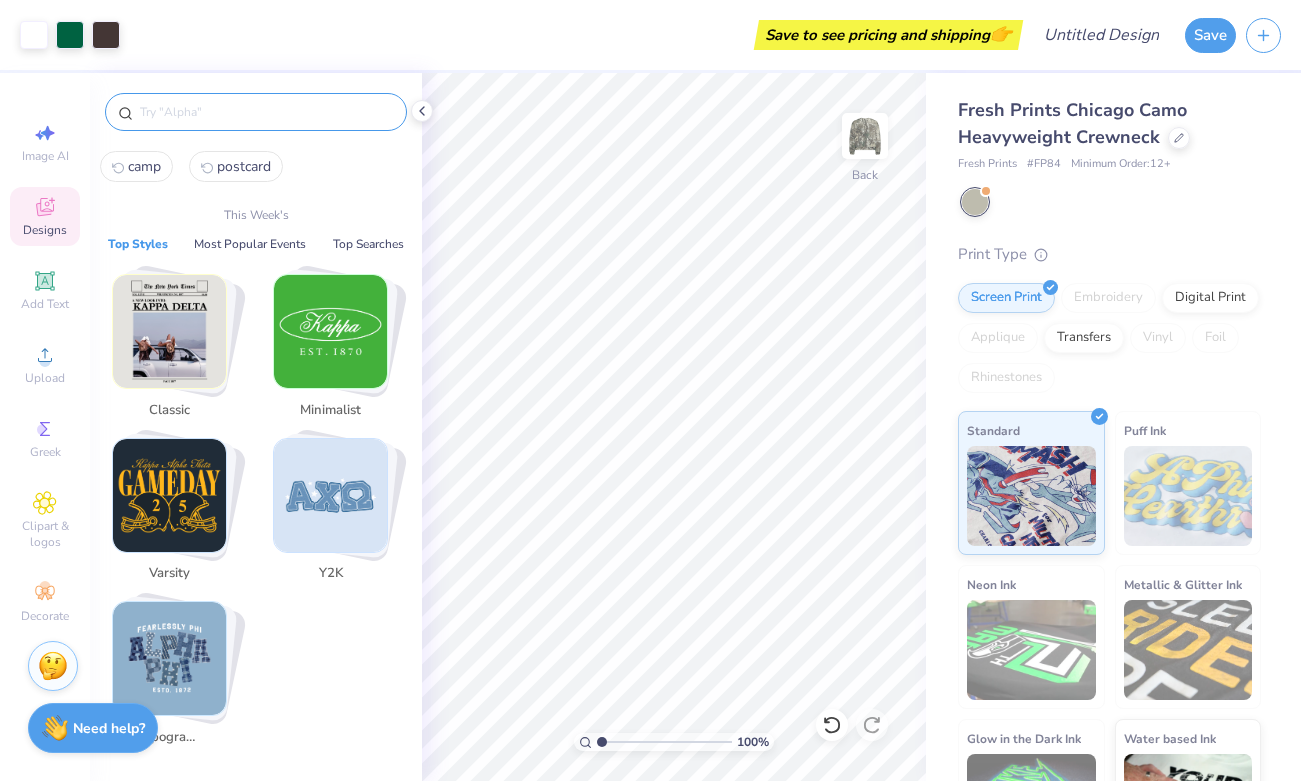 click on "camp" at bounding box center [144, 166] 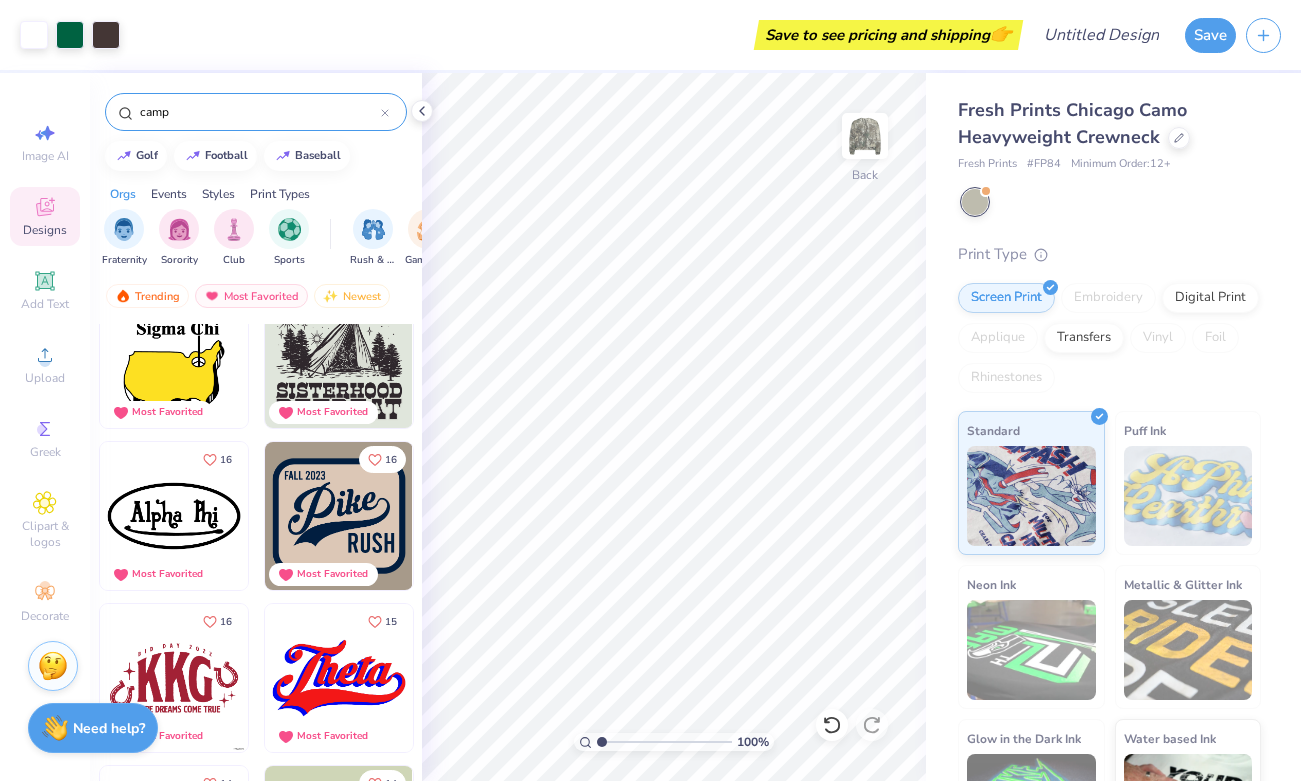 scroll, scrollTop: 1348, scrollLeft: 0, axis: vertical 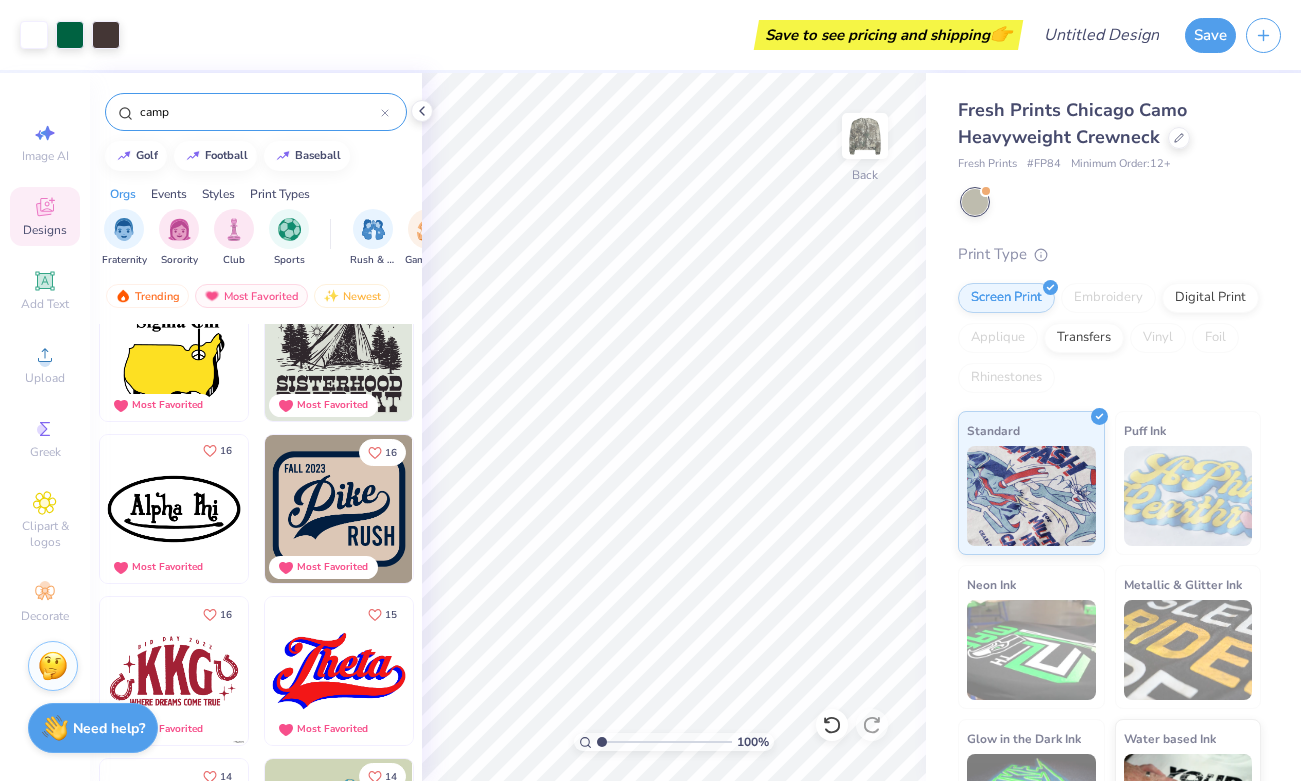 click 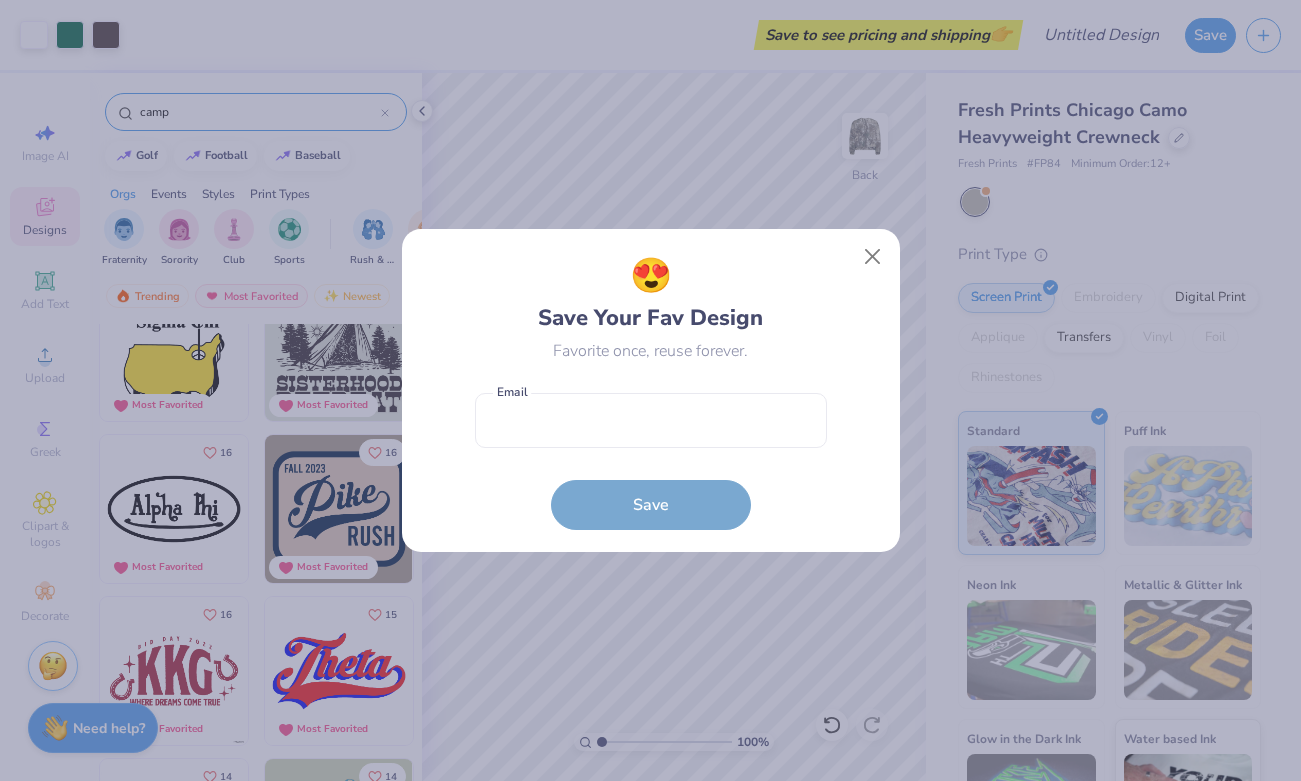 click on "Email is a required field Email Save" at bounding box center (651, 456) 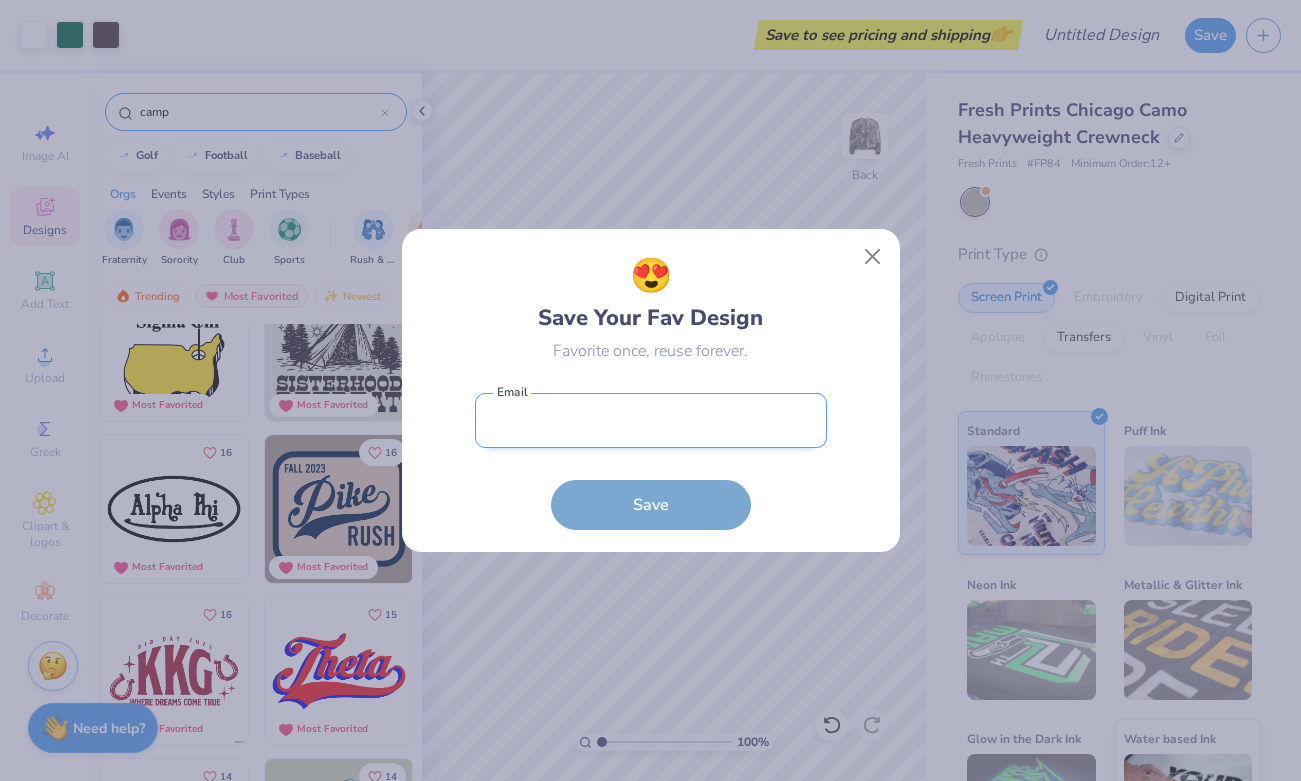 click at bounding box center [651, 420] 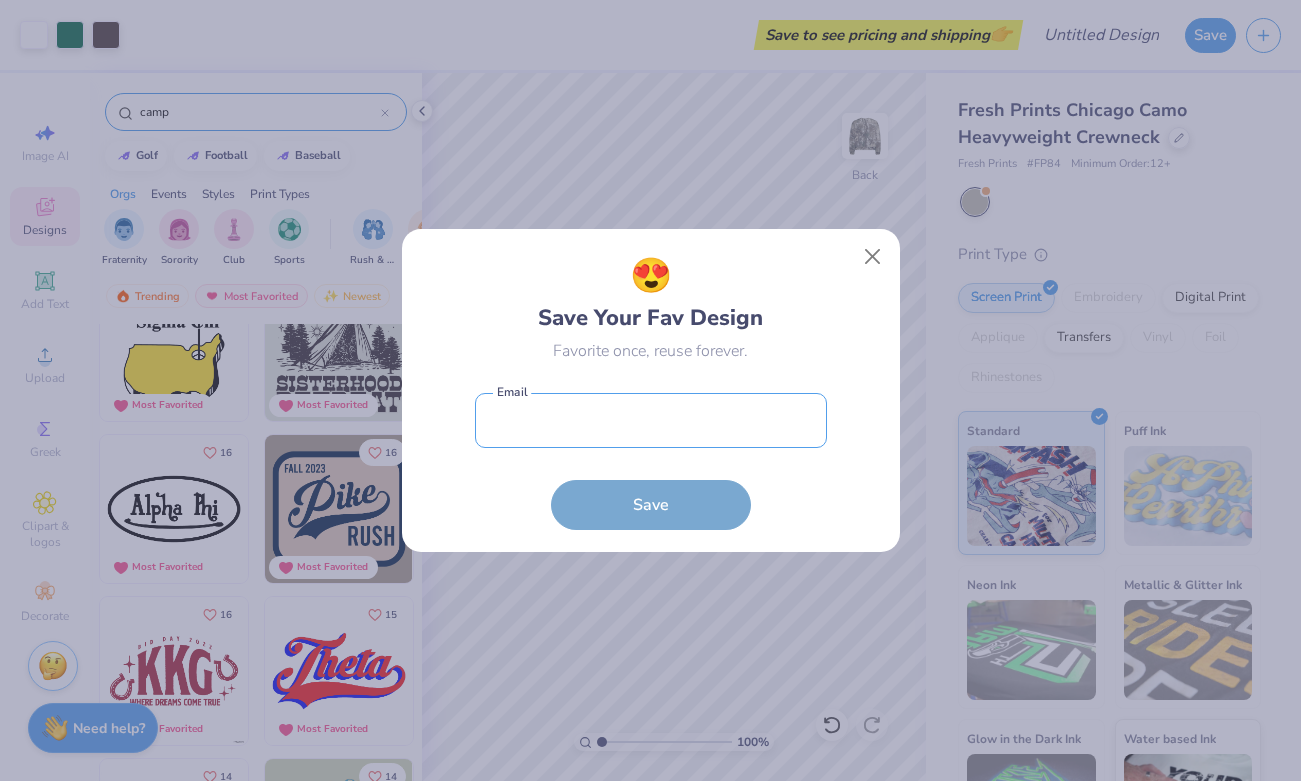 type on "jannahsaniyah@gmail.com" 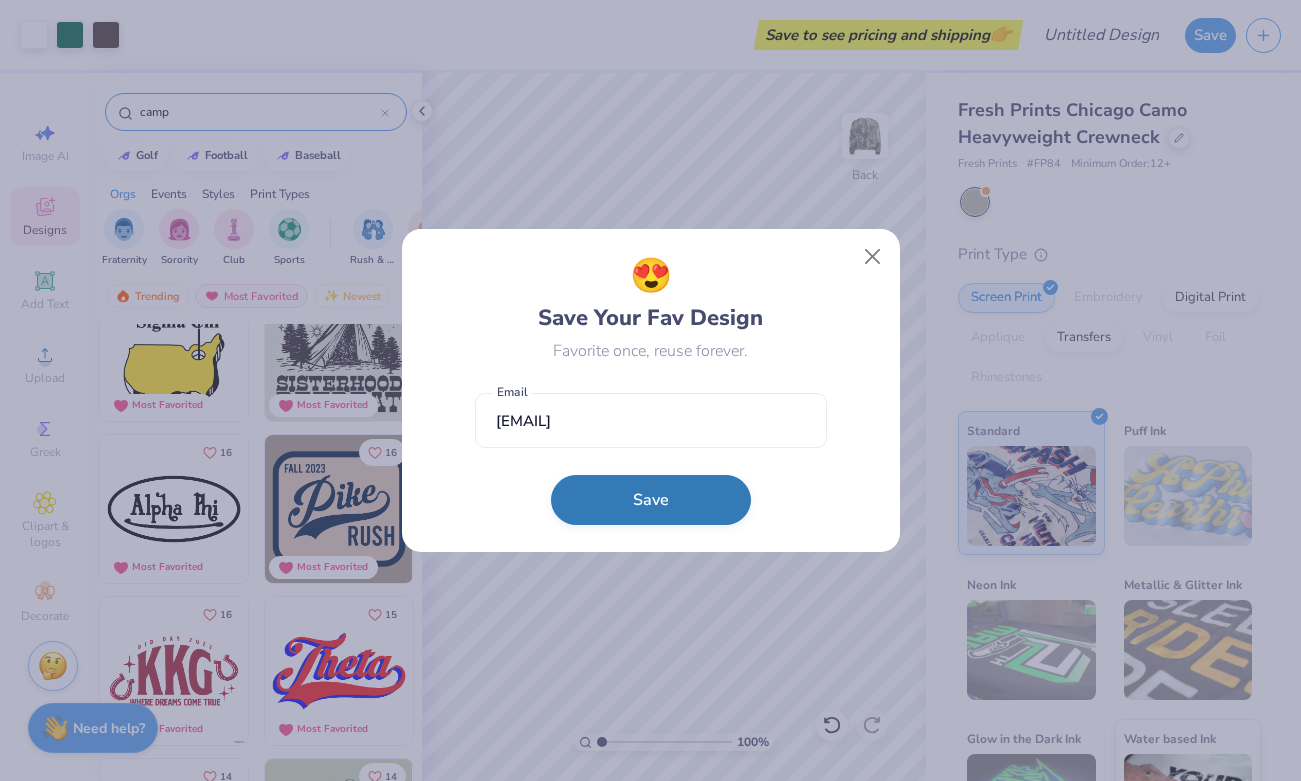 click on "Save" at bounding box center [651, 500] 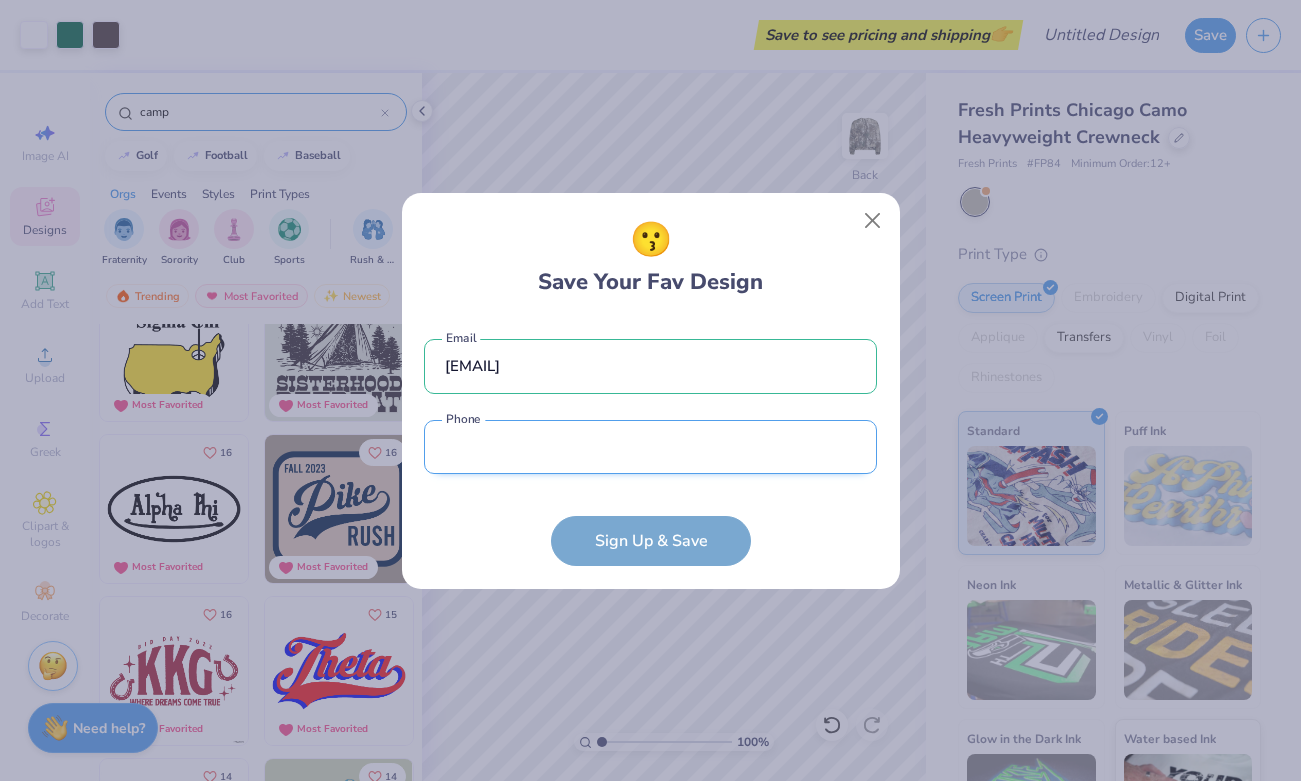 click at bounding box center (650, 447) 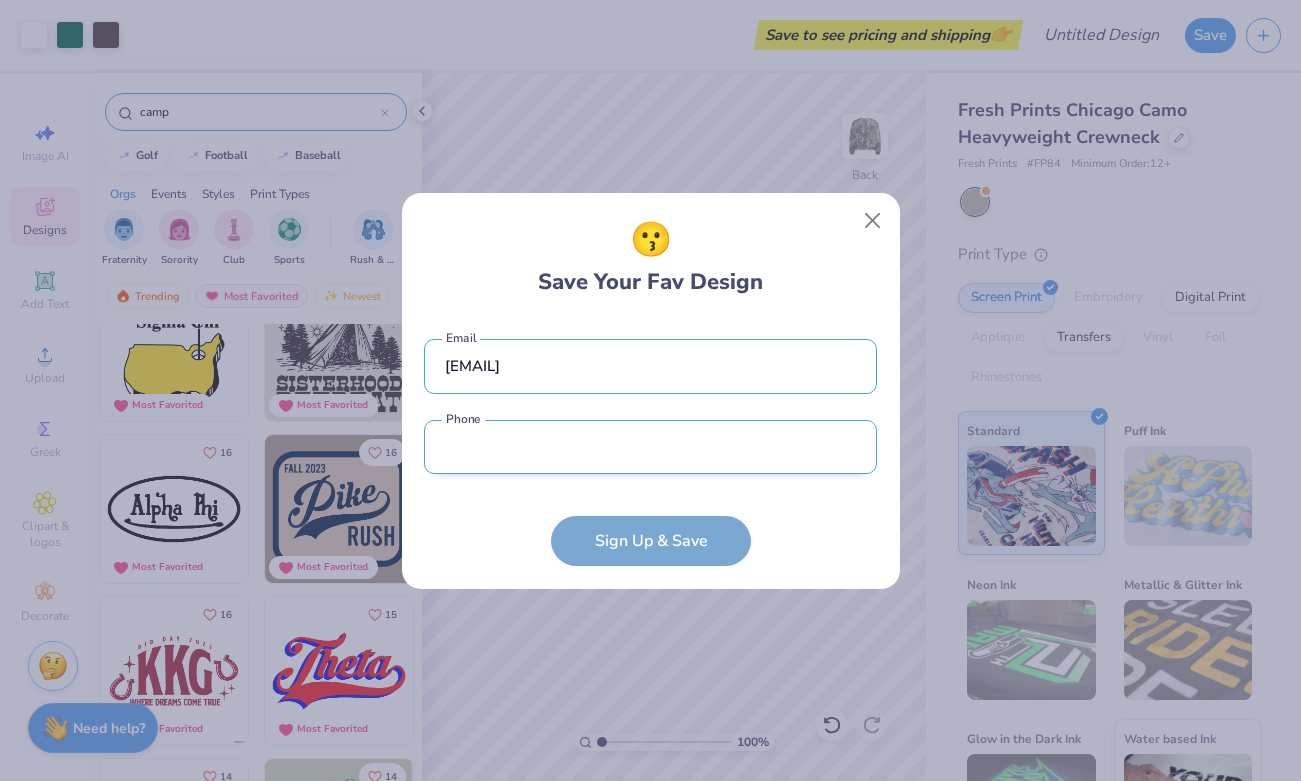 type on "(346) 225-1417" 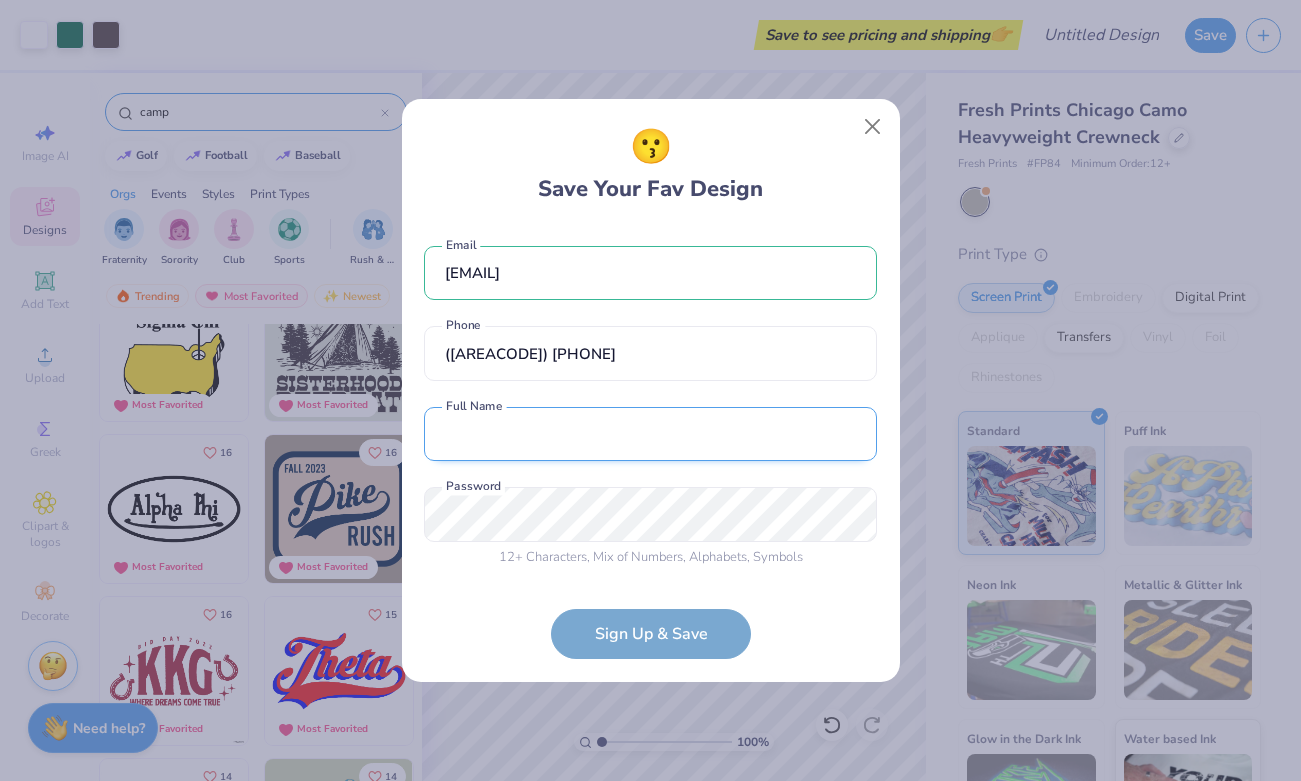 click at bounding box center [650, 434] 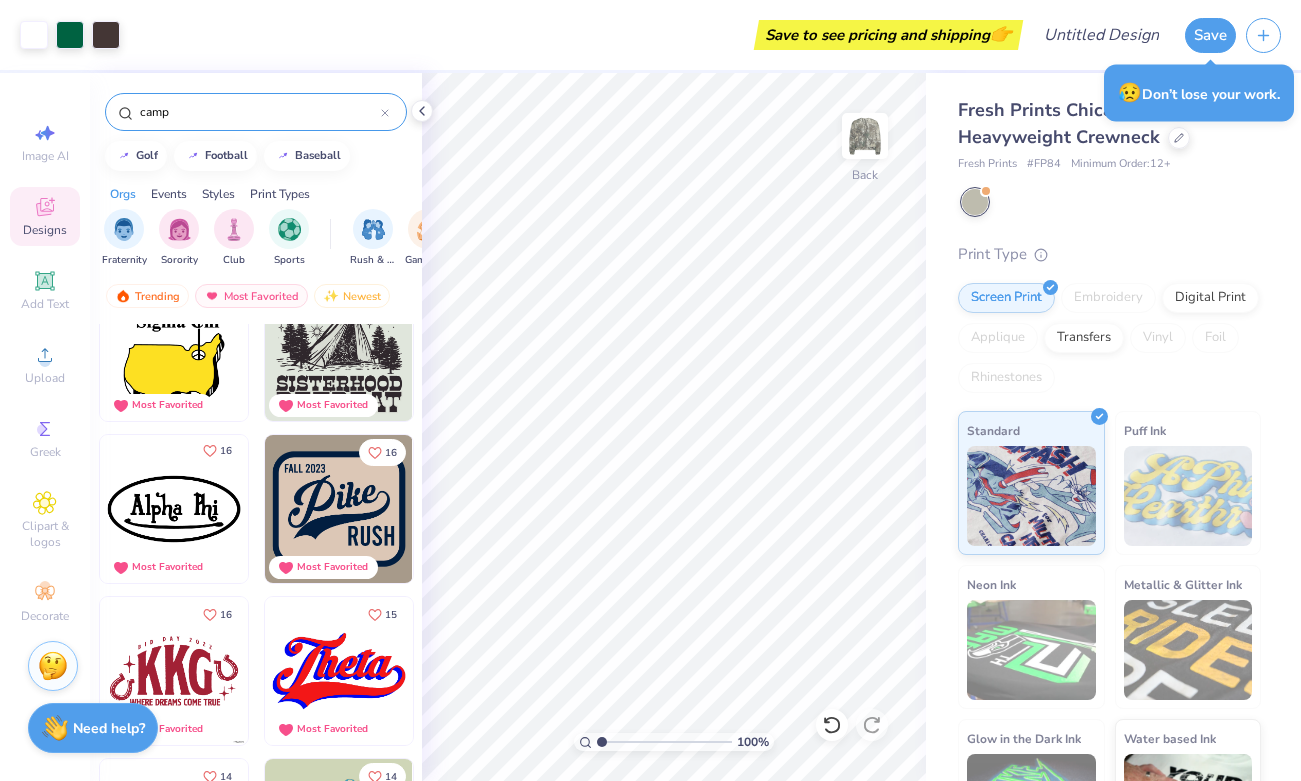 click 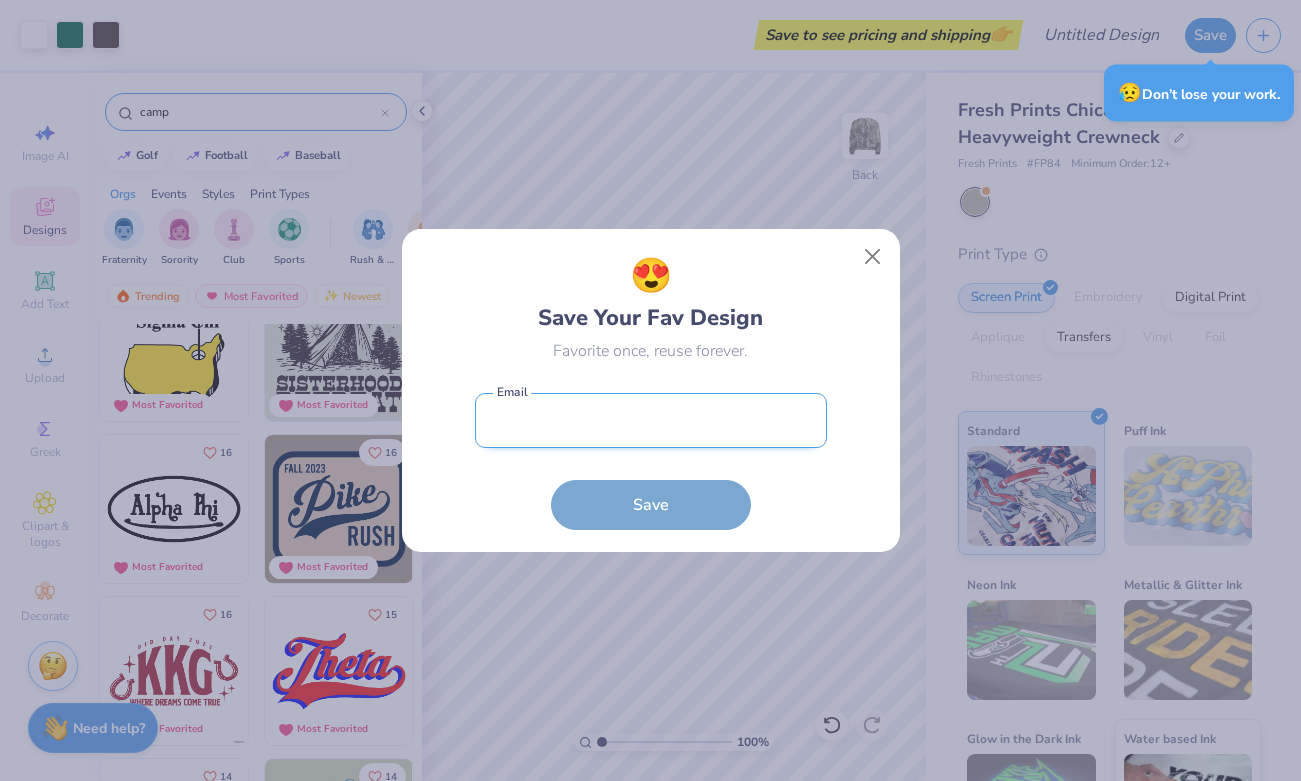click at bounding box center (651, 420) 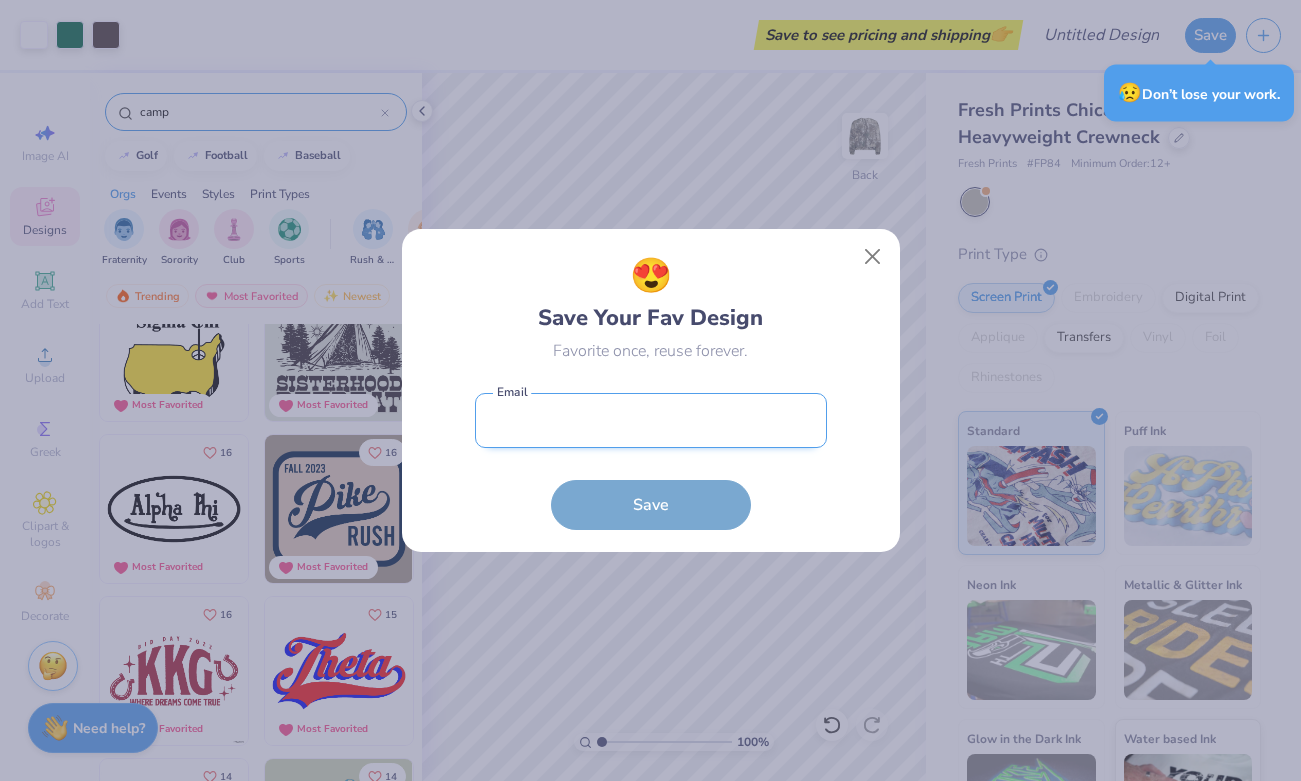 type on "jannahsaniyah@gmail.com" 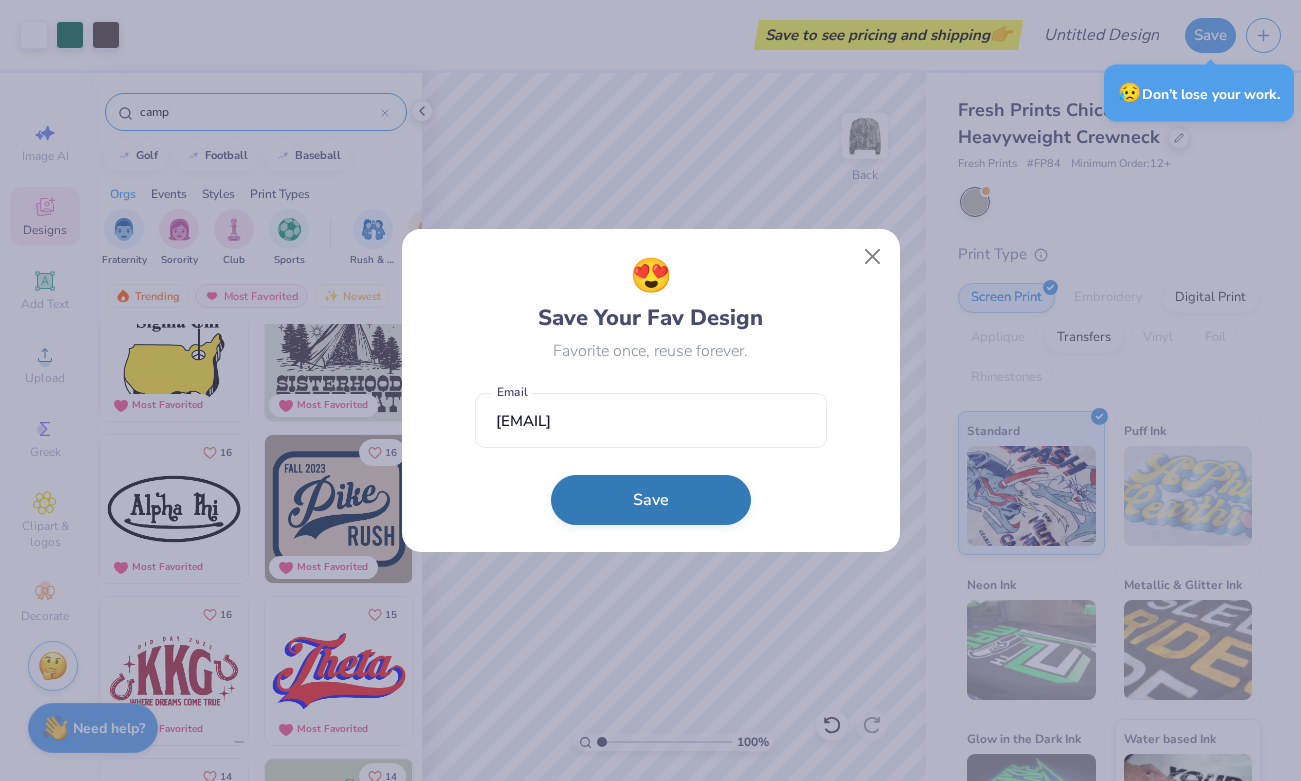 click on "Save" at bounding box center [651, 500] 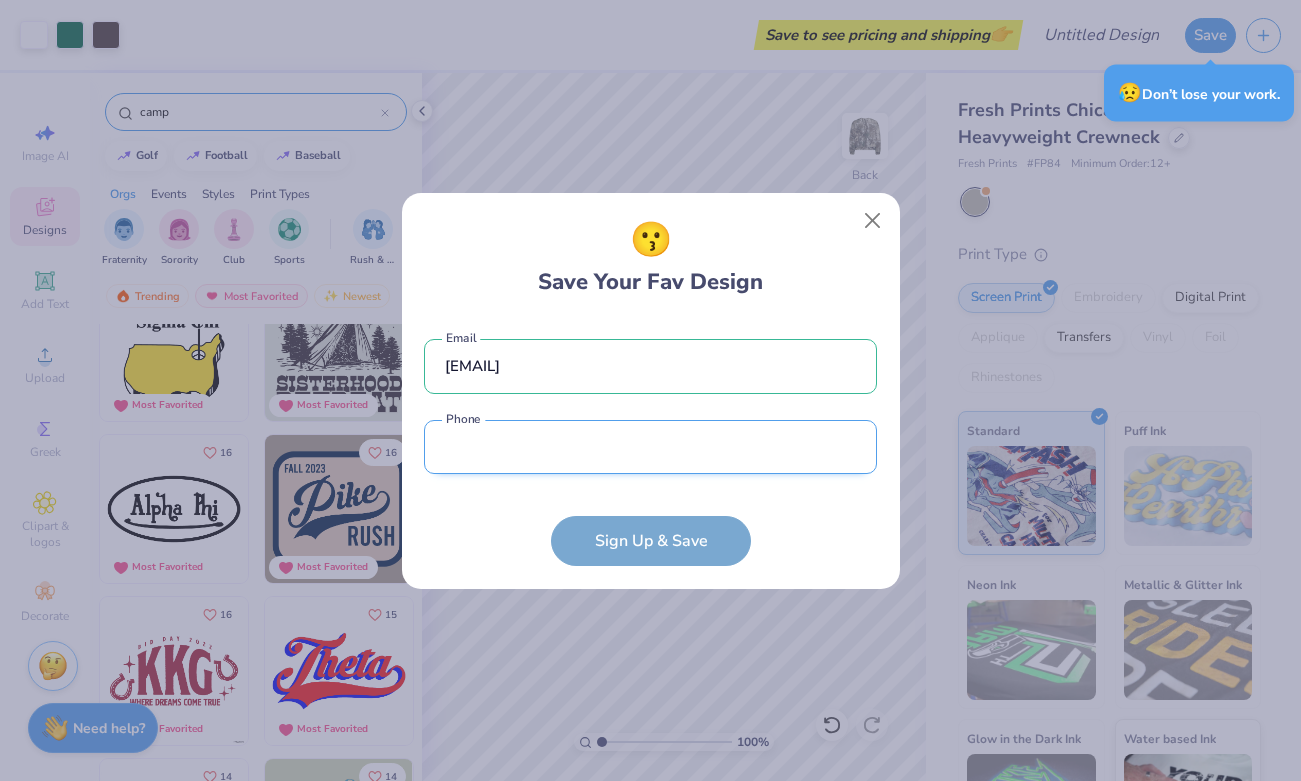 click at bounding box center (650, 447) 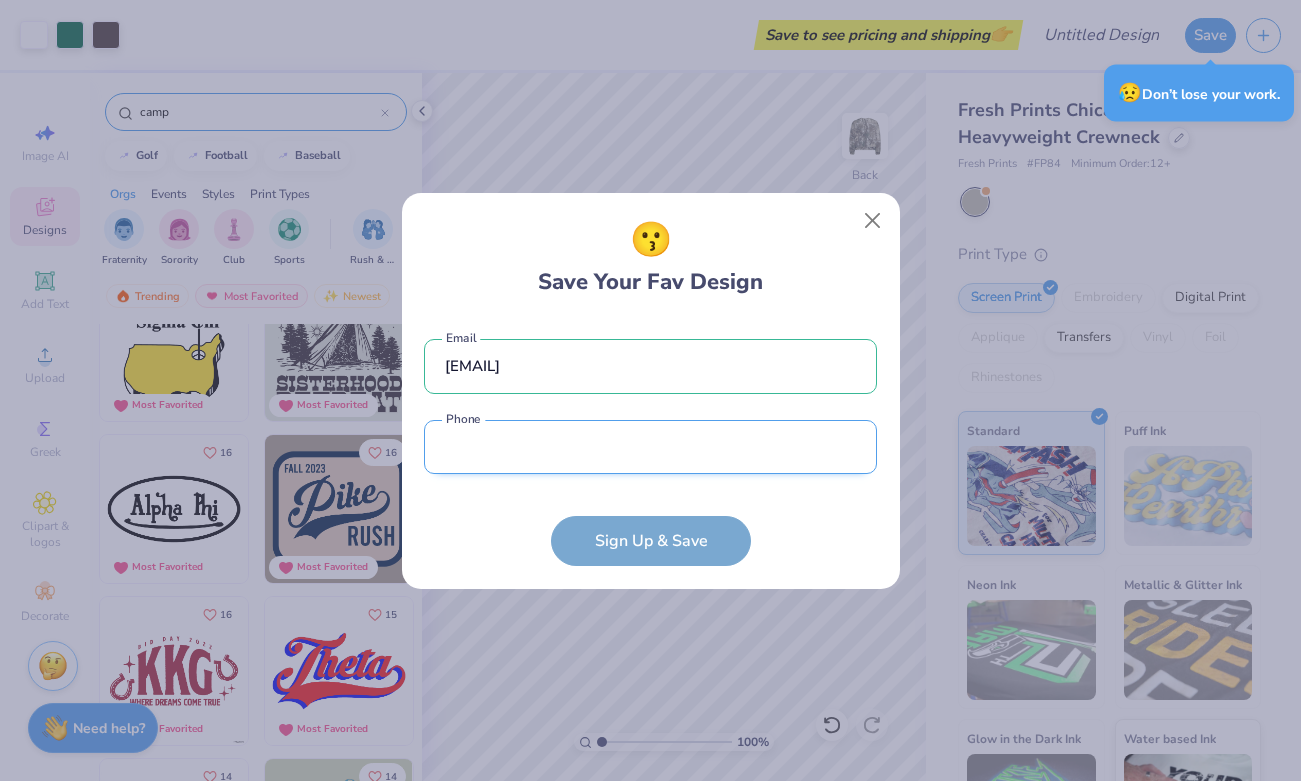 type on "(346) 225-1417" 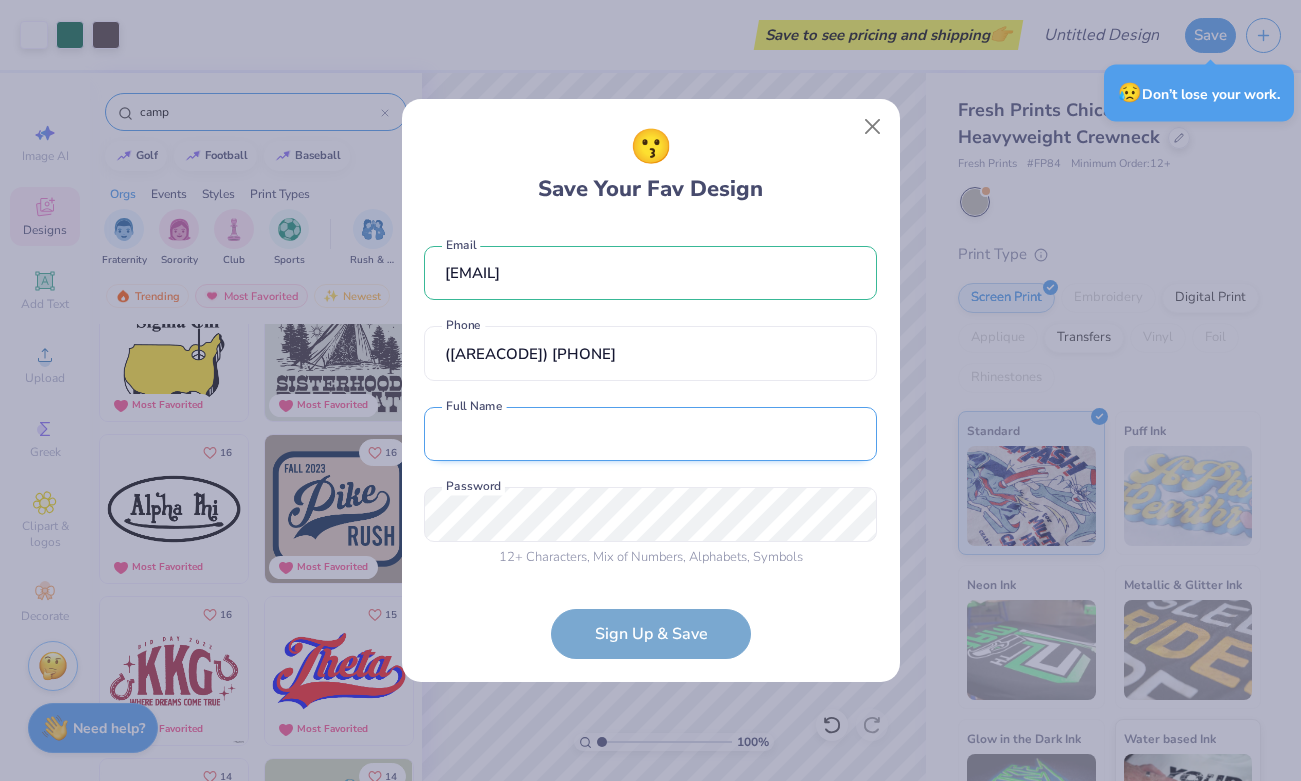 click at bounding box center (650, 434) 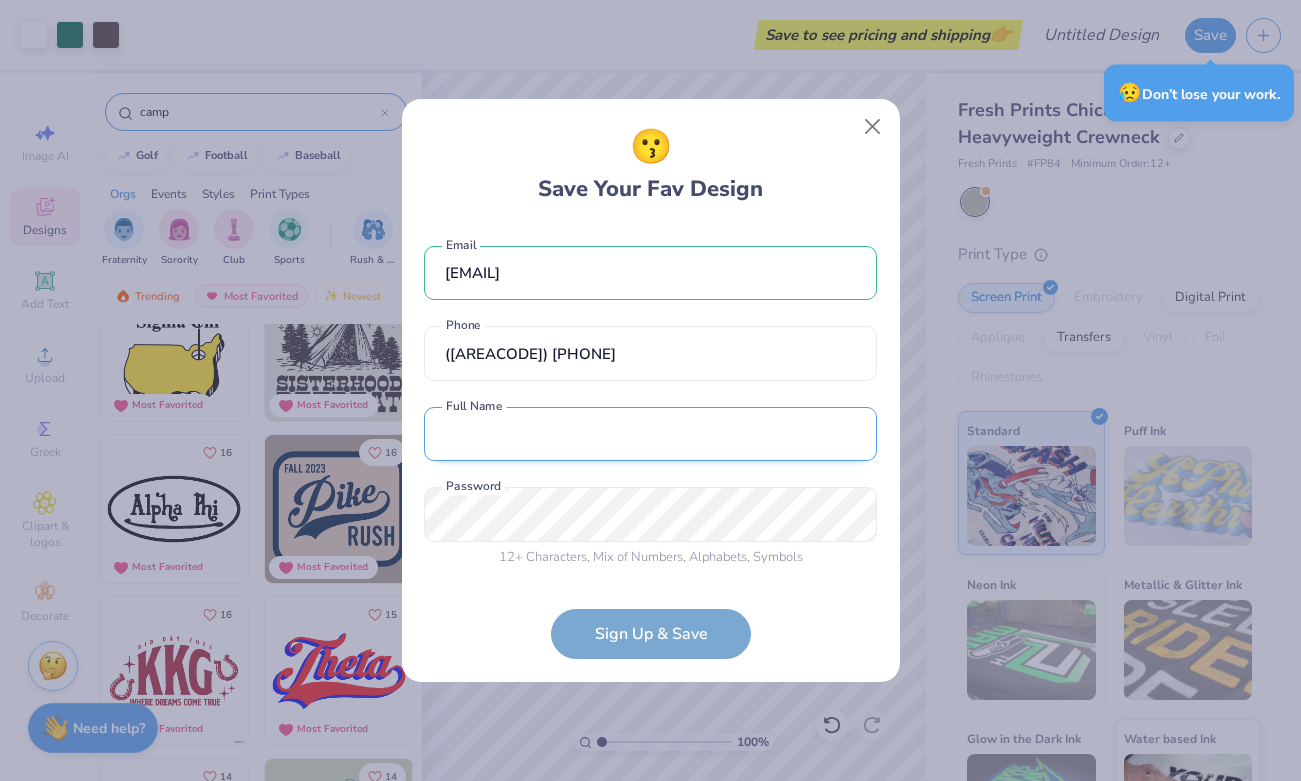 type on "Saniyah Jannah-Celestine" 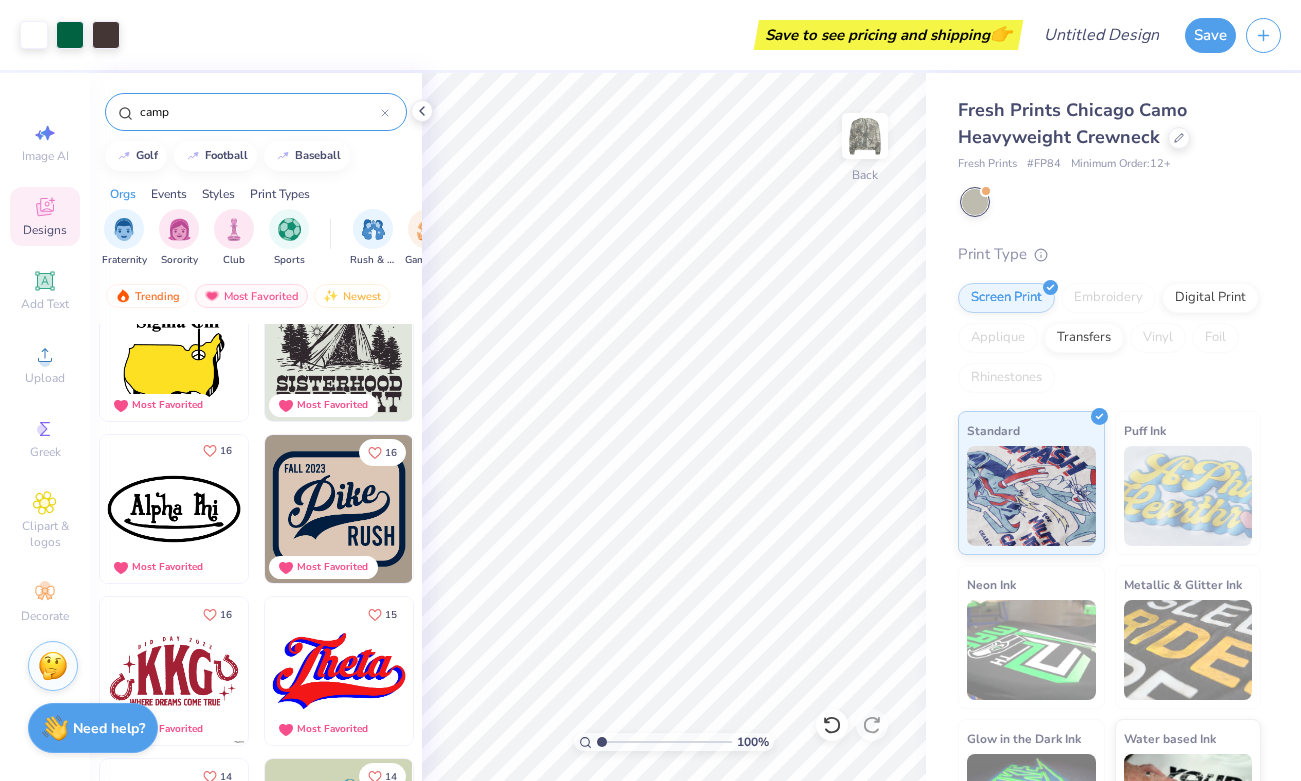 click 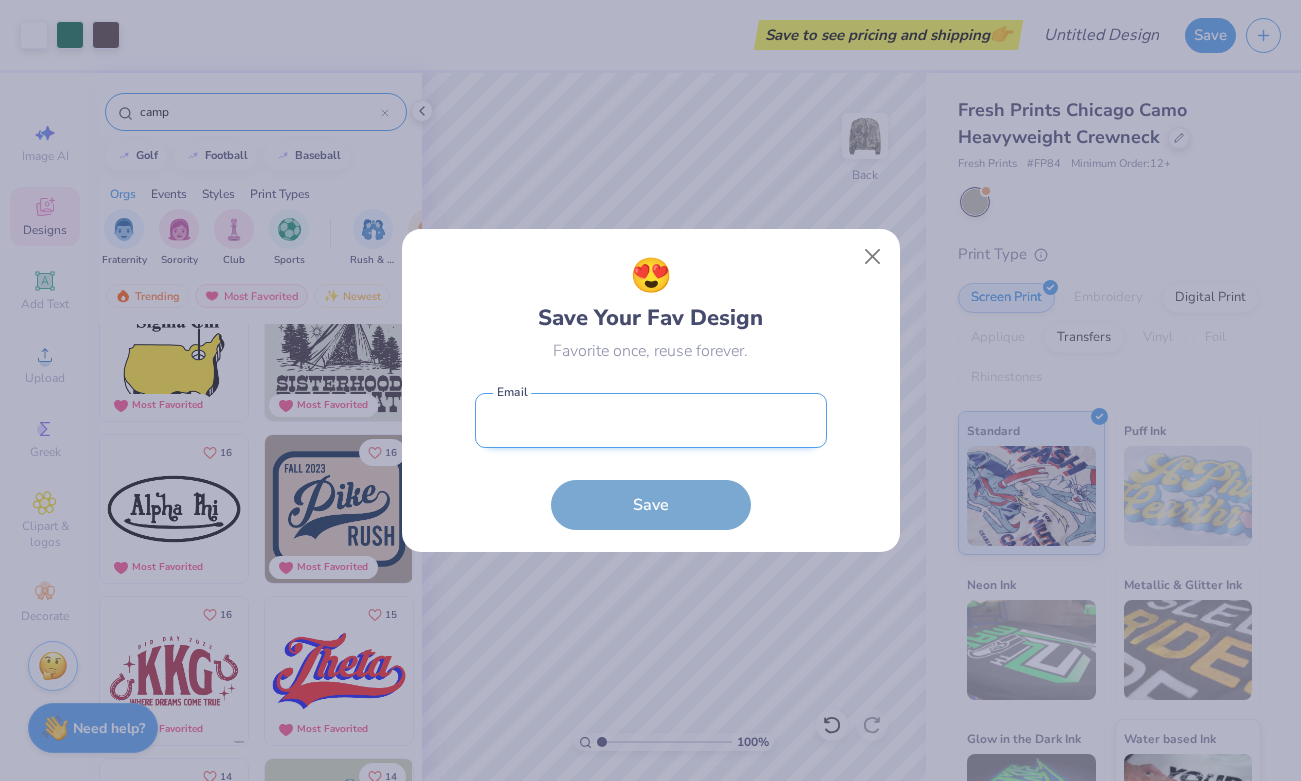 click at bounding box center [651, 420] 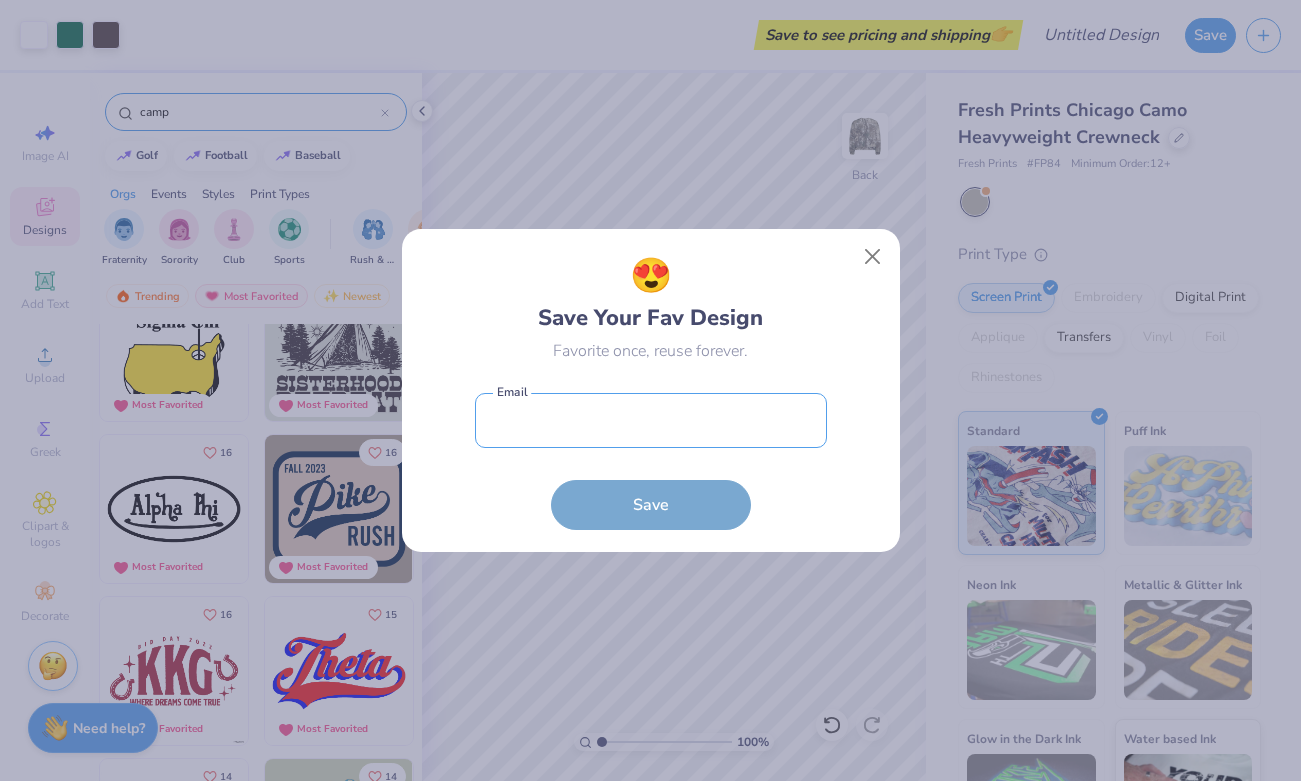 type on "jannahsaniyah@gmail.com" 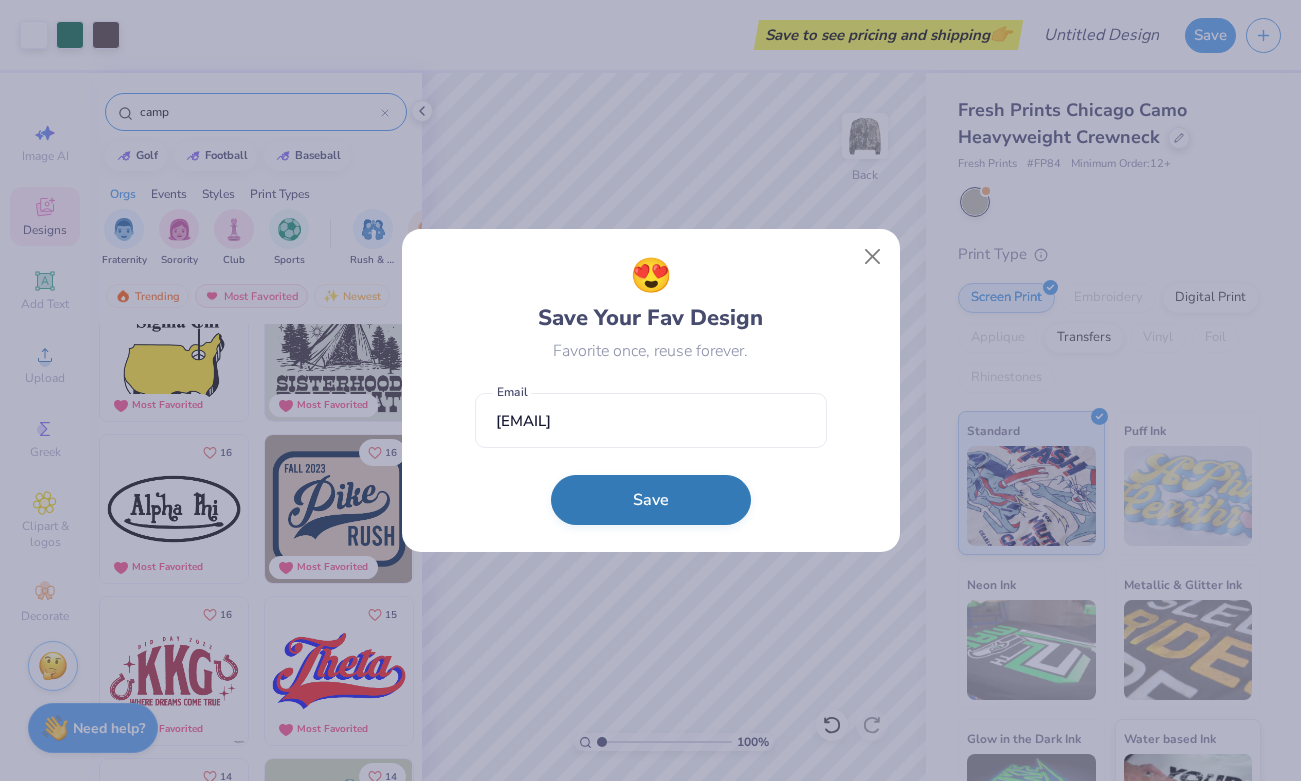 click on "Save" at bounding box center (651, 500) 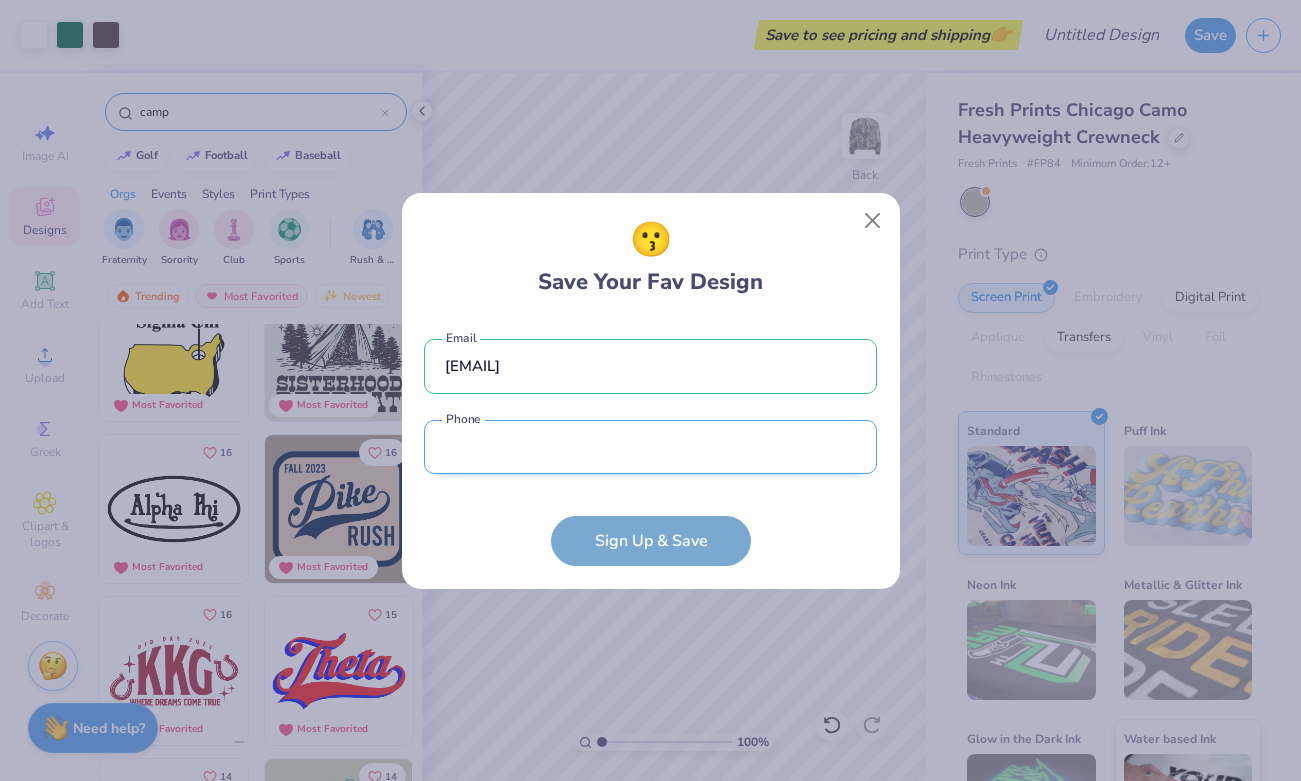 click at bounding box center (650, 447) 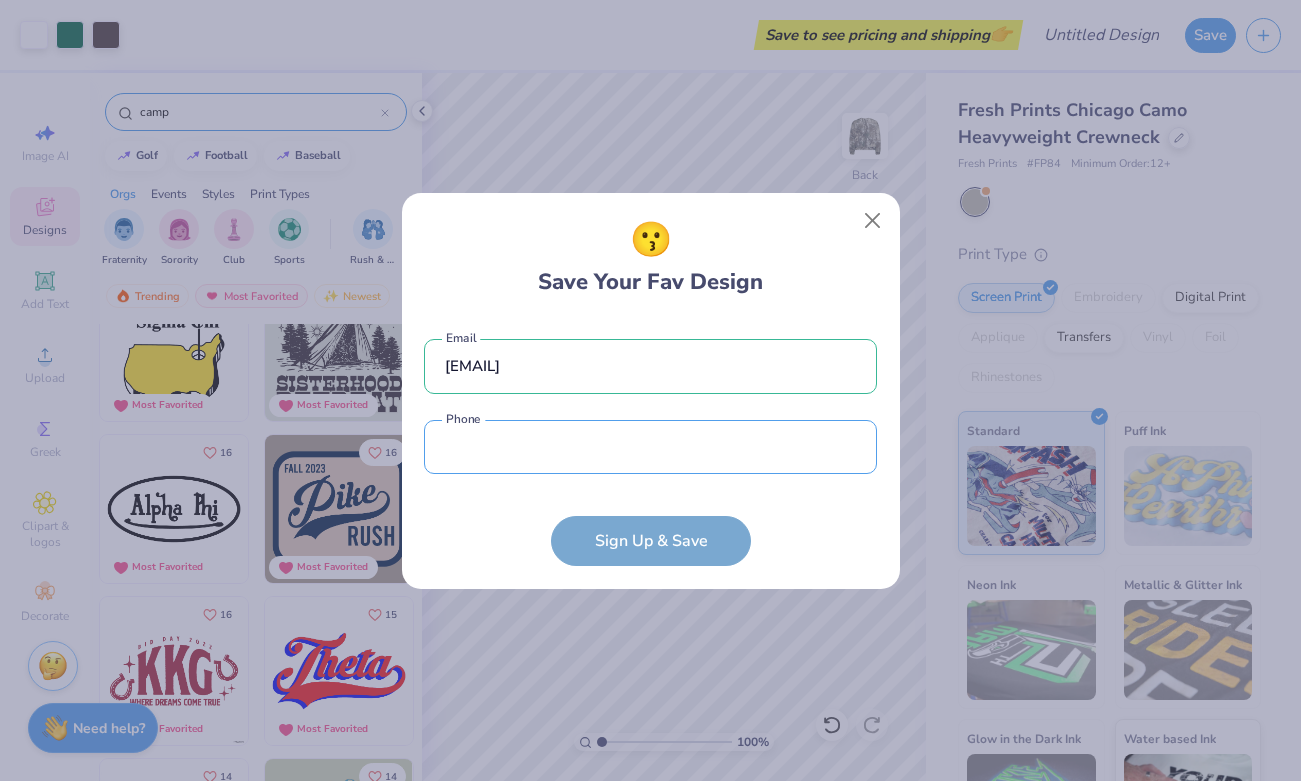 type on "(346) 225-1417" 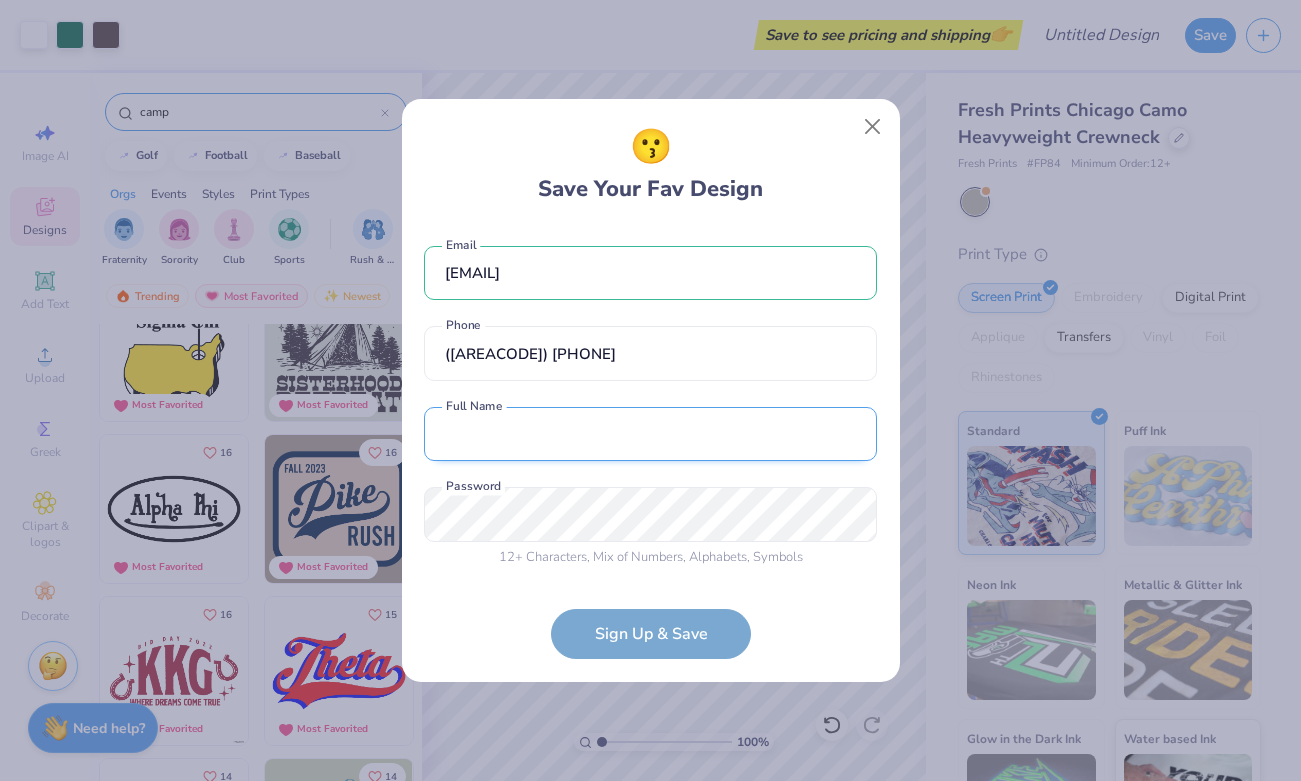 click at bounding box center [650, 434] 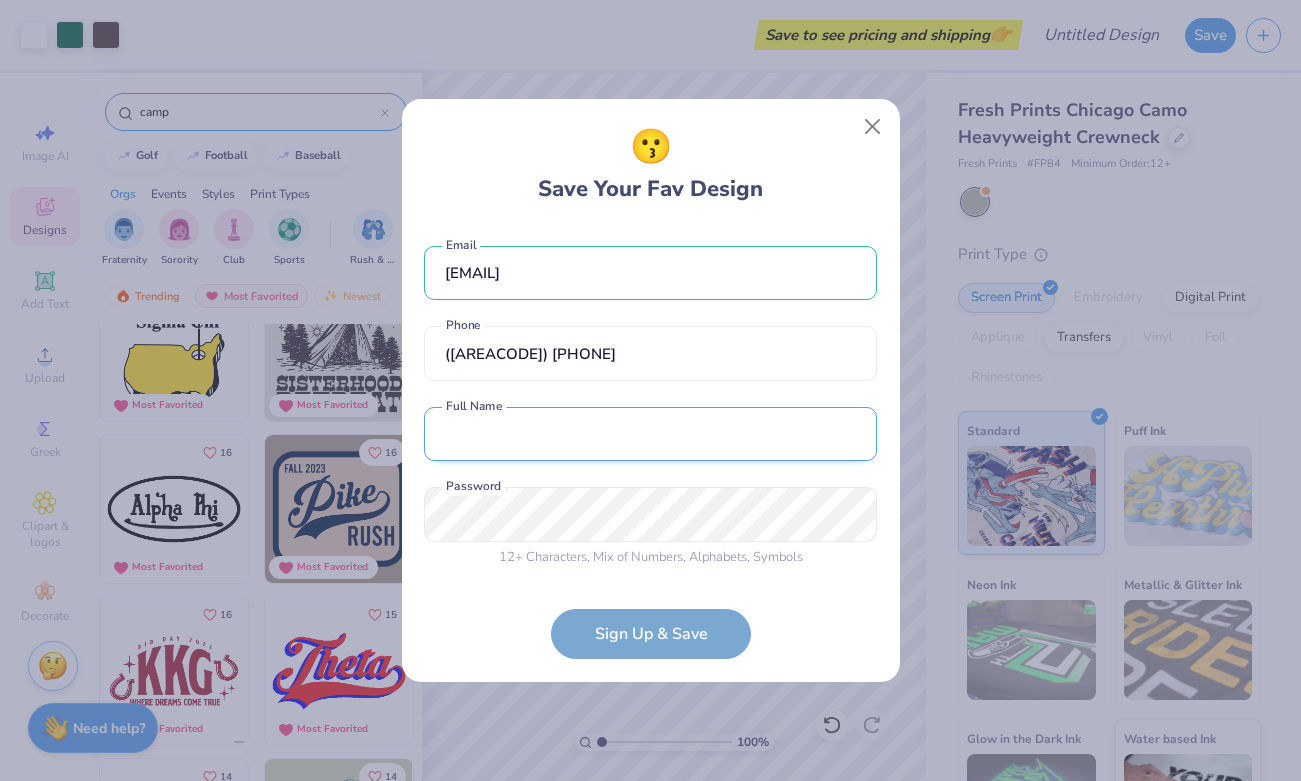 type on "Saniyah Jannah-Celestine" 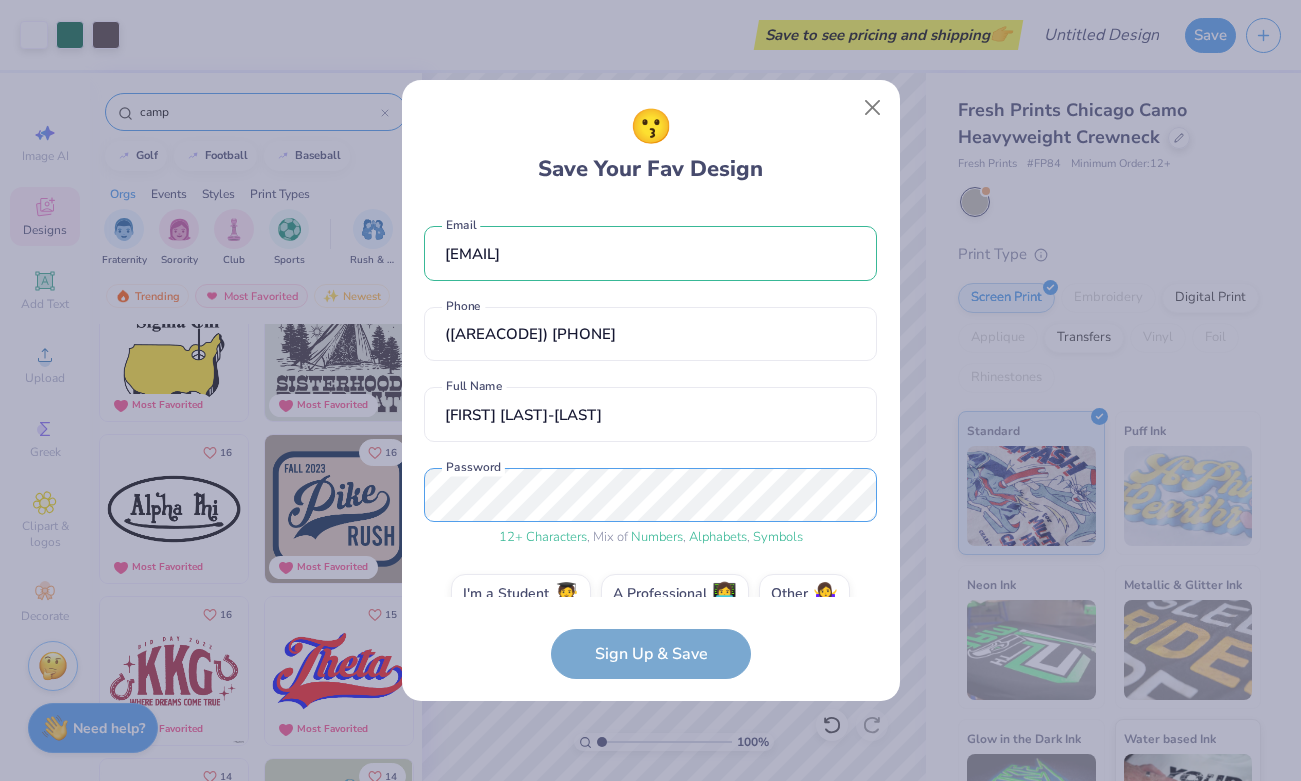 scroll, scrollTop: 37, scrollLeft: 0, axis: vertical 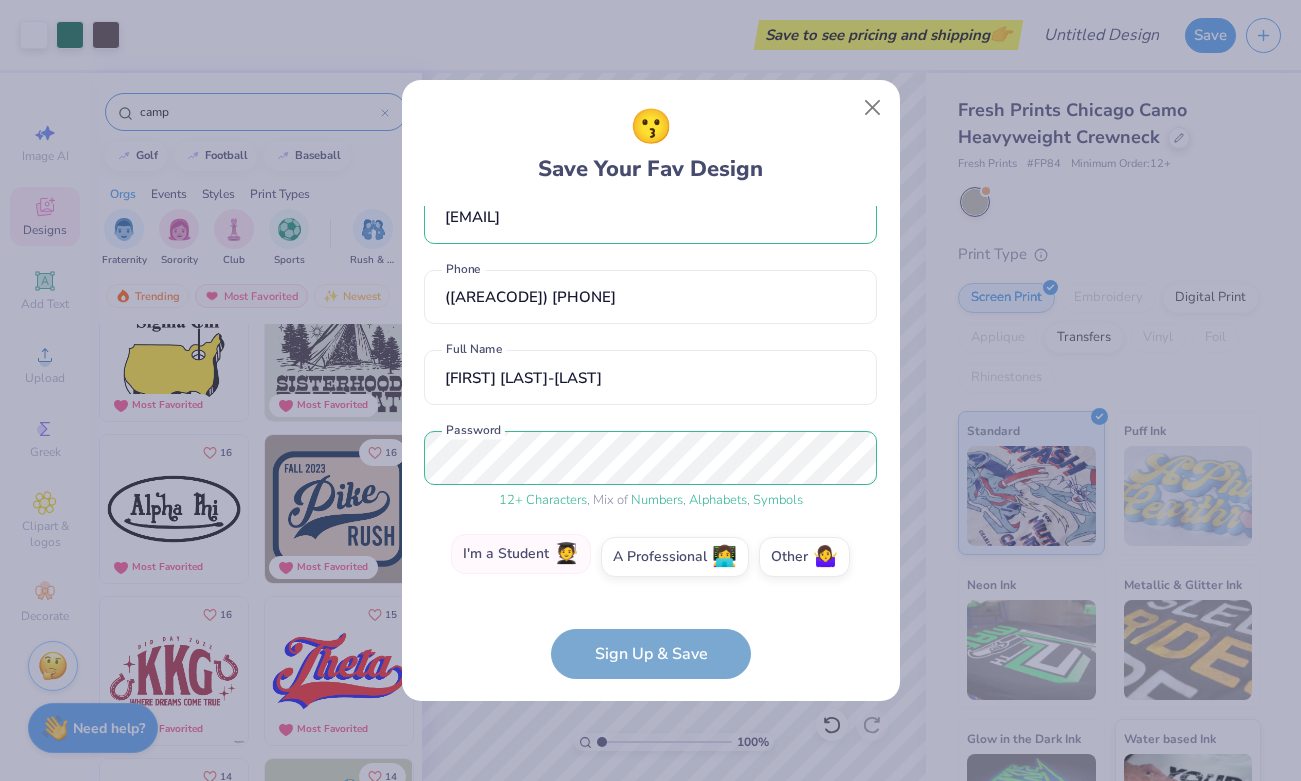 click on "I'm a Student 🧑‍🎓" at bounding box center [521, 554] 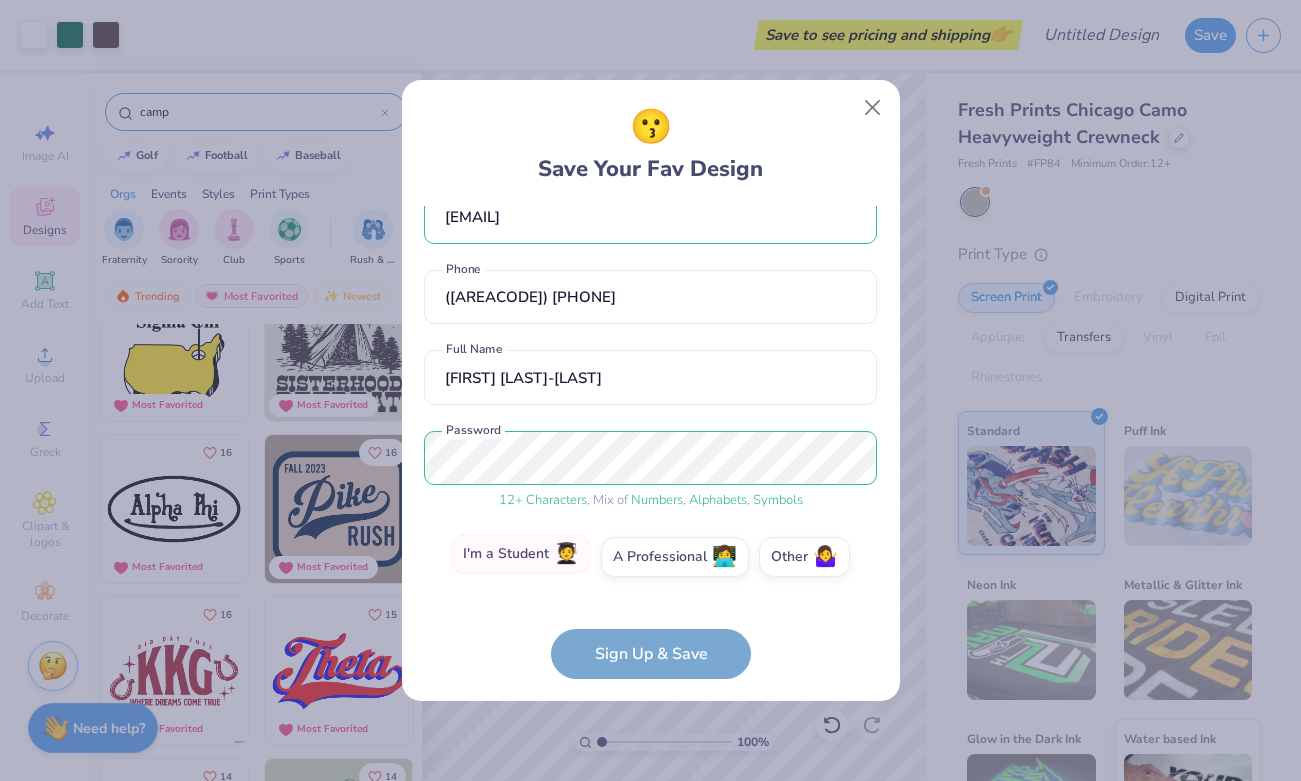 click on "I'm a Student 🧑‍🎓" at bounding box center (650, 598) 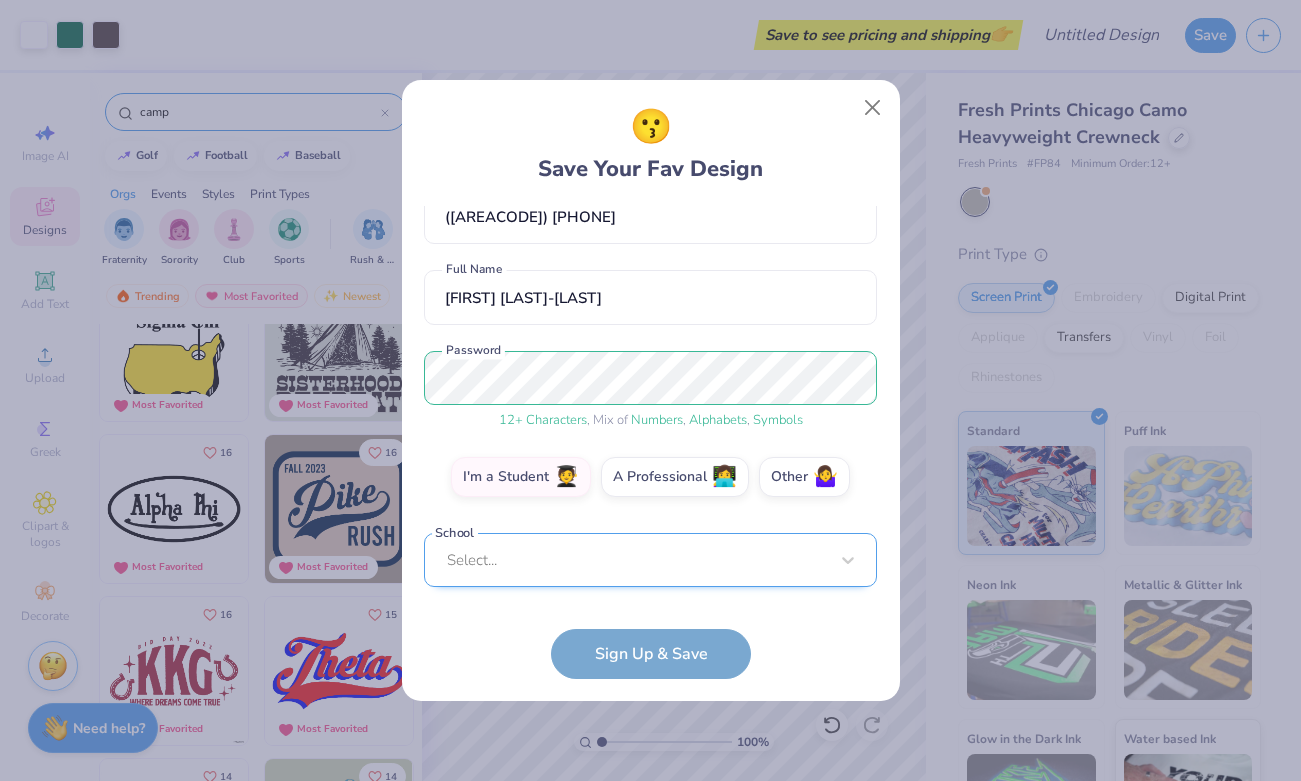 click on "jannahsaniyah@gmail.com Email (346) 225-1417 Phone Saniyah Jannah-Celestine Full Name 12 + Characters , Mix of   Numbers ,   Alphabets ,   Symbols Password I'm a Student 🧑‍🎓 A Professional 👩‍💻 Other 🤷‍♀️ School Select... School cannot be null" at bounding box center [650, 401] 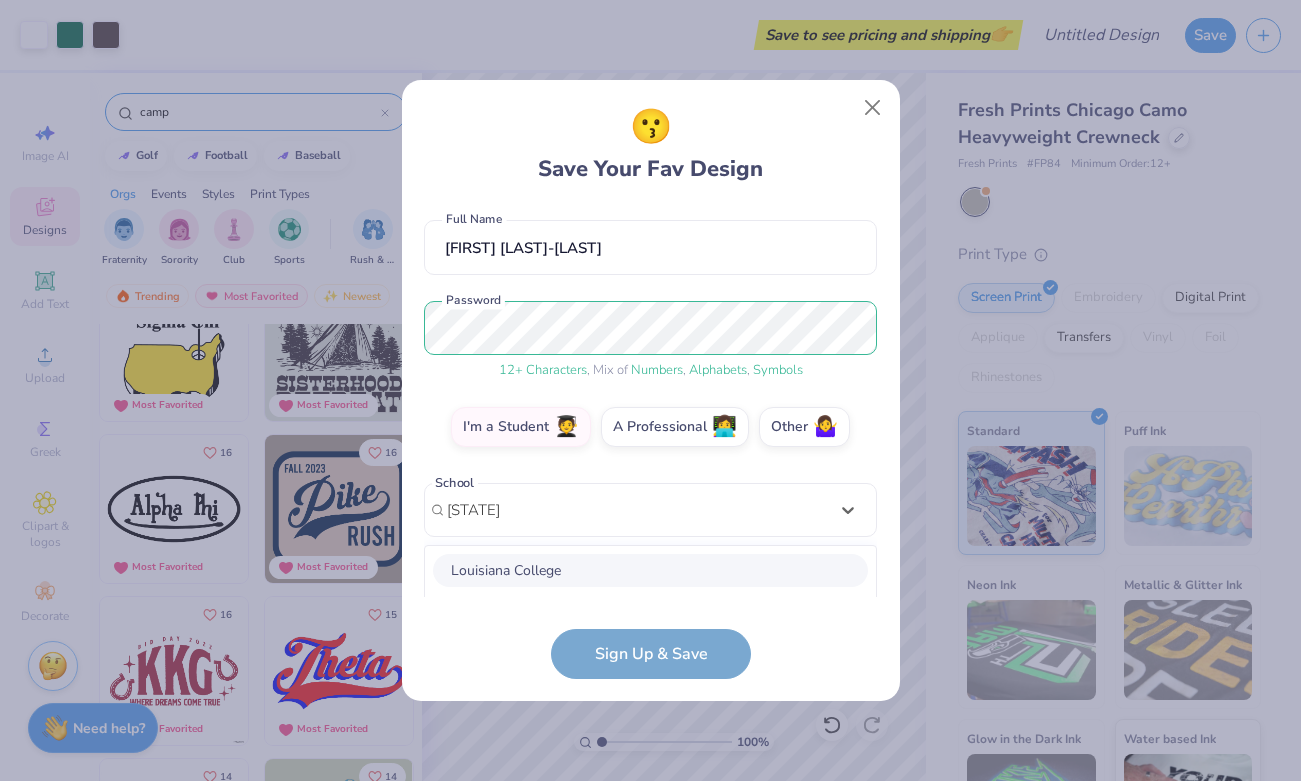 scroll, scrollTop: 417, scrollLeft: 0, axis: vertical 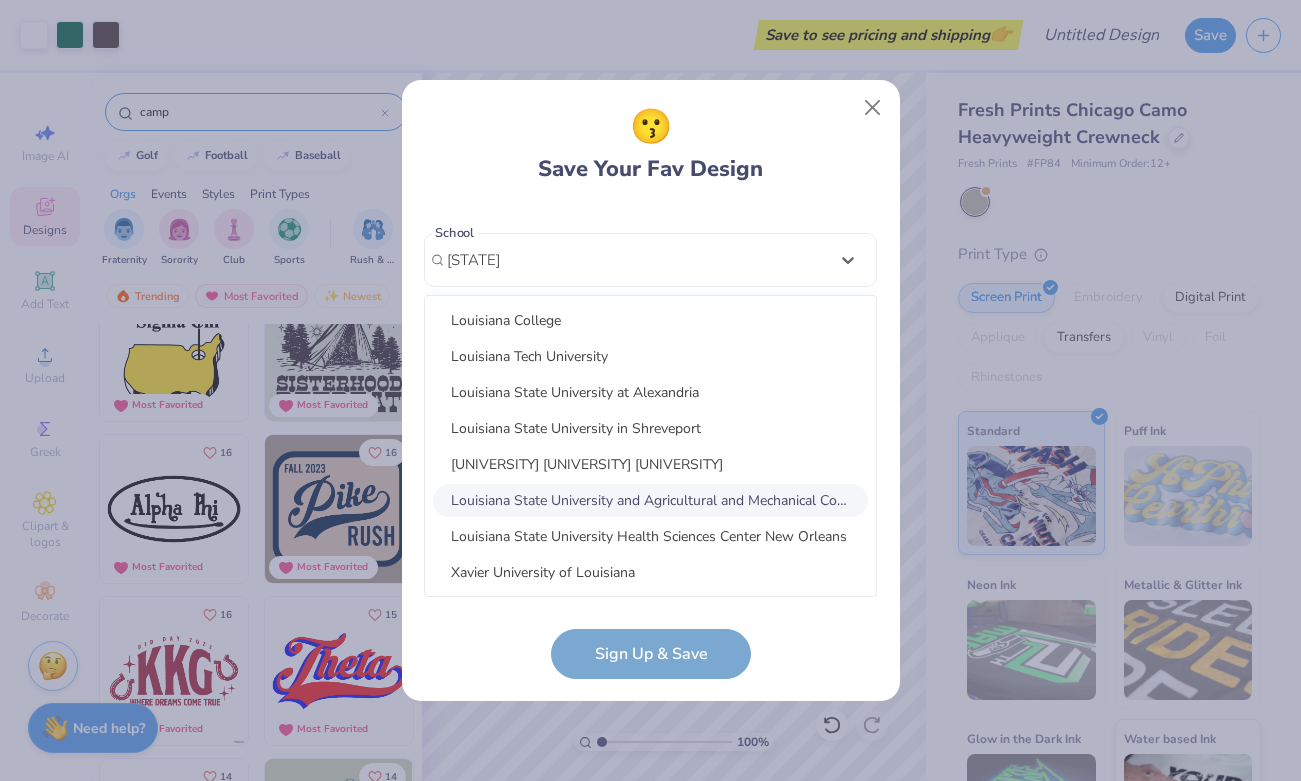 click on "Louisiana State University and Agricultural and Mechanical College" at bounding box center (650, 500) 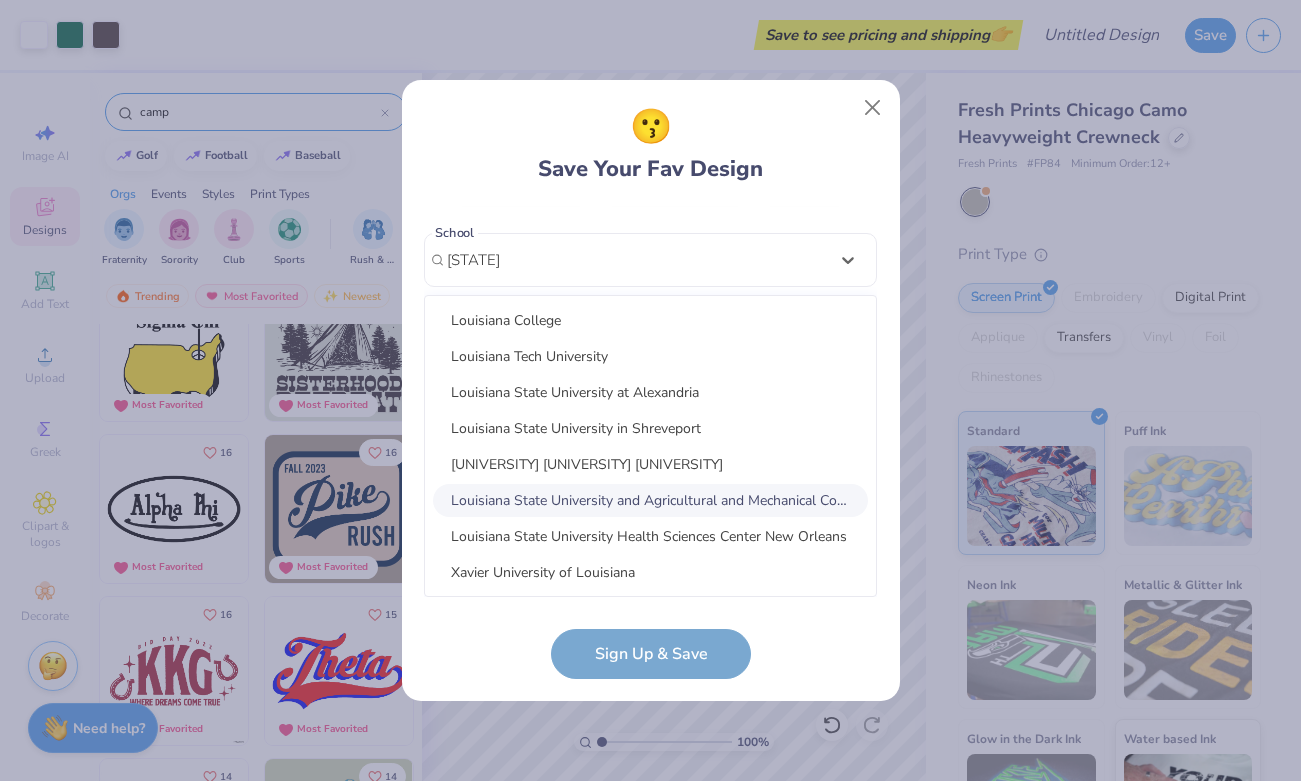 type on "Louisiana" 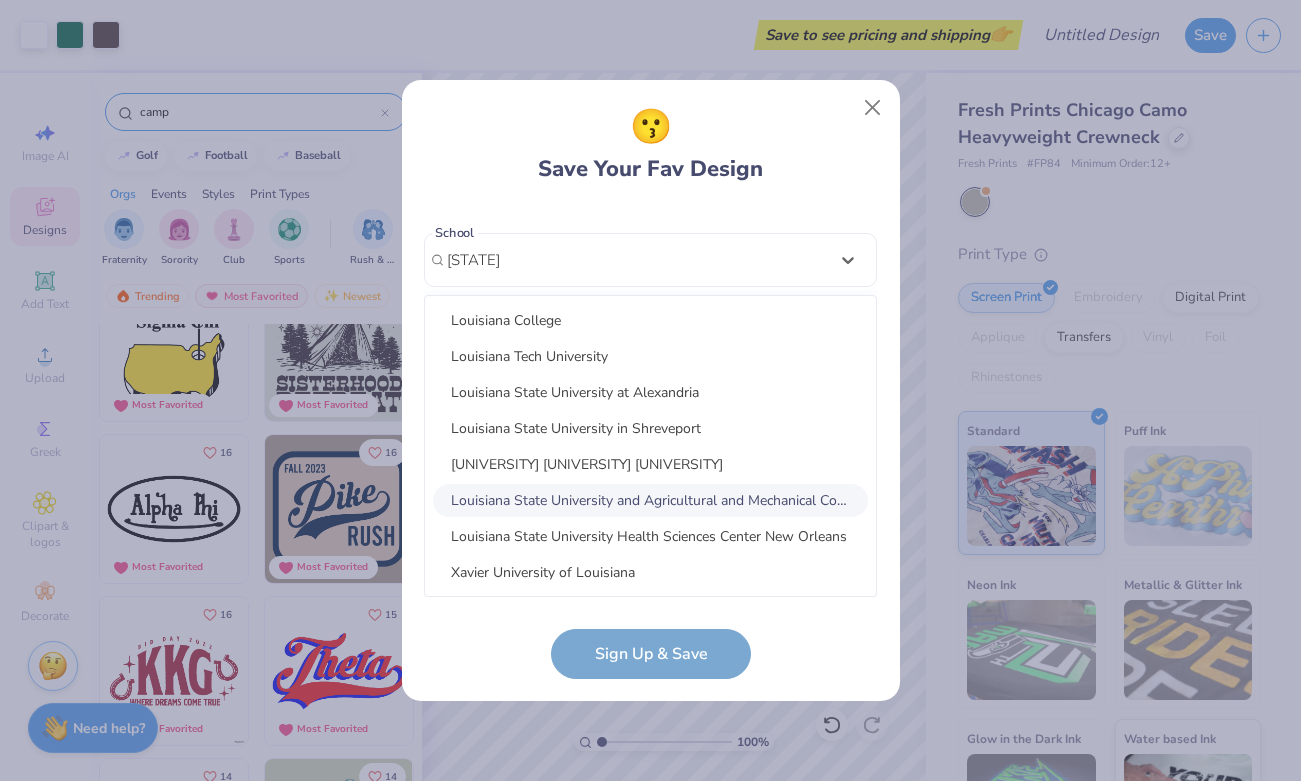 type 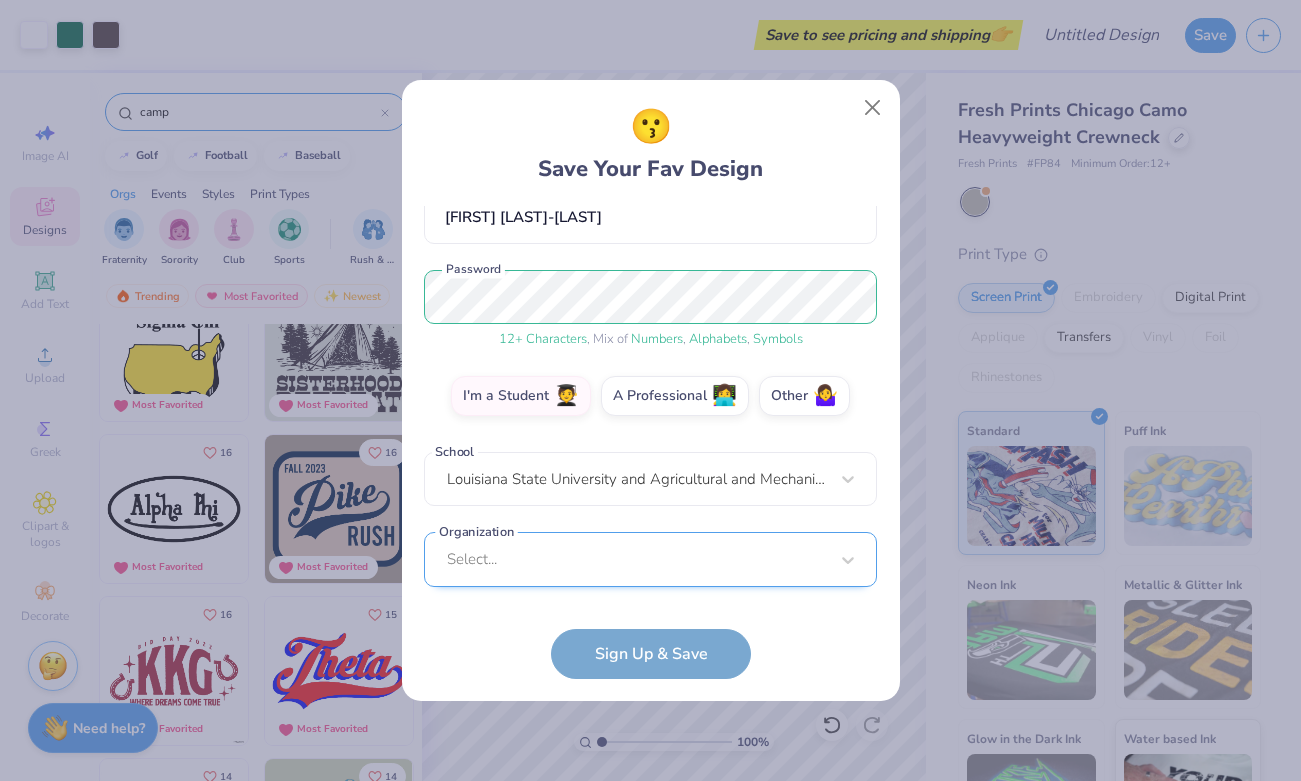 click on "Select..." at bounding box center (650, 559) 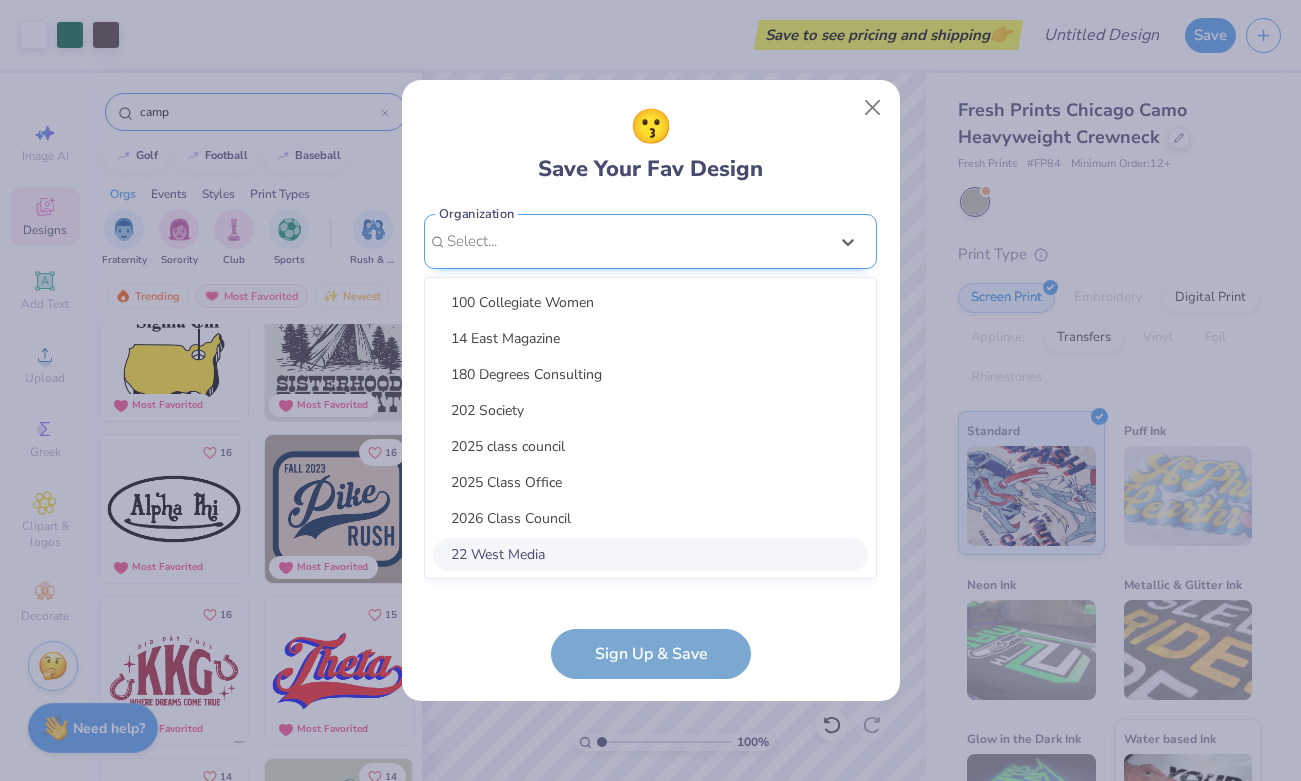 scroll, scrollTop: 498, scrollLeft: 0, axis: vertical 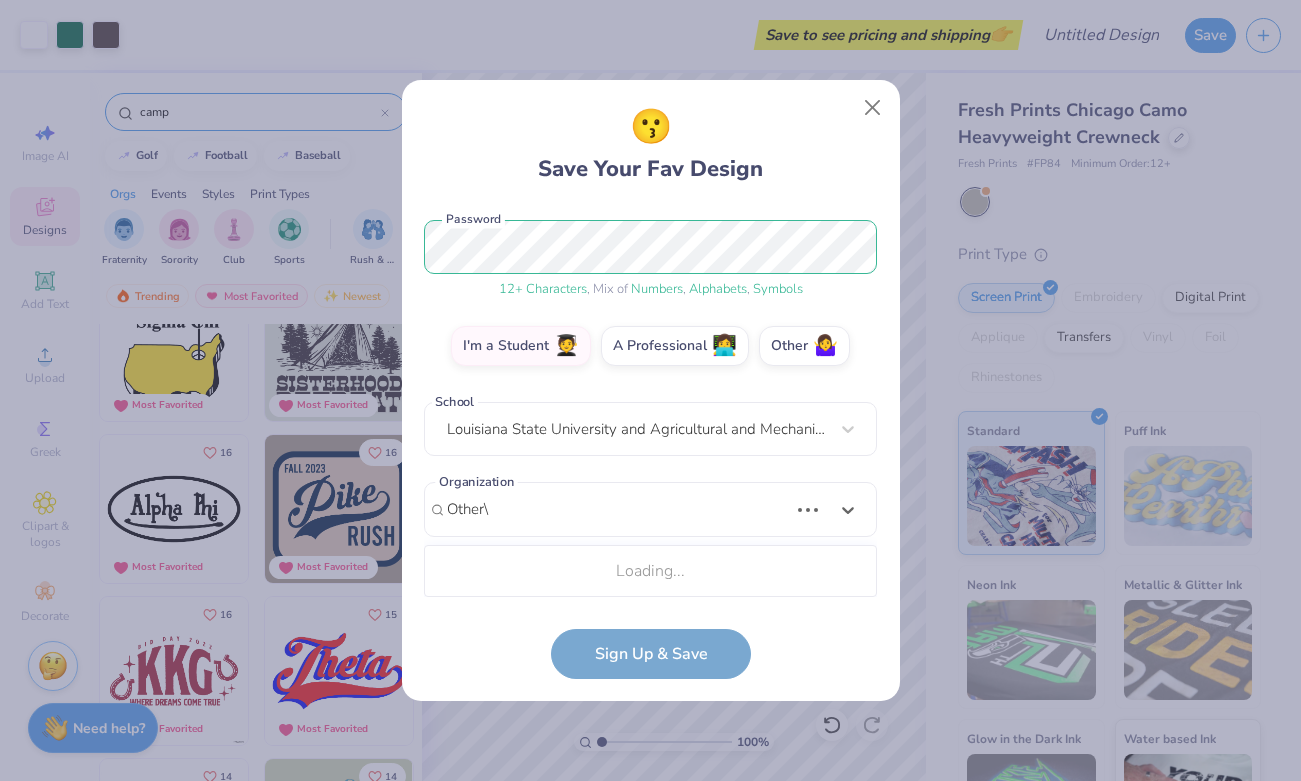 type on "Other" 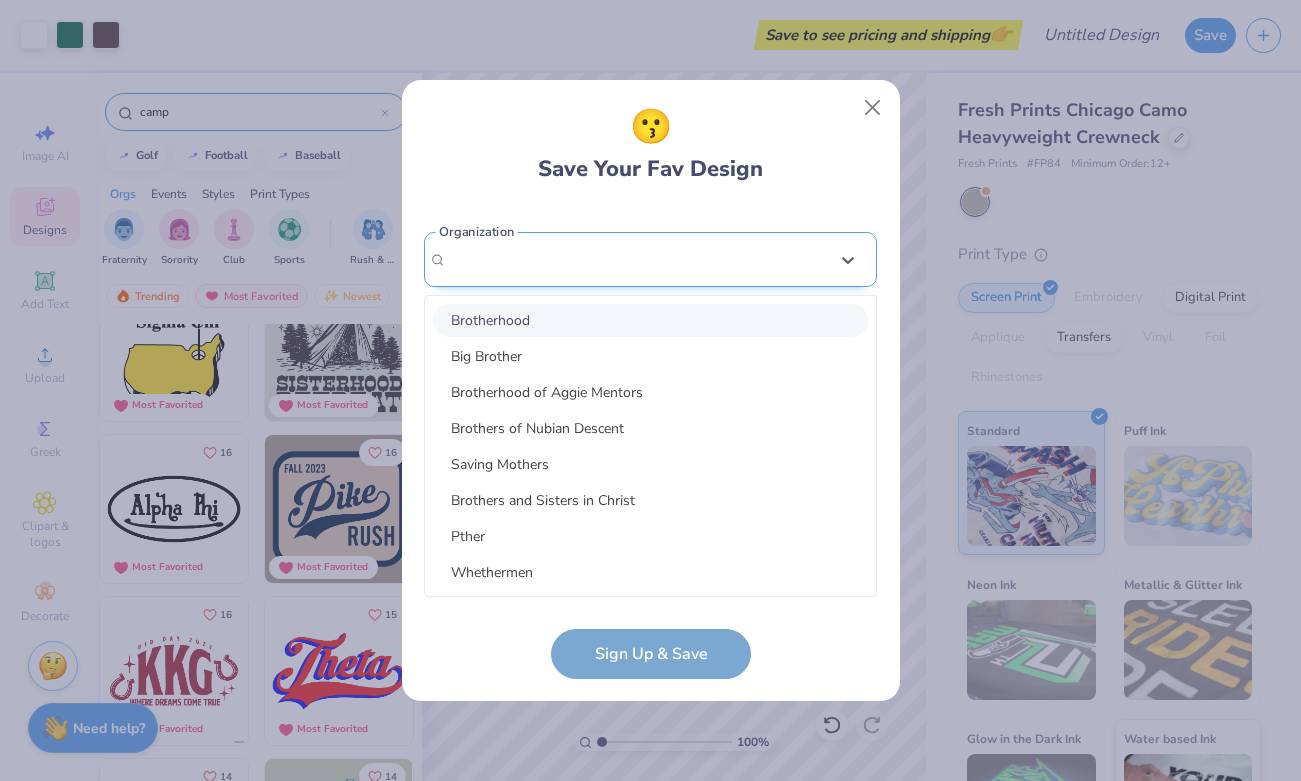 scroll, scrollTop: 198, scrollLeft: 0, axis: vertical 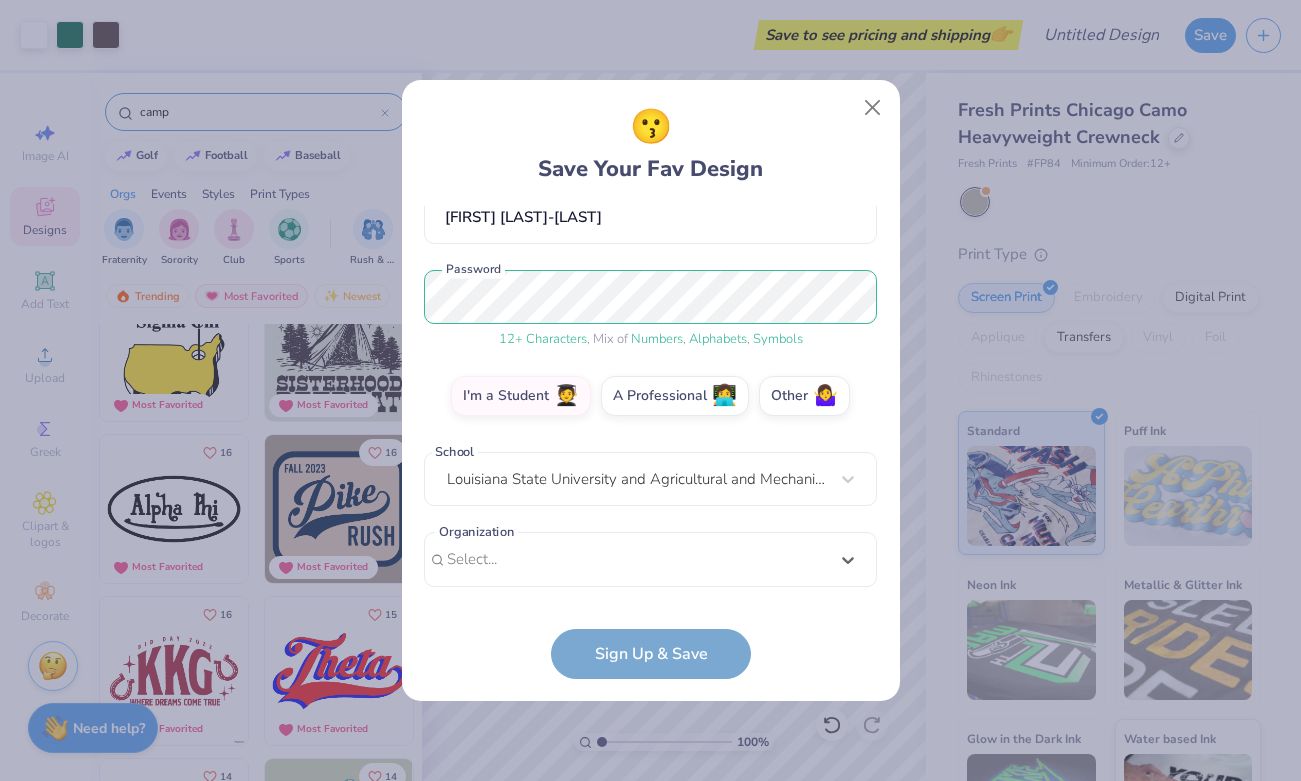 drag, startPoint x: 522, startPoint y: 257, endPoint x: 499, endPoint y: 257, distance: 23 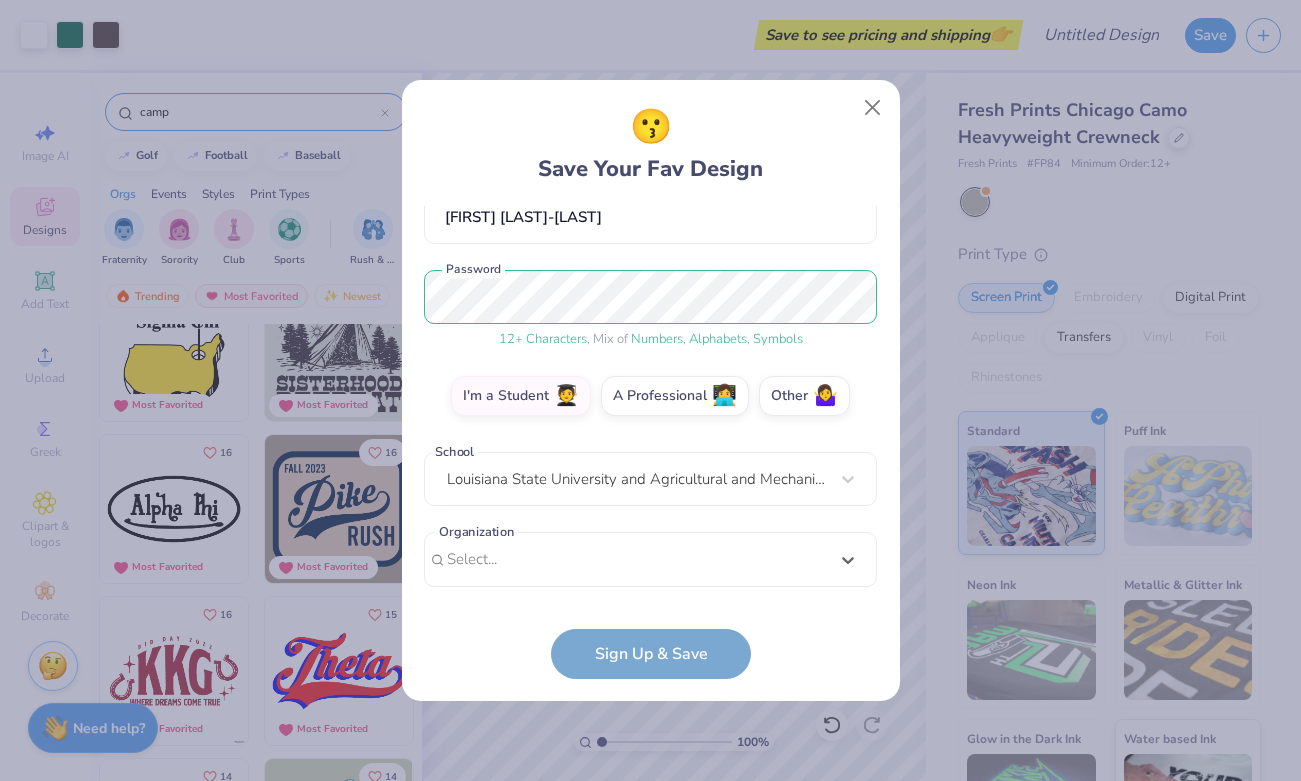 click on "jannahsaniyah@gmail.com Email (346) 225-1417 Phone Saniyah Jannah-Celestine Full Name 12 + Characters , Mix of   Numbers ,   Alphabets ,   Symbols Password I'm a Student 🧑‍🎓 A Professional 👩‍💻 Other 🤷‍♀️ School Louisiana State University and Agricultural and Mechanical College Organization   Select is focused ,type to refine list, press Down to open the menu,  Select... Organization cannot be null" at bounding box center [650, 401] 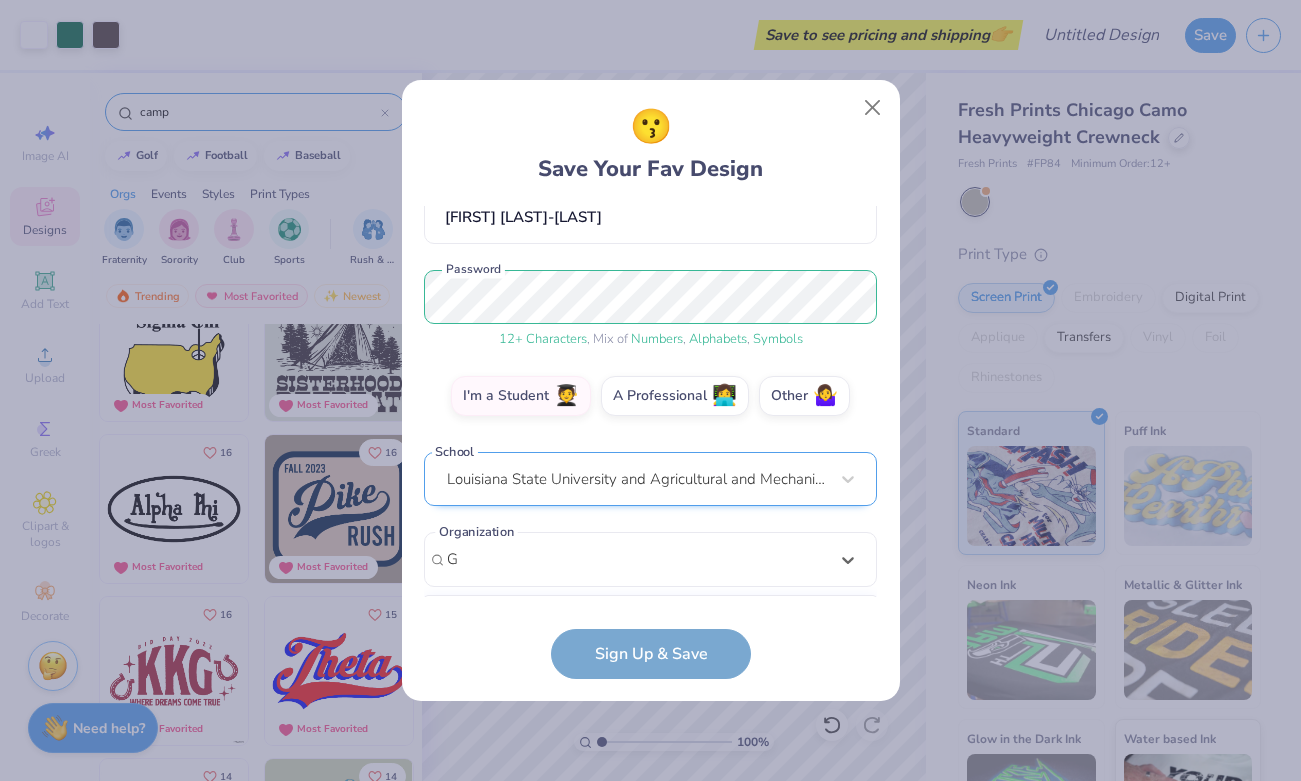 scroll, scrollTop: 247, scrollLeft: 0, axis: vertical 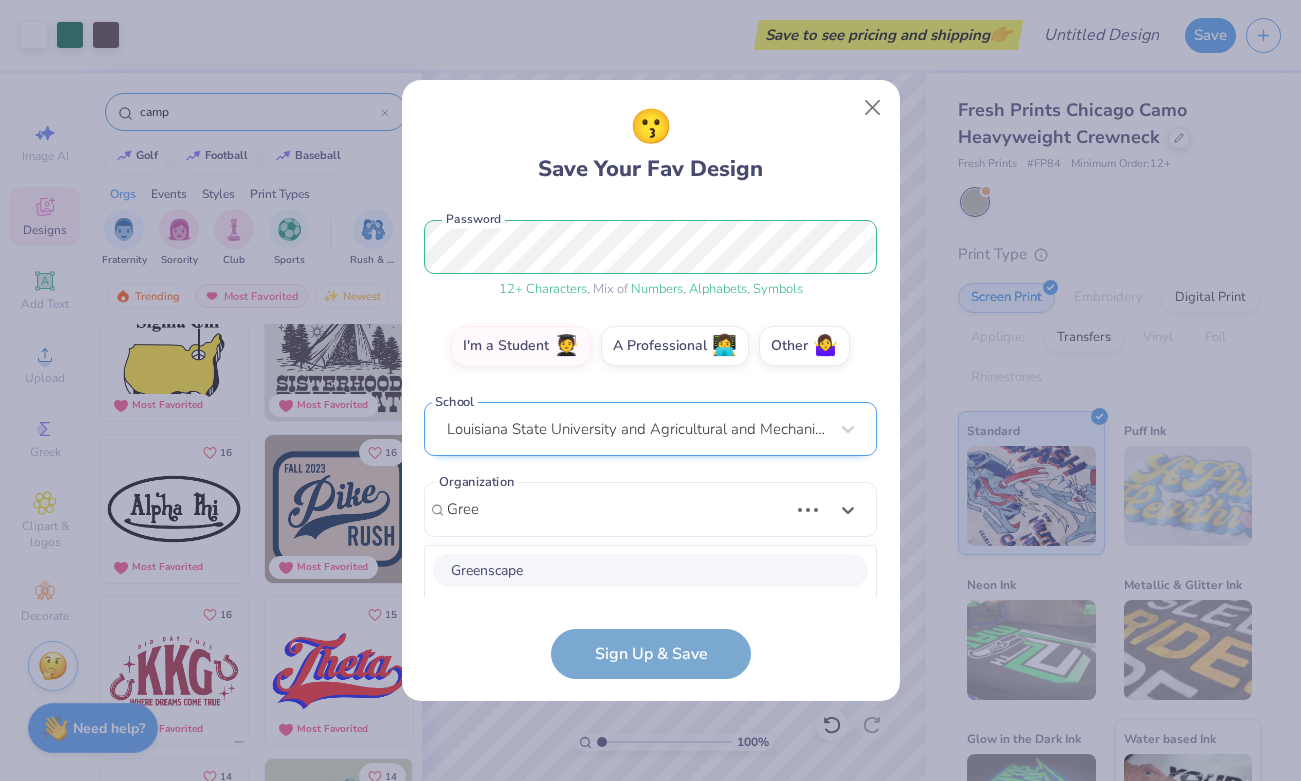 type on "Greek" 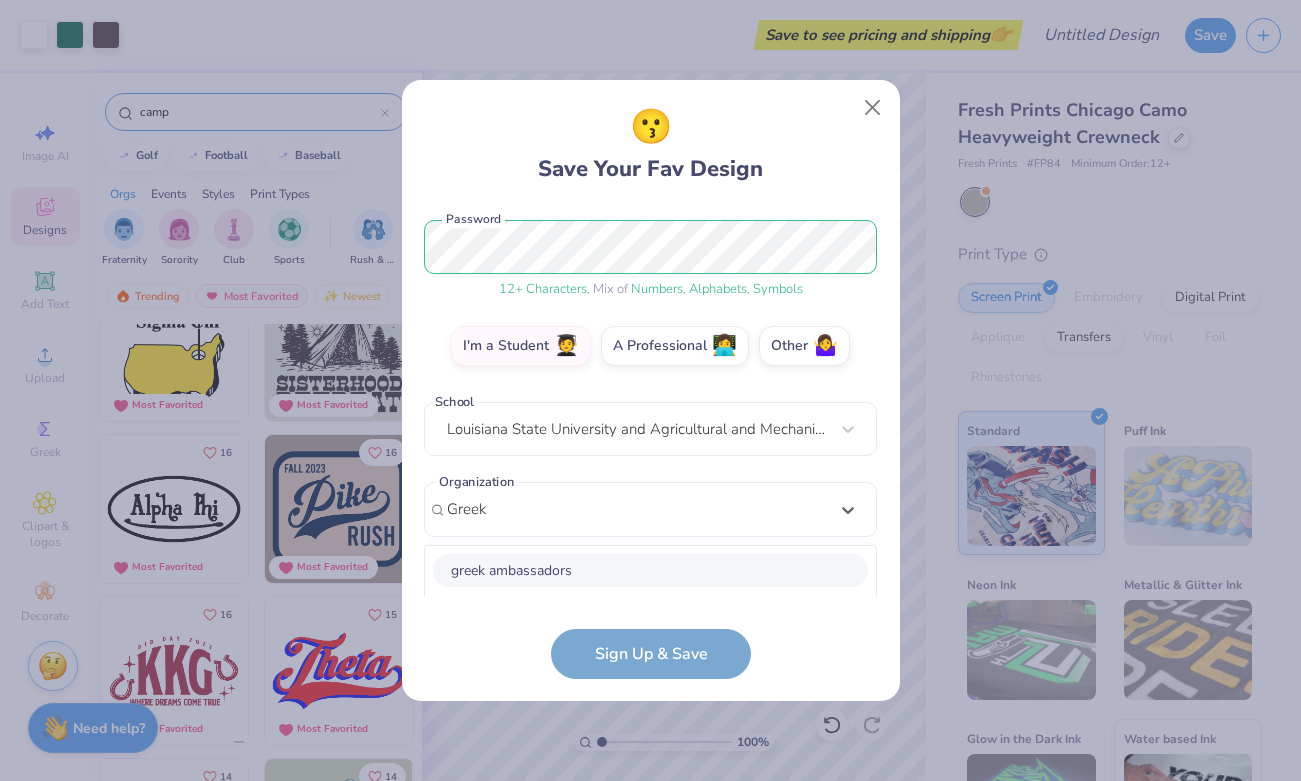 scroll, scrollTop: 498, scrollLeft: 0, axis: vertical 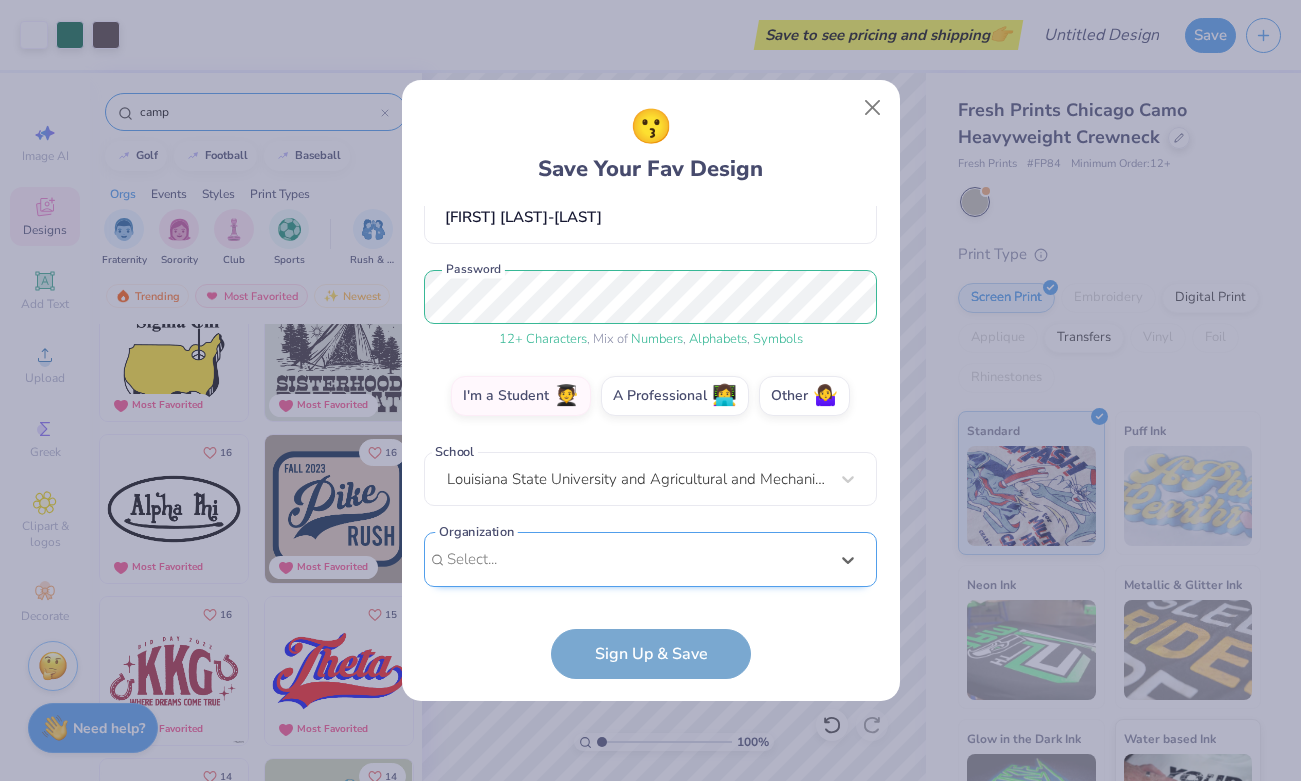 click on "jannahsaniyah@gmail.com Email (346) 225-1417 Phone Saniyah Jannah-Celestine Full Name 12 + Characters , Mix of   Numbers ,   Alphabets ,   Symbols Password I'm a Student 🧑‍🎓 A Professional 👩‍💻 Other 🤷‍♀️ School Louisiana State University and Agricultural and Mechanical College Organization   Select is focused ,type to refine list, press Down to open the menu,  Select... Organization cannot be null" at bounding box center [650, 401] 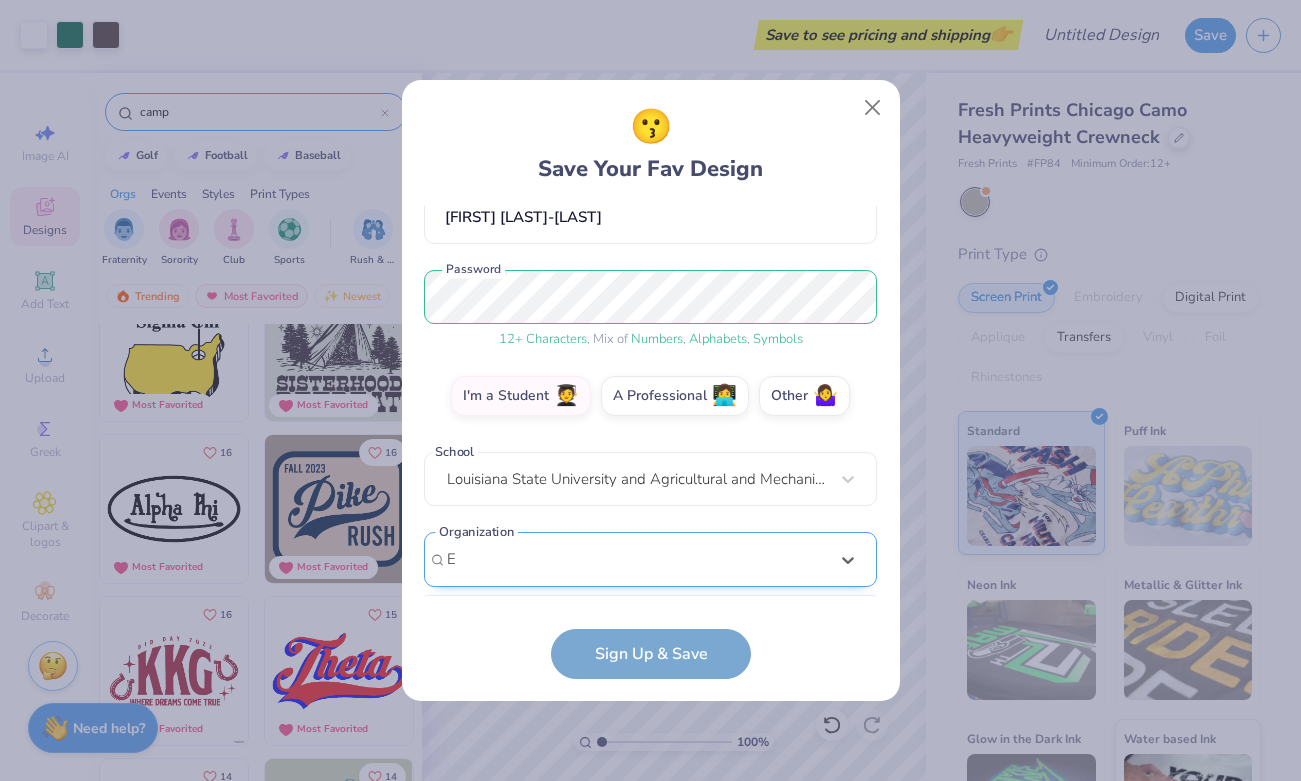 scroll, scrollTop: 247, scrollLeft: 0, axis: vertical 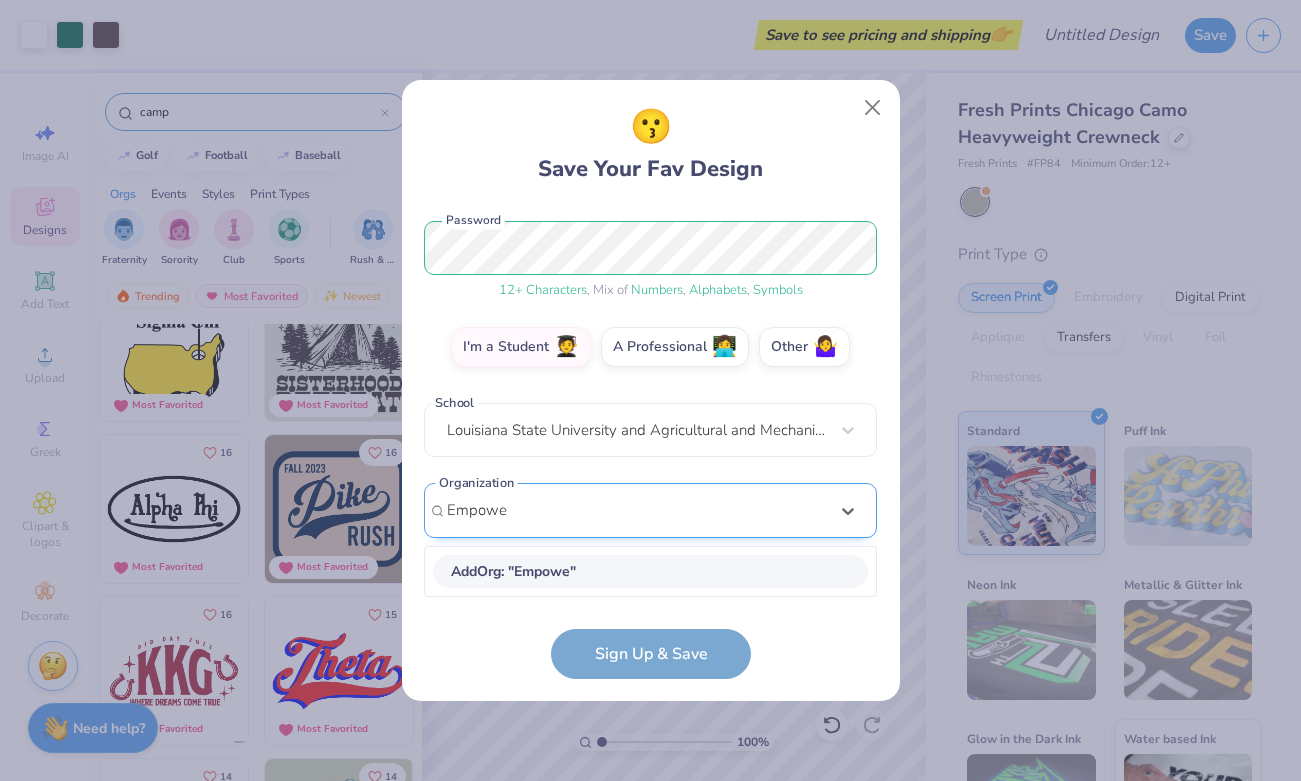 type on "Empower" 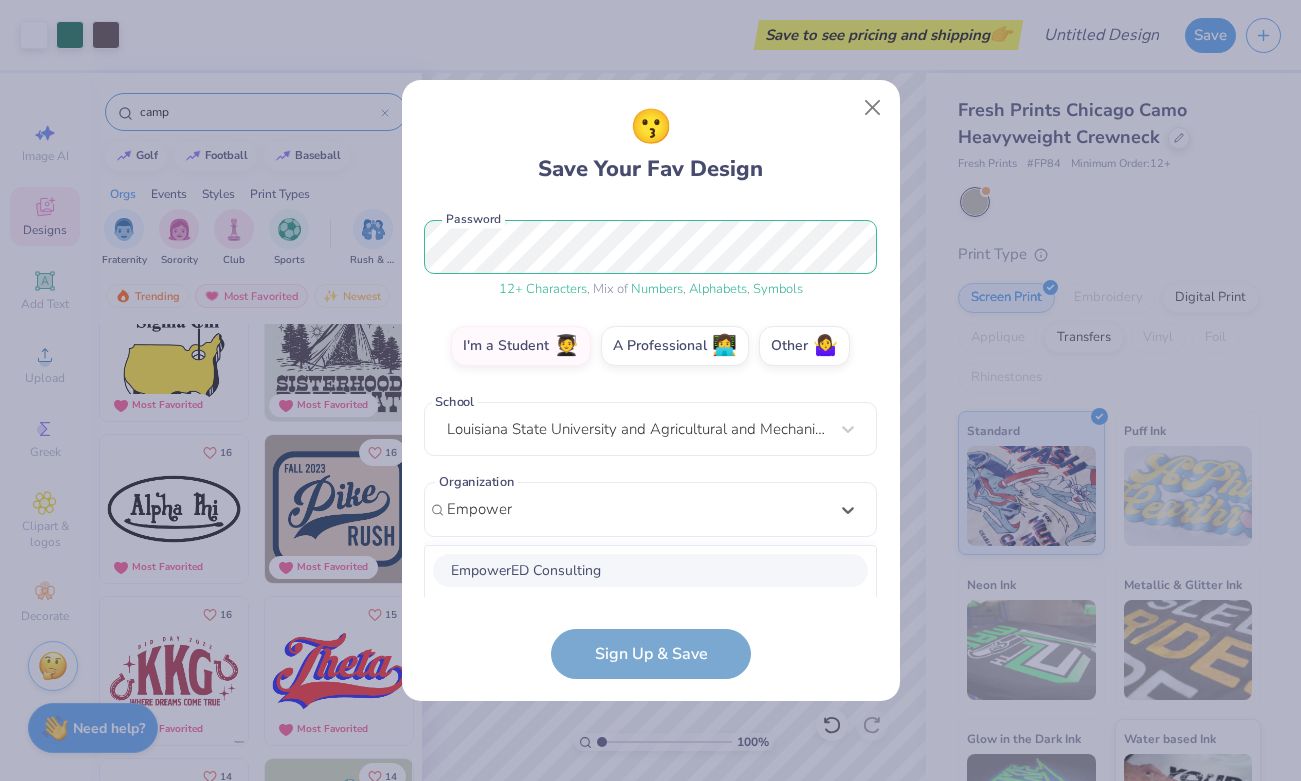 scroll, scrollTop: 498, scrollLeft: 0, axis: vertical 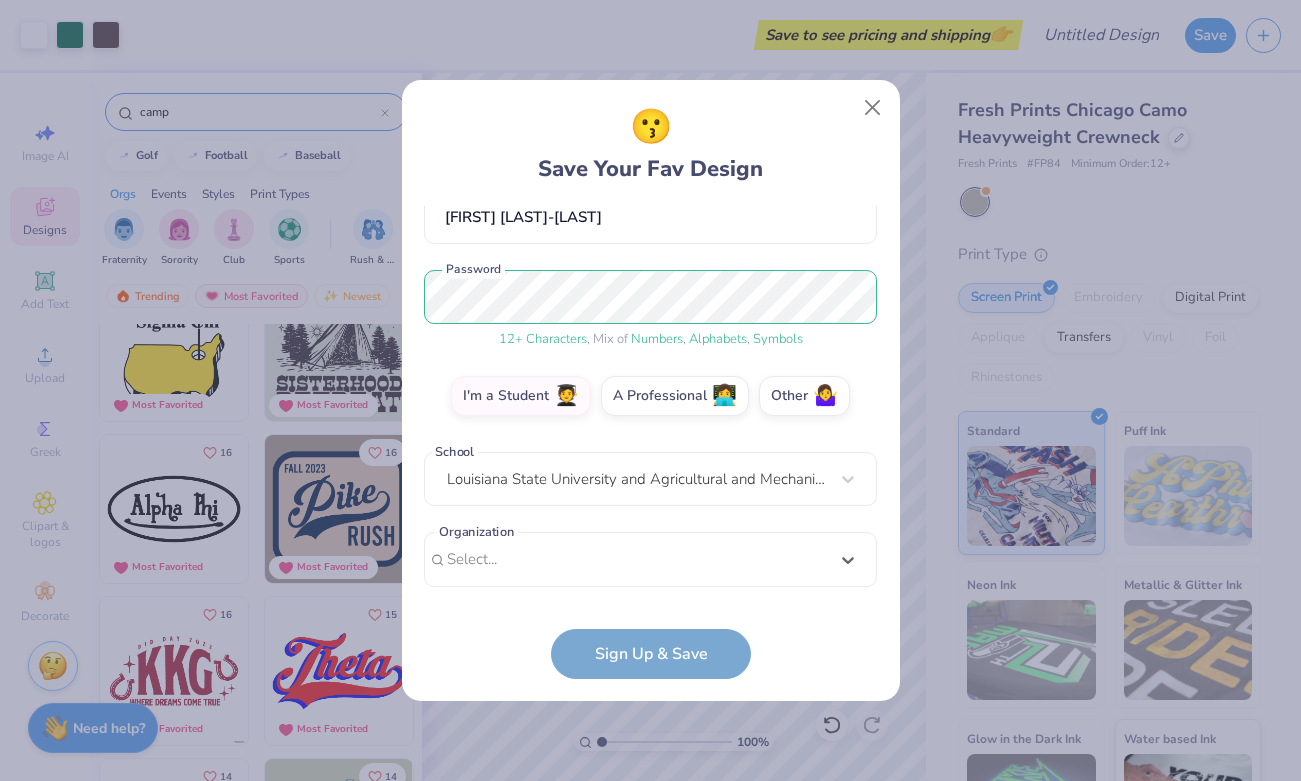 drag, startPoint x: 516, startPoint y: 259, endPoint x: 442, endPoint y: 259, distance: 74 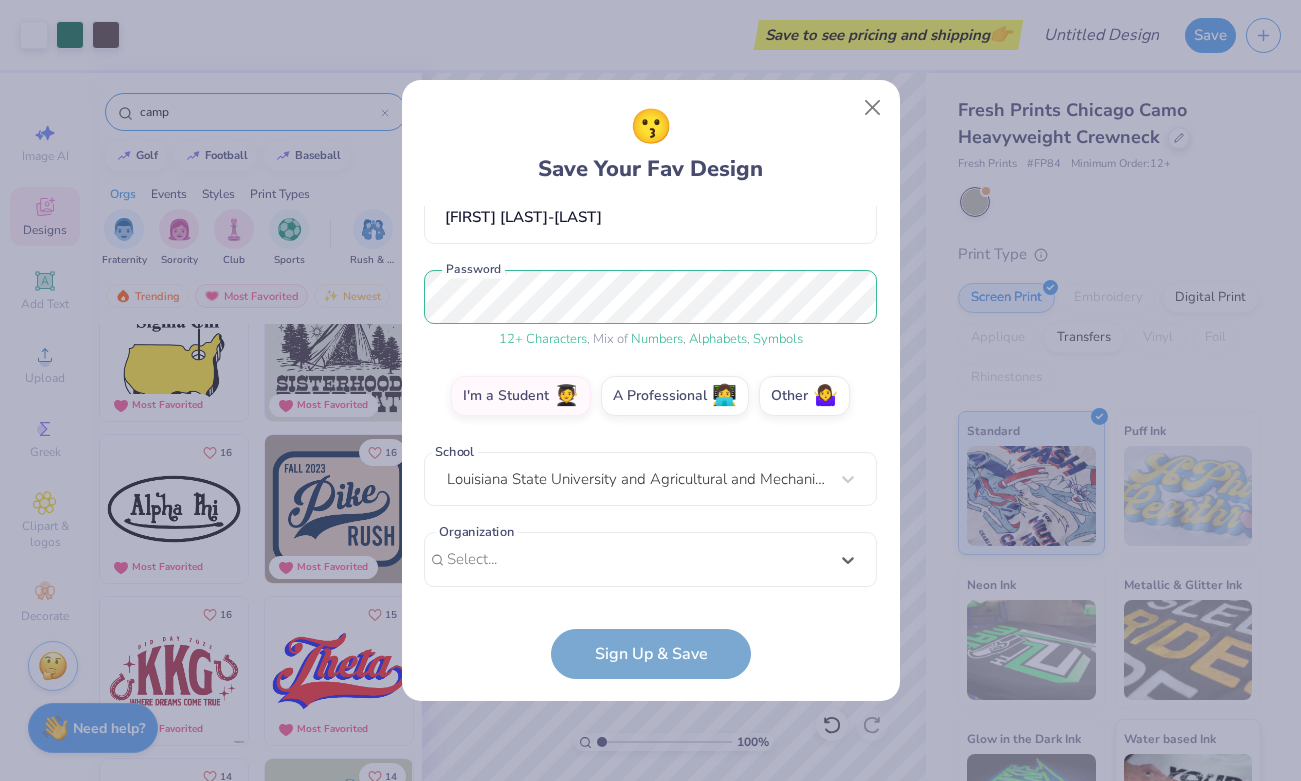 click on "jannahsaniyah@gmail.com Email (346) 225-1417 Phone Saniyah Jannah-Celestine Full Name 12 + Characters , Mix of   Numbers ,   Alphabets ,   Symbols Password I'm a Student 🧑‍🎓 A Professional 👩‍💻 Other 🤷‍♀️ School Louisiana State University and Agricultural and Mechanical College Organization   Select is focused ,type to refine list, press Down to open the menu,  Select... Organization cannot be null" at bounding box center [650, 401] 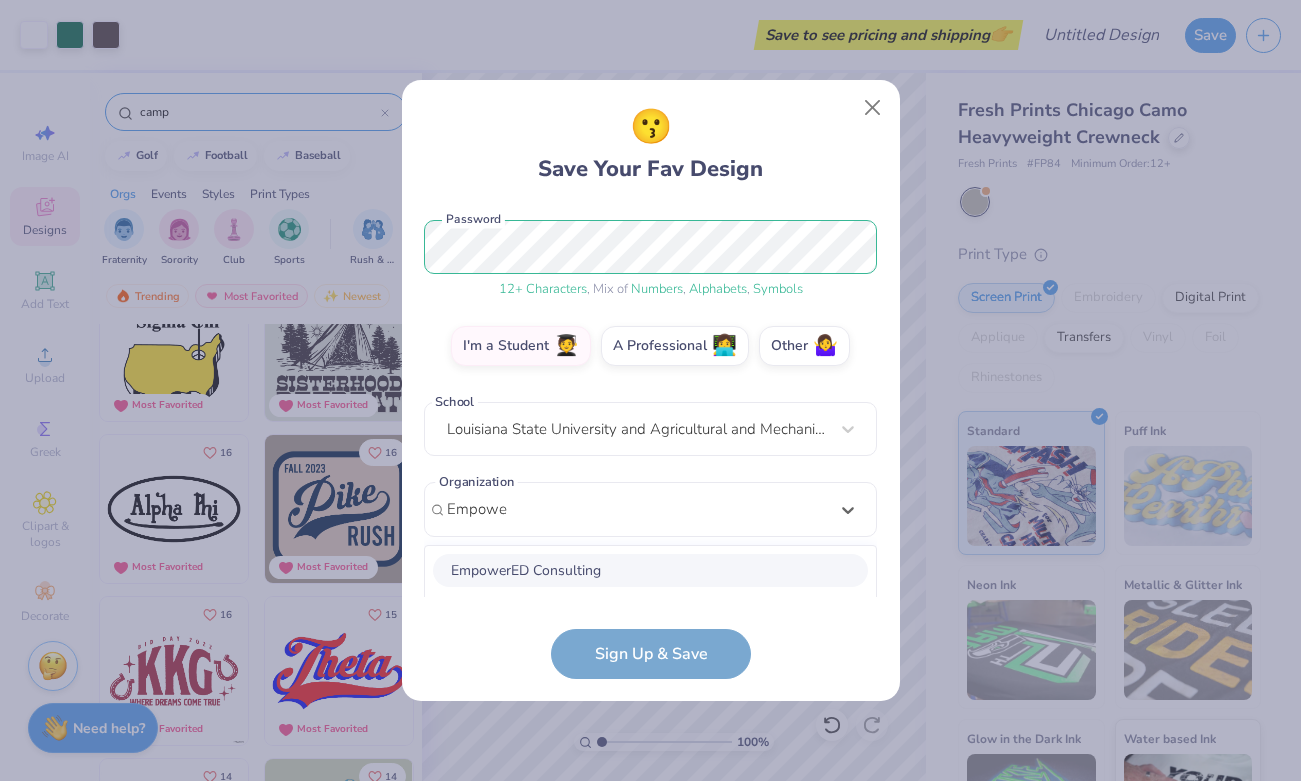 scroll, scrollTop: 498, scrollLeft: 0, axis: vertical 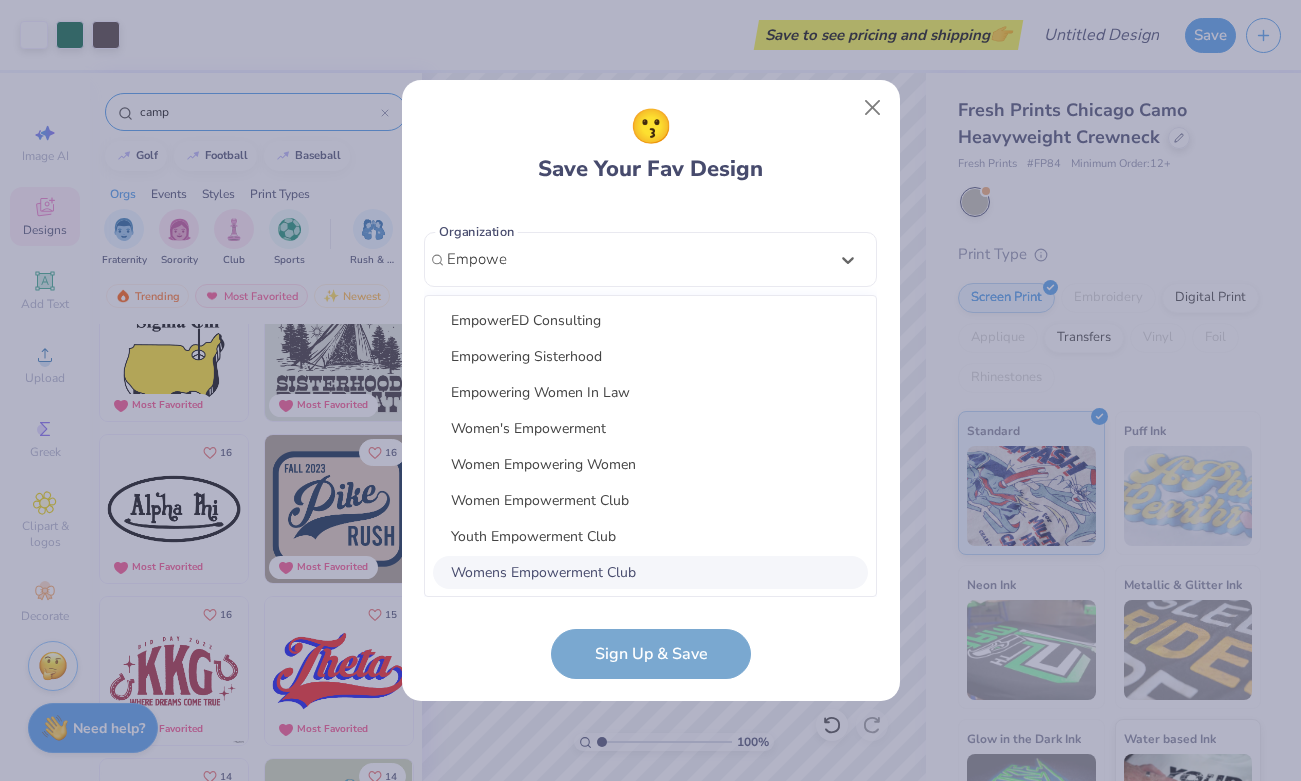 type on "Empower" 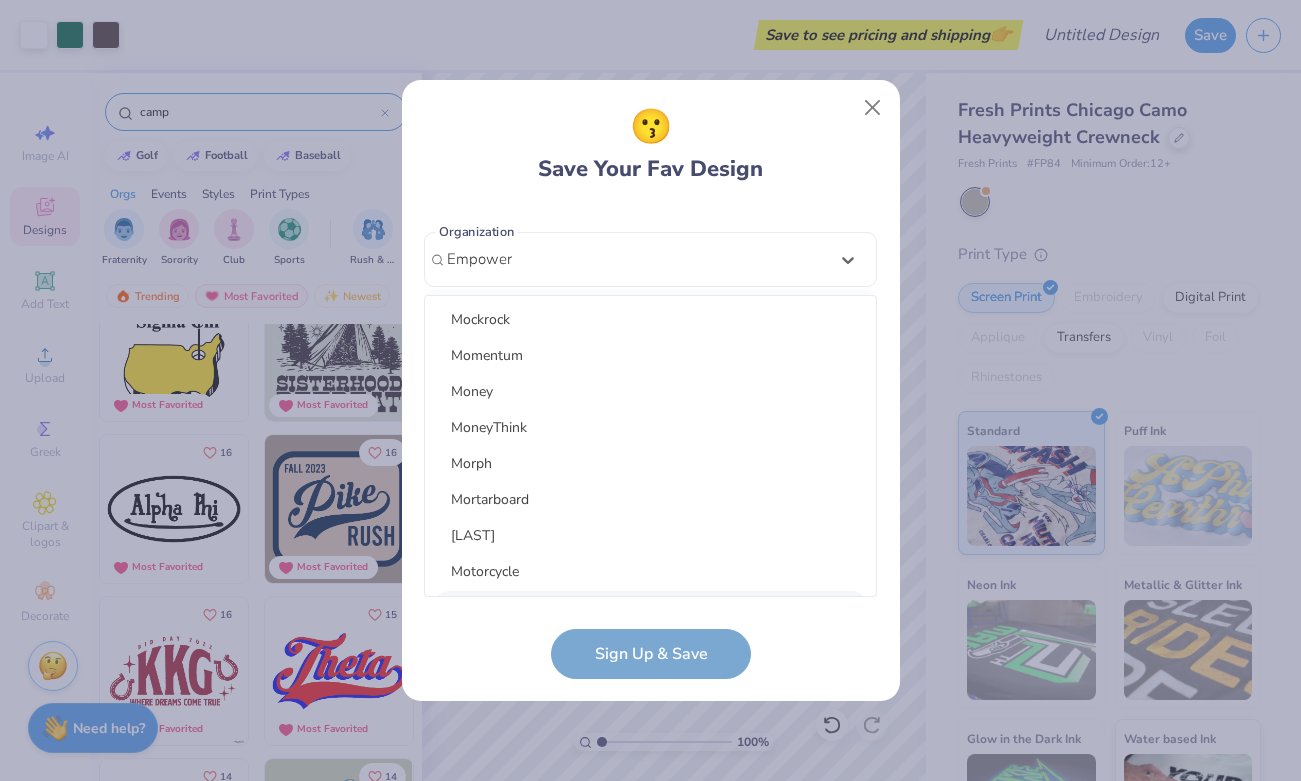 scroll, scrollTop: 2989, scrollLeft: 0, axis: vertical 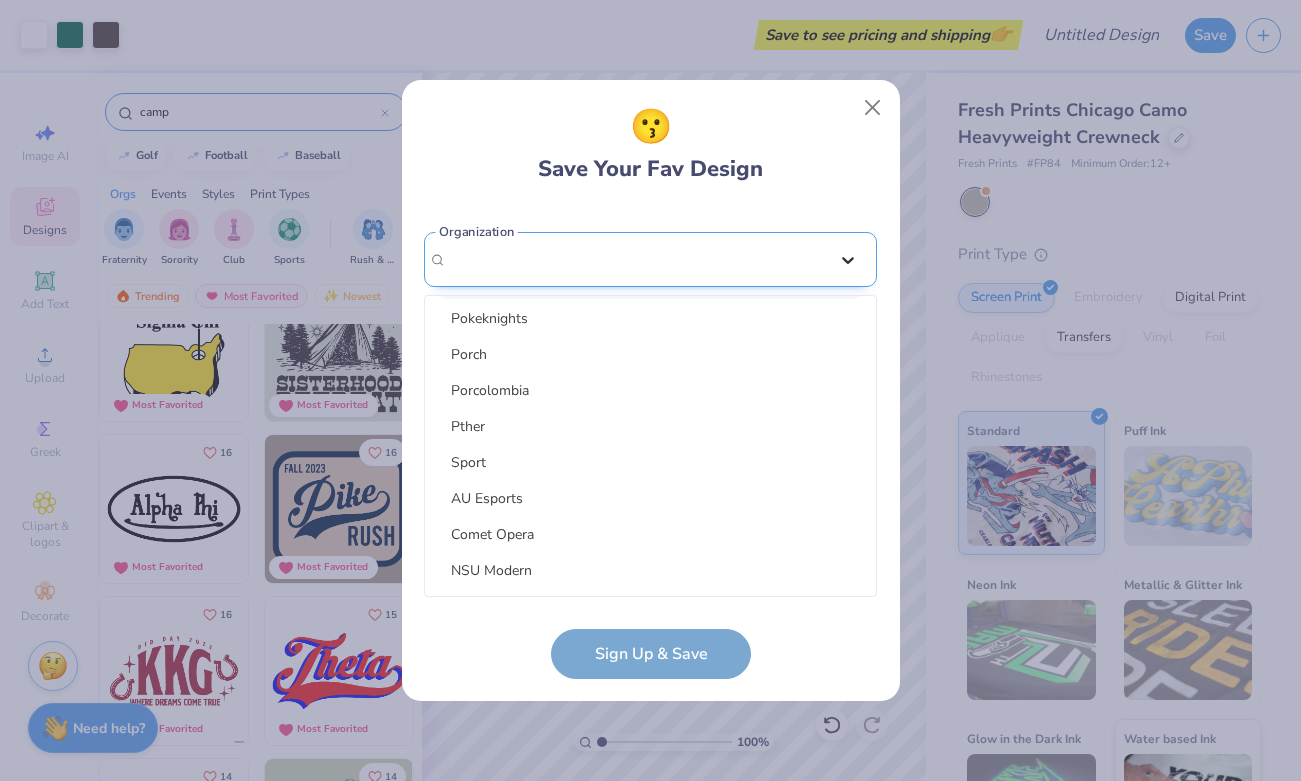 click on "jannahsaniyah@gmail.com Email (346) 225-1417 Phone Saniyah Jannah-Celestine Full Name 12 + Characters , Mix of   Numbers ,   Alphabets ,   Symbols Password I'm a Student 🧑‍🎓 A Professional 👩‍💻 Other 🤷‍♀️ School Louisiana State University and Agricultural and Mechanical College Organization option  focused, 100 of 121. 121 results available for search term Empower. Use Up and Down to choose options, press Enter to select the currently focused option, press Escape to exit the menu, press Tab to select the option and exit the menu. EmpowerED Consulting Empowering Sisterhood Empowering Women In Law Women's Empowerment Women Empowering Women Women Empowerment Club Youth Empowerment Club Womens Empowerment Club Powerlifting Black Women Empowered Aggie Powersports Club Gonzaga Students Empowering Women Powerlifting Club Powerlifting group The League of Empowered Women Black Art Student Empowerment Esports ModernExtension Powderpuff Democrats  Tempos Tepper Chemocare Drexel Powerlifting Eller" at bounding box center (650, 401) 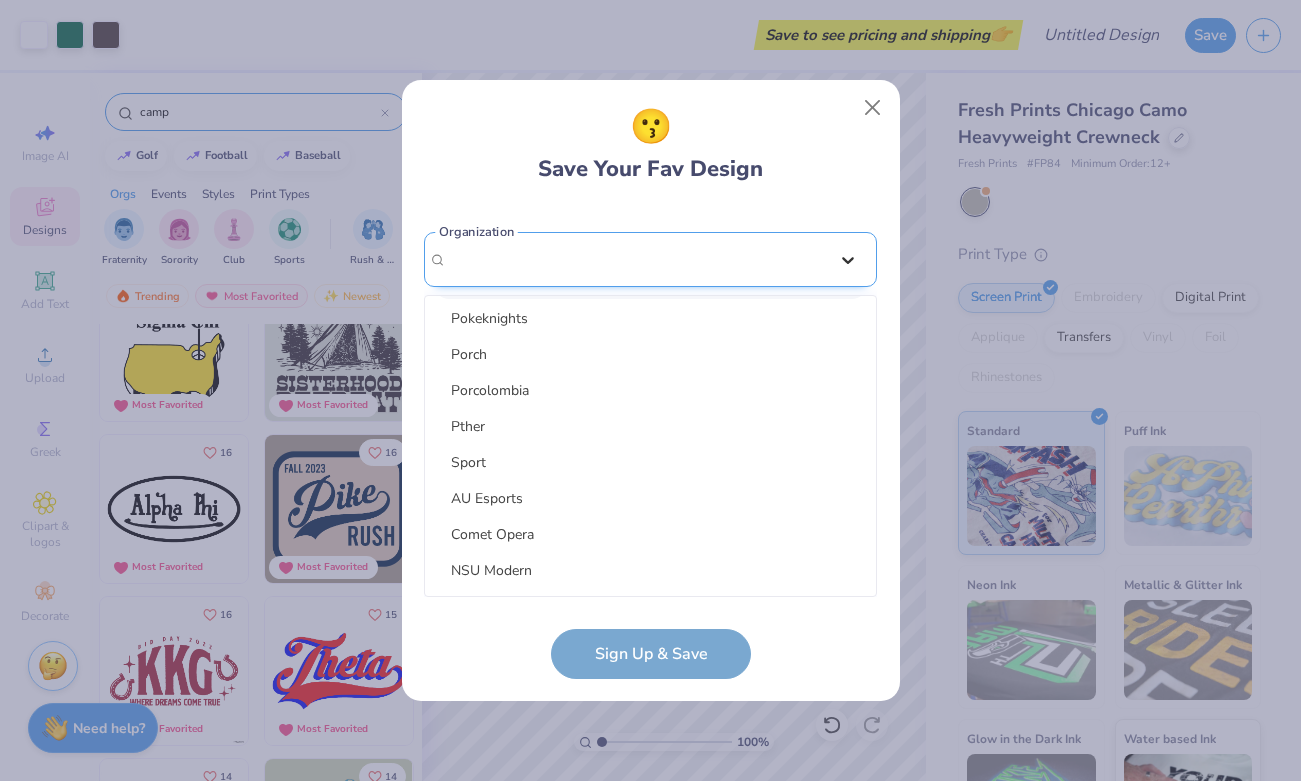 scroll 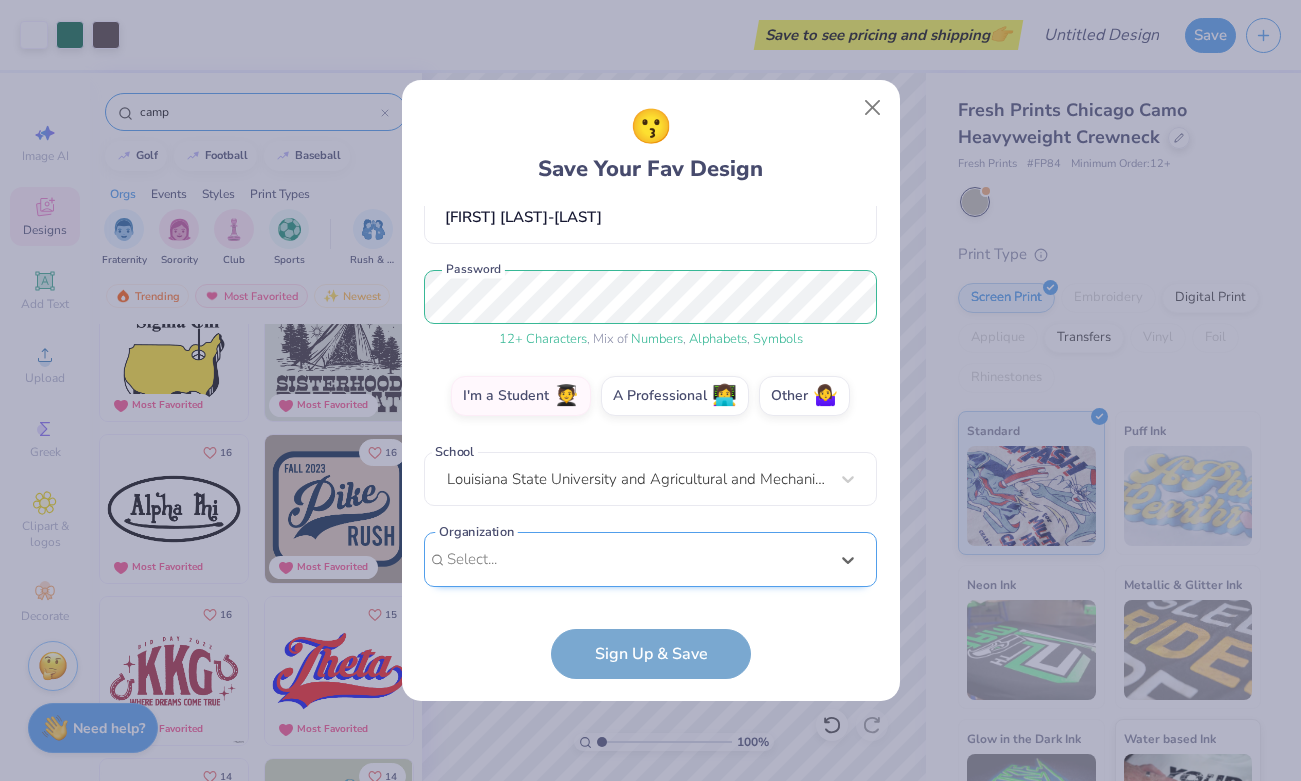 click on "Select is focused ,type to refine list, press Down to open the menu,  Select..." at bounding box center [650, 559] 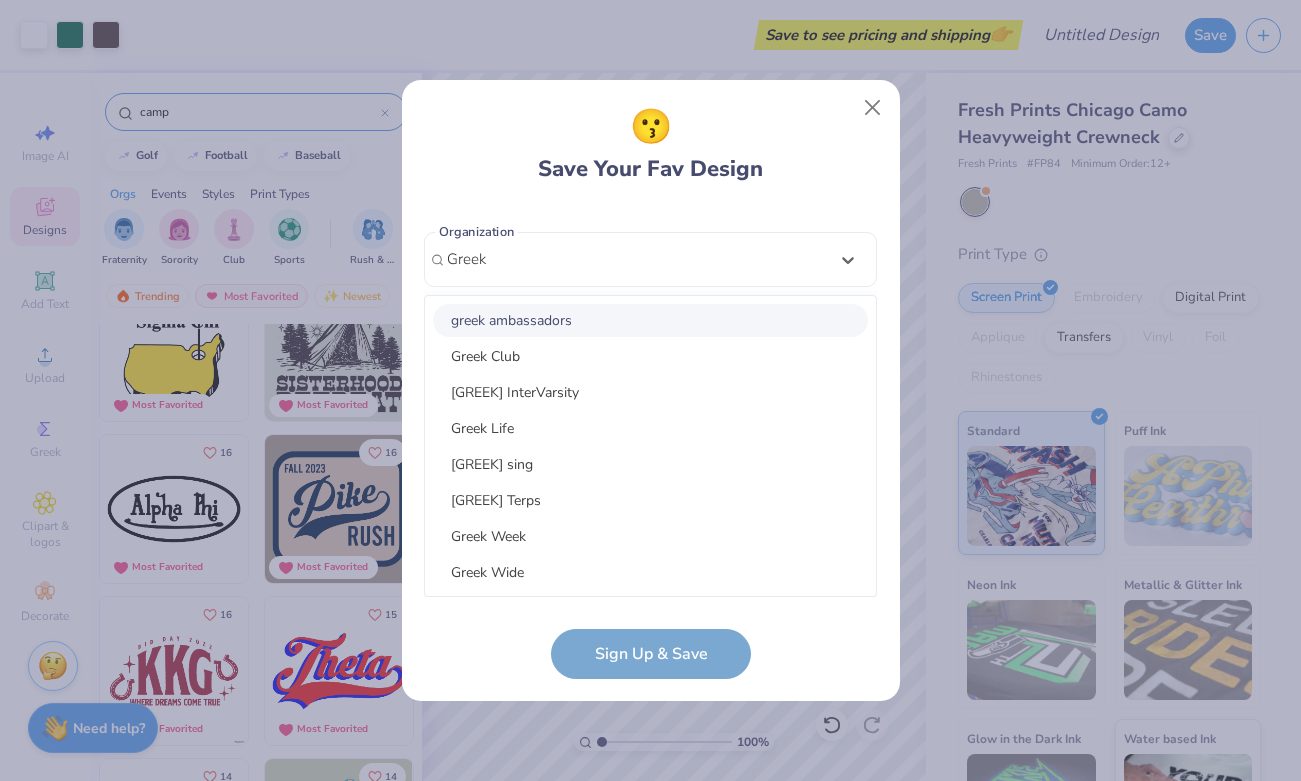 click on "greek ambassadors" at bounding box center (650, 320) 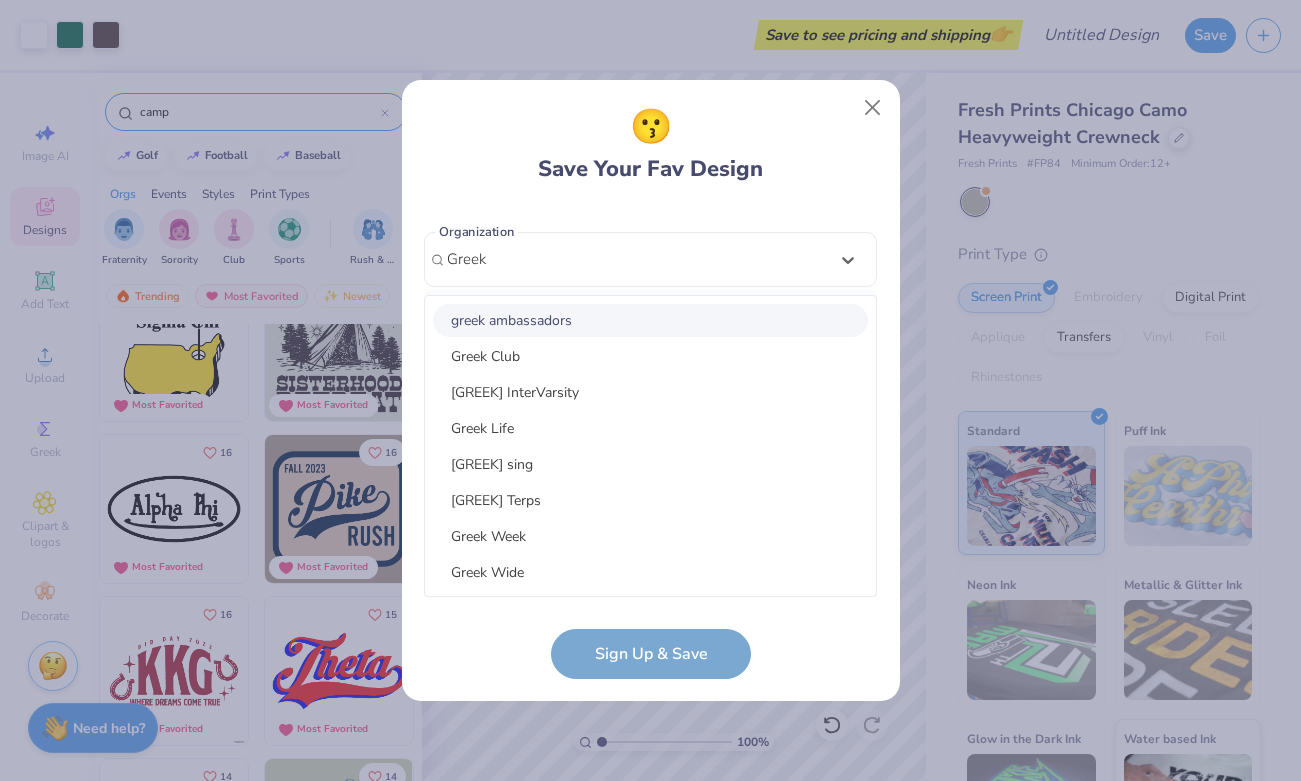 type on "Greek" 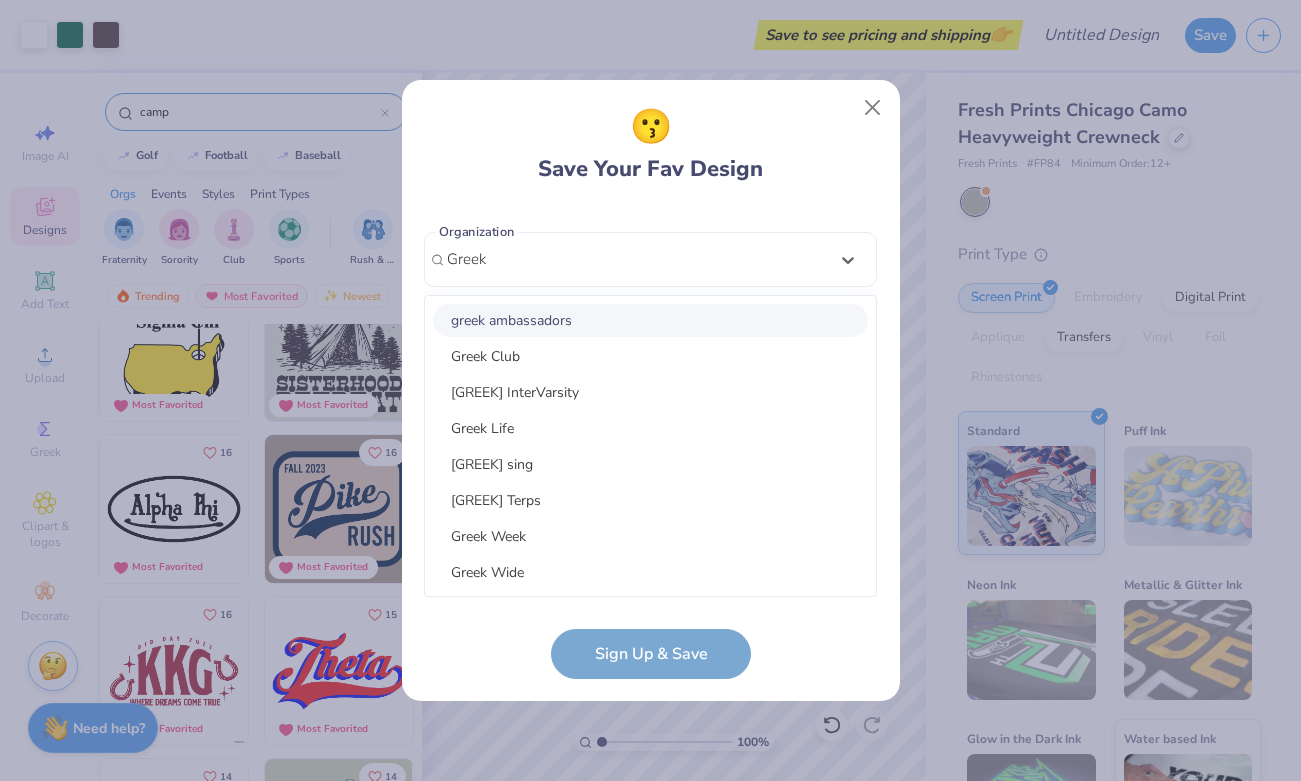 type 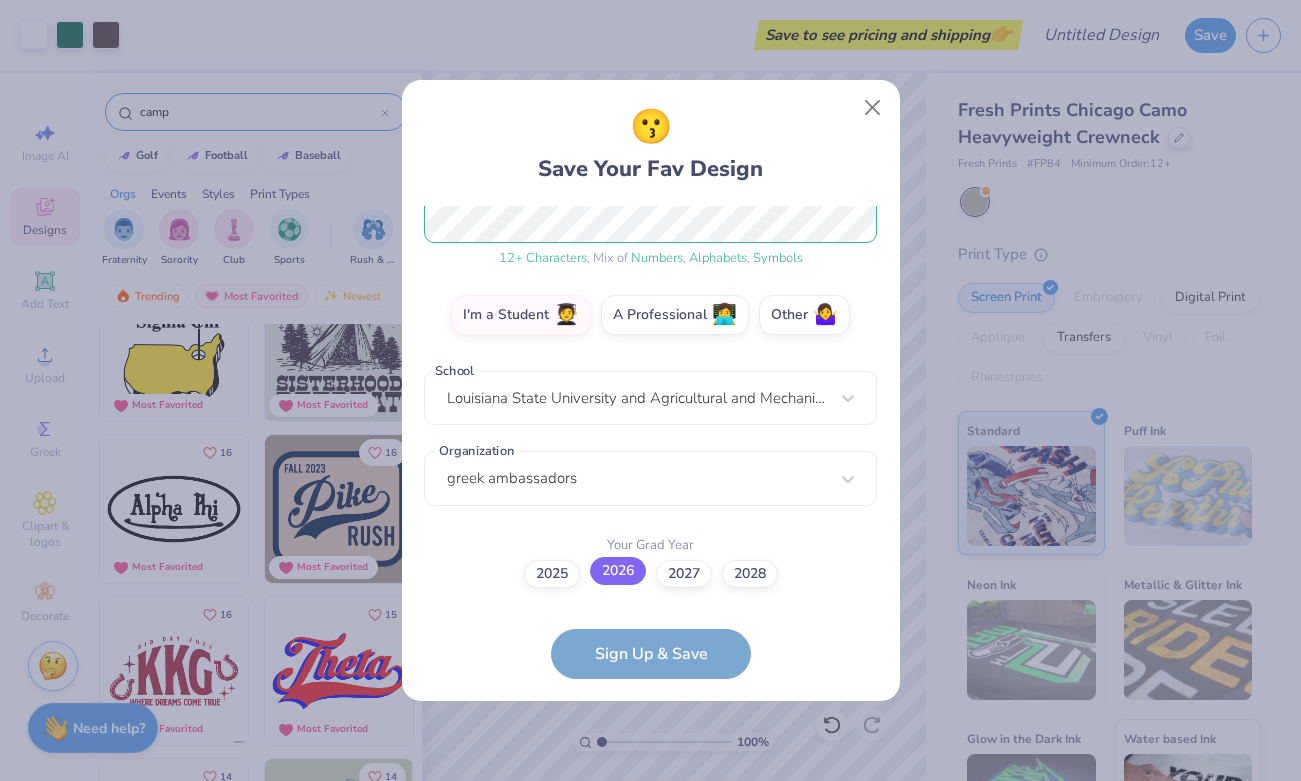 click on "2026" at bounding box center [618, 571] 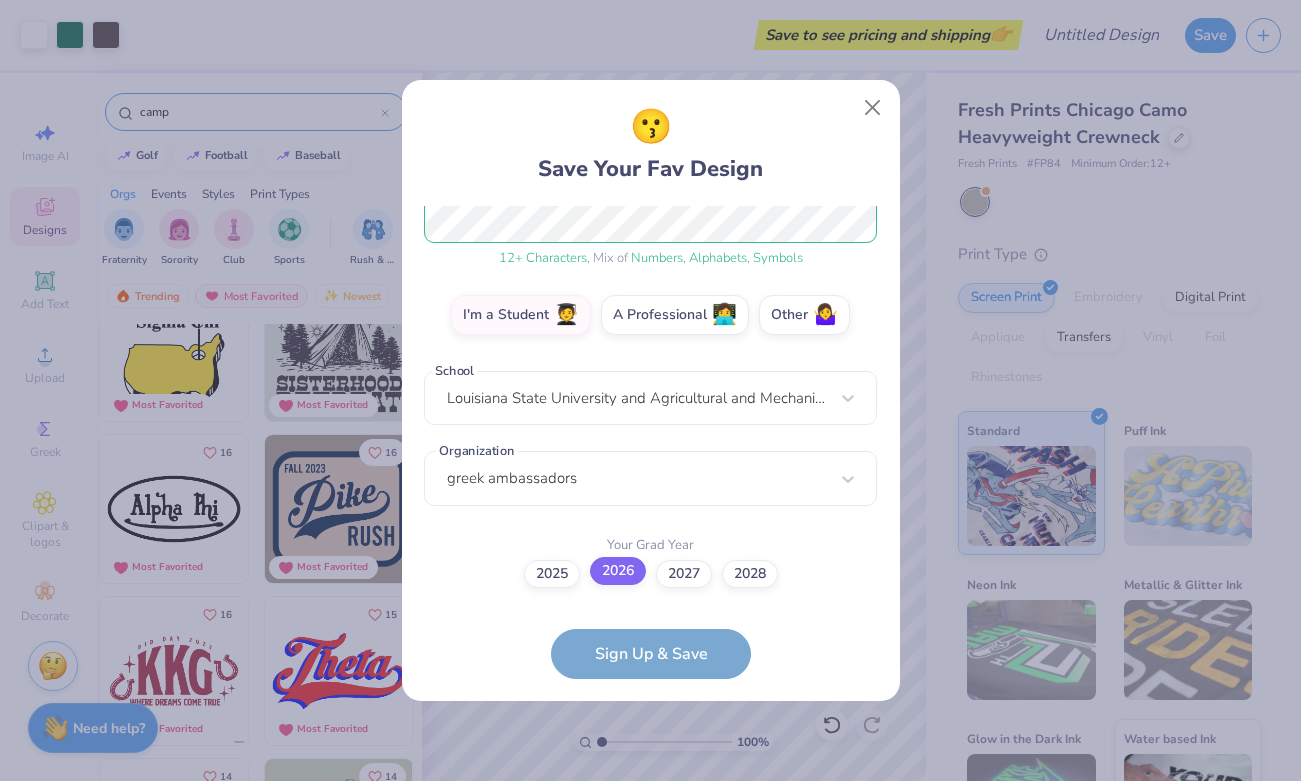 click on "2026" at bounding box center [650, 853] 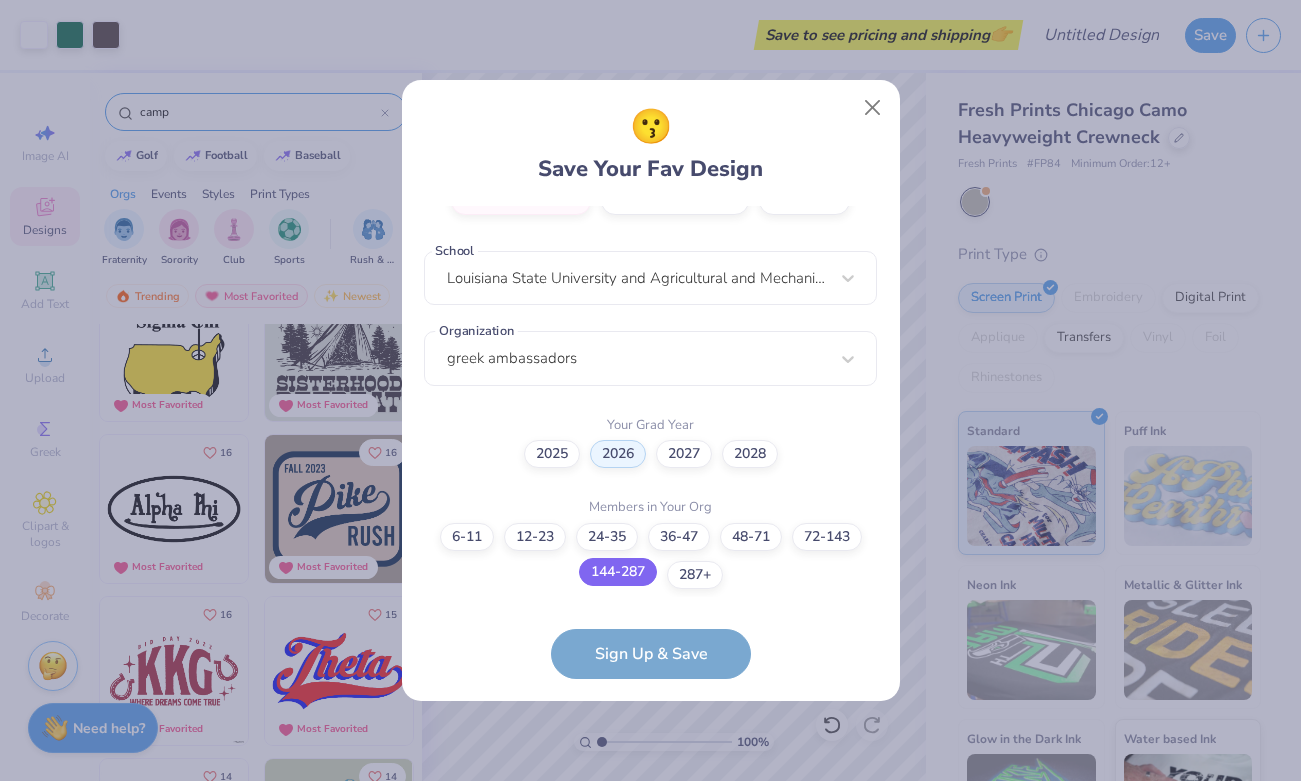 click on "144-287" at bounding box center (618, 572) 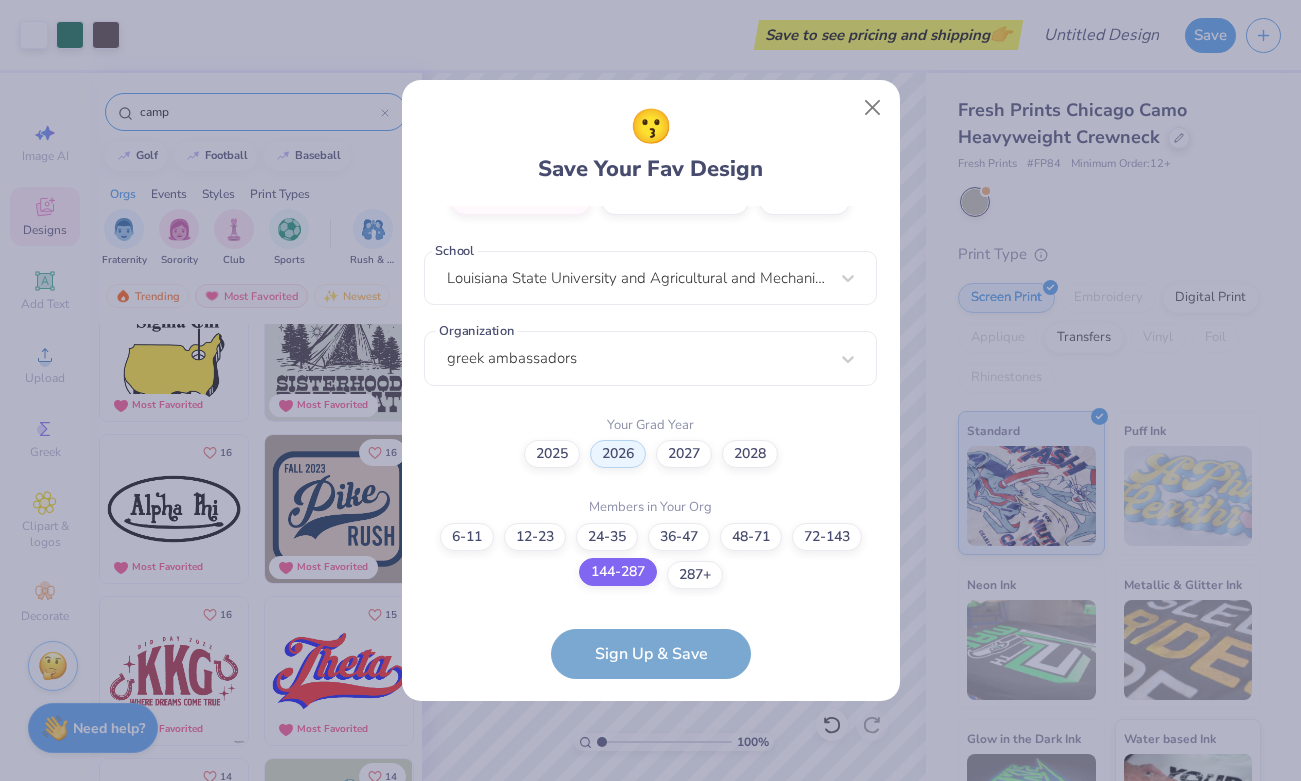 click on "144-287" at bounding box center [650, 954] 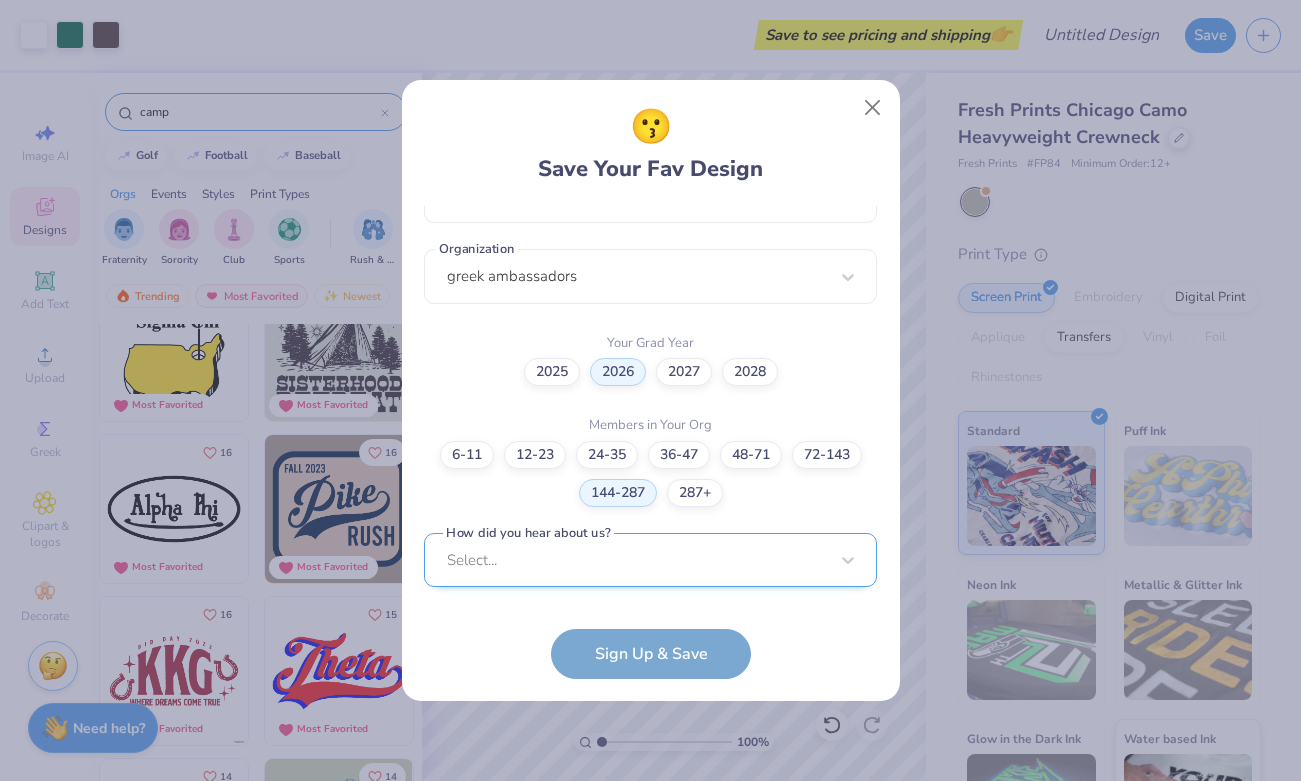 click on "Select..." at bounding box center (650, 560) 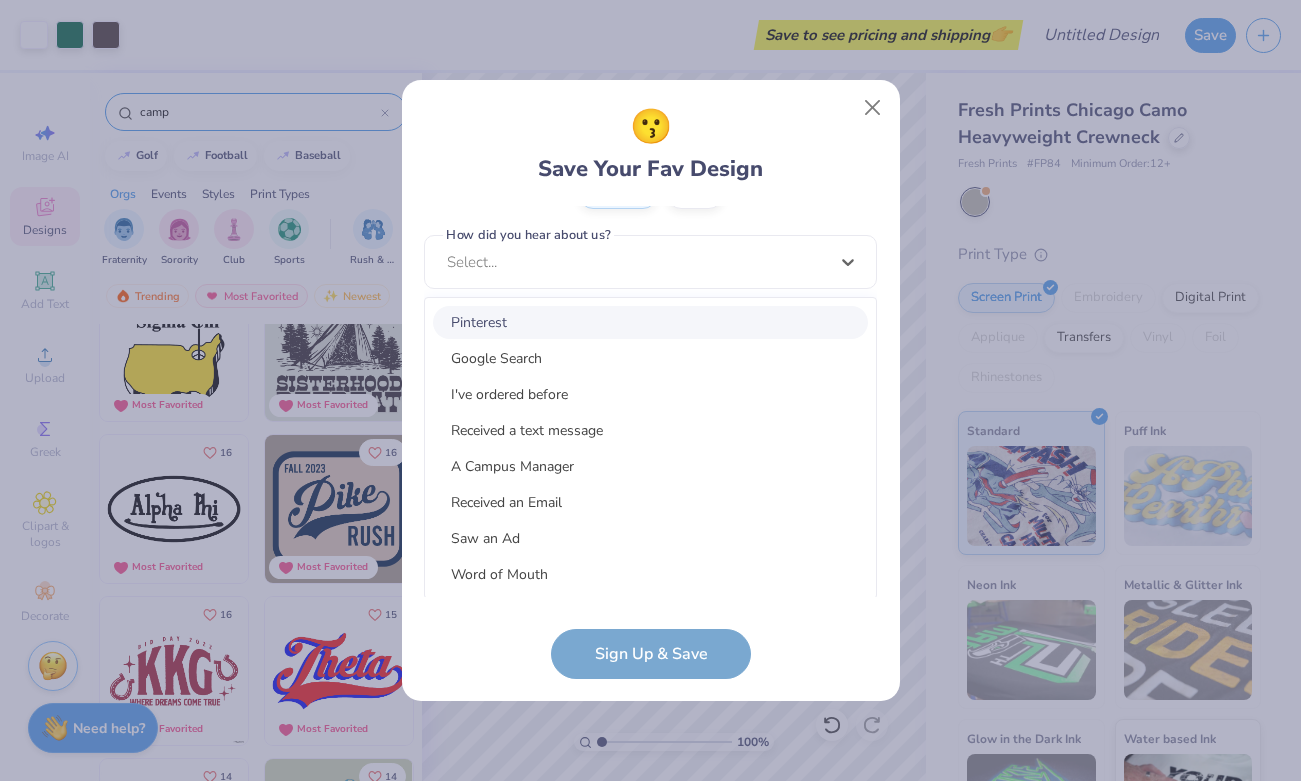 click on "Pinterest" at bounding box center (650, 322) 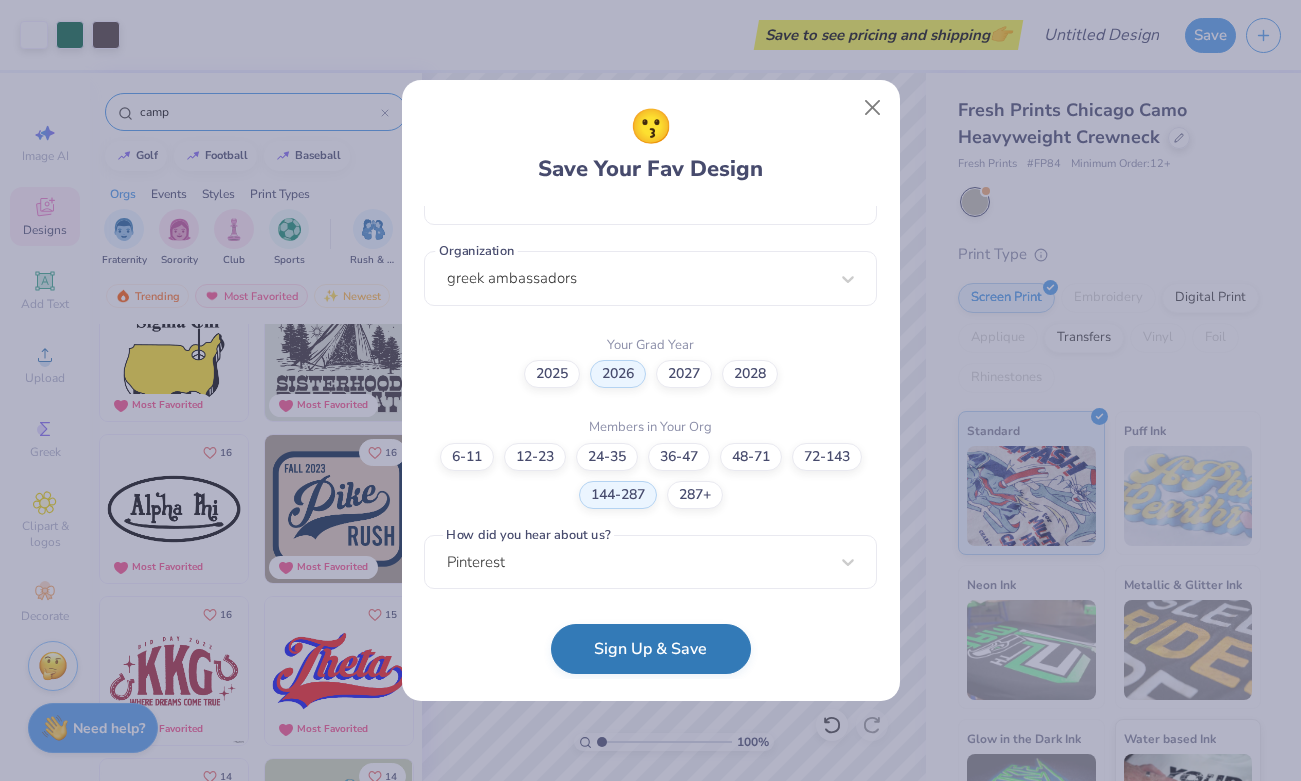 click on "Sign Up & Save" at bounding box center (651, 649) 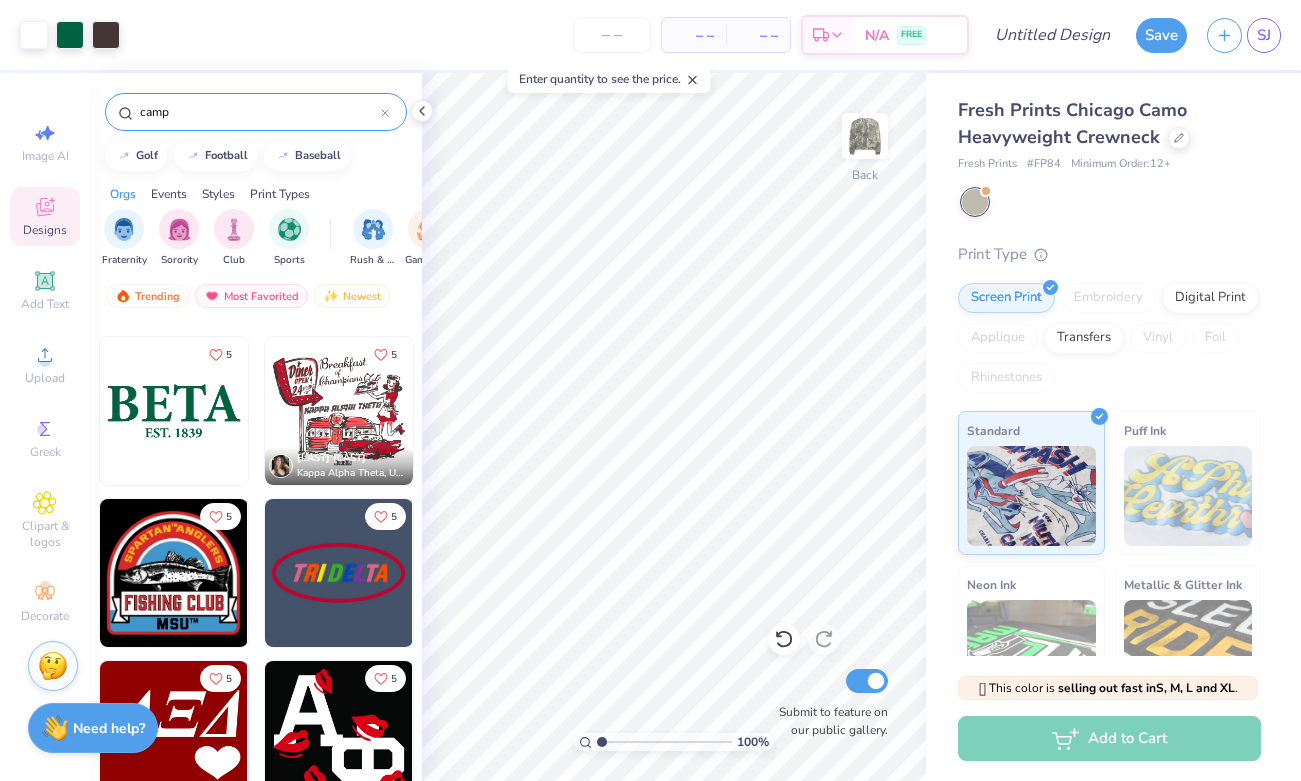 scroll, scrollTop: 6624, scrollLeft: 0, axis: vertical 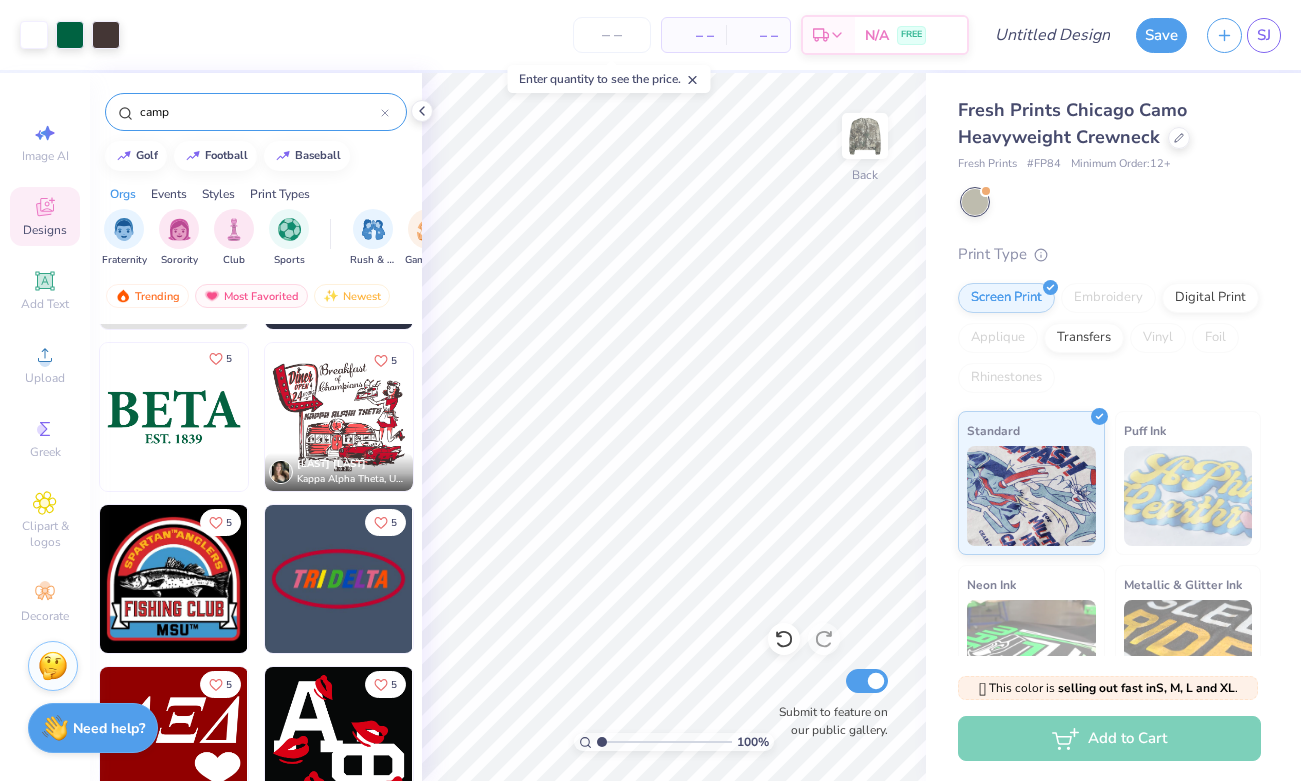 click 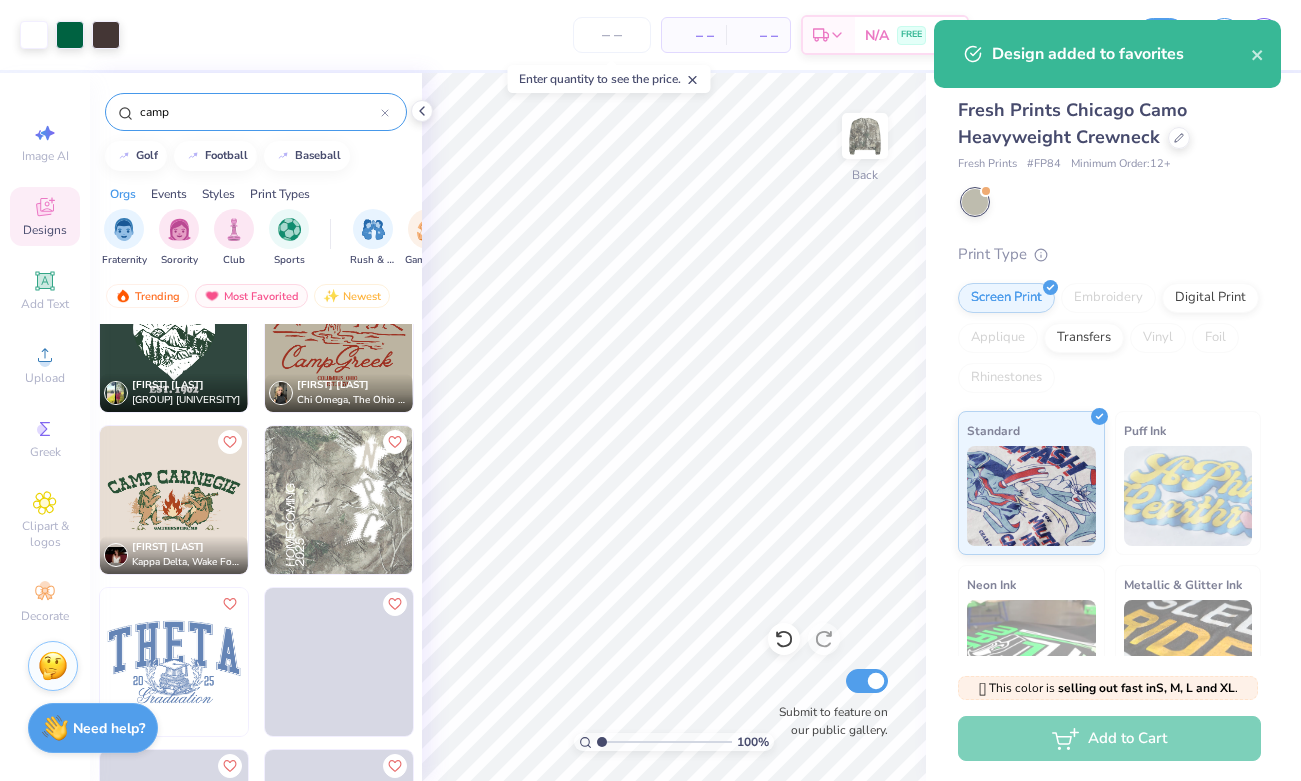 scroll, scrollTop: 7515, scrollLeft: 0, axis: vertical 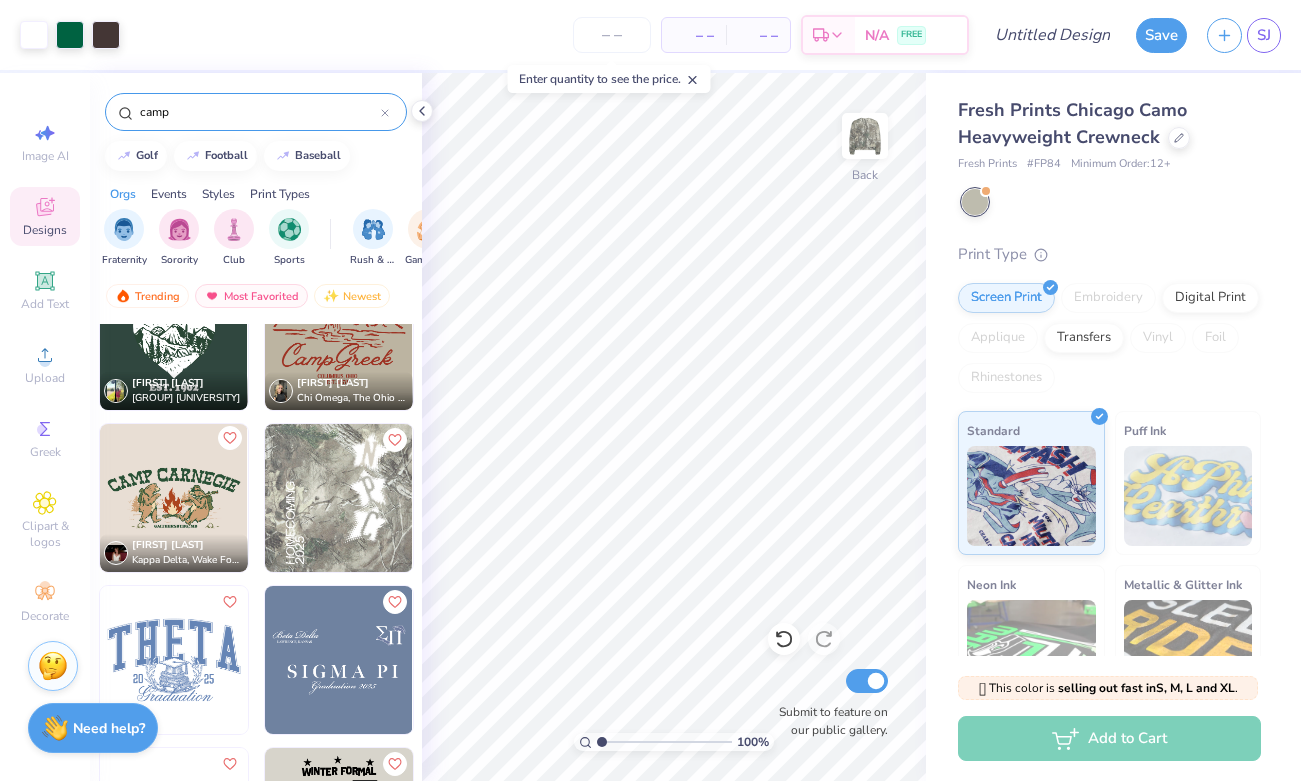 click 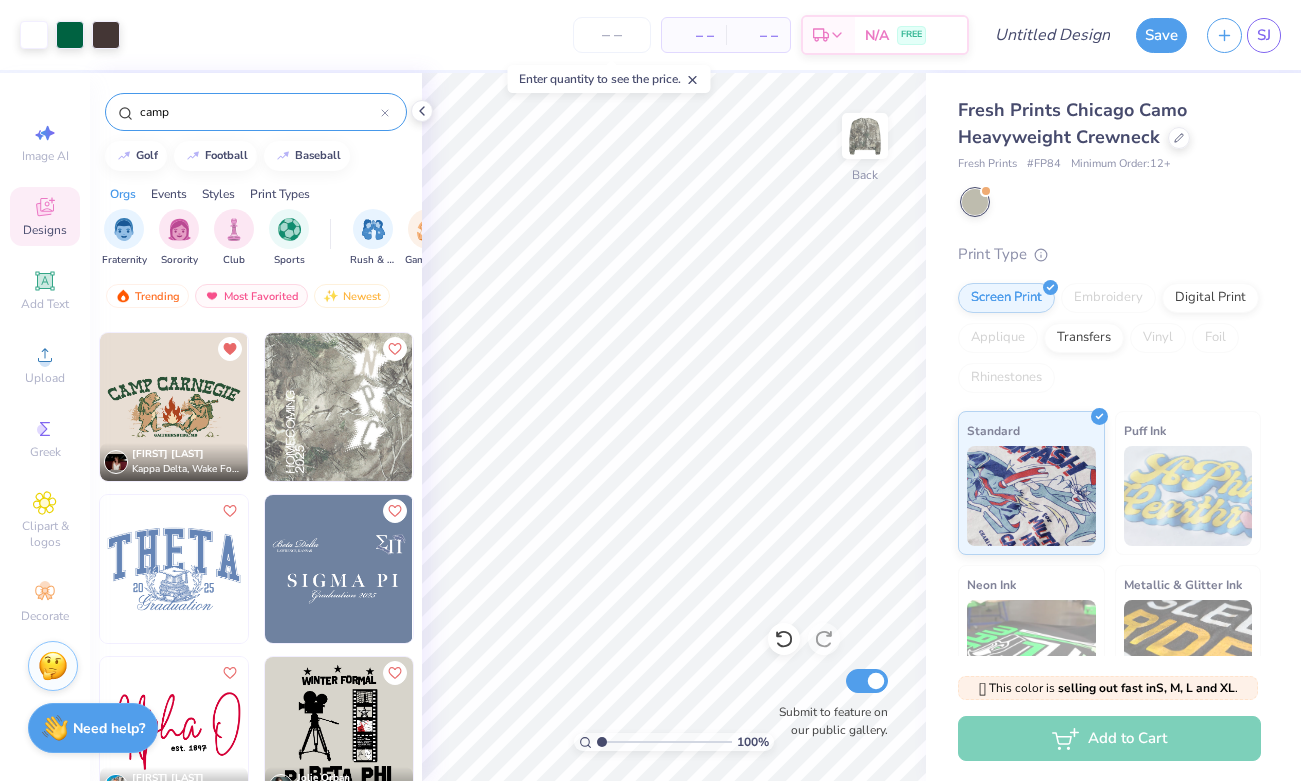 scroll, scrollTop: 7608, scrollLeft: 0, axis: vertical 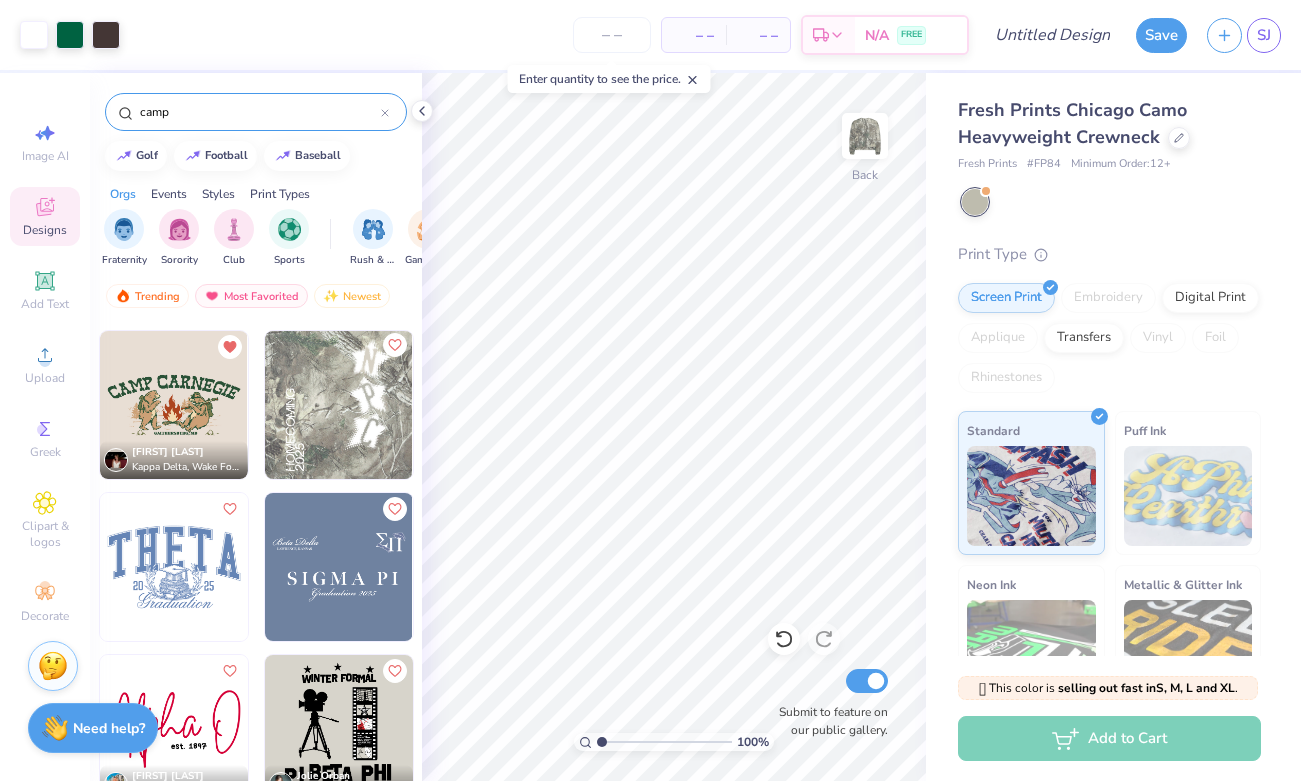click 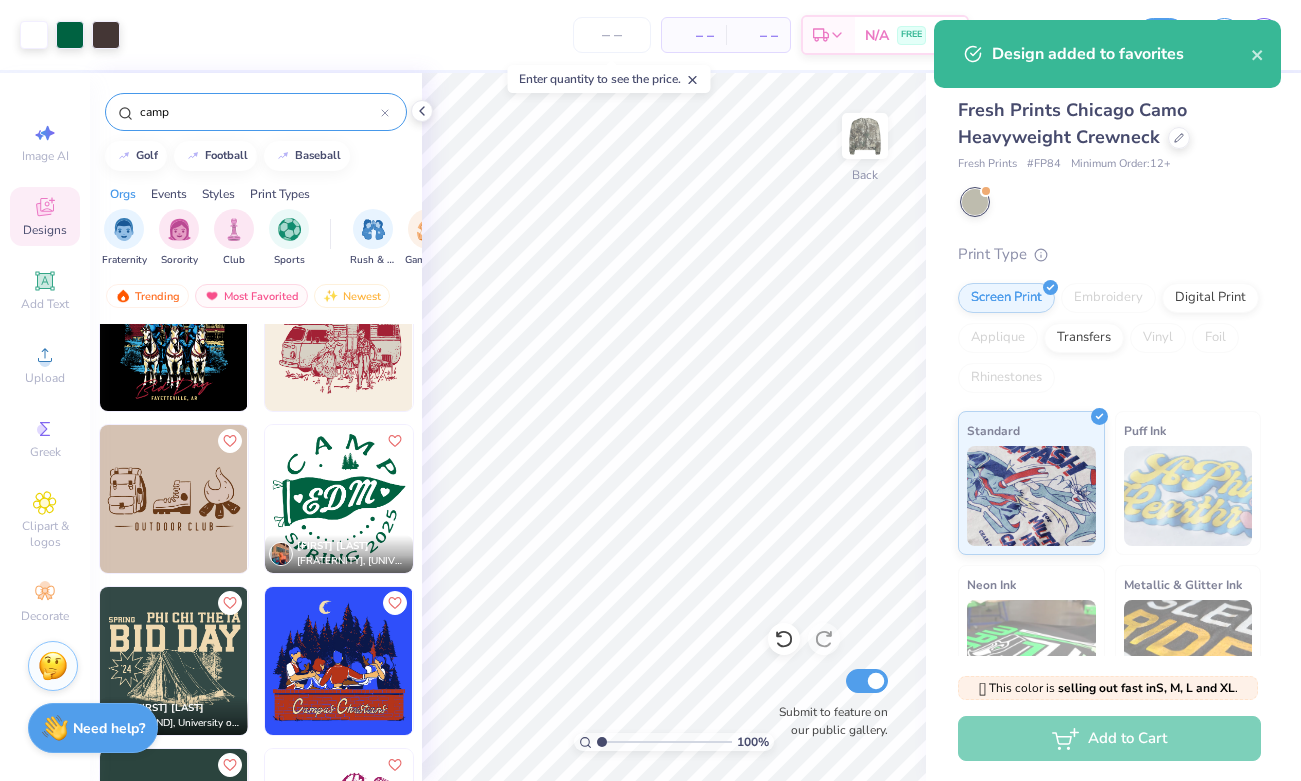 scroll, scrollTop: 8660, scrollLeft: 0, axis: vertical 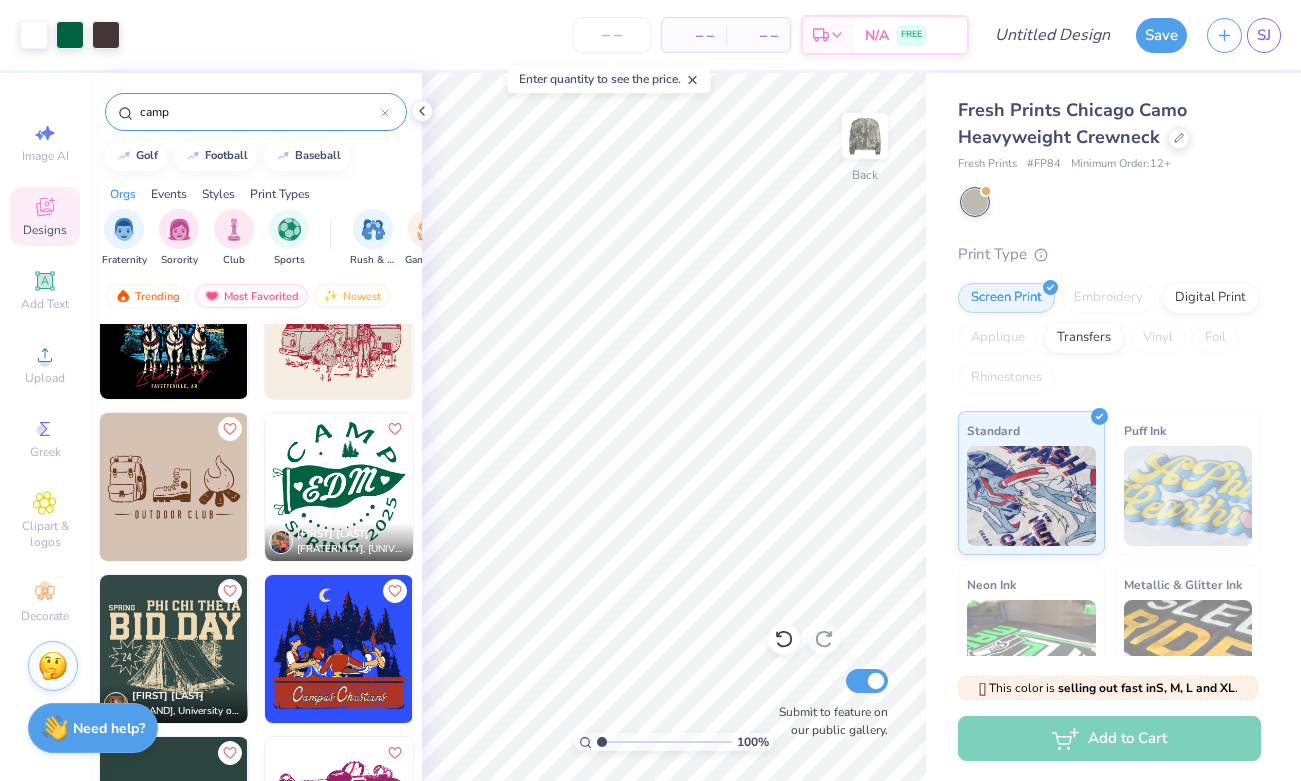 click at bounding box center (174, 487) 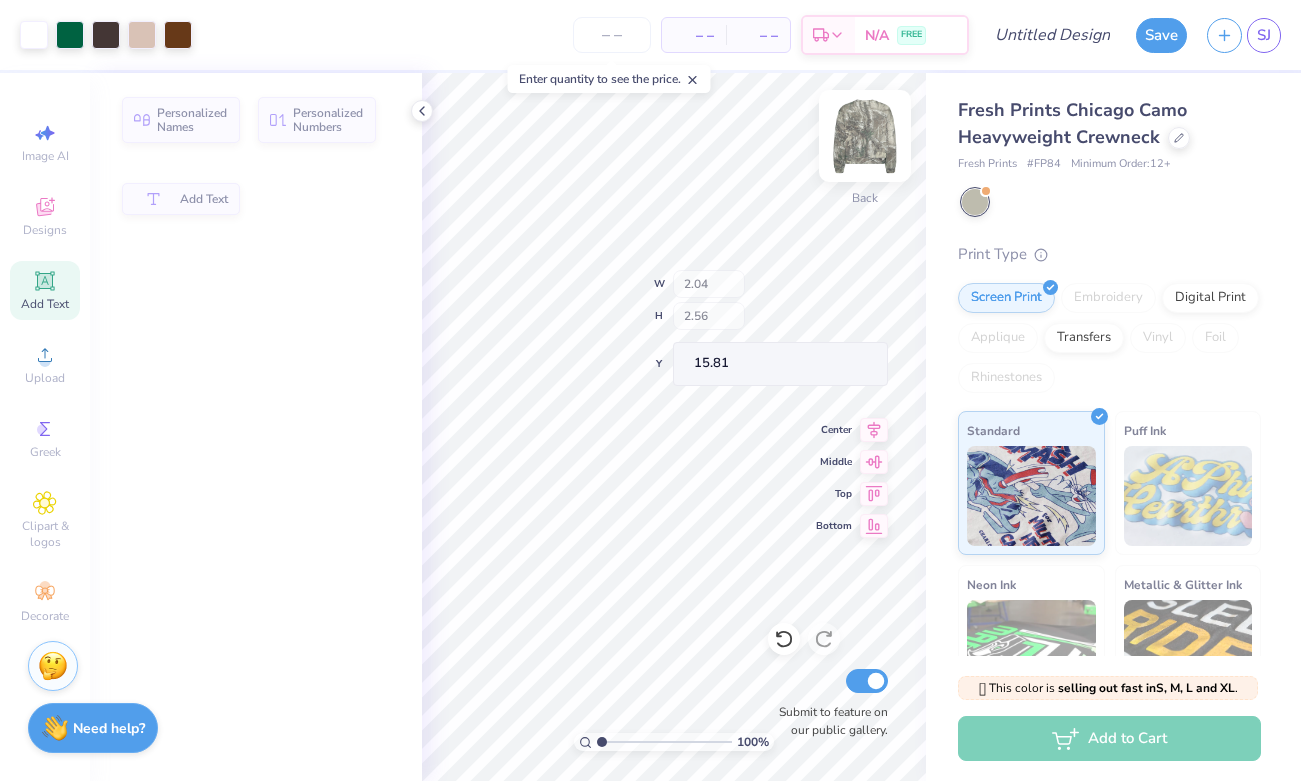 type on "2.04" 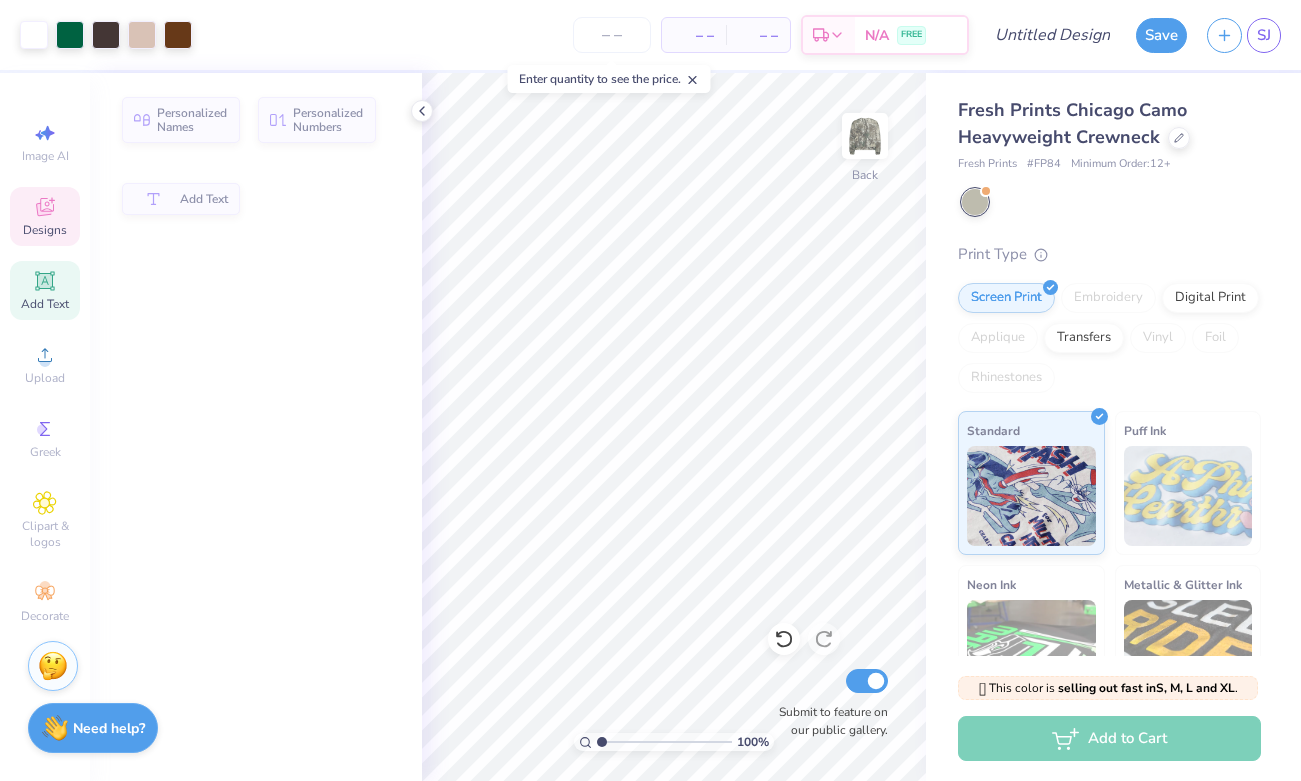 click 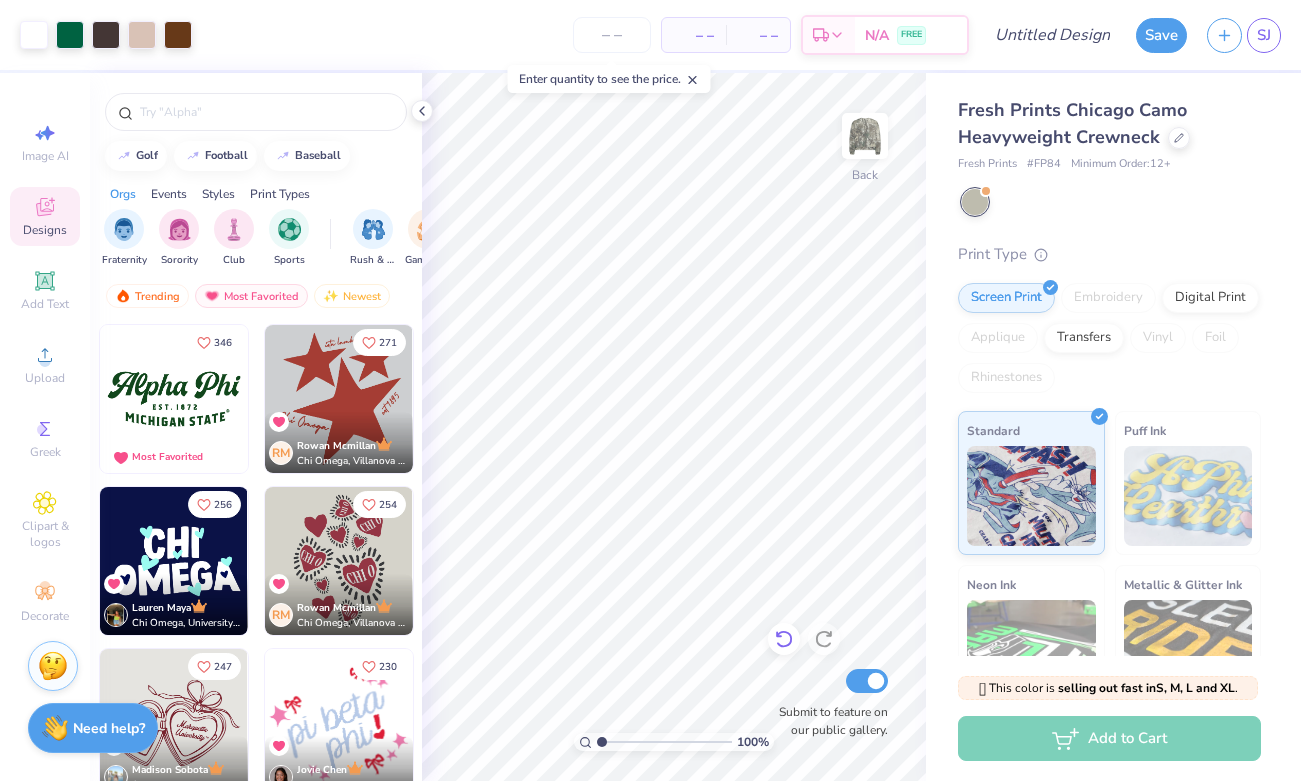 click 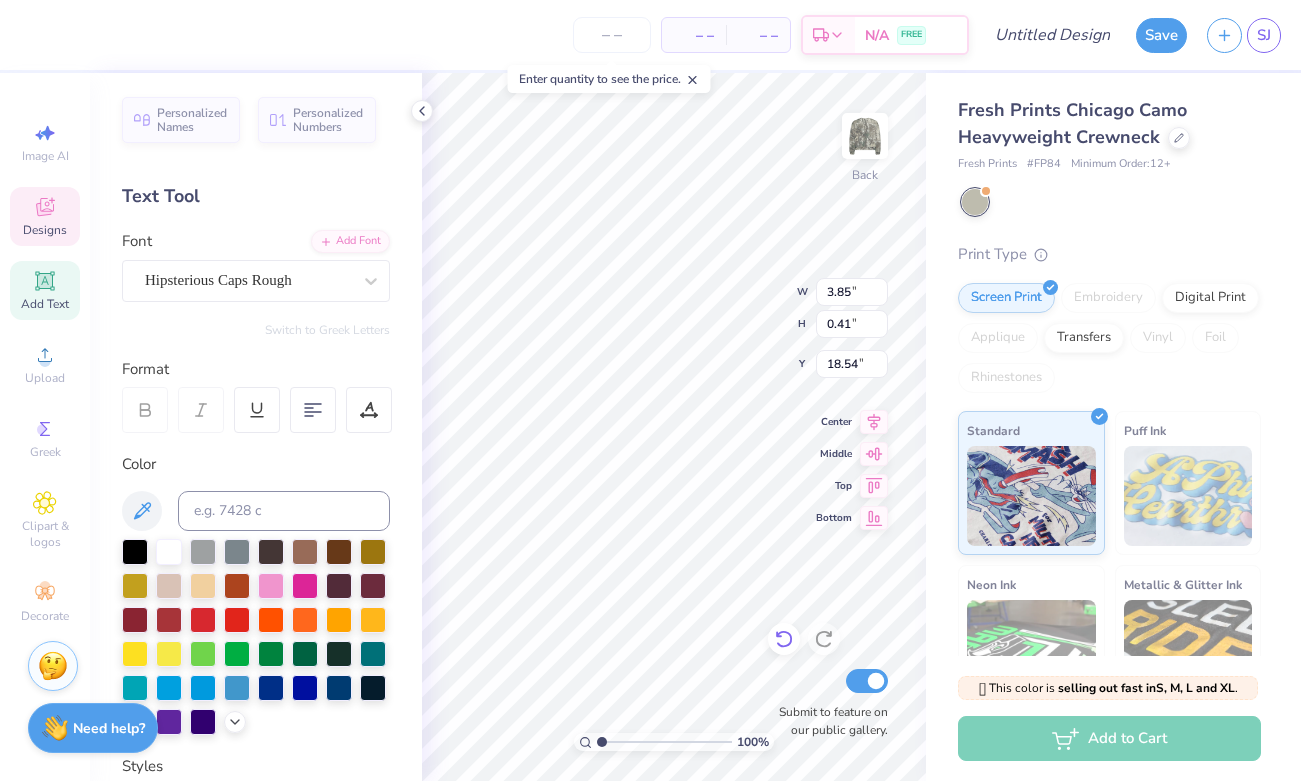 type on "6.25" 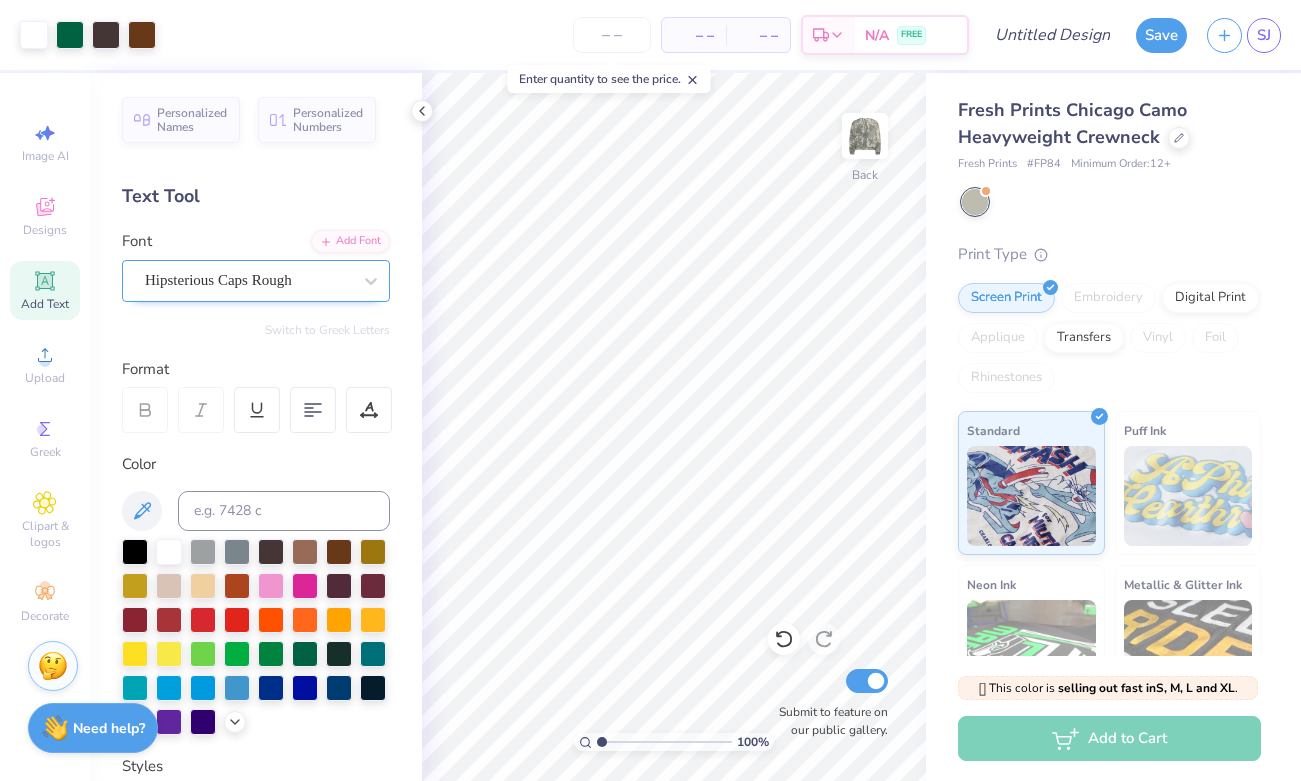 click on "Hipsterious Caps Rough" at bounding box center (248, 280) 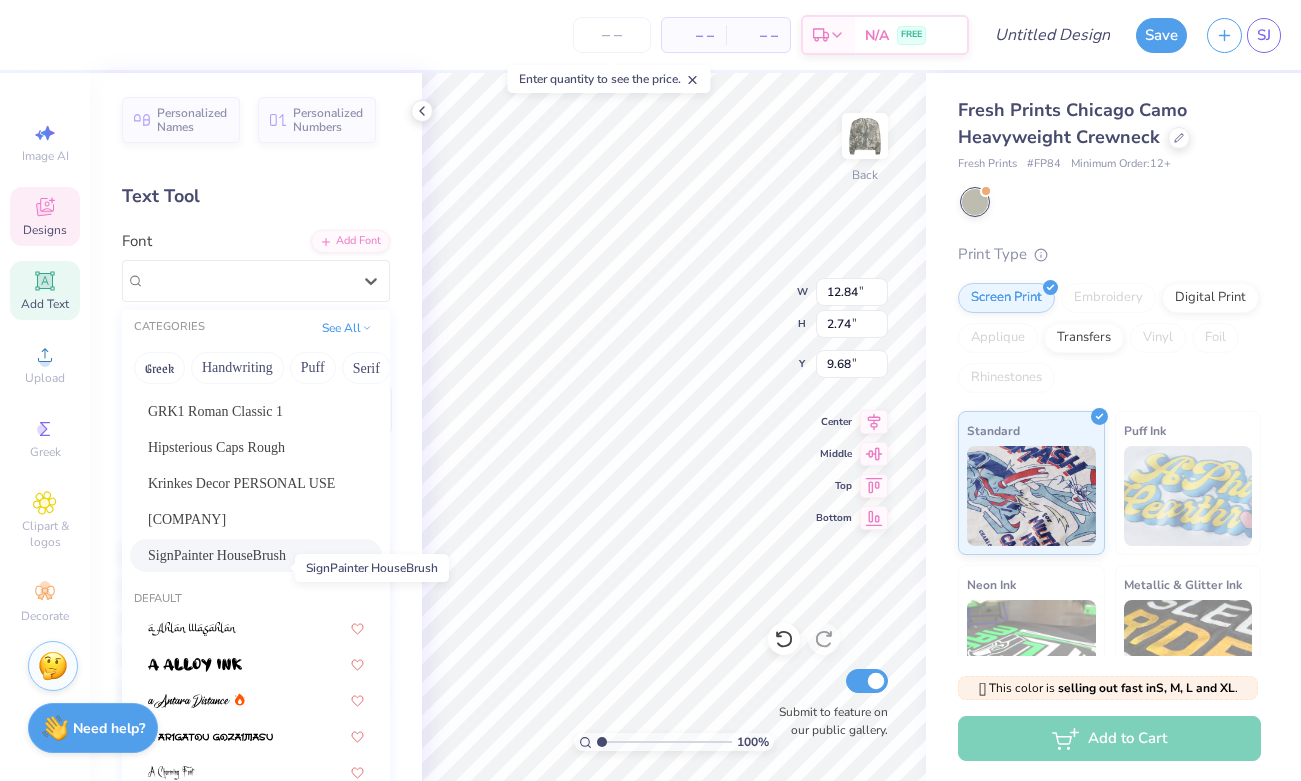 scroll, scrollTop: 346, scrollLeft: 0, axis: vertical 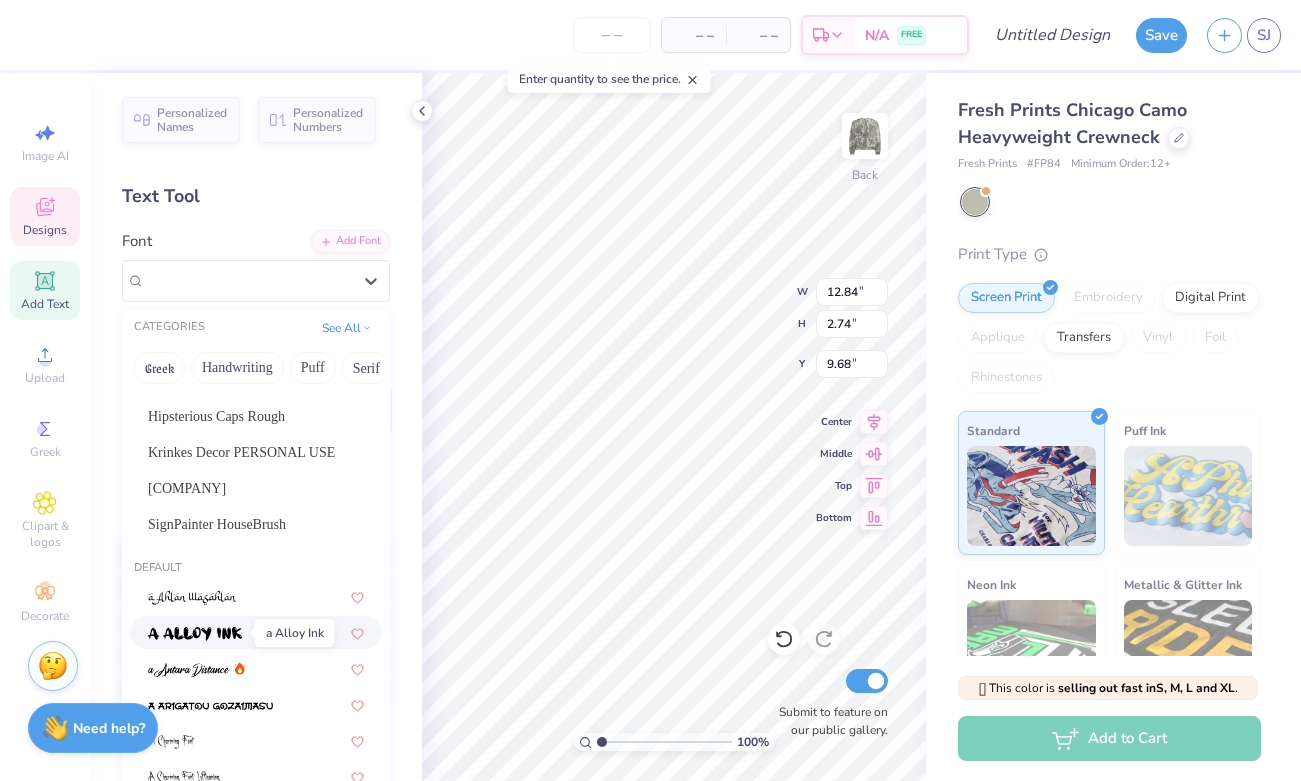 click at bounding box center [195, 634] 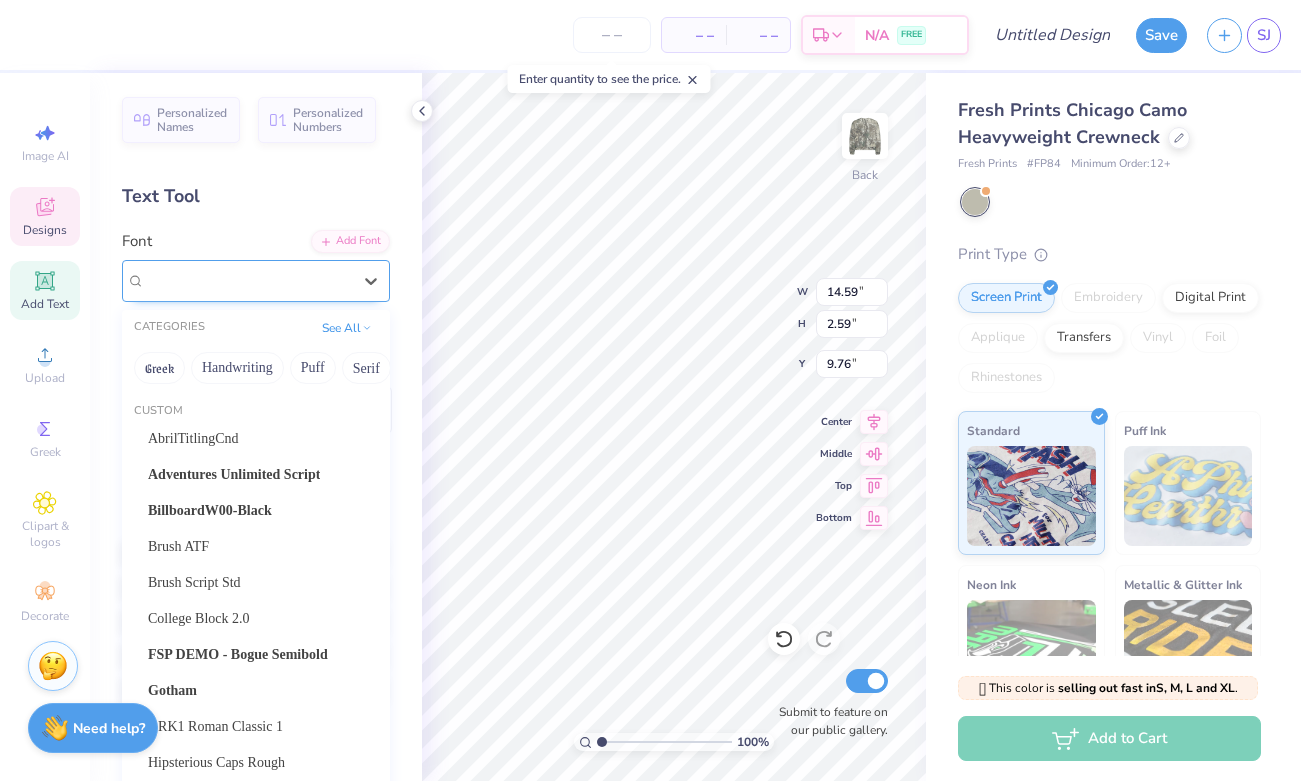 click on "a Alloy Ink" at bounding box center (248, 280) 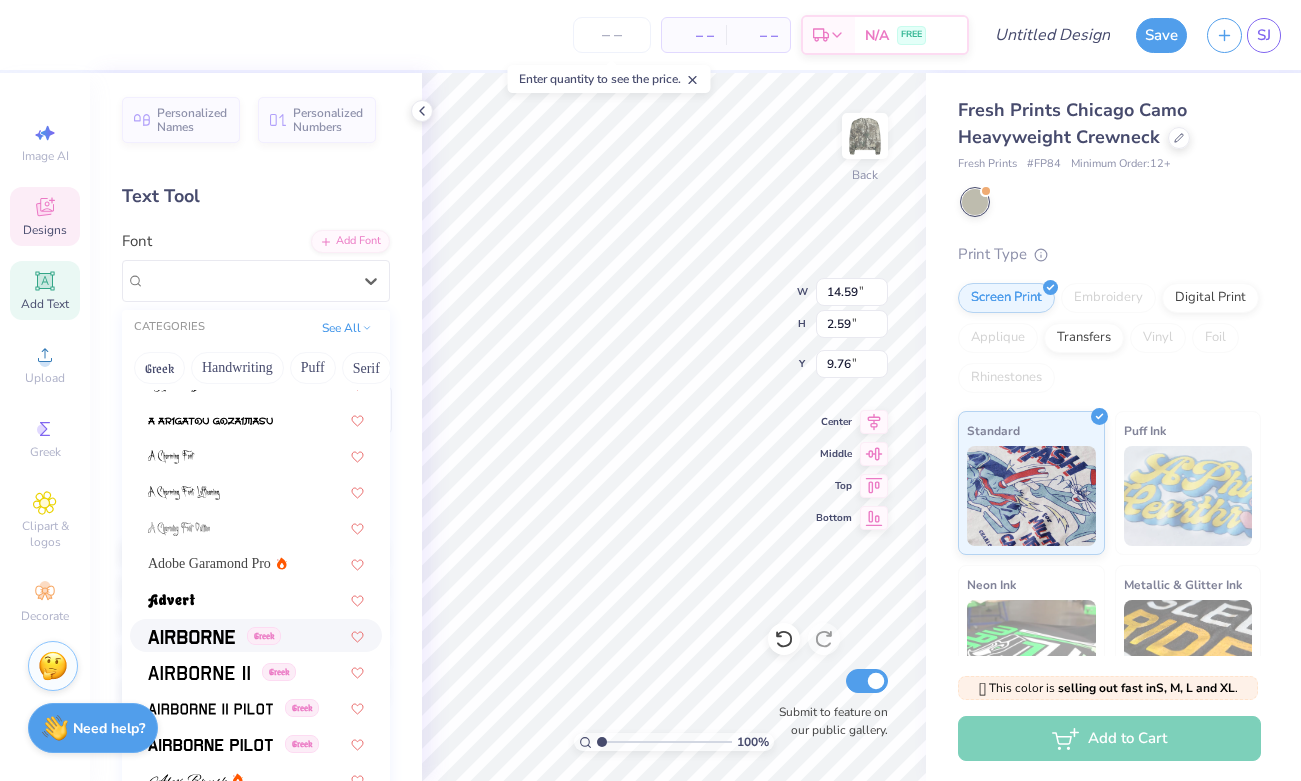 scroll, scrollTop: 736, scrollLeft: 0, axis: vertical 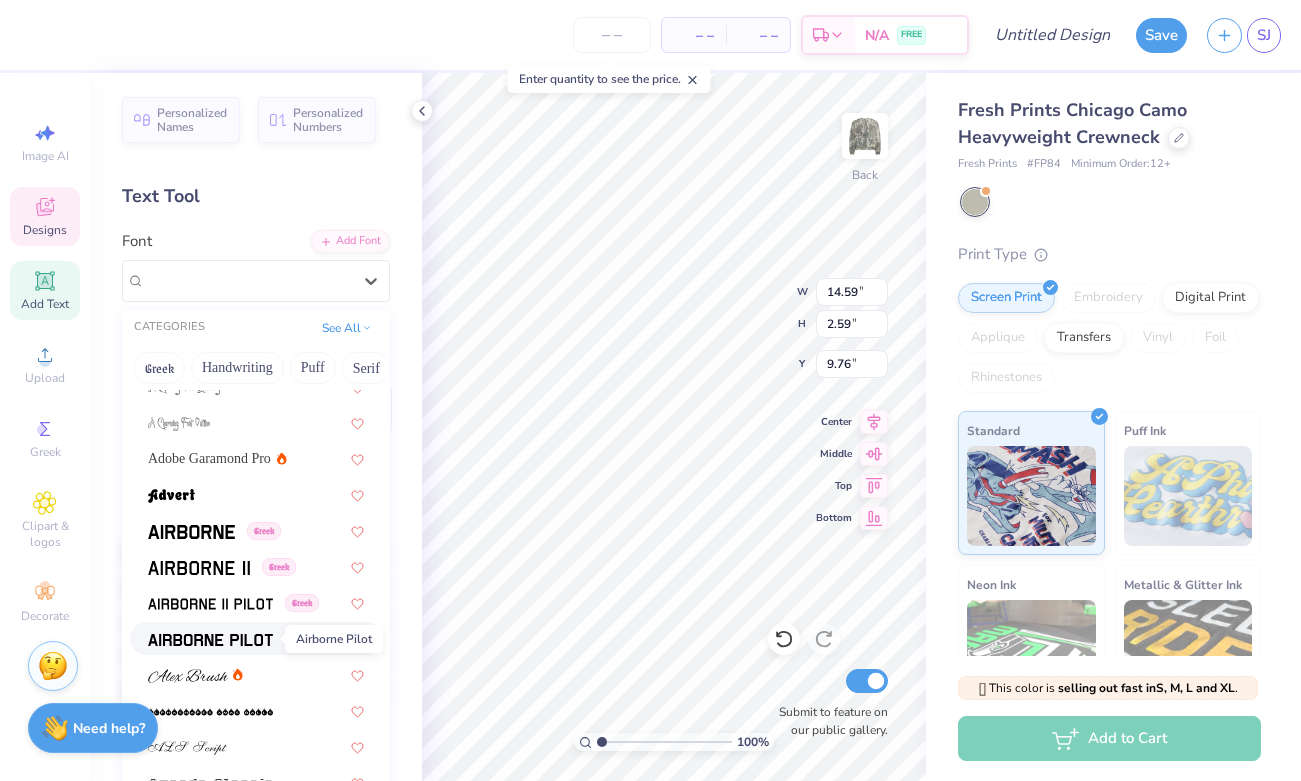 click at bounding box center [210, 640] 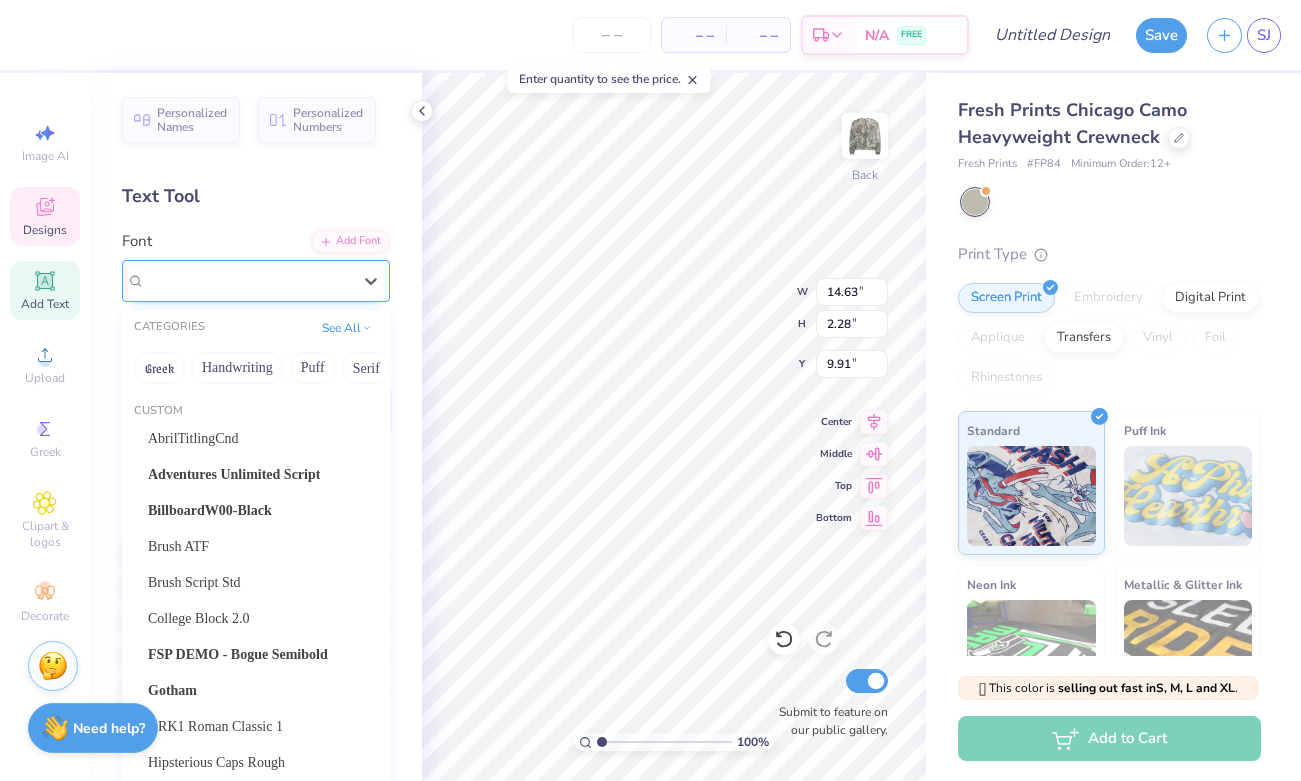 click on "Airborne Pilot Greek" at bounding box center (248, 280) 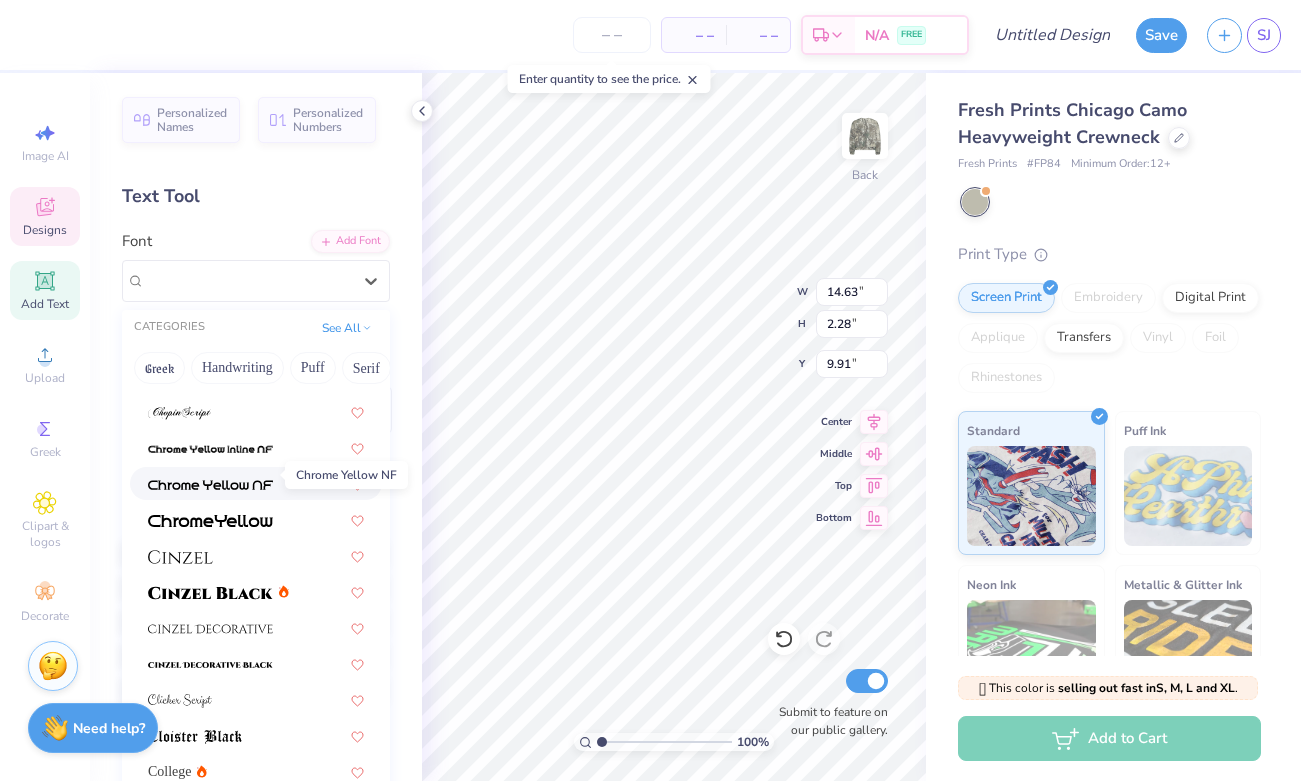 scroll, scrollTop: 2772, scrollLeft: 0, axis: vertical 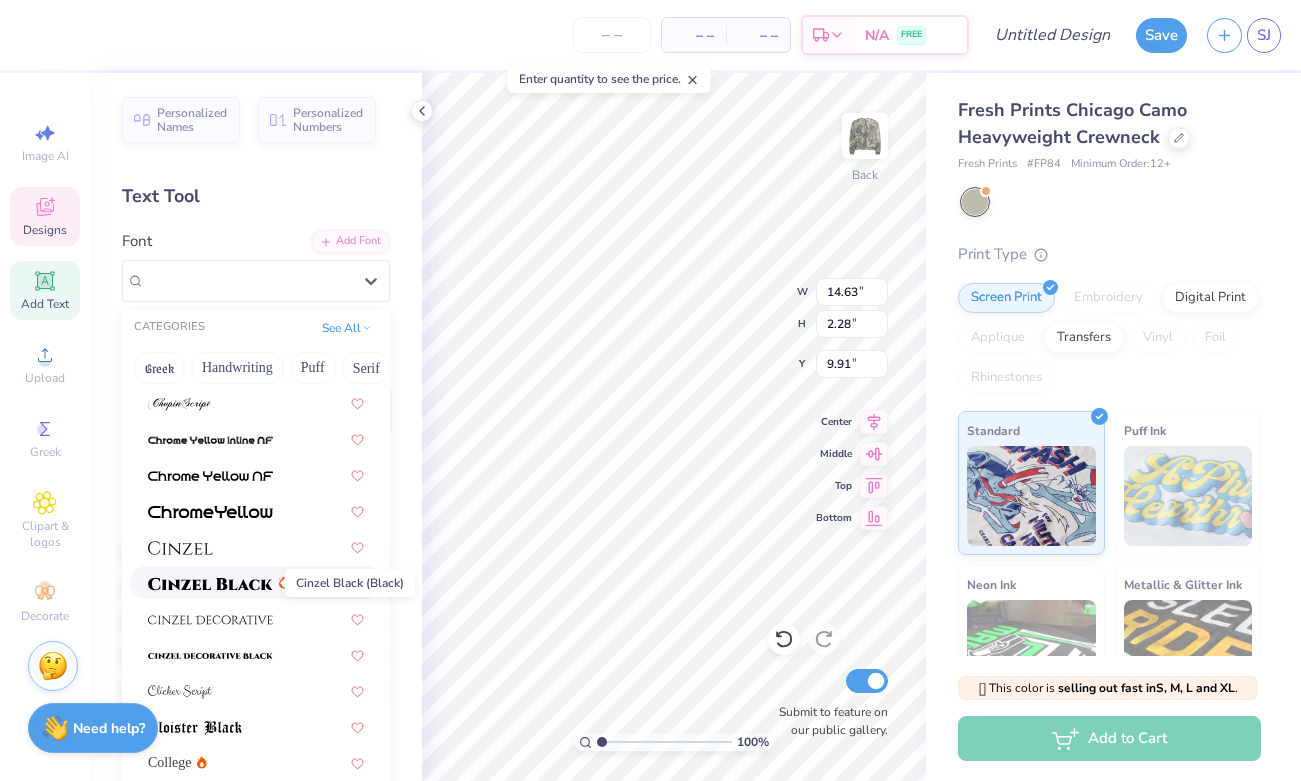 click at bounding box center (210, 584) 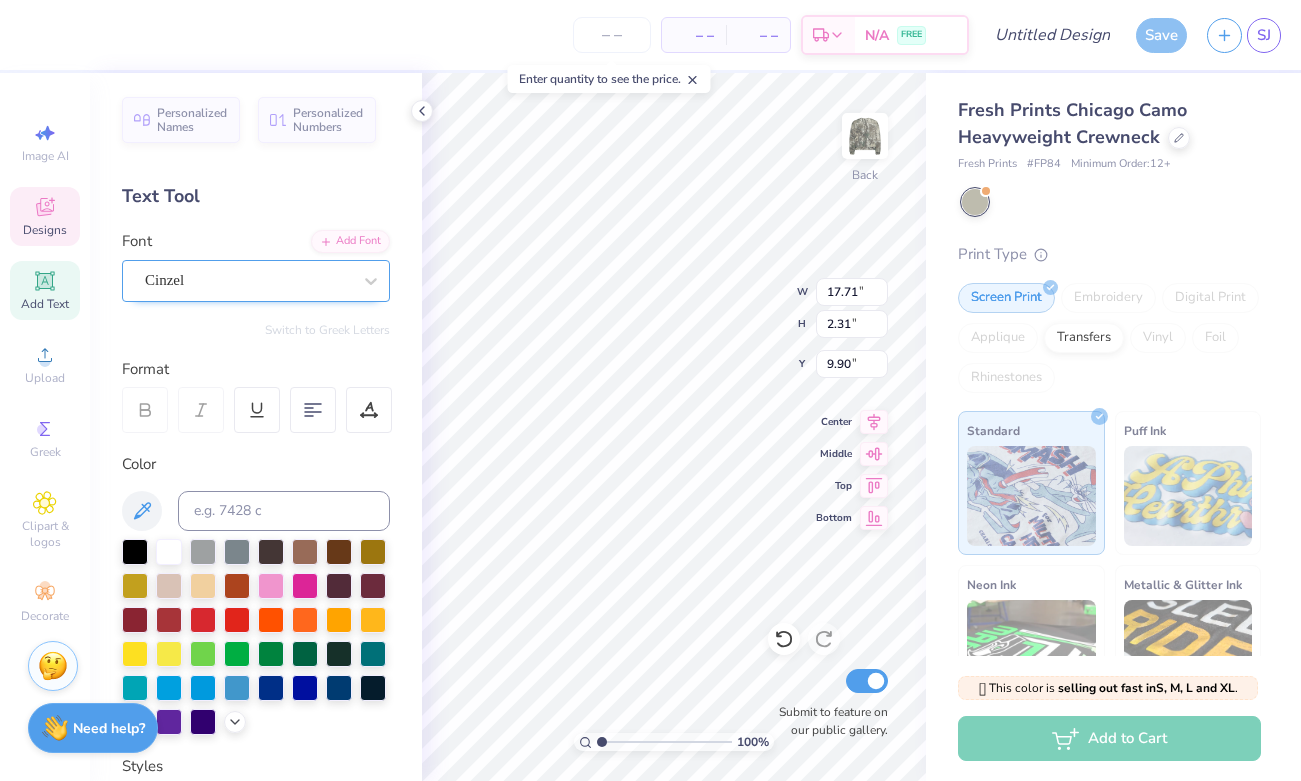 click on "Cinzel" at bounding box center (256, 281) 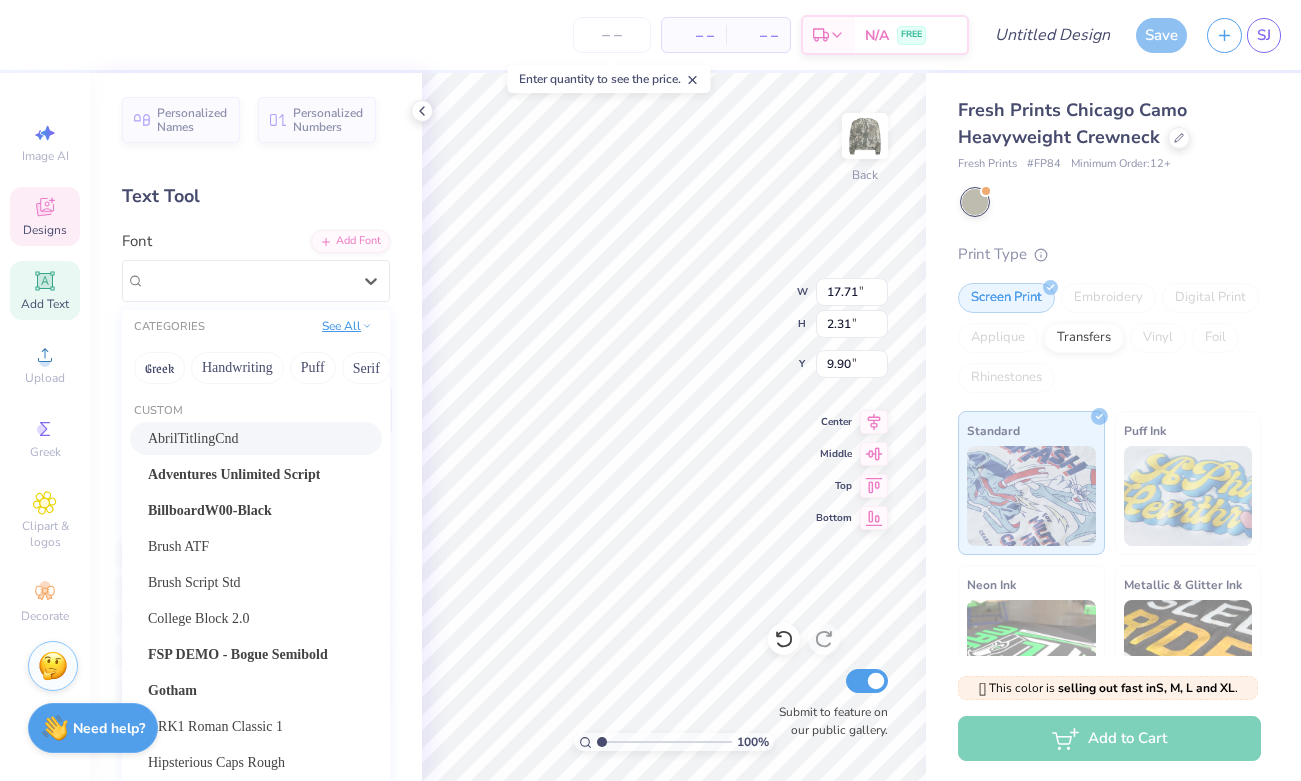 click on "See All" at bounding box center (347, 326) 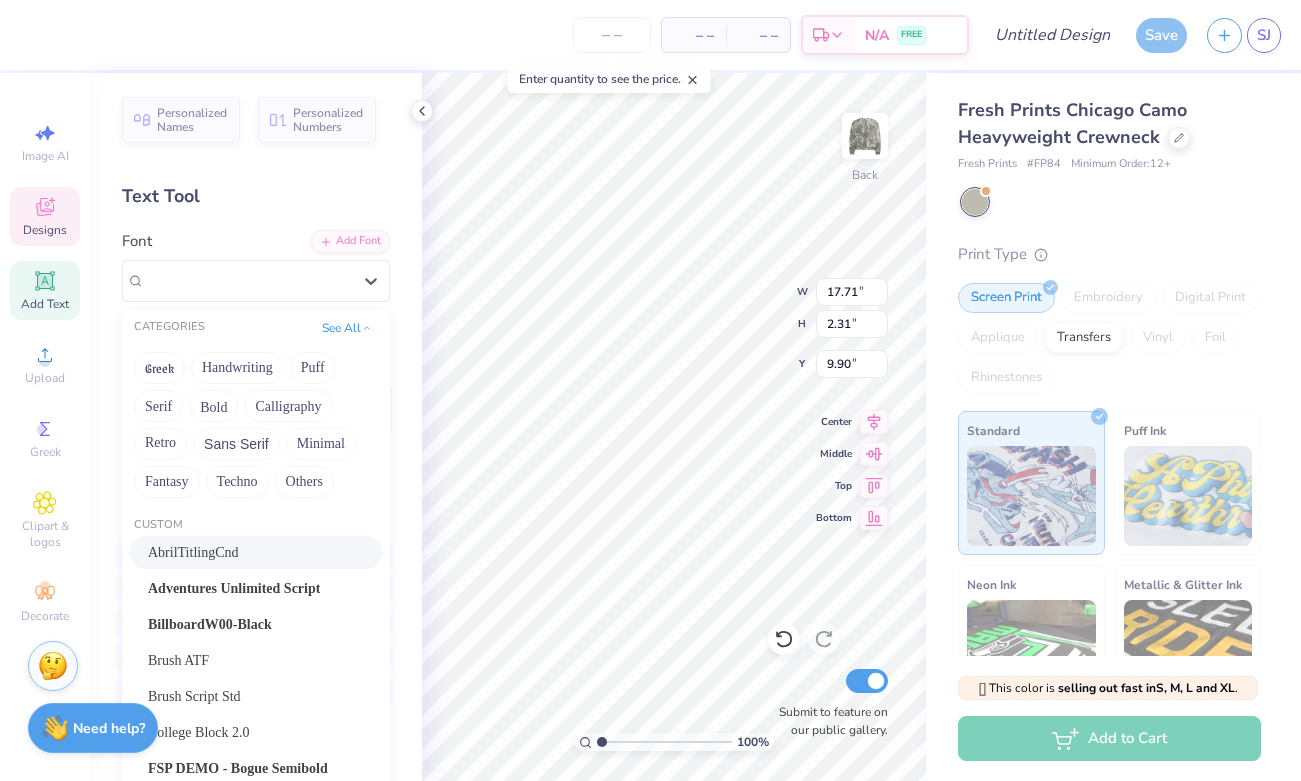 scroll, scrollTop: 0, scrollLeft: 0, axis: both 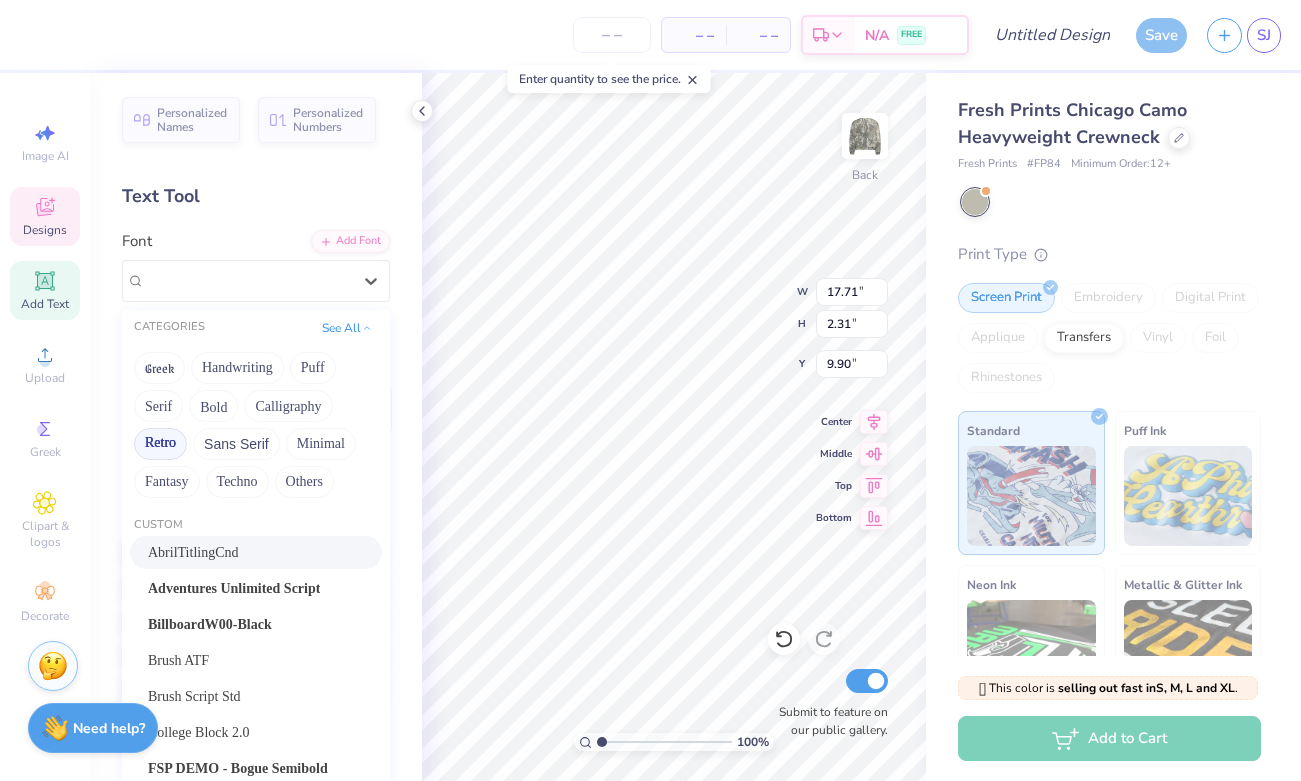 click on "Retro" at bounding box center (160, 444) 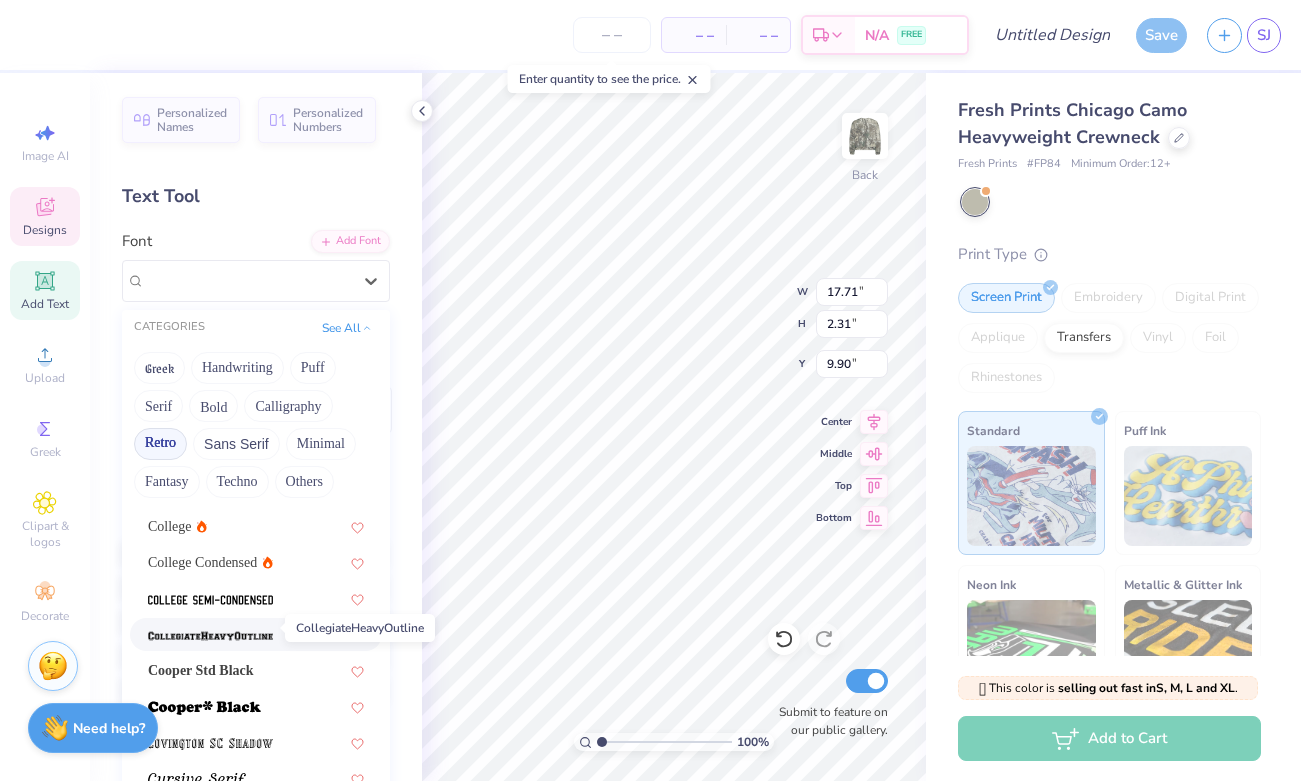 scroll, scrollTop: 825, scrollLeft: 0, axis: vertical 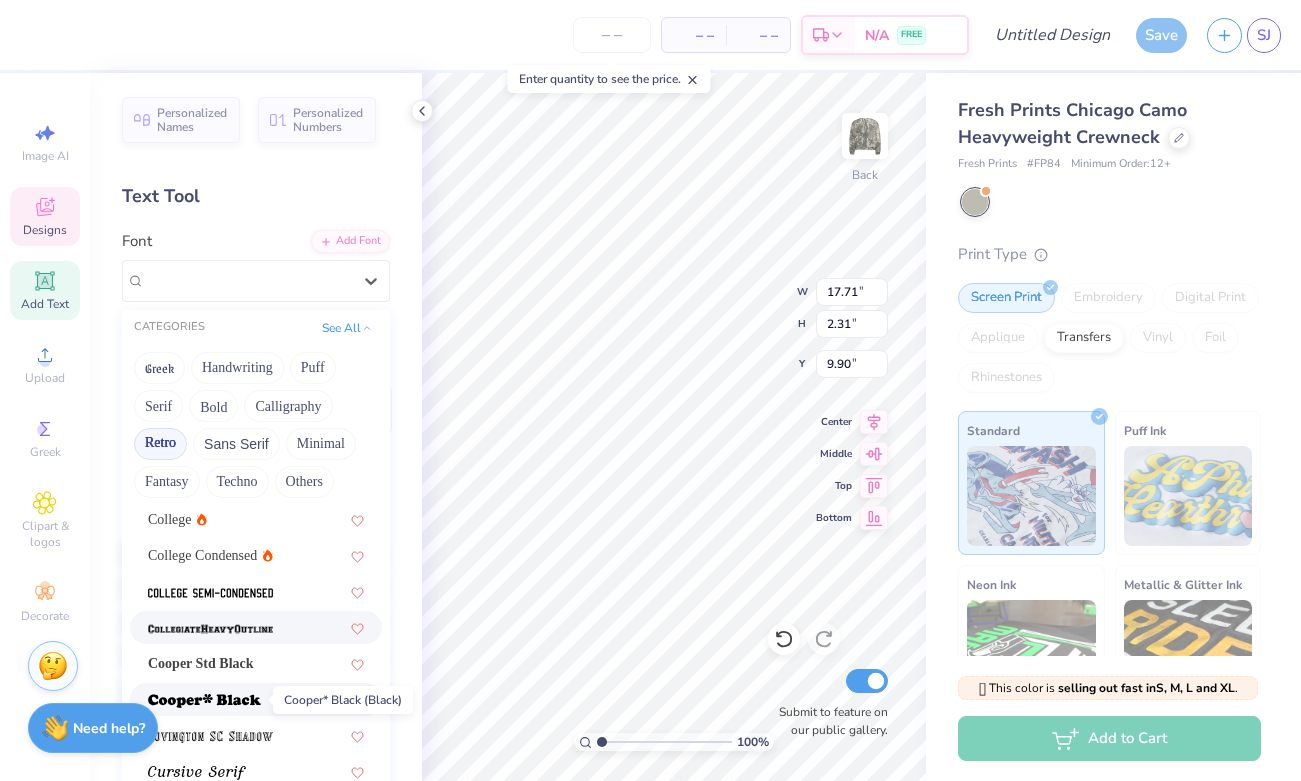 click at bounding box center (204, 701) 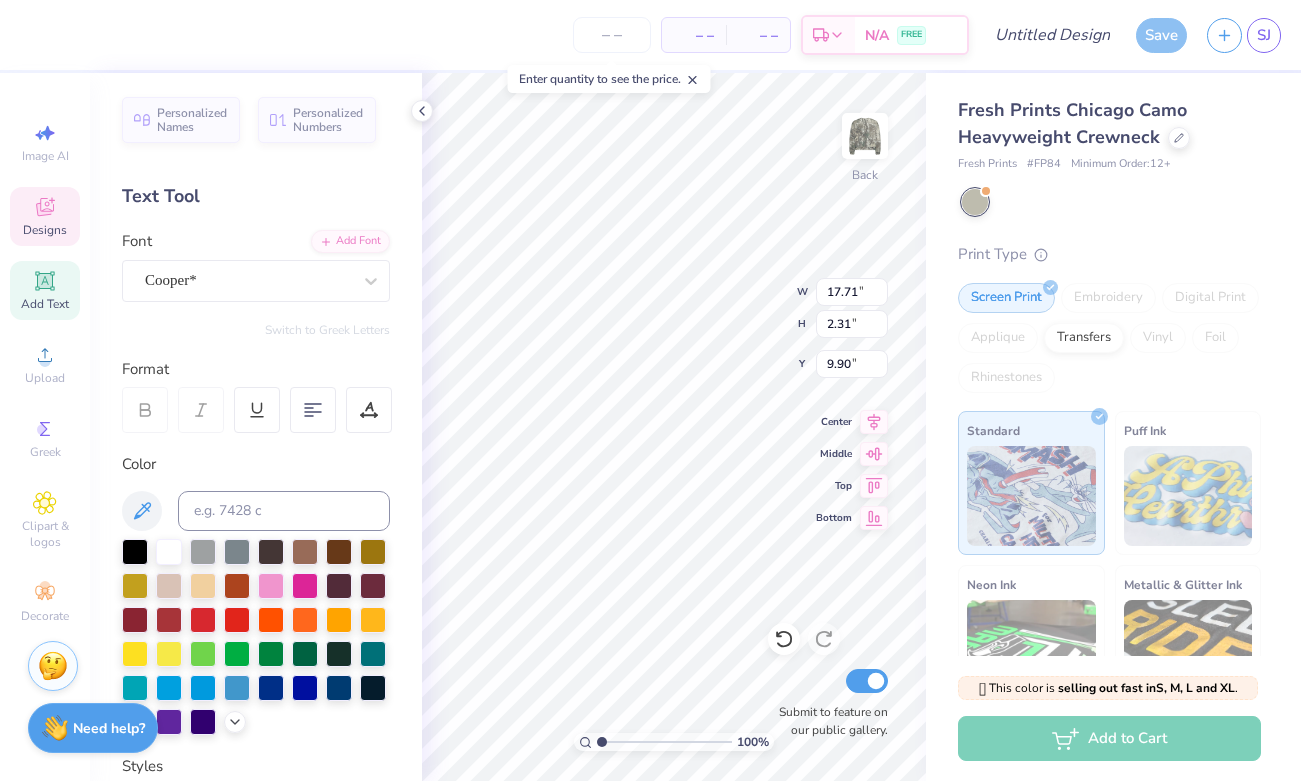 type on "18.00" 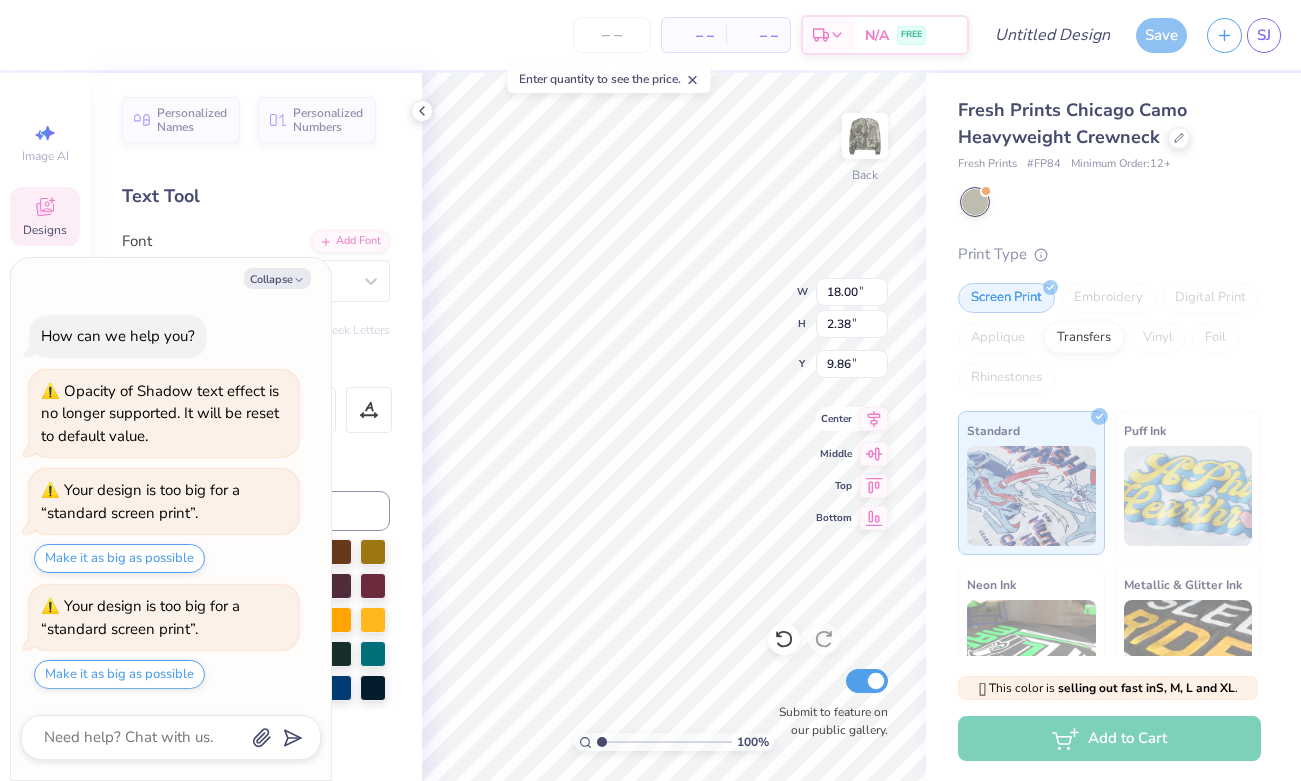 type on "x" 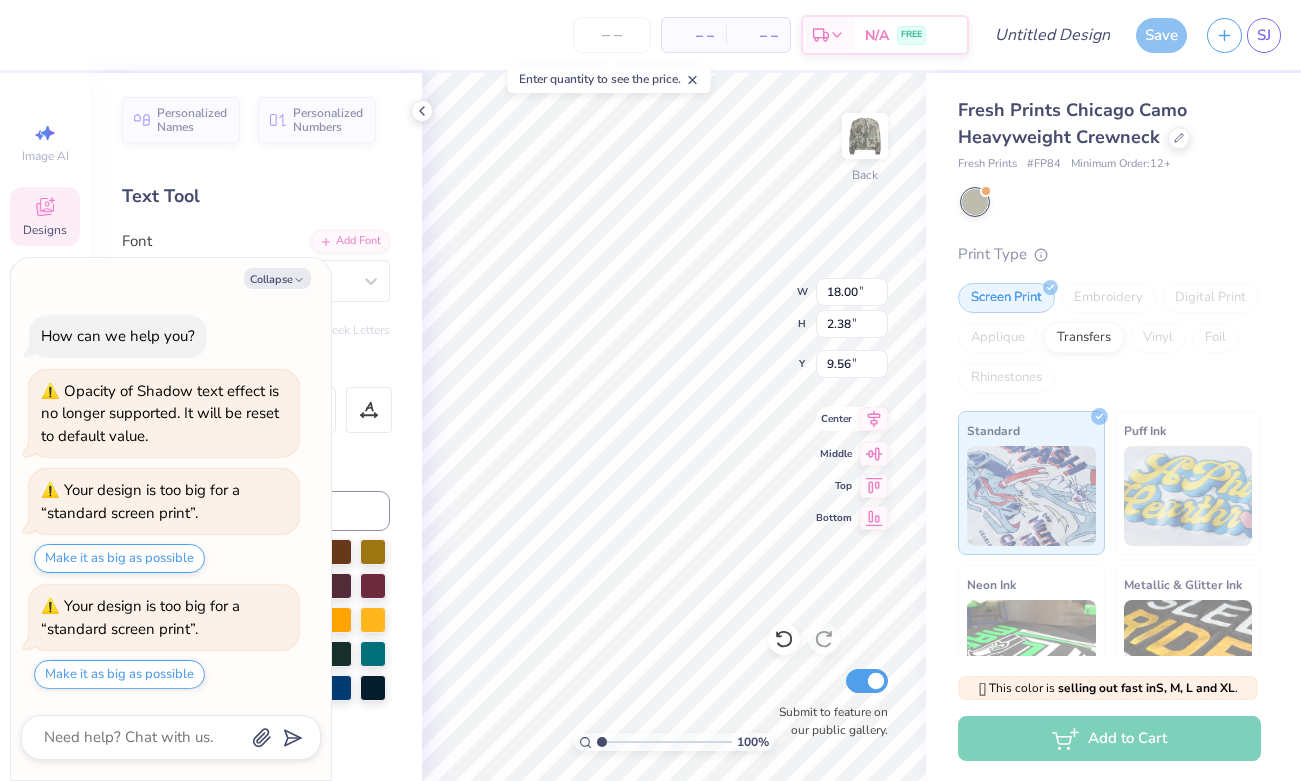 scroll, scrollTop: 0, scrollLeft: 0, axis: both 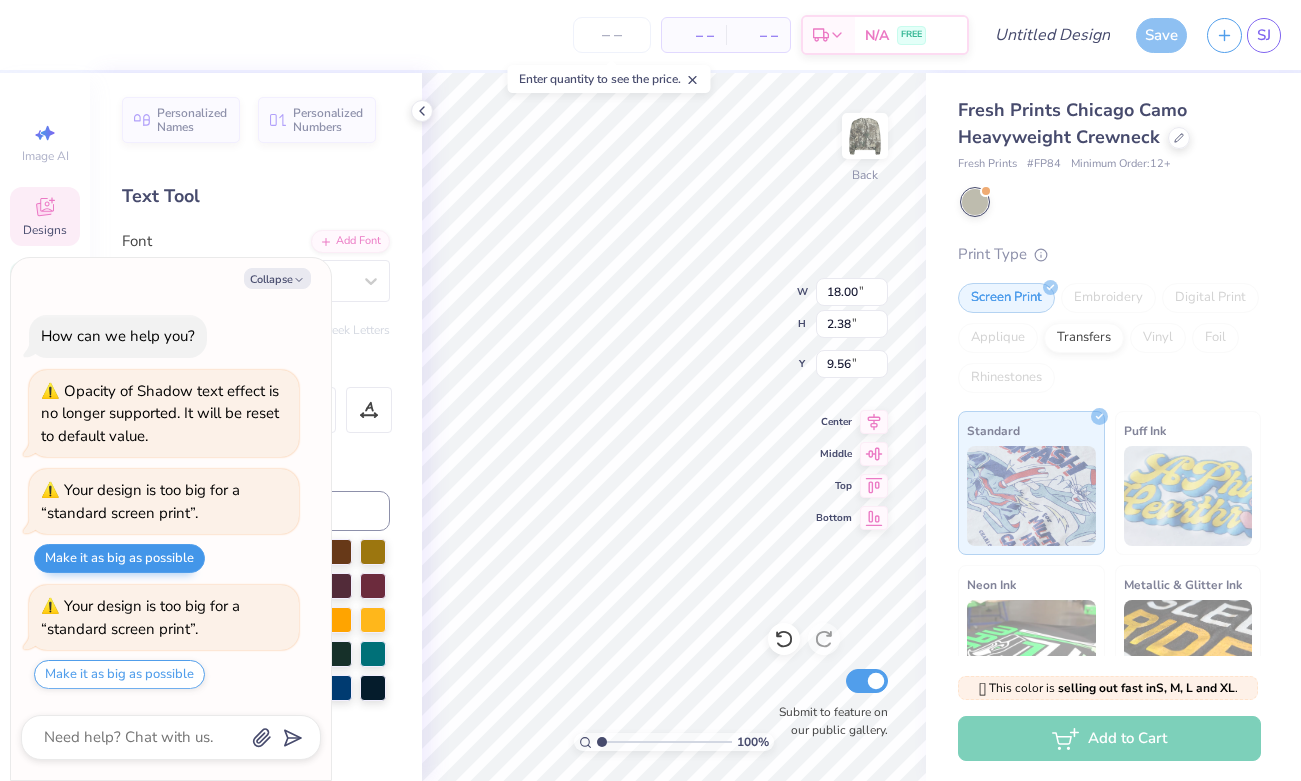 click on "Make it as big as possible" at bounding box center (119, 558) 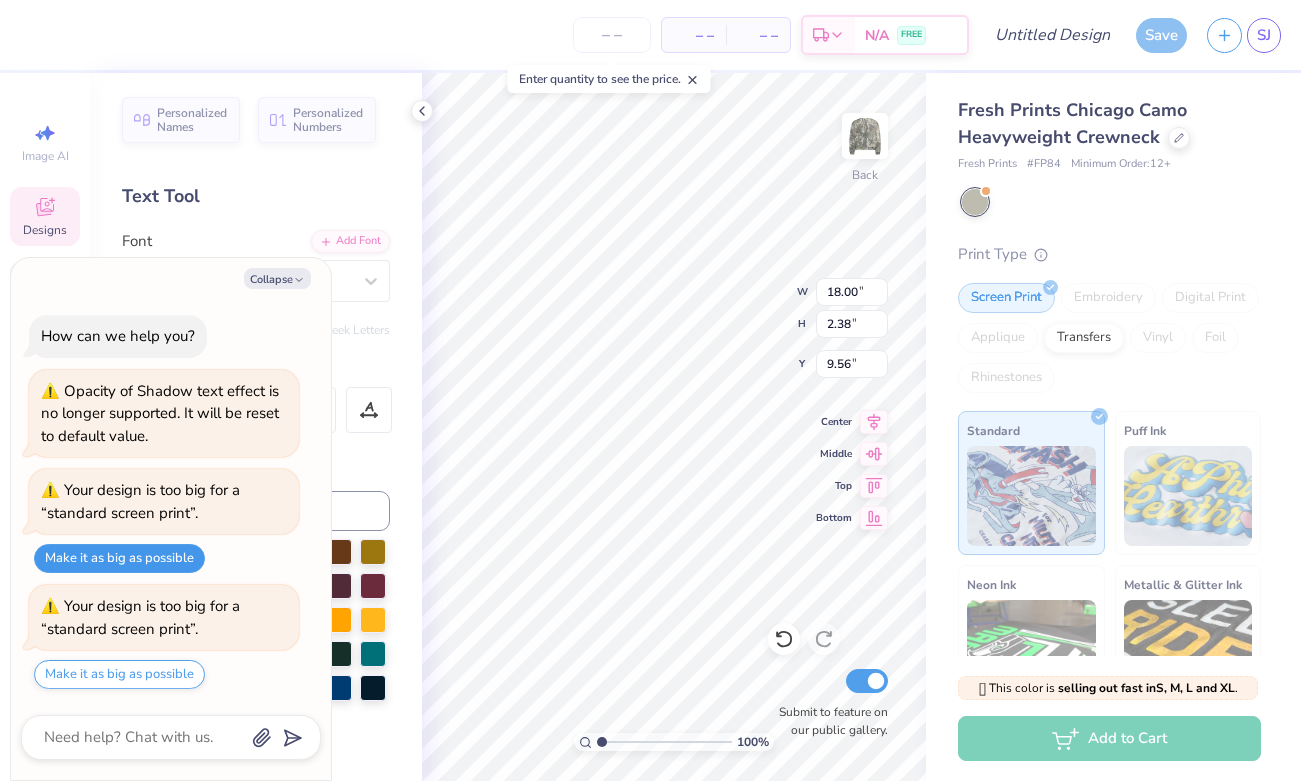 click on "Make it as big as possible" at bounding box center [119, 558] 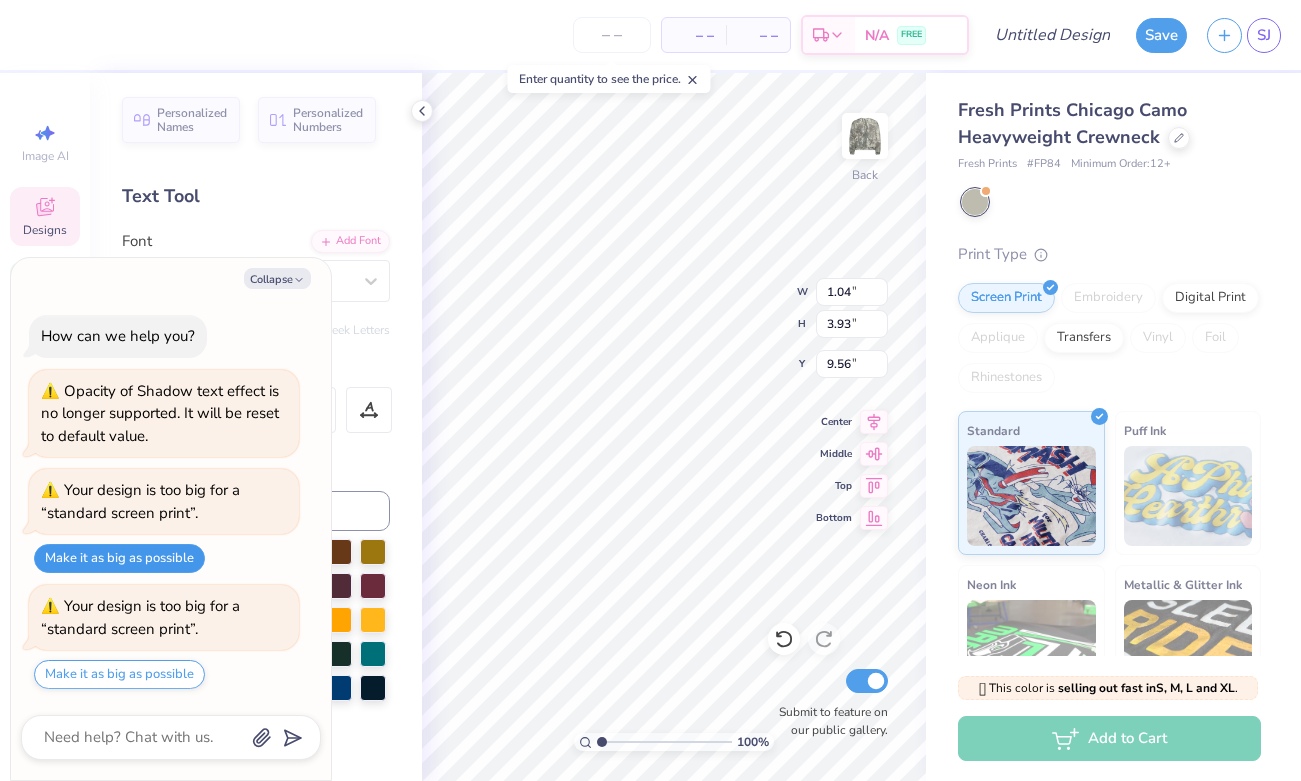 type on "x" 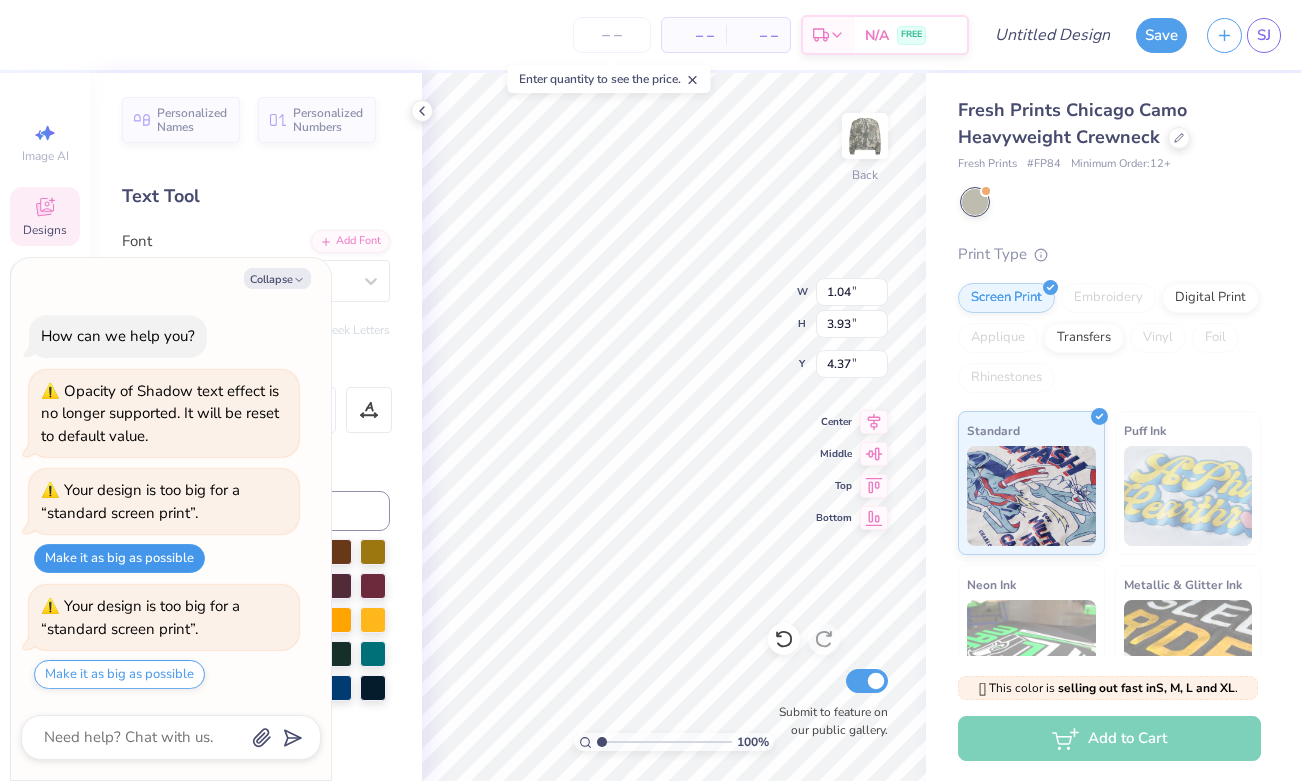 type on "x" 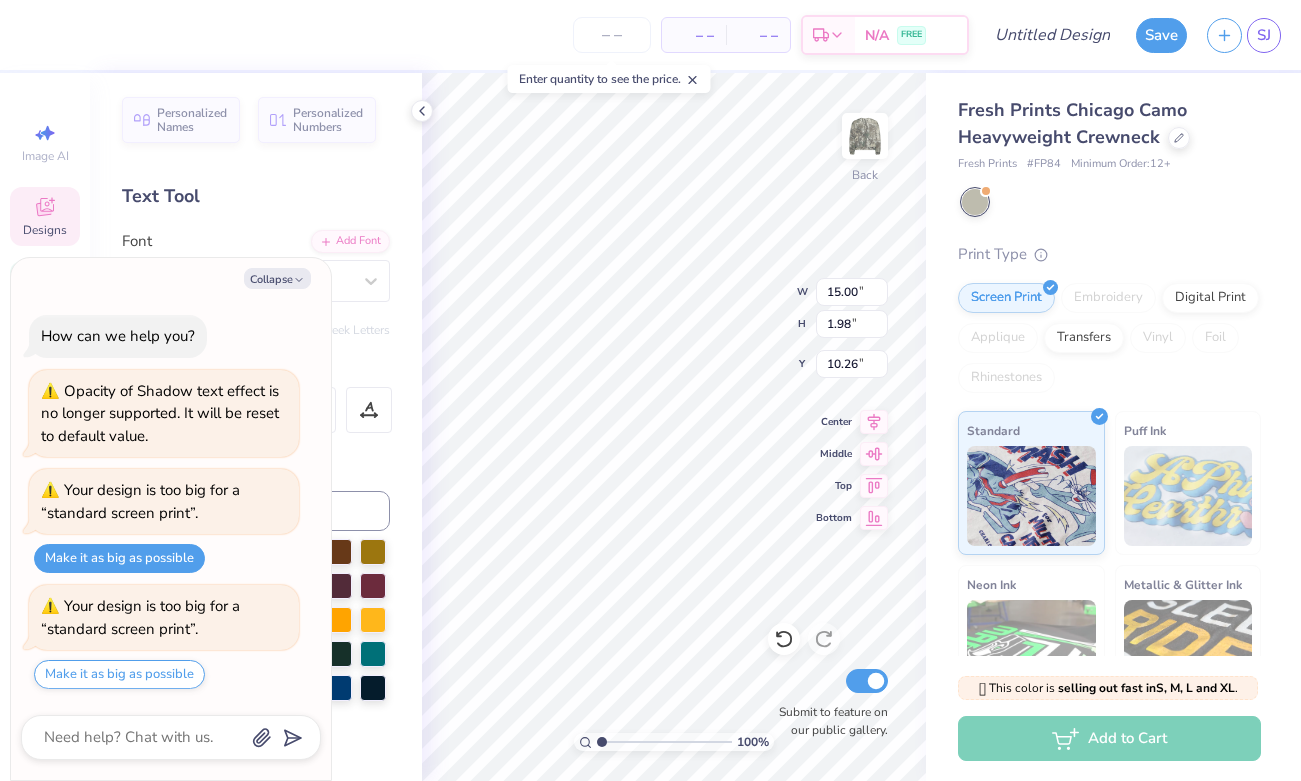 type on "x" 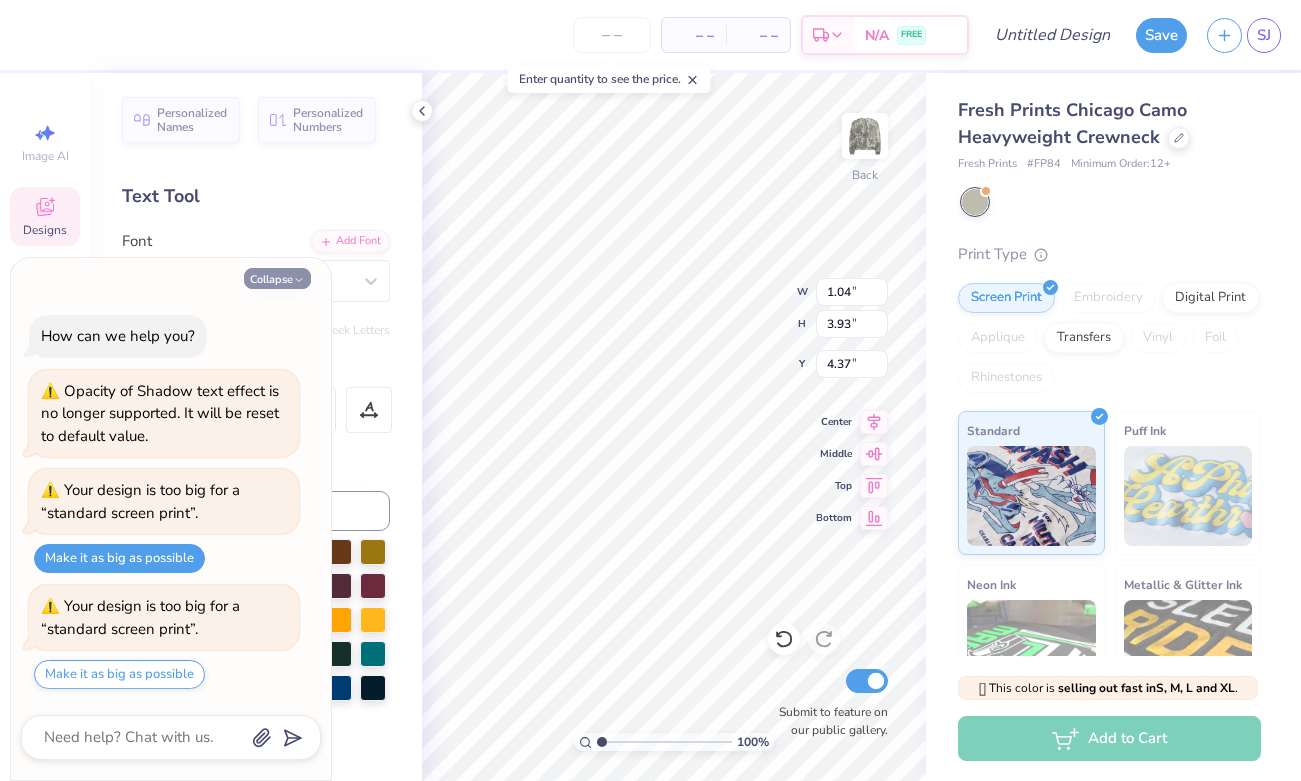 click on "Collapse" at bounding box center (277, 278) 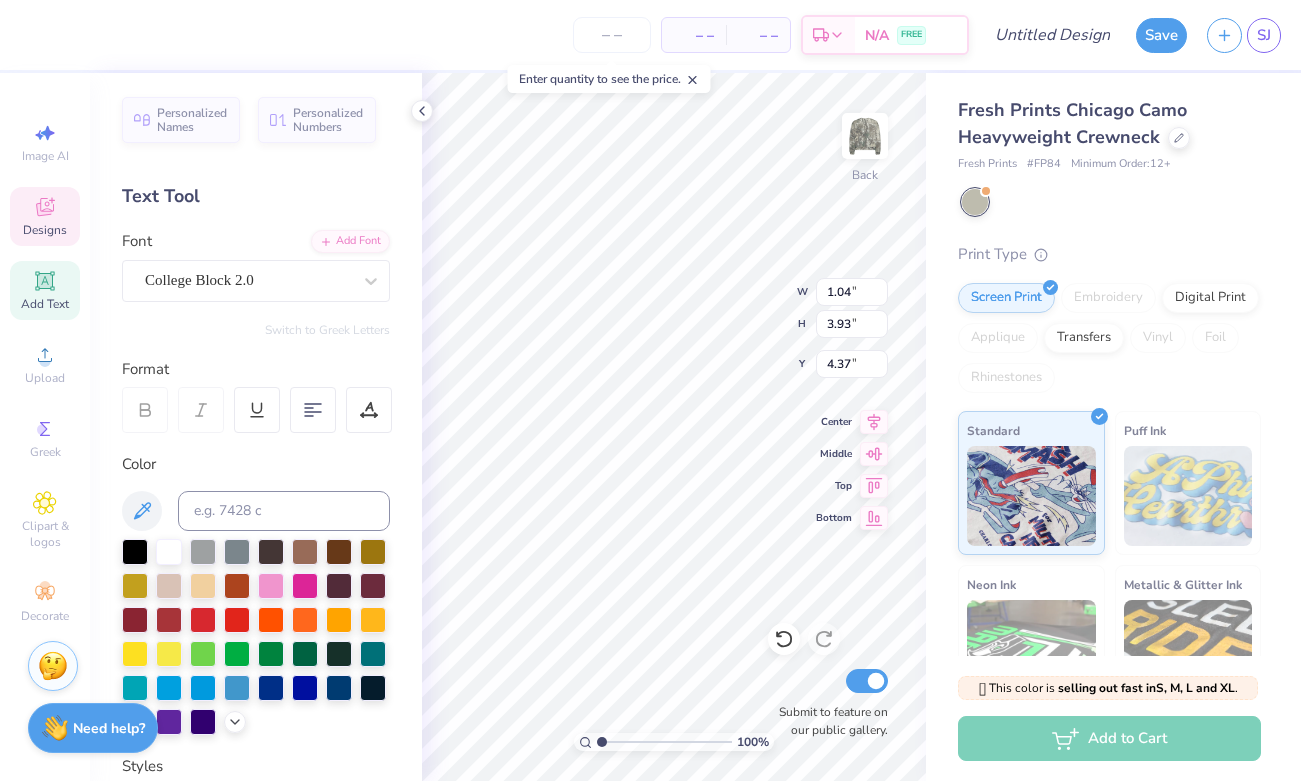 click on "College Block 2.0" at bounding box center [248, 280] 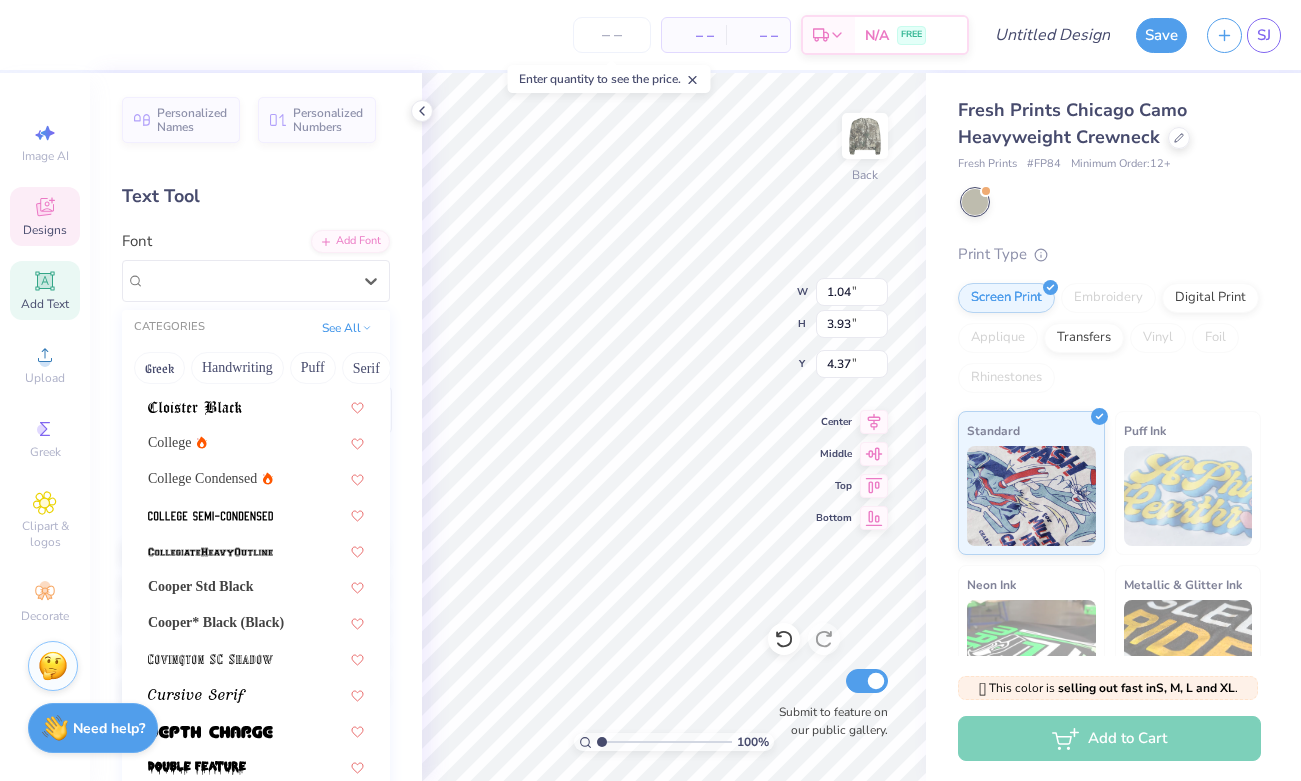 scroll, scrollTop: 796, scrollLeft: 0, axis: vertical 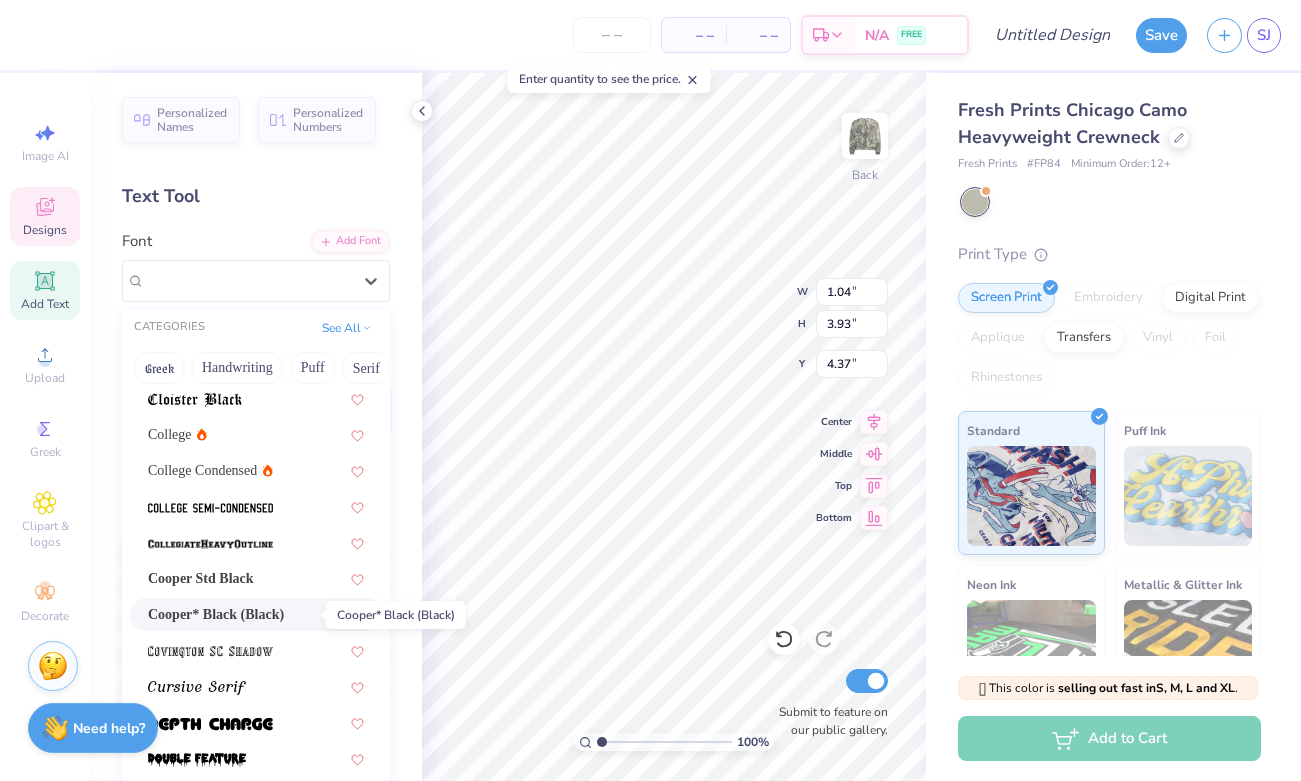 click on "Cooper* Black (Black)" at bounding box center (216, 614) 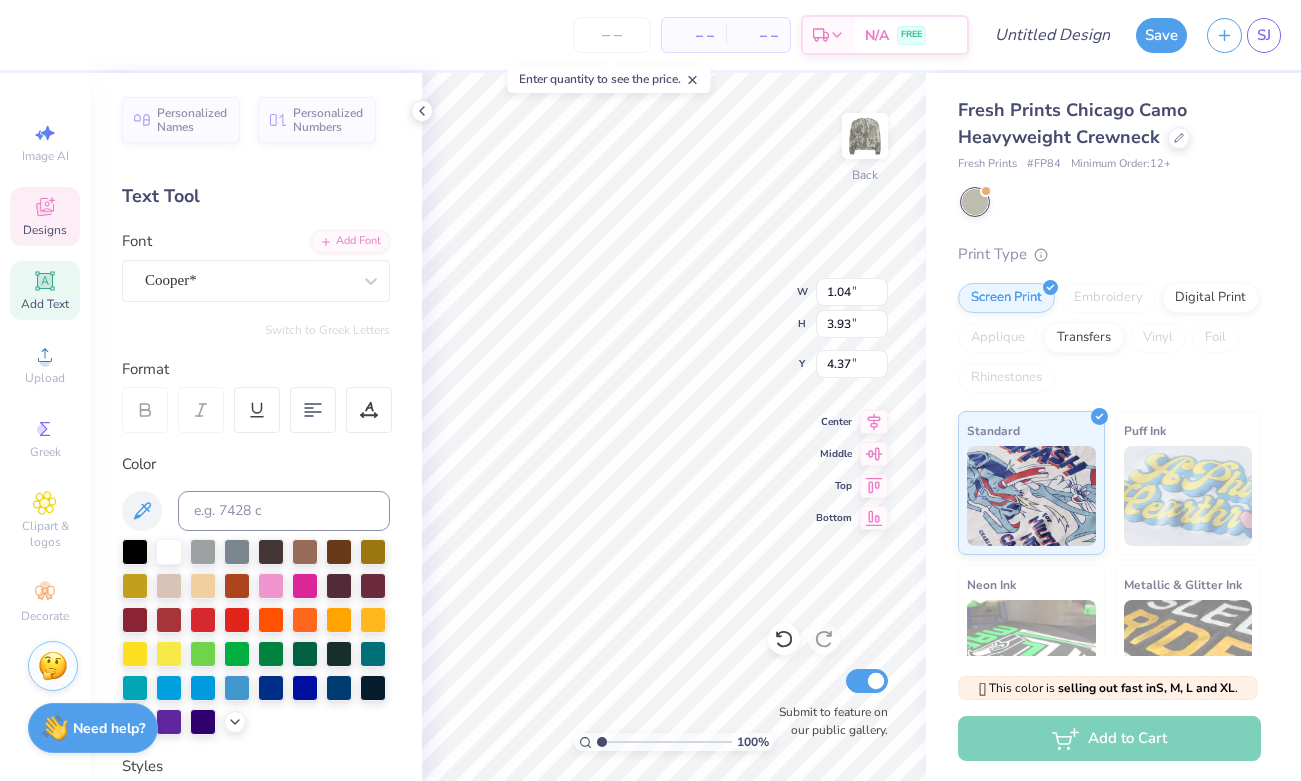 type on "1.75" 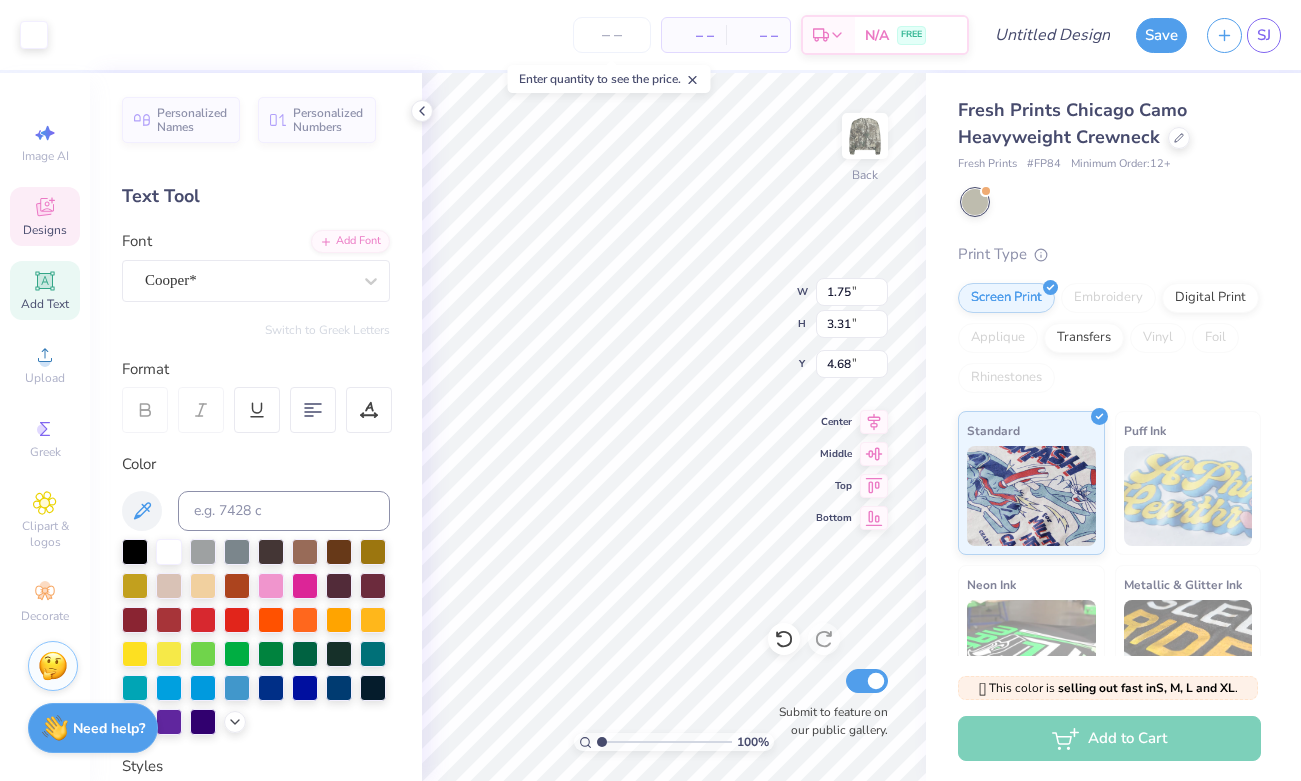 type on "1.75" 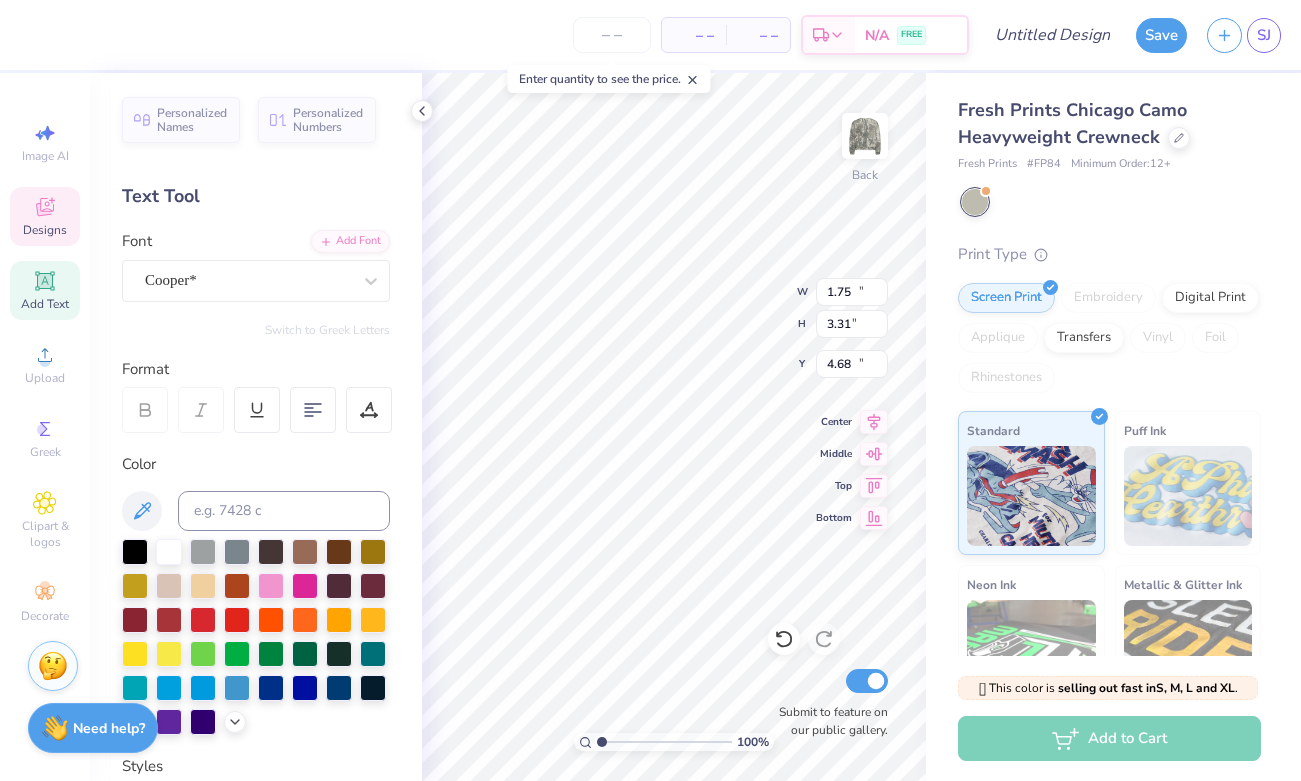 type on "15.00" 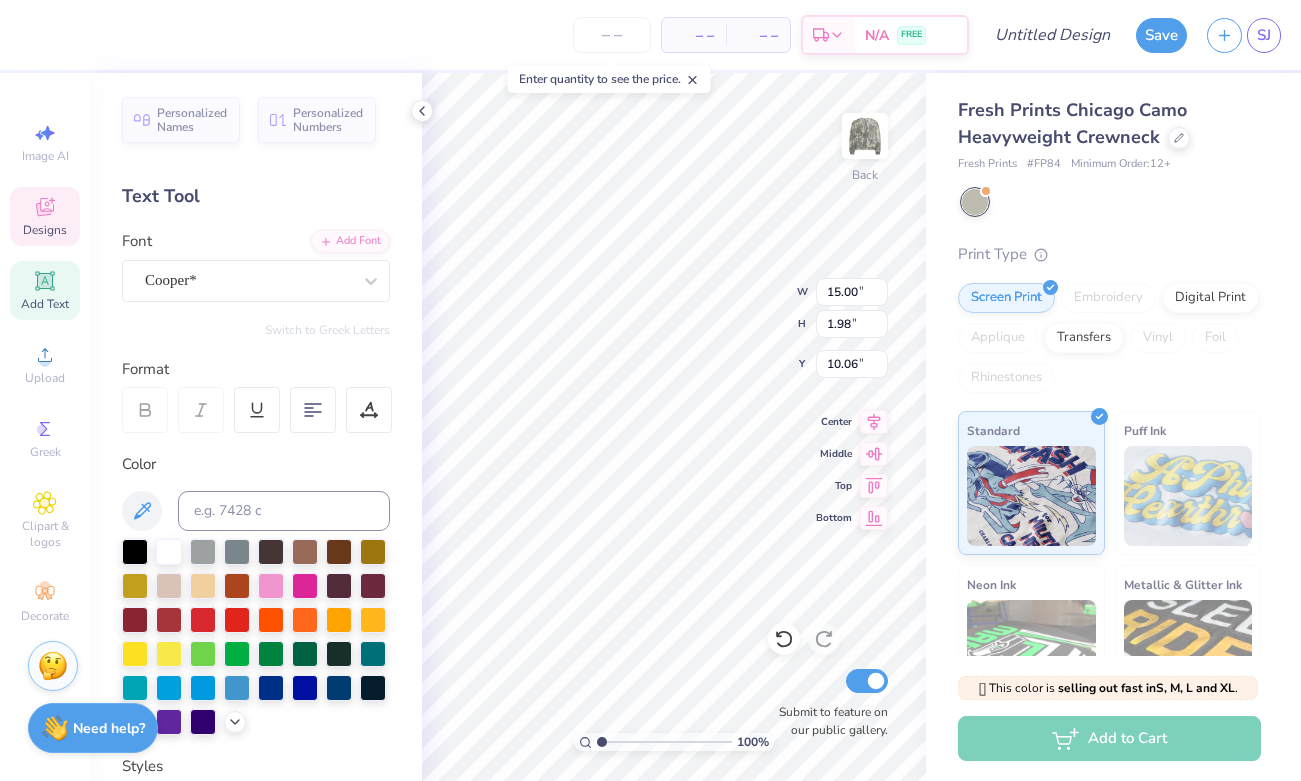 scroll, scrollTop: 0, scrollLeft: 1, axis: horizontal 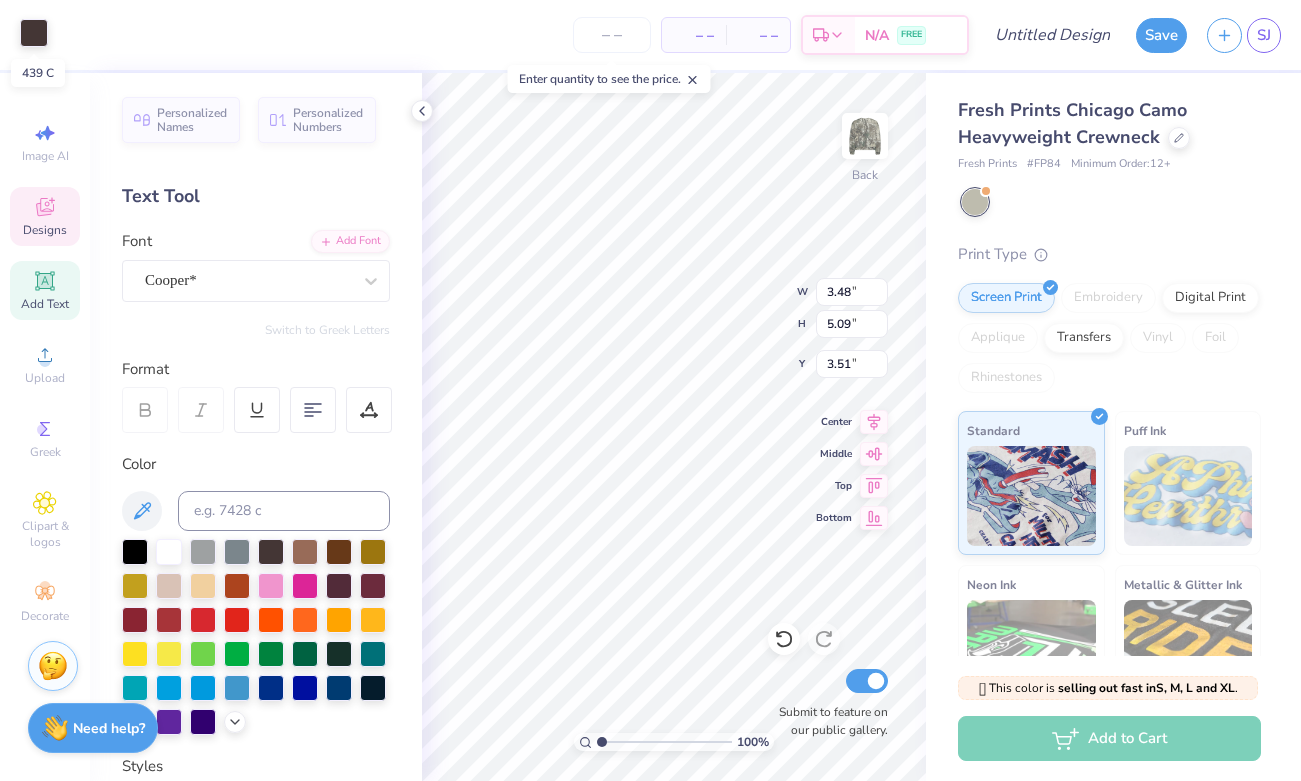 click at bounding box center [34, 33] 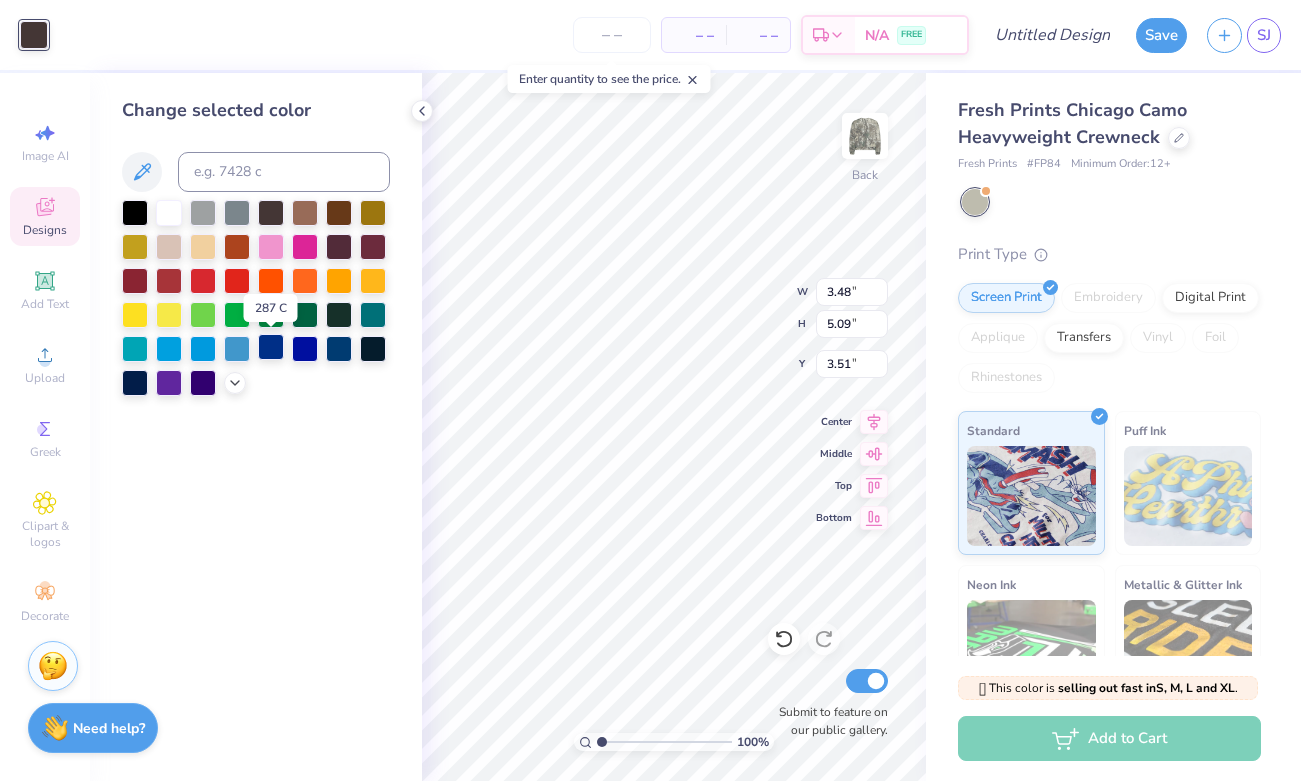click at bounding box center (271, 347) 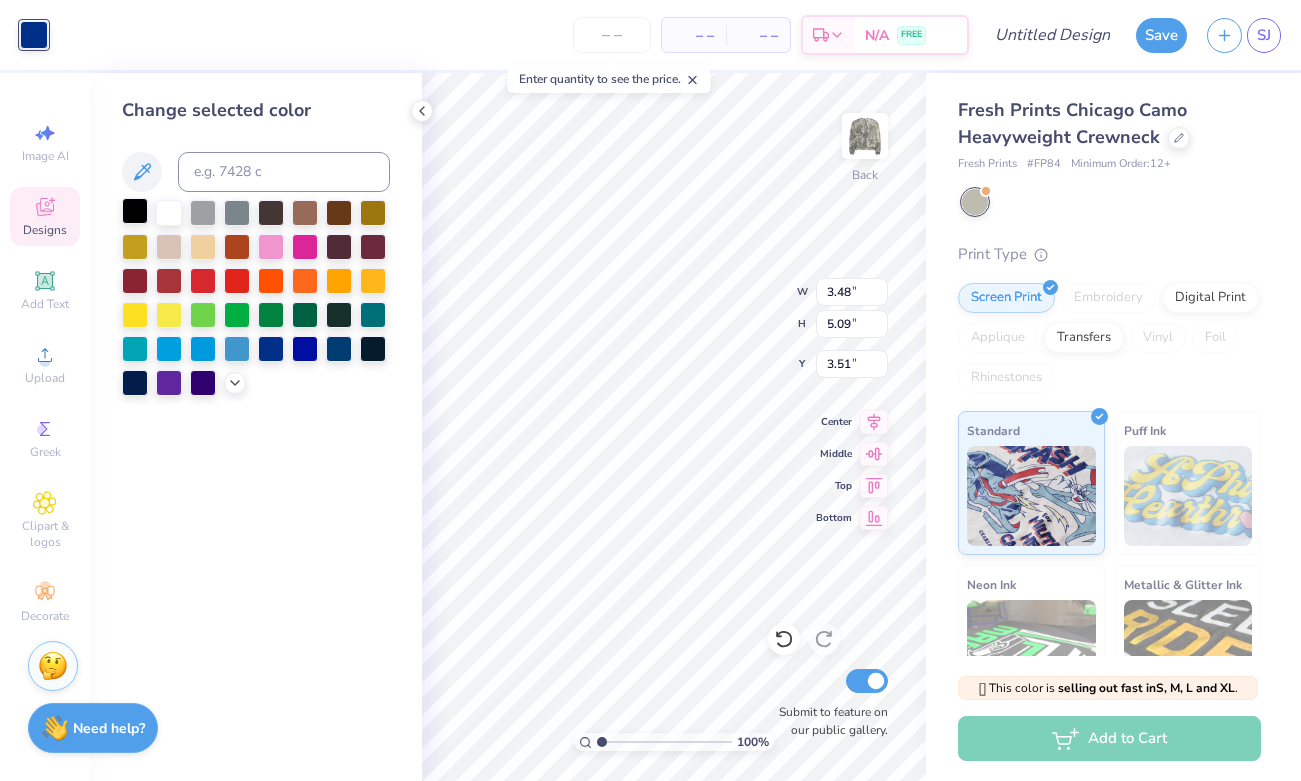 click at bounding box center (135, 211) 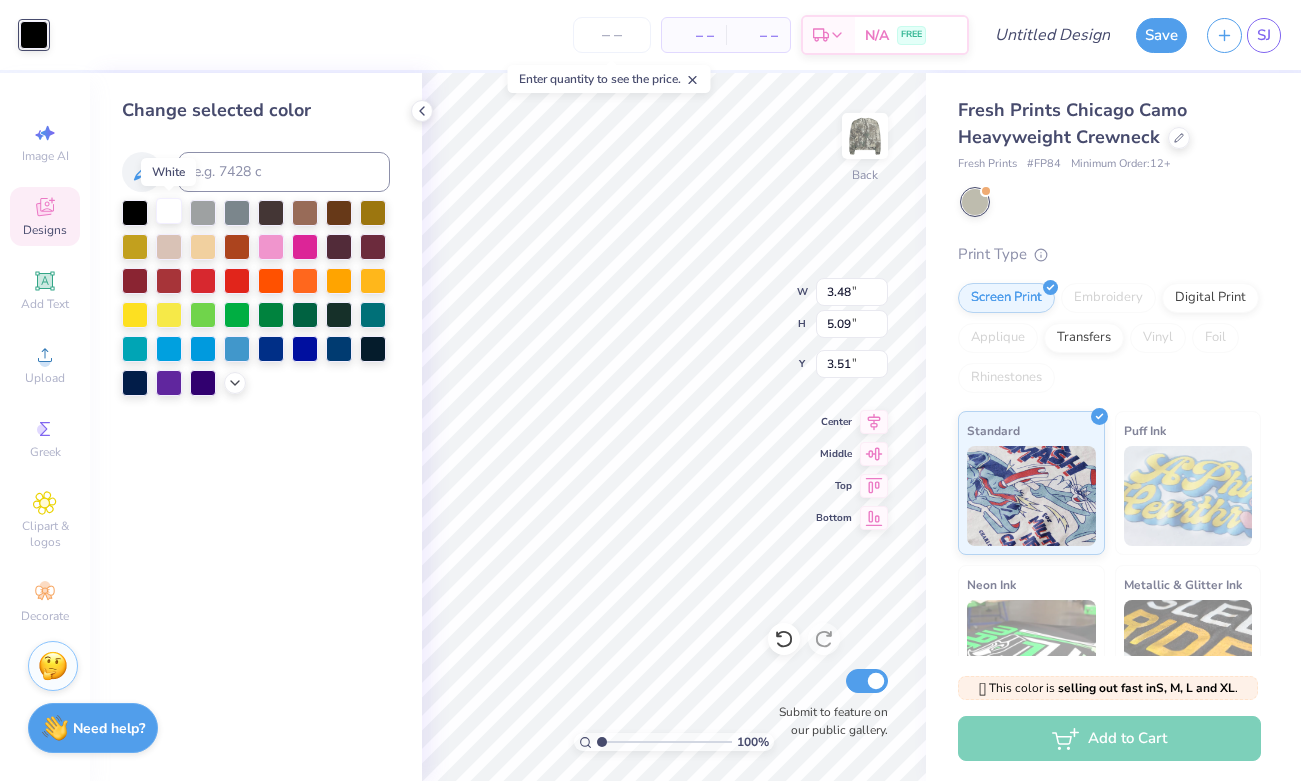 click at bounding box center [169, 211] 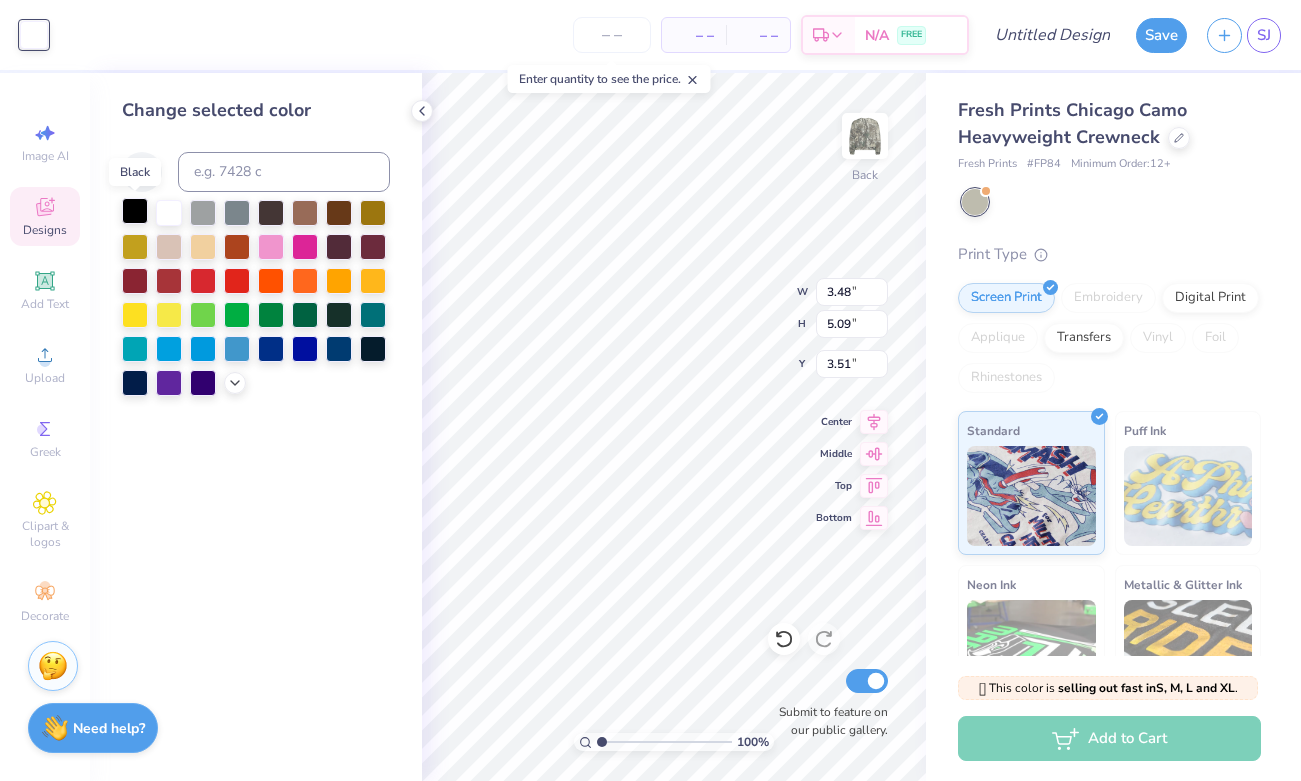 click at bounding box center (135, 211) 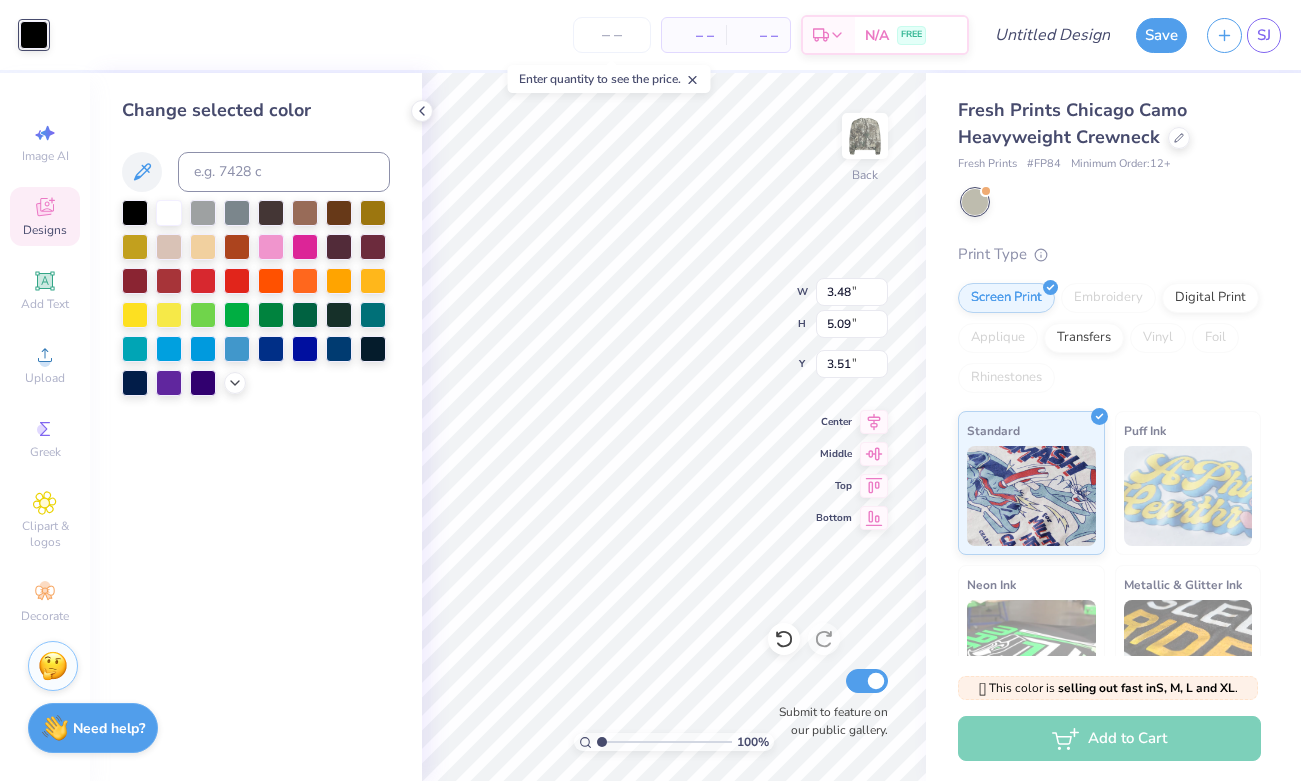 type on "1.75" 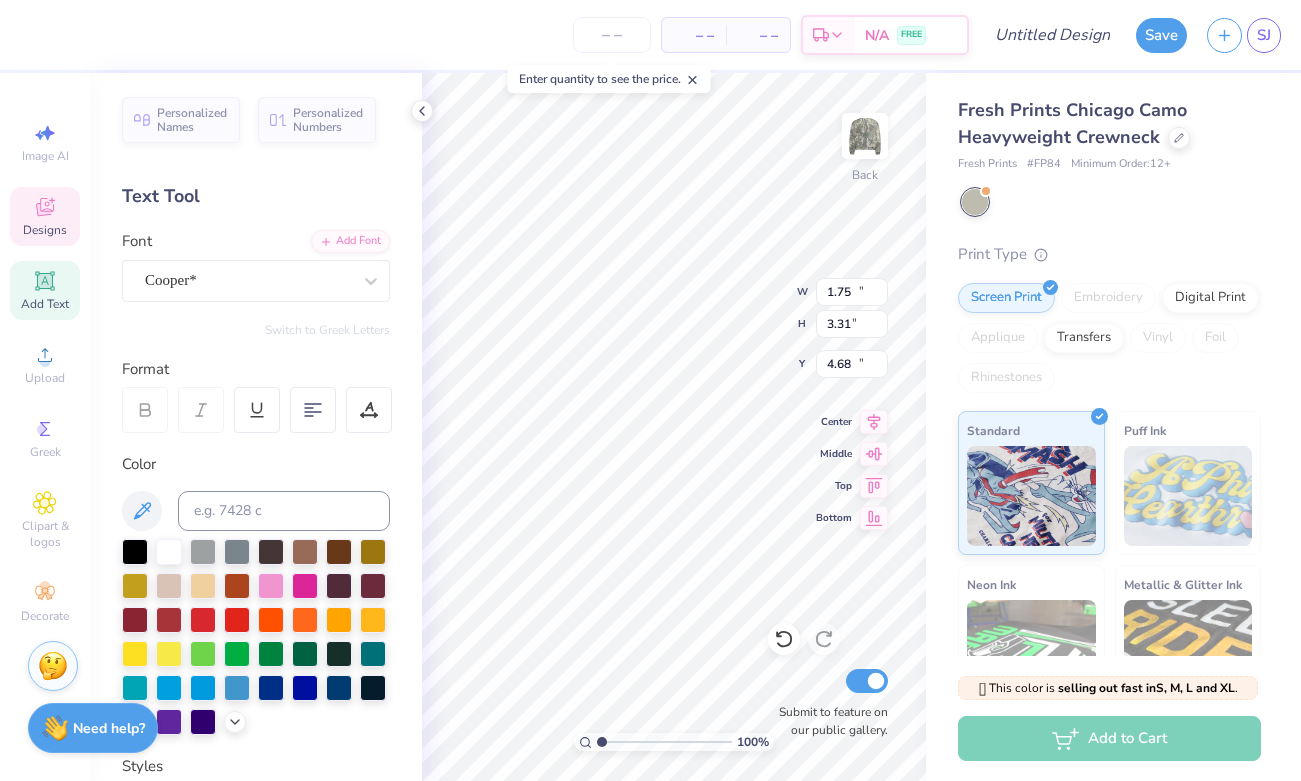 type on "15.00" 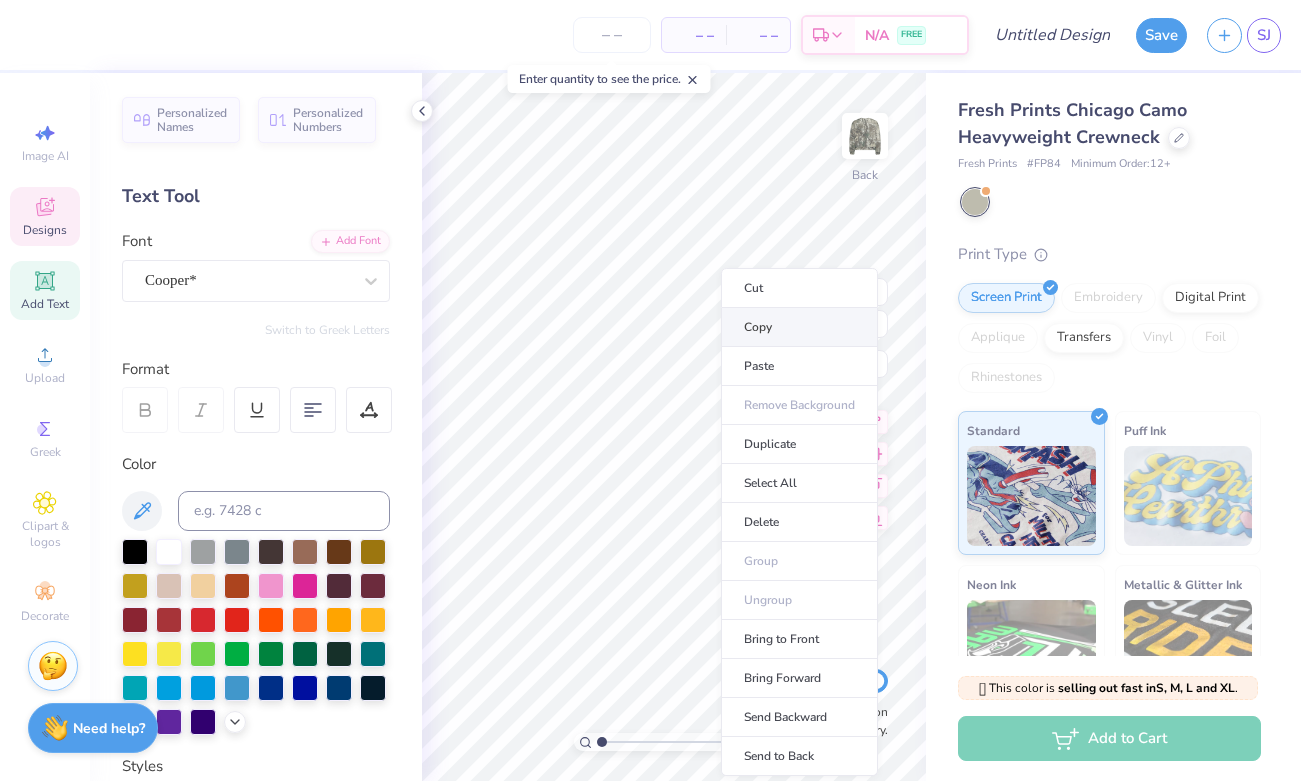 click on "Copy" at bounding box center (799, 327) 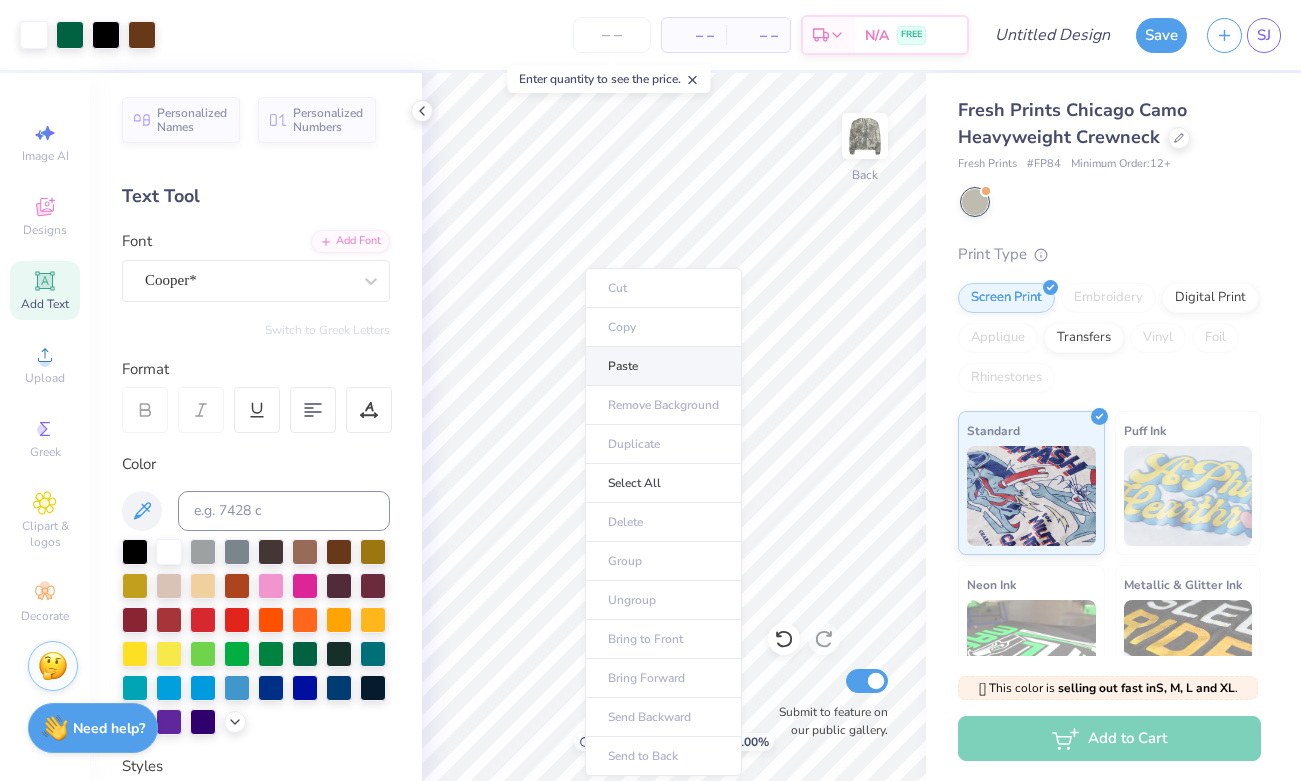 click on "Paste" at bounding box center (663, 366) 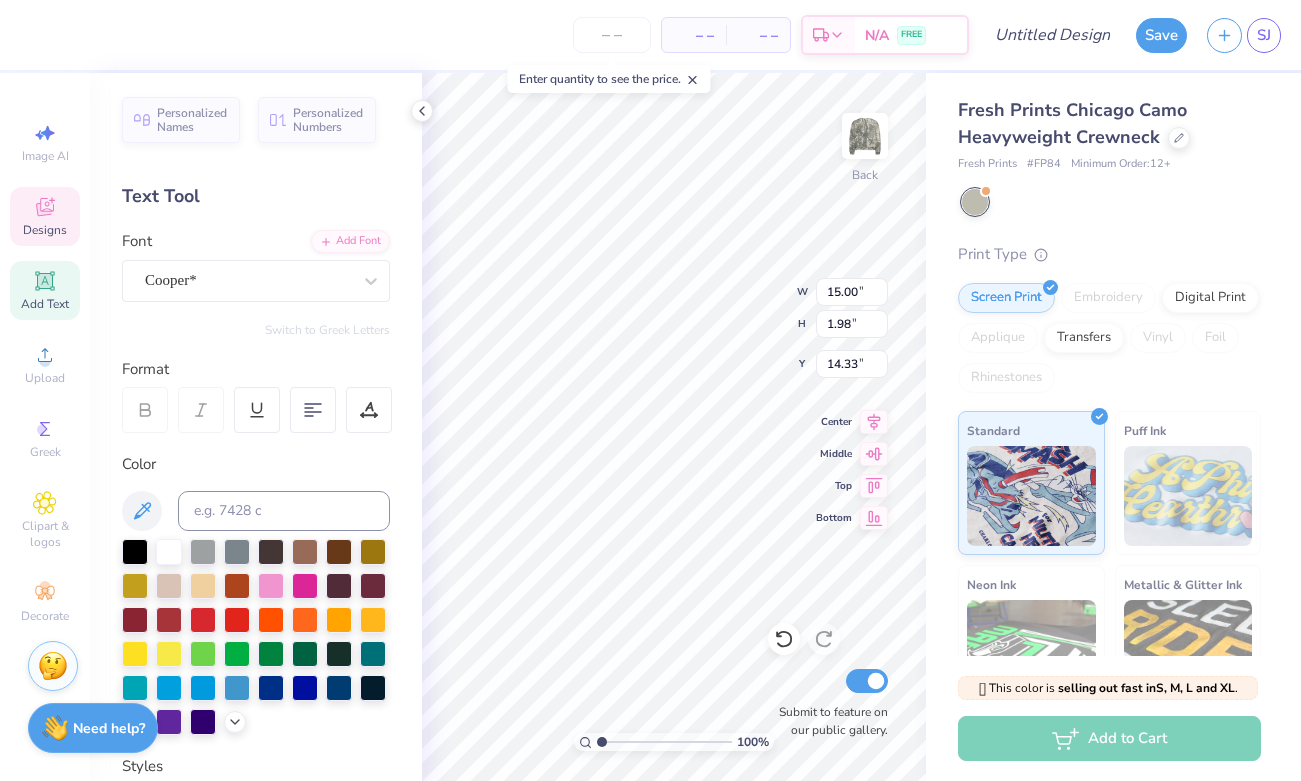 scroll, scrollTop: 0, scrollLeft: 1, axis: horizontal 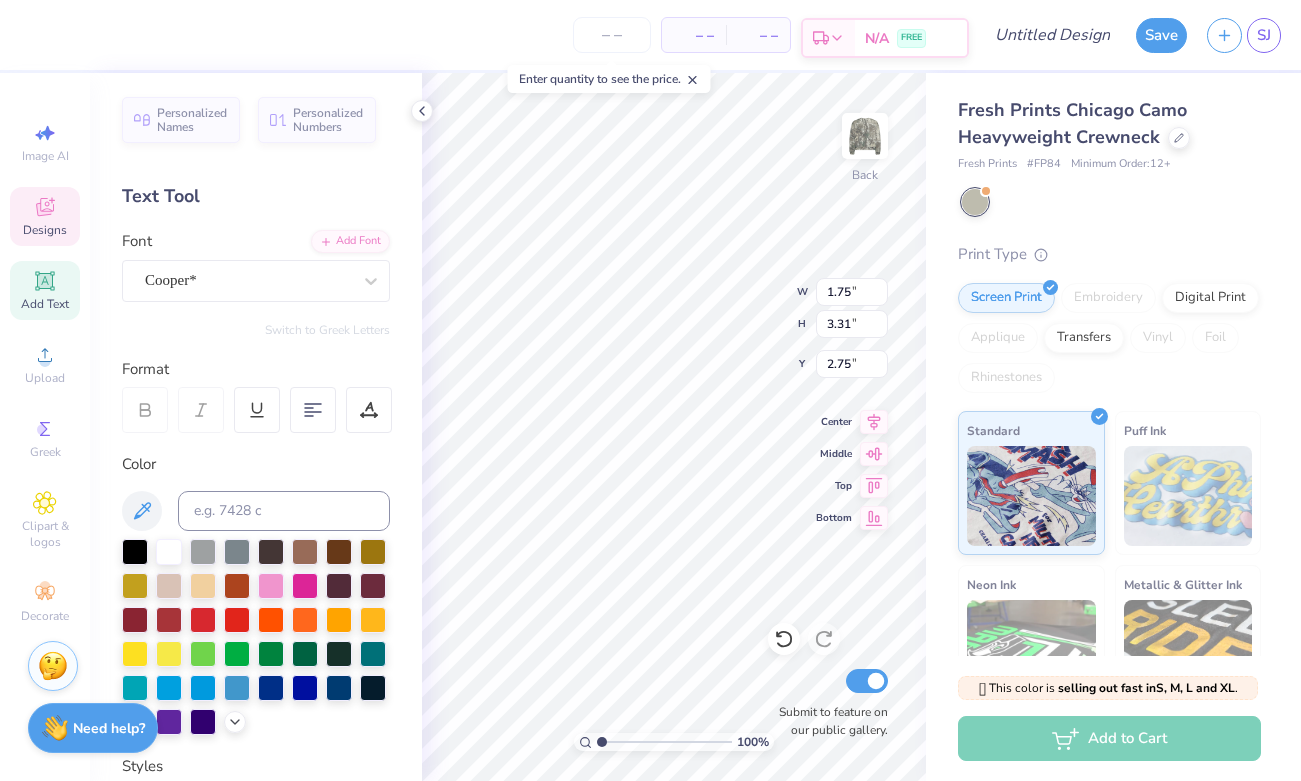 type on "1.75" 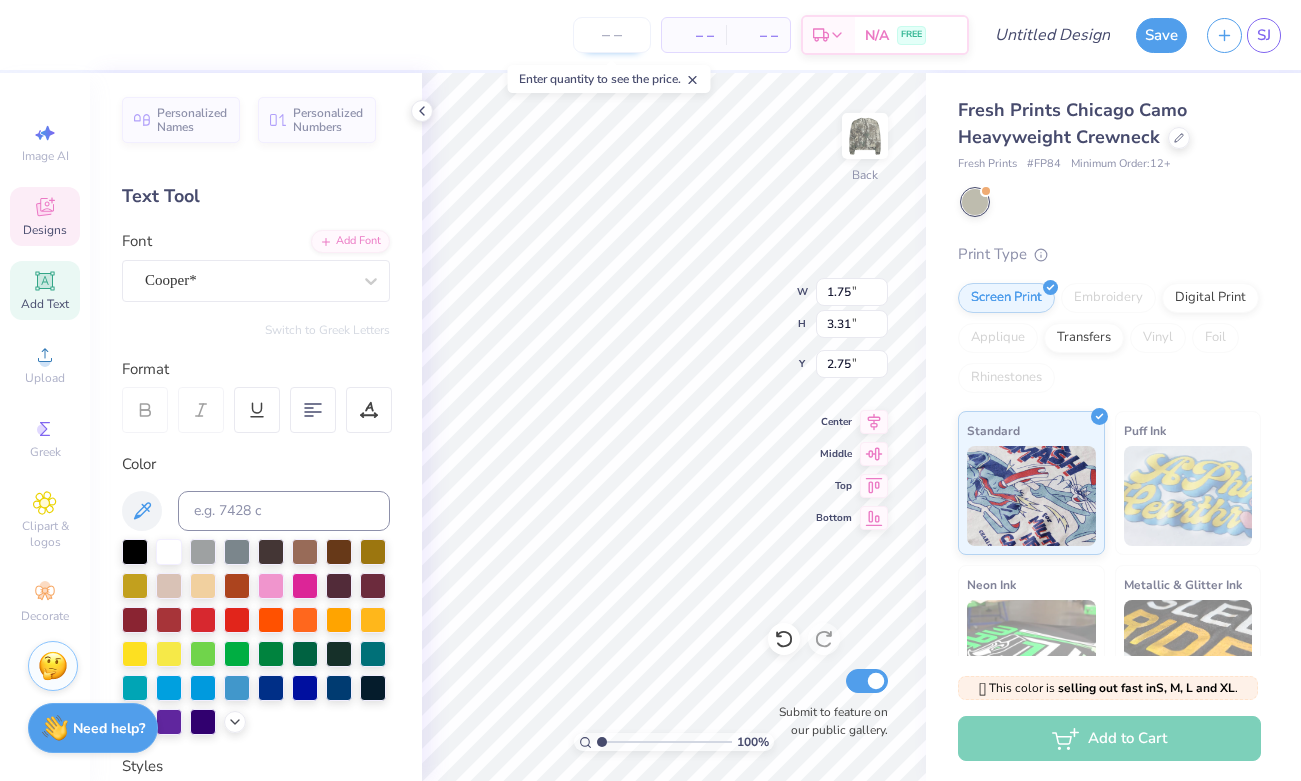 click on "– – Per Item – – Total Est.  Delivery N/A FREE" at bounding box center [499, 35] 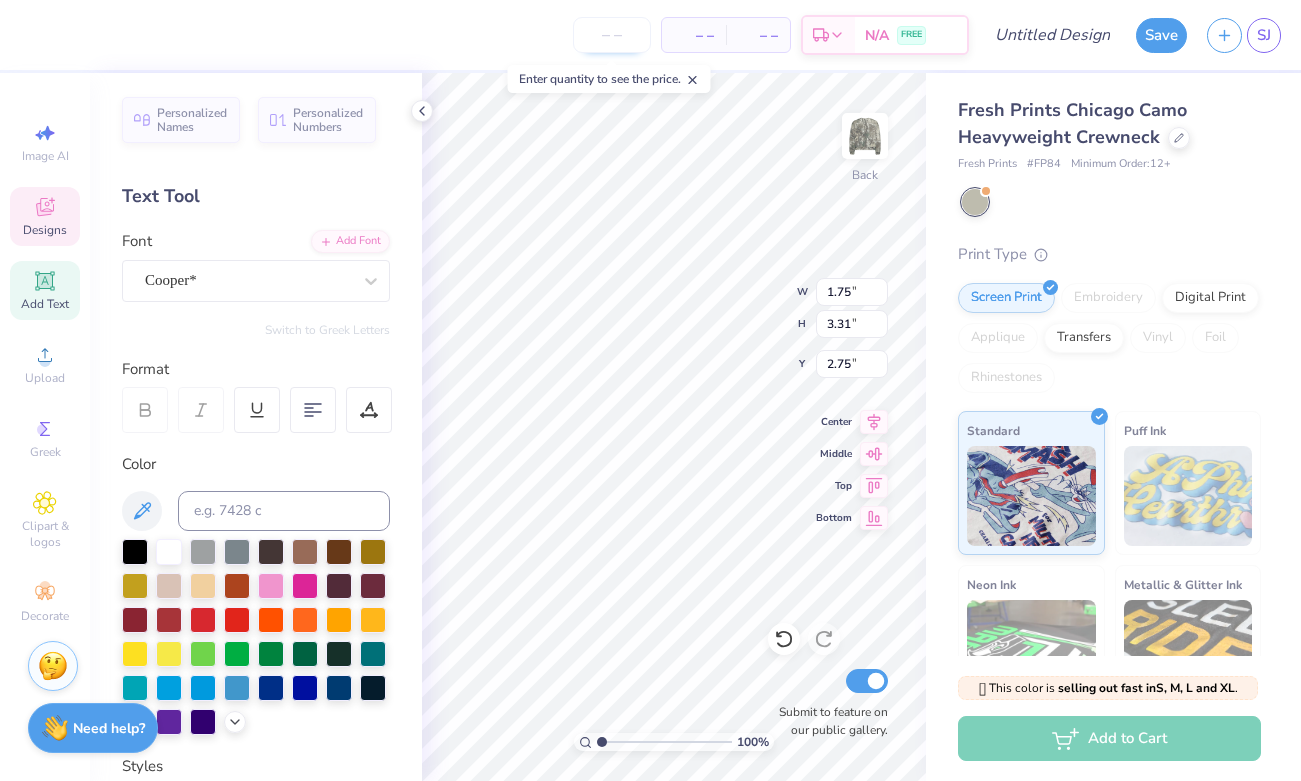click at bounding box center [612, 35] 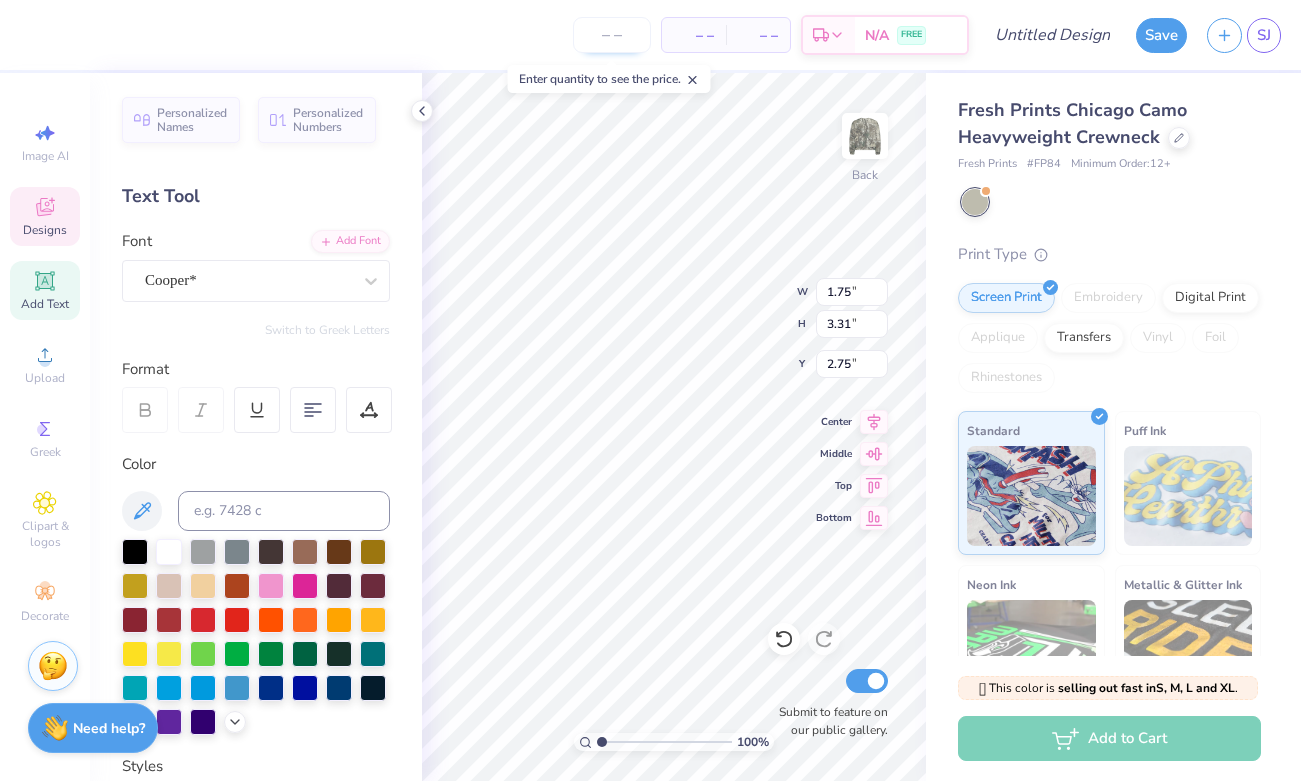 click 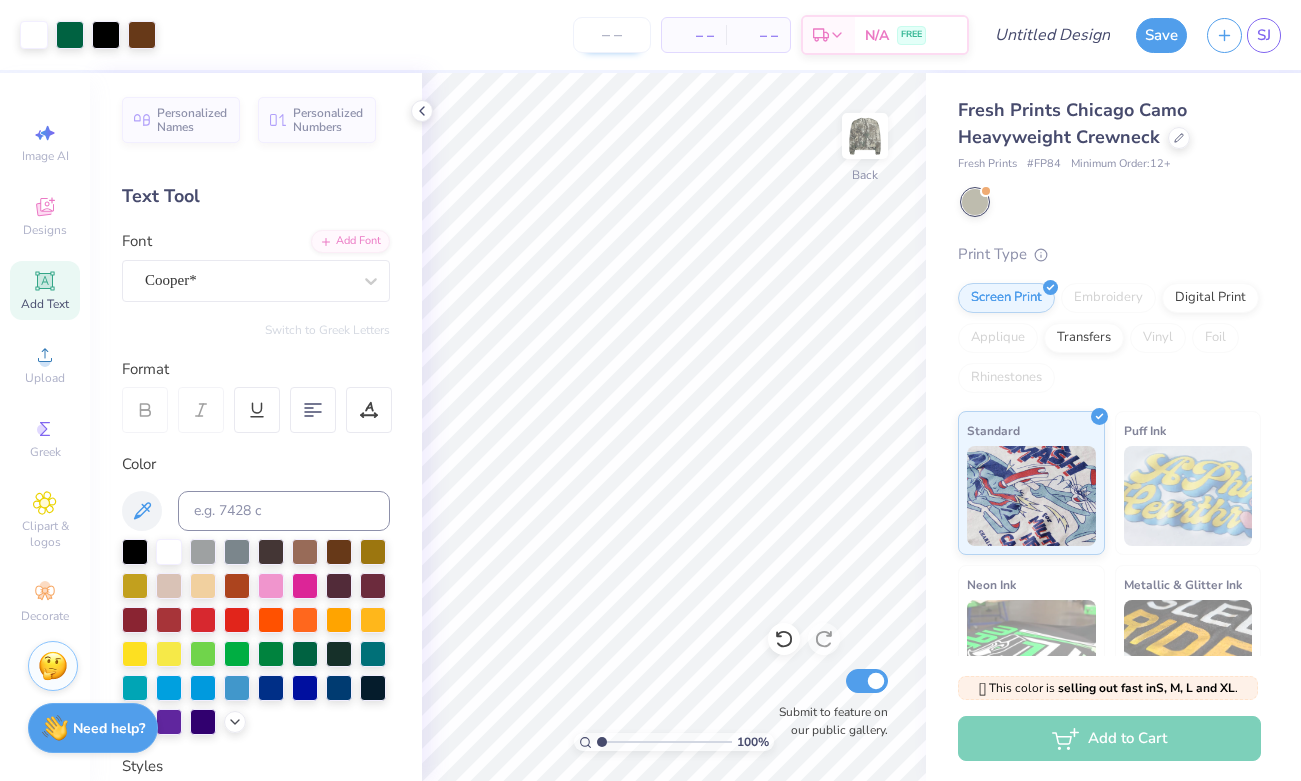 click at bounding box center (612, 35) 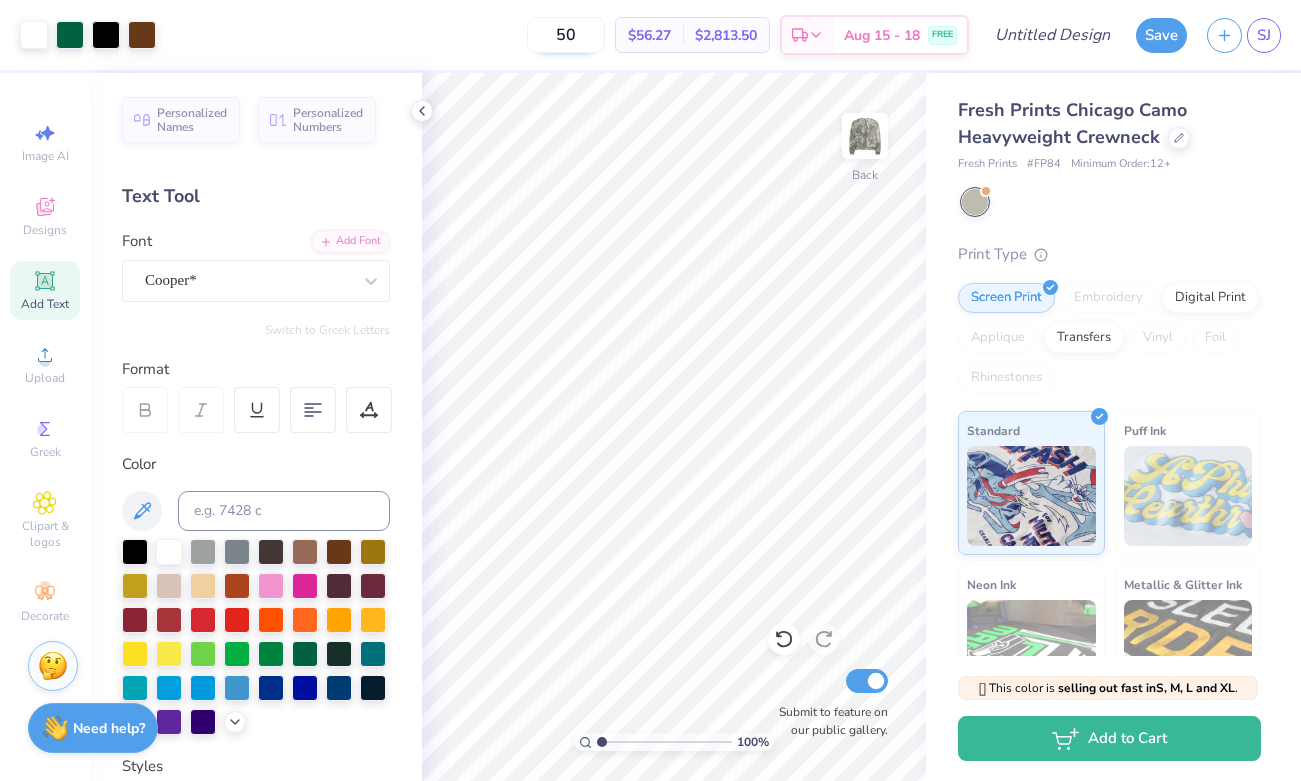 type on "5" 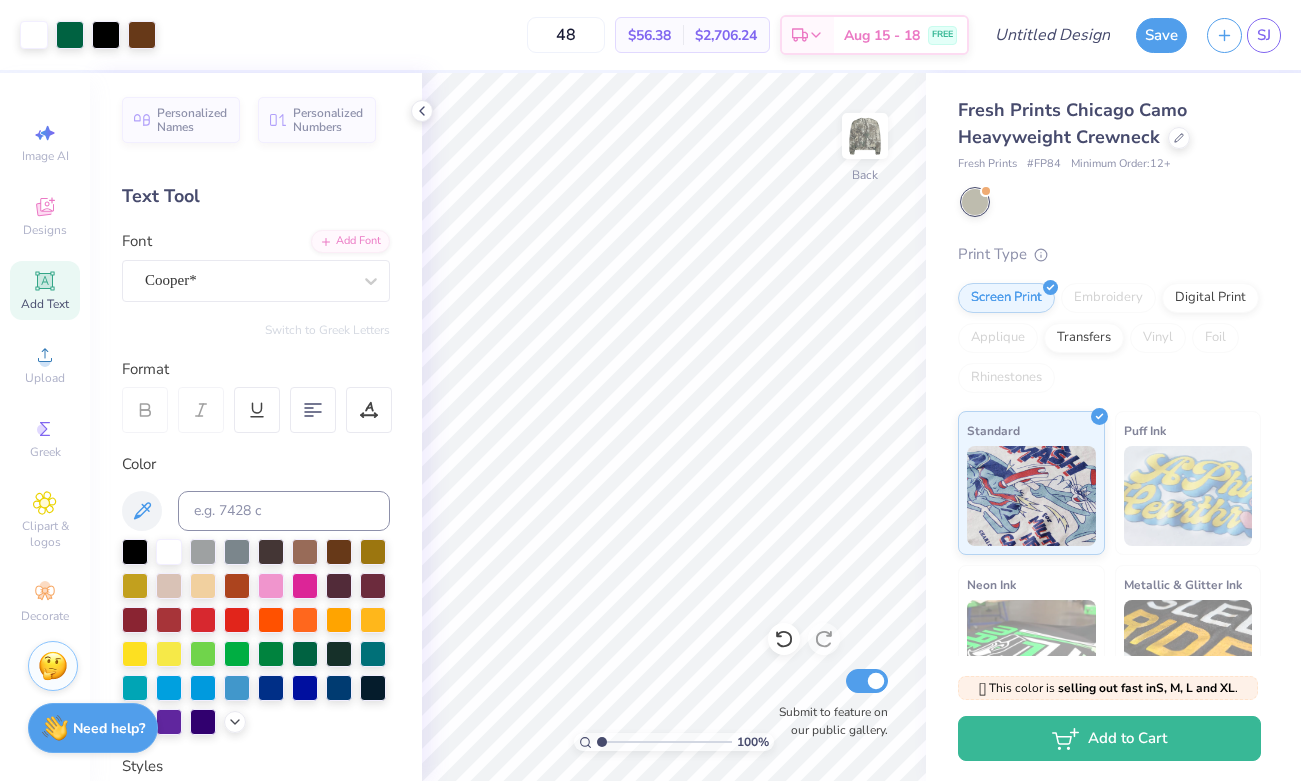 type on "48" 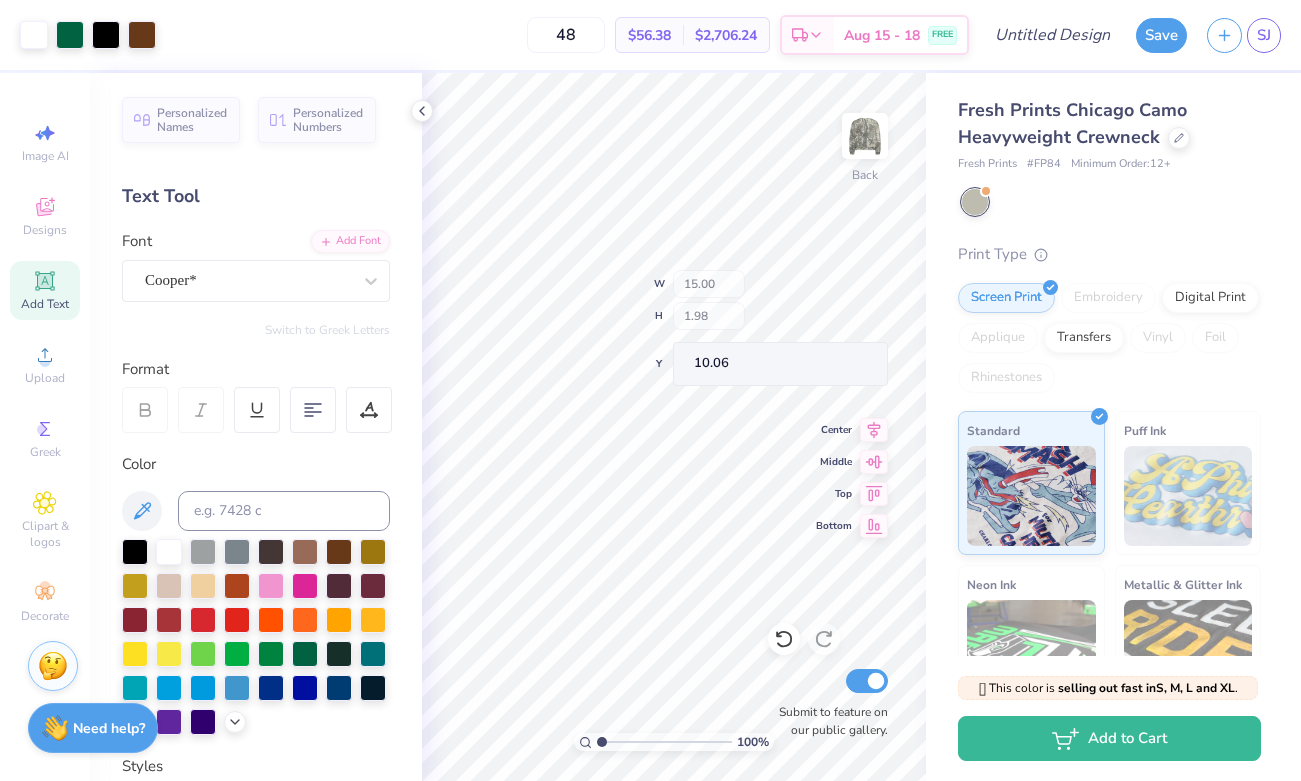 type on "15.00" 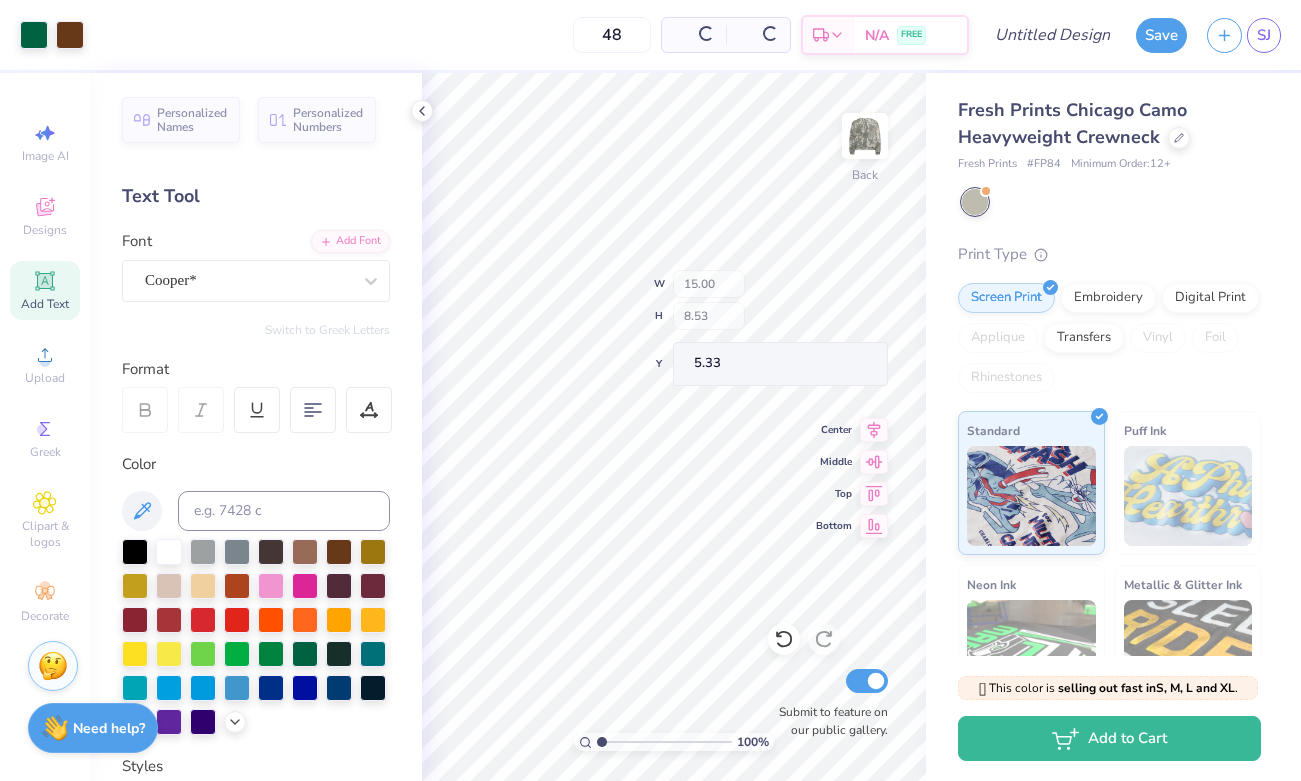 type on "5.33" 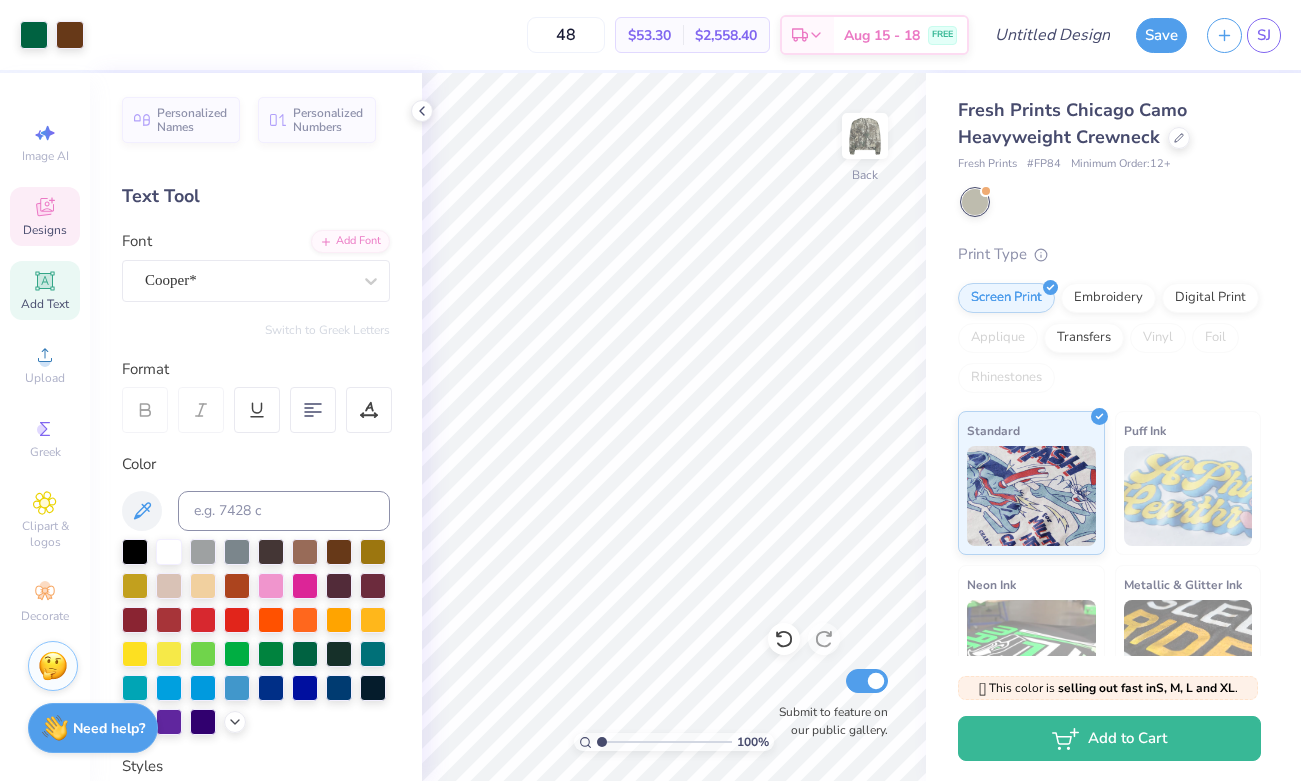 click 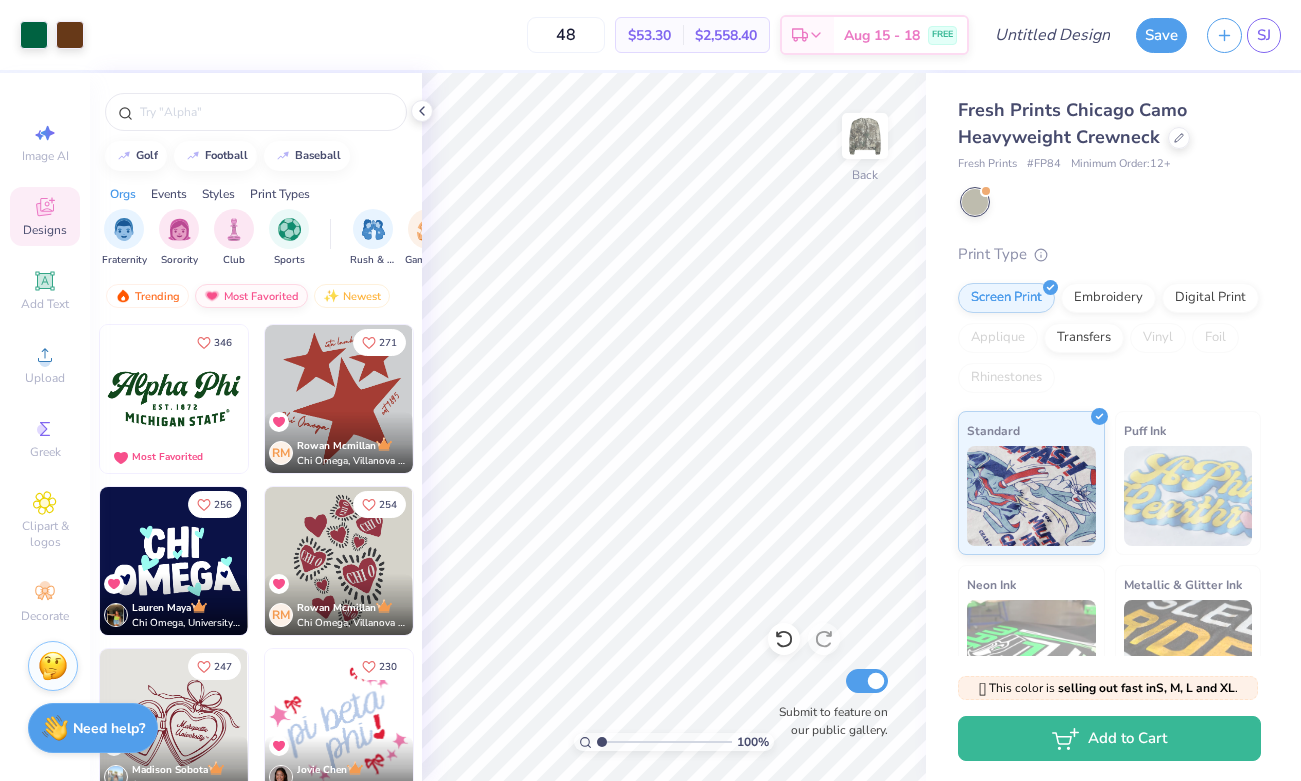click on "Most Favorited" at bounding box center [251, 296] 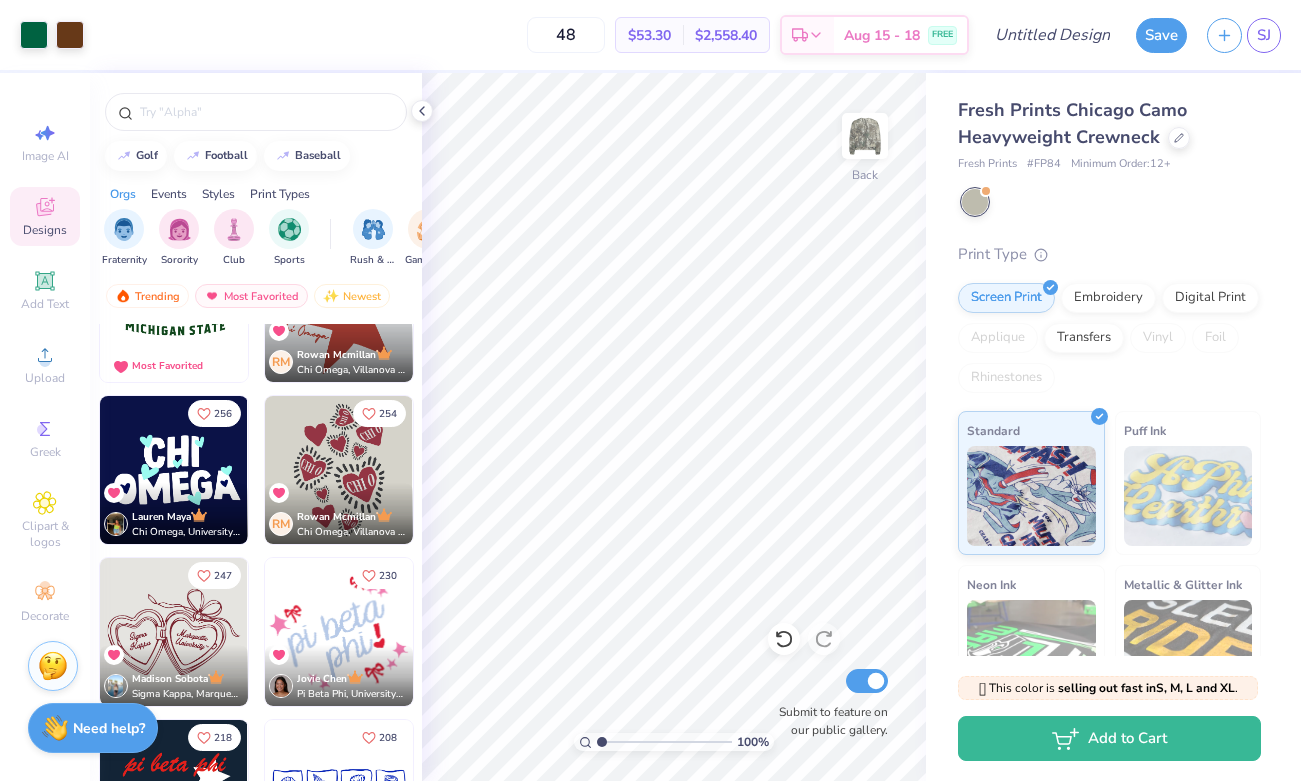 scroll, scrollTop: 0, scrollLeft: 0, axis: both 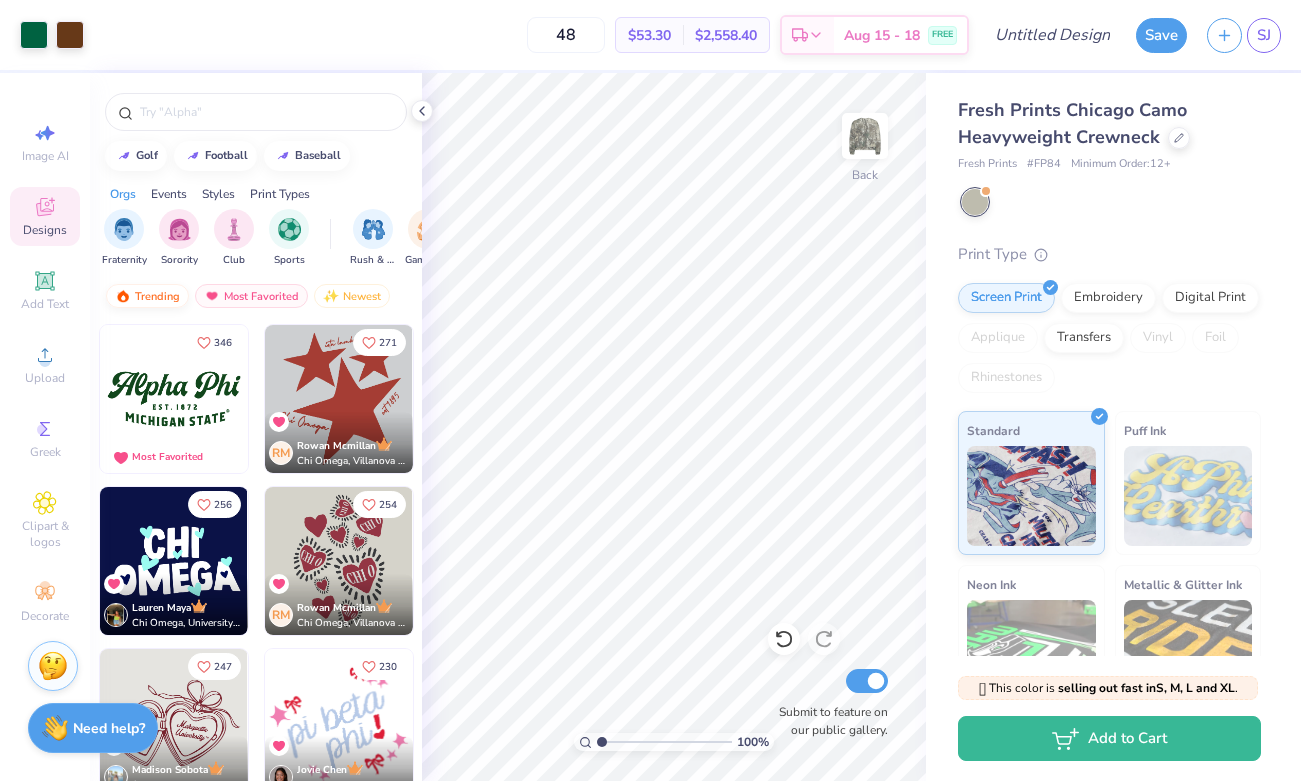 click on "Trending" at bounding box center [147, 296] 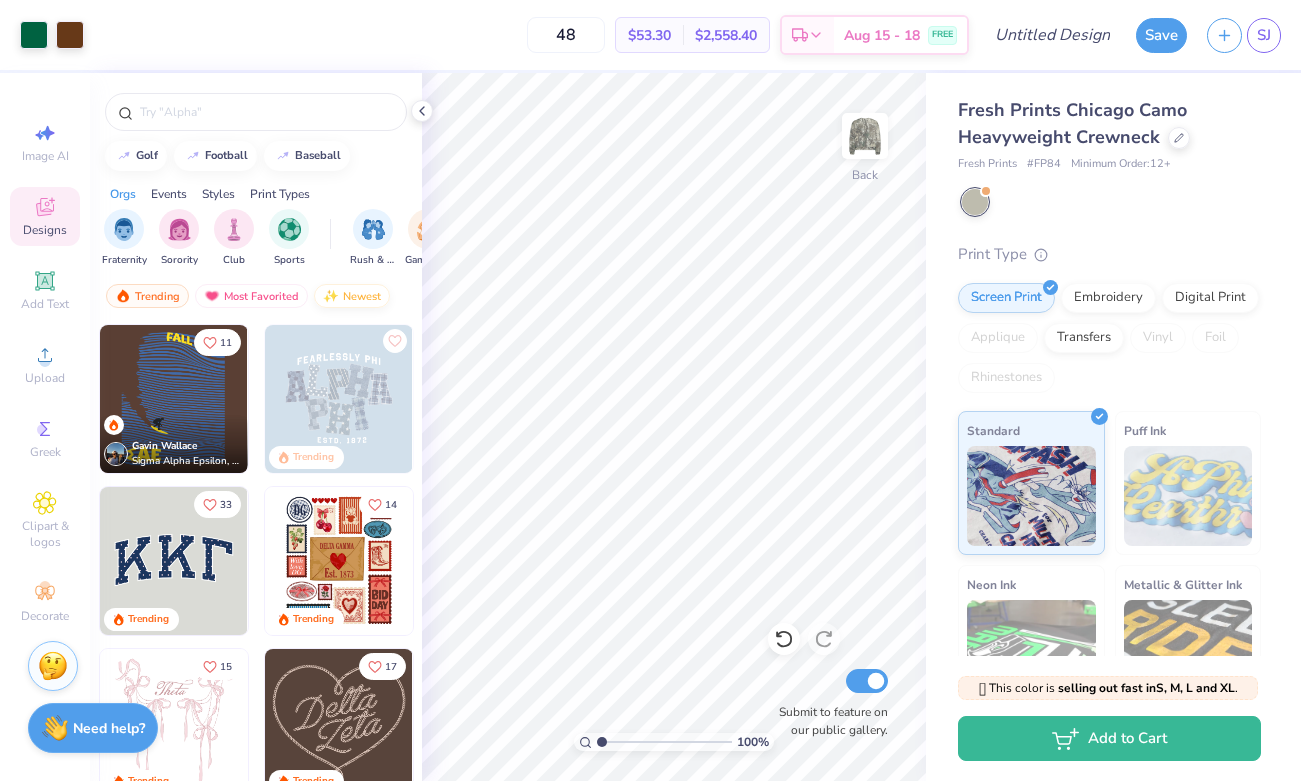 click on "Newest" at bounding box center (352, 296) 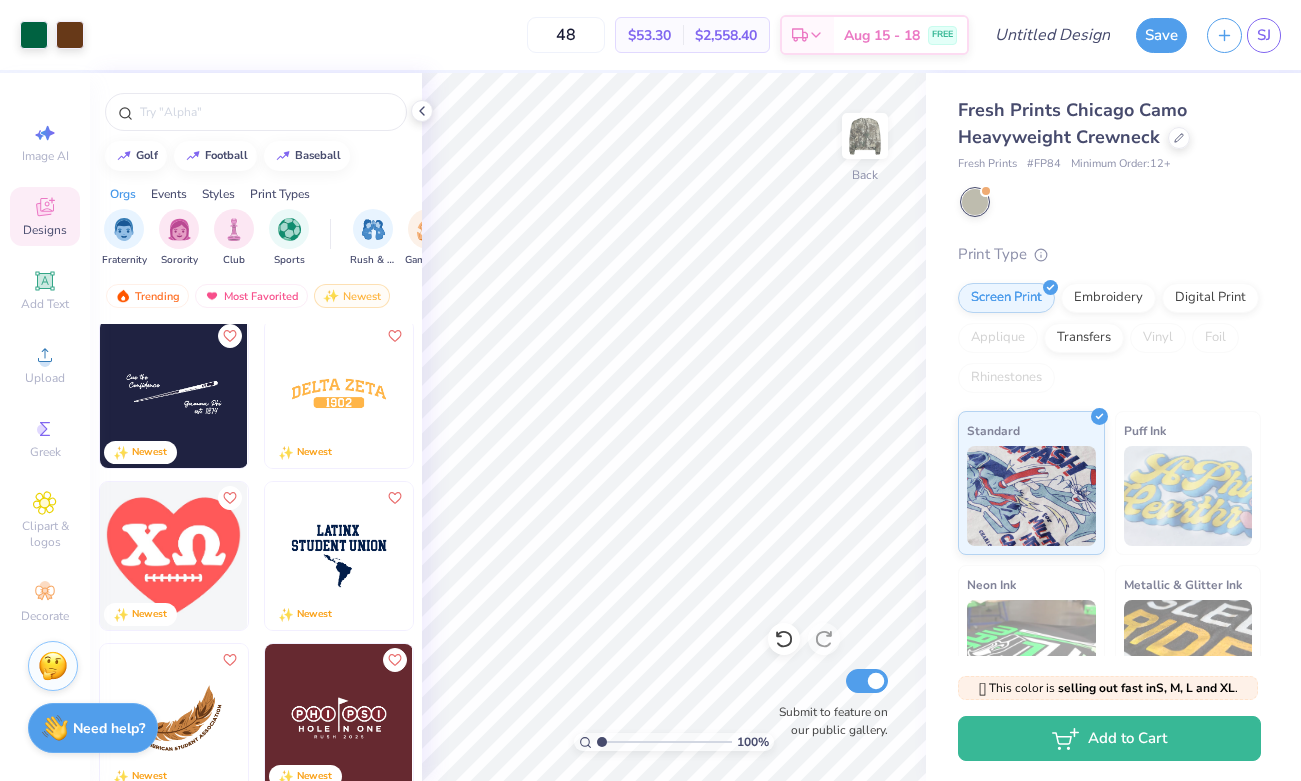 scroll, scrollTop: 3606, scrollLeft: 0, axis: vertical 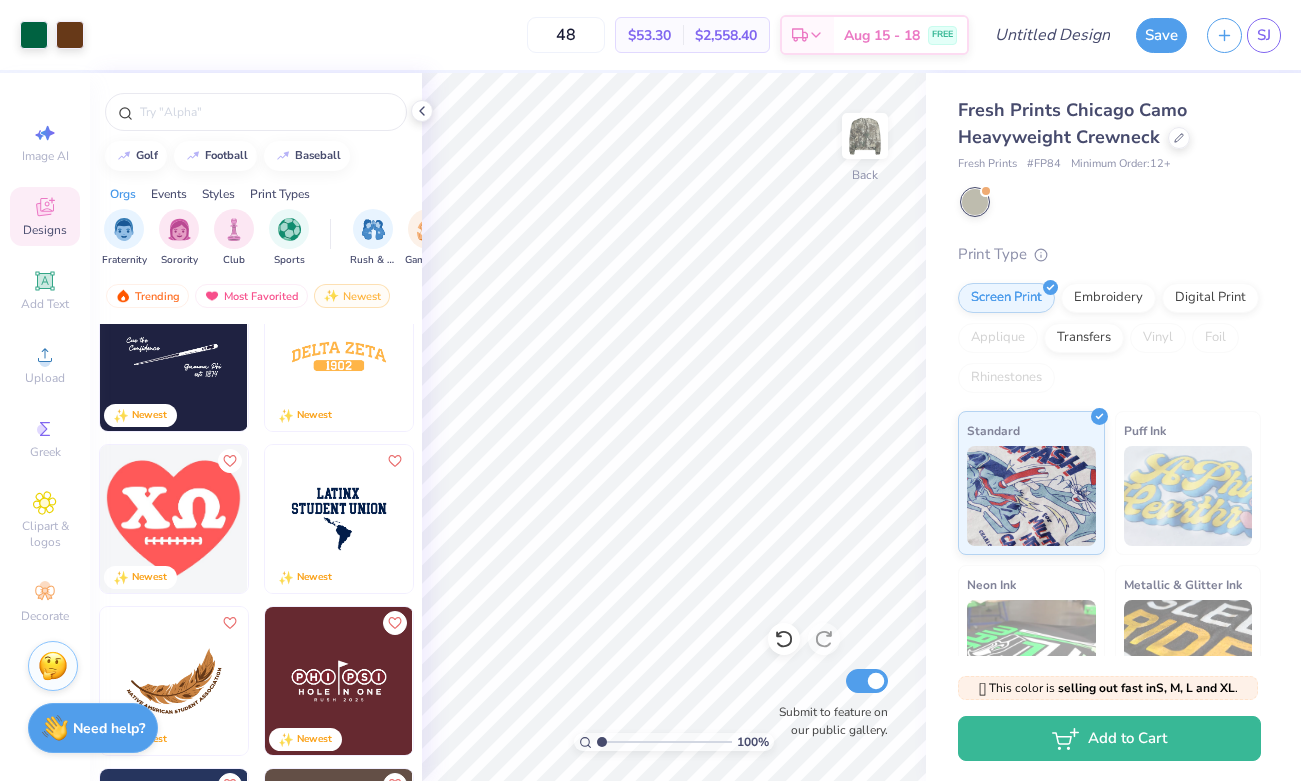 click at bounding box center [339, 357] 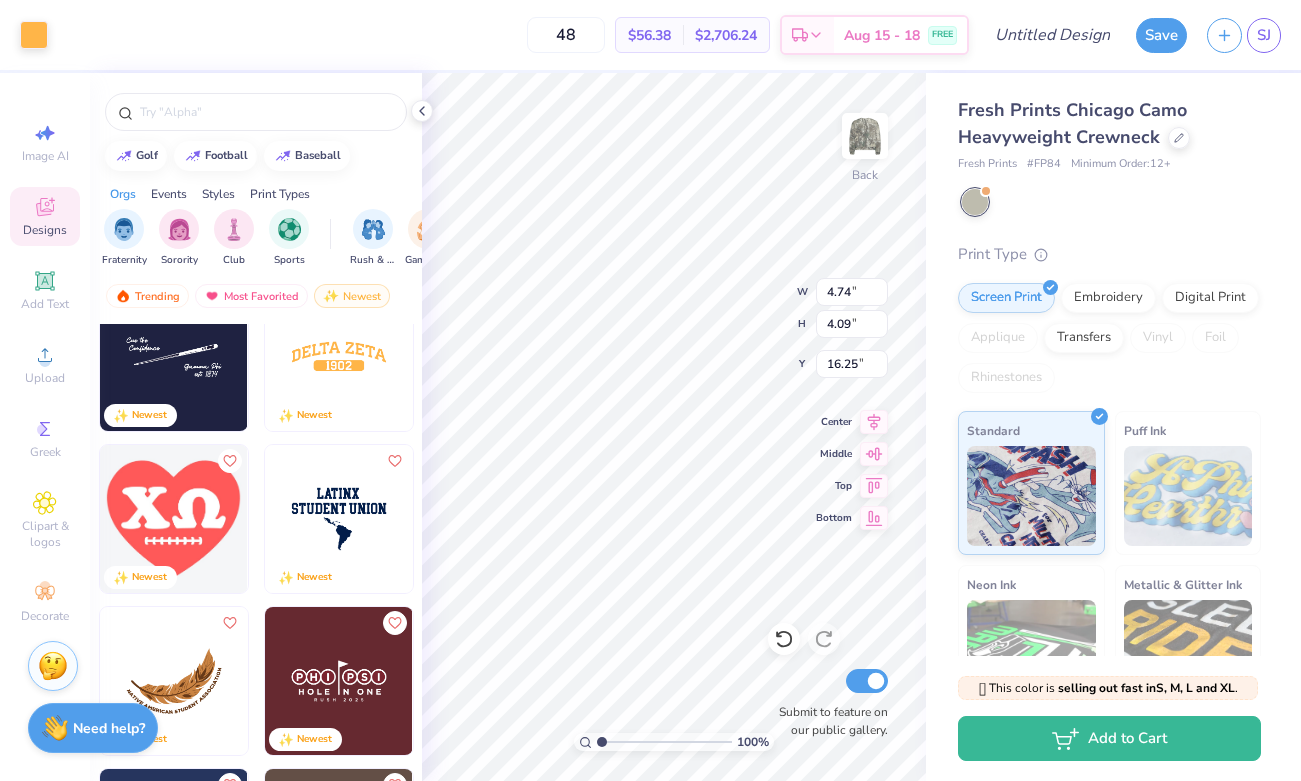 type on "4.74" 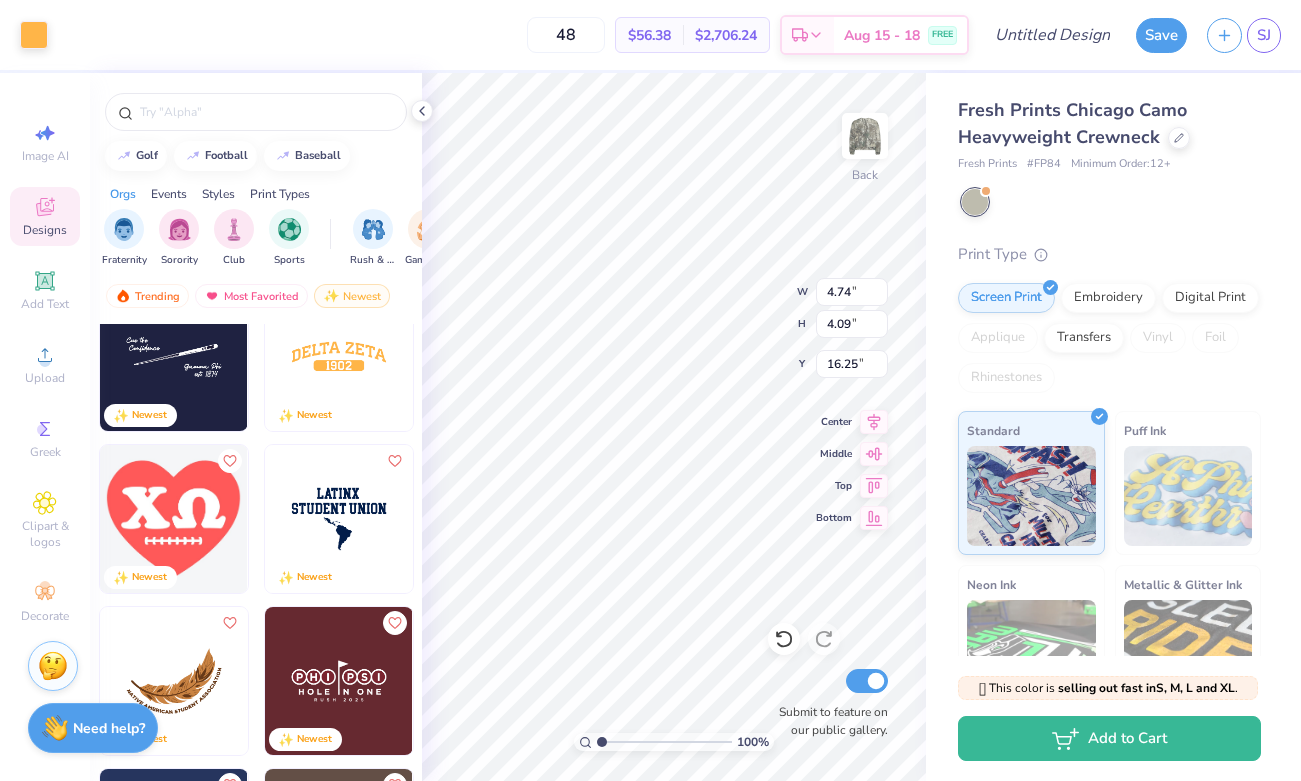 type on "4.09" 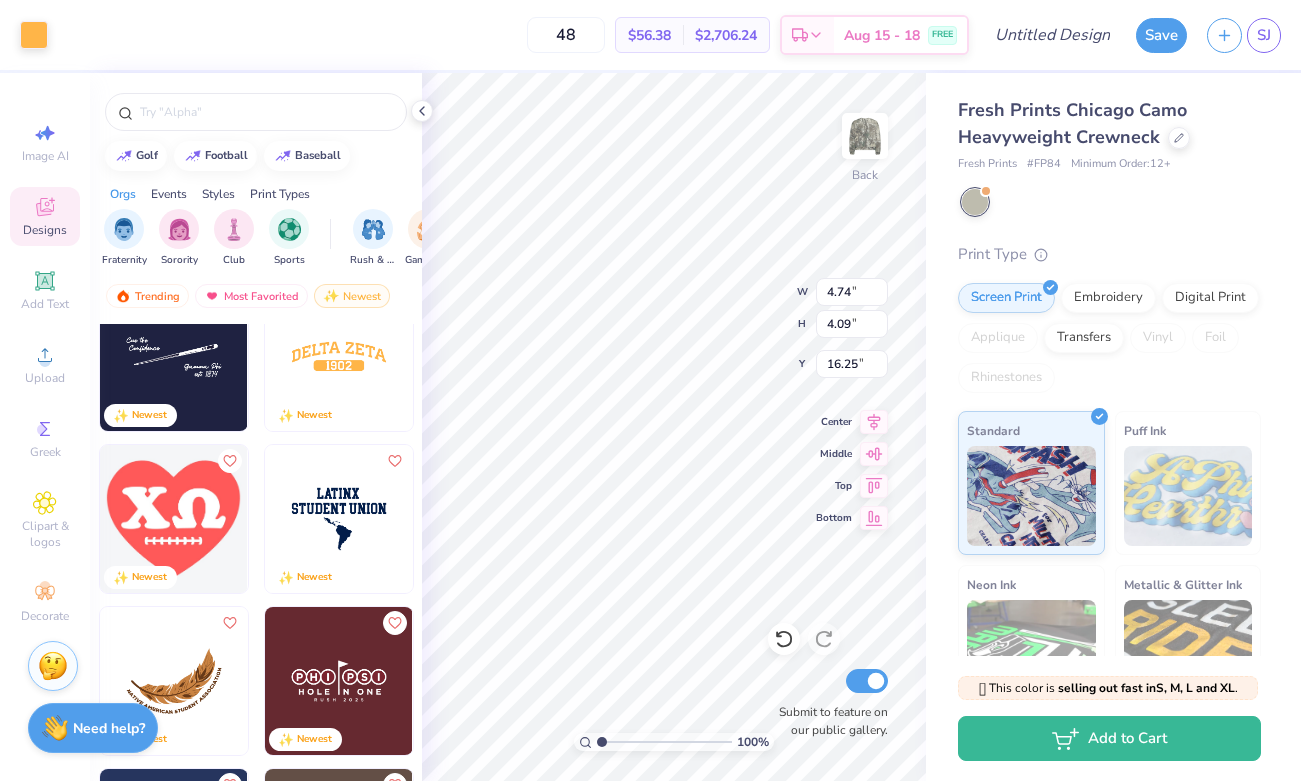 type on "16.25" 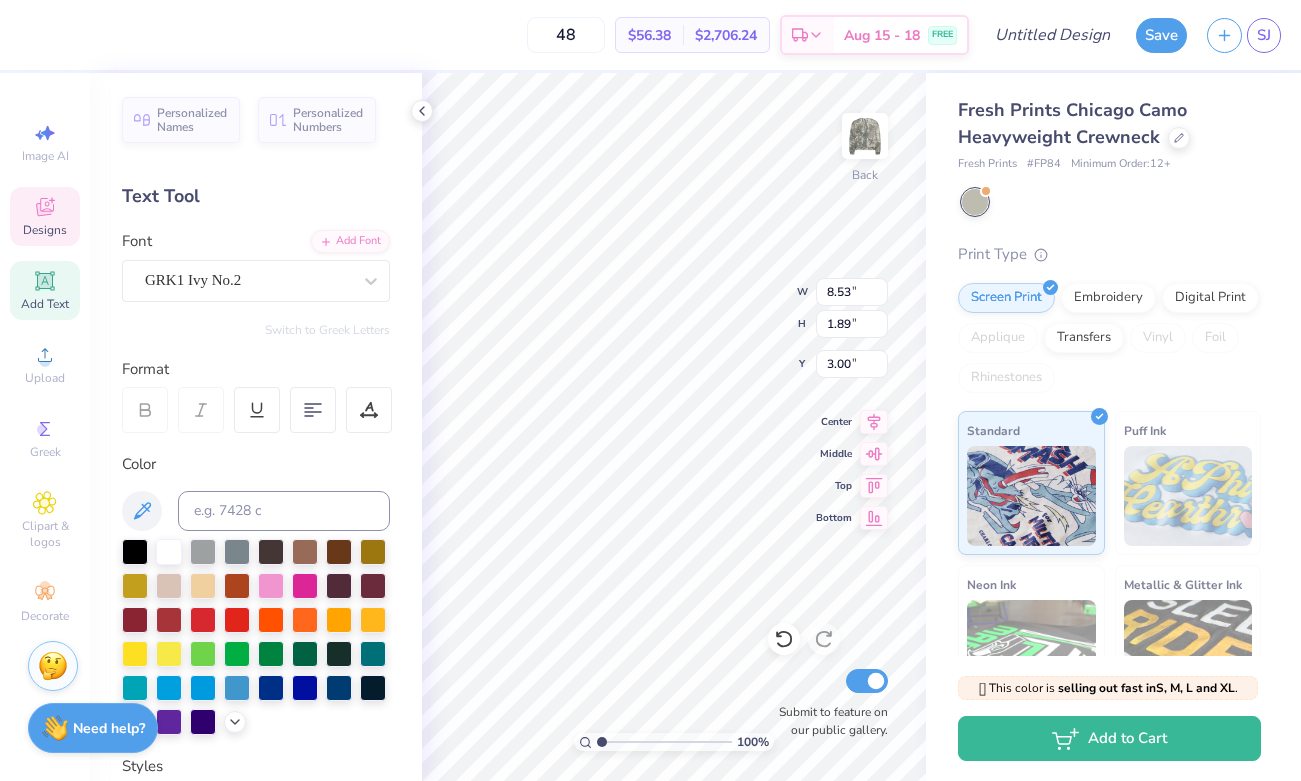 click 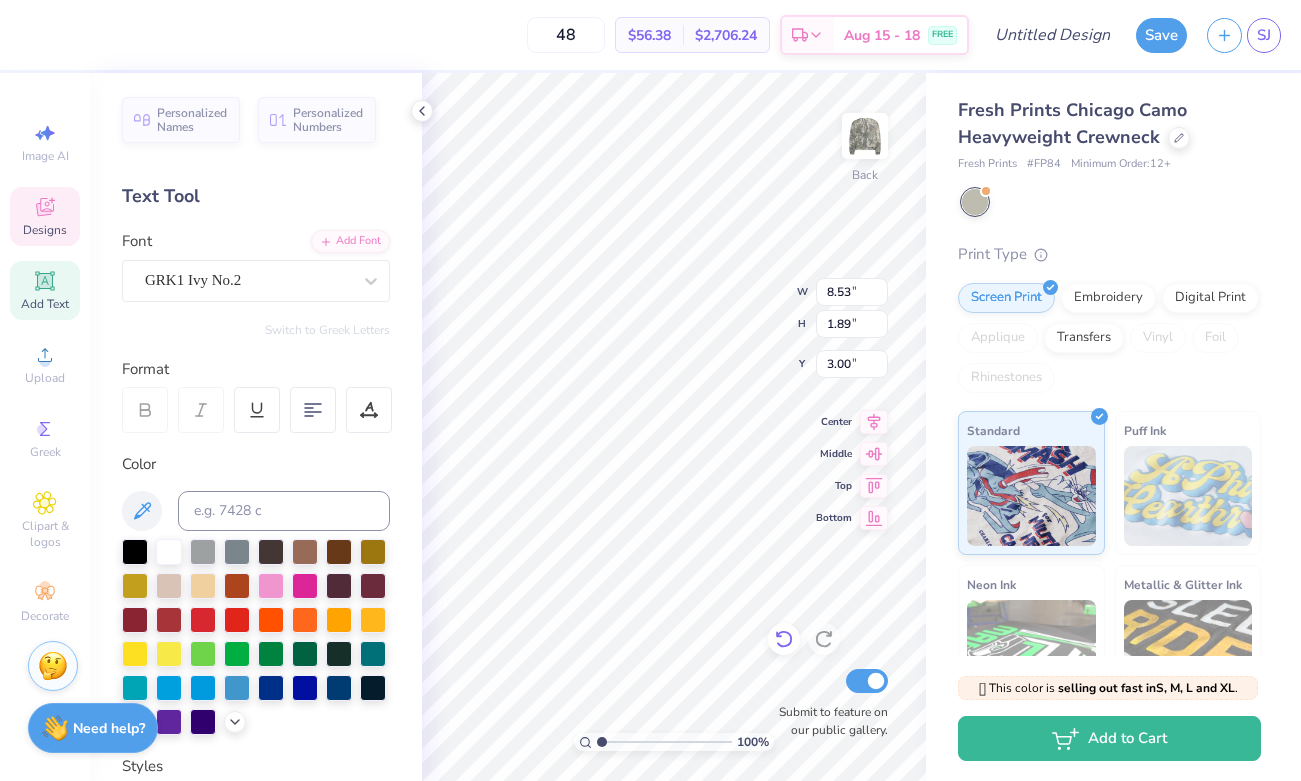 click 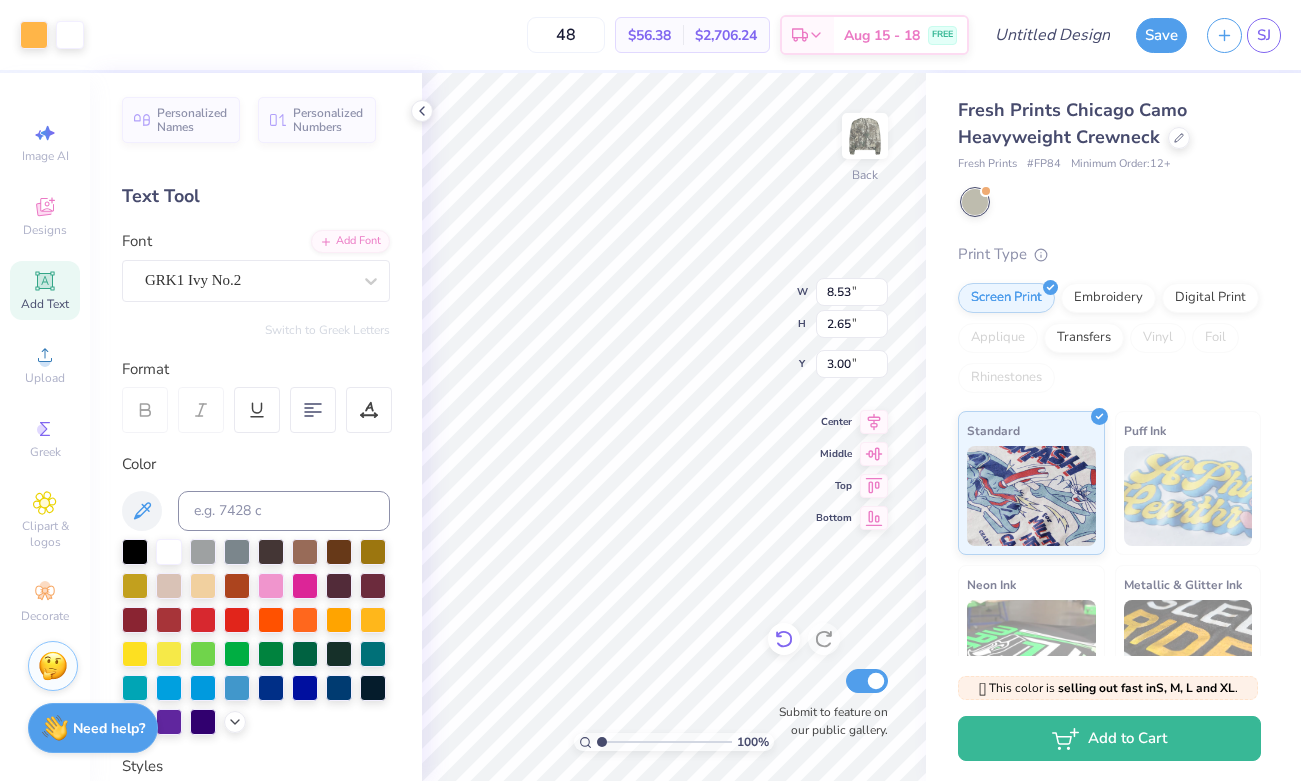 type on "5.17" 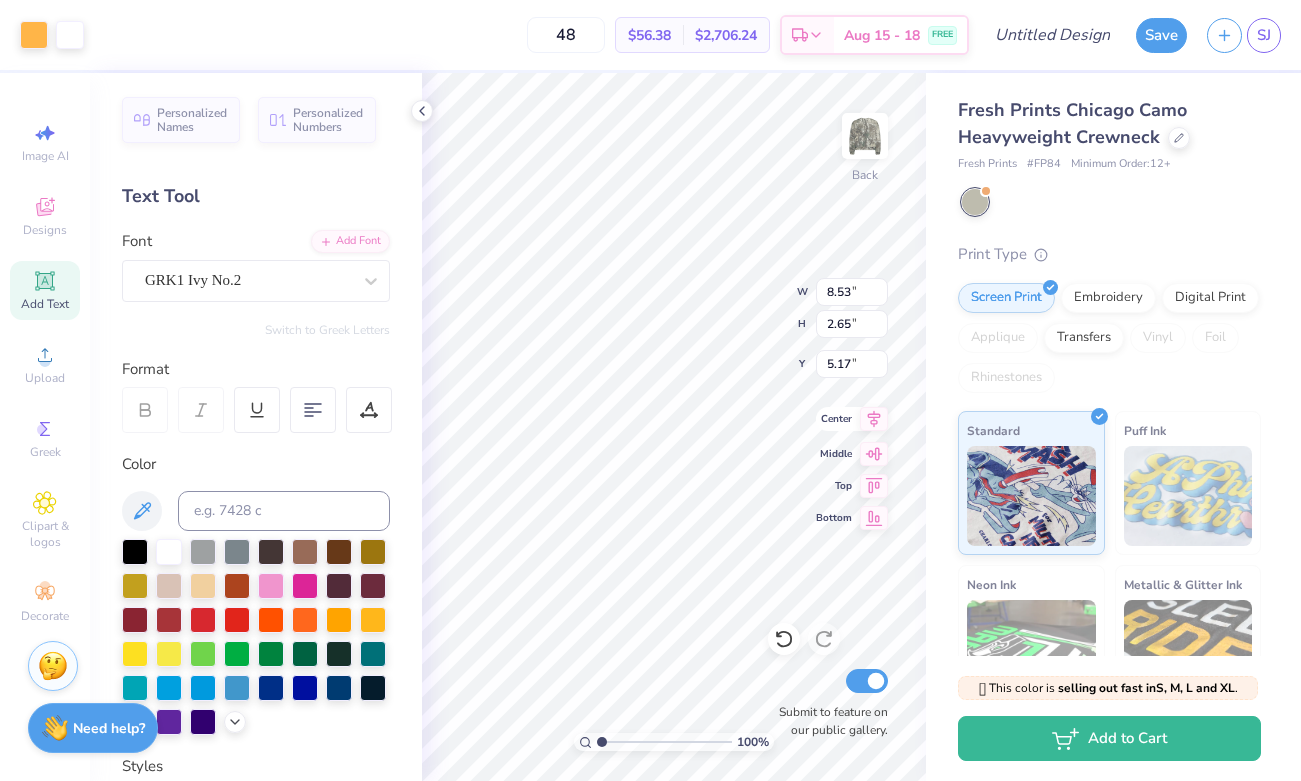 click on "100  % Back W 8.53 8.53 " H 2.65 2.65 " Y 5.17 5.17 " Center Middle Top Bottom Submit to feature on our public gallery." at bounding box center (674, 427) 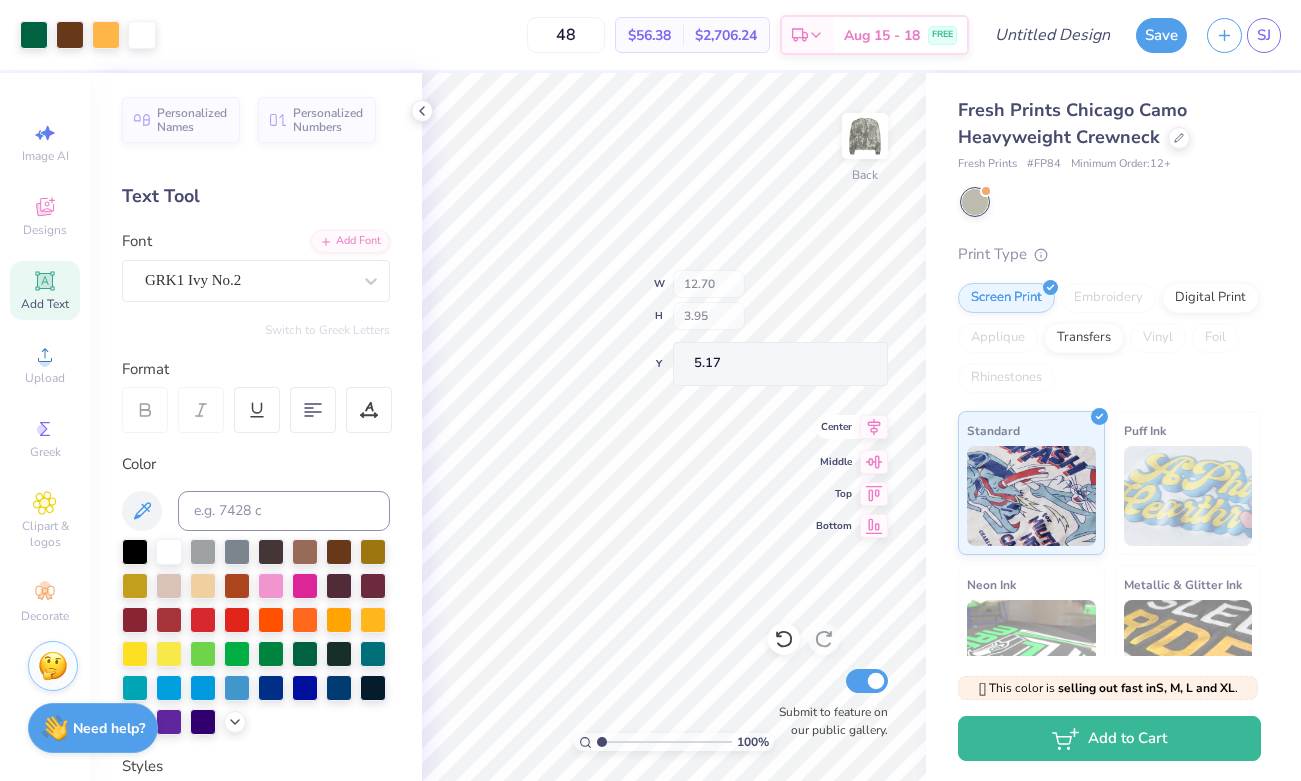 type on "12.70" 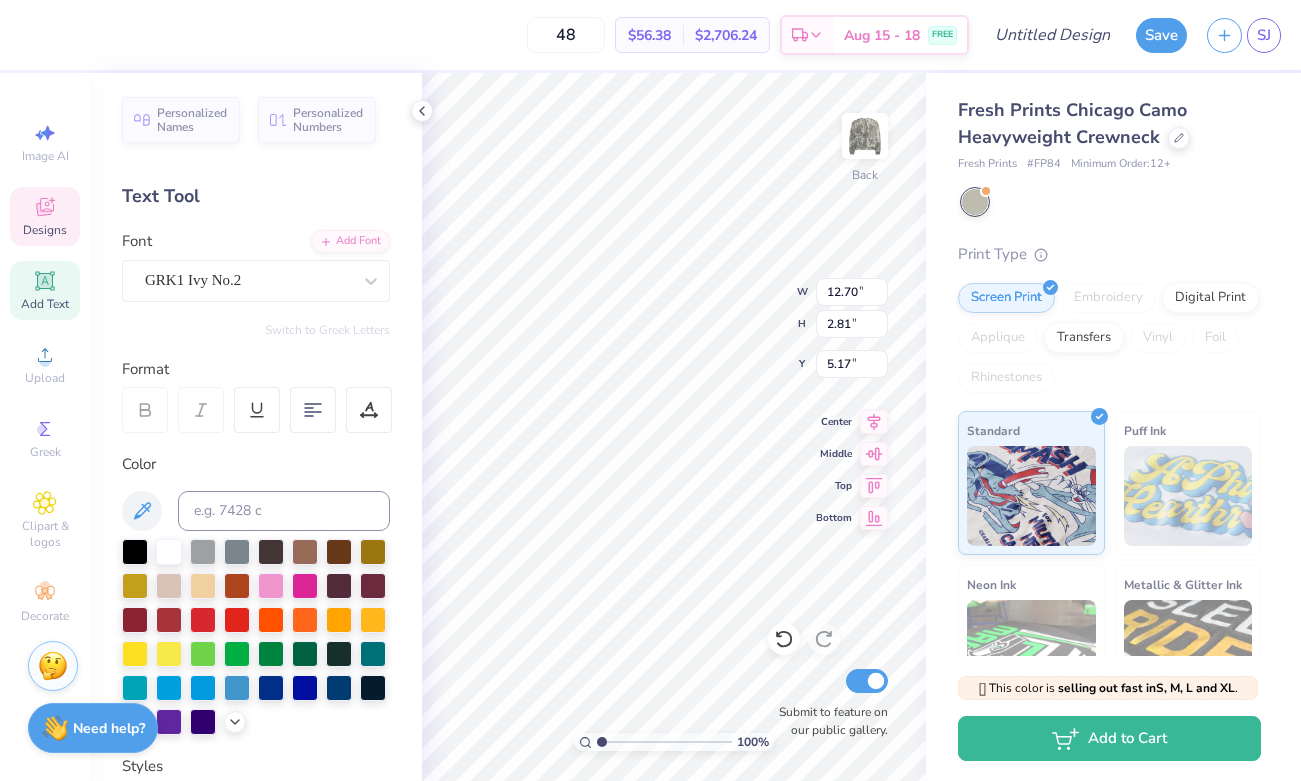 click 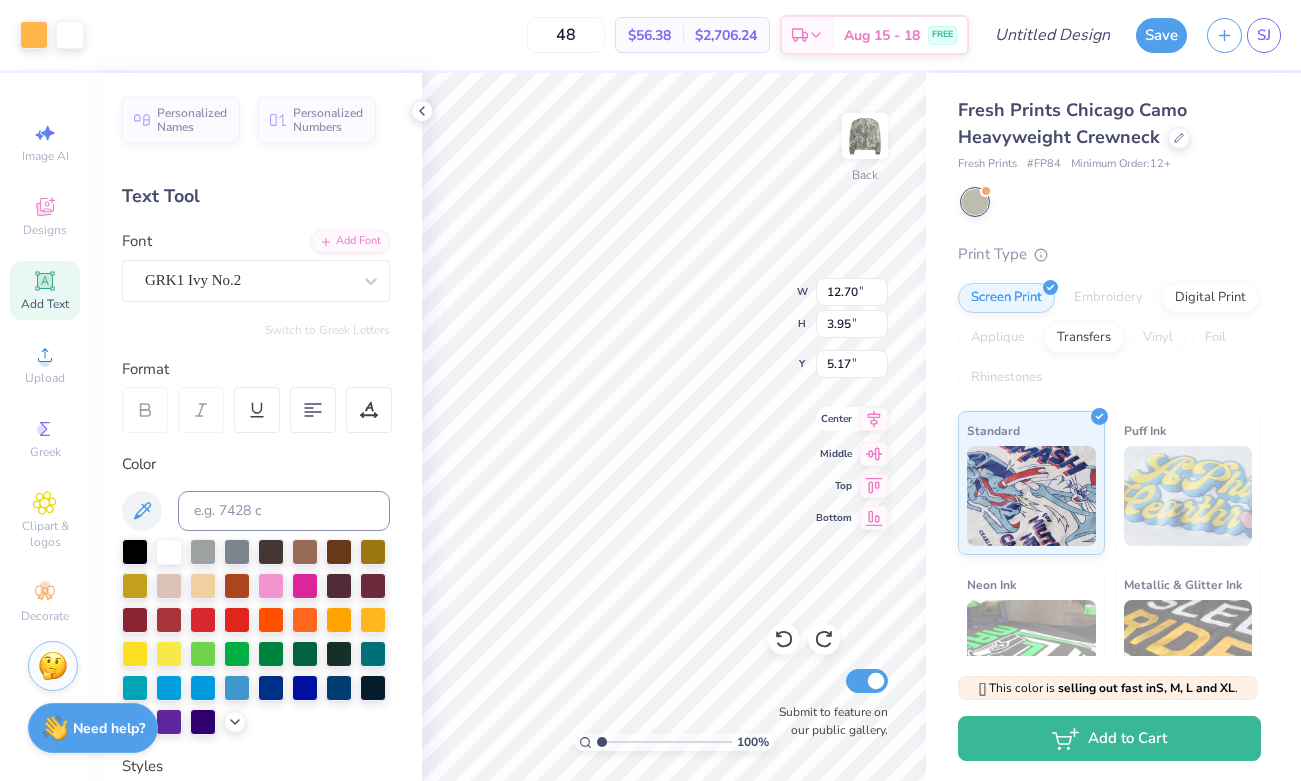 type on "5.15" 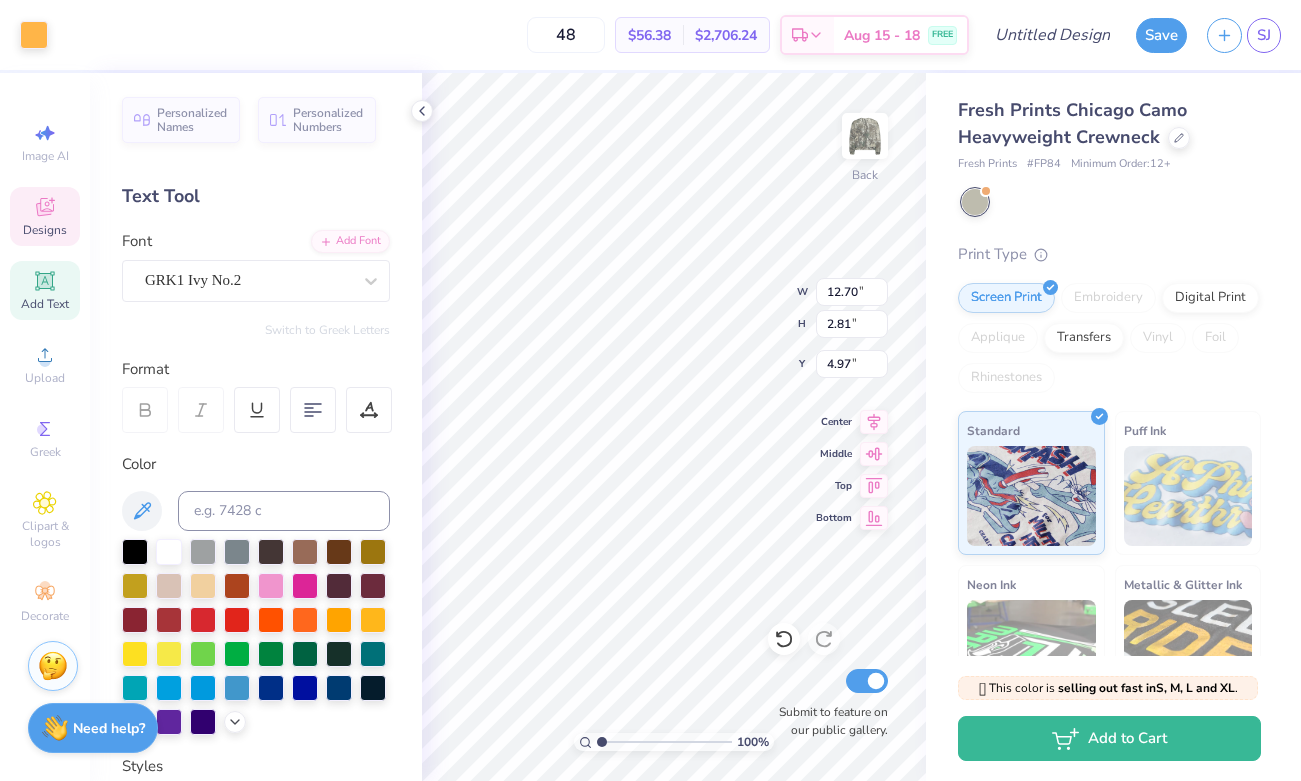 type on "4.97" 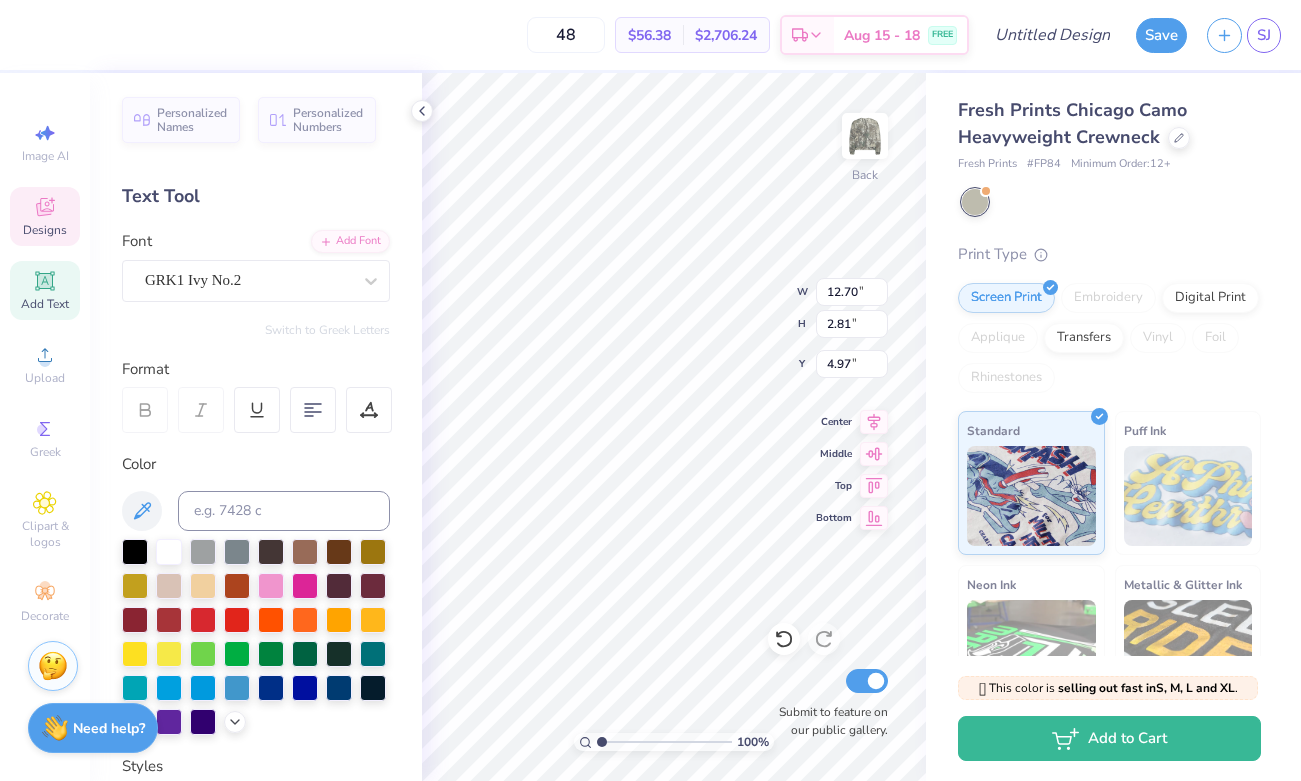 scroll, scrollTop: 0, scrollLeft: 0, axis: both 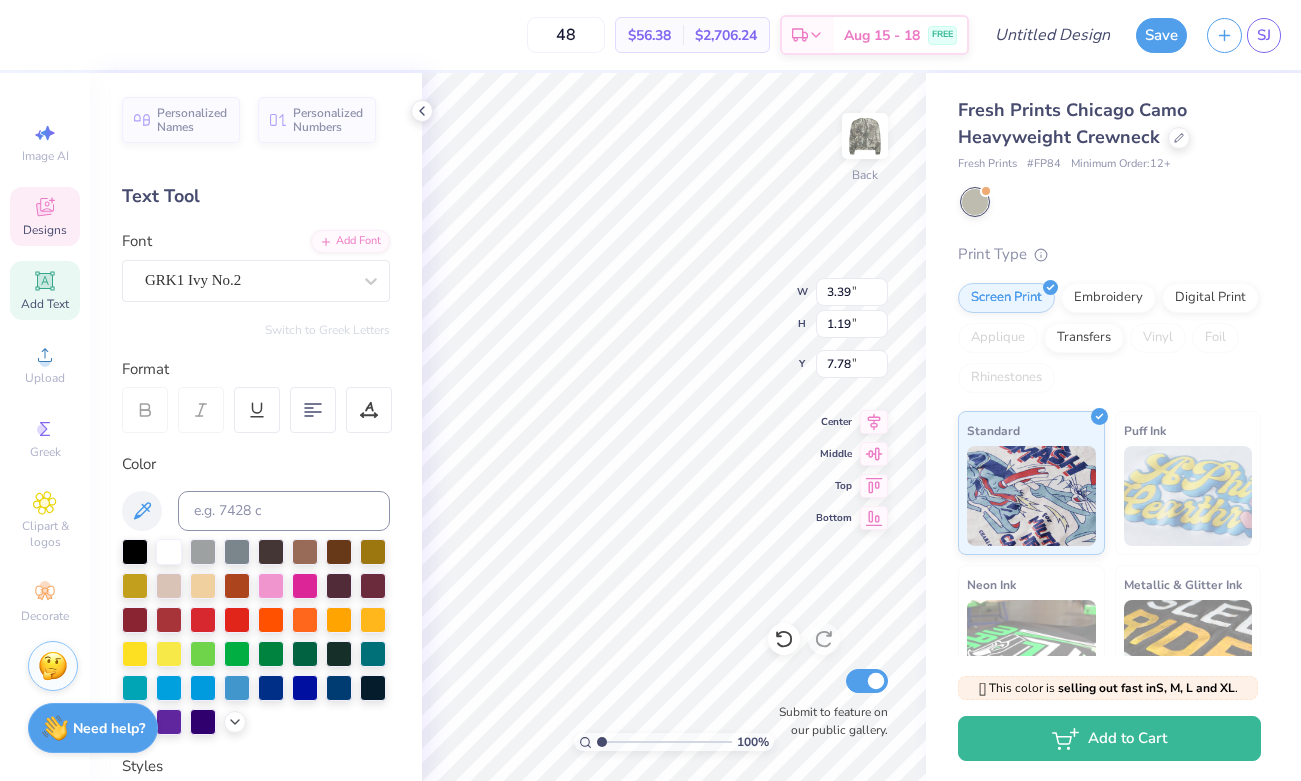 type on "2026" 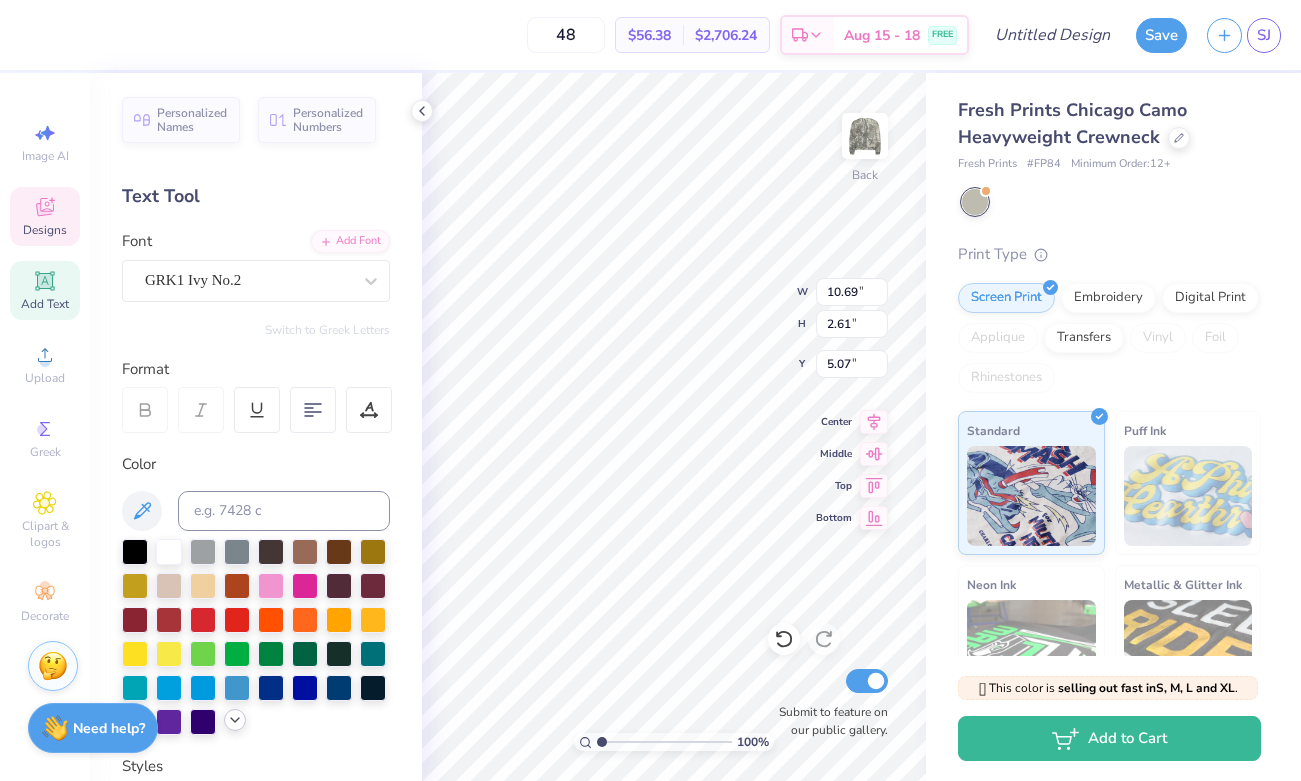 click 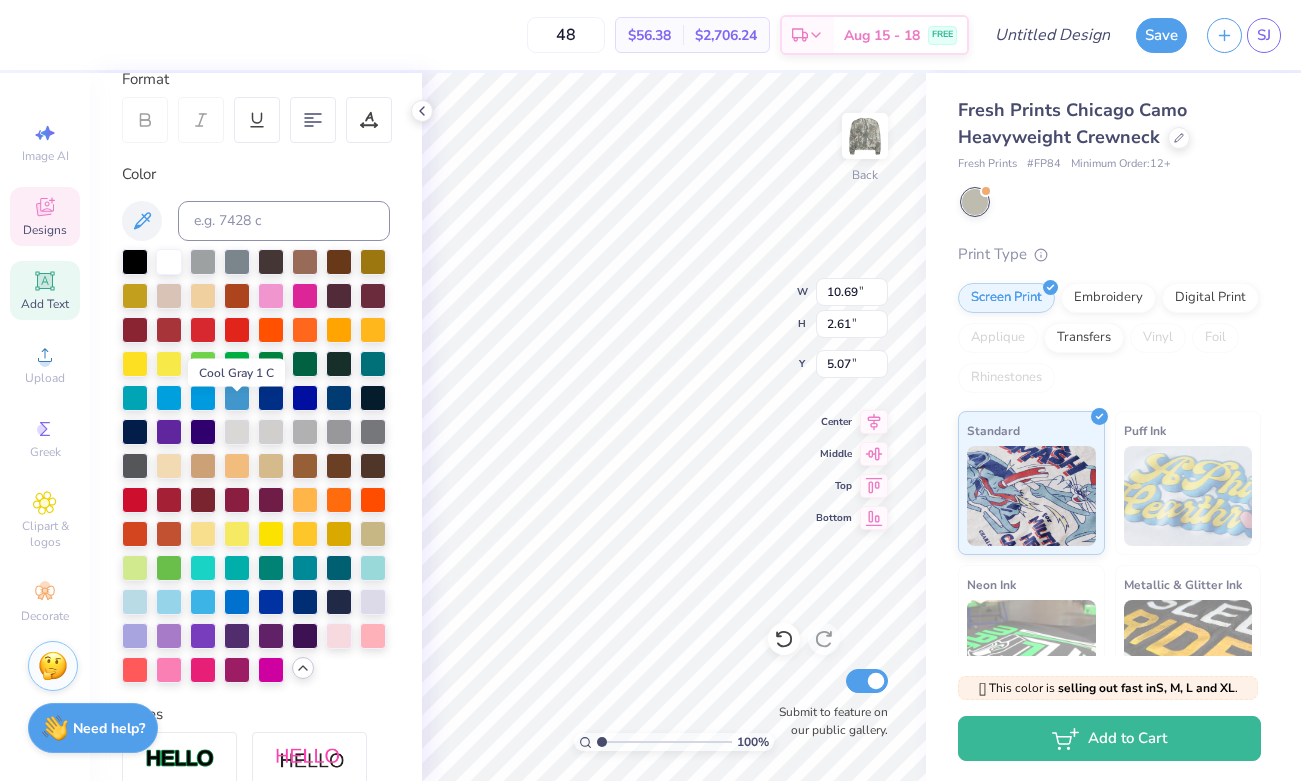 scroll, scrollTop: 309, scrollLeft: 0, axis: vertical 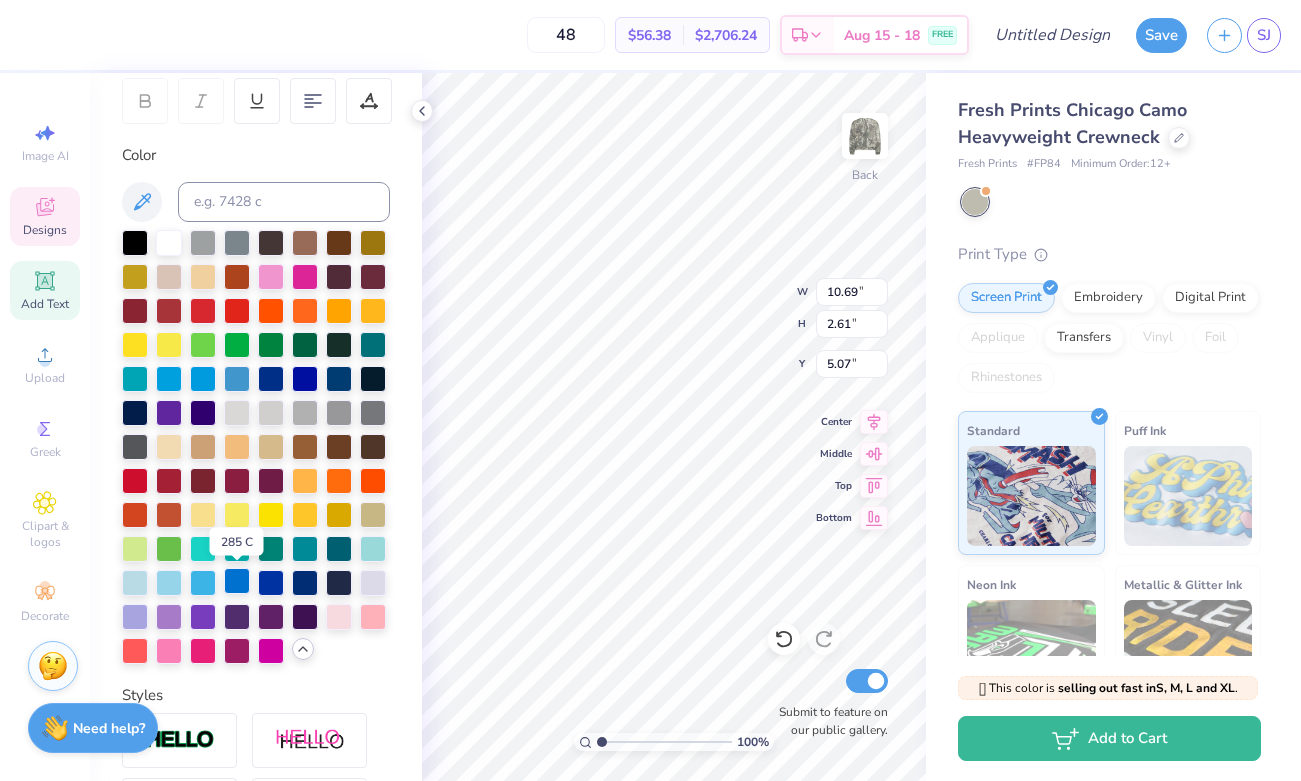click at bounding box center [237, 581] 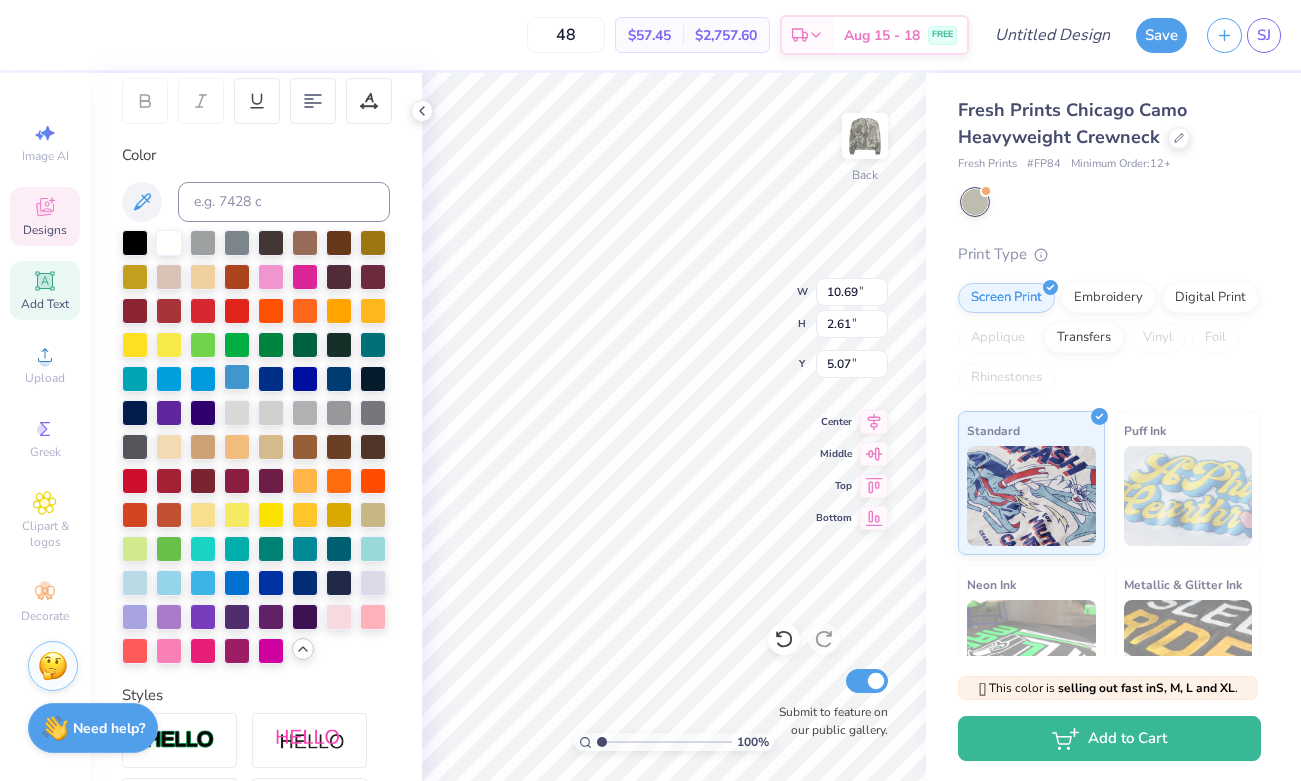 click at bounding box center [237, 377] 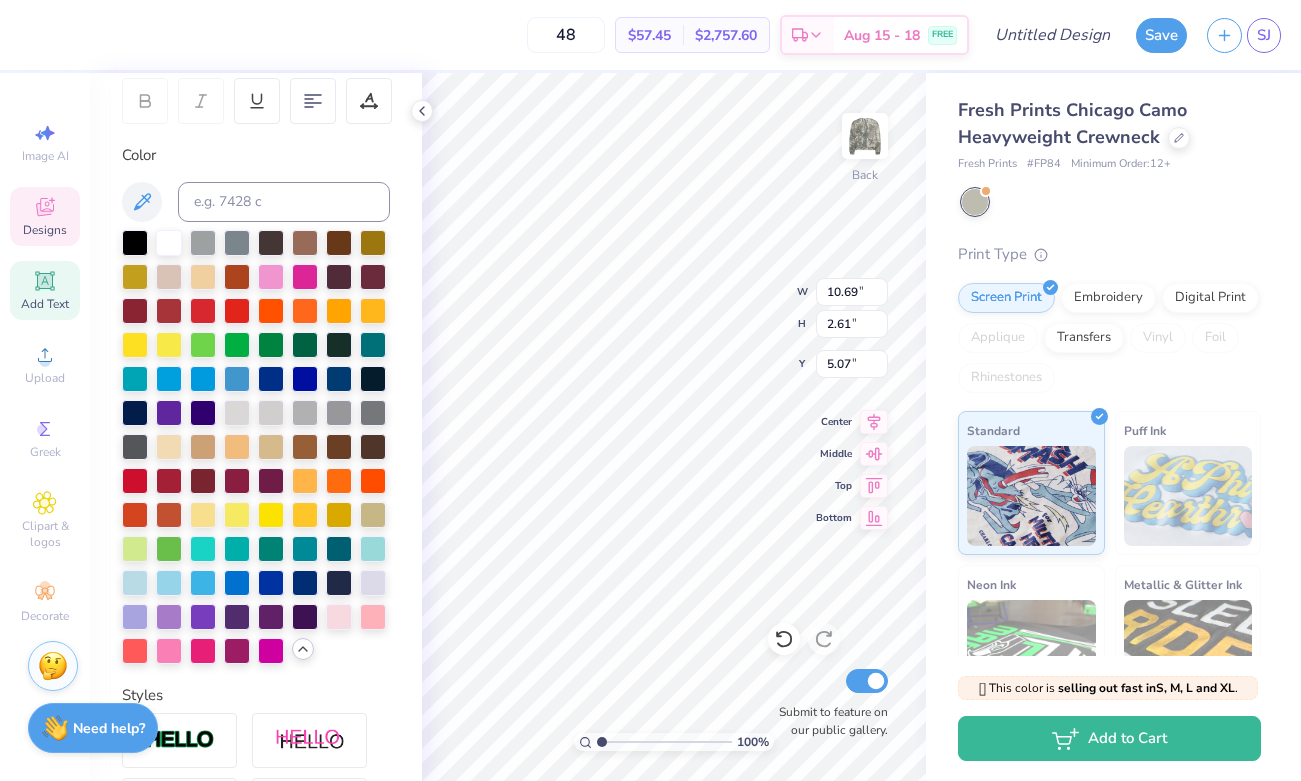 type on "12.79" 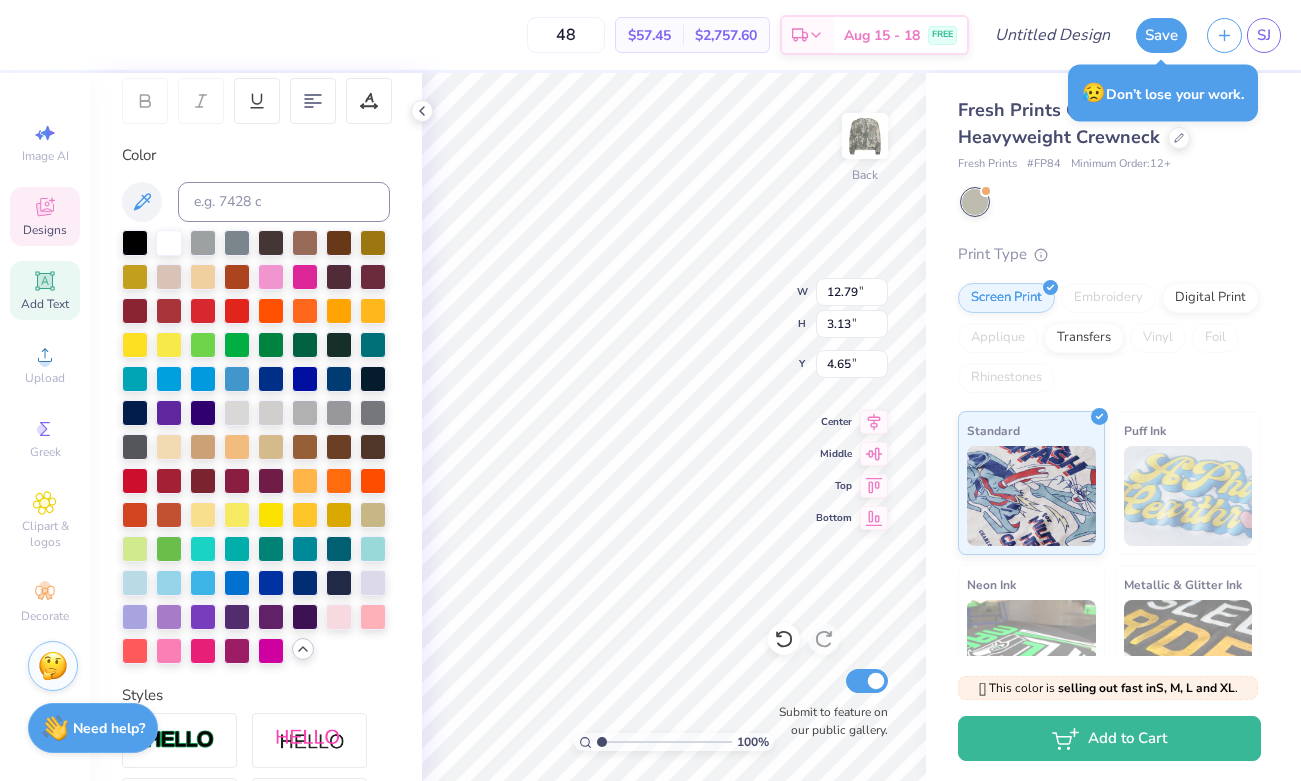 type on "4.65" 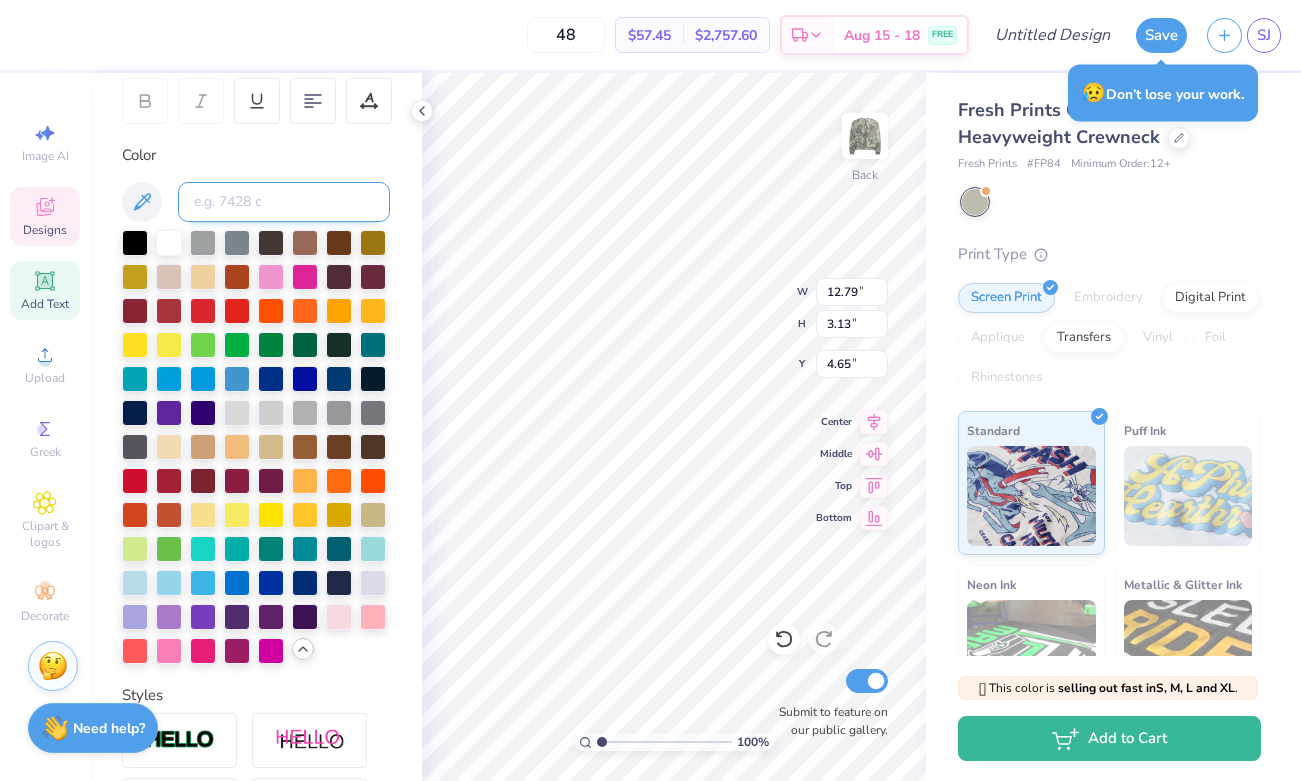 click at bounding box center (284, 202) 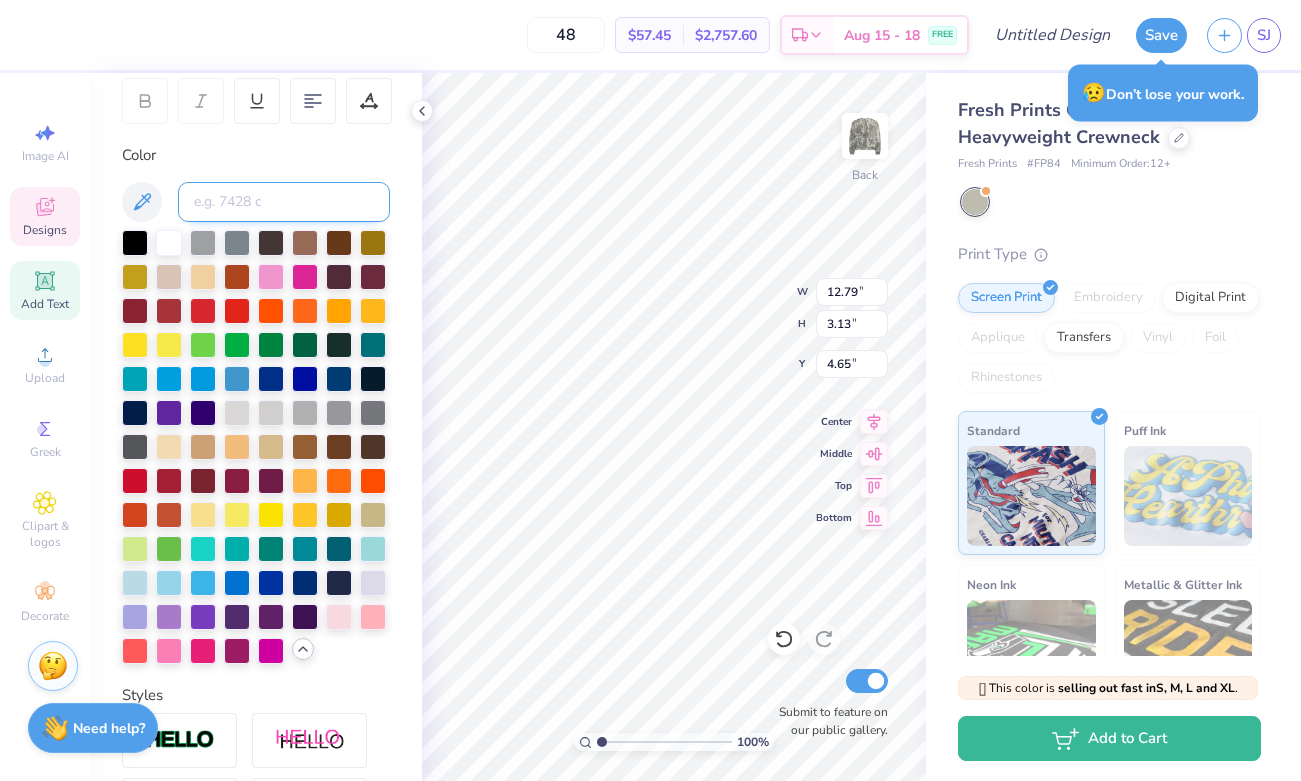 paste on "#aec8e4" 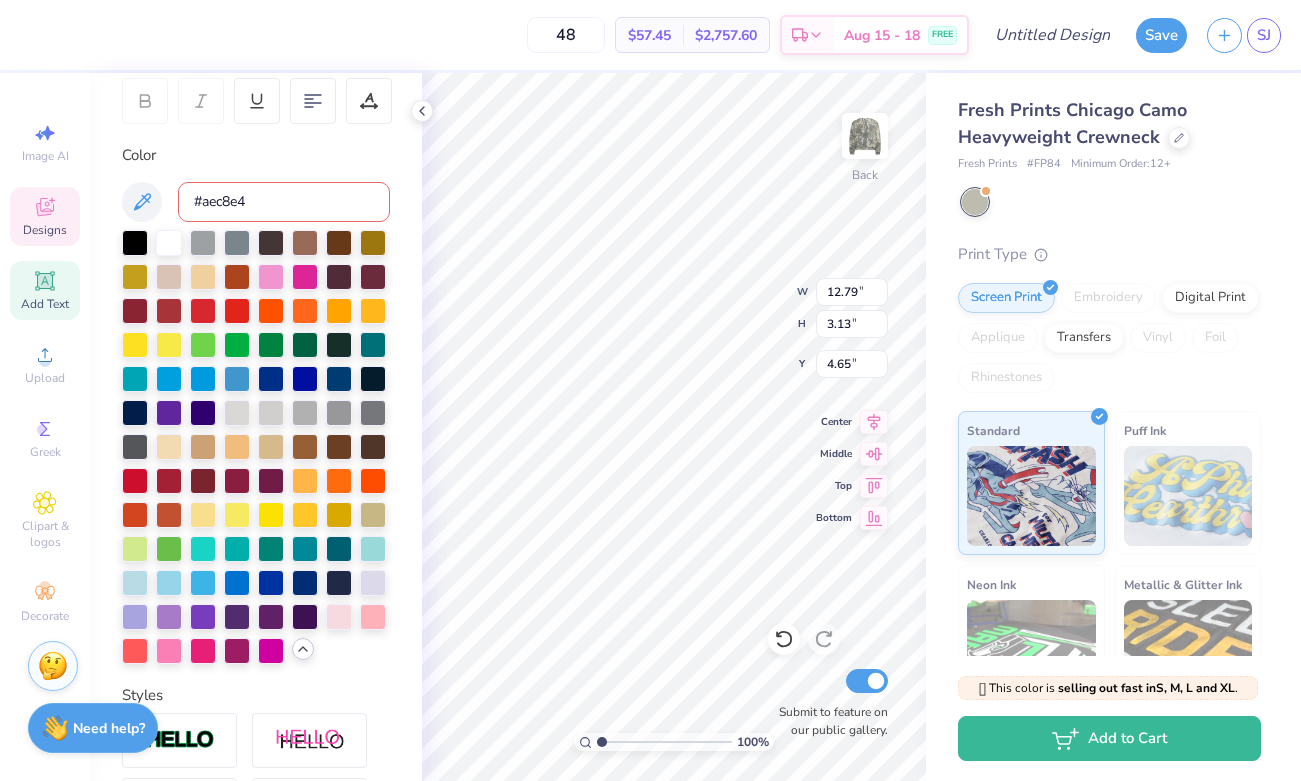 drag, startPoint x: 204, startPoint y: 200, endPoint x: 186, endPoint y: 201, distance: 18.027756 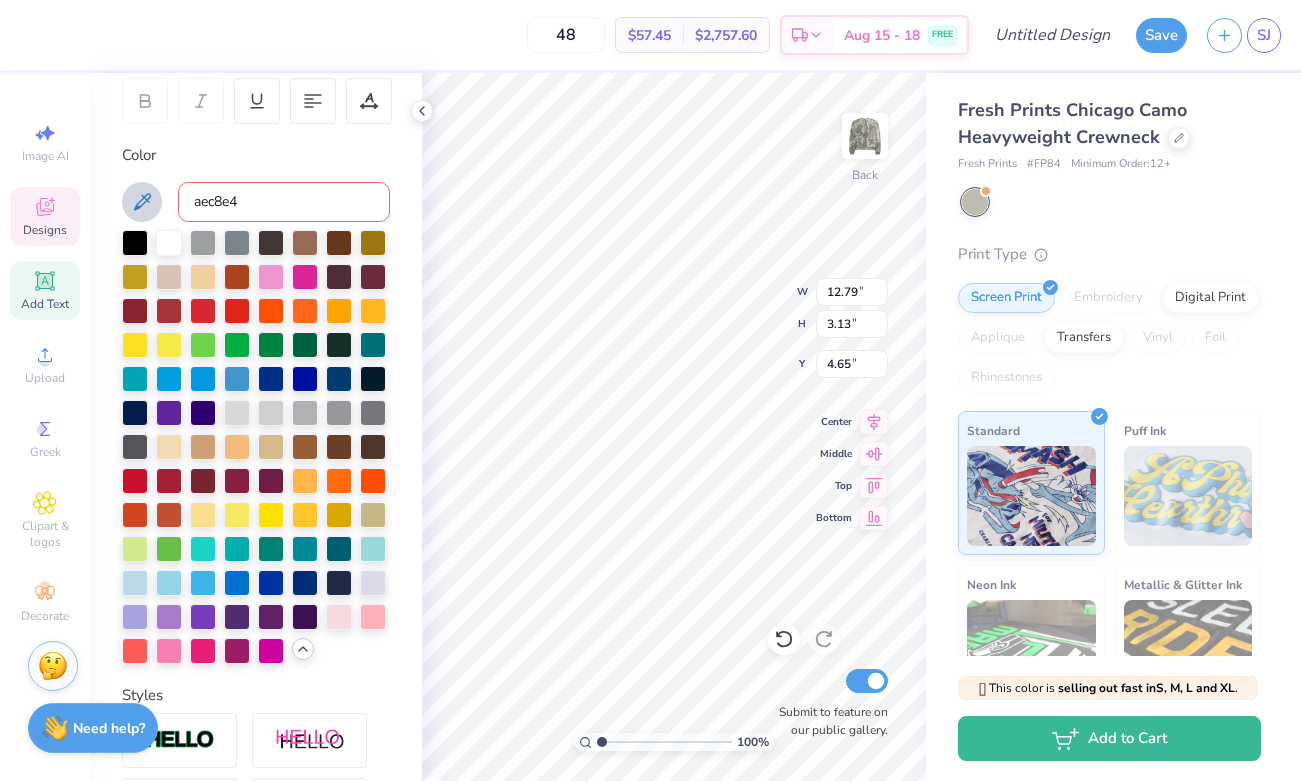 type on "aec8e4" 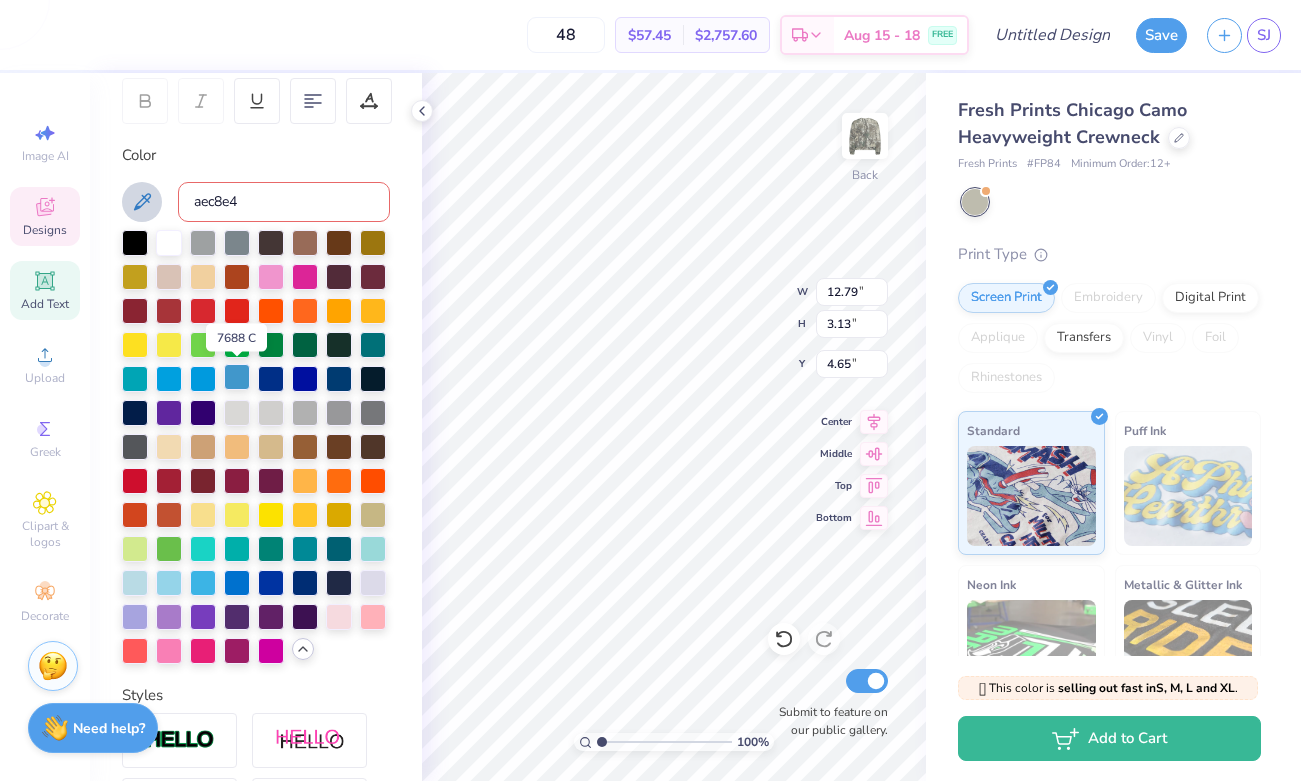 click at bounding box center (237, 377) 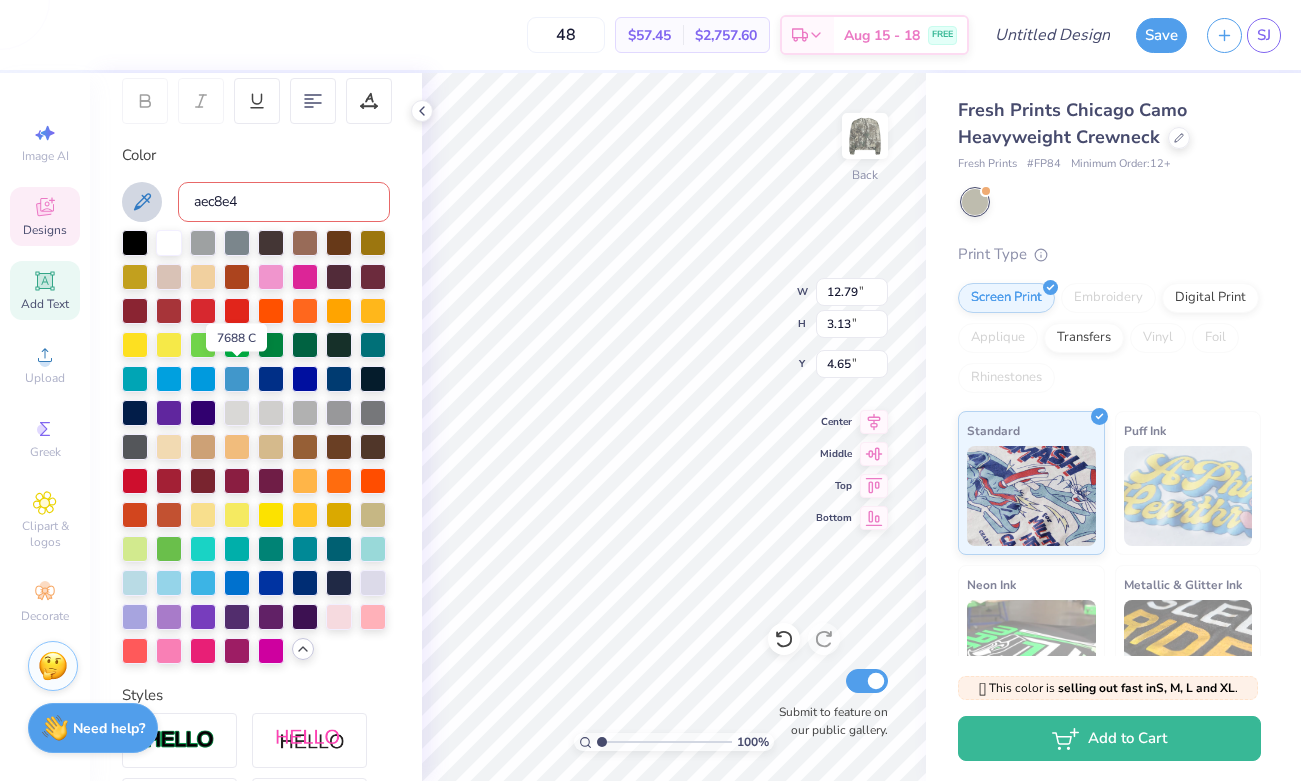 type 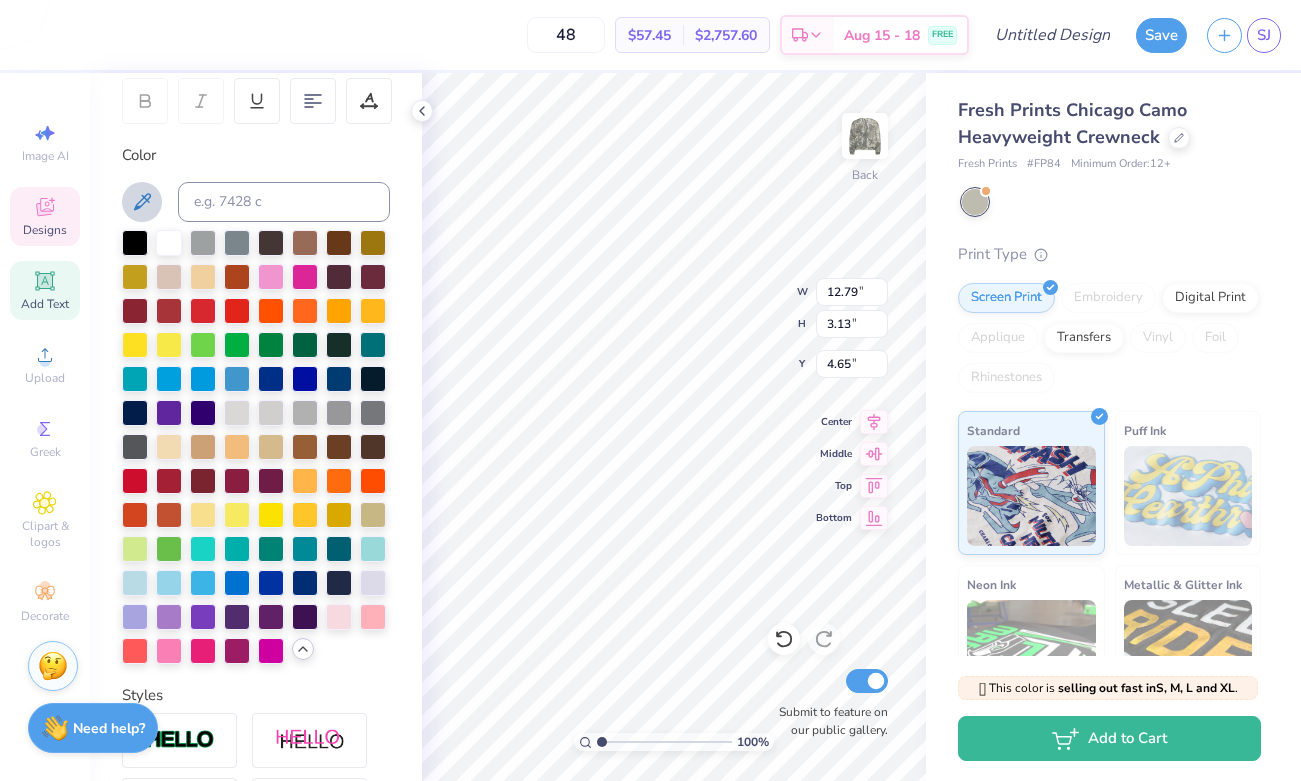 click 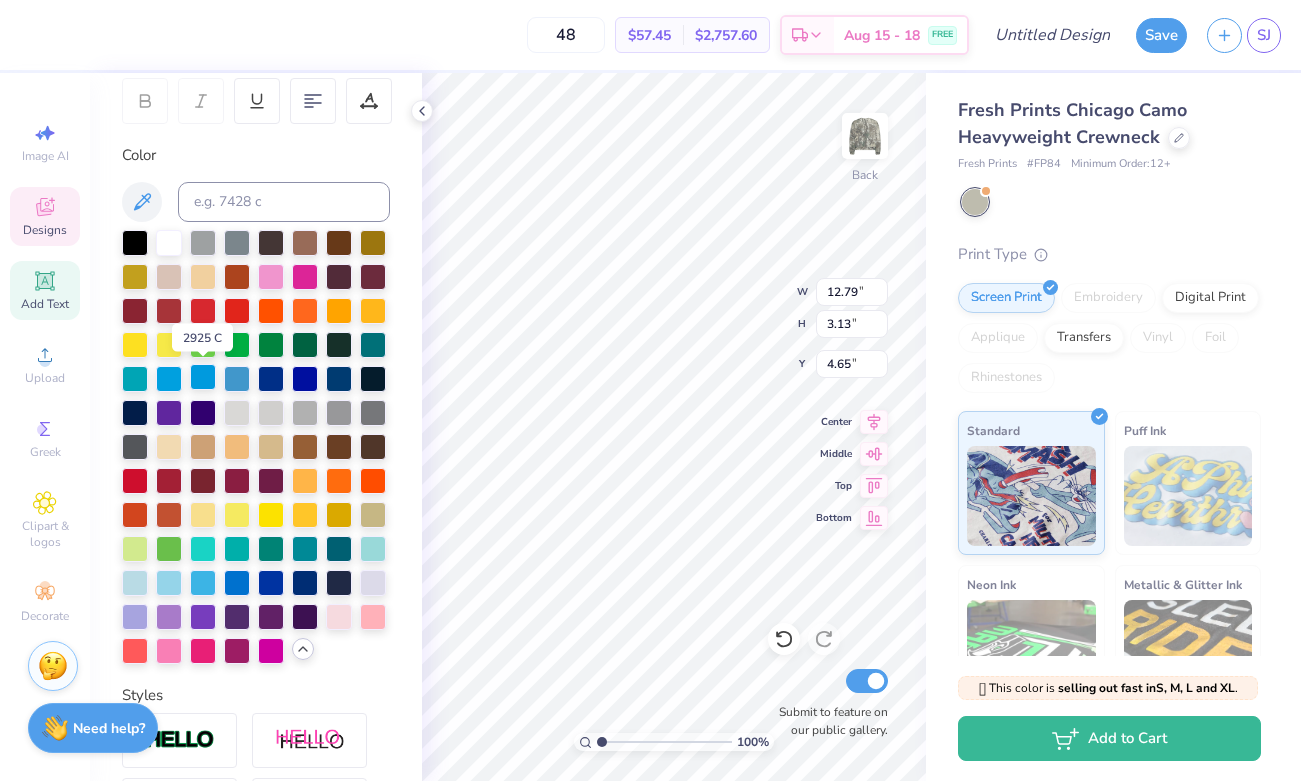 click at bounding box center [203, 377] 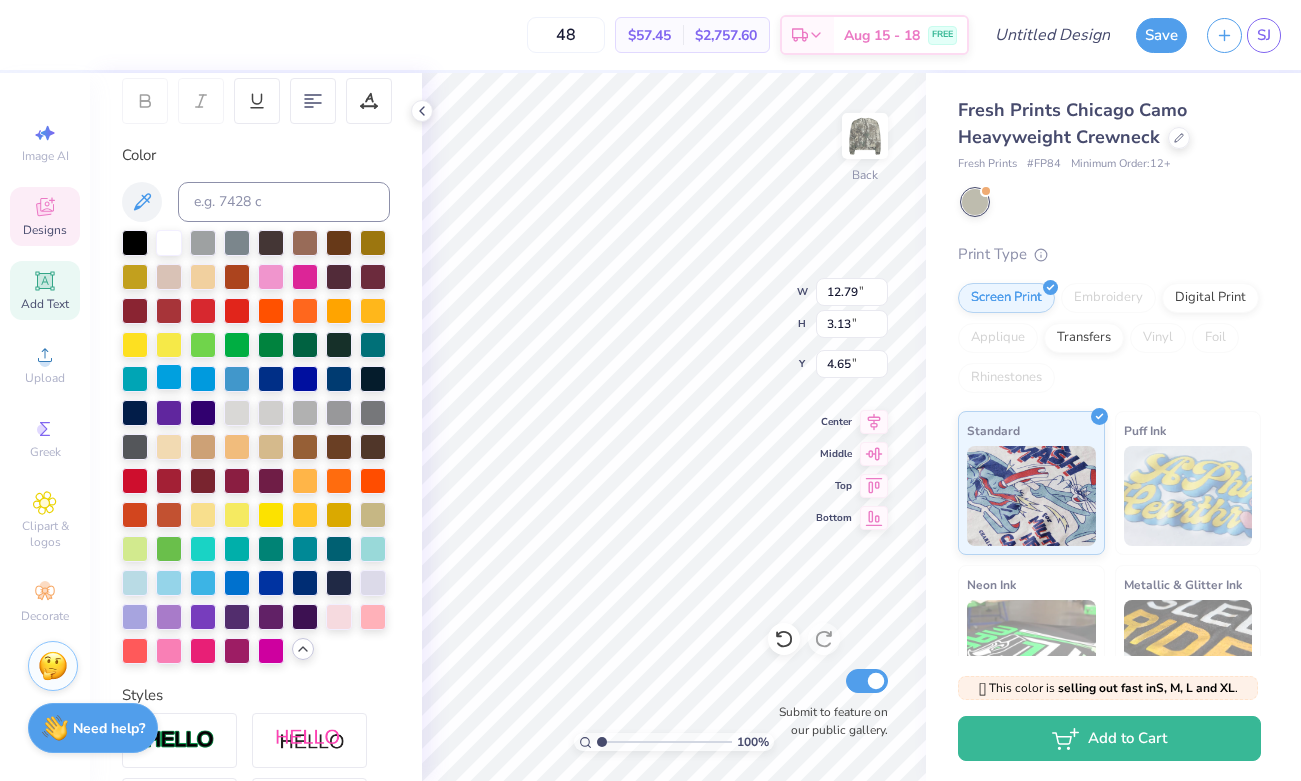 click at bounding box center [169, 377] 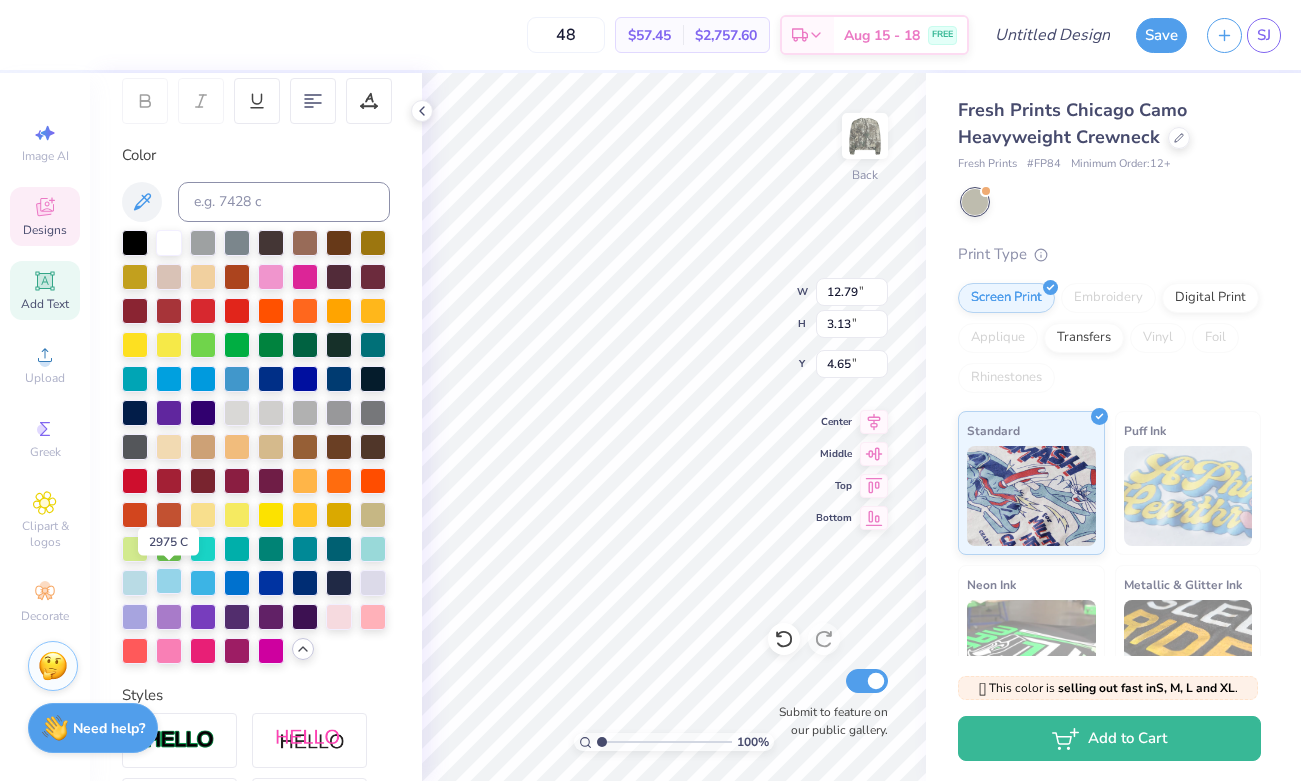 click at bounding box center (169, 581) 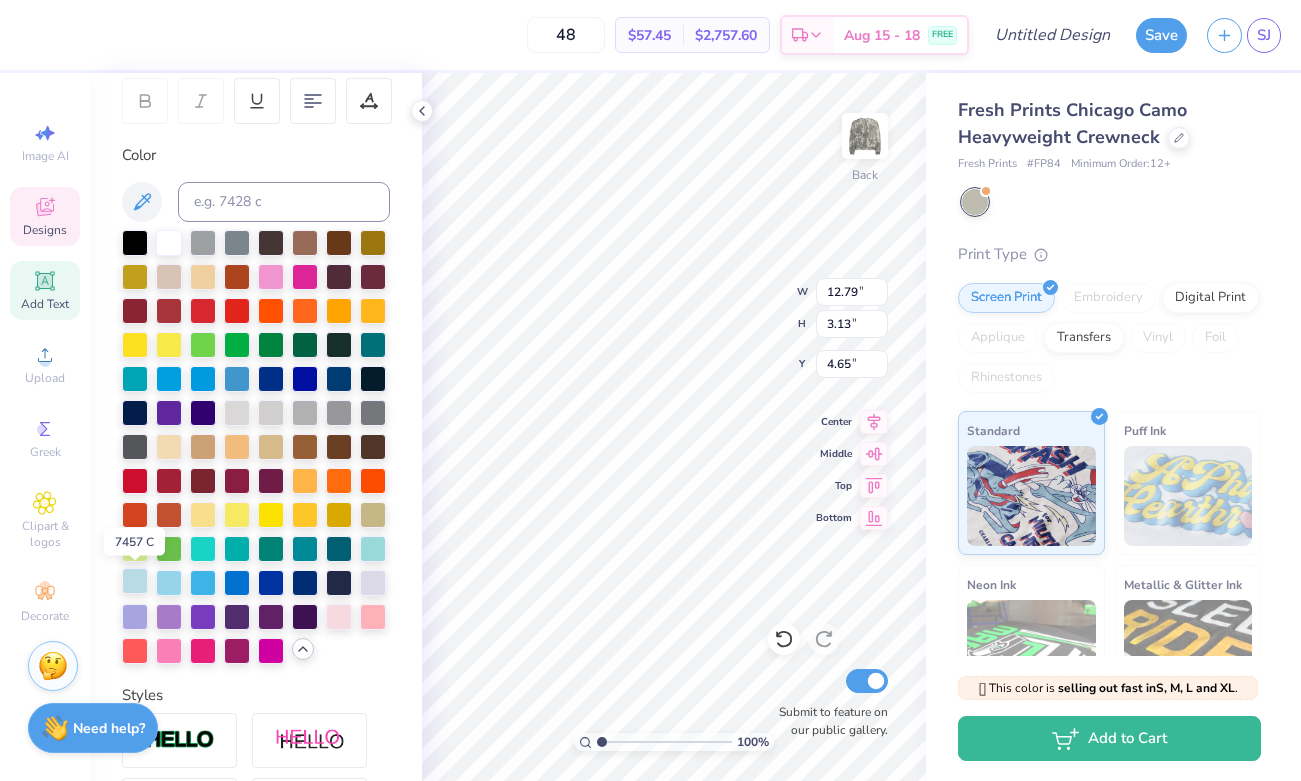 click at bounding box center [135, 581] 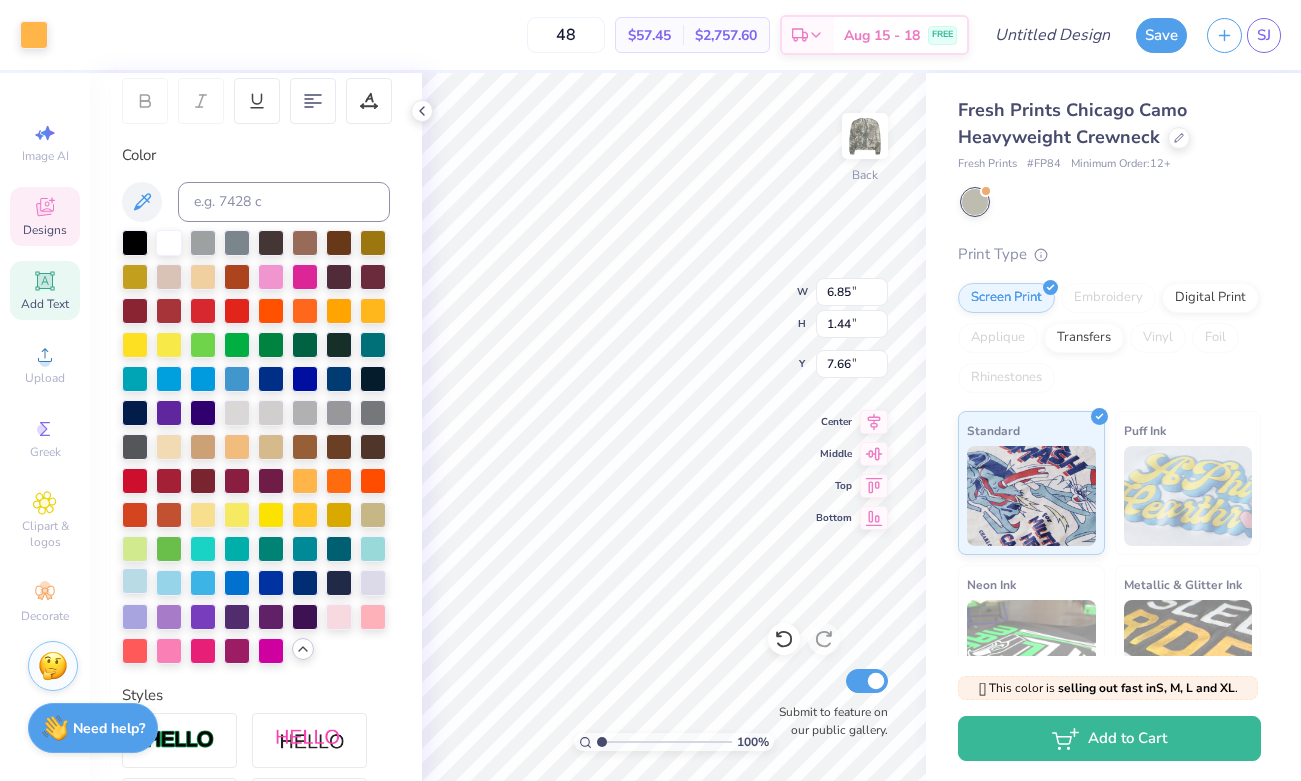 click at bounding box center [135, 581] 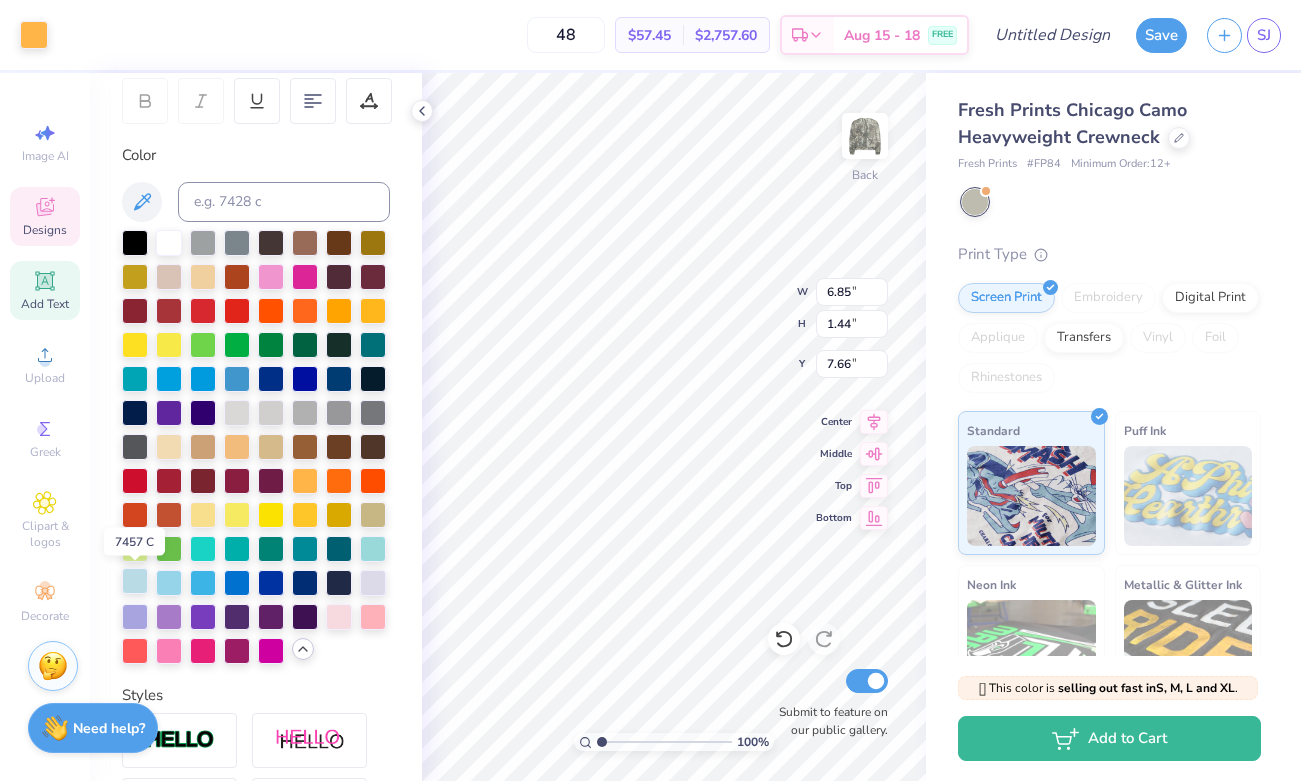 click at bounding box center [135, 581] 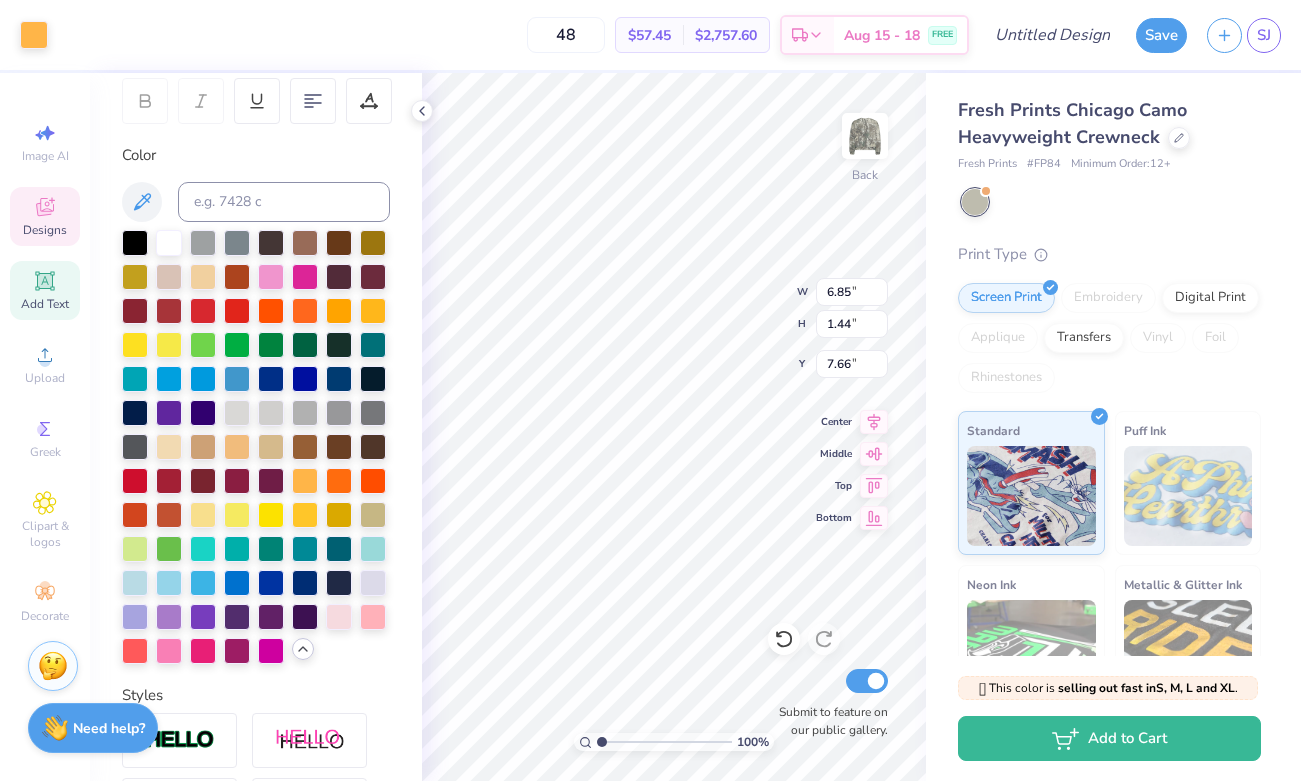 click on "Designs" at bounding box center (45, 216) 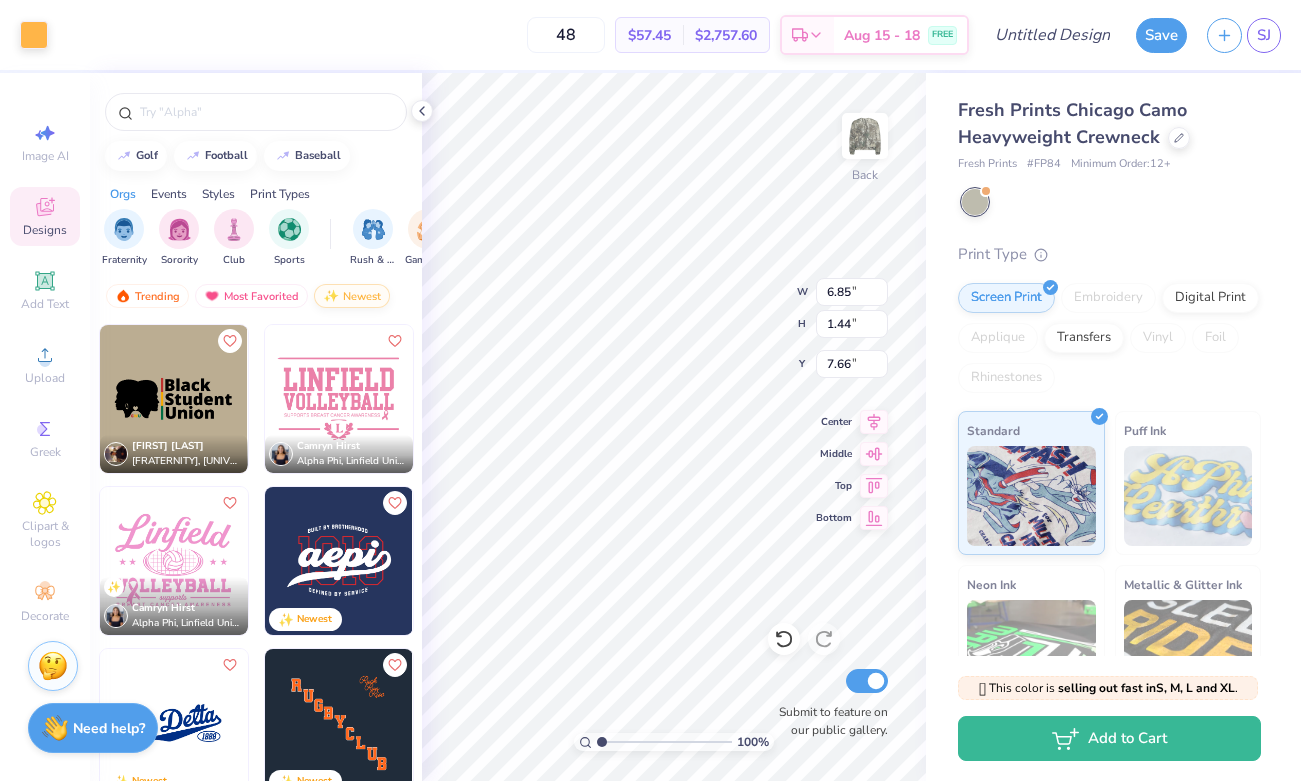 click on "Newest" at bounding box center (352, 296) 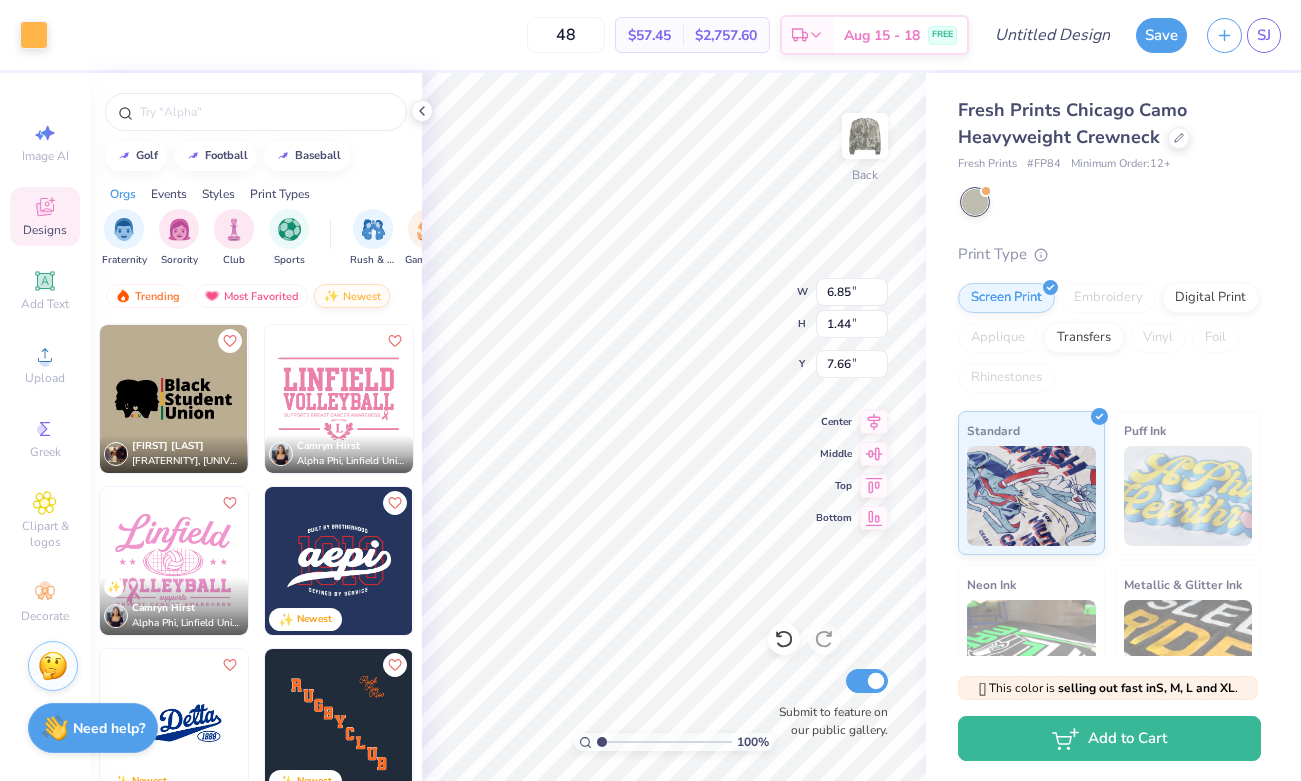 click on "Newest" at bounding box center (352, 296) 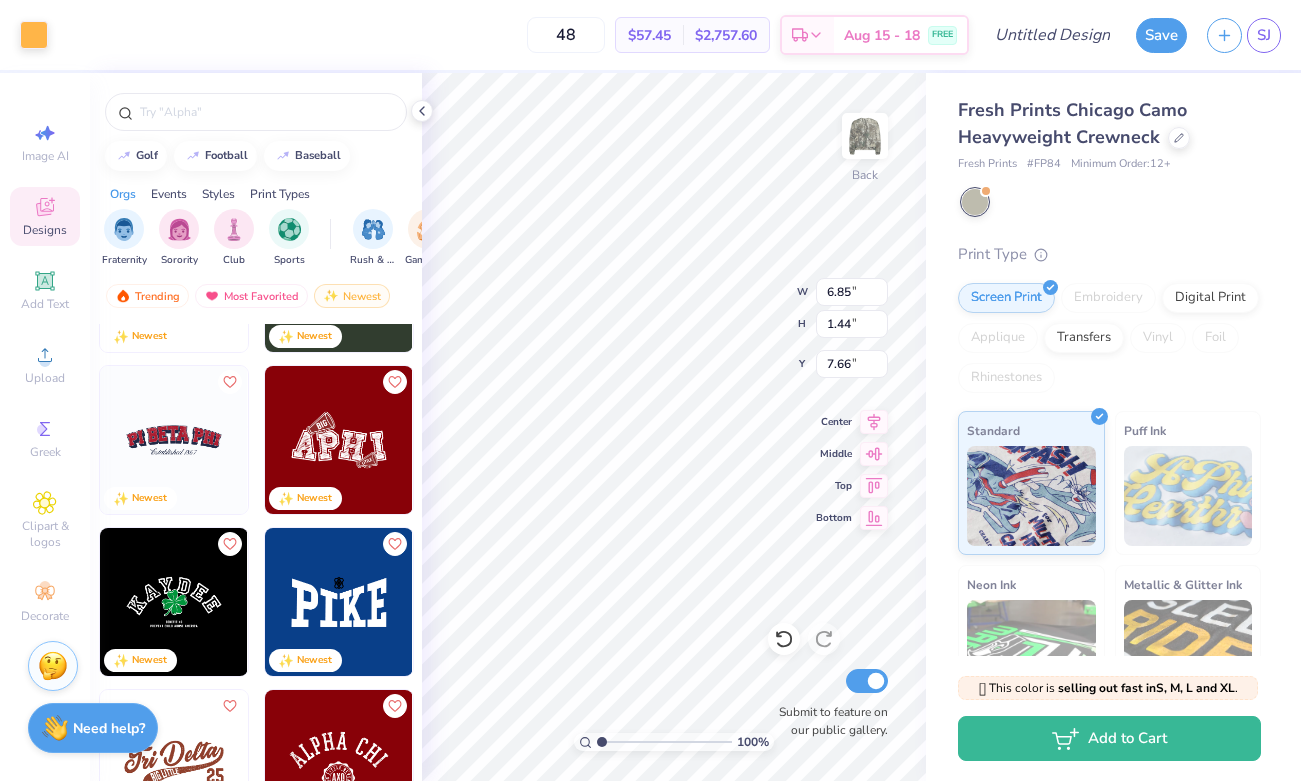 scroll, scrollTop: 10973, scrollLeft: 0, axis: vertical 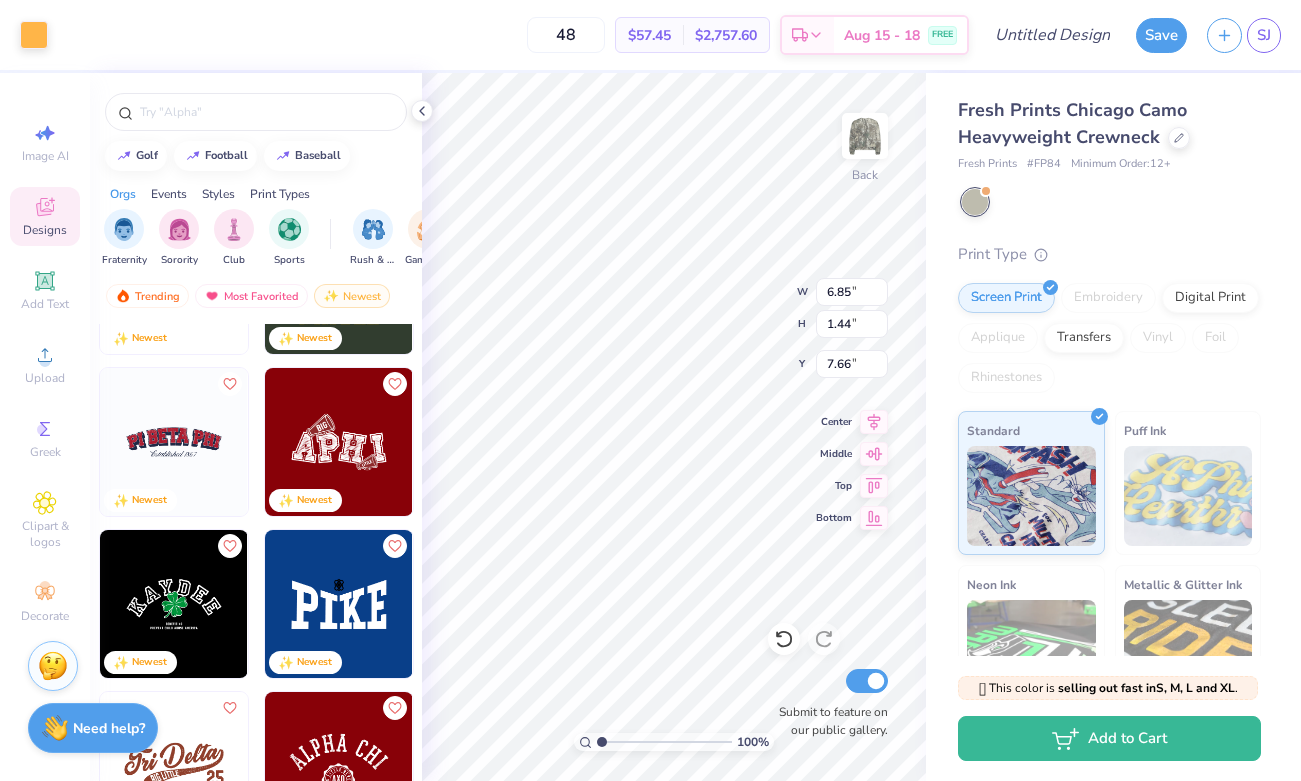 click at bounding box center (174, 442) 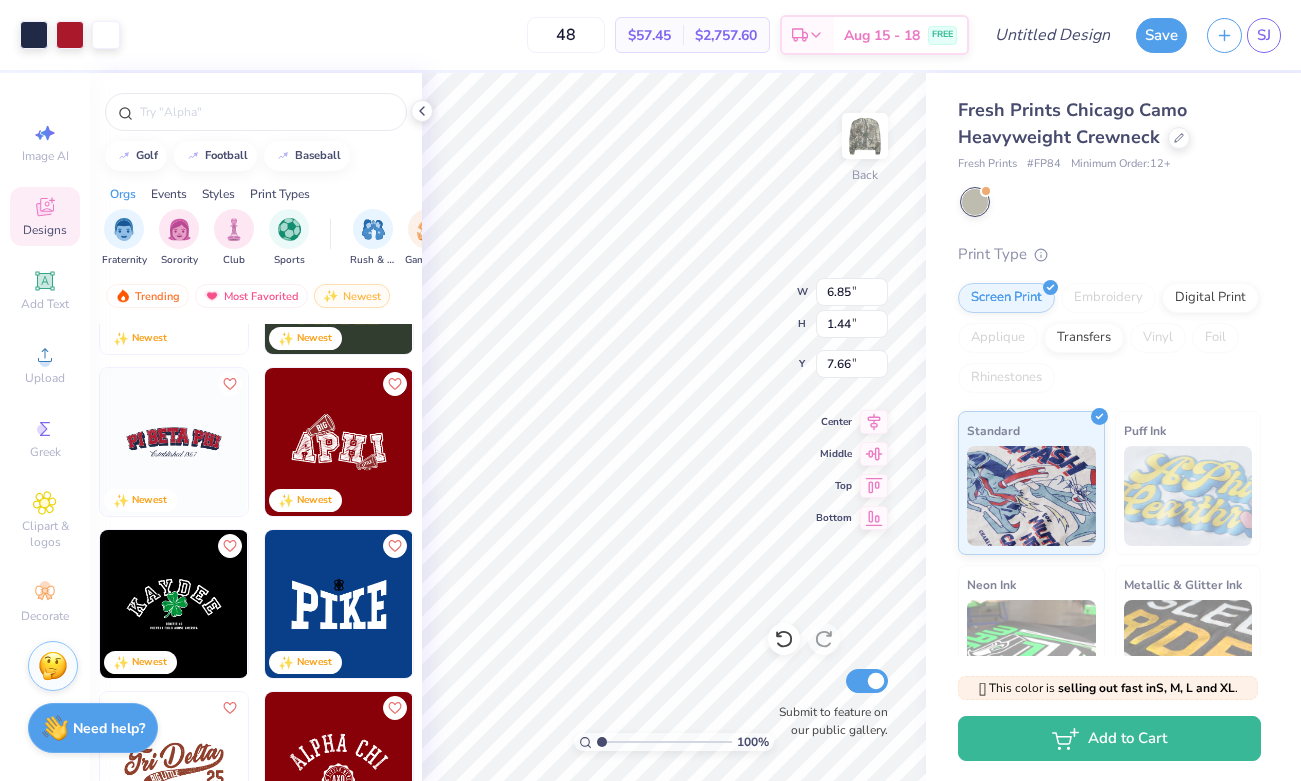 type on "11.25" 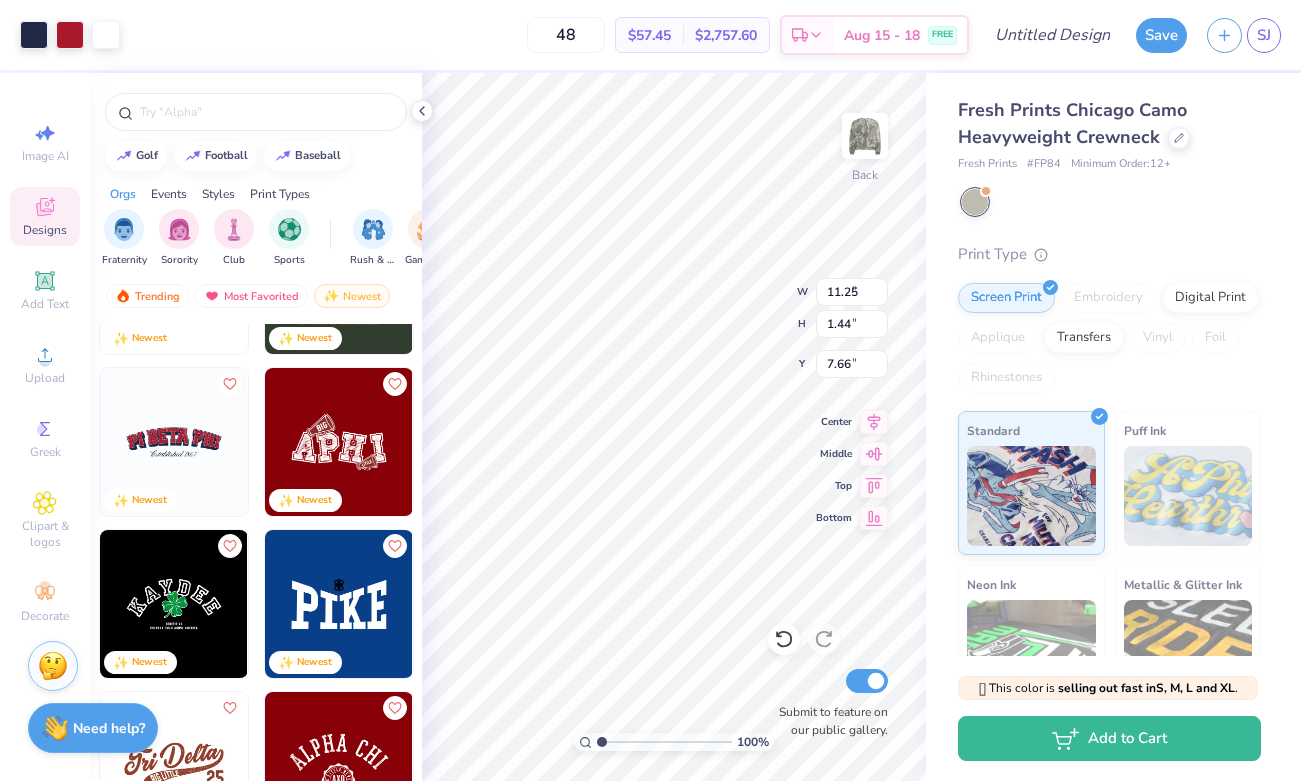type on "3.49" 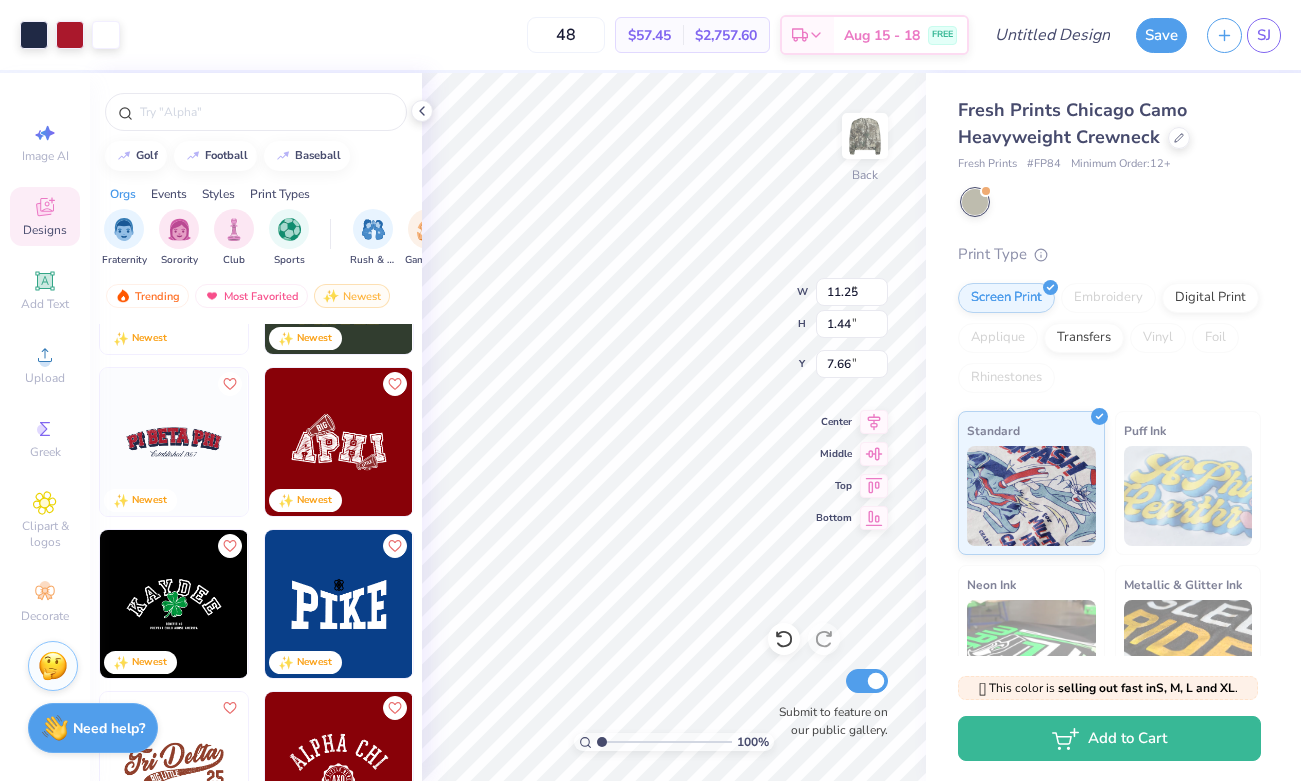 type on "3.00" 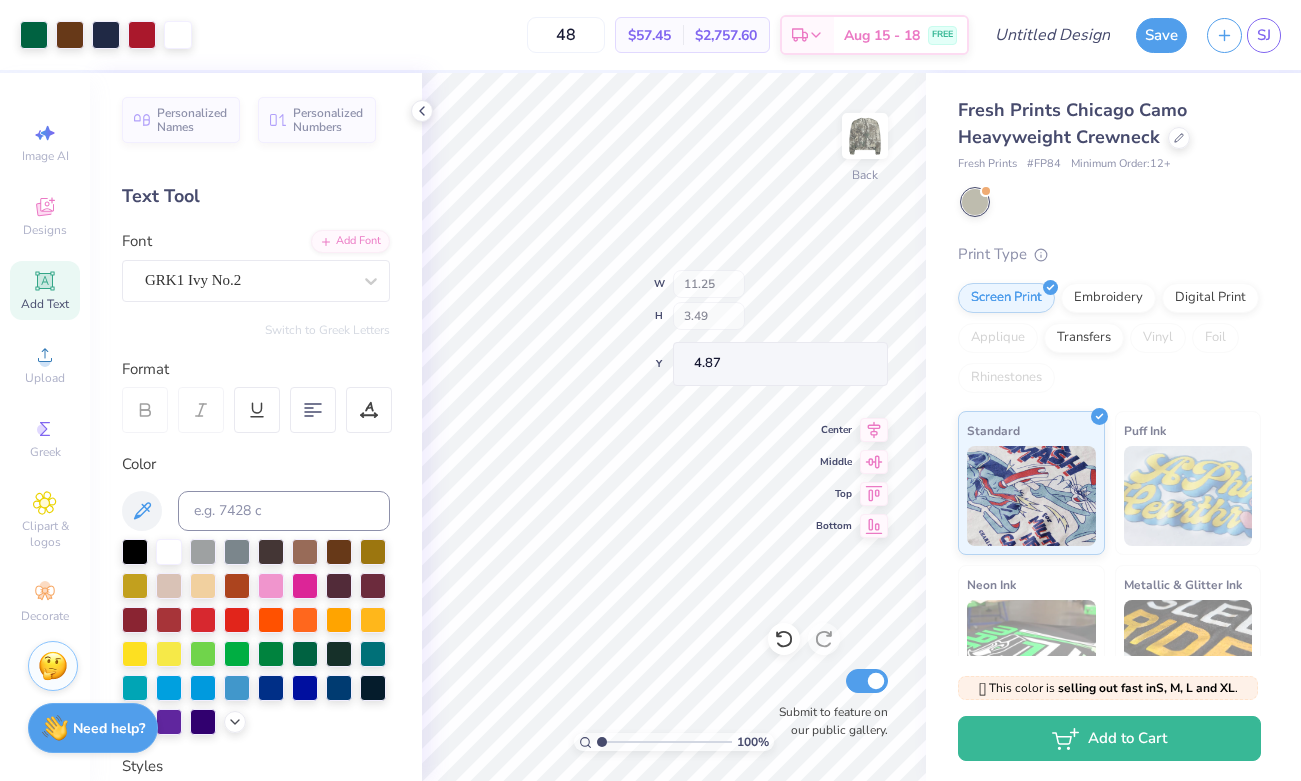 type on "4.87" 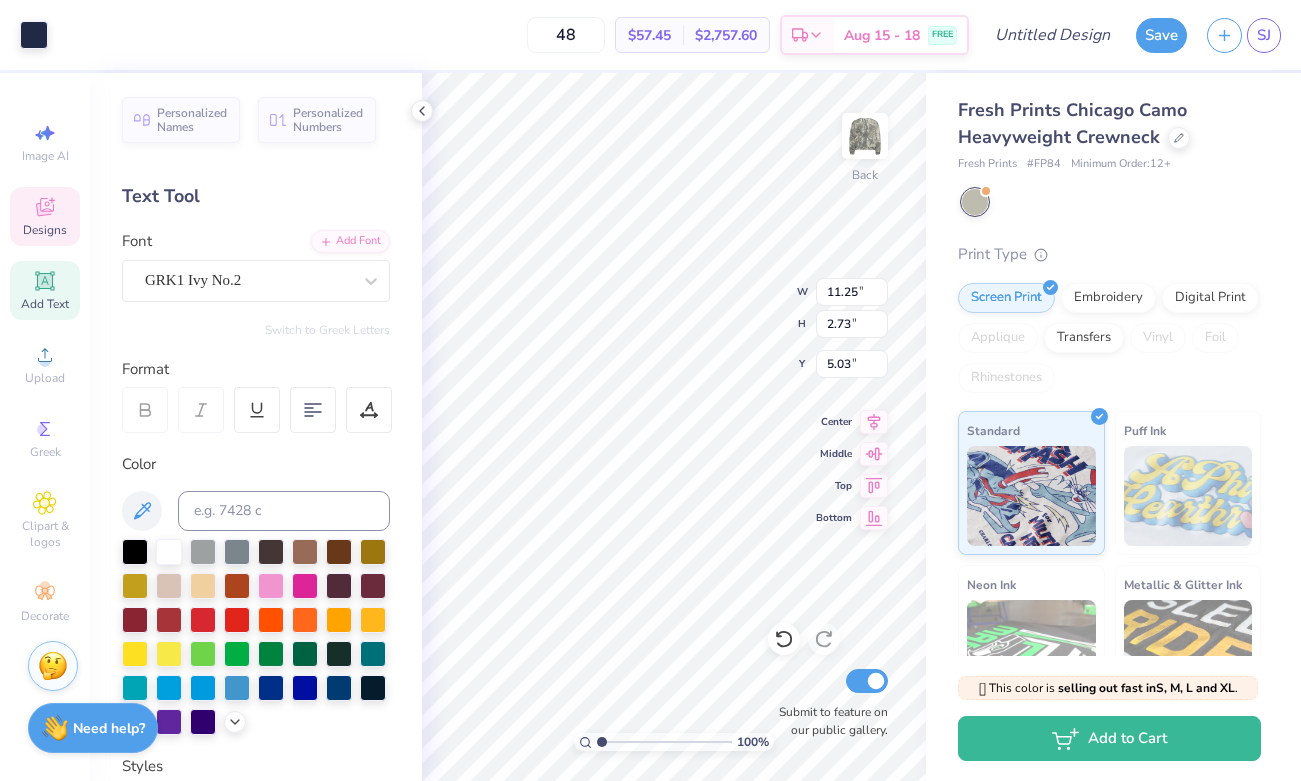 type on "2.73" 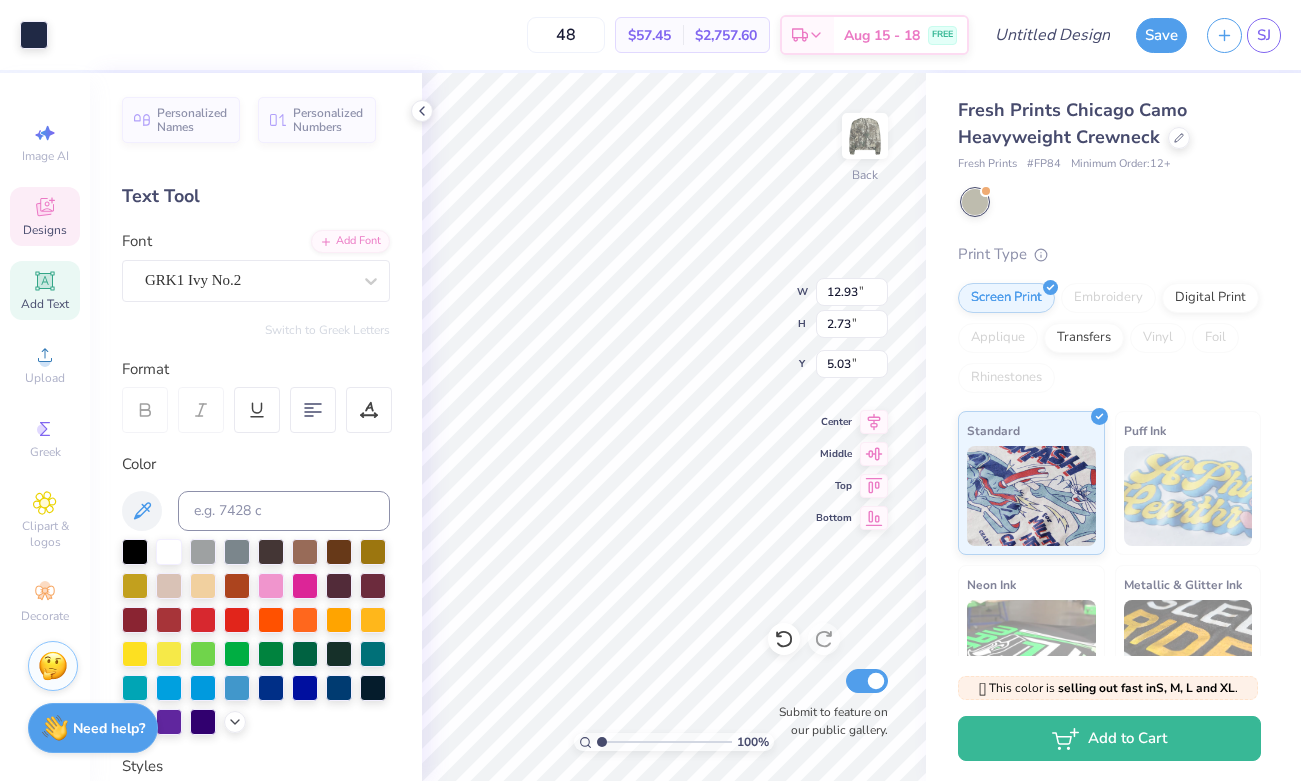 type on "12.93" 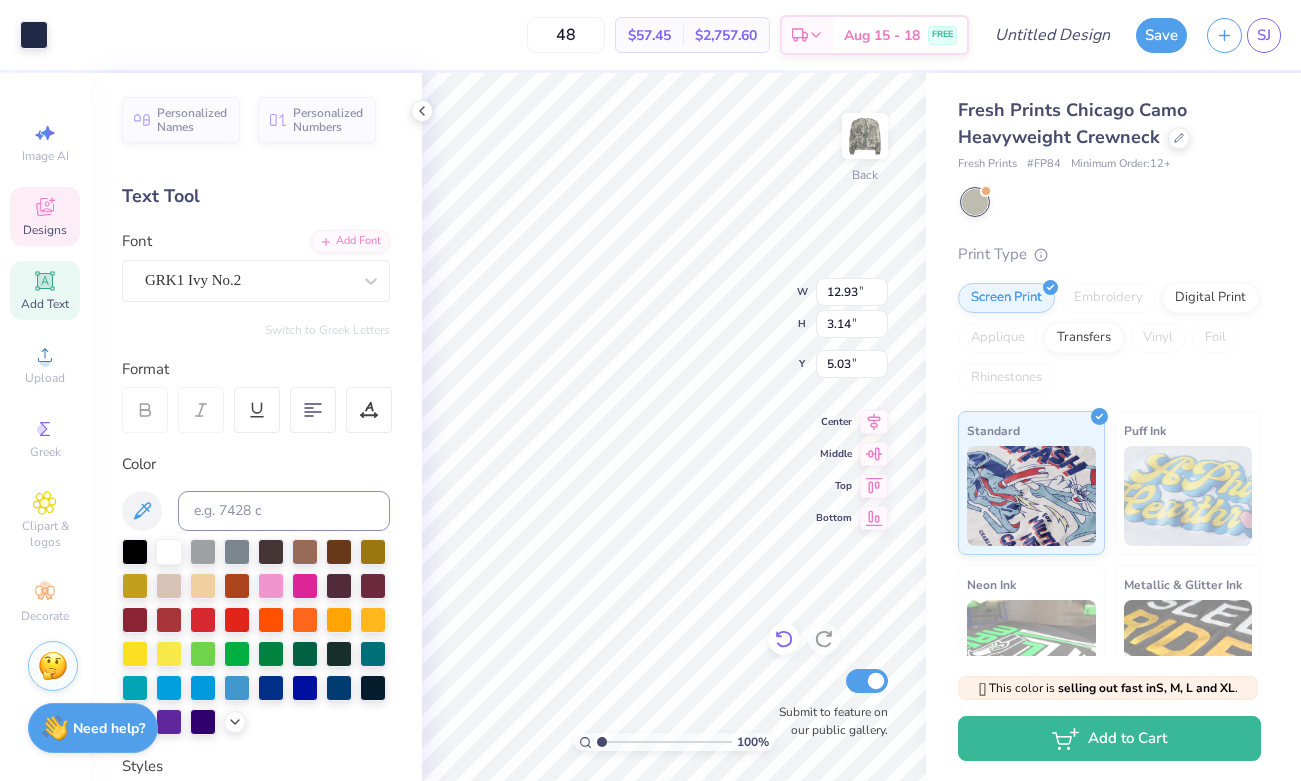 click 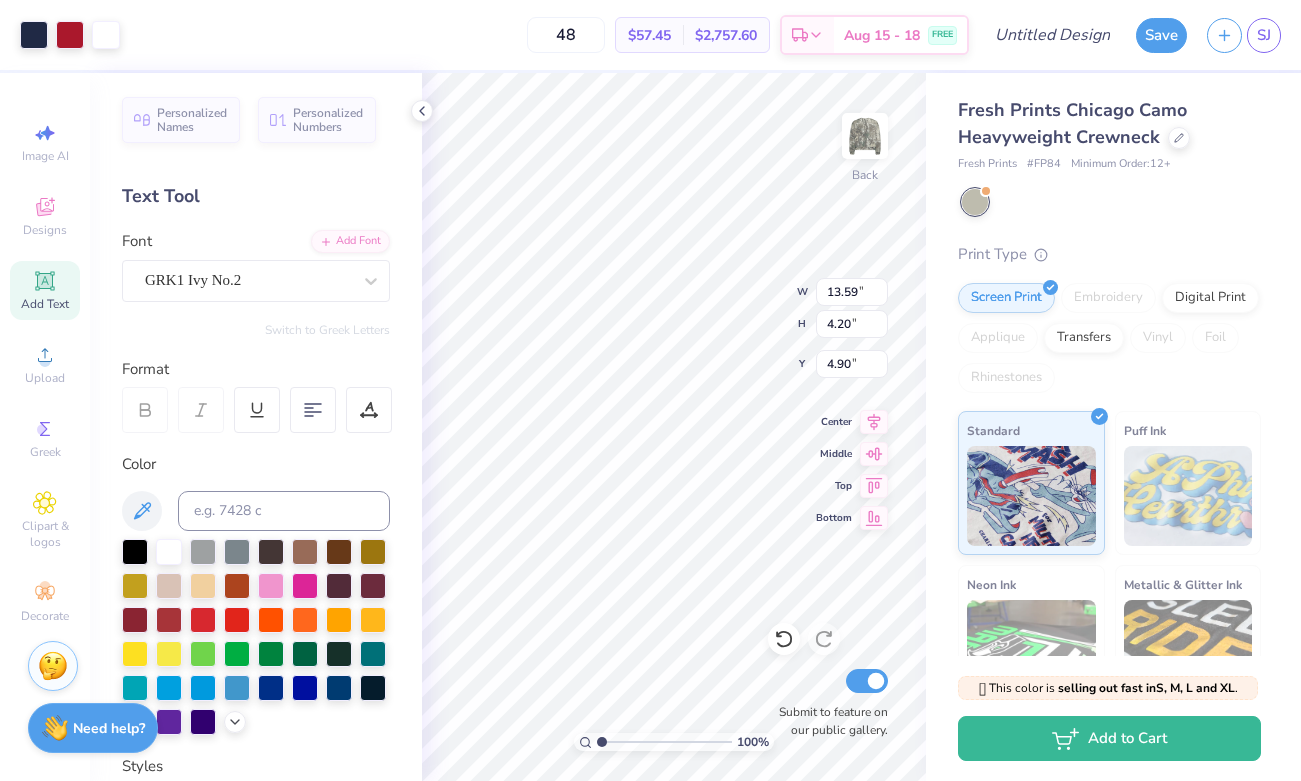 type on "13.59" 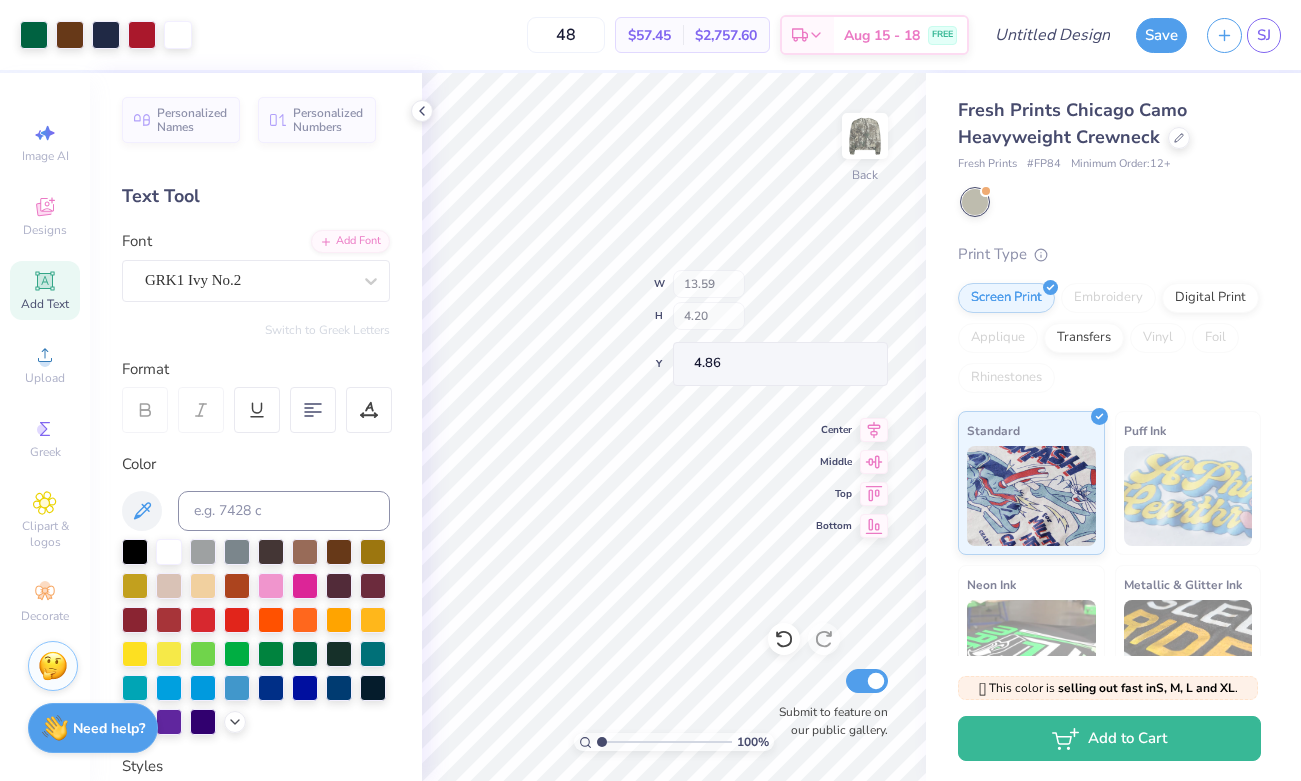 type on "4.86" 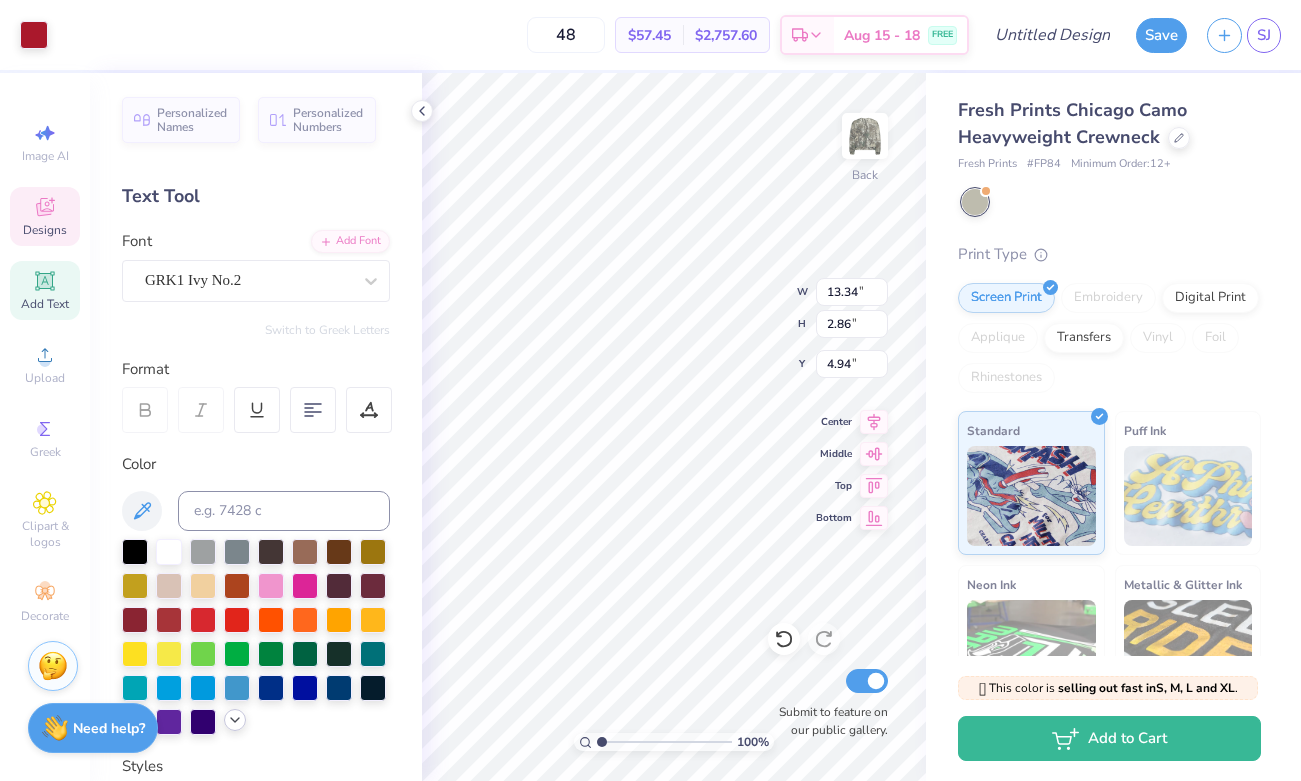 click 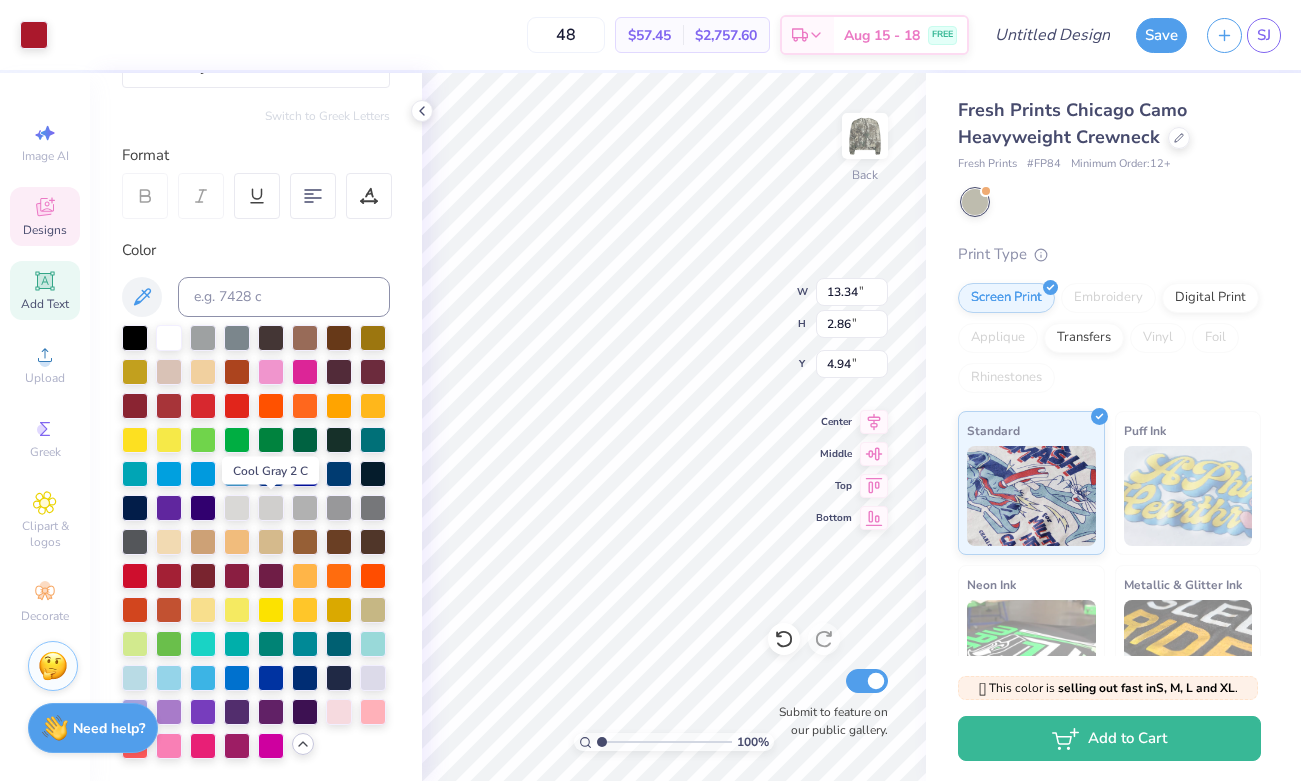 scroll, scrollTop: 227, scrollLeft: 0, axis: vertical 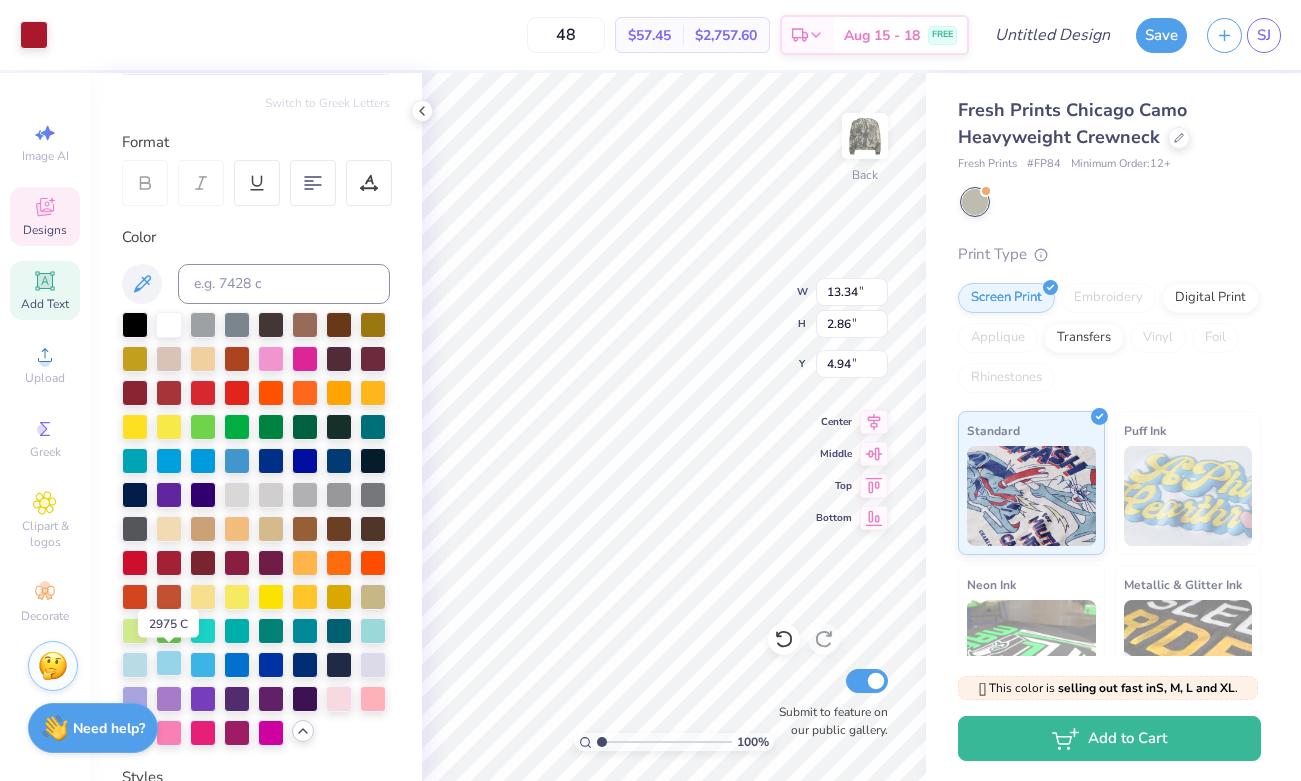 click at bounding box center (169, 663) 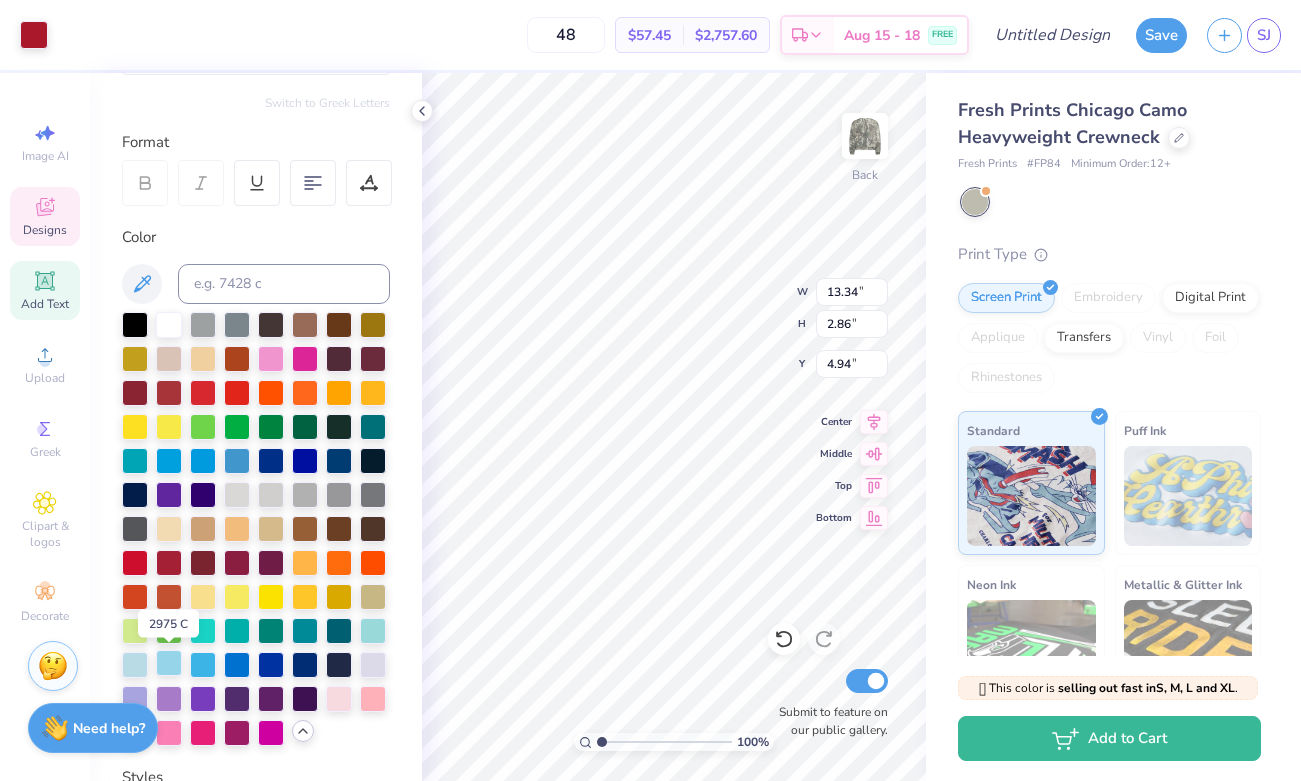 click at bounding box center [169, 663] 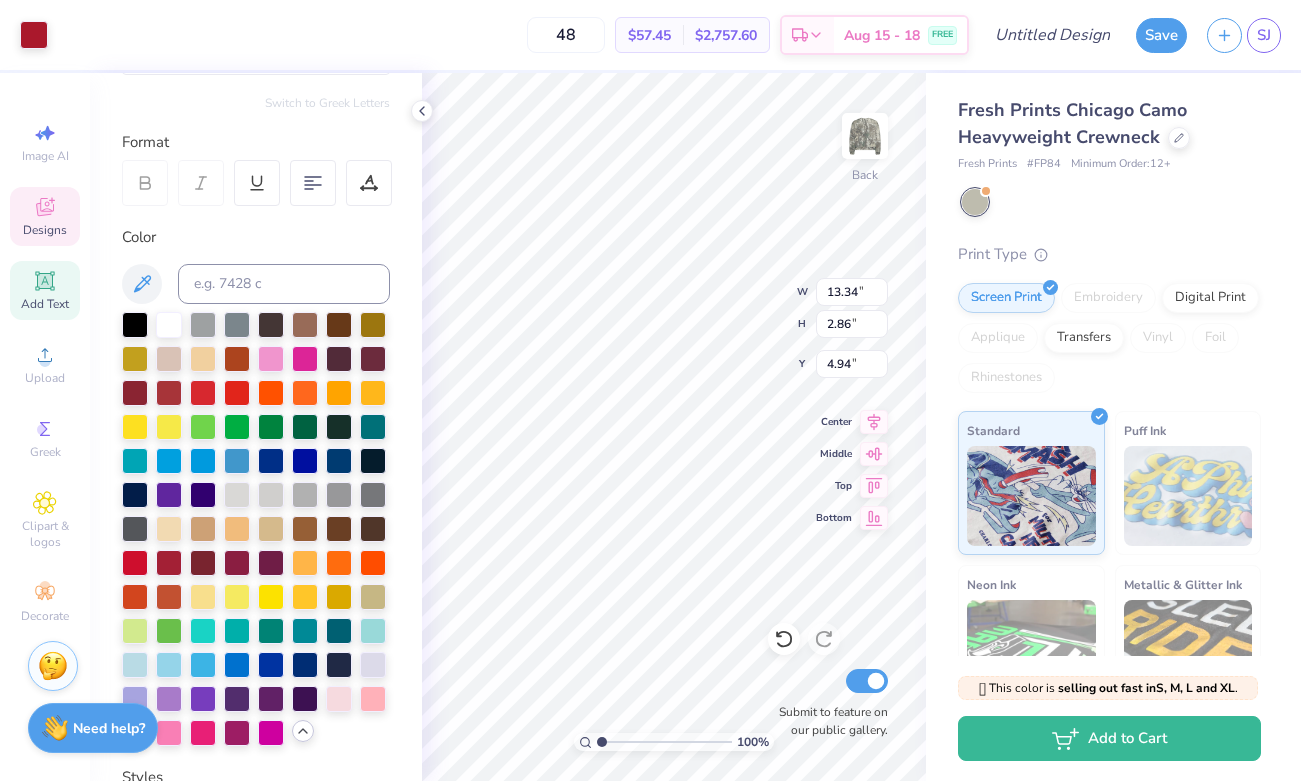 type on "13.30" 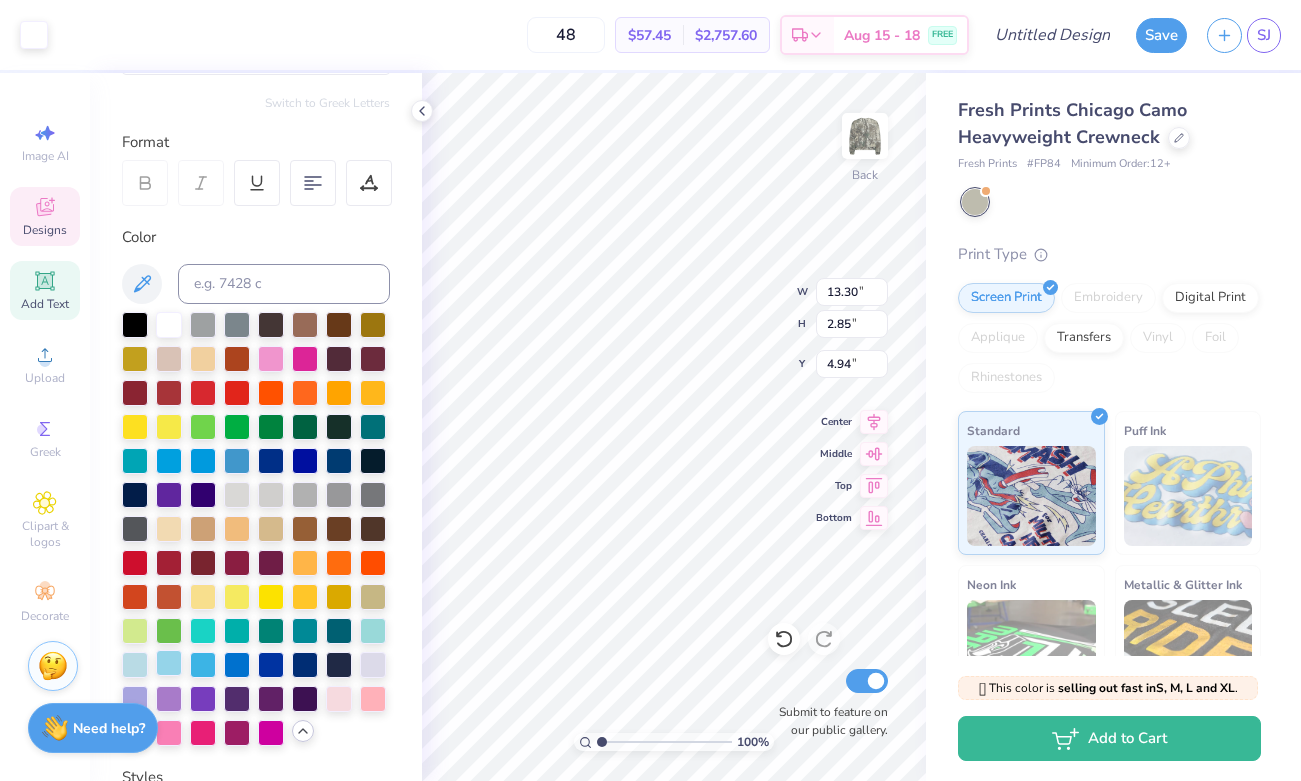 click at bounding box center (169, 663) 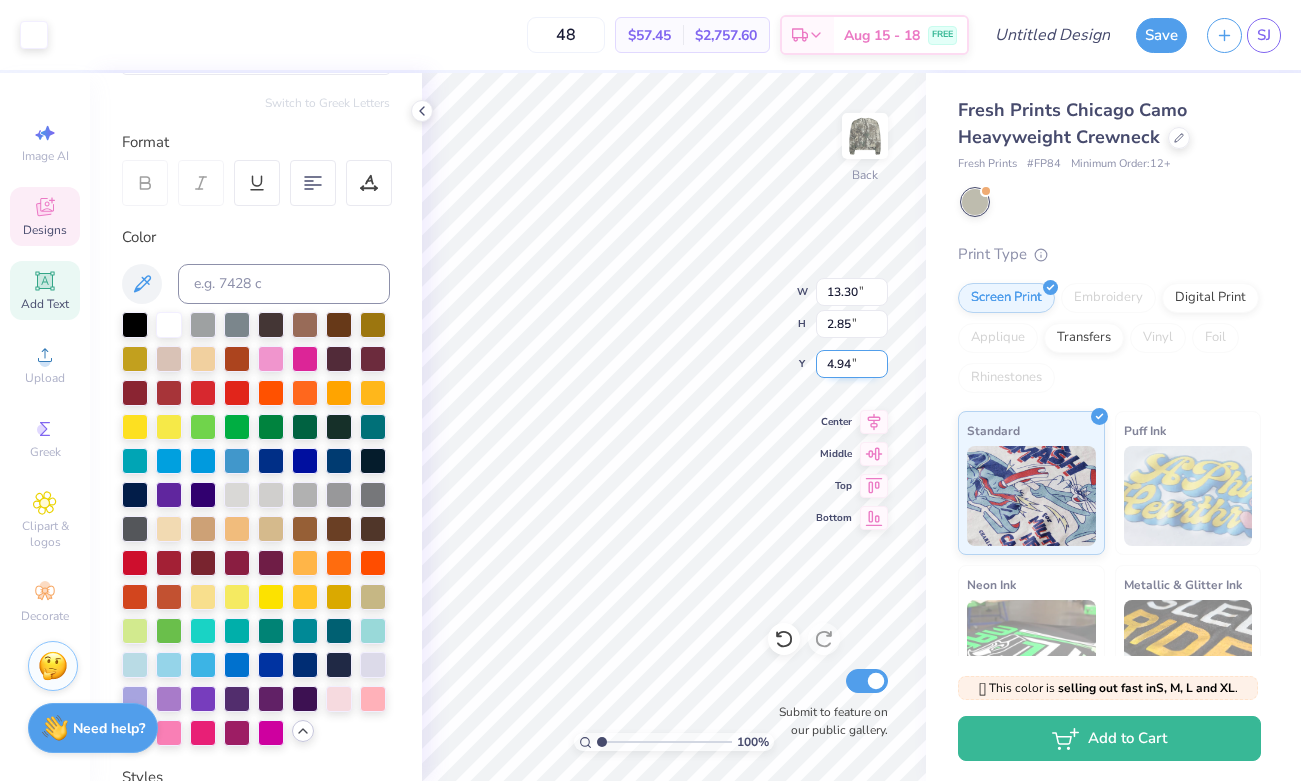 type on "13.53" 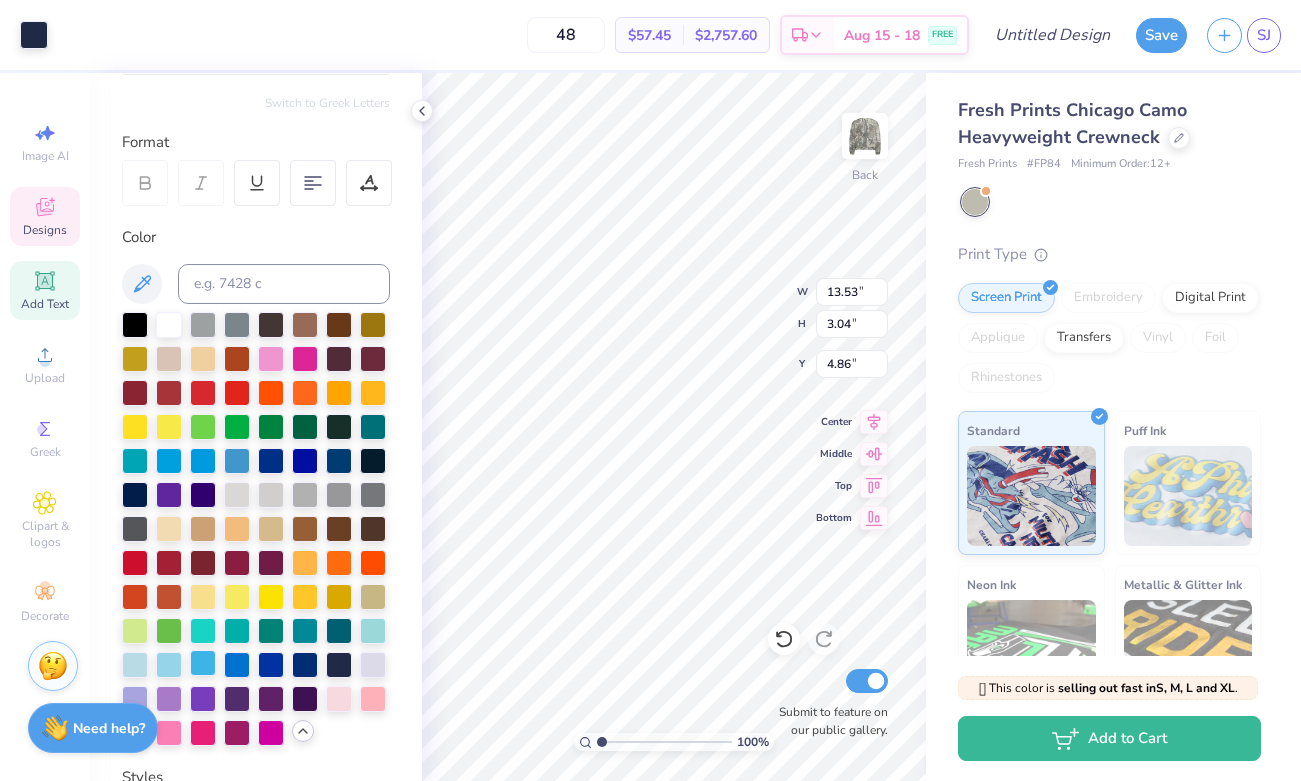 type on "13.53" 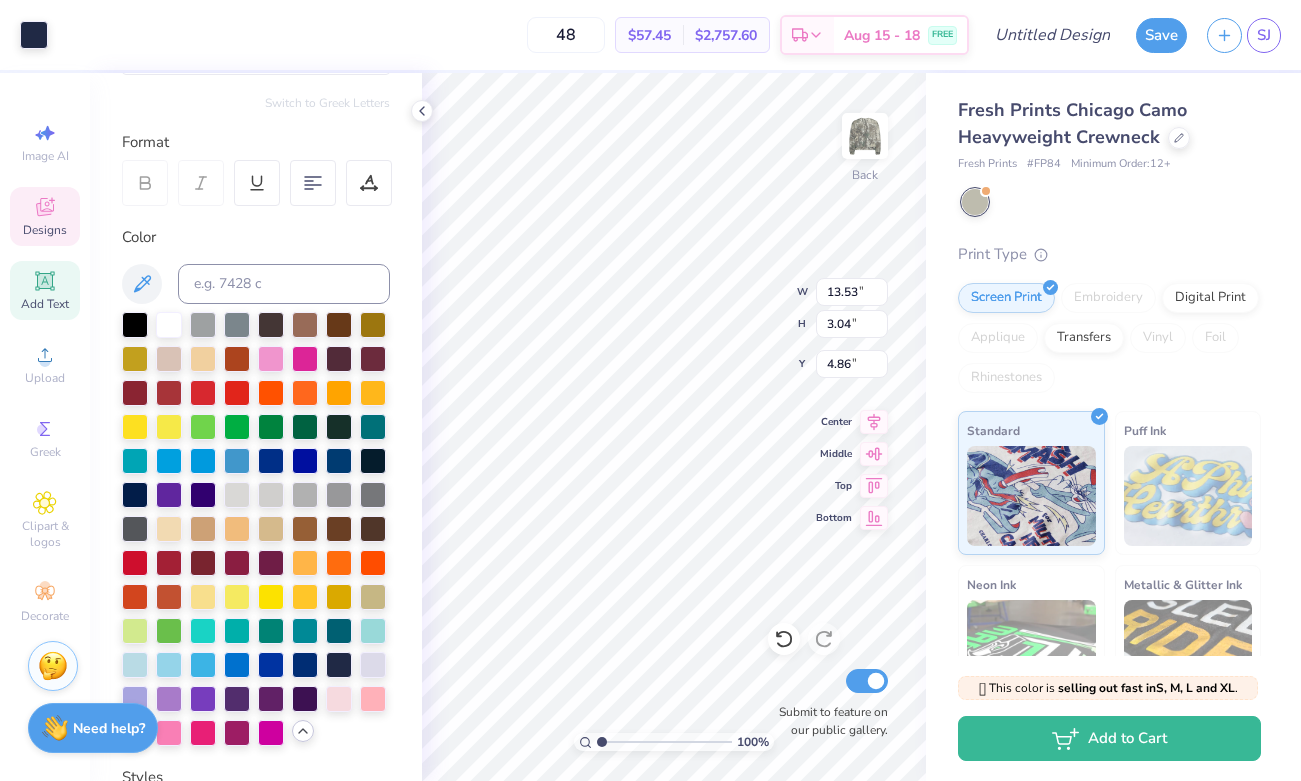 type on "13.34" 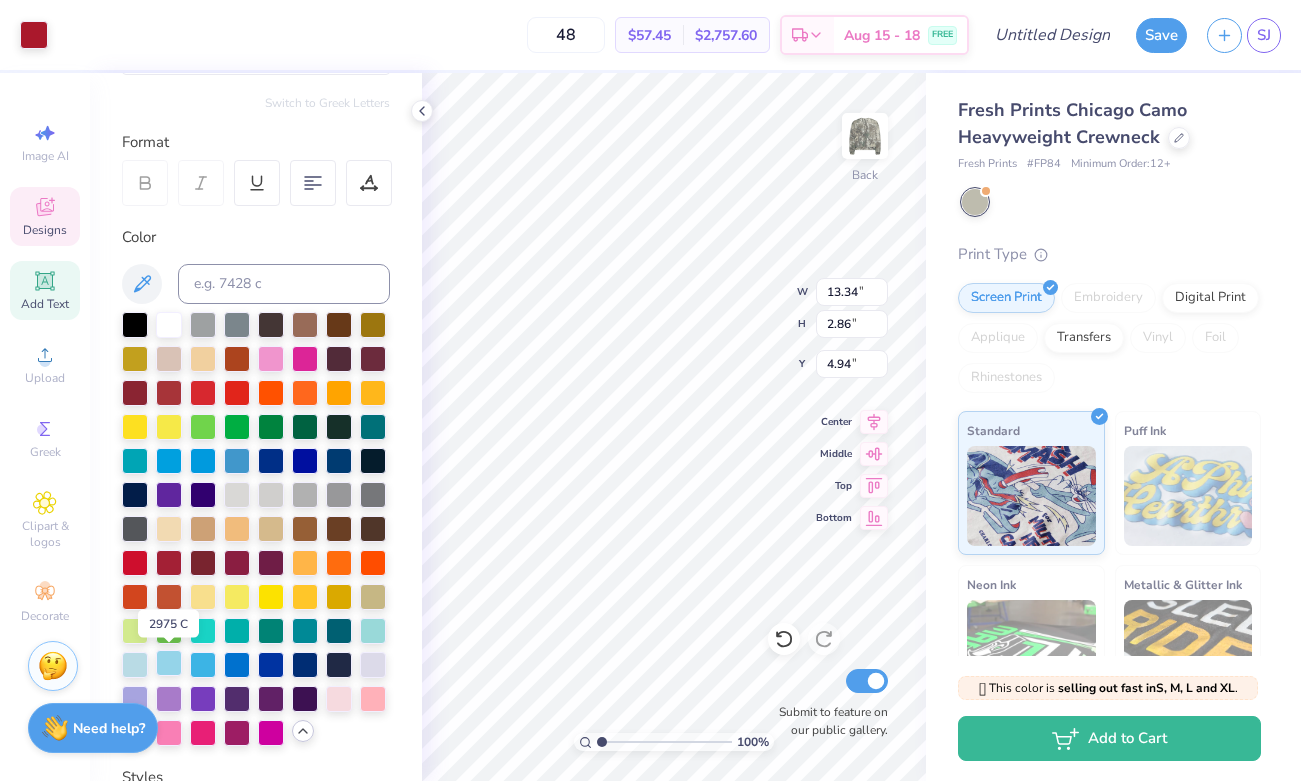 click at bounding box center (169, 663) 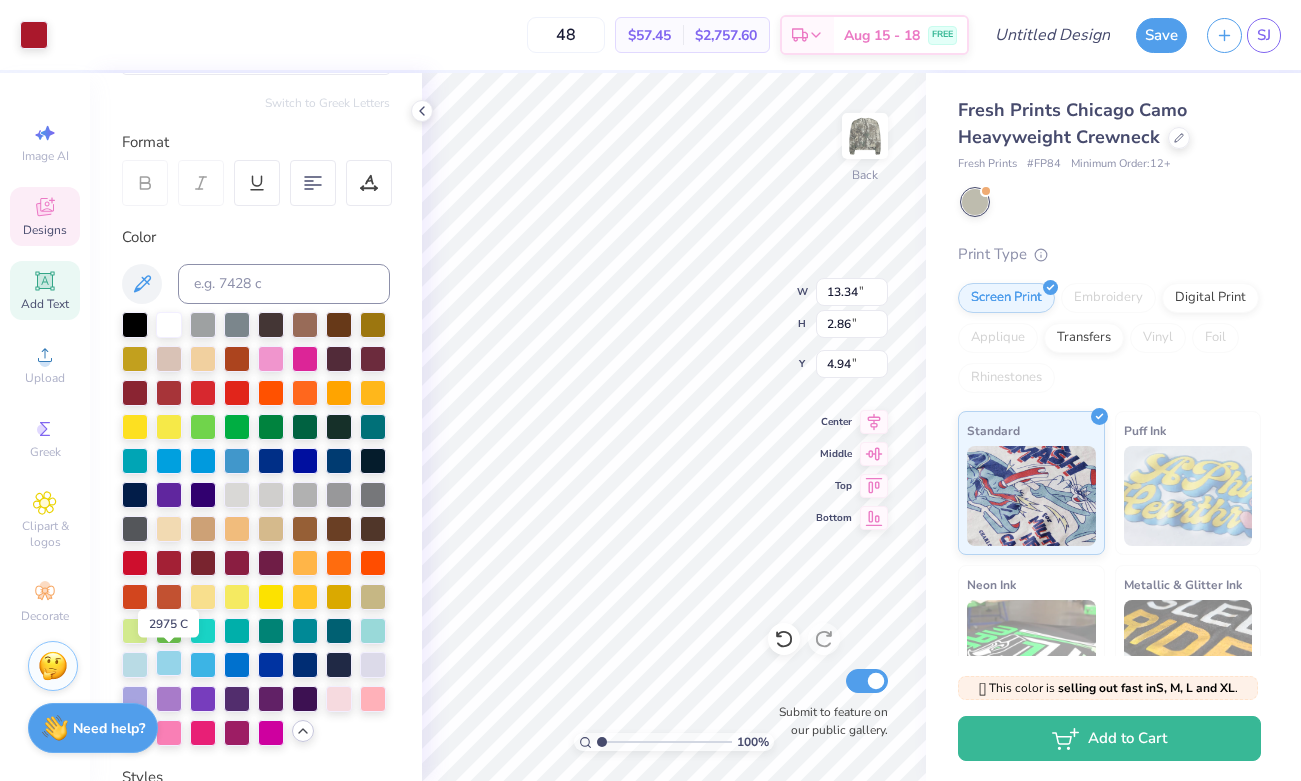 click at bounding box center [169, 663] 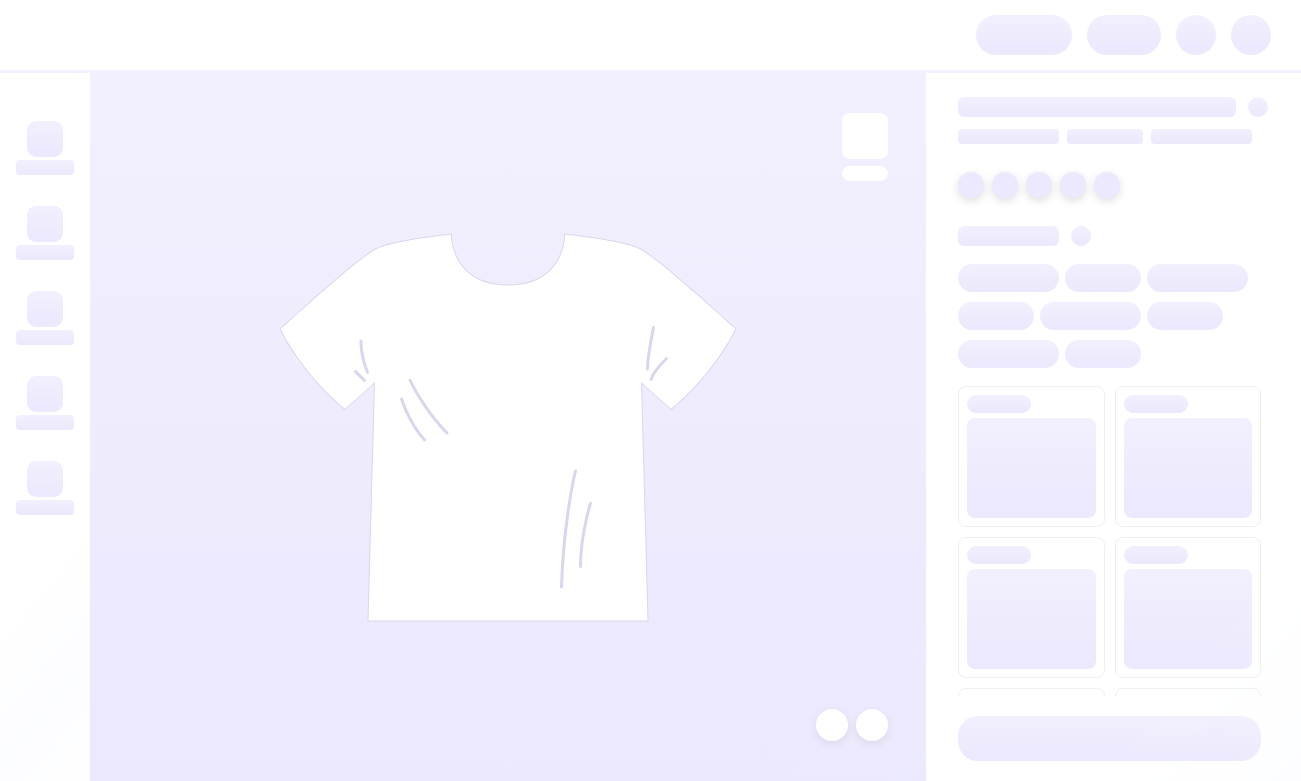 scroll, scrollTop: 0, scrollLeft: 0, axis: both 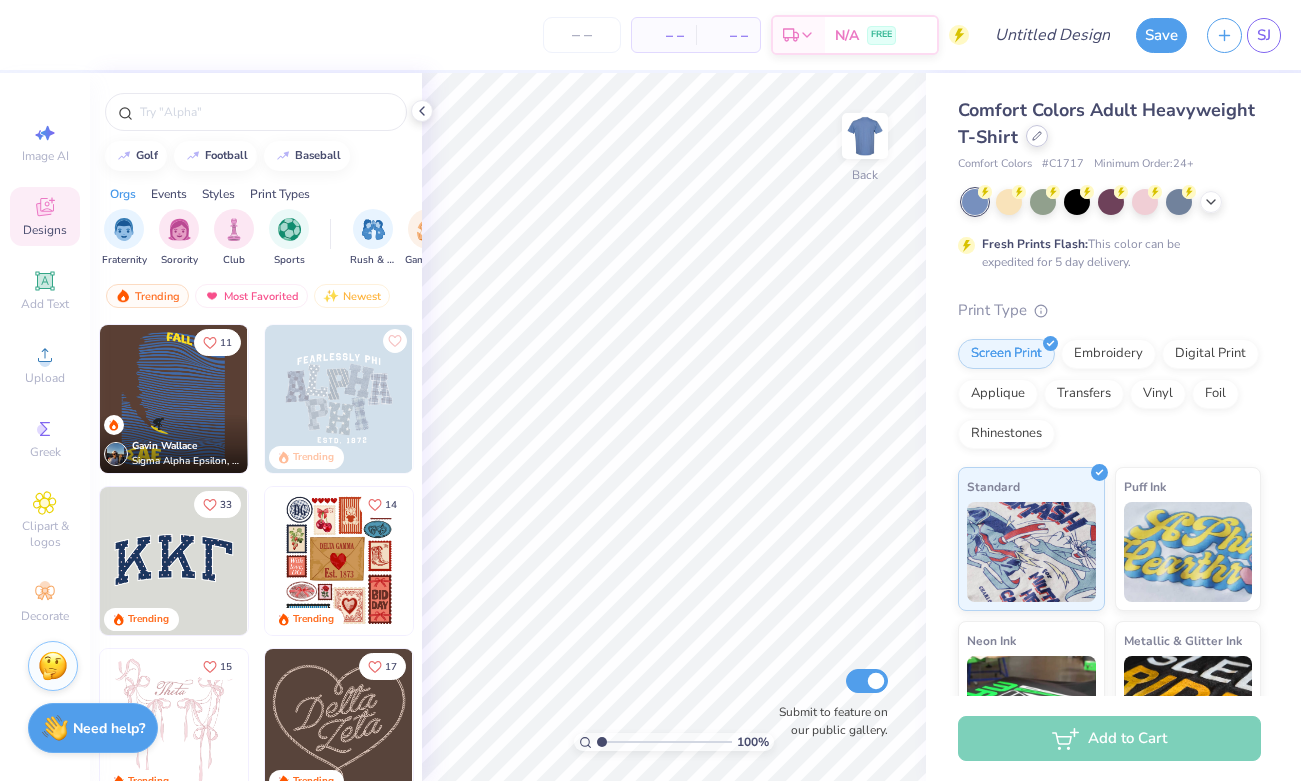 click at bounding box center [1037, 136] 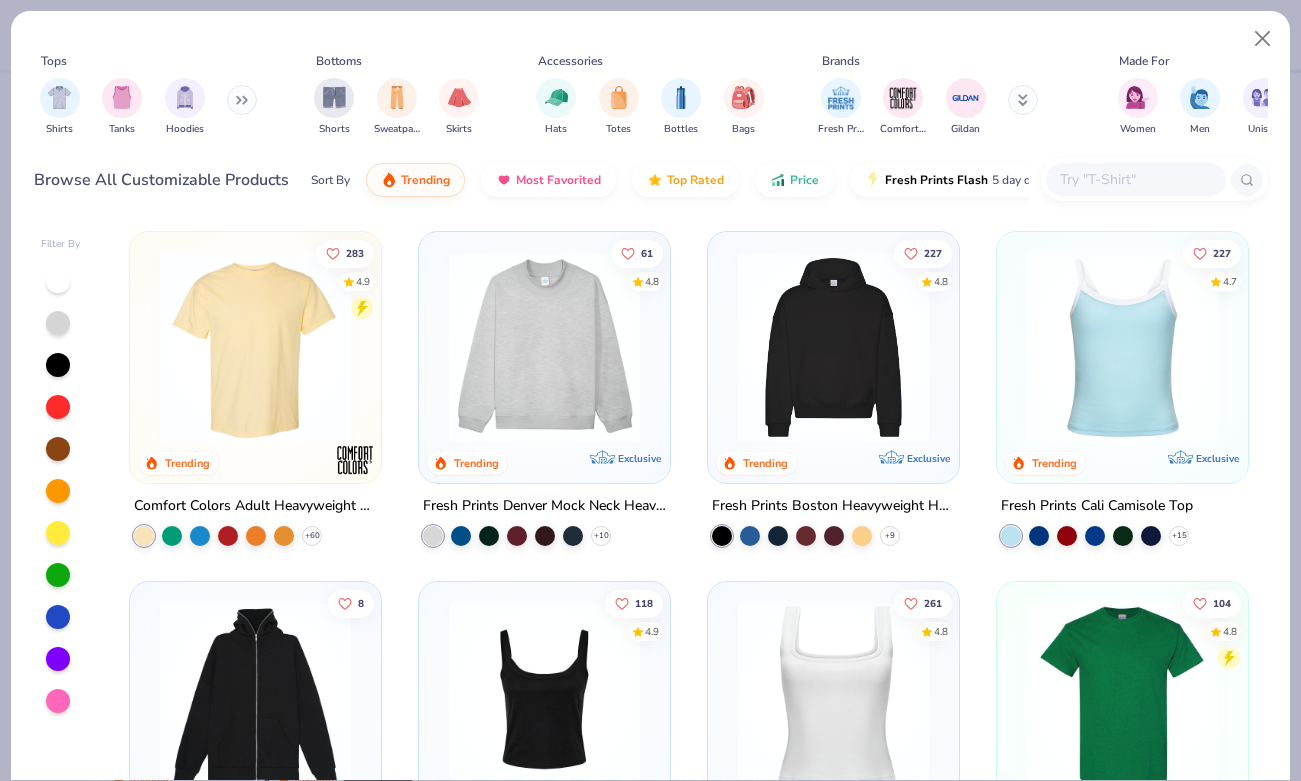 click at bounding box center (242, 100) 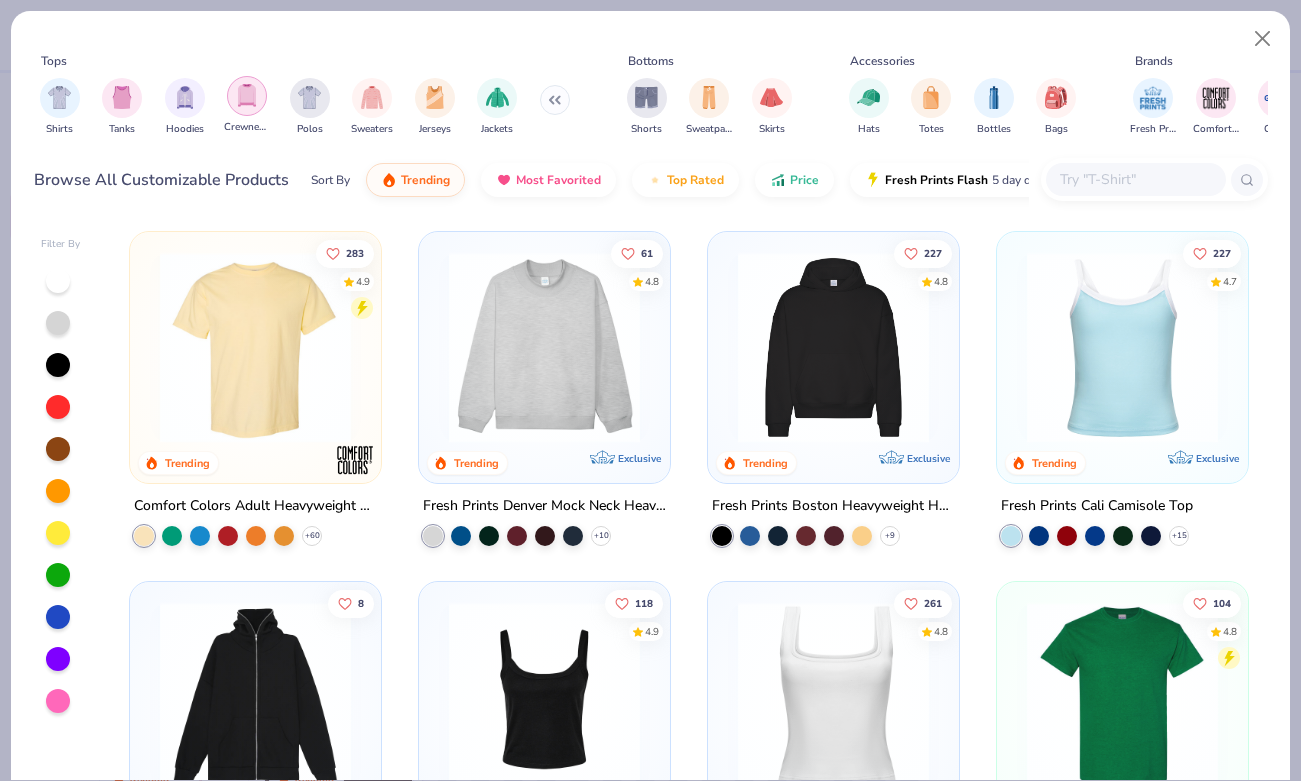 click at bounding box center (247, 96) 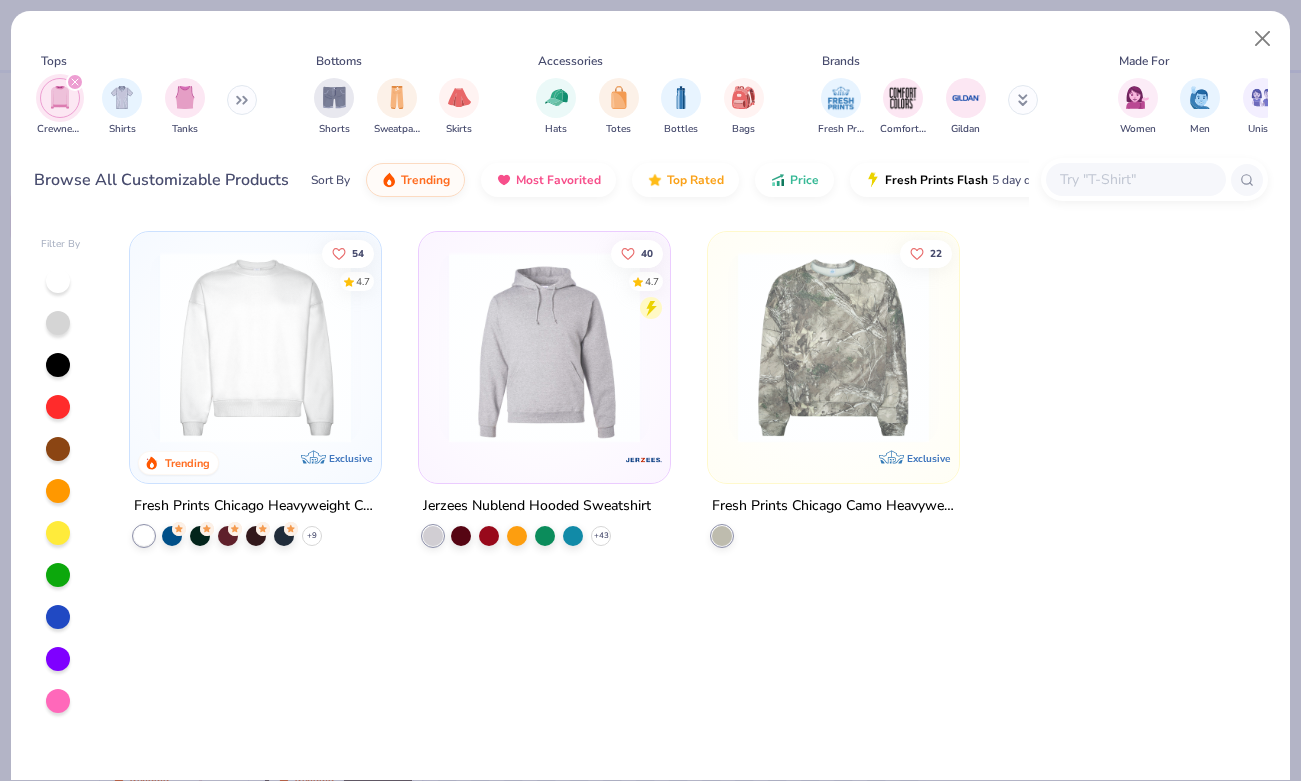 click at bounding box center [833, 347] 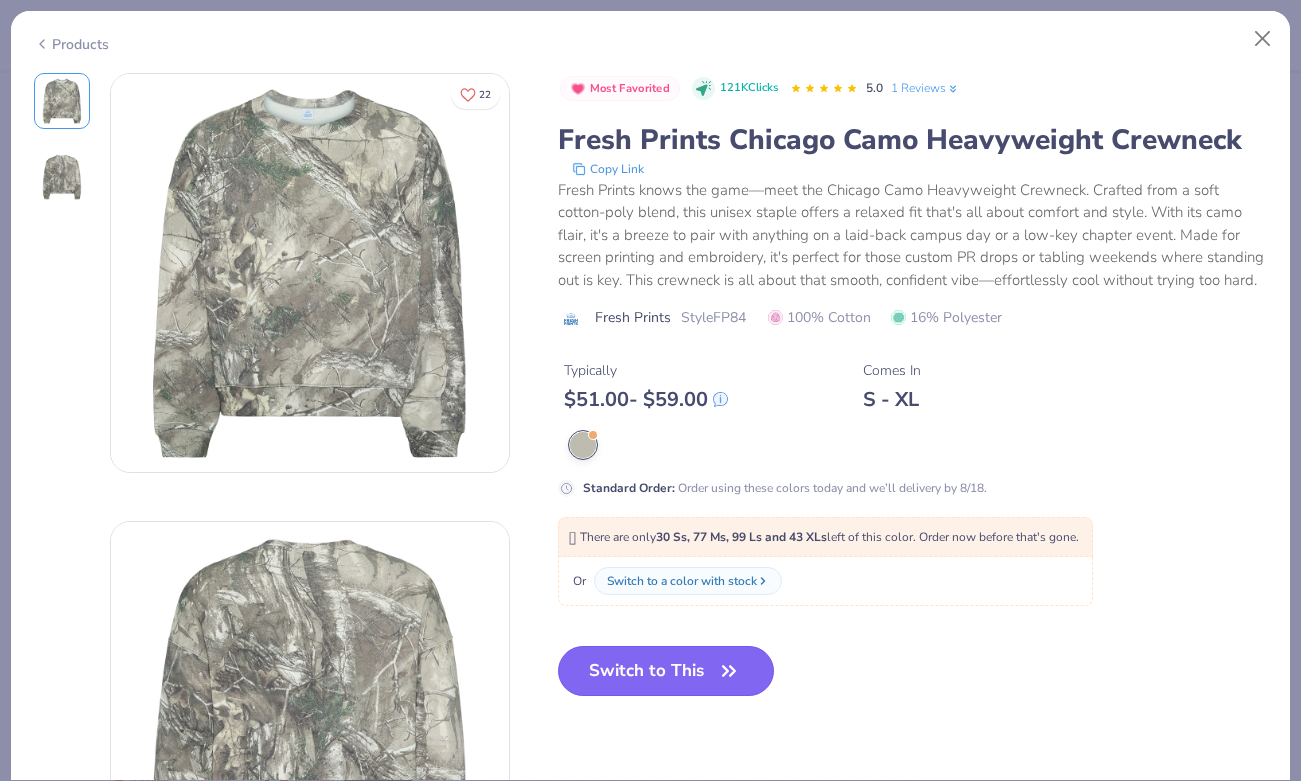 click on "Switch to This" at bounding box center [666, 671] 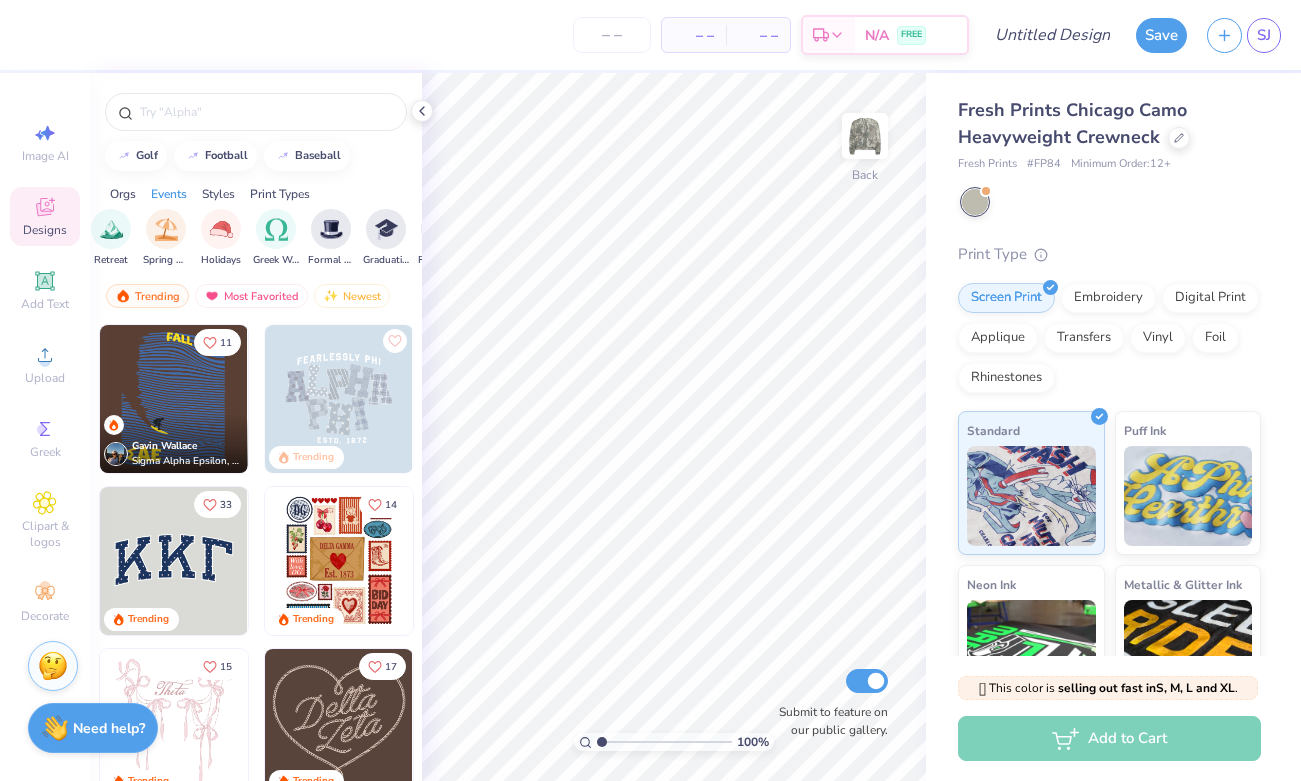 scroll, scrollTop: 0, scrollLeft: 679, axis: horizontal 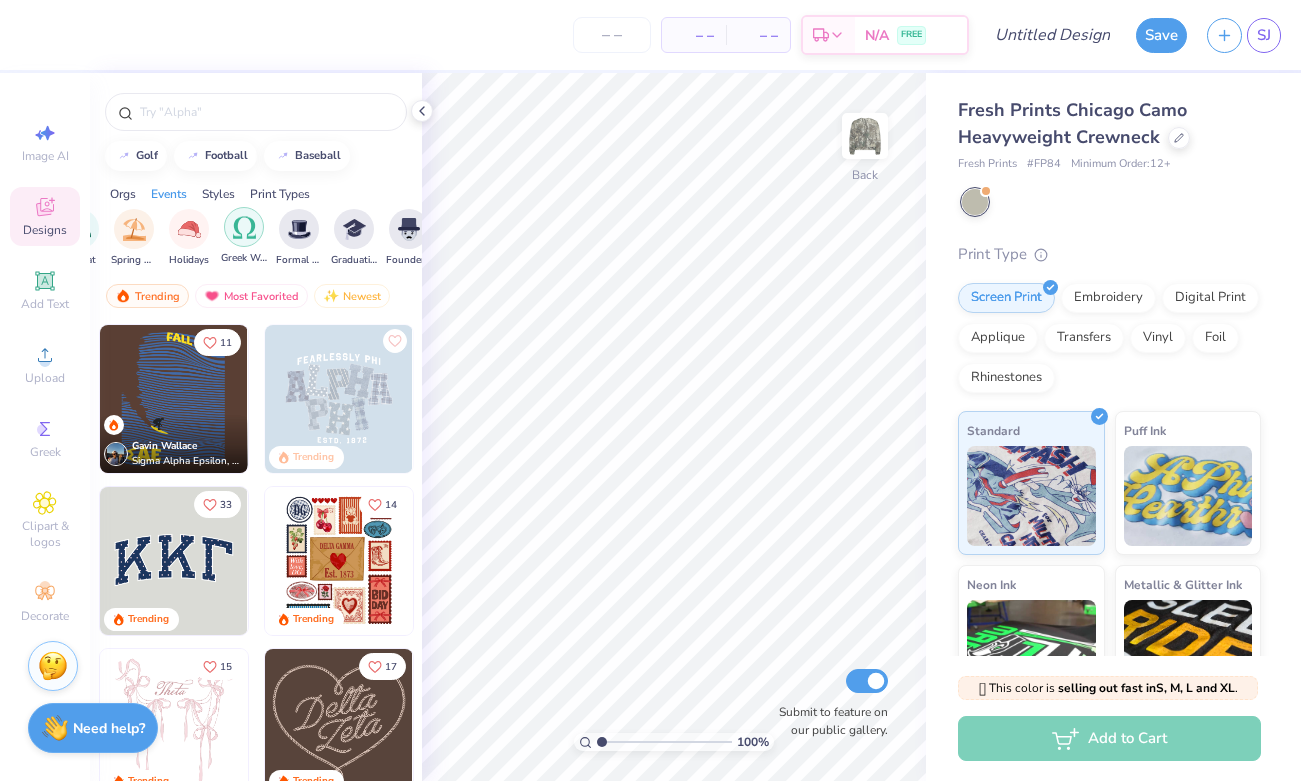 click at bounding box center (244, 227) 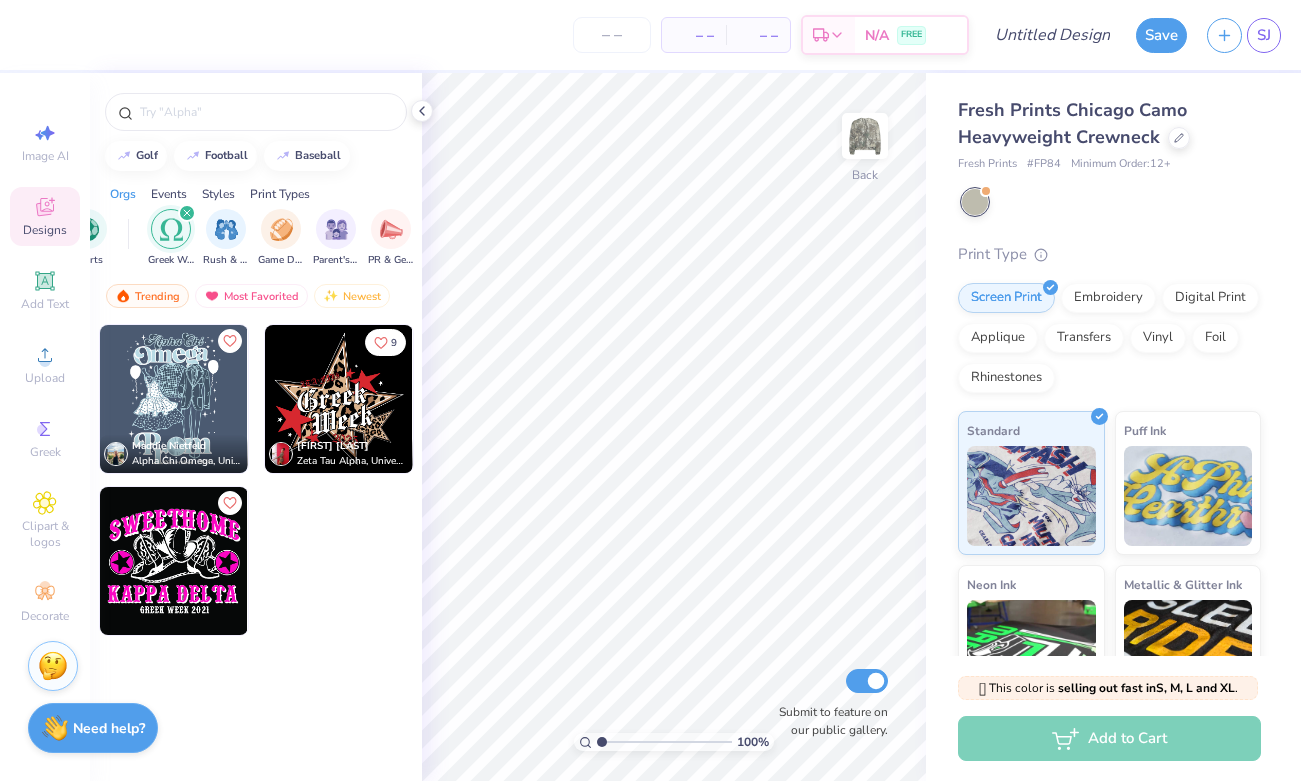 scroll, scrollTop: 0, scrollLeft: 0, axis: both 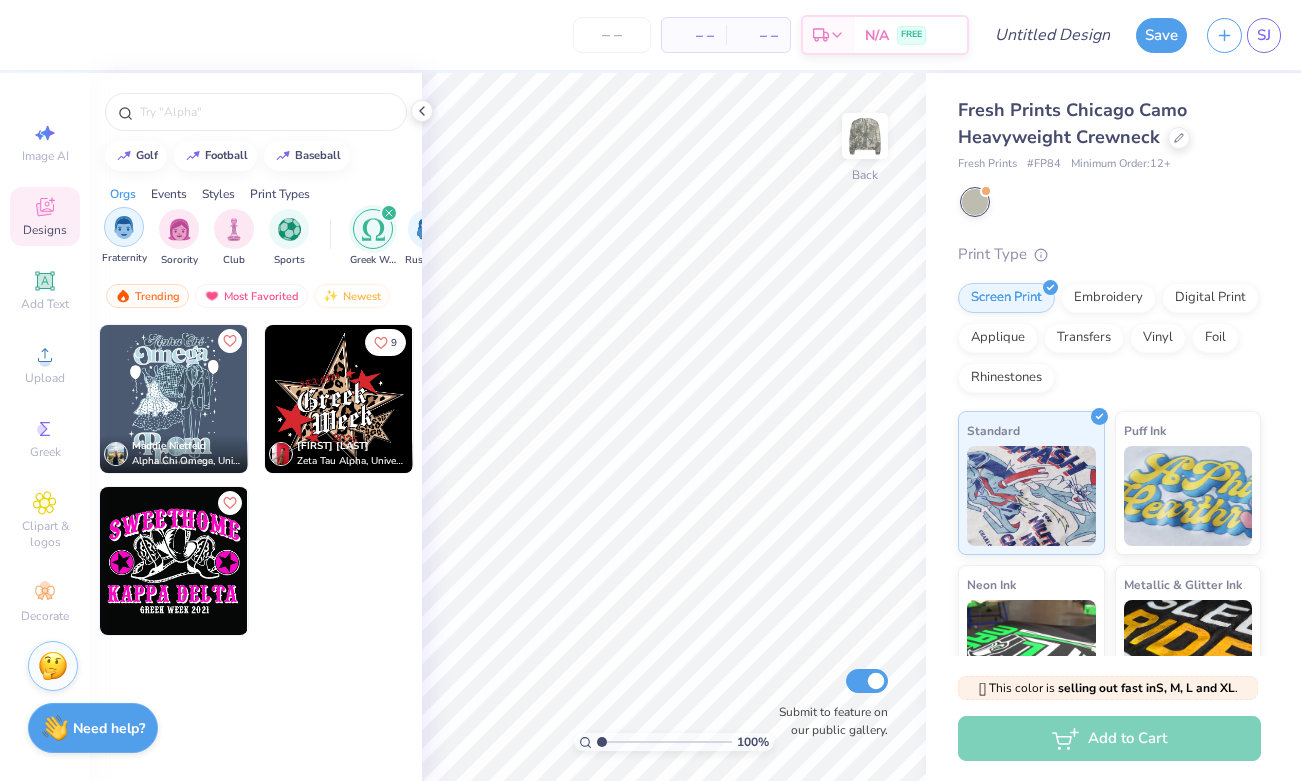 click at bounding box center (124, 227) 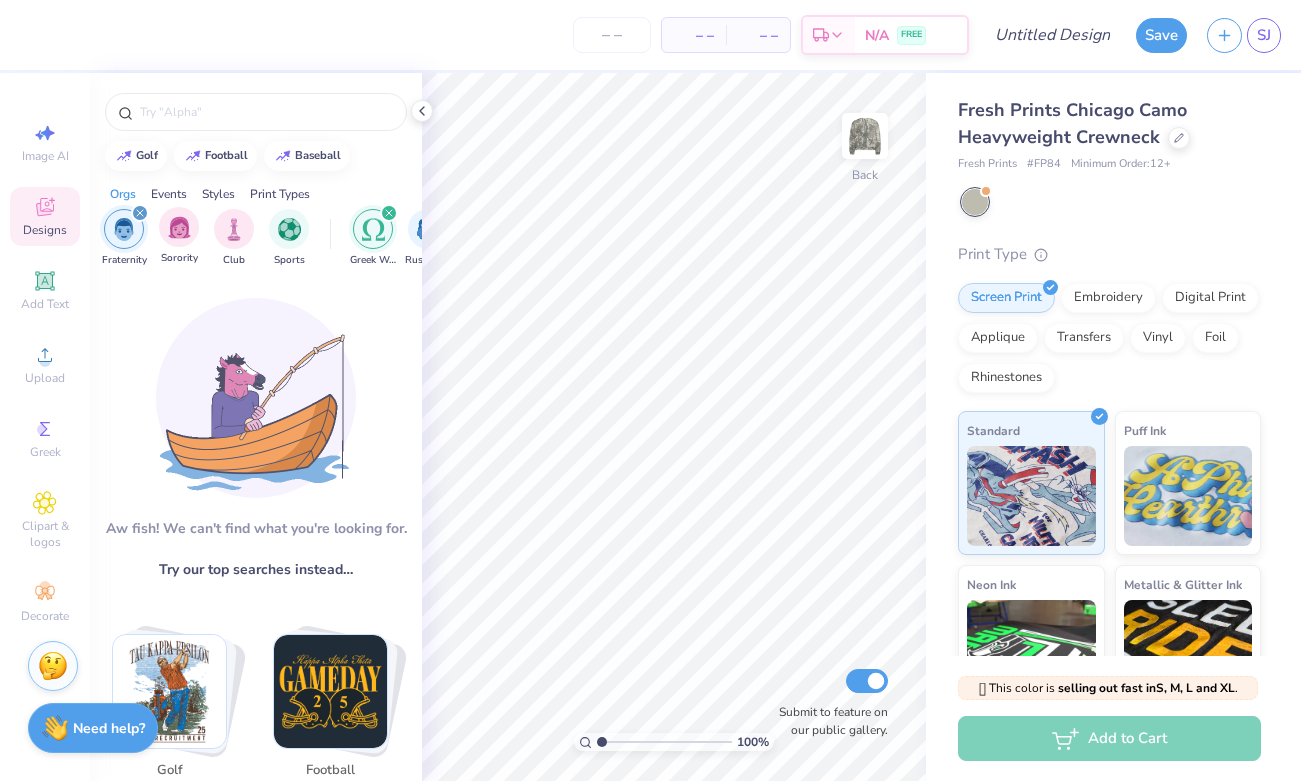 click on "Sorority" at bounding box center (179, 236) 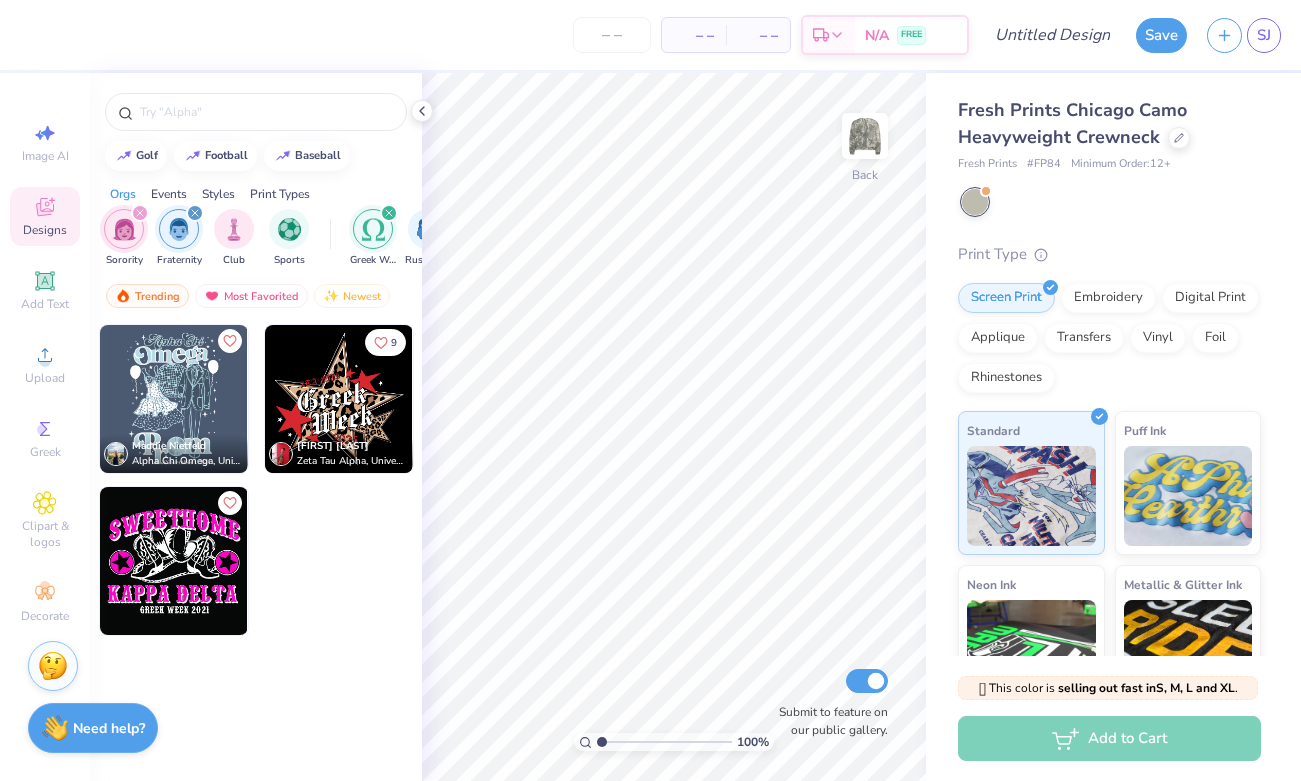 click 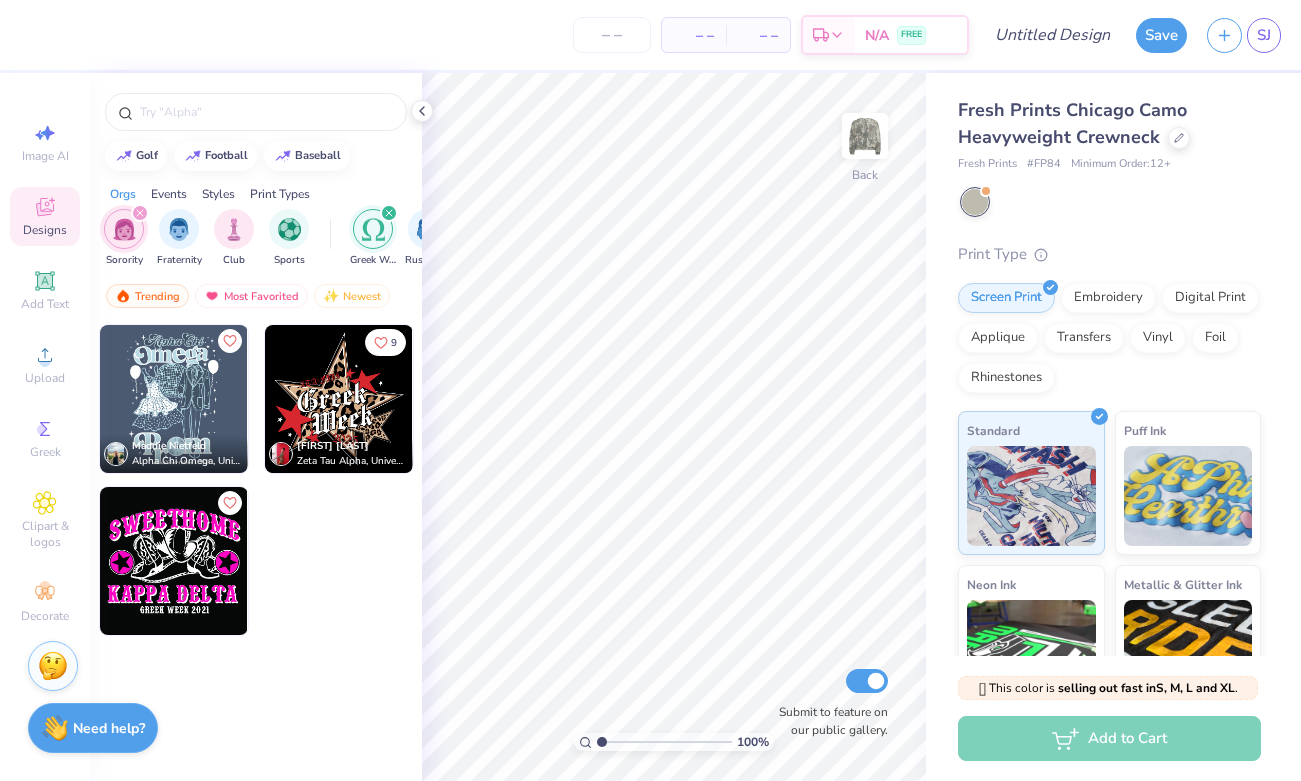 click 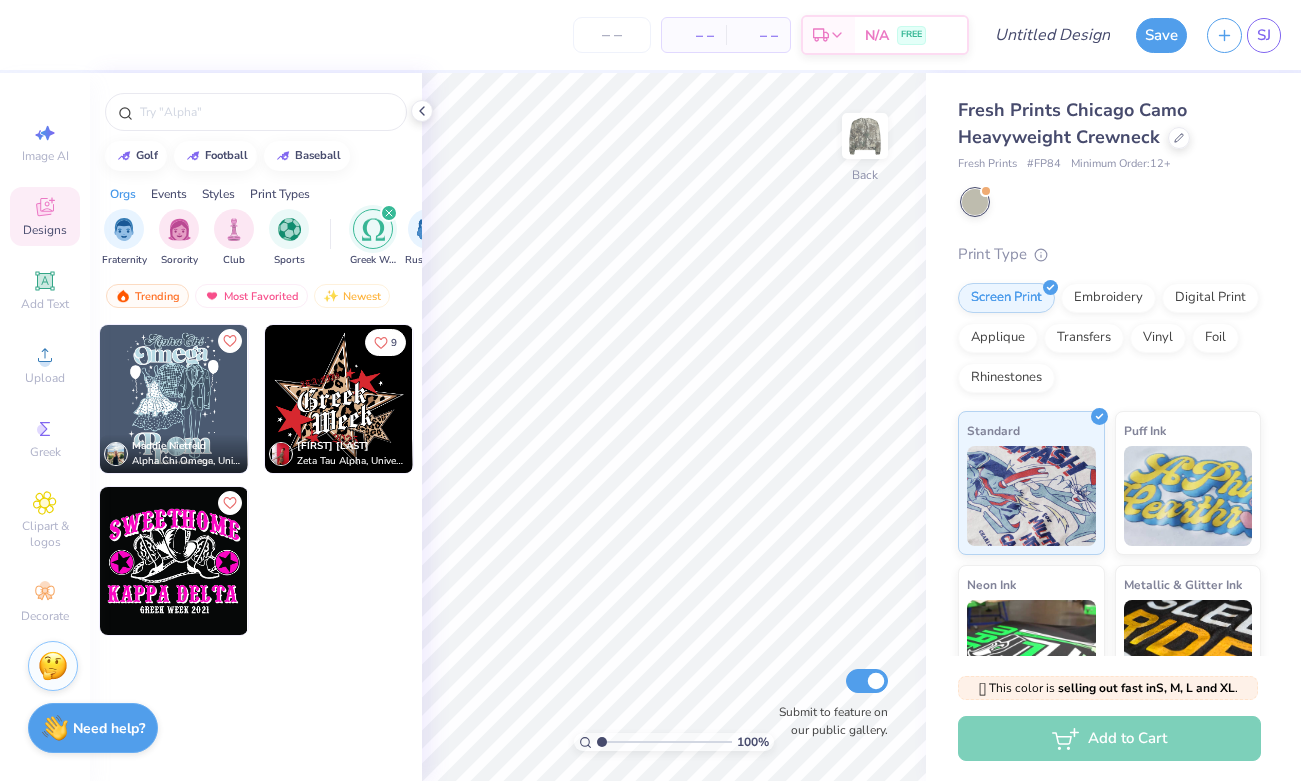 click 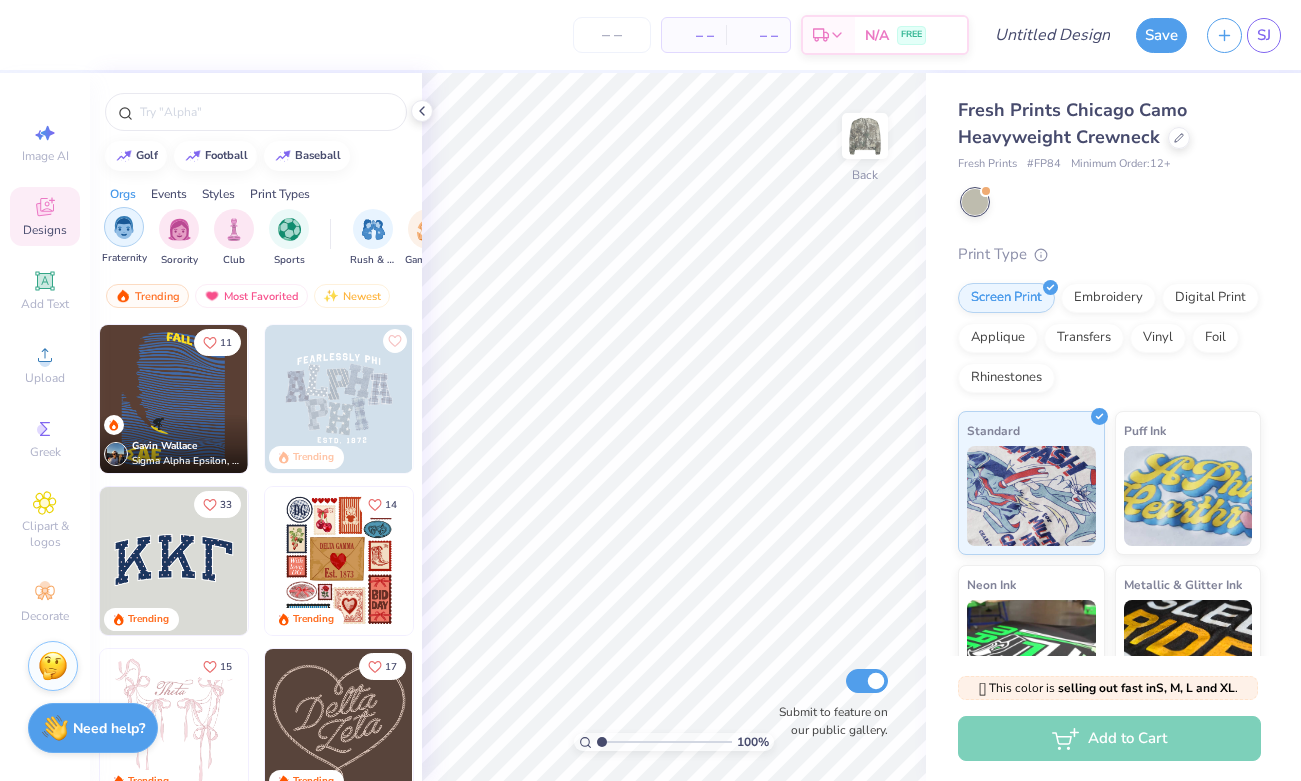 click at bounding box center [124, 227] 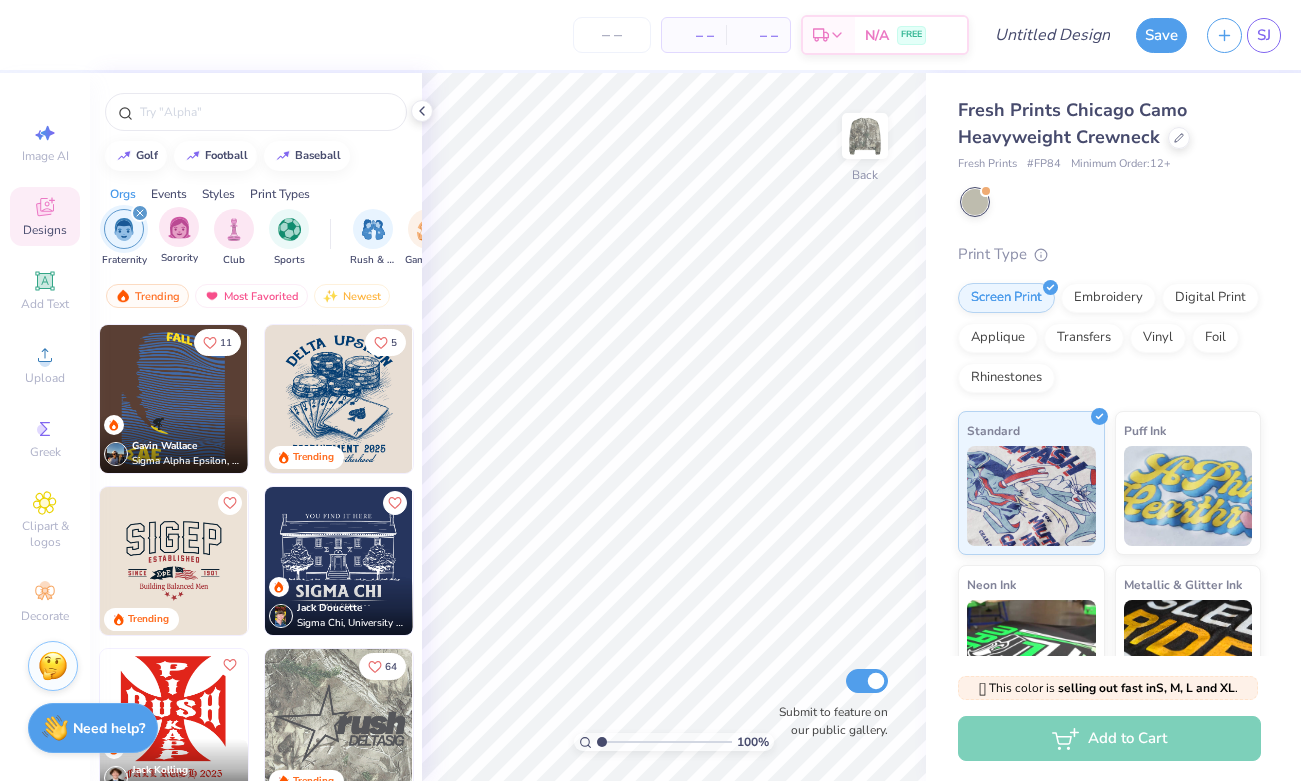 click on "Sorority" at bounding box center (179, 258) 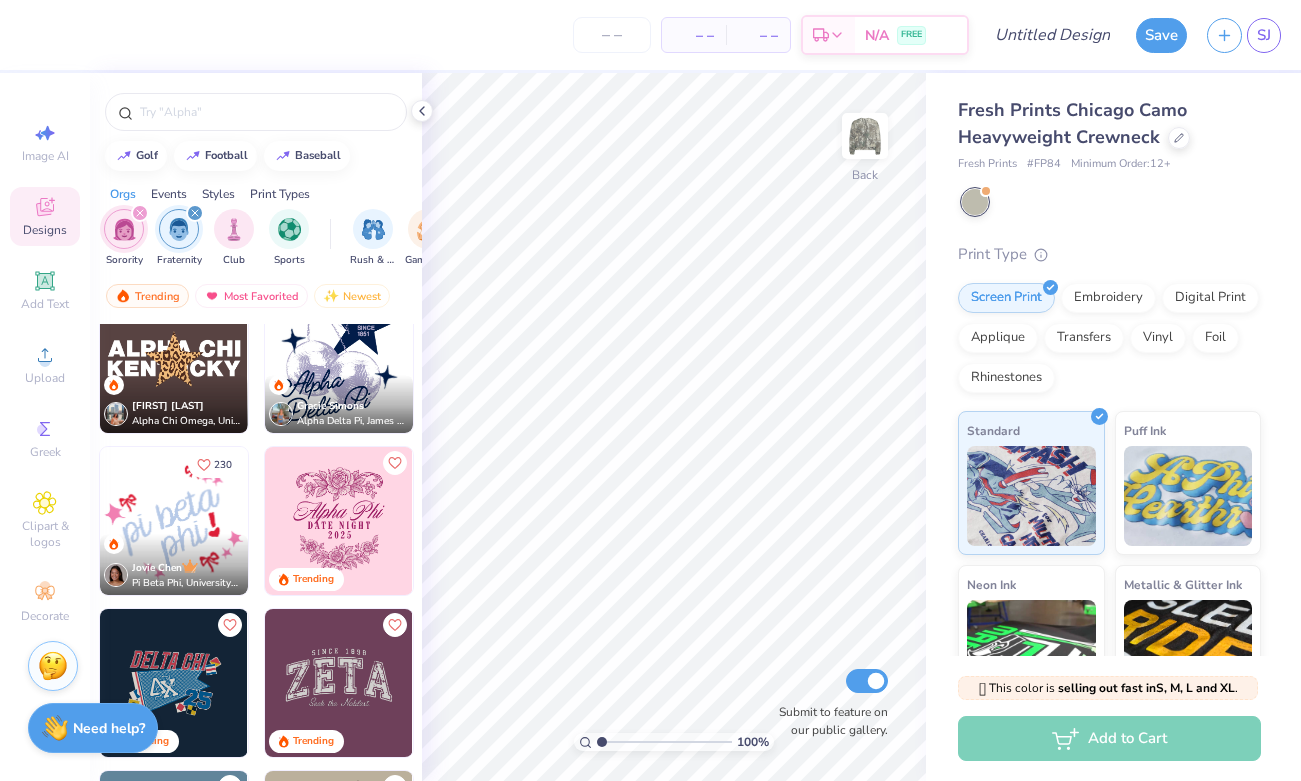 scroll, scrollTop: 3609, scrollLeft: 0, axis: vertical 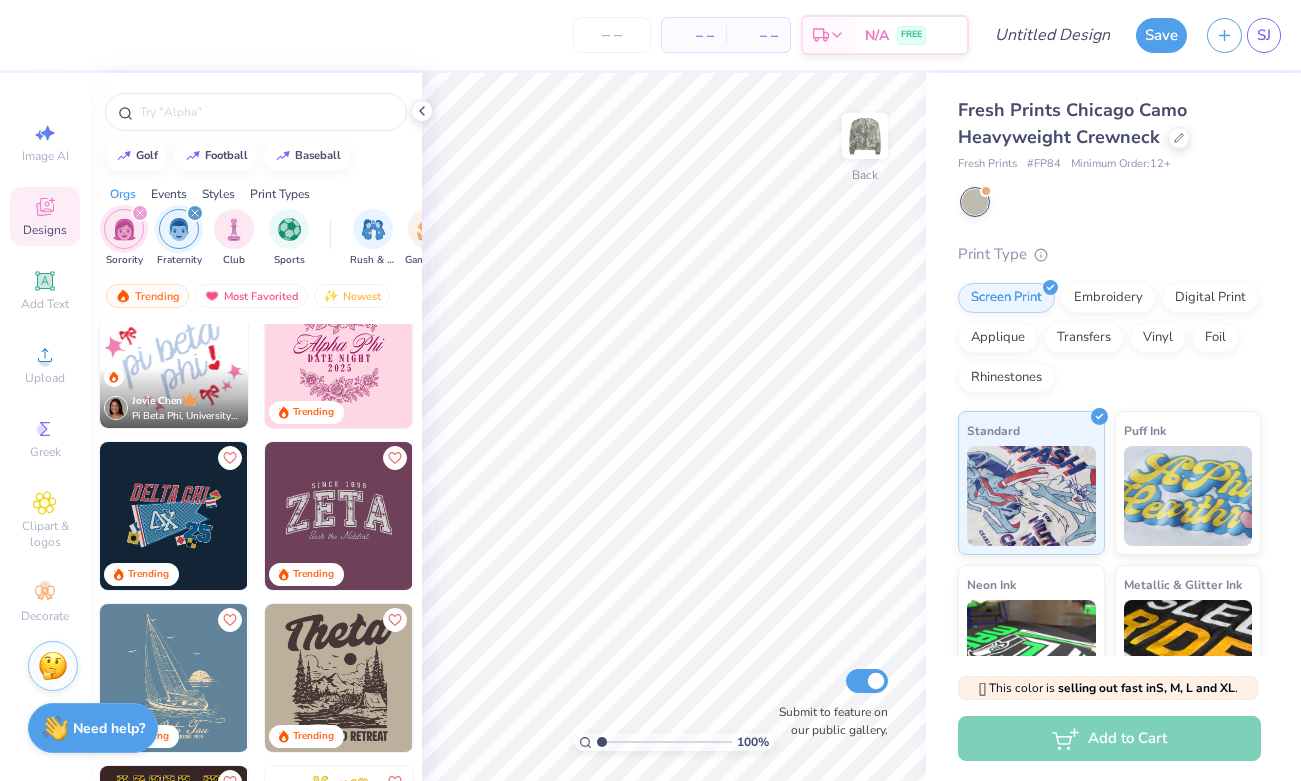 click at bounding box center (339, 516) 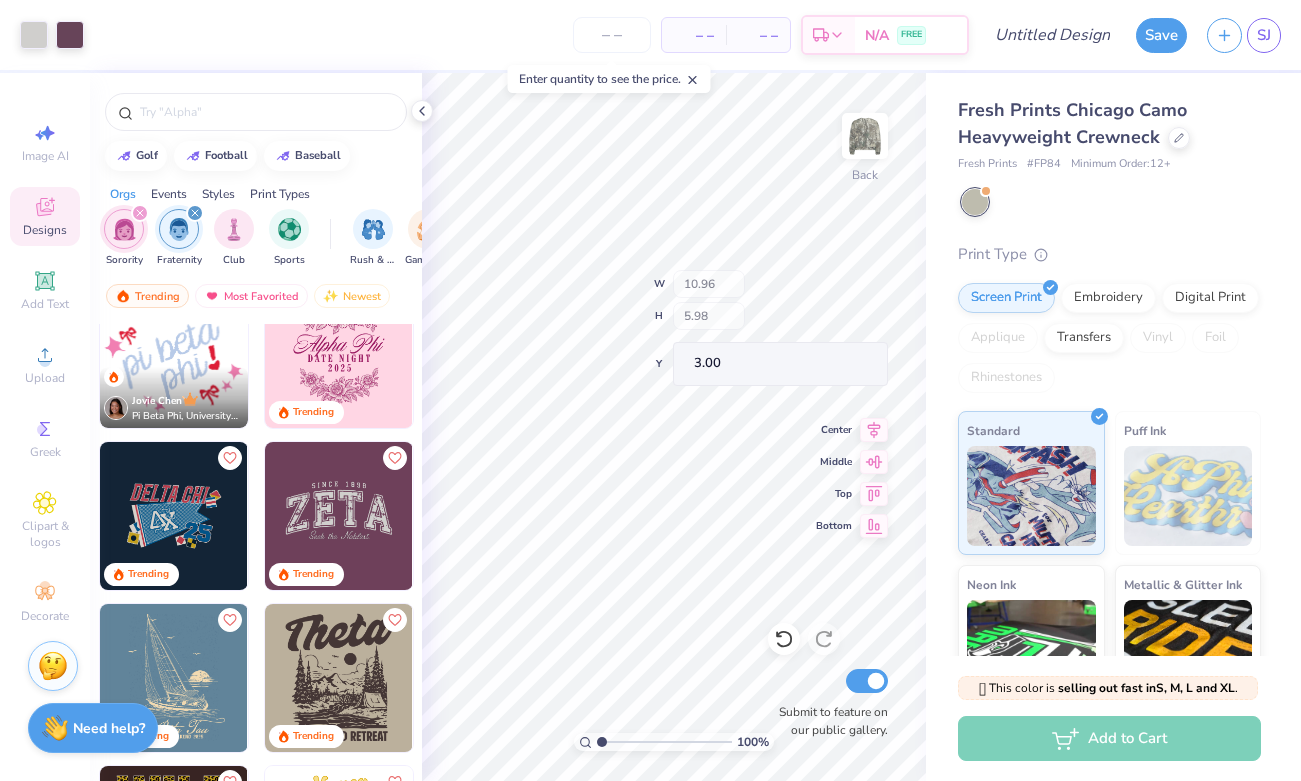 type on "4.65" 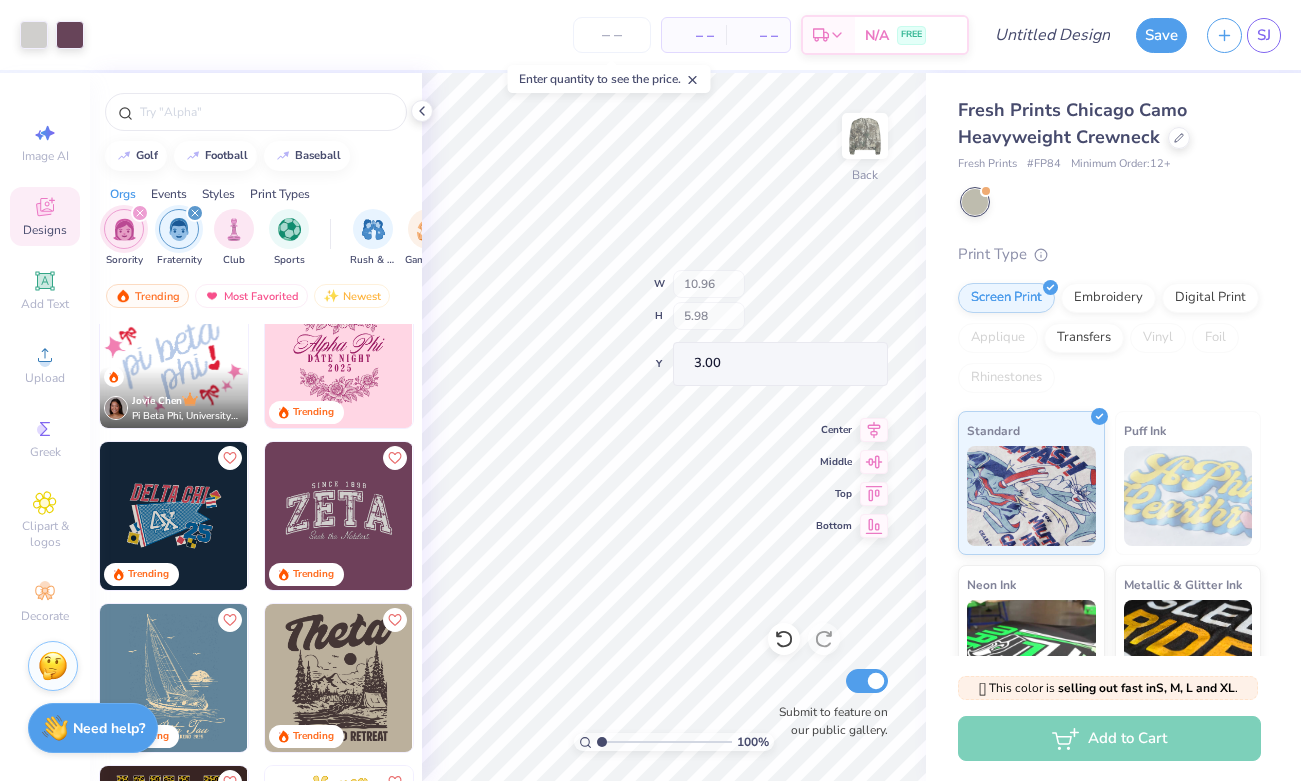 type on "3.86" 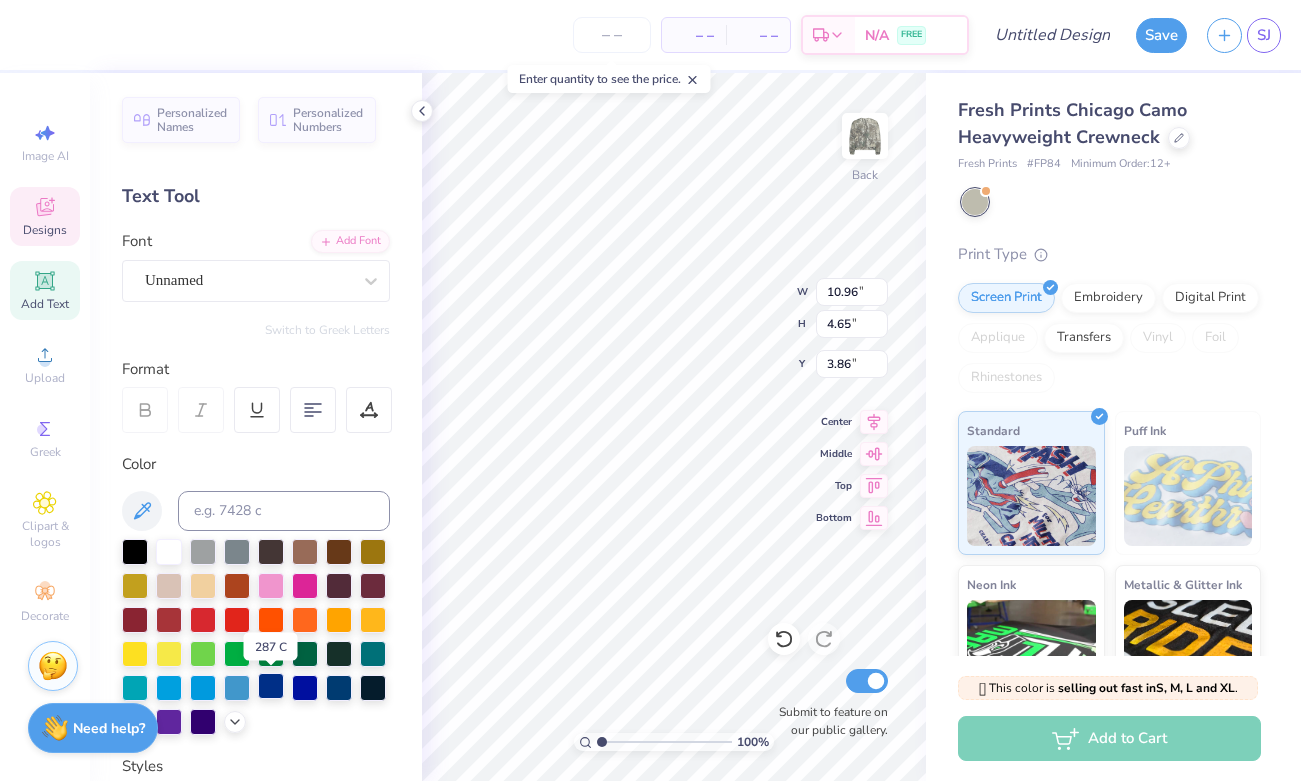 click at bounding box center (271, 686) 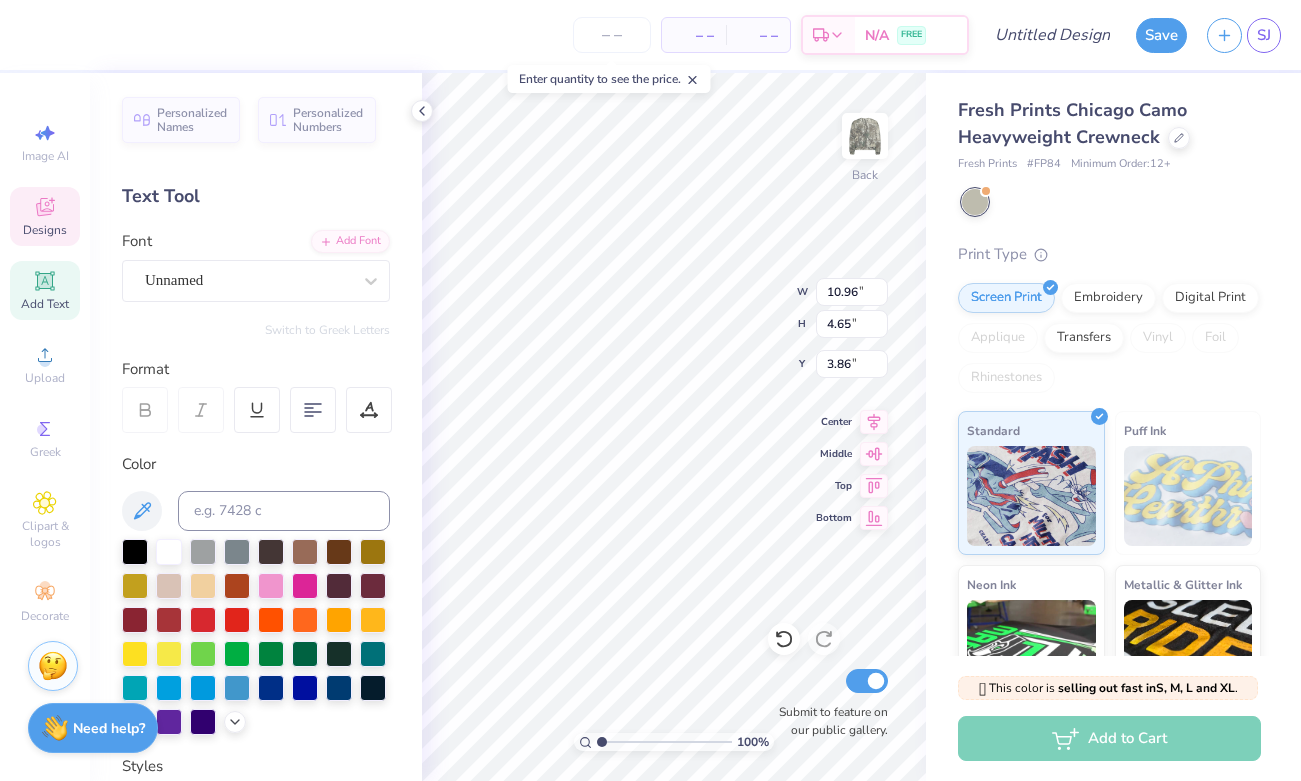 scroll, scrollTop: 0, scrollLeft: 0, axis: both 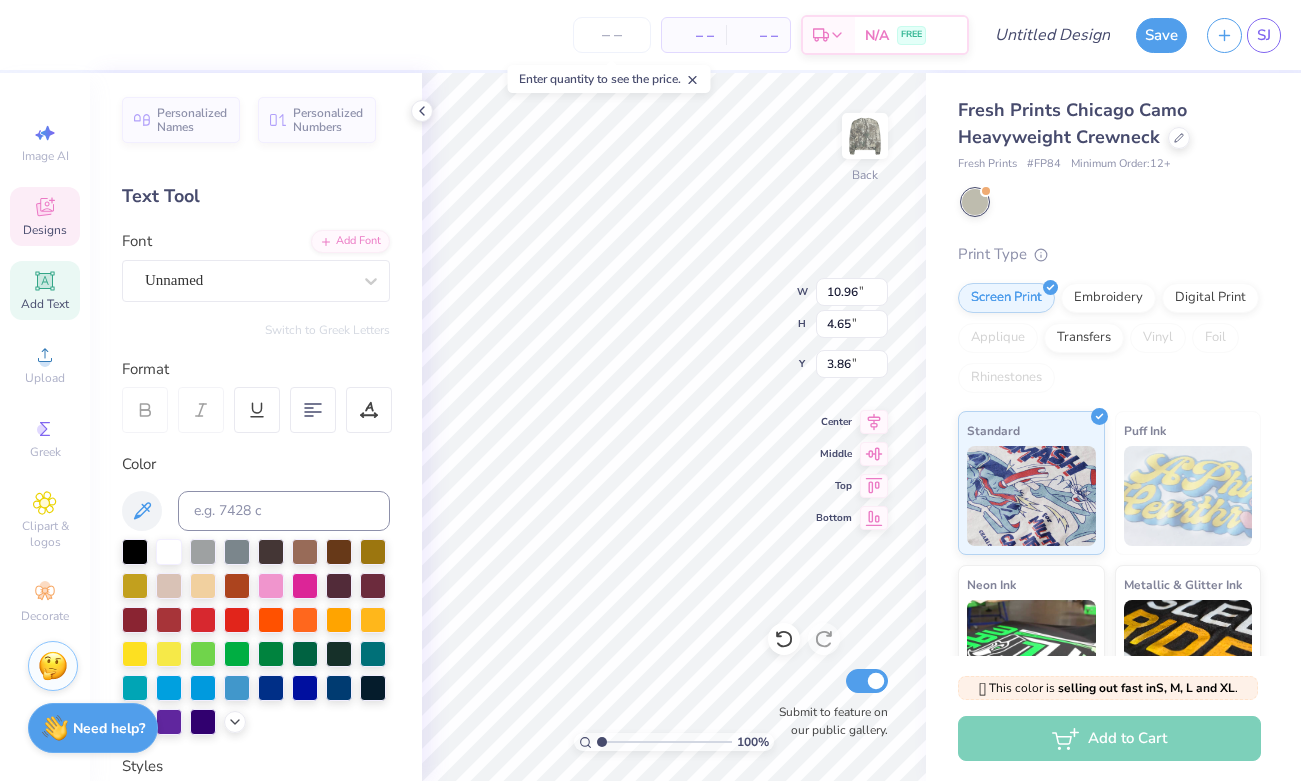 type on "empower" 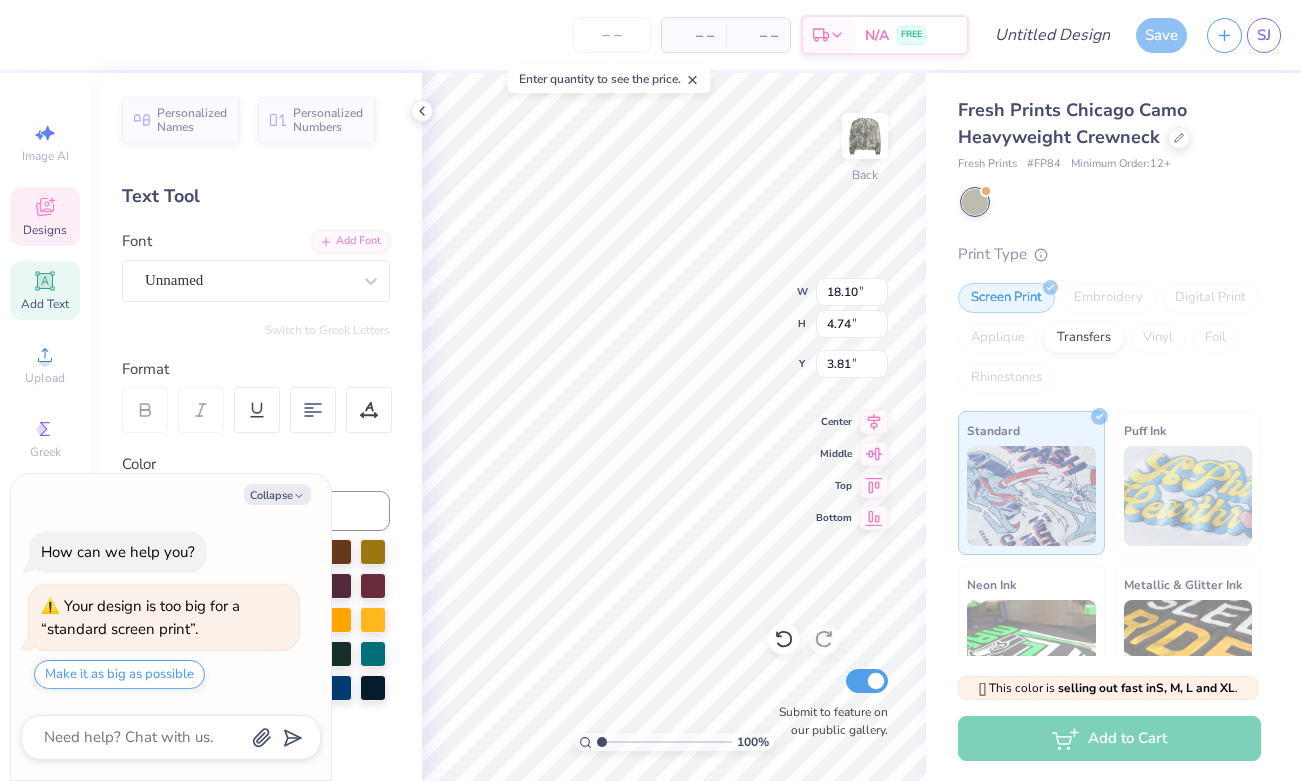 type on "x" 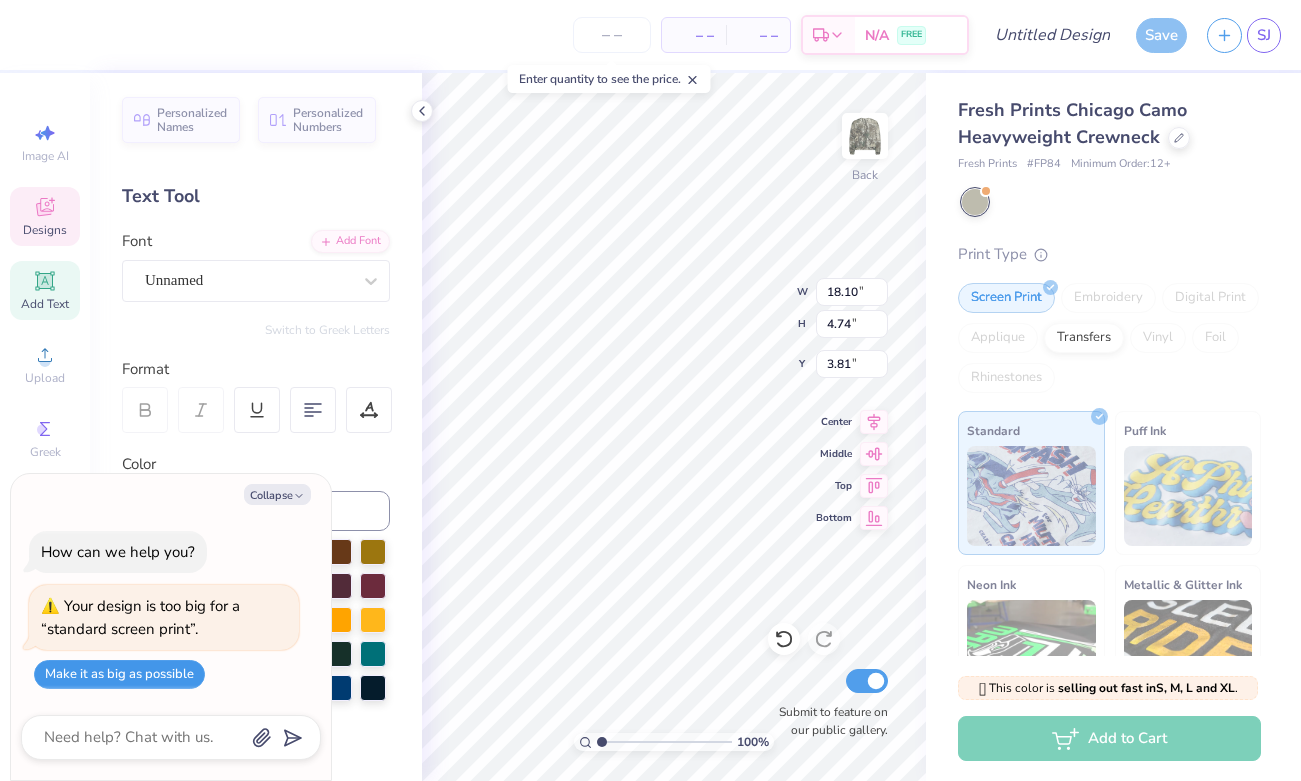 click on "Make it as big as possible" at bounding box center [119, 674] 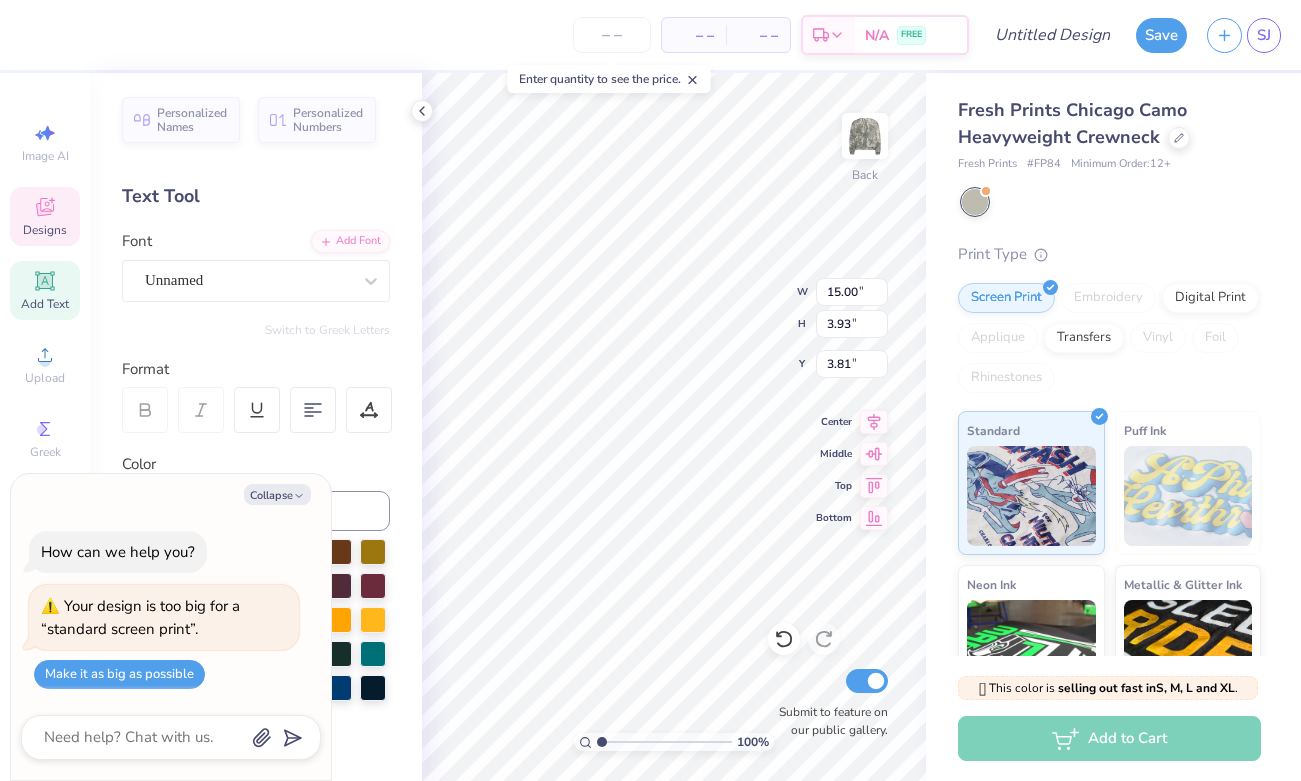 type on "x" 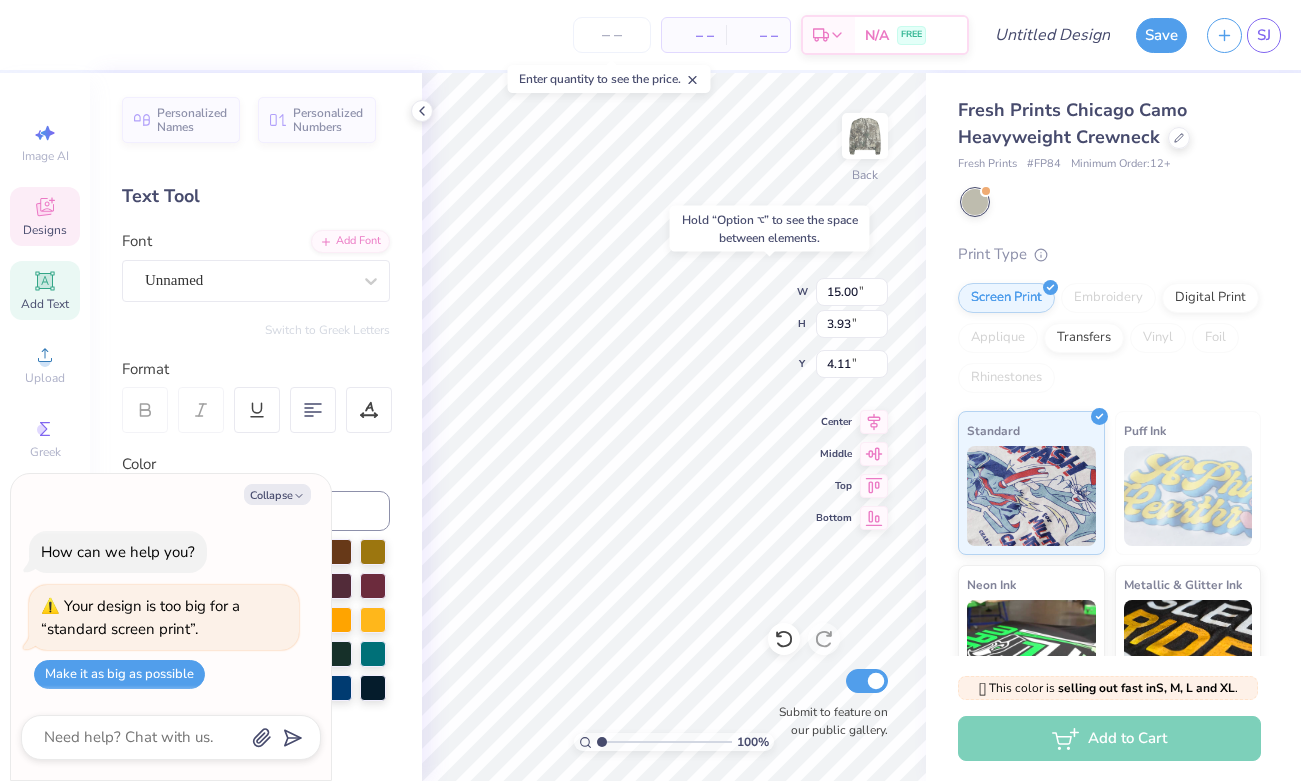 click on "Hold “Option ⌥” to see the space between elements." at bounding box center (770, 229) 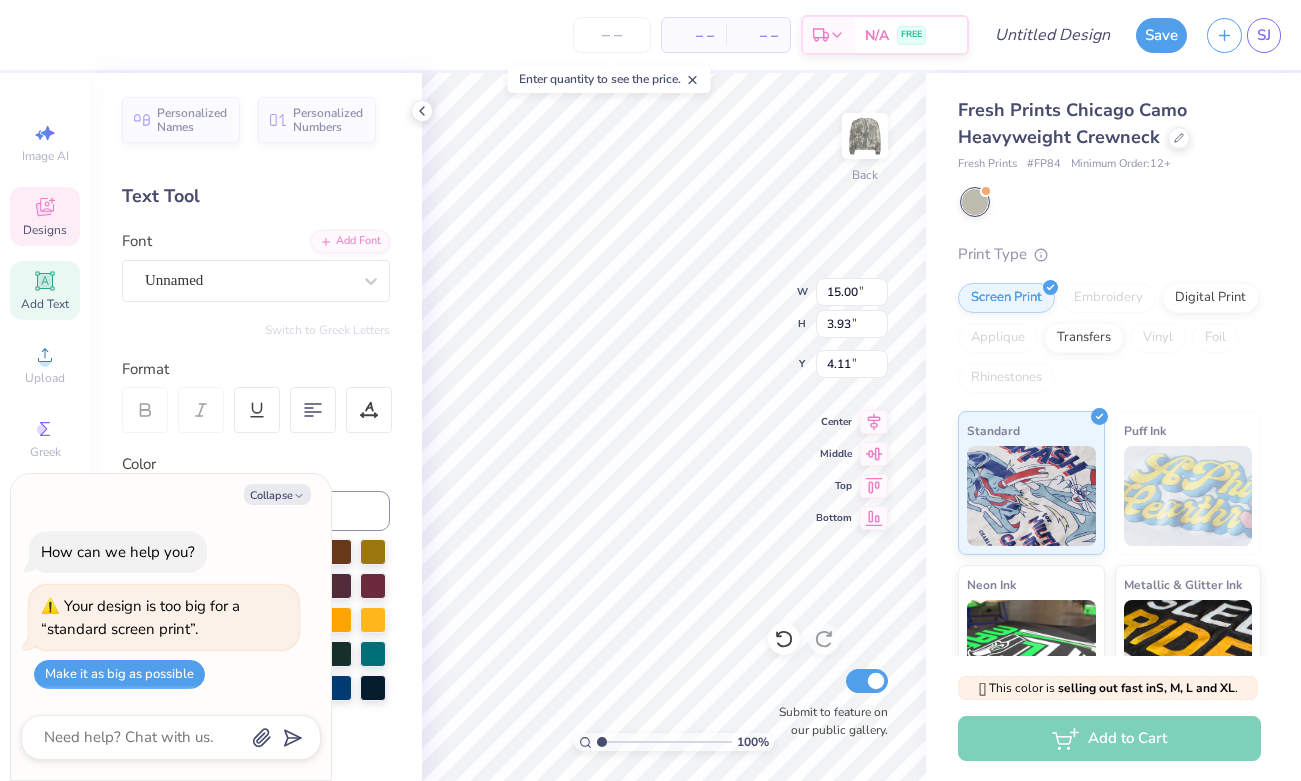 type on "5.51" 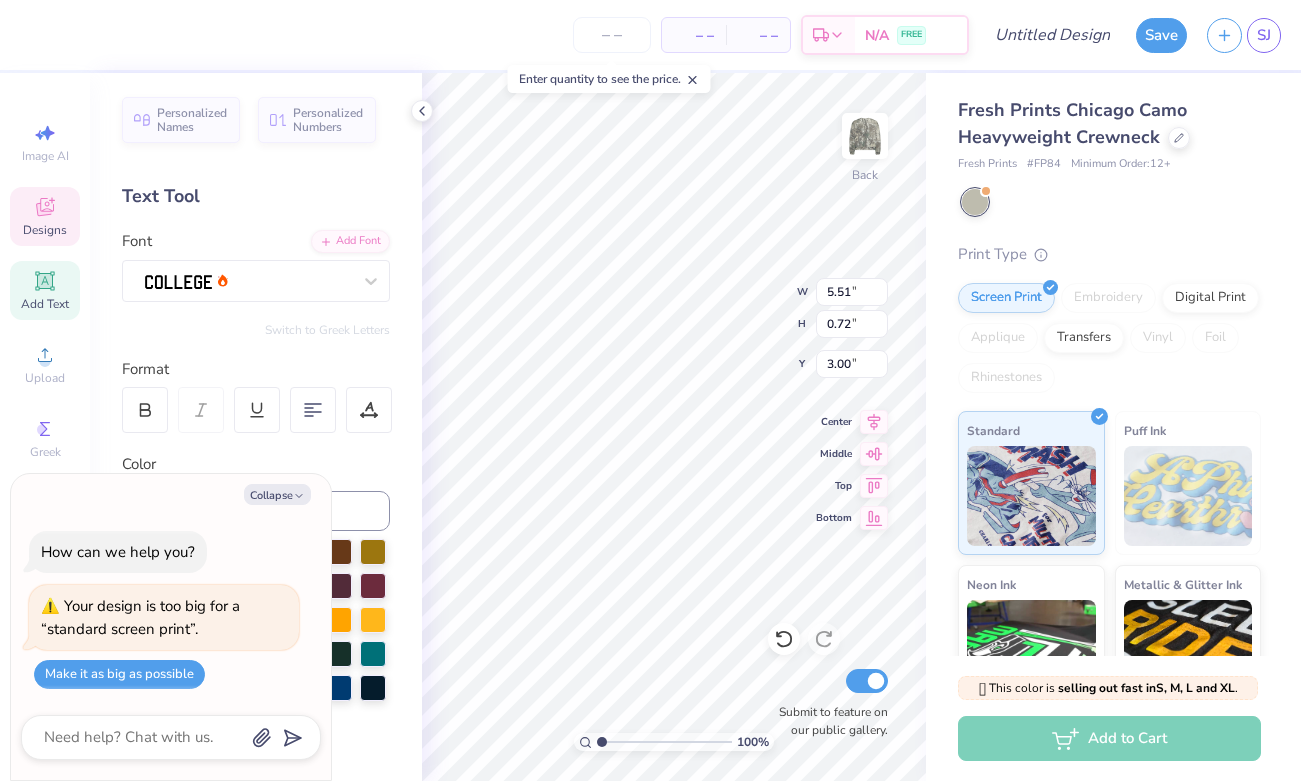 scroll, scrollTop: 0, scrollLeft: 3, axis: horizontal 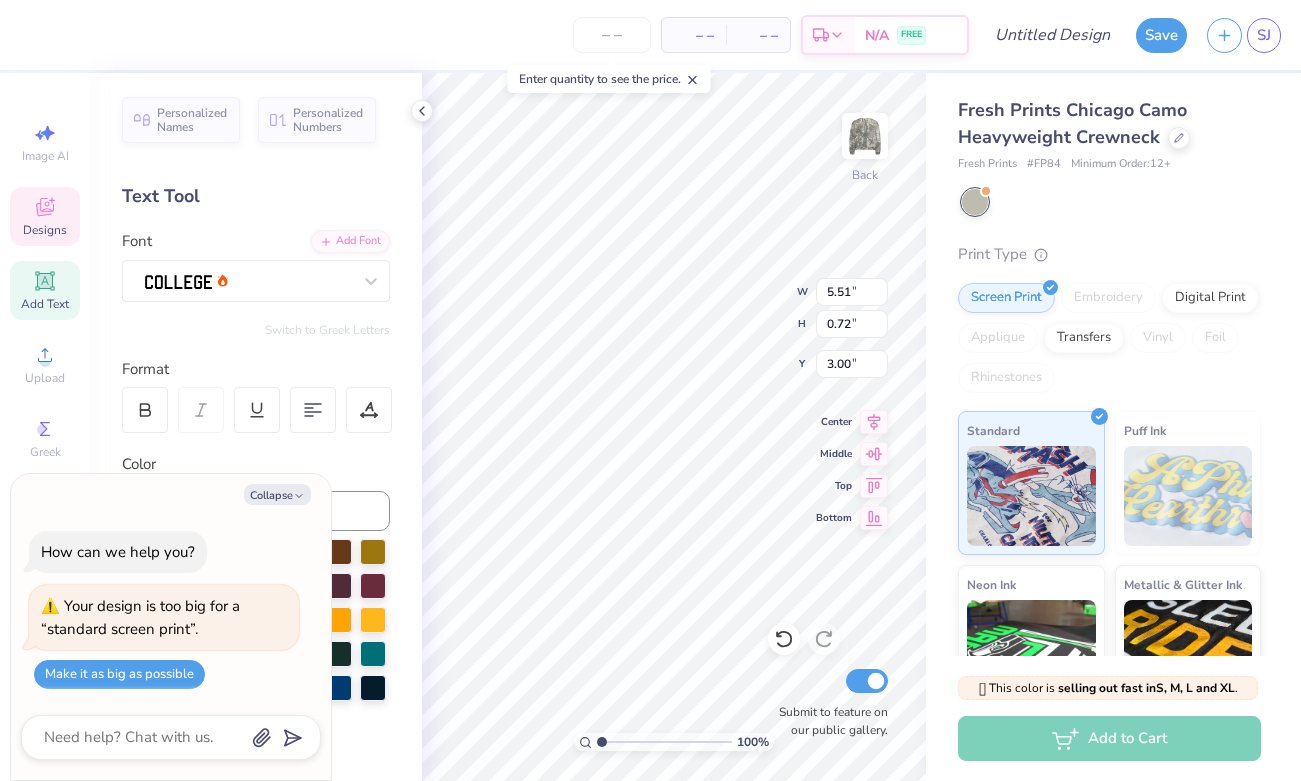type on "x" 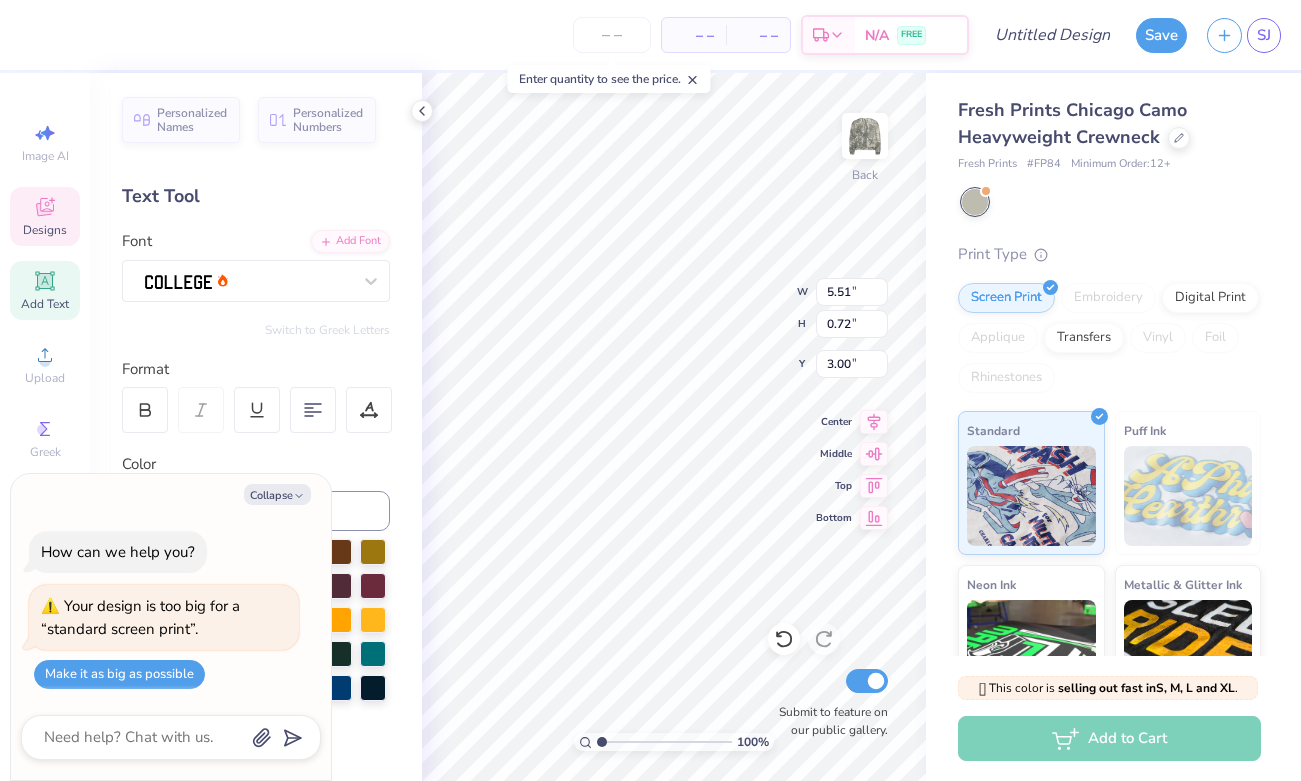 type on "15.00" 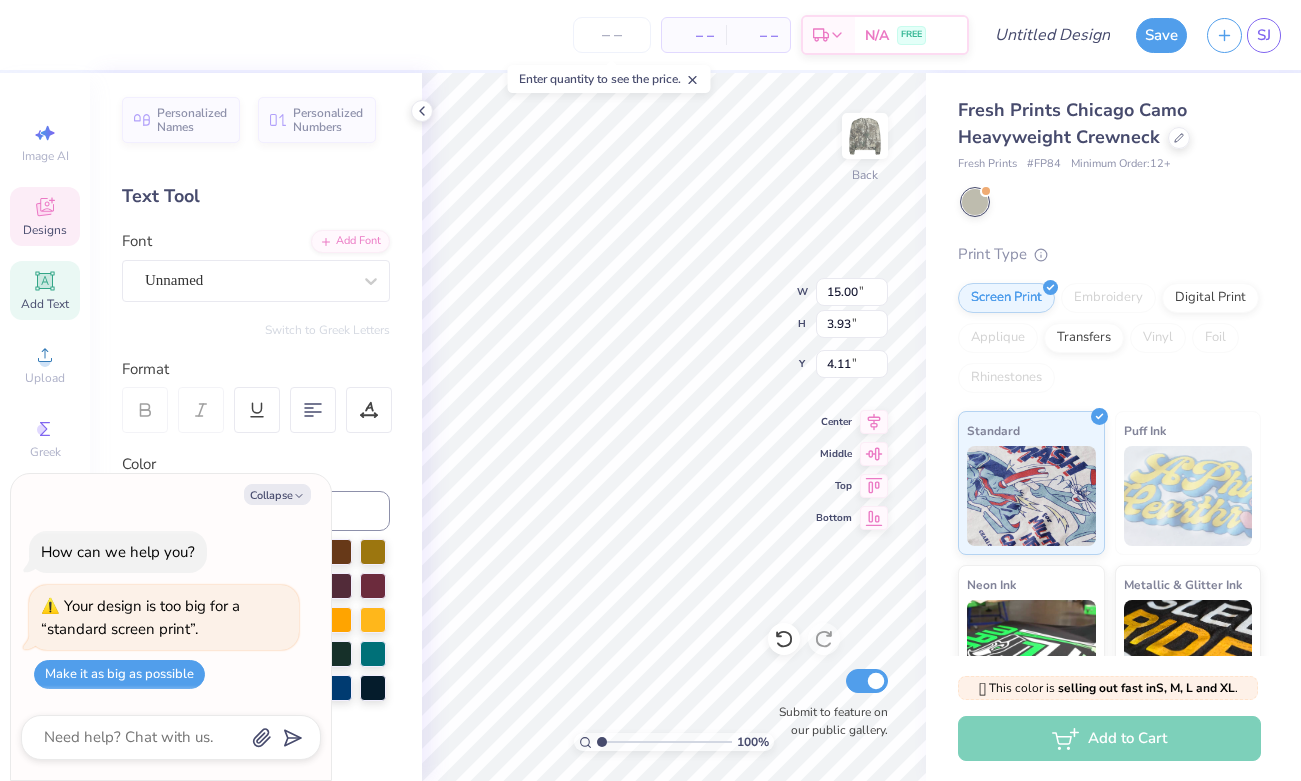 scroll, scrollTop: 0, scrollLeft: 0, axis: both 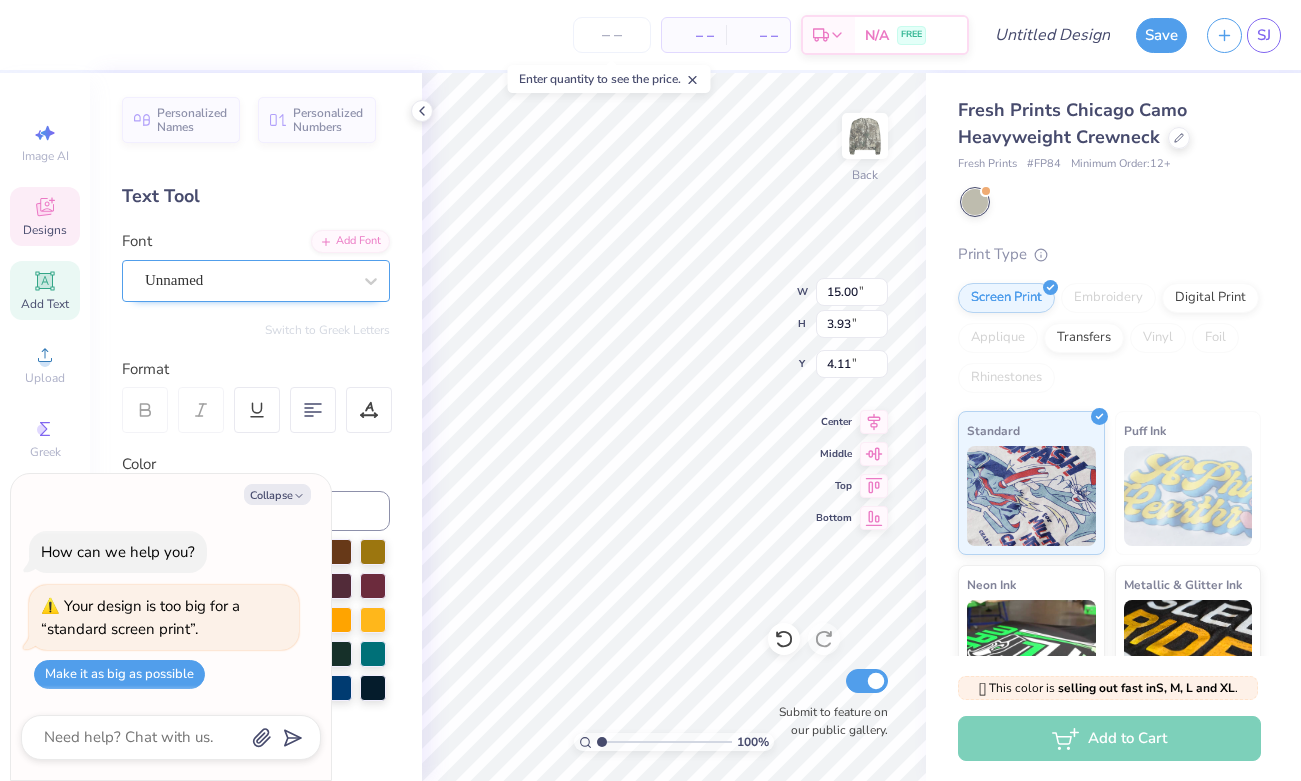 click on "Unnamed" at bounding box center (248, 280) 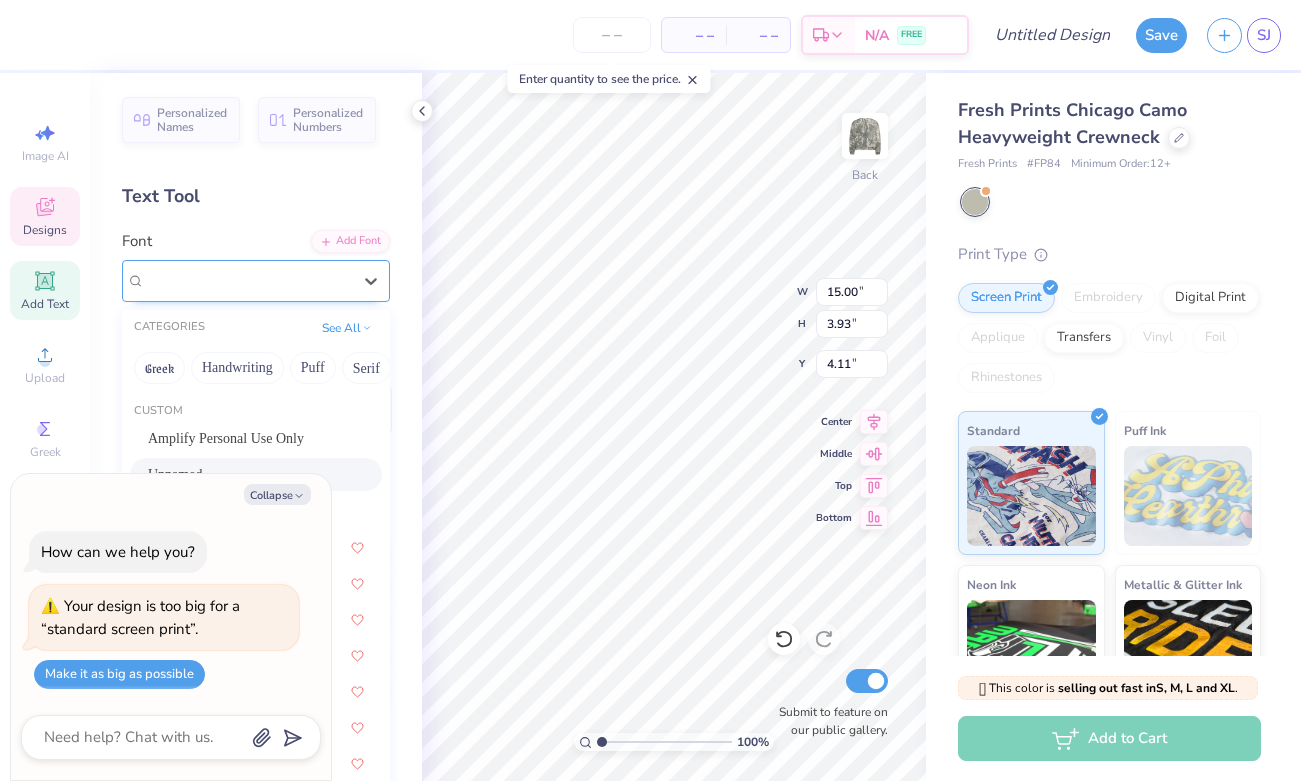 click on "Unnamed" at bounding box center [248, 280] 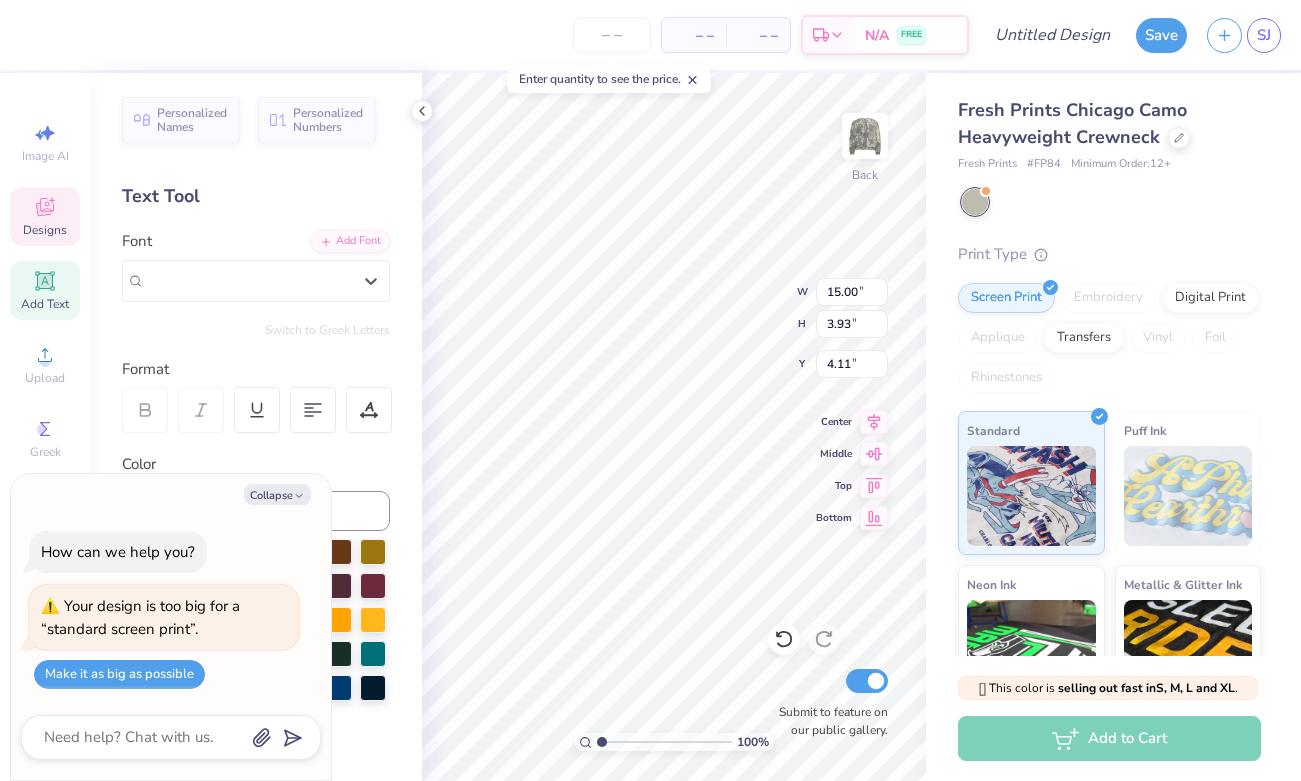 click on "Collapse" at bounding box center [277, 494] 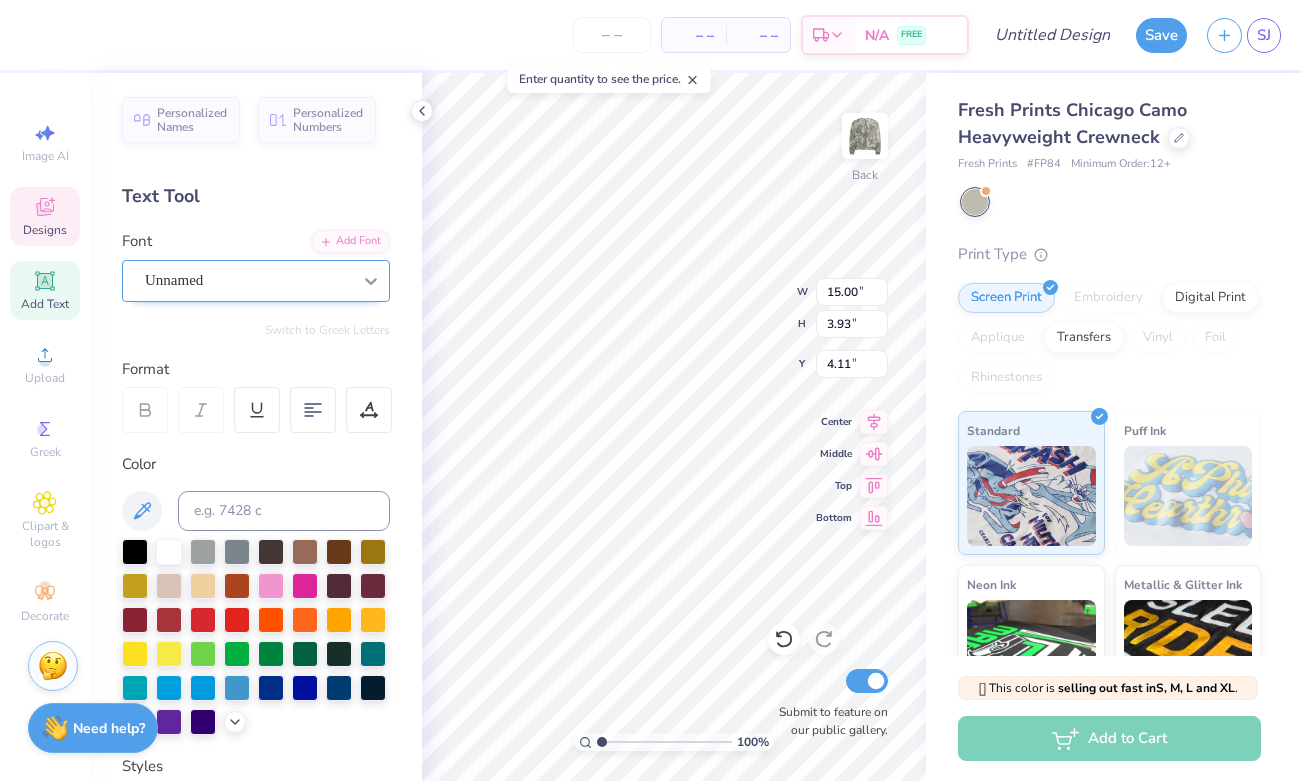 click 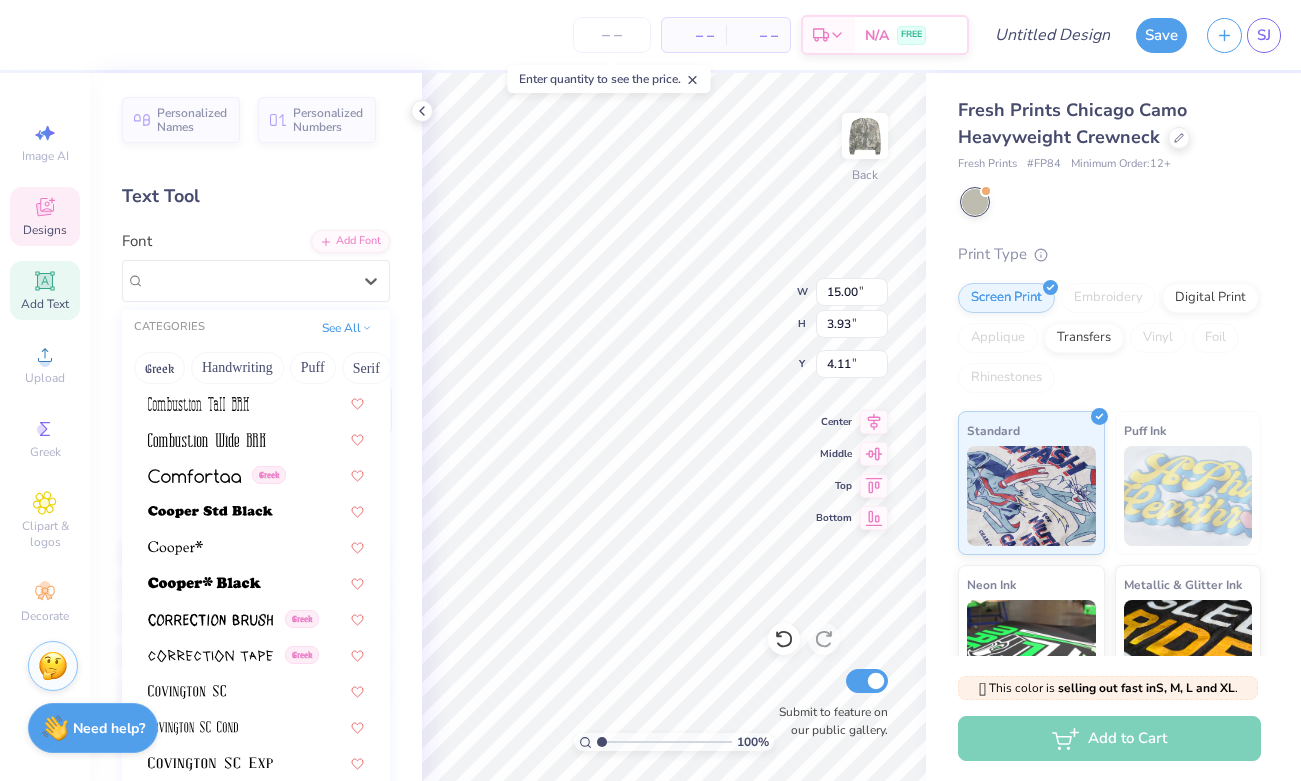 scroll, scrollTop: 3278, scrollLeft: 0, axis: vertical 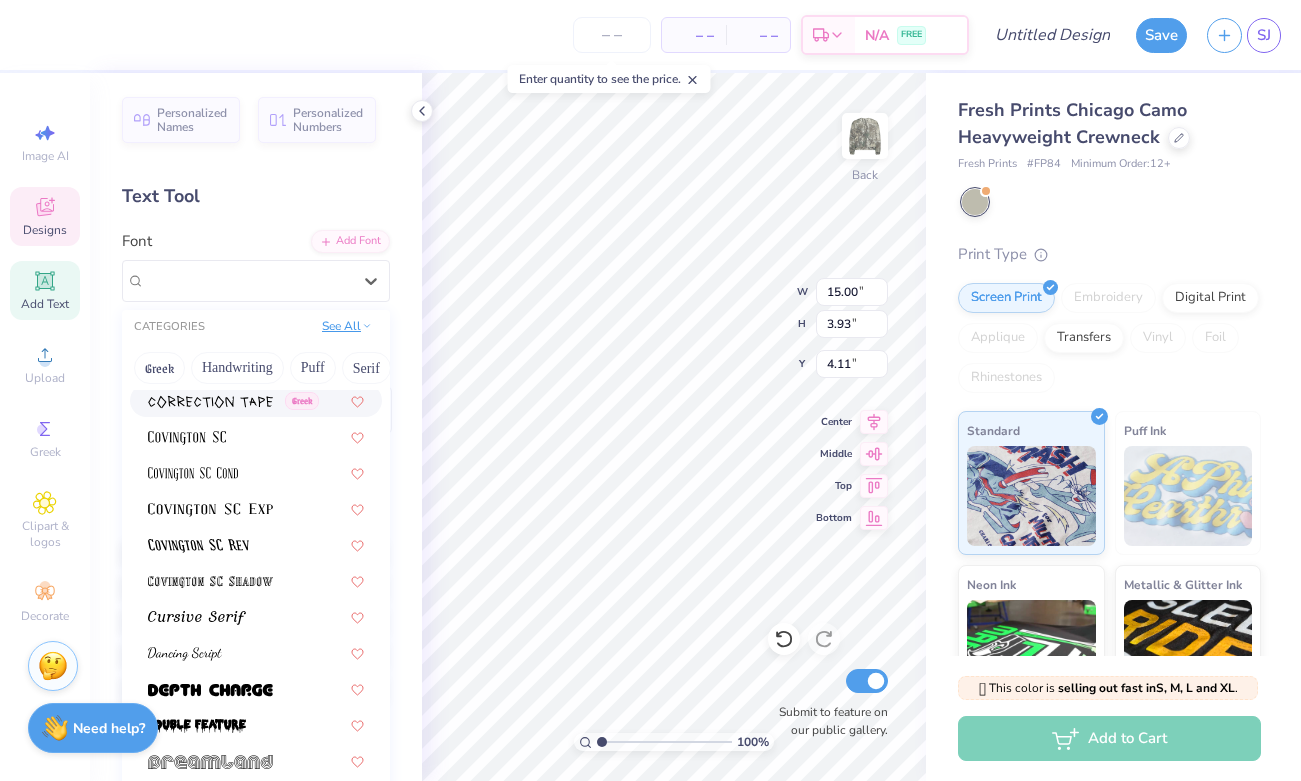 click on "See All" at bounding box center [347, 326] 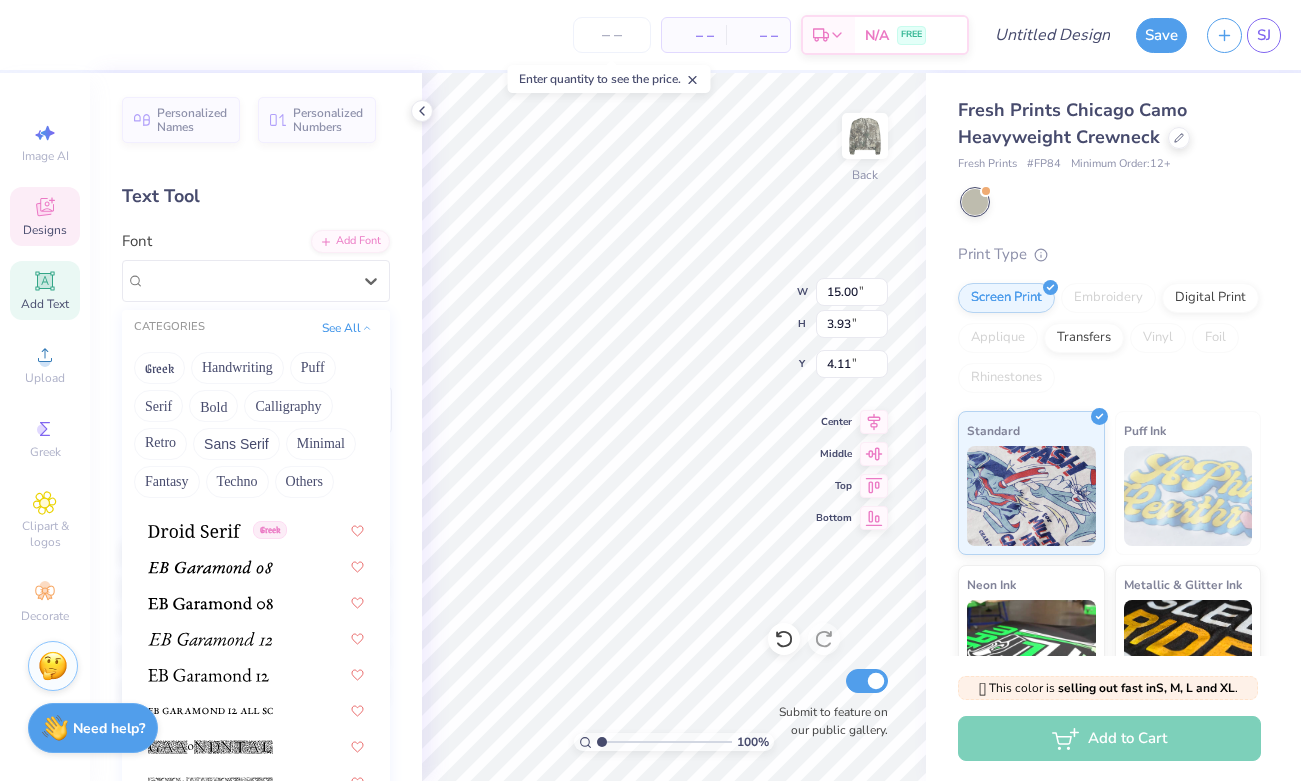 scroll, scrollTop: 3732, scrollLeft: 0, axis: vertical 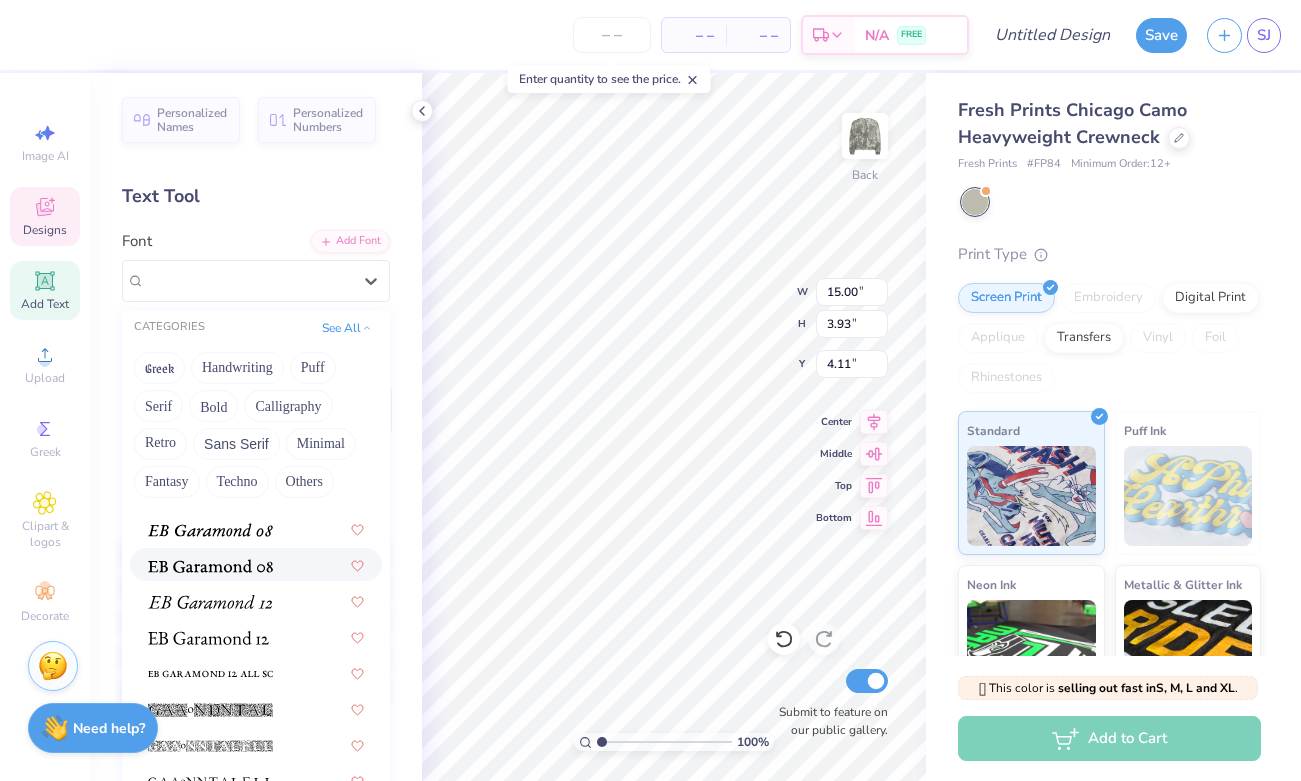 click at bounding box center (210, 566) 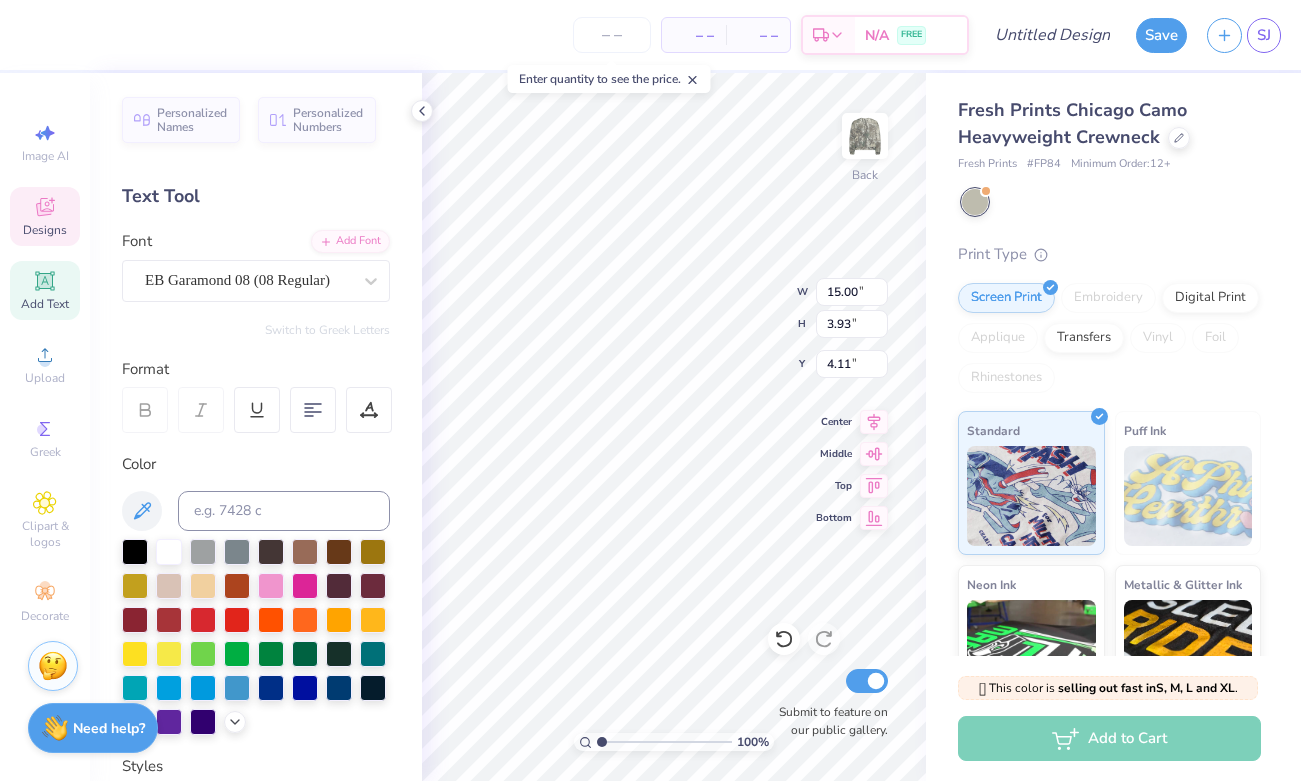 type on "12.84" 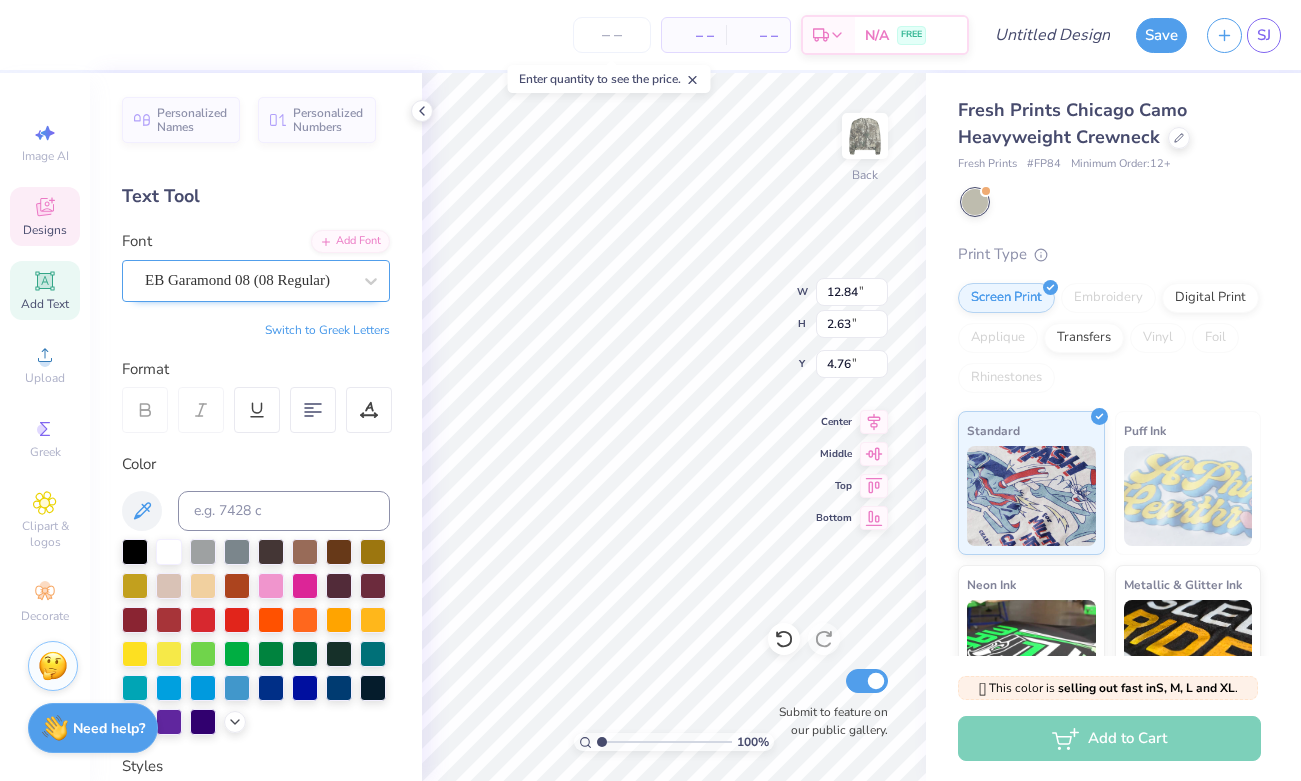 click on "EB Garamond 08 (08 Regular)" at bounding box center (256, 281) 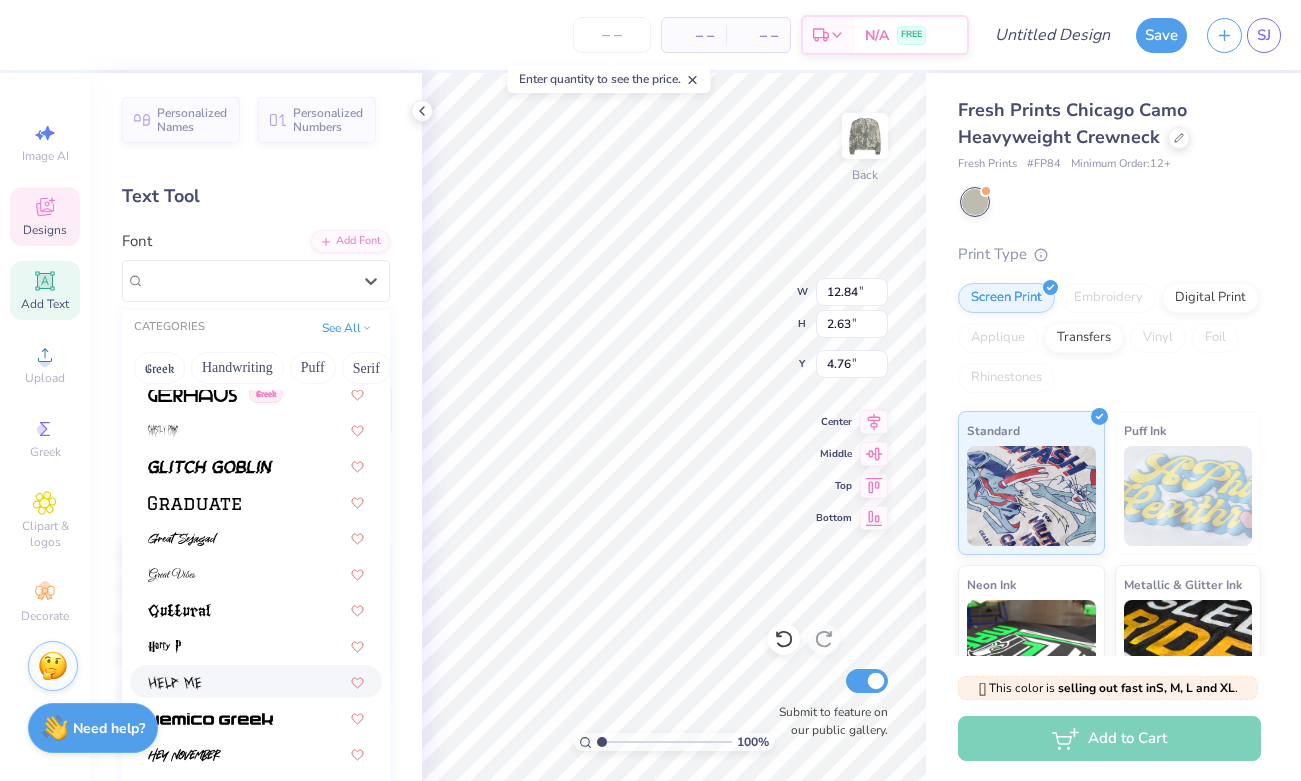 scroll, scrollTop: 4818, scrollLeft: 0, axis: vertical 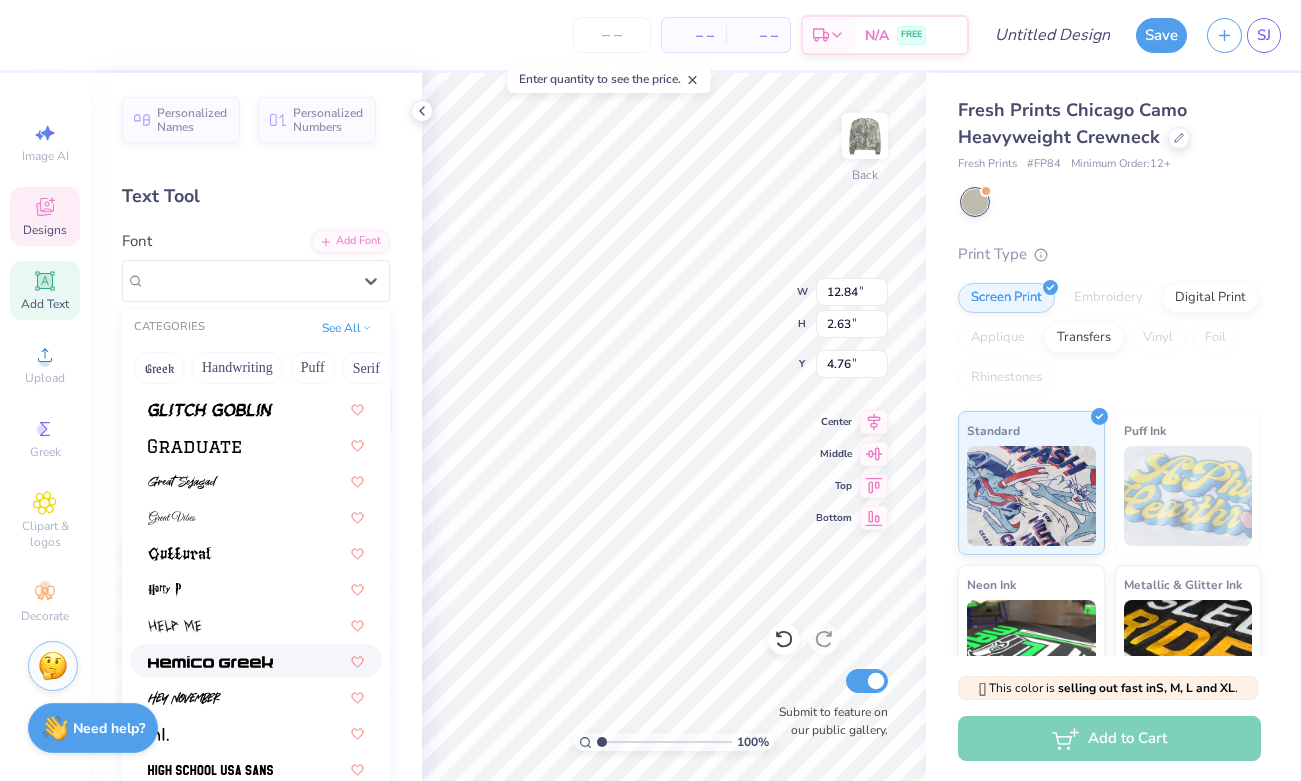 click at bounding box center (210, 662) 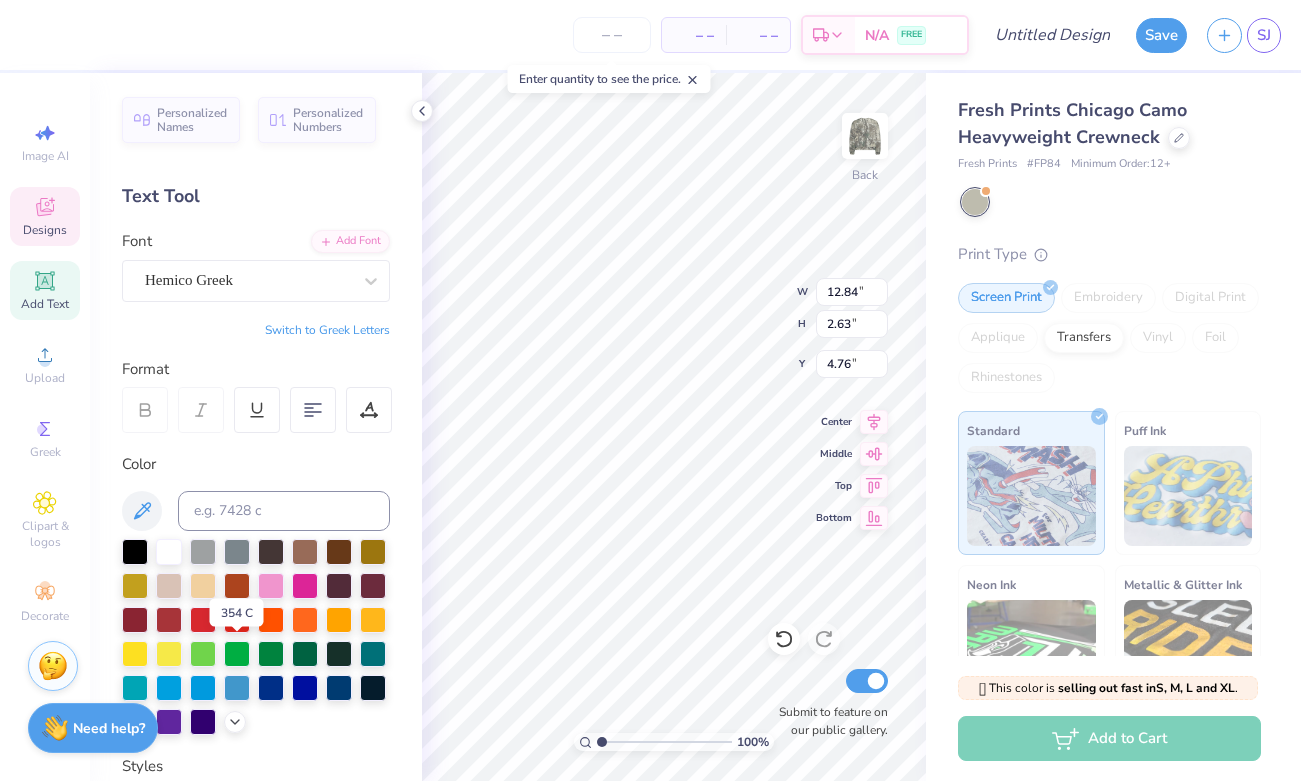 type on "16.60" 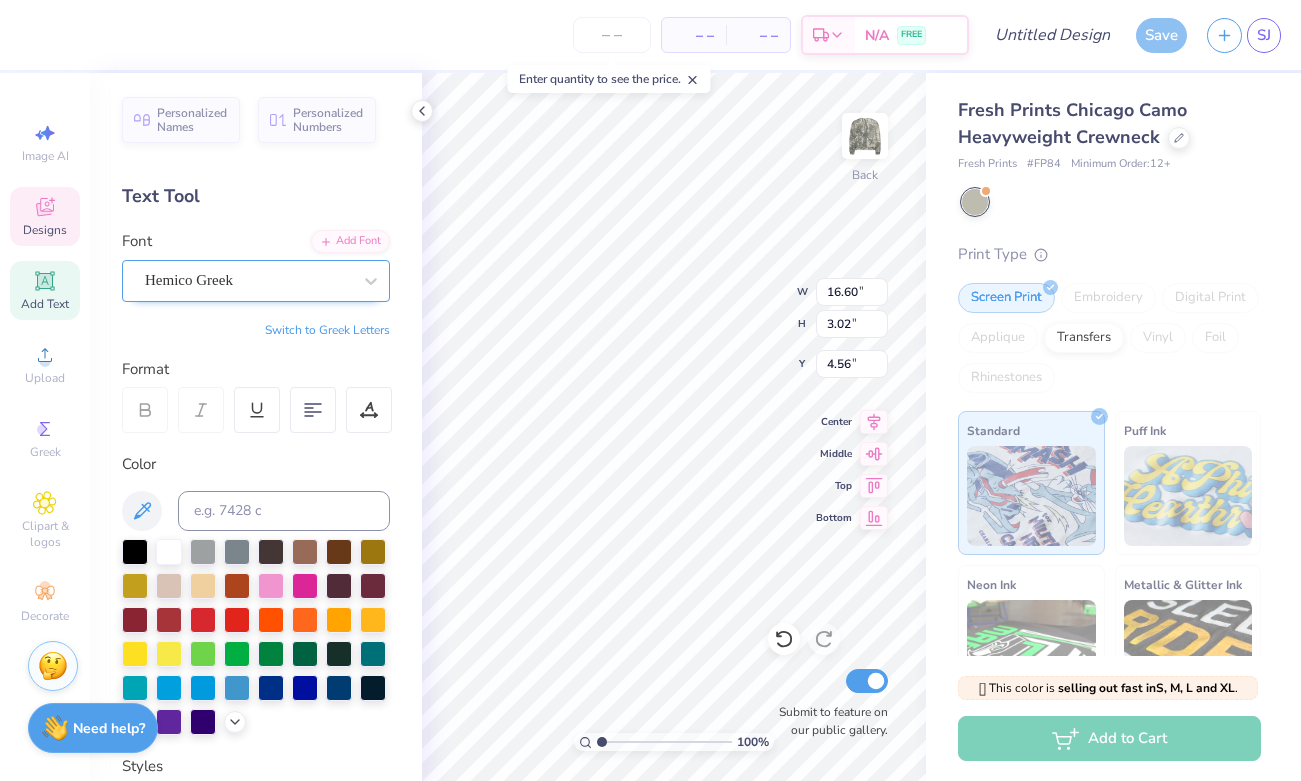 click on "Hemico Greek" at bounding box center (248, 280) 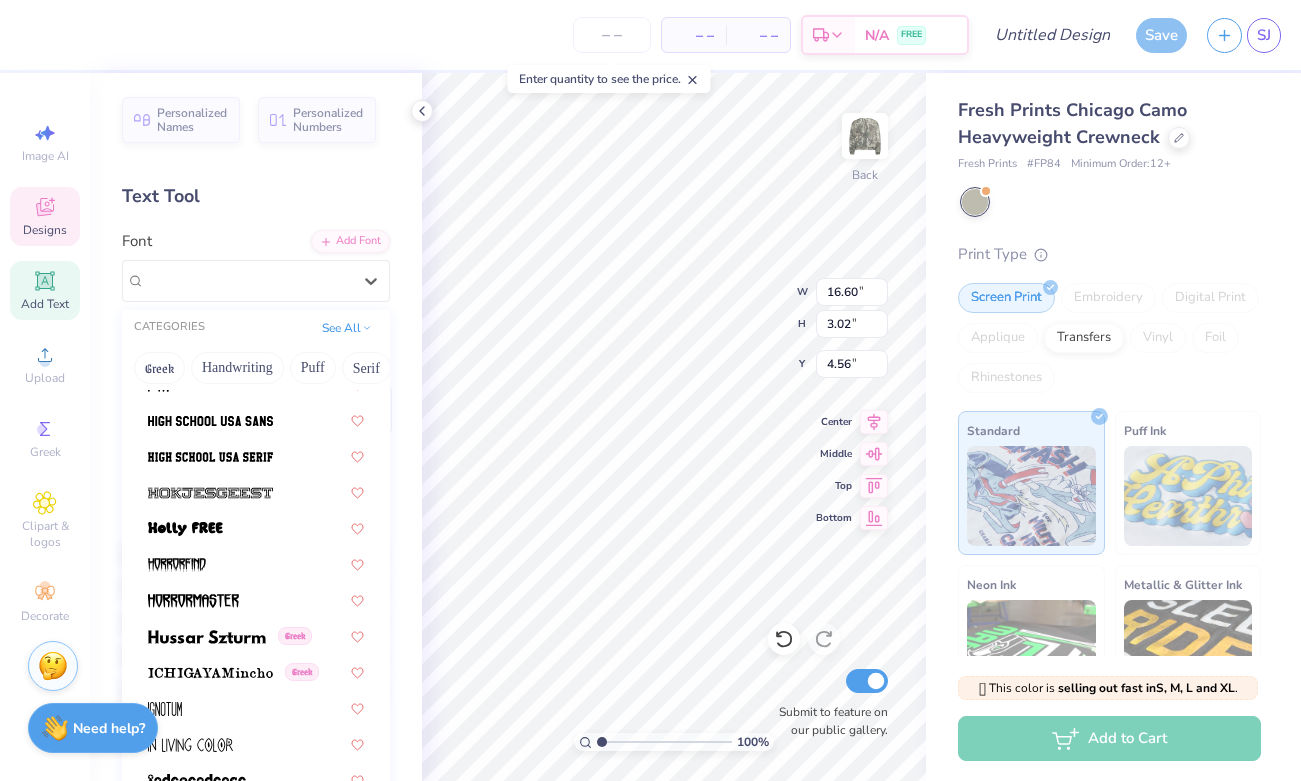 scroll, scrollTop: 5381, scrollLeft: 0, axis: vertical 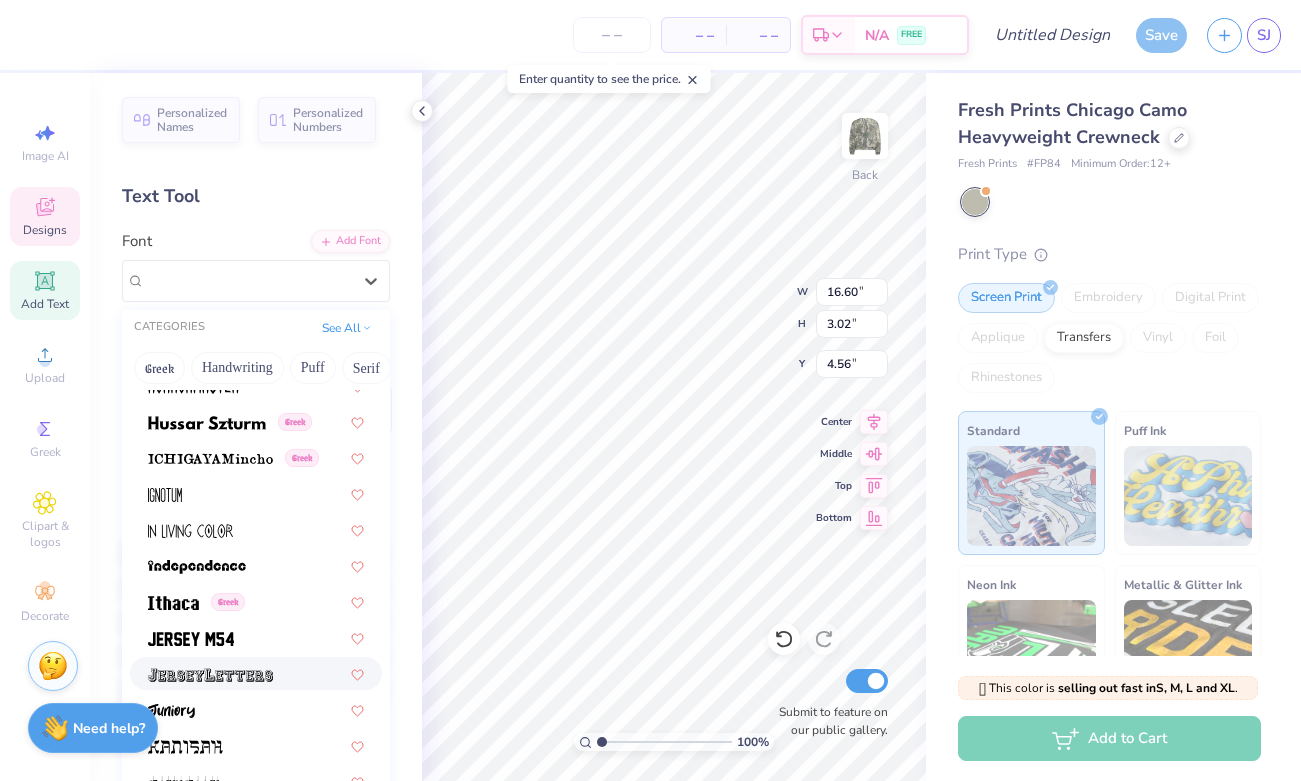 click at bounding box center (210, 675) 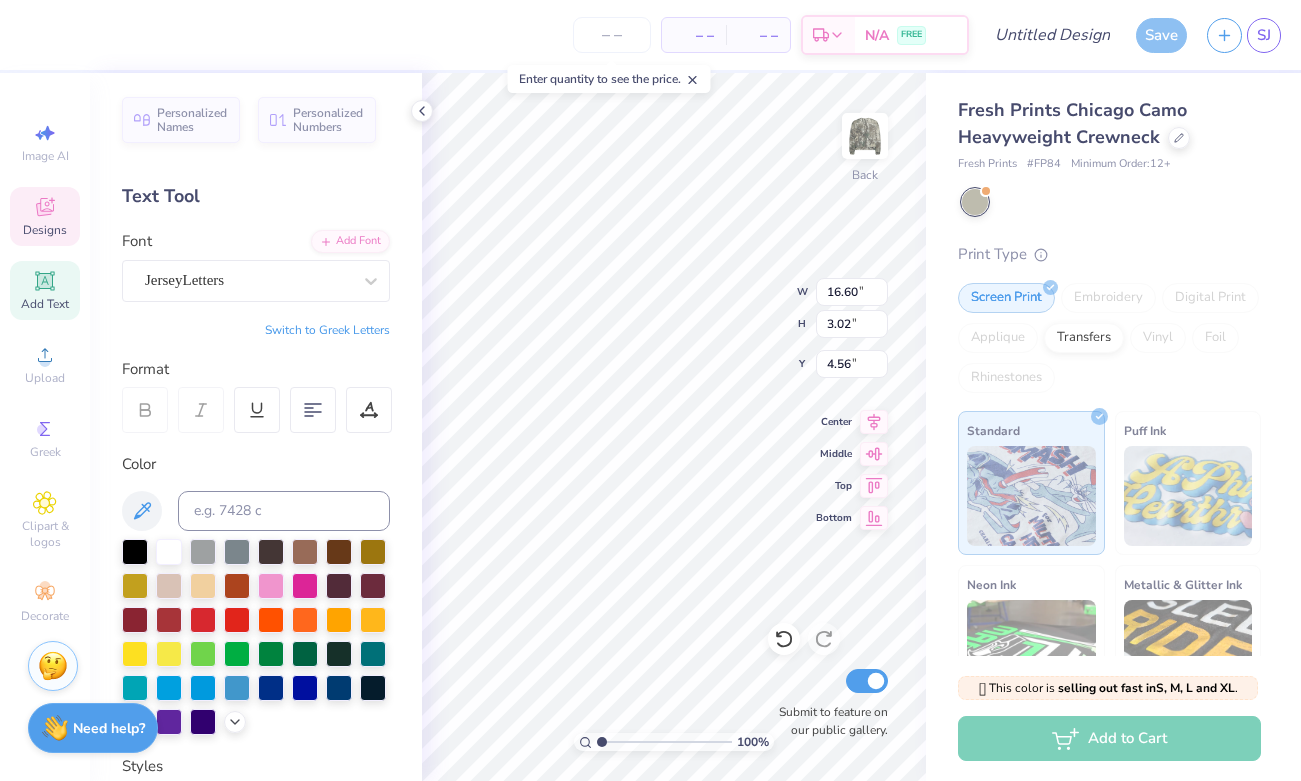 type on "16.84" 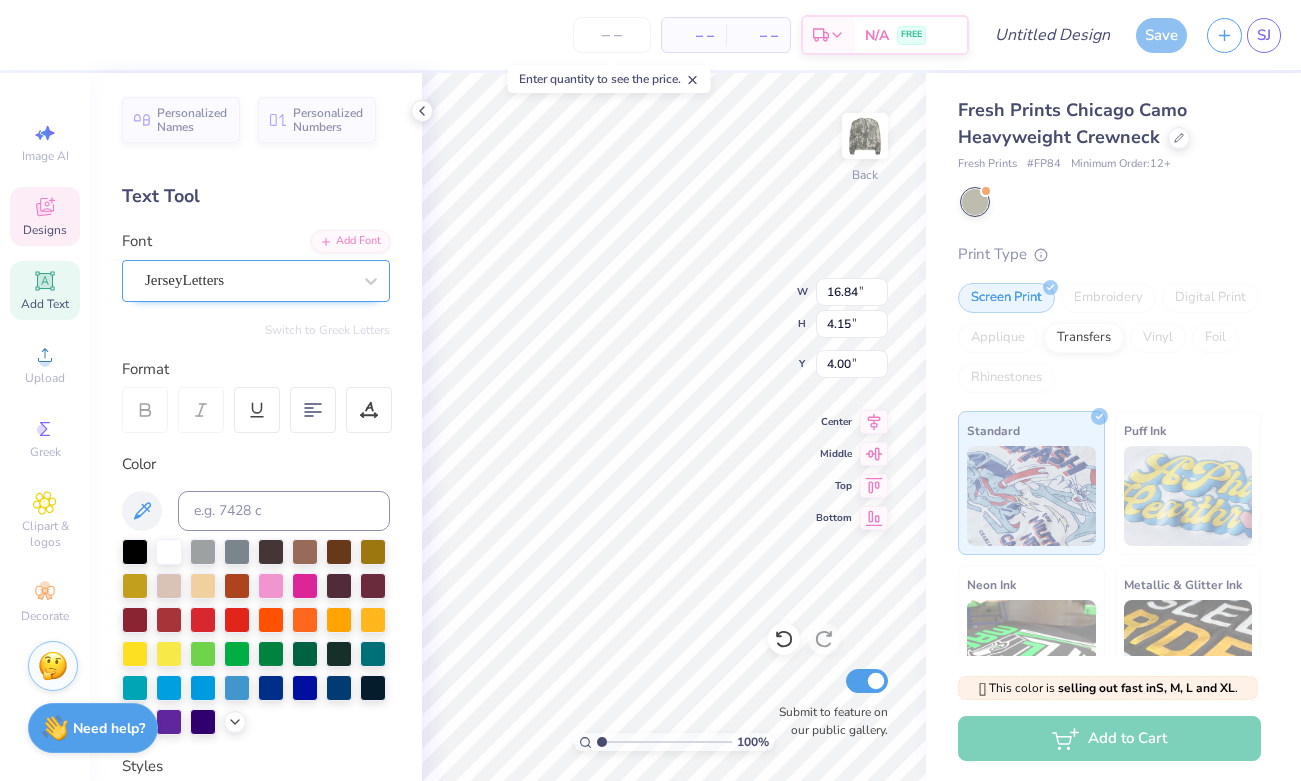click on "JerseyLetters" at bounding box center (248, 280) 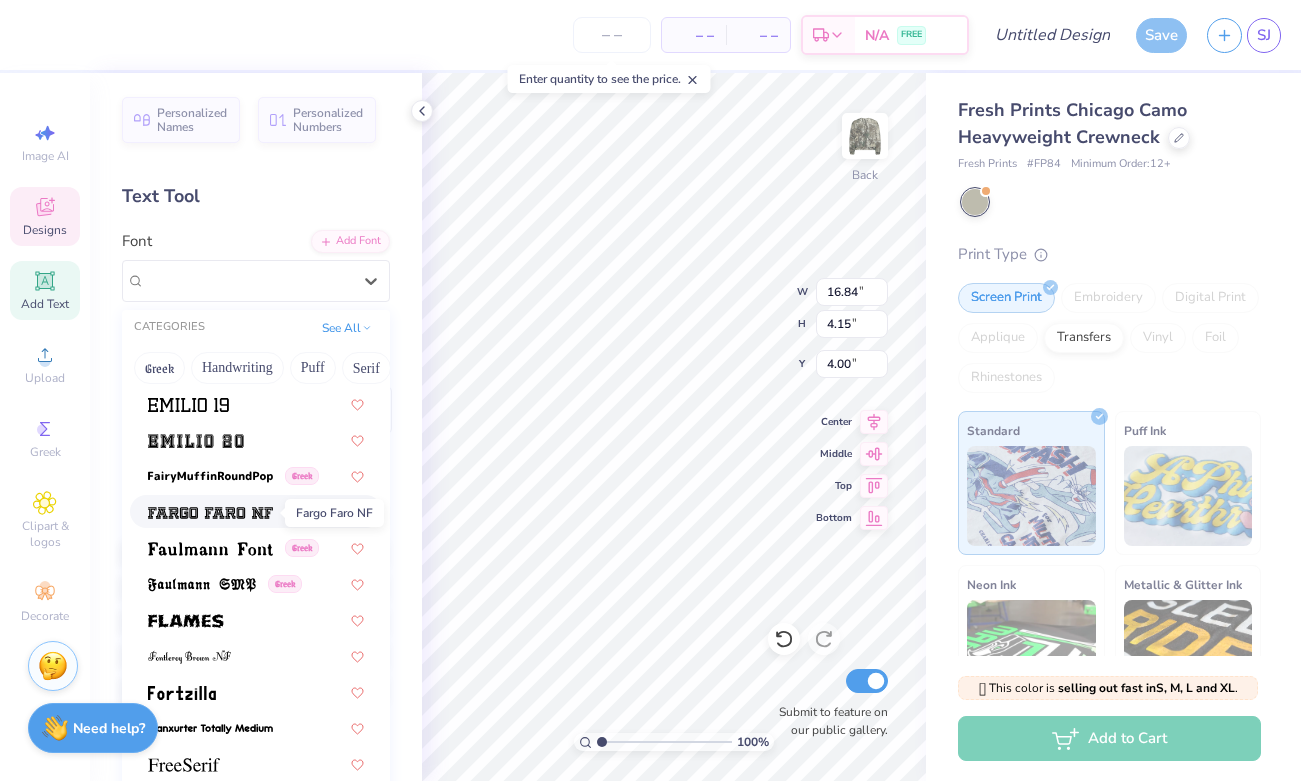 scroll, scrollTop: 4222, scrollLeft: 0, axis: vertical 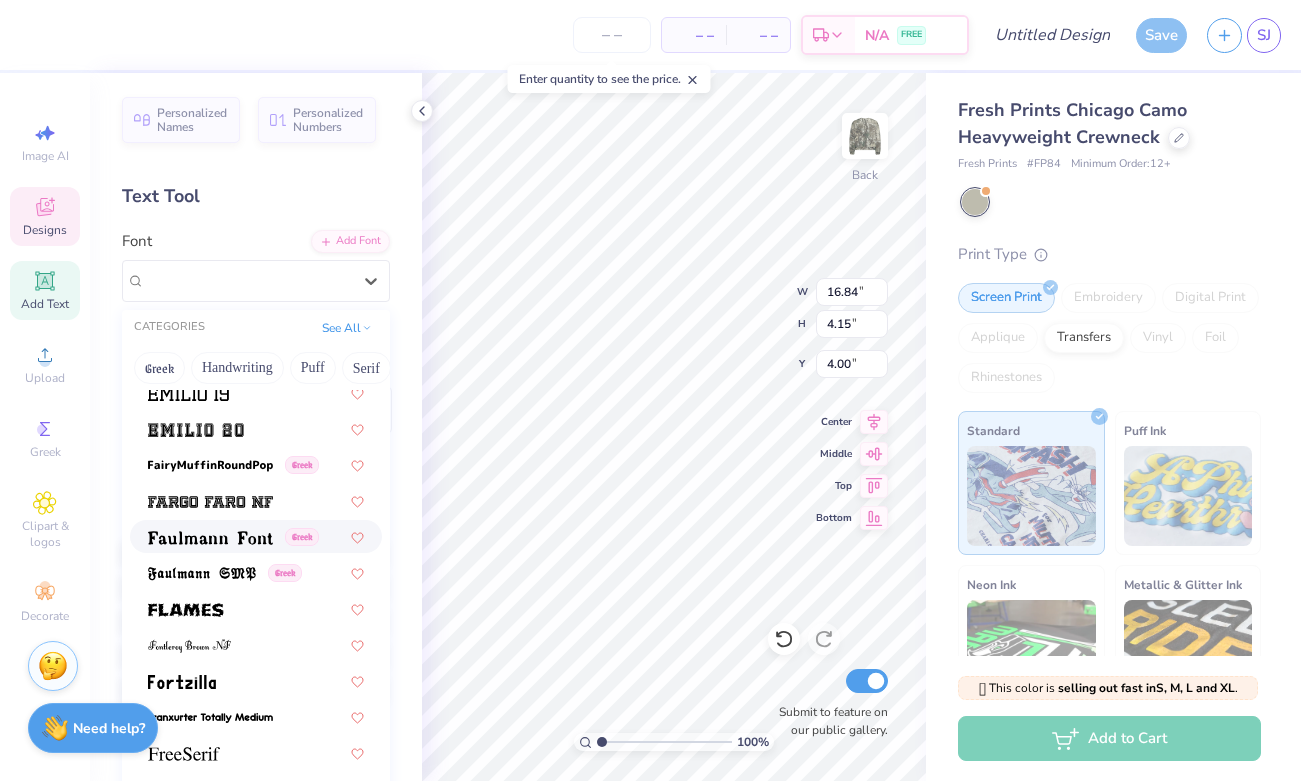 click on "Greek" at bounding box center [256, 536] 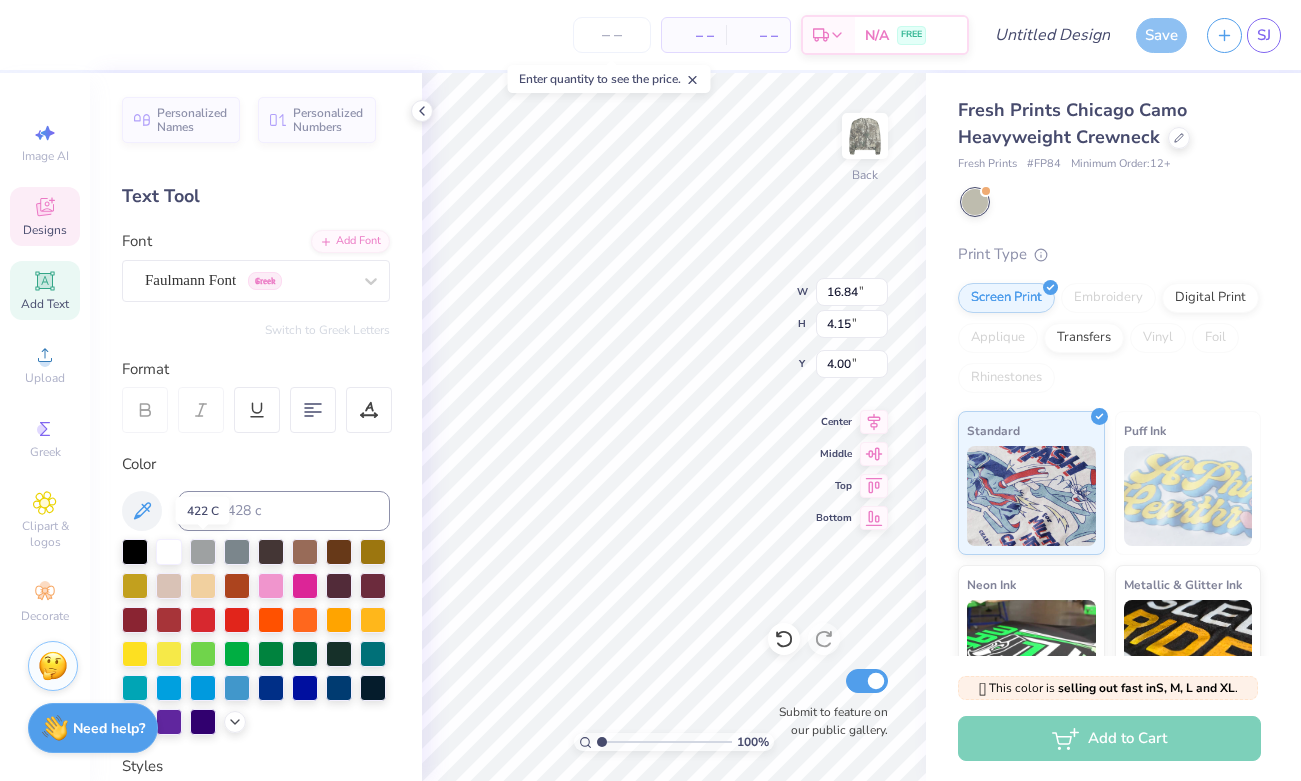 type on "14.18" 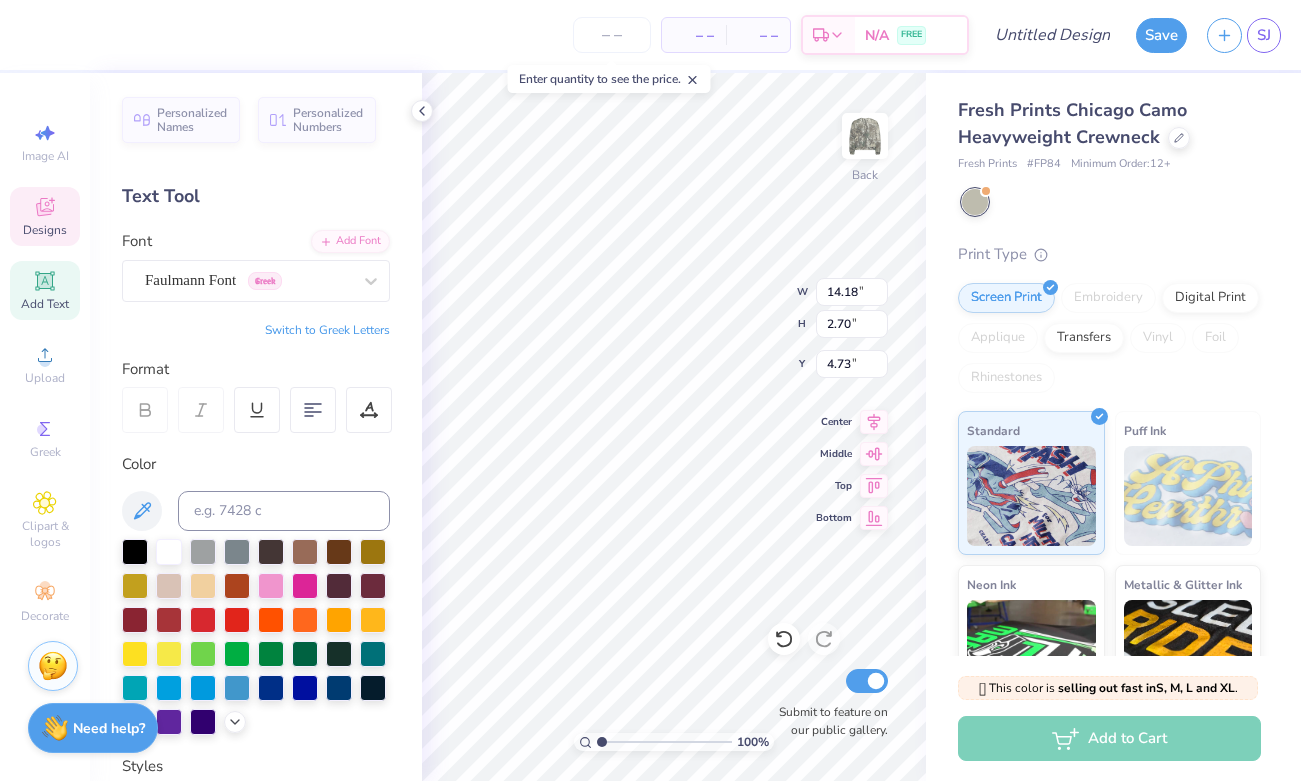 type on "4.72" 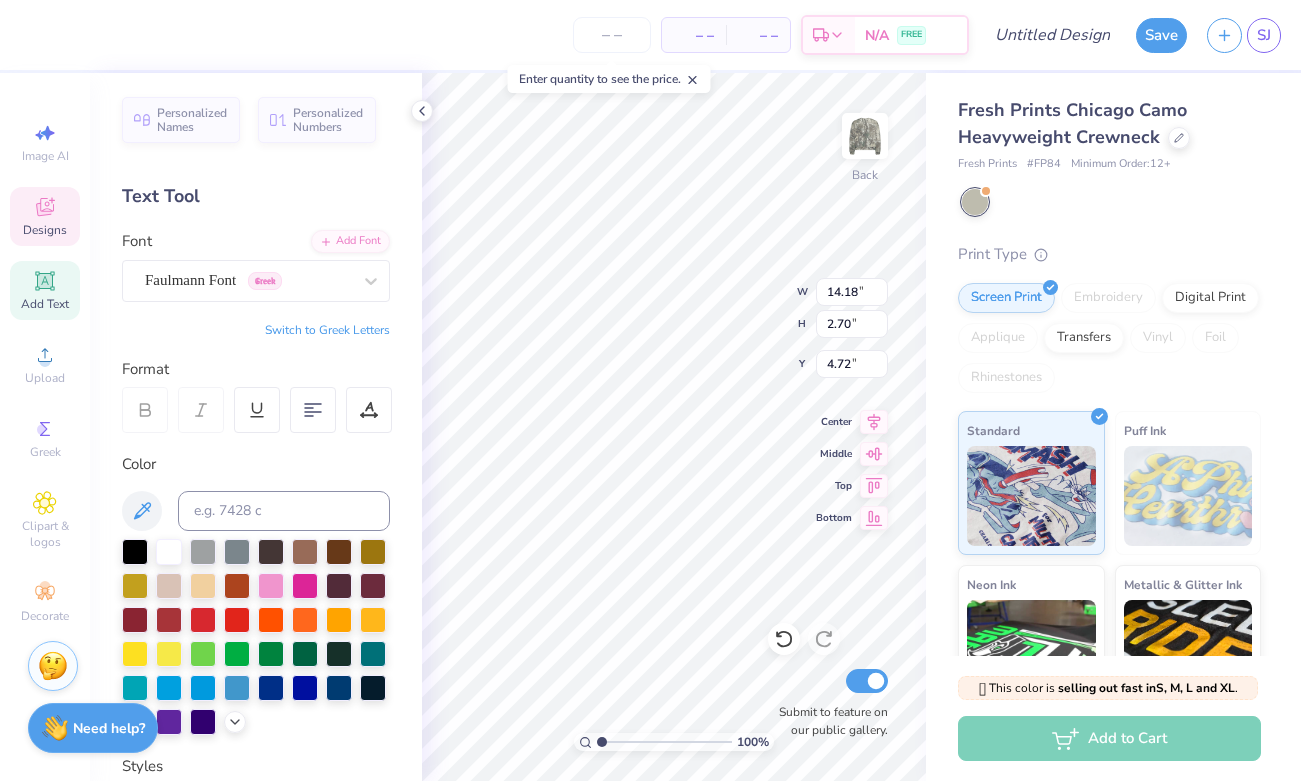 scroll, scrollTop: 0, scrollLeft: 3, axis: horizontal 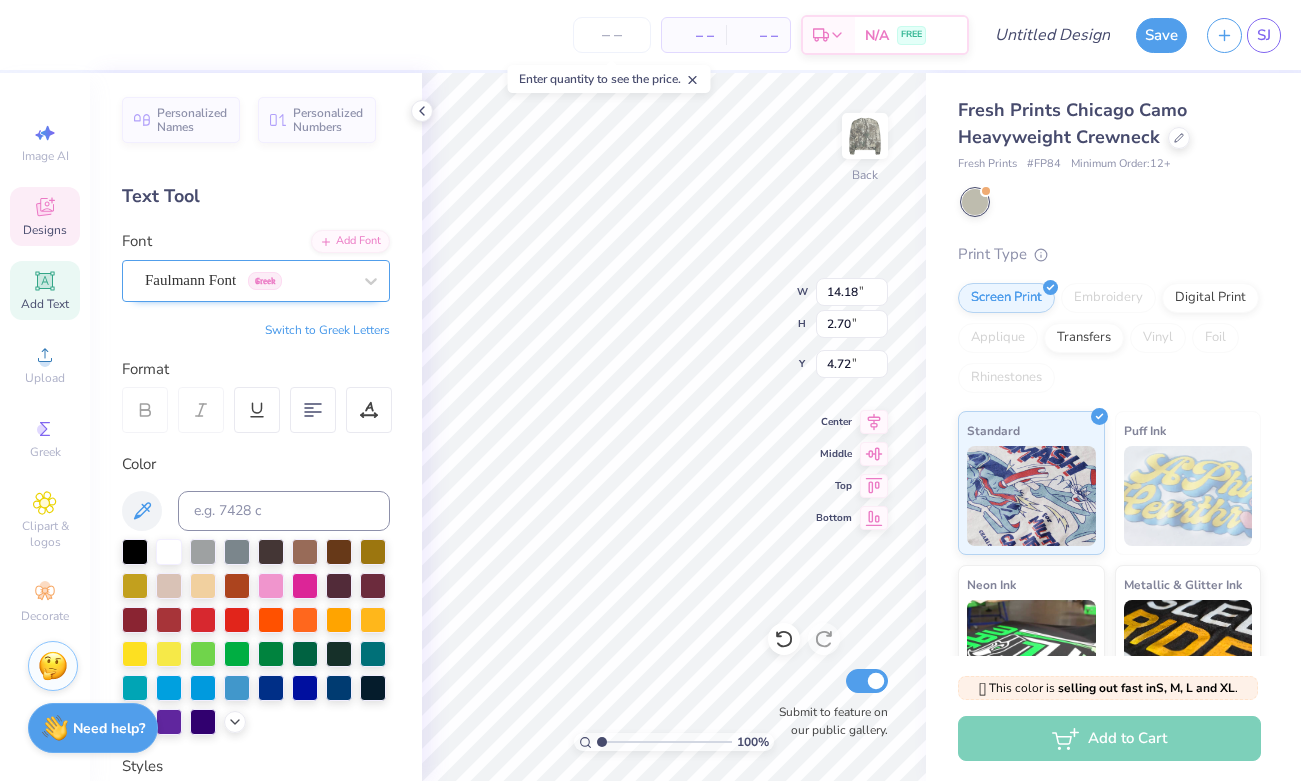 type on "EMPOWER" 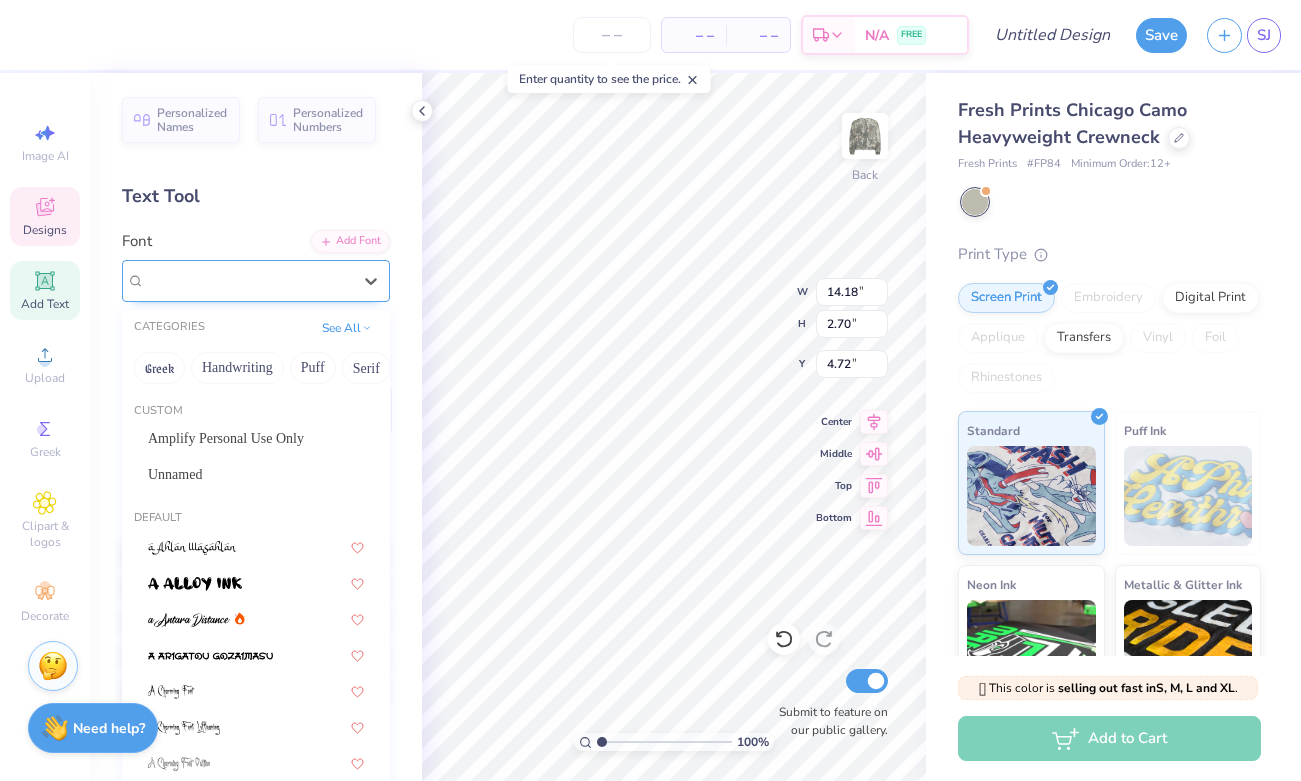click on "Faulmann Font Greek" at bounding box center (248, 280) 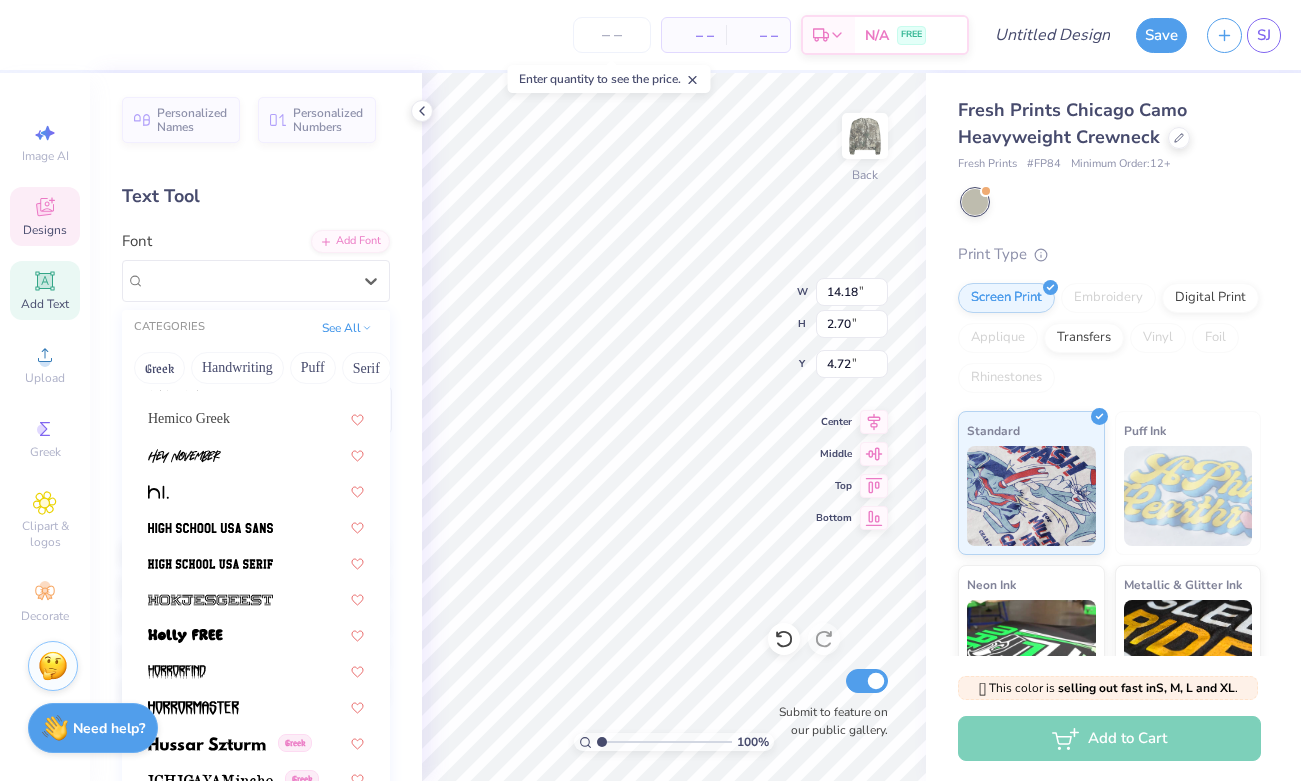 scroll, scrollTop: 5058, scrollLeft: 0, axis: vertical 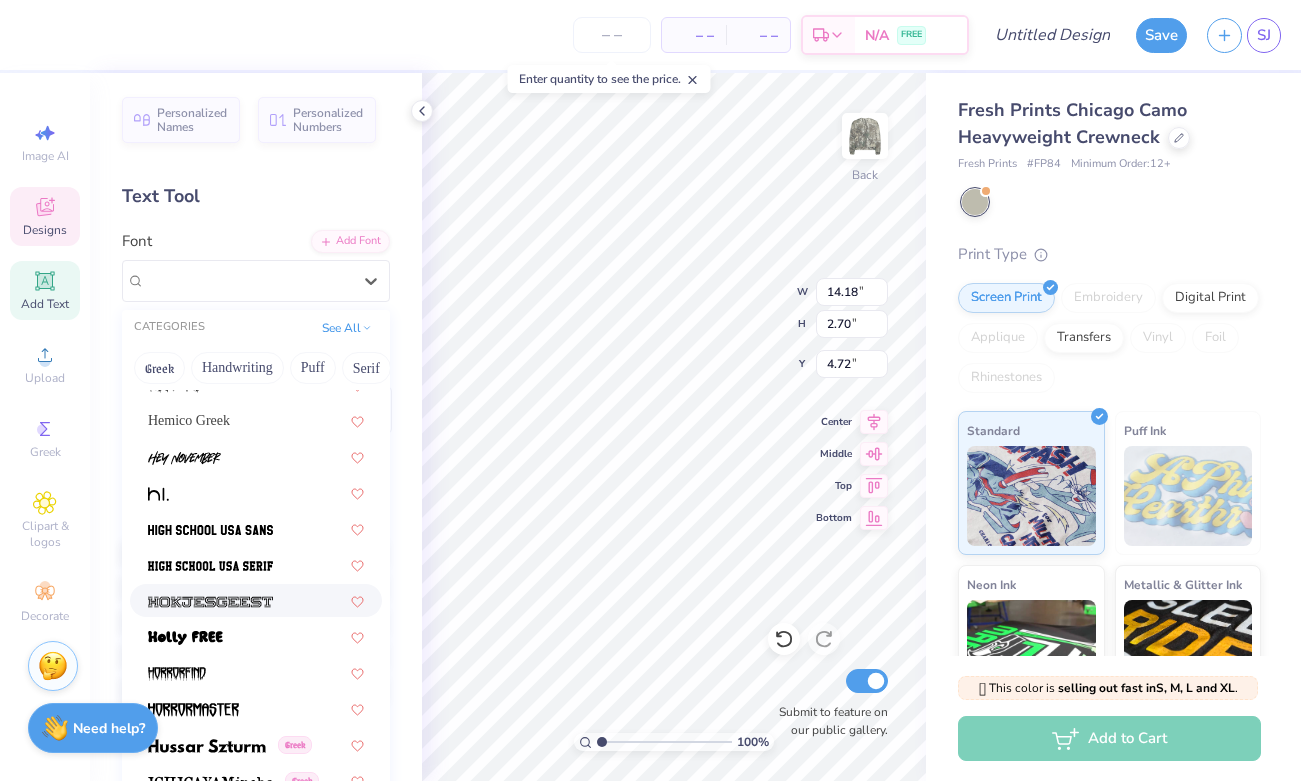 click at bounding box center (210, 602) 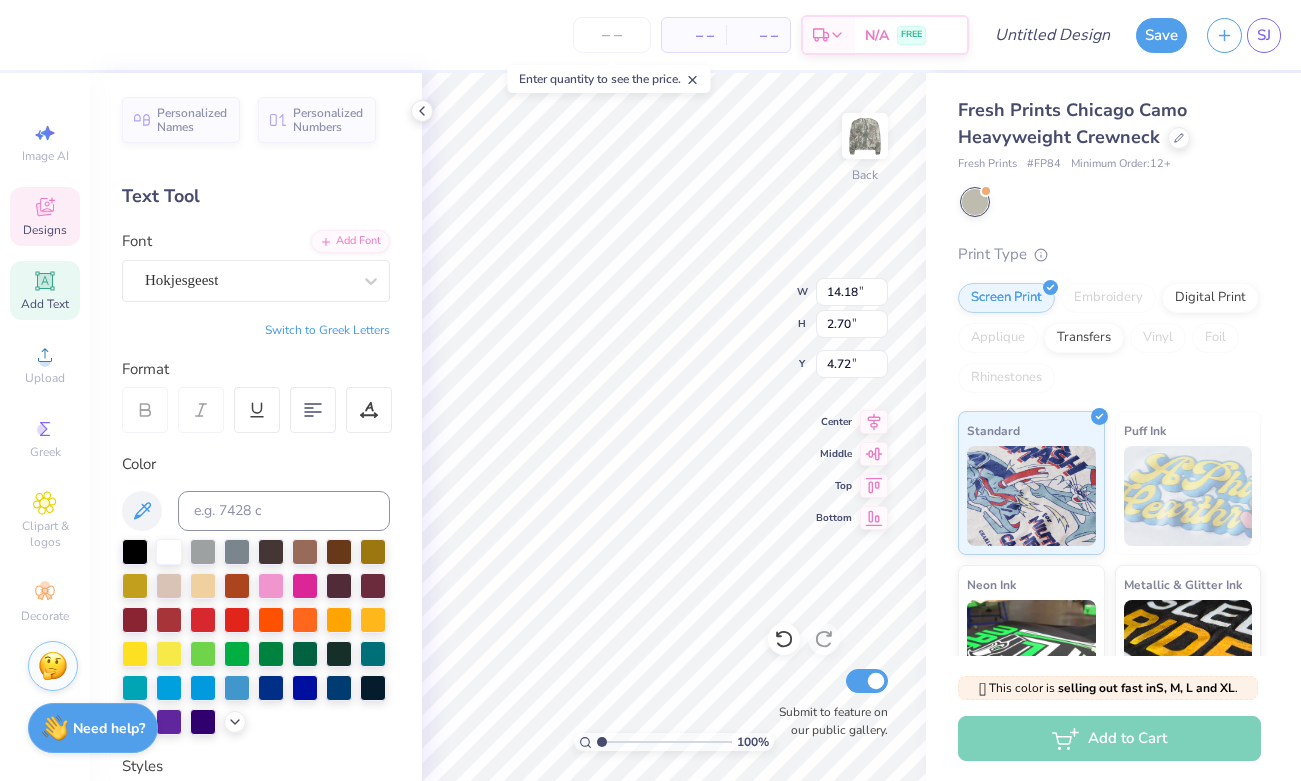 click on "Switch to Greek Letters" at bounding box center (256, 330) 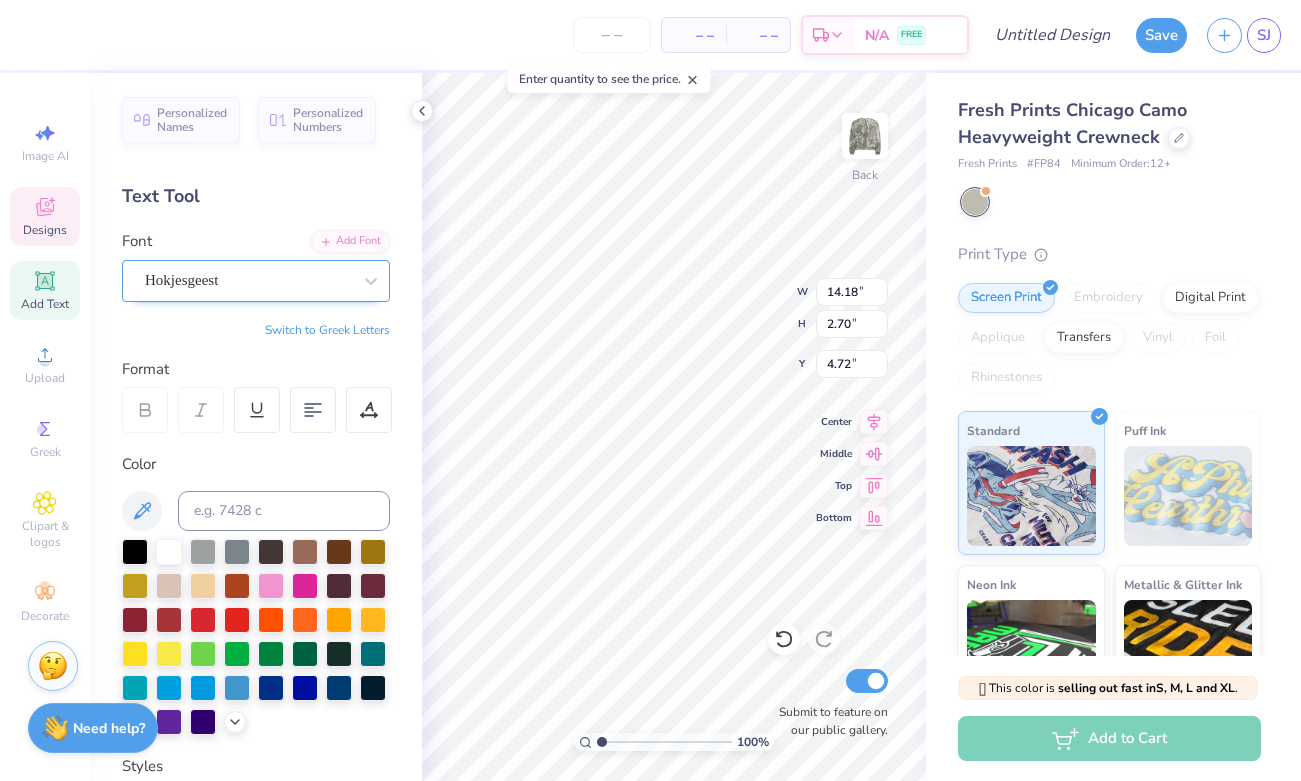 click on "Hokjesgeest" at bounding box center (248, 280) 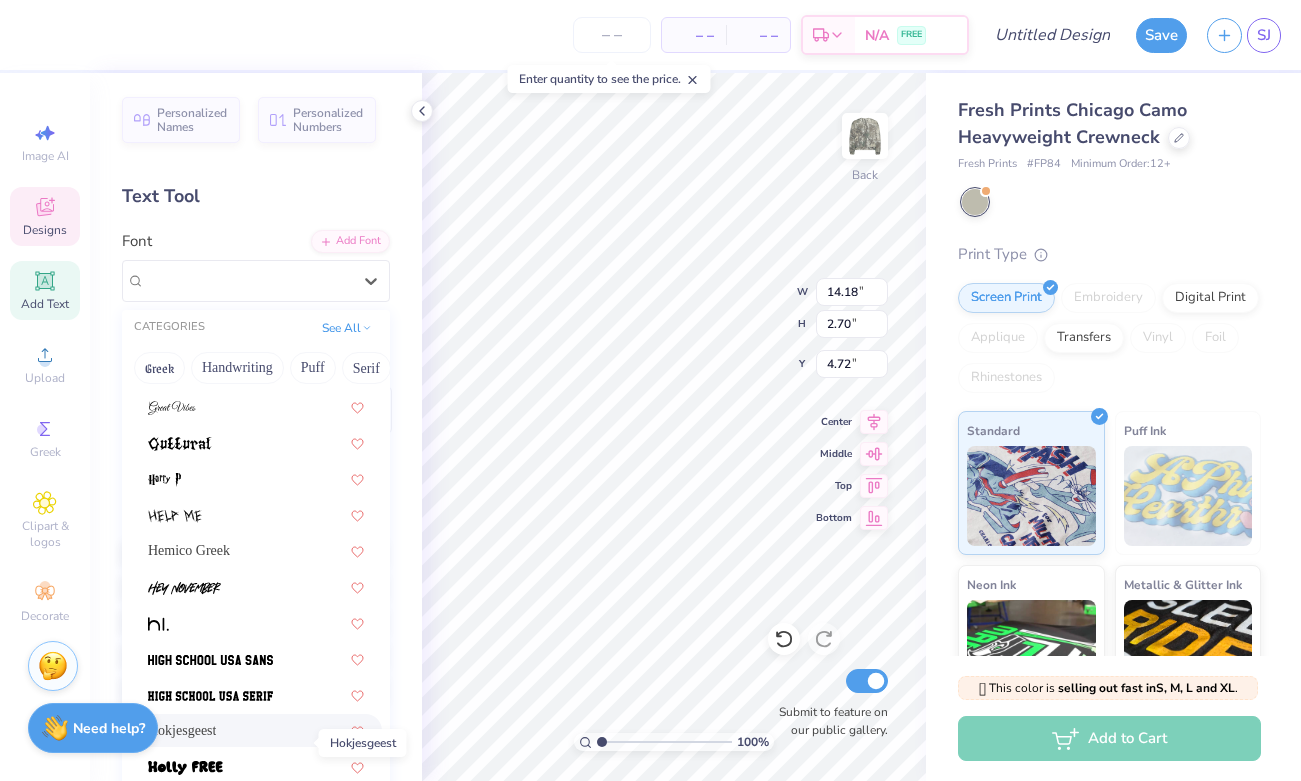 scroll, scrollTop: 4916, scrollLeft: 0, axis: vertical 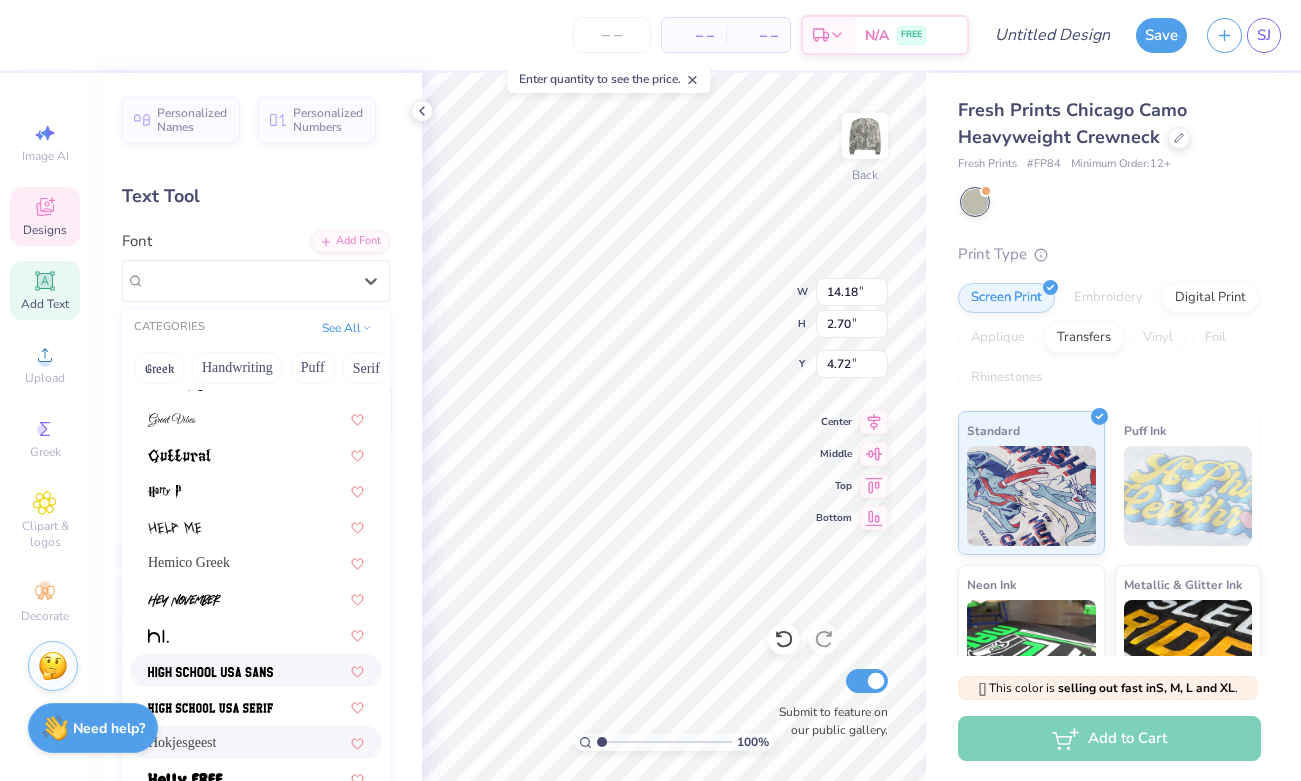 click at bounding box center (210, 672) 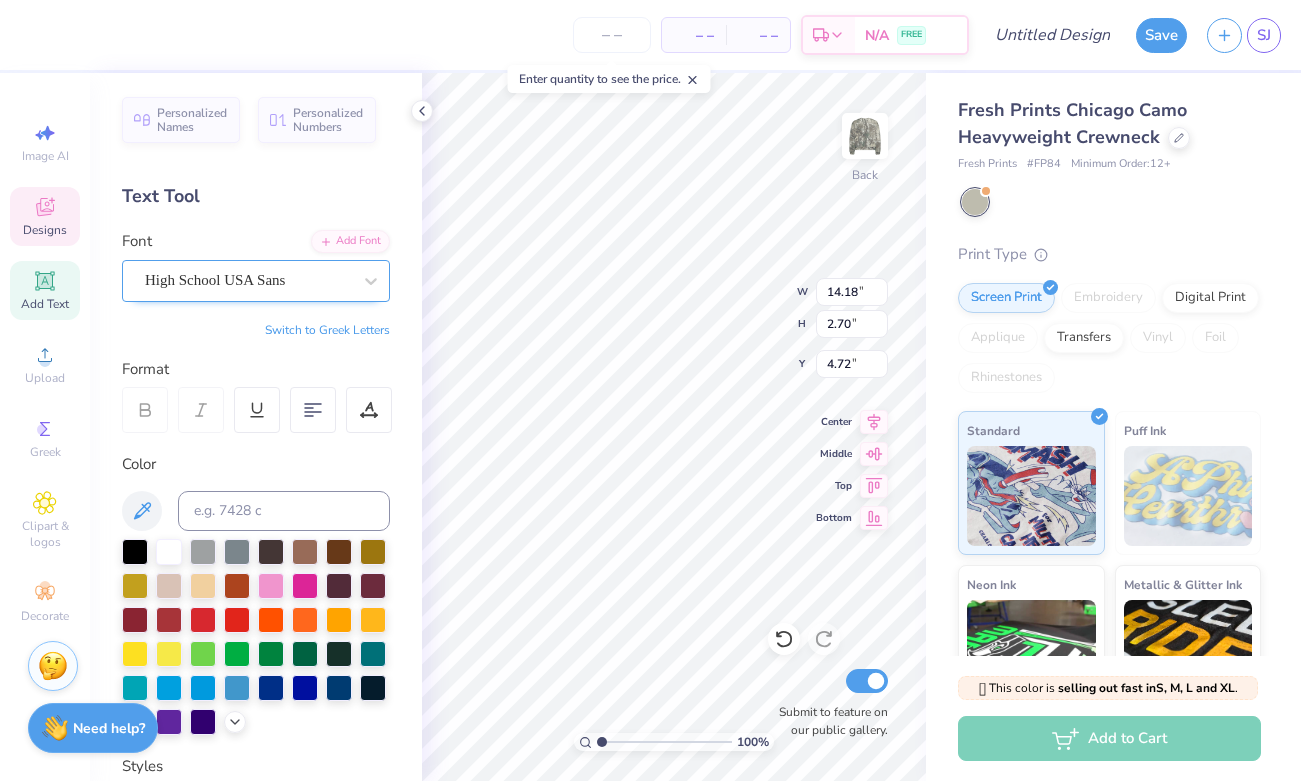 click on "High School USA Sans" at bounding box center (248, 280) 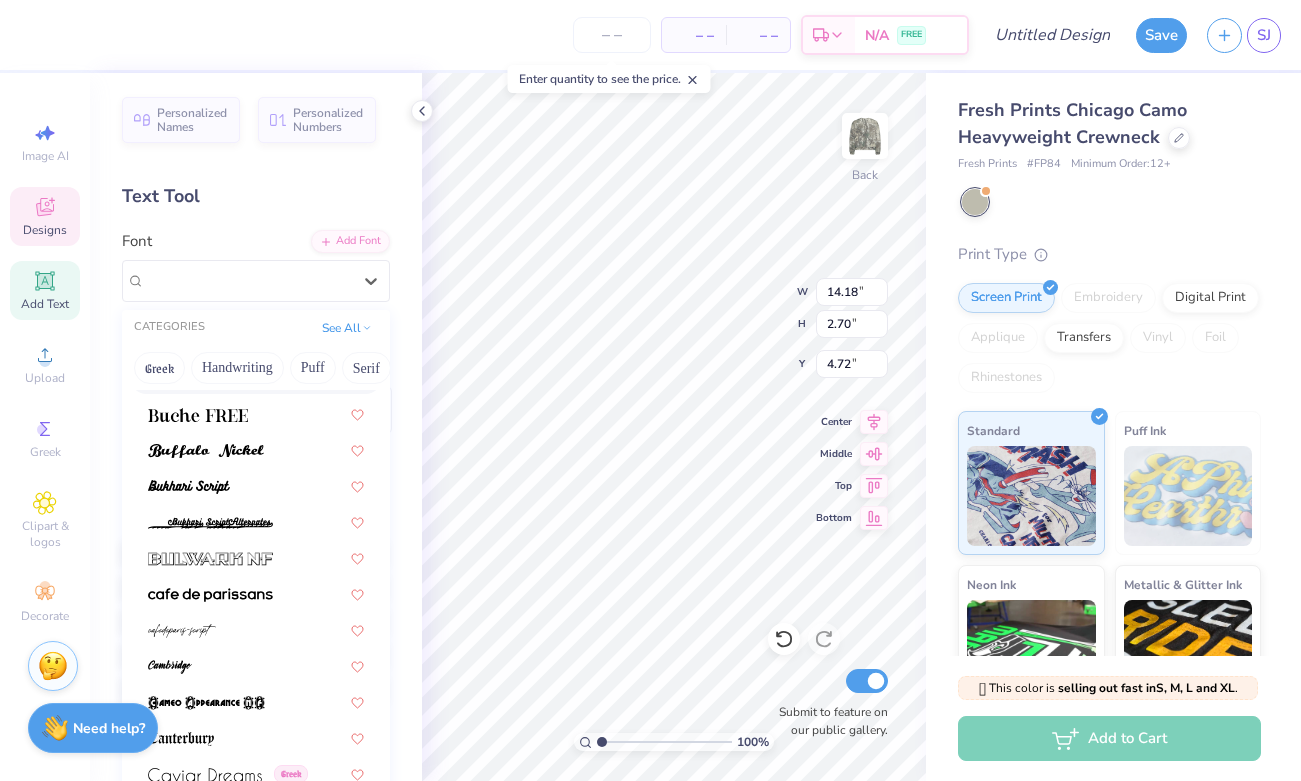 scroll, scrollTop: 1955, scrollLeft: 0, axis: vertical 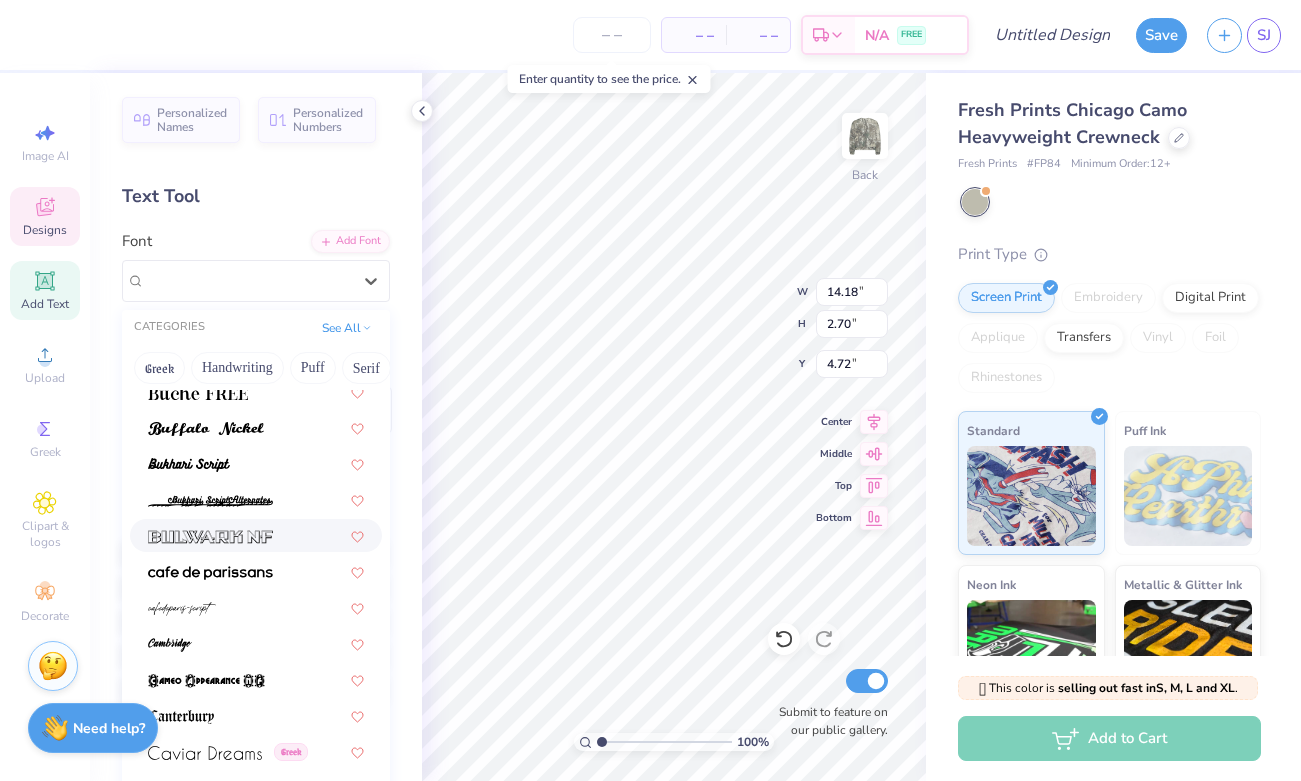 click at bounding box center [256, 535] 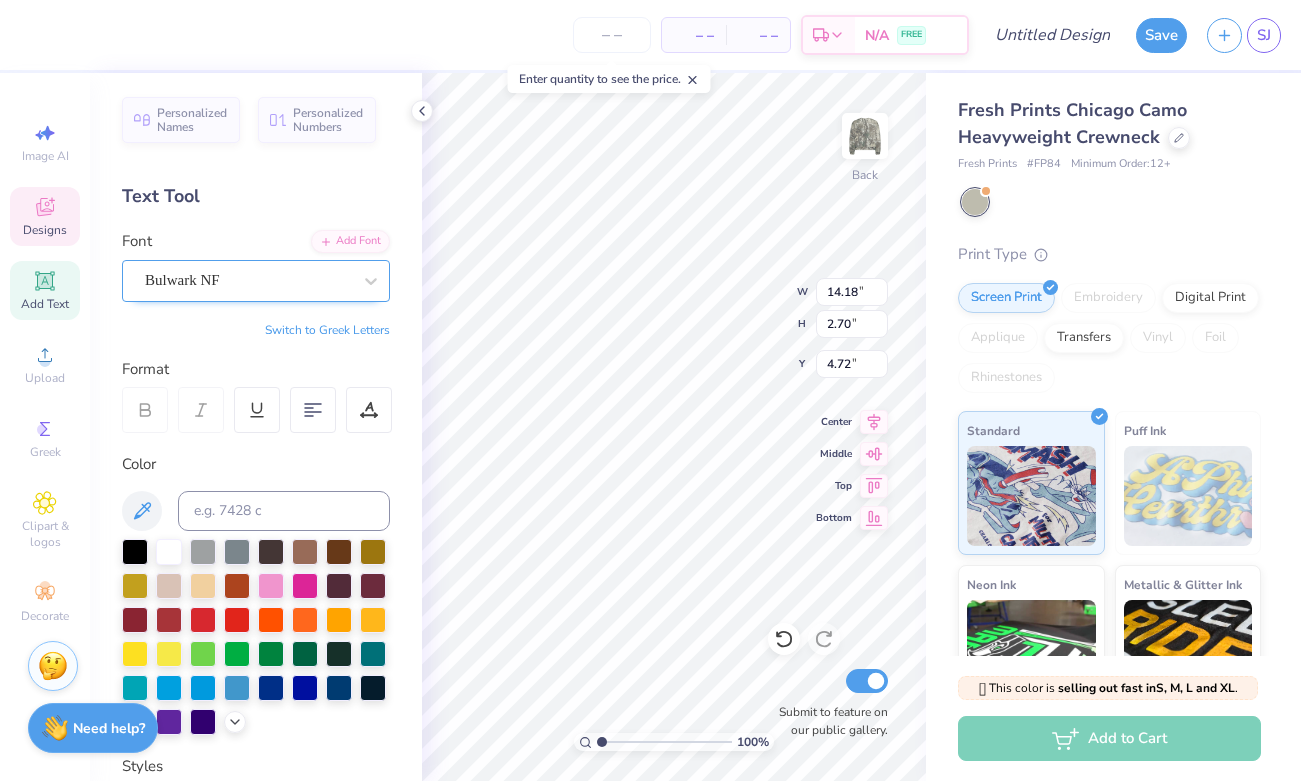 click on "Bulwark NF" at bounding box center [248, 280] 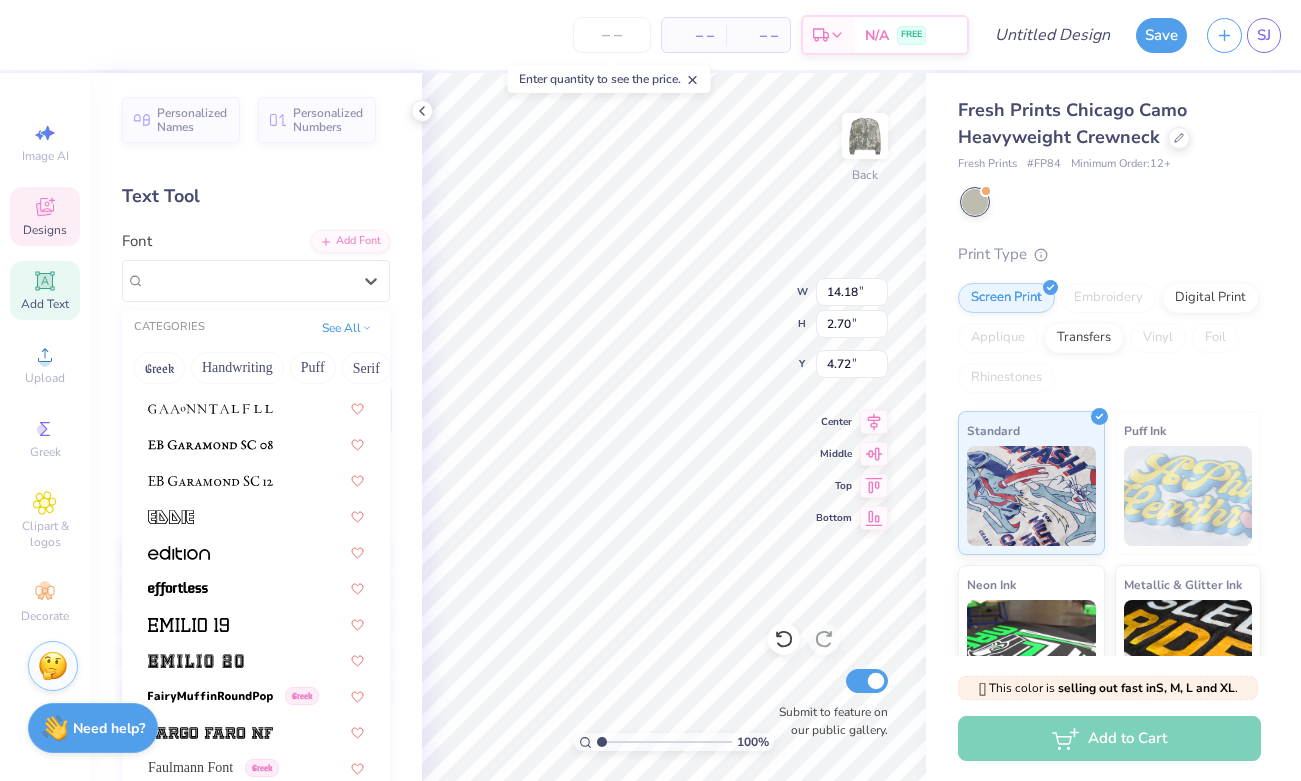 scroll, scrollTop: 4020, scrollLeft: 0, axis: vertical 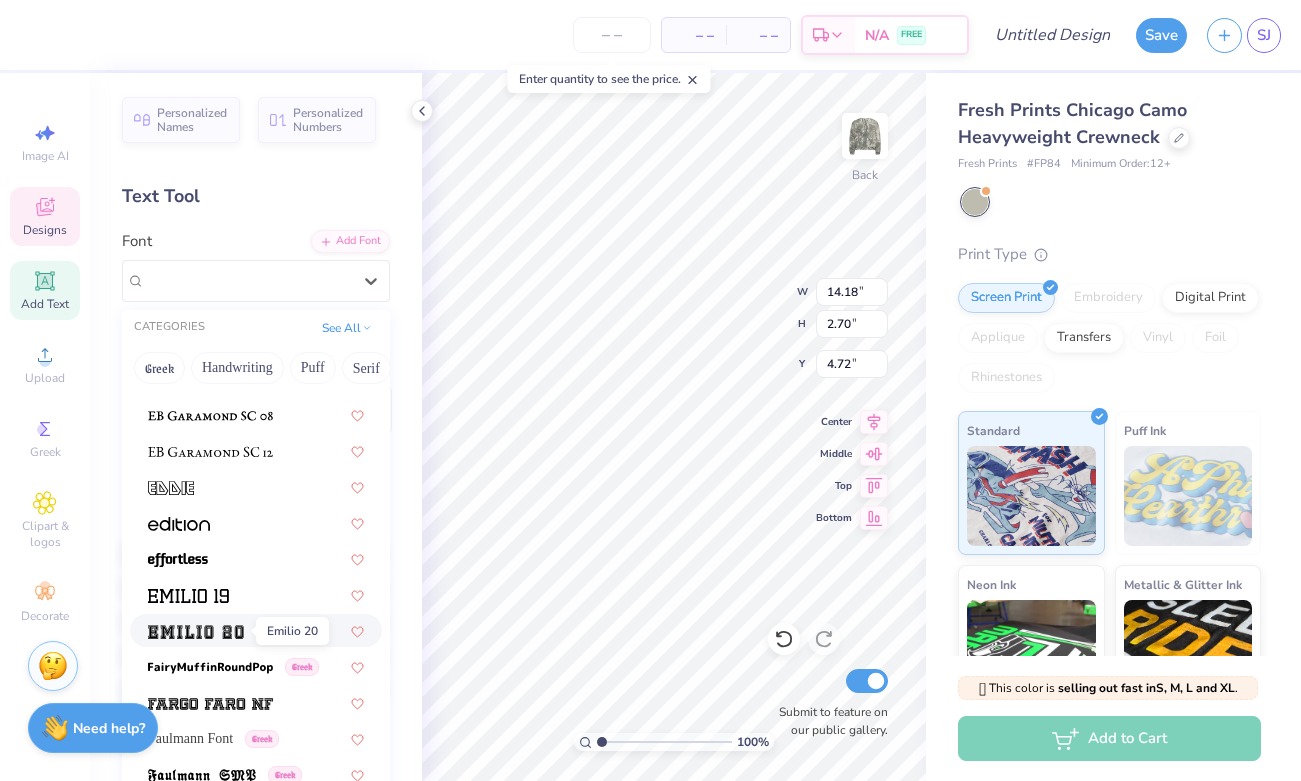 click at bounding box center [196, 632] 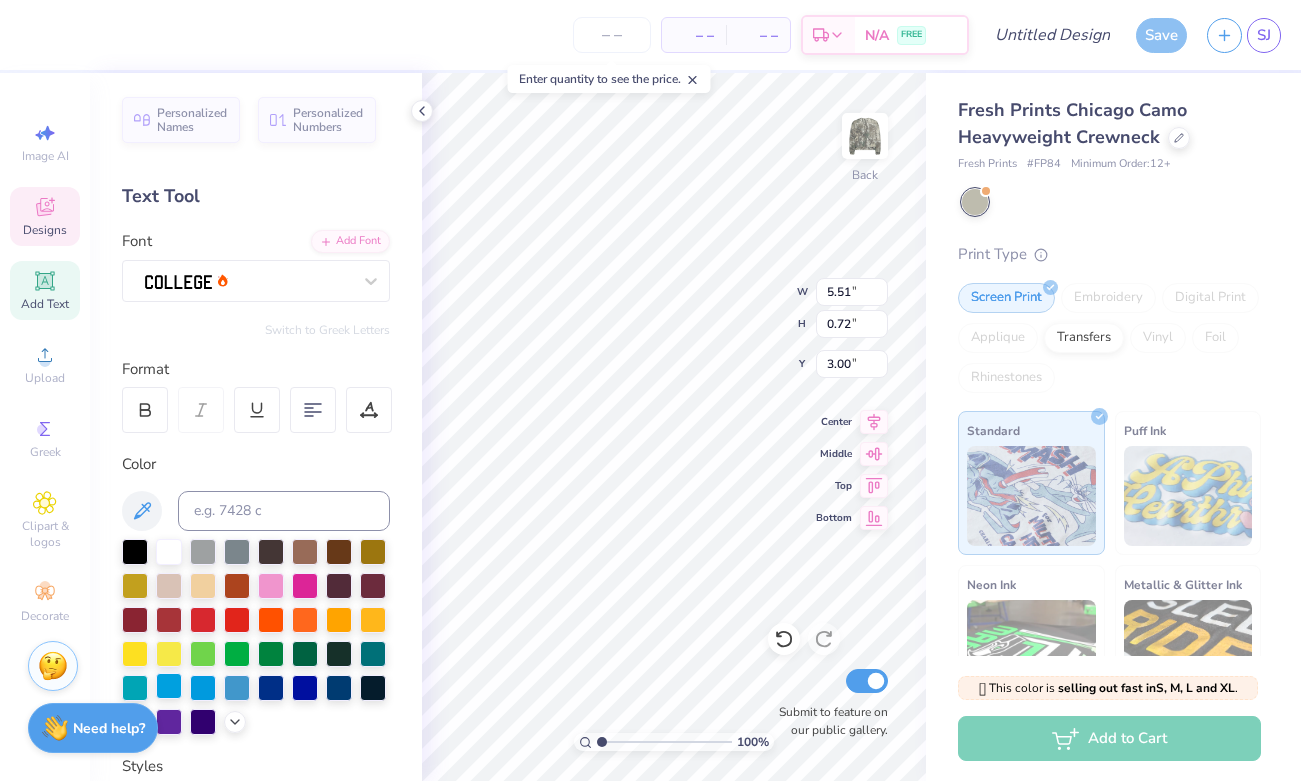 click at bounding box center [169, 686] 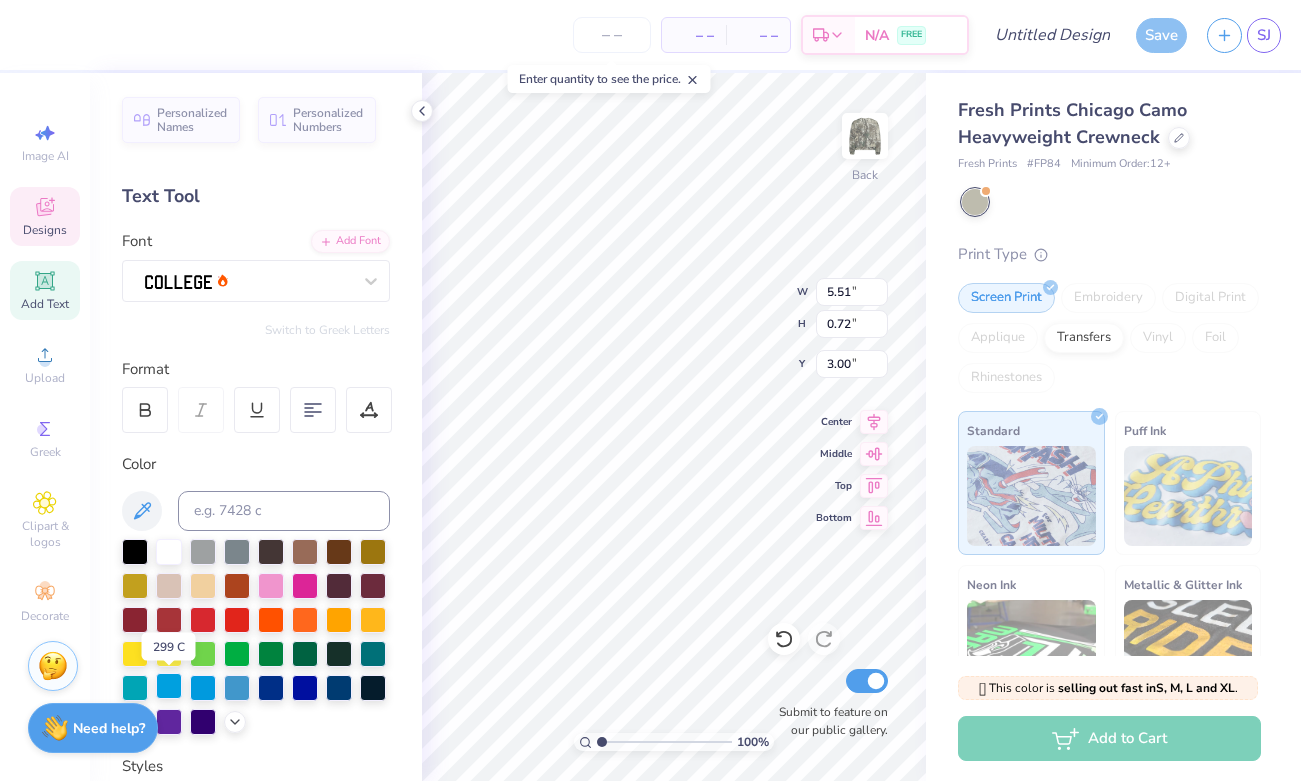 scroll, scrollTop: 0, scrollLeft: 3, axis: horizontal 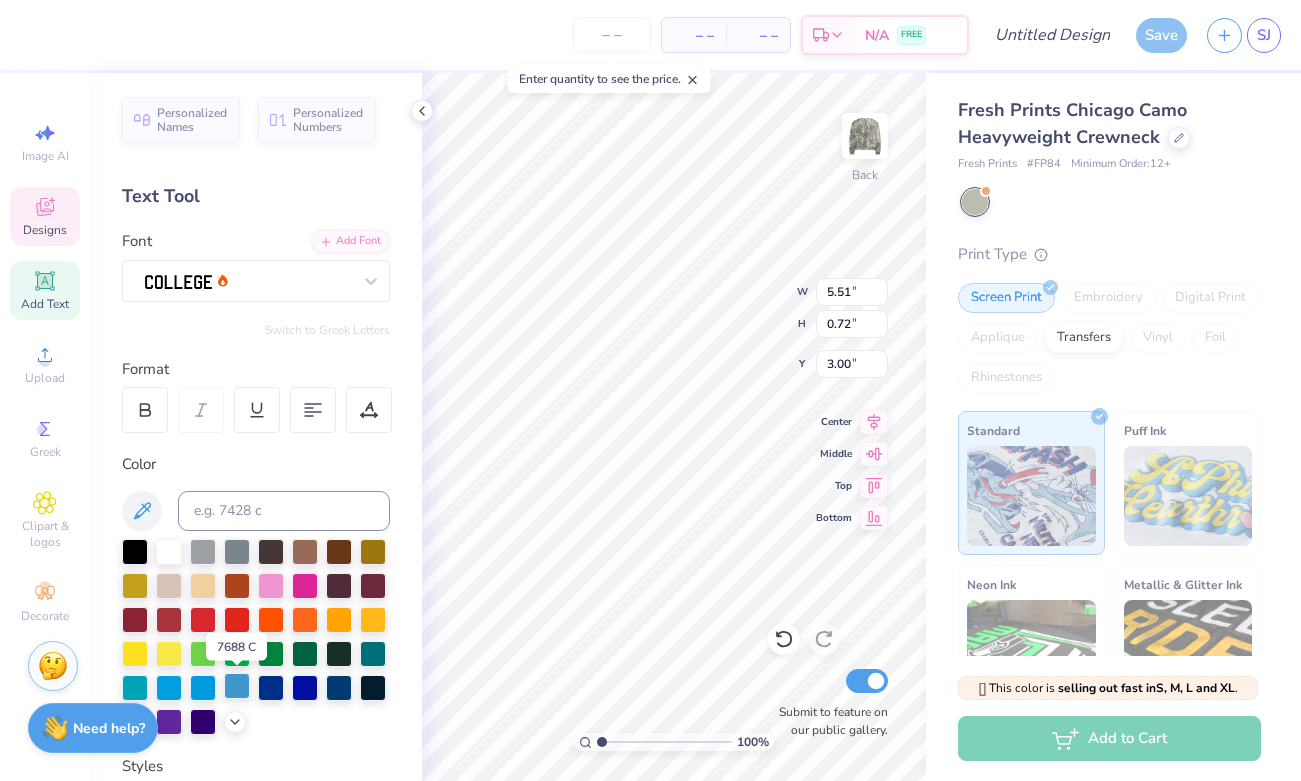 click at bounding box center [237, 686] 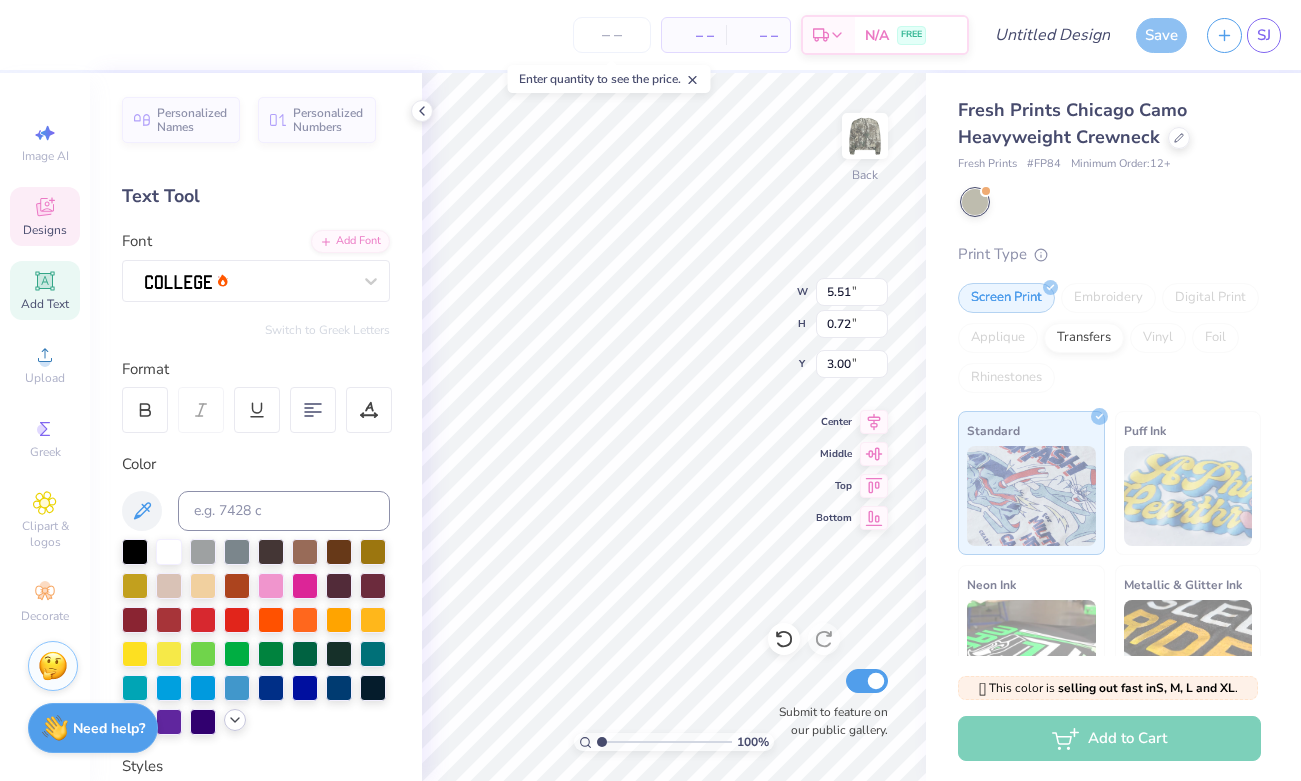 click 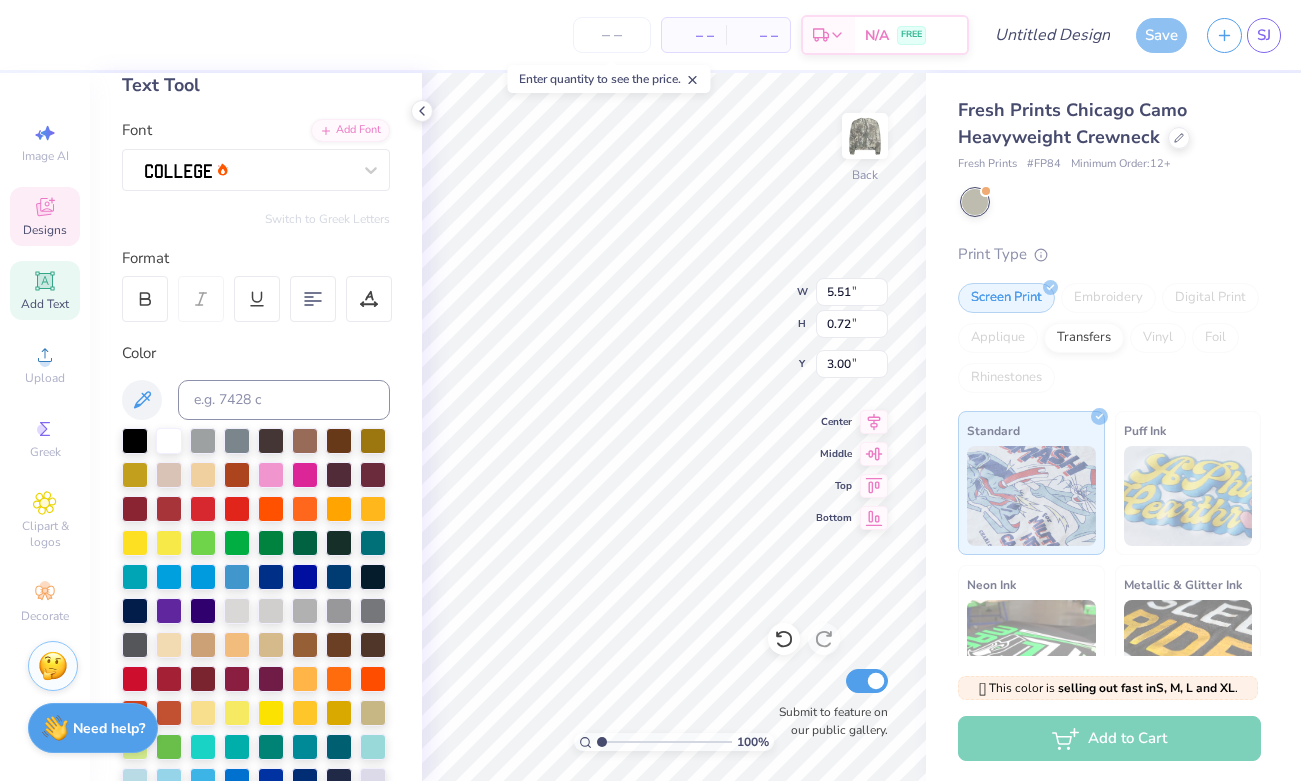 scroll, scrollTop: 84, scrollLeft: 0, axis: vertical 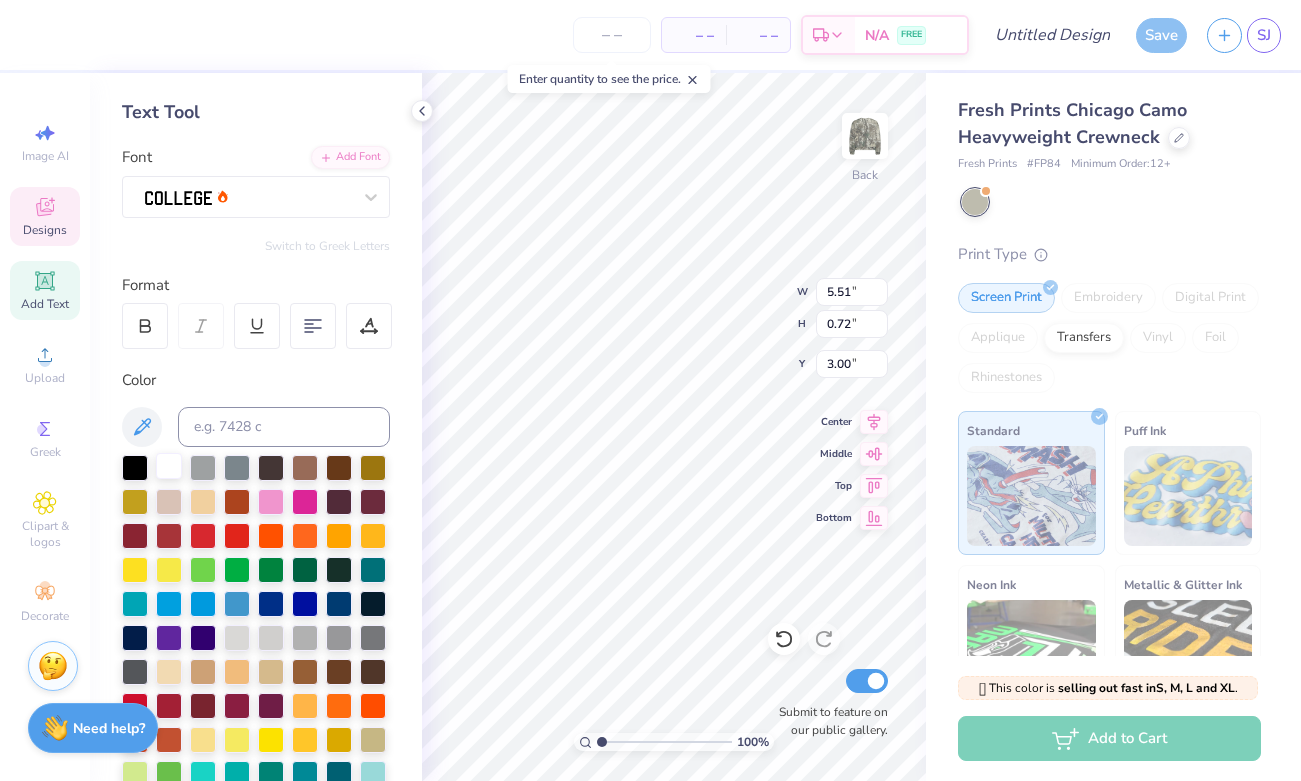 click at bounding box center (169, 466) 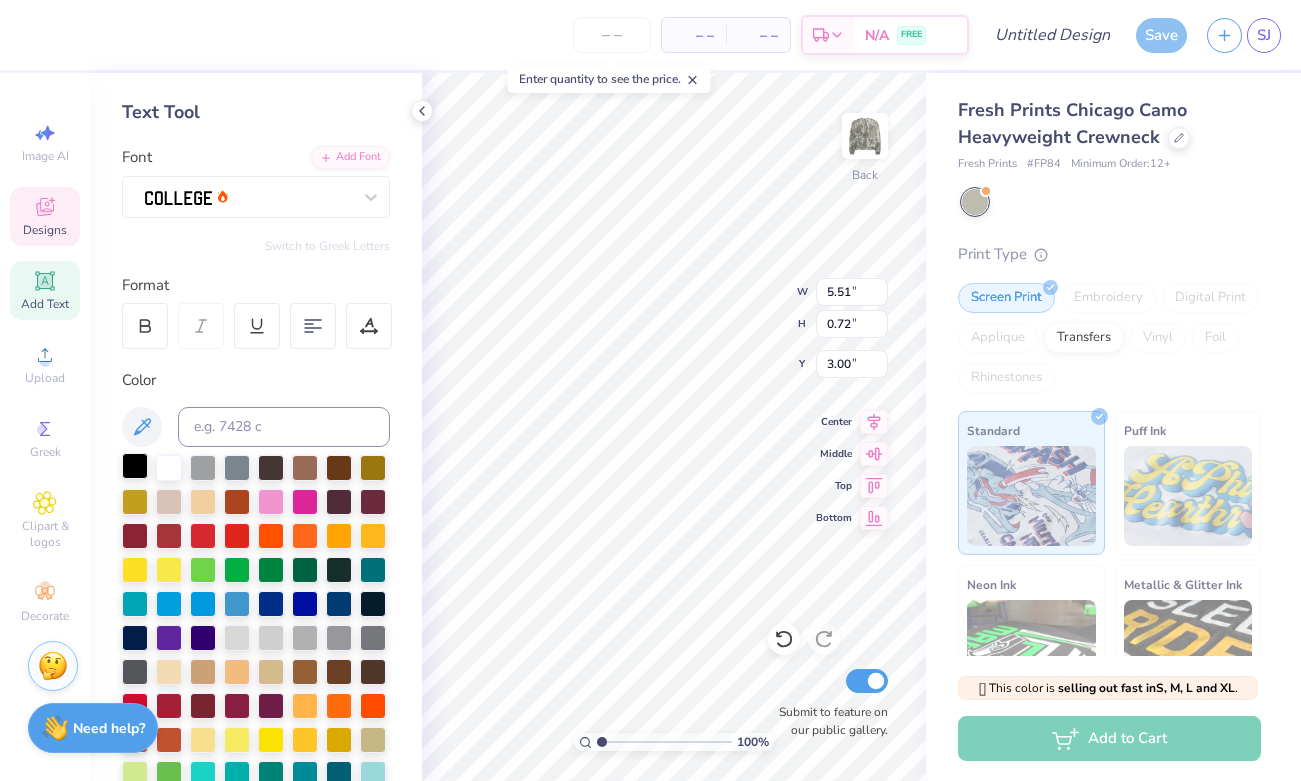 click at bounding box center (135, 466) 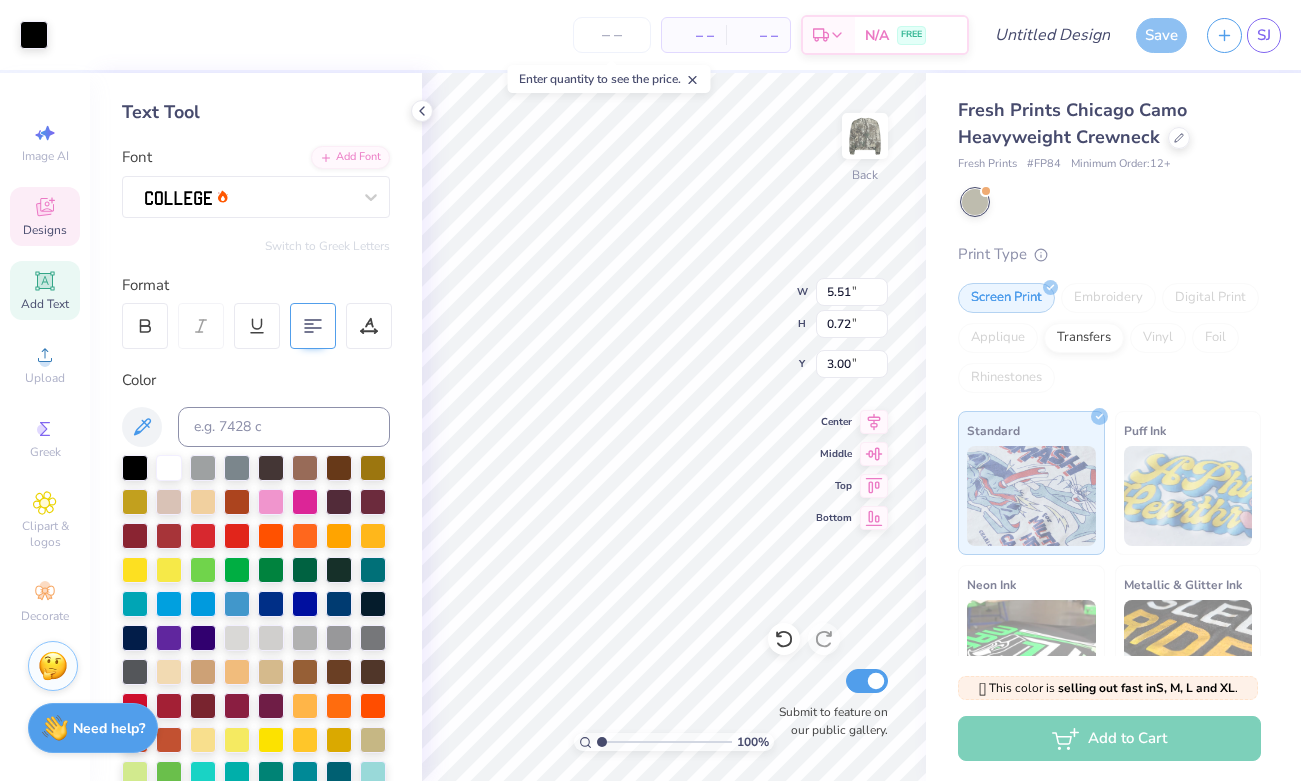 scroll, scrollTop: 0, scrollLeft: 1, axis: horizontal 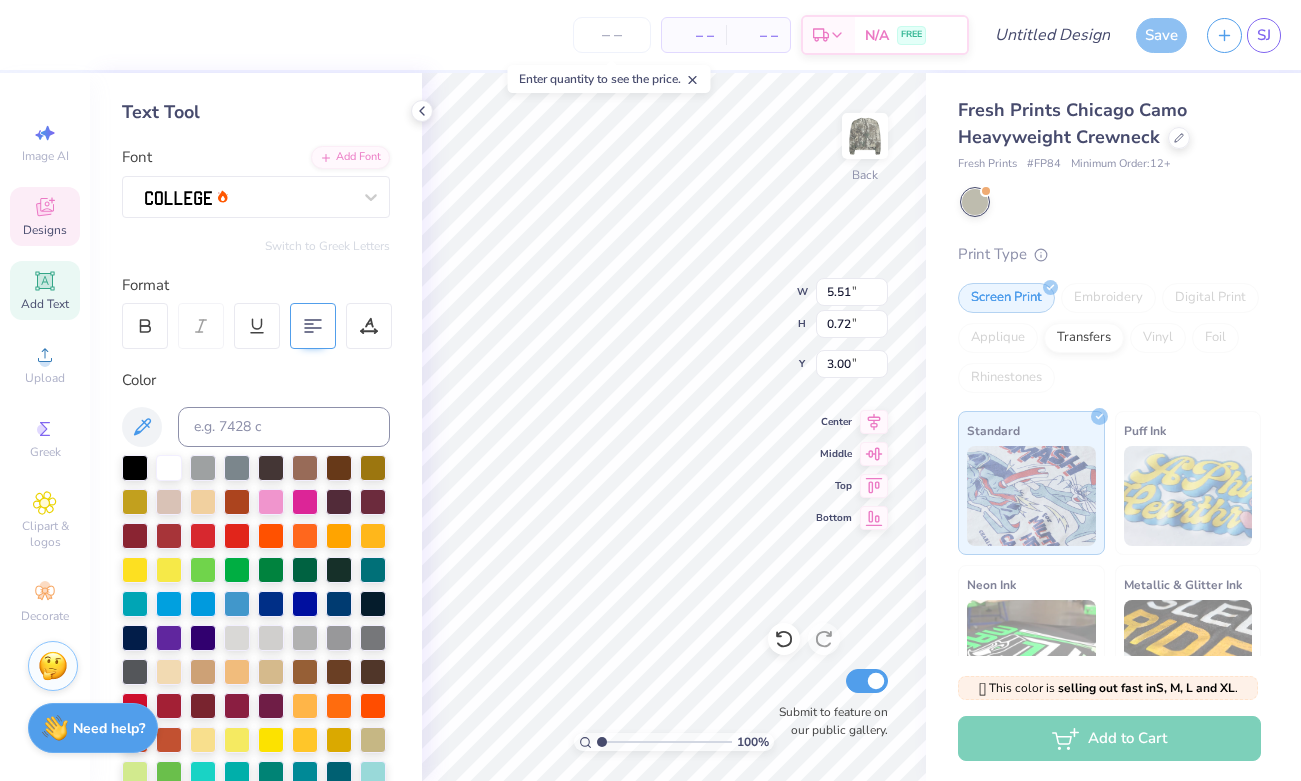 type on "teaching the few" 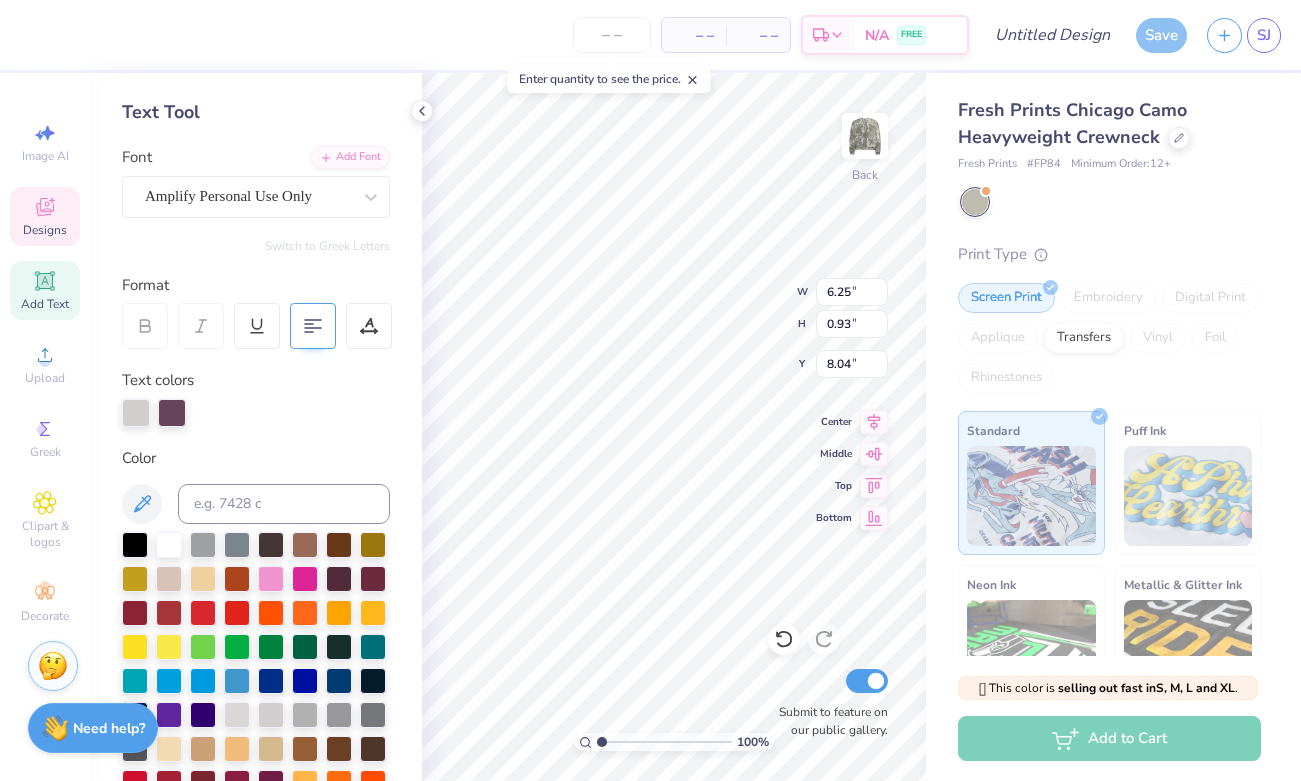 type on "6.25" 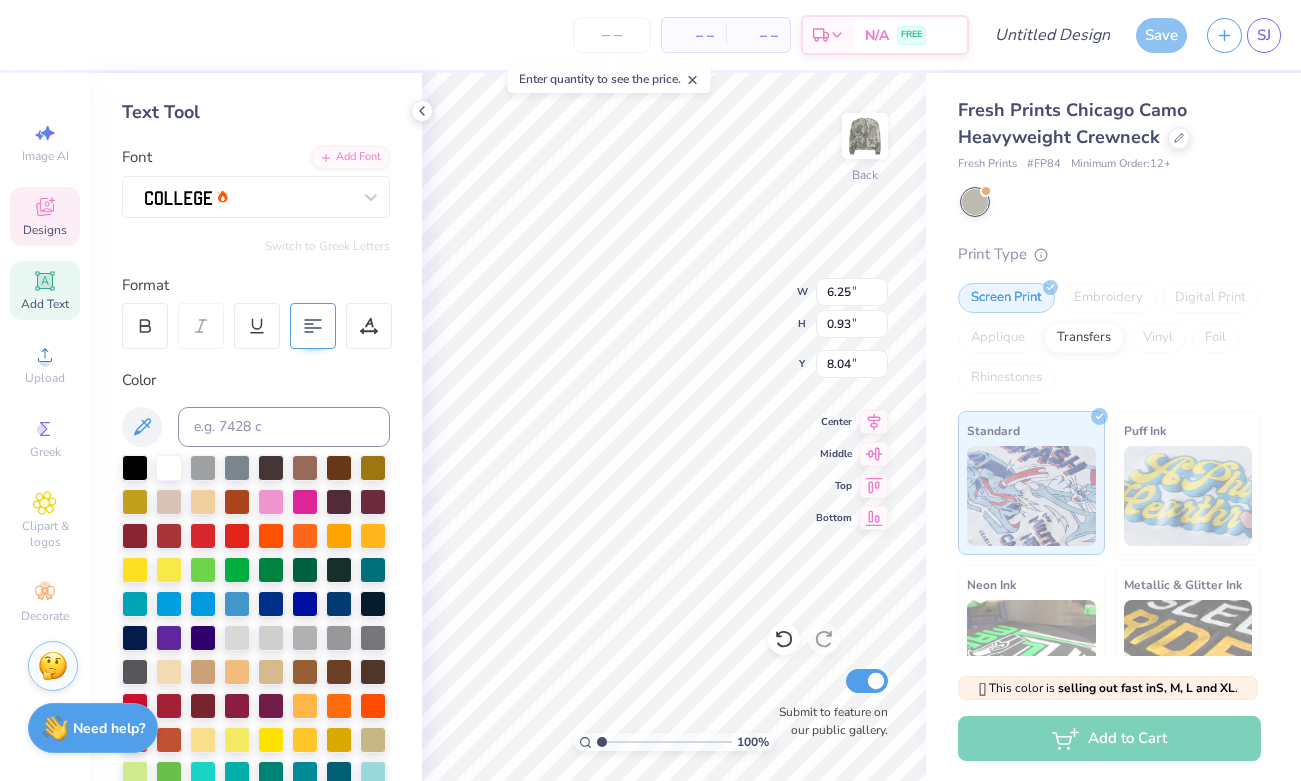 type on "9.03" 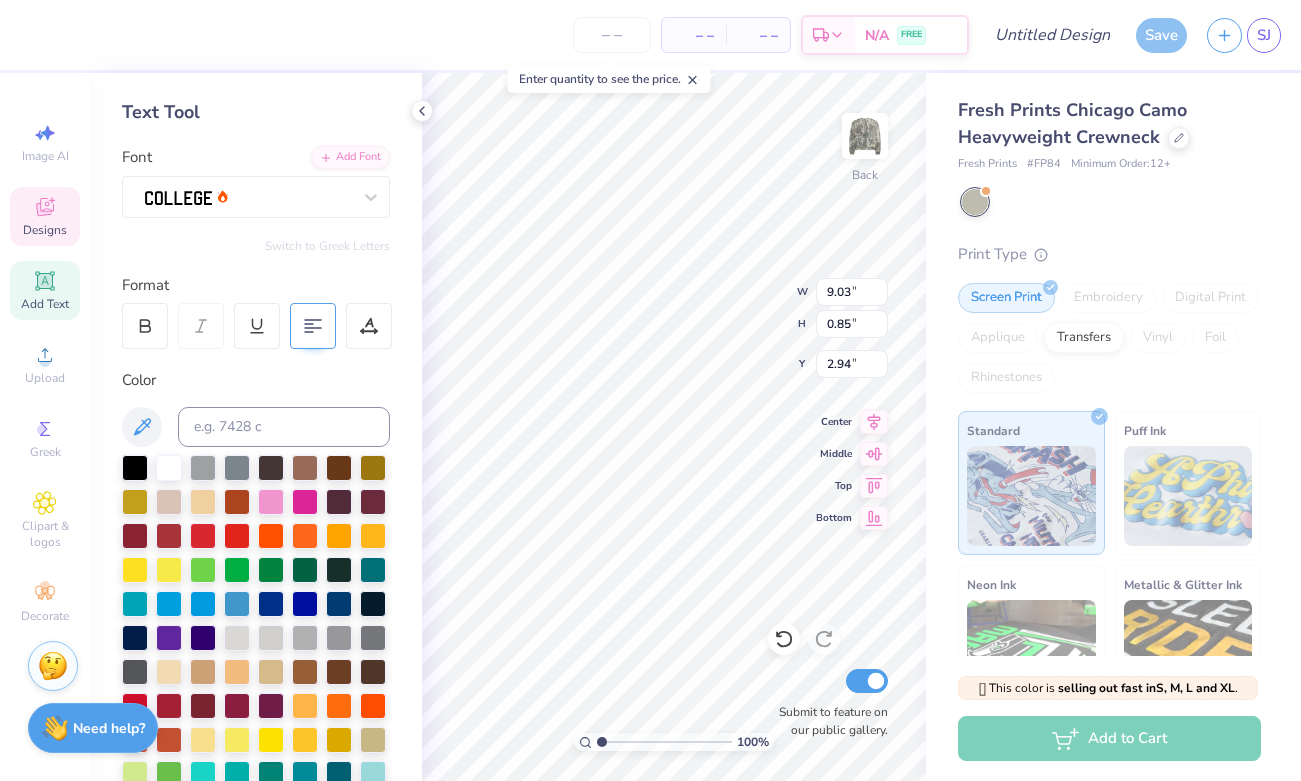 type on "3.00" 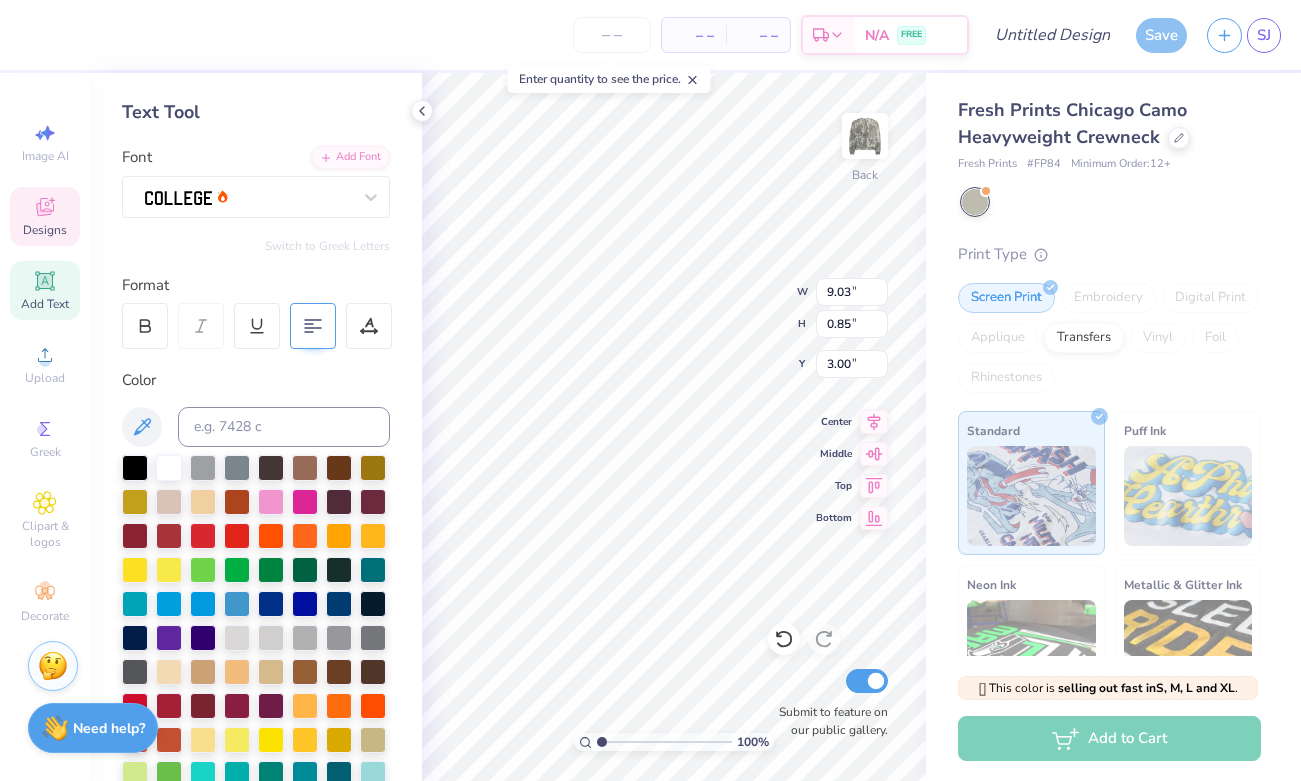 scroll, scrollTop: 0, scrollLeft: 4, axis: horizontal 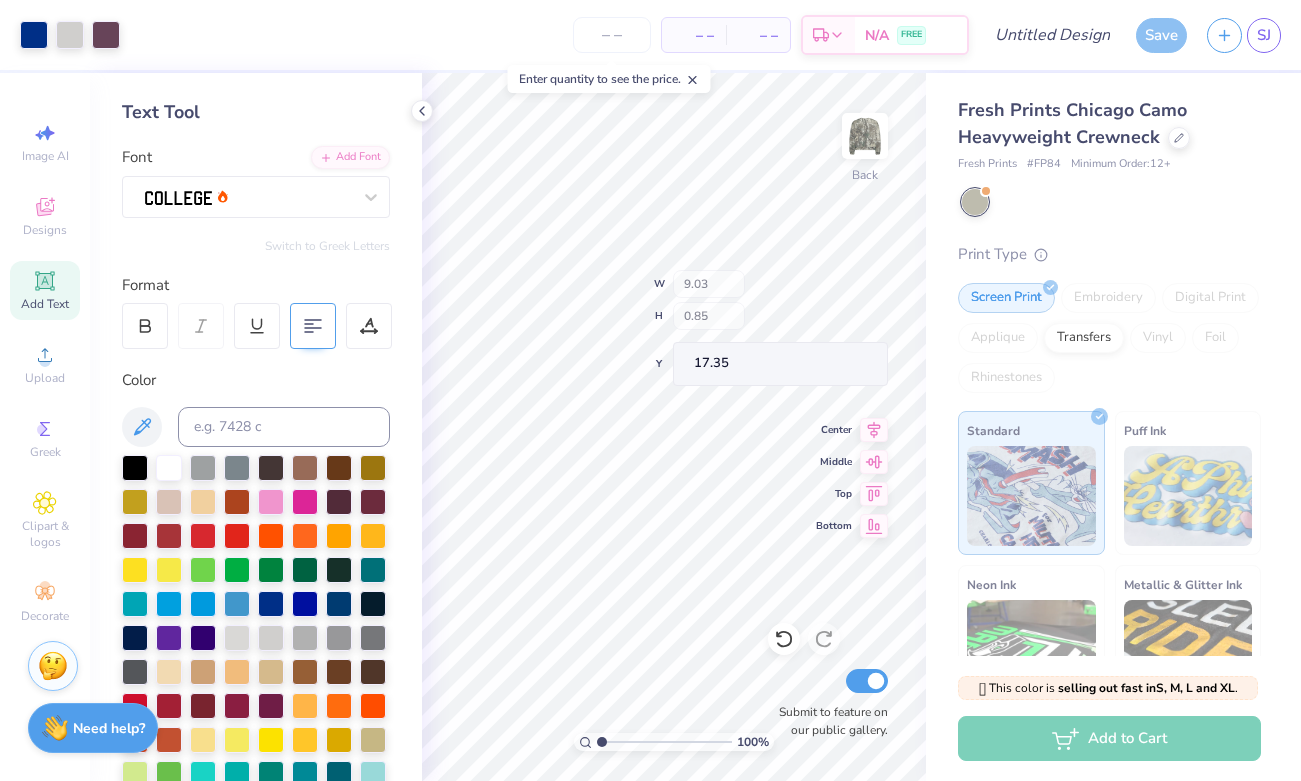 type on "17.35" 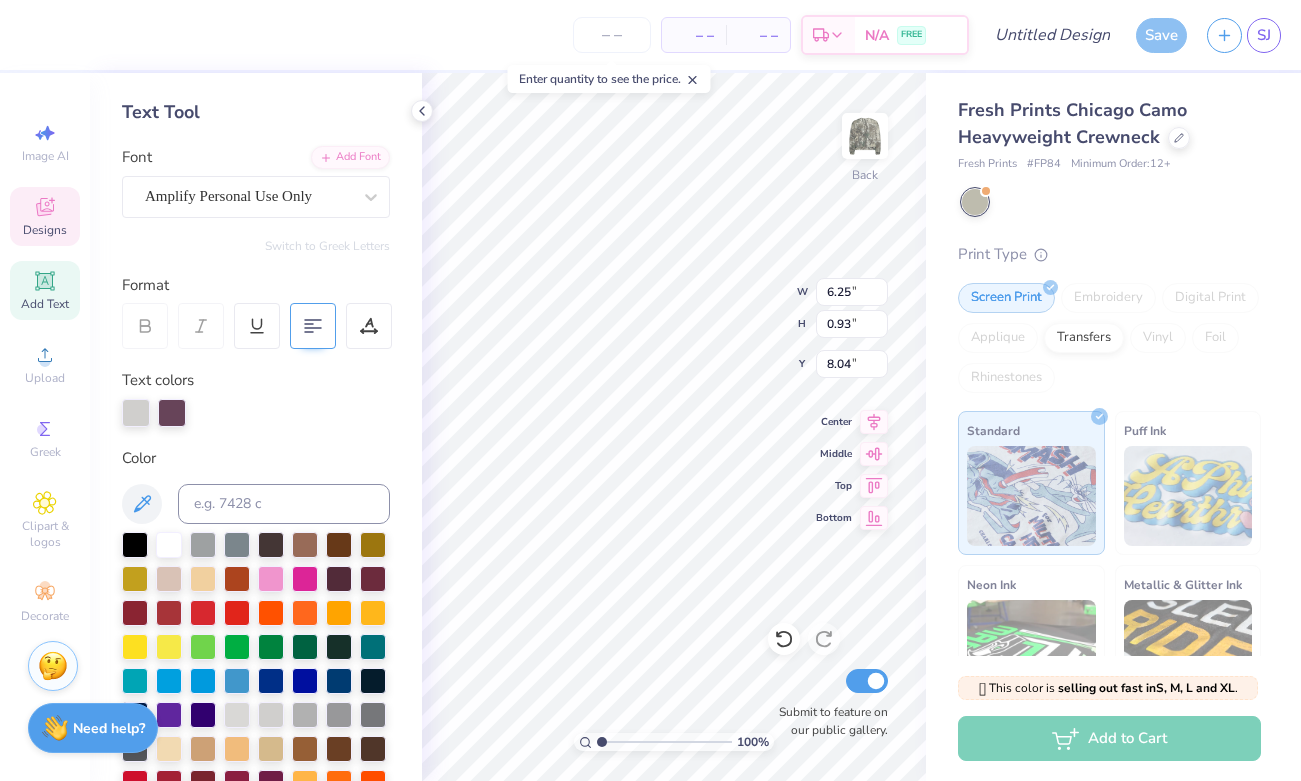 type on "6.25" 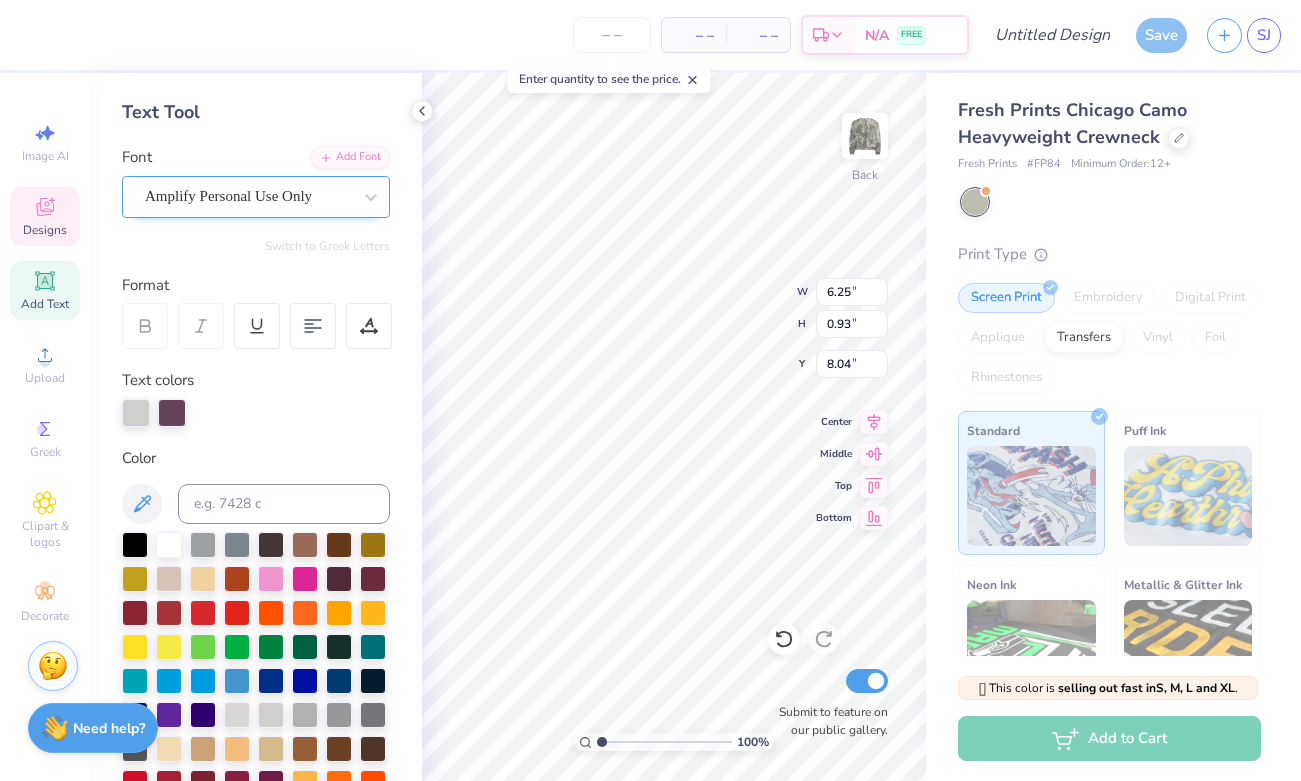 type on "2026" 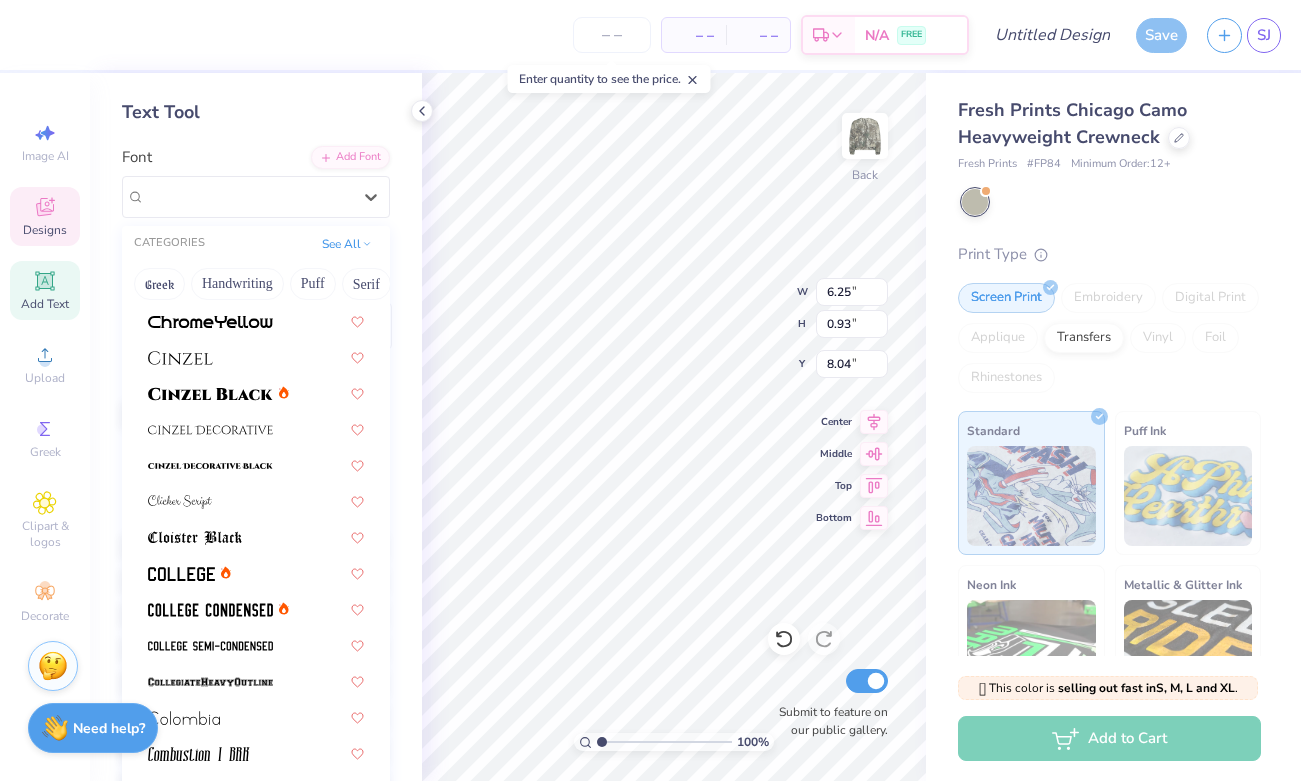 scroll, scrollTop: 2671, scrollLeft: 0, axis: vertical 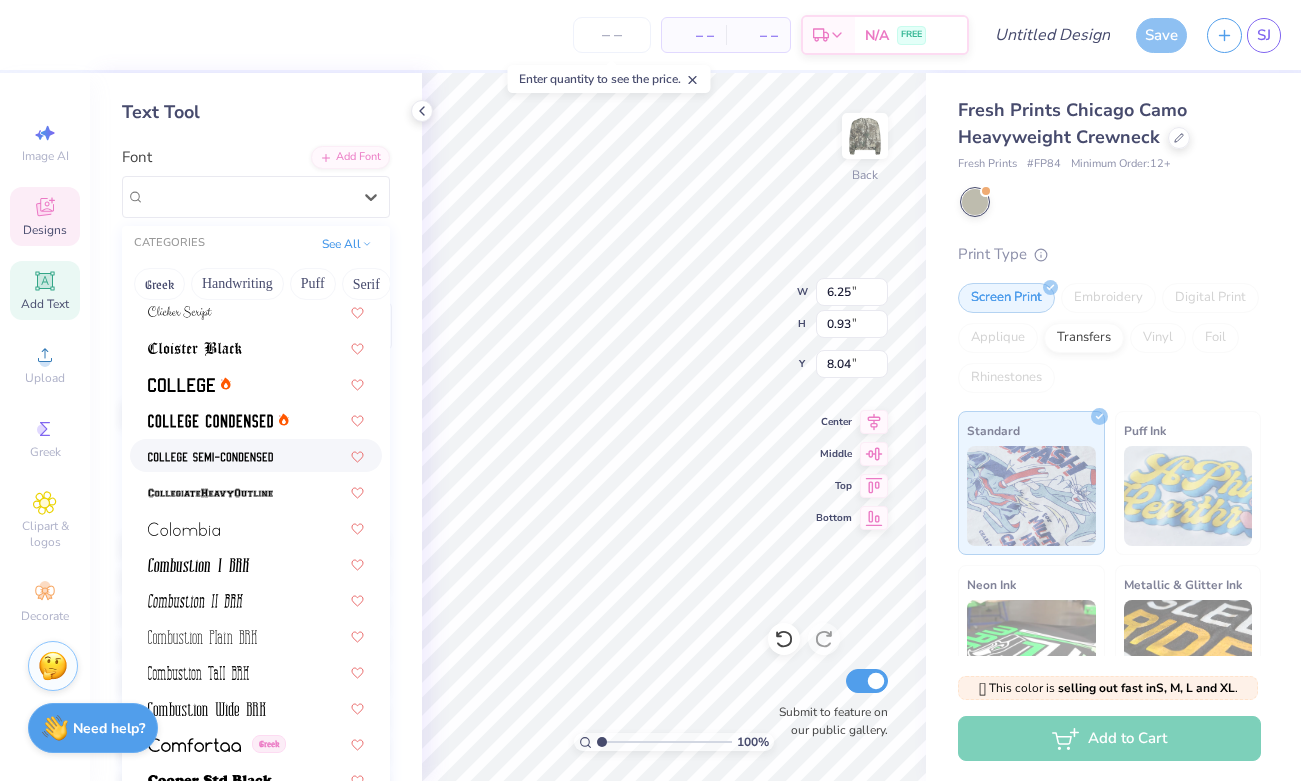 click at bounding box center [210, 455] 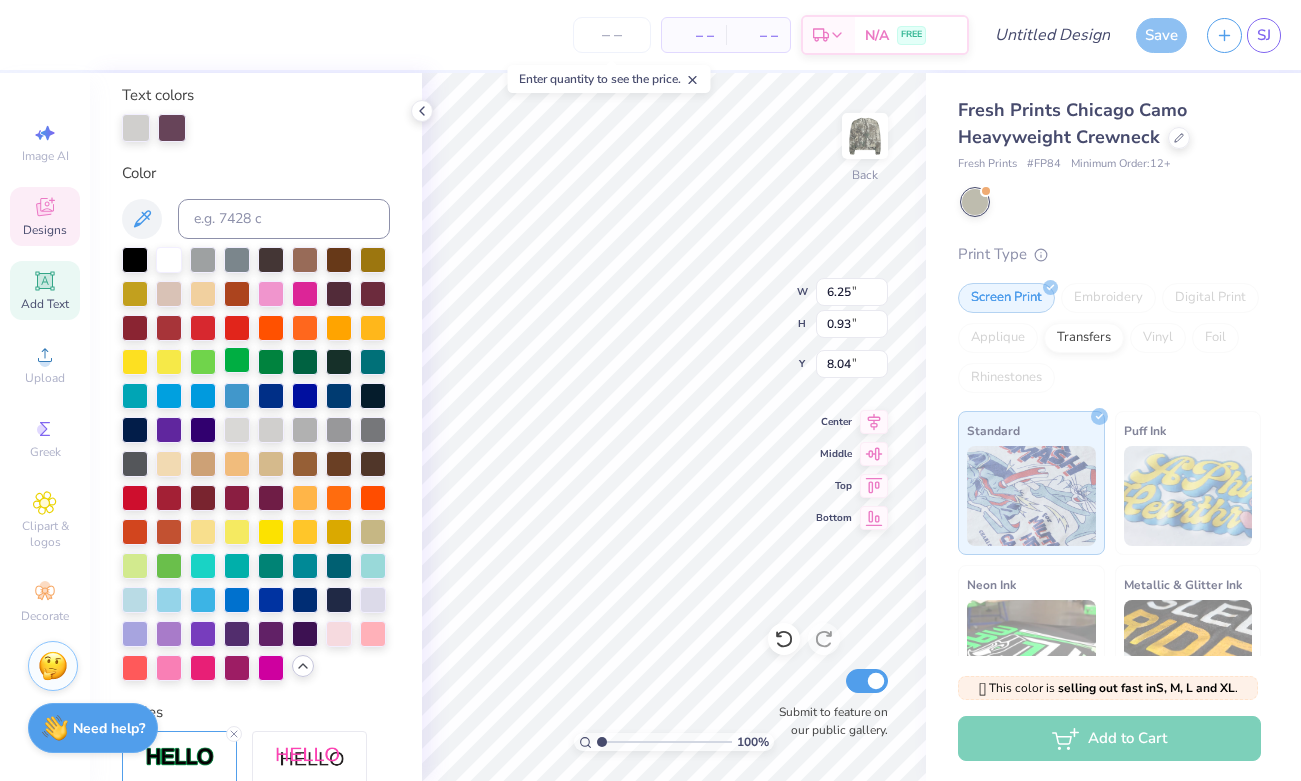 scroll, scrollTop: 381, scrollLeft: 0, axis: vertical 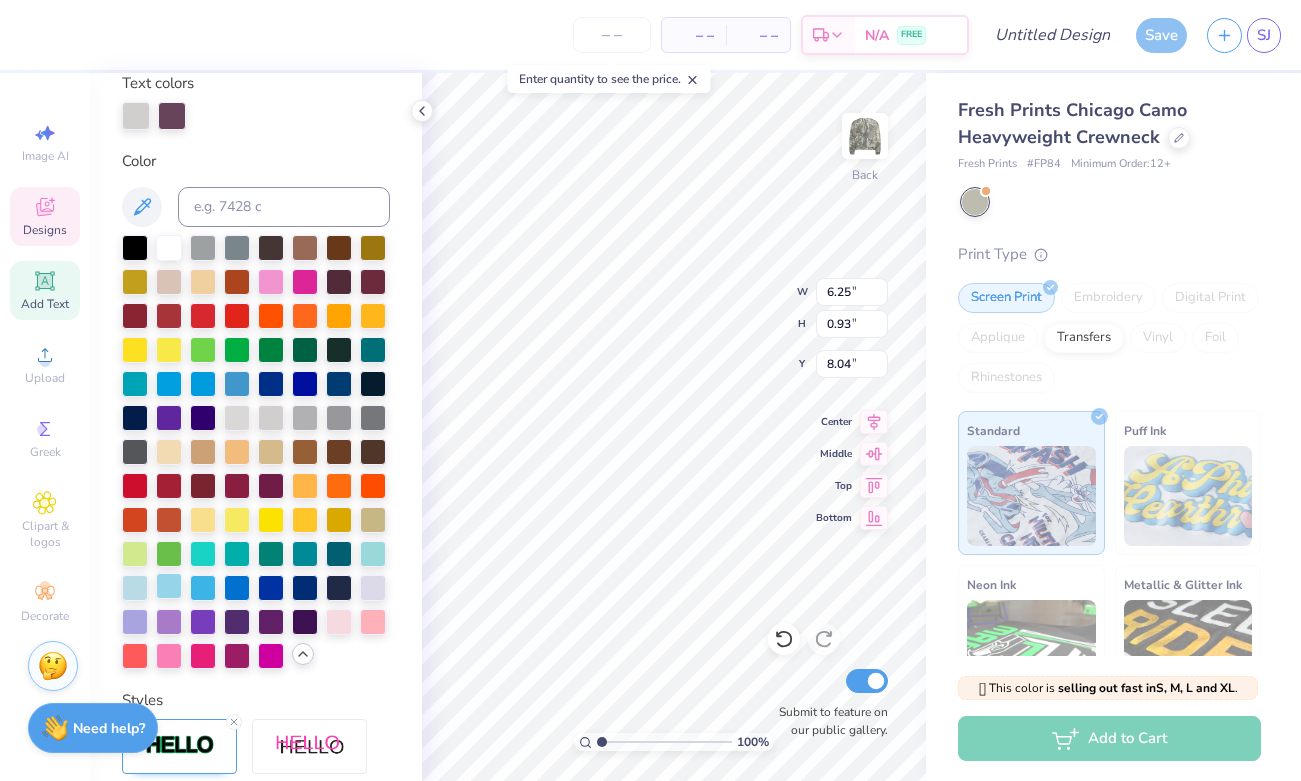 click at bounding box center [169, 586] 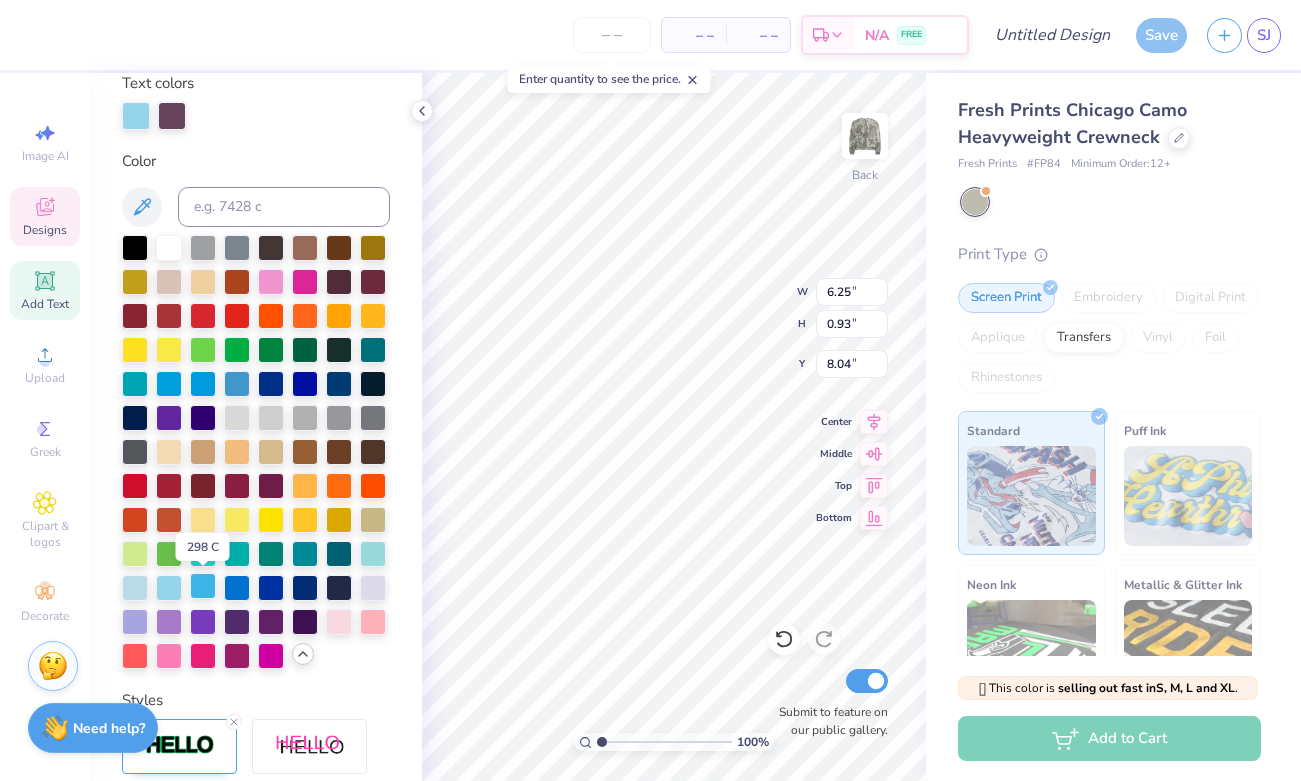 click at bounding box center (203, 586) 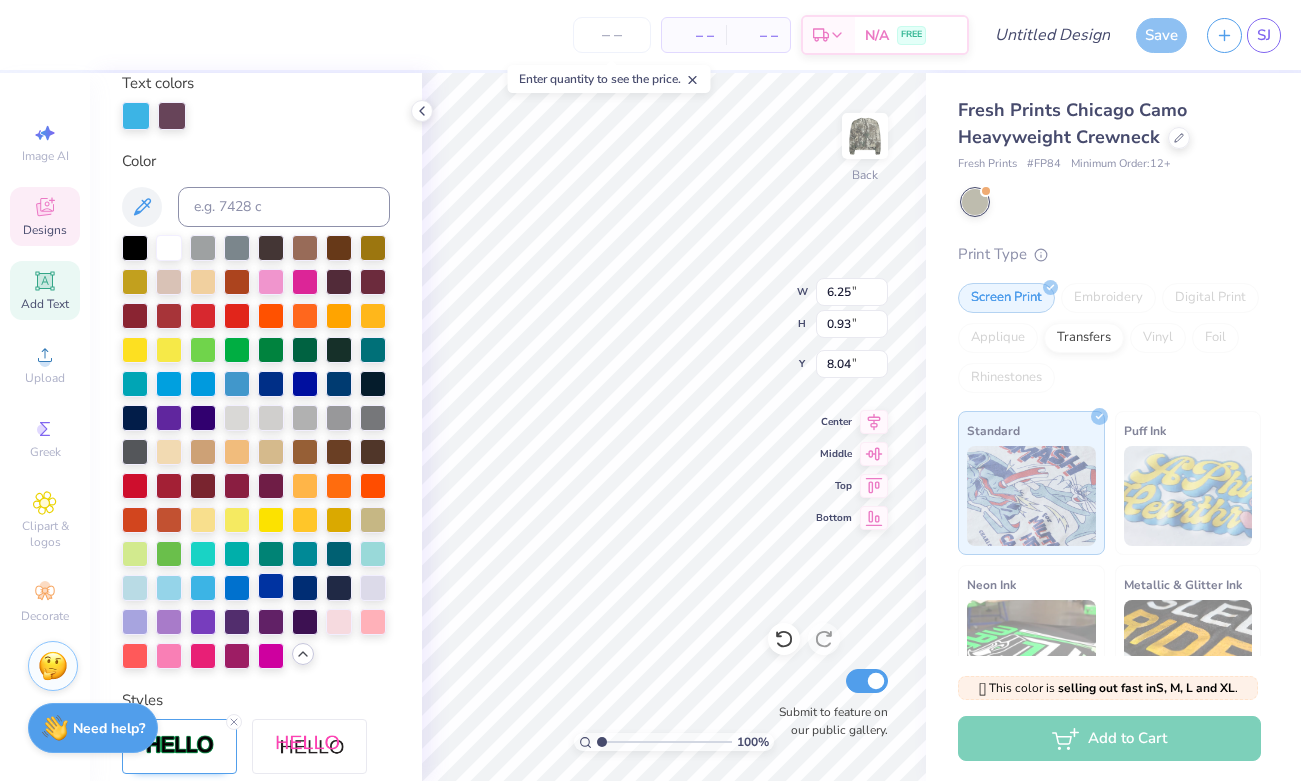 click at bounding box center (271, 586) 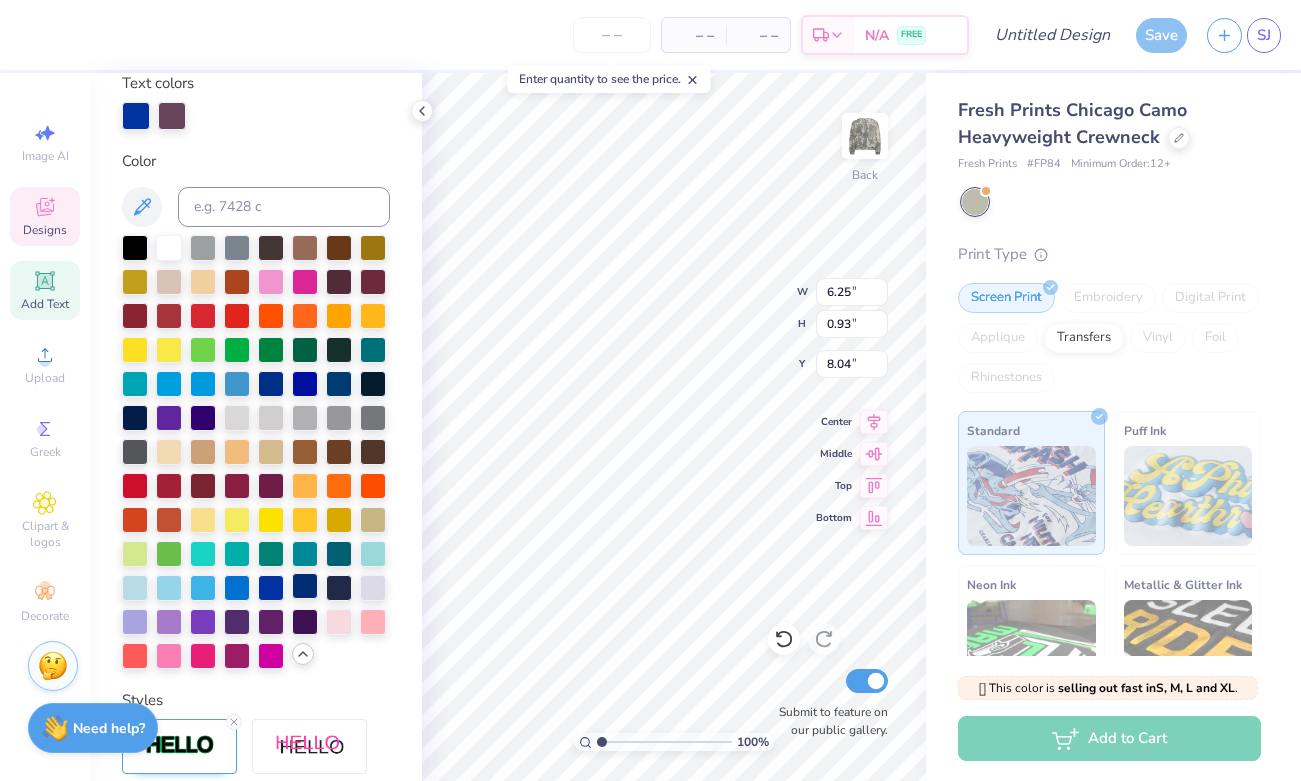 click at bounding box center [305, 586] 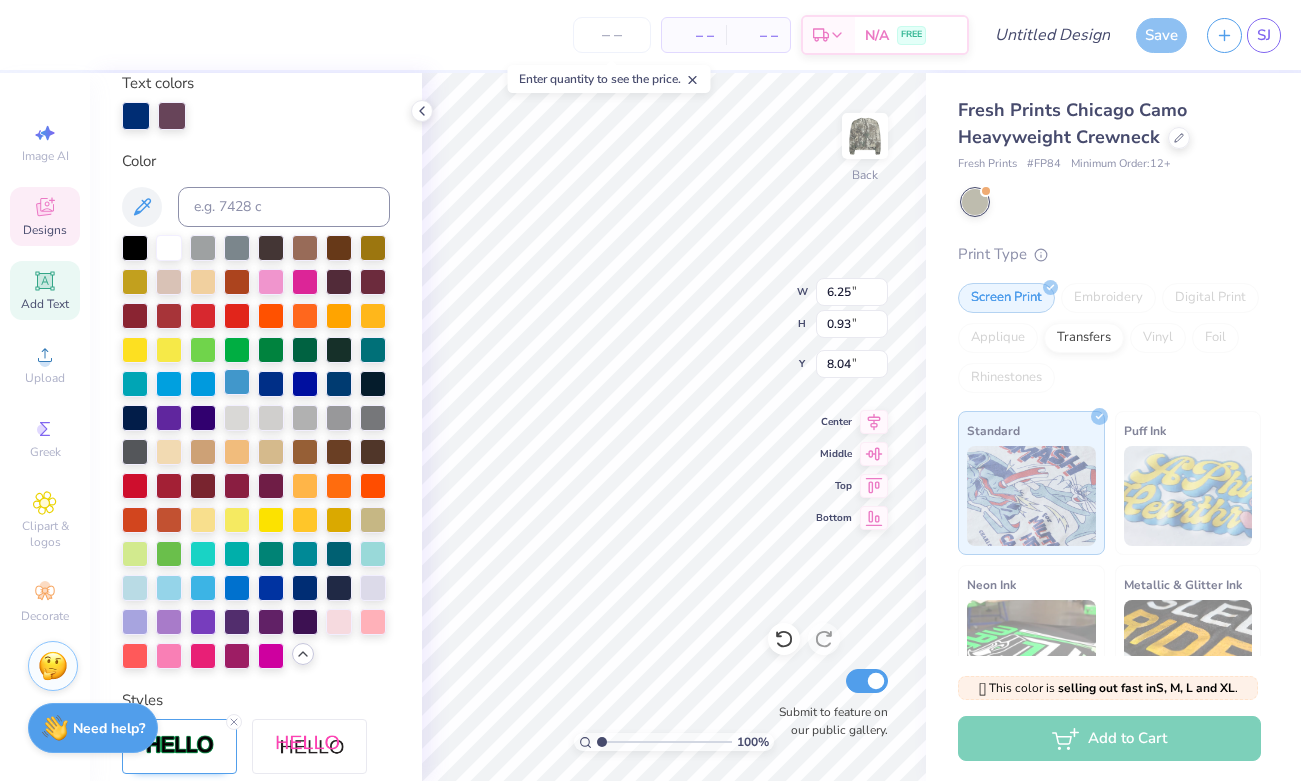 click at bounding box center [237, 382] 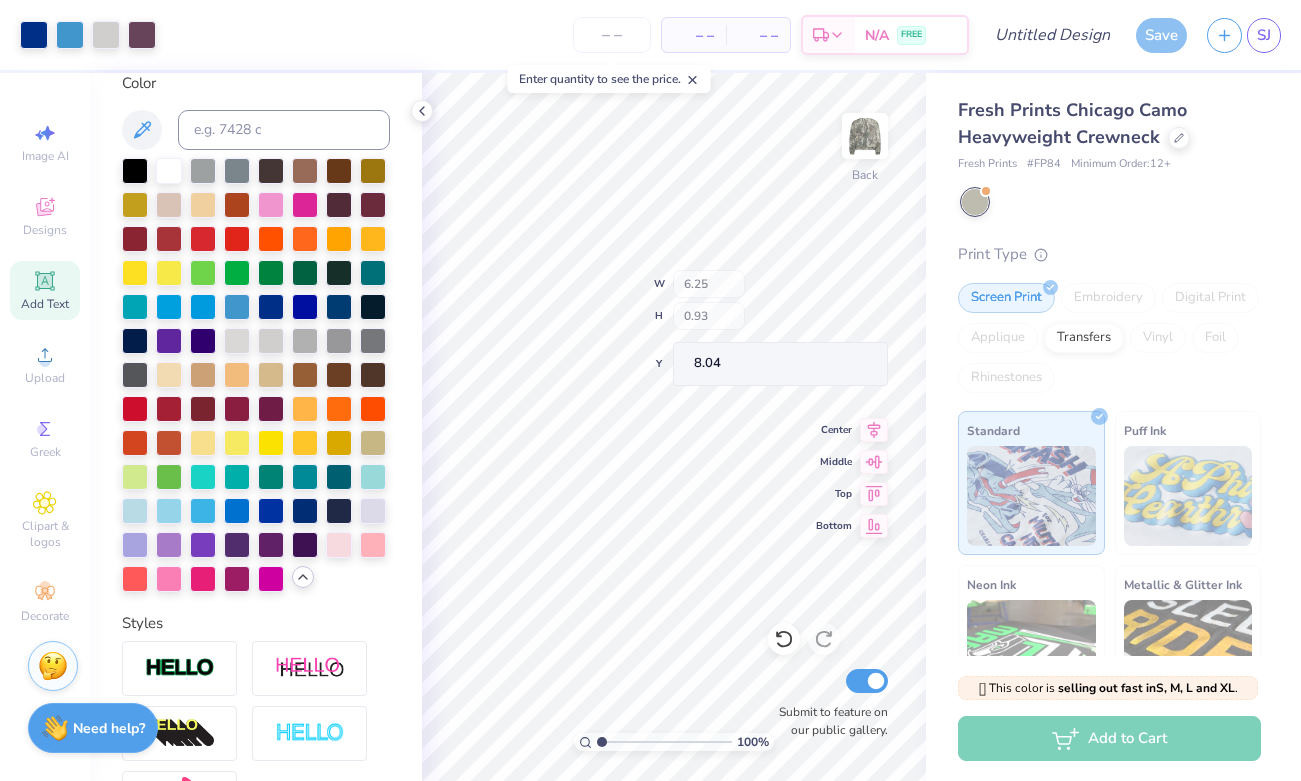 type on "18.10" 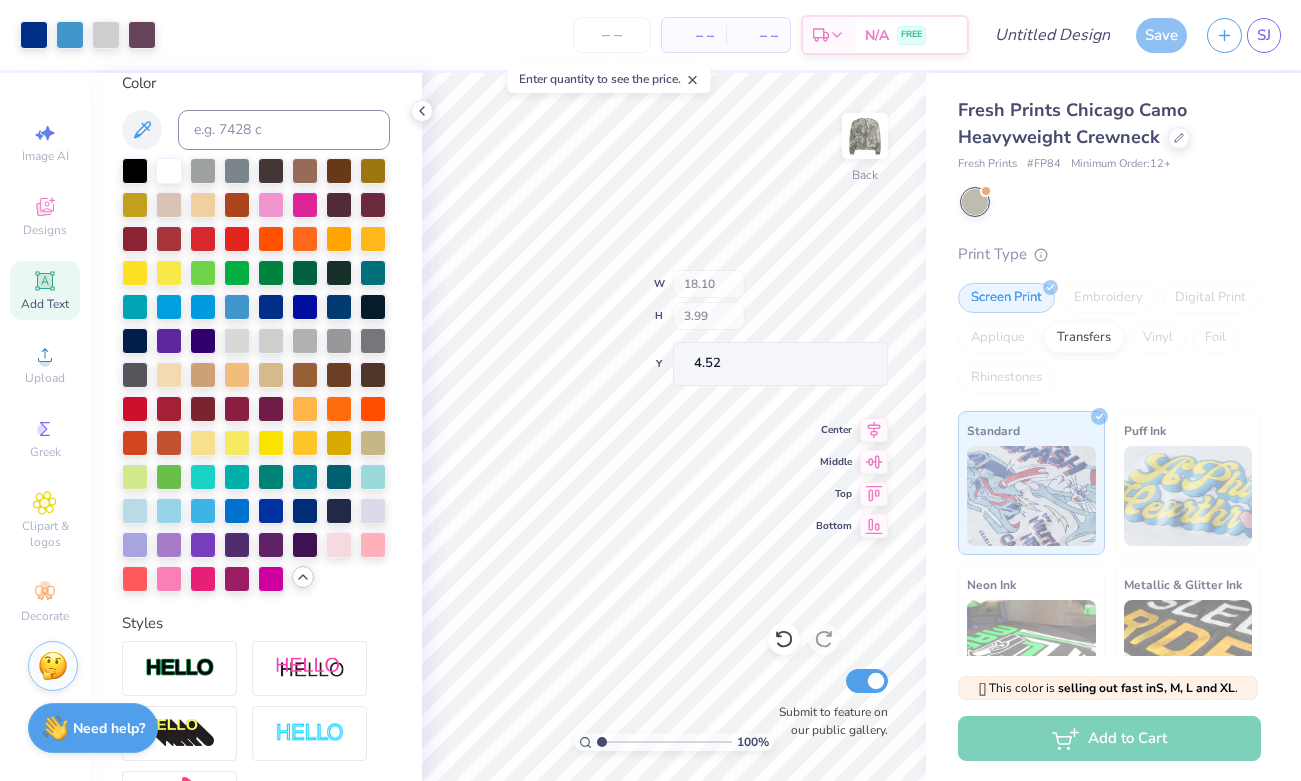 scroll, scrollTop: 303, scrollLeft: 0, axis: vertical 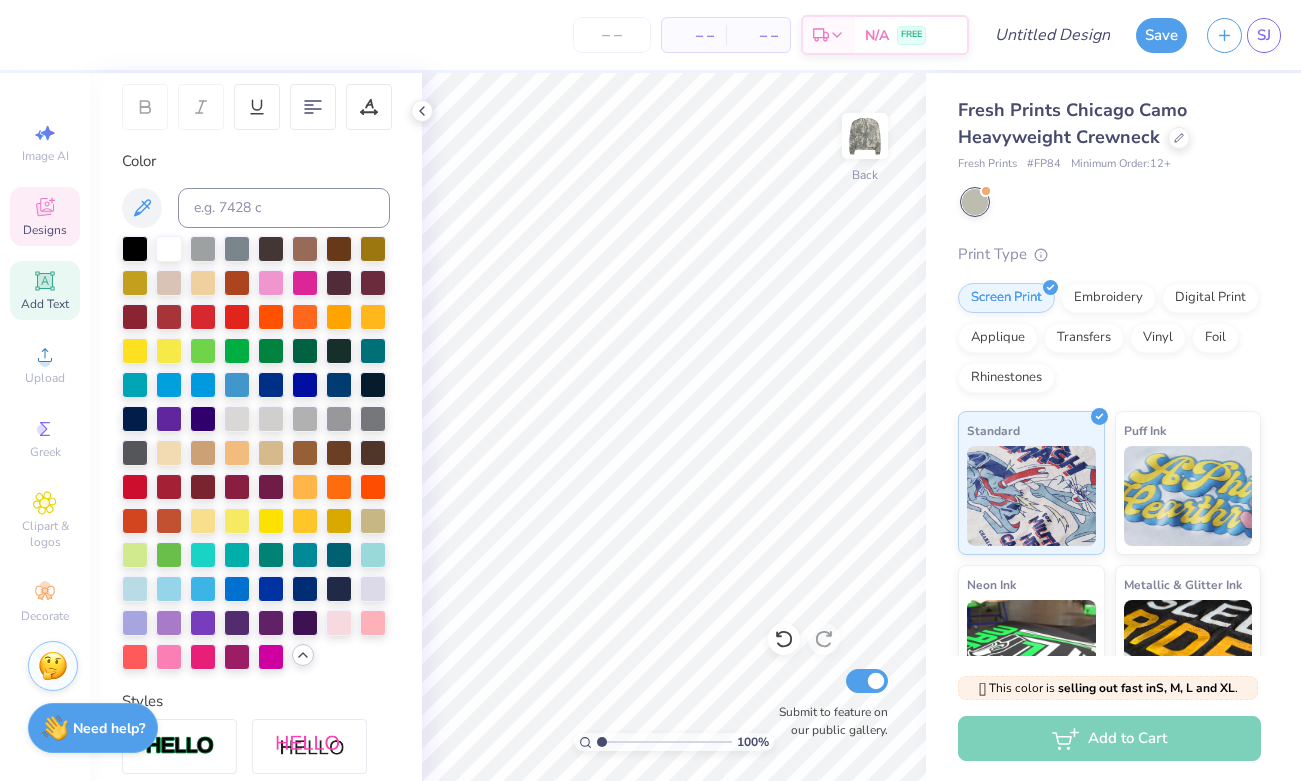 click on "Designs" at bounding box center [45, 230] 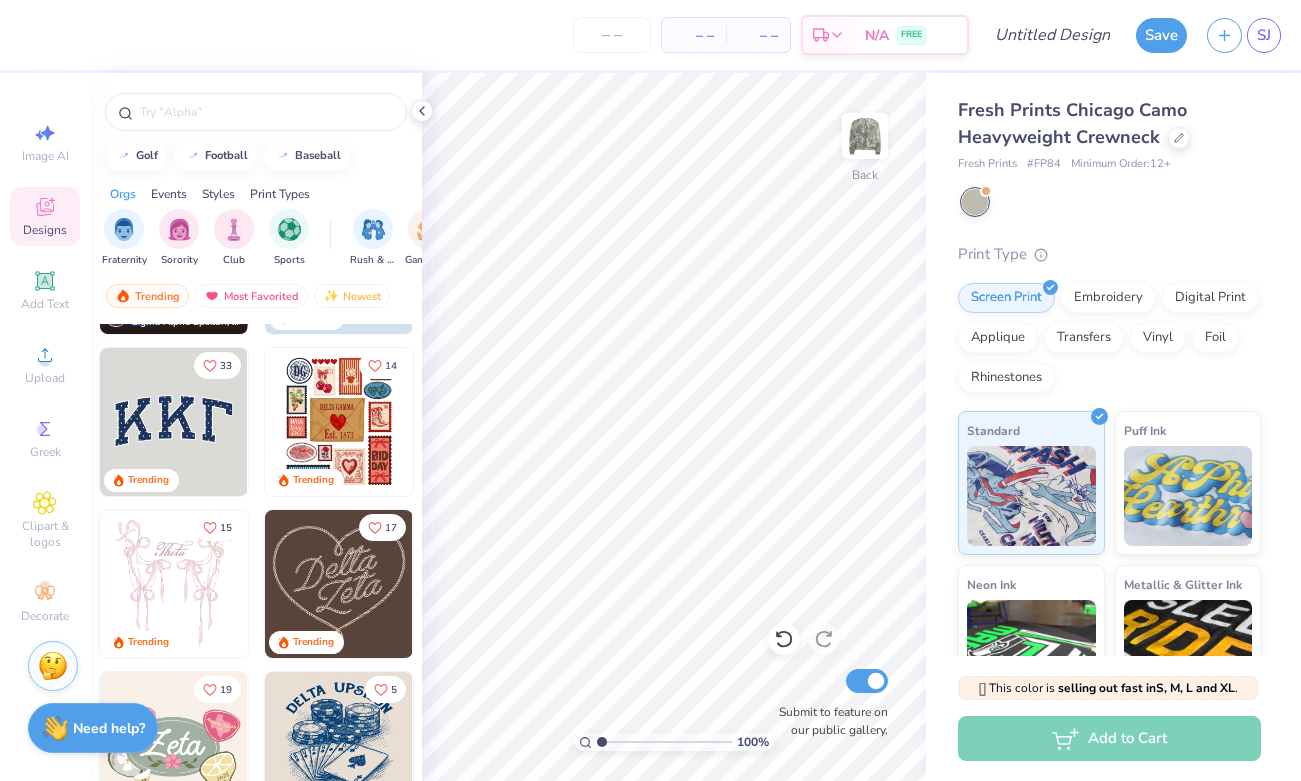 scroll, scrollTop: 0, scrollLeft: 0, axis: both 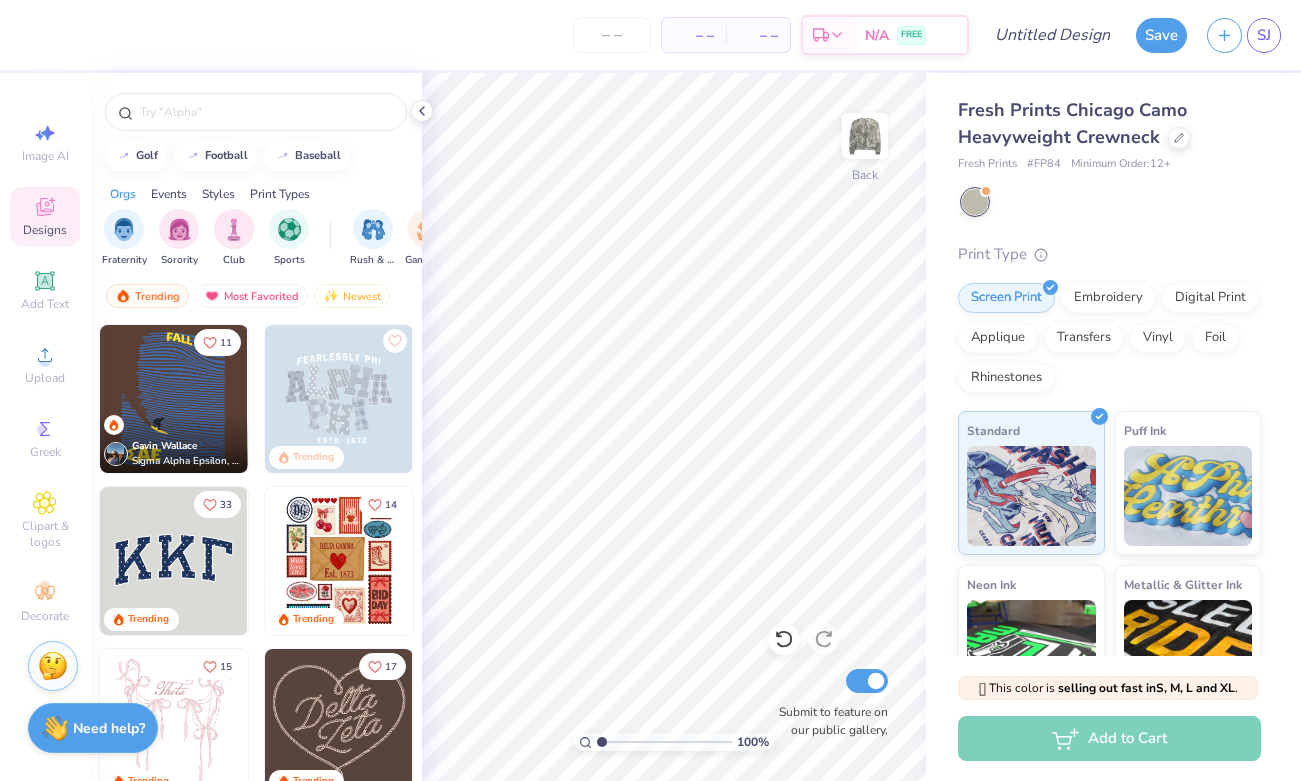 click on "Events" at bounding box center [169, 194] 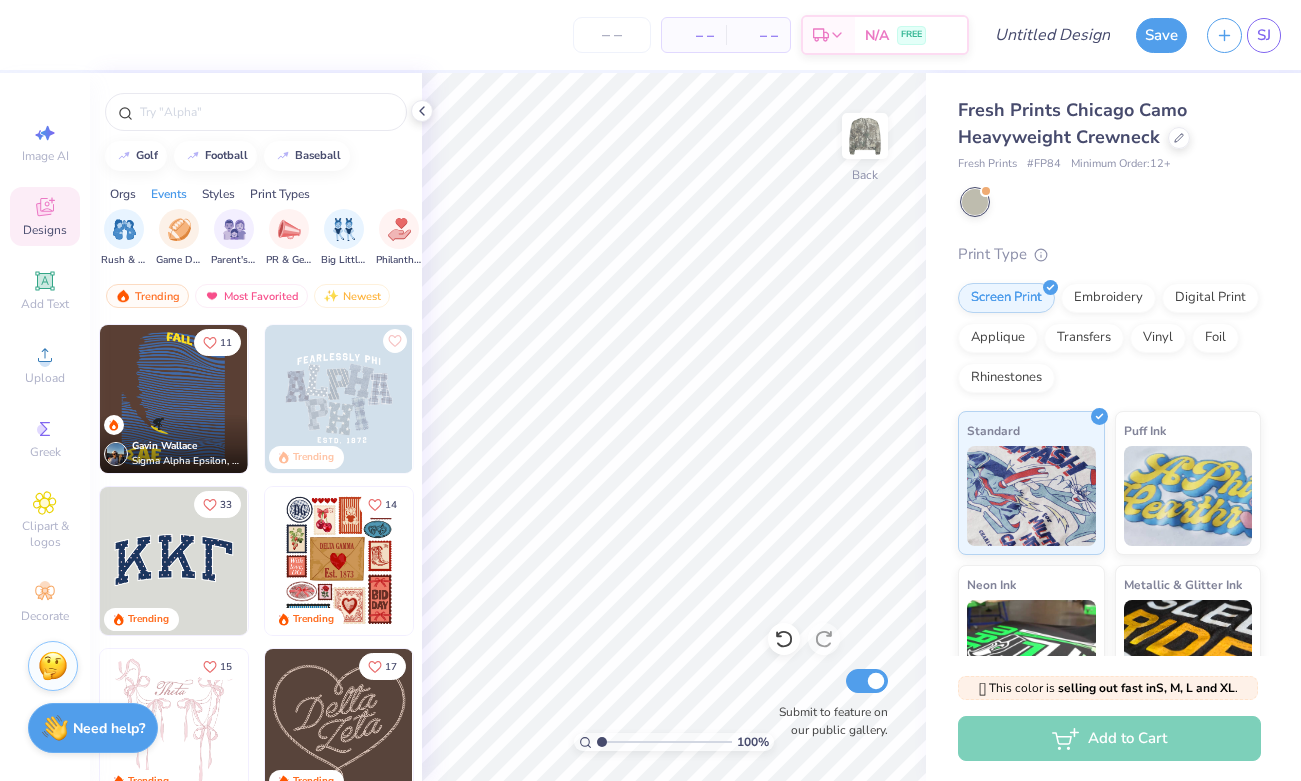 click on "Styles" at bounding box center (218, 194) 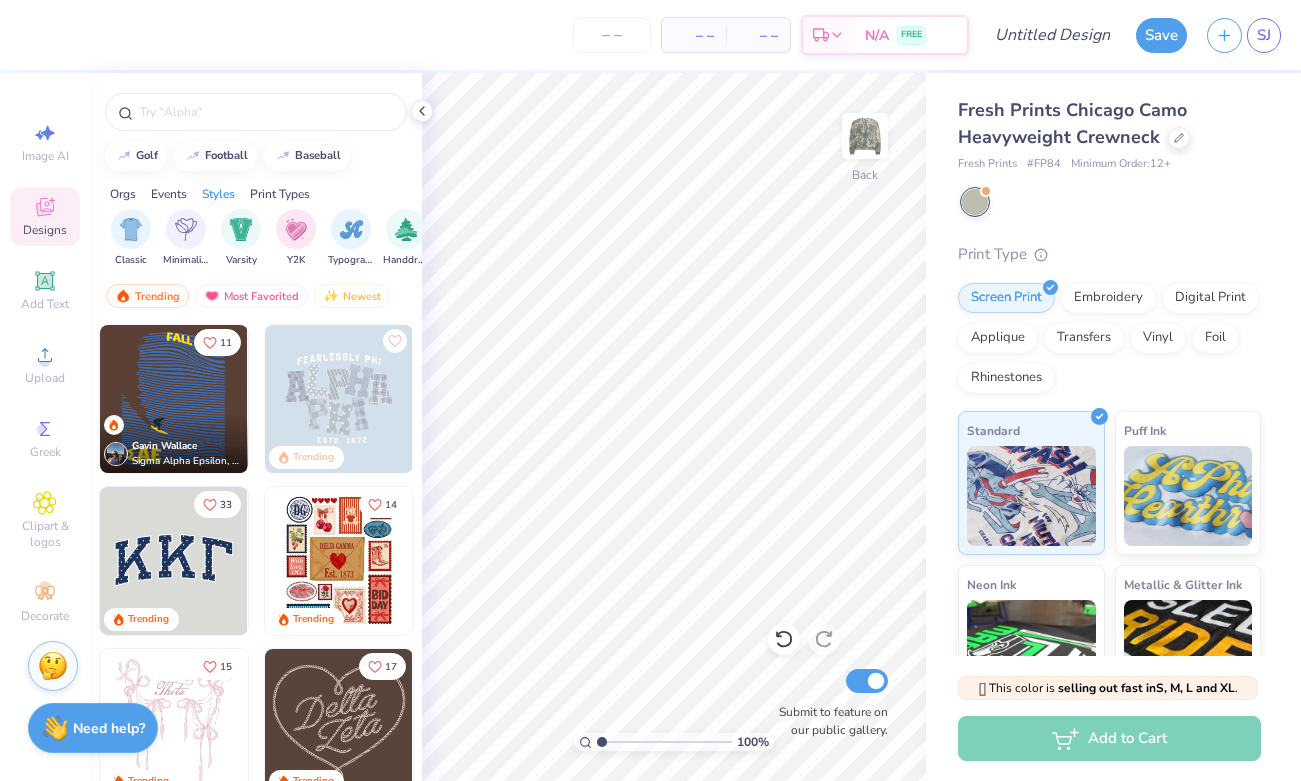 scroll, scrollTop: 0, scrollLeft: 1048, axis: horizontal 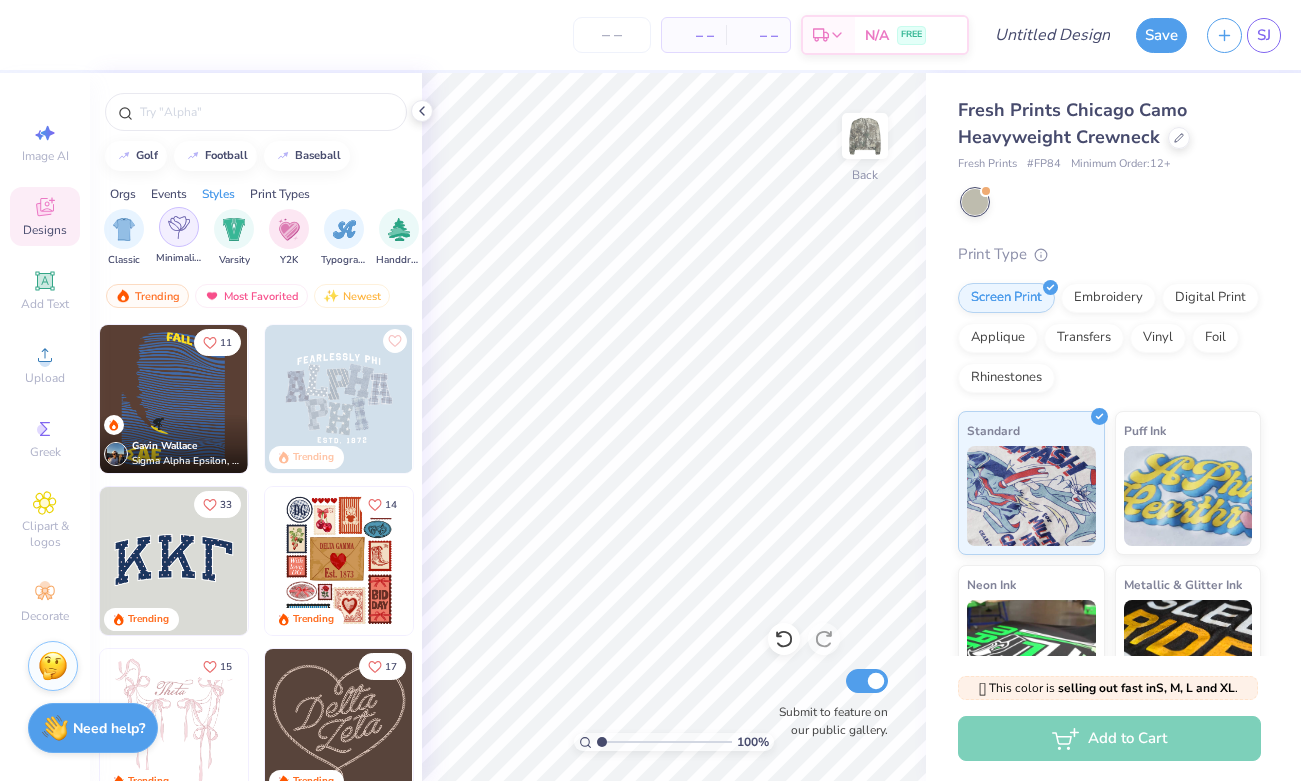 click at bounding box center (179, 227) 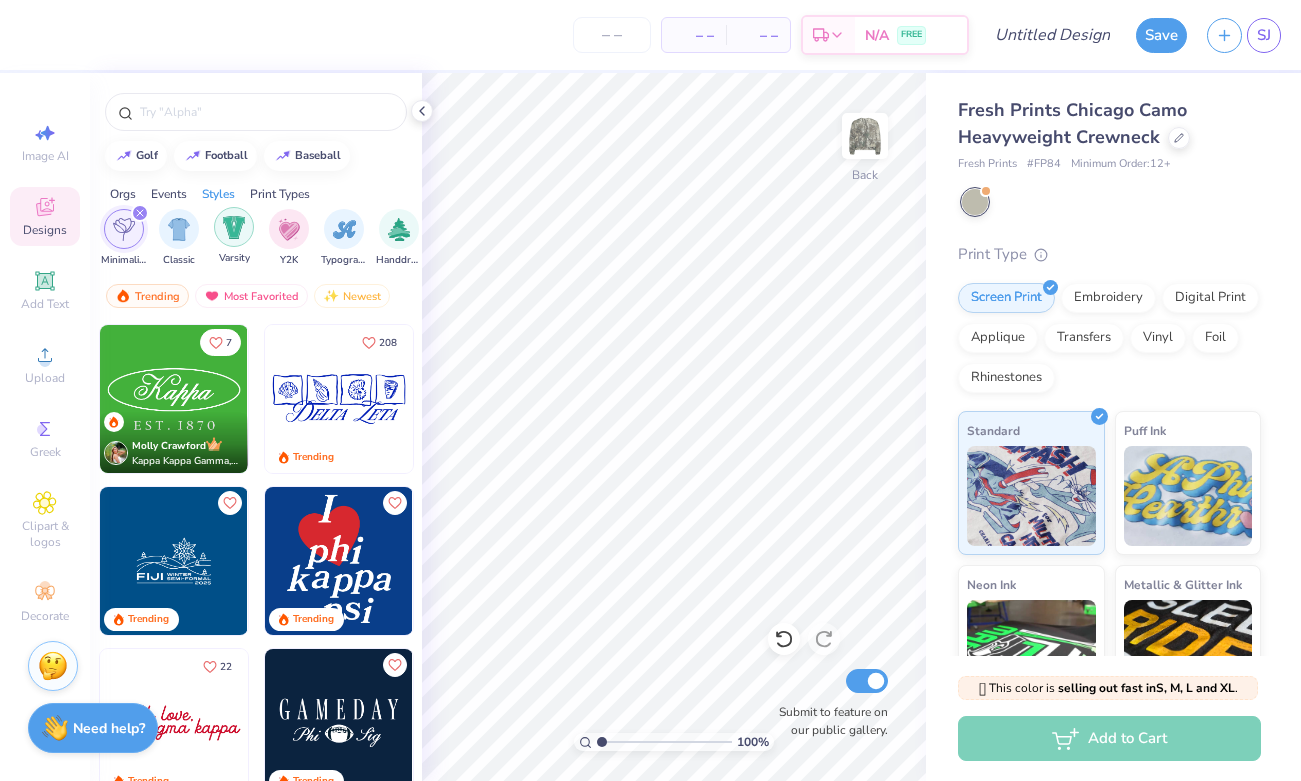 click at bounding box center [234, 227] 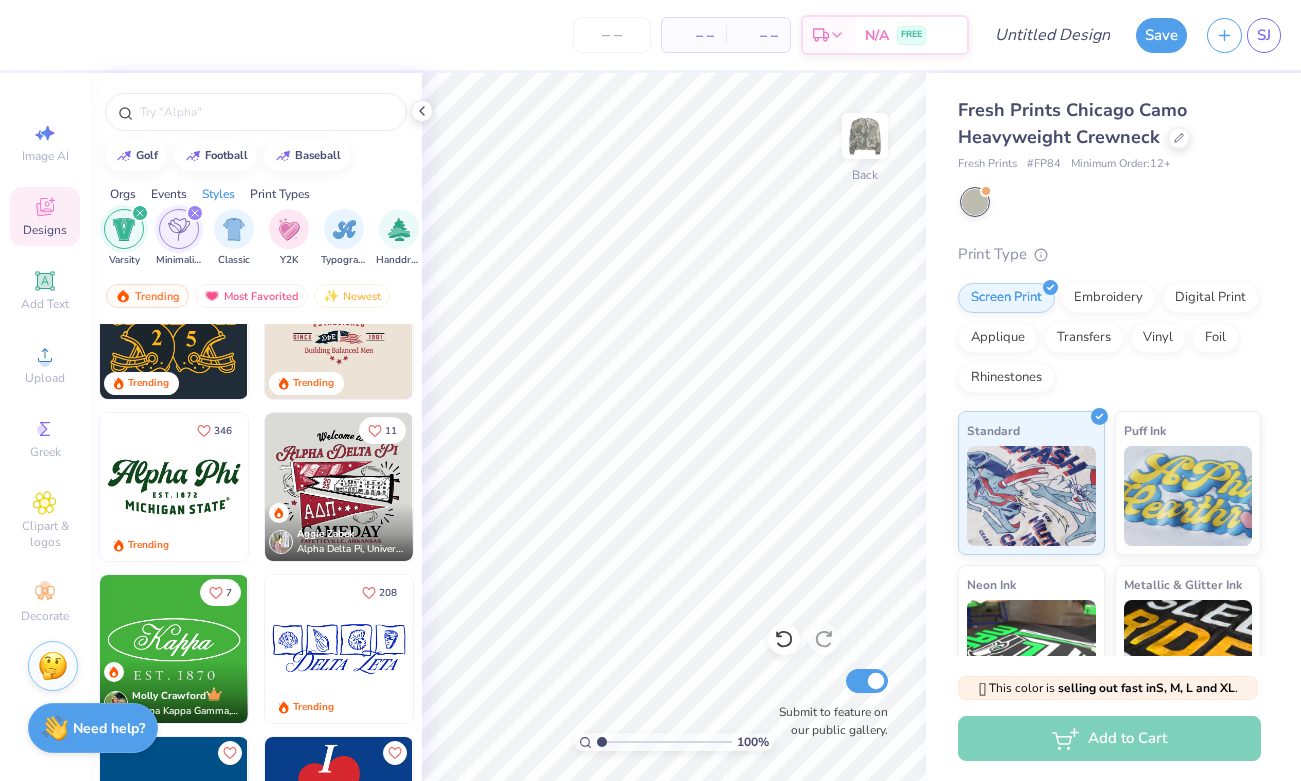 scroll, scrollTop: 75, scrollLeft: 0, axis: vertical 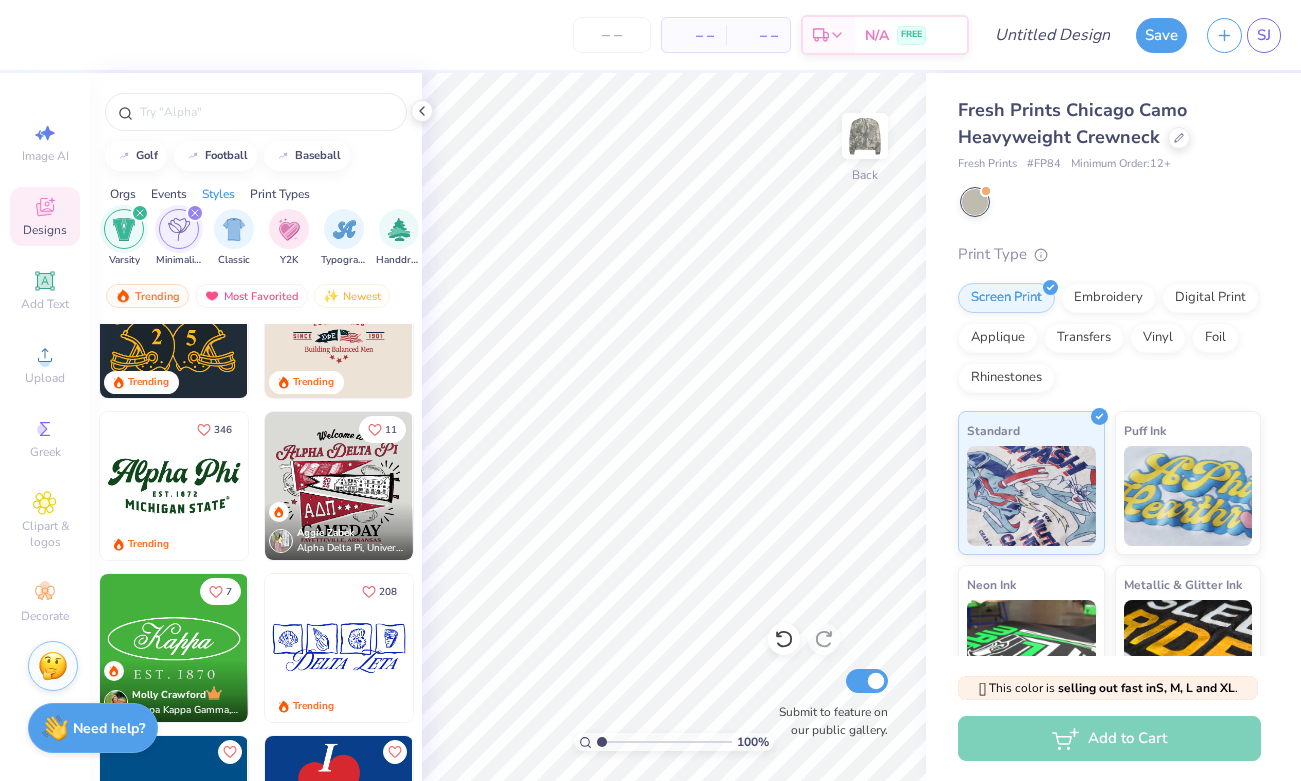 click at bounding box center (174, 486) 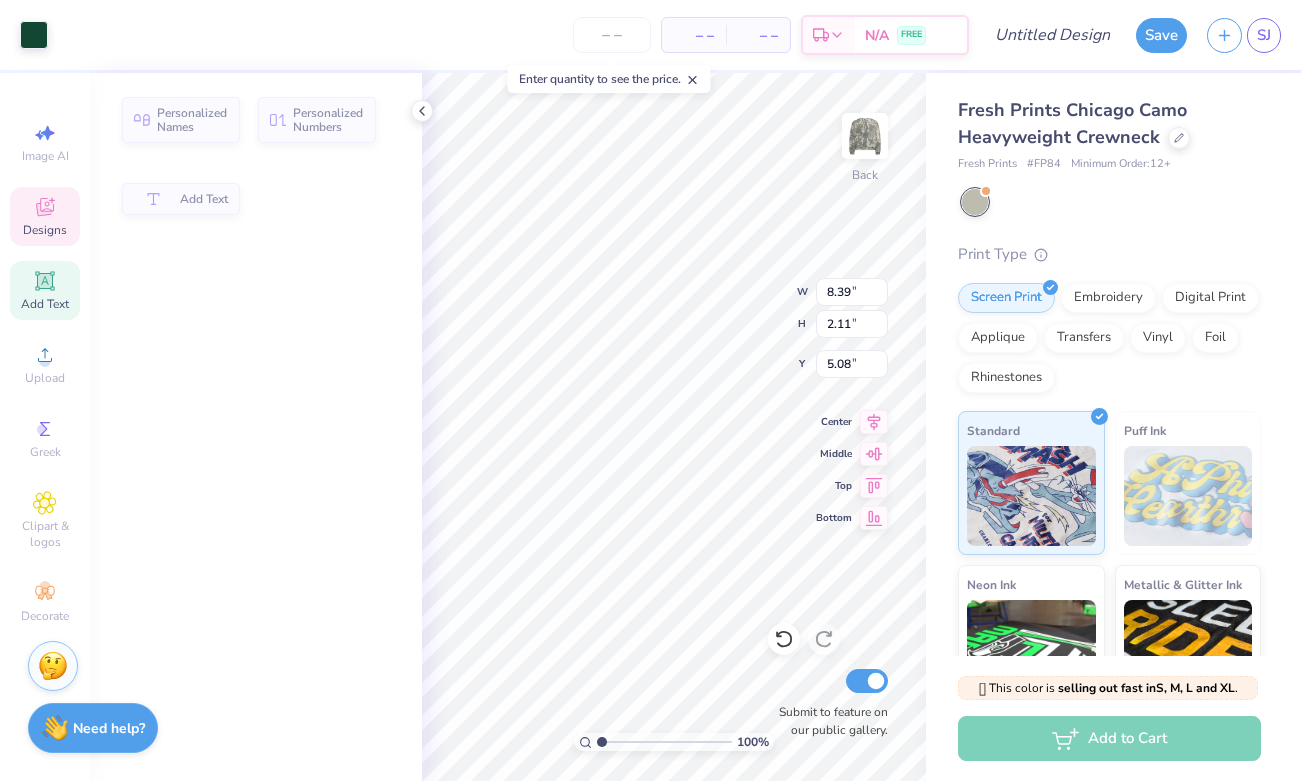 type on "2.11" 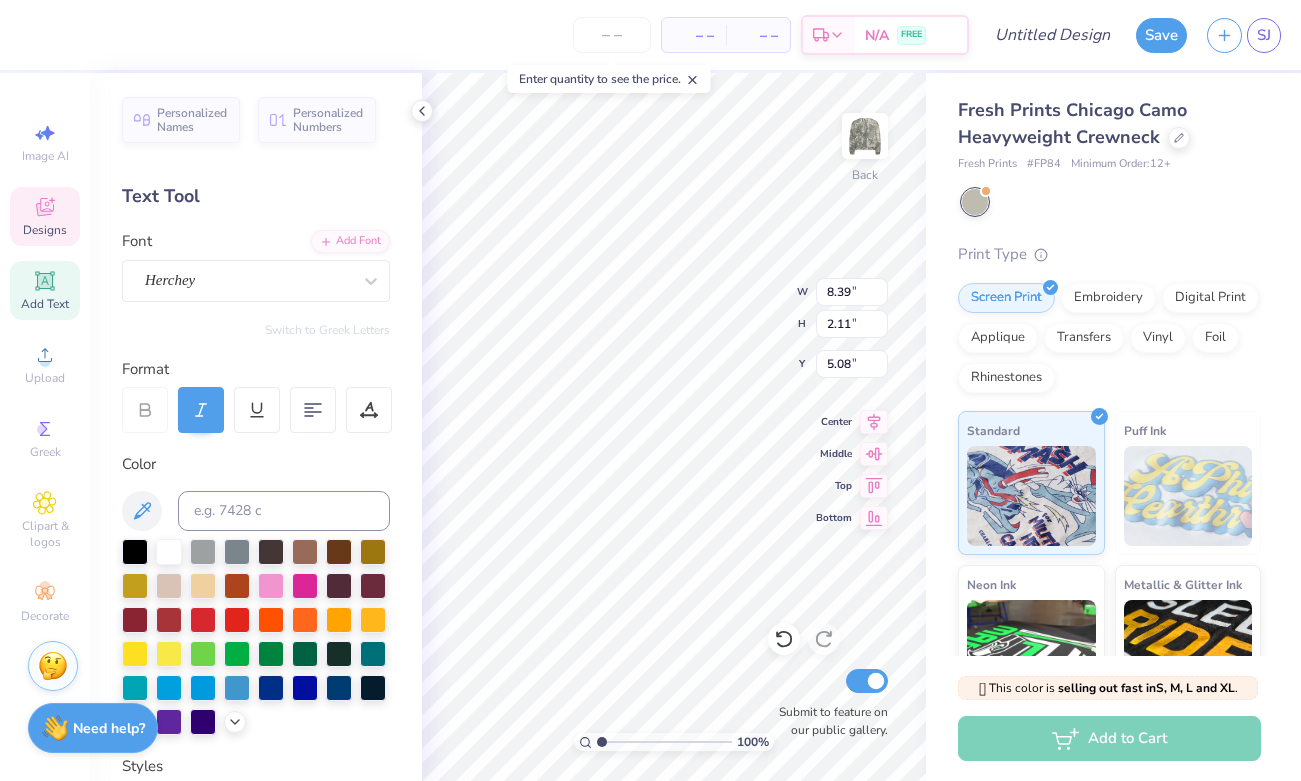 scroll, scrollTop: 0, scrollLeft: 0, axis: both 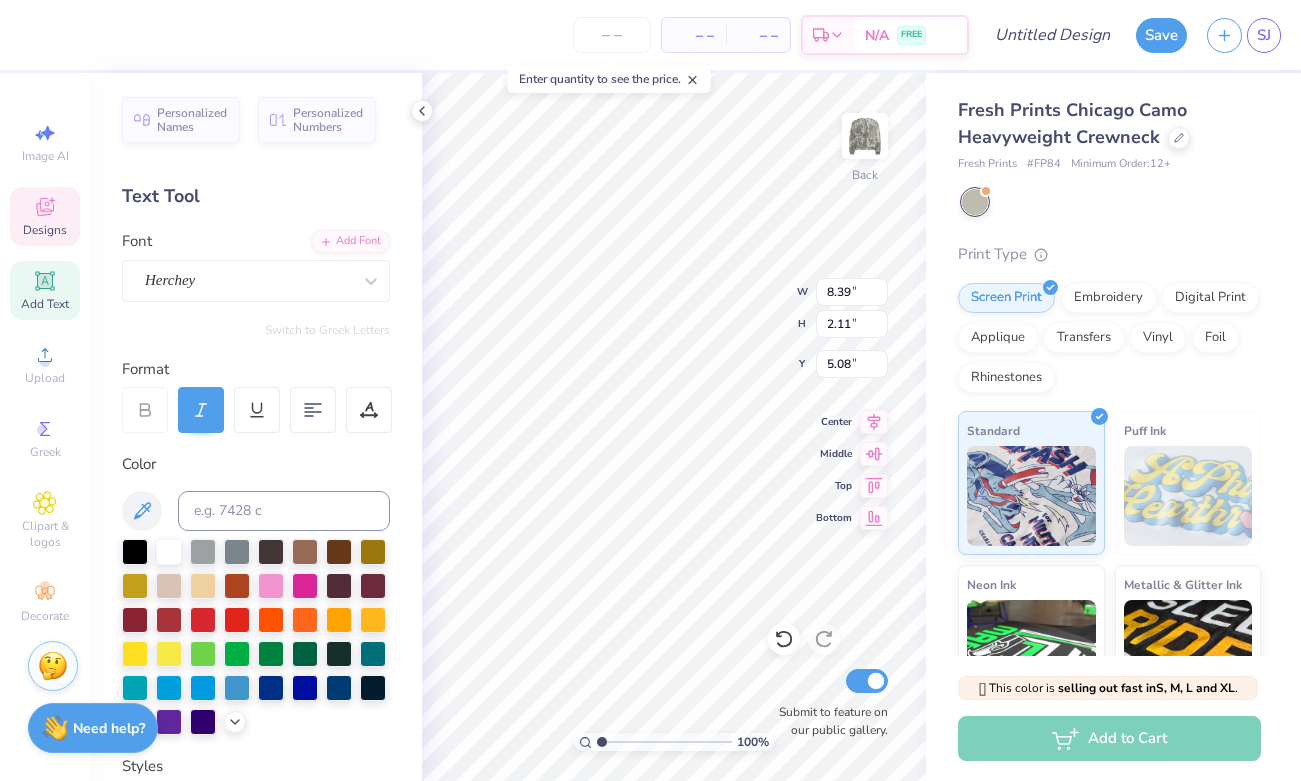click 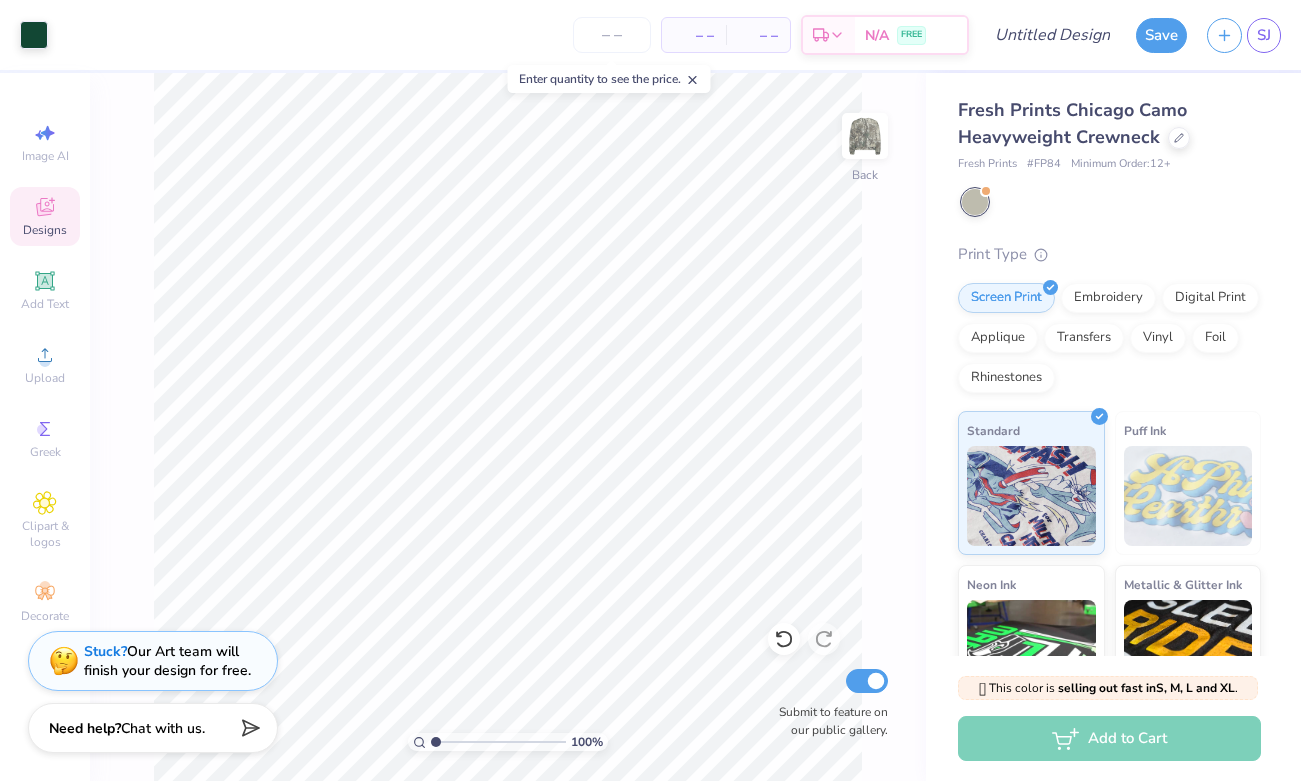 click on "Designs" at bounding box center (45, 216) 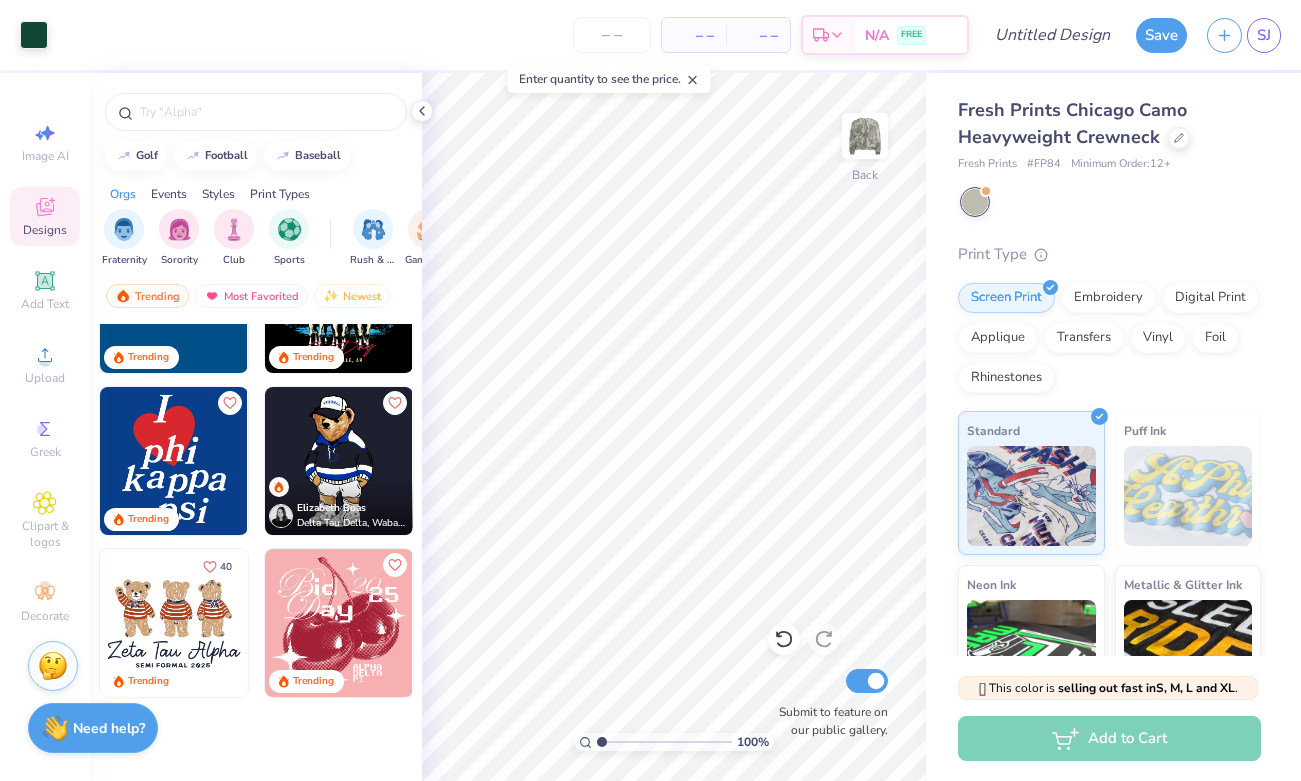 scroll, scrollTop: 3061, scrollLeft: 0, axis: vertical 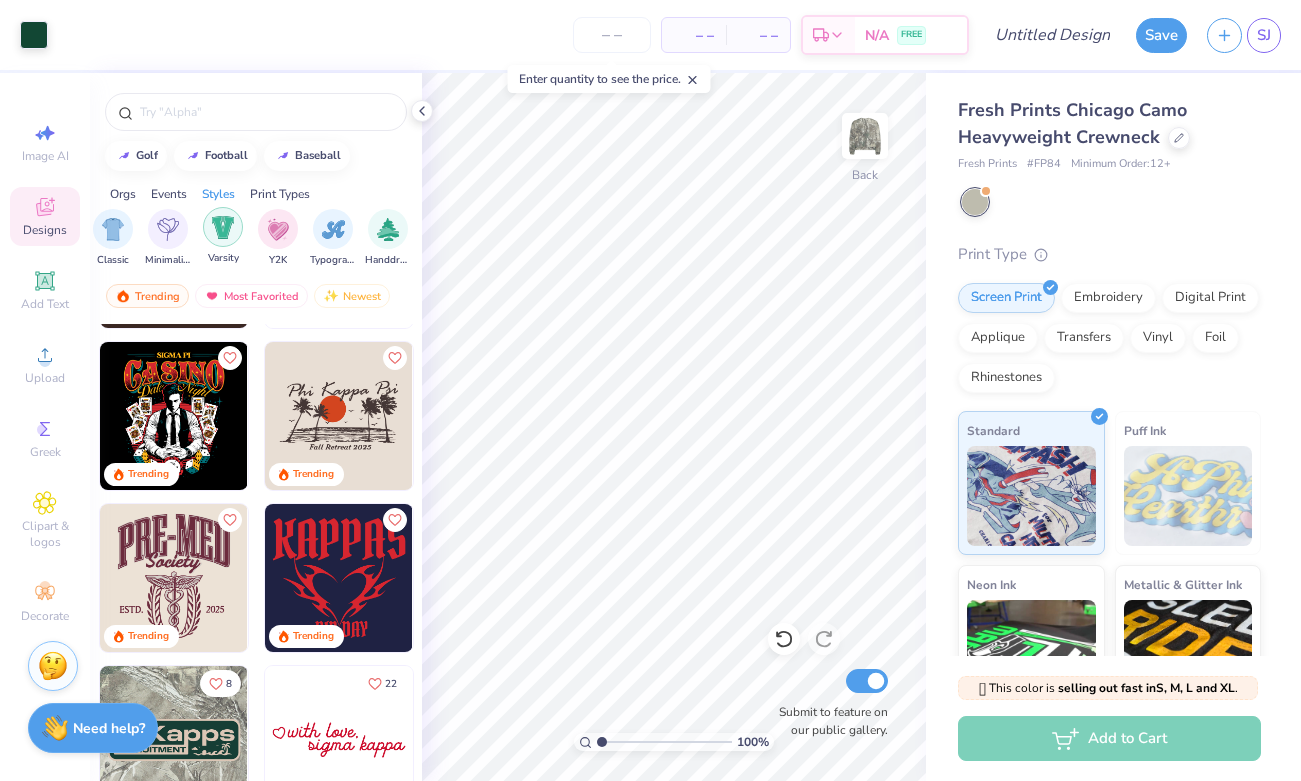click at bounding box center [223, 227] 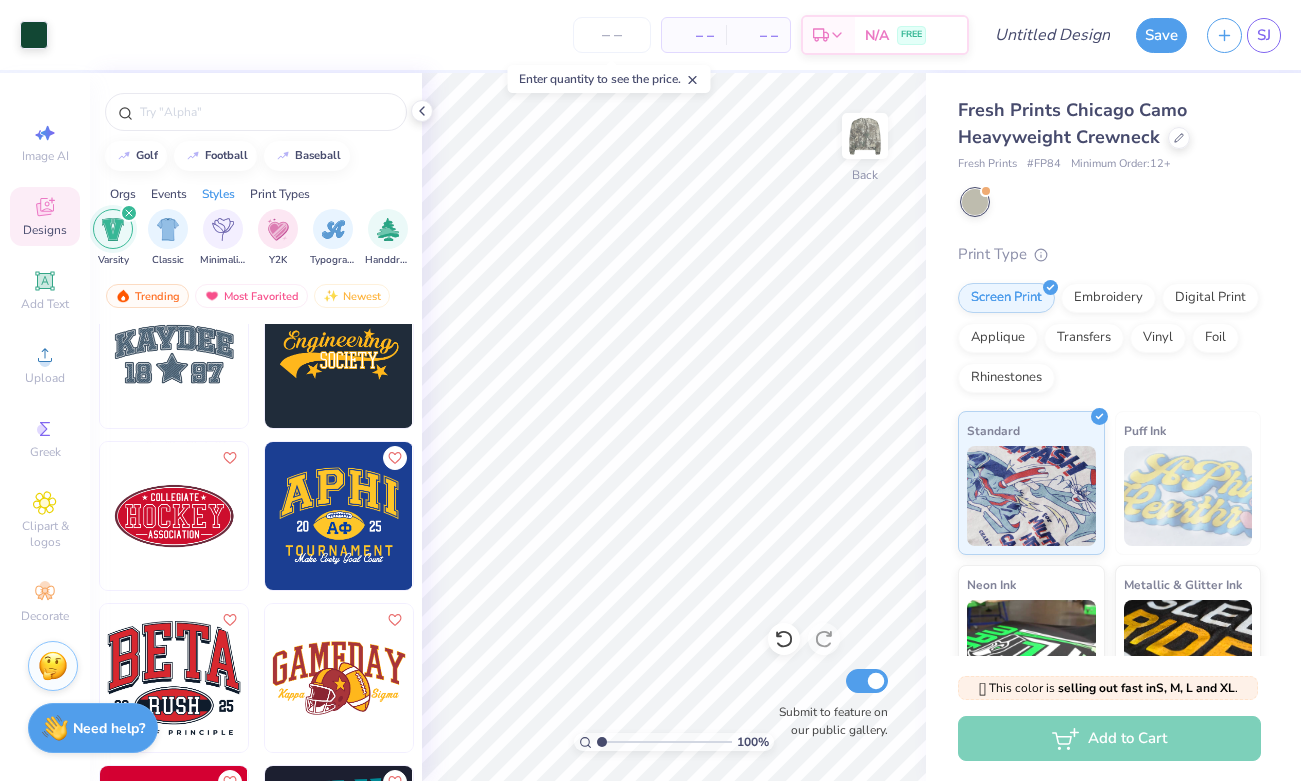 scroll, scrollTop: 3448, scrollLeft: 0, axis: vertical 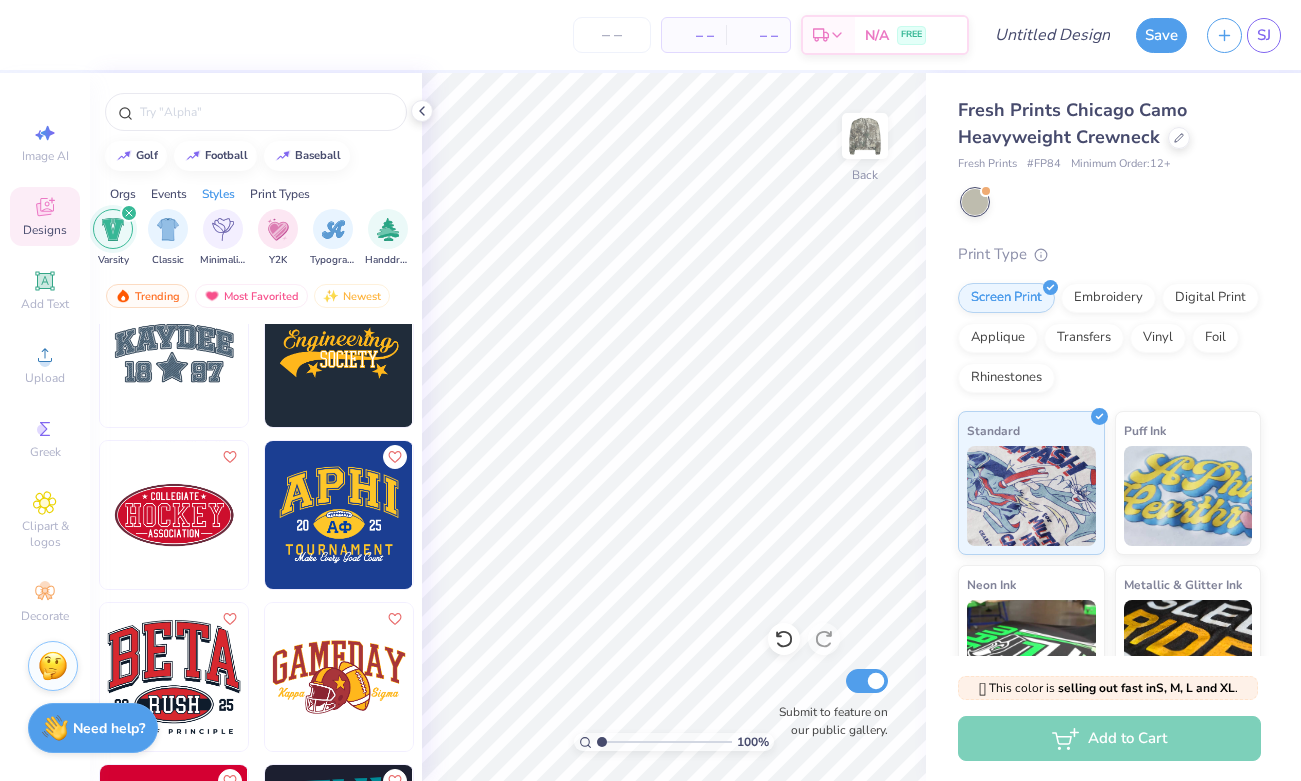 click at bounding box center [174, 353] 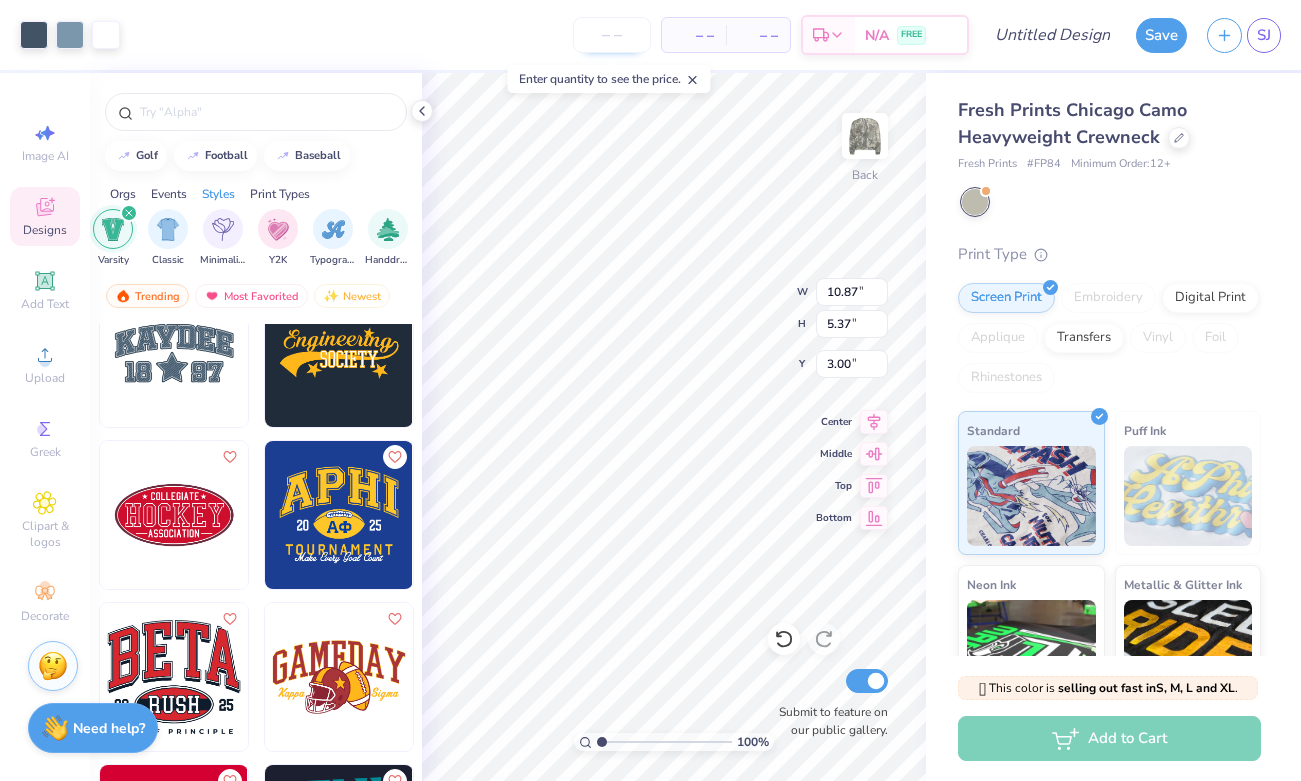click at bounding box center (612, 35) 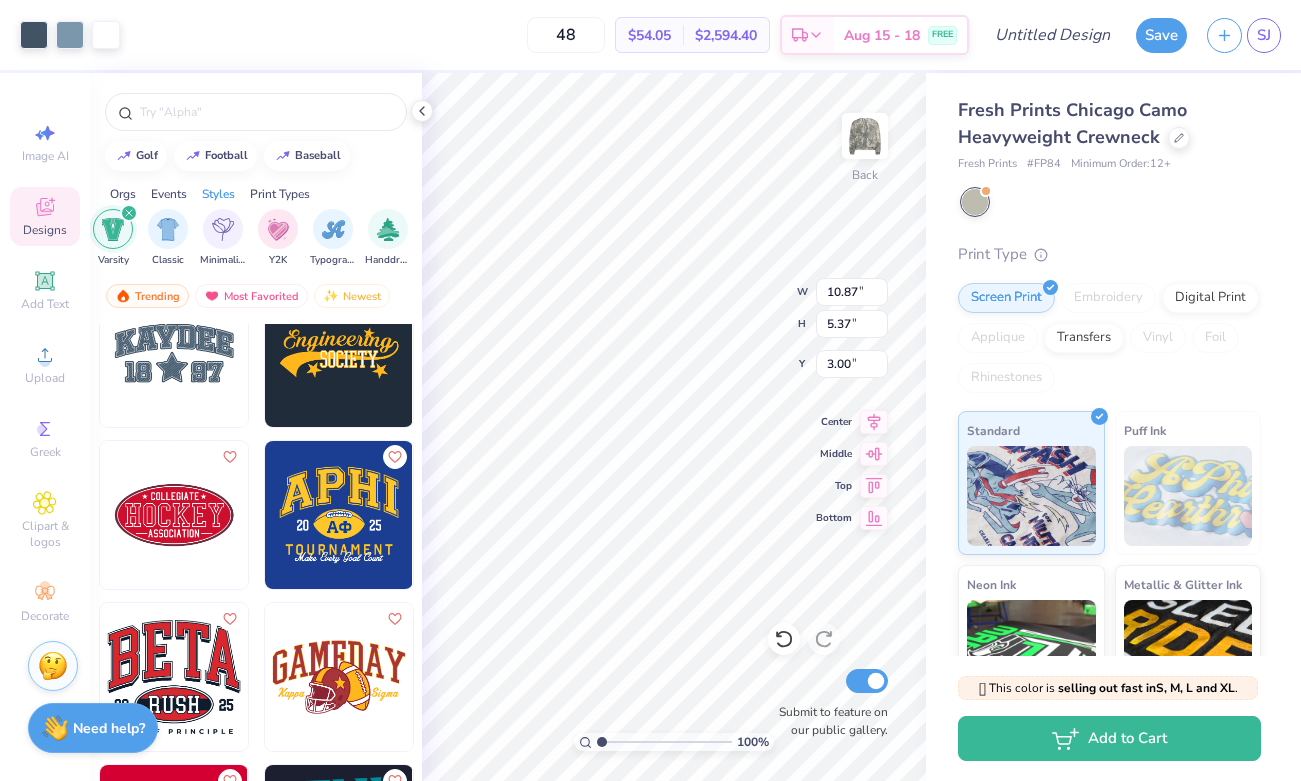 type on "48" 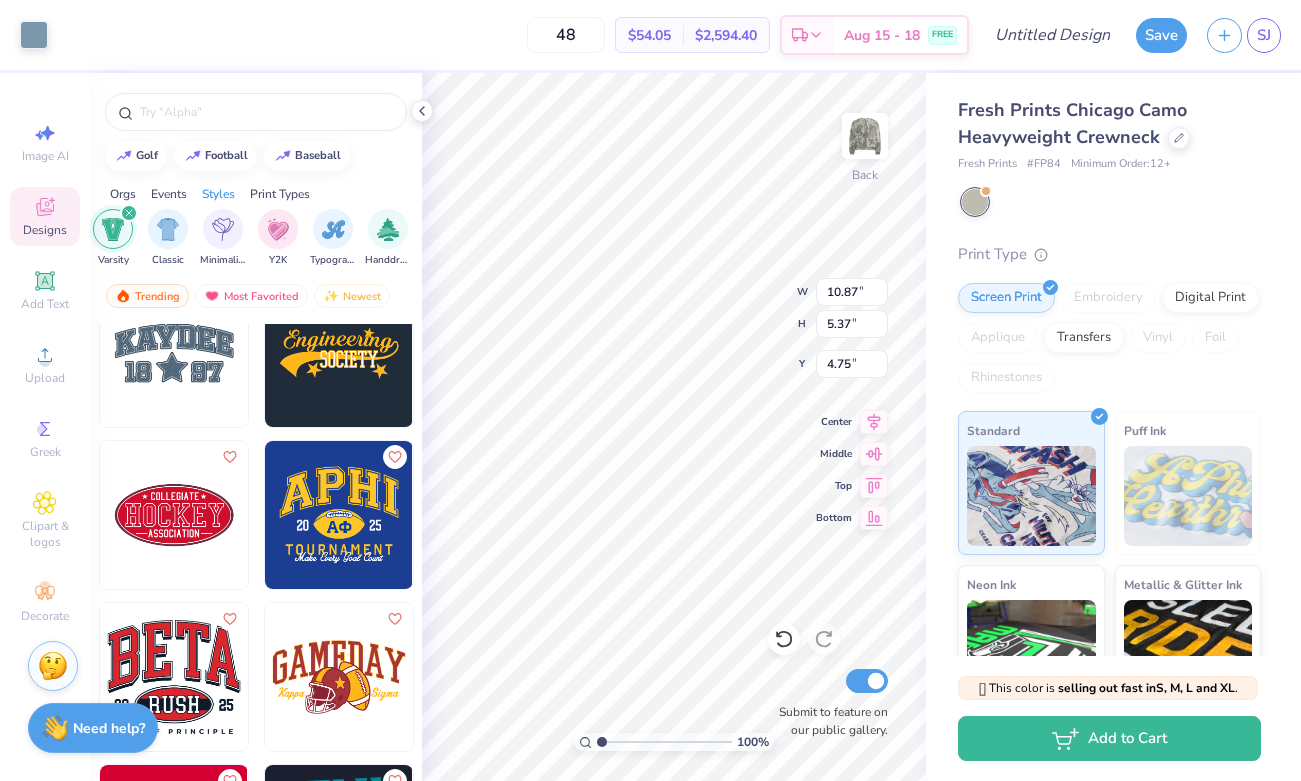 type on "3.71" 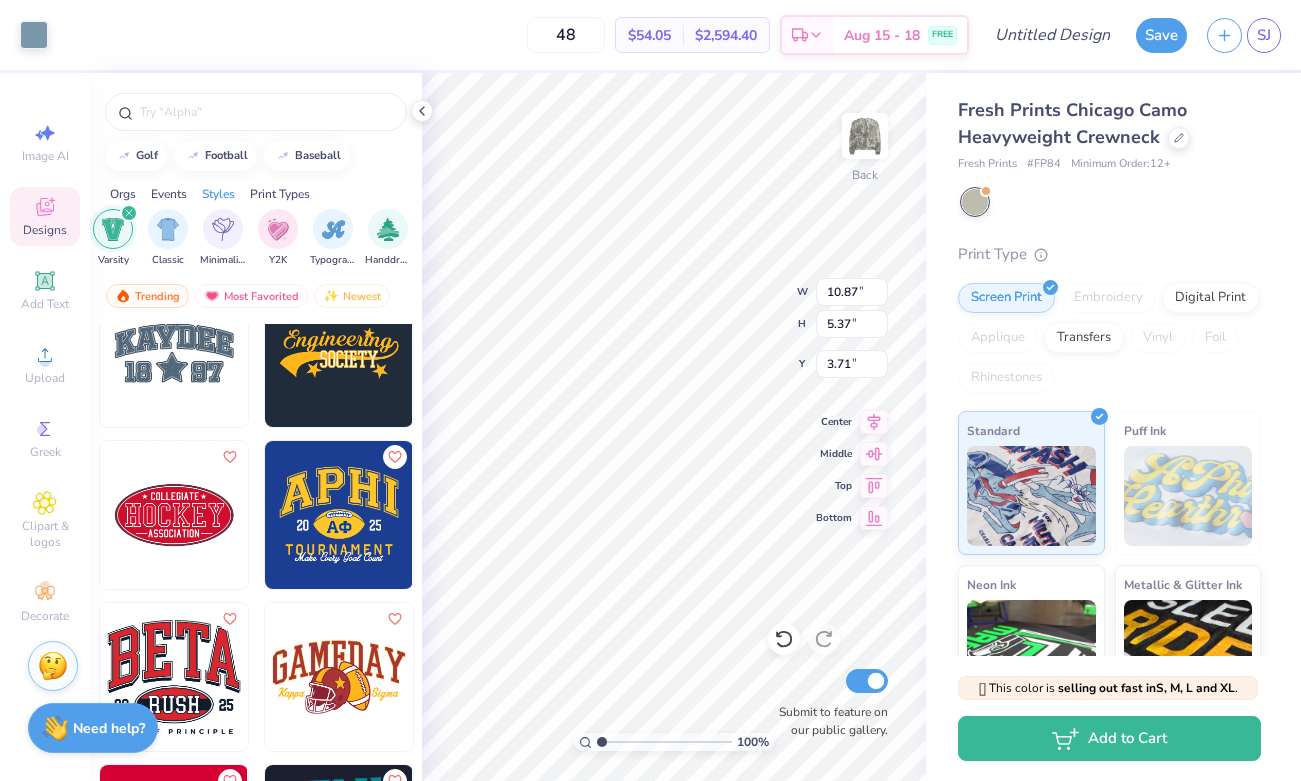 click 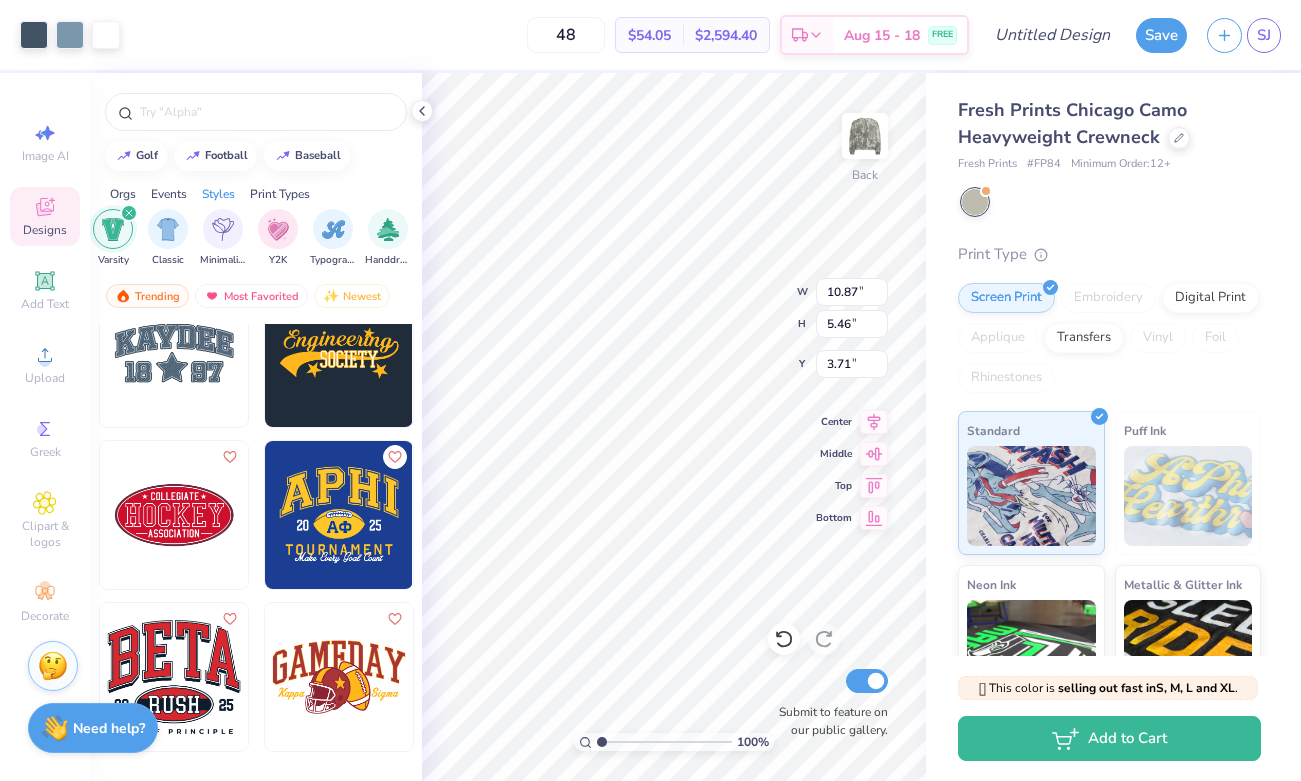 type on "5.46" 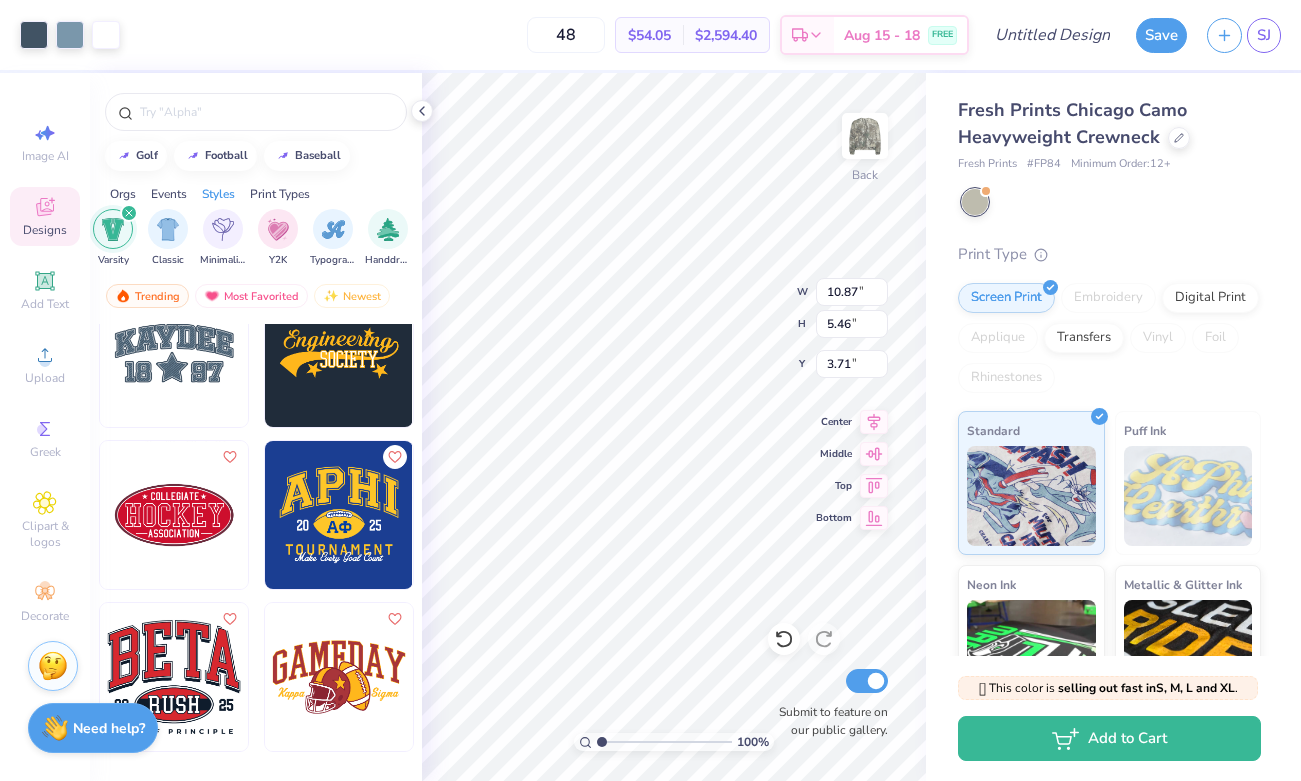 type on "2.63" 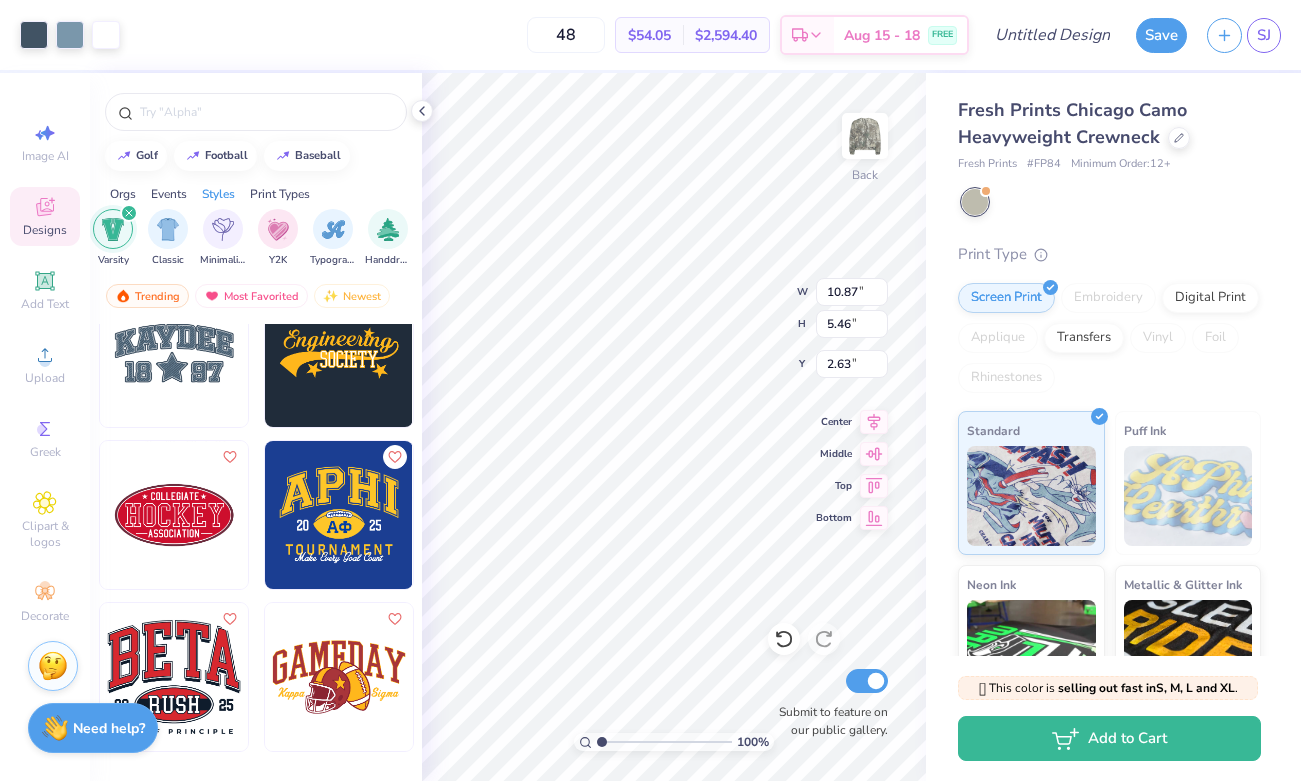 scroll, scrollTop: 3130, scrollLeft: 0, axis: vertical 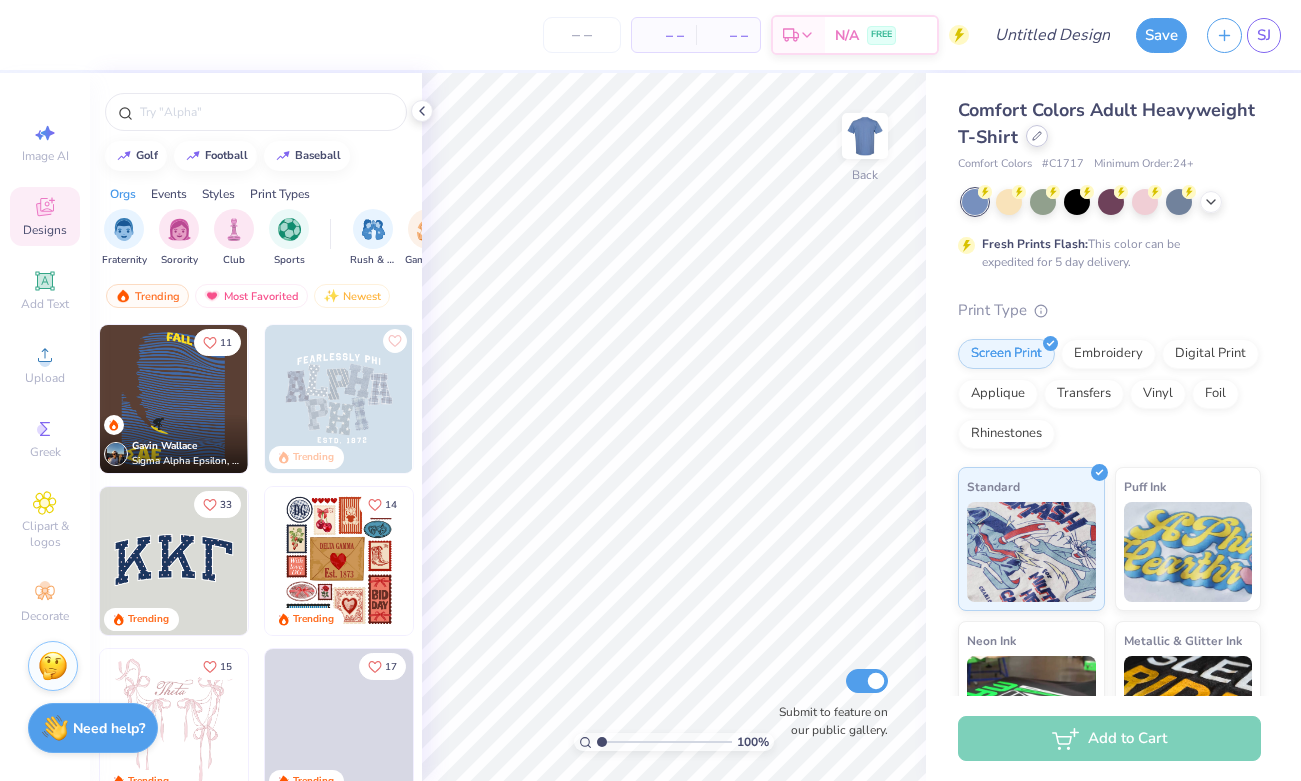 click 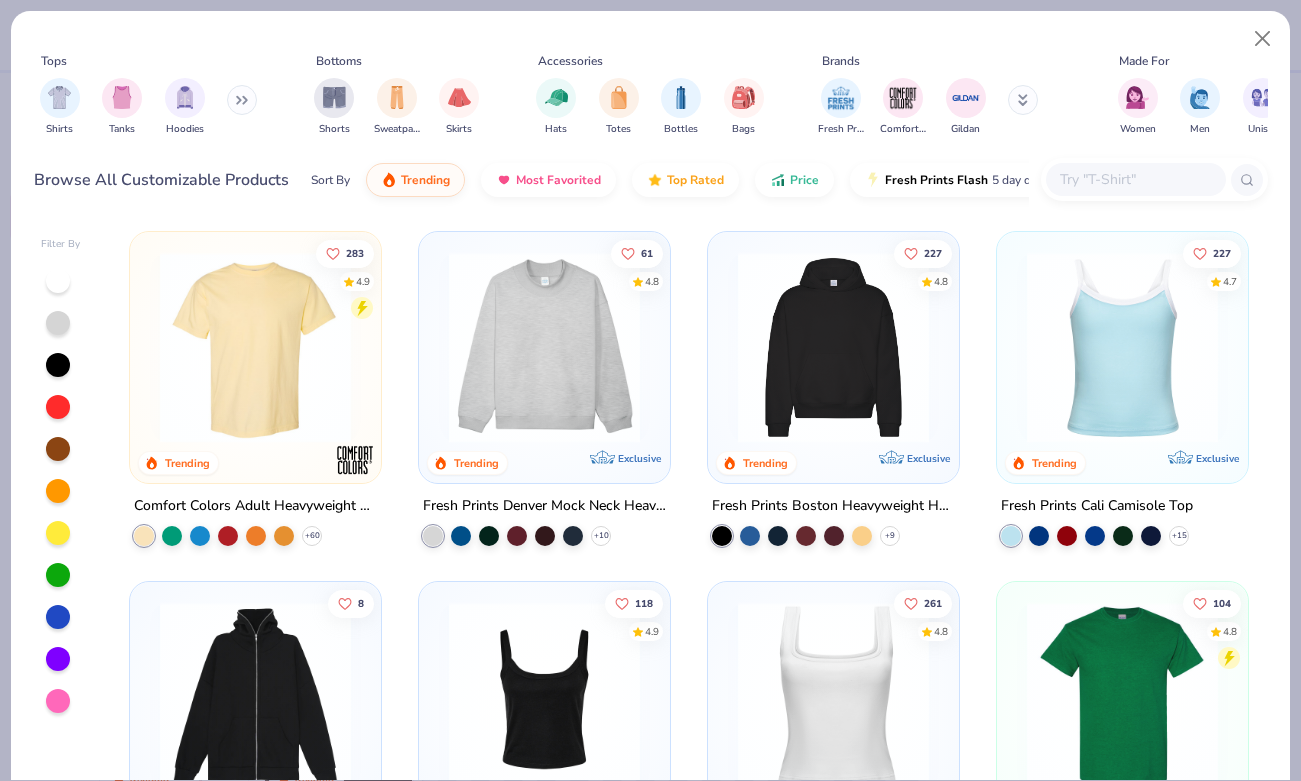 click at bounding box center [242, 100] 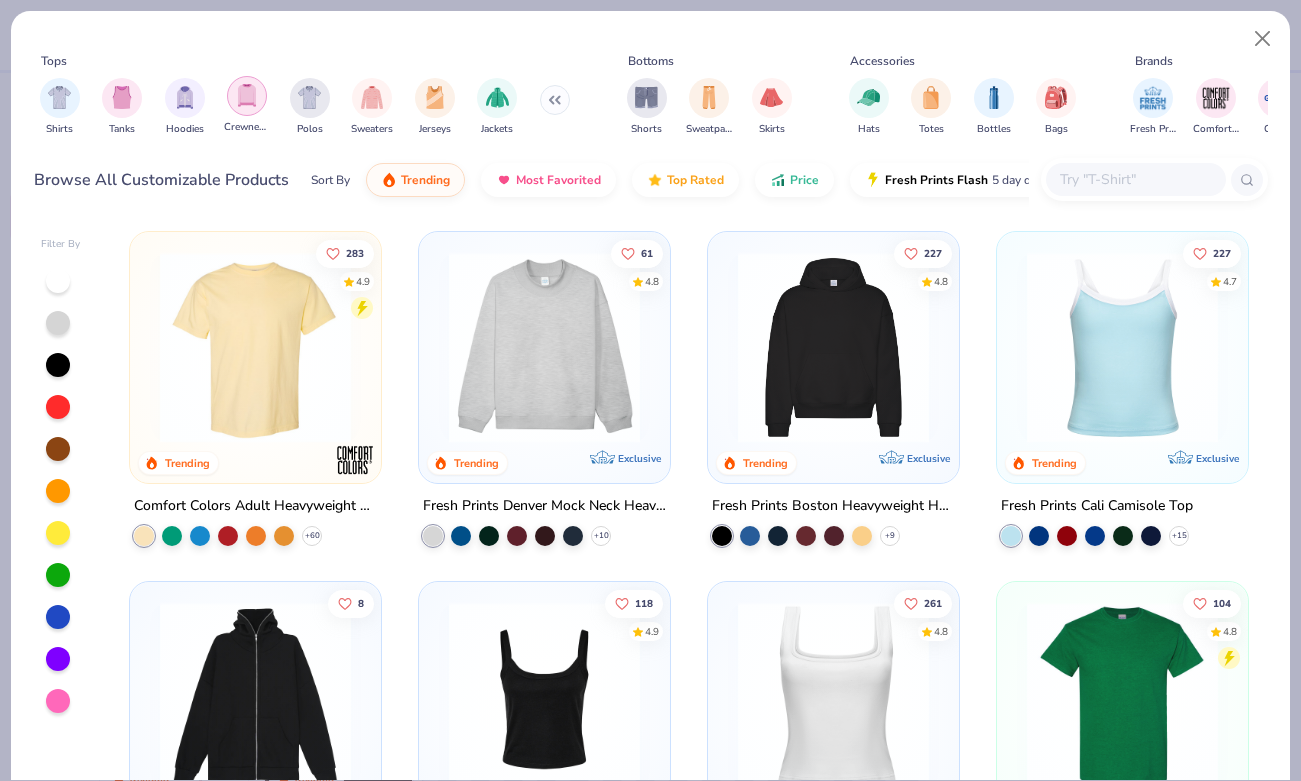 click at bounding box center [247, 95] 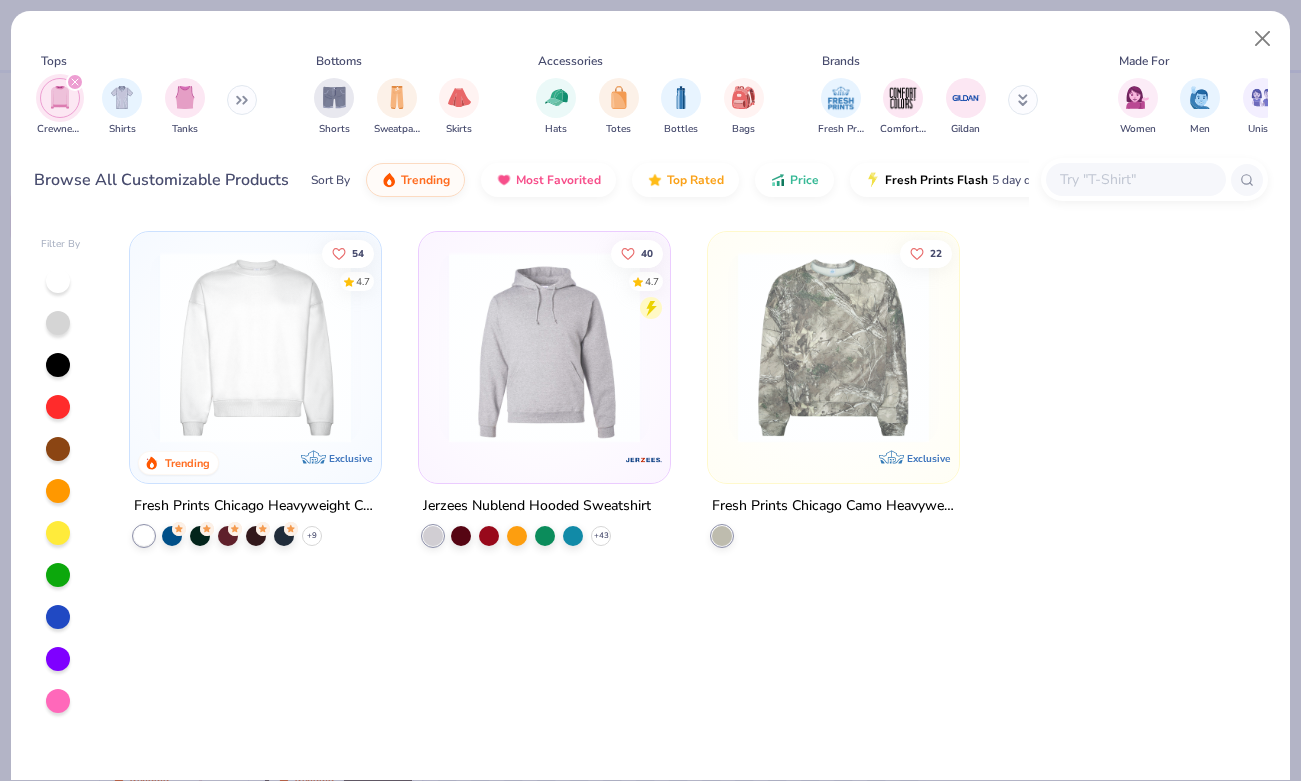click at bounding box center (833, 347) 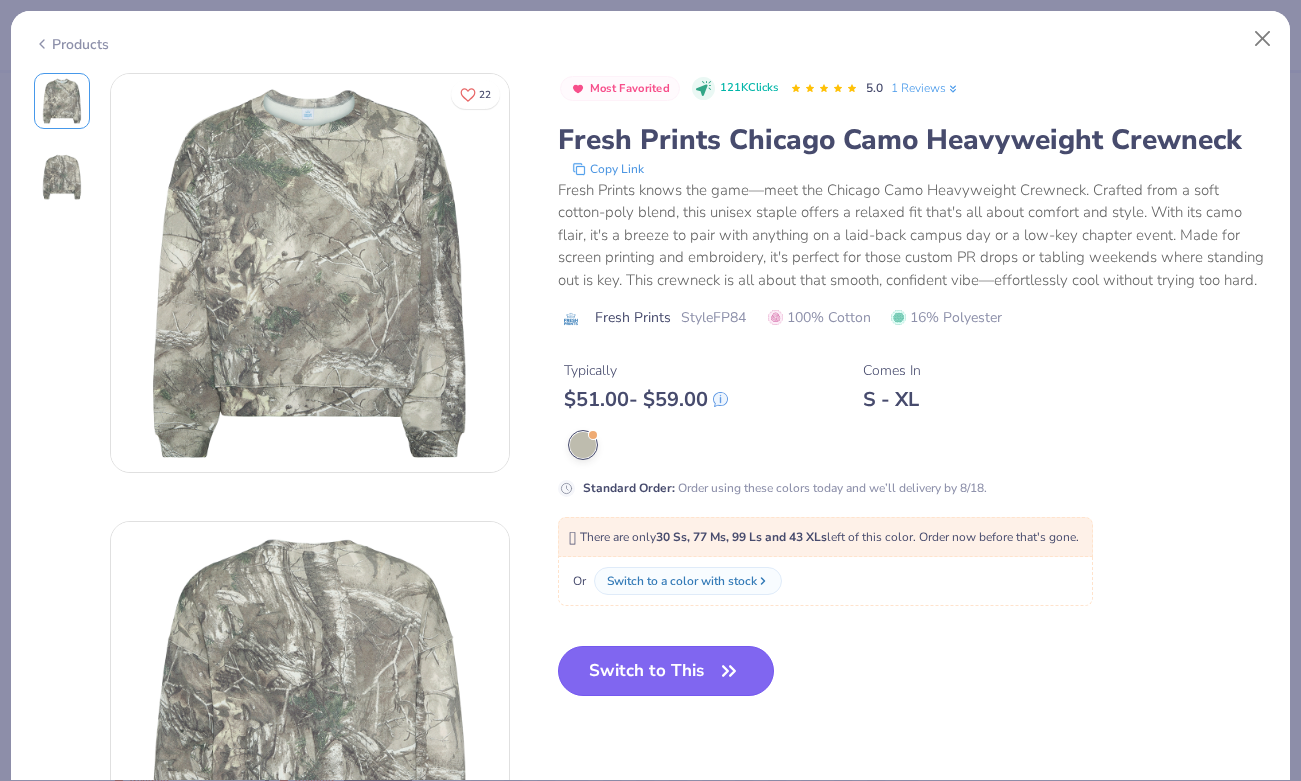 click on "Switch to This" at bounding box center [666, 671] 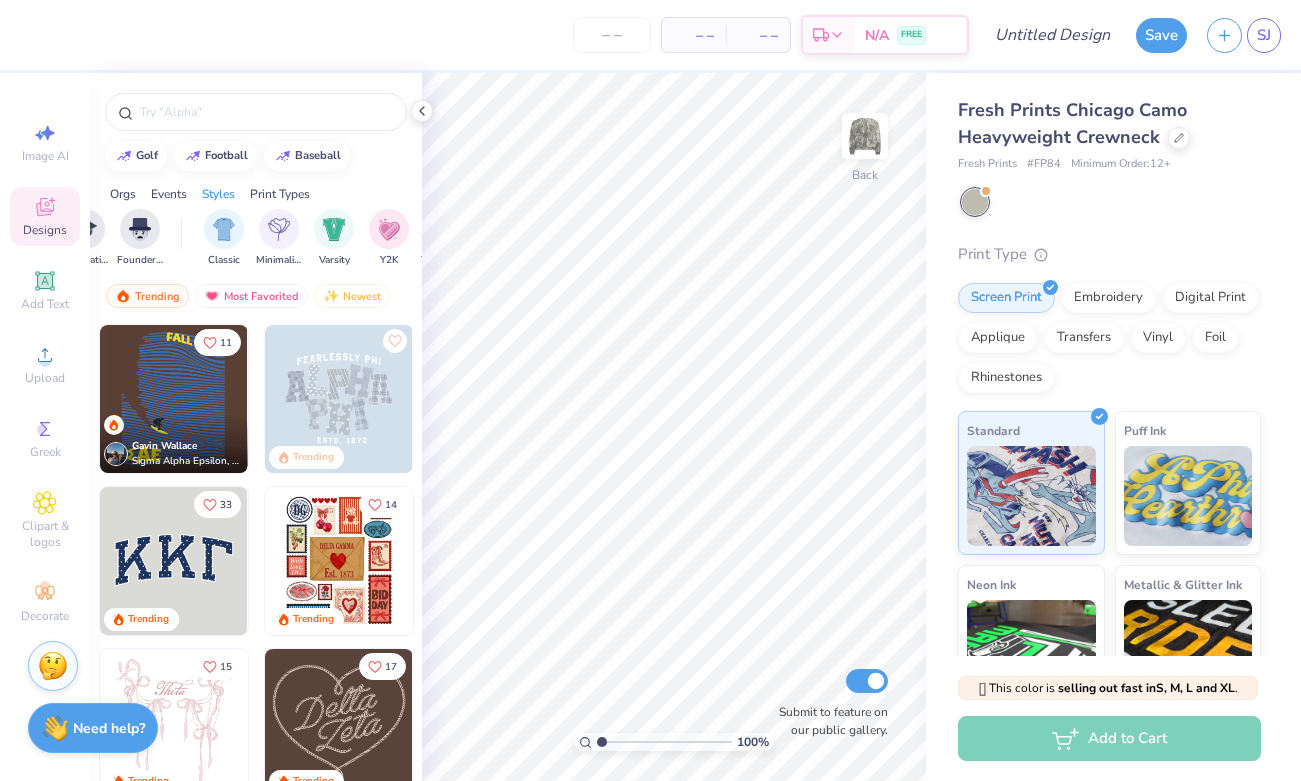 scroll, scrollTop: 0, scrollLeft: 1012, axis: horizontal 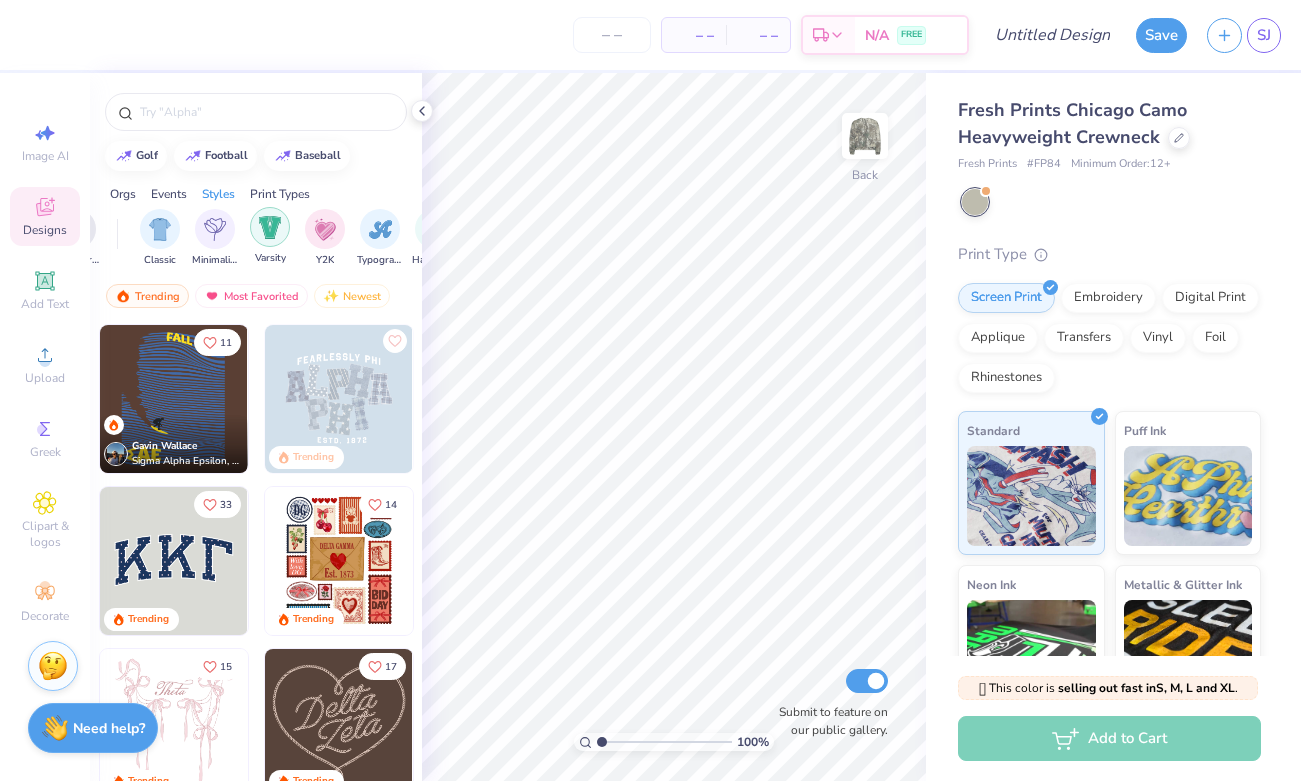 click at bounding box center [270, 227] 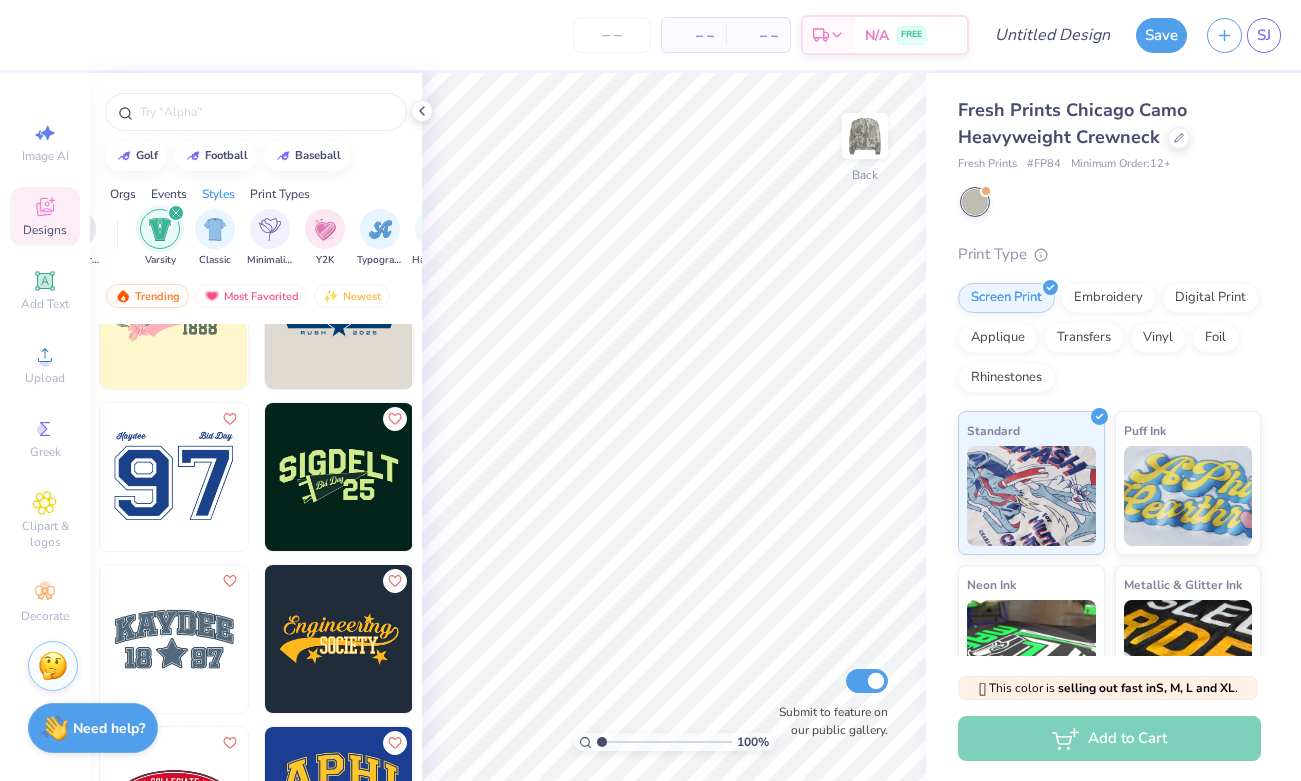 scroll, scrollTop: 3257, scrollLeft: 0, axis: vertical 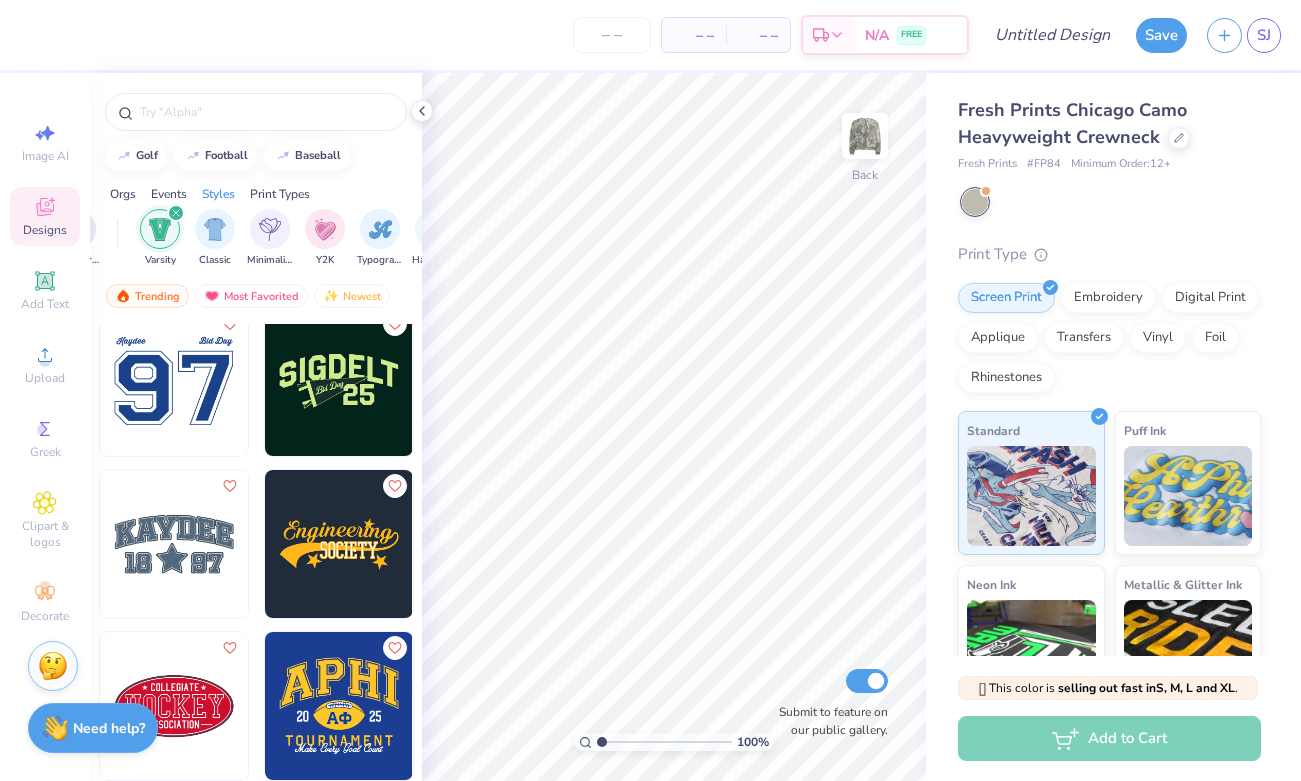 click at bounding box center (174, 544) 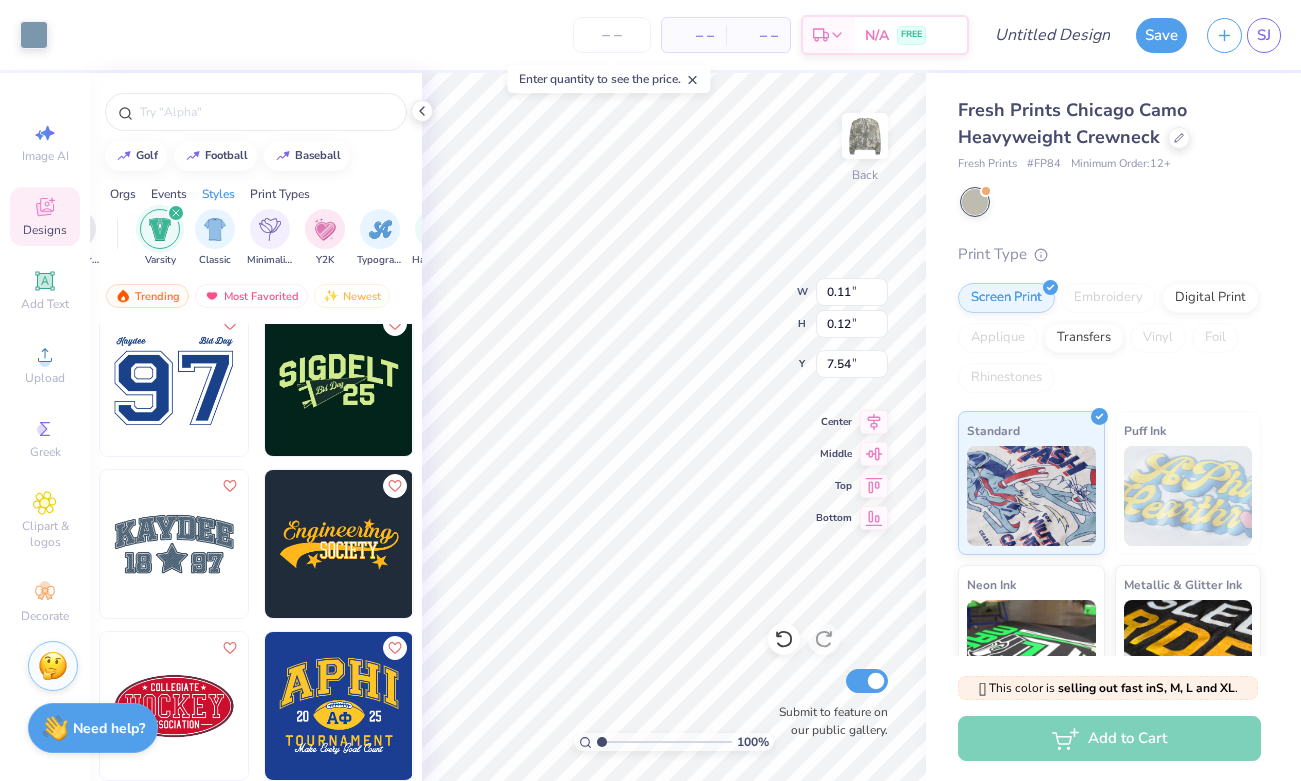 type on "0.02" 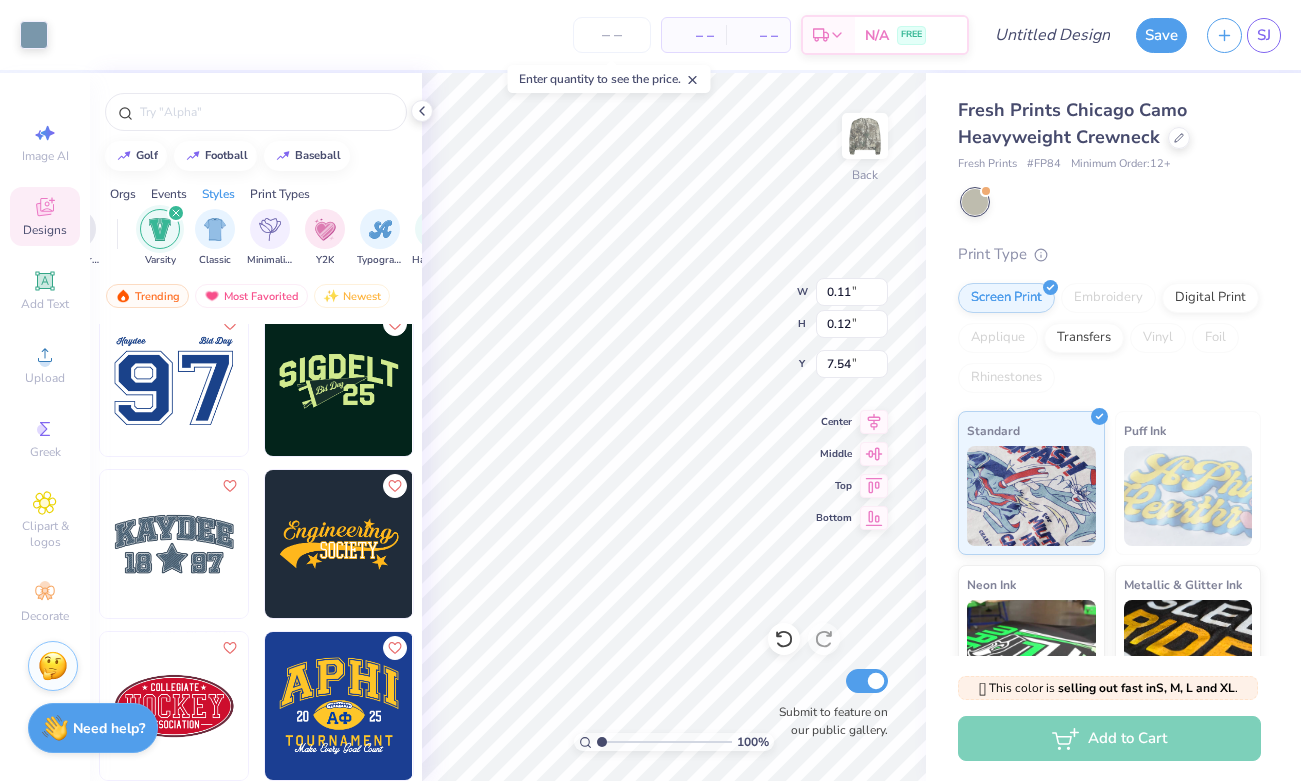 type on "0.05" 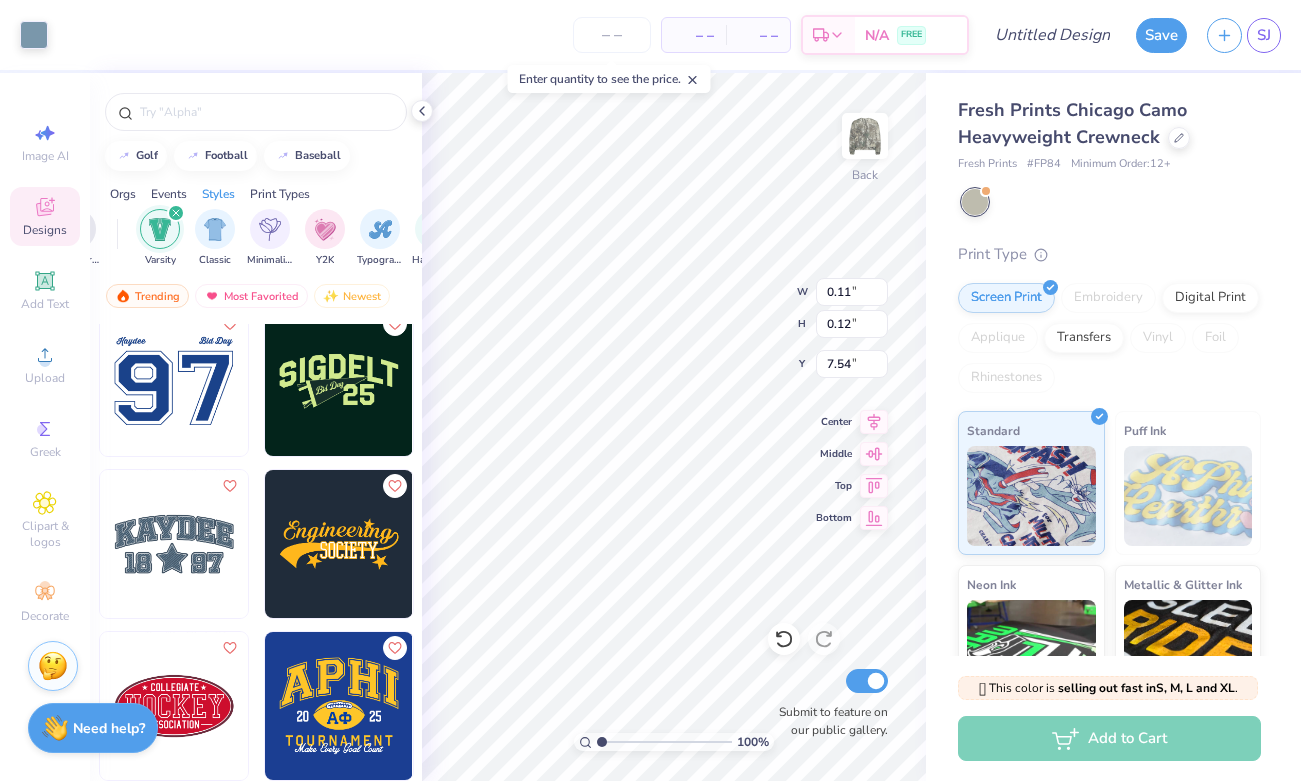 type on "7.47" 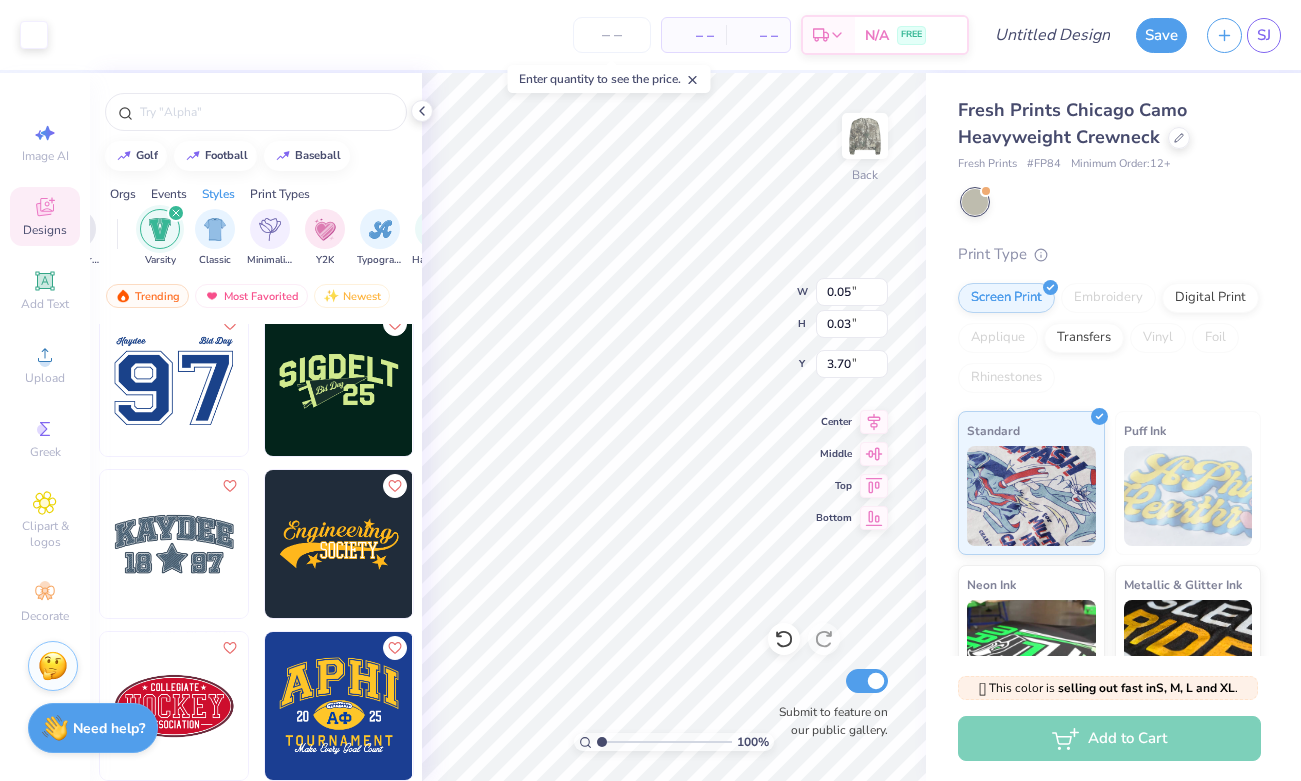 type on "10.87" 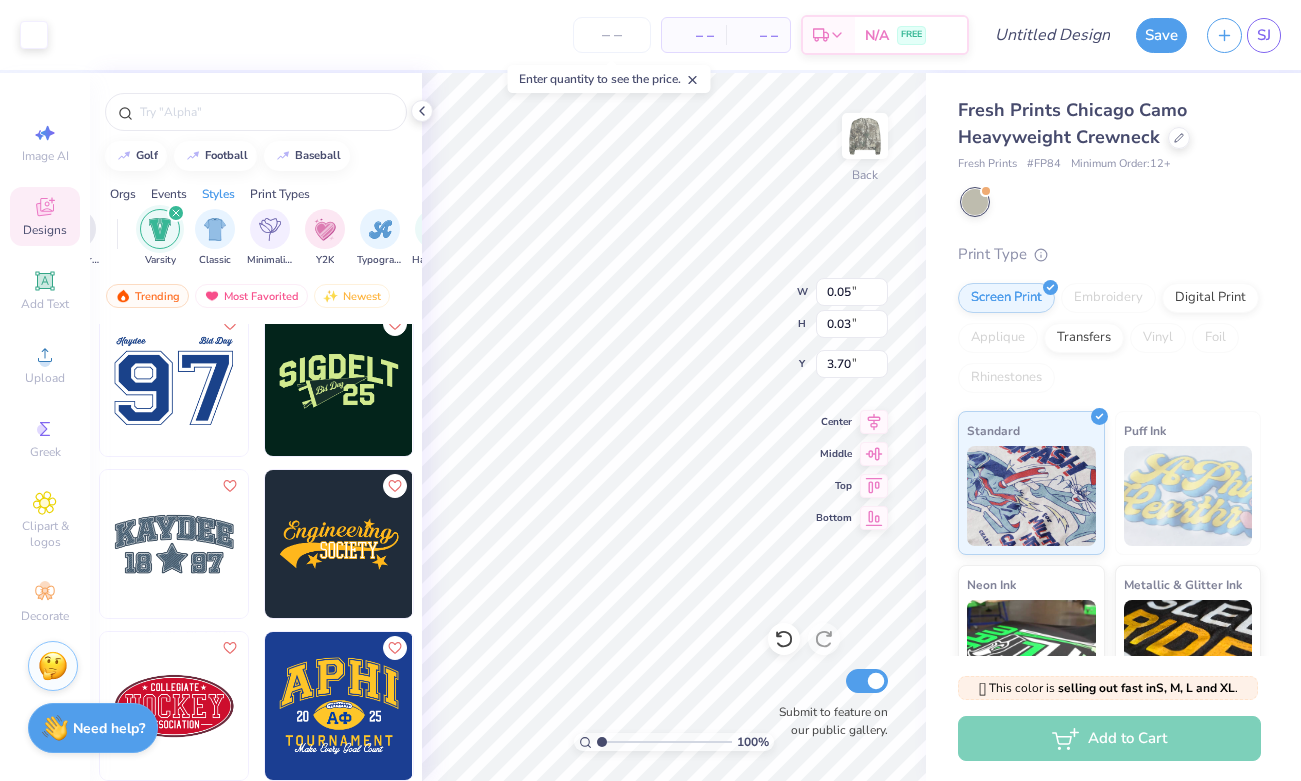 type on "3.14" 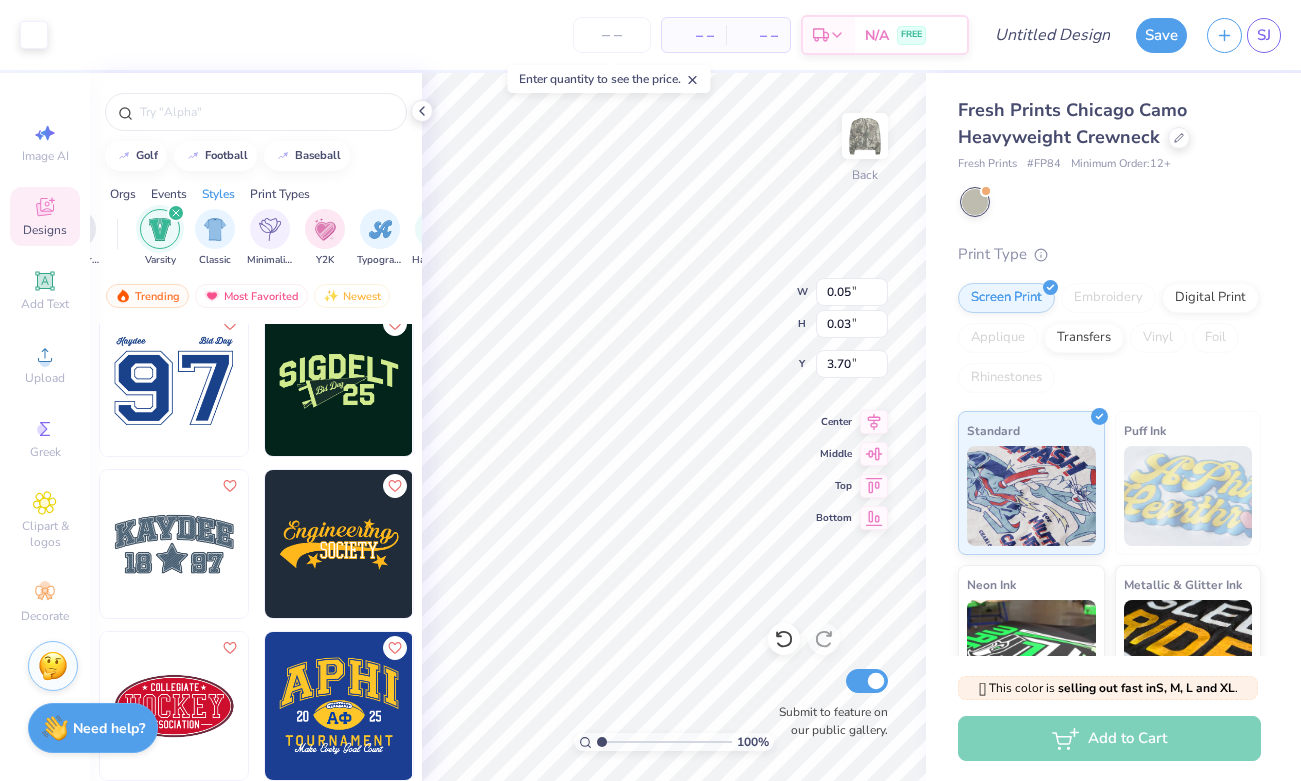 type on "3.00" 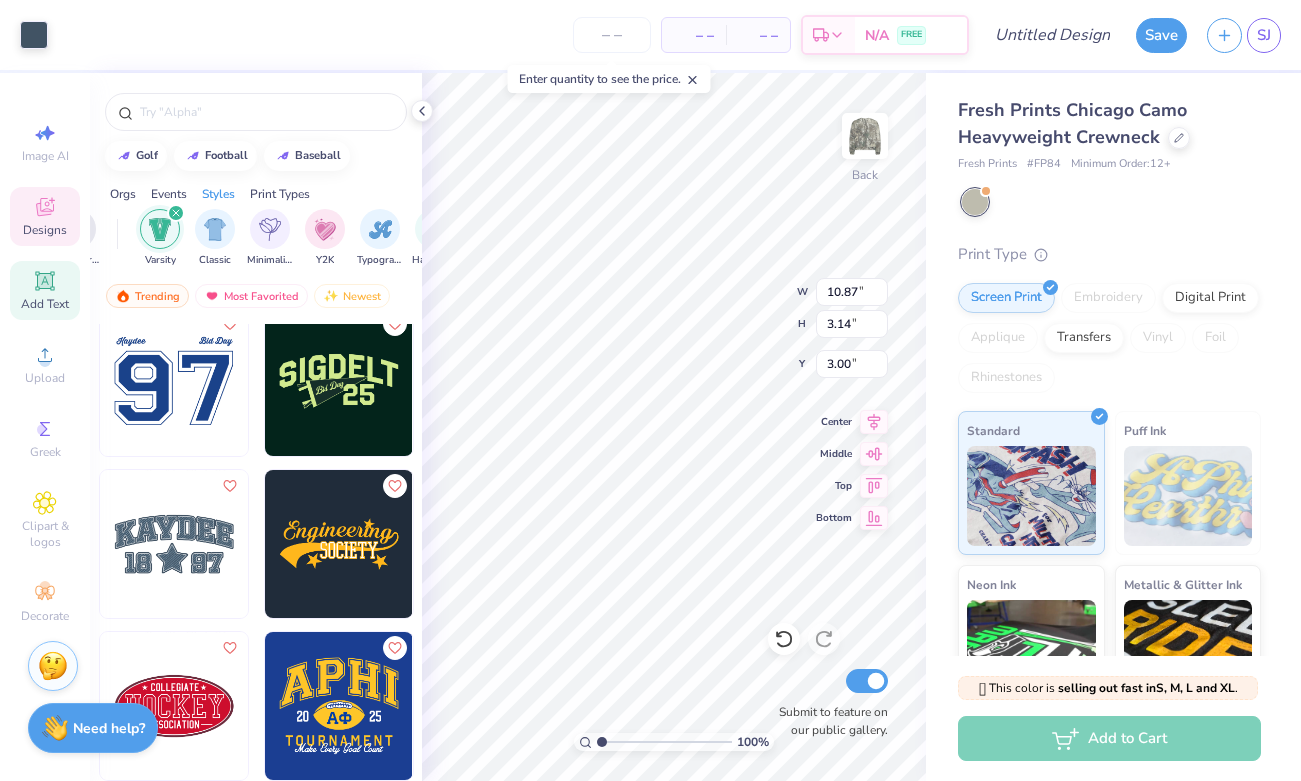 click 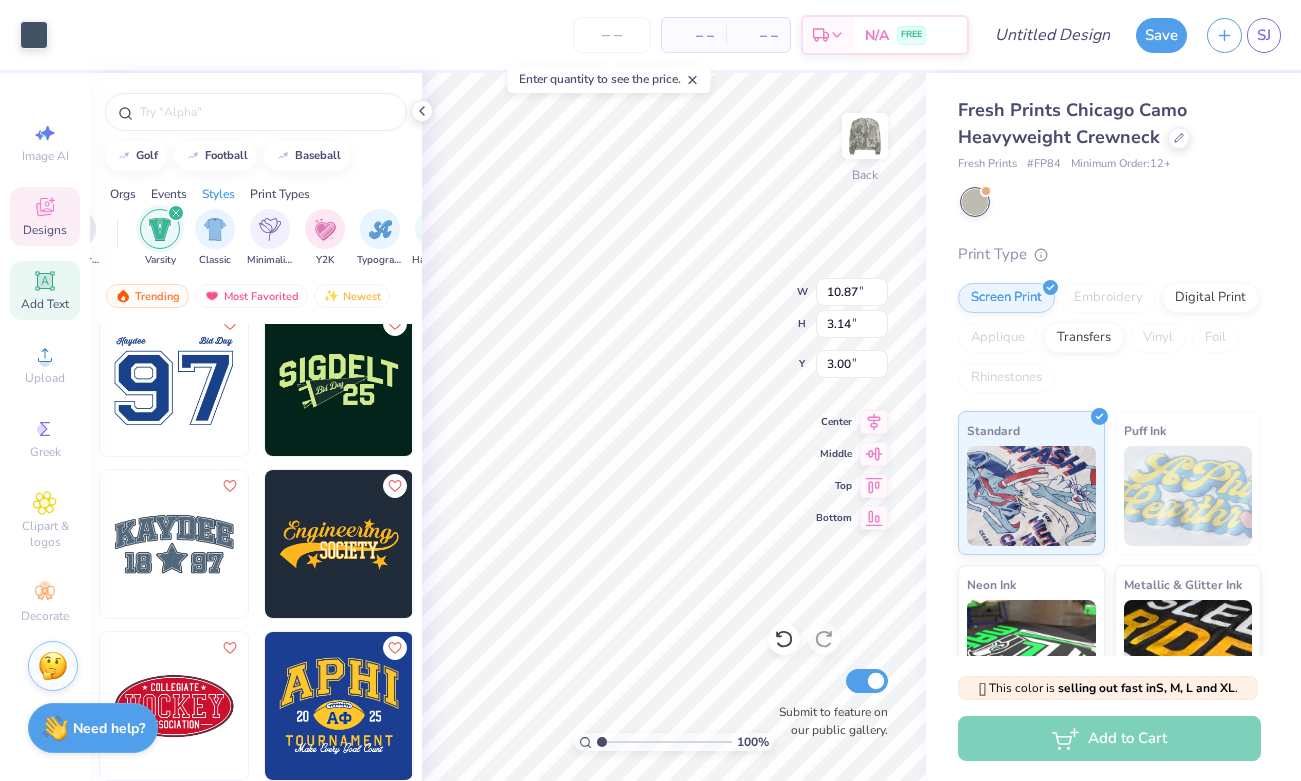 click 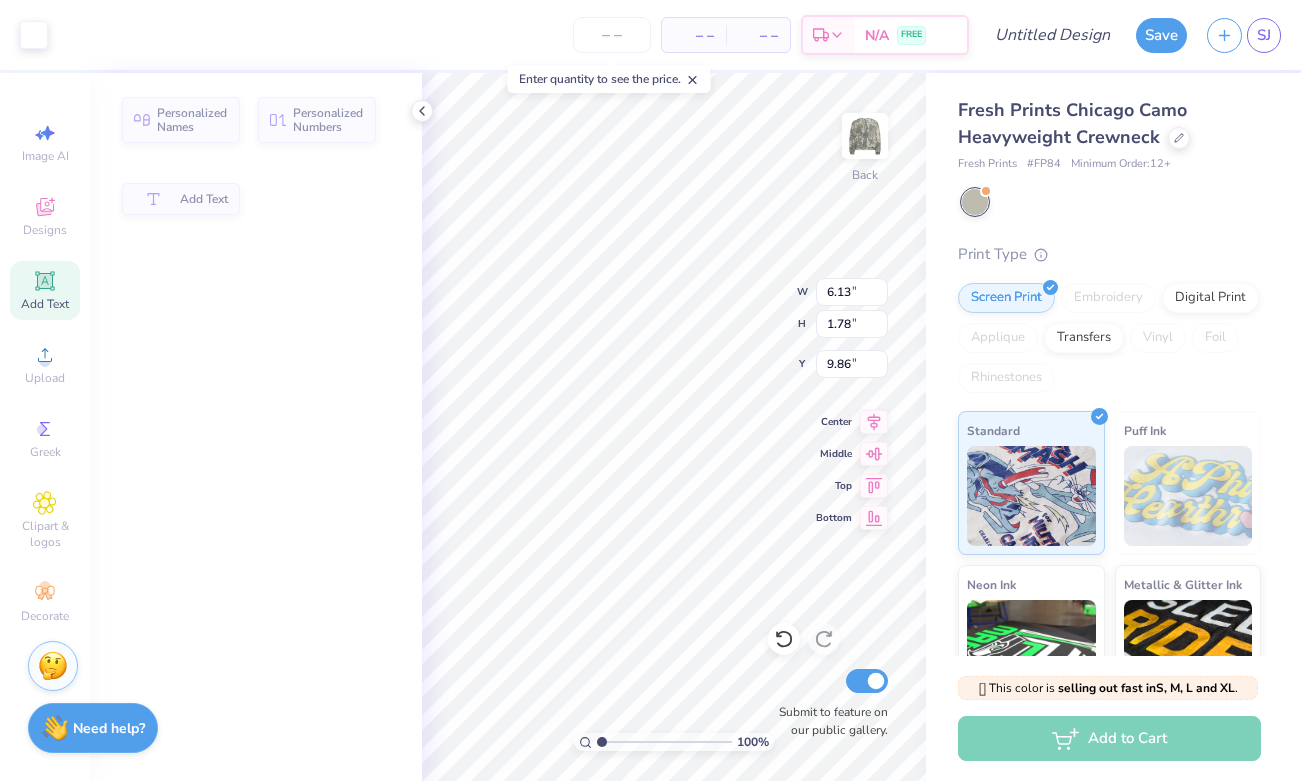 type on "6.13" 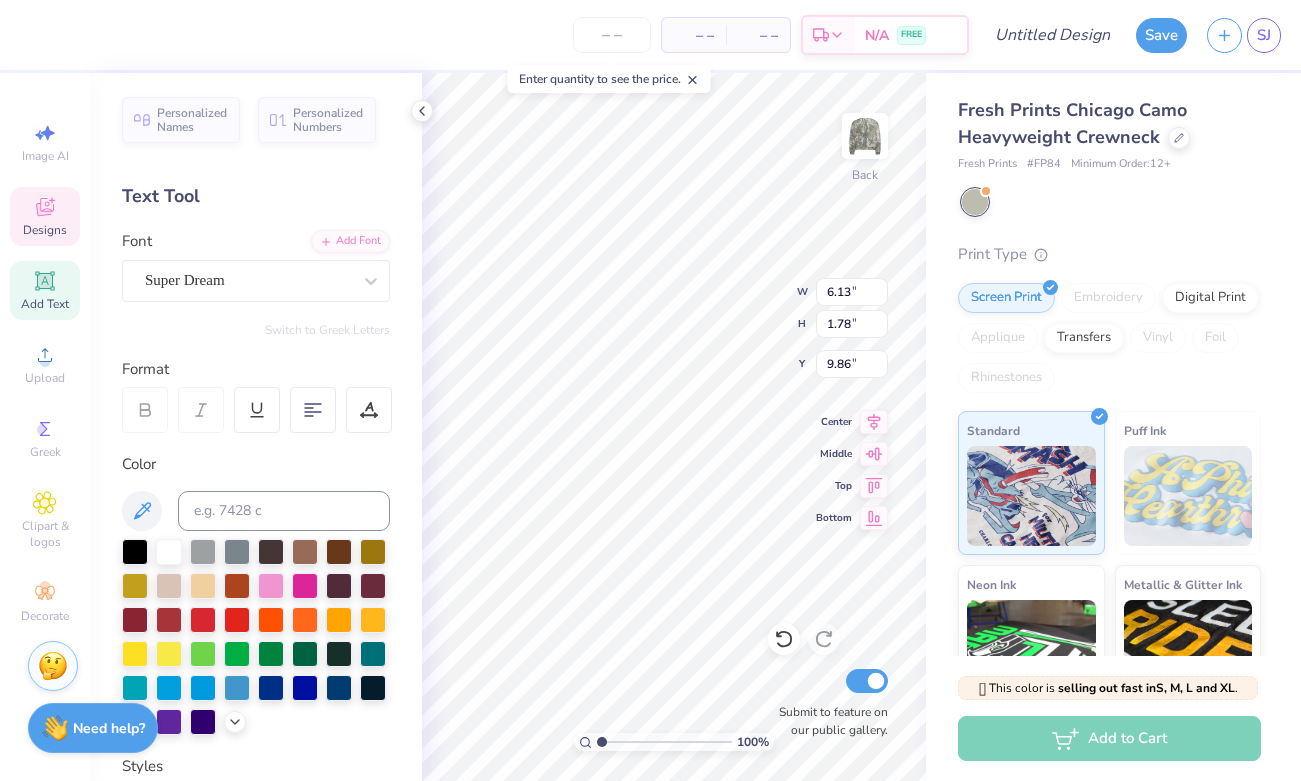 click 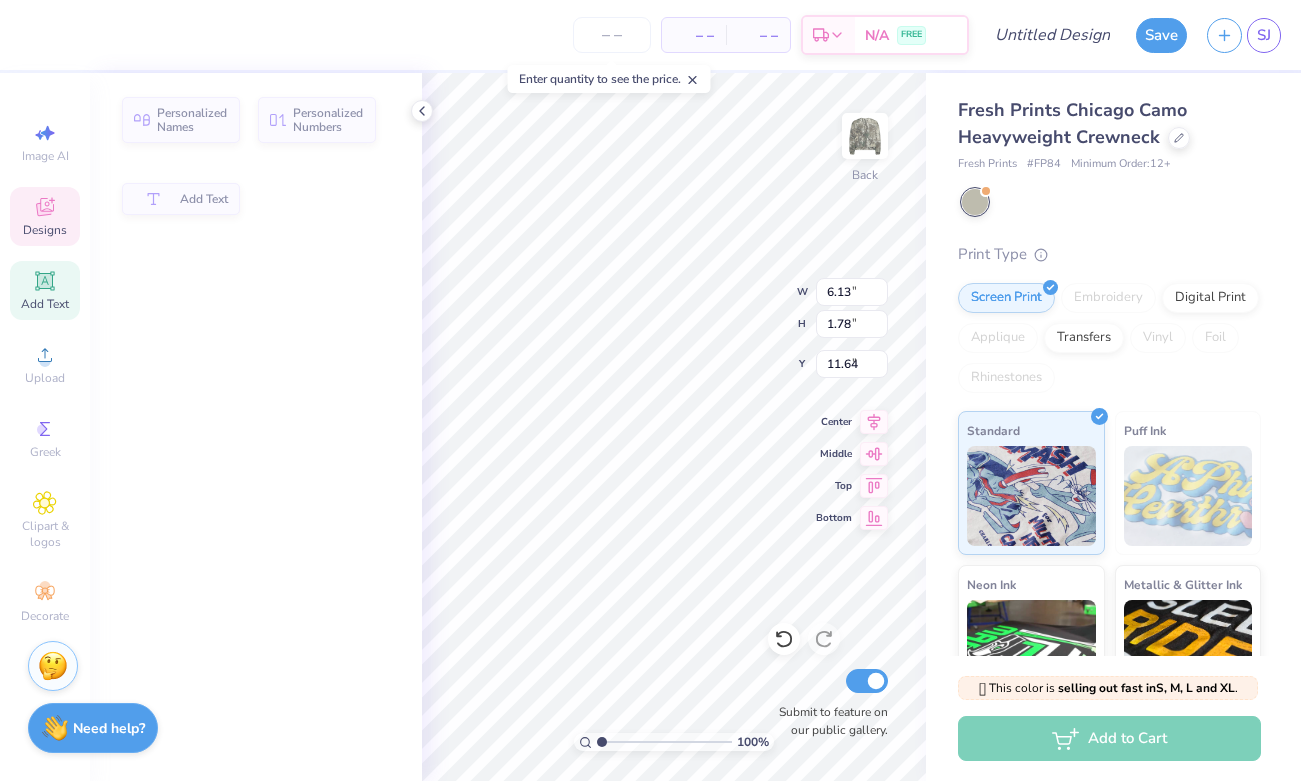 type on "9.86" 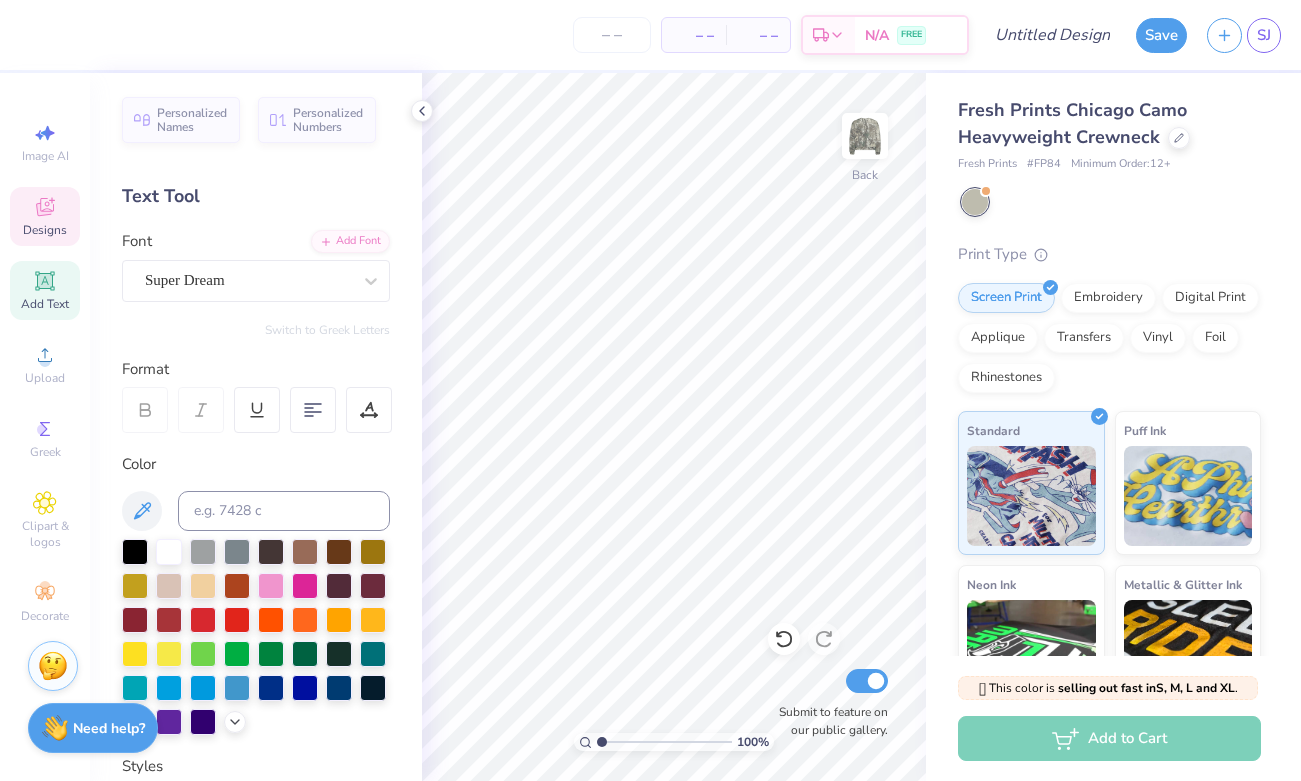 click 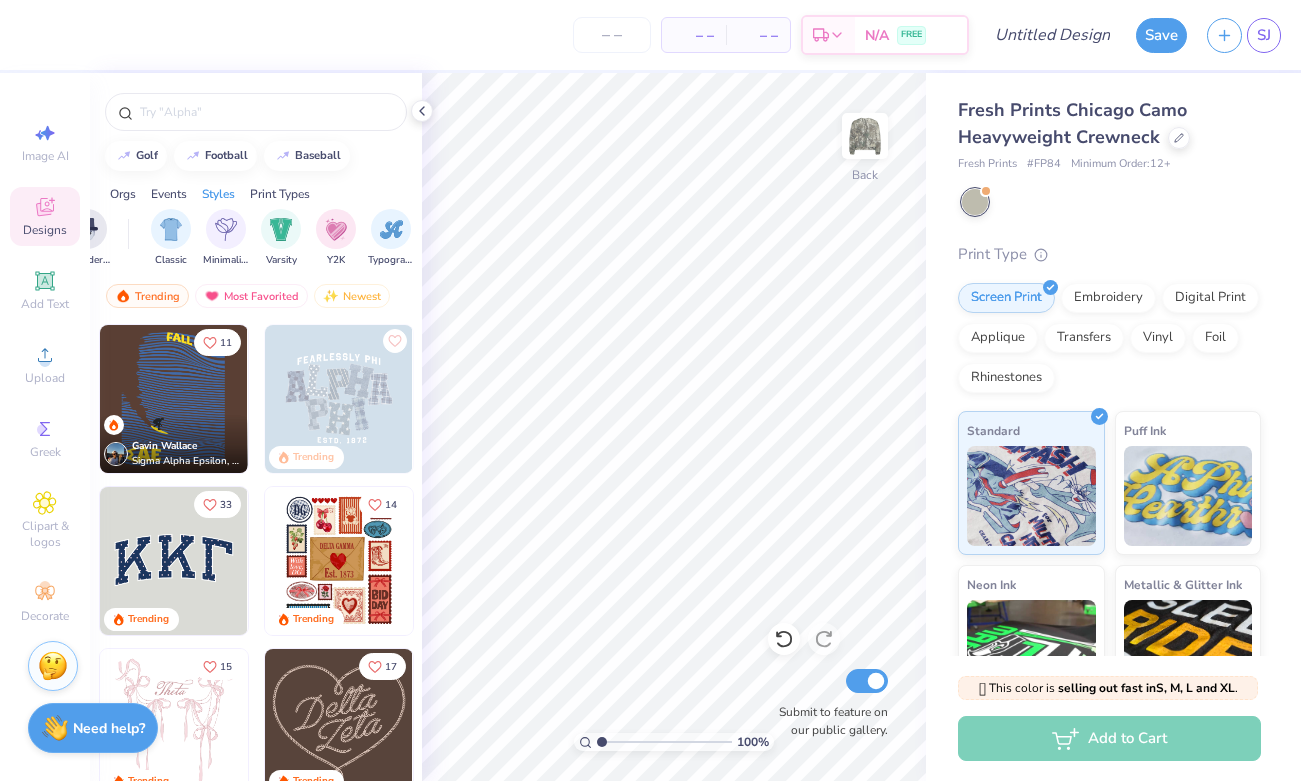 scroll, scrollTop: 0, scrollLeft: 1010, axis: horizontal 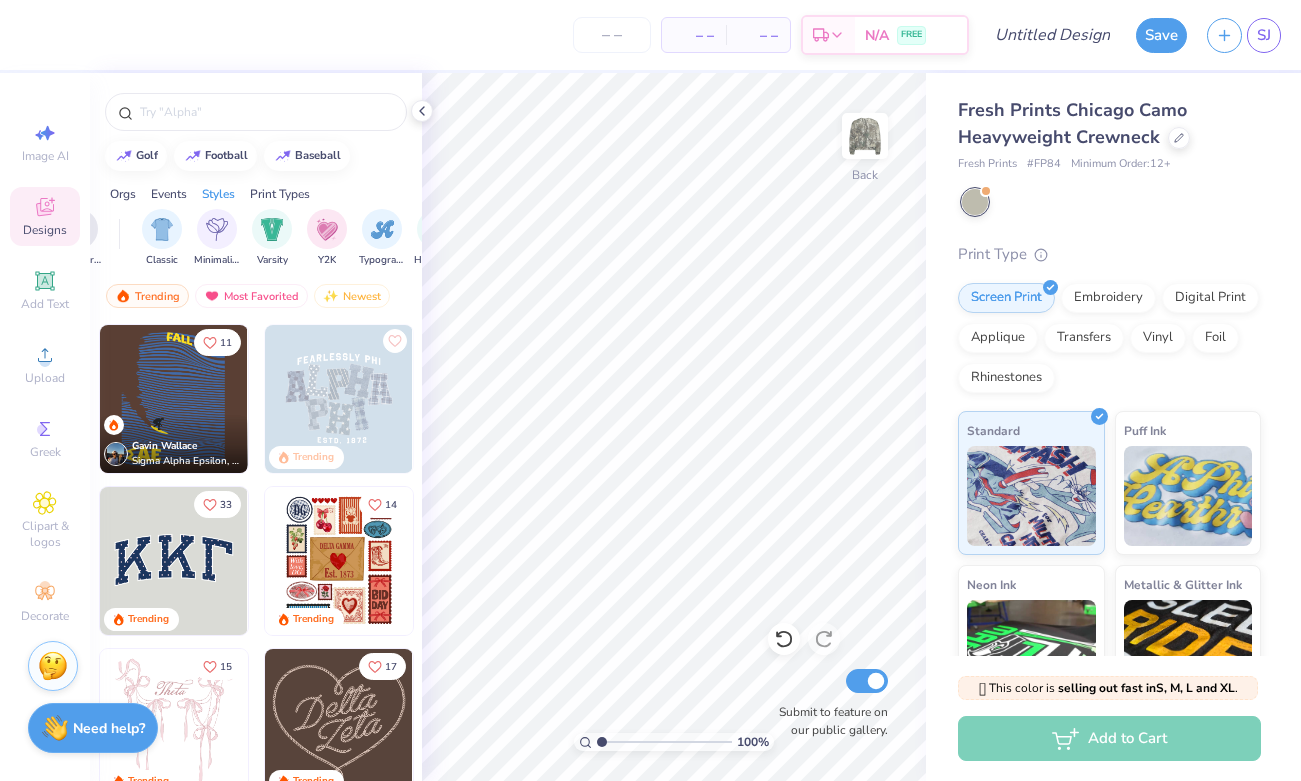 click at bounding box center (272, 229) 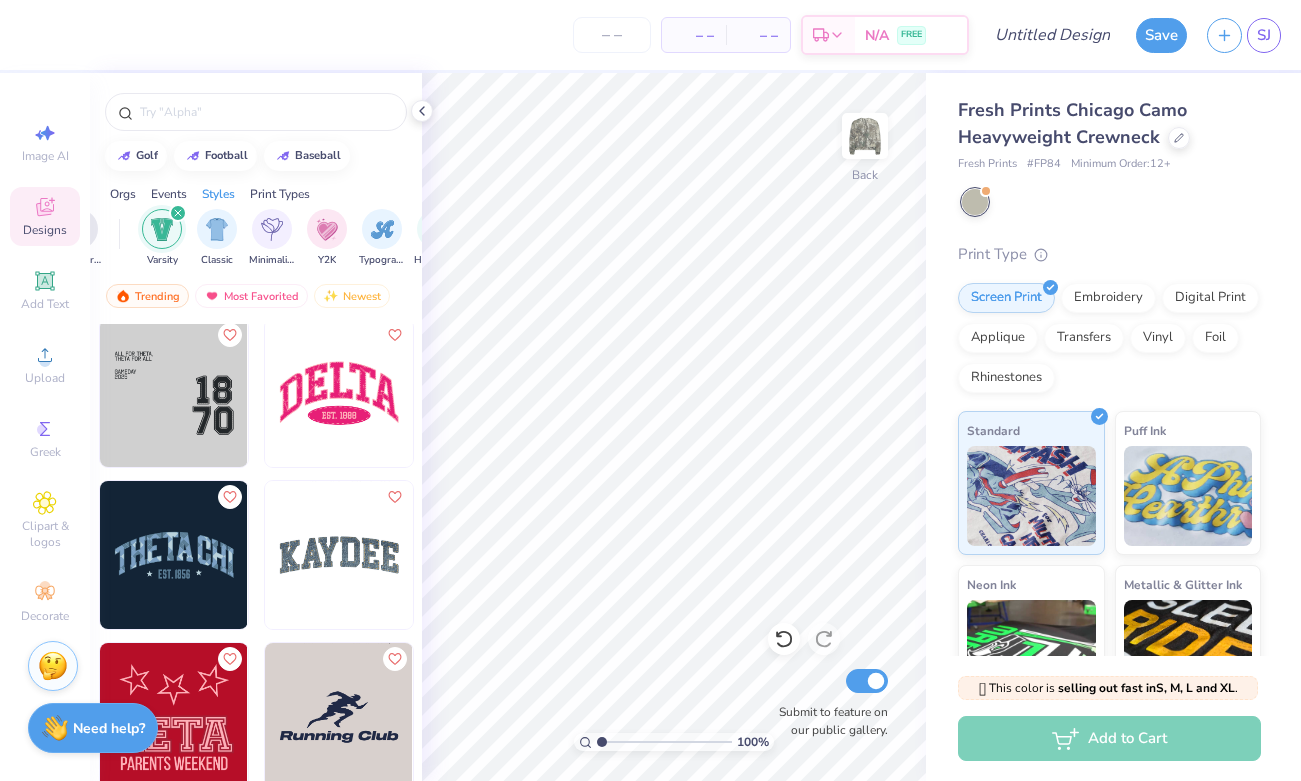 scroll, scrollTop: 9269, scrollLeft: 0, axis: vertical 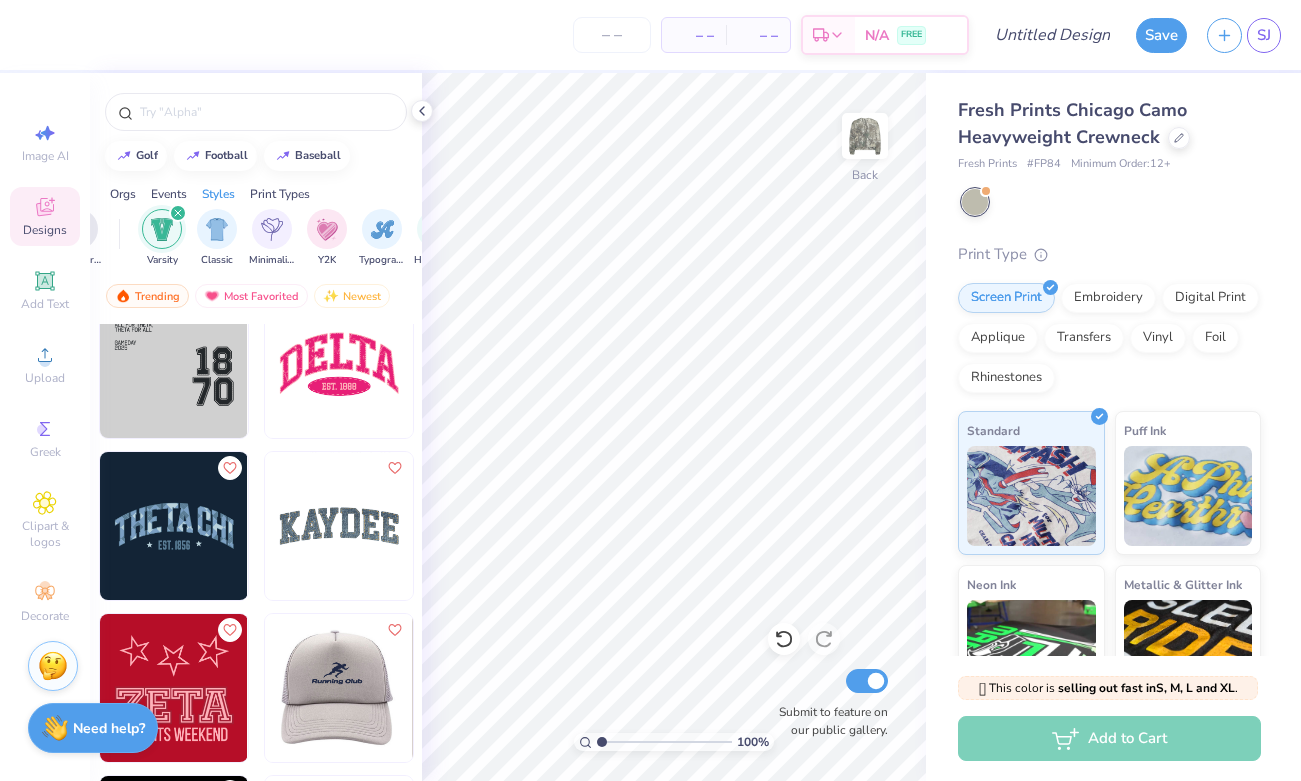 click at bounding box center (339, 364) 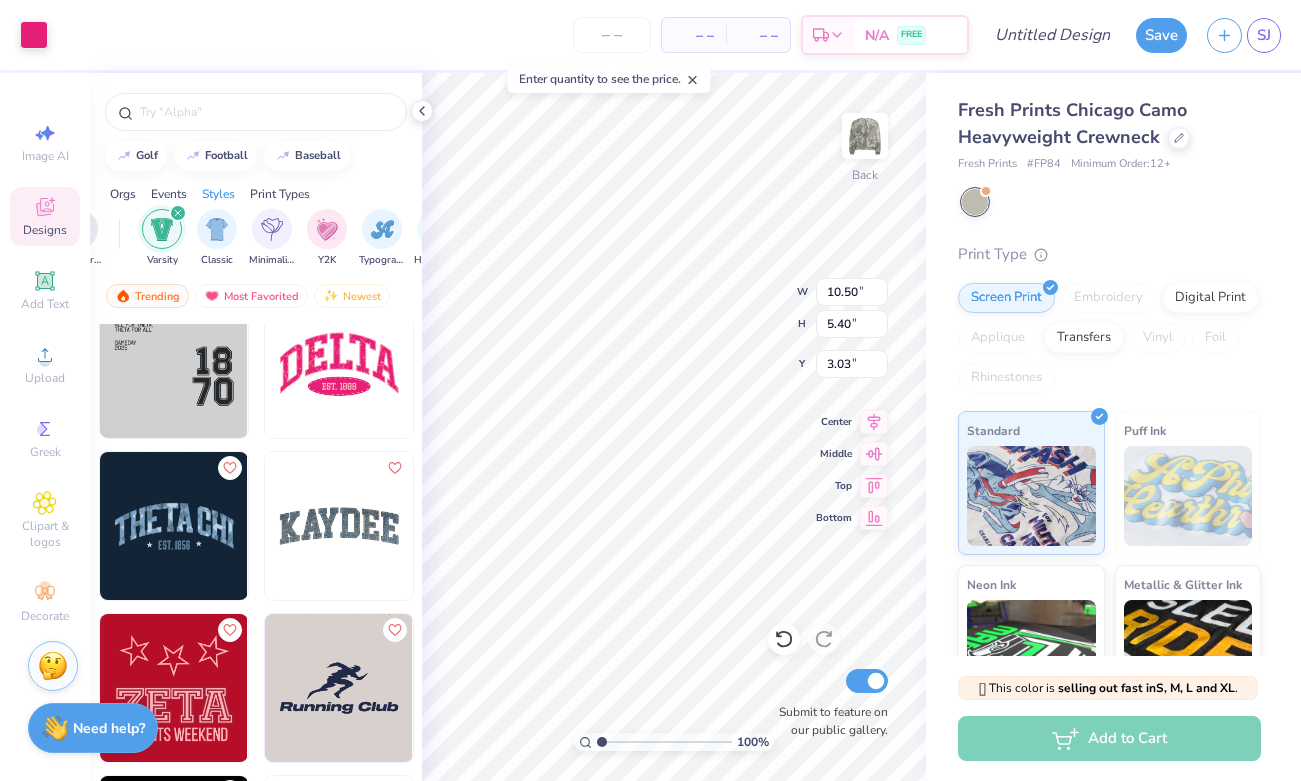 type on "3.03" 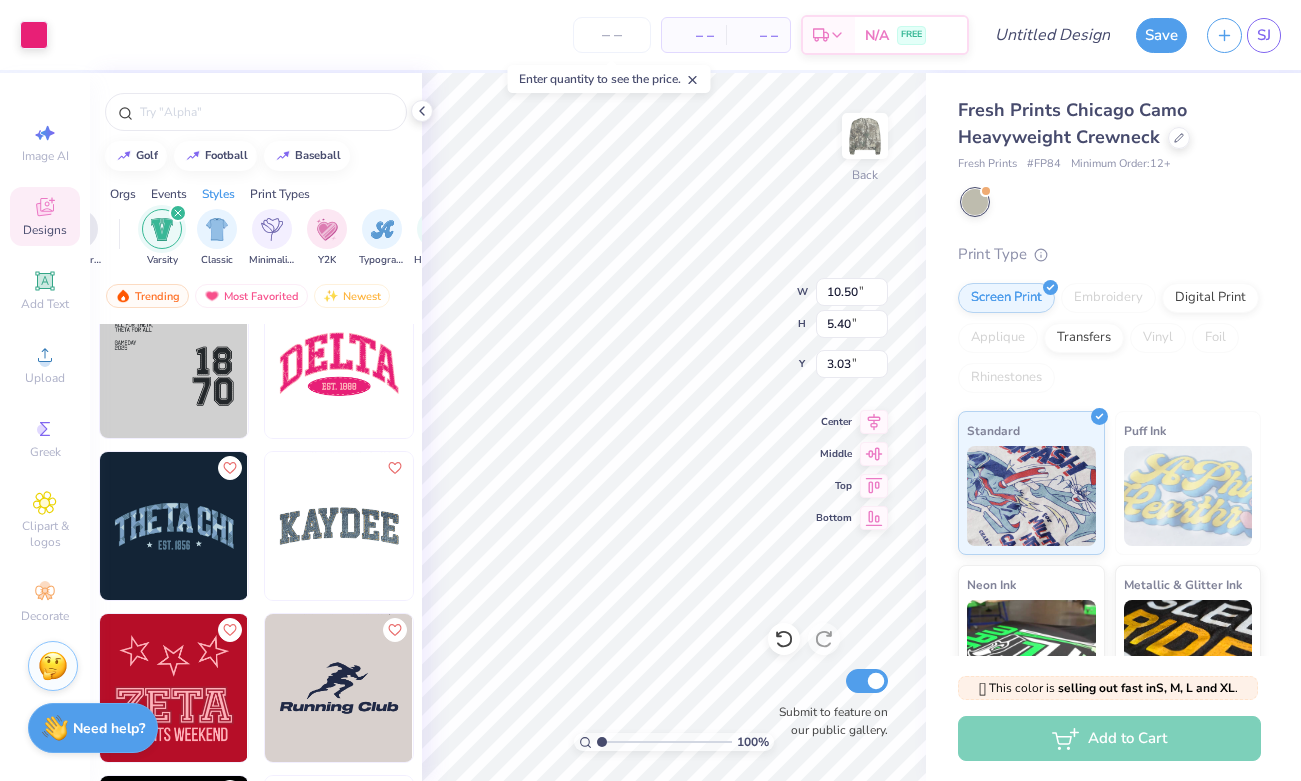 type on "0.60" 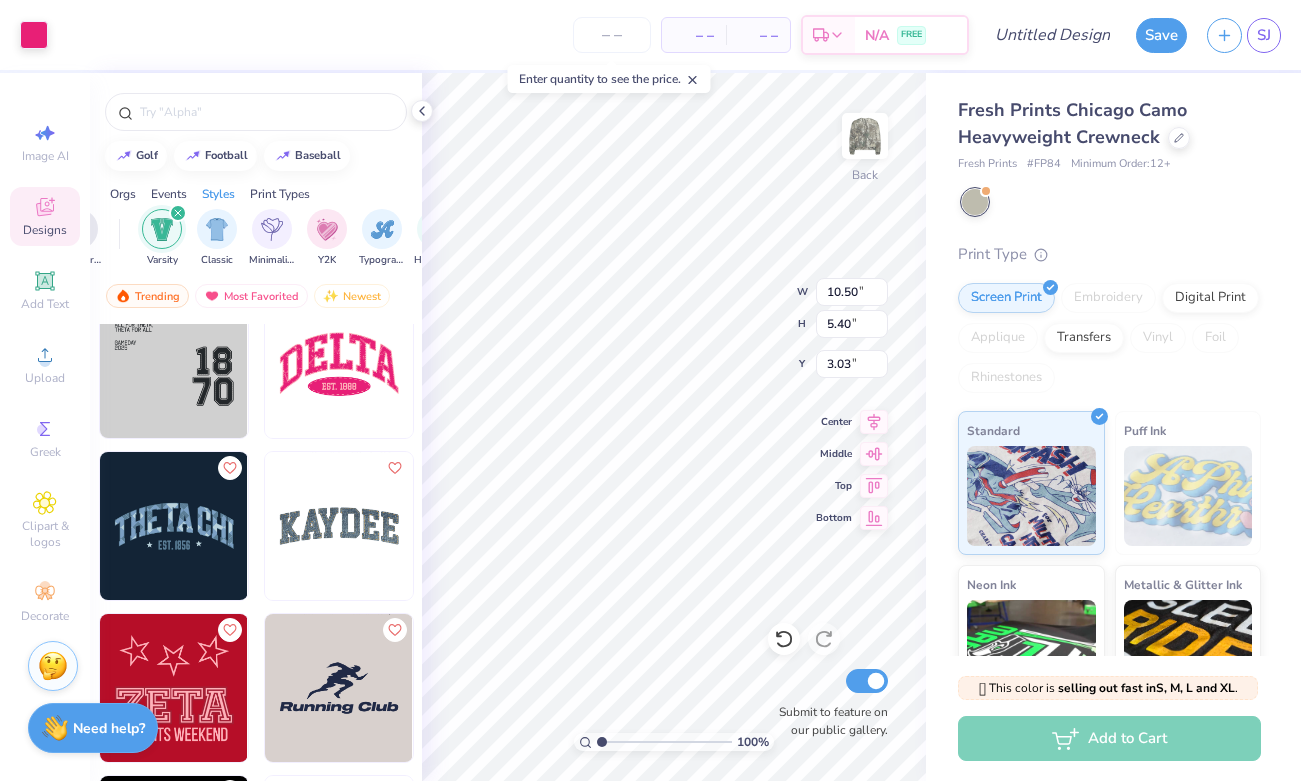 type on "7.48" 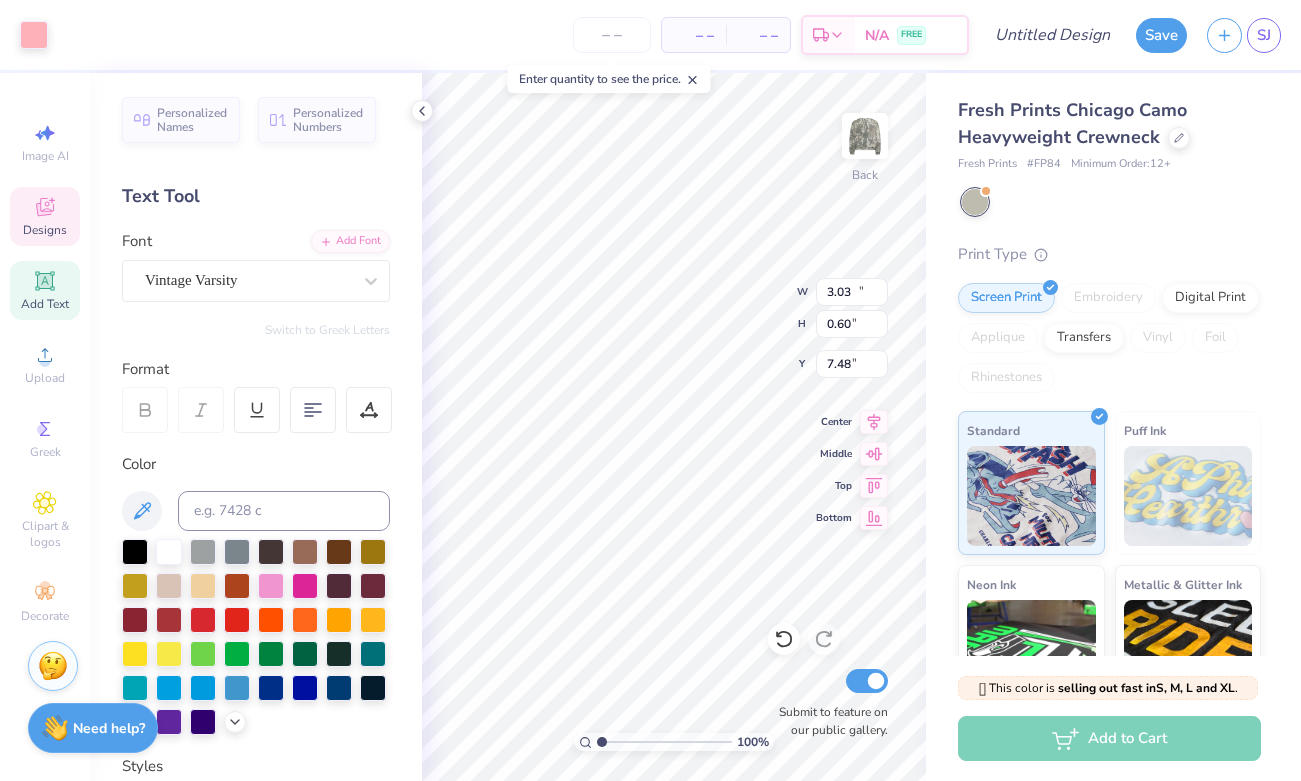 type on "10.56" 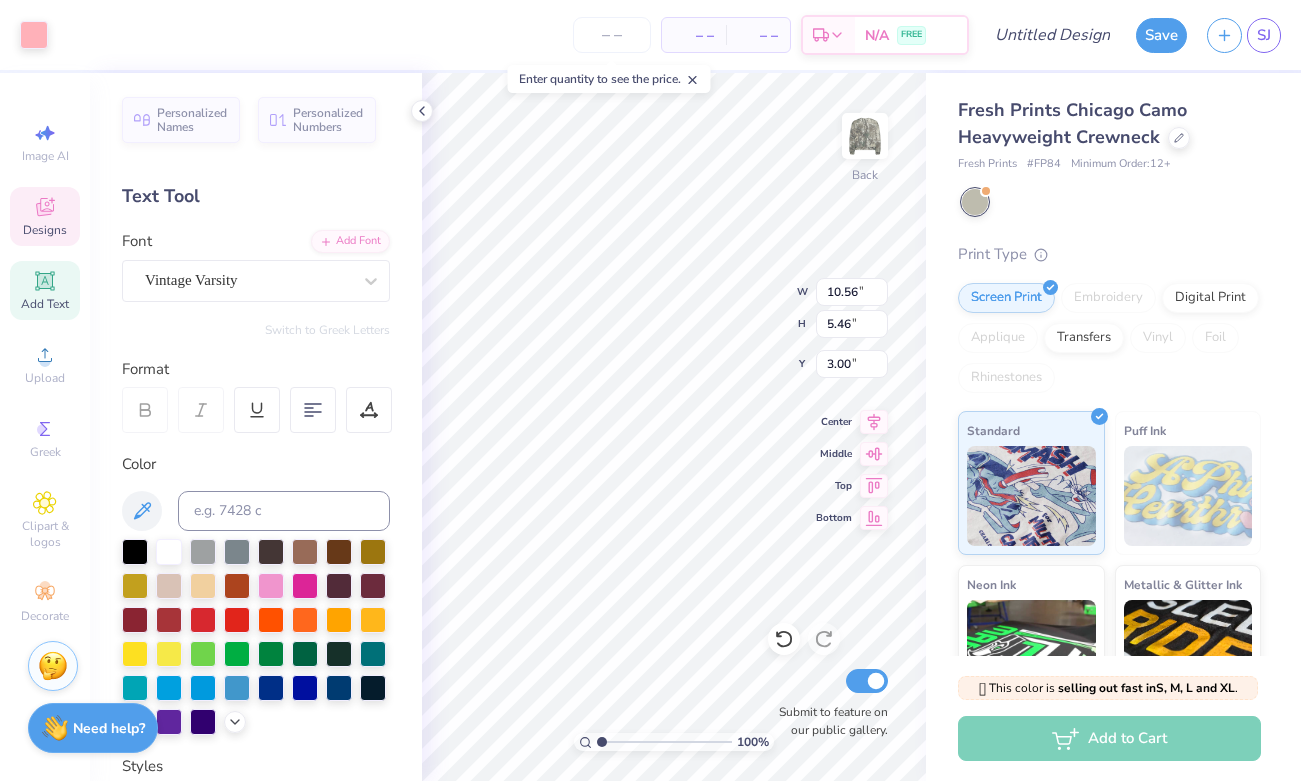 click on "100  % Back W 10.56 10.56 " H 5.46 5.46 " Y 3.00 3.00 " Center Middle Top Bottom Submit to feature on our public gallery." at bounding box center (674, 427) 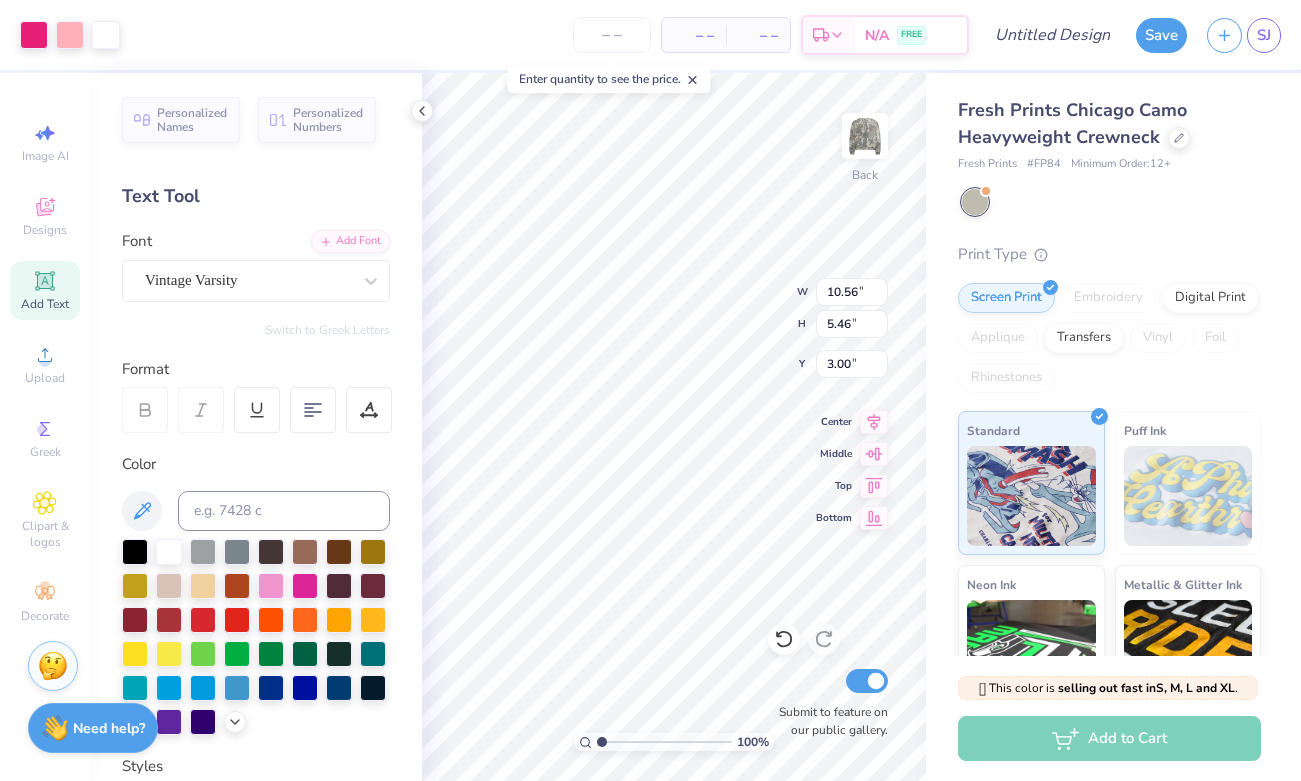 type on "10.57" 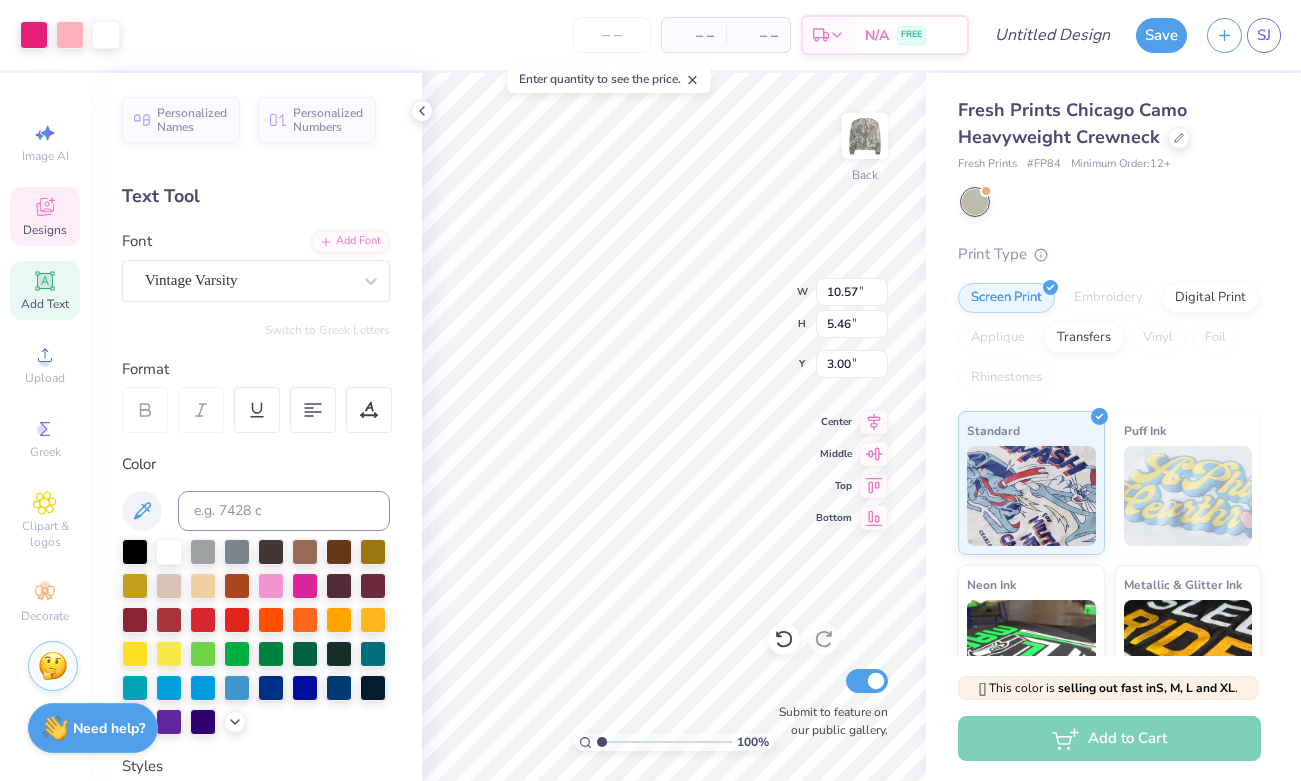click 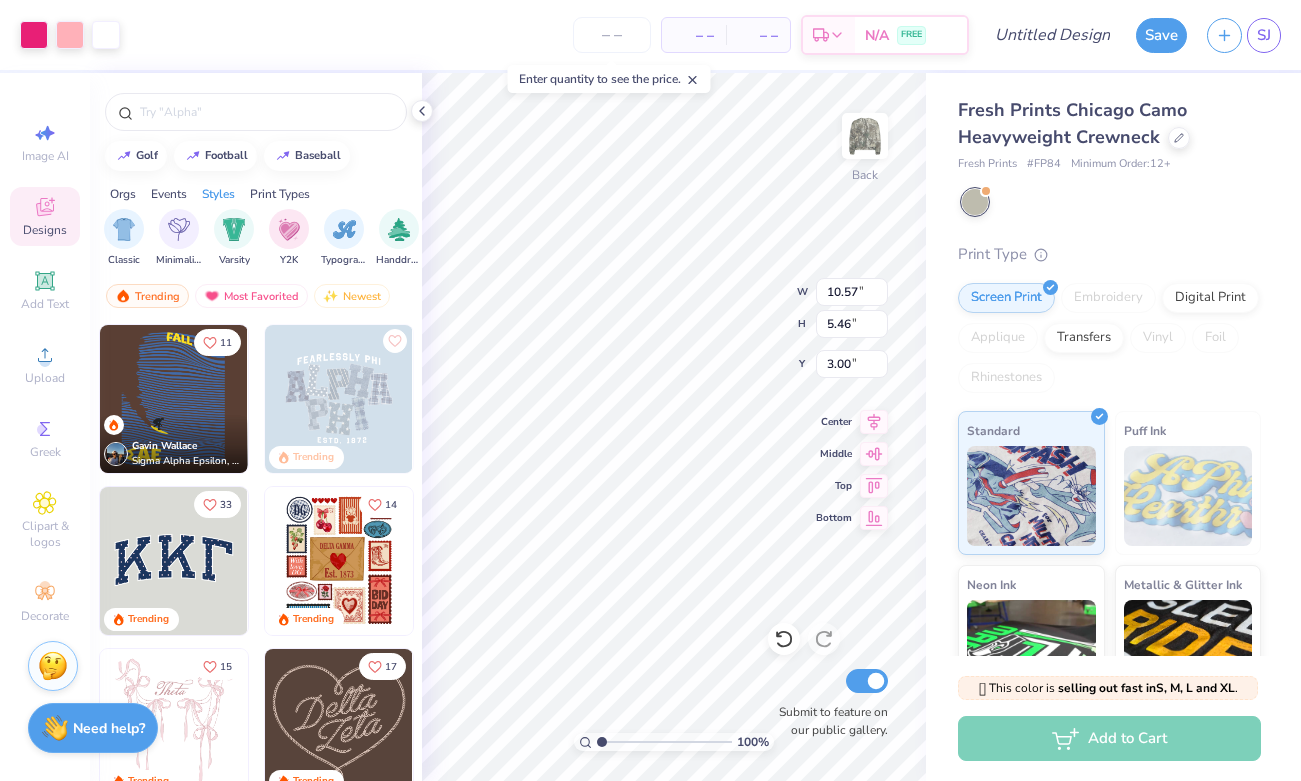 scroll, scrollTop: 0, scrollLeft: 1043, axis: horizontal 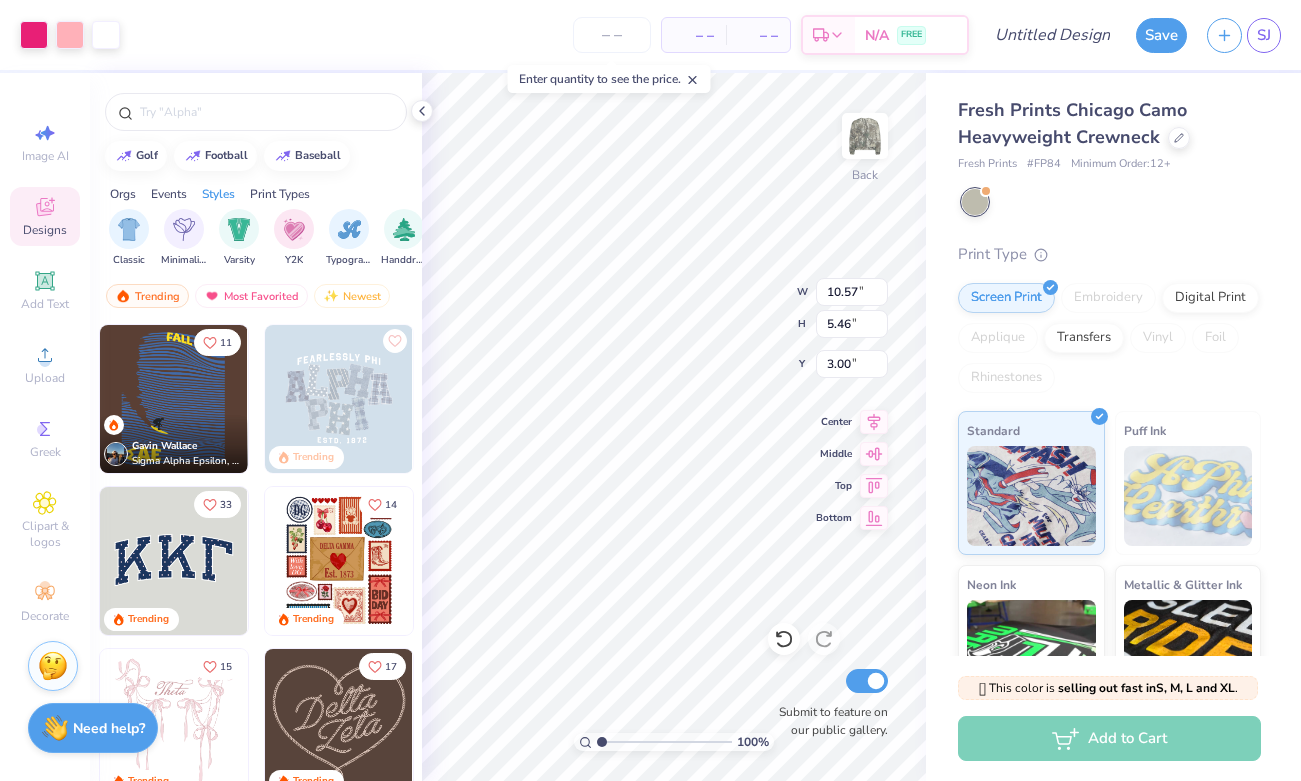 click on "Classic Minimalist Varsity Y2K Typography Handdrawn Cartoons Grunge 80s & 90s 60s & 70s" at bounding box center (387, 238) 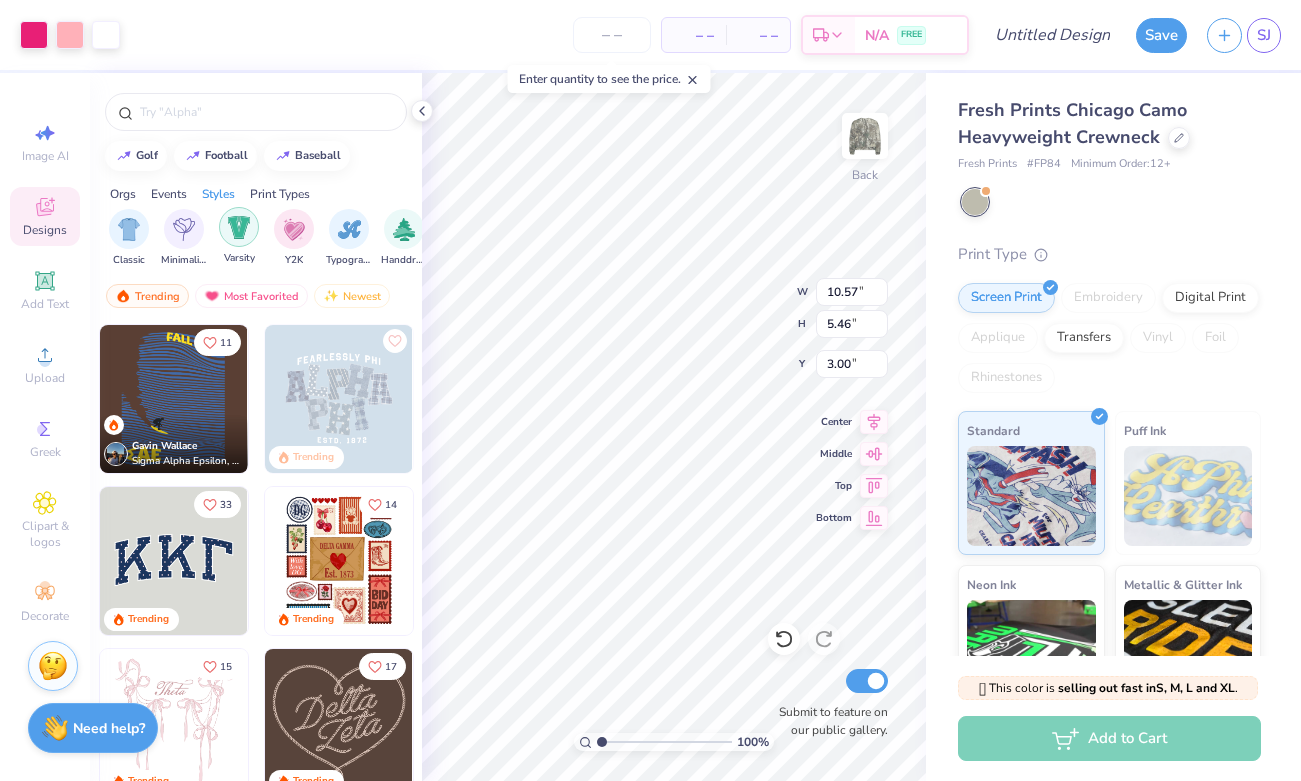 click at bounding box center [239, 227] 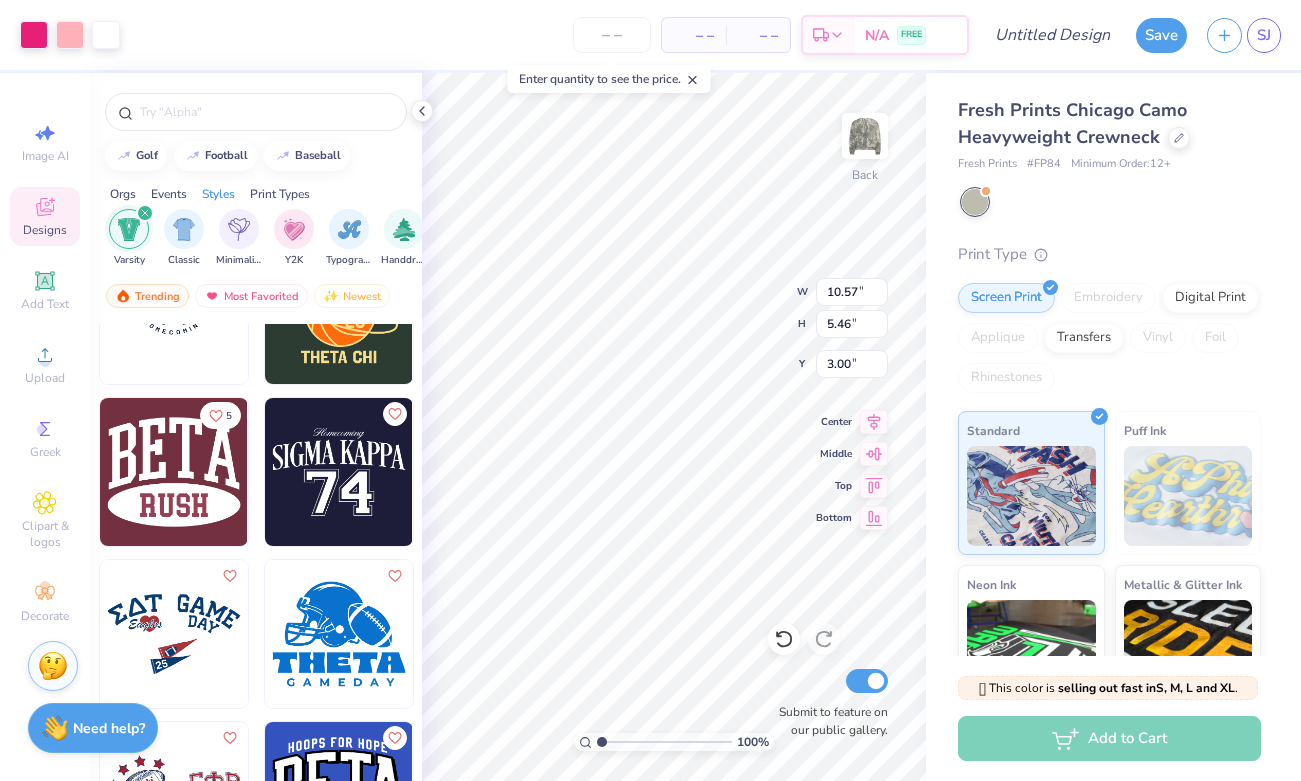 scroll, scrollTop: 14022, scrollLeft: 0, axis: vertical 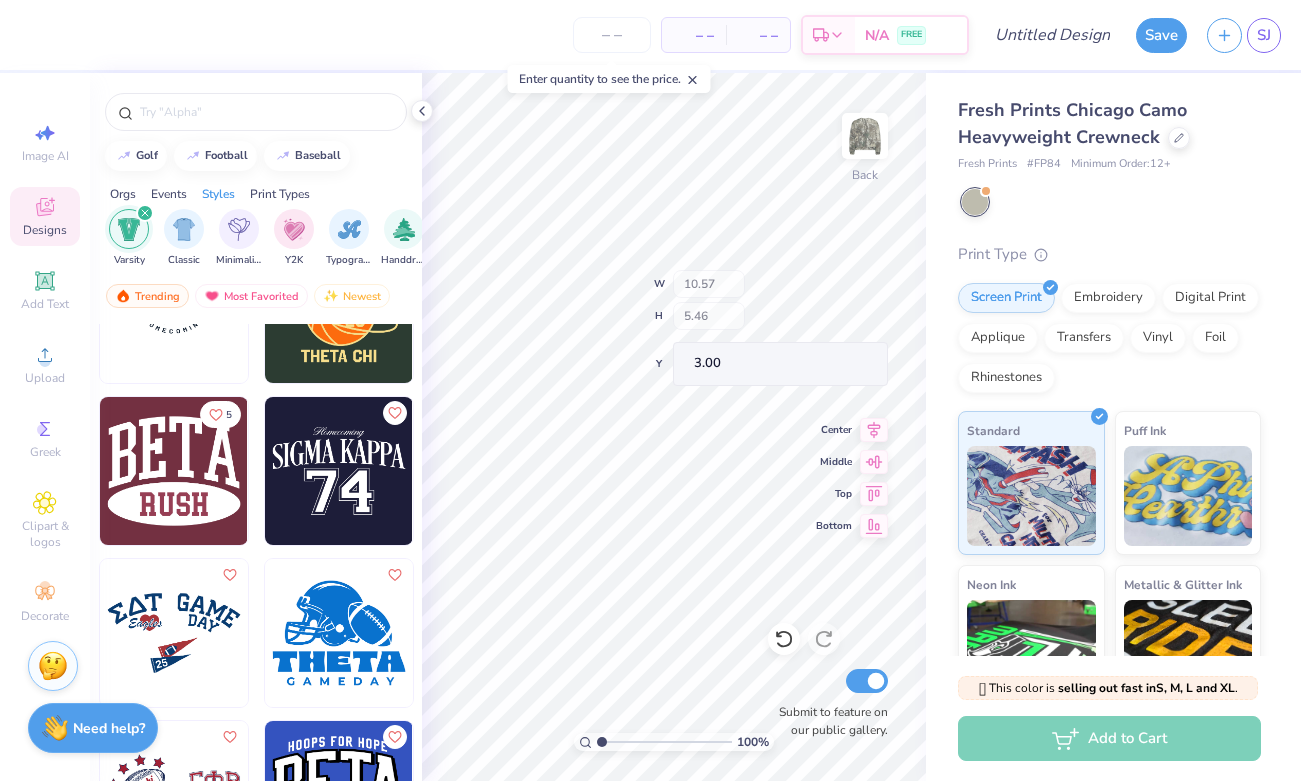 type on "5.63" 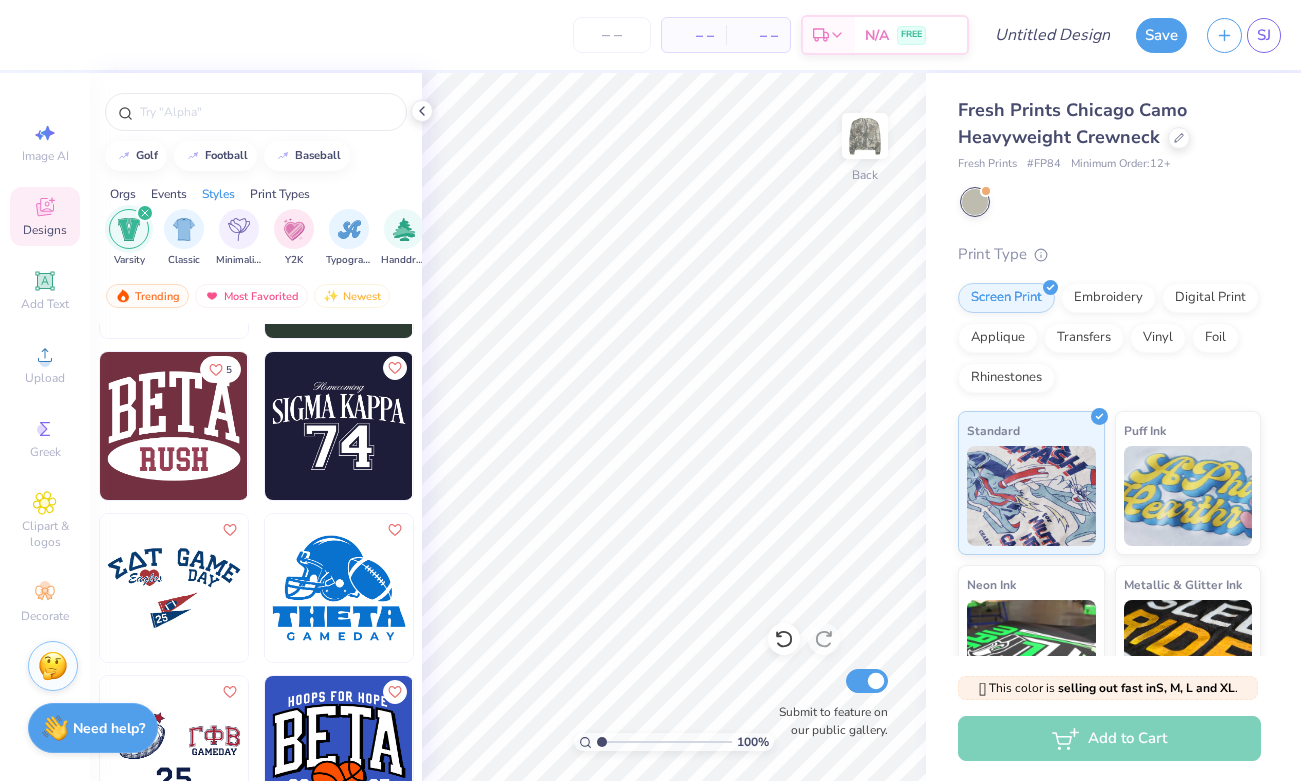 scroll, scrollTop: 14033, scrollLeft: 0, axis: vertical 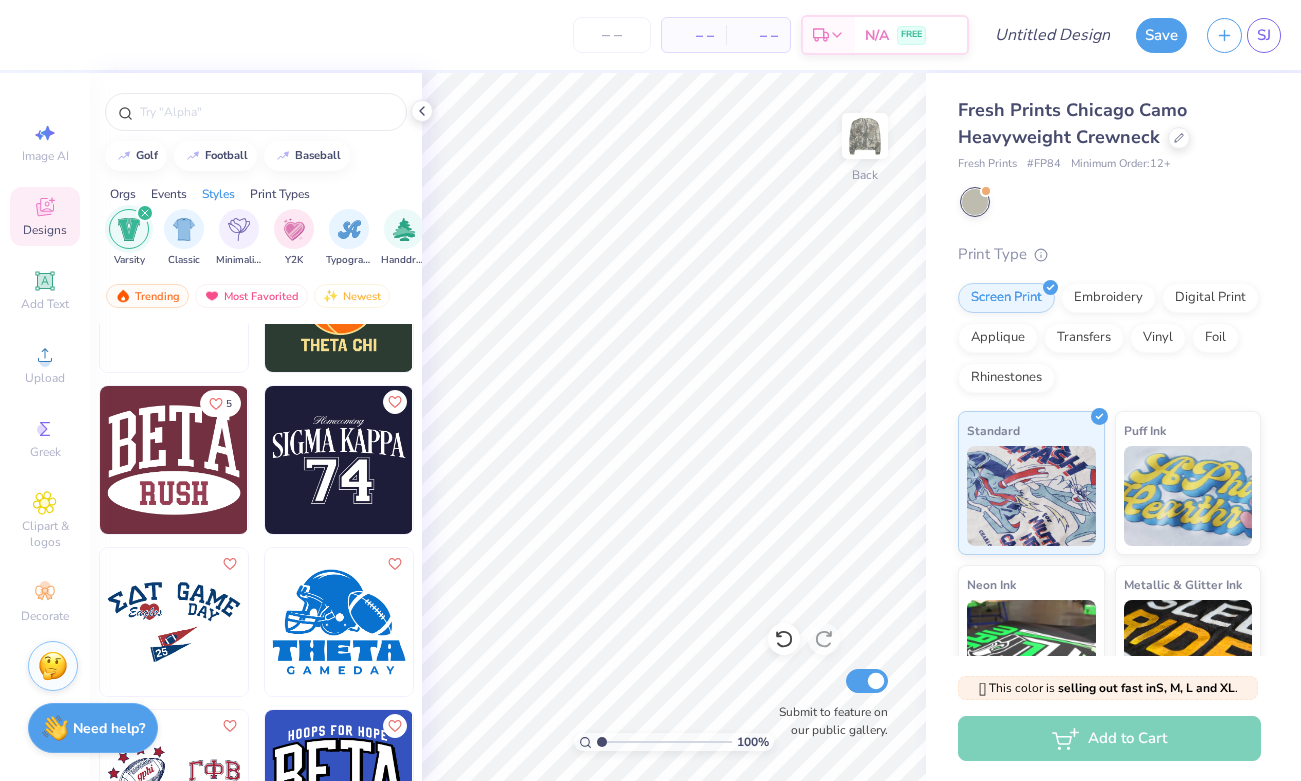 click at bounding box center [174, 460] 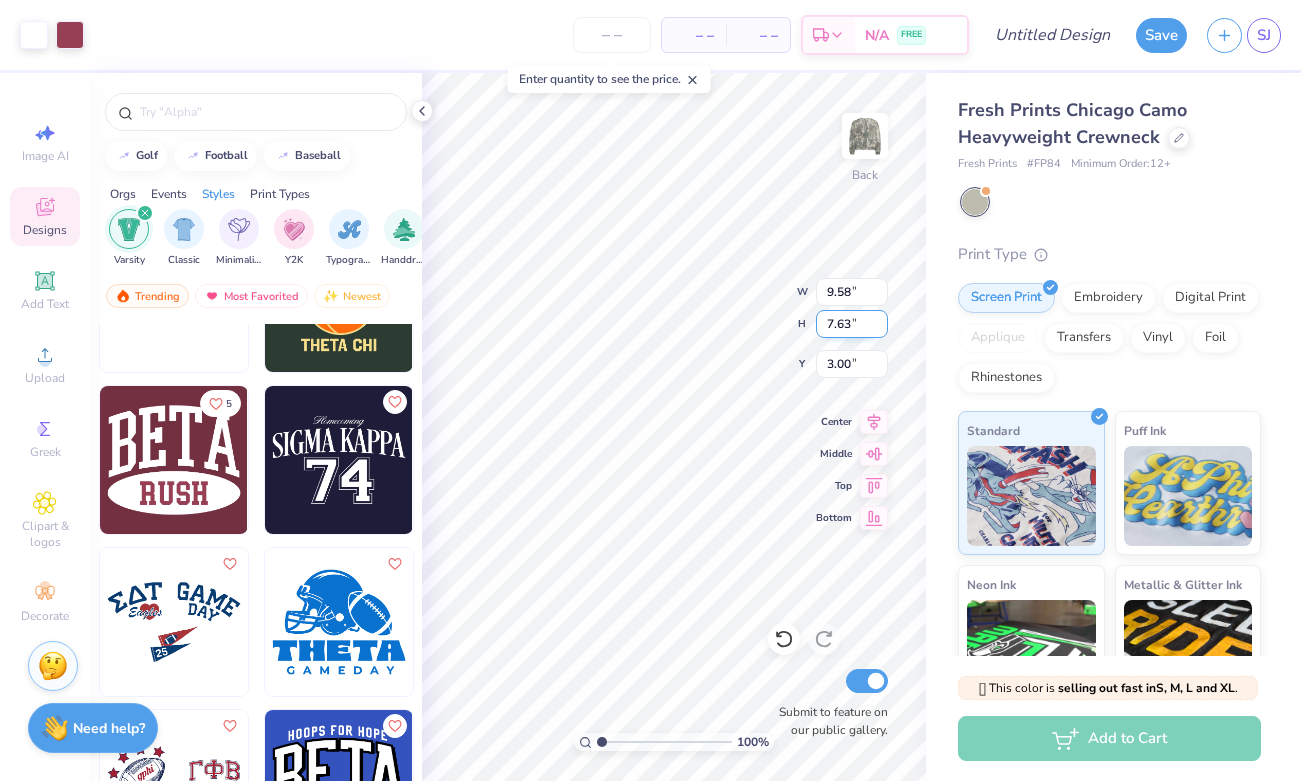 type on "3.00" 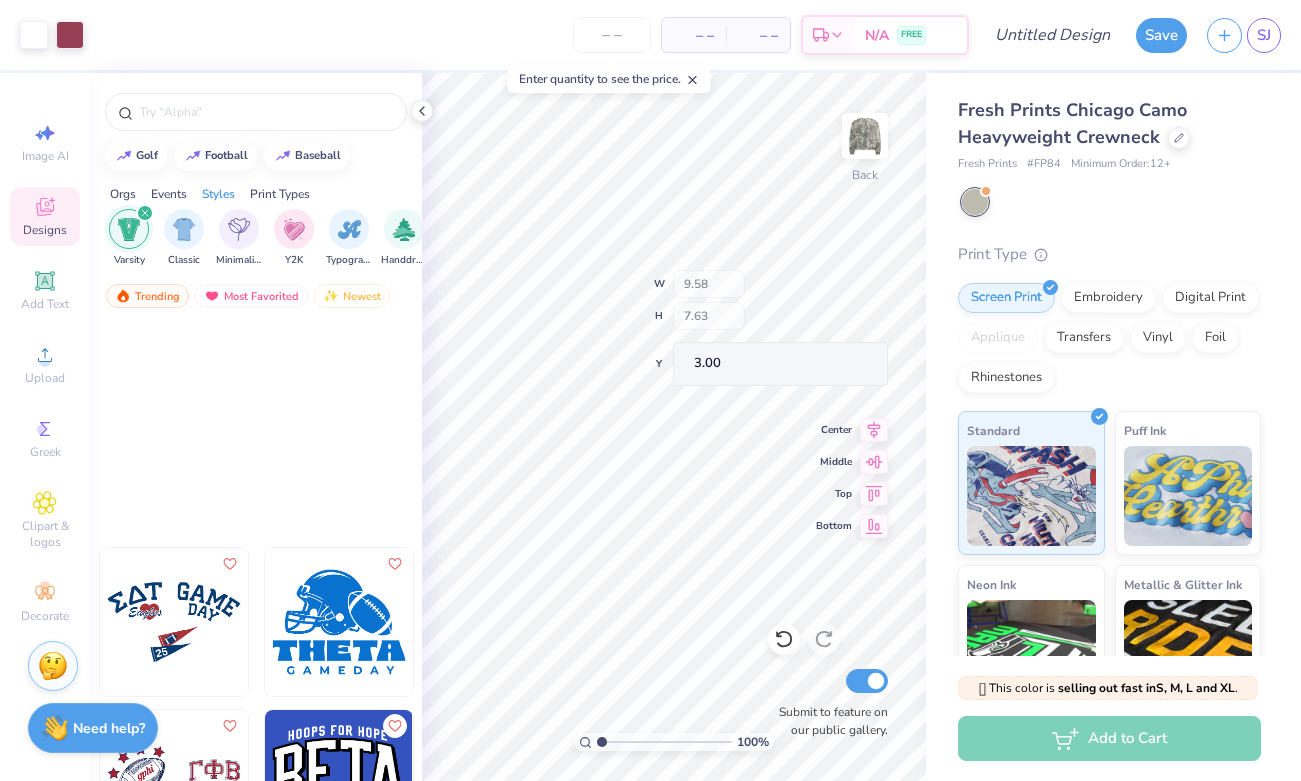 scroll, scrollTop: 14397, scrollLeft: 0, axis: vertical 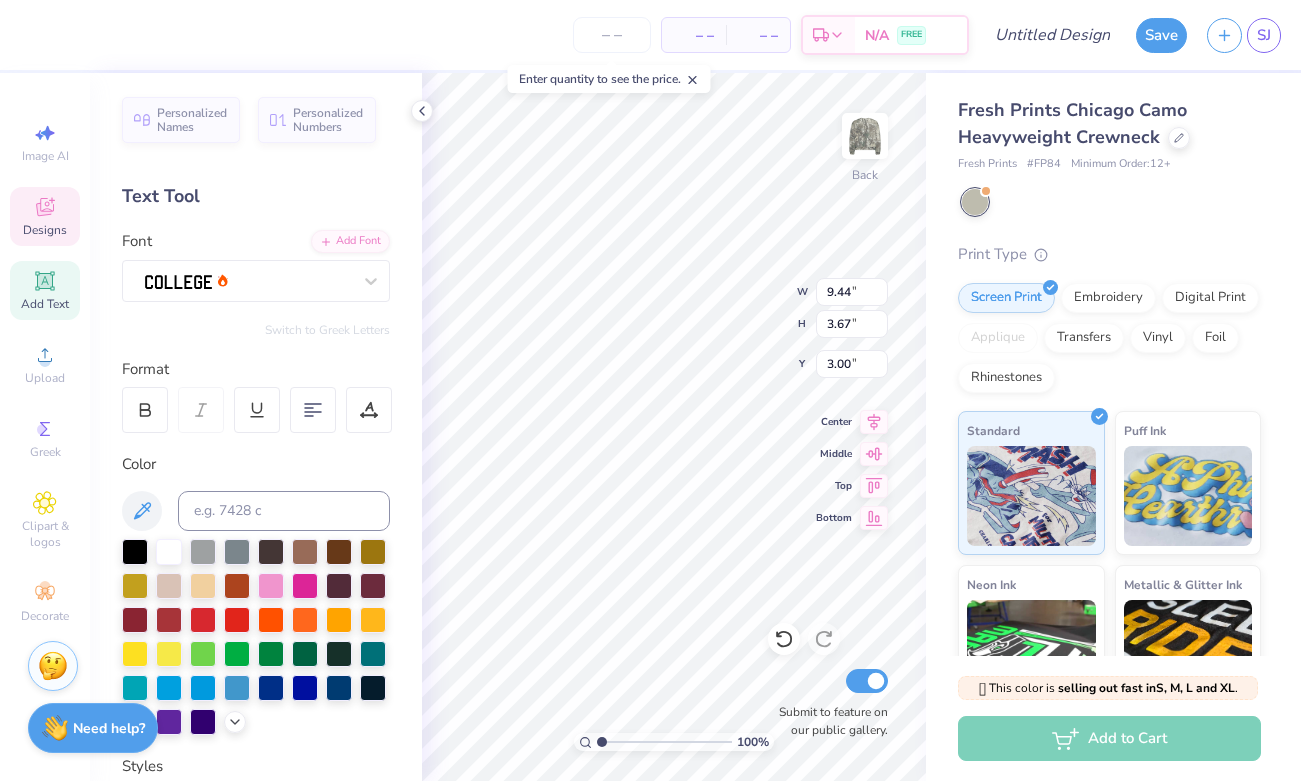 type on "B" 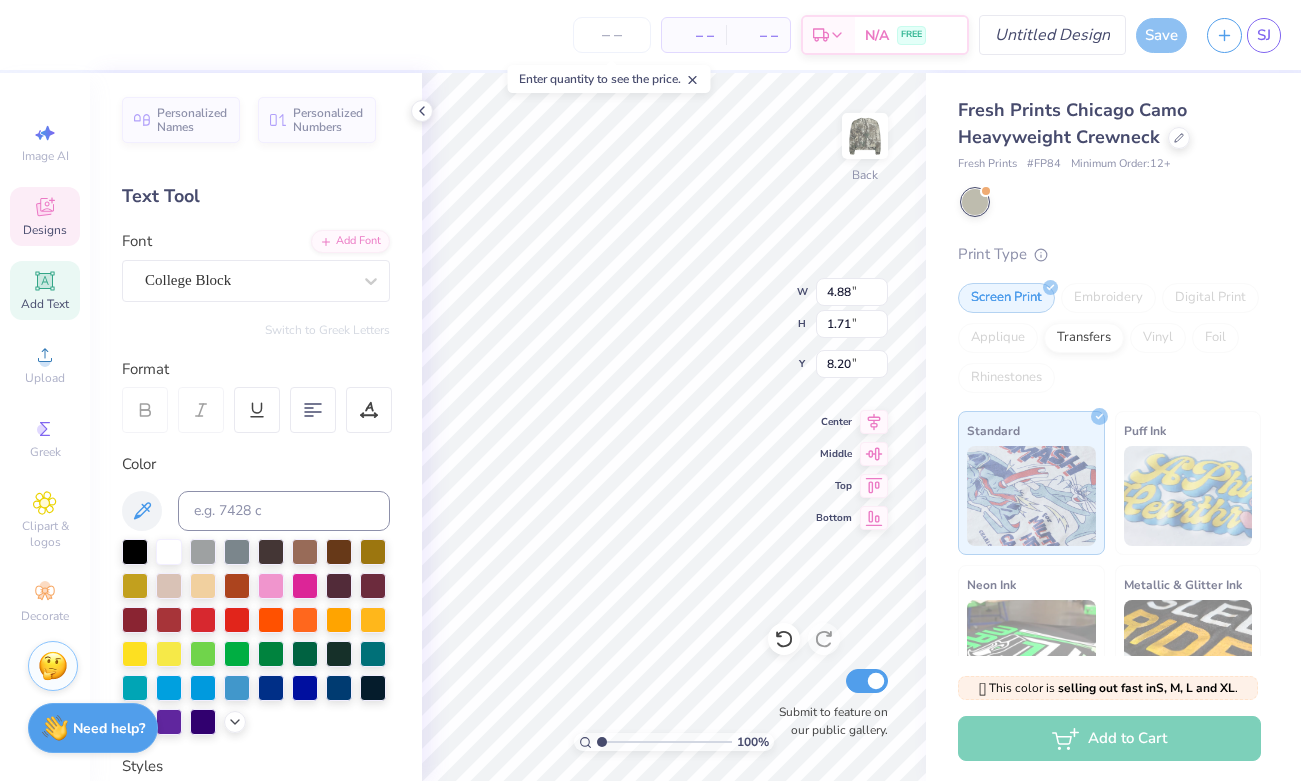 type on "4.88" 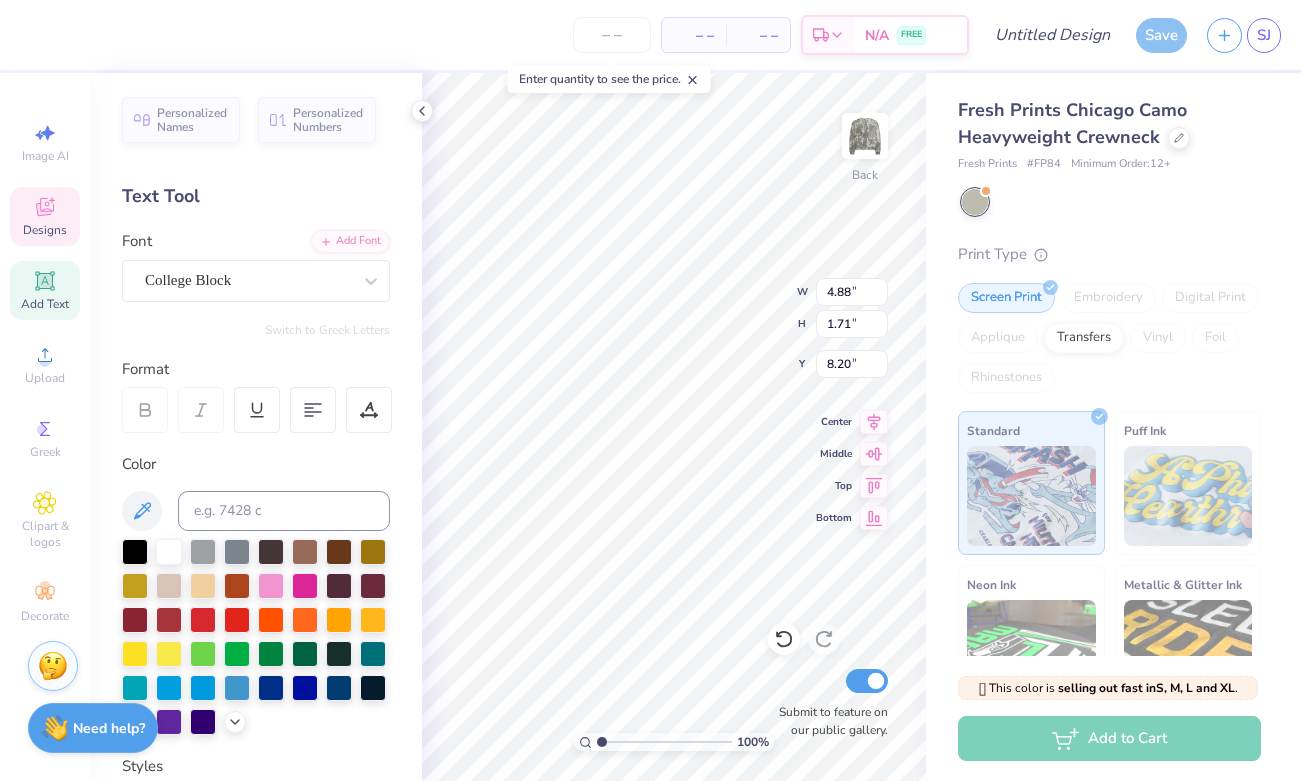 scroll, scrollTop: 0, scrollLeft: 0, axis: both 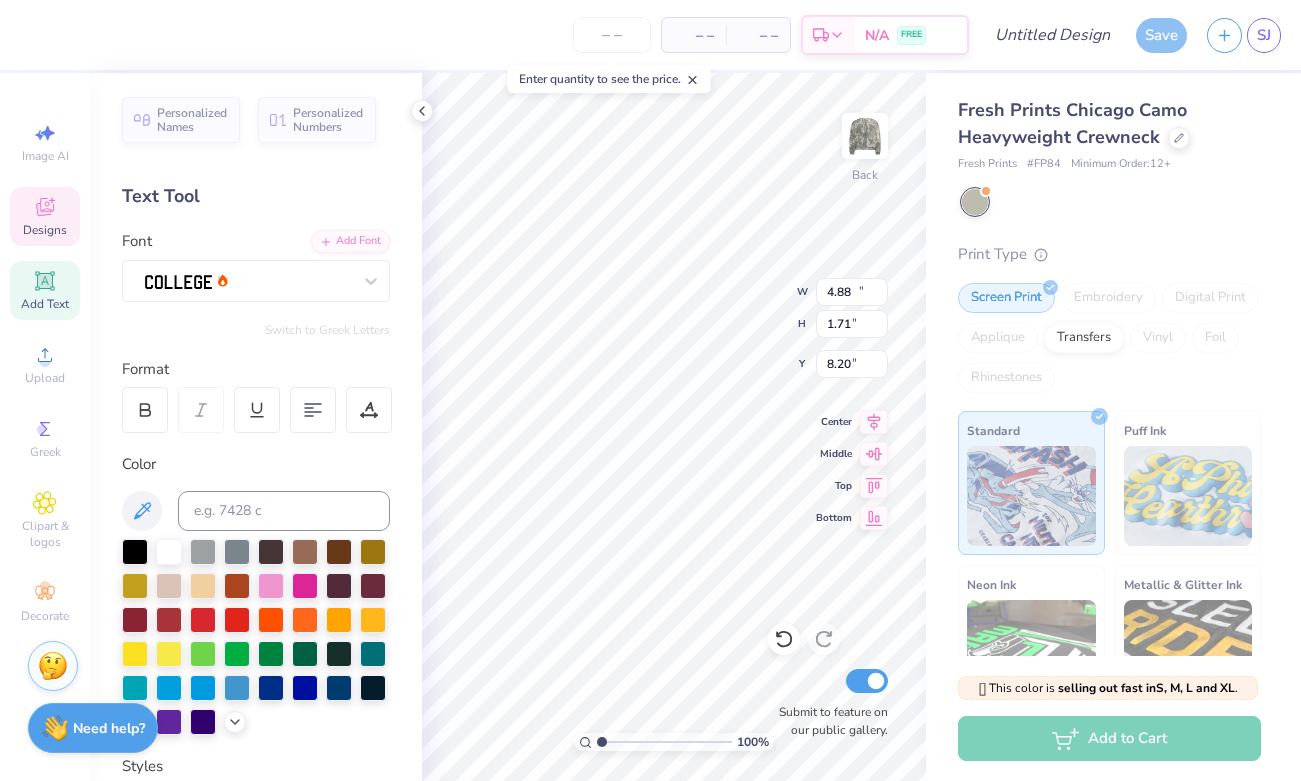 type on "18.09" 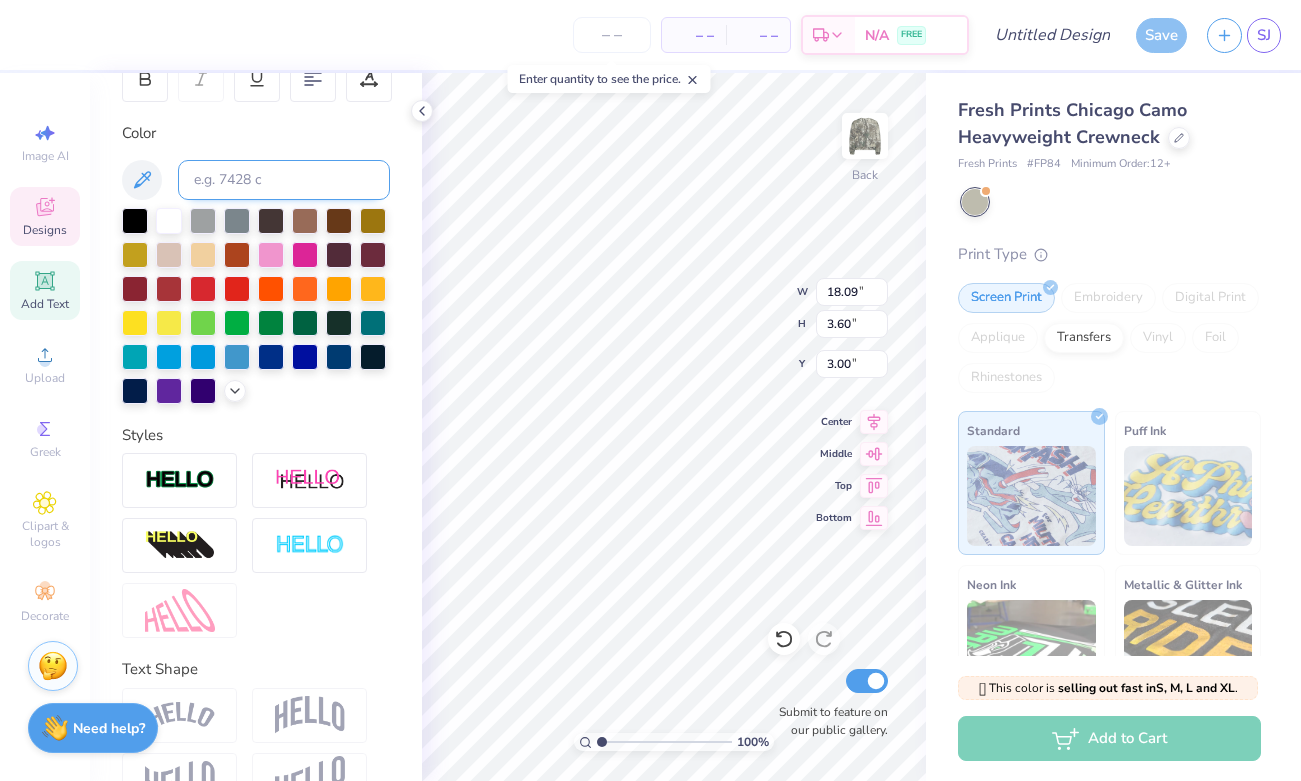 scroll, scrollTop: 381, scrollLeft: 0, axis: vertical 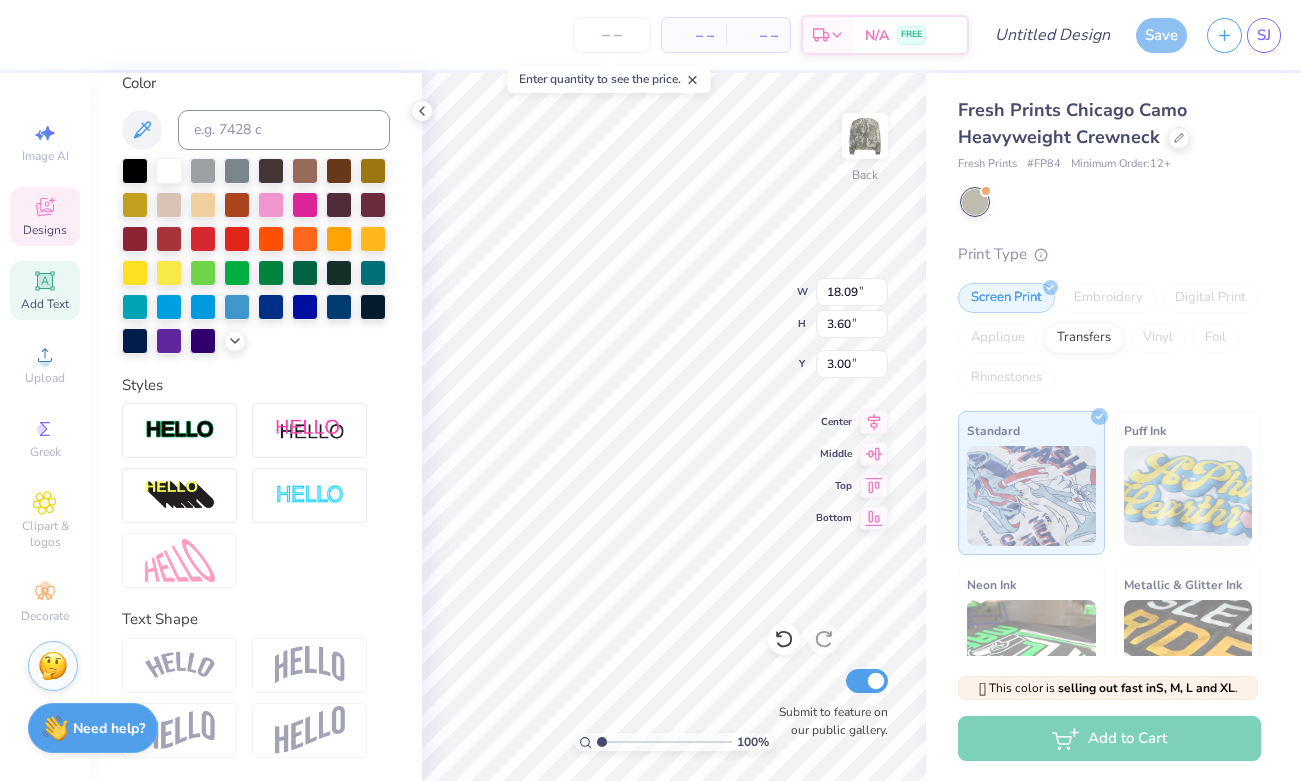 click at bounding box center (180, 665) 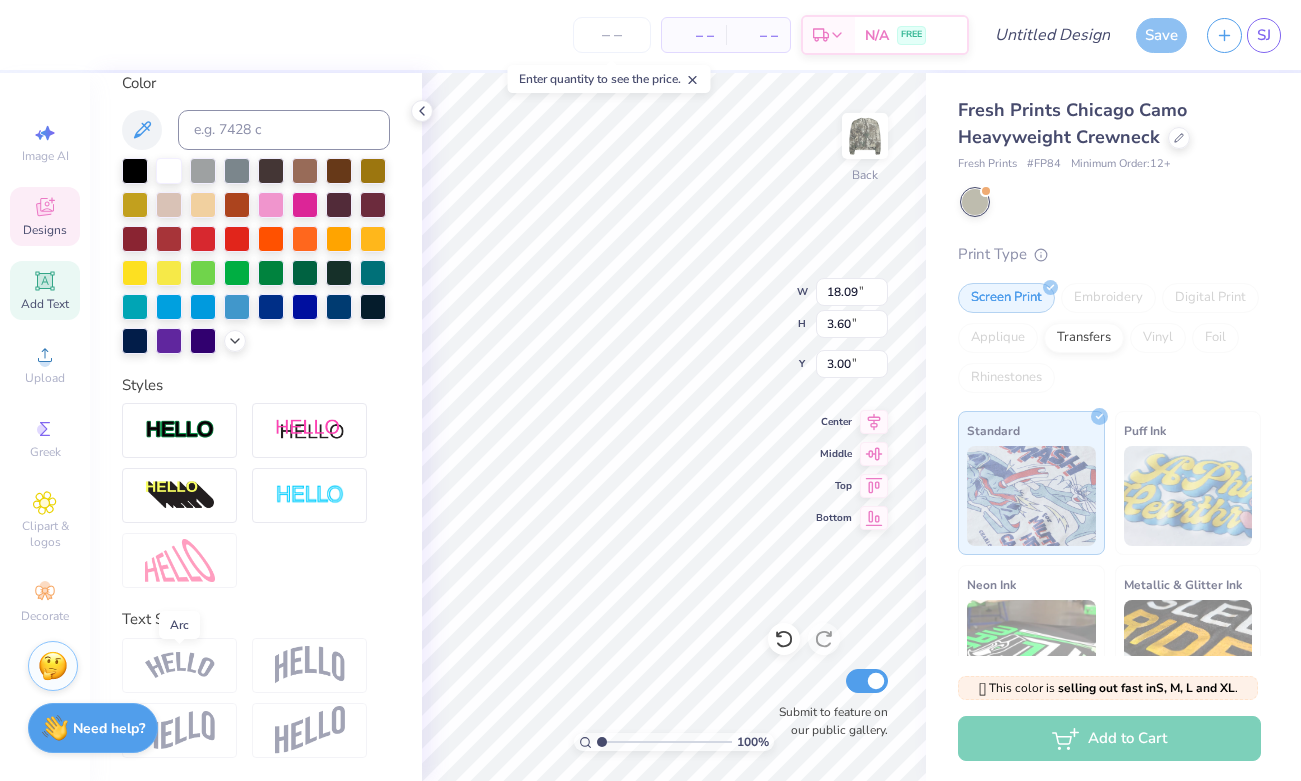 click at bounding box center (180, 665) 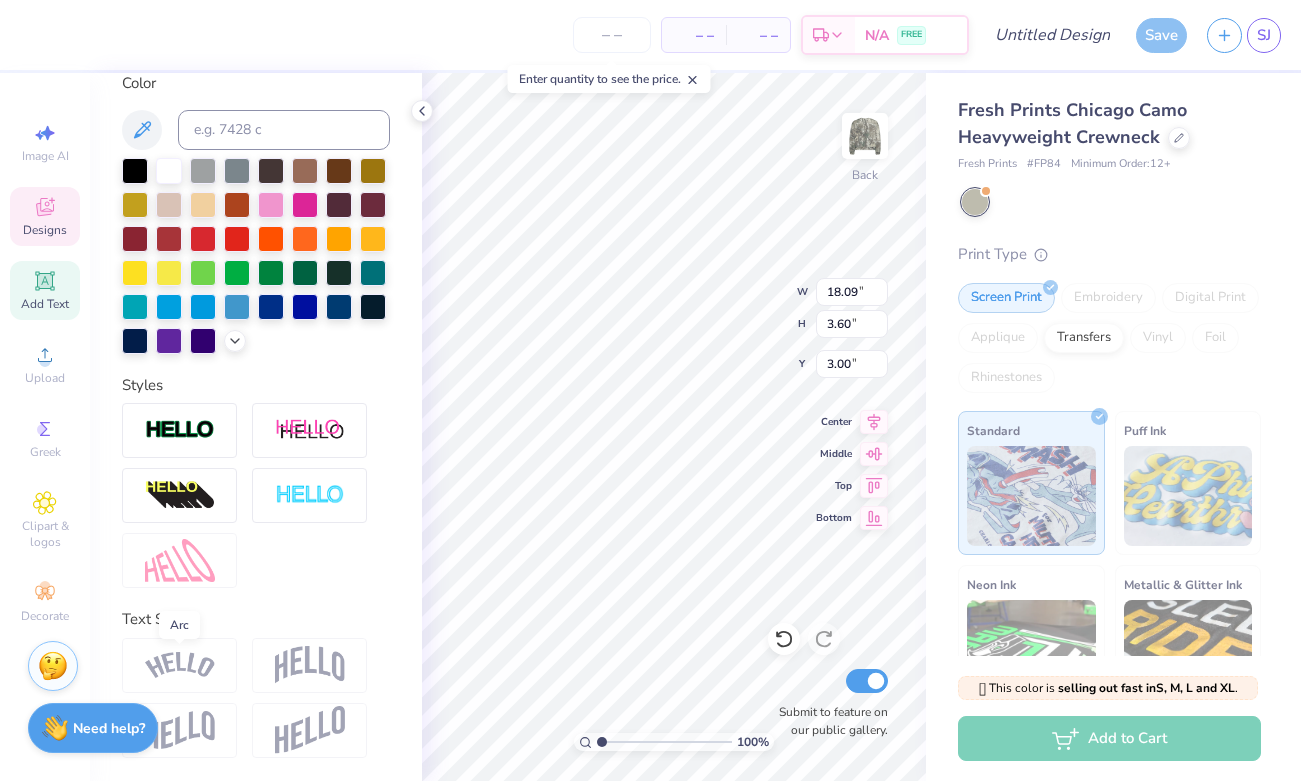 click at bounding box center (180, 665) 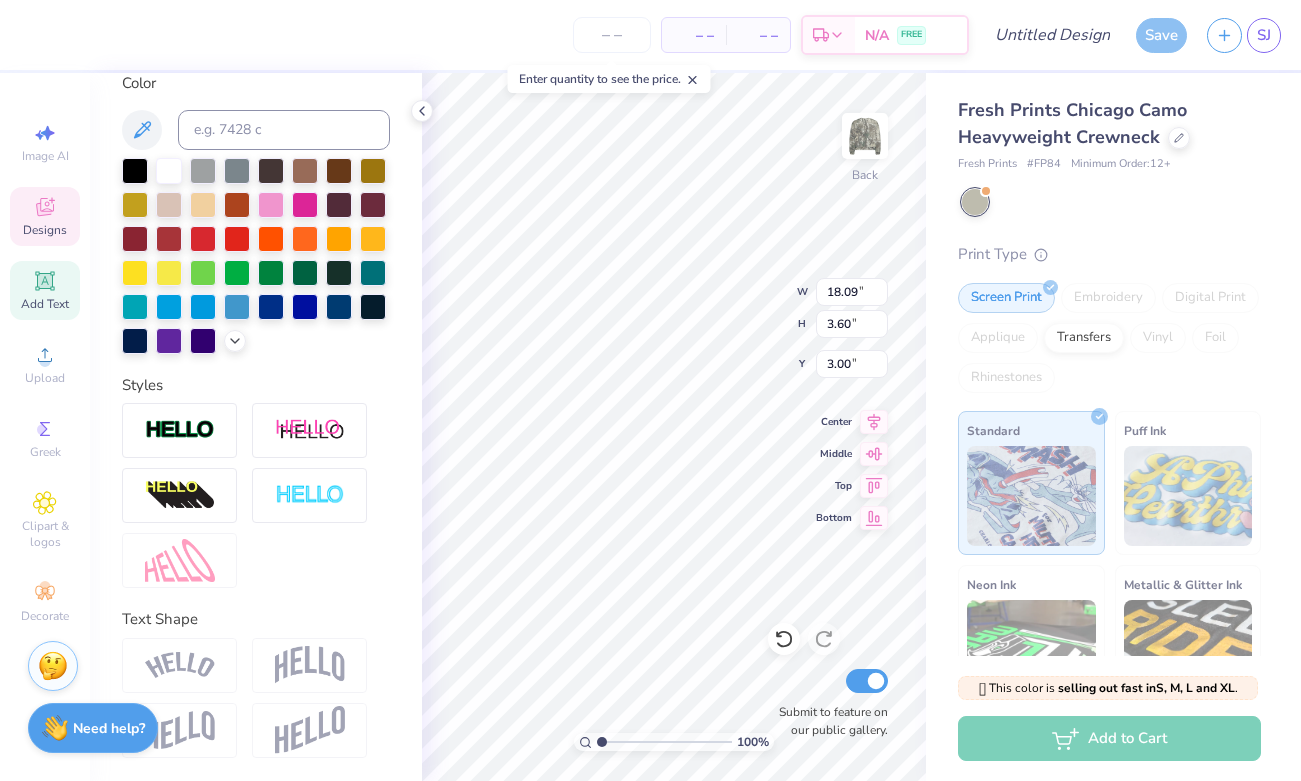 click at bounding box center (180, 665) 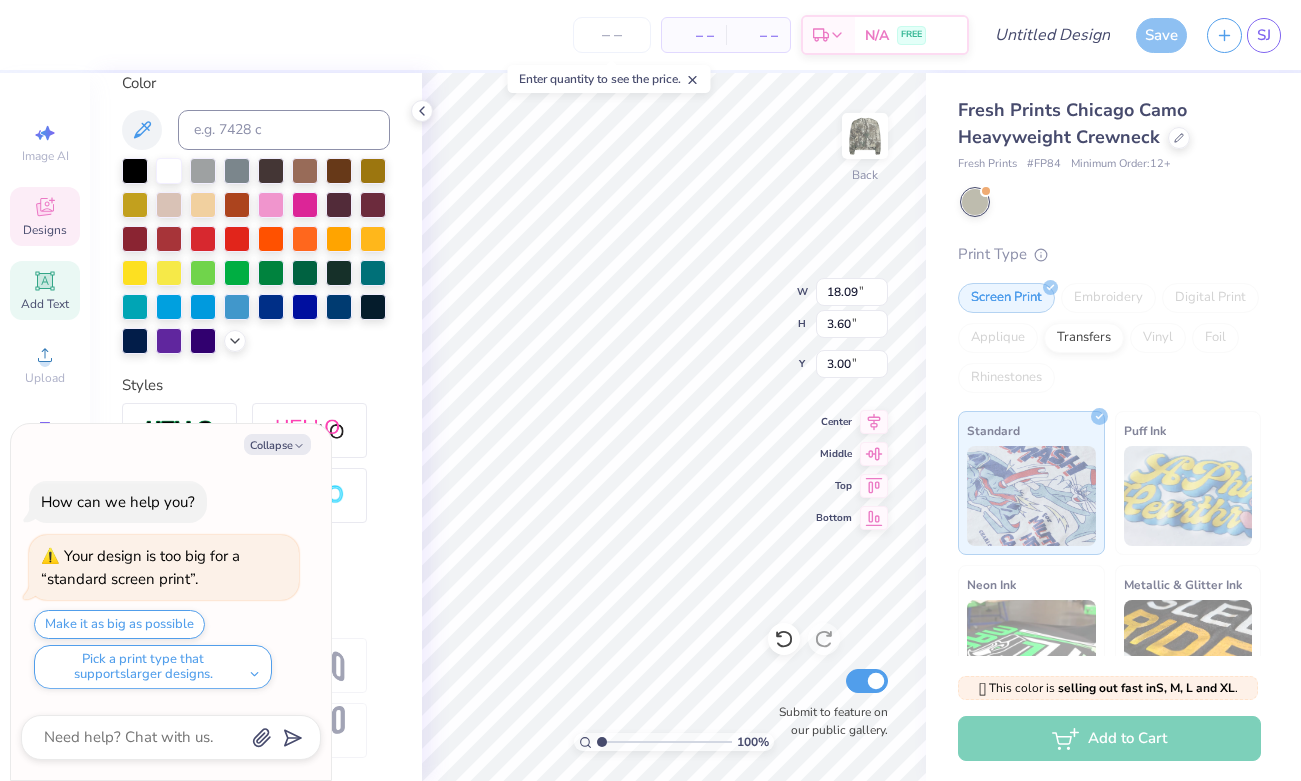 type on "x" 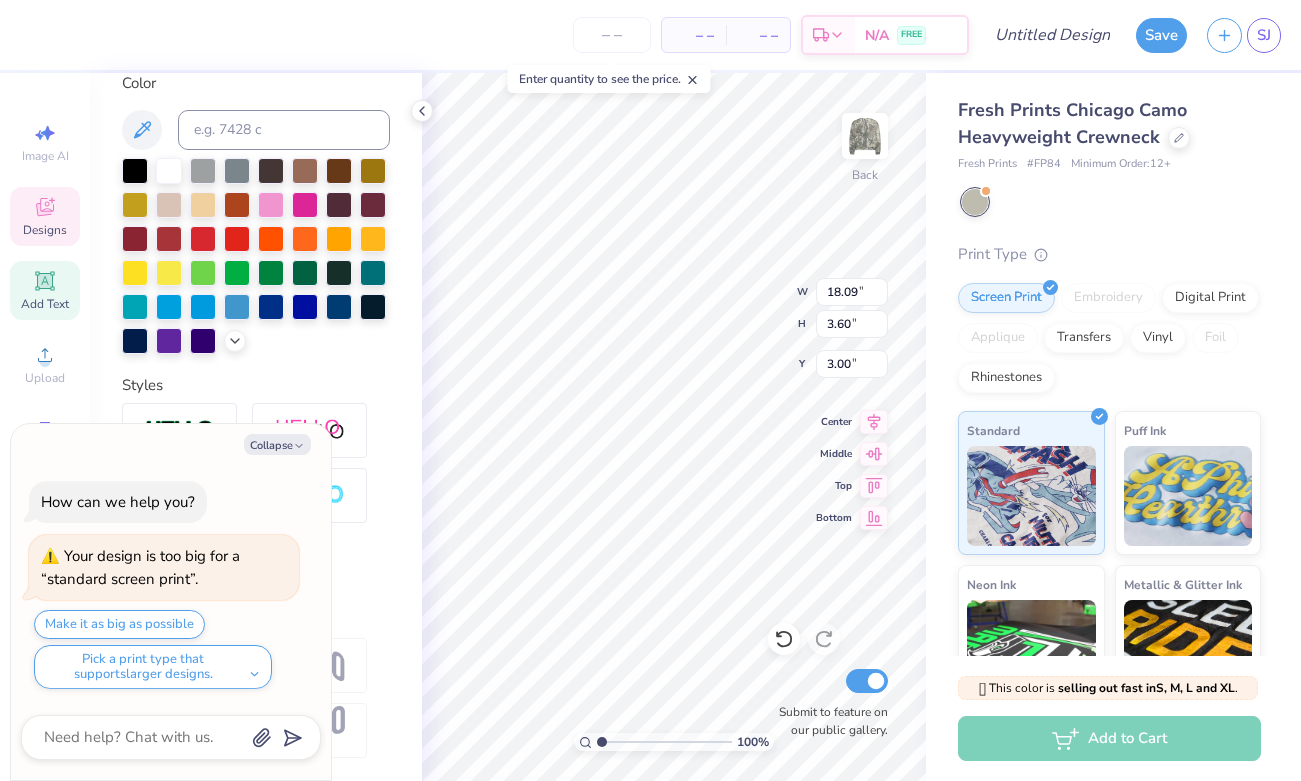 type on "14.85" 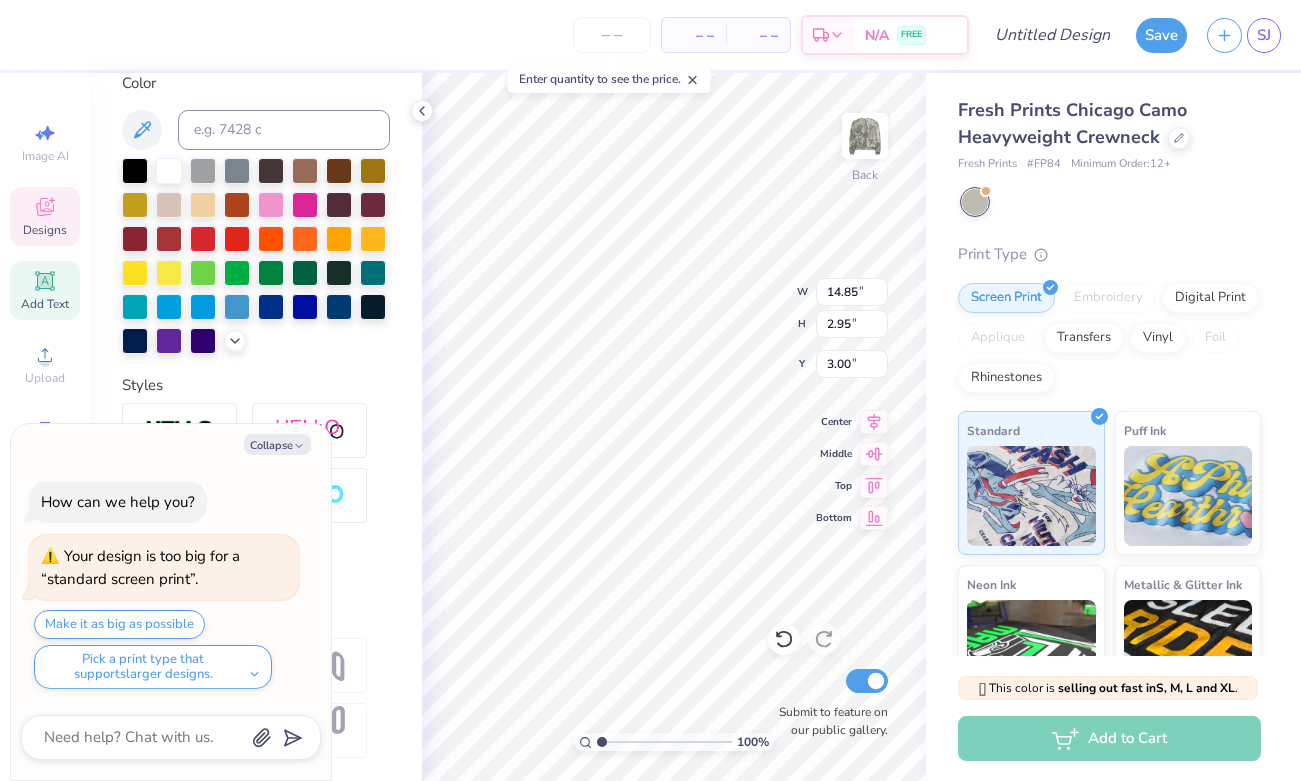 type on "x" 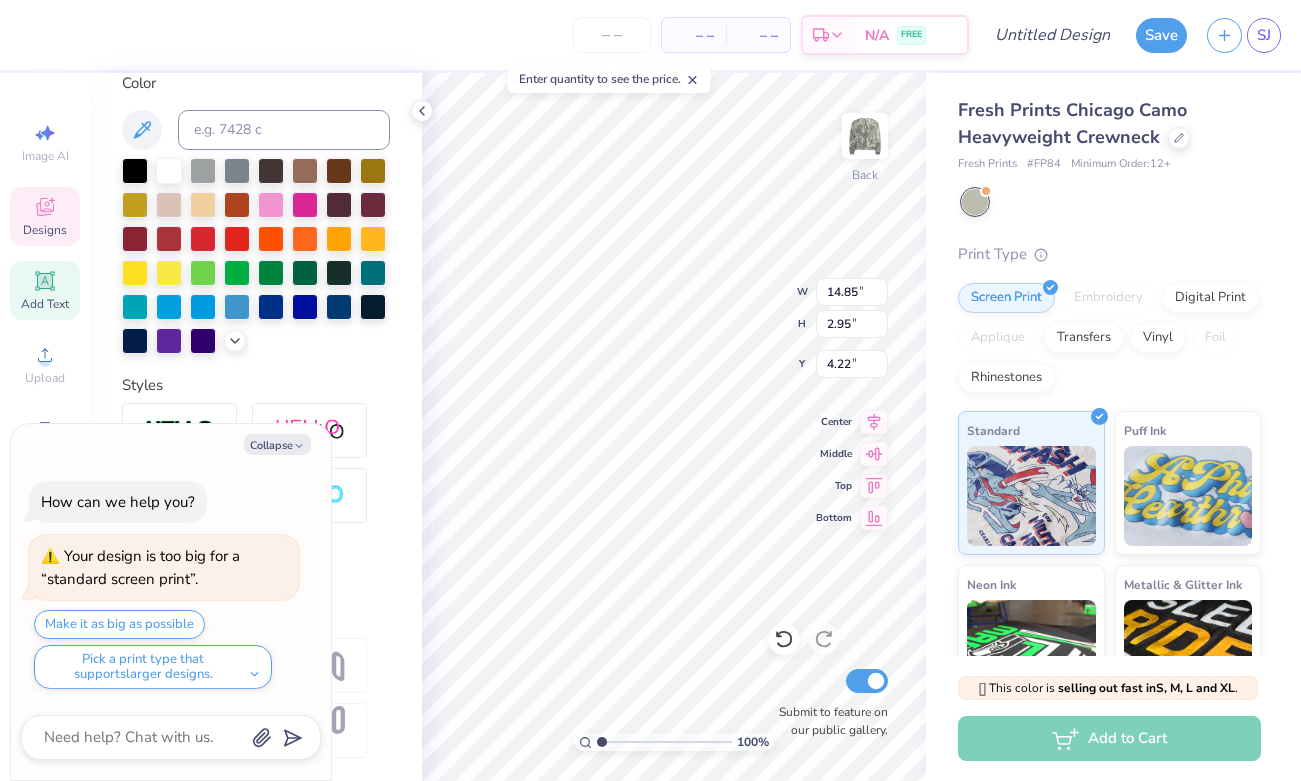 click 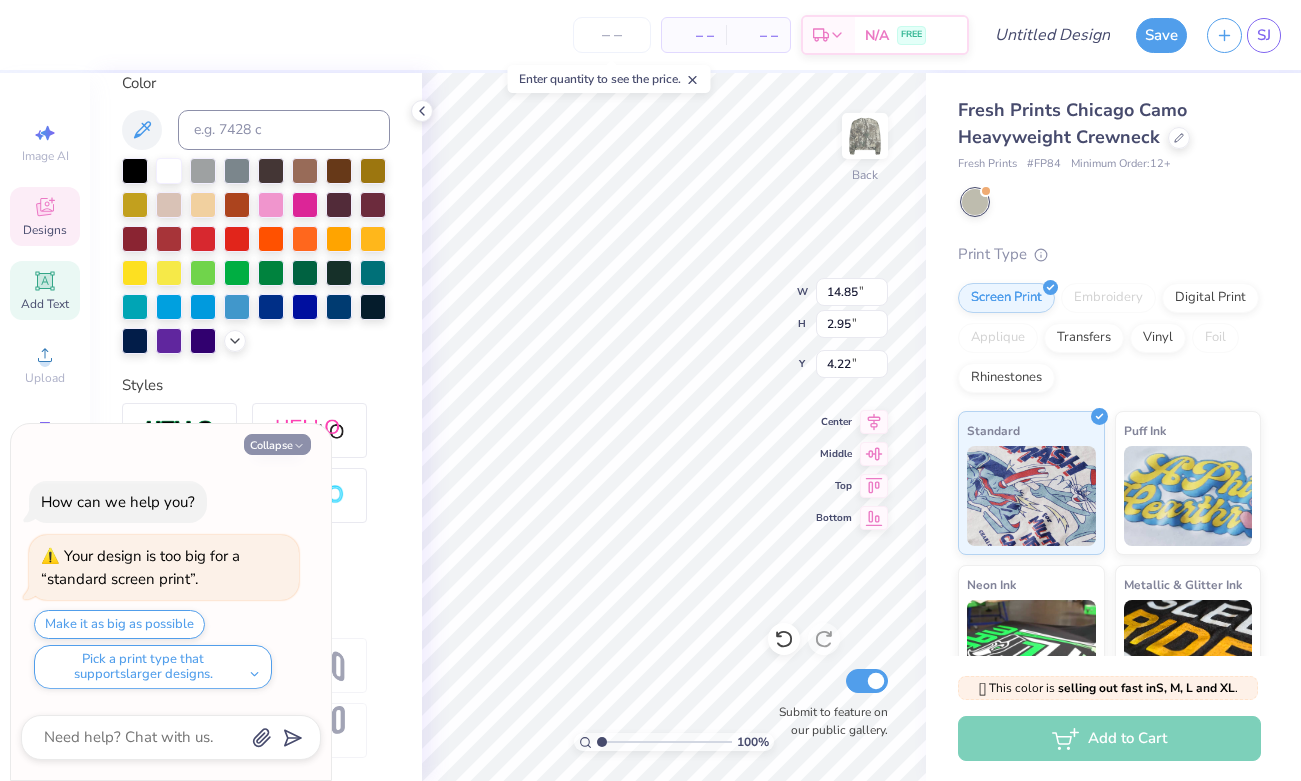 type on "x" 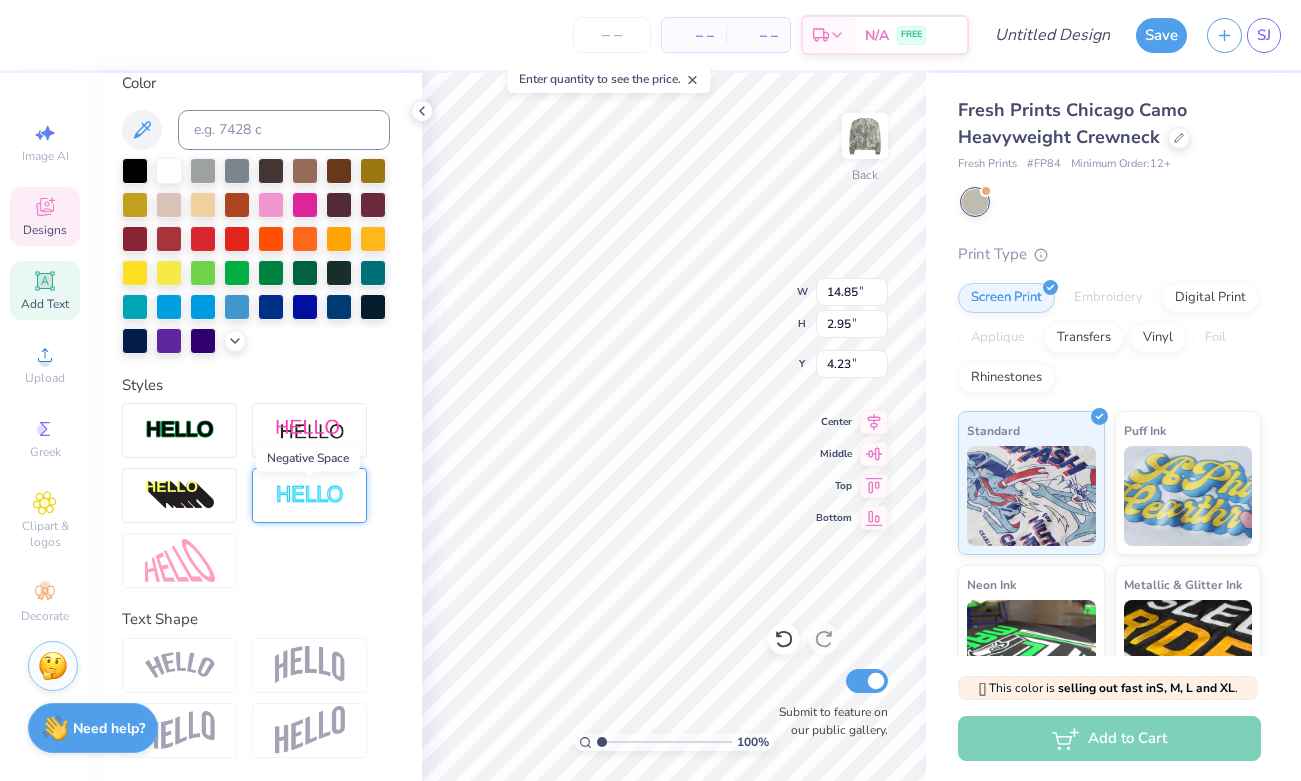 click at bounding box center [310, 495] 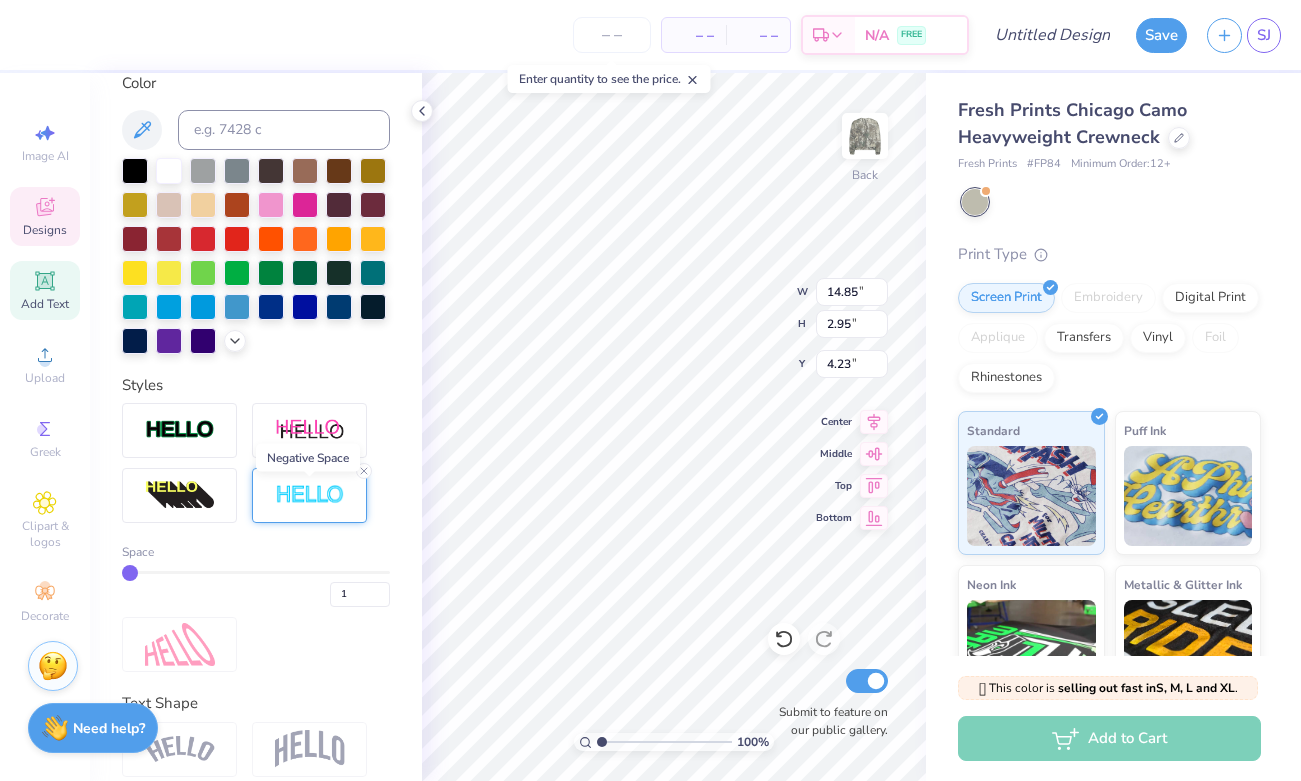 type on "14.86" 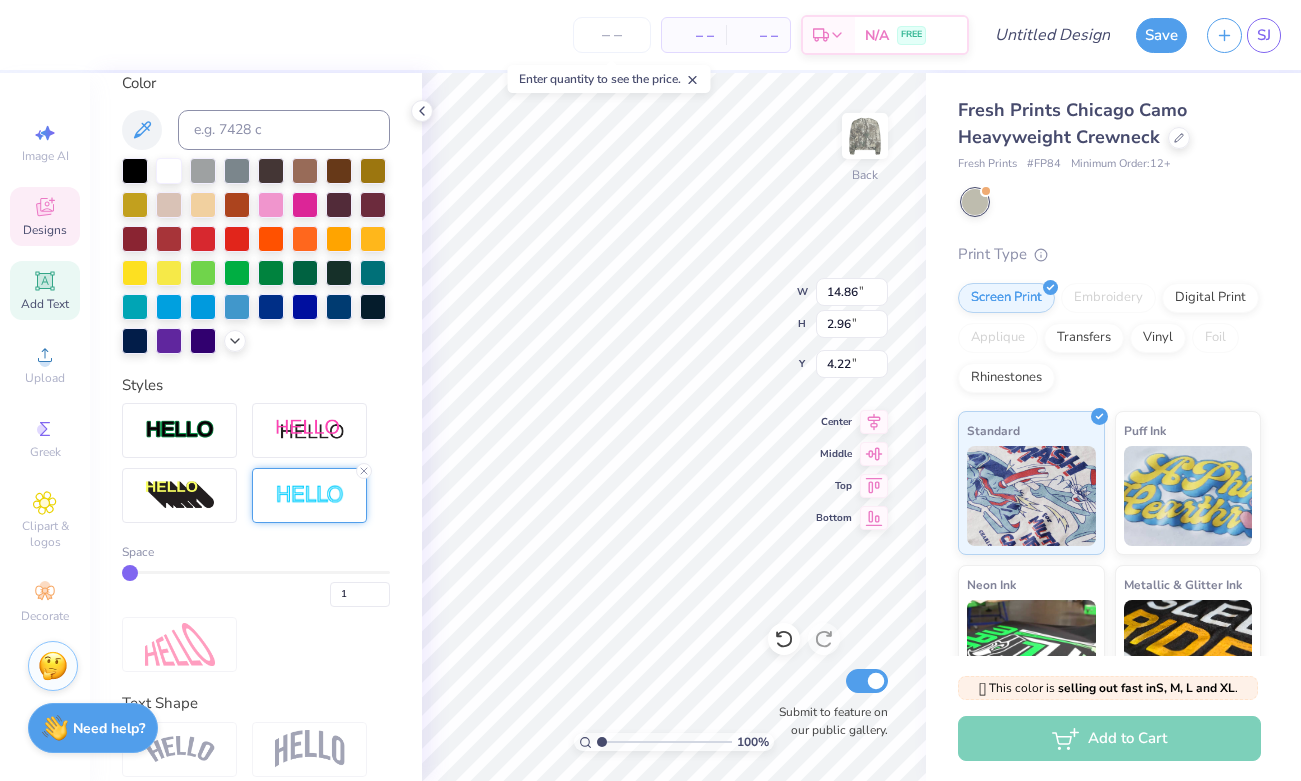 type on "2" 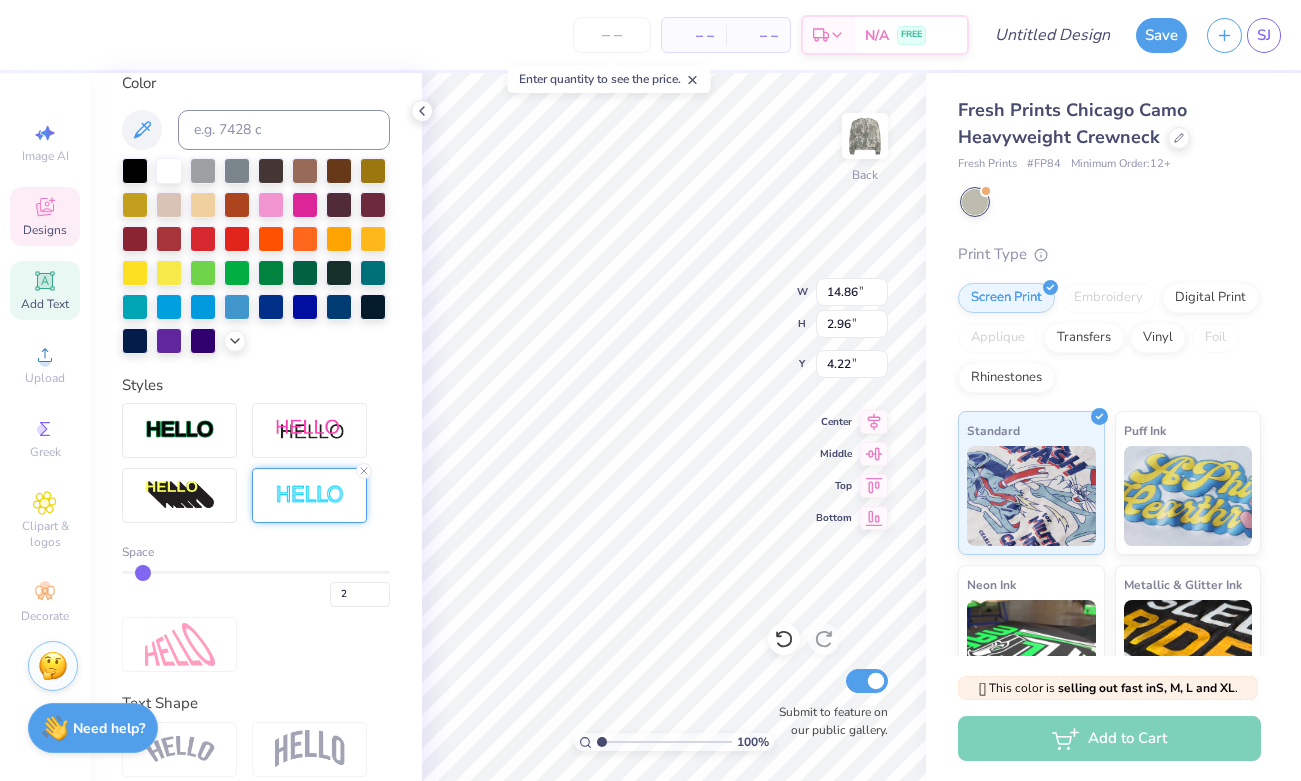 type on "3" 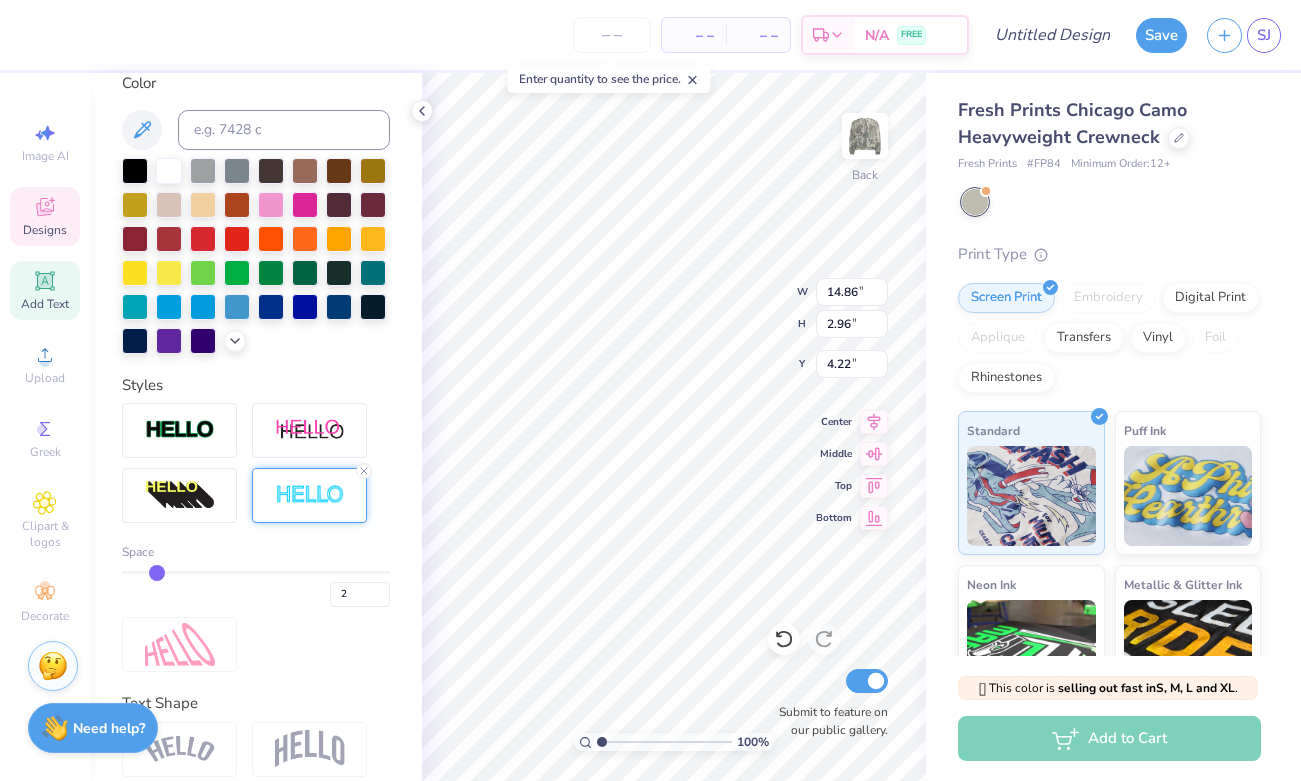 type on "3" 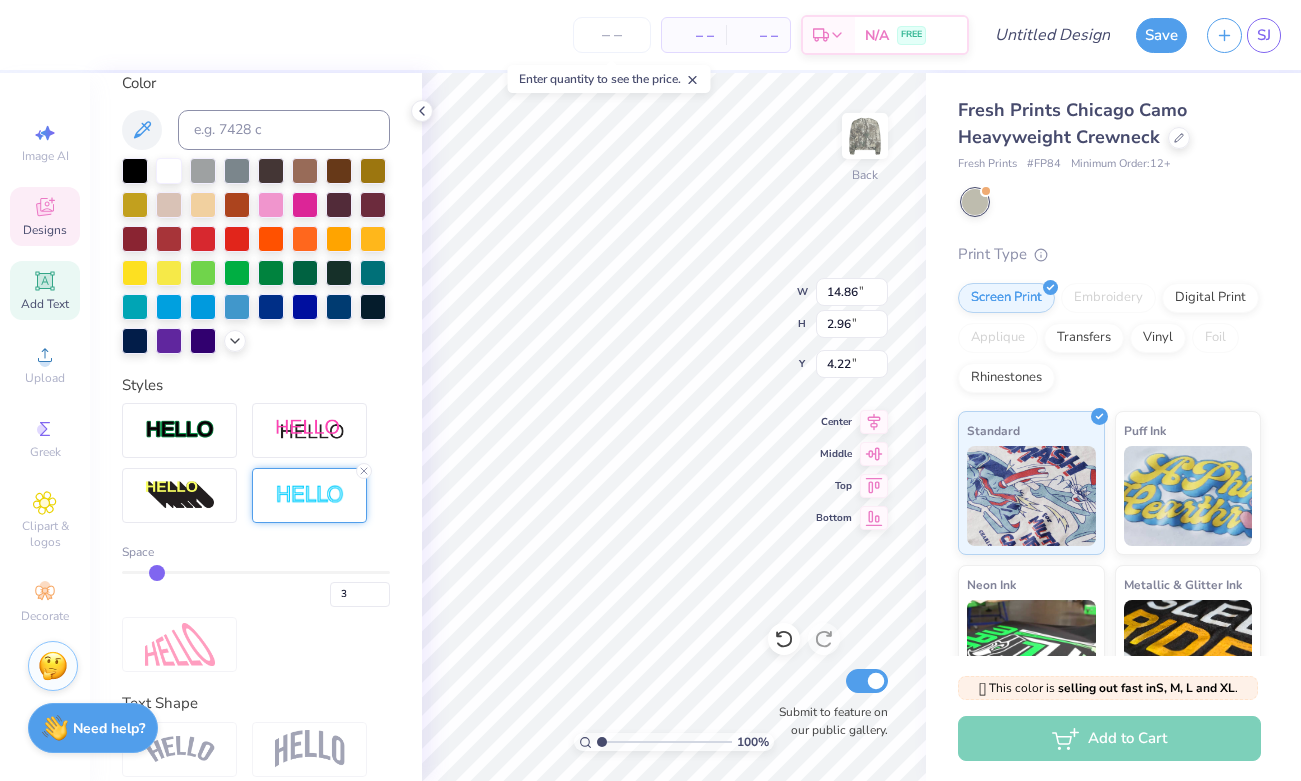 type on "4" 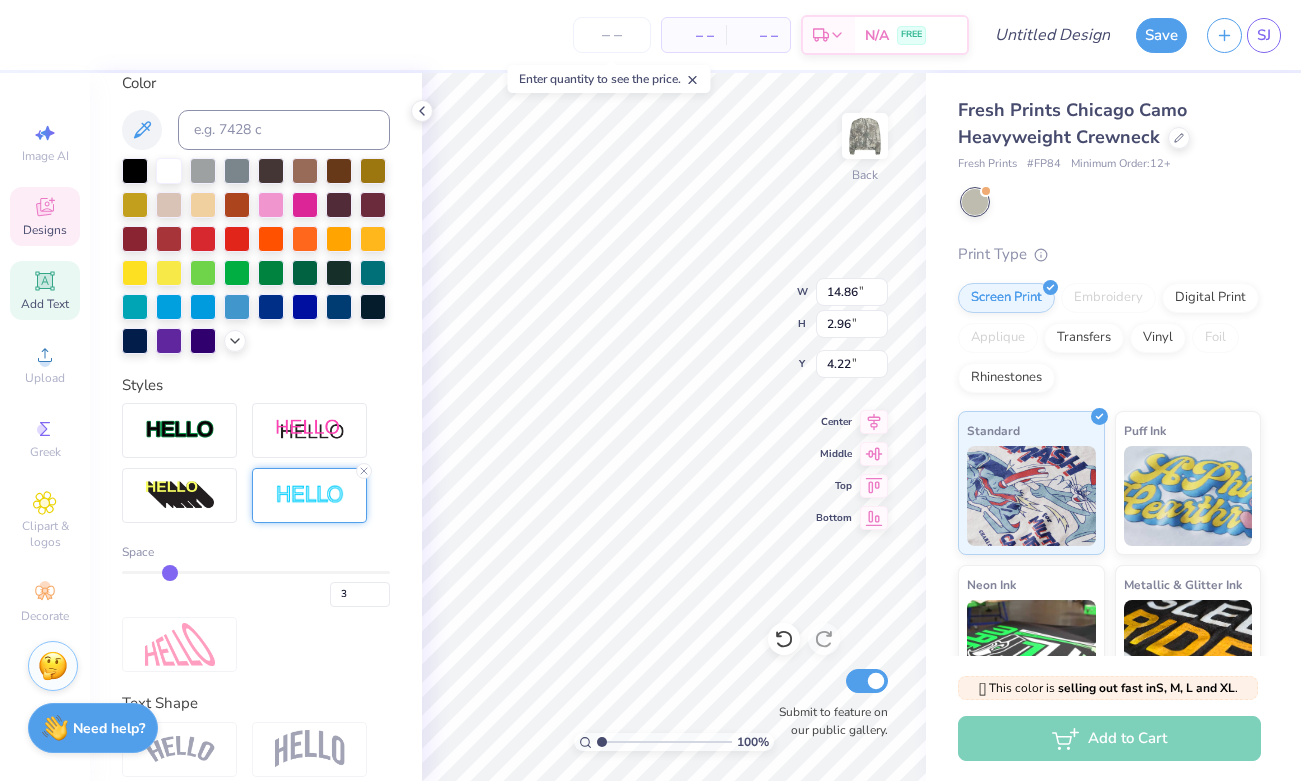 type on "4" 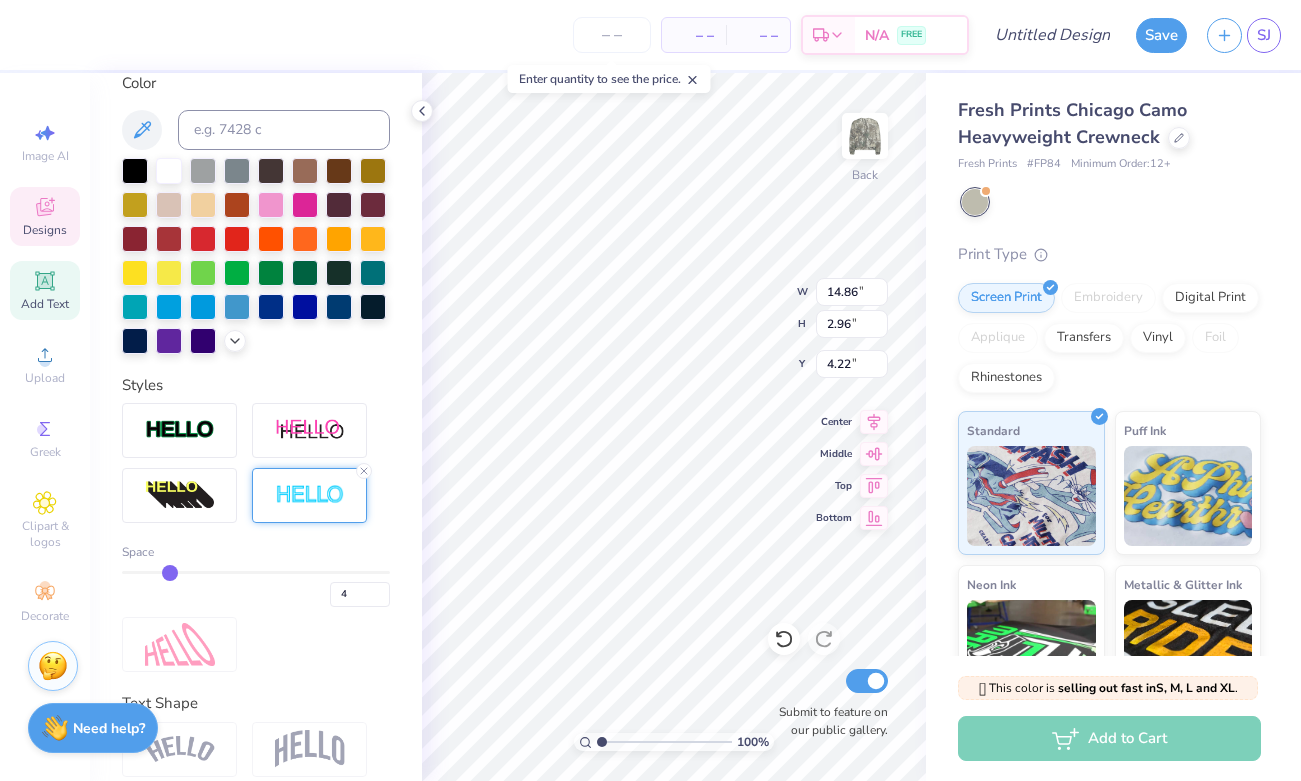 type on "5" 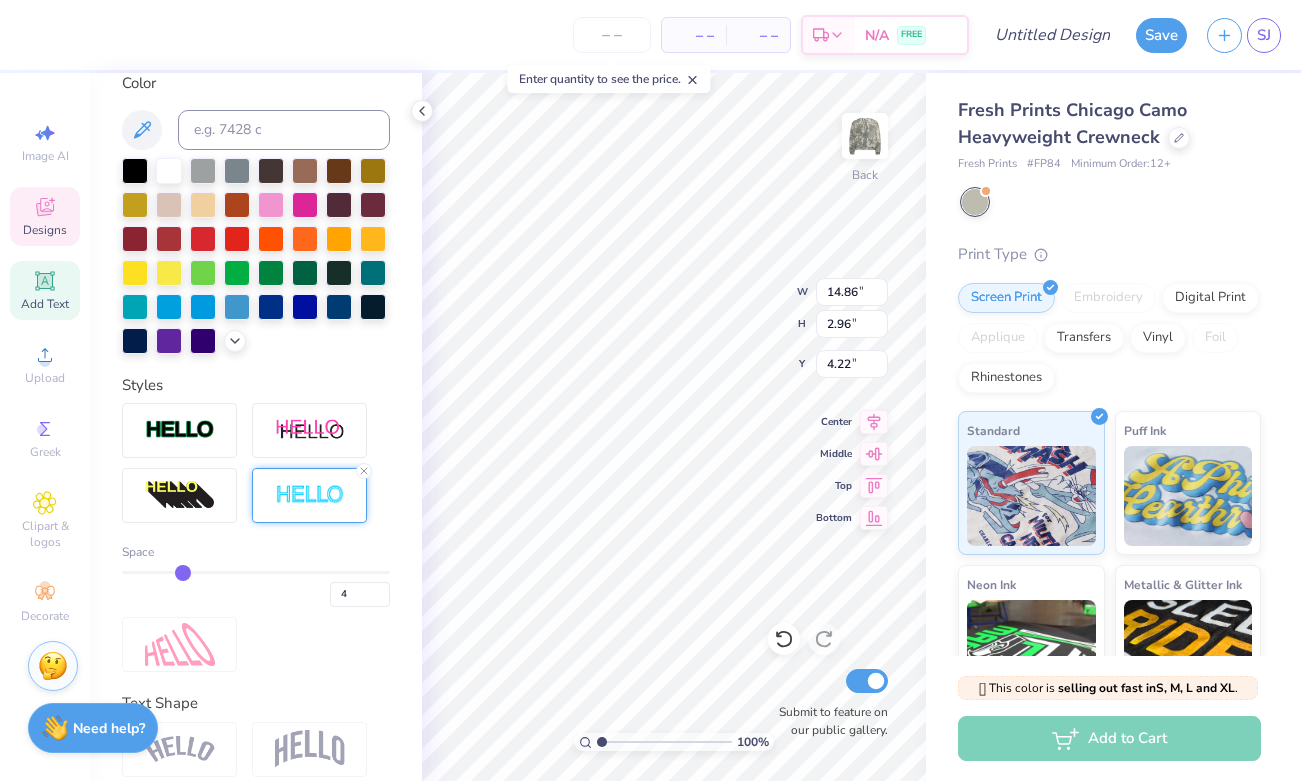 type on "5" 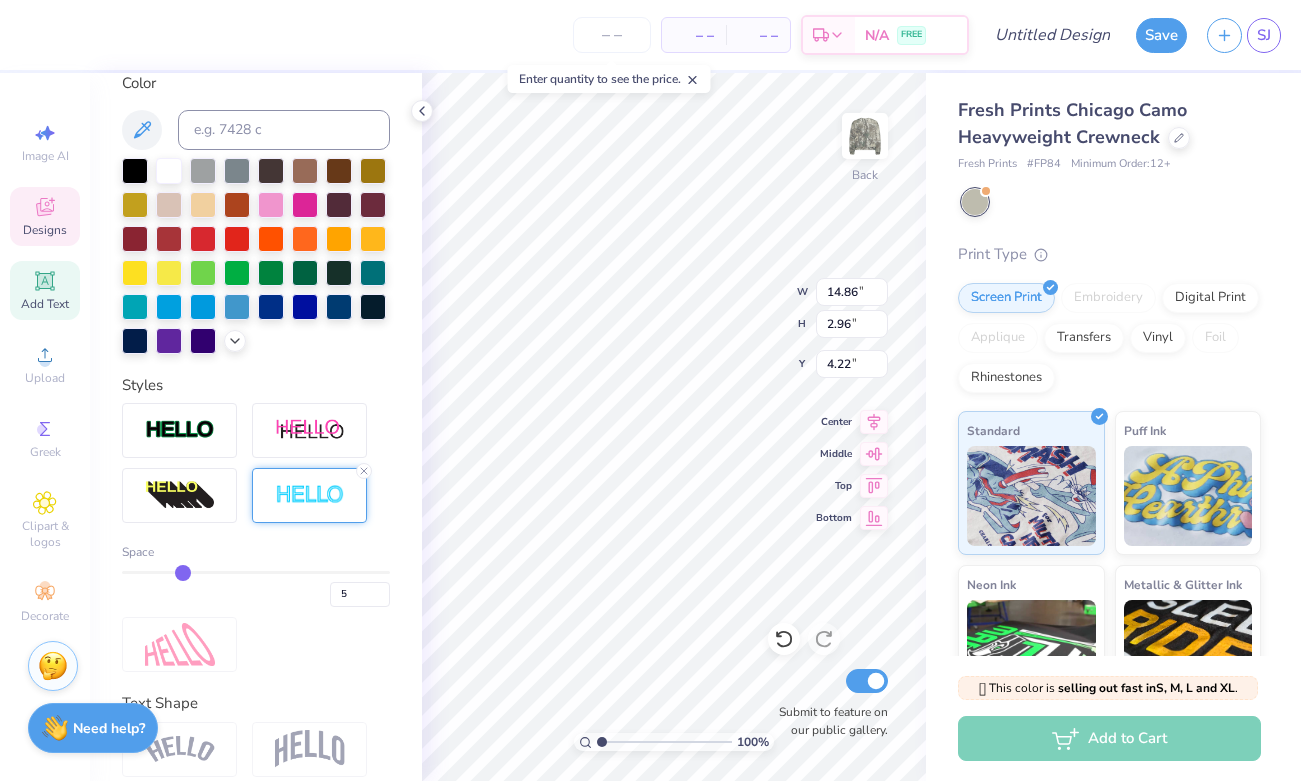 type on "6" 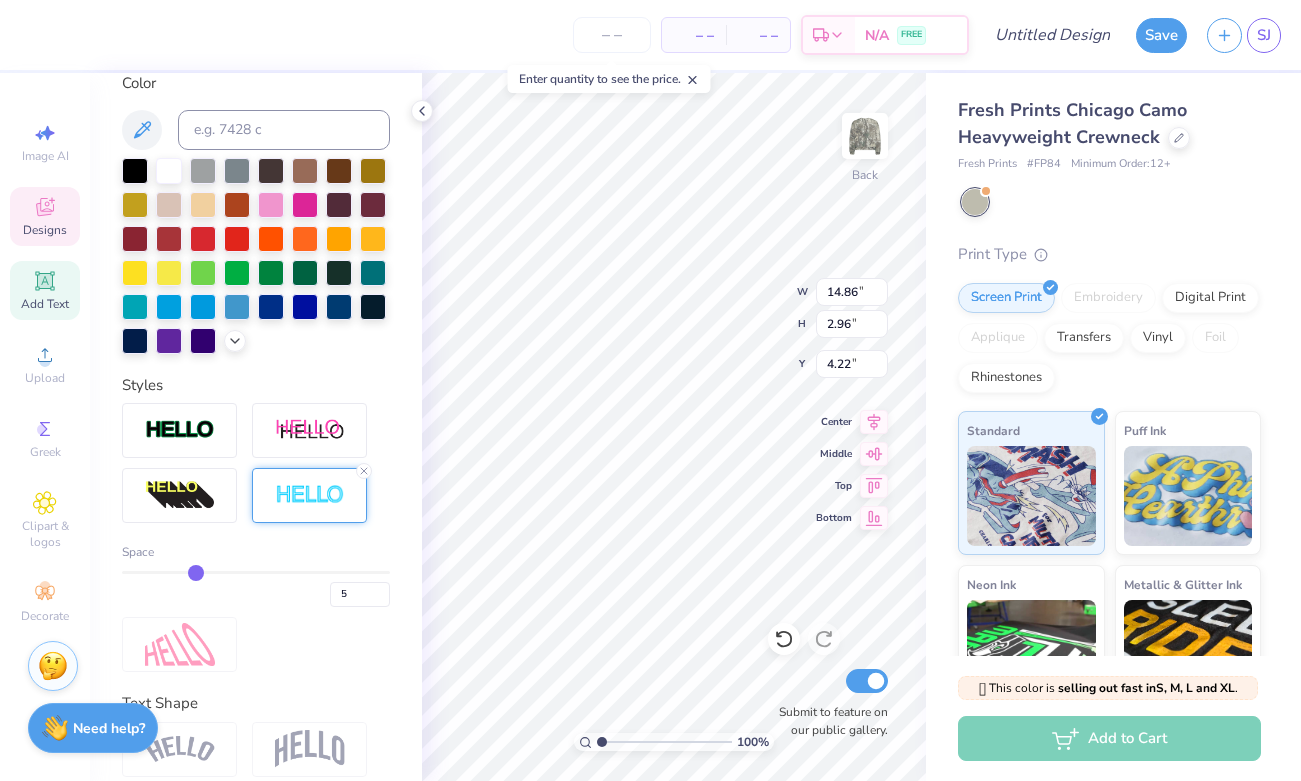 type on "6" 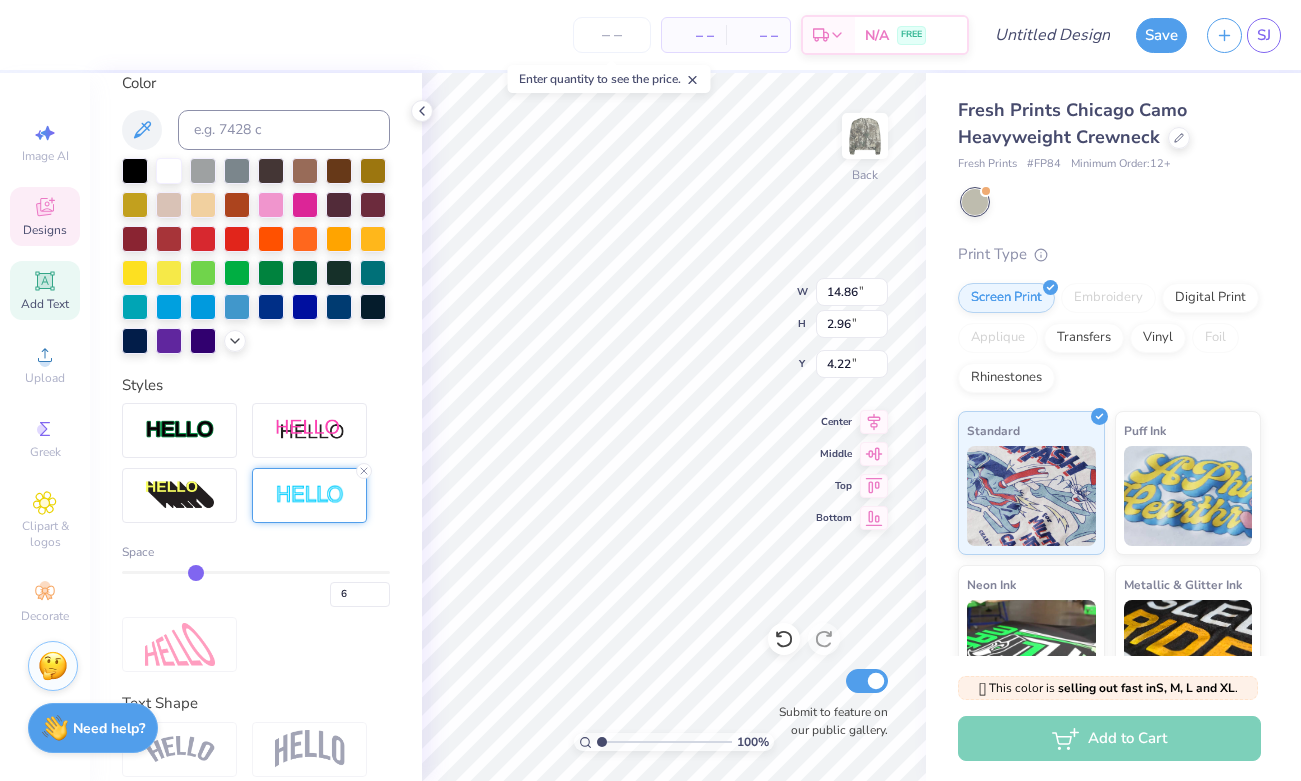 type on "7" 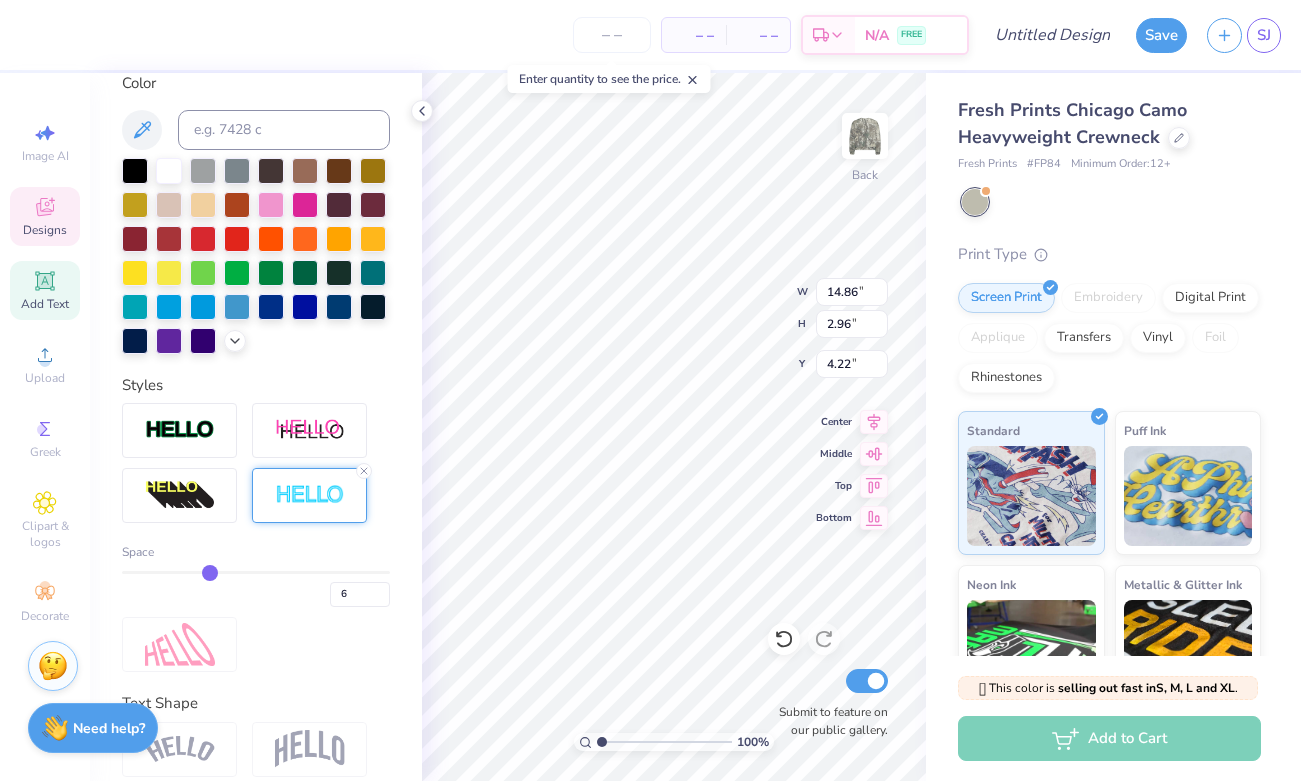 type on "7" 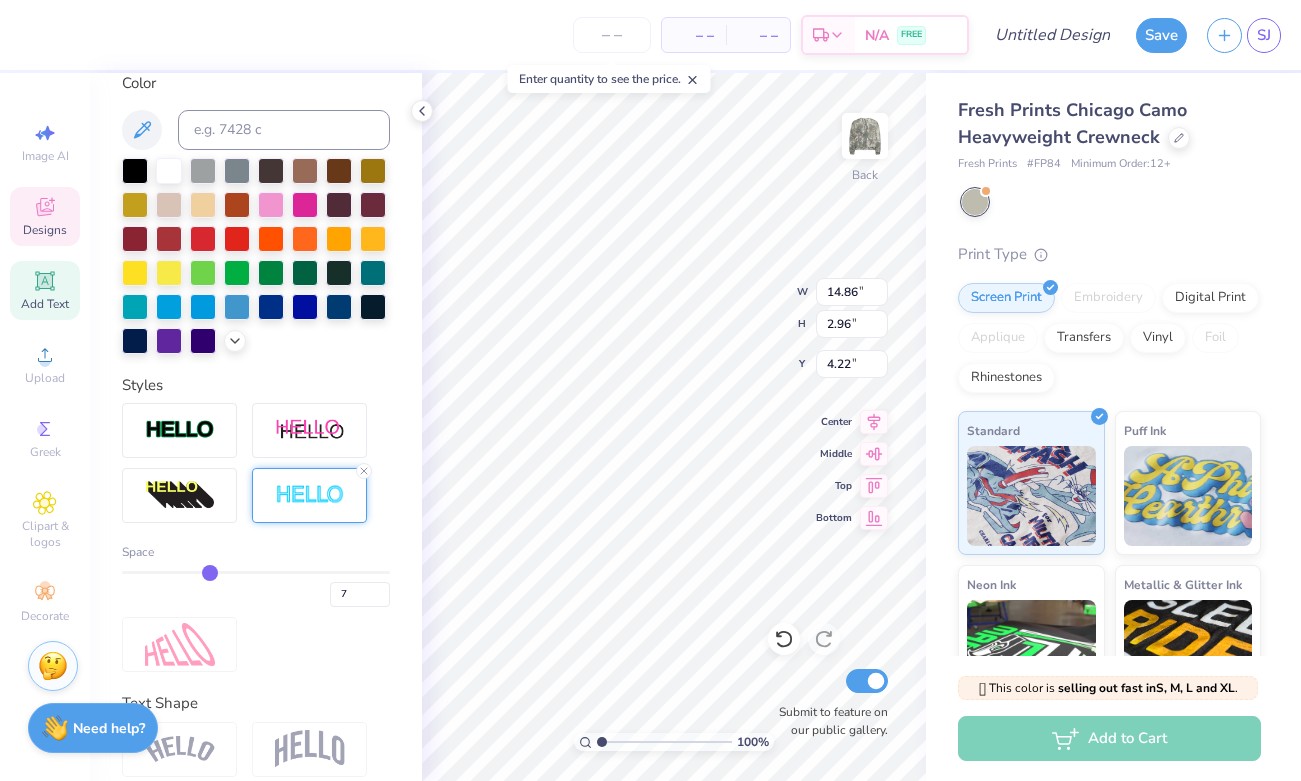 type on "8" 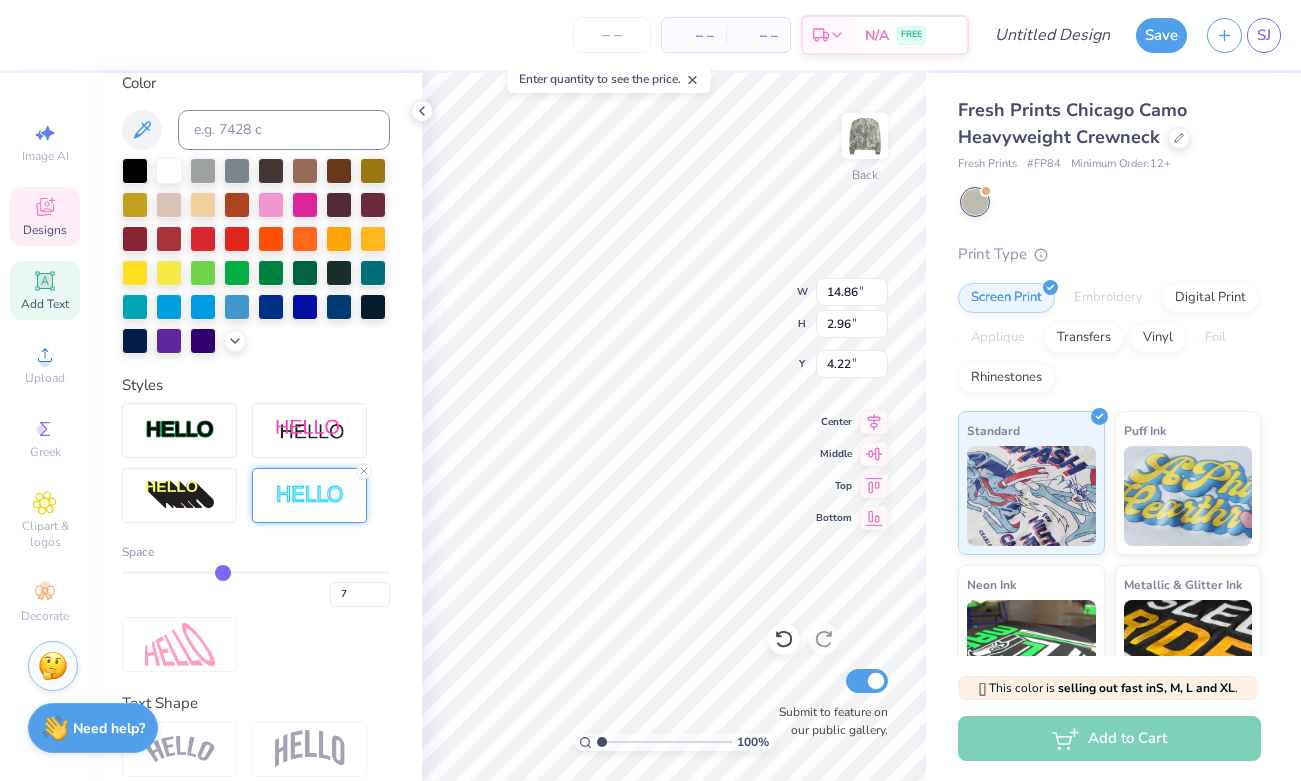 type on "8" 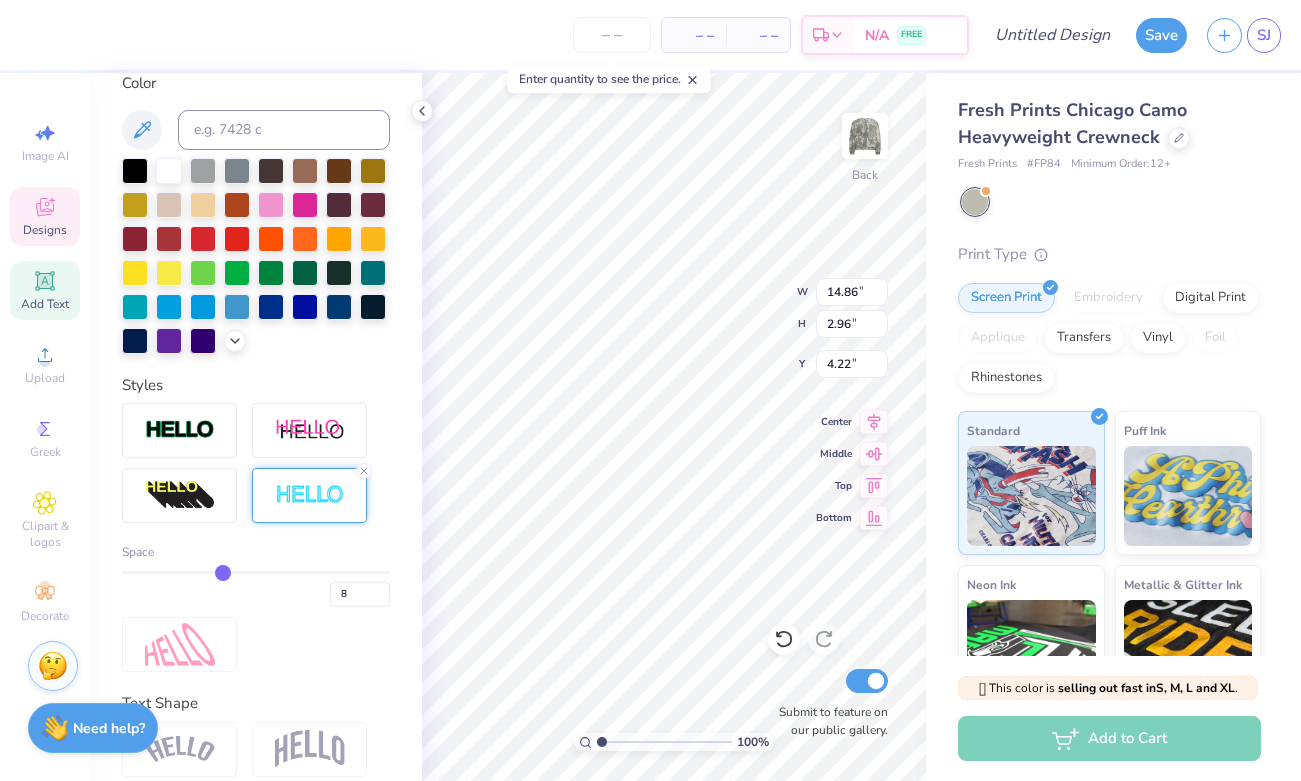 type on "9" 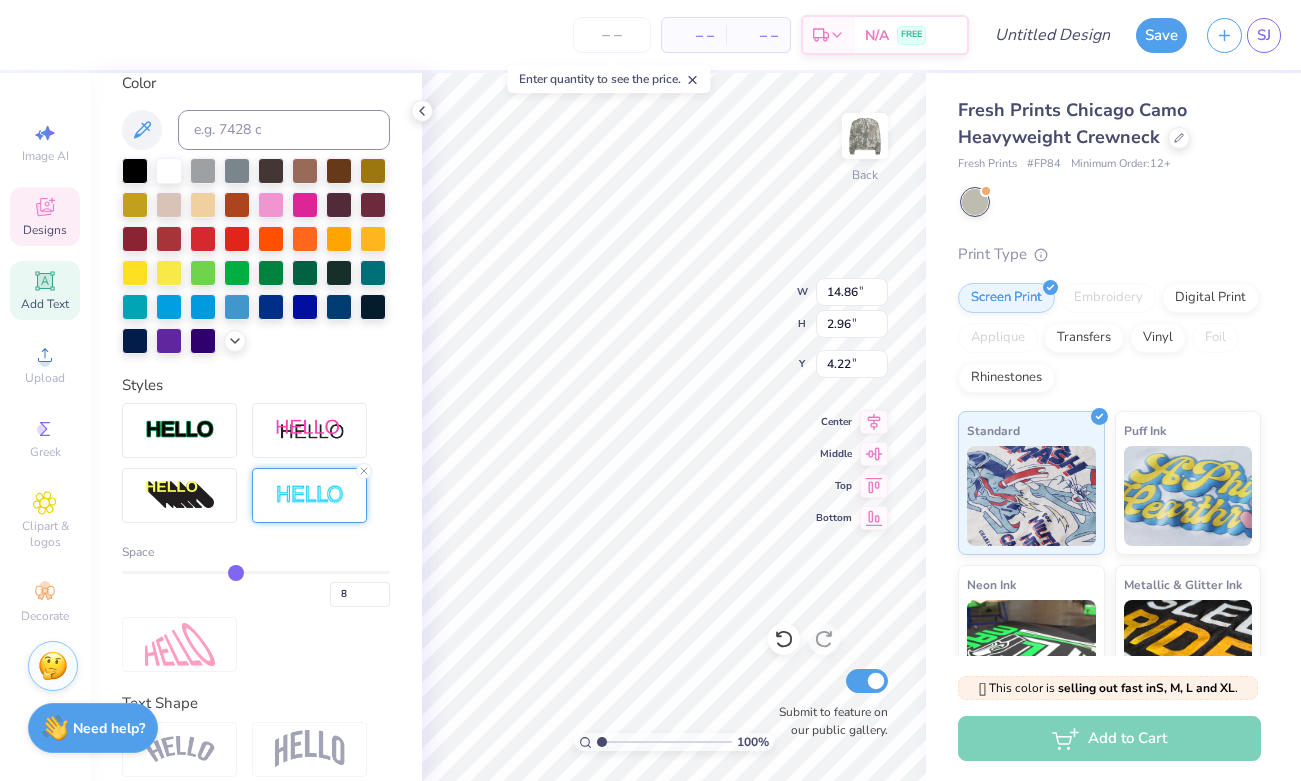 type on "9" 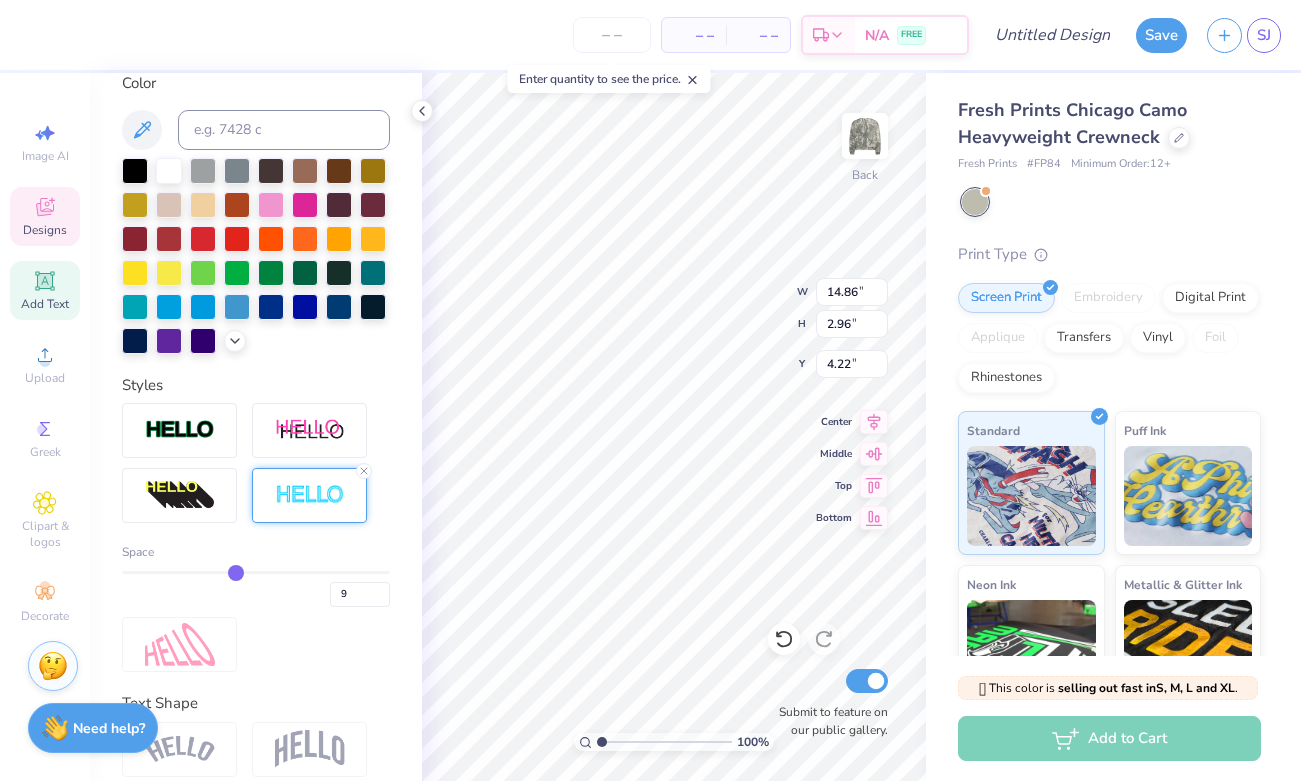 type on "10" 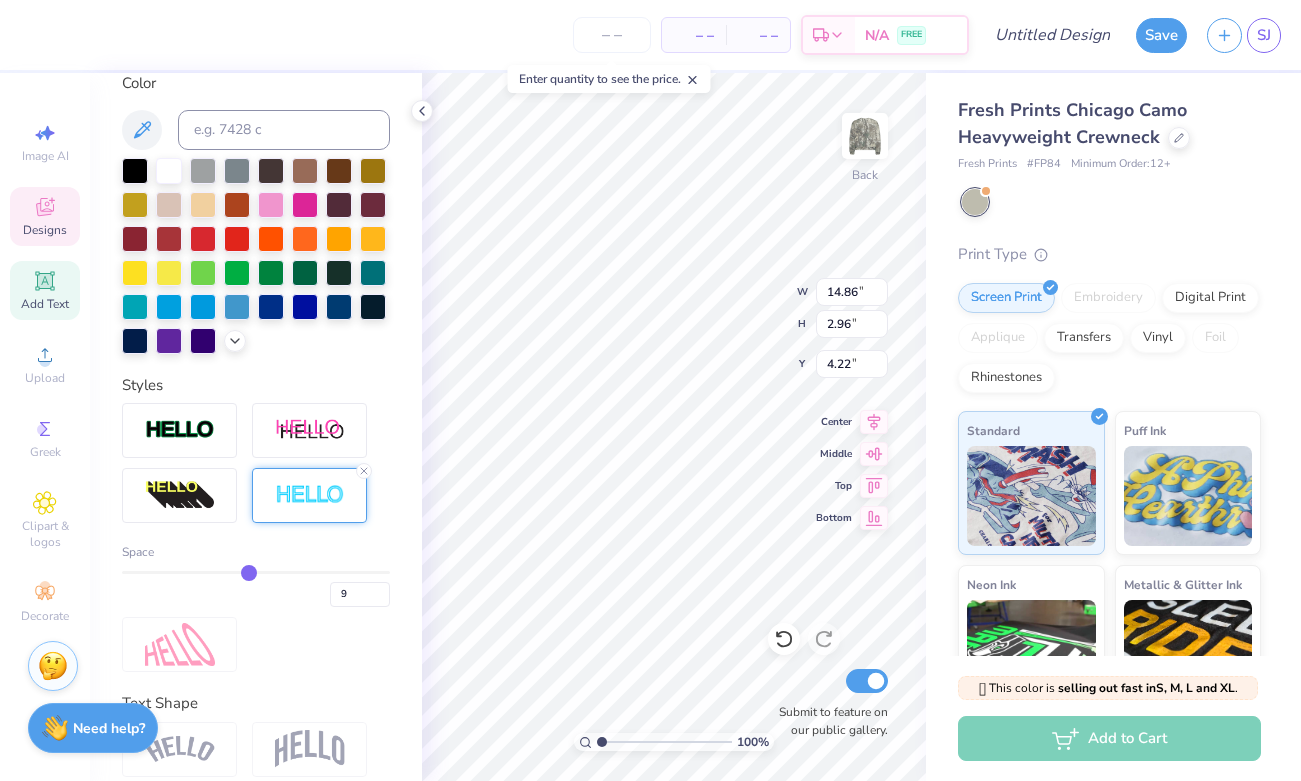 type on "10" 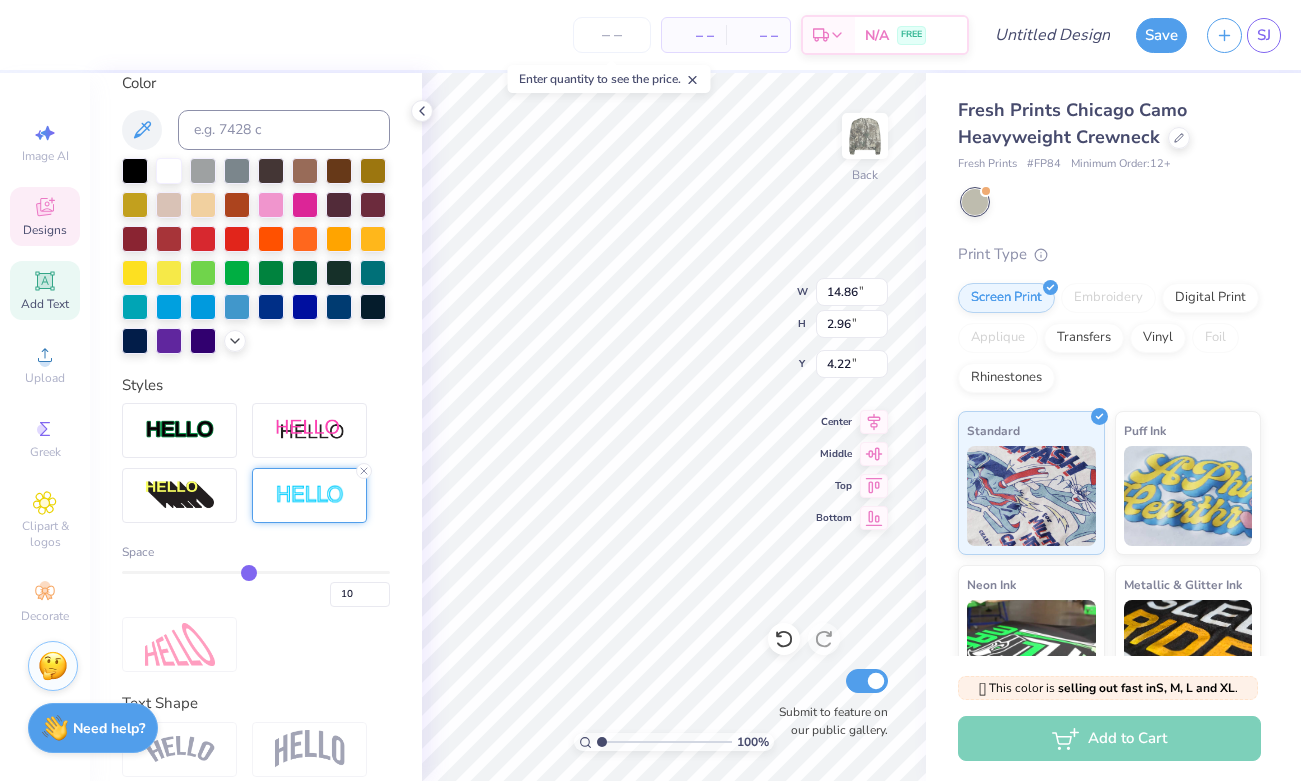 type on "11" 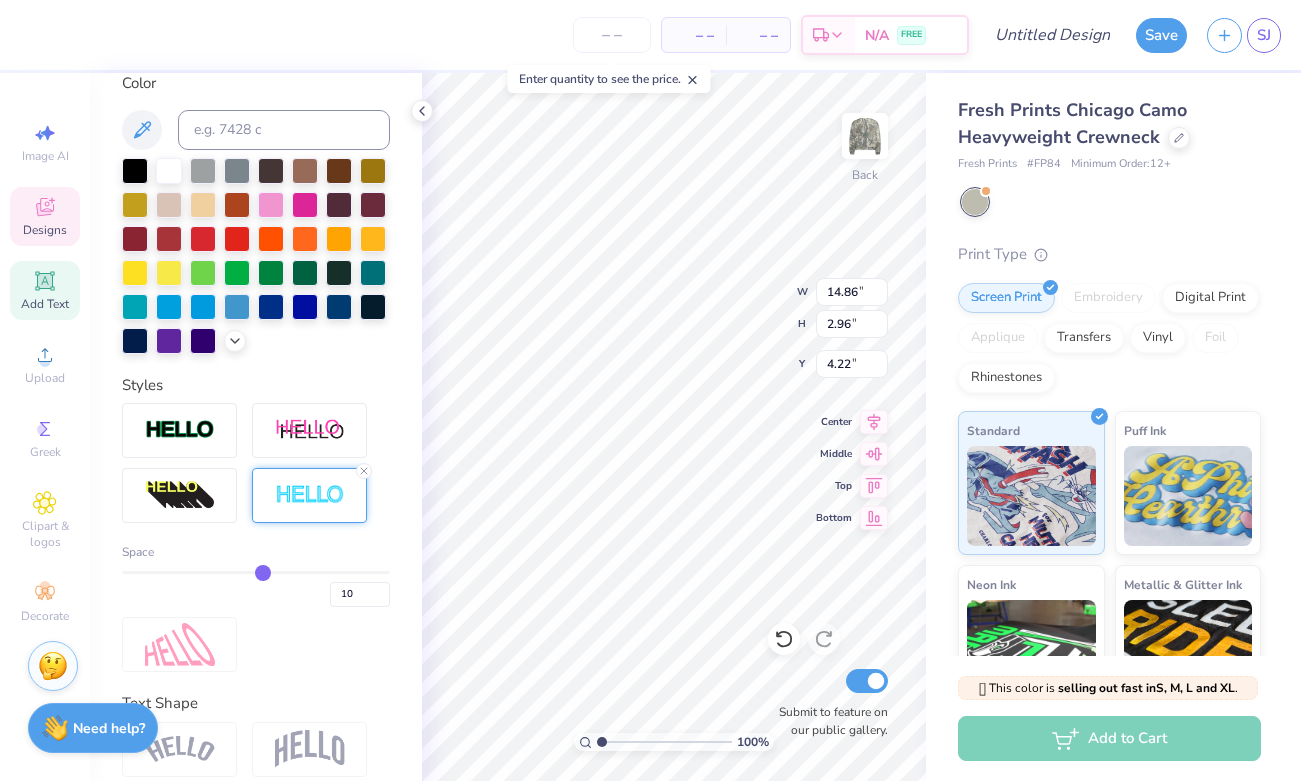 type on "11" 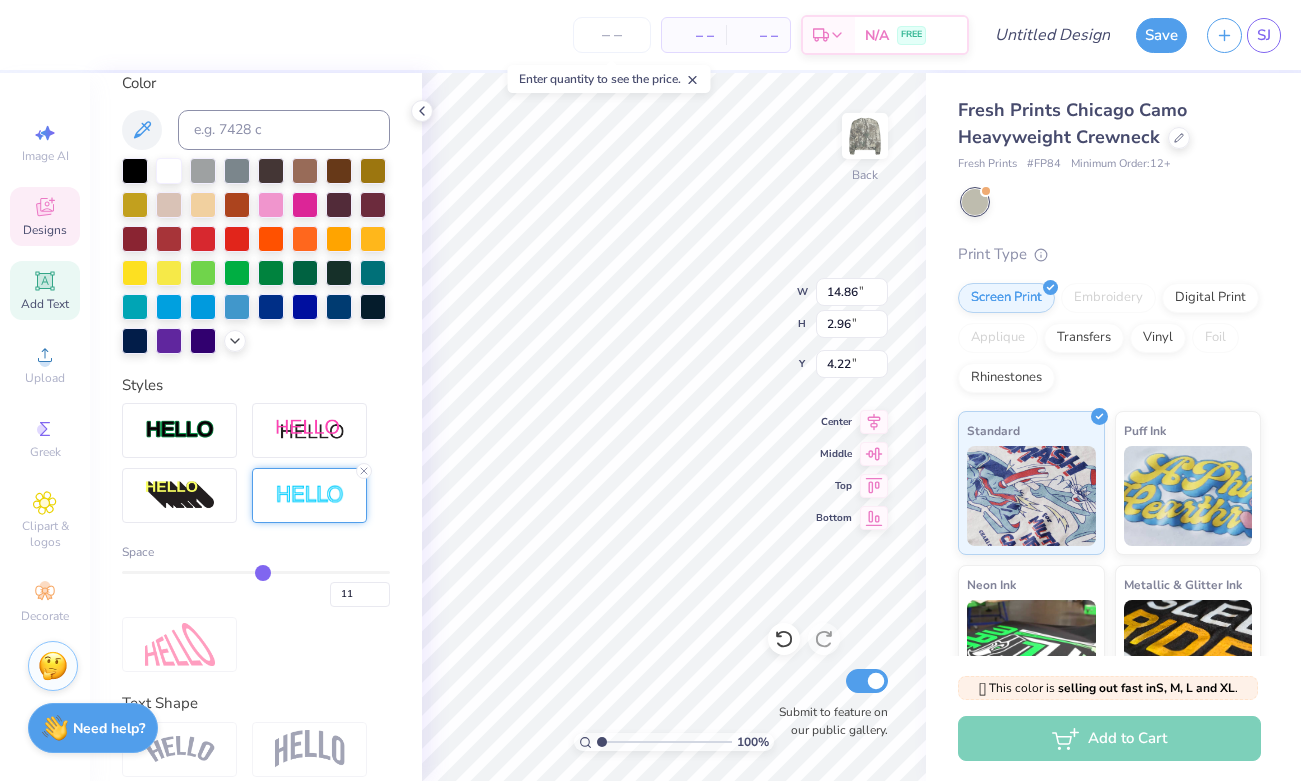 type on "12" 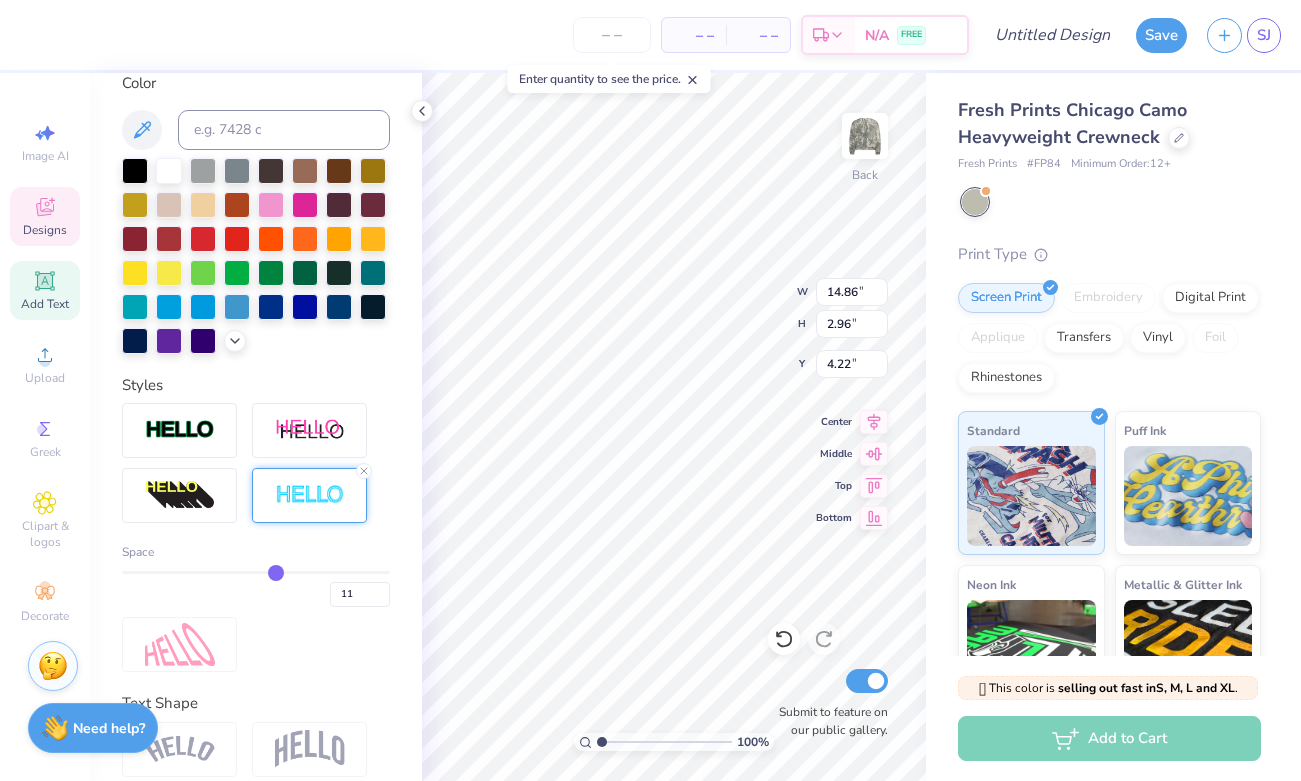 type on "12" 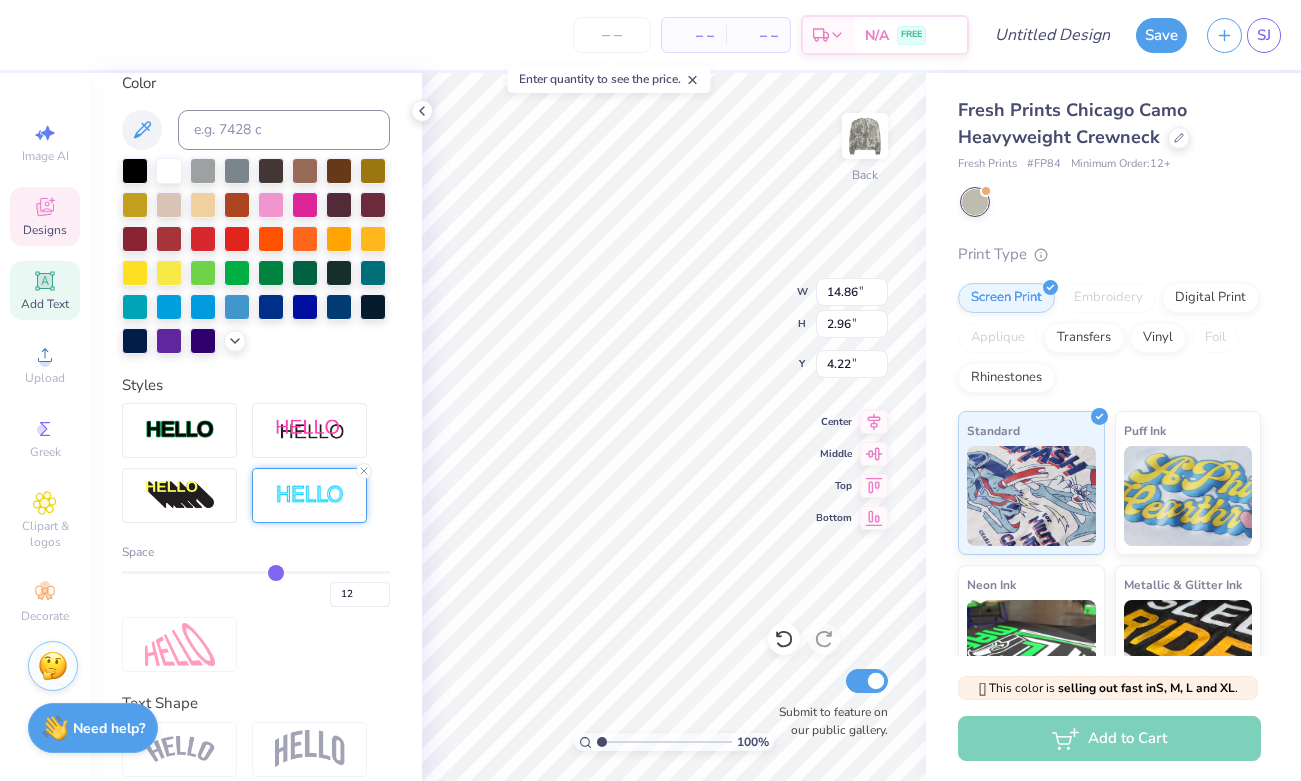 type on "13" 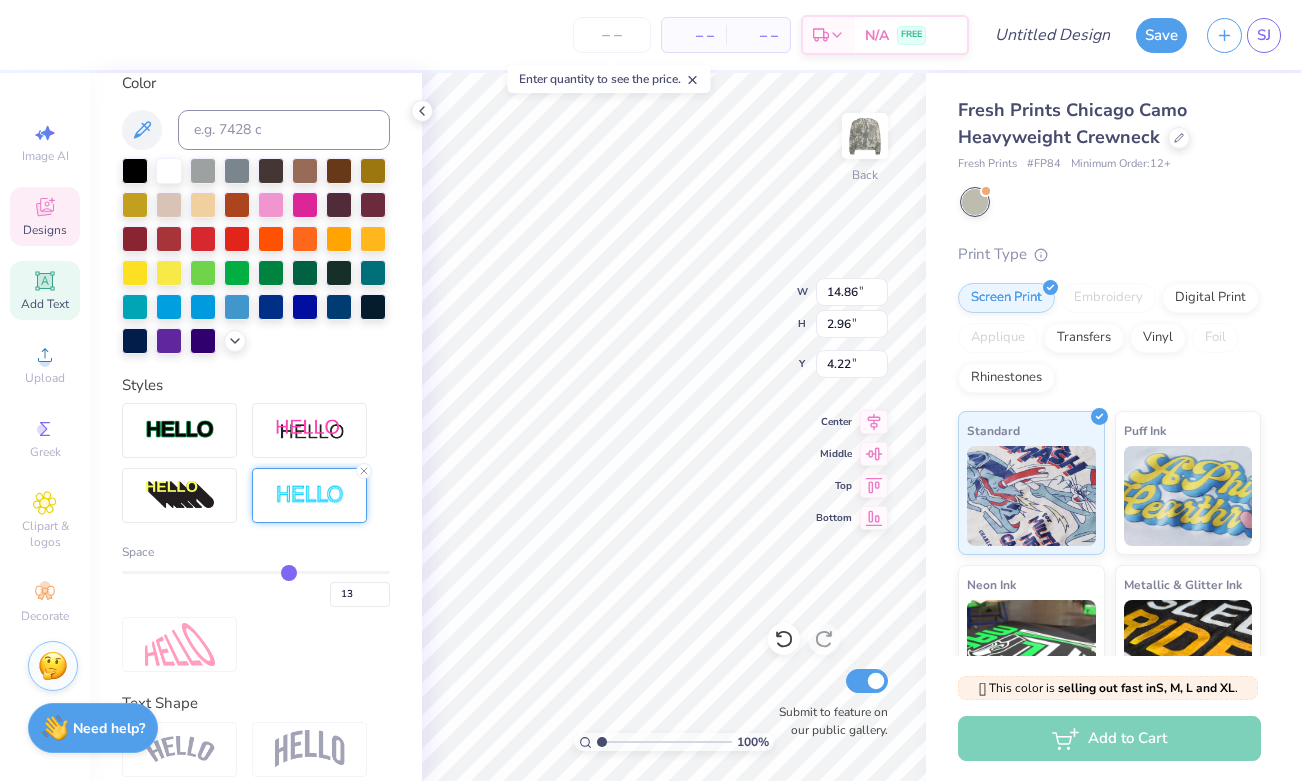 type on "14" 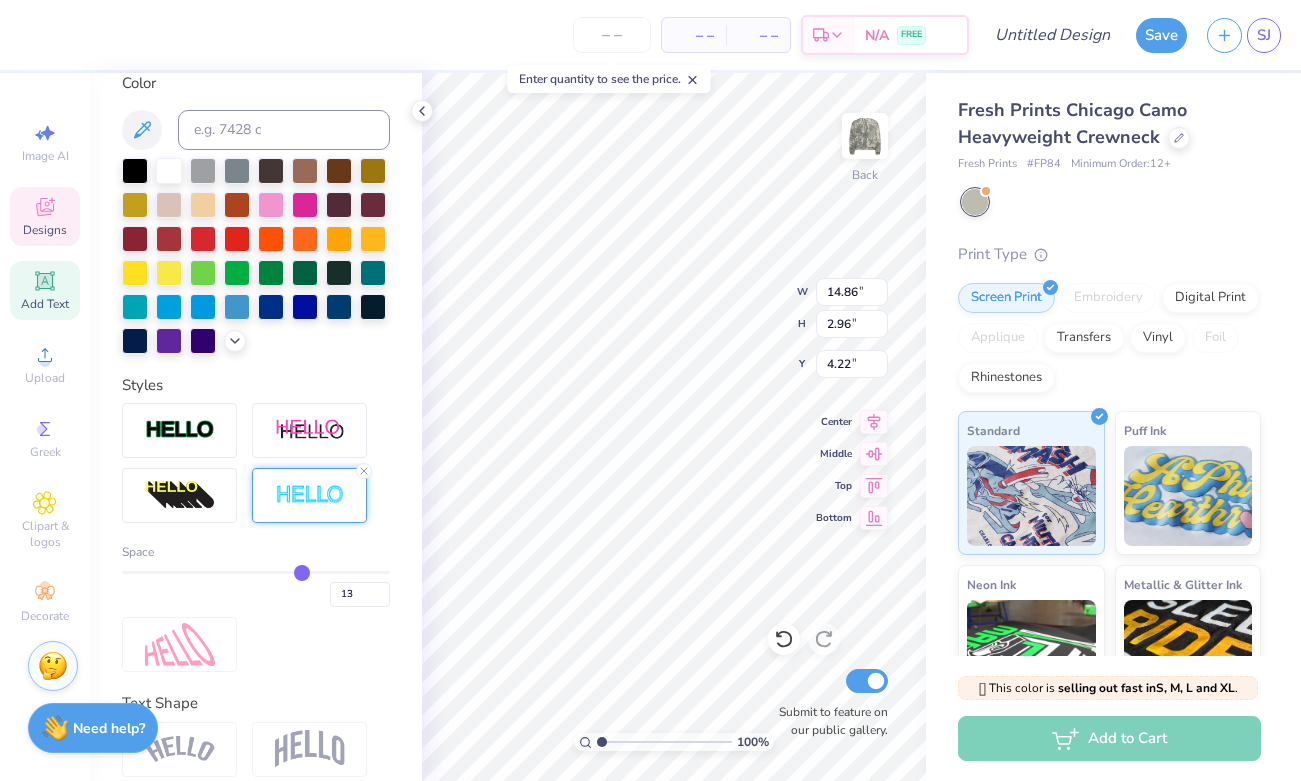 type on "14" 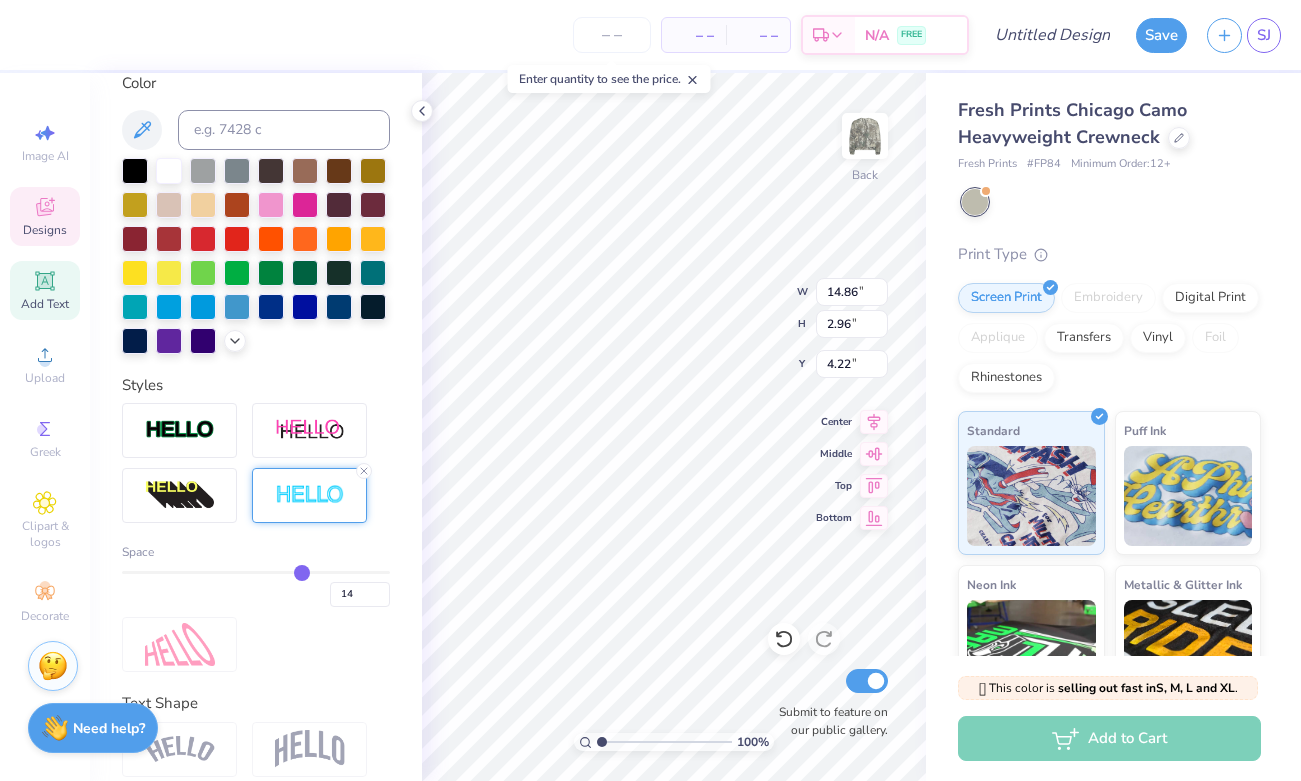 type on "15" 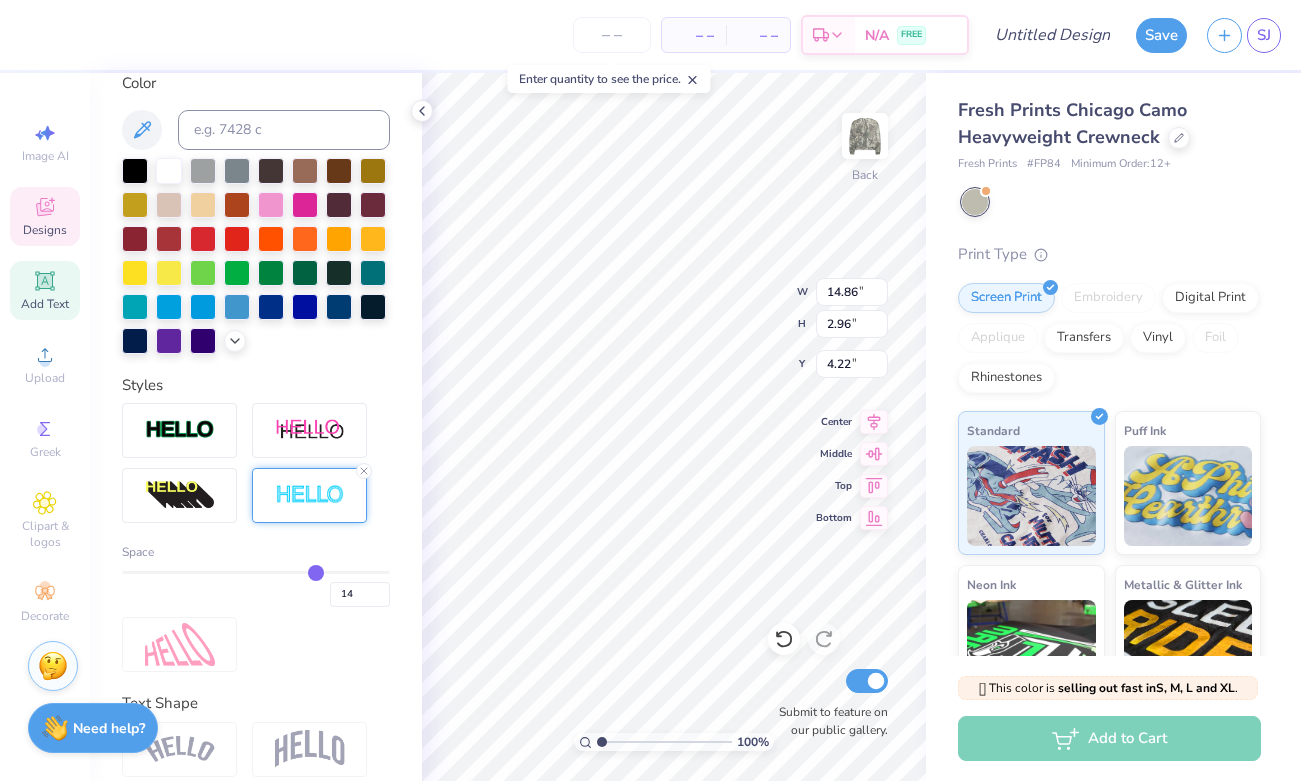 type on "15" 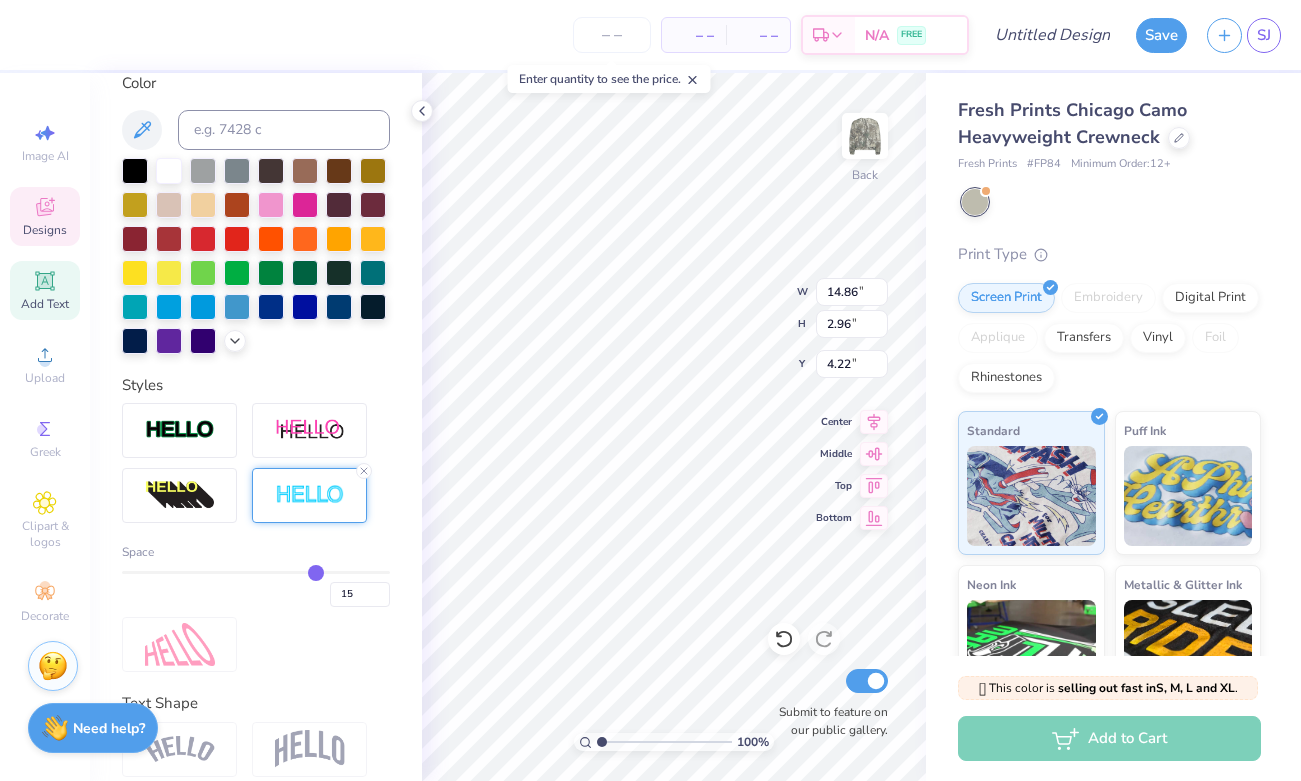 type on "16" 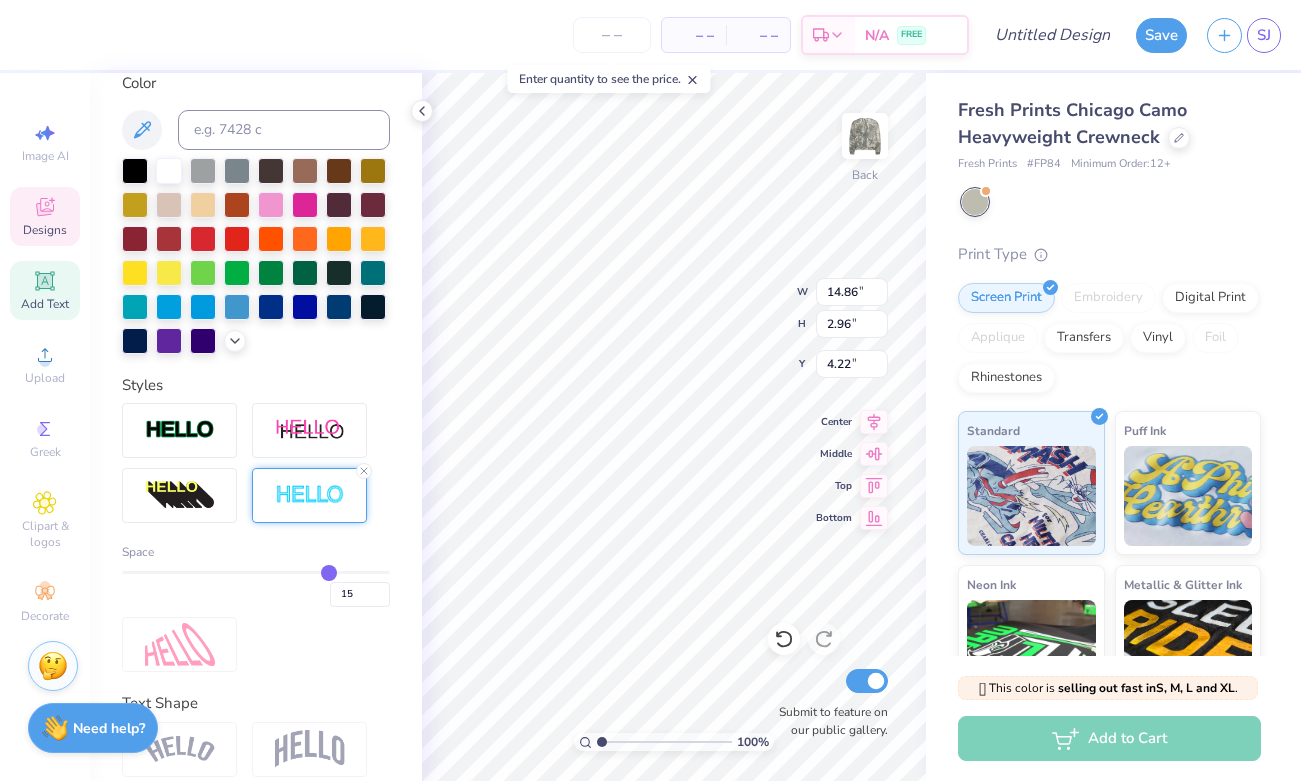 type on "16" 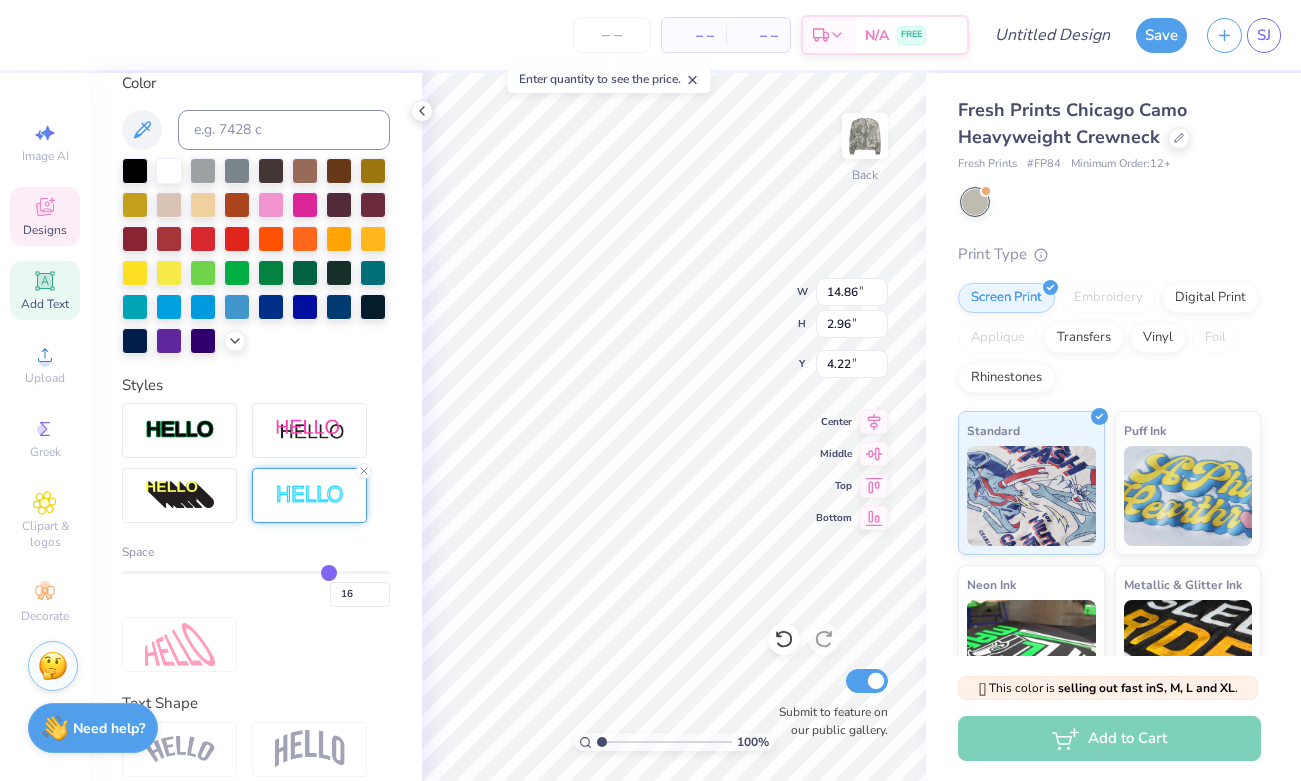 type on "17" 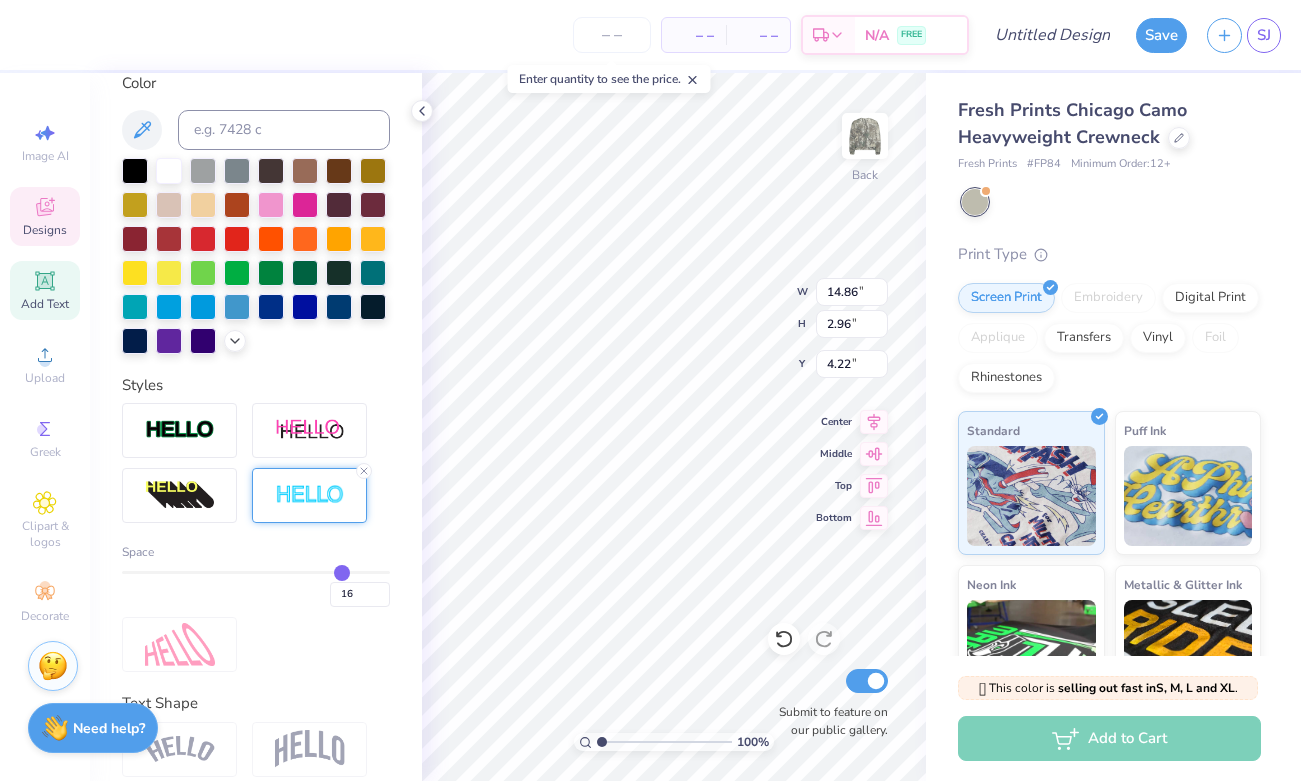 type on "17" 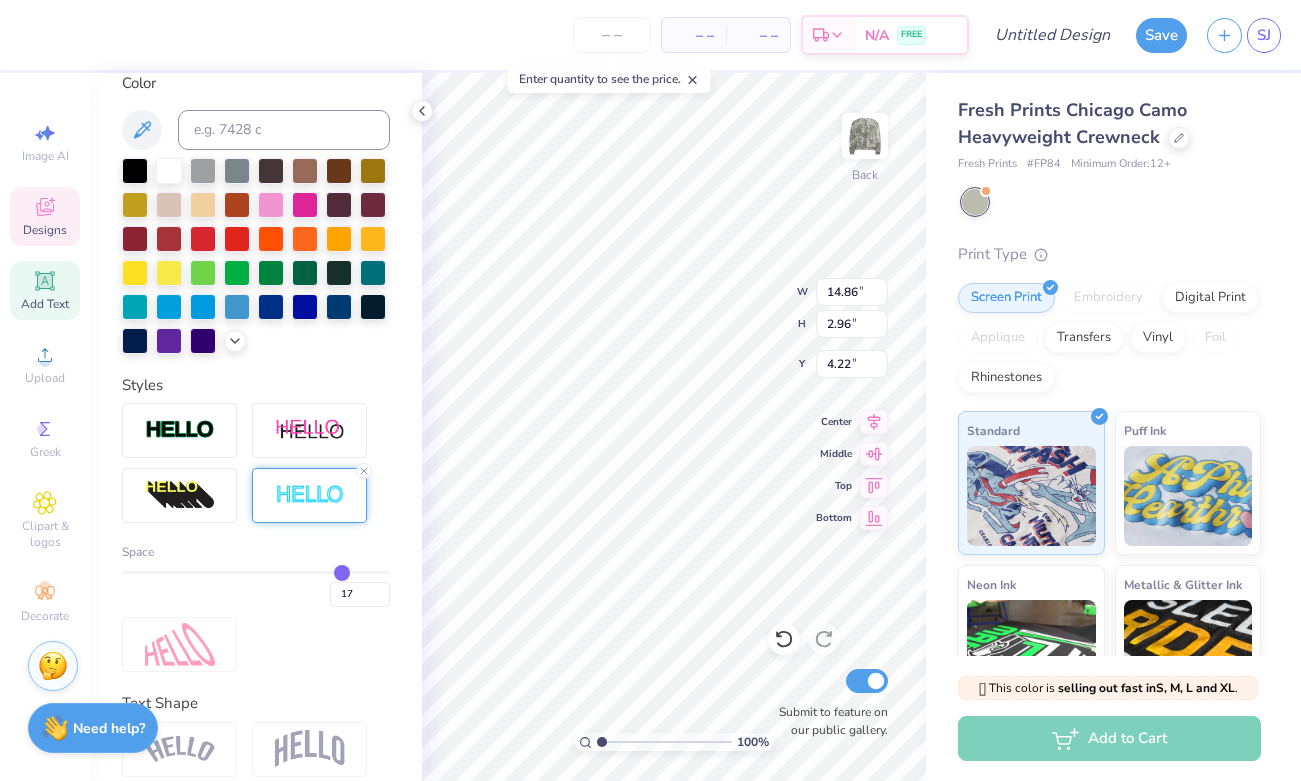 type on "18" 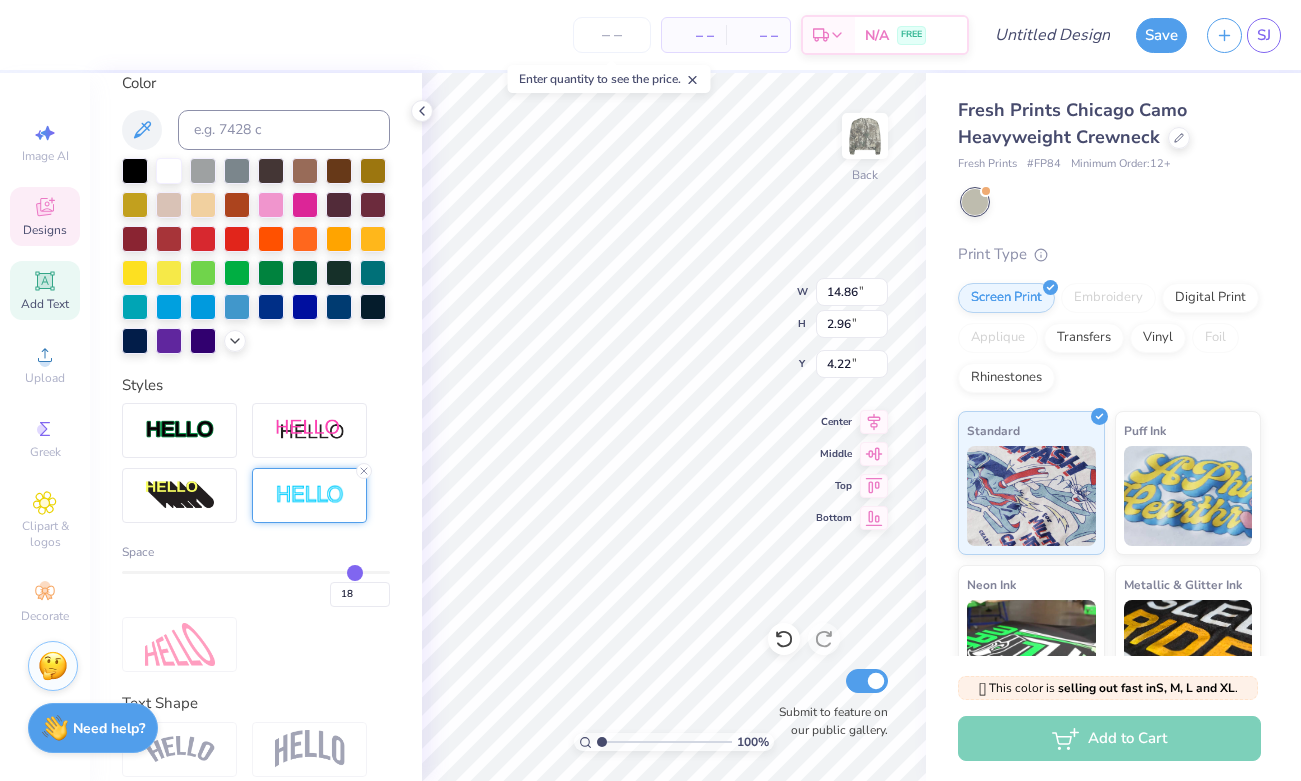 type on "19" 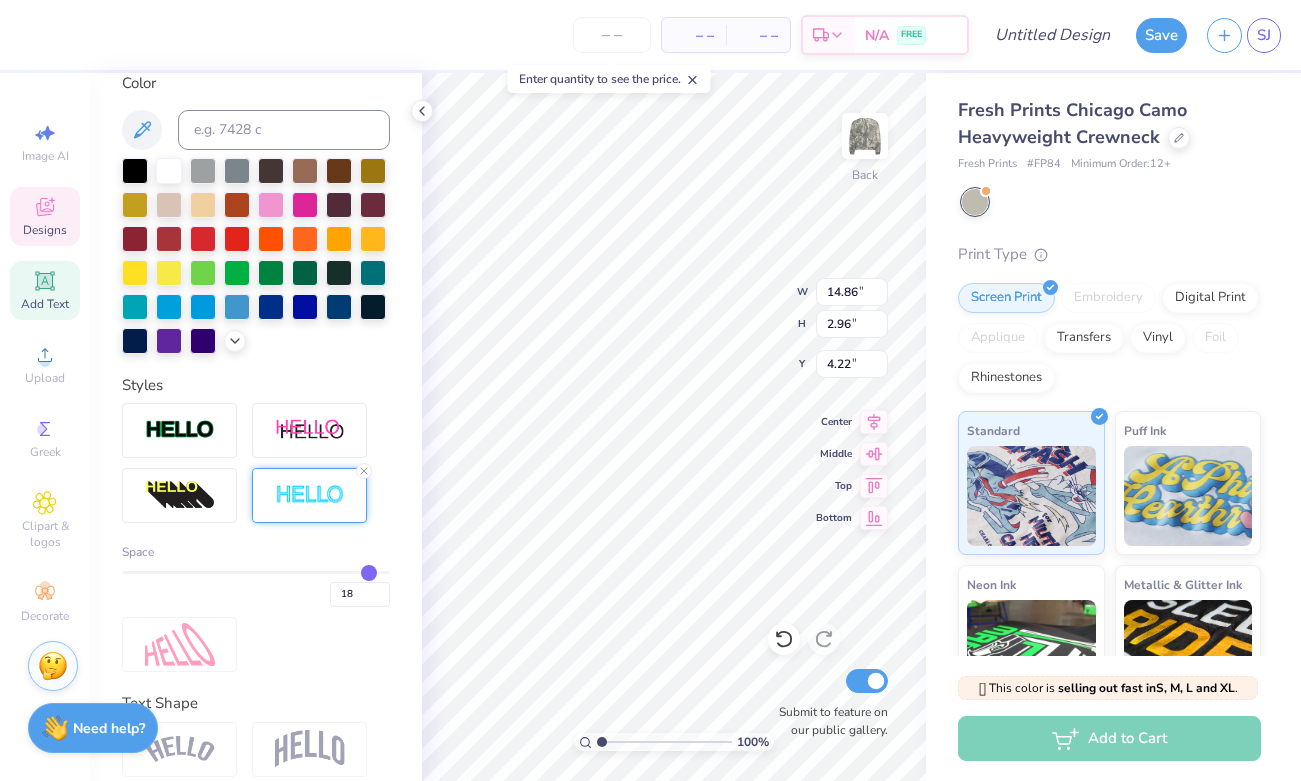 type on "19" 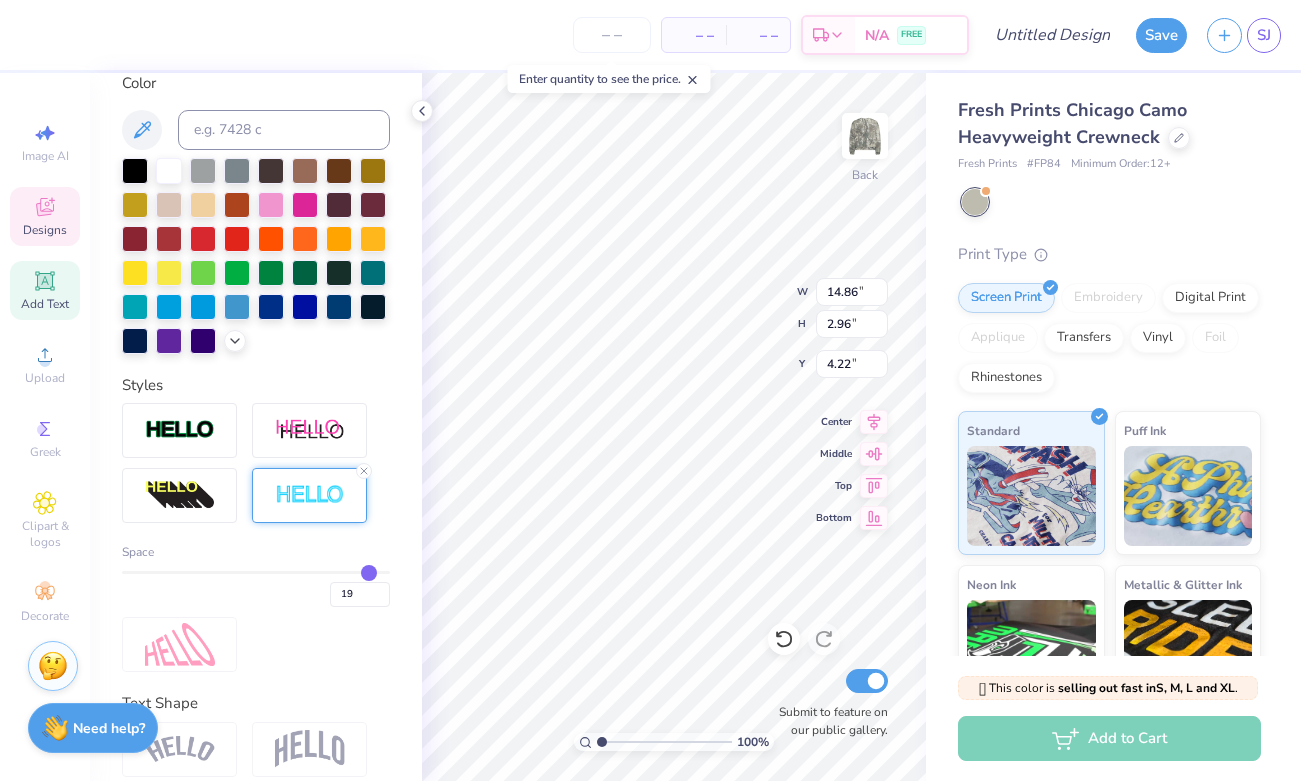 type on "20" 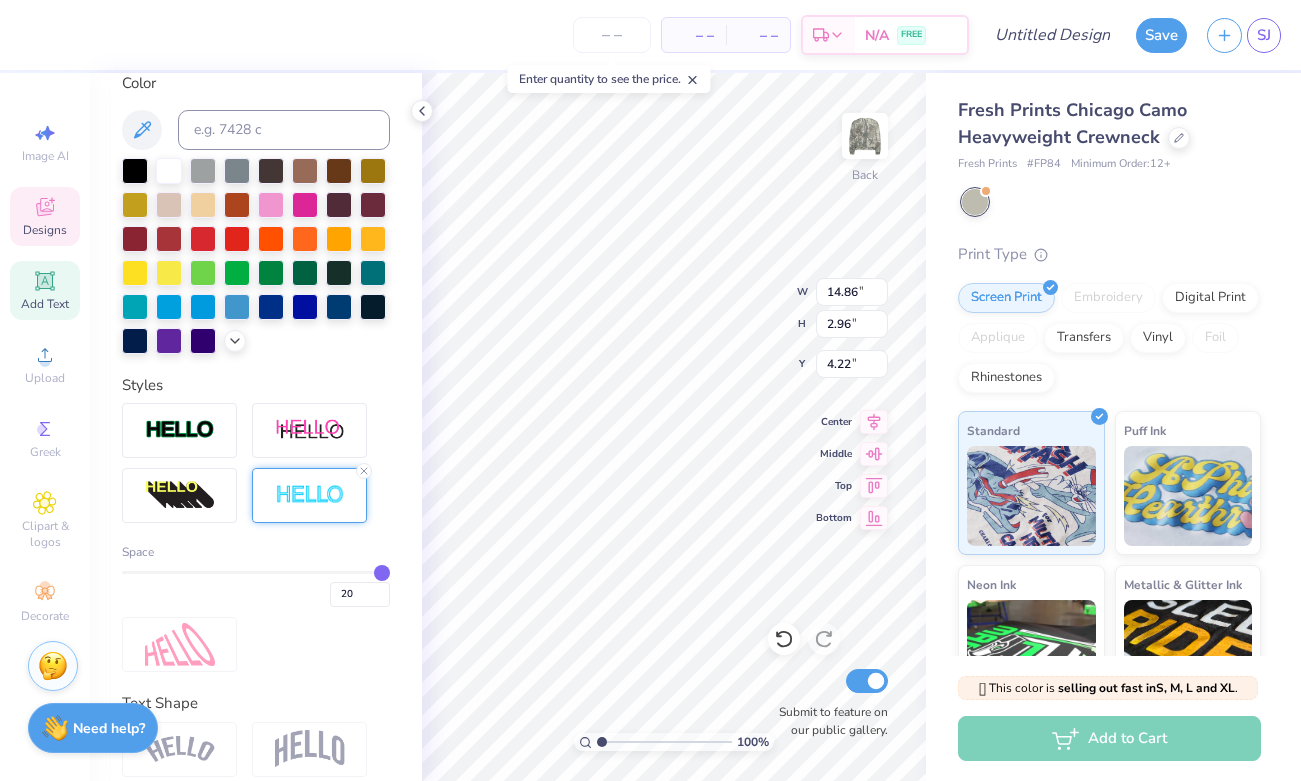drag, startPoint x: 133, startPoint y: 572, endPoint x: 391, endPoint y: 566, distance: 258.06976 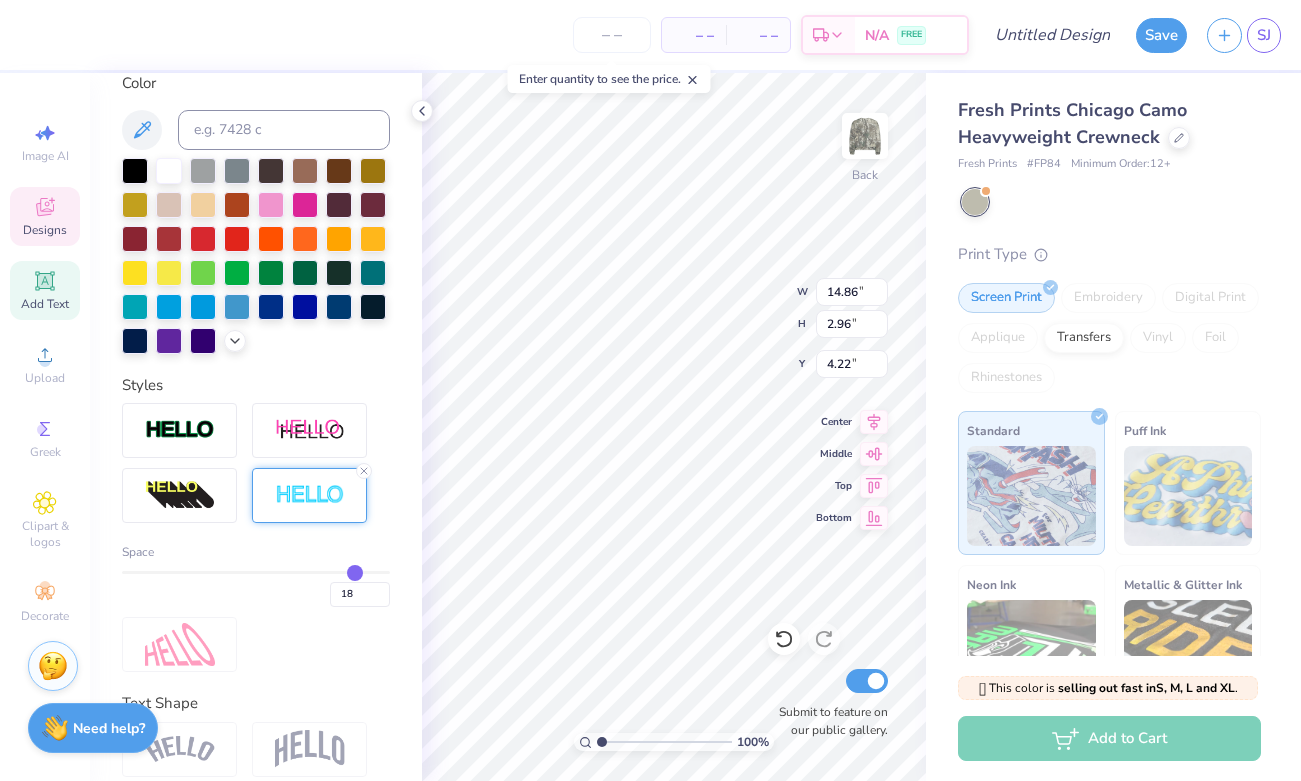 type on "15.04" 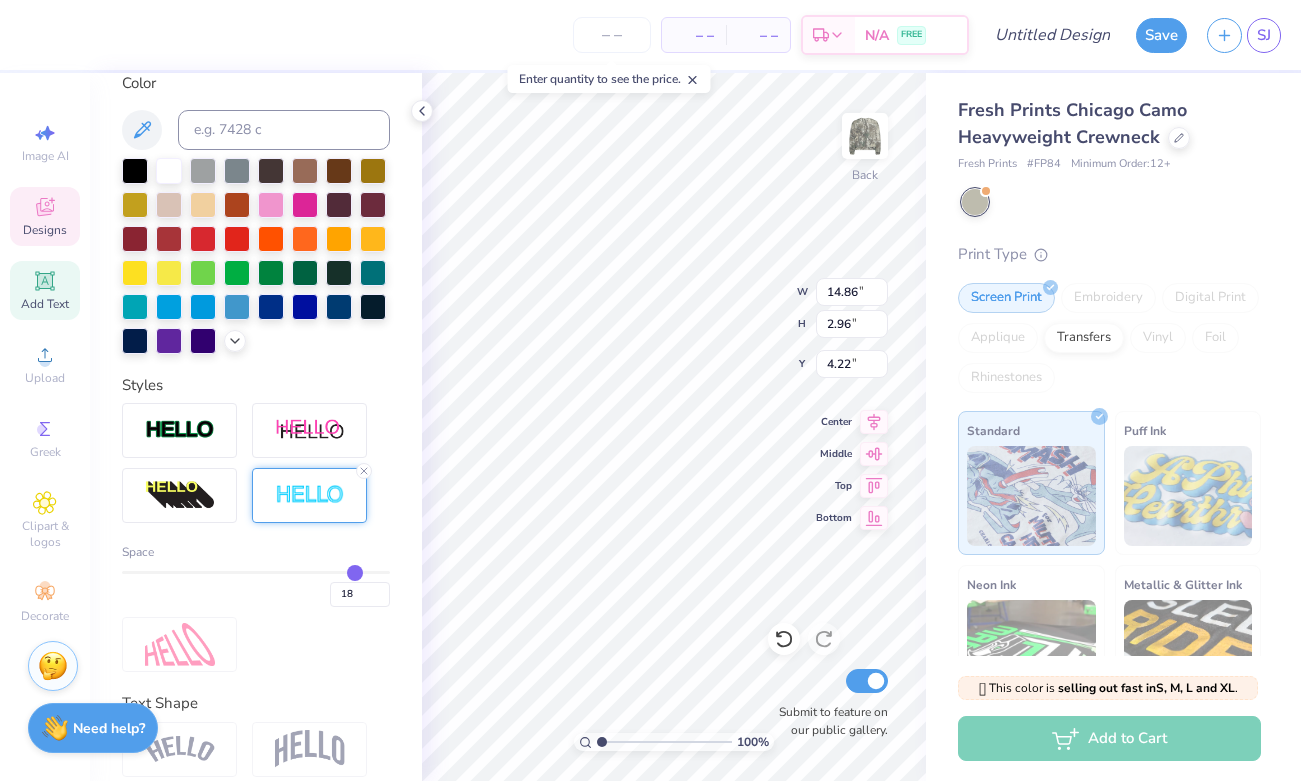 type on "4.13" 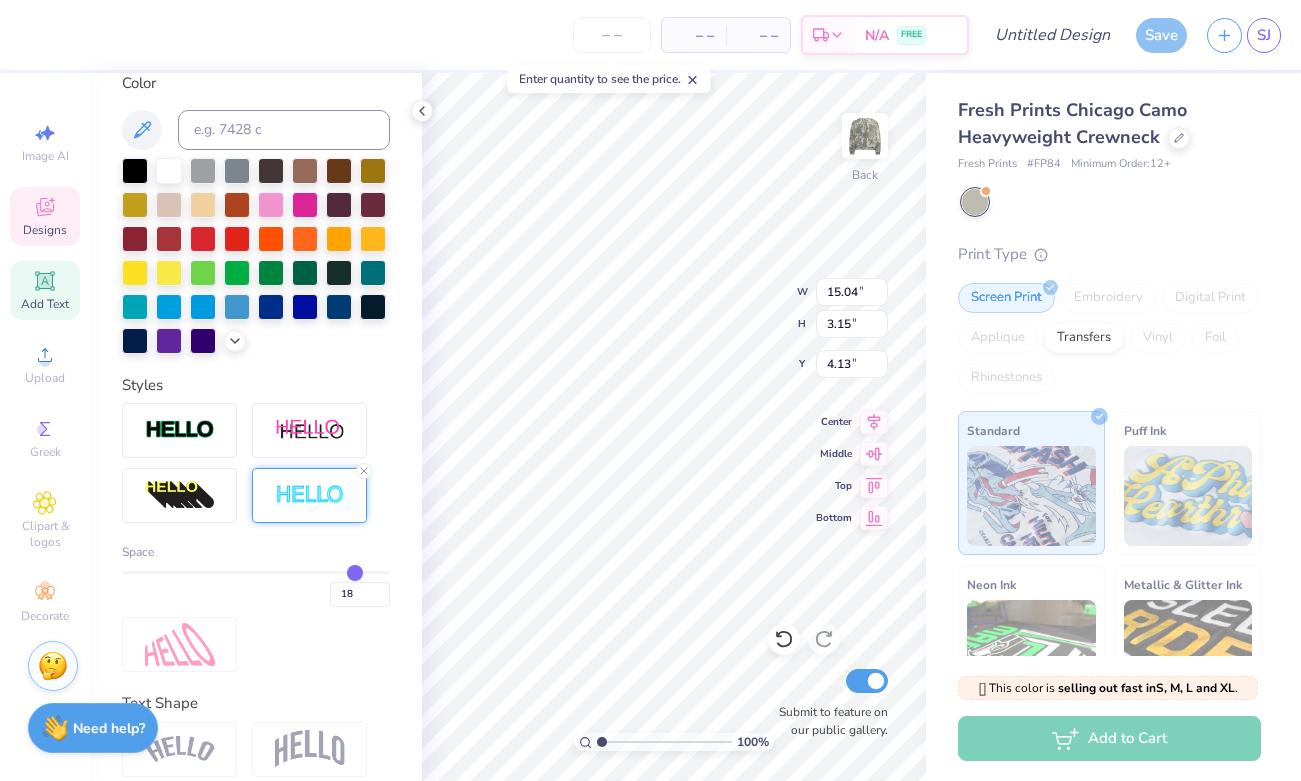 type on "19" 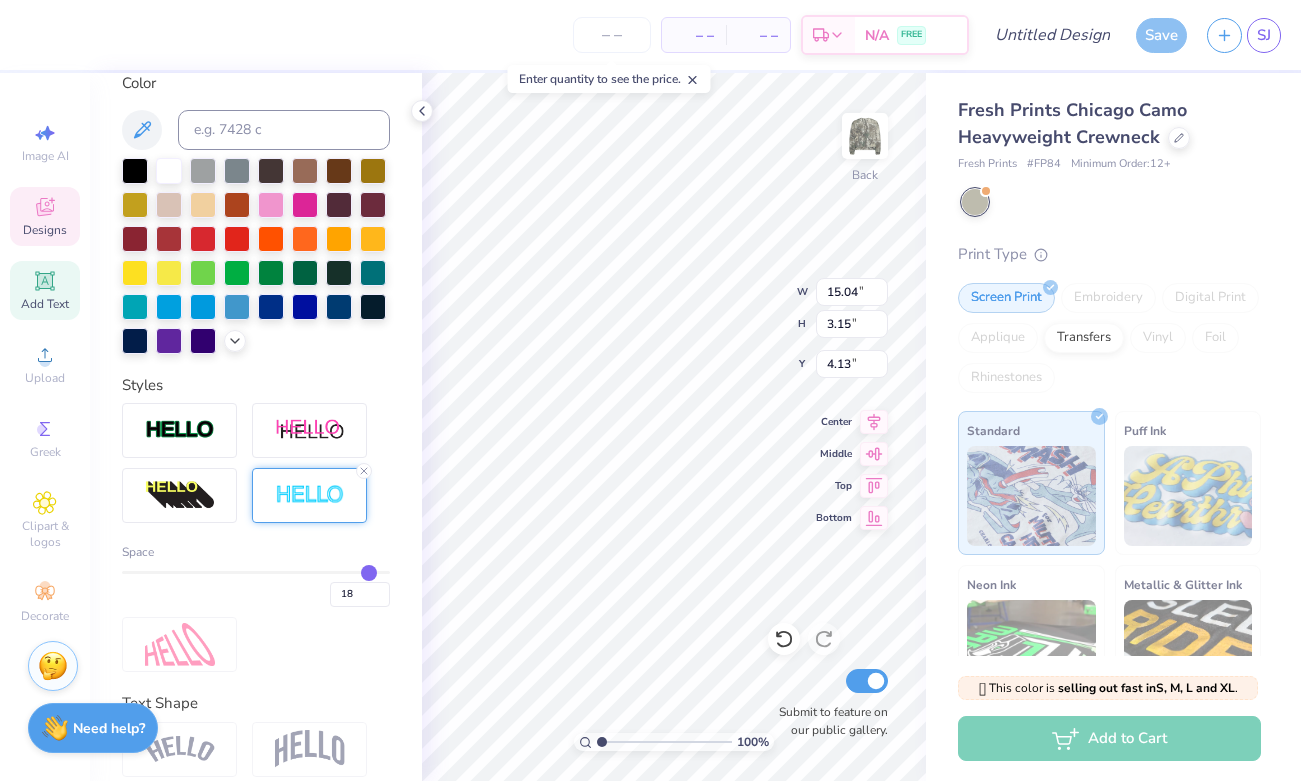 type on "19" 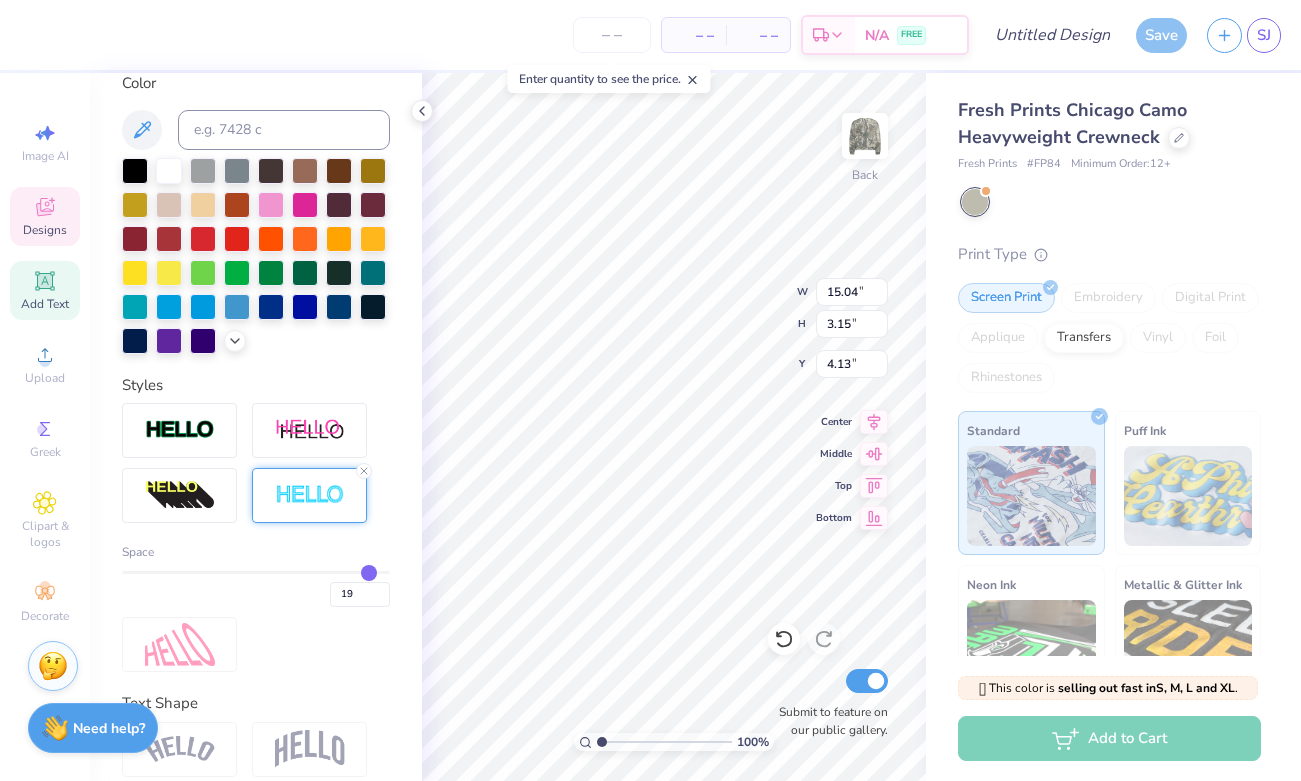 type on "15.03" 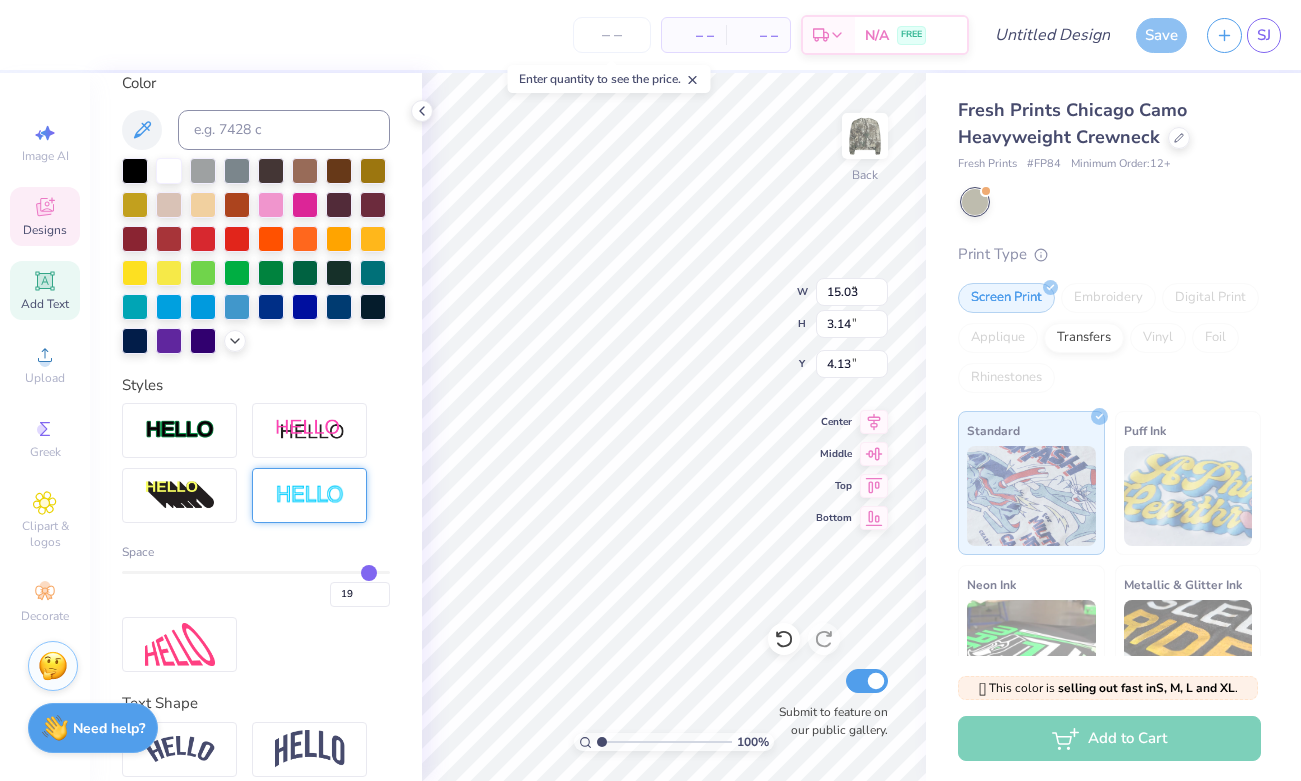 type on "4.18" 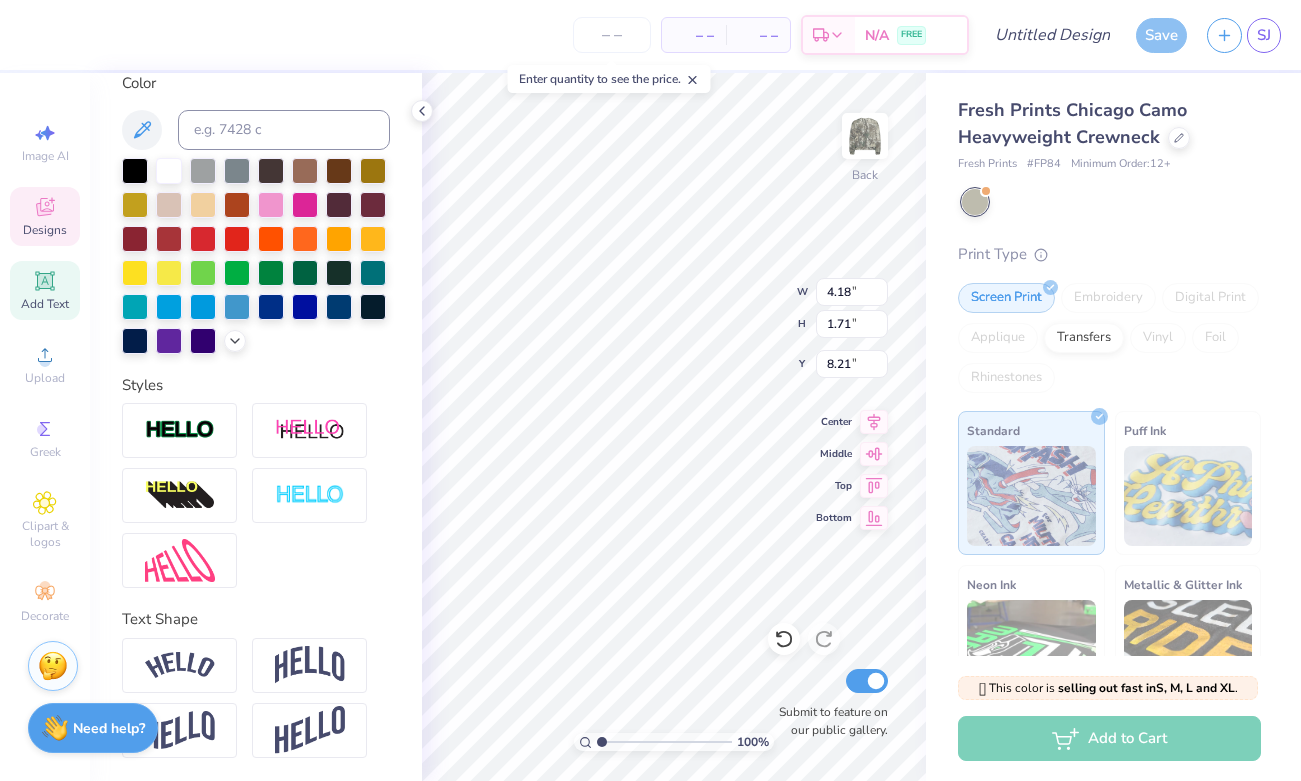 type on "9.56" 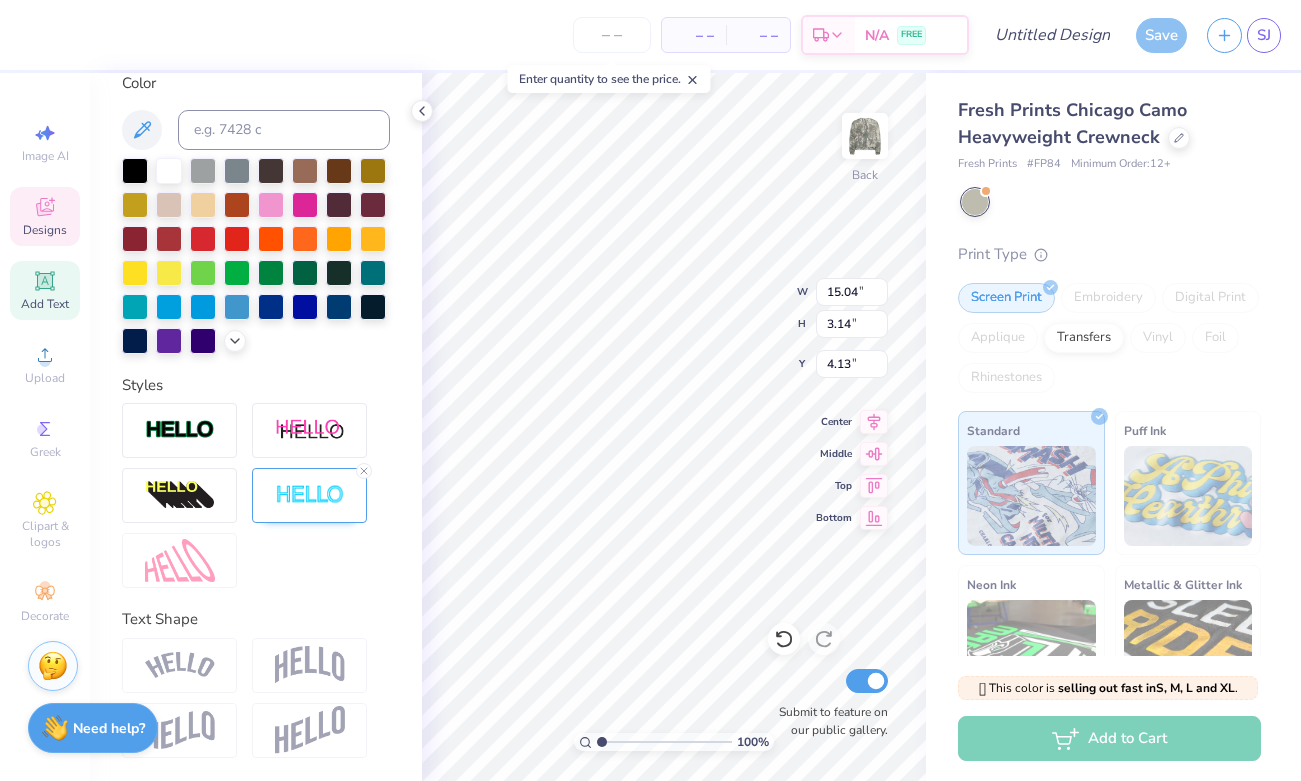type on "3.50" 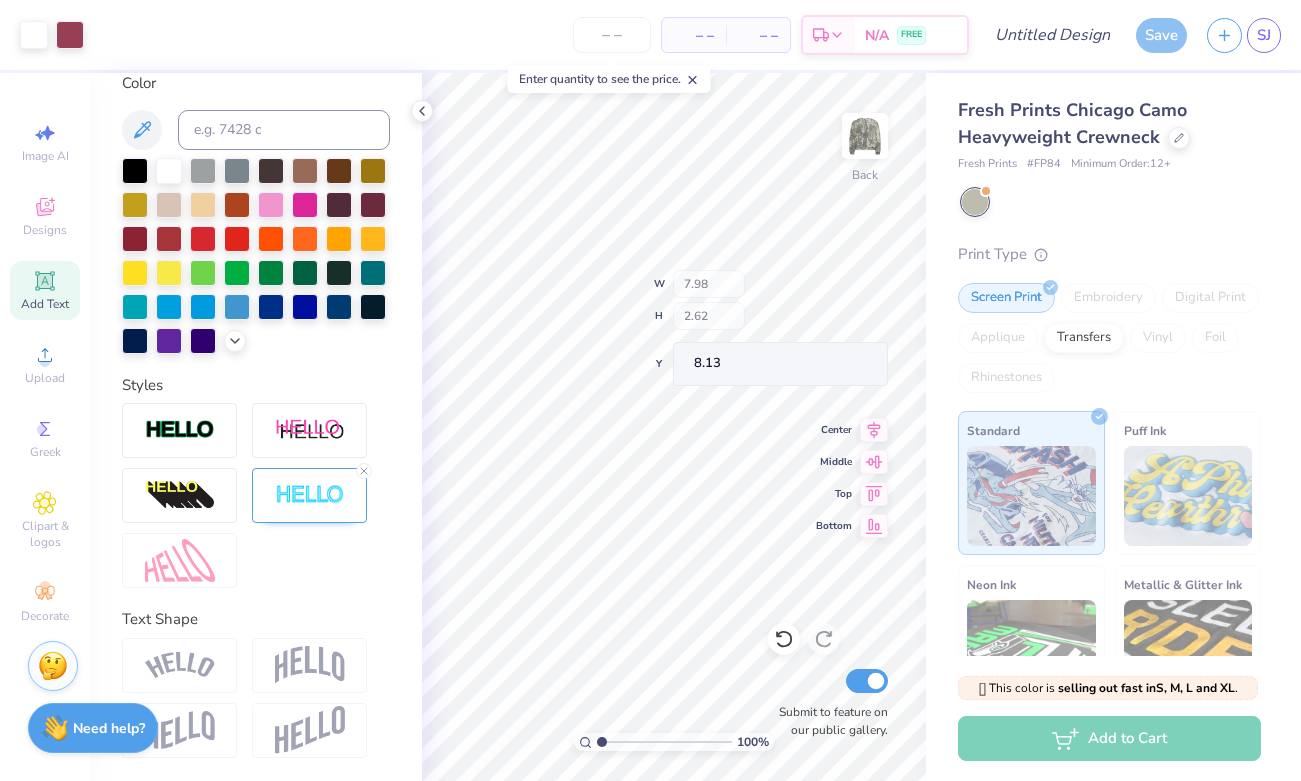 type on "7.98" 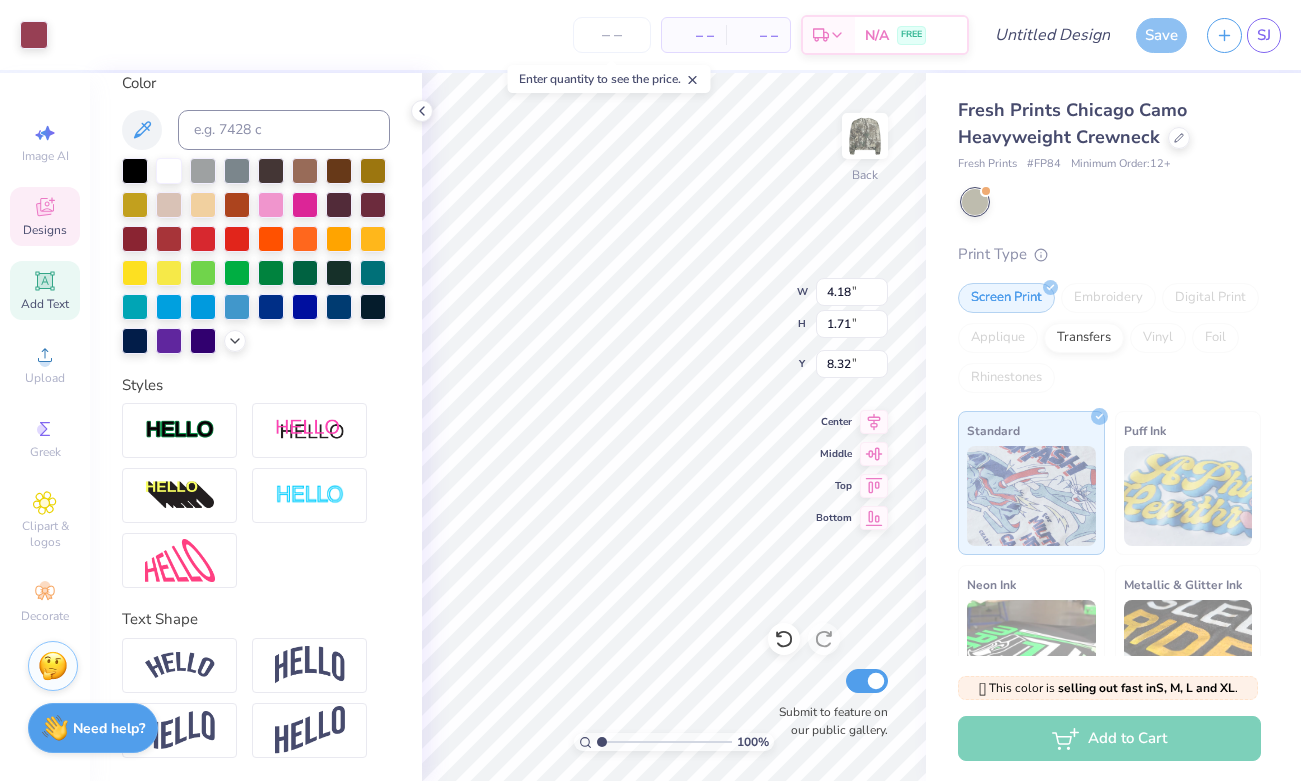 type on "4.18" 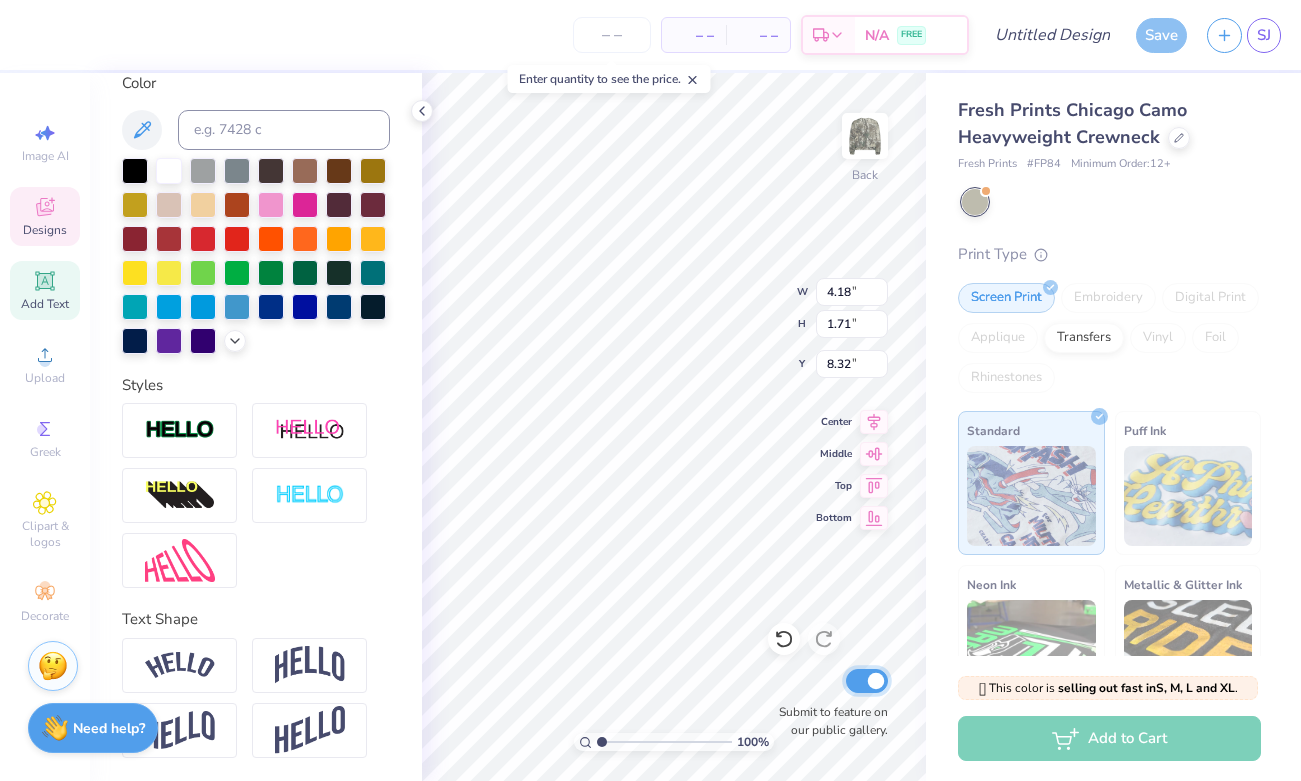 click on "Submit to feature on our public gallery." at bounding box center (867, 681) 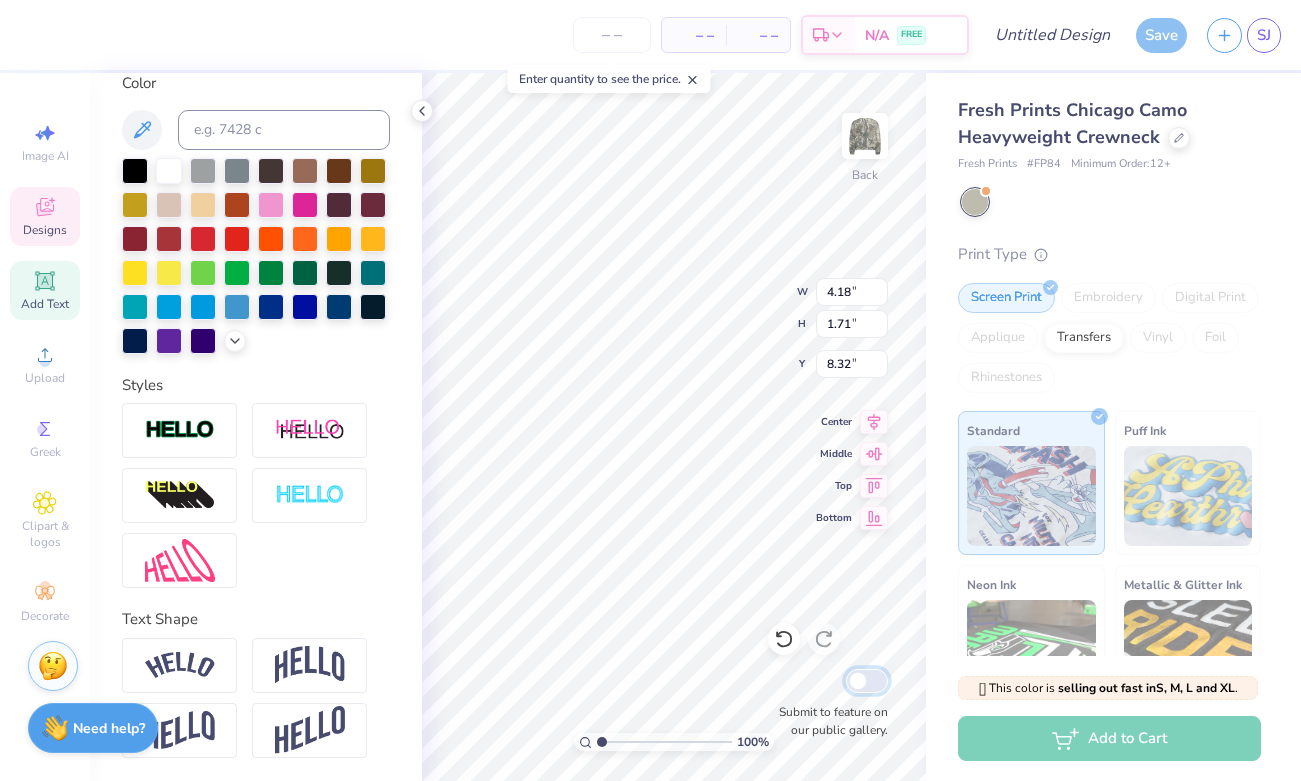 checkbox on "false" 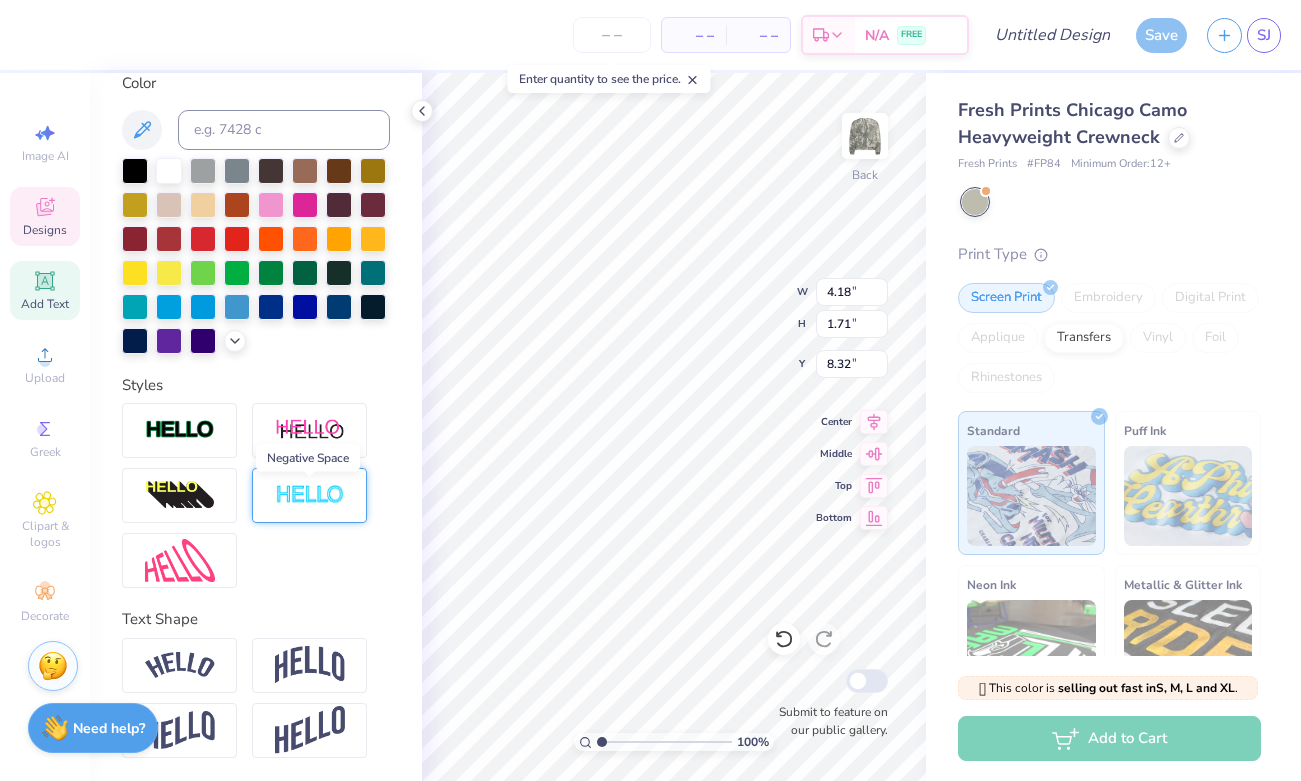 click at bounding box center [310, 495] 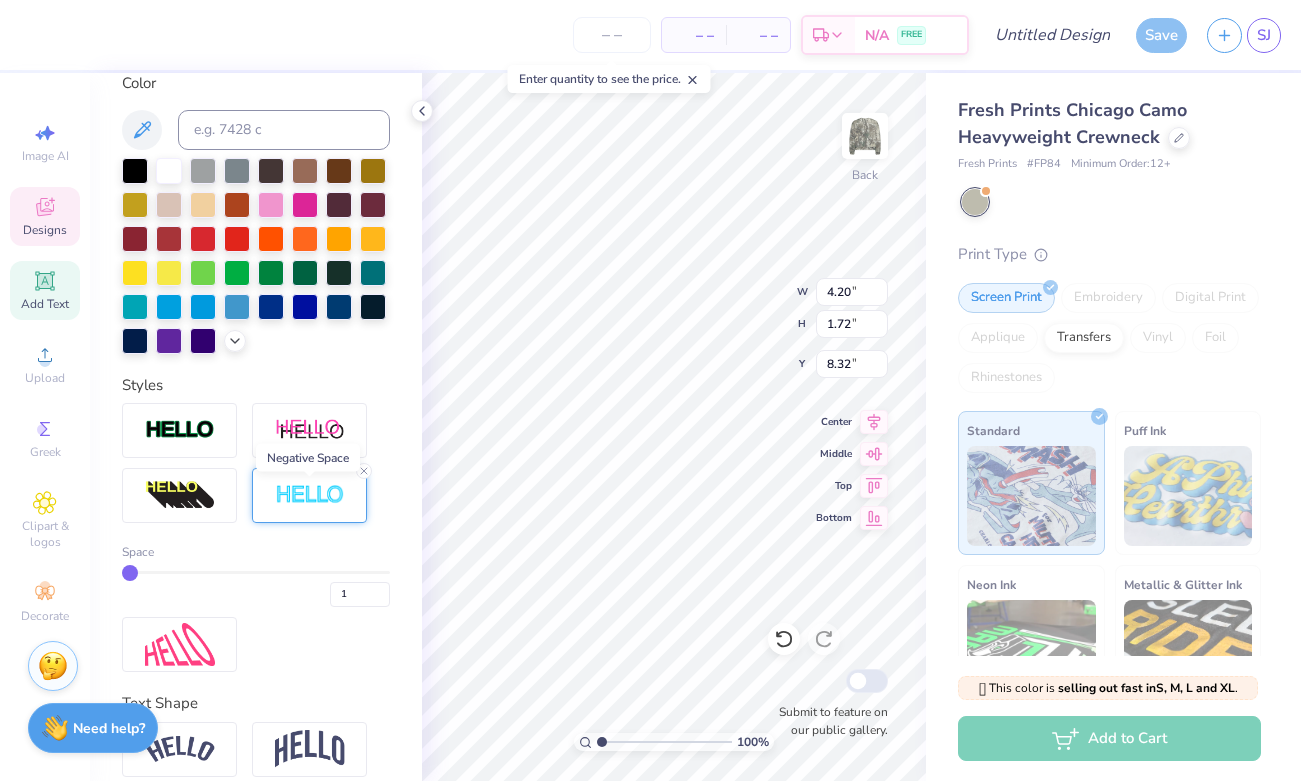 type on "4.20" 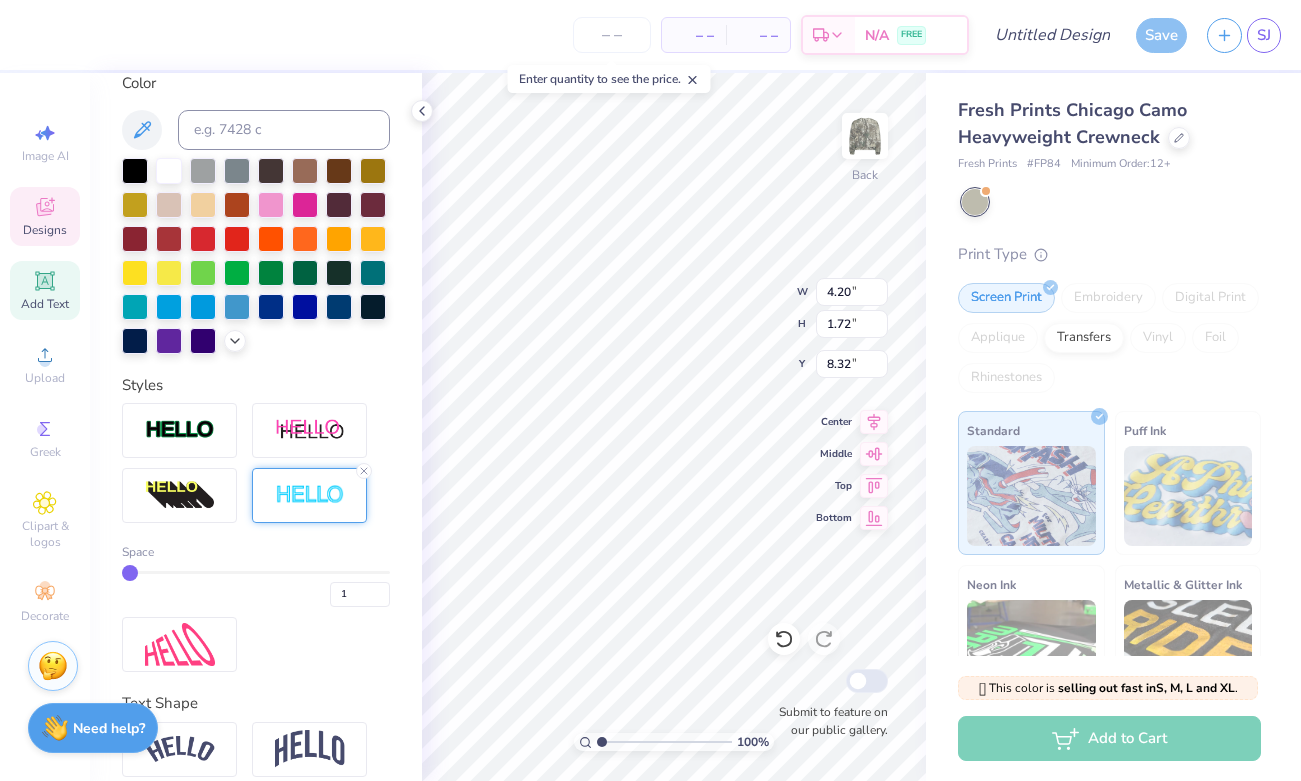 type on "2" 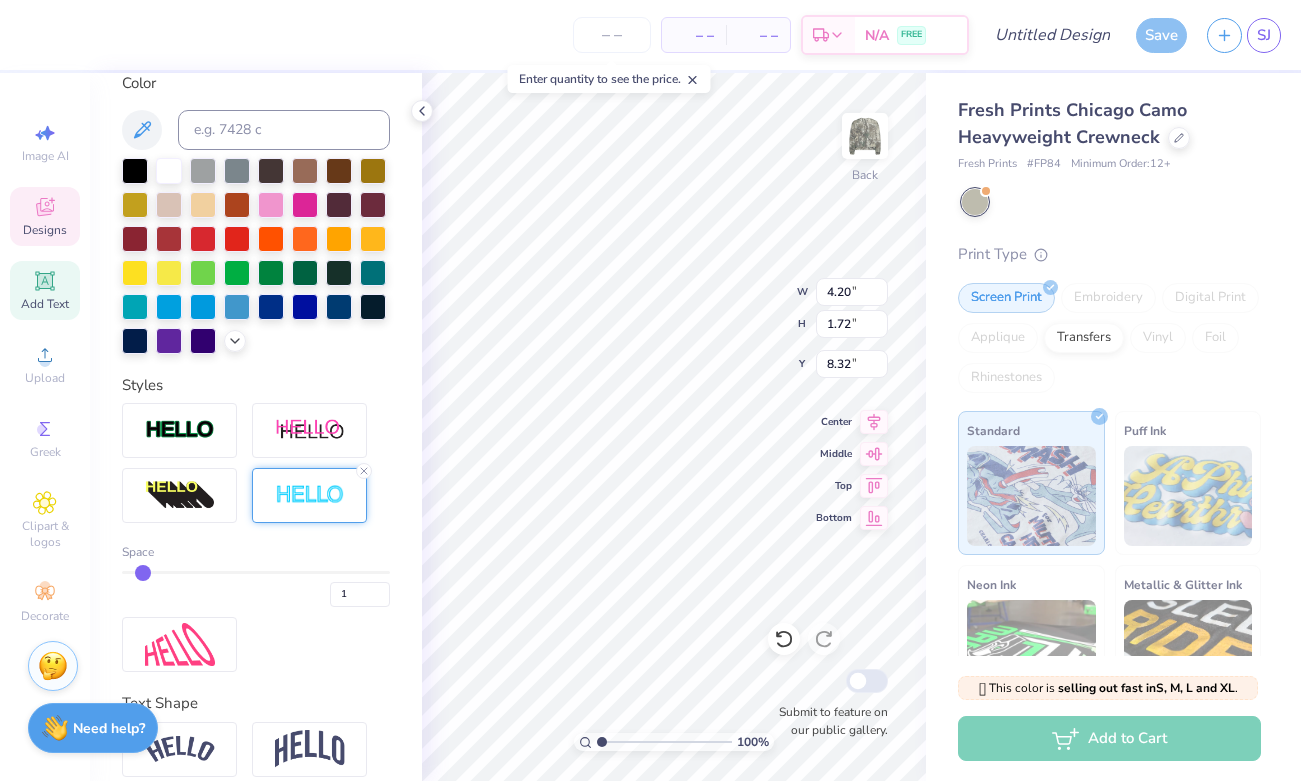 type on "2" 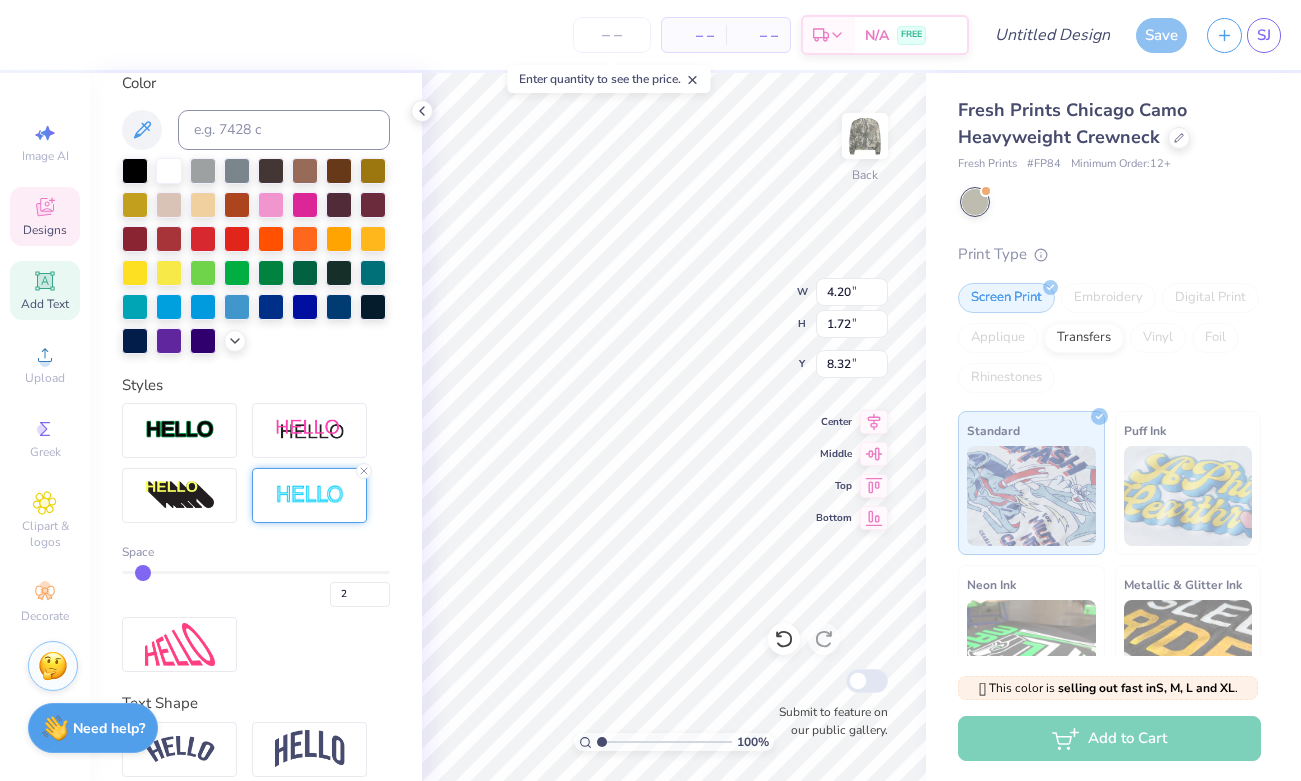 type on "3" 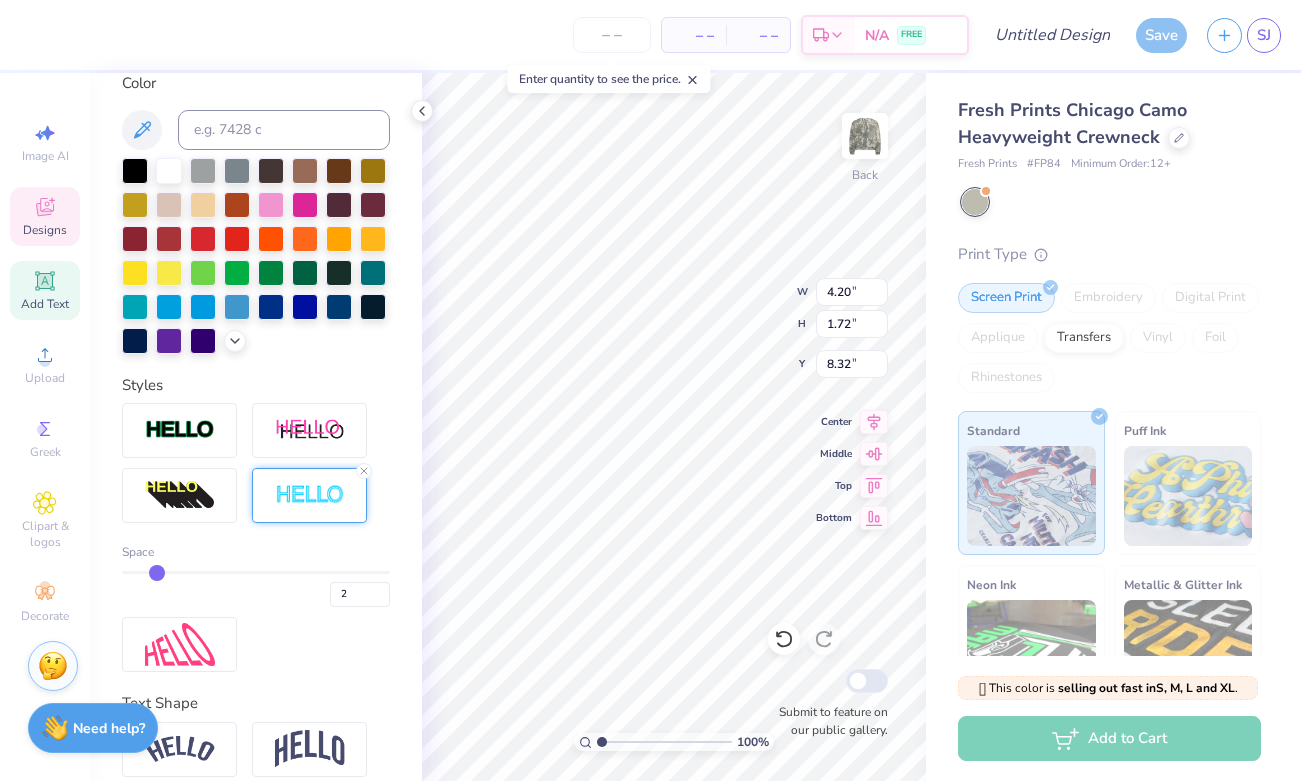 type on "3" 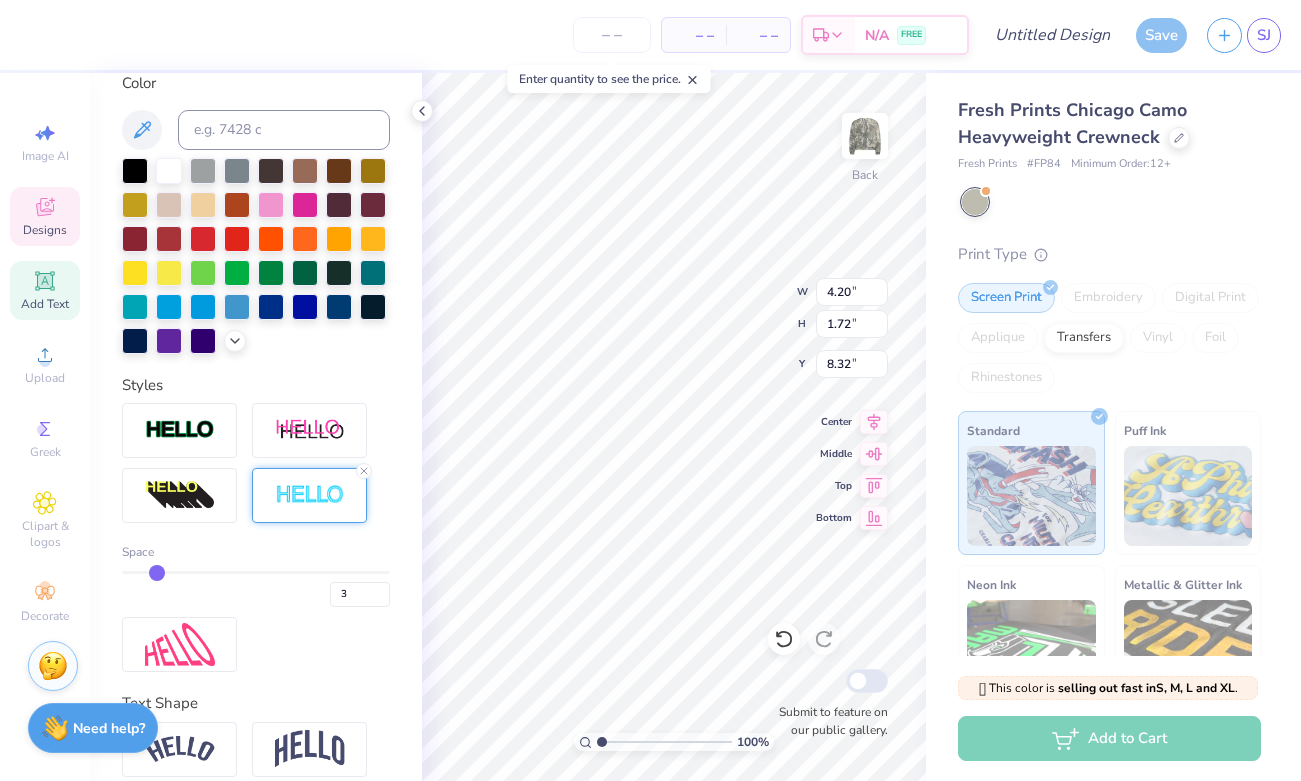 type on "4" 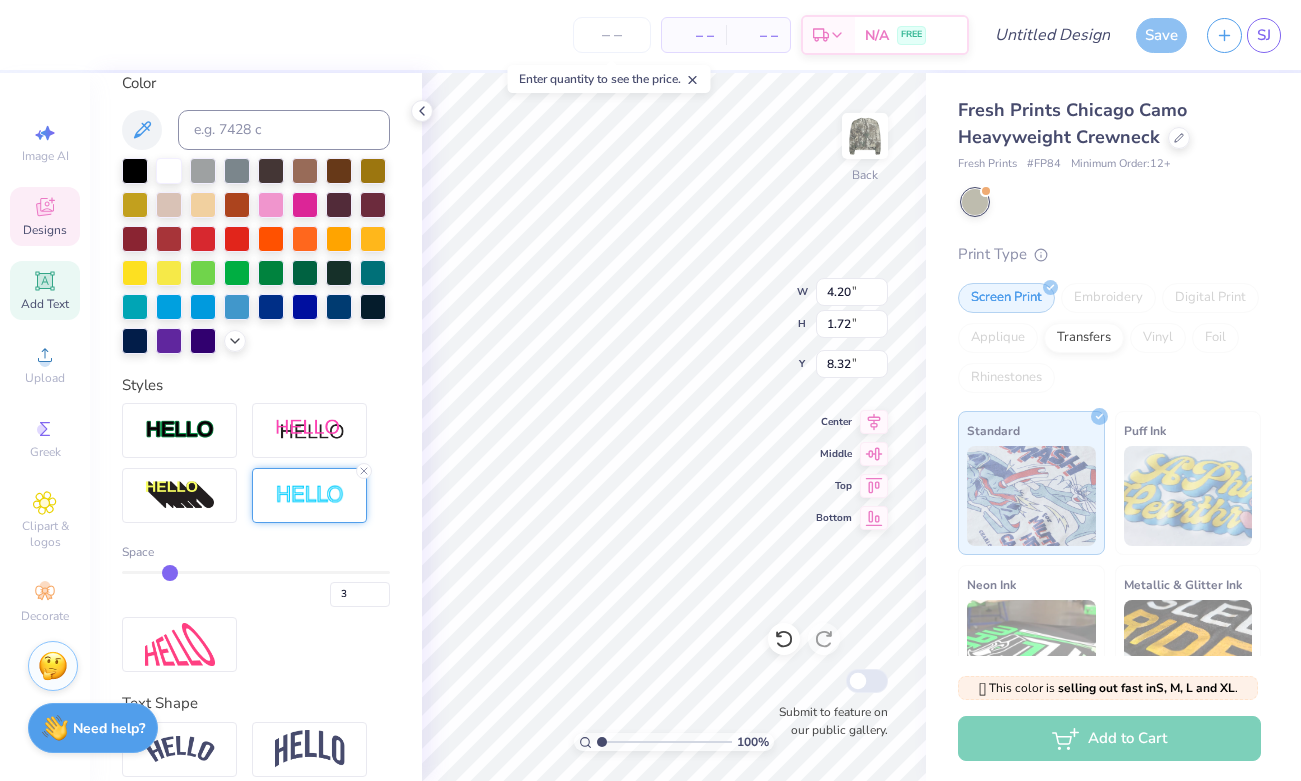 type on "4" 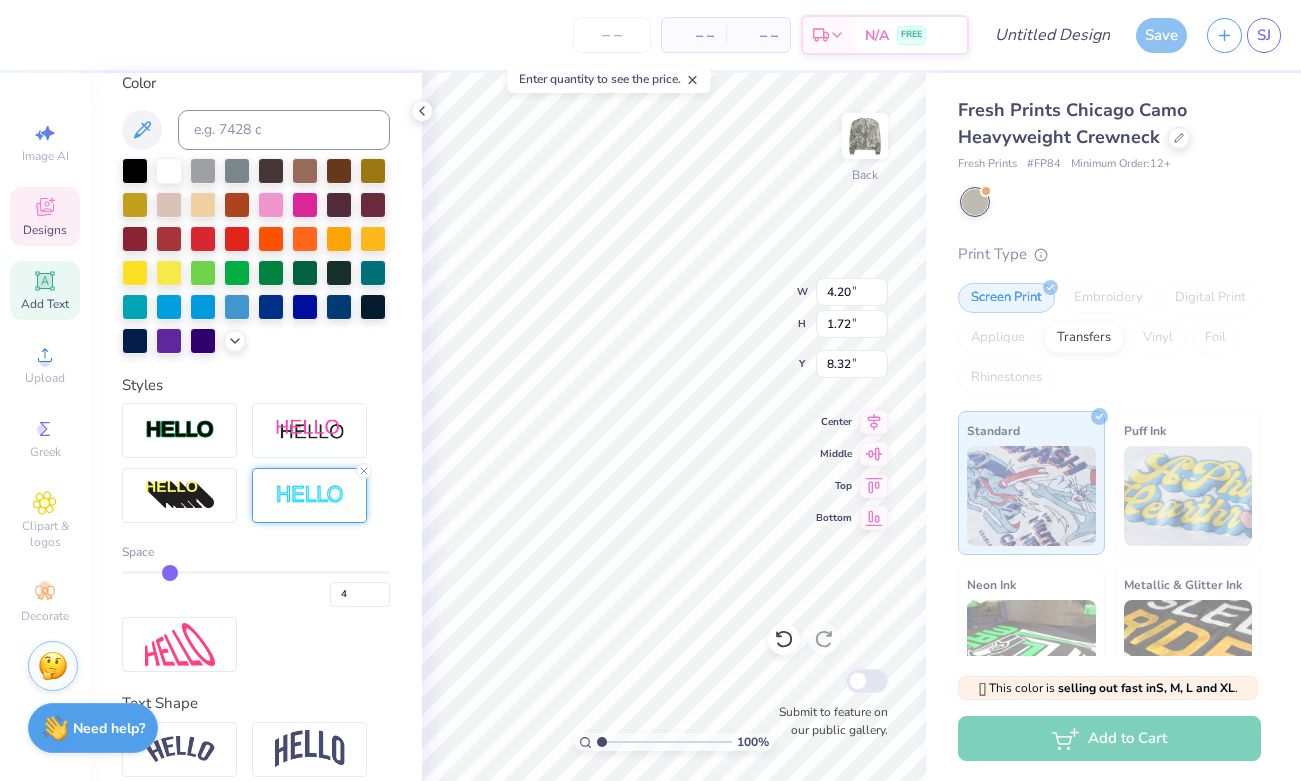 type on "5" 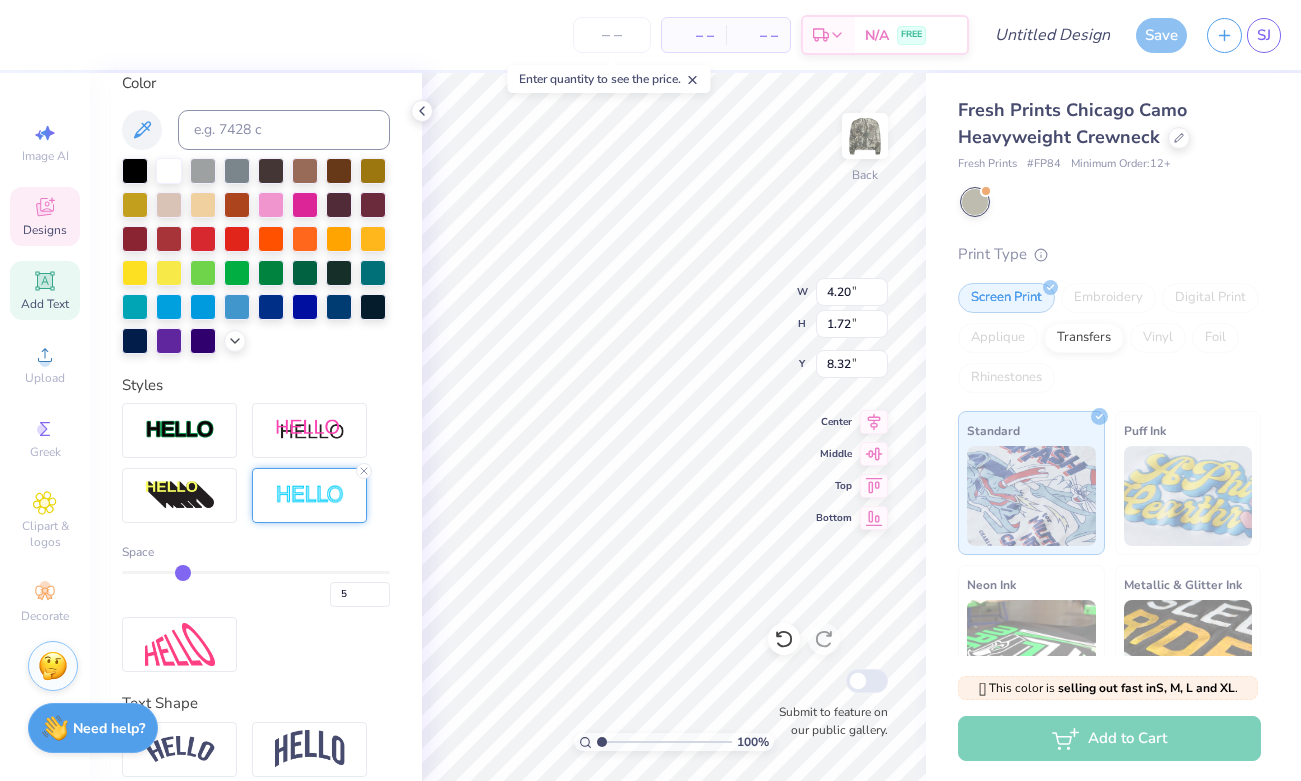 type on "6" 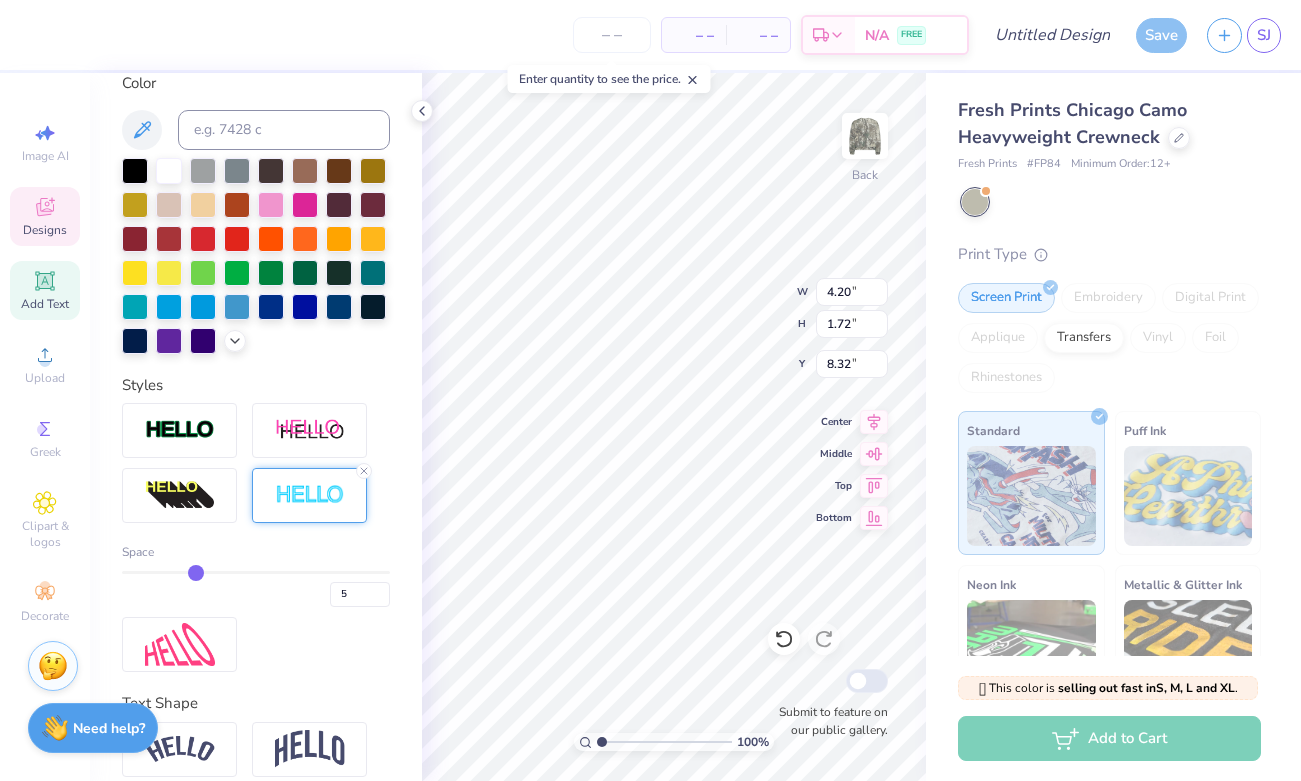 type on "6" 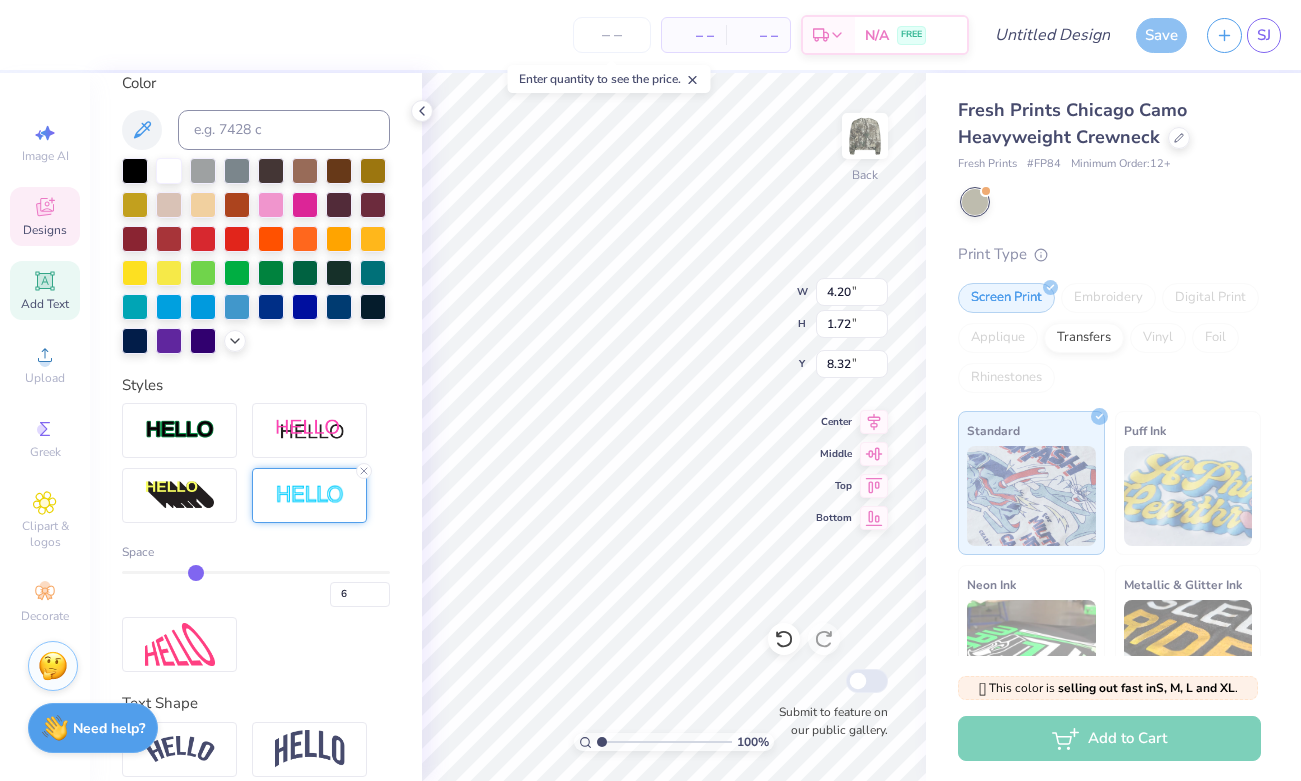type on "7" 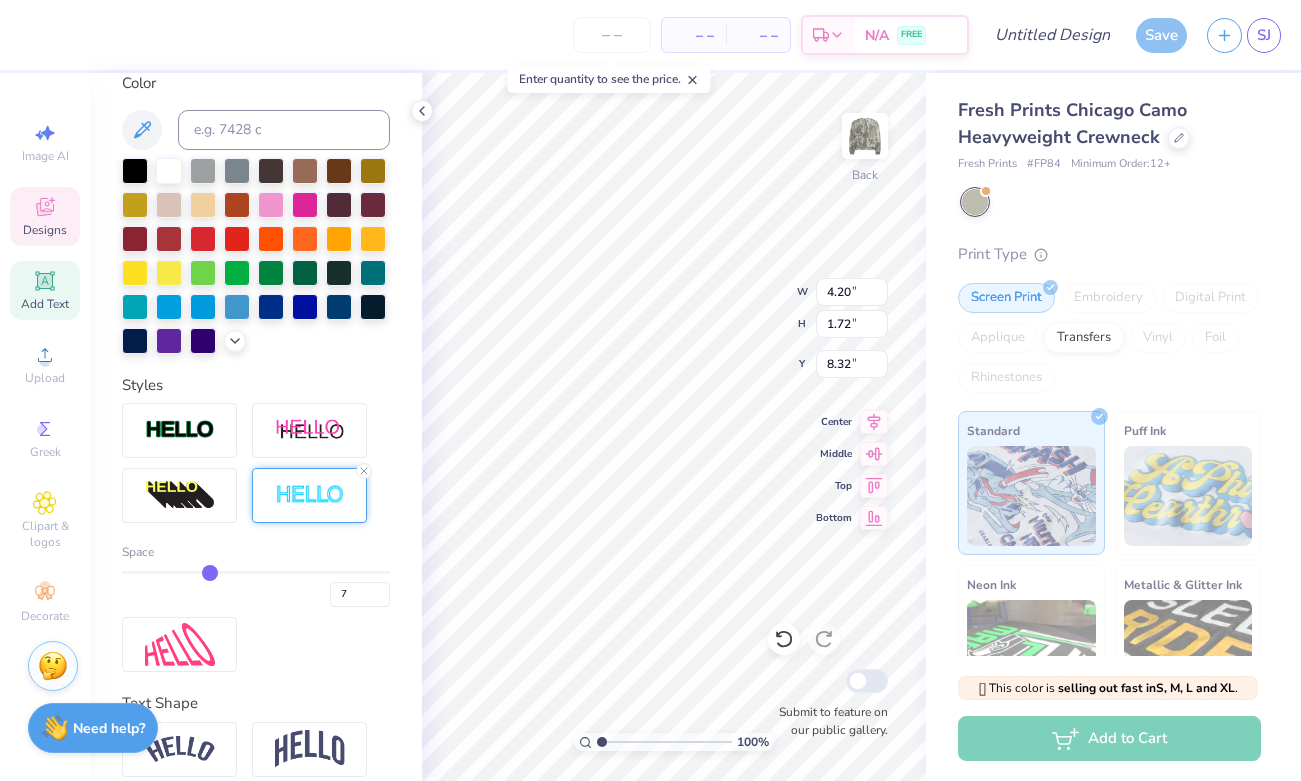 type on "8" 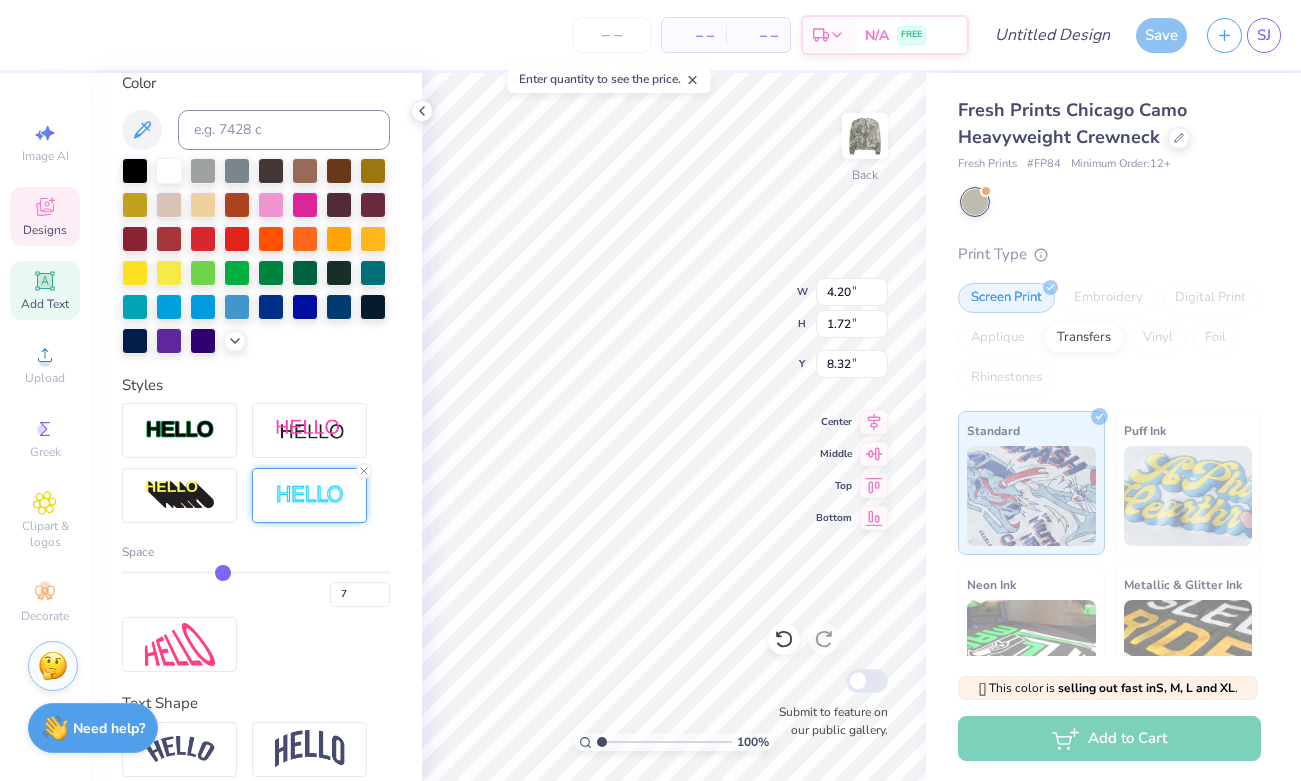 type on "8" 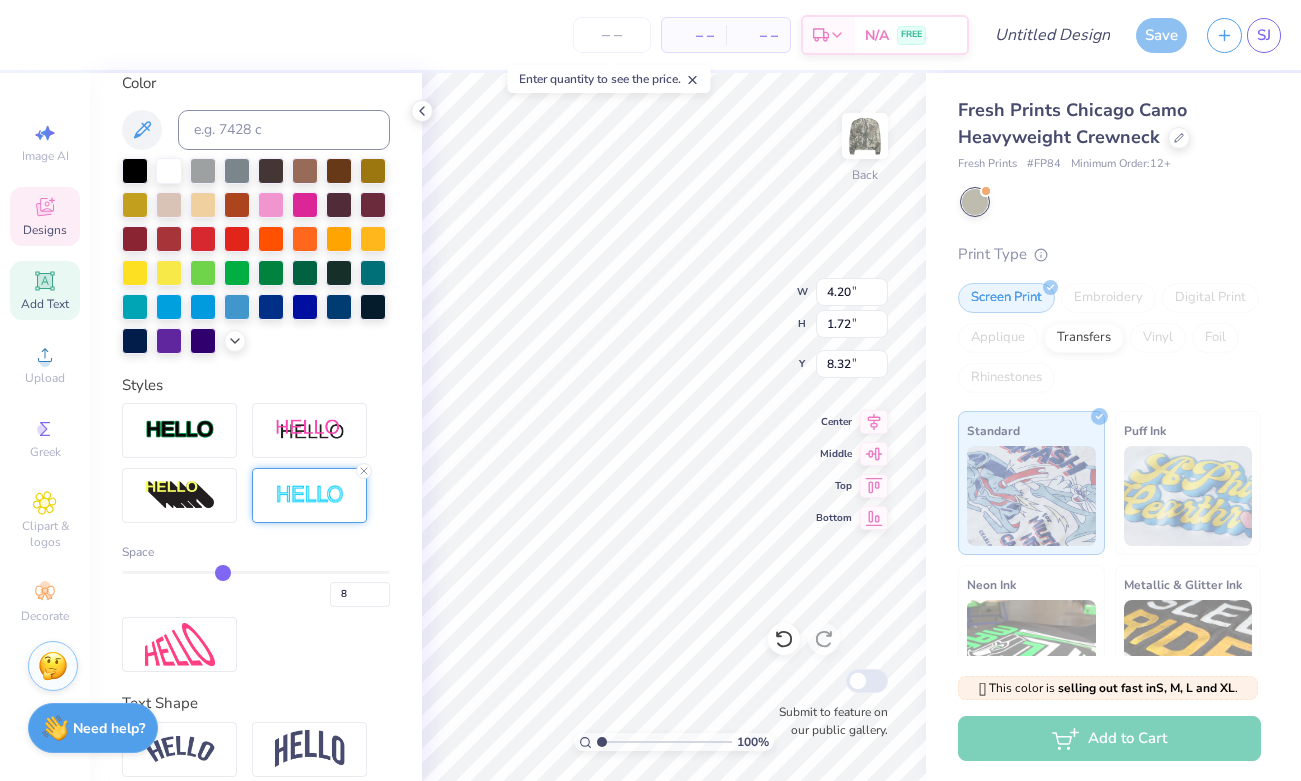 type on "9" 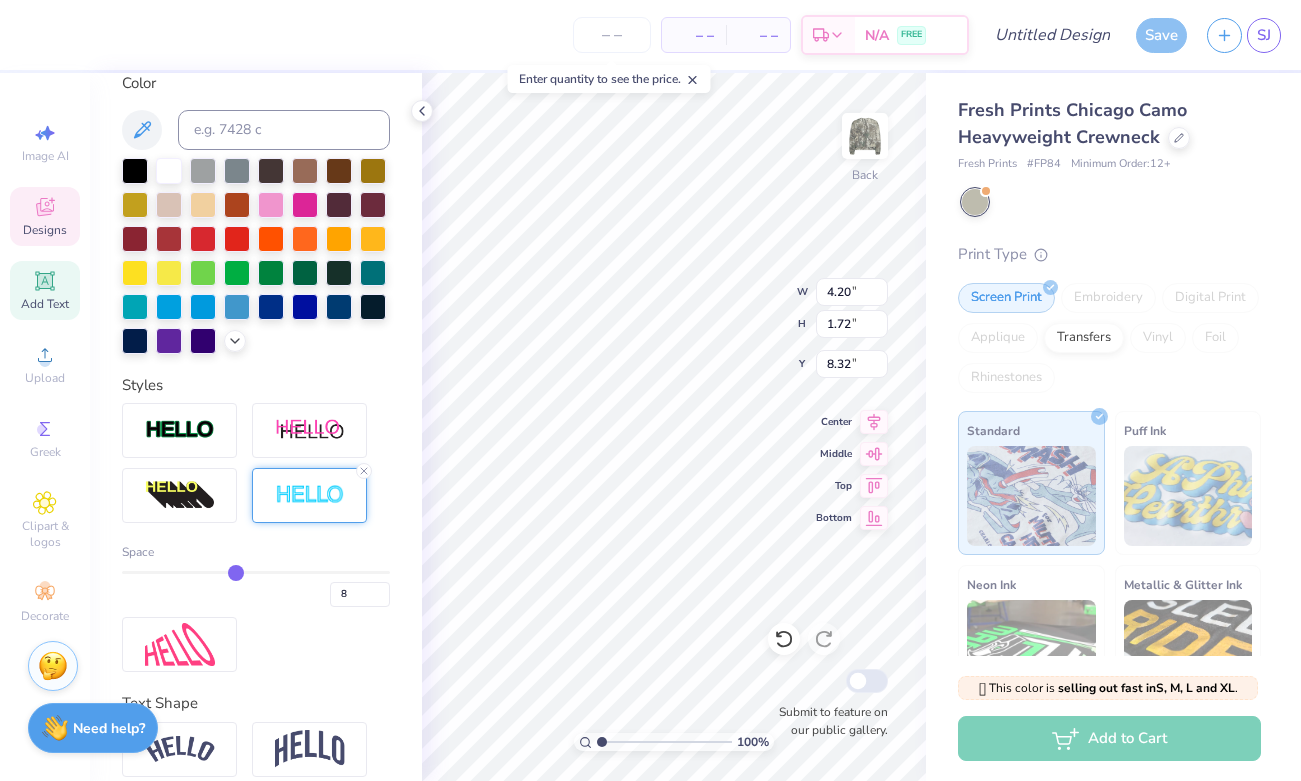 type on "9" 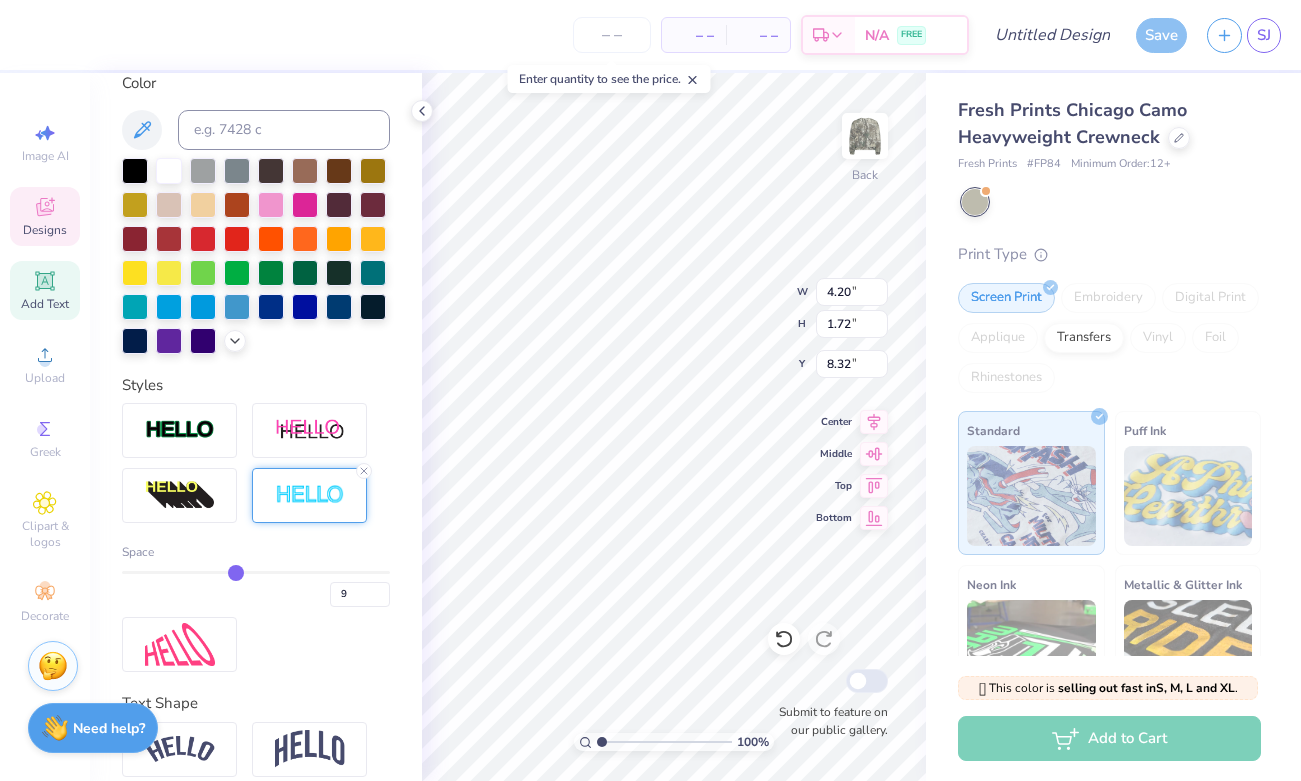 type on "10" 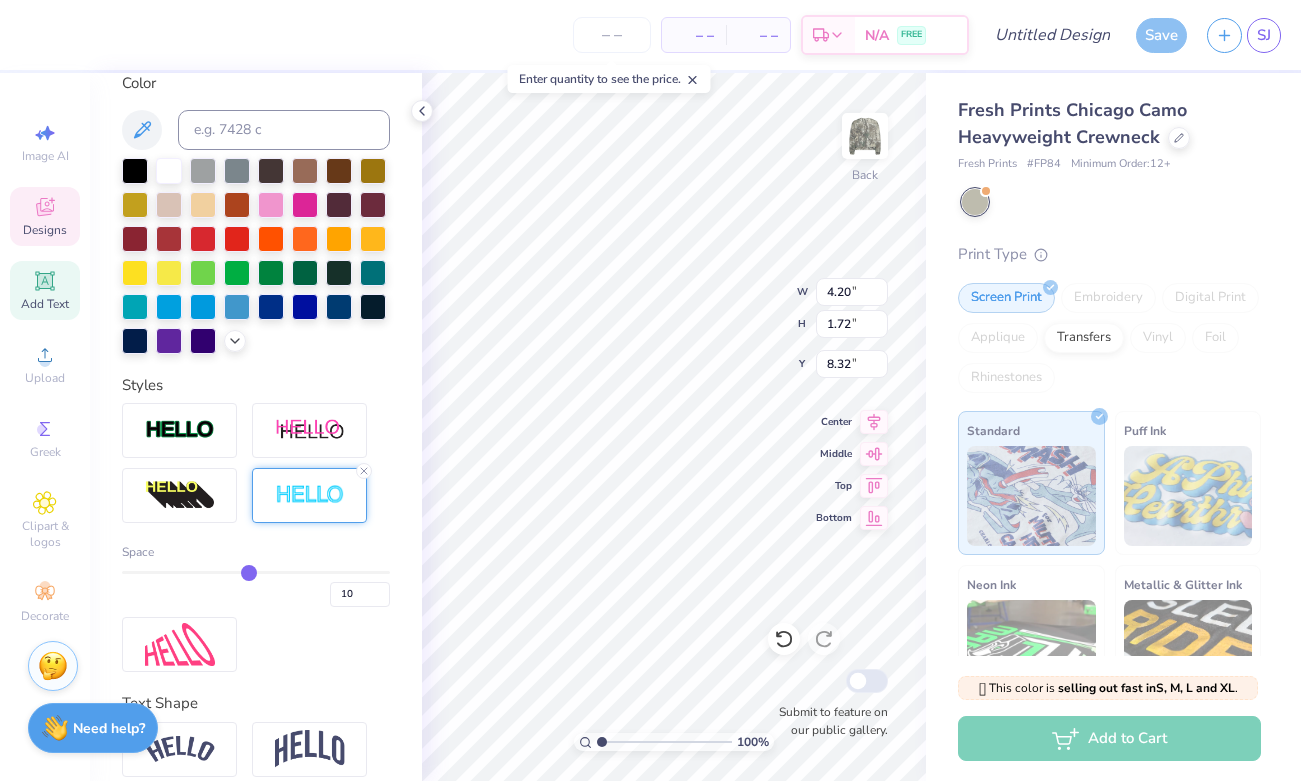 type on "11" 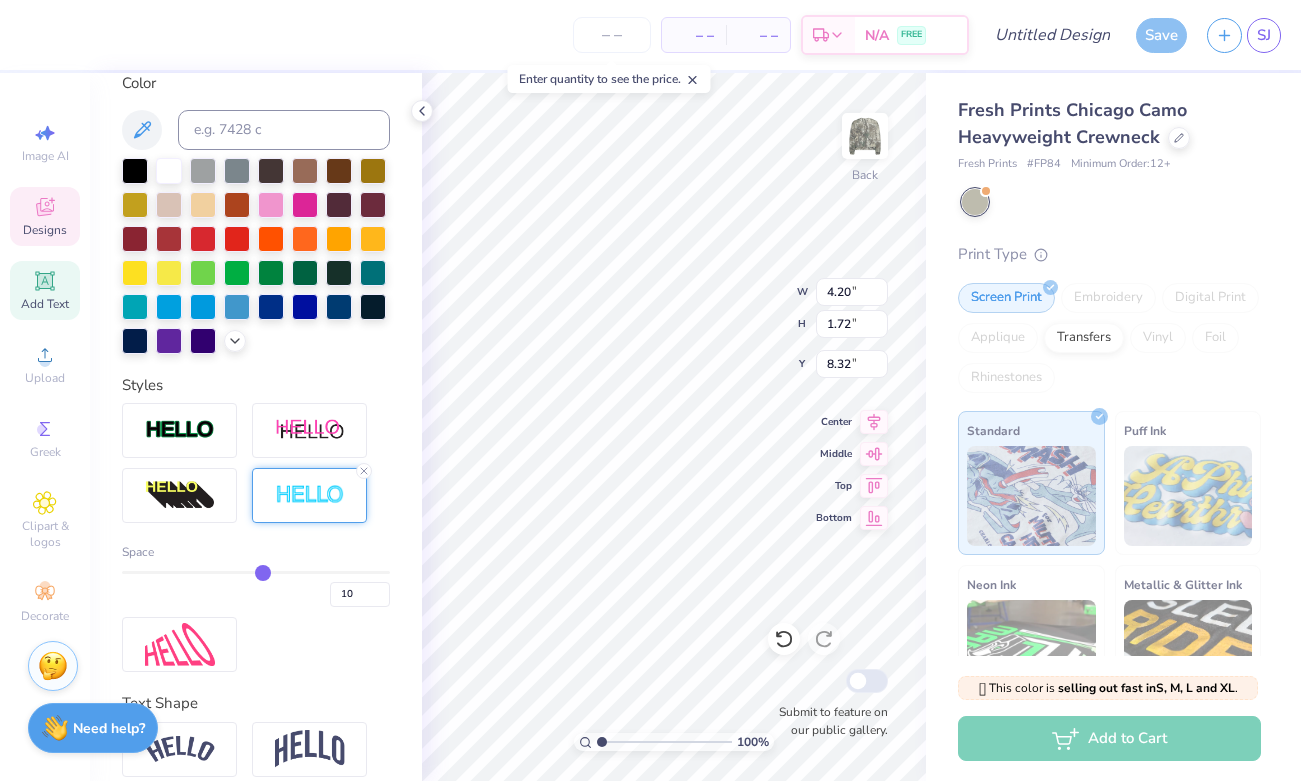type on "11" 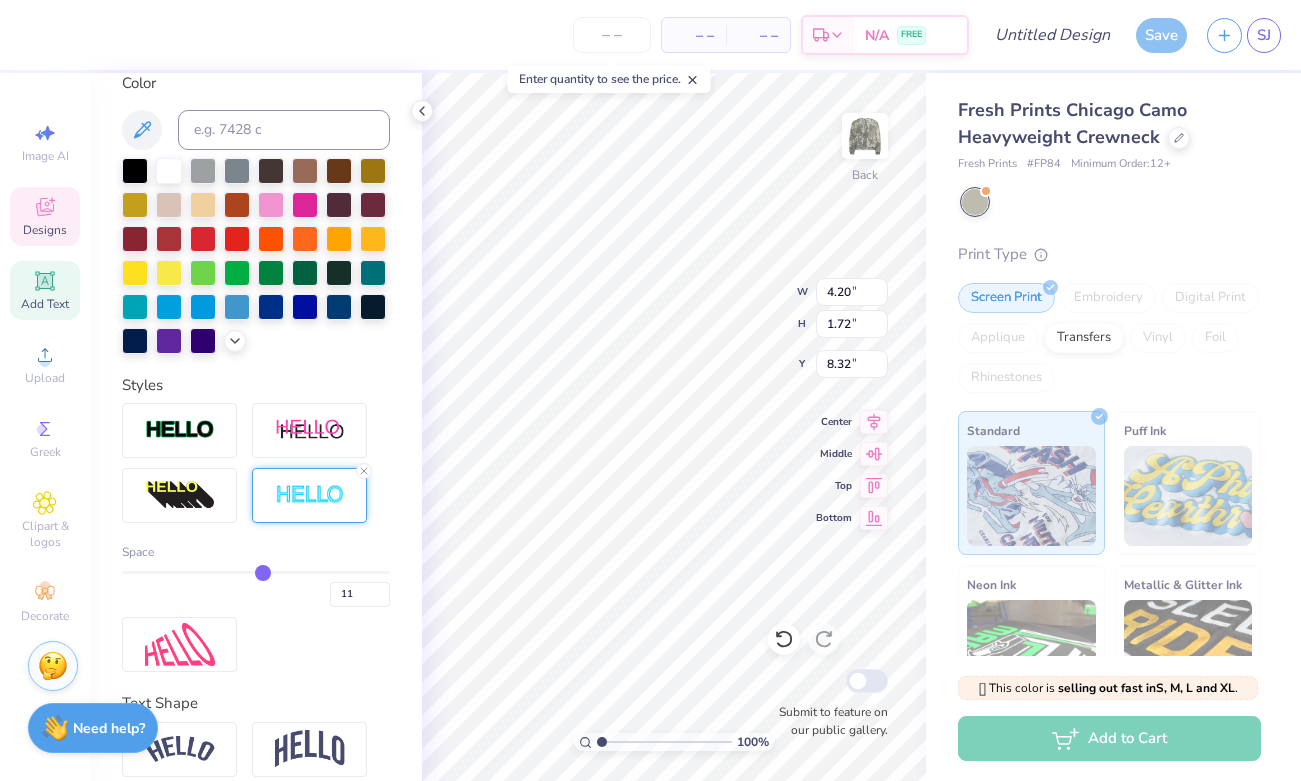 type on "12" 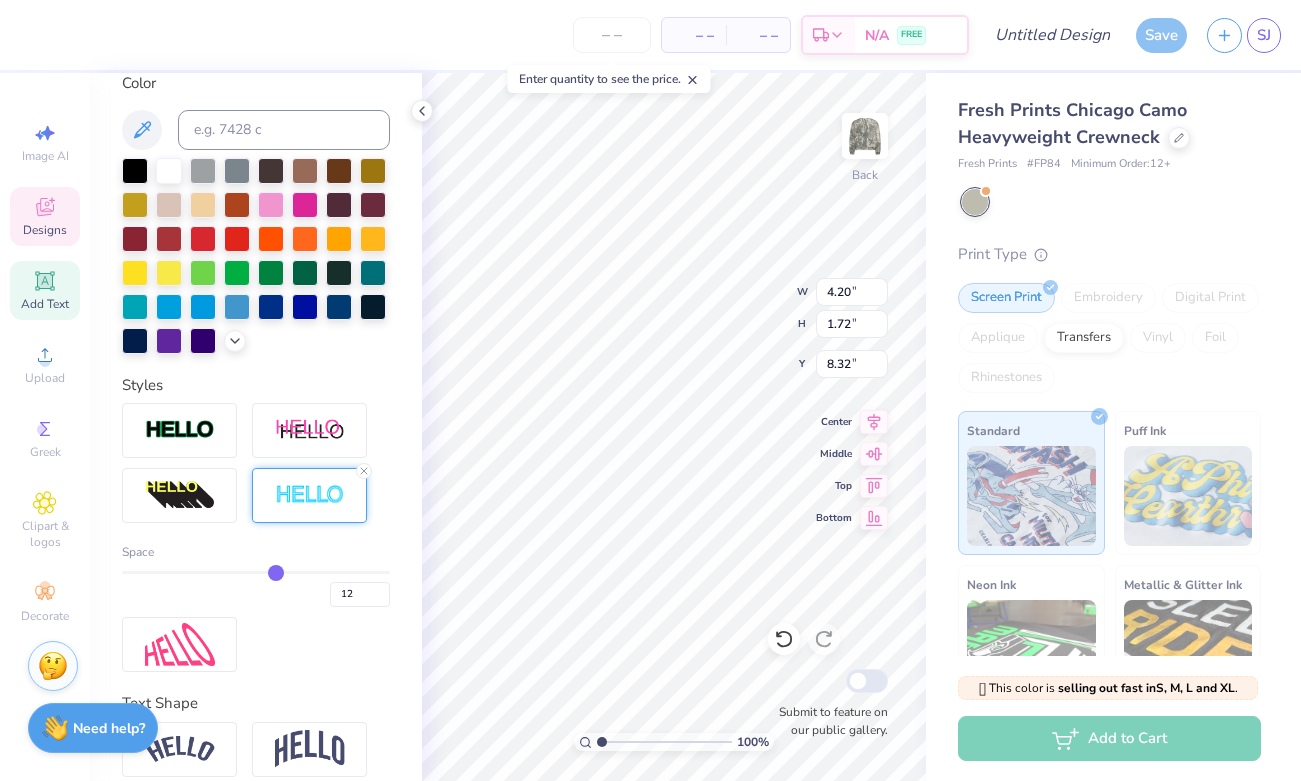 type on "13" 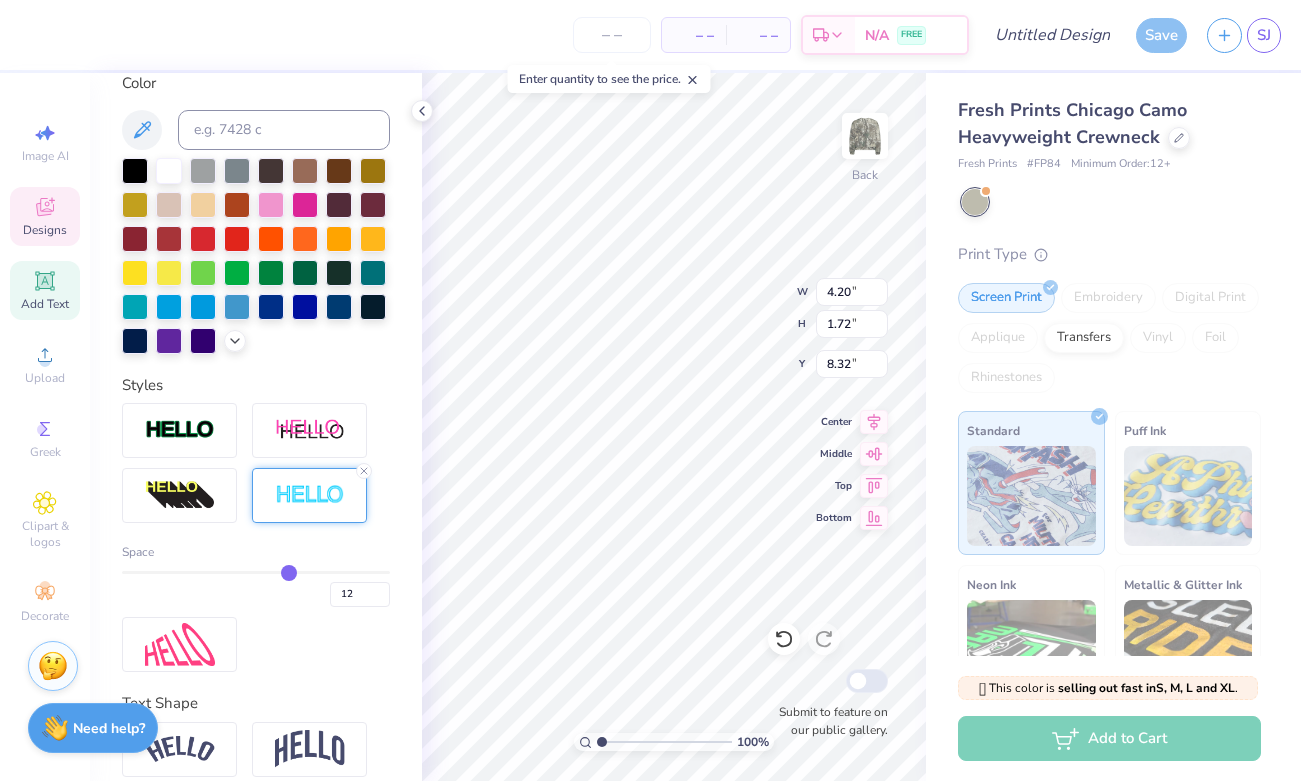 type on "13" 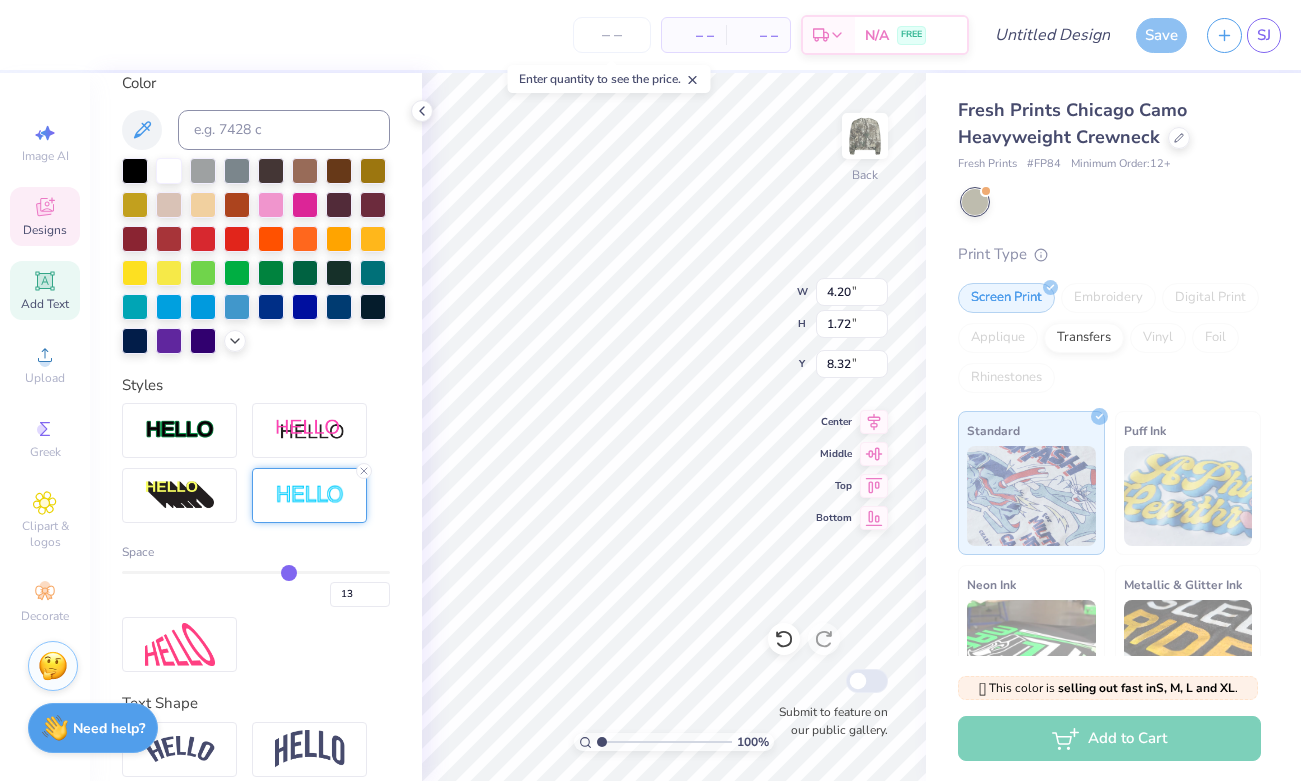 type on "14" 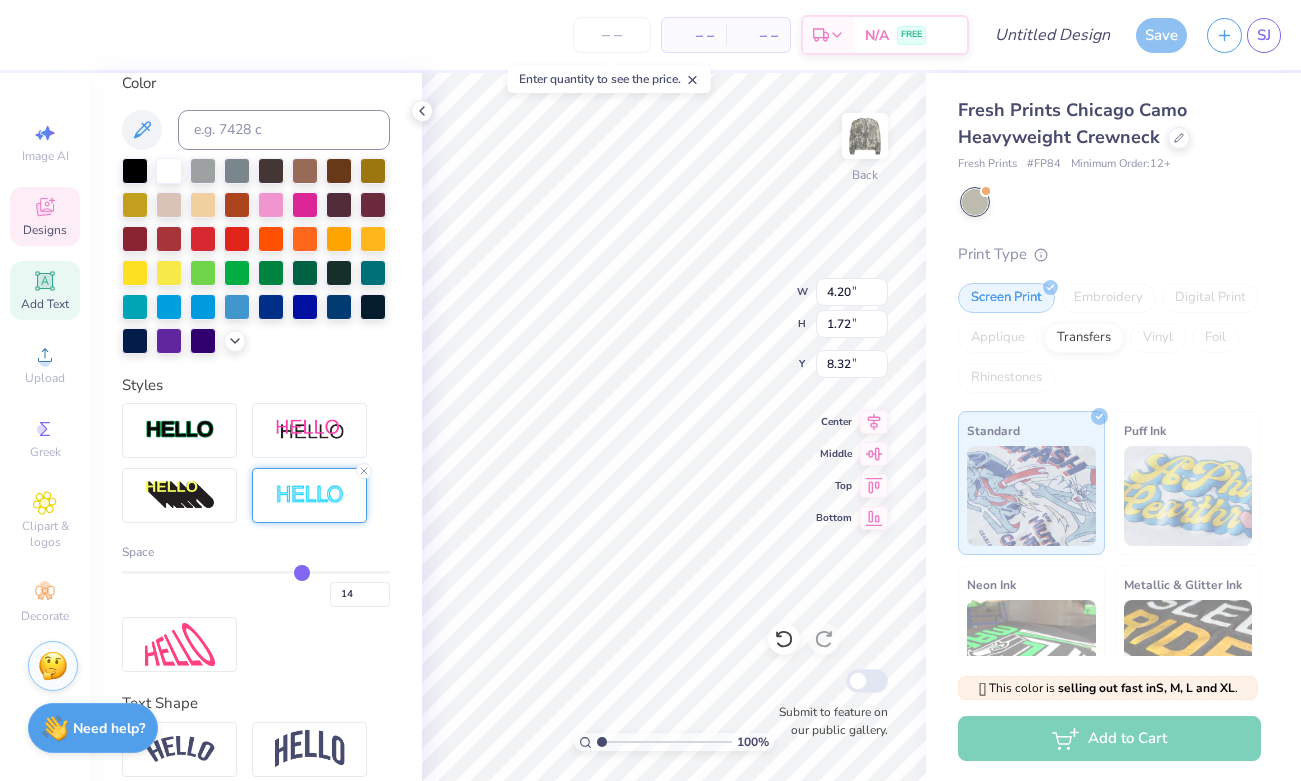 type on "15" 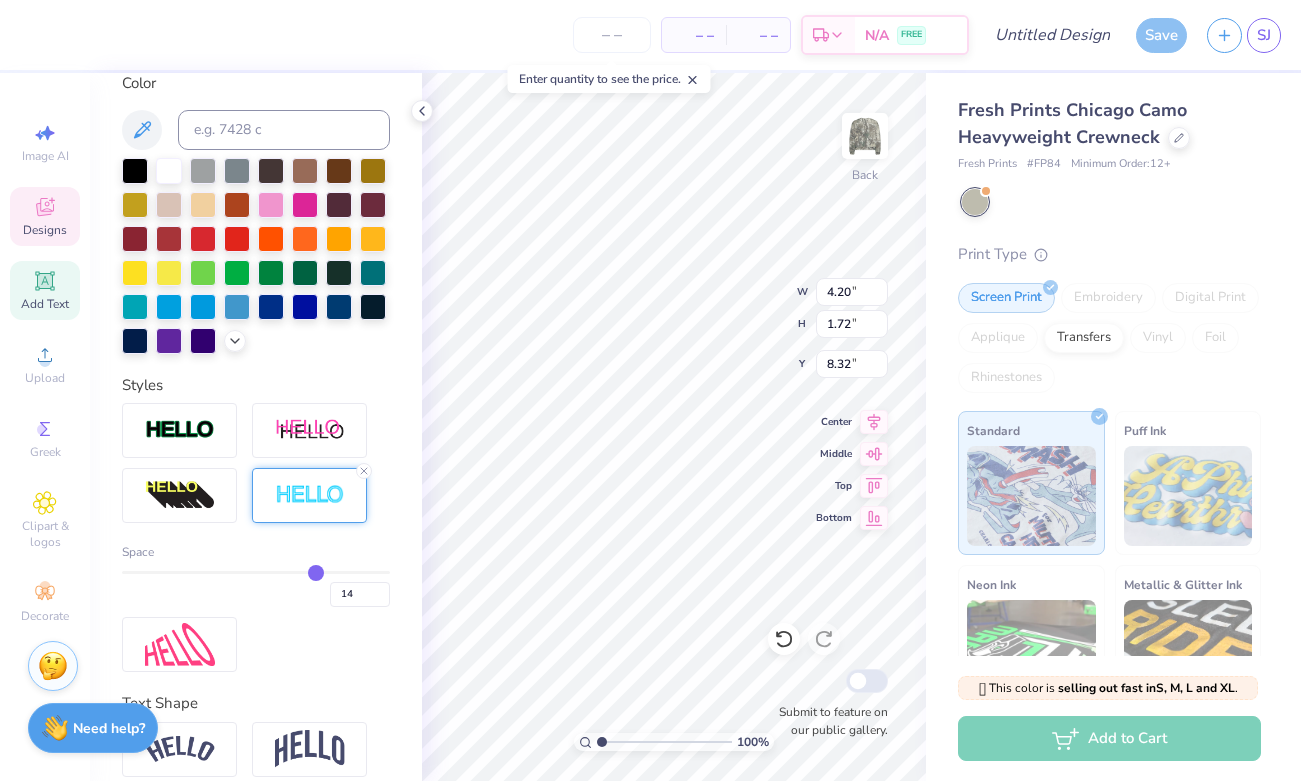 type on "15" 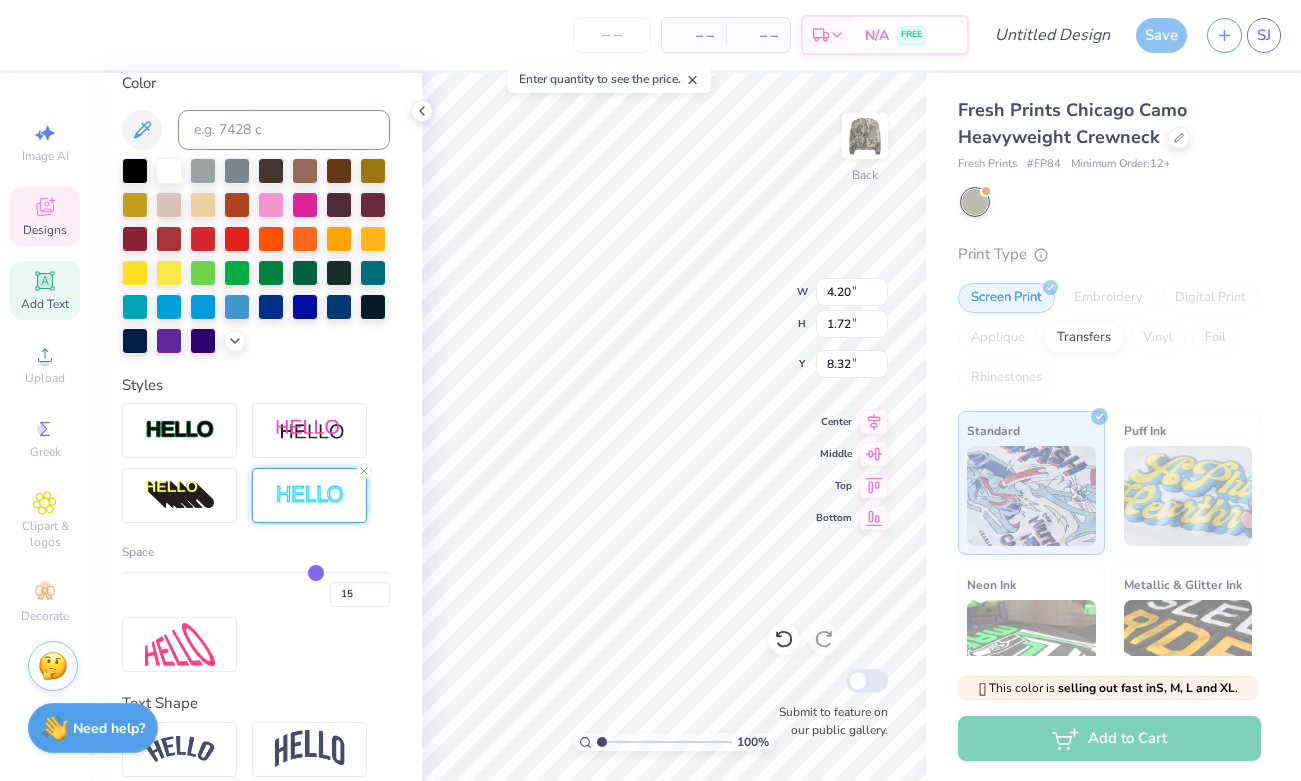 type on "16" 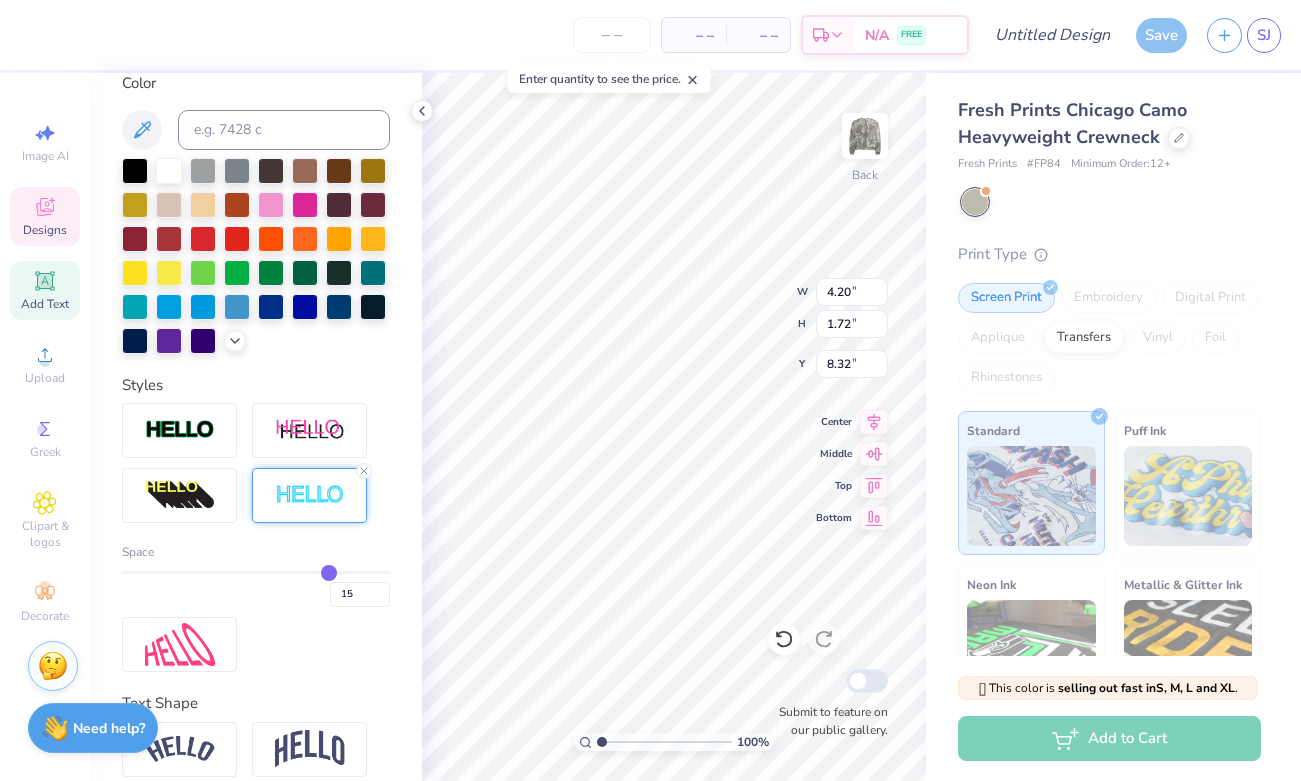 type on "16" 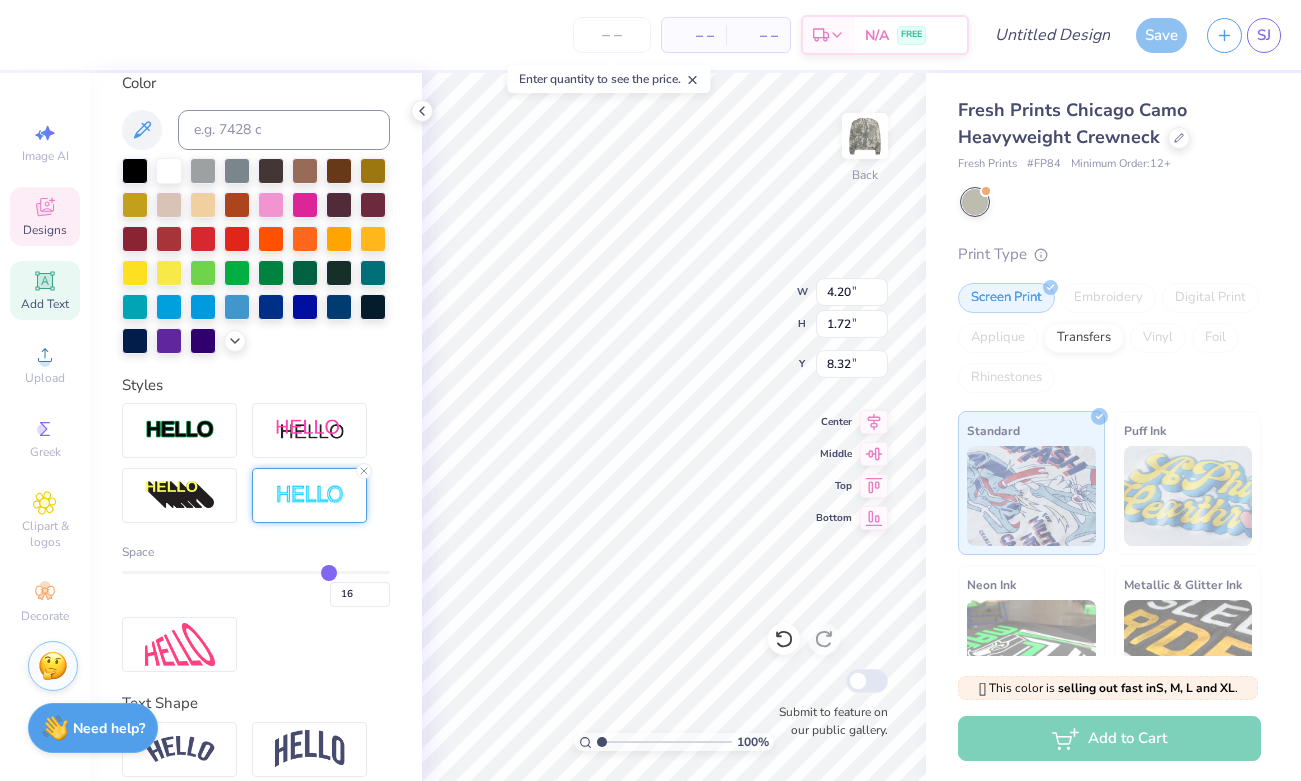 type on "17" 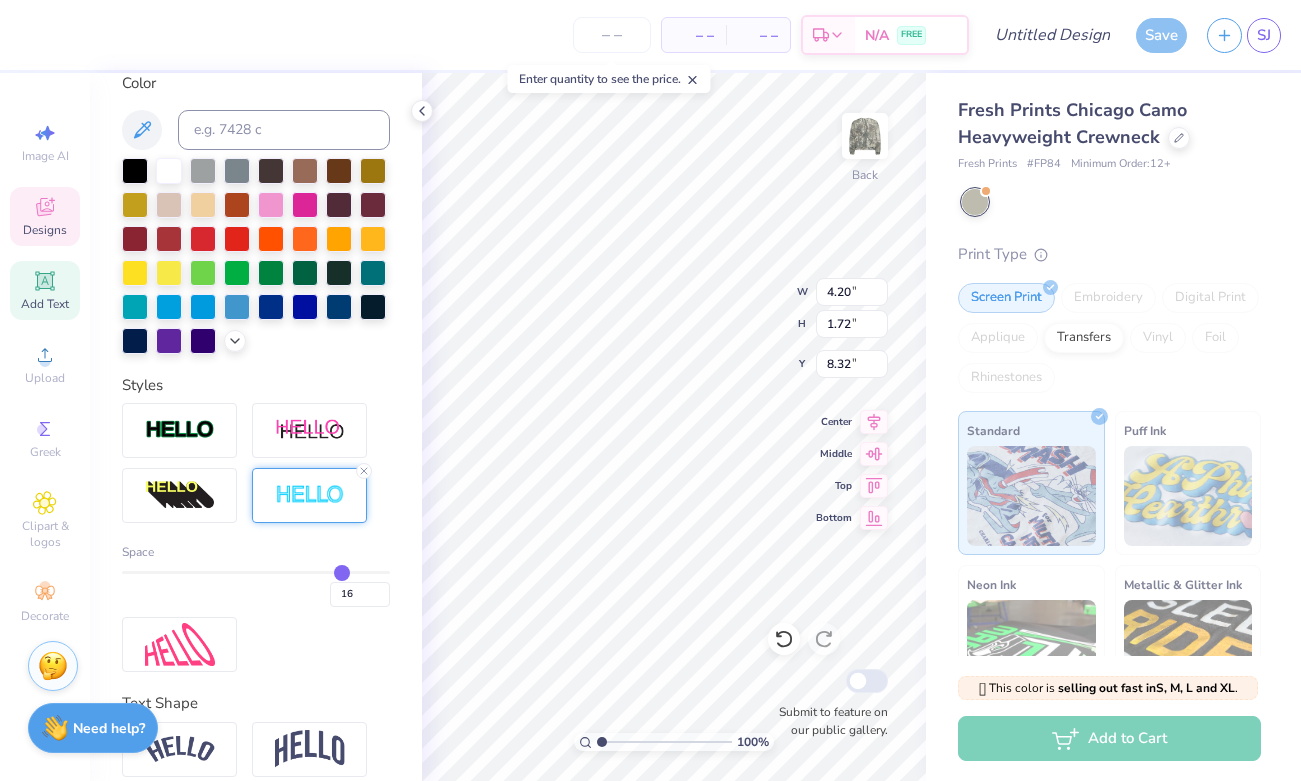 type on "17" 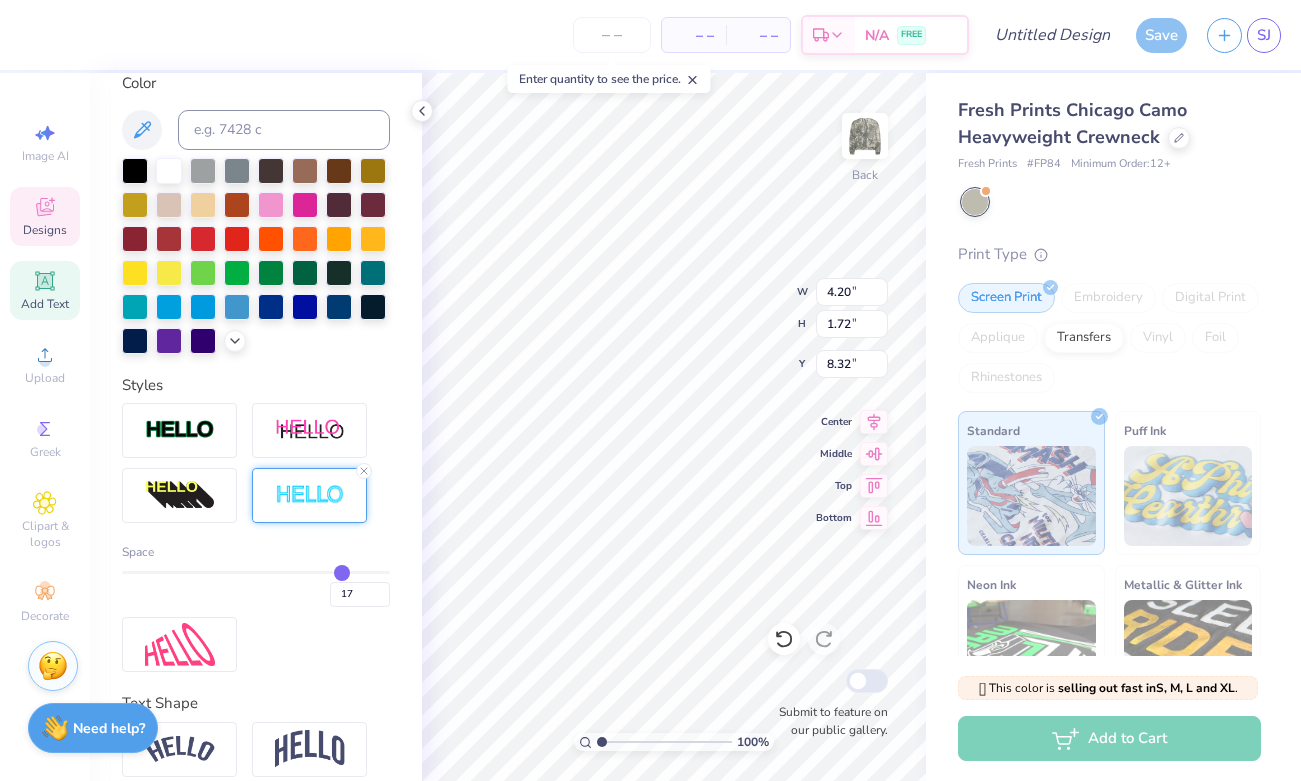 type on "18" 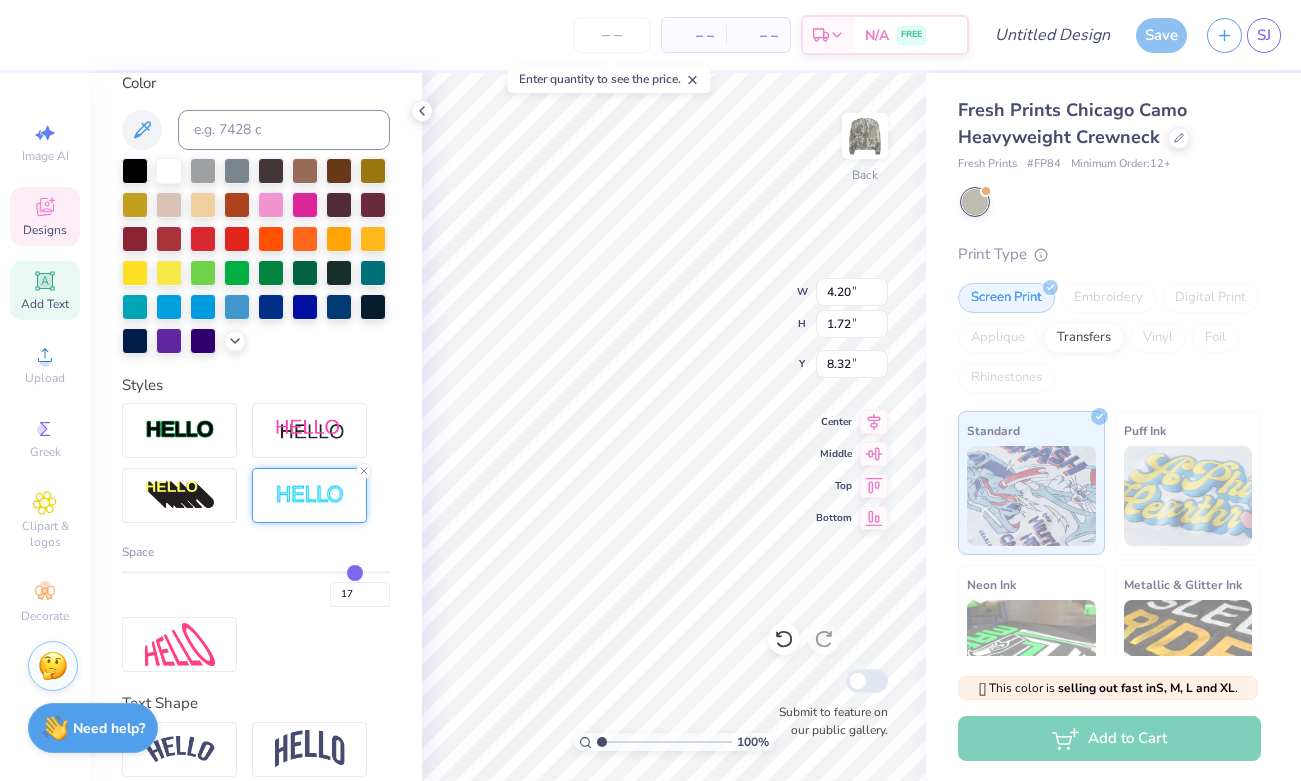 type on "18" 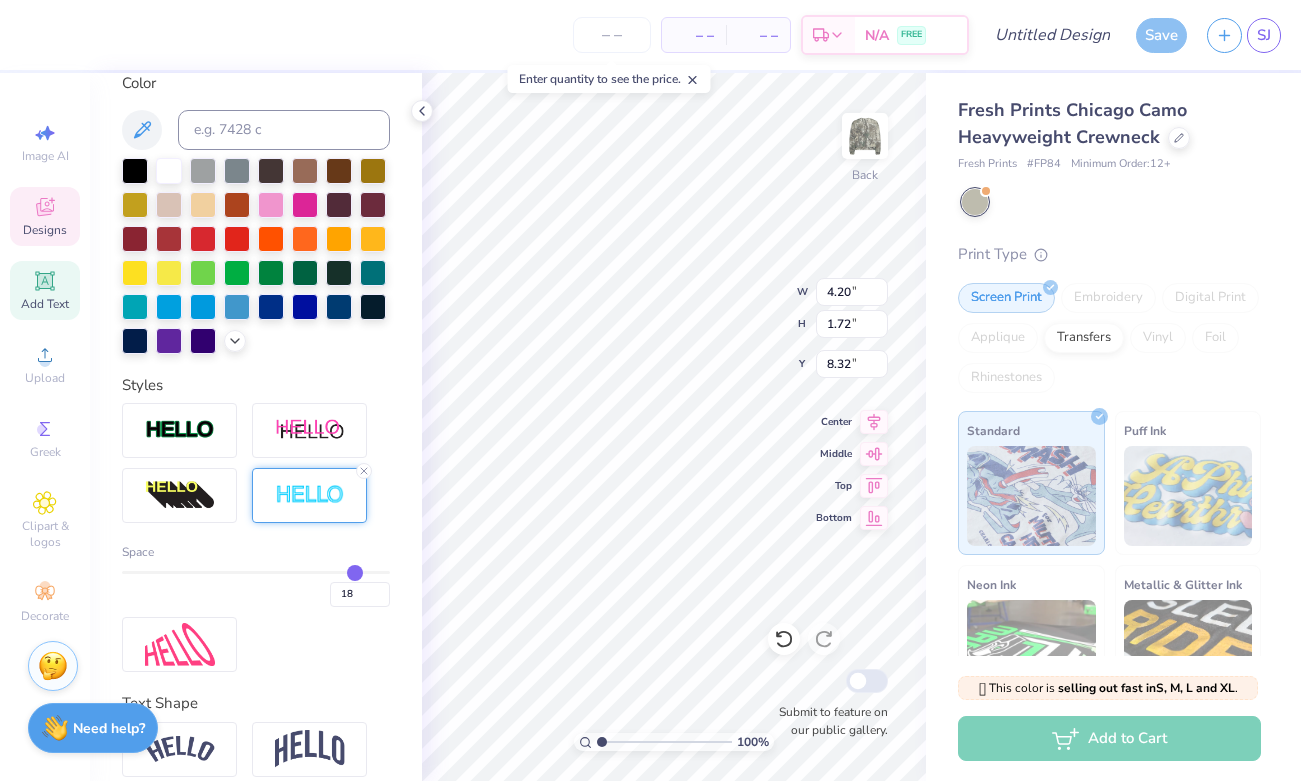 type on "19" 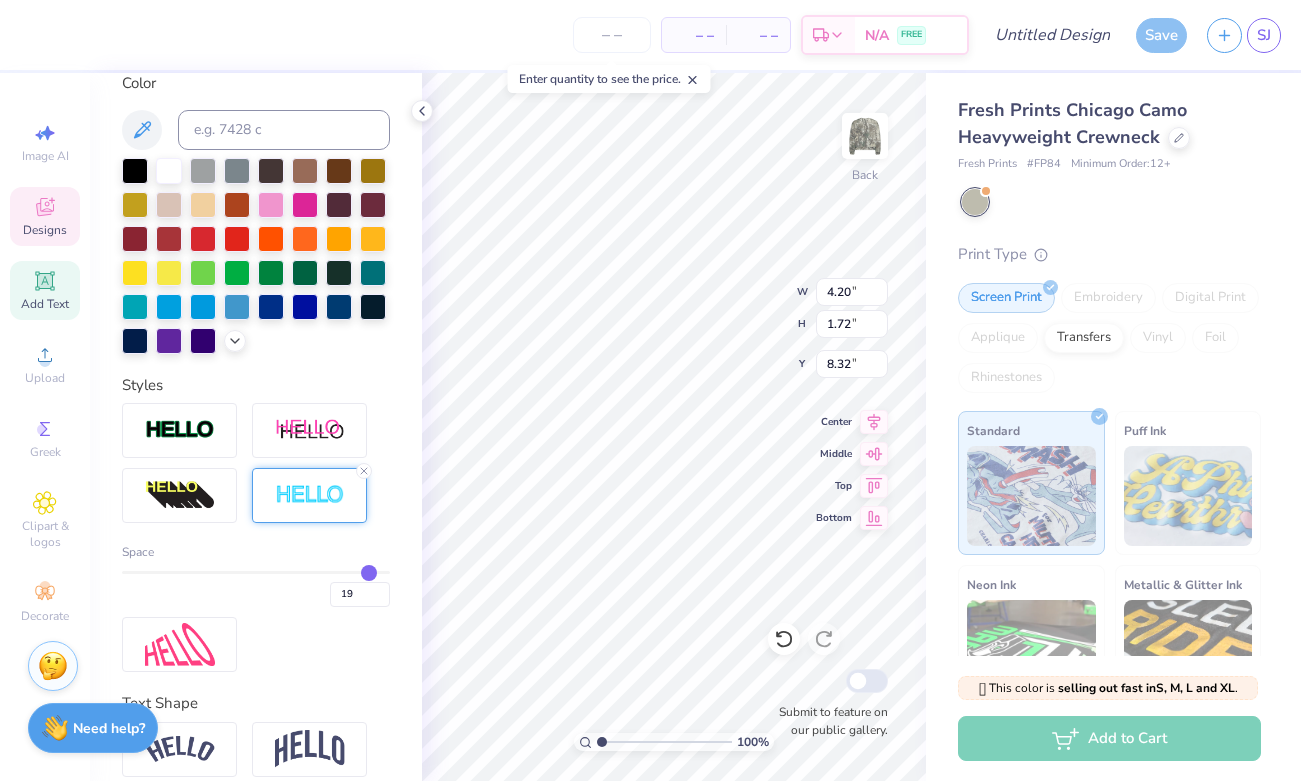 drag, startPoint x: 132, startPoint y: 565, endPoint x: 413, endPoint y: 566, distance: 281.00177 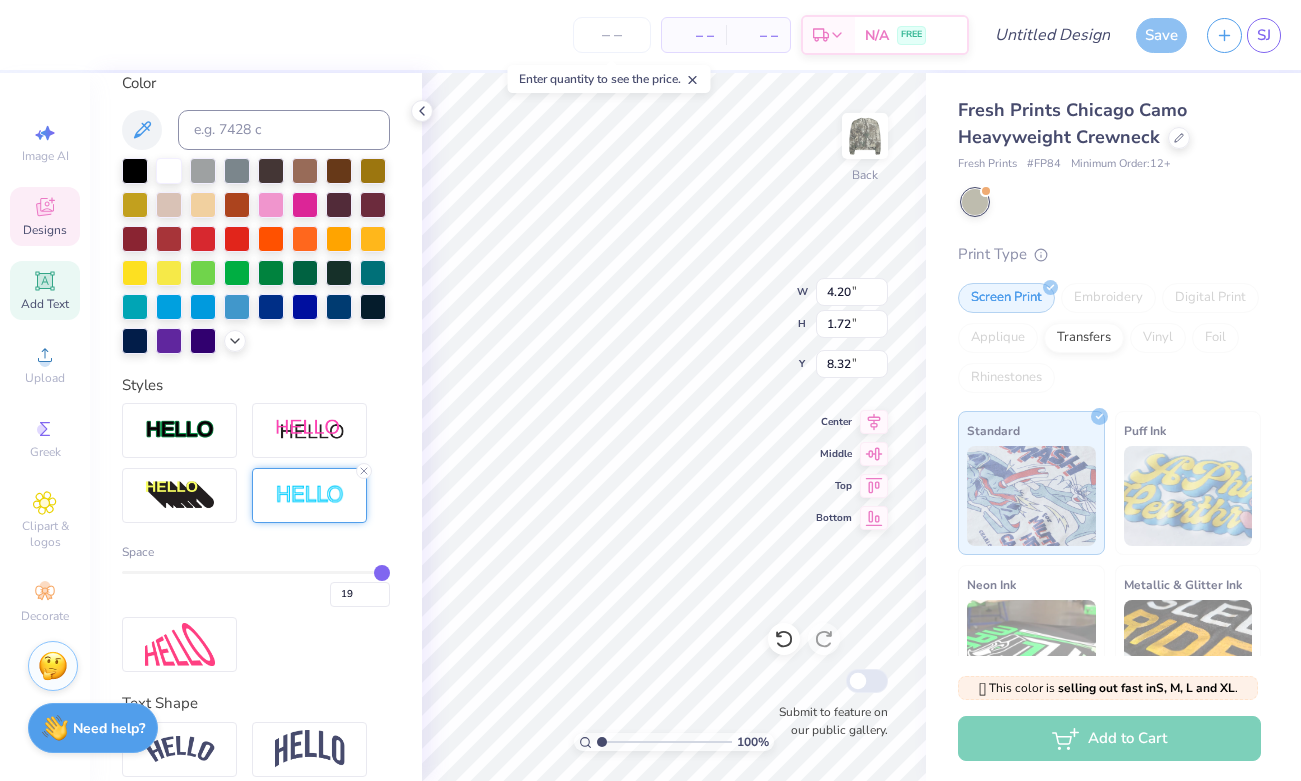 type on "20" 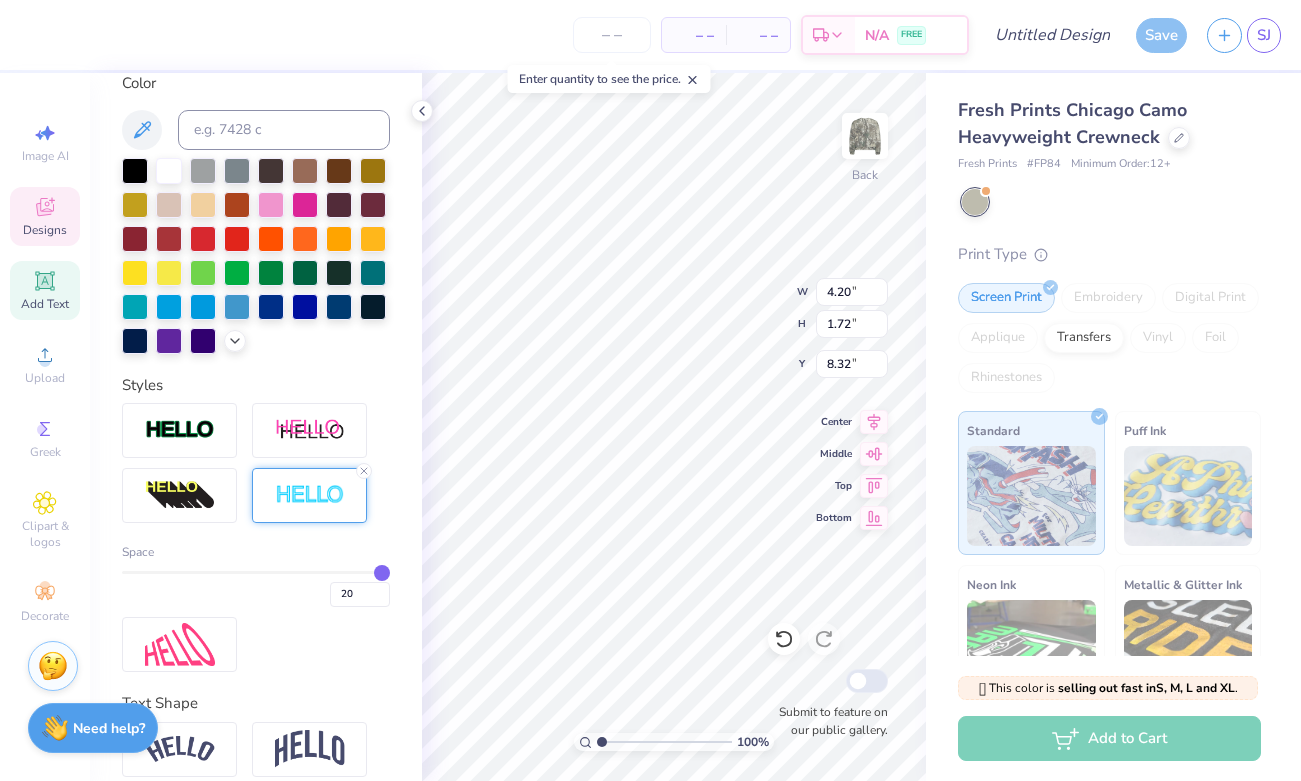 type on "4.41" 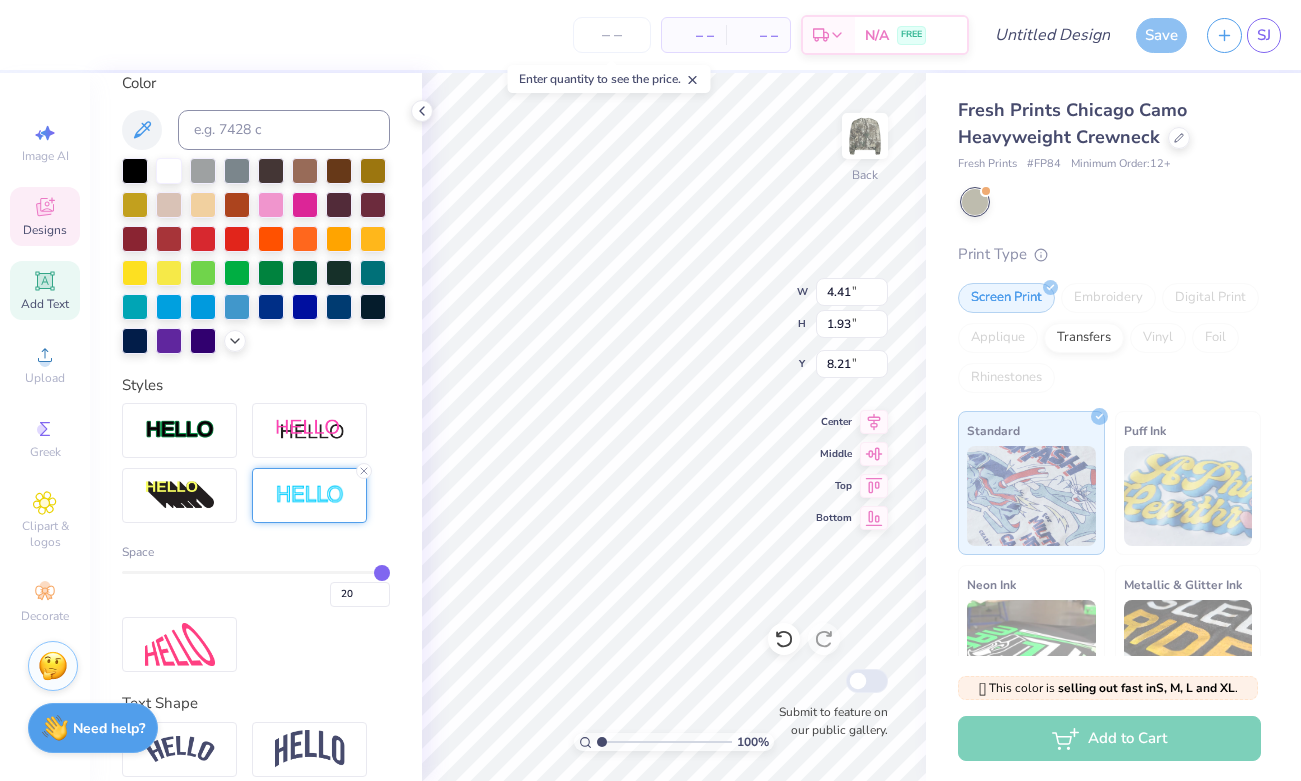 click on "Personalized Names Personalized Numbers Text Tool  Add Font Font College Block Switch to Greek Letters Format Color Styles Space 20 Text Shape" at bounding box center [256, 427] 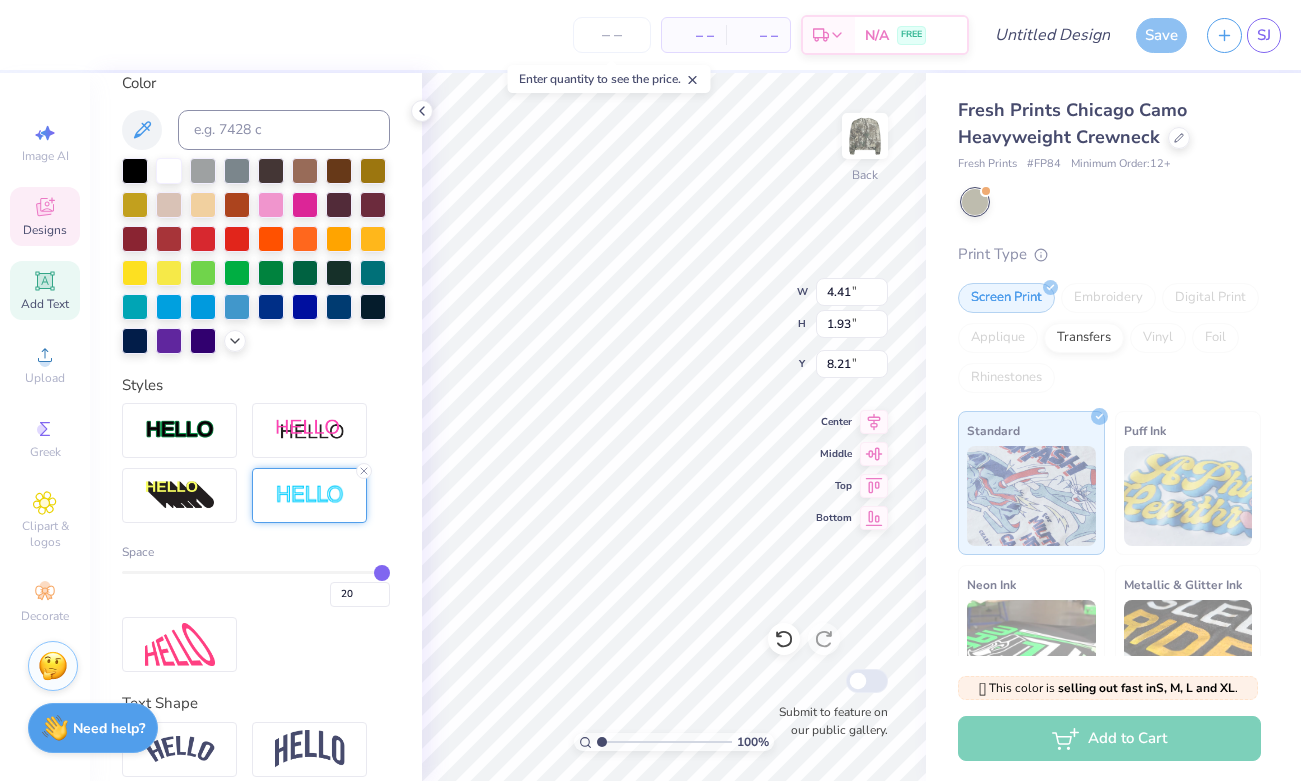 type on "4.42" 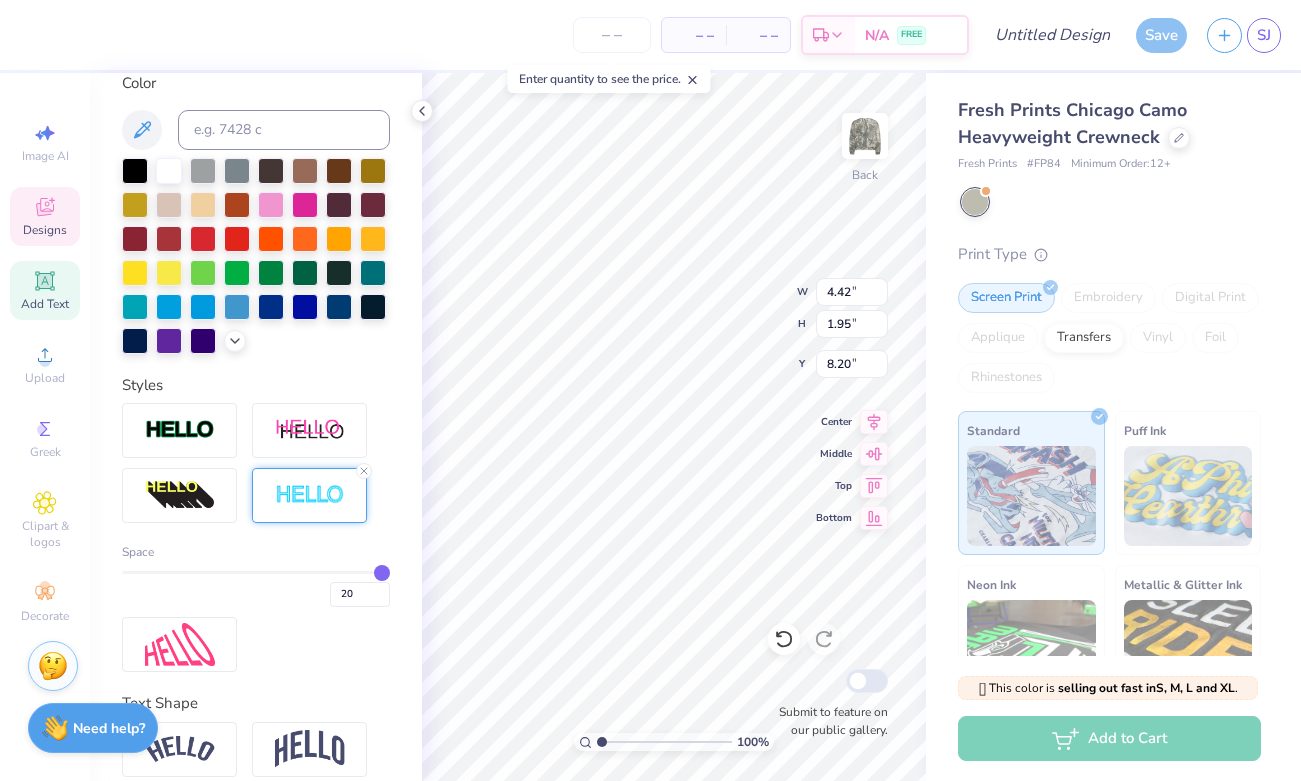 type on "19" 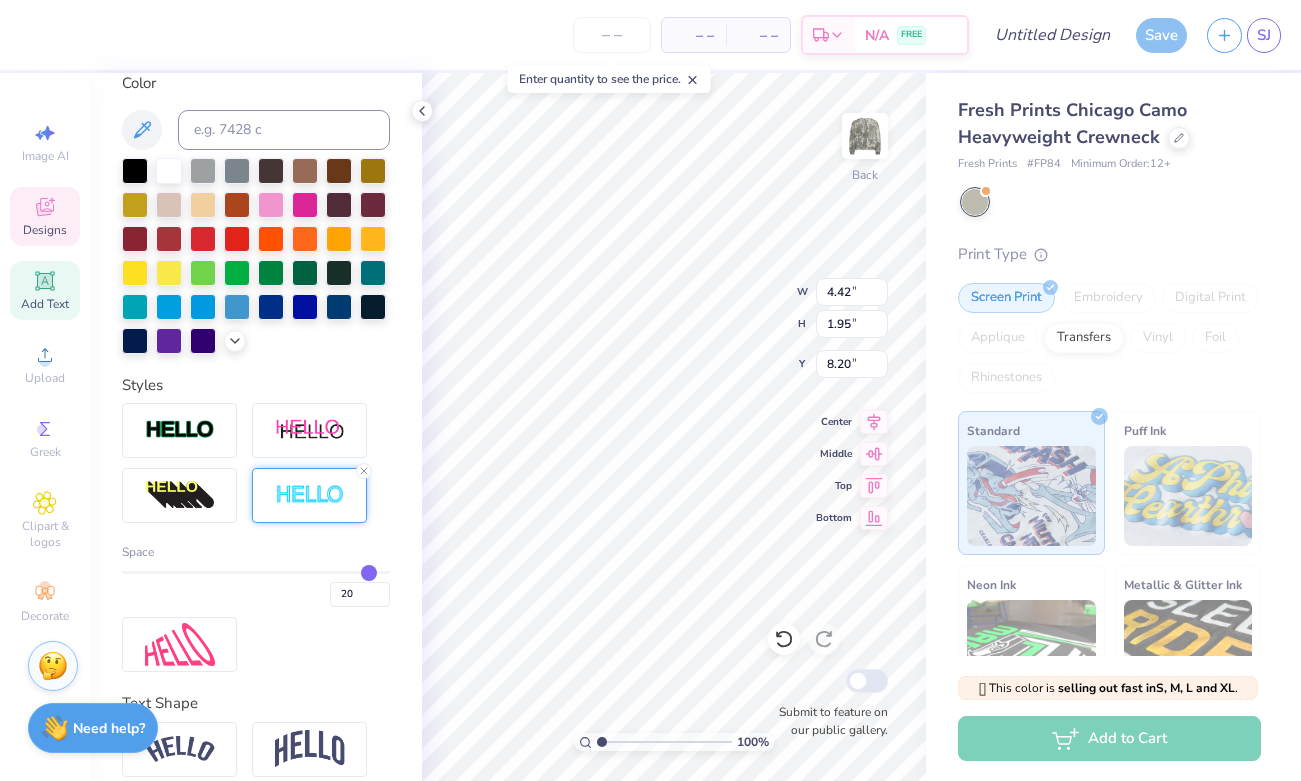type on "19" 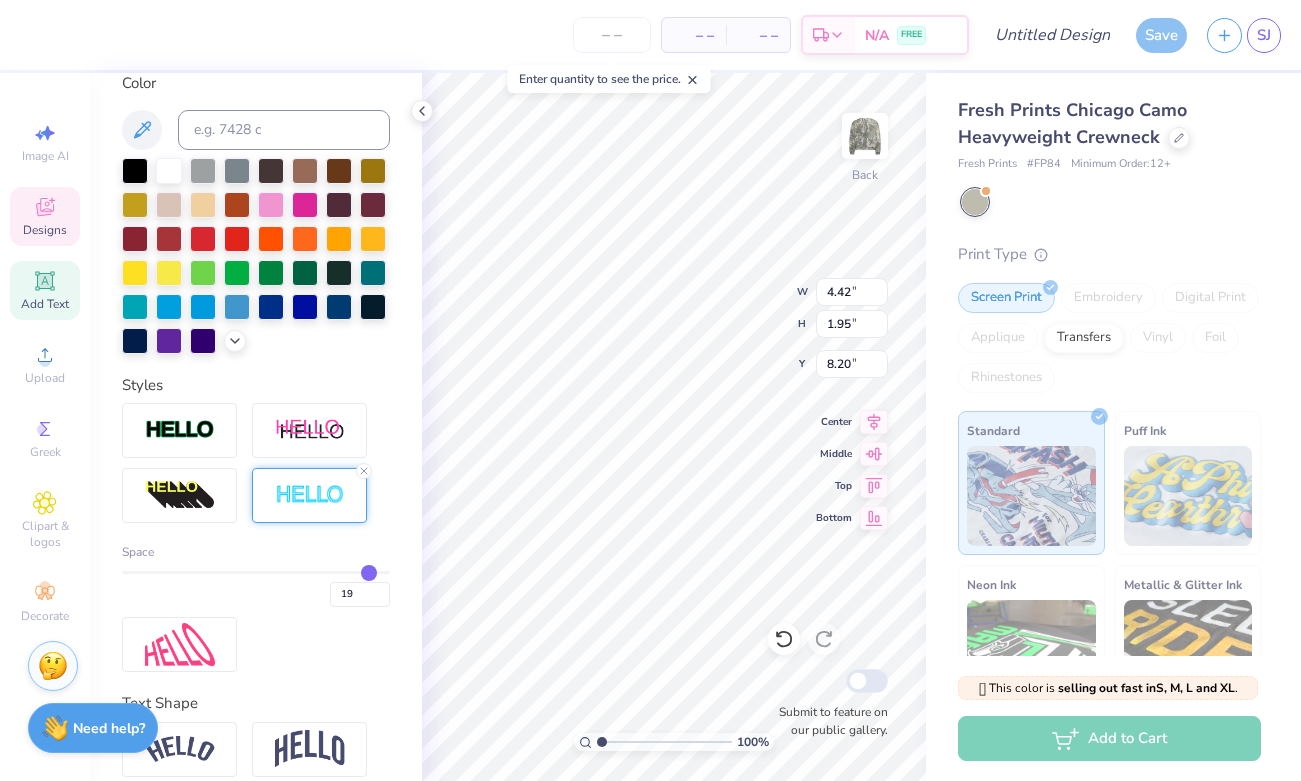 type on "18" 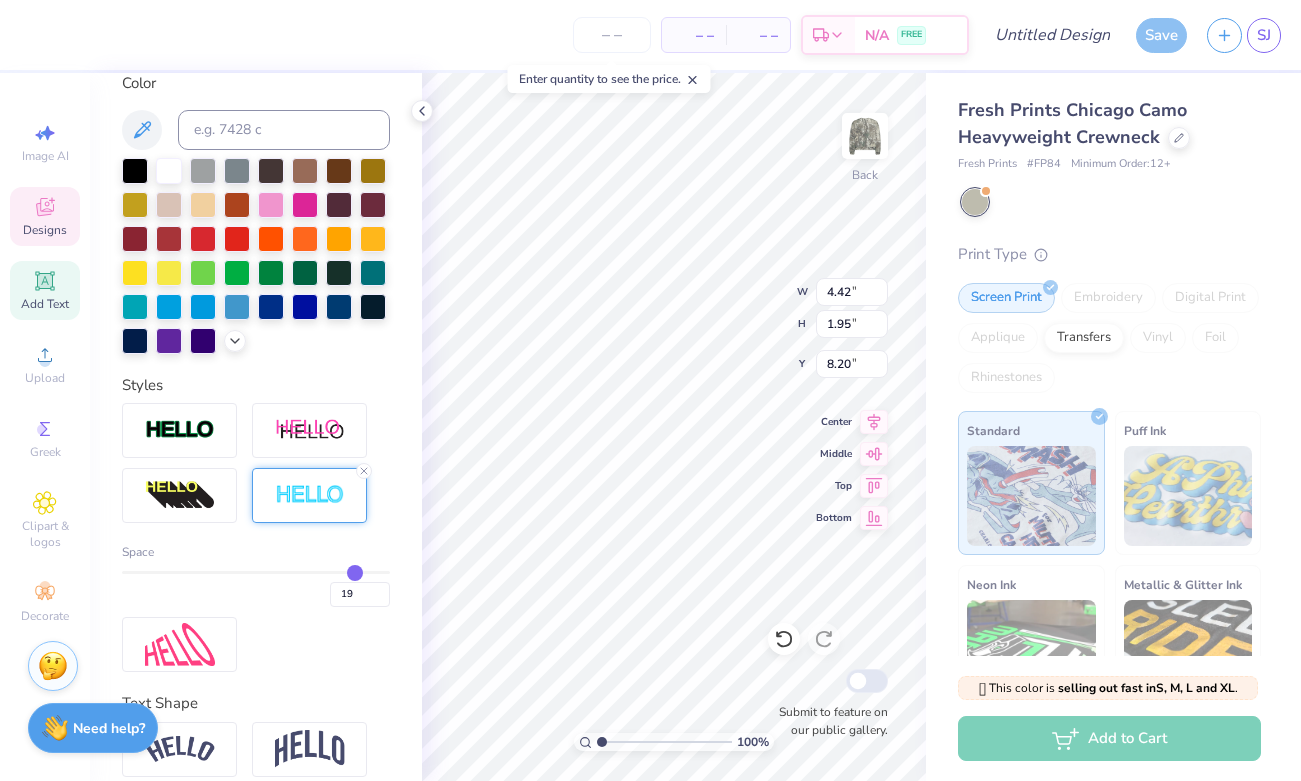 type on "18" 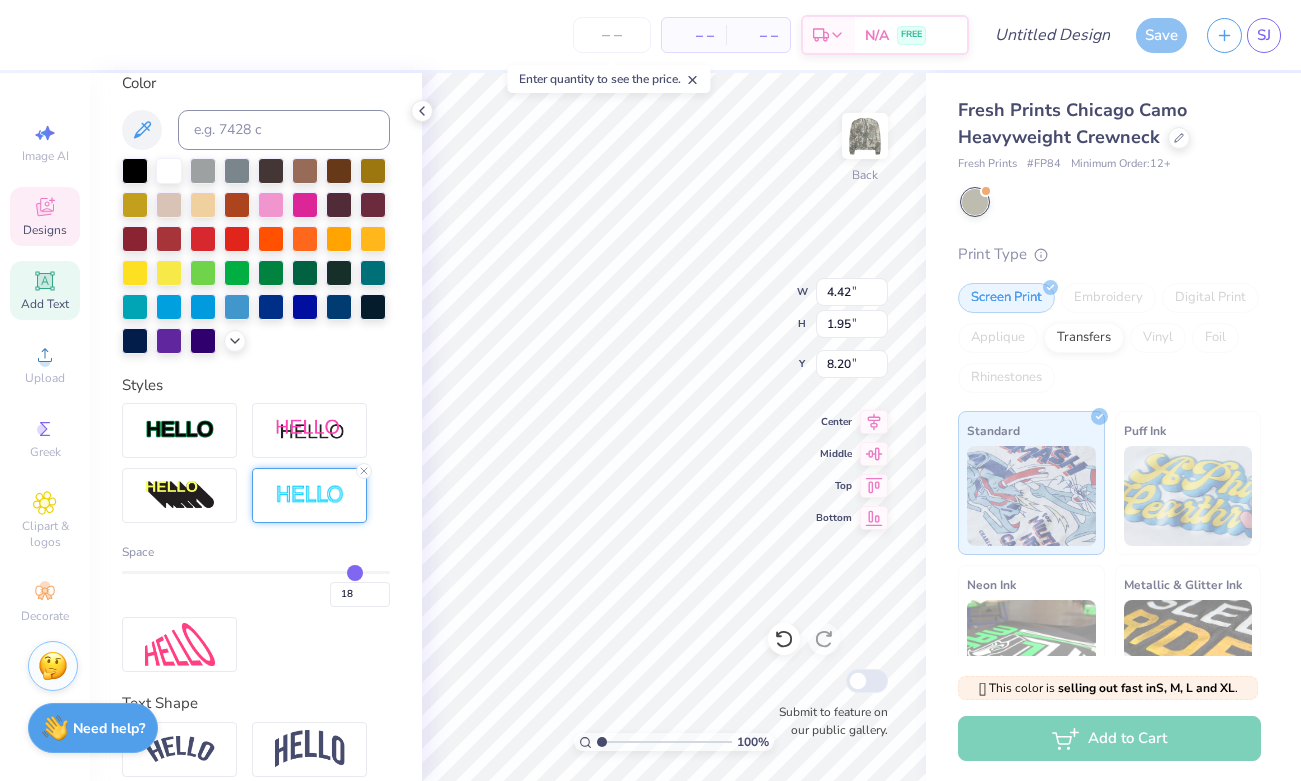 type on "17" 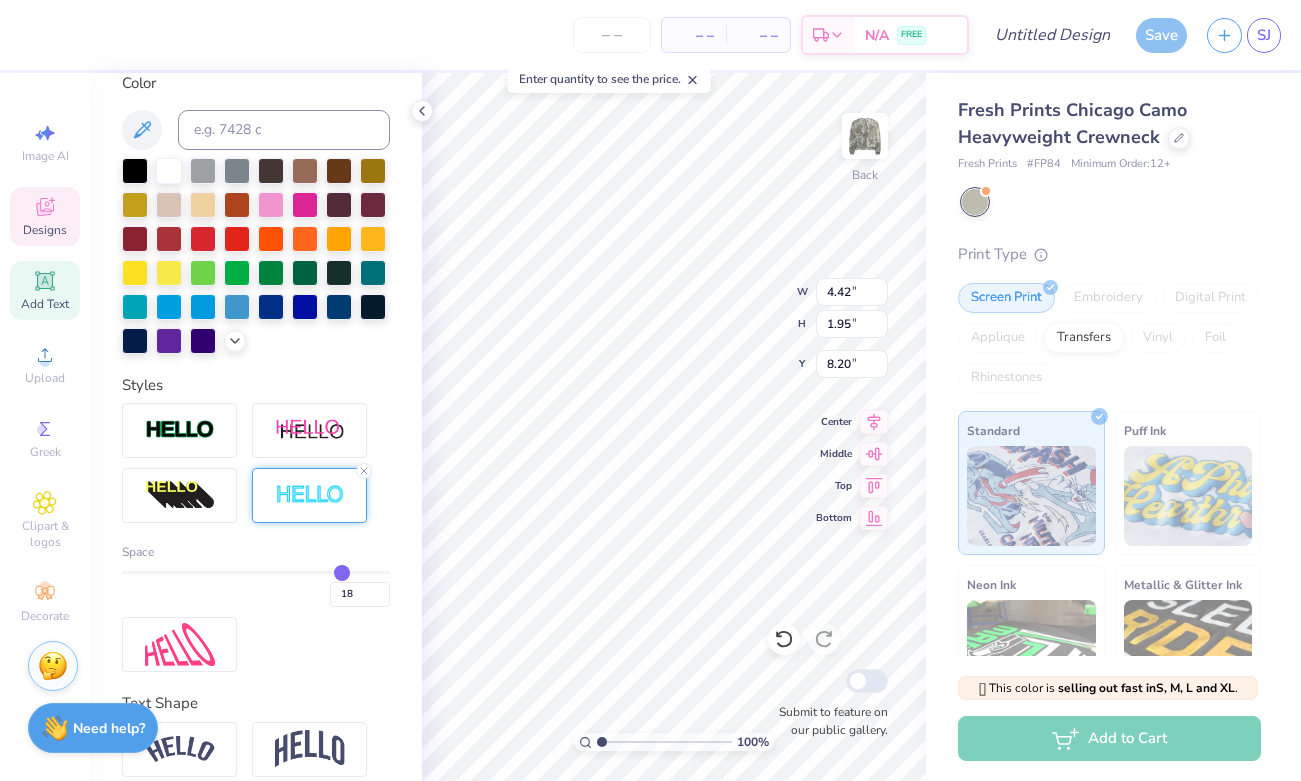 type on "17" 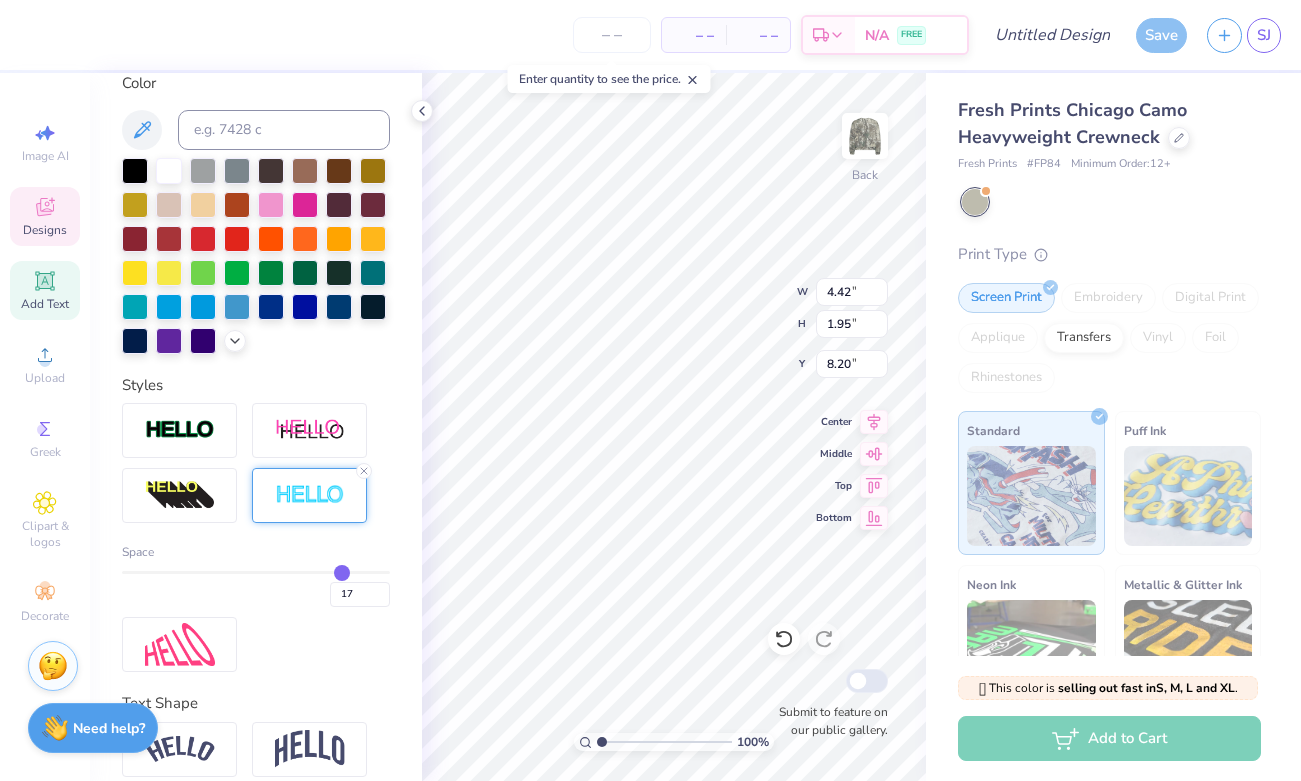 type on "16" 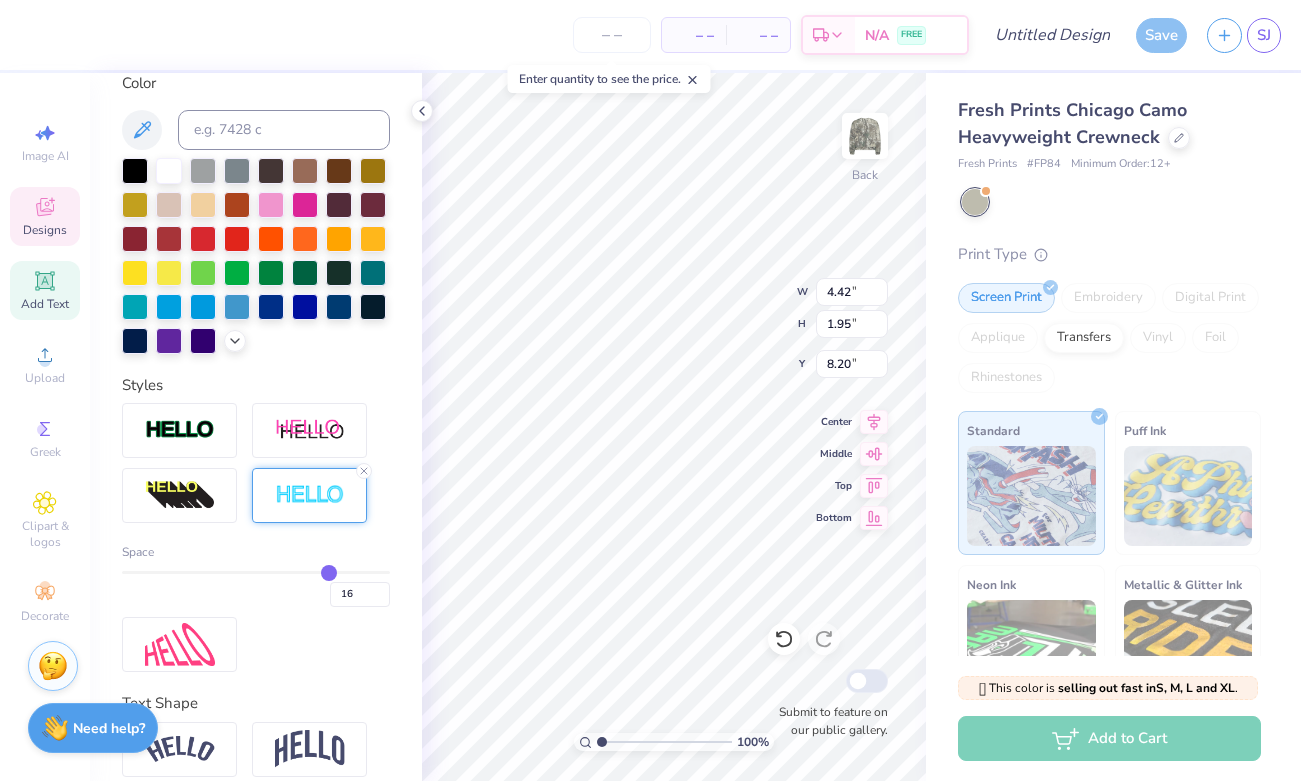 type on "15" 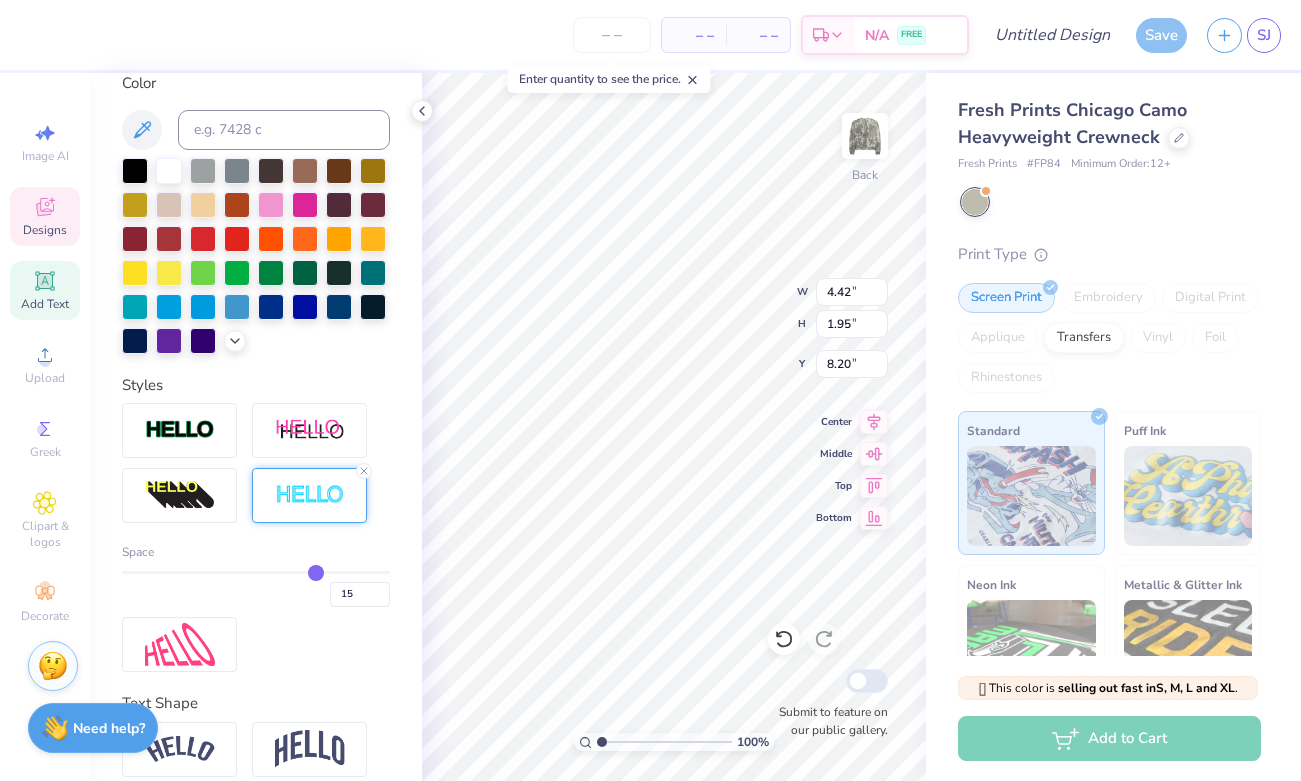 type on "14" 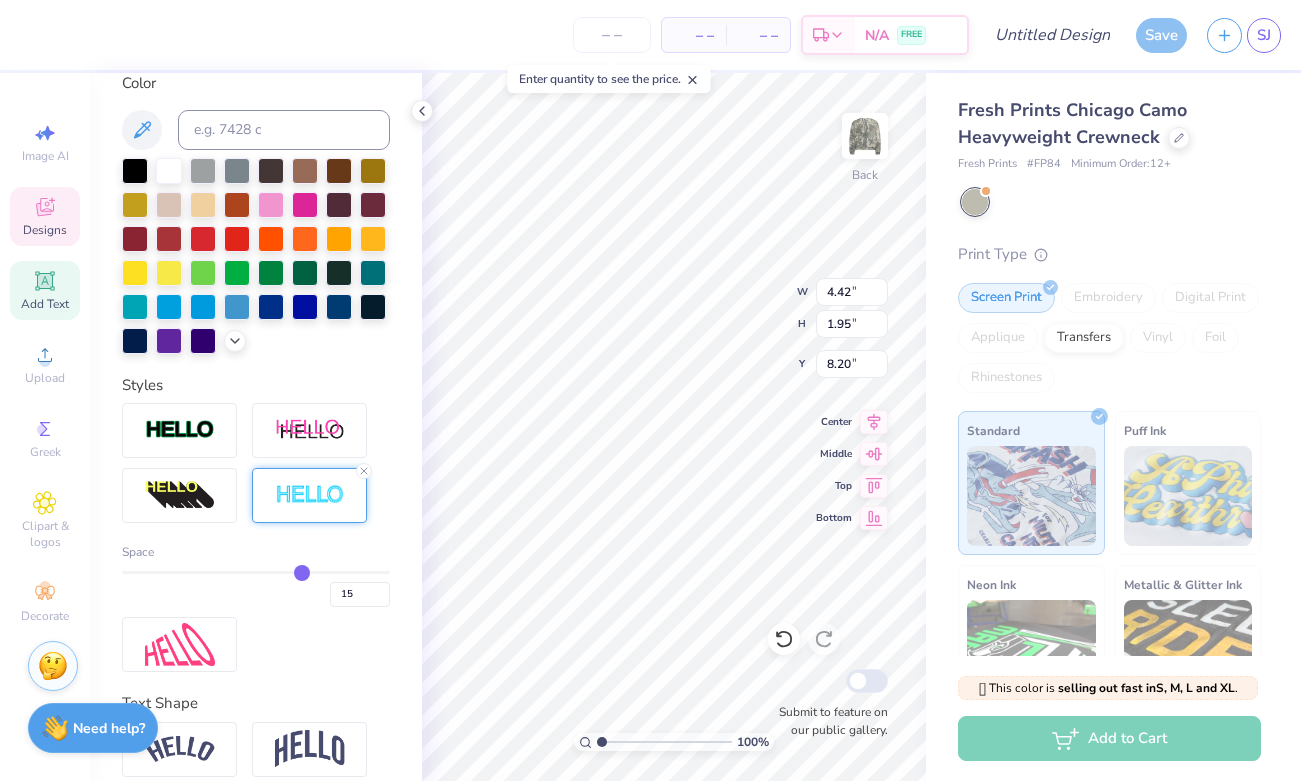 type on "14" 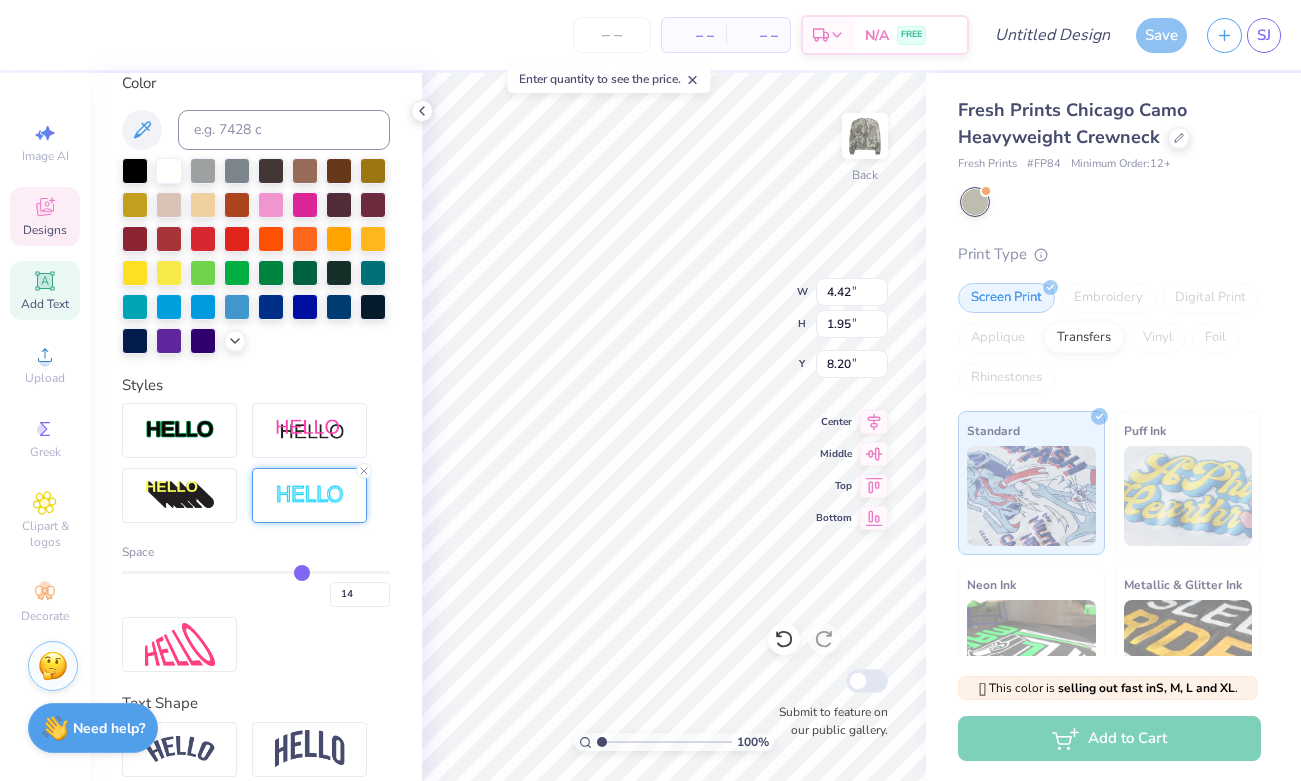 type on "13" 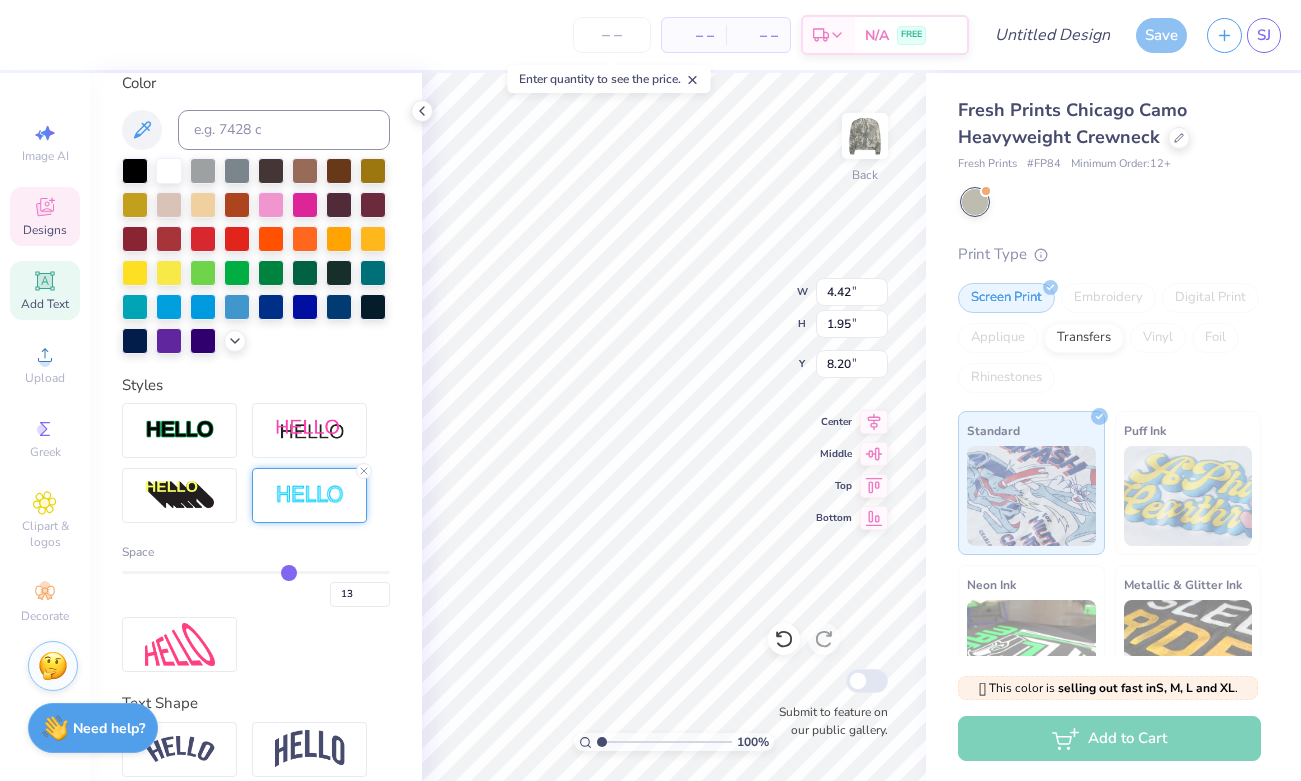type on "12" 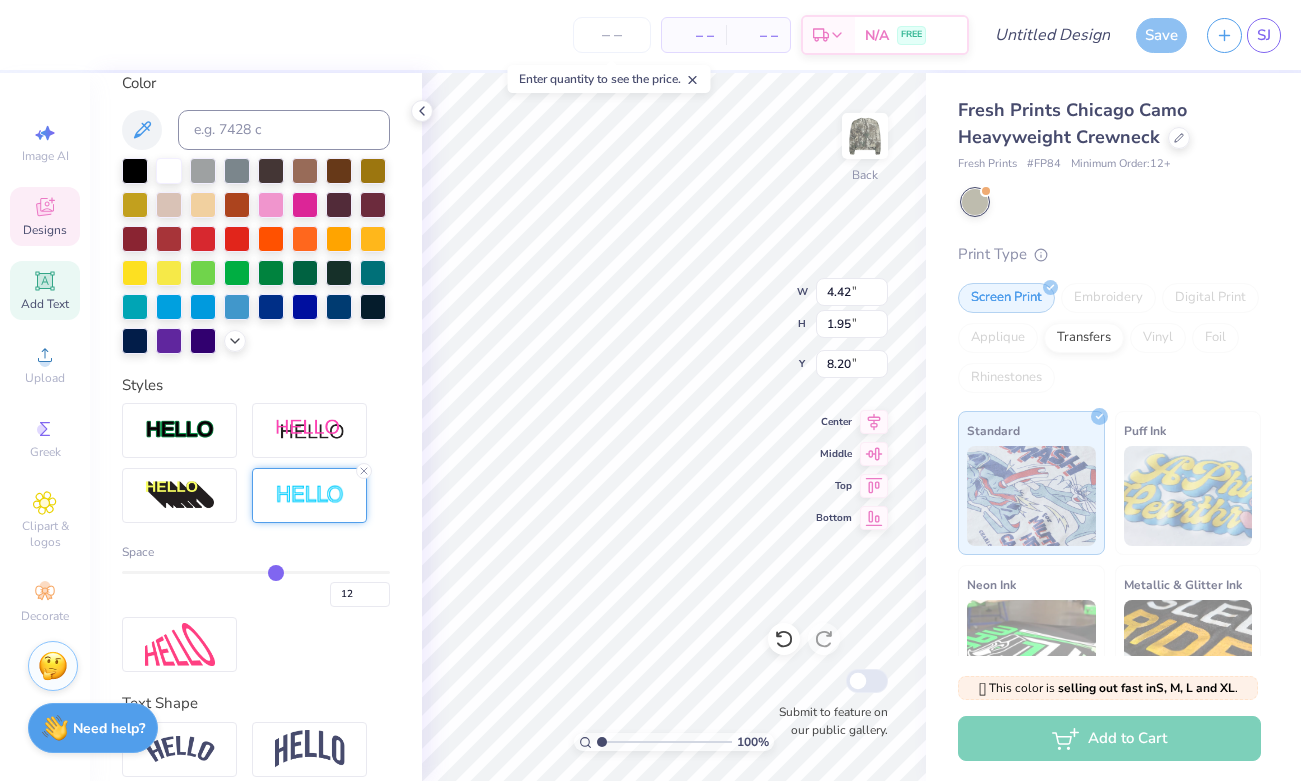 drag, startPoint x: 384, startPoint y: 569, endPoint x: 270, endPoint y: 561, distance: 114.28036 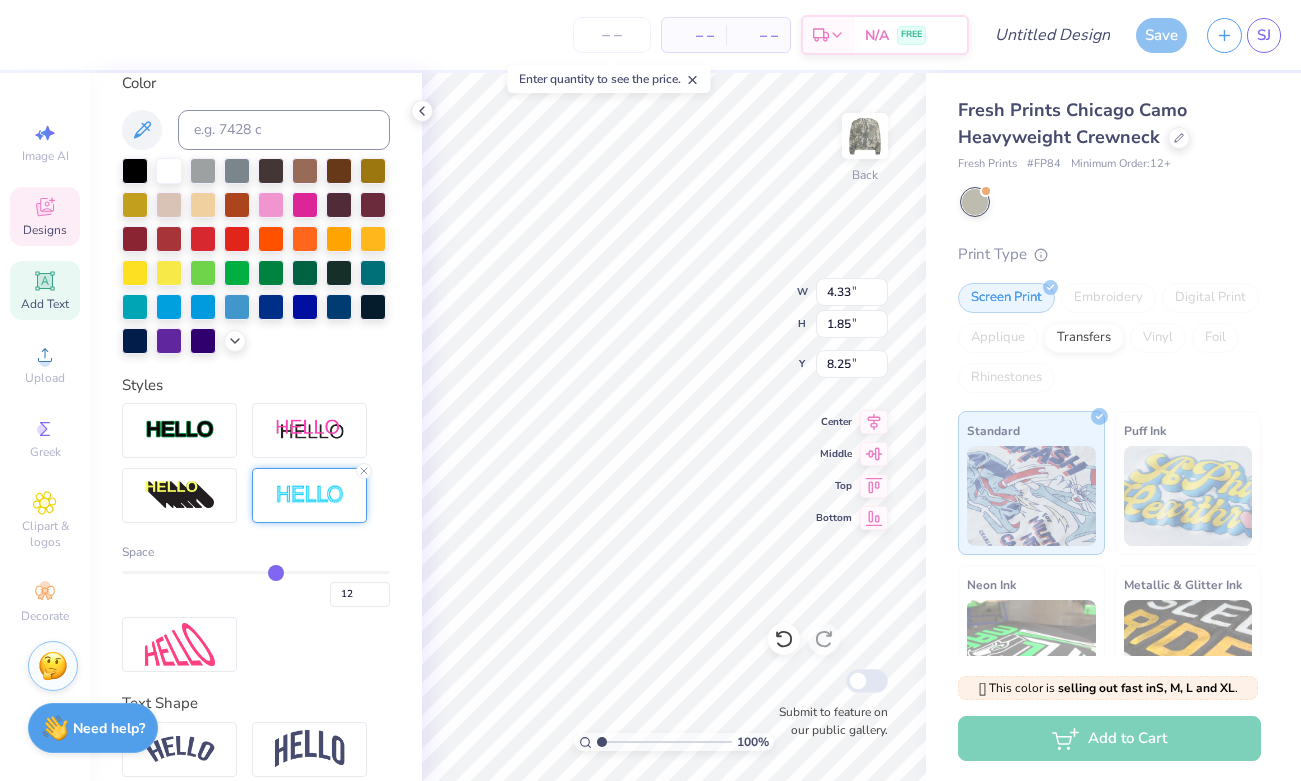 type on "11" 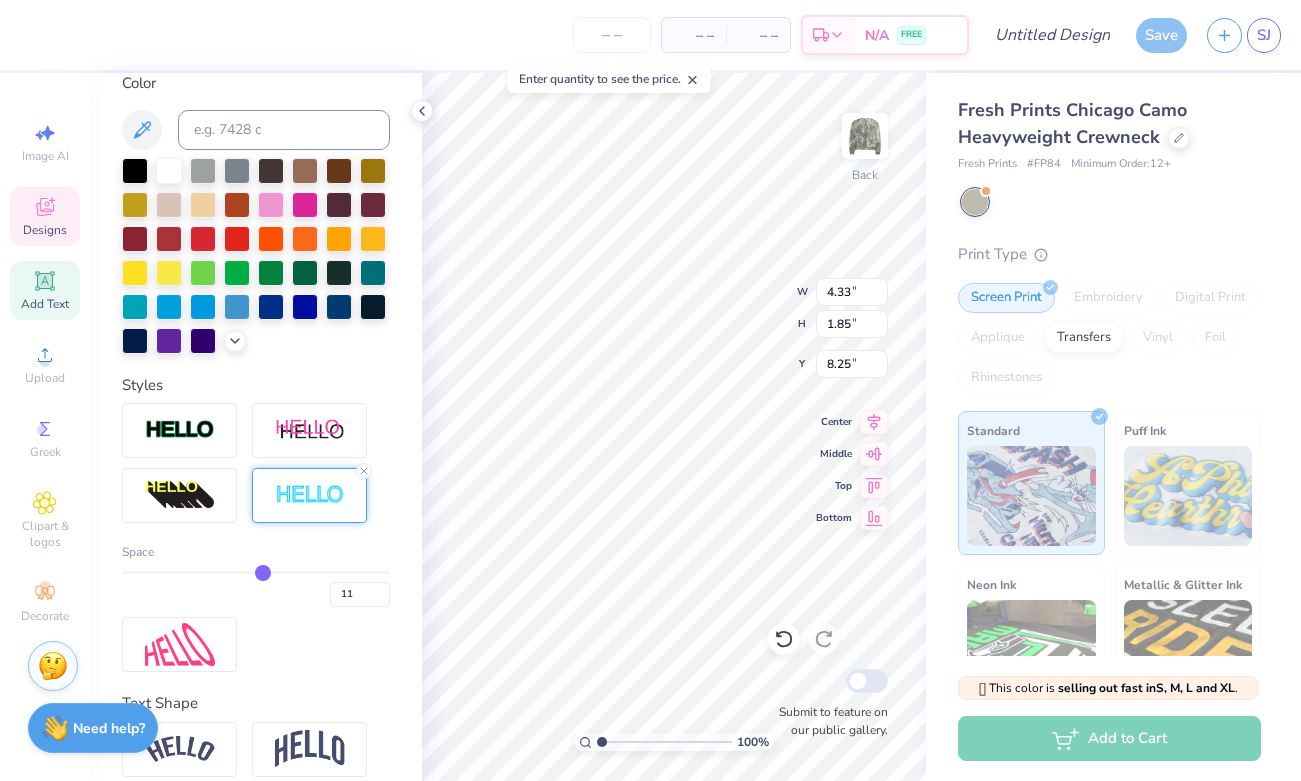 type on "10" 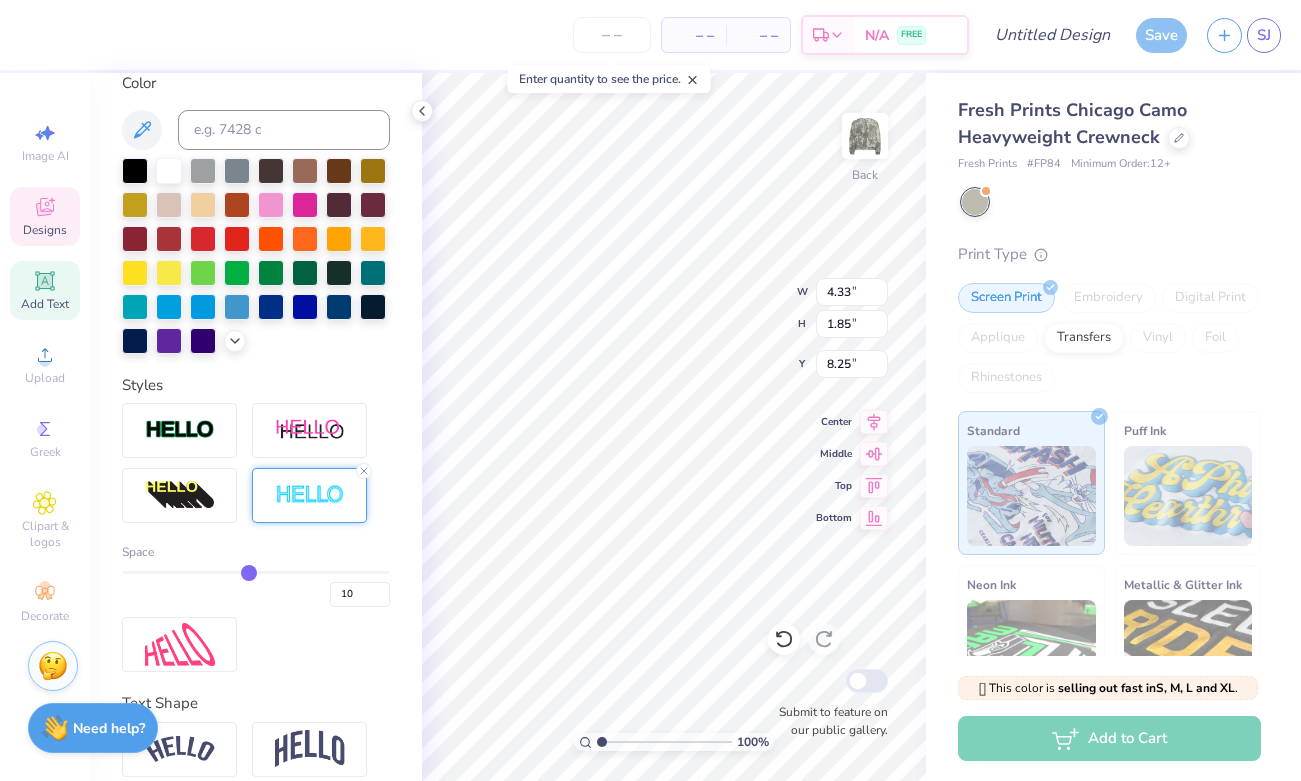 drag, startPoint x: 281, startPoint y: 573, endPoint x: 243, endPoint y: 571, distance: 38.052597 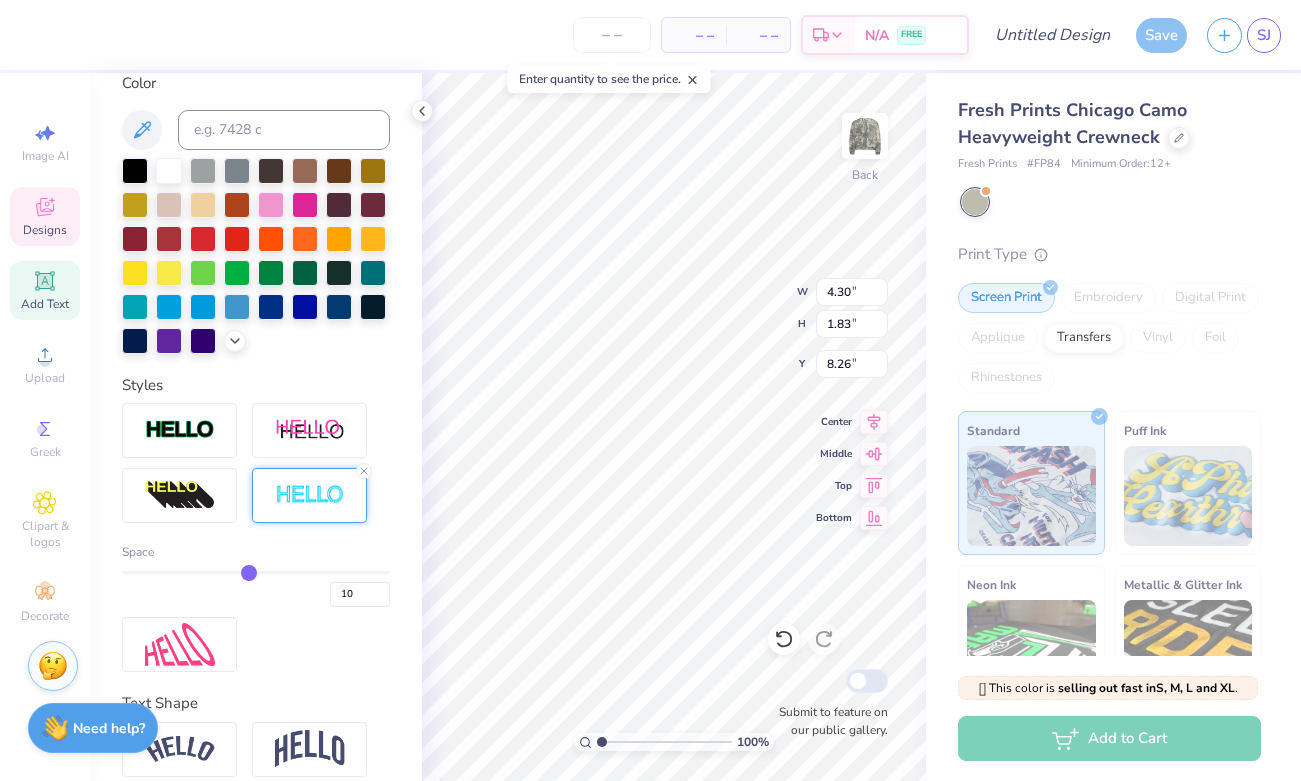 scroll, scrollTop: 0, scrollLeft: 0, axis: both 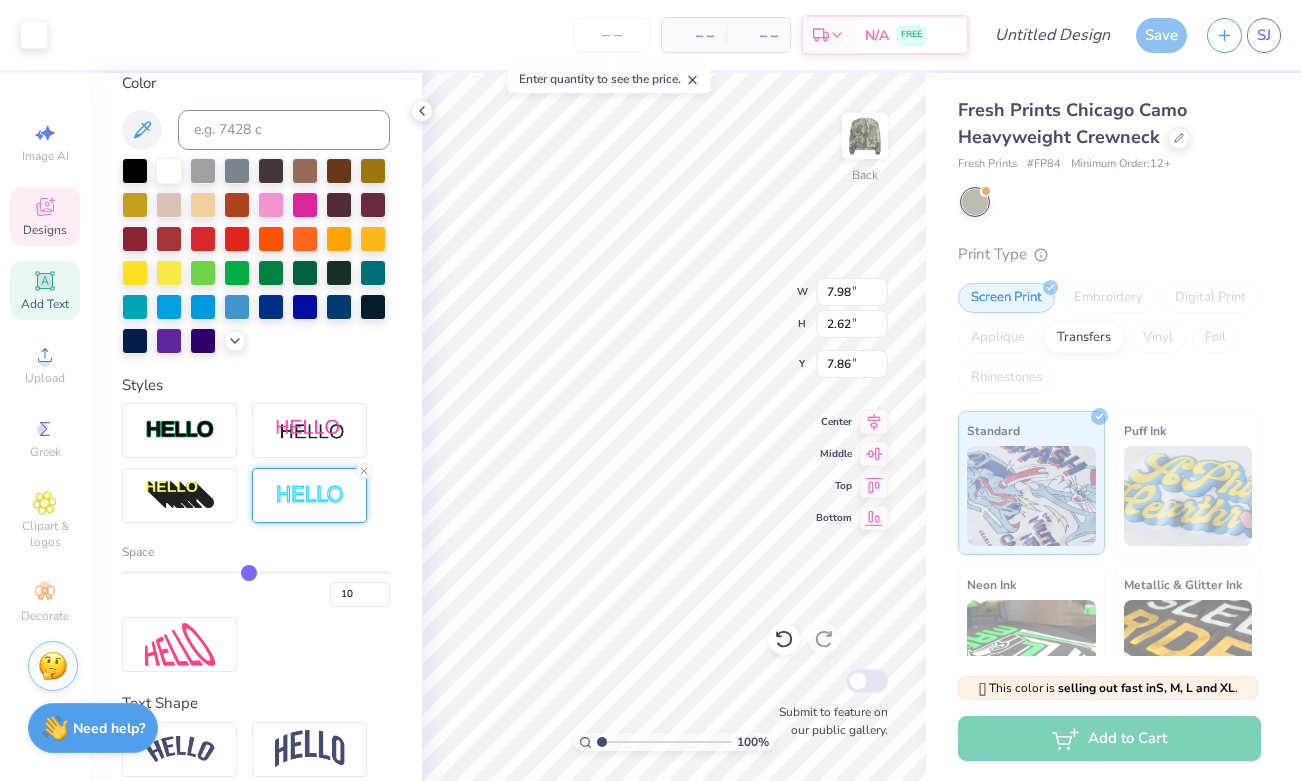 type on "7.98" 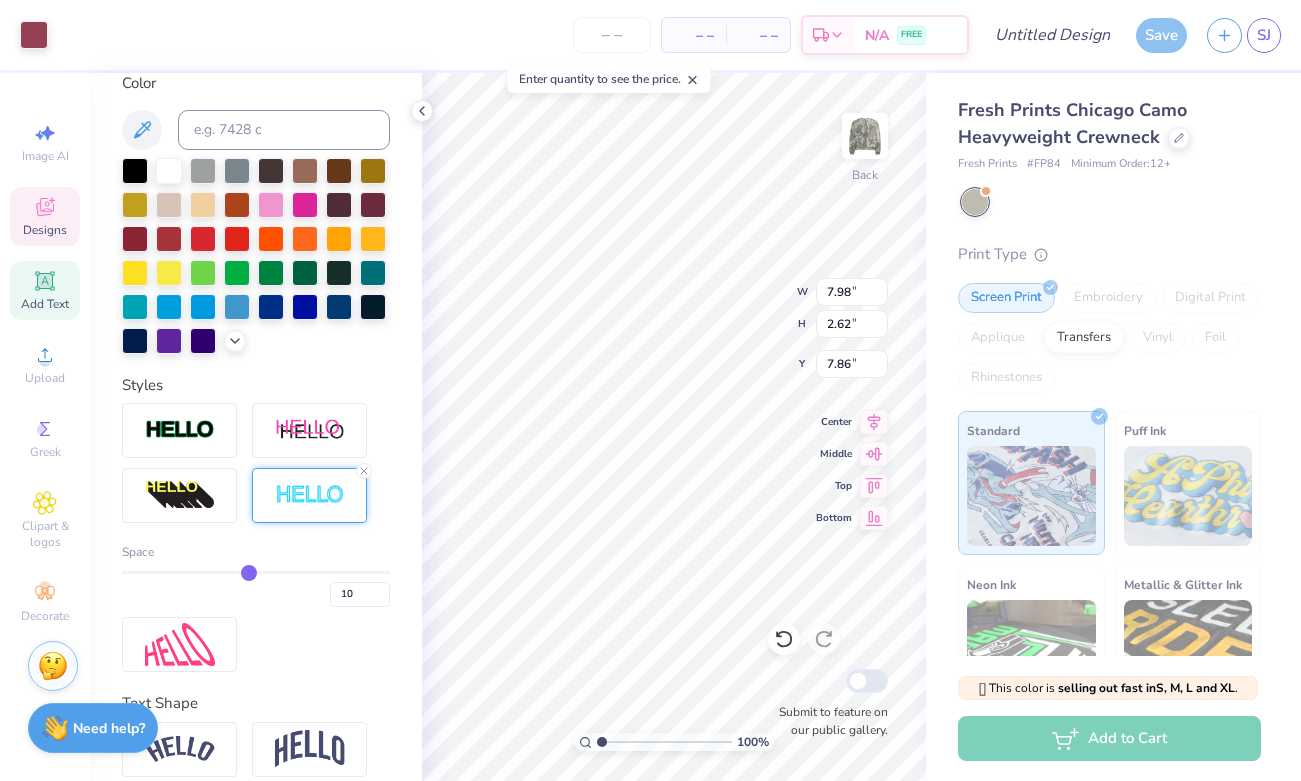 type on "4.30" 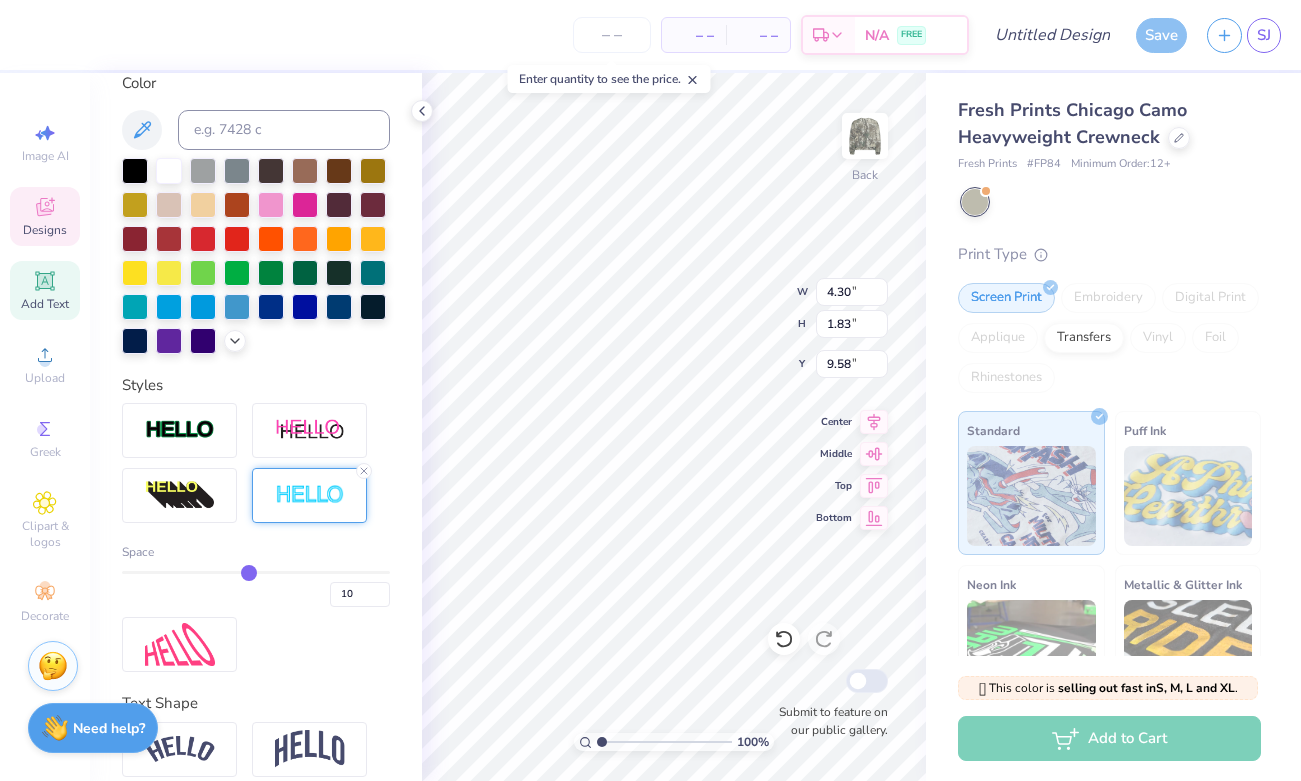 scroll, scrollTop: 0, scrollLeft: 0, axis: both 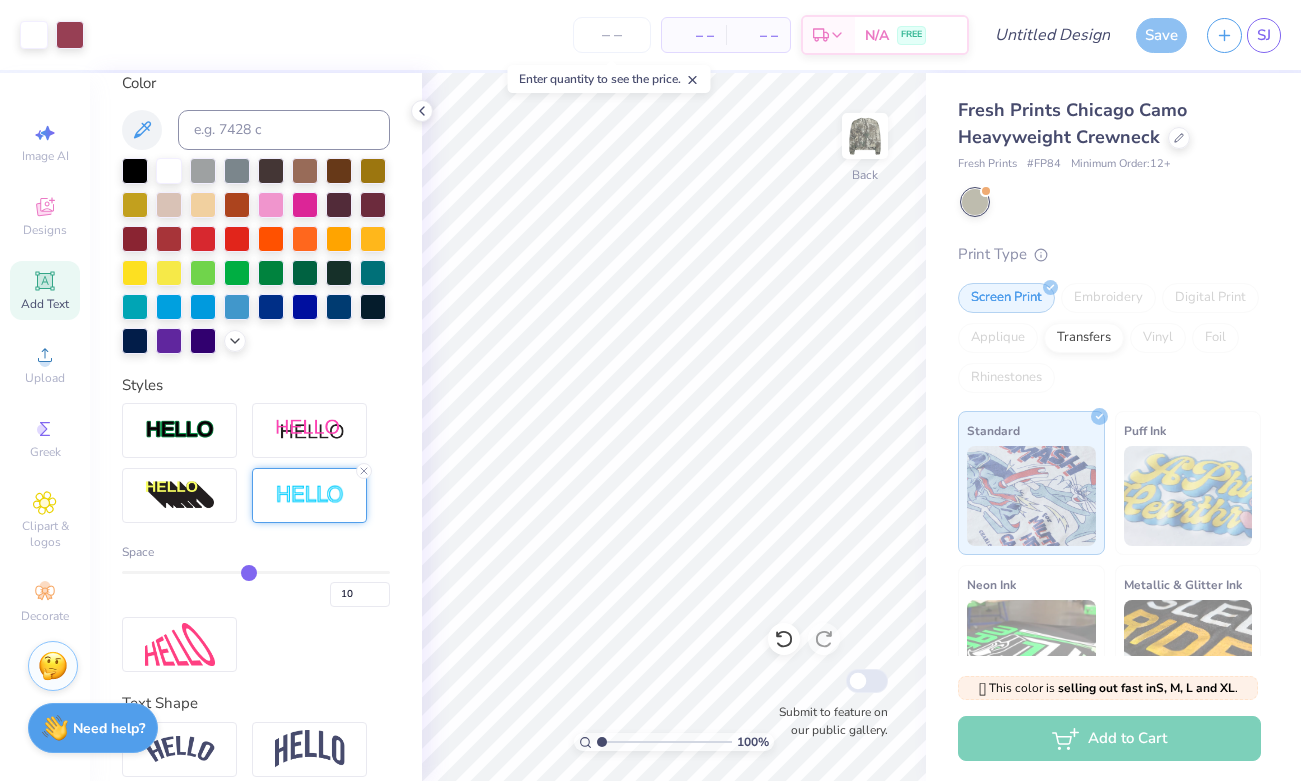 click on "– – Per Item – – Total Est.  Delivery N/A FREE" at bounding box center (531, 35) 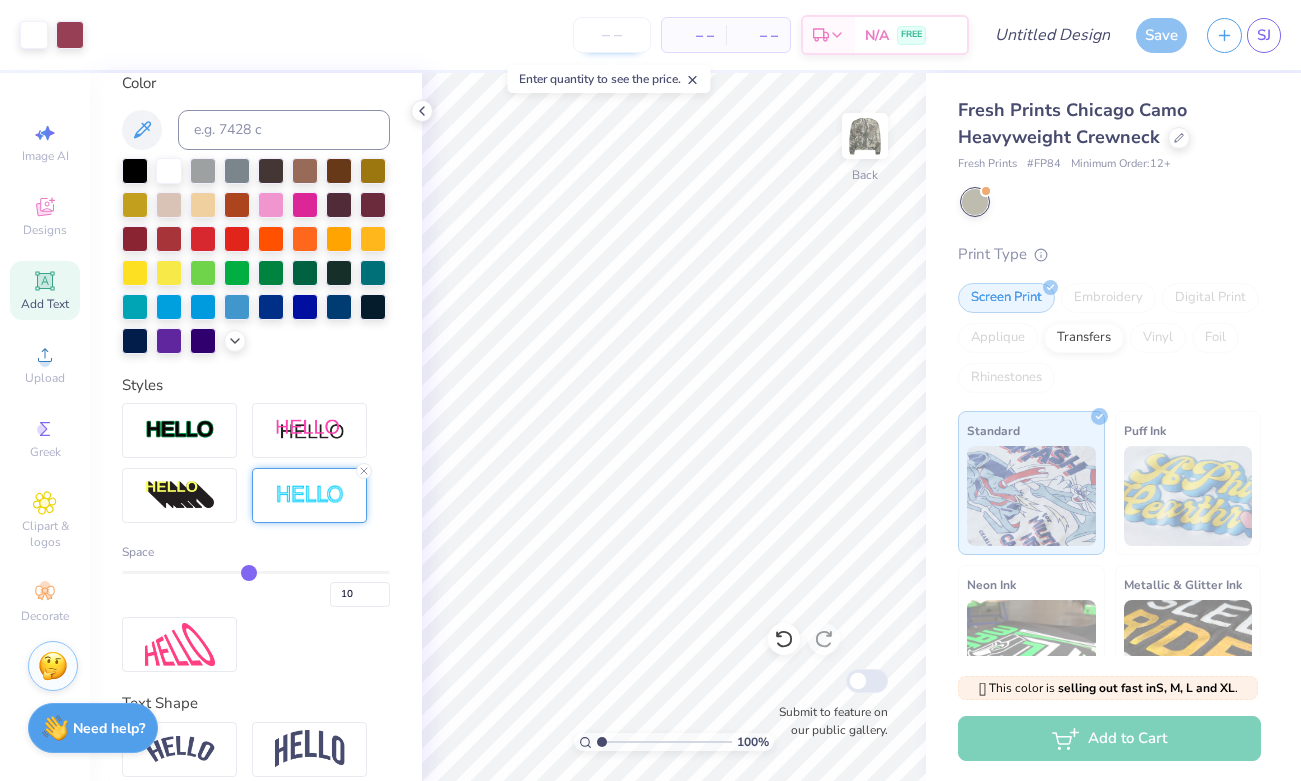 click at bounding box center (612, 35) 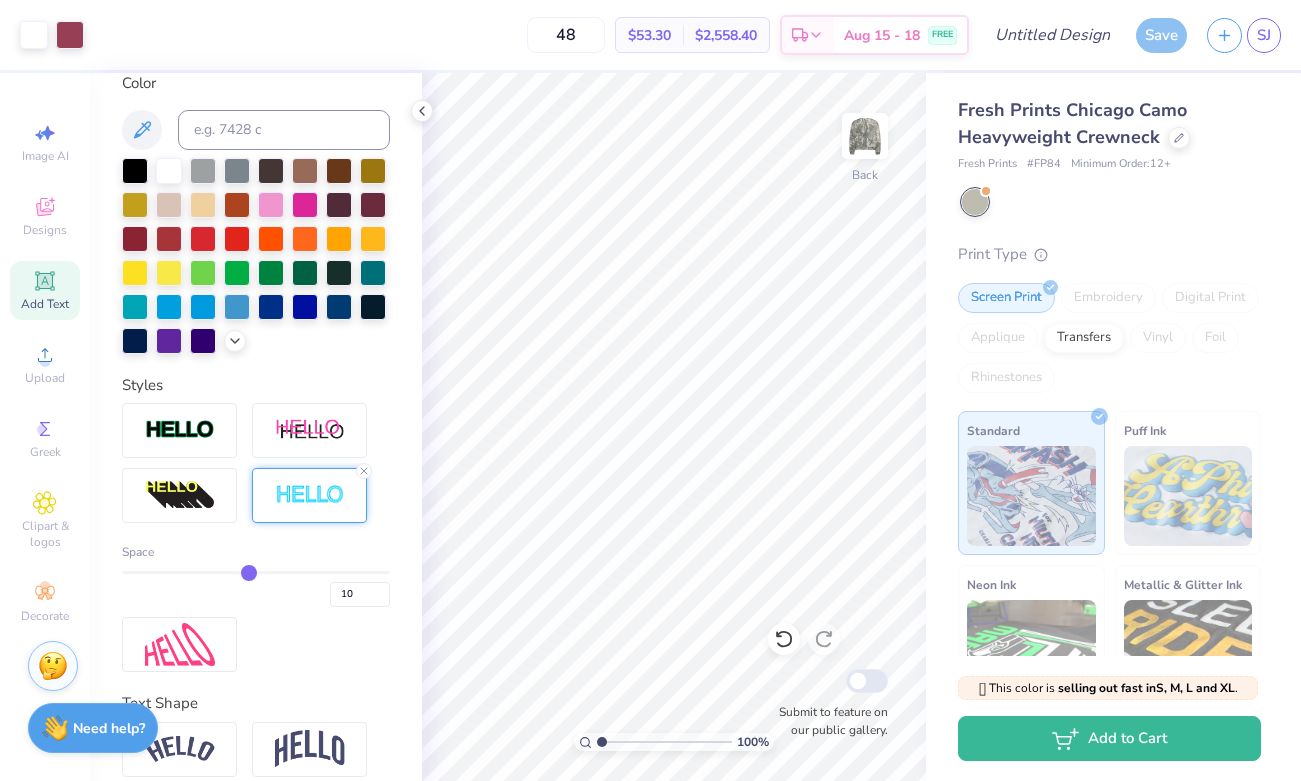 type on "48" 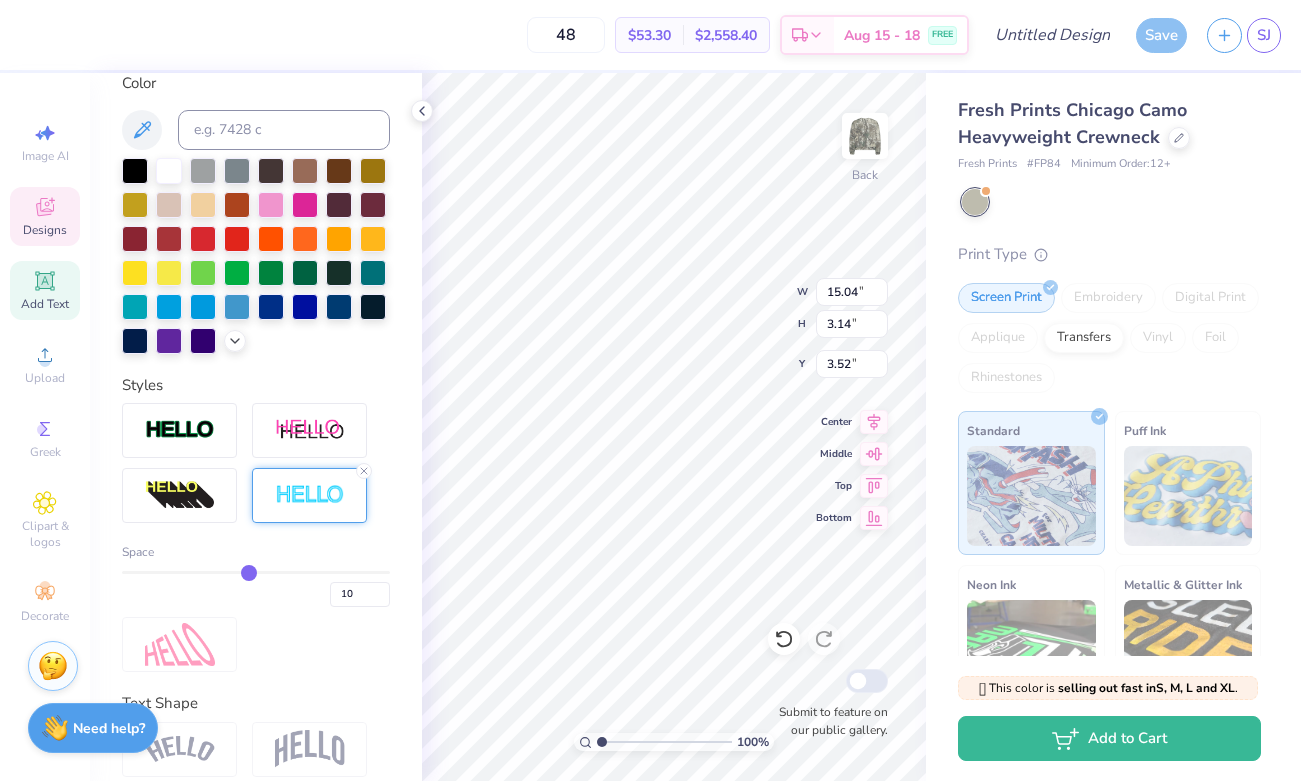 type on "15.04" 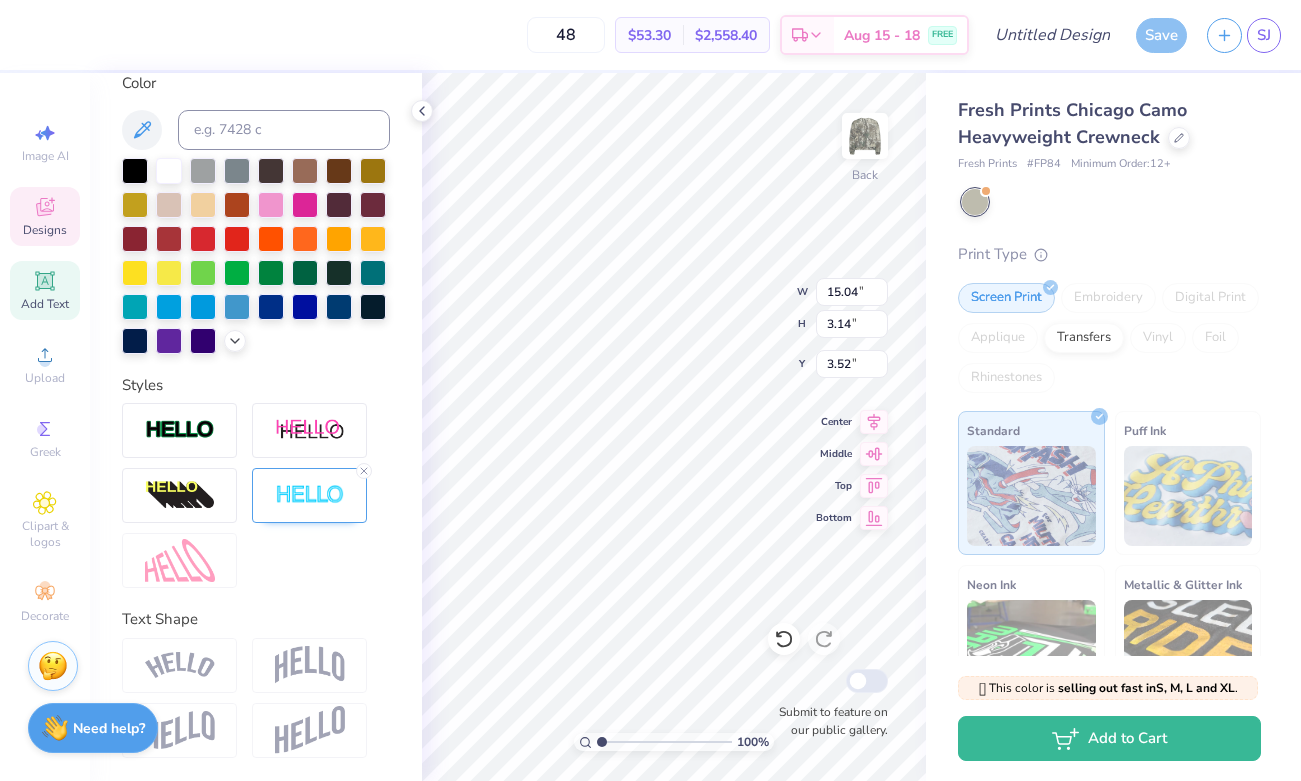 type on "7.98" 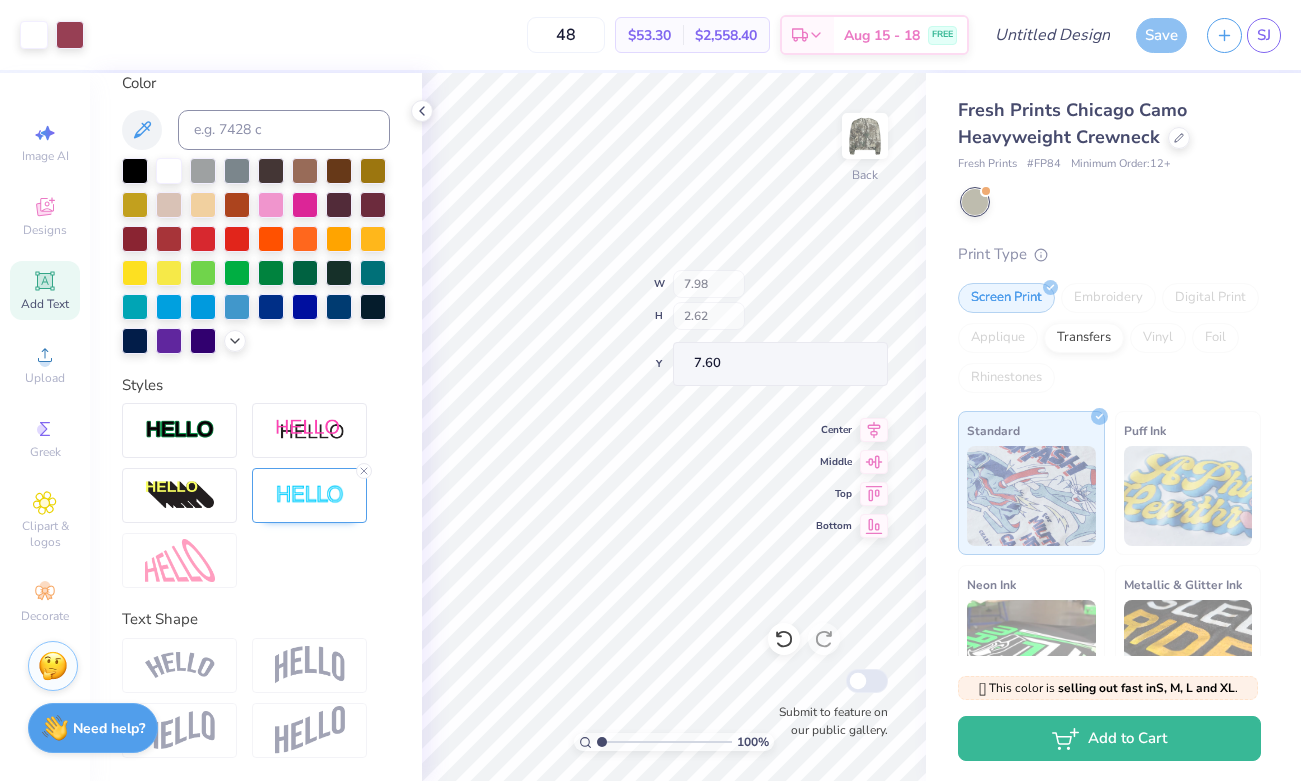 type on "9.44" 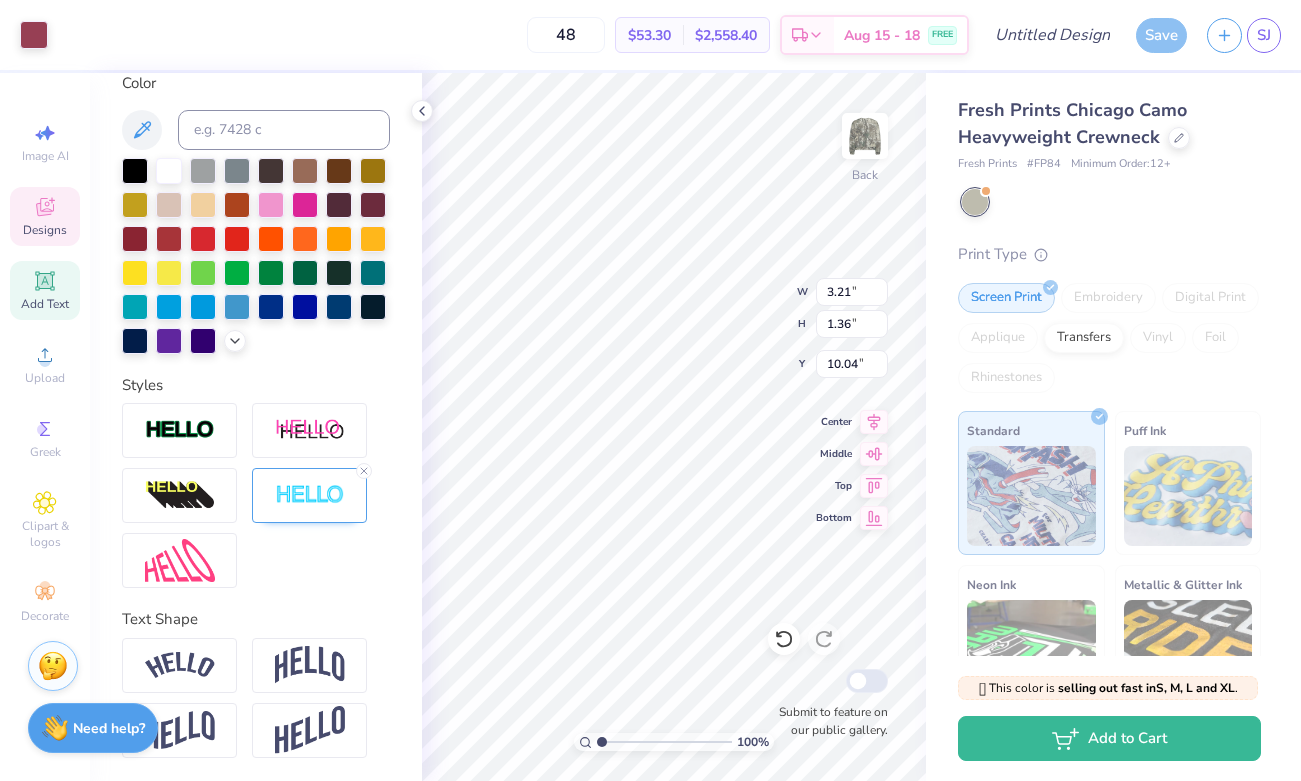 type on "10.07" 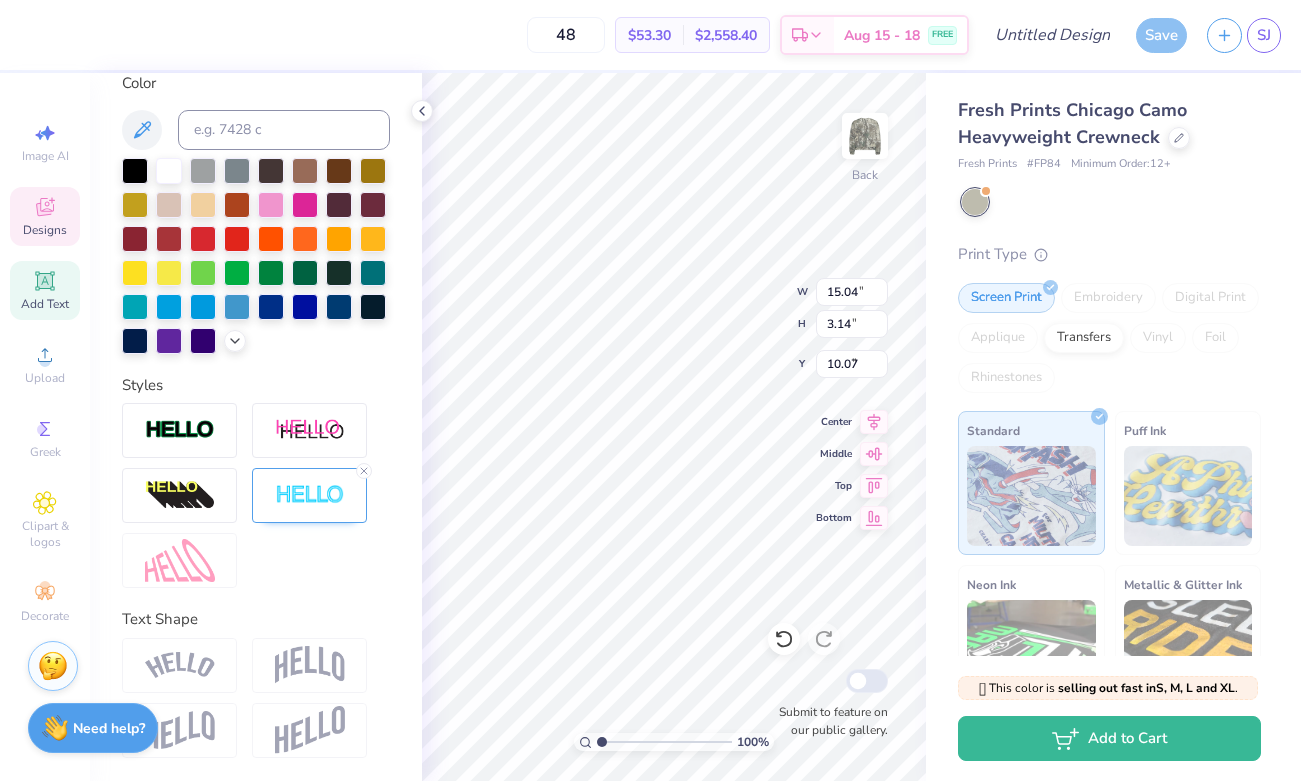type on "15.04" 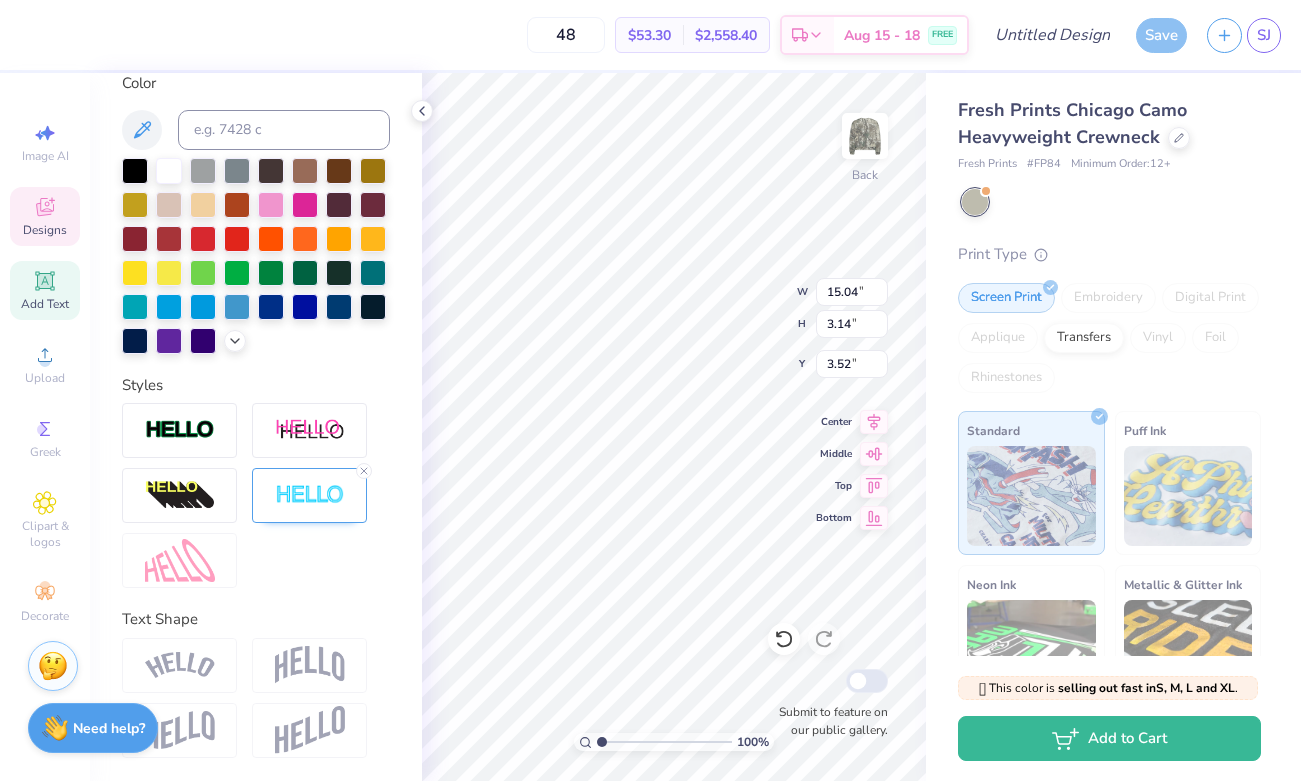 type on "3.40" 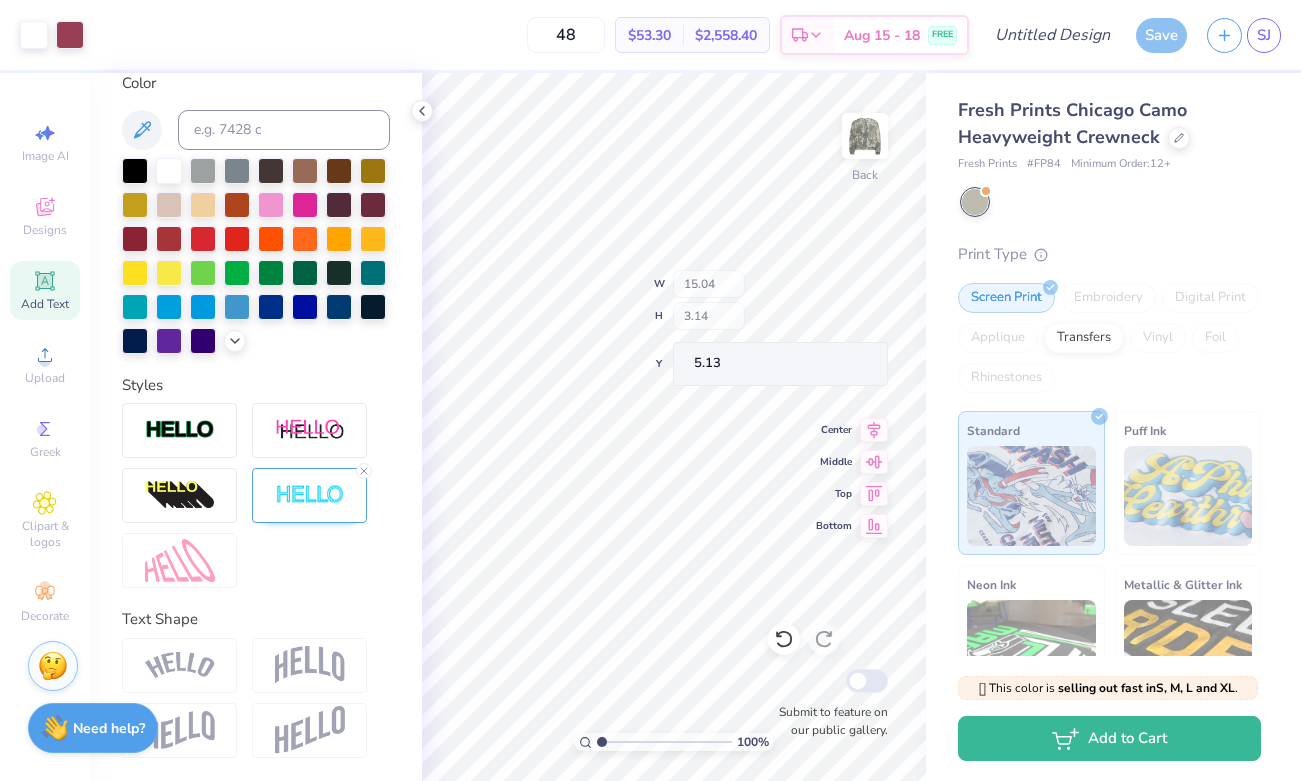type on "5.13" 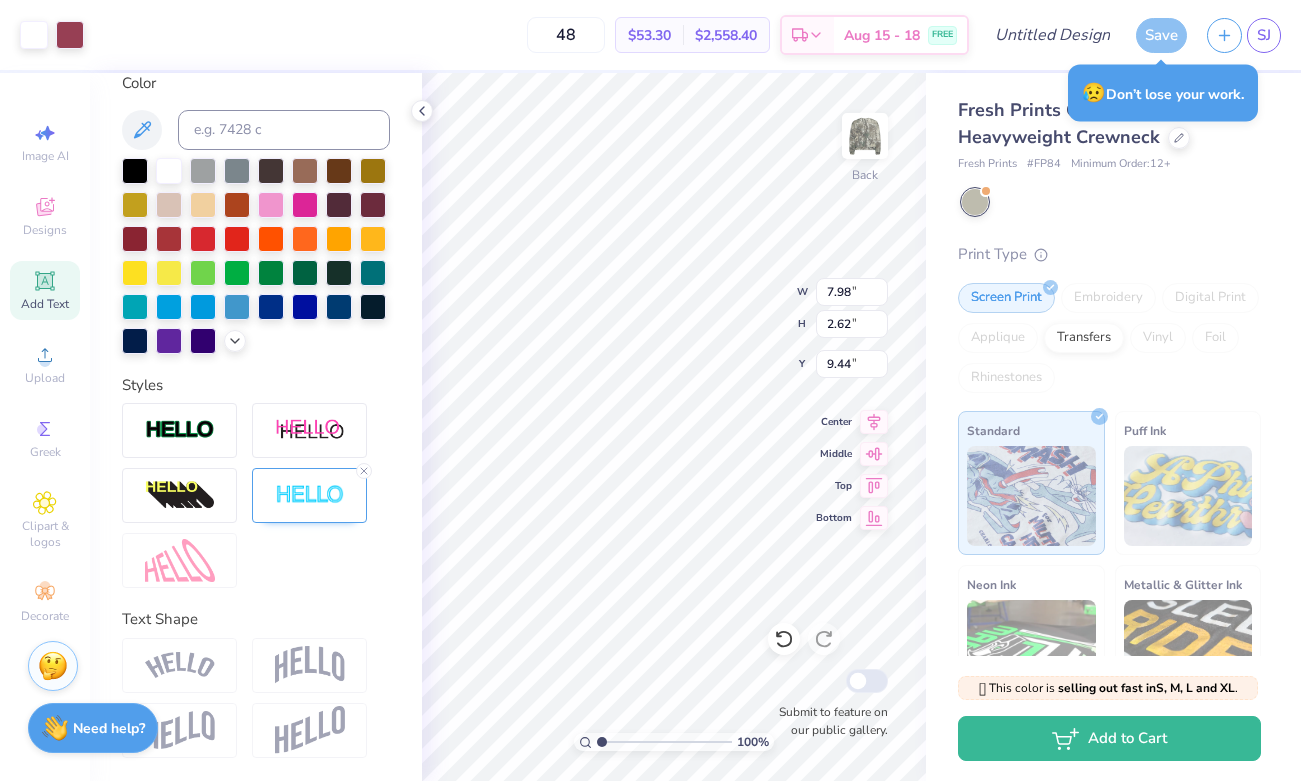 type on "9.06" 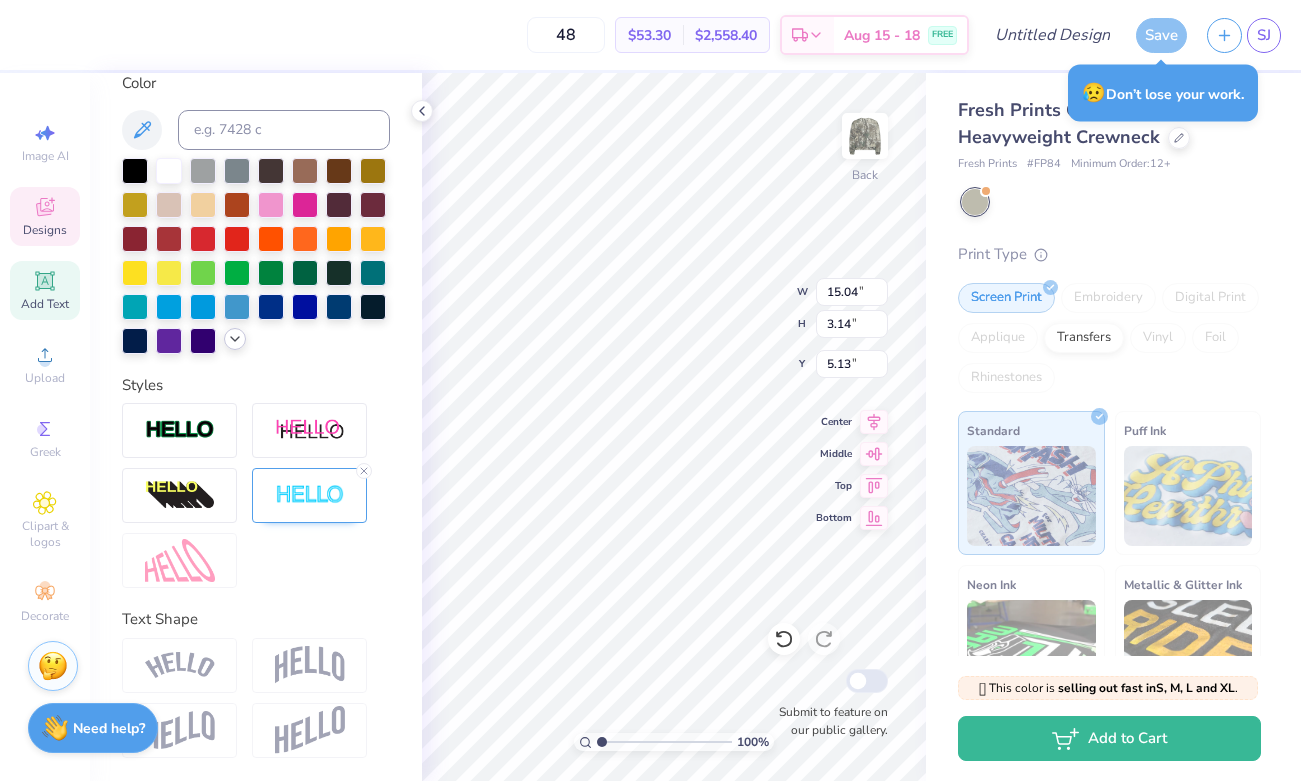 click 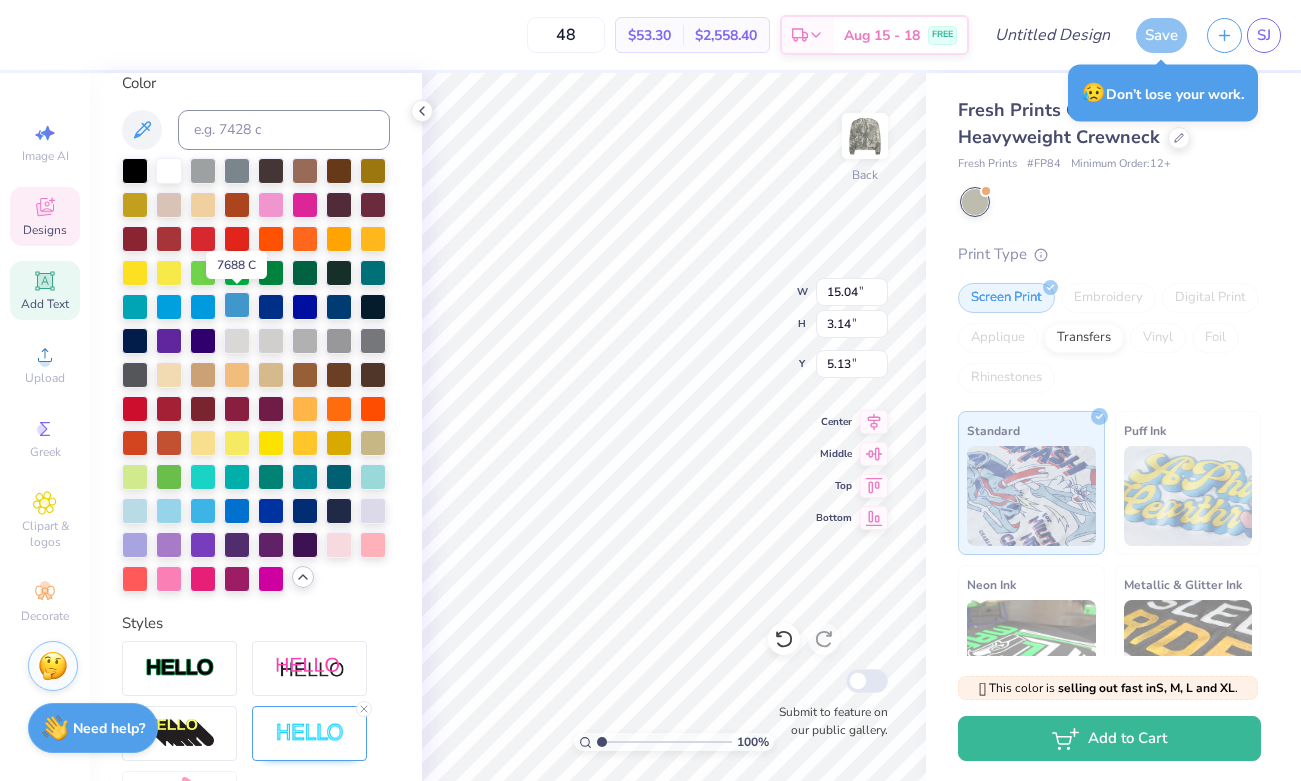 click at bounding box center (237, 305) 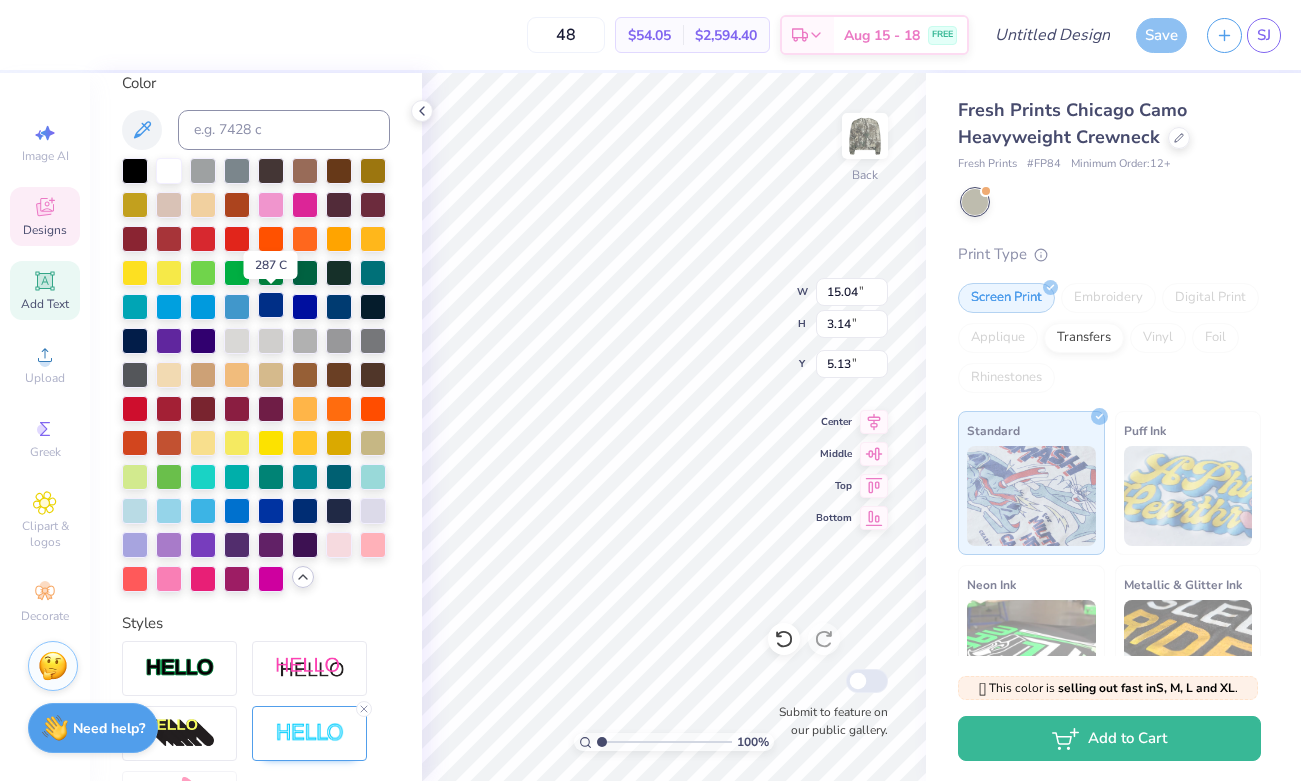 click at bounding box center (271, 305) 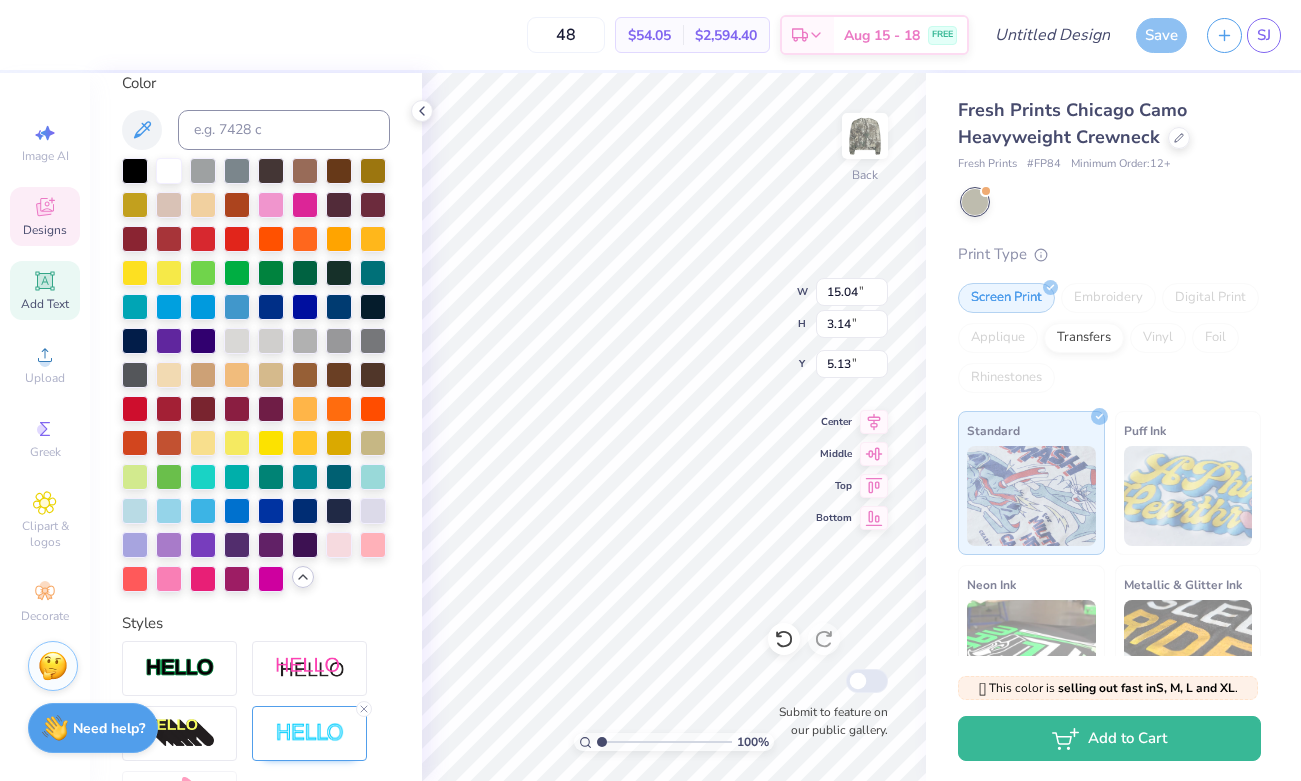 type on "7.98" 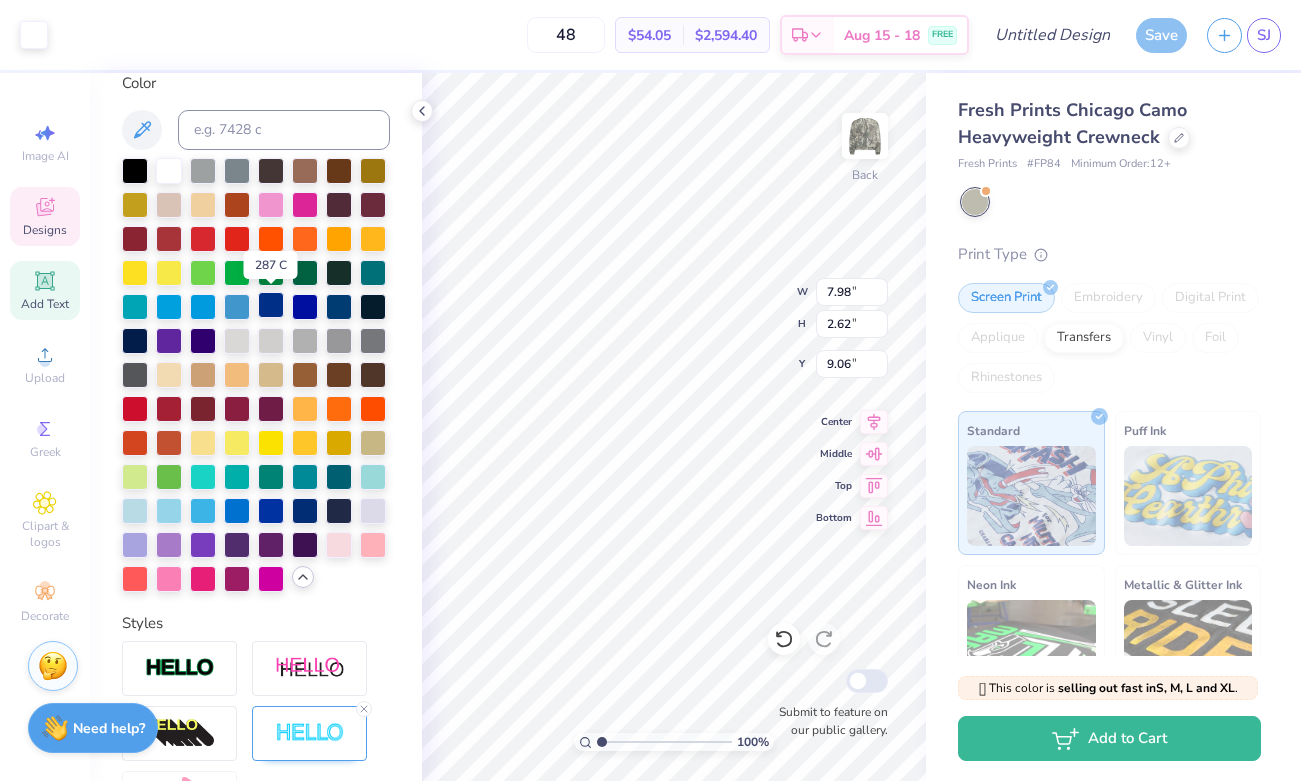 click at bounding box center [271, 305] 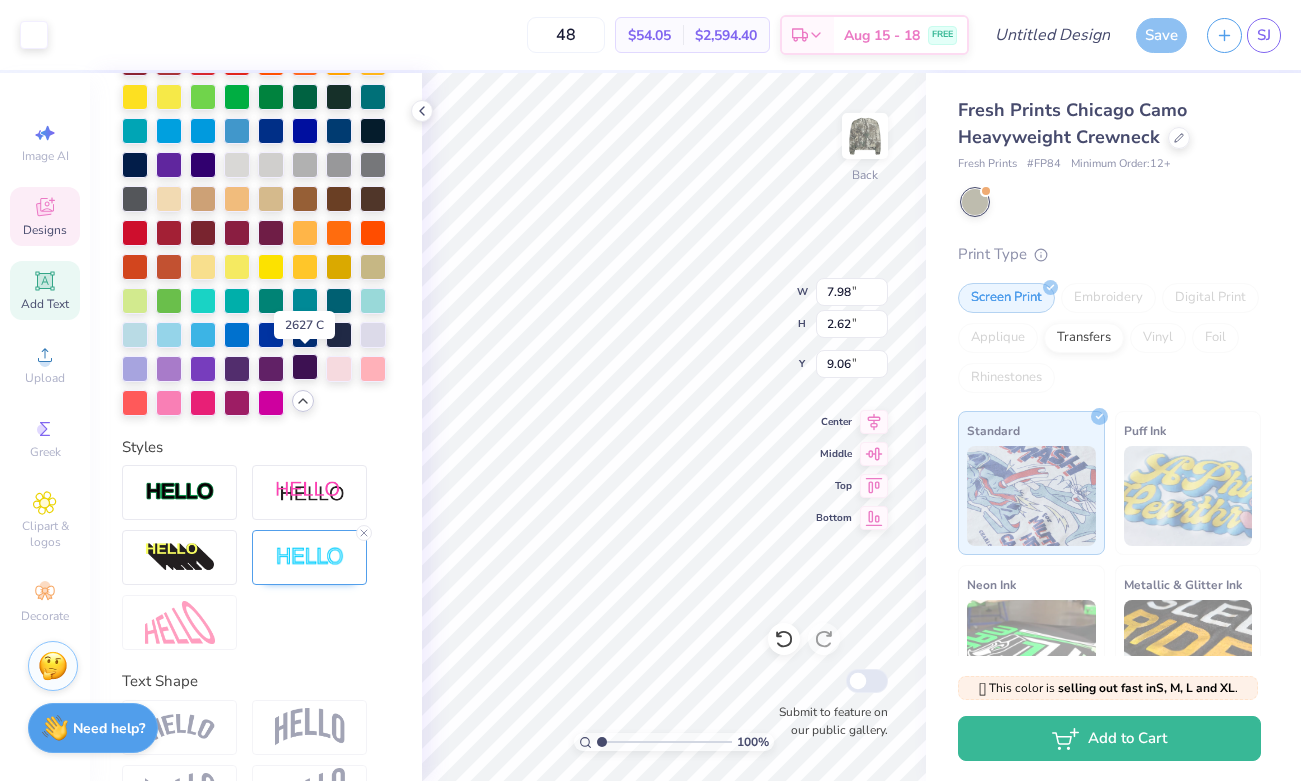 scroll, scrollTop: 555, scrollLeft: 0, axis: vertical 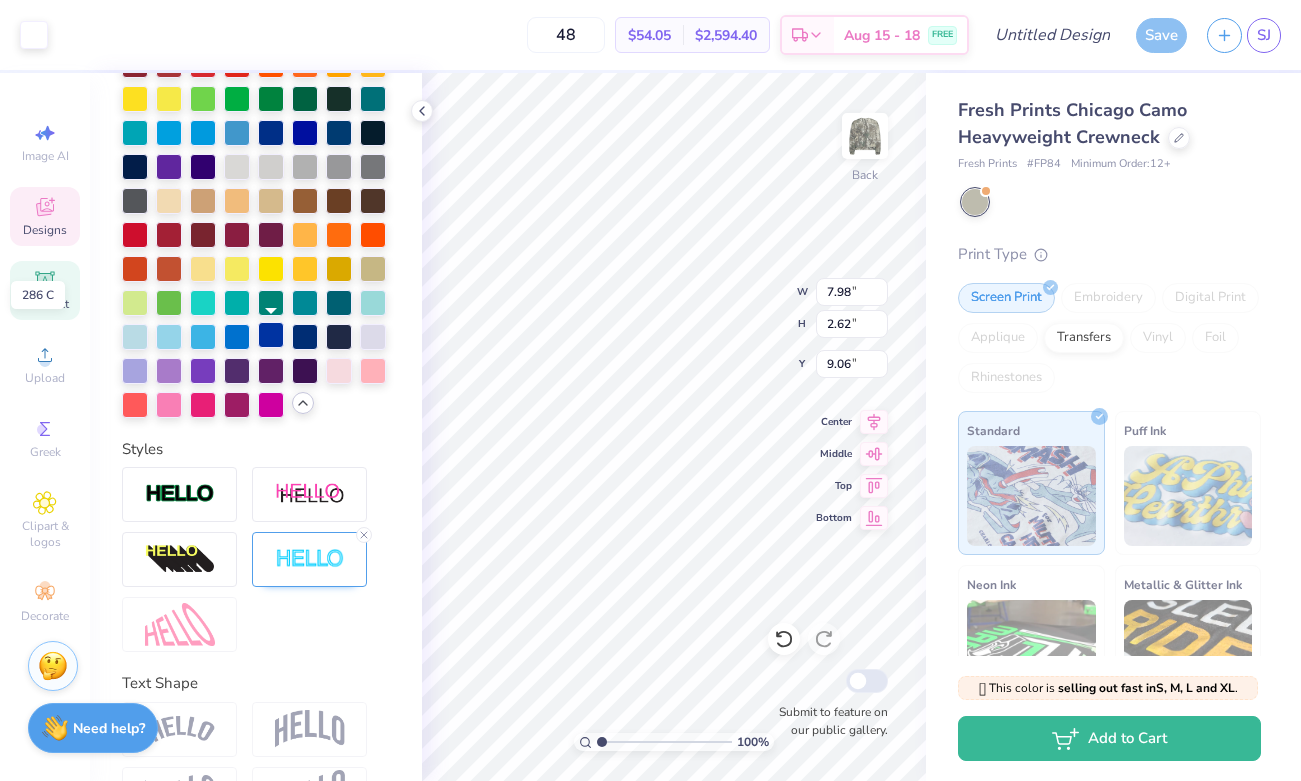 click at bounding box center (271, 335) 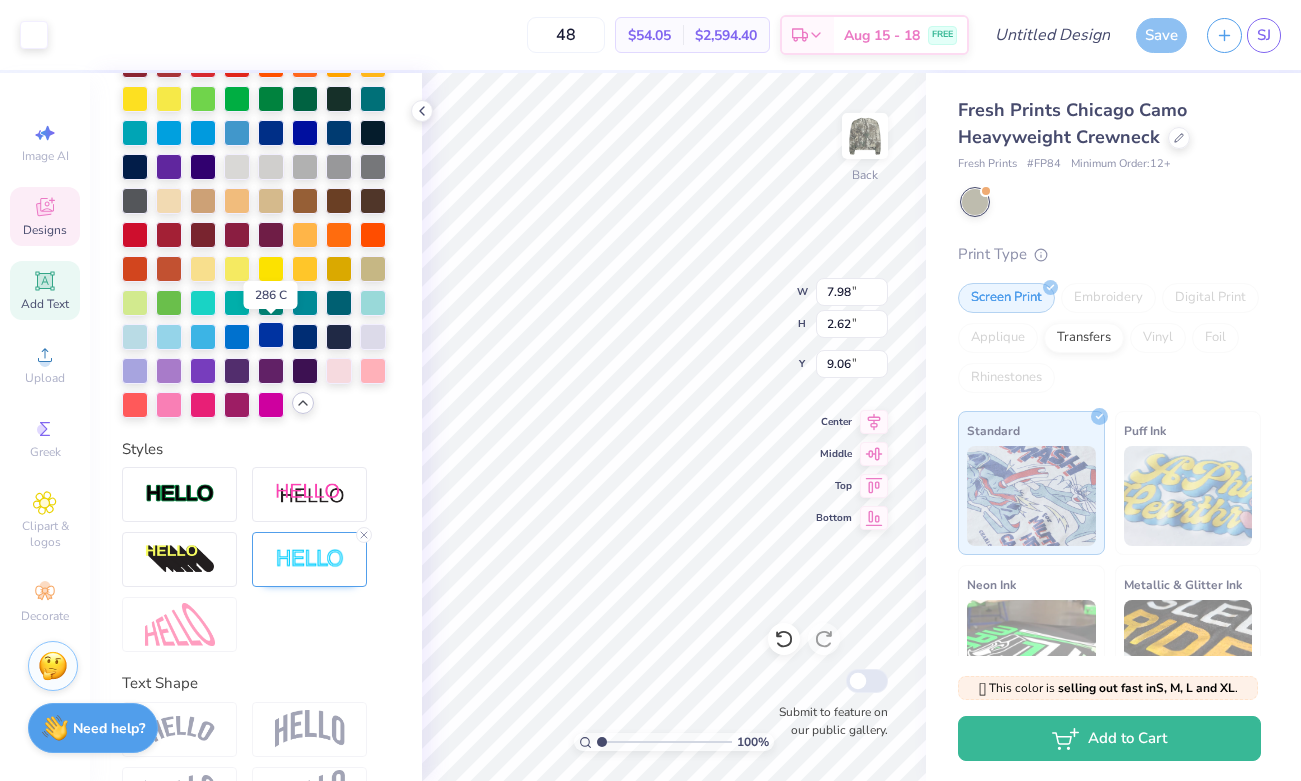 click at bounding box center (271, 335) 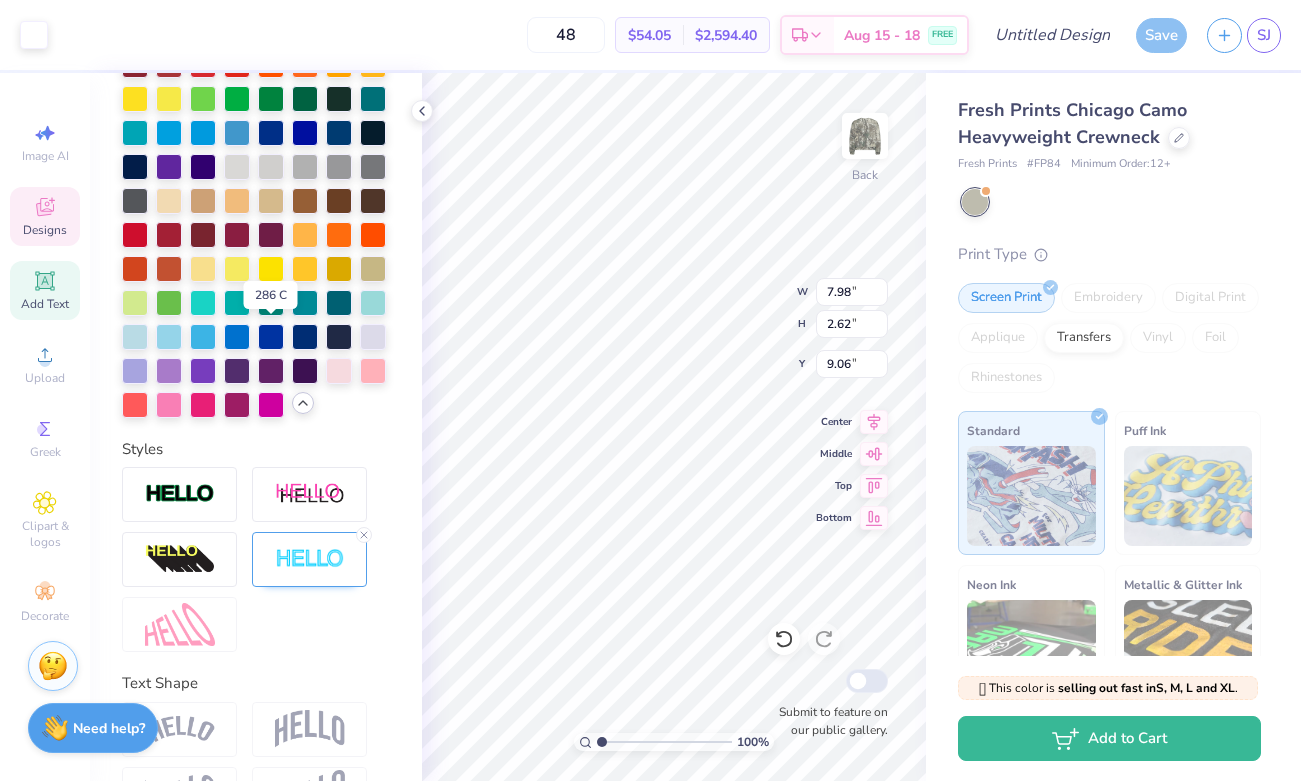 click at bounding box center (271, 337) 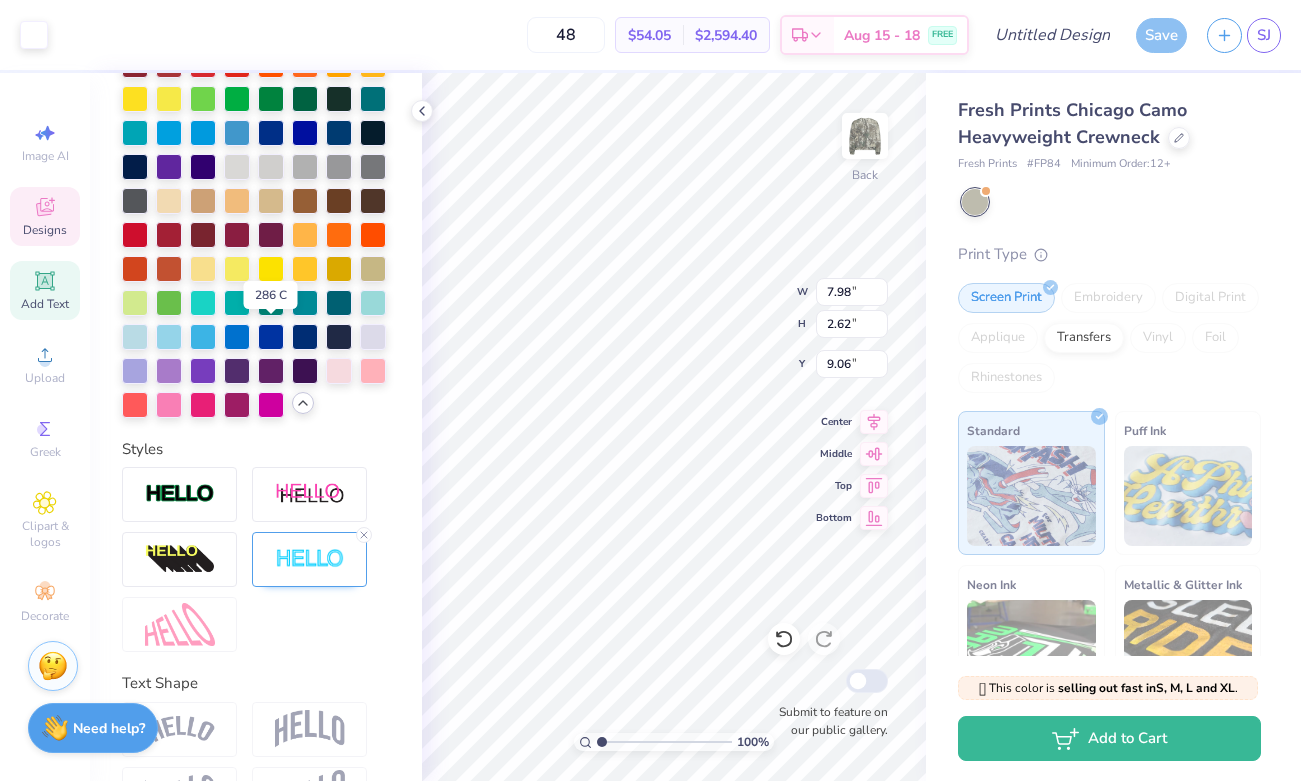click at bounding box center (271, 337) 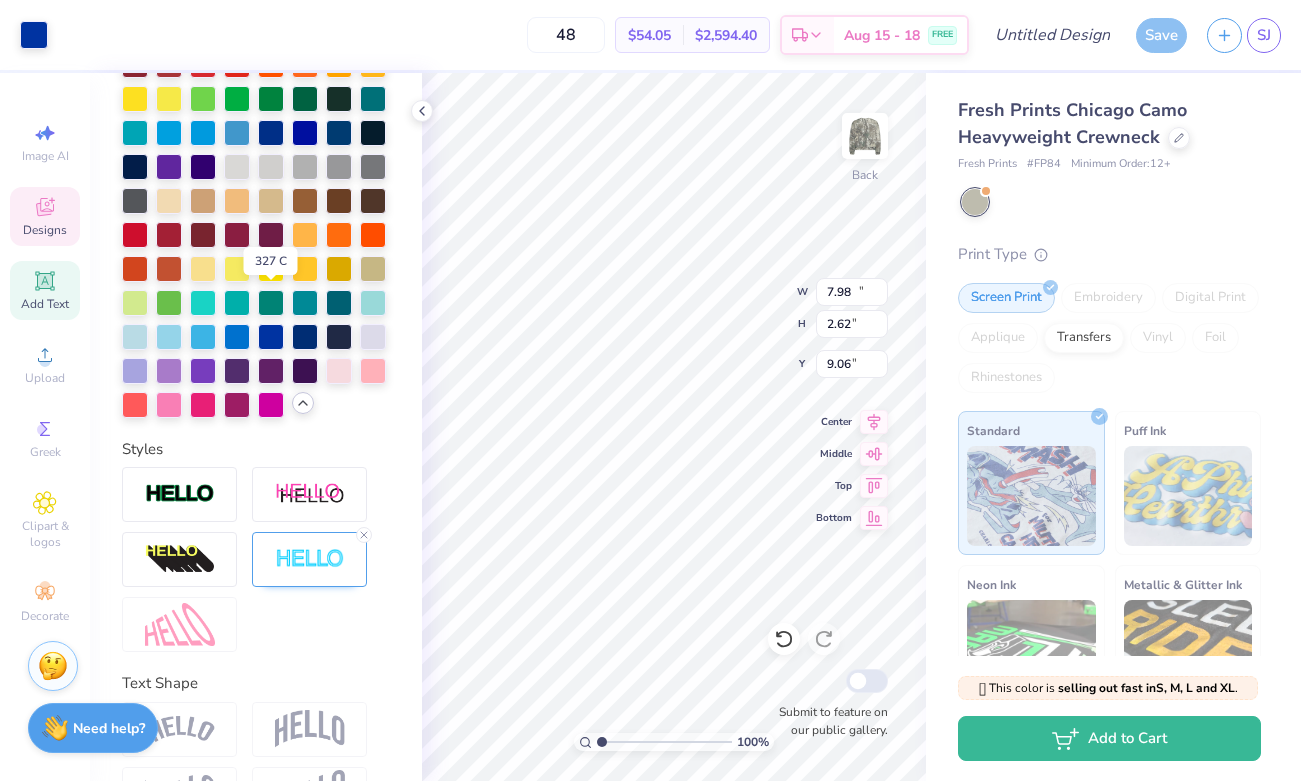 type on "13.28" 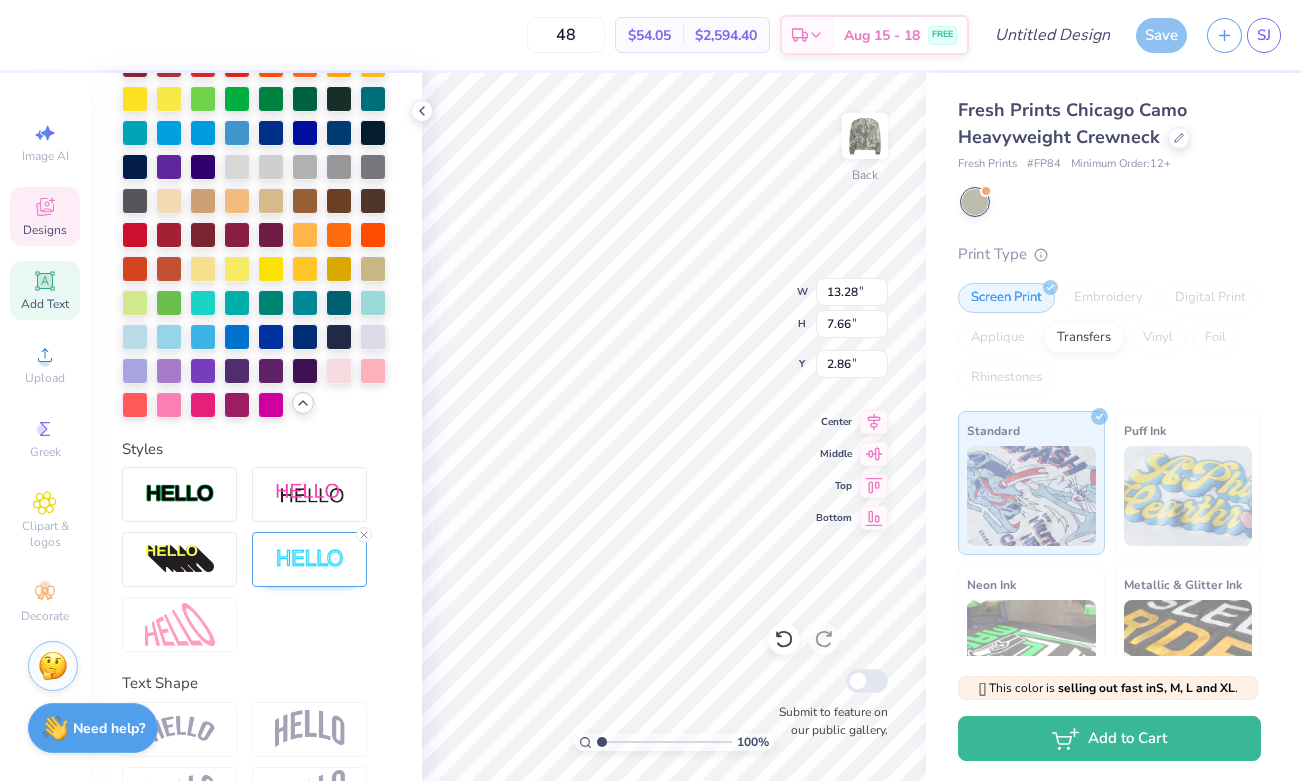 click on "Designs" at bounding box center (45, 216) 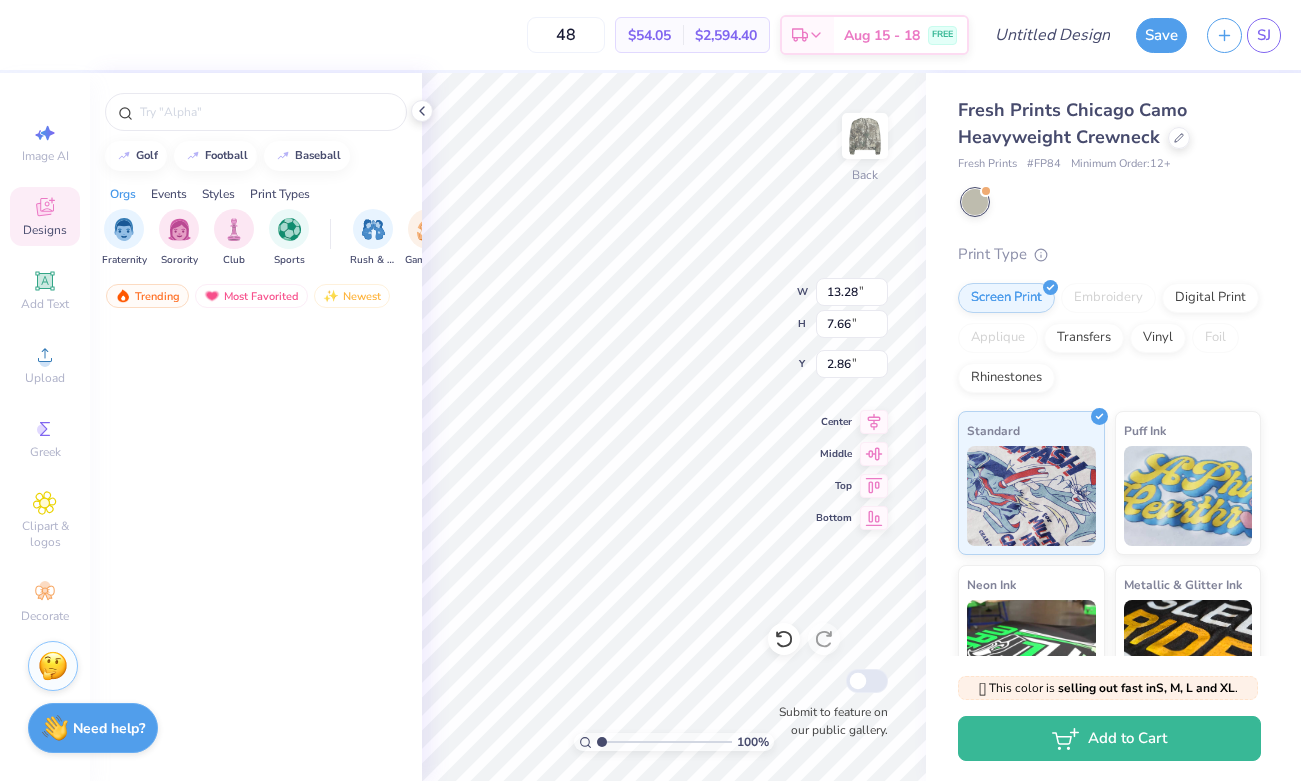 scroll, scrollTop: 1576, scrollLeft: 0, axis: vertical 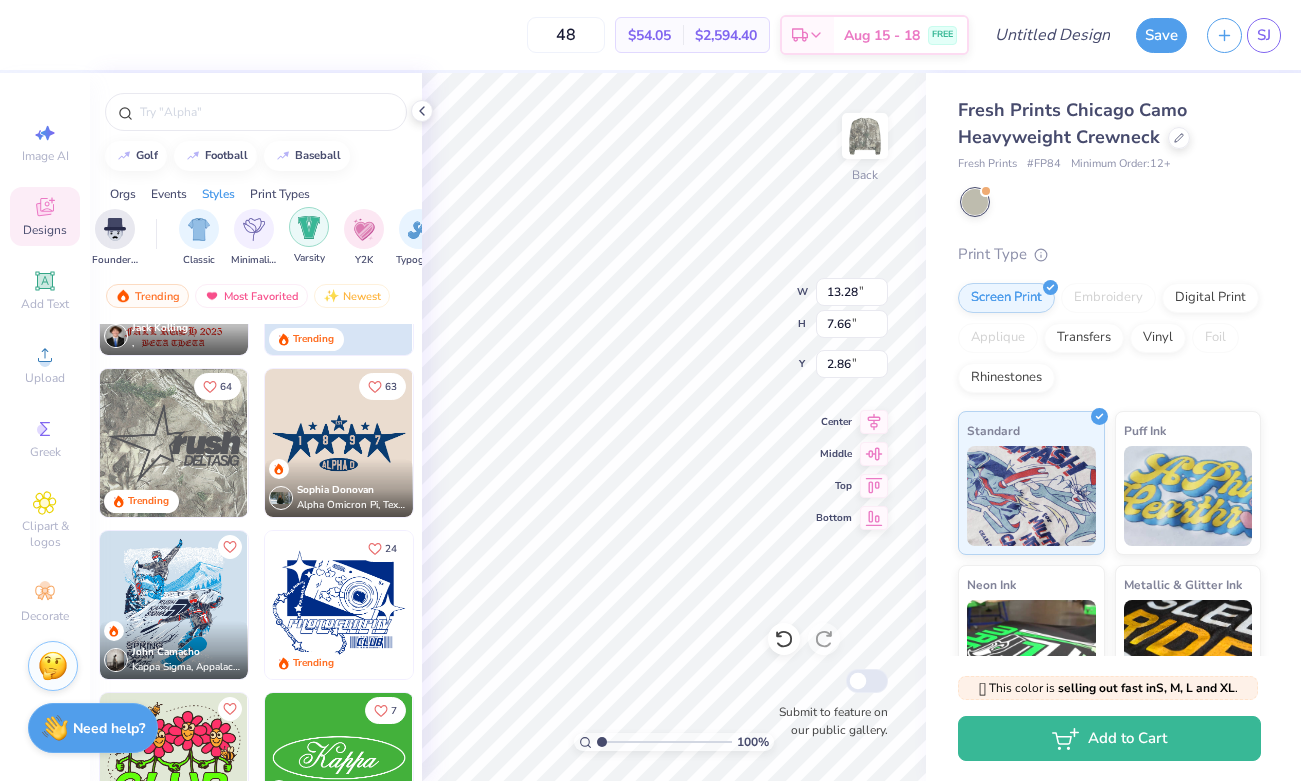 click at bounding box center (309, 227) 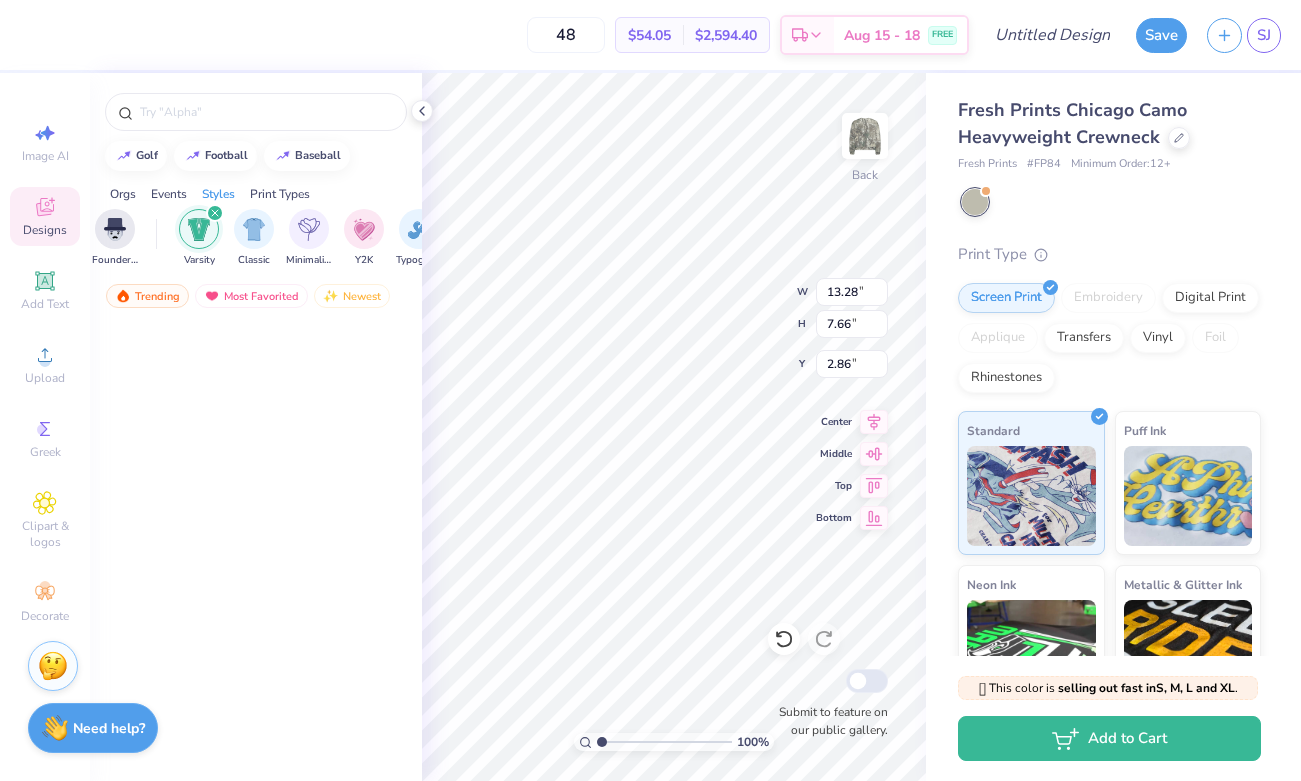 scroll, scrollTop: 11608, scrollLeft: 0, axis: vertical 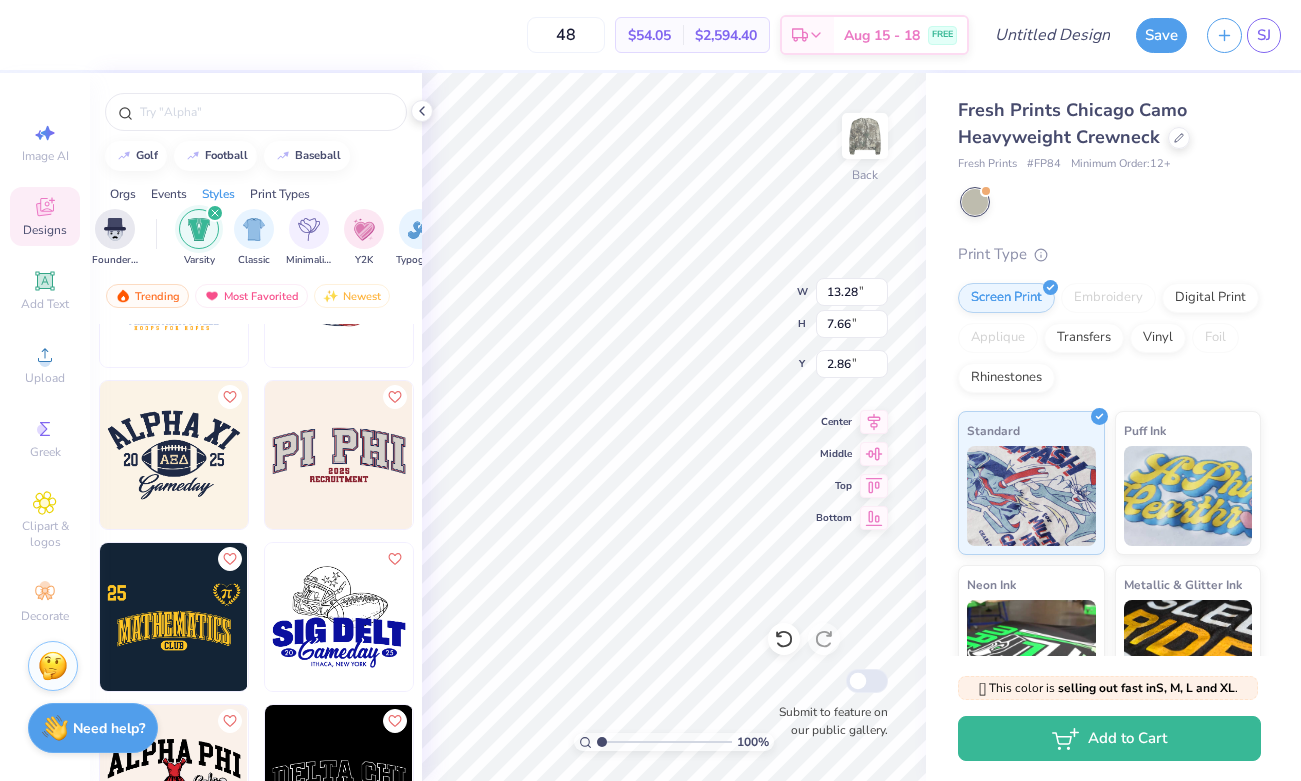click at bounding box center (174, 617) 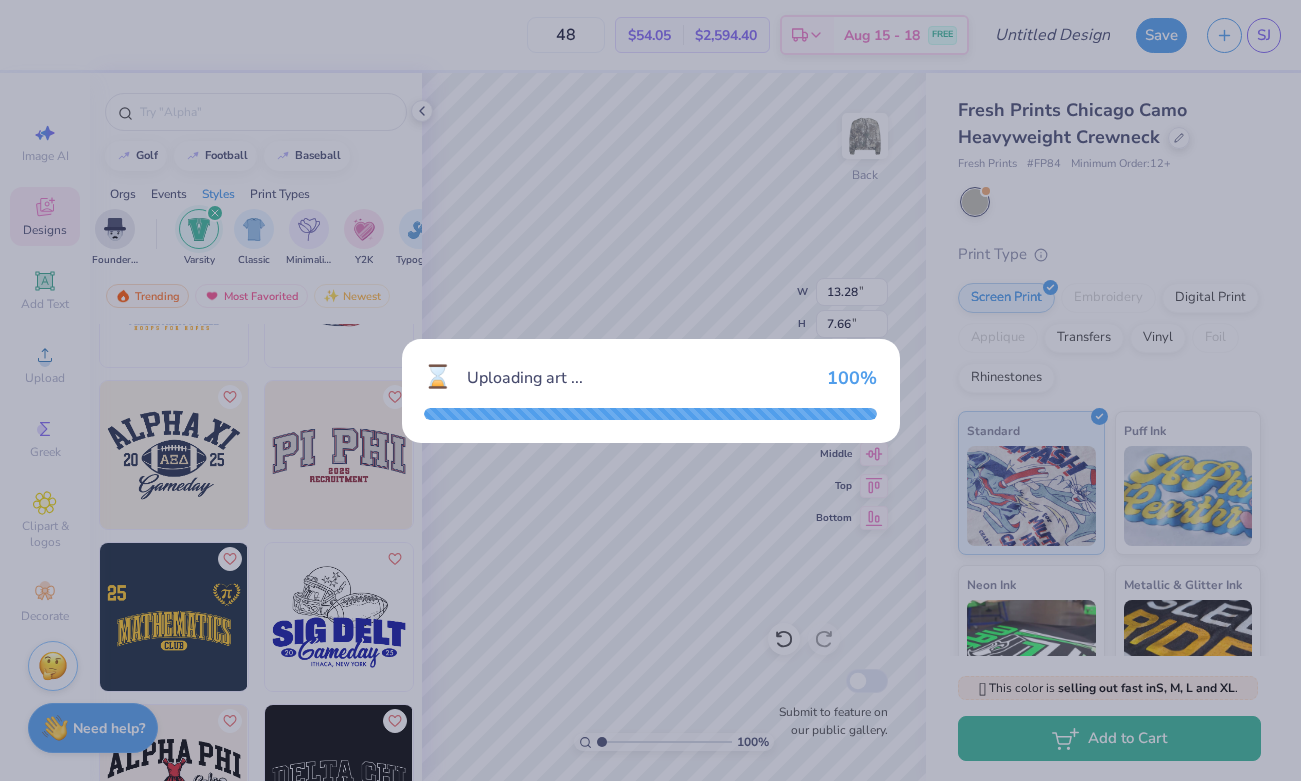type on "12.71" 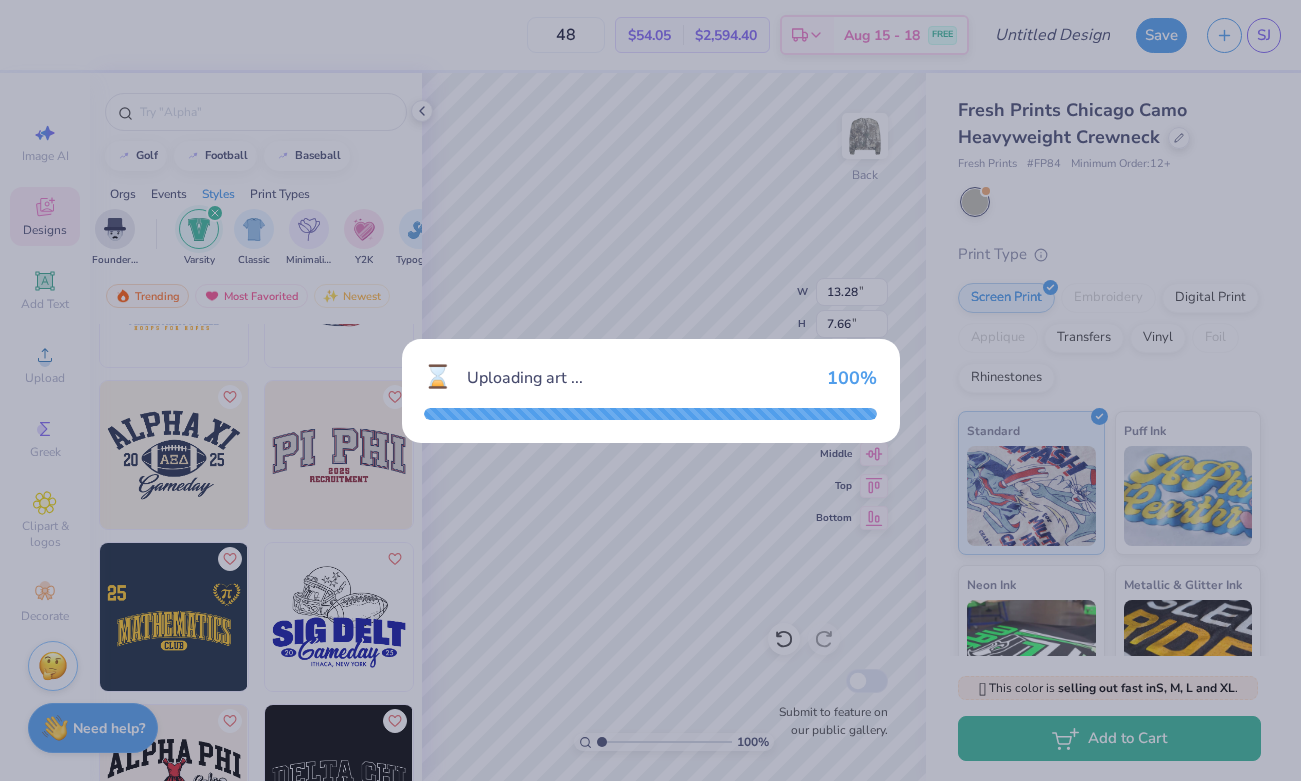 type 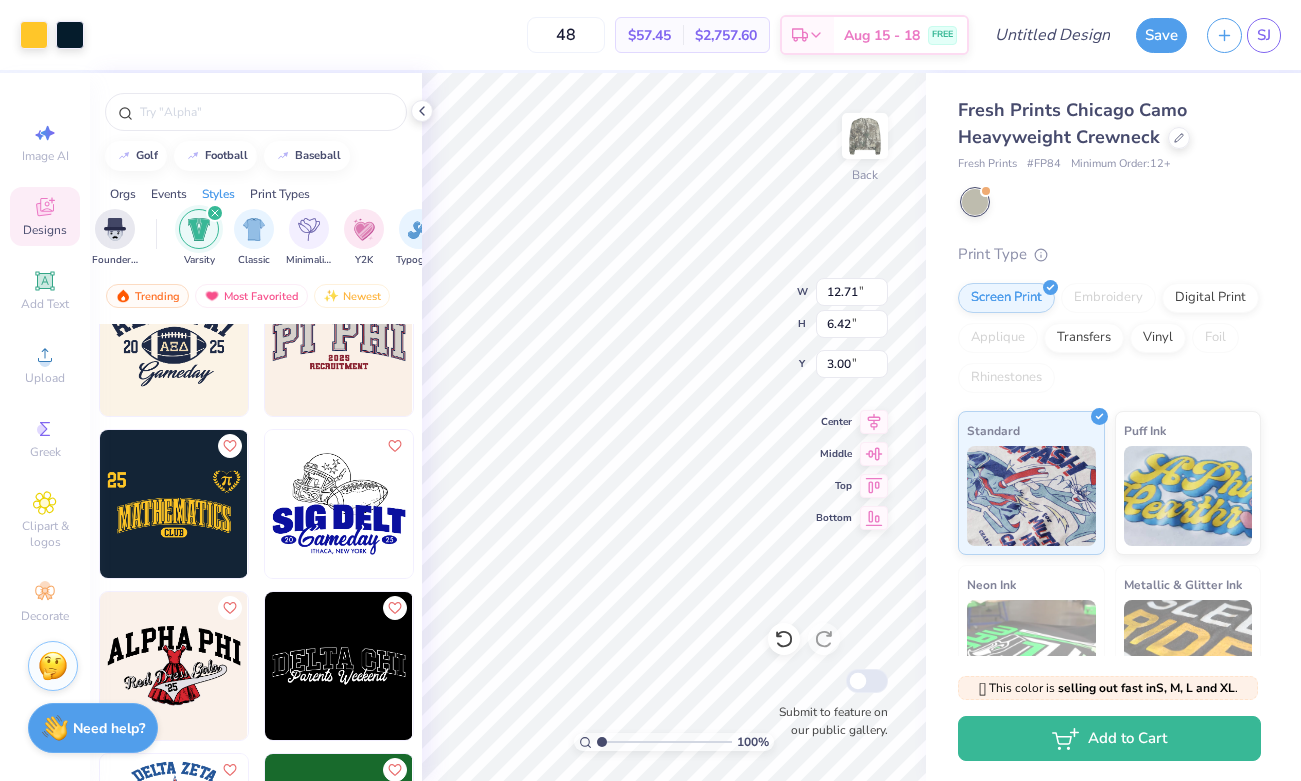 scroll, scrollTop: 11719, scrollLeft: 0, axis: vertical 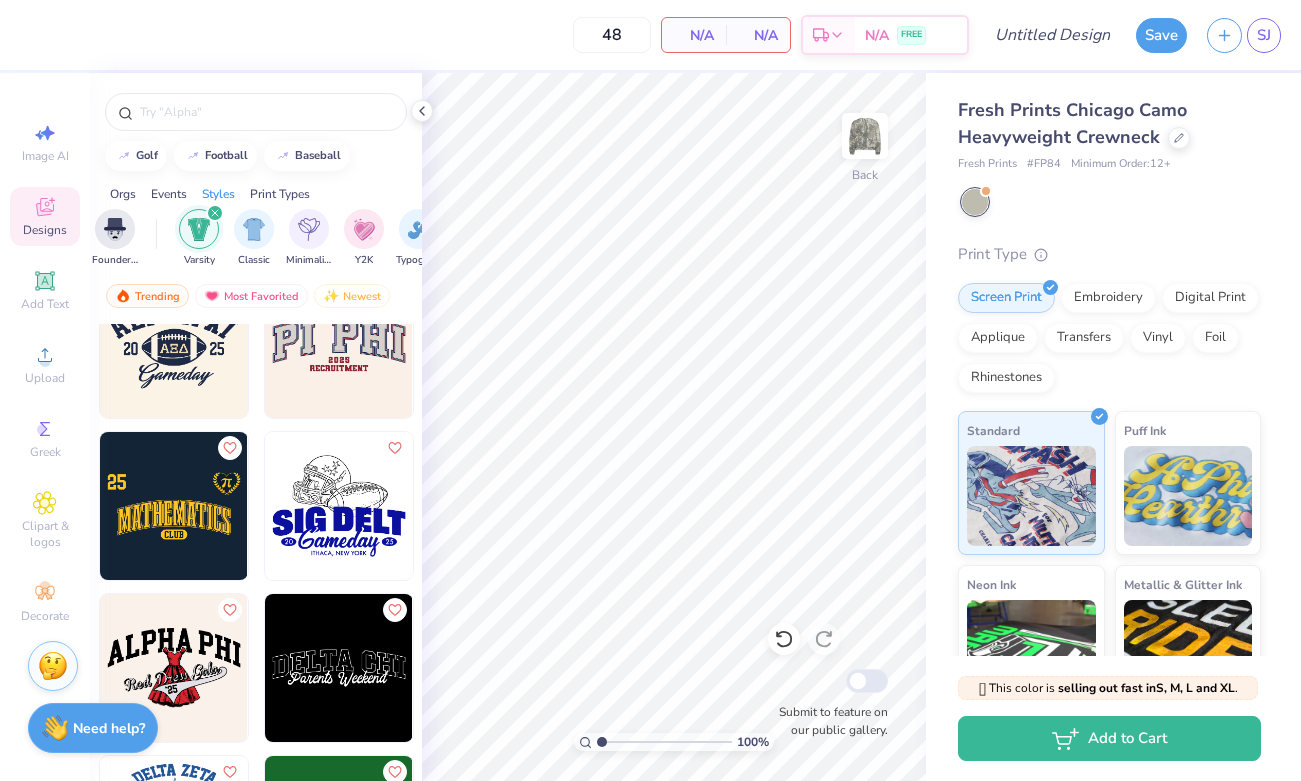 click at bounding box center [174, 506] 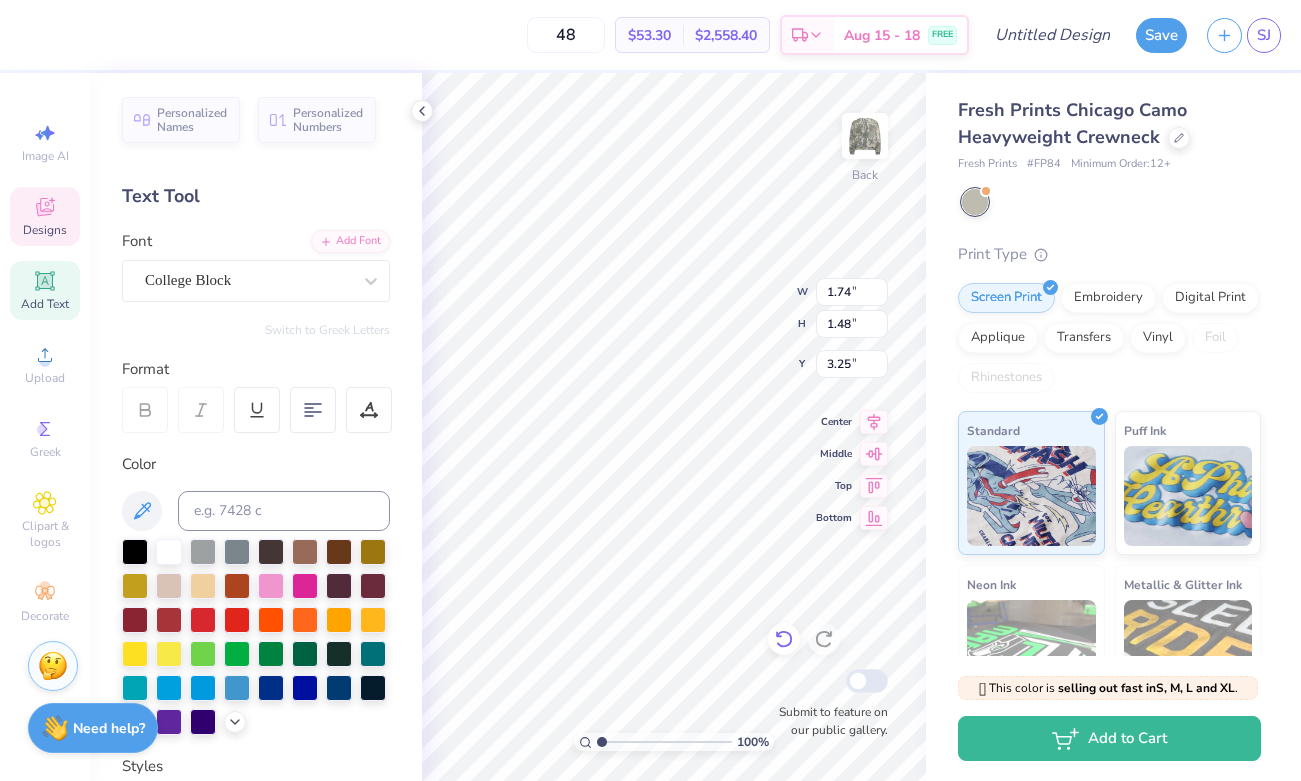 click 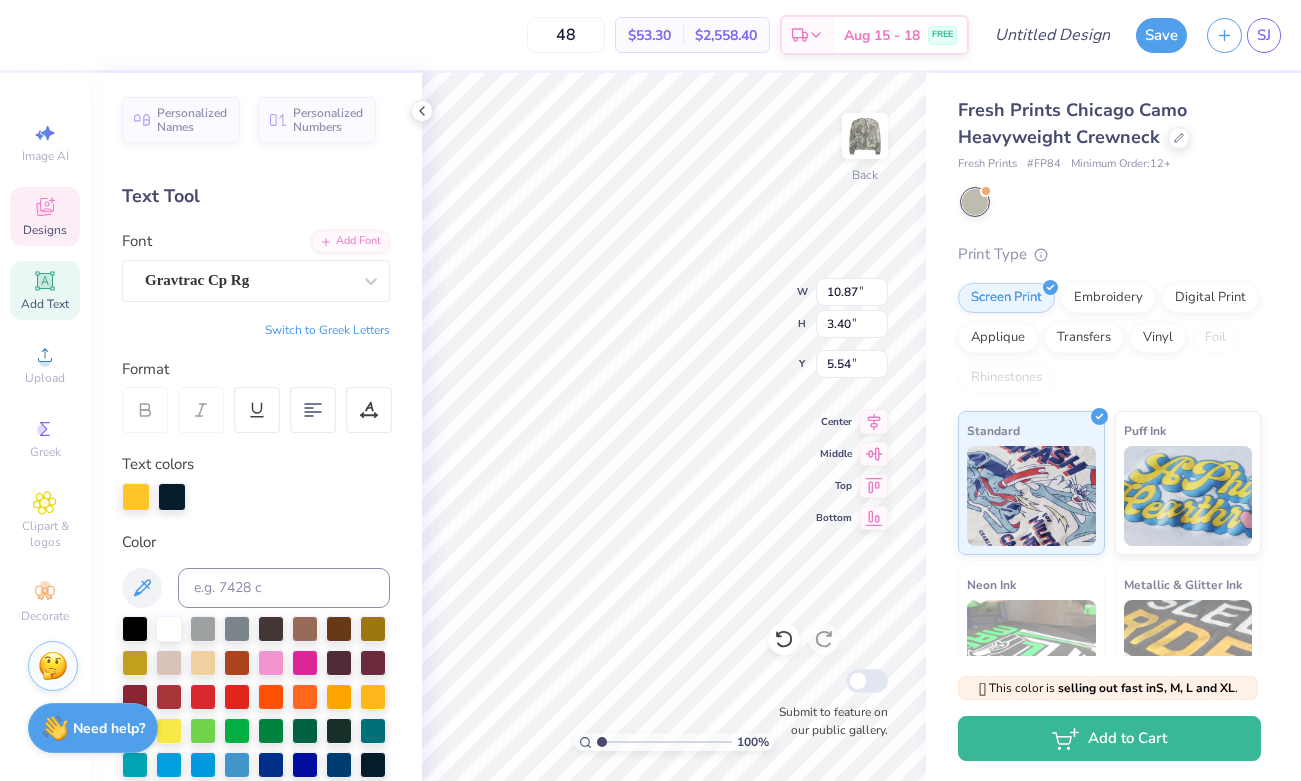scroll, scrollTop: 0, scrollLeft: 3, axis: horizontal 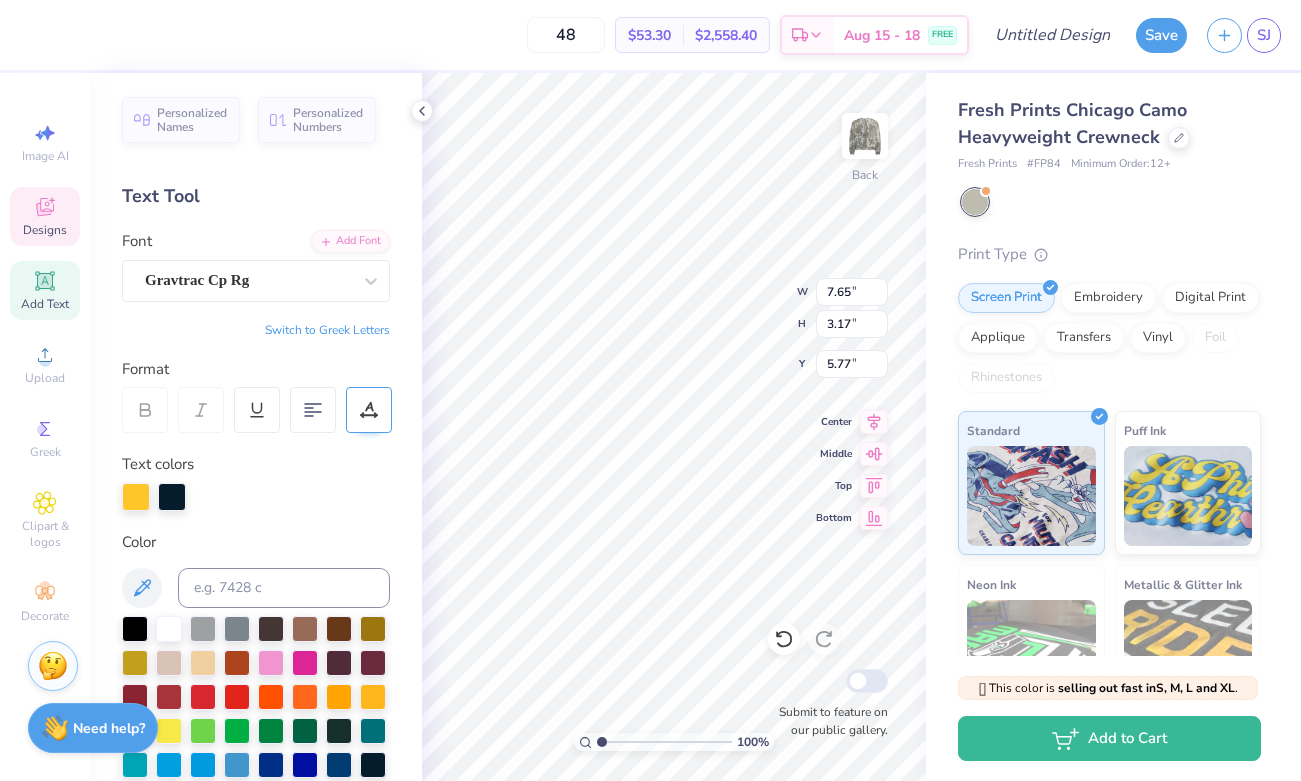click at bounding box center [369, 410] 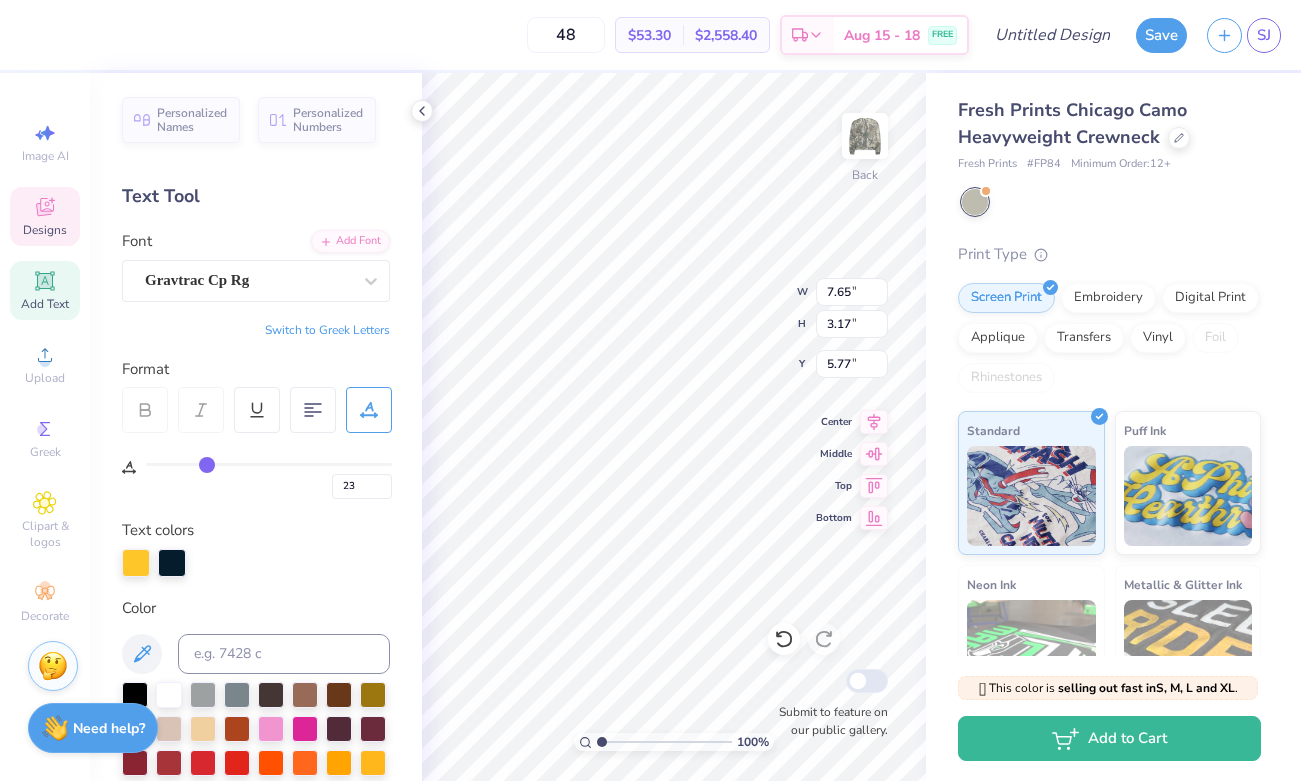 drag, startPoint x: 149, startPoint y: 462, endPoint x: 206, endPoint y: 467, distance: 57.21888 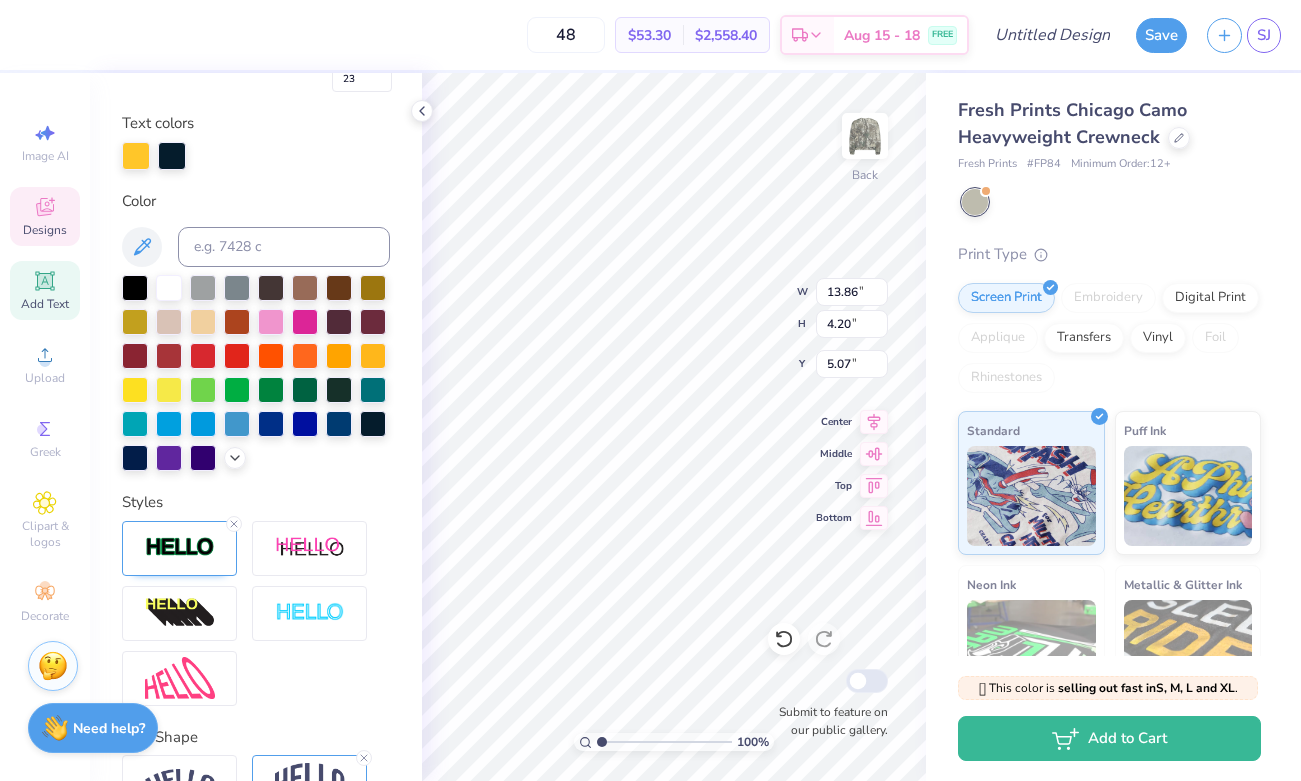 scroll, scrollTop: 3, scrollLeft: 0, axis: vertical 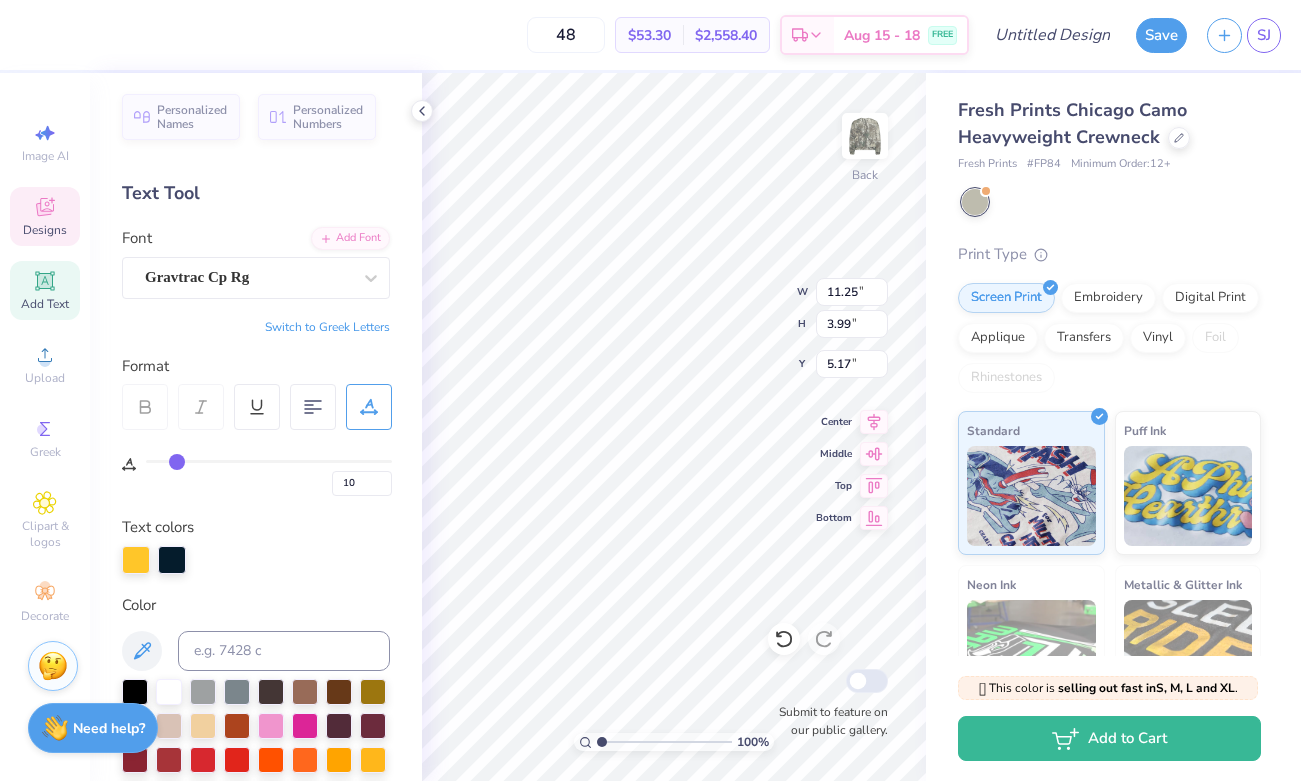drag, startPoint x: 205, startPoint y: 462, endPoint x: 176, endPoint y: 462, distance: 29 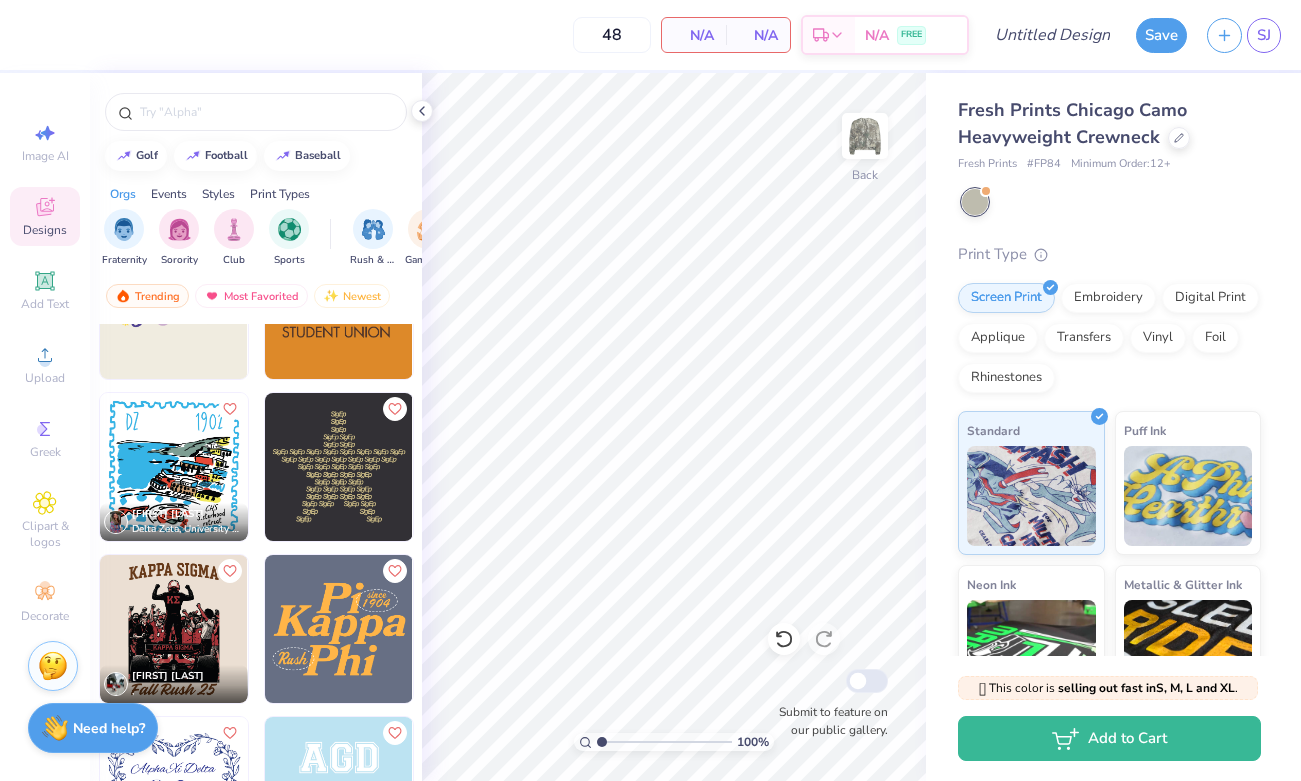 scroll, scrollTop: 22939, scrollLeft: 0, axis: vertical 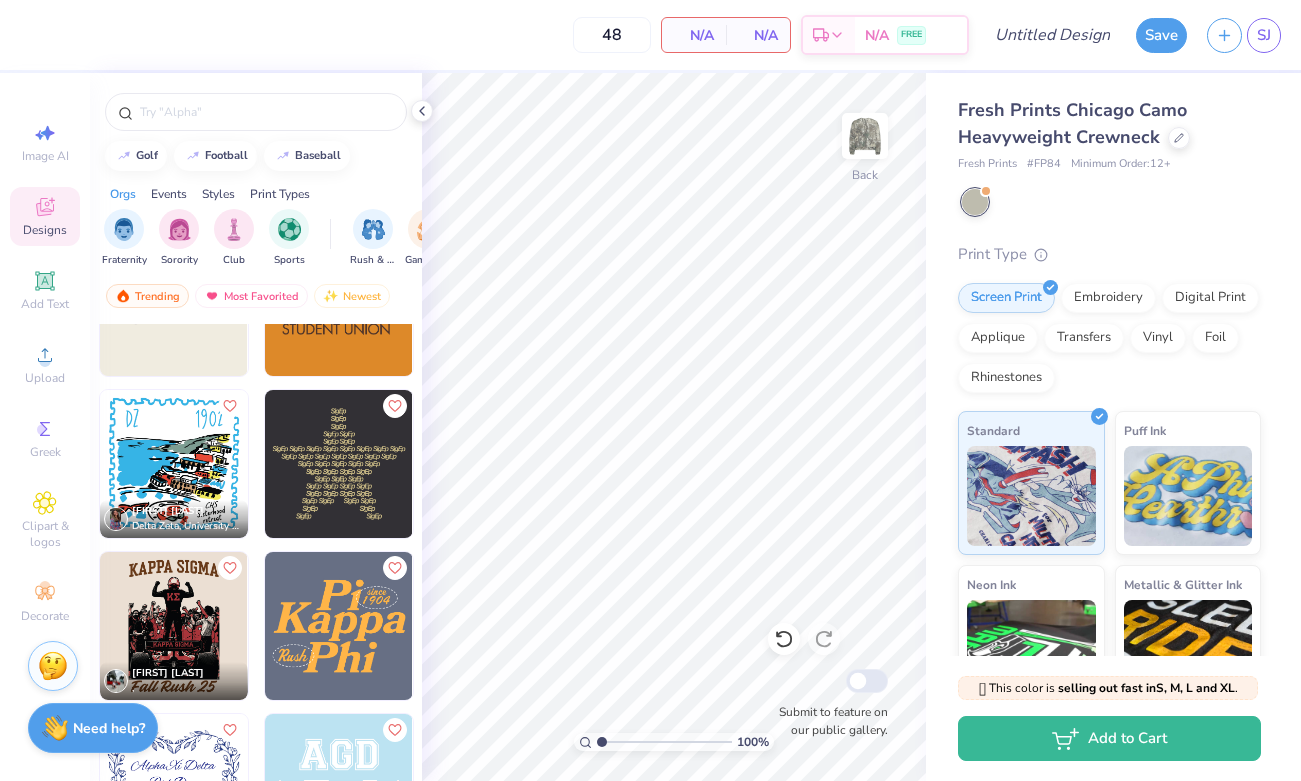 click at bounding box center [339, 464] 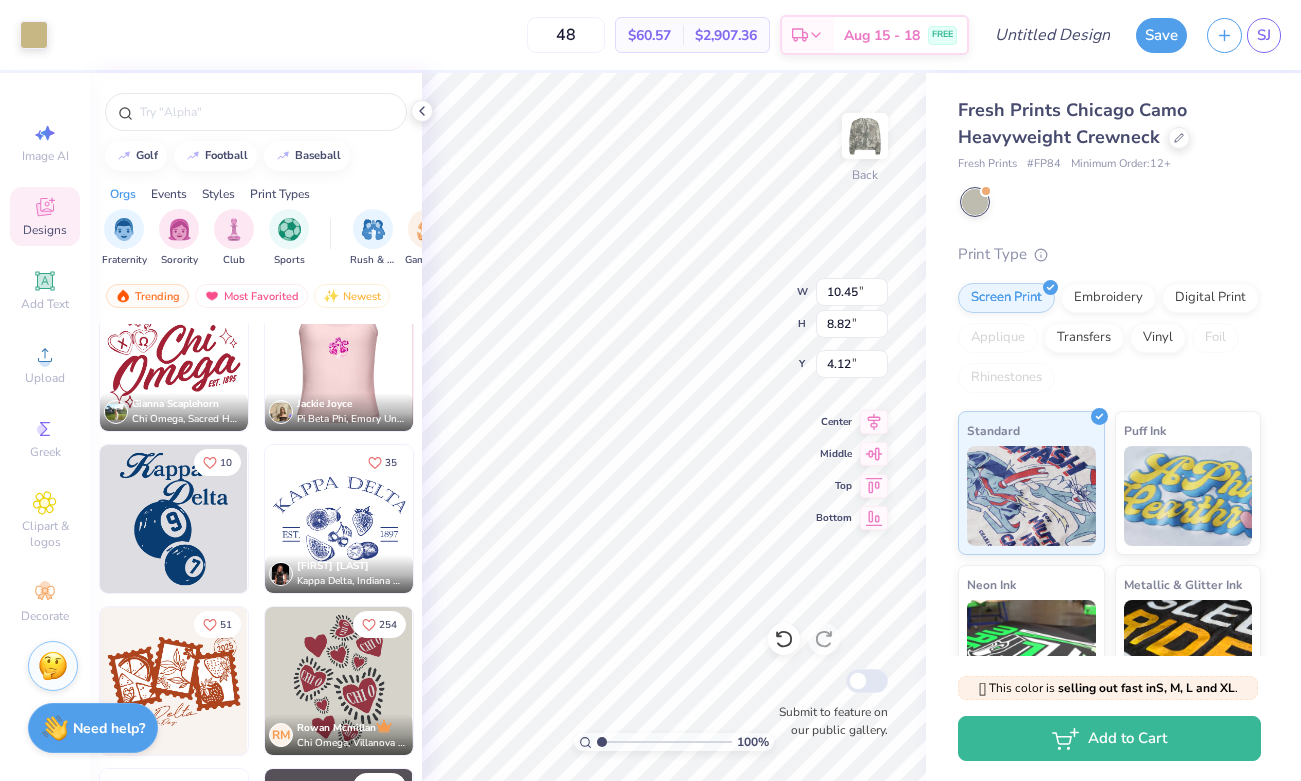 scroll, scrollTop: 25640, scrollLeft: 0, axis: vertical 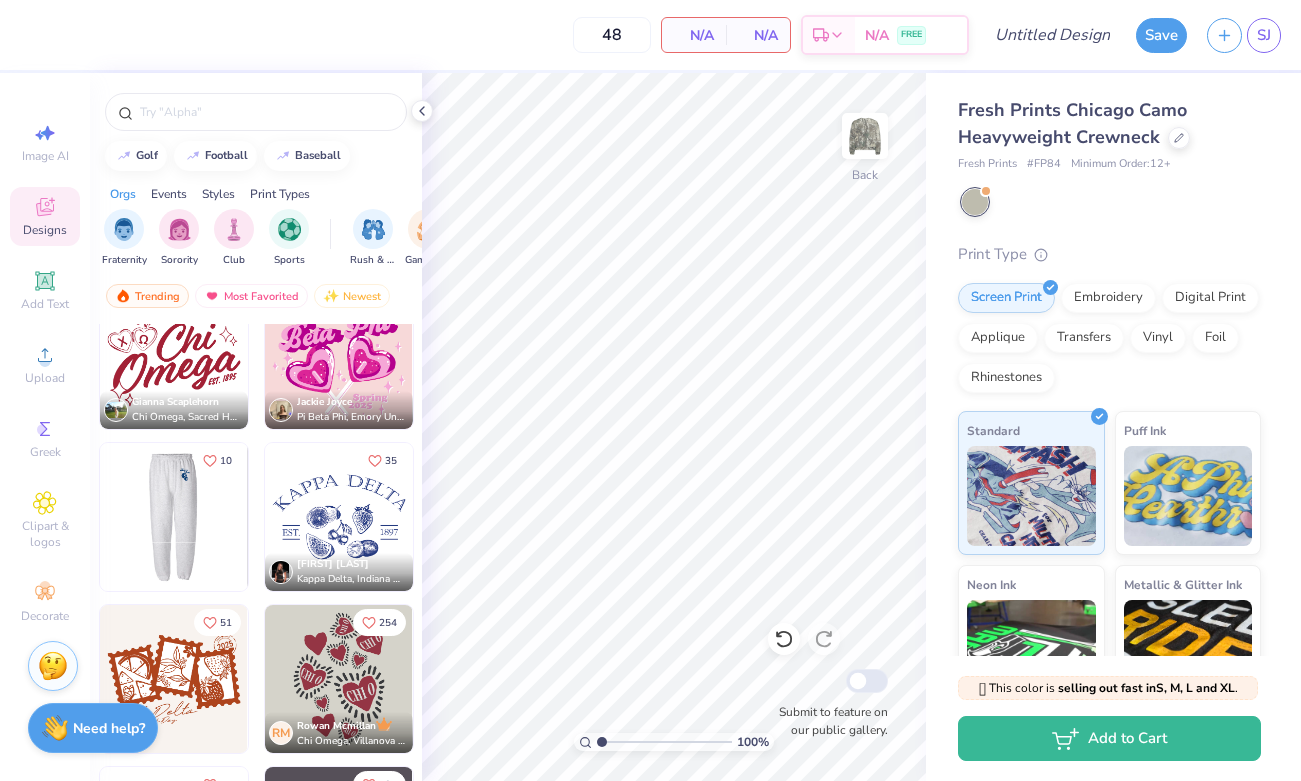 click at bounding box center [173, 517] 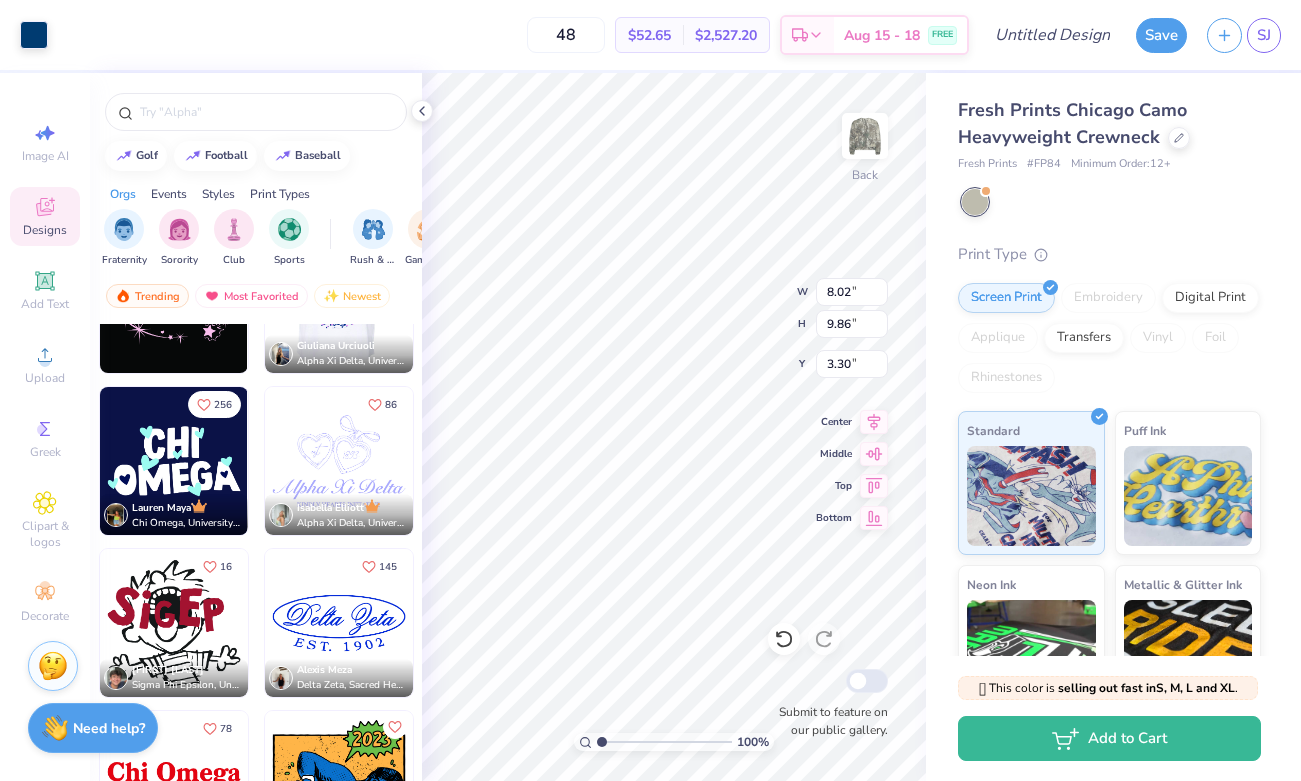 scroll, scrollTop: 26902, scrollLeft: 0, axis: vertical 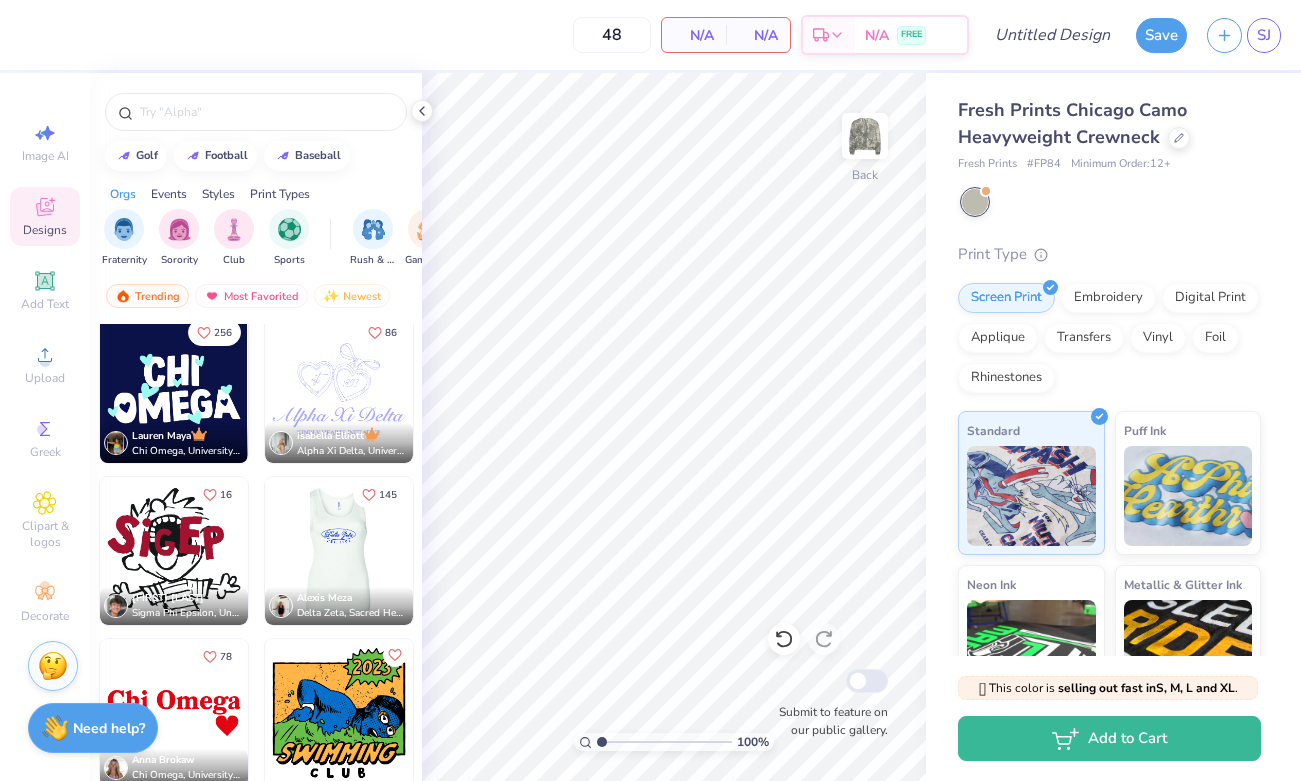 click at bounding box center [191, 551] 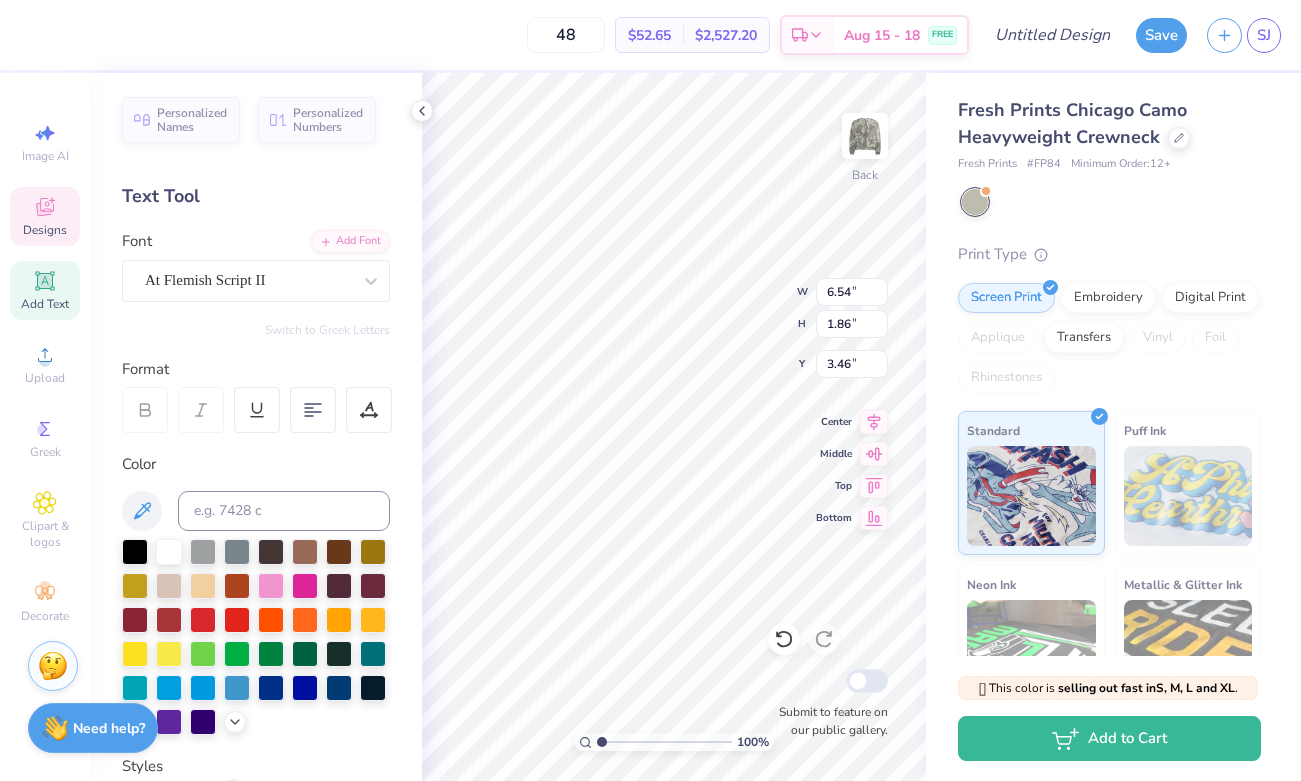 scroll, scrollTop: 0, scrollLeft: 2, axis: horizontal 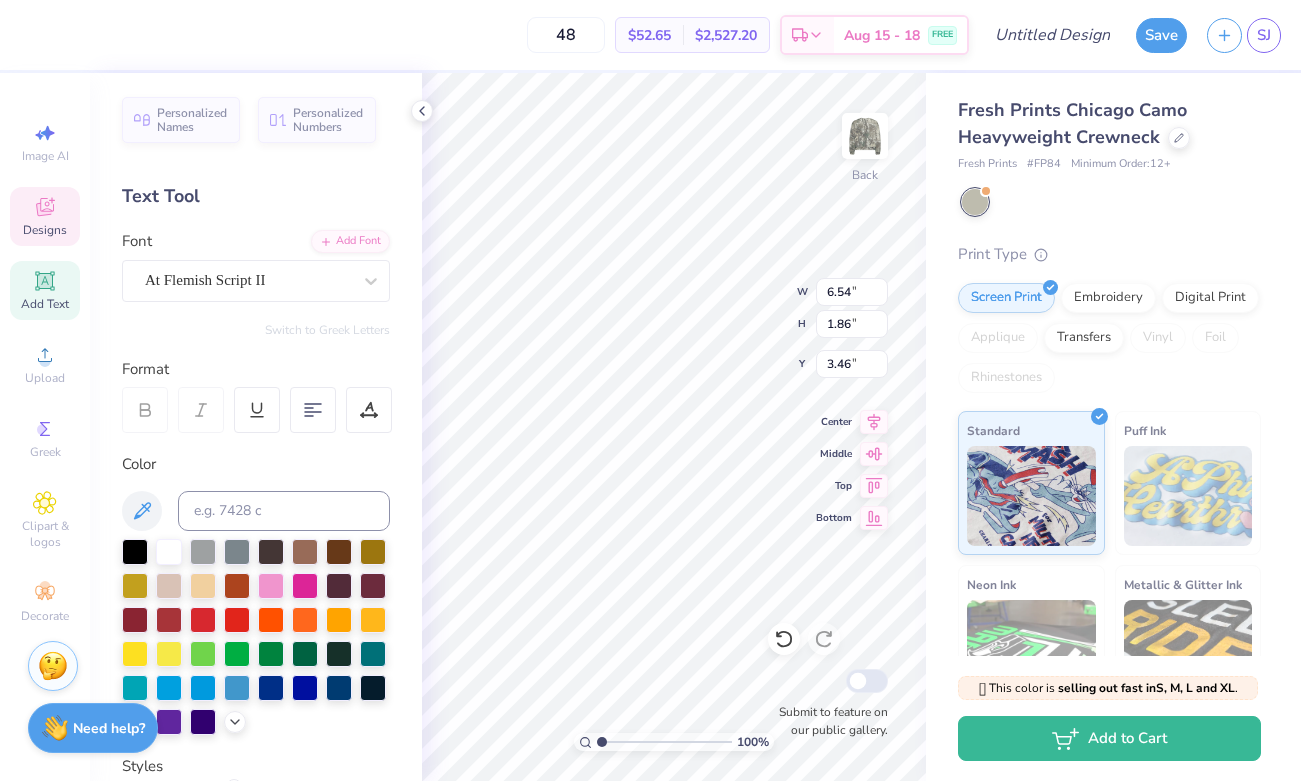 click 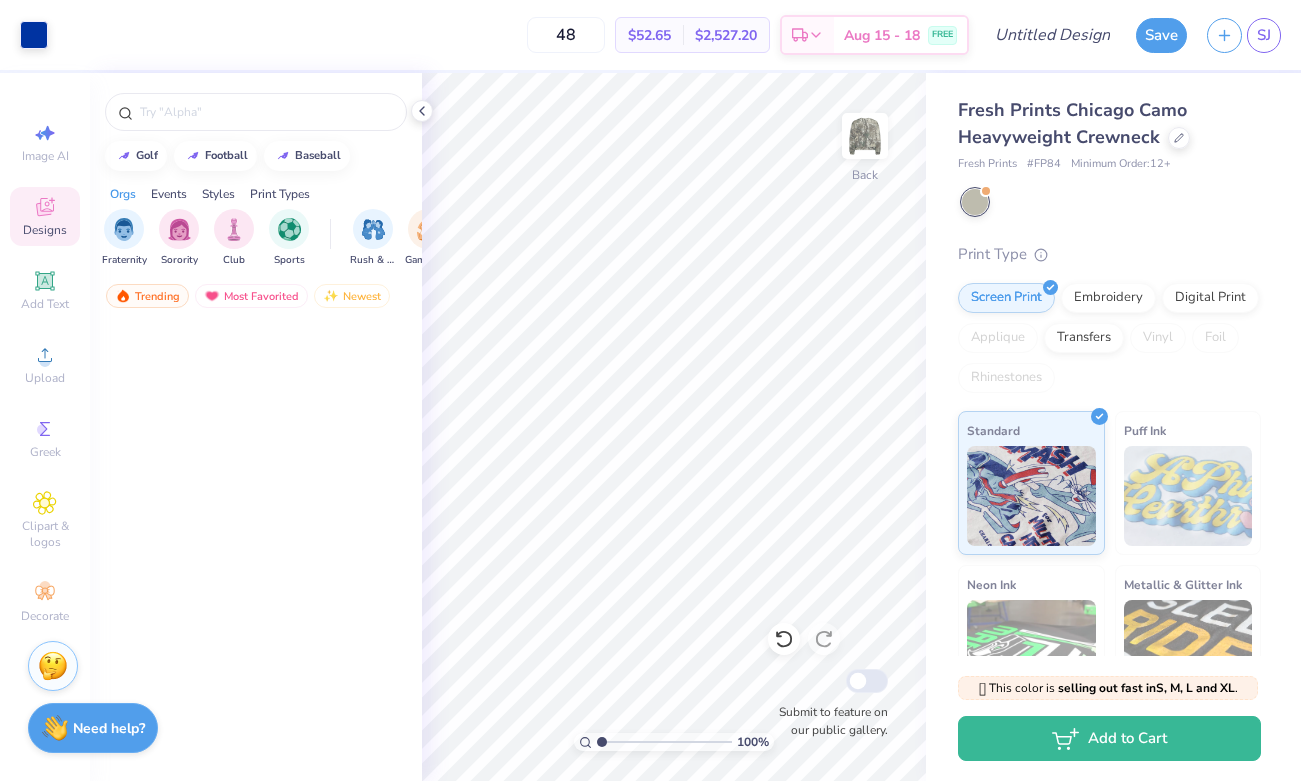 scroll, scrollTop: 12984, scrollLeft: 0, axis: vertical 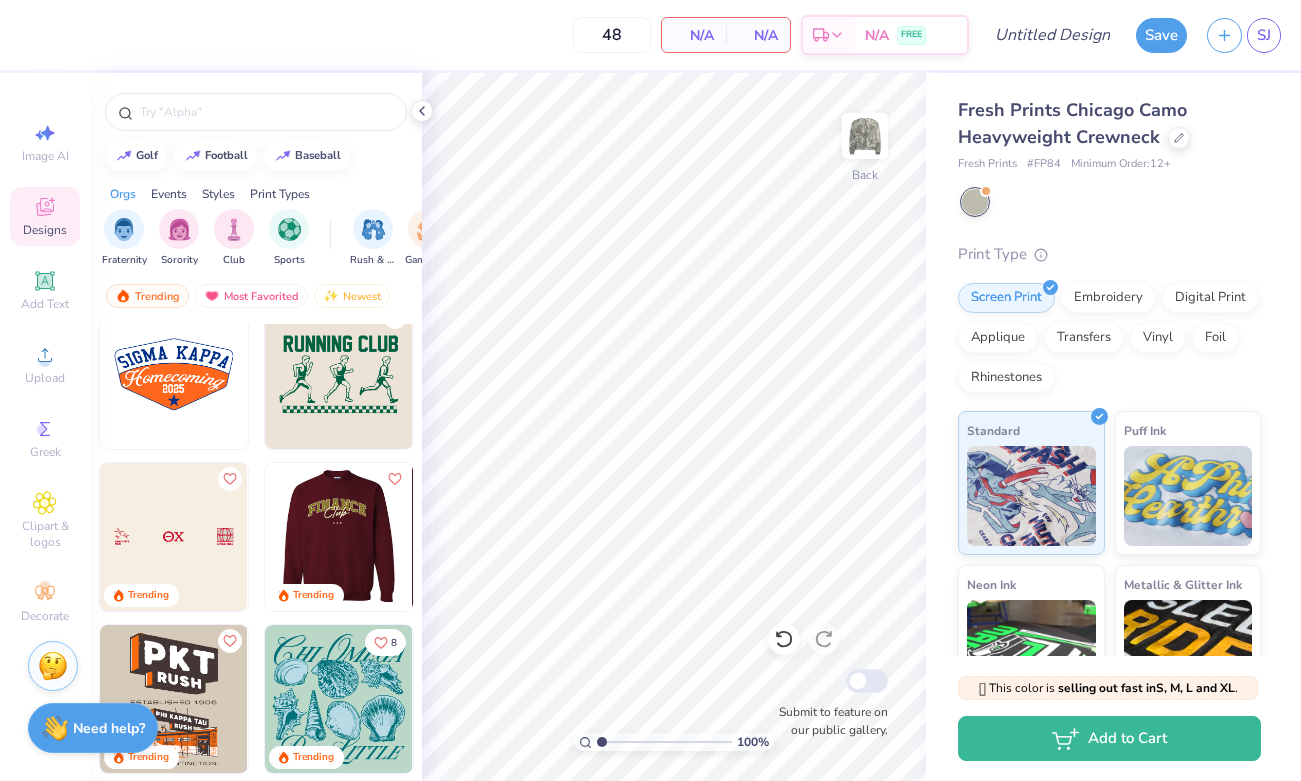 click at bounding box center (191, 537) 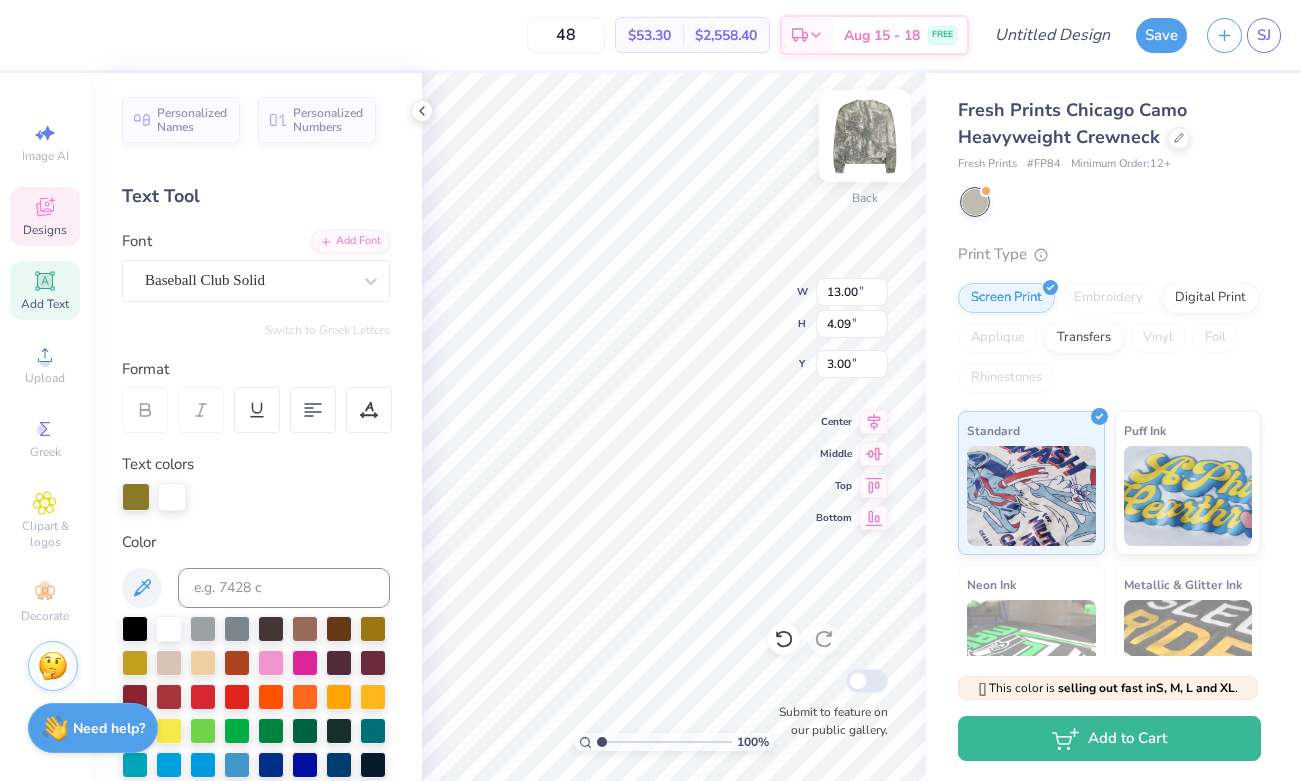 scroll, scrollTop: 0, scrollLeft: 2, axis: horizontal 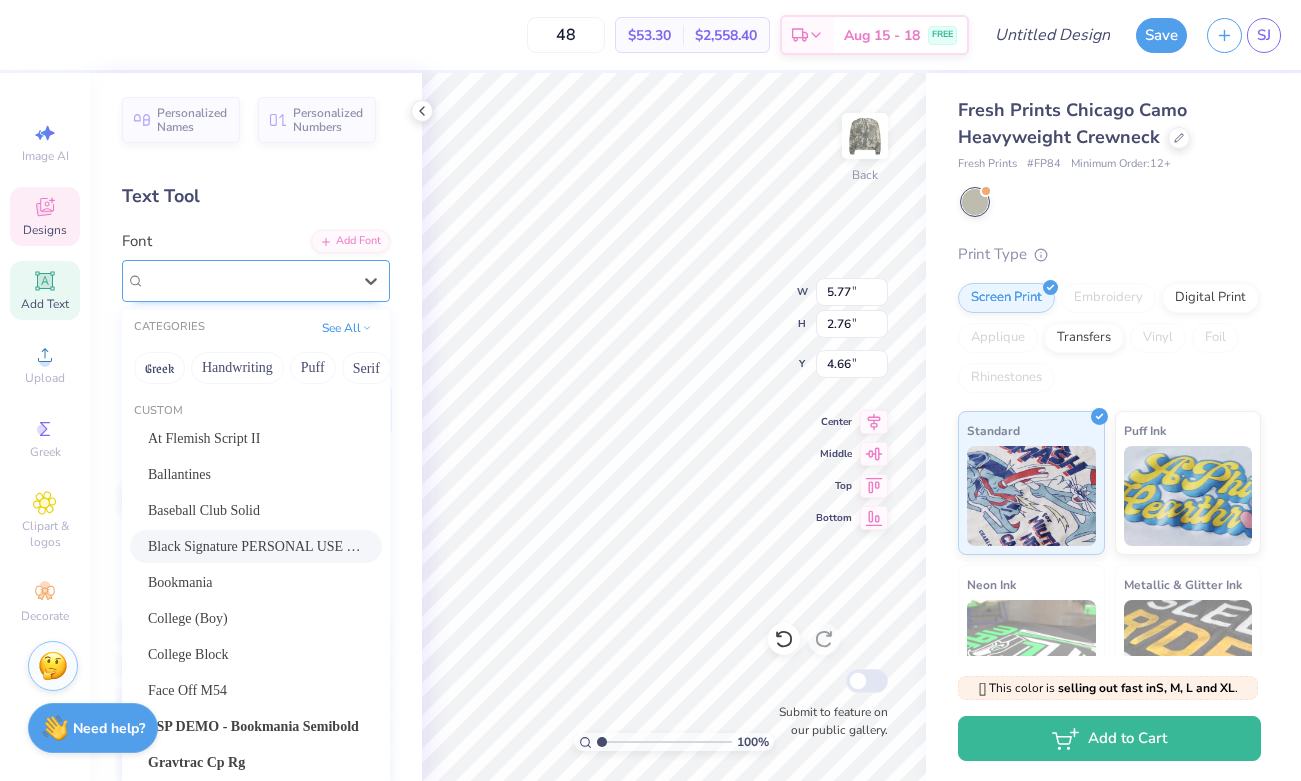 click on "Black Signature PERSONAL USE ONLY" at bounding box center [248, 280] 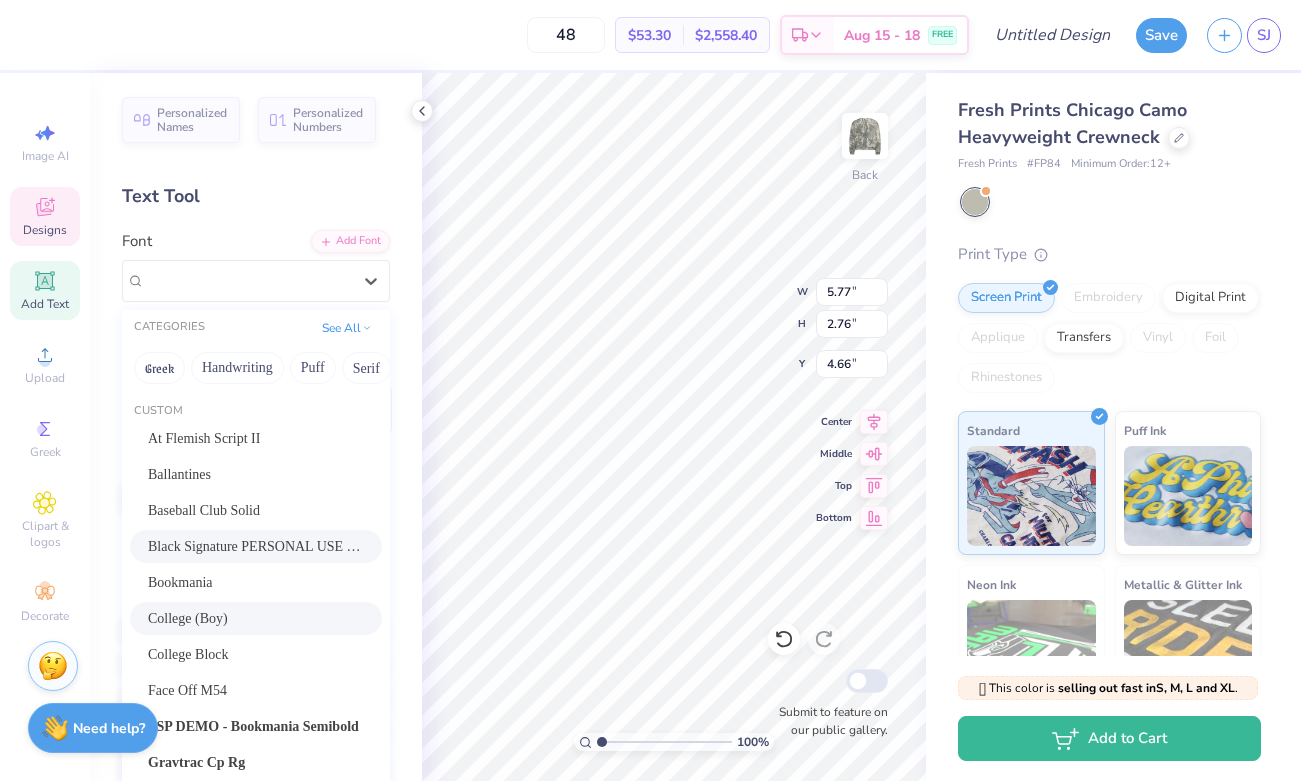 click on "College (Boy)" at bounding box center [256, 618] 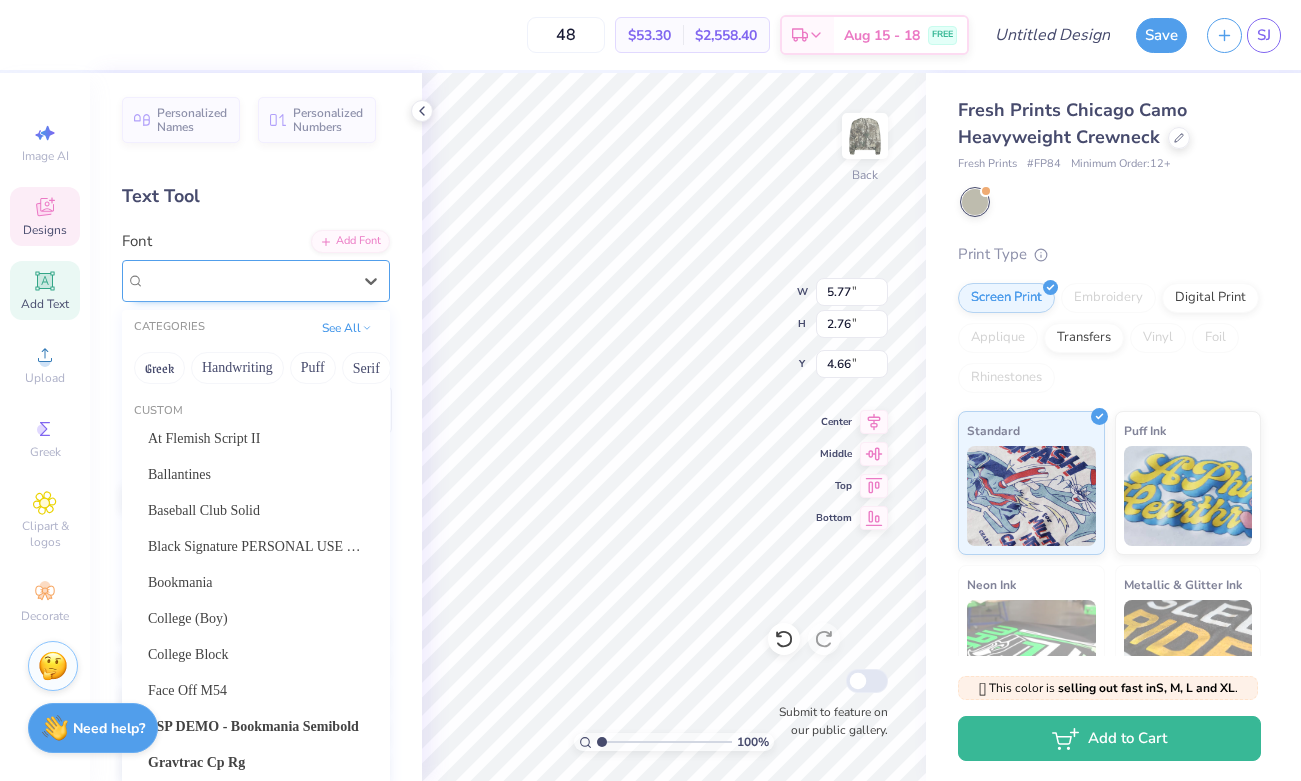 click at bounding box center (248, 280) 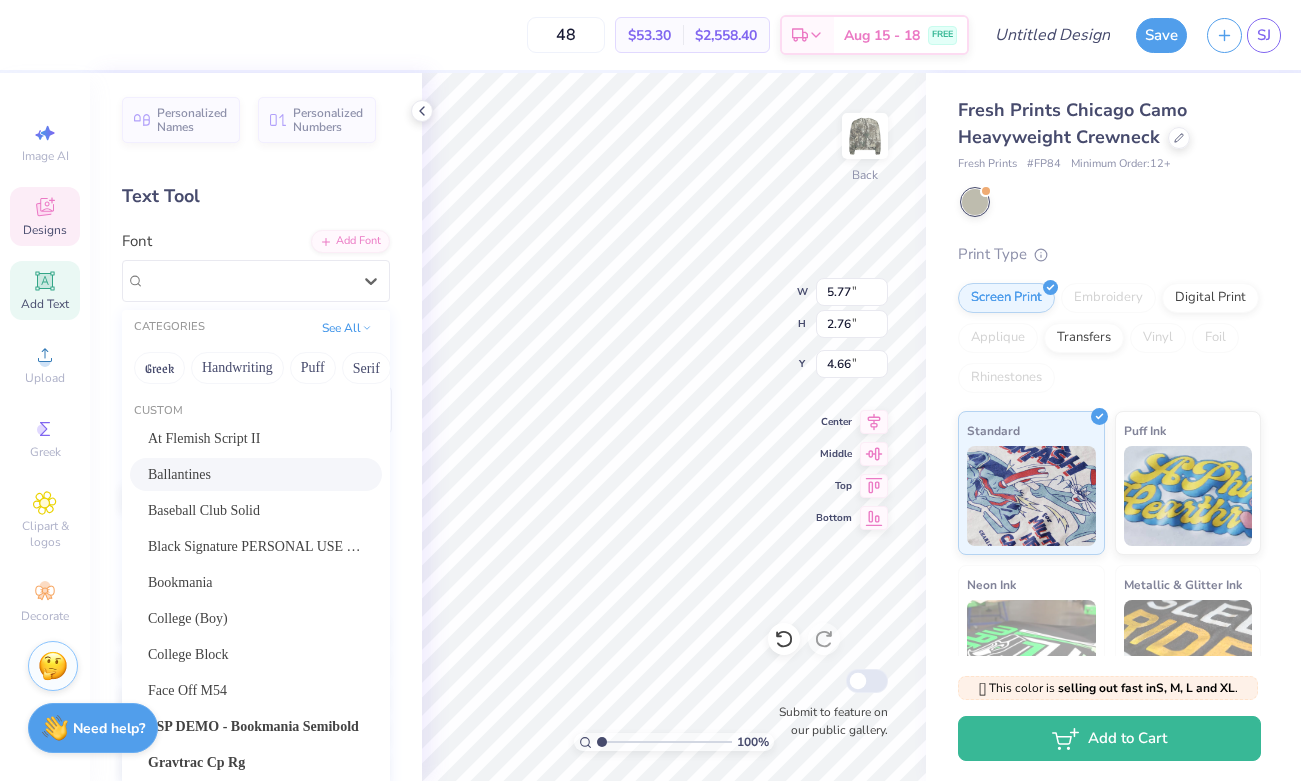 click on "Ballantines" at bounding box center (256, 474) 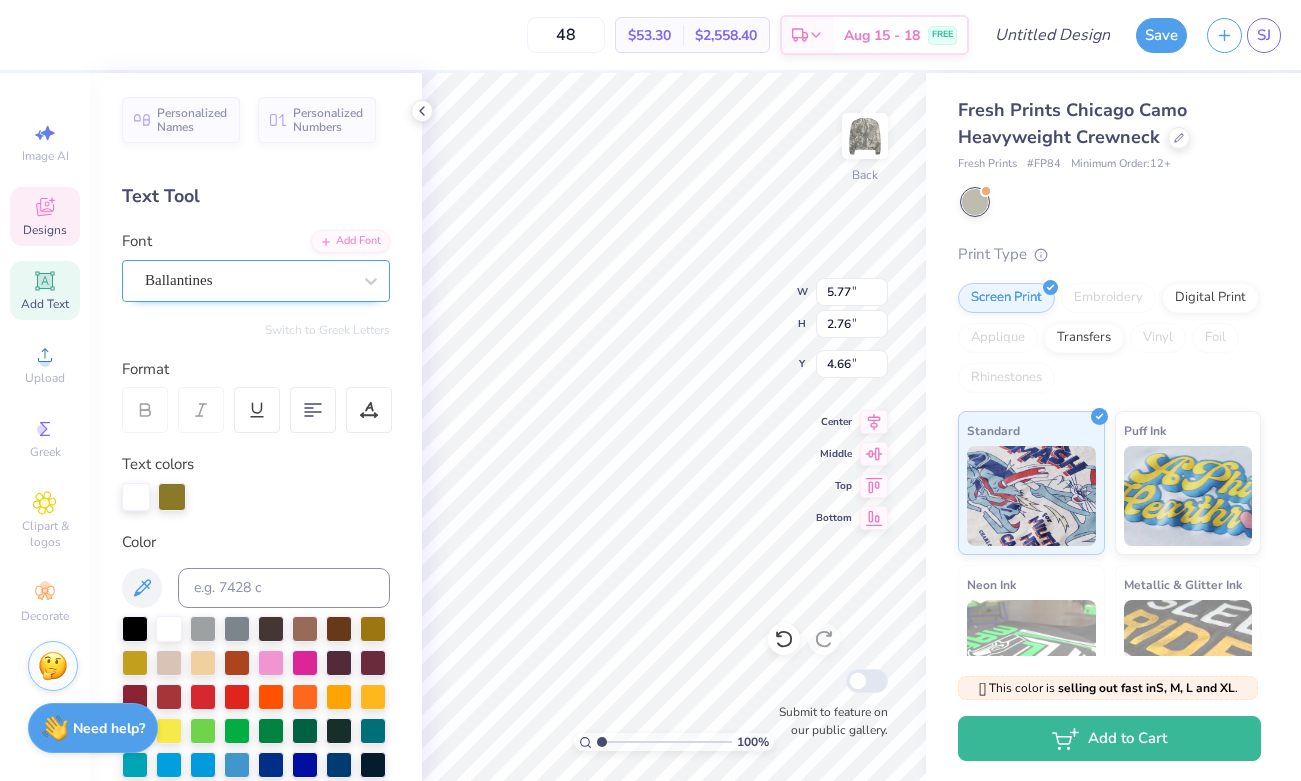 click on "Ballantines" at bounding box center (256, 281) 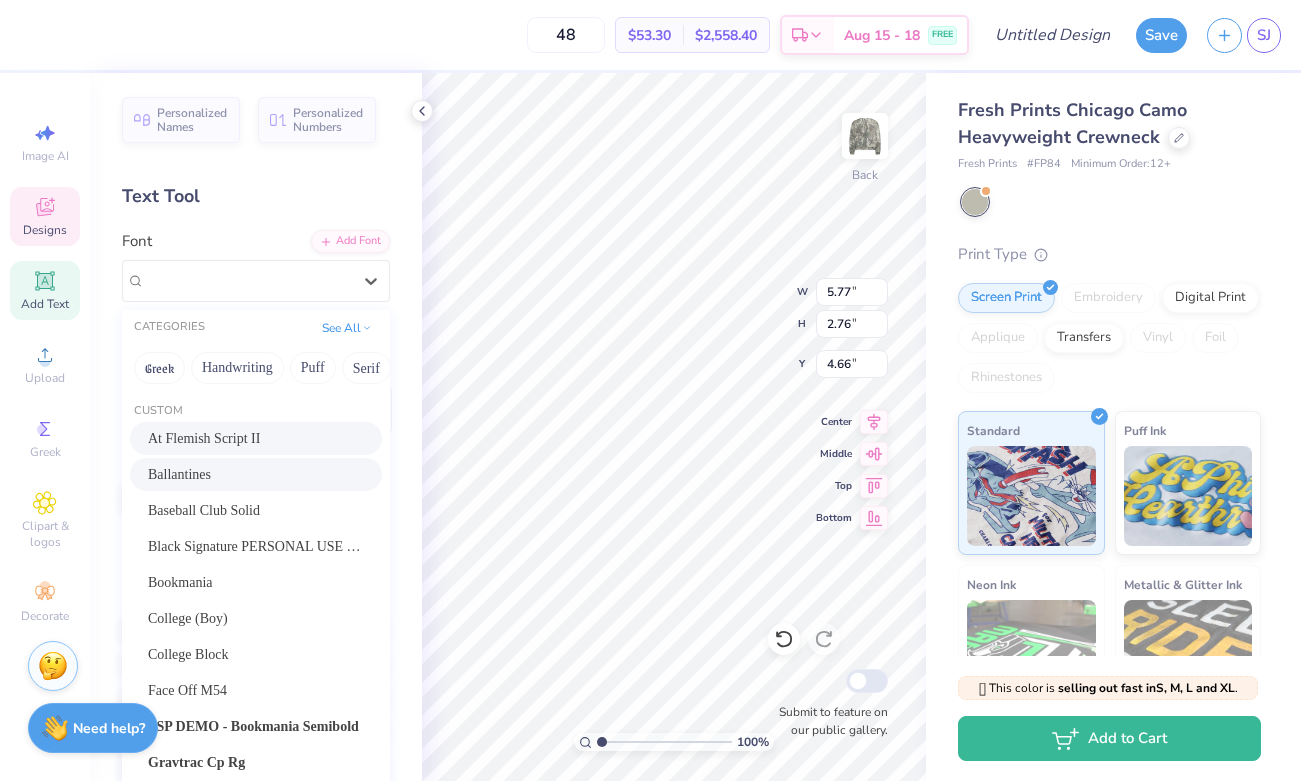 click on "At Flemish Script II" at bounding box center [204, 438] 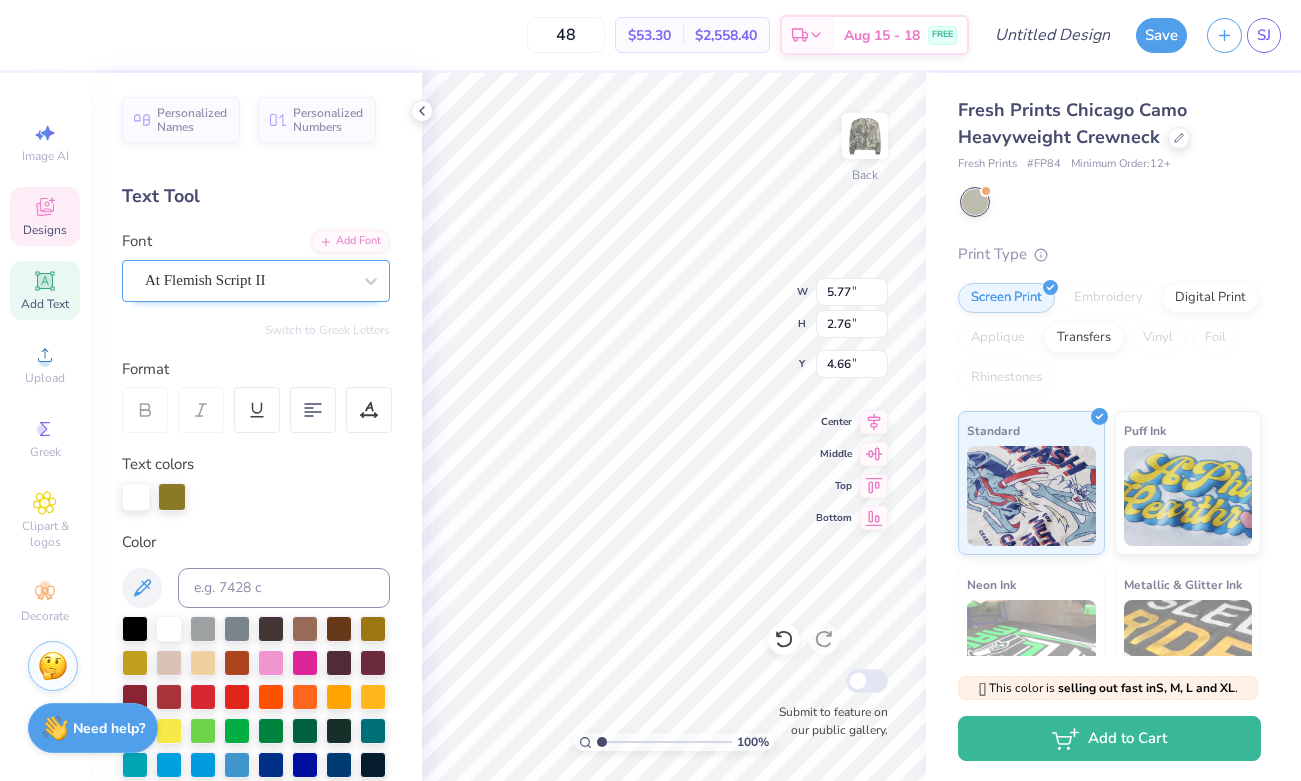 click on "At Flemish Script II" at bounding box center [248, 280] 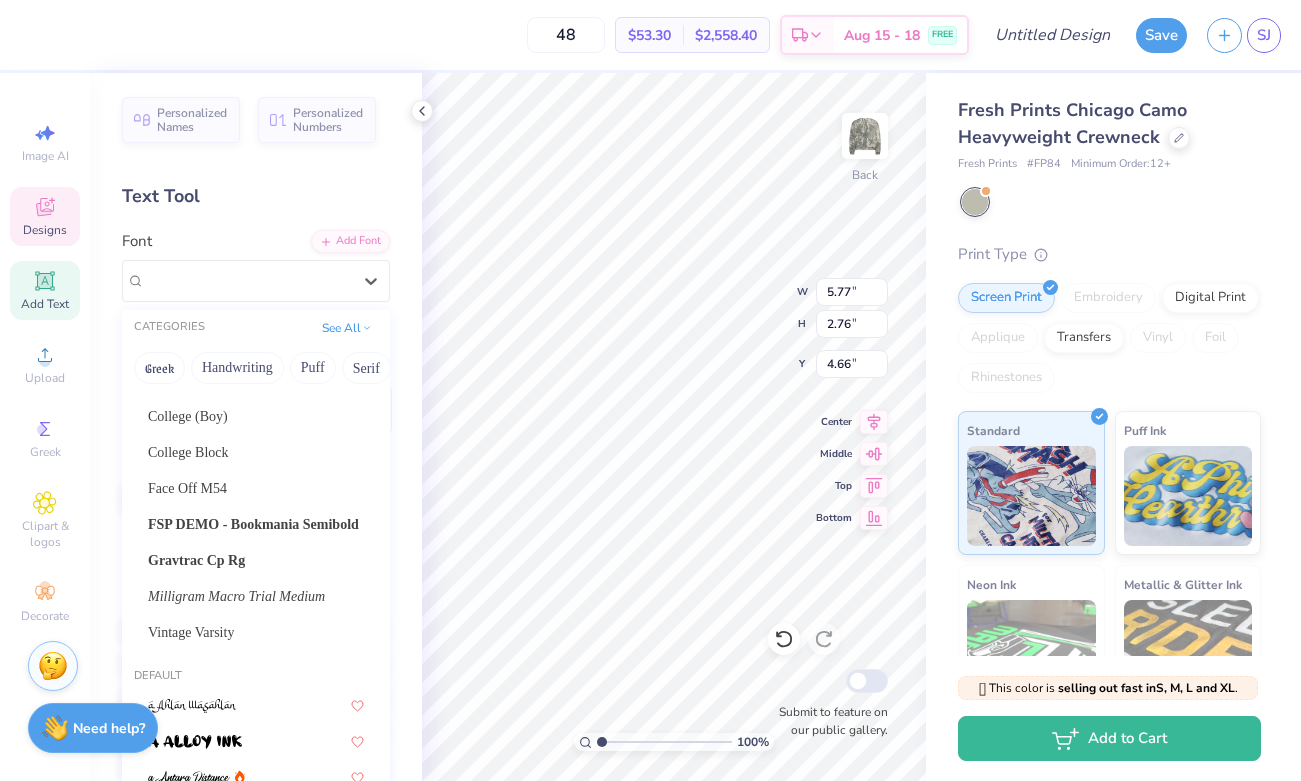 scroll, scrollTop: 209, scrollLeft: 0, axis: vertical 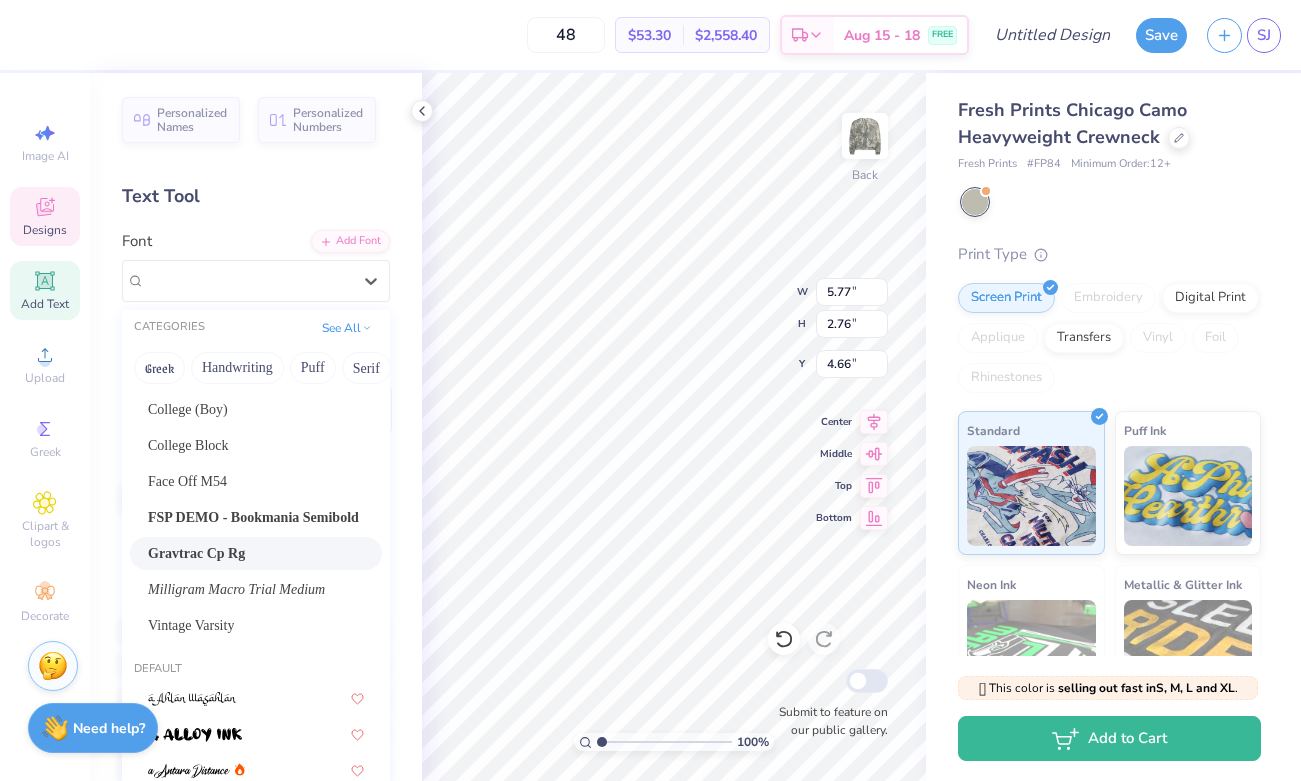 click on "Gravtrac Cp Rg" at bounding box center (256, 553) 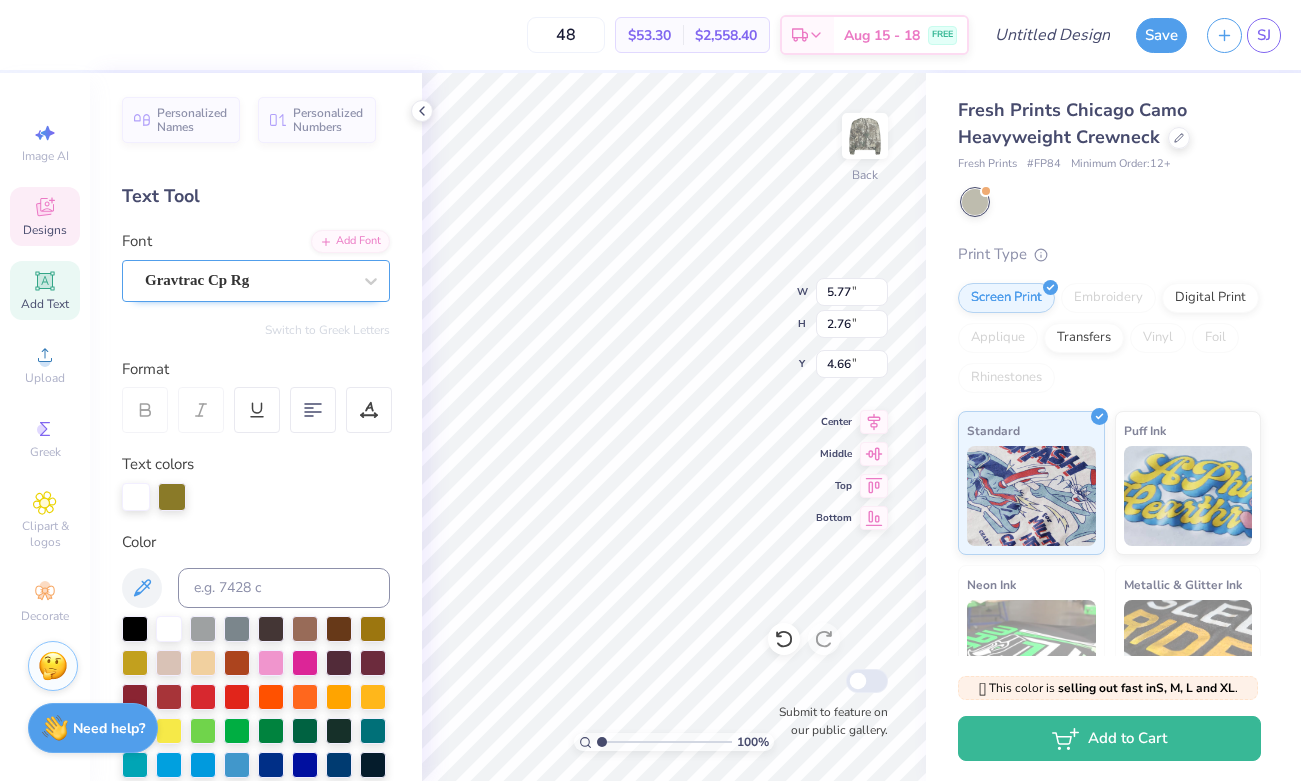 click on "Gravtrac Cp Rg" at bounding box center [248, 280] 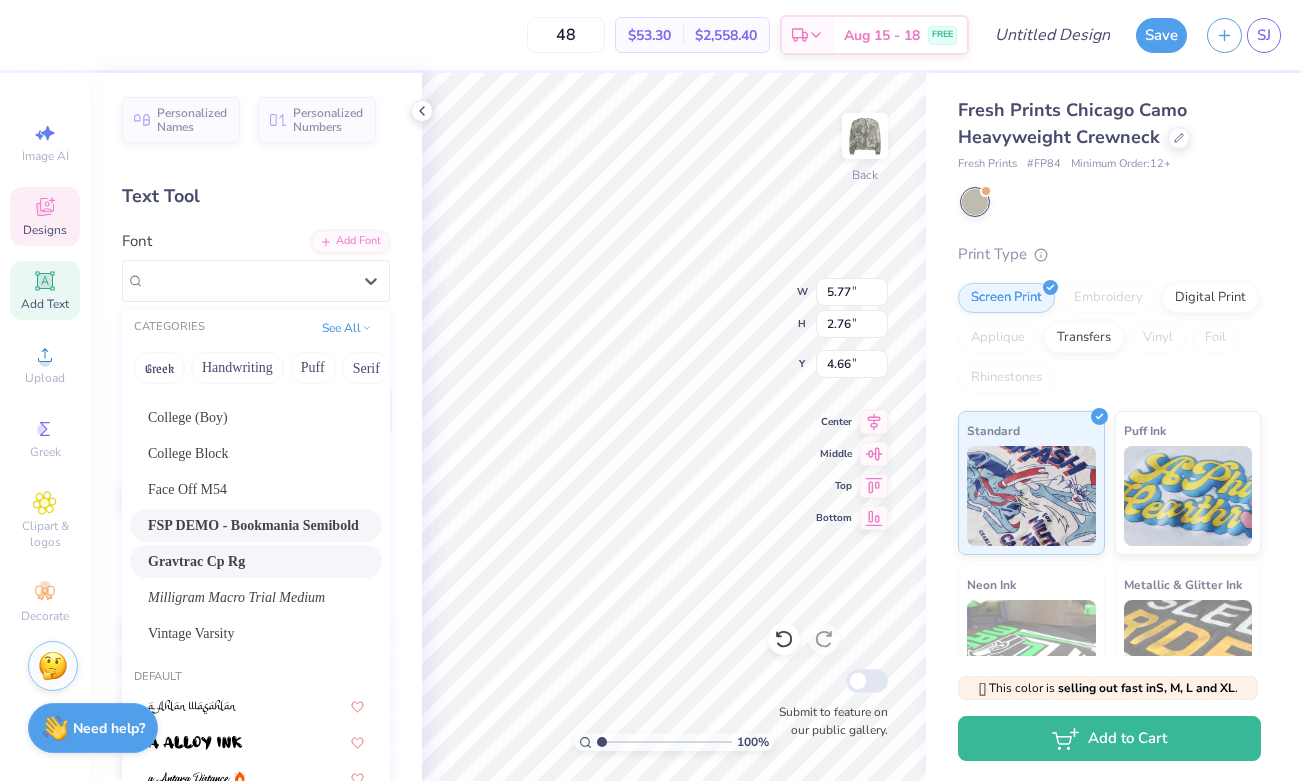 scroll, scrollTop: 249, scrollLeft: 0, axis: vertical 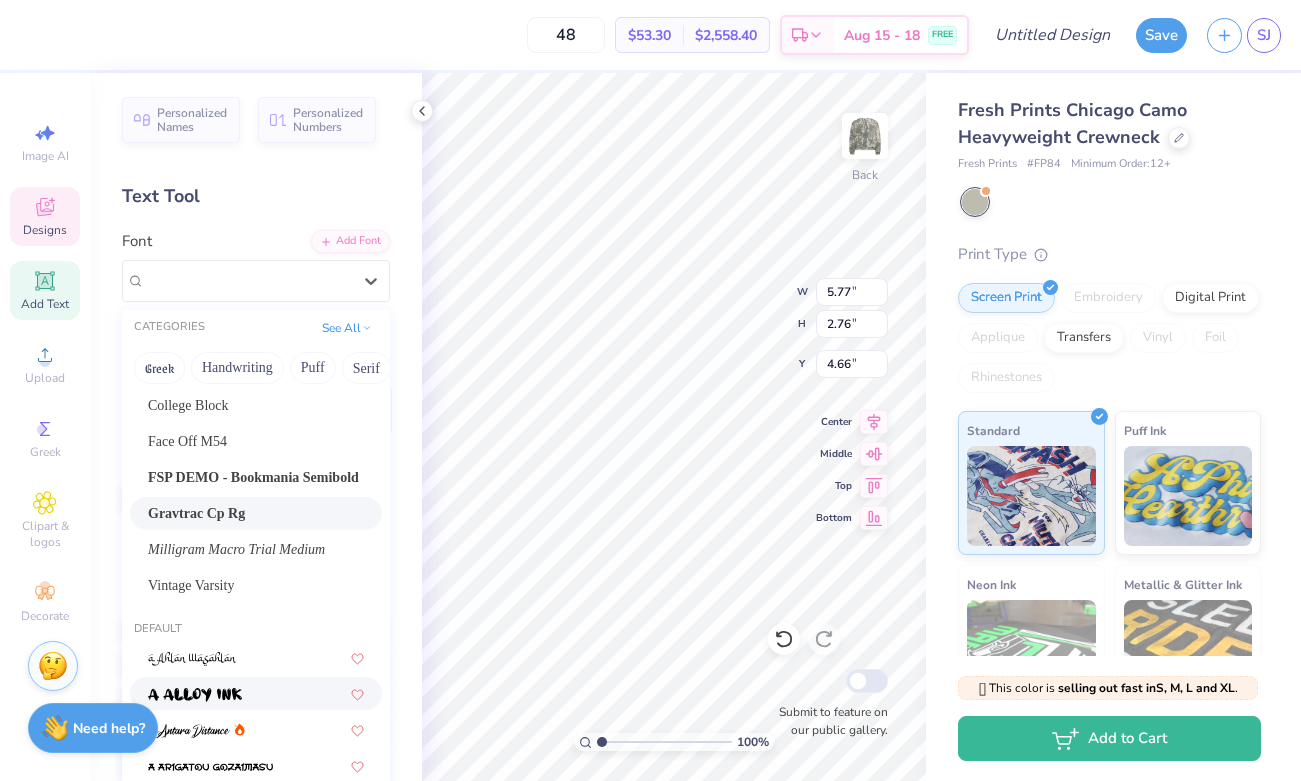 click at bounding box center (195, 695) 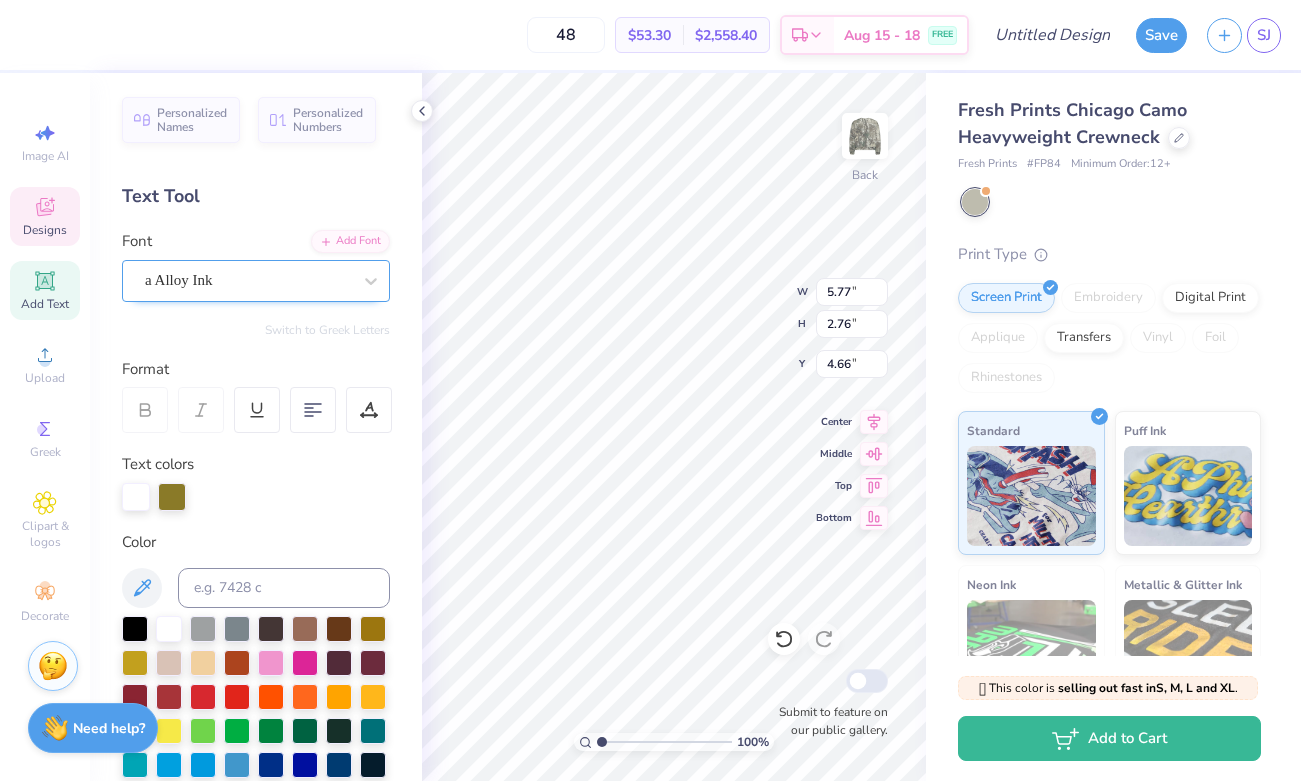click on "a Alloy Ink" at bounding box center (256, 281) 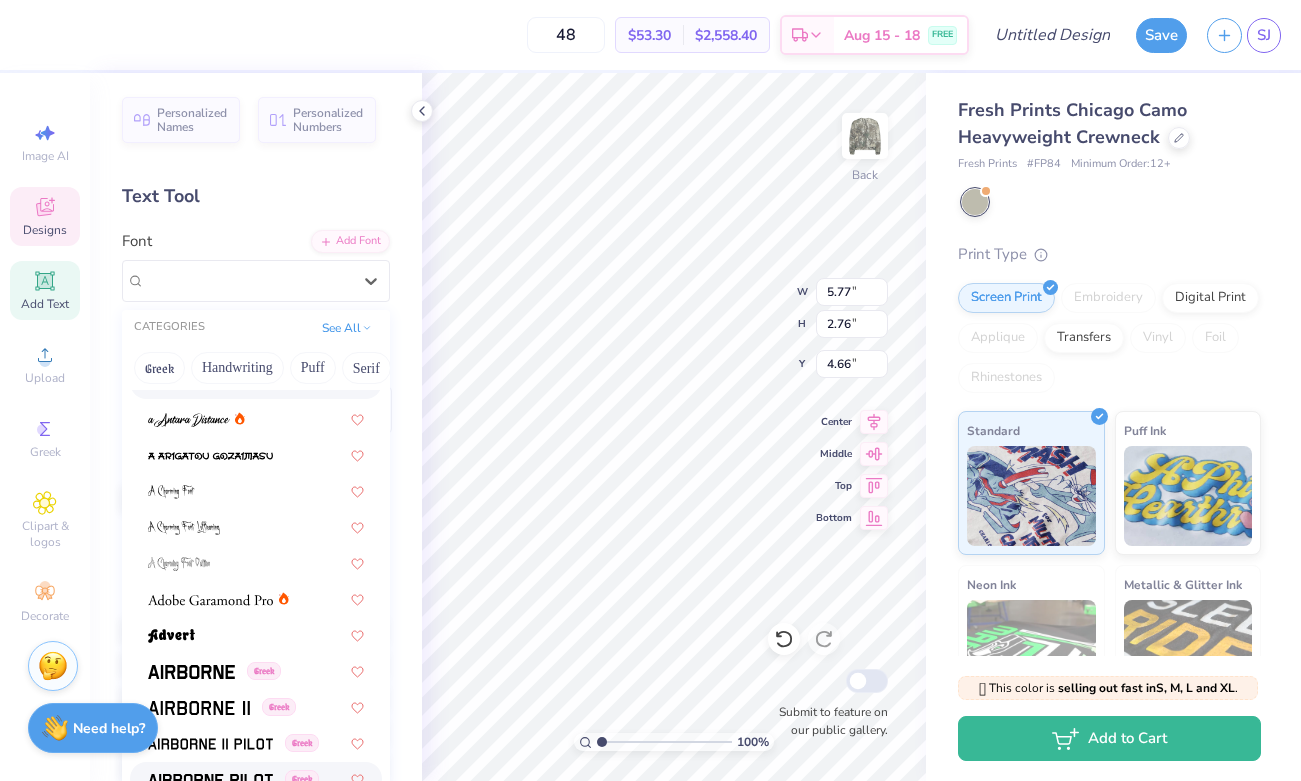 scroll, scrollTop: 655, scrollLeft: 0, axis: vertical 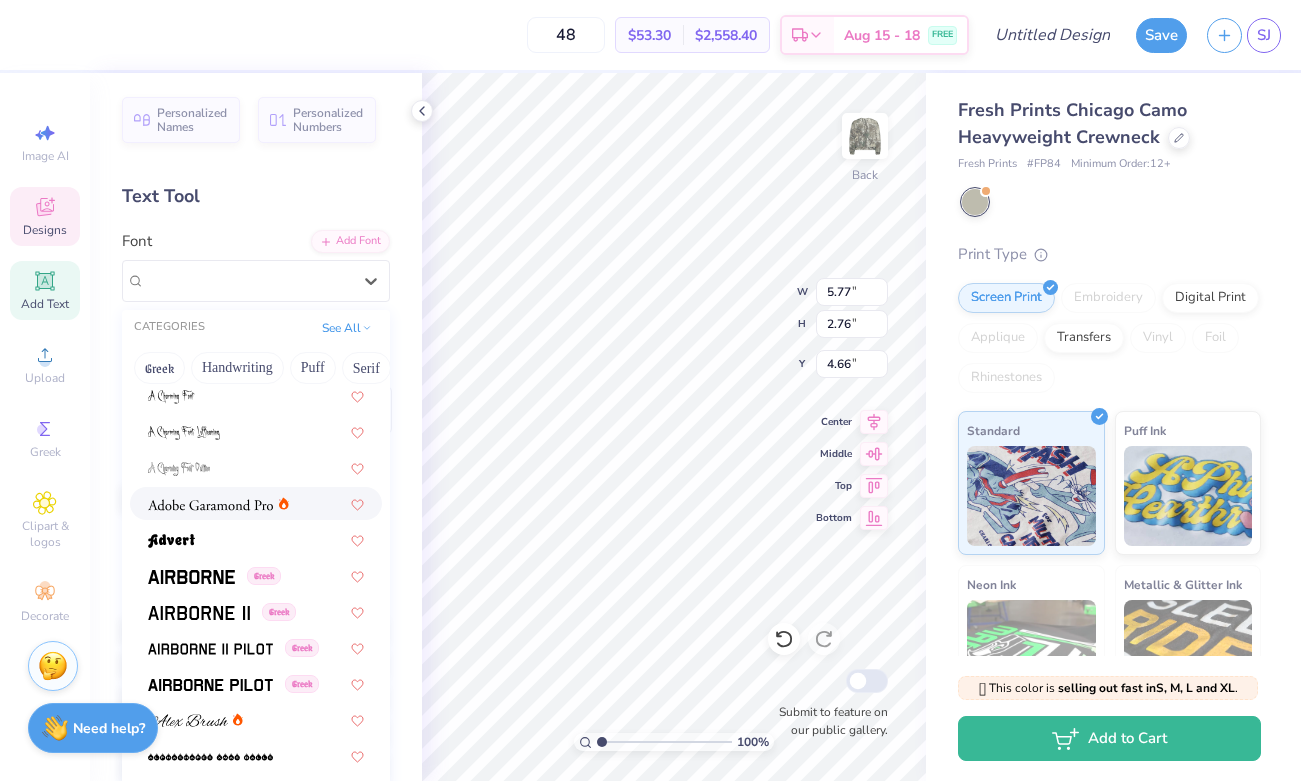click at bounding box center [210, 505] 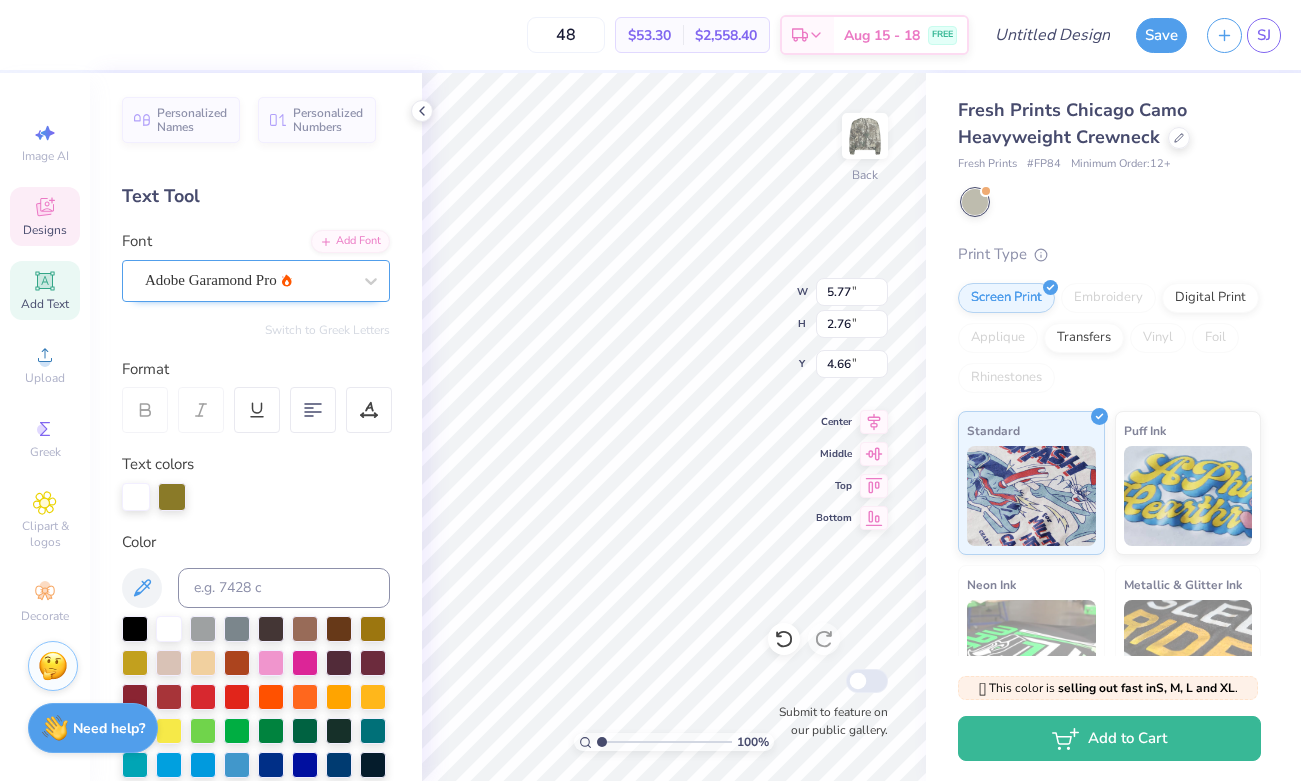 click on "Adobe Garamond Pro" at bounding box center (248, 280) 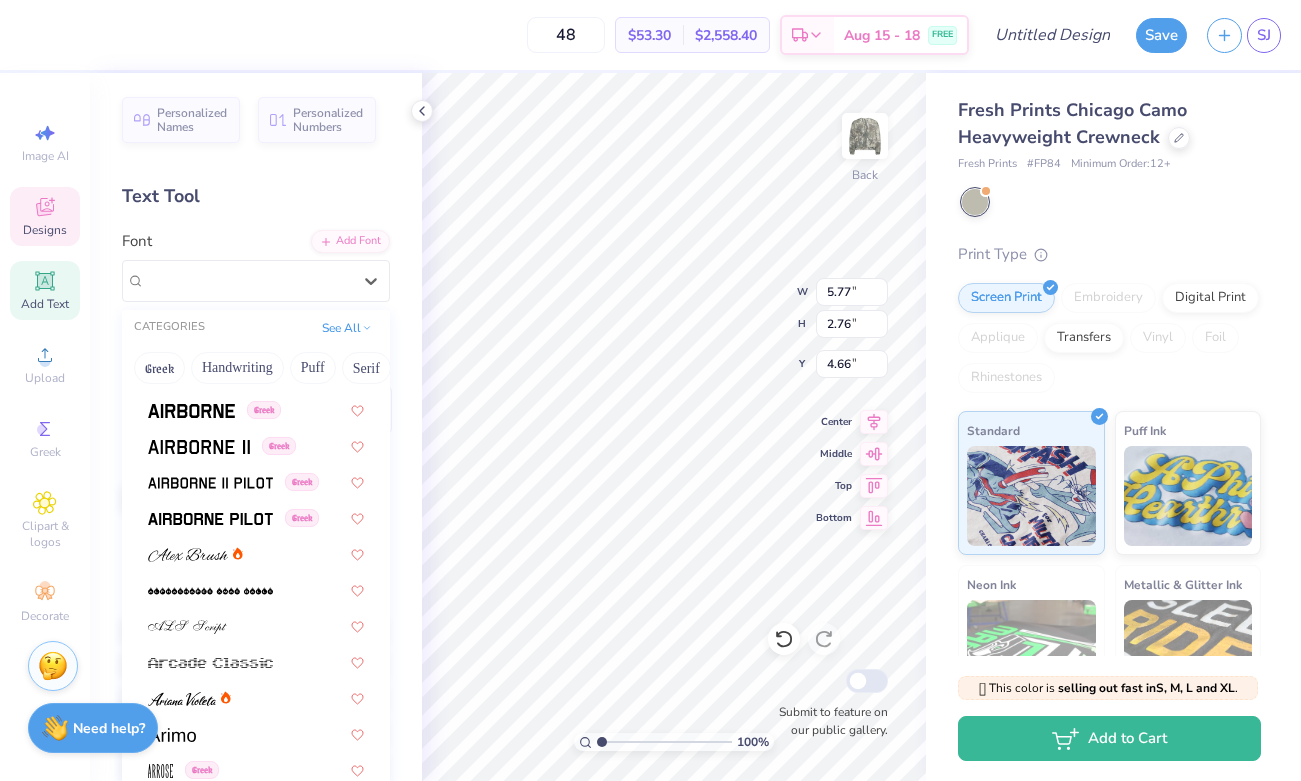 scroll, scrollTop: 1259, scrollLeft: 0, axis: vertical 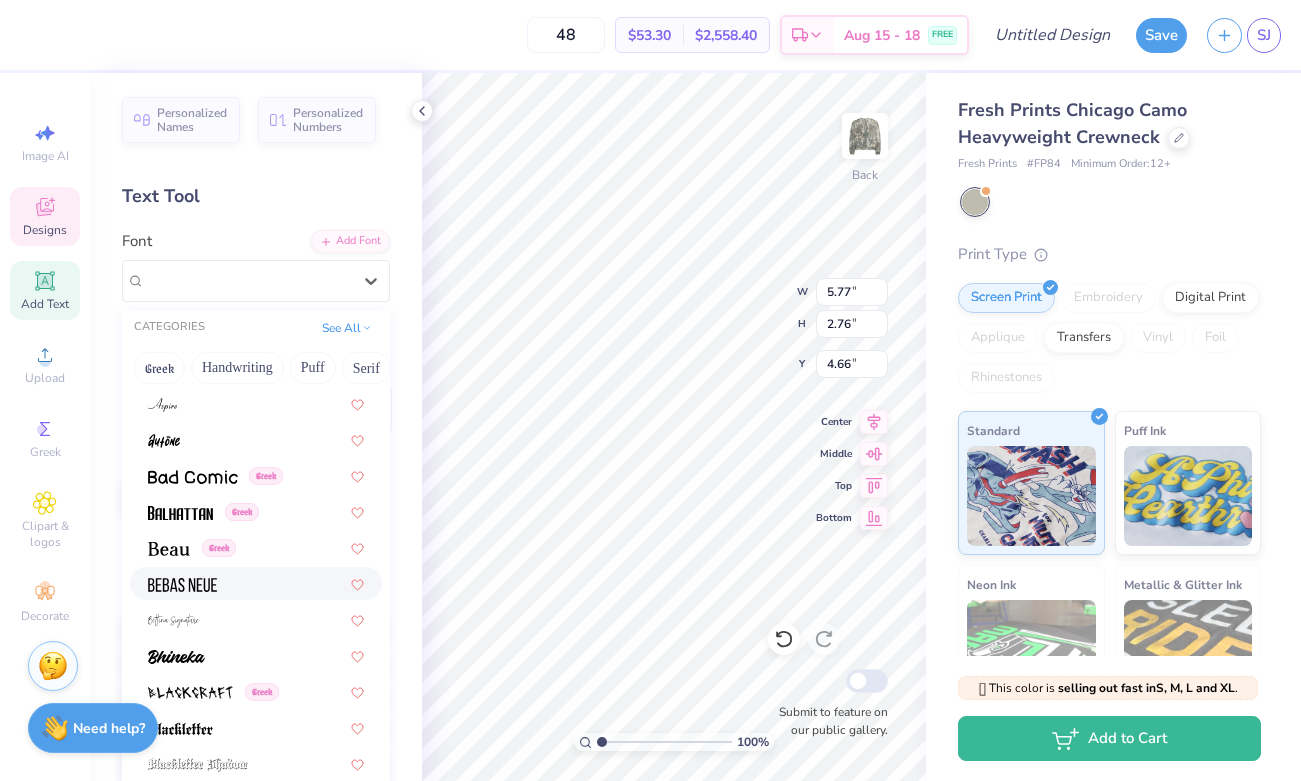 click at bounding box center (256, 583) 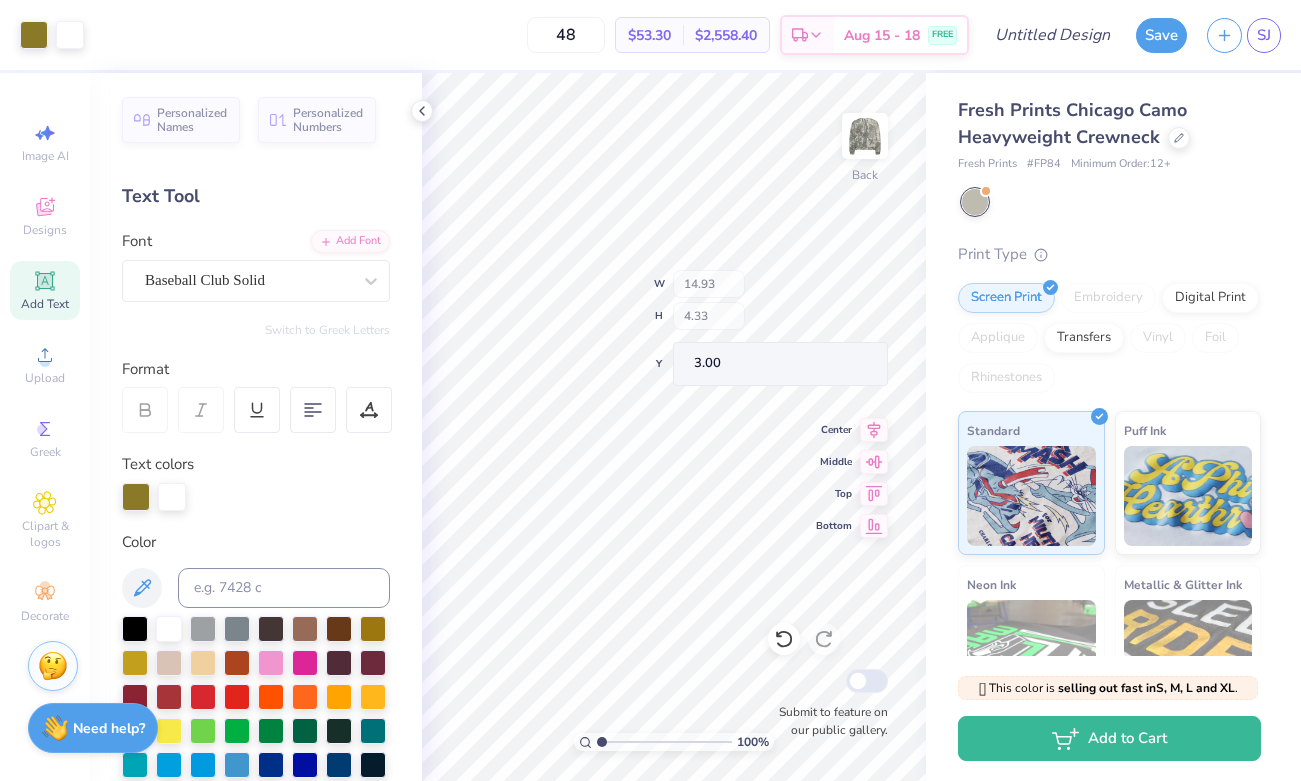 scroll, scrollTop: 233, scrollLeft: 0, axis: vertical 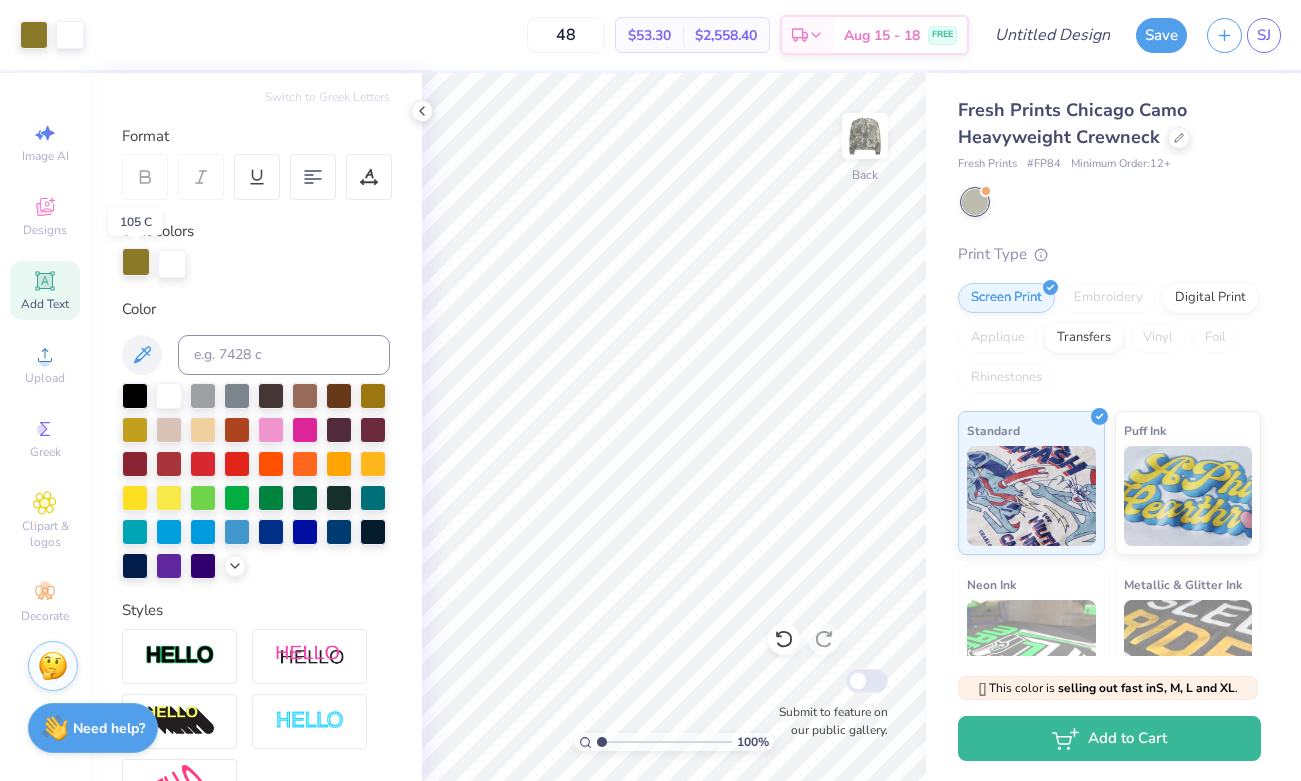click at bounding box center [136, 262] 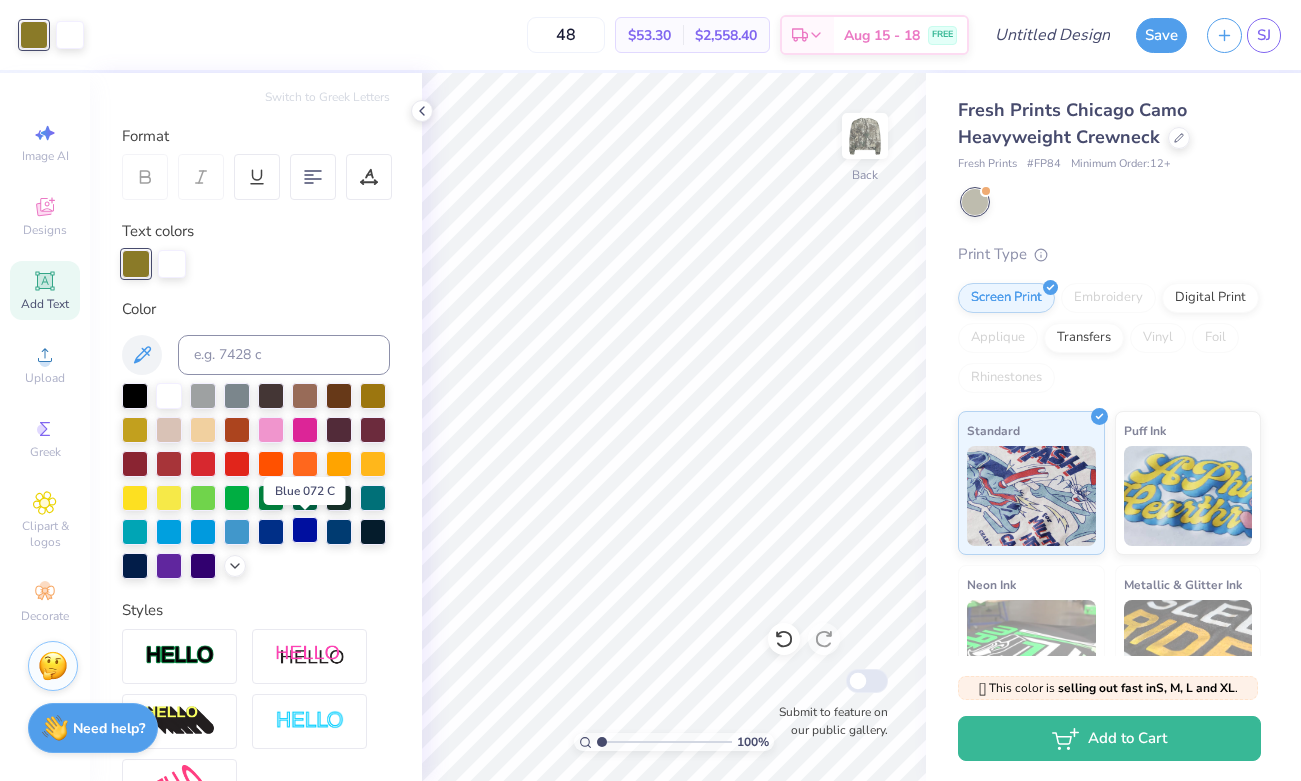 click at bounding box center [305, 530] 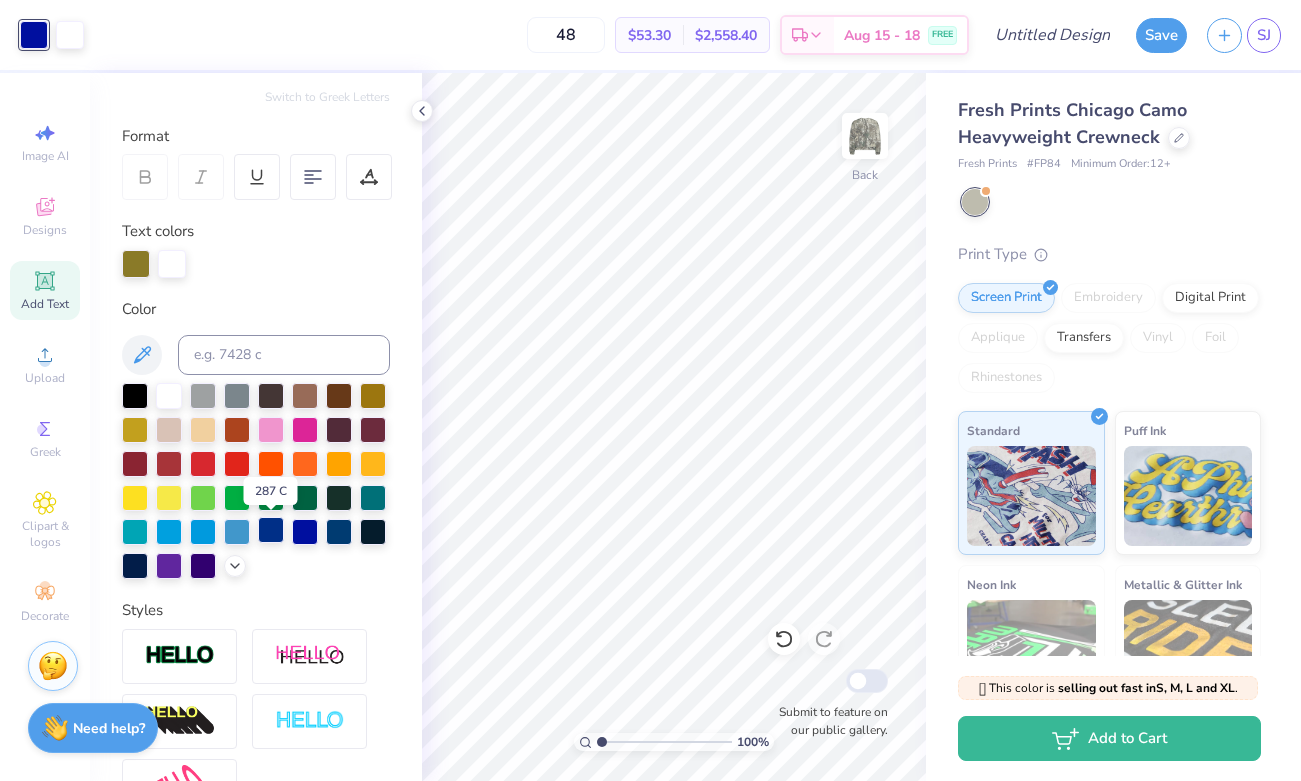 click at bounding box center [271, 530] 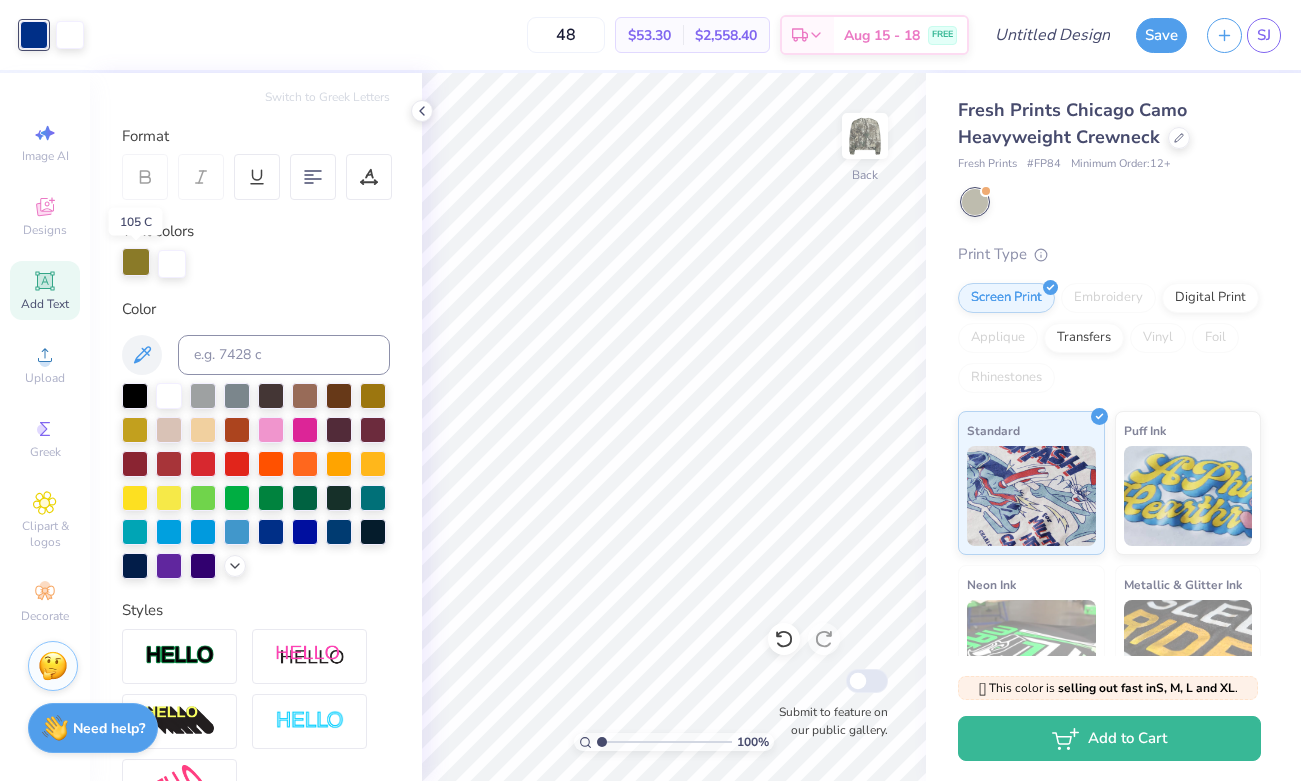 click at bounding box center (136, 262) 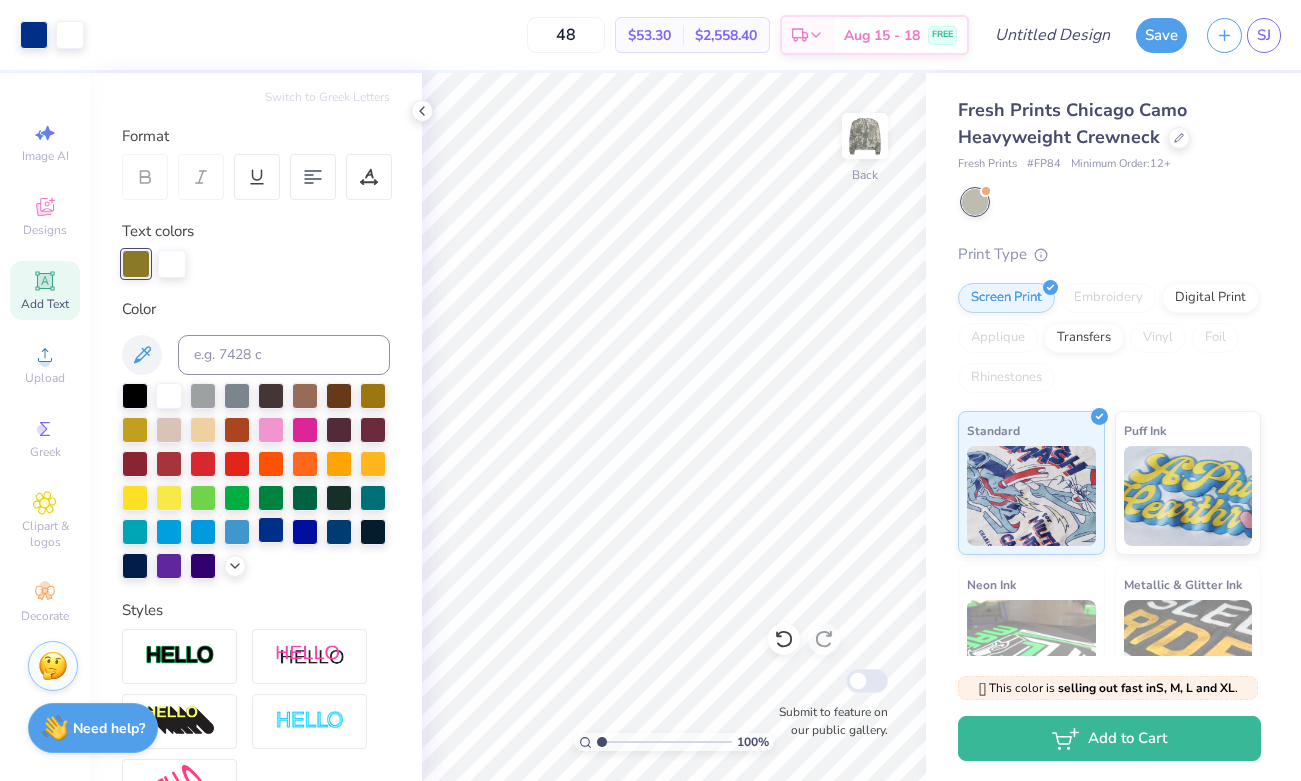 click at bounding box center (271, 530) 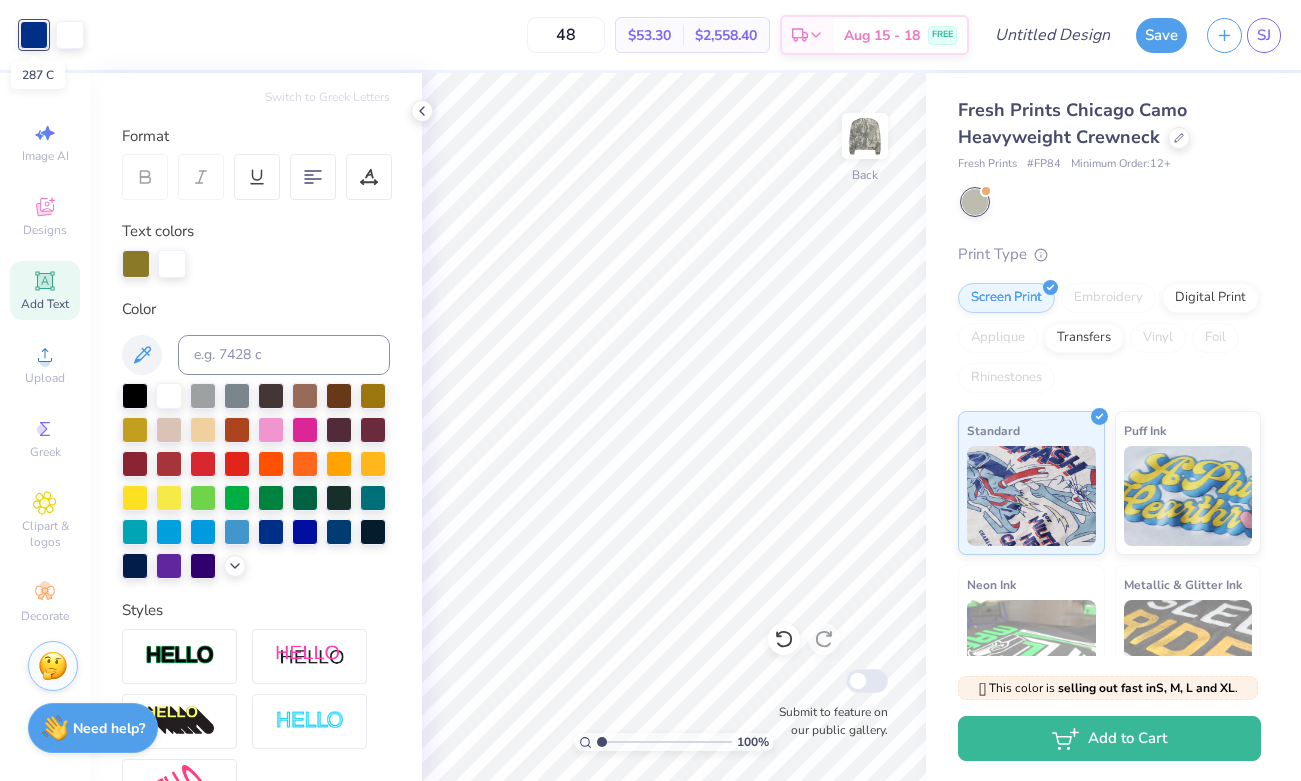 click at bounding box center (34, 35) 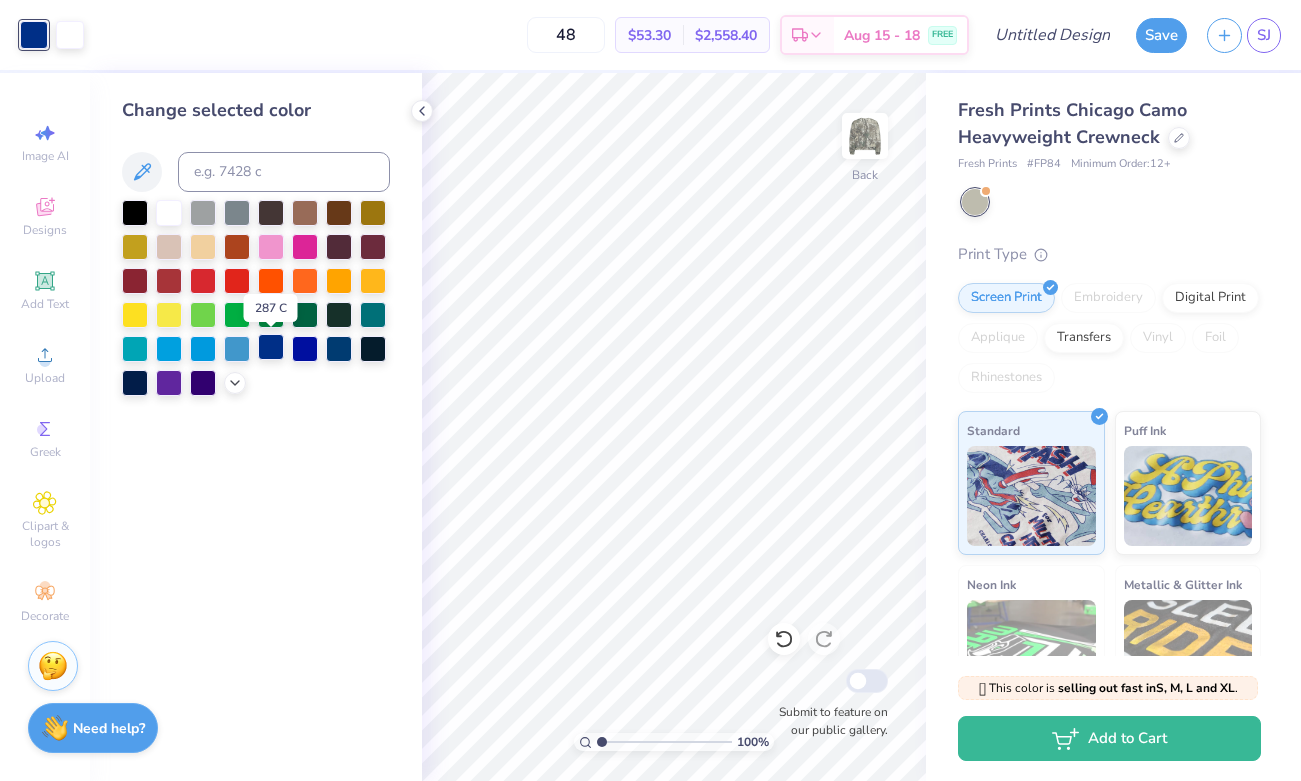 click at bounding box center (271, 347) 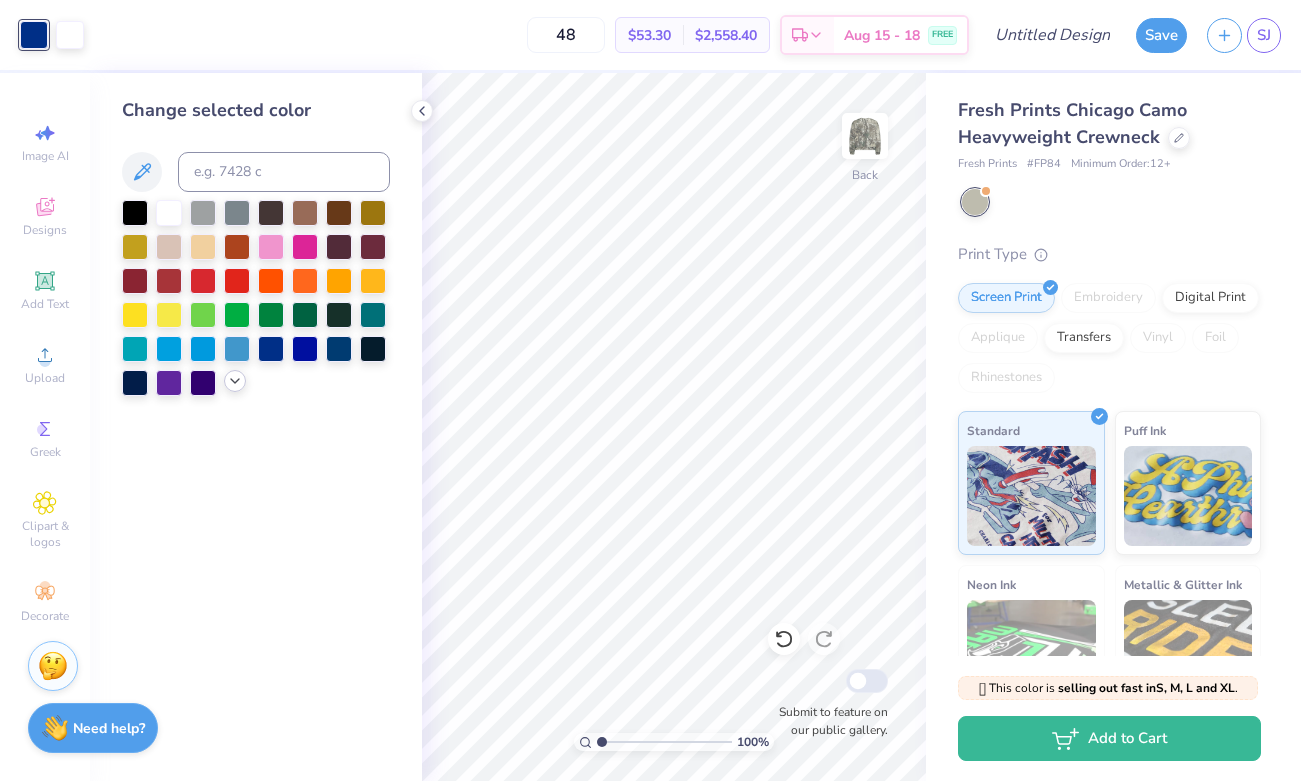 click 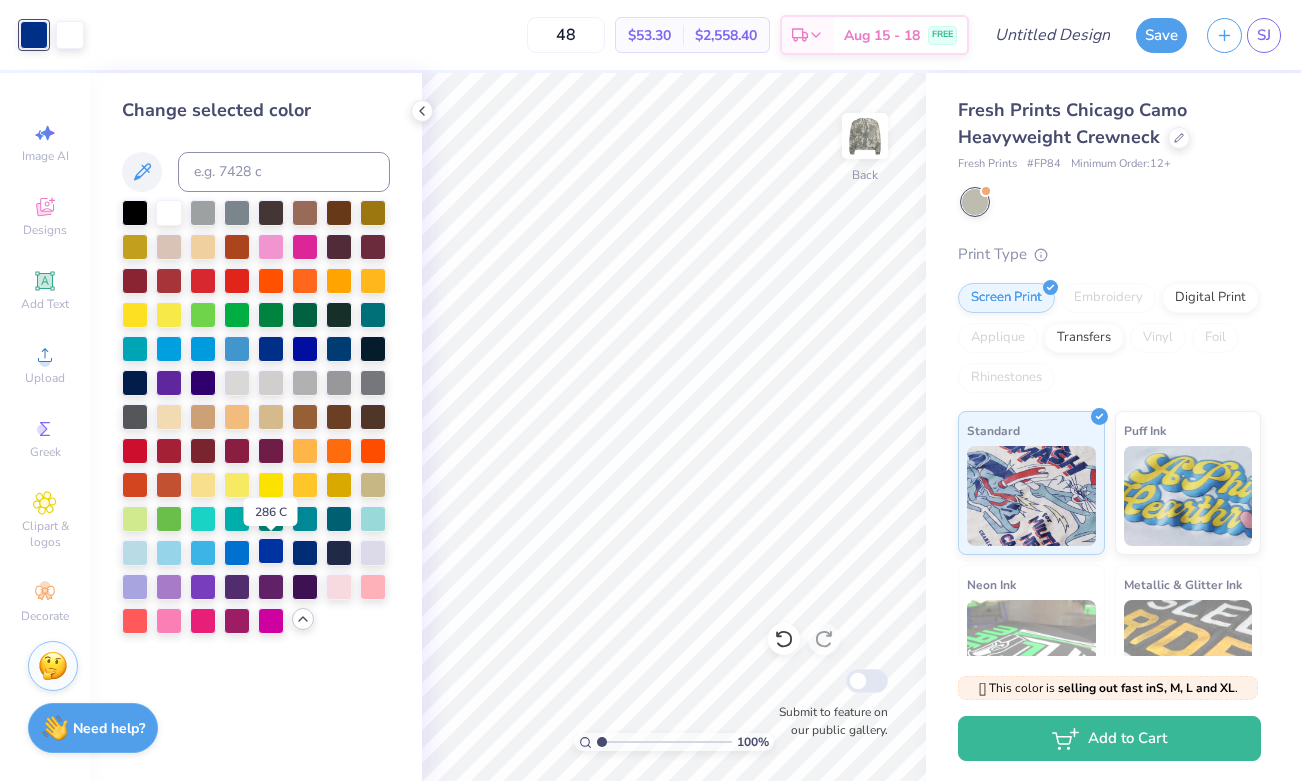 click at bounding box center [271, 551] 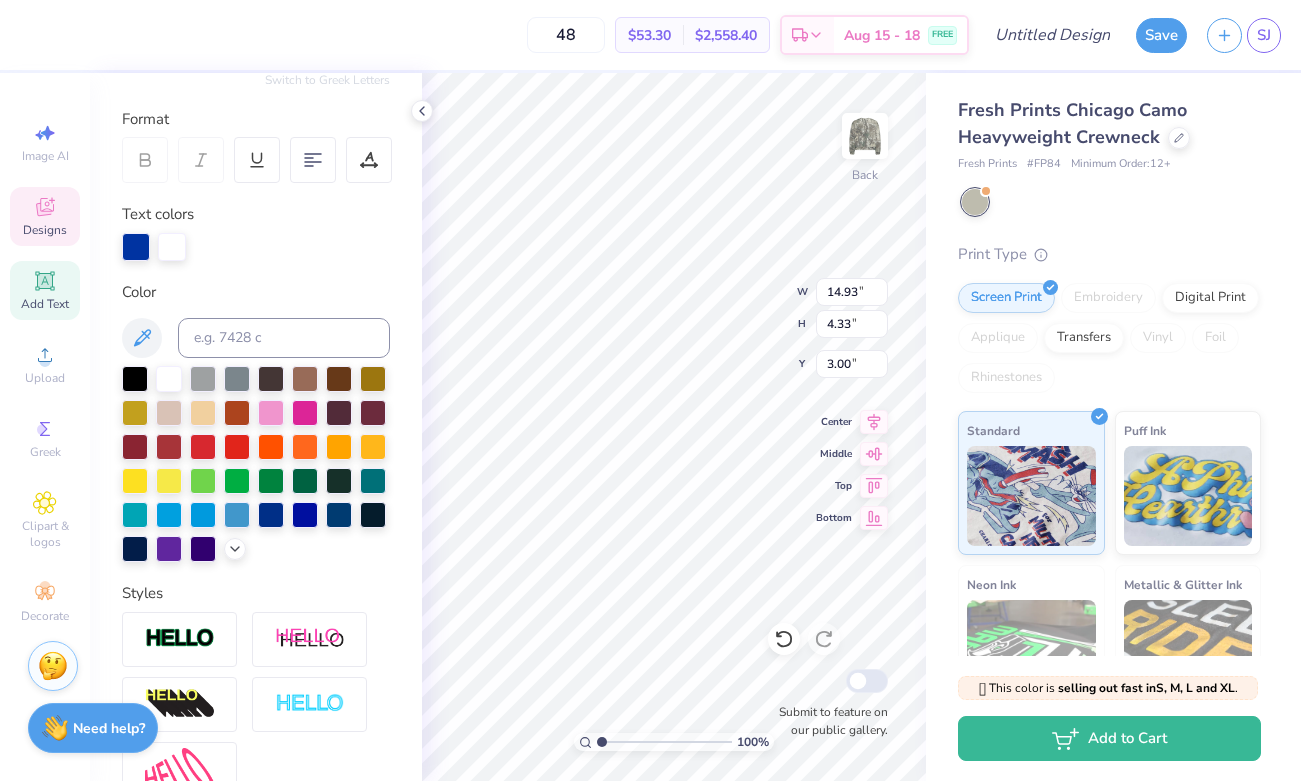 scroll, scrollTop: 267, scrollLeft: 0, axis: vertical 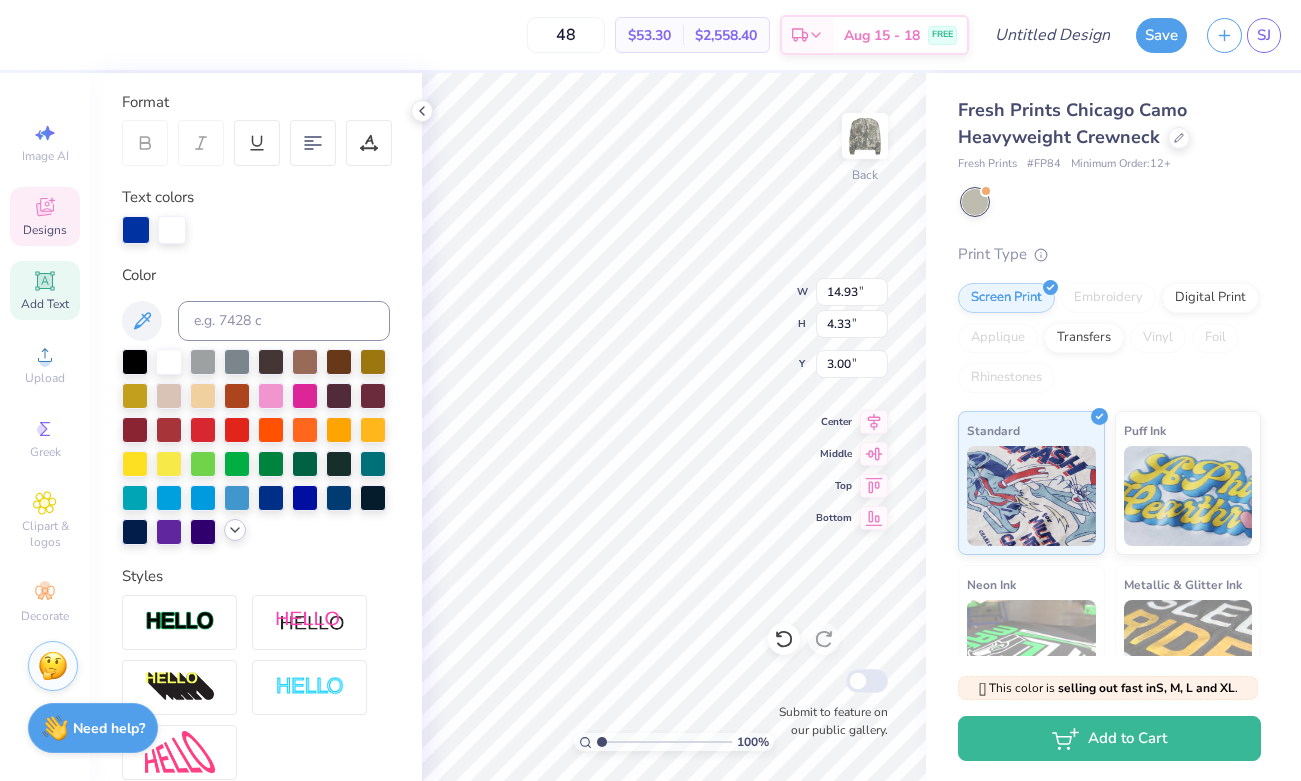 click 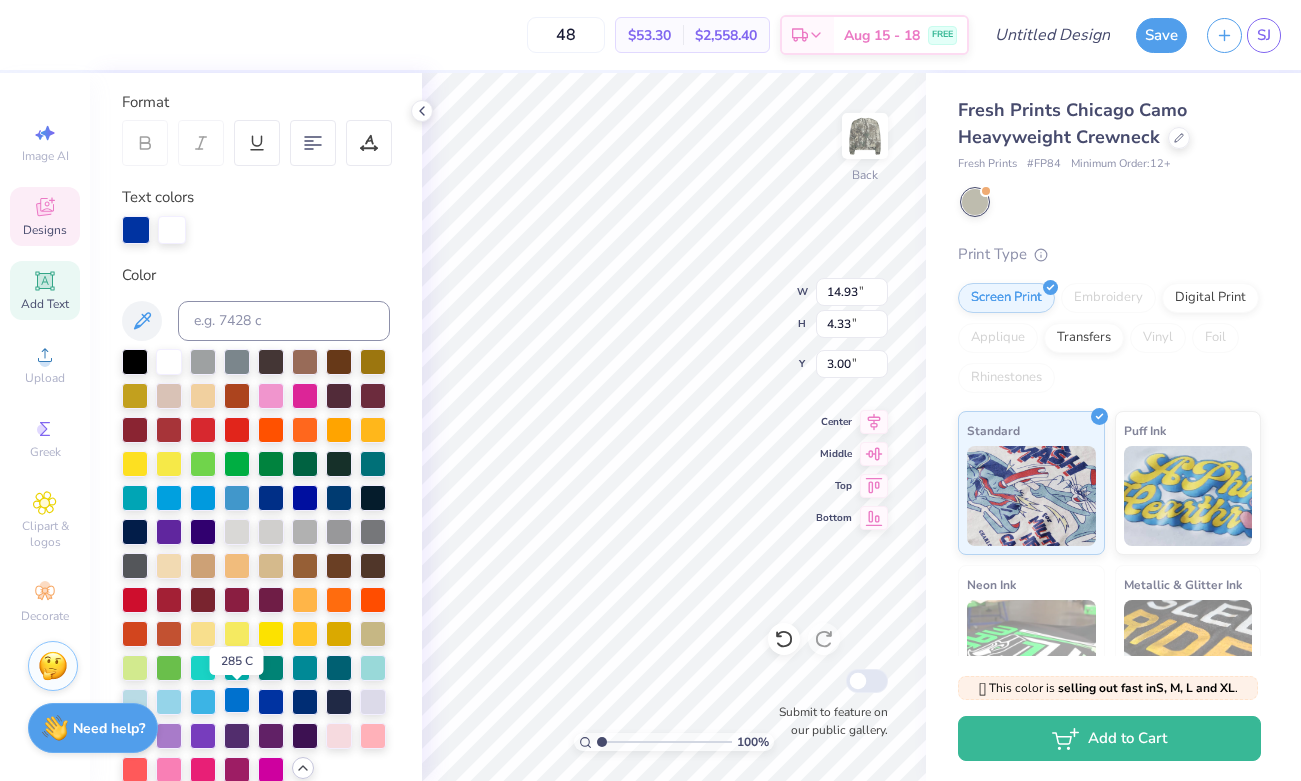 click at bounding box center (237, 700) 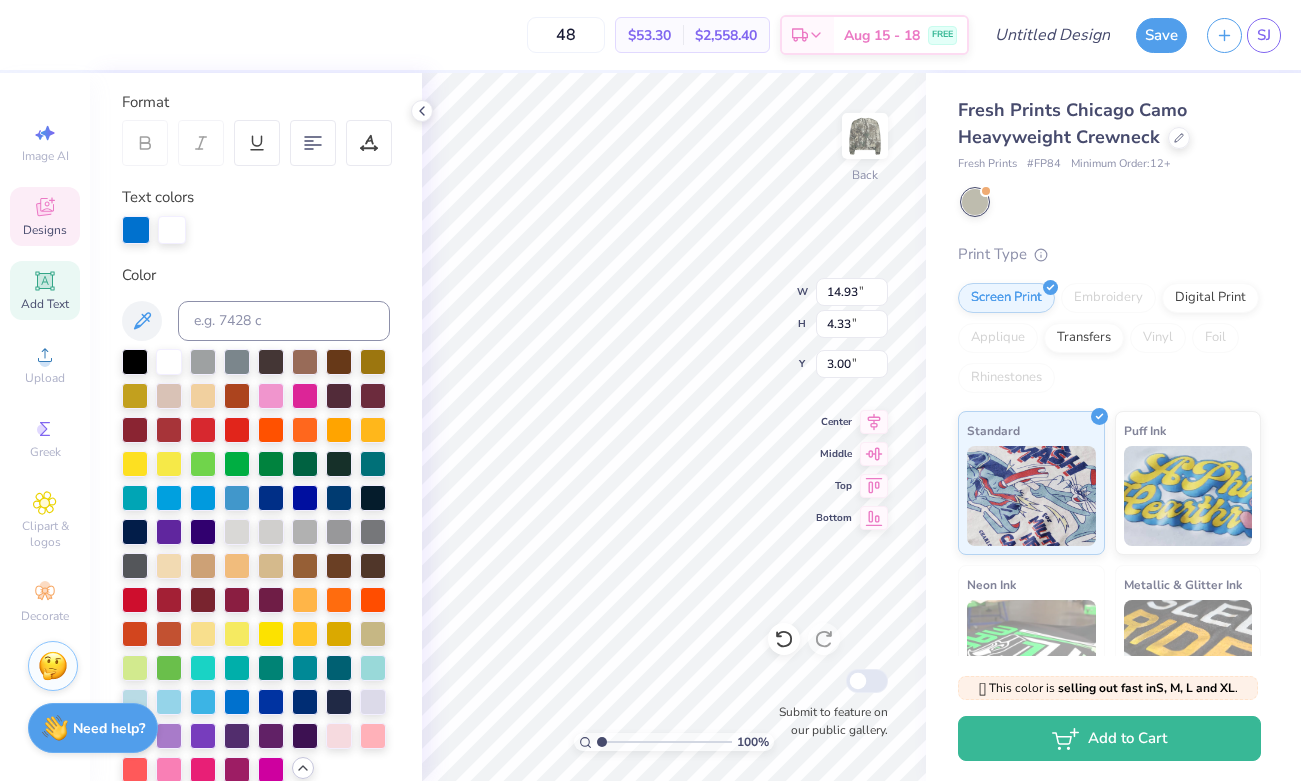 click on "Personalized Names Personalized Numbers Text Tool  Add Font Font Baseball Club Solid Switch to Greek Letters Format Text colors Color Styles Text Shape" at bounding box center [256, 427] 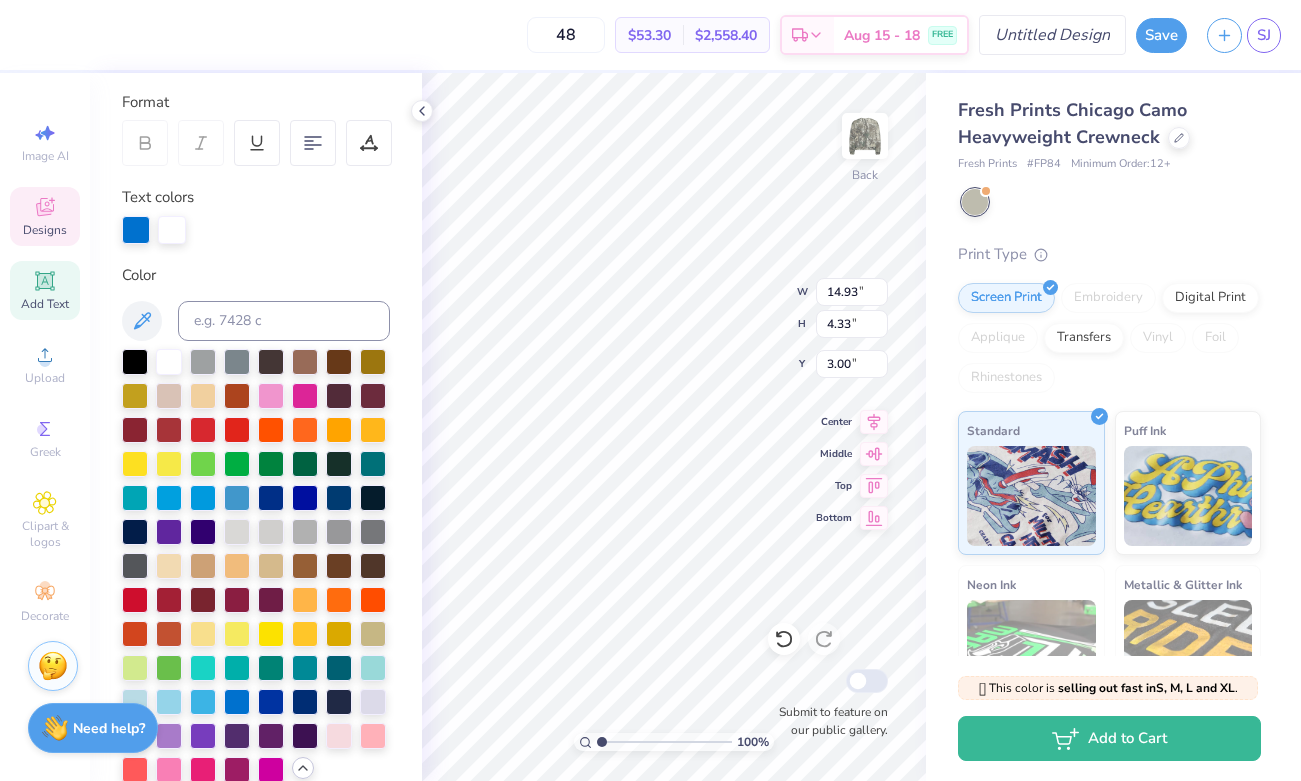 click on "Design Title" at bounding box center [1052, 35] 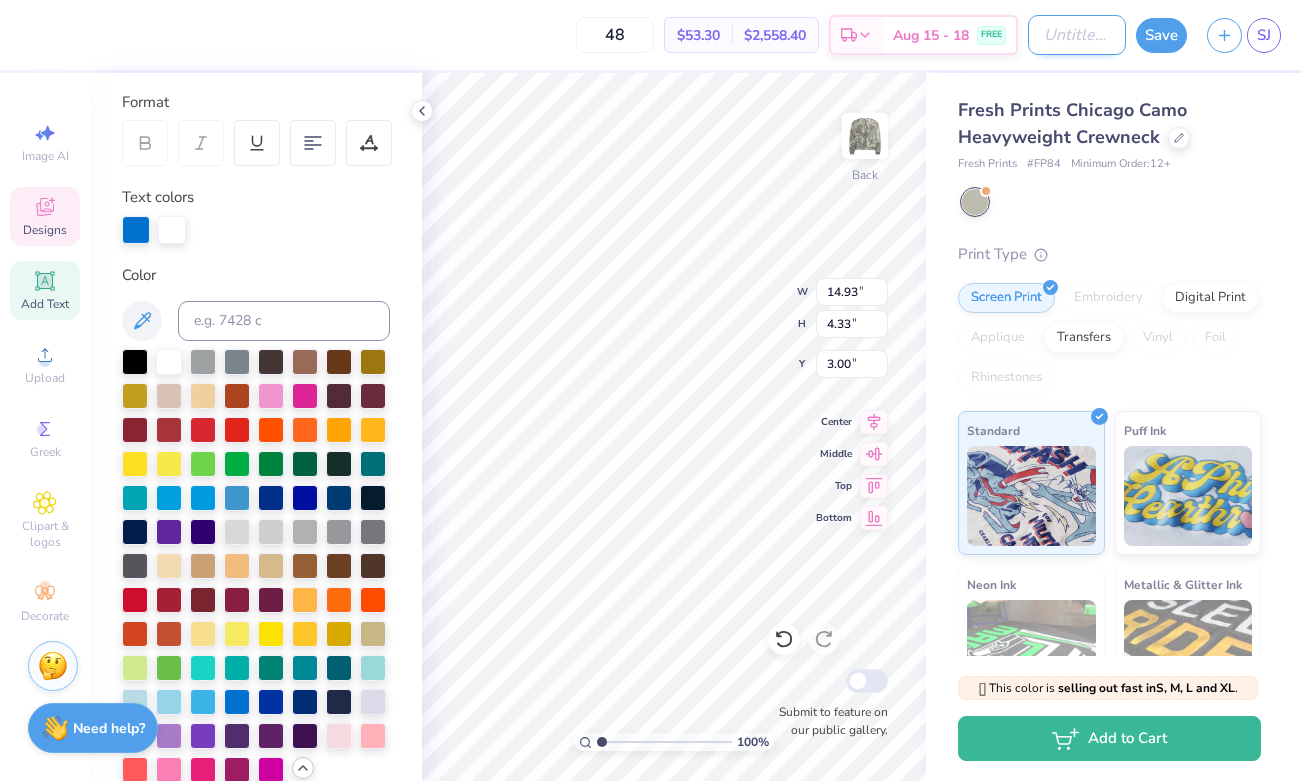 click on "Design Title" at bounding box center (1077, 35) 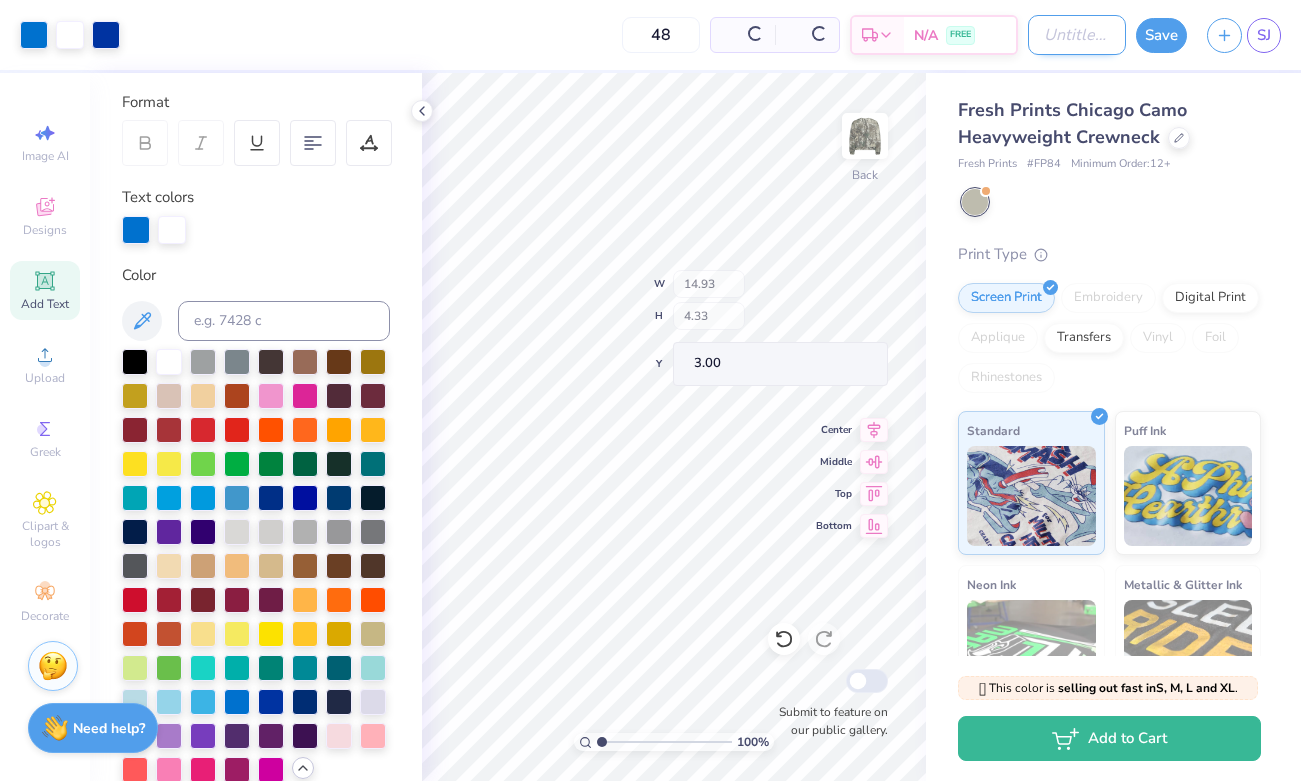 scroll, scrollTop: 480, scrollLeft: 0, axis: vertical 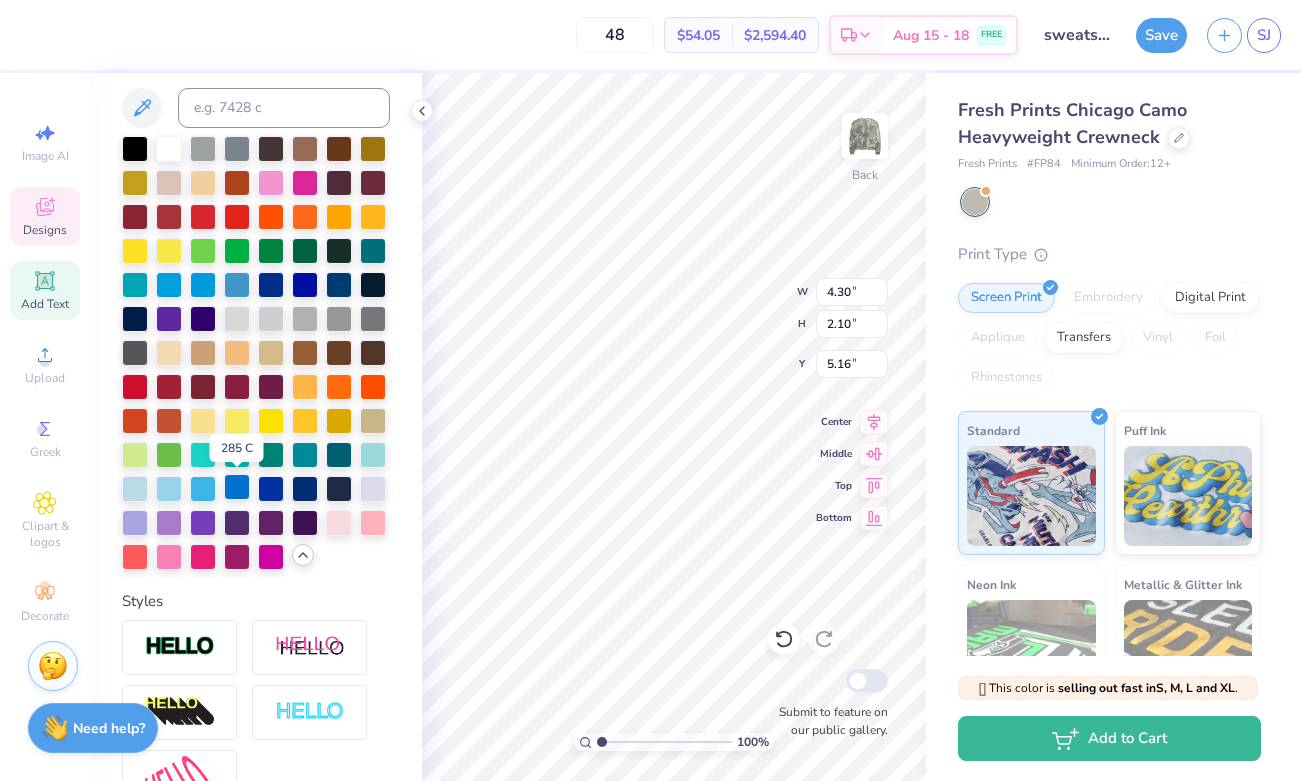 click at bounding box center [237, 487] 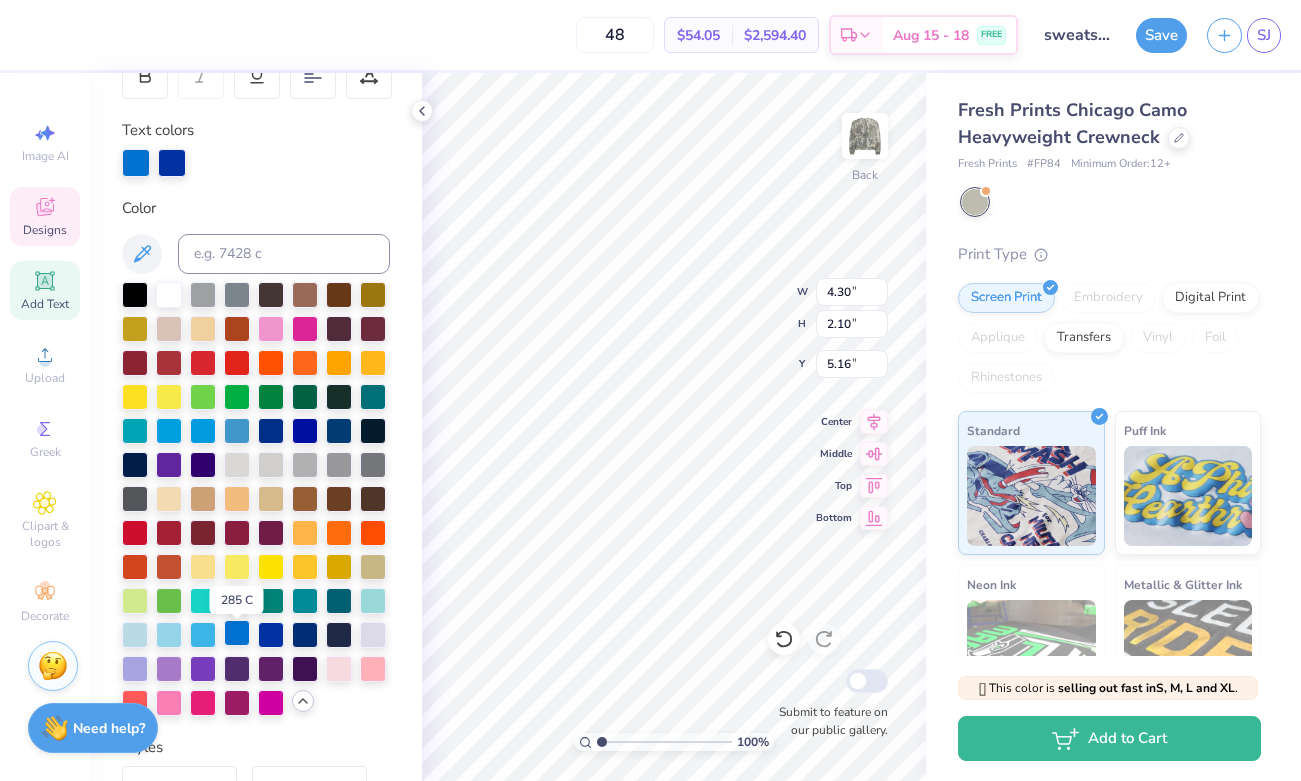 scroll, scrollTop: 342, scrollLeft: 0, axis: vertical 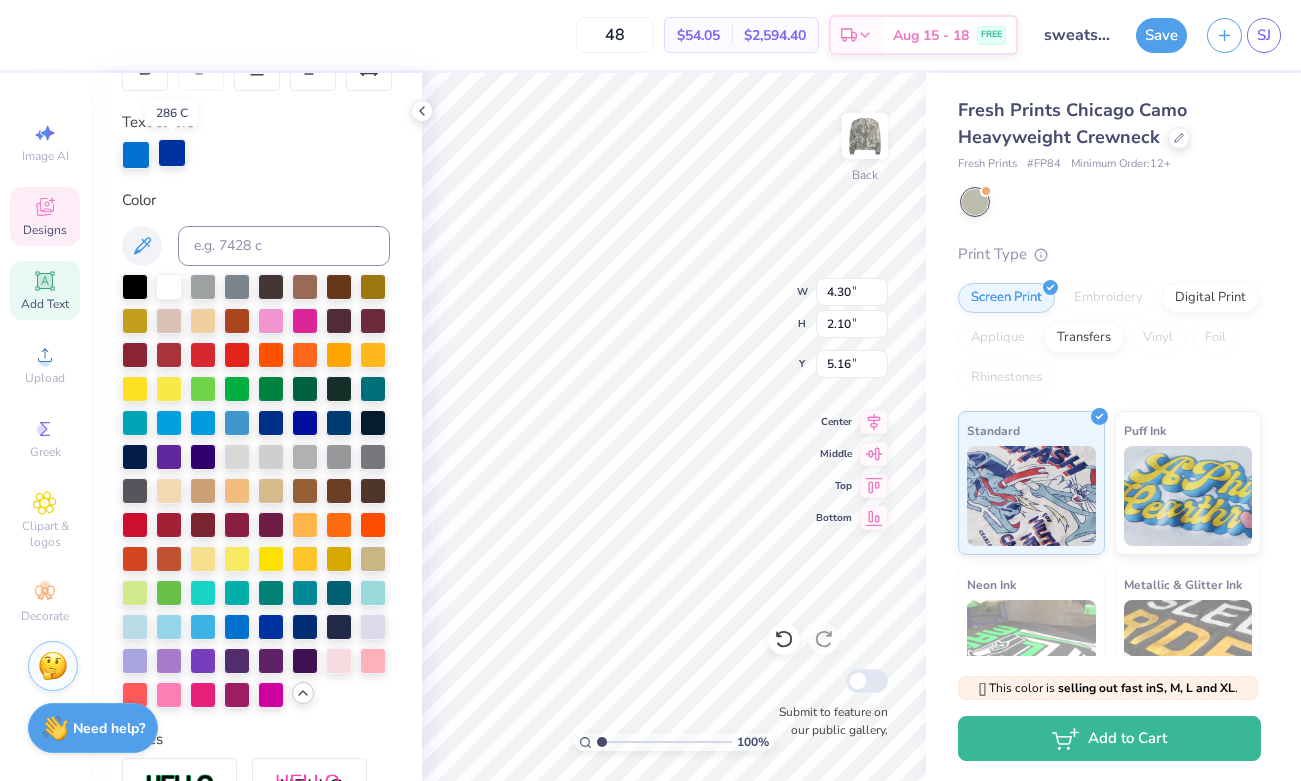 click at bounding box center (172, 153) 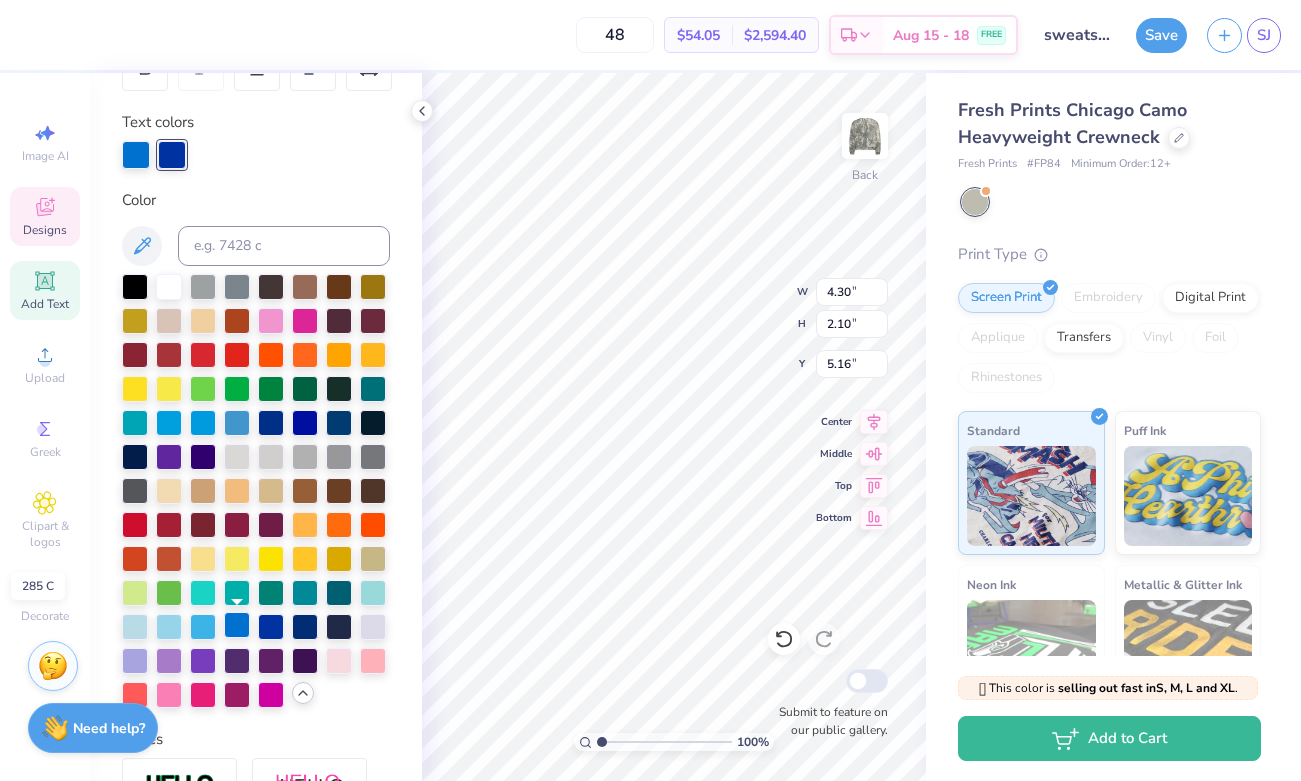 click at bounding box center [237, 625] 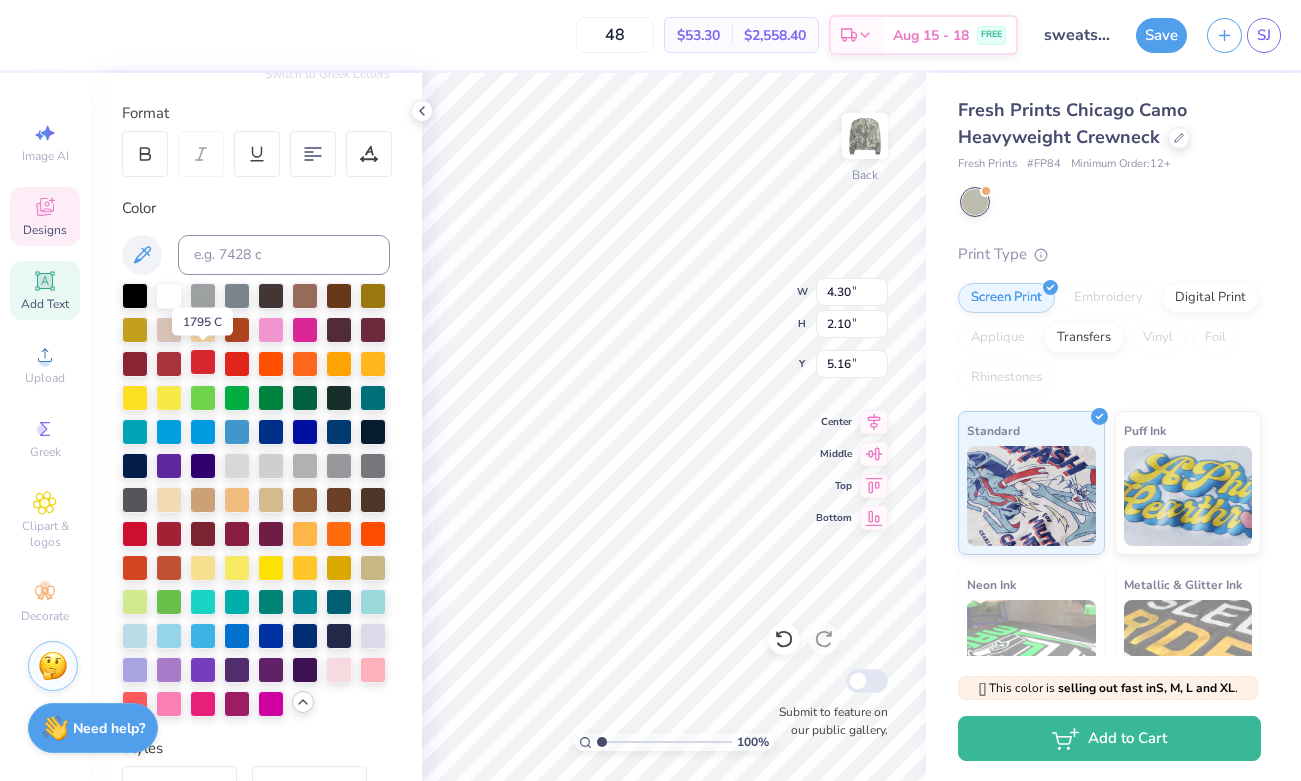 scroll, scrollTop: 257, scrollLeft: 0, axis: vertical 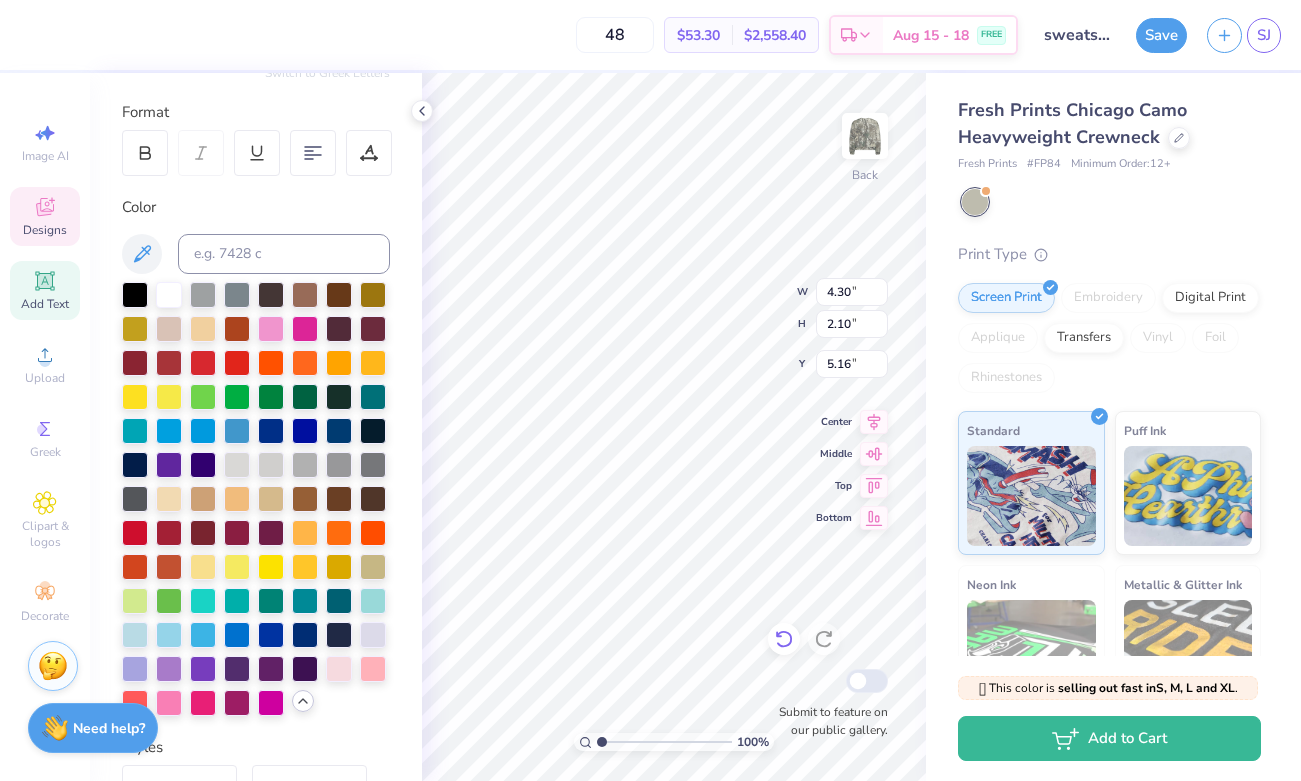 click 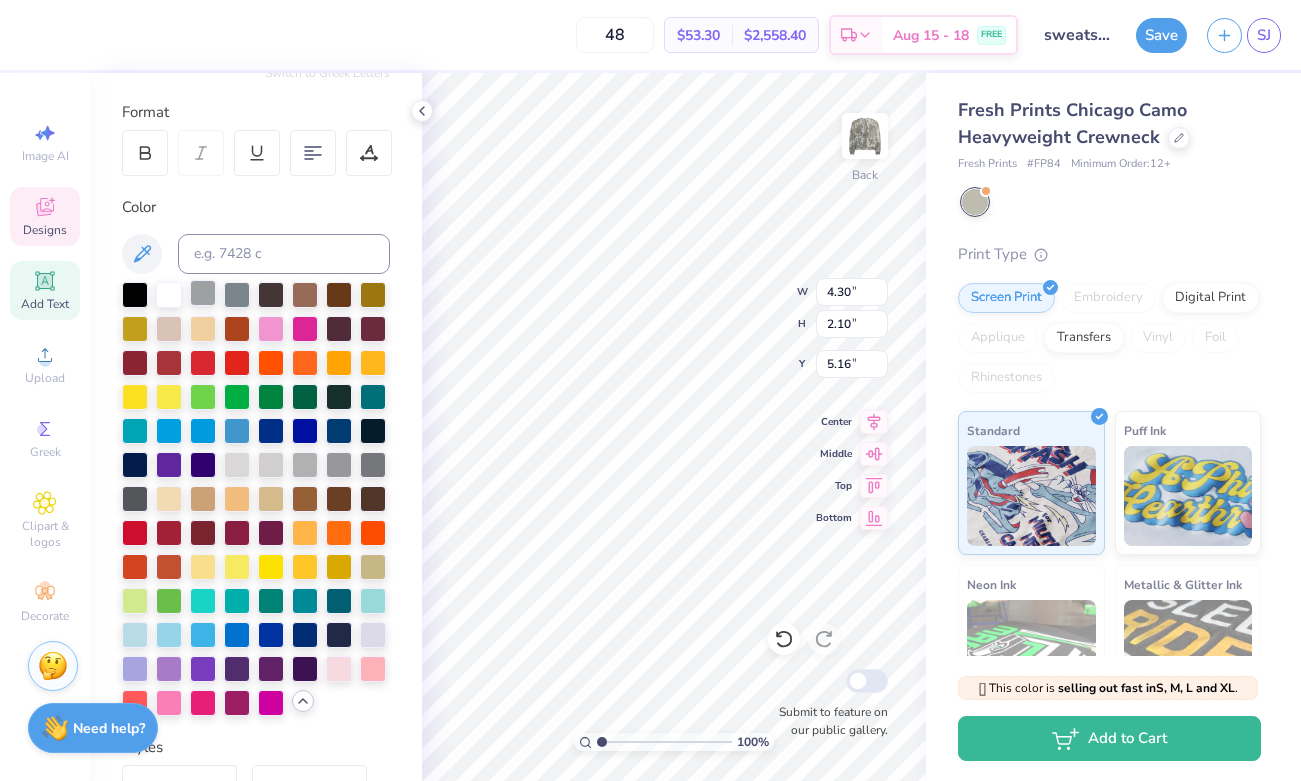 click at bounding box center (203, 293) 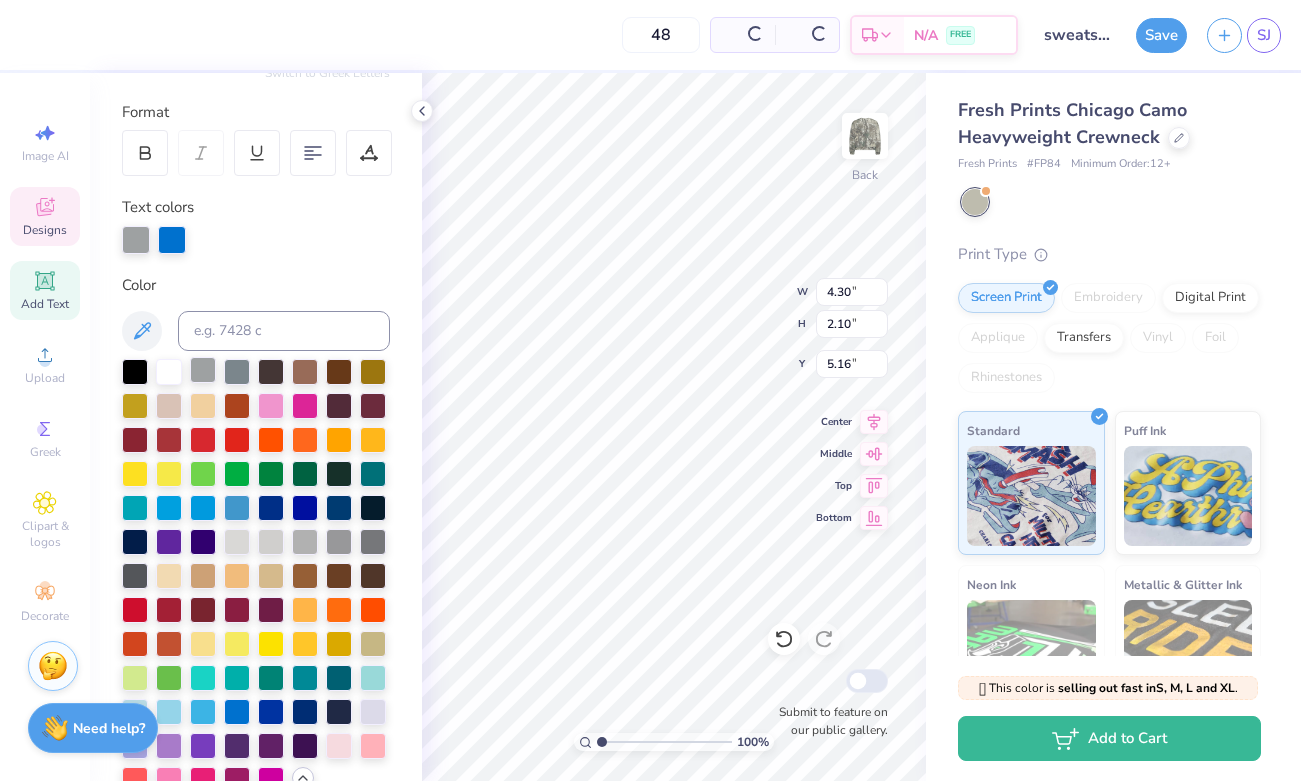 scroll, scrollTop: 0, scrollLeft: 0, axis: both 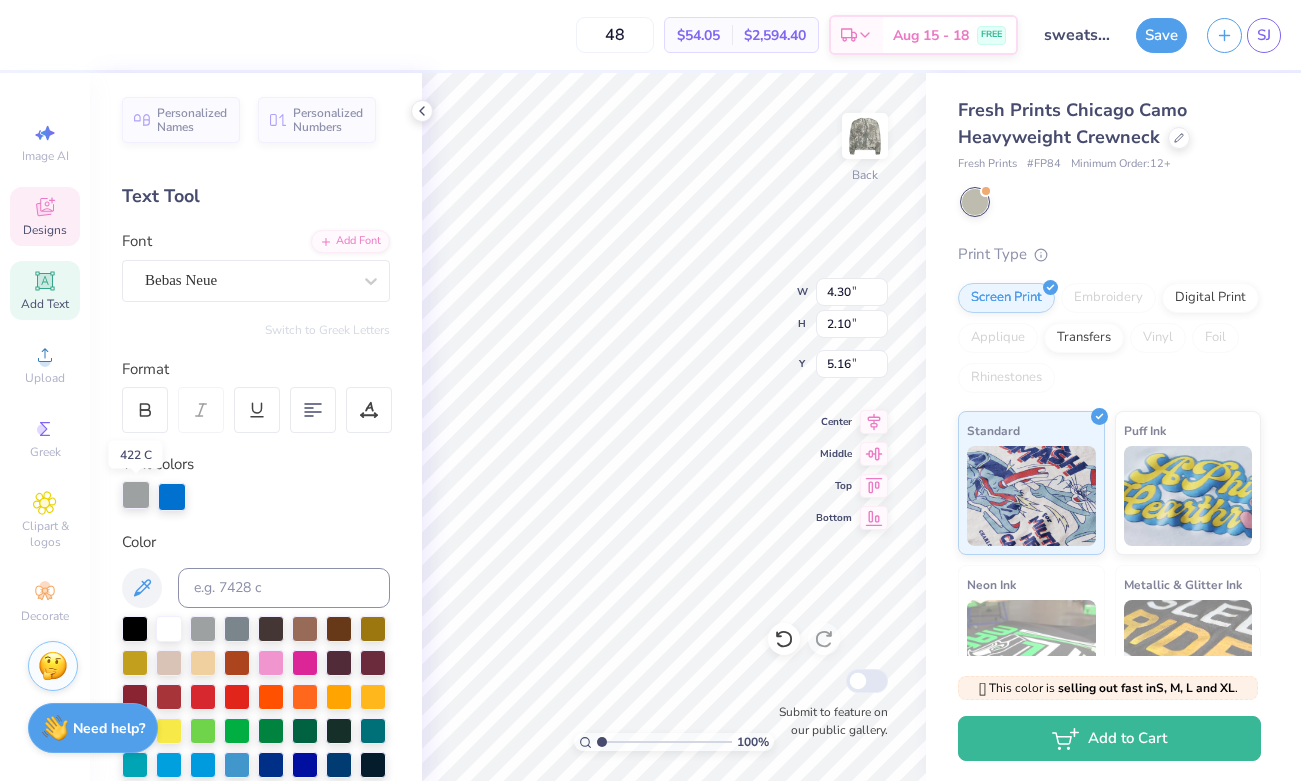 click at bounding box center (136, 495) 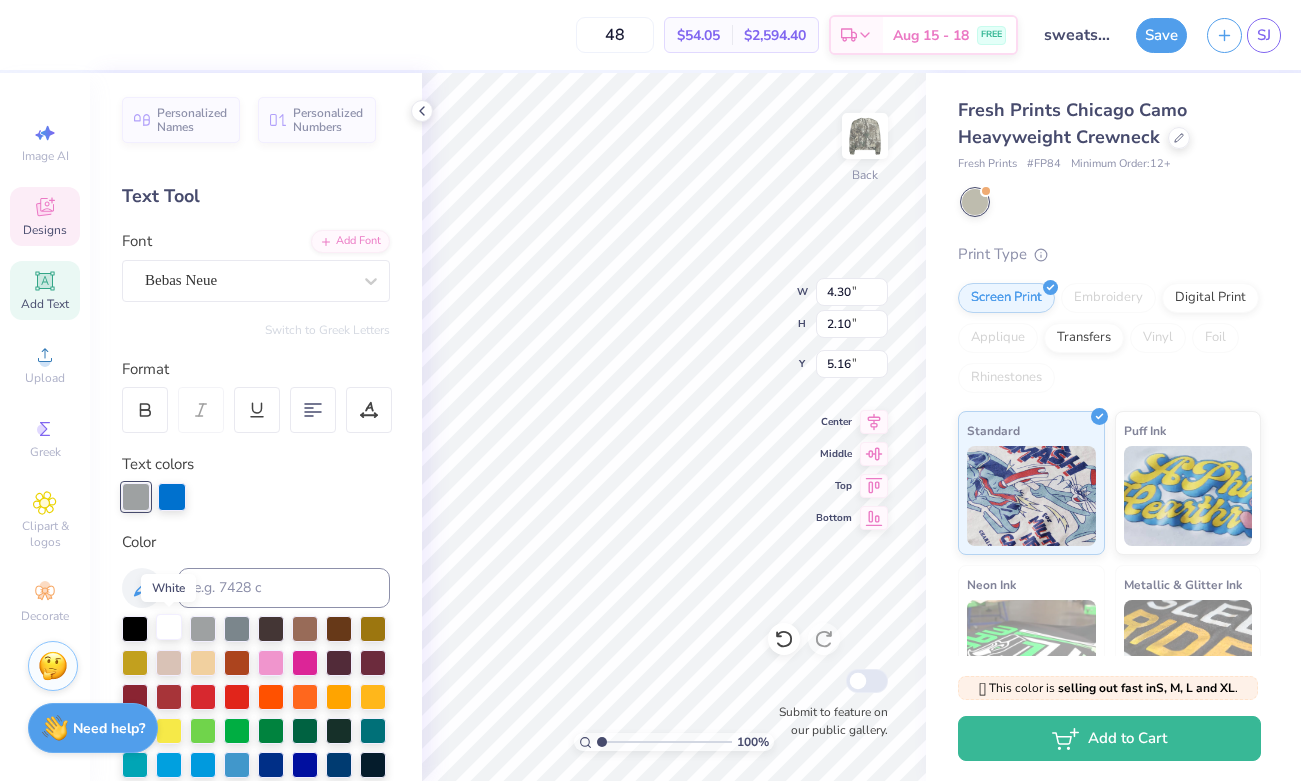 click at bounding box center [169, 627] 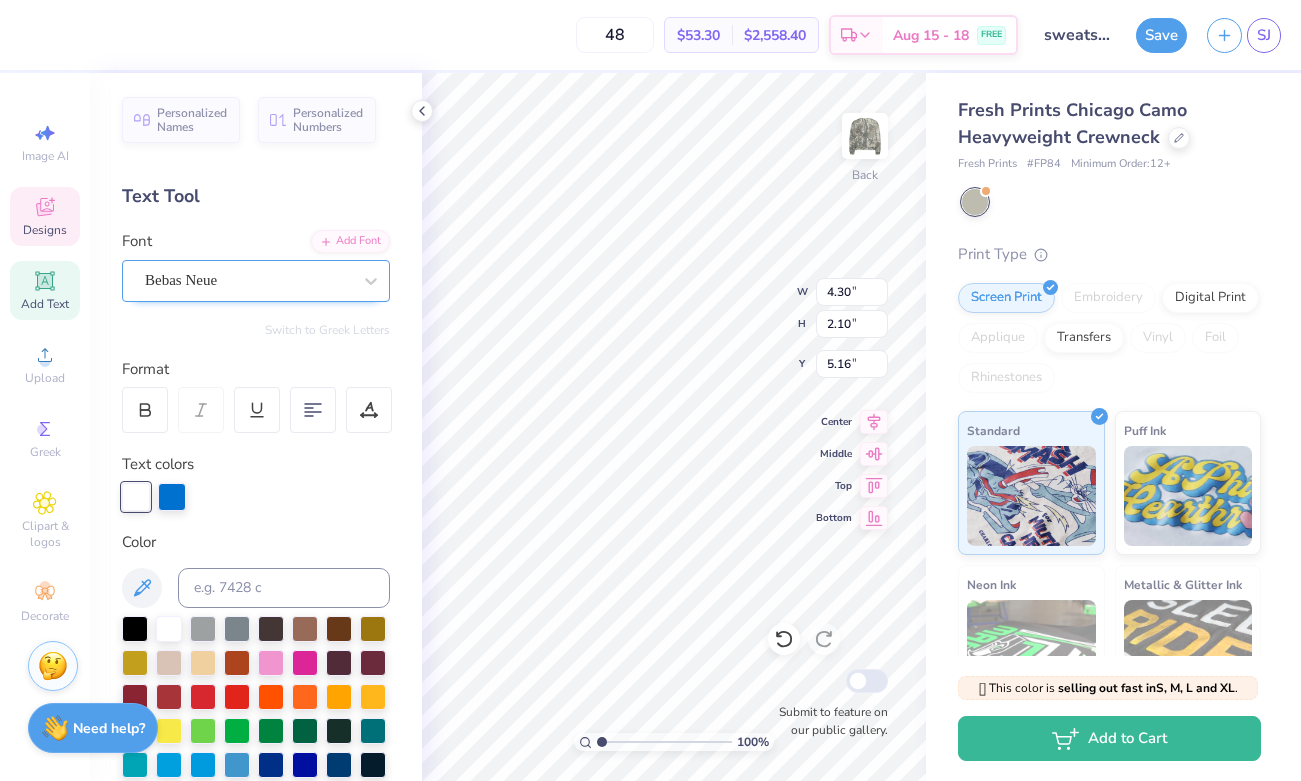 click on "Bebas Neue" at bounding box center [248, 280] 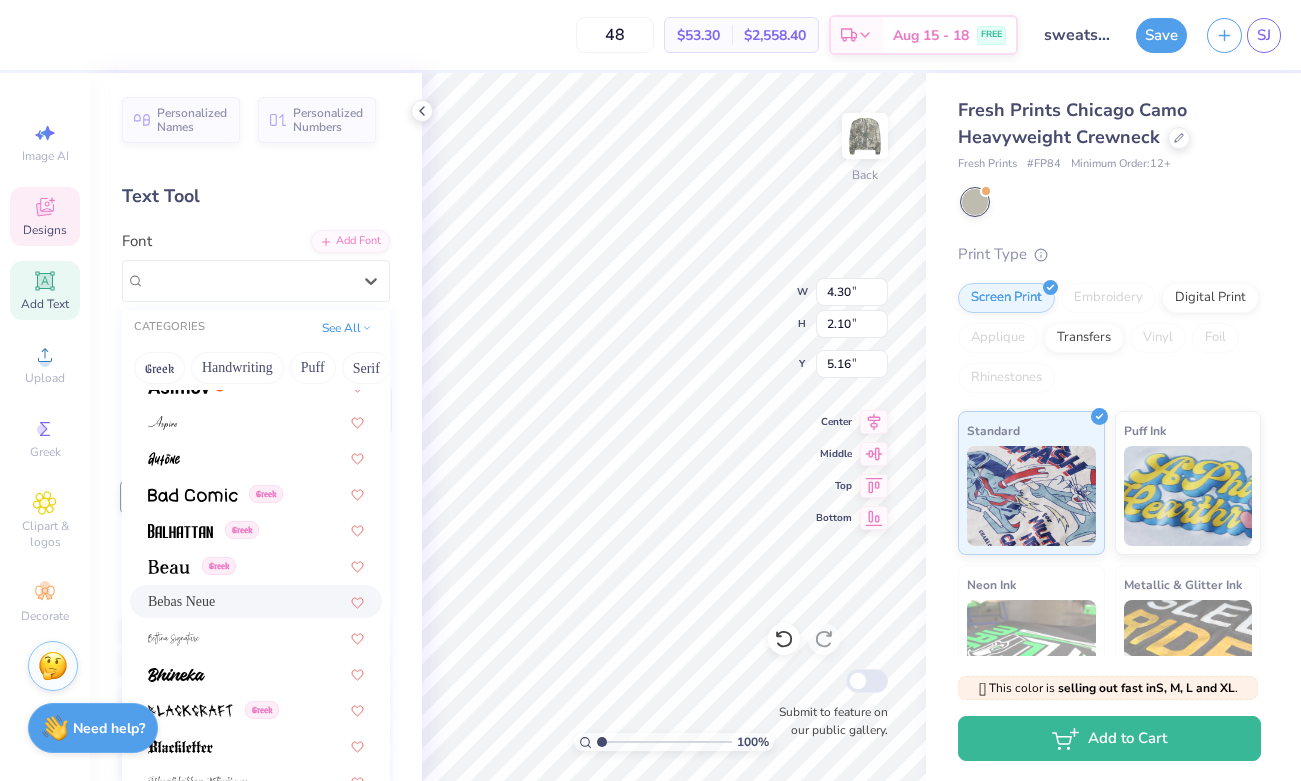 scroll, scrollTop: 2256, scrollLeft: 0, axis: vertical 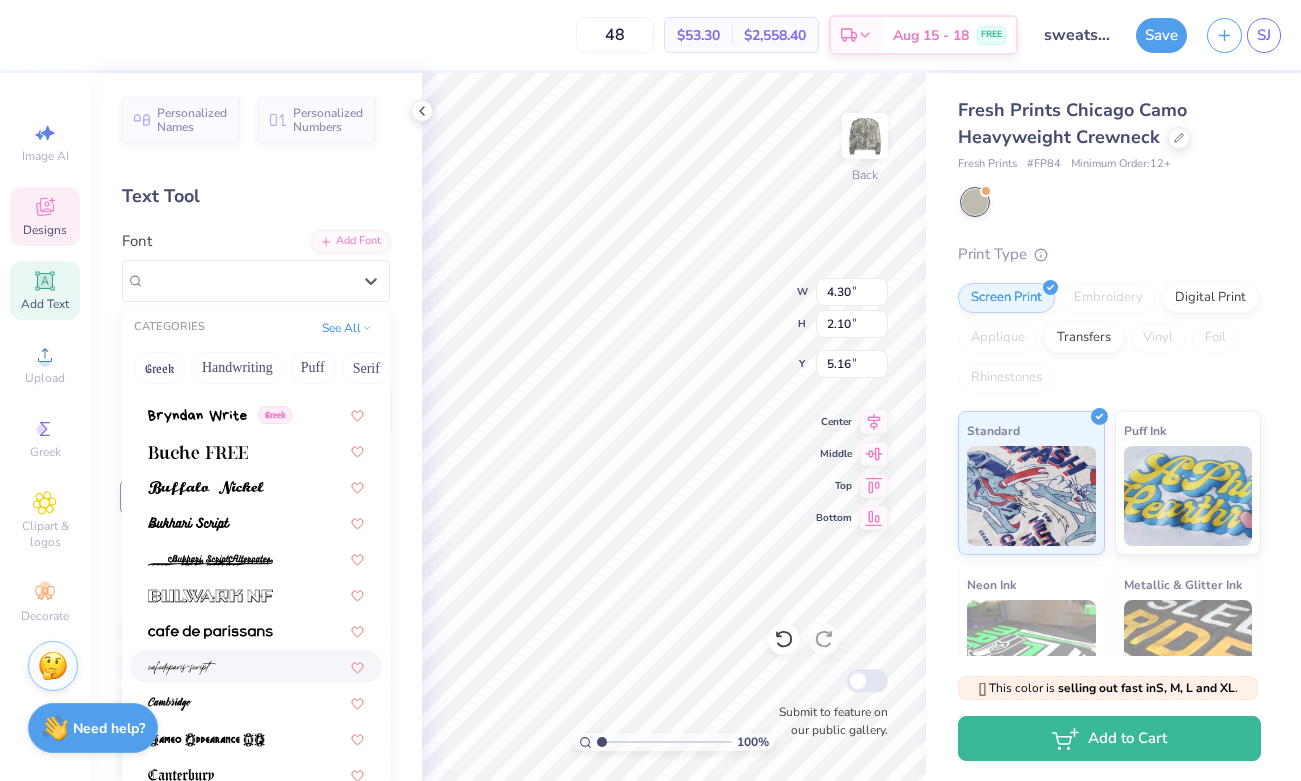 click at bounding box center [182, 668] 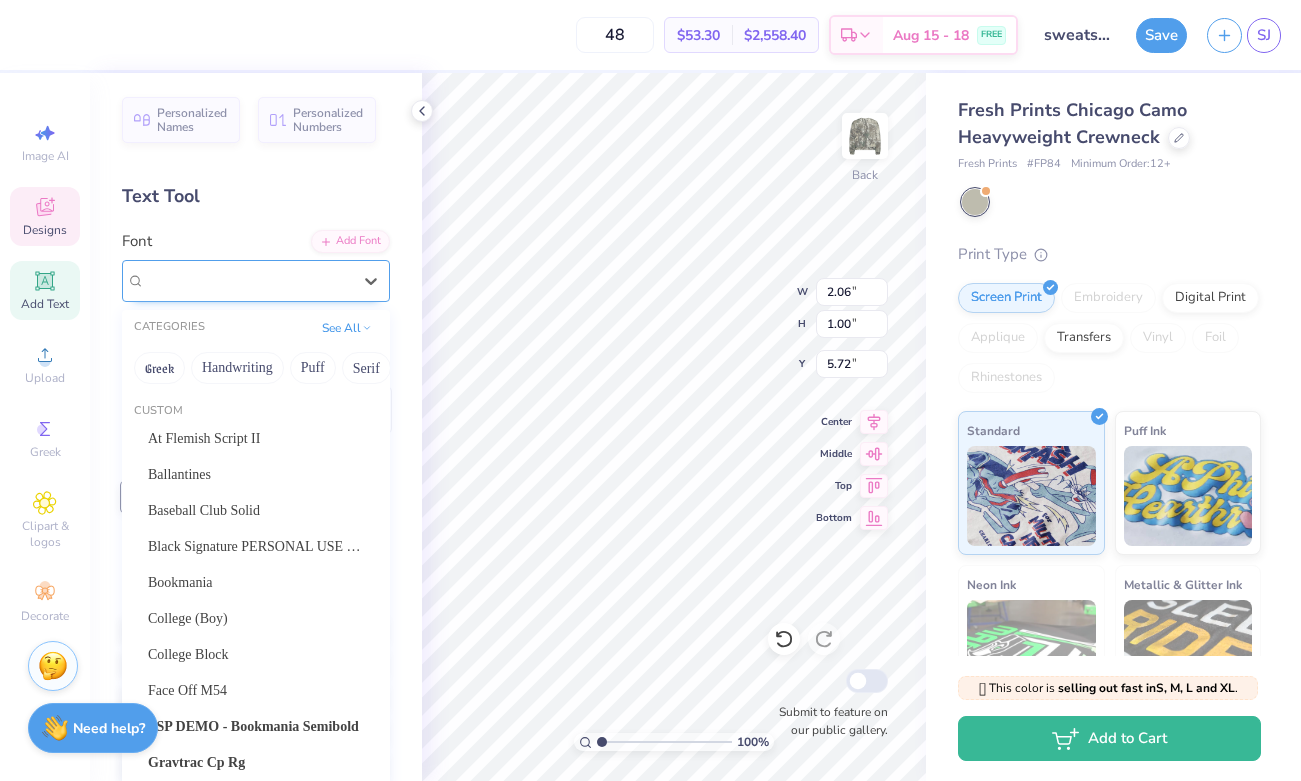 click on "cafedeparis-script" at bounding box center [248, 280] 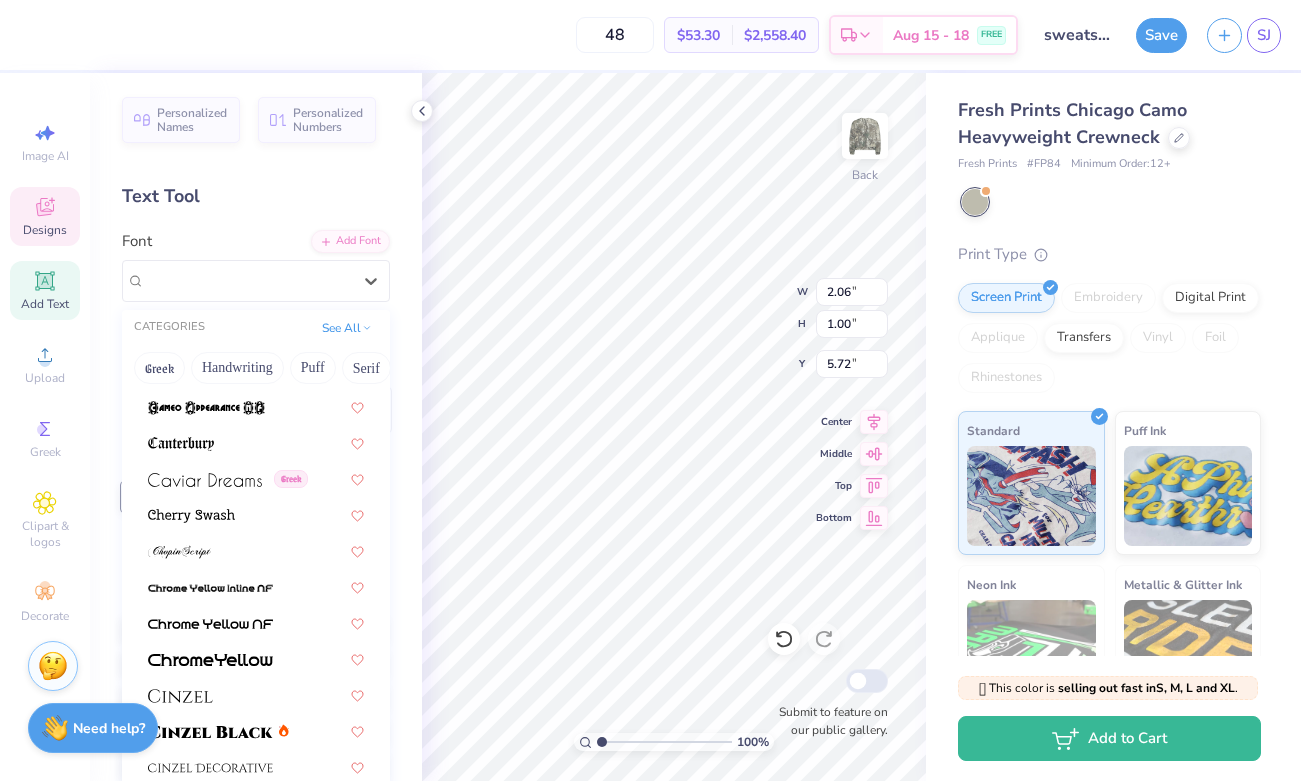 scroll, scrollTop: 2597, scrollLeft: 0, axis: vertical 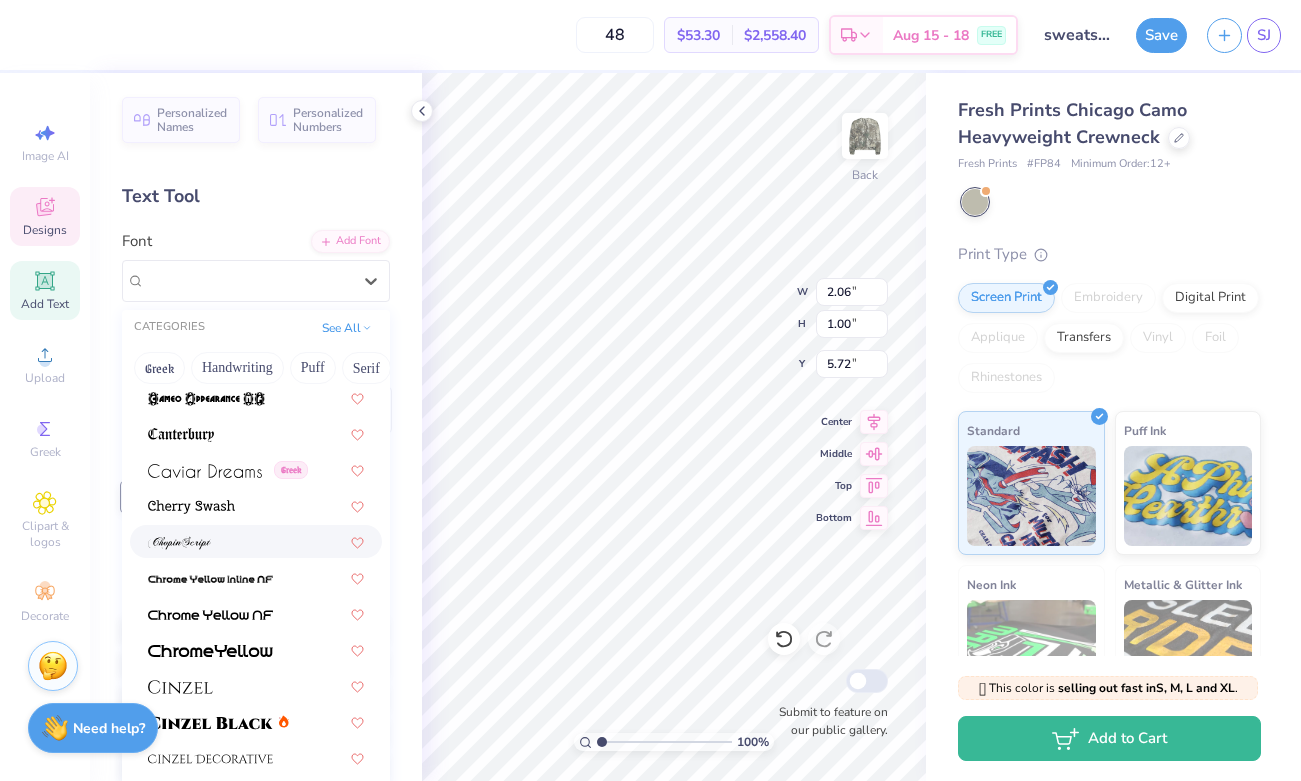 click at bounding box center (179, 543) 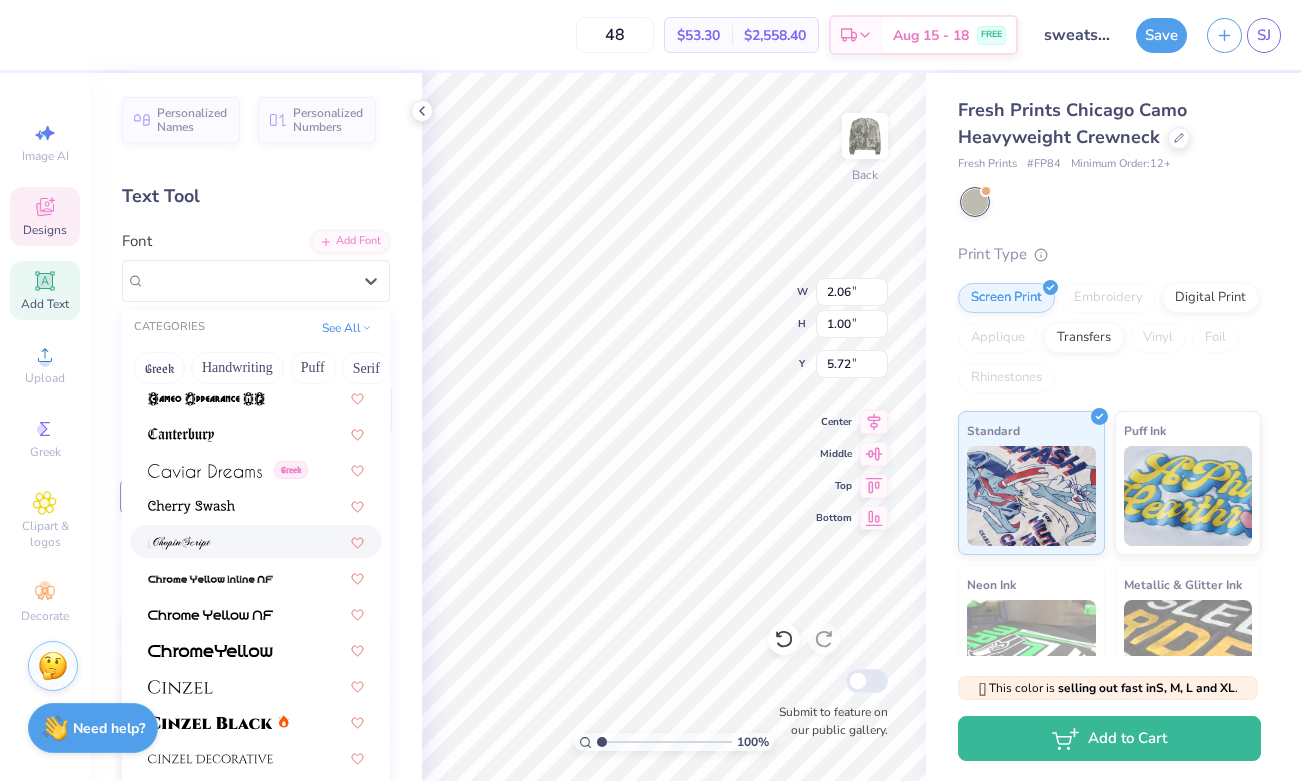 click on "cafedeparis-script" at bounding box center (248, 280) 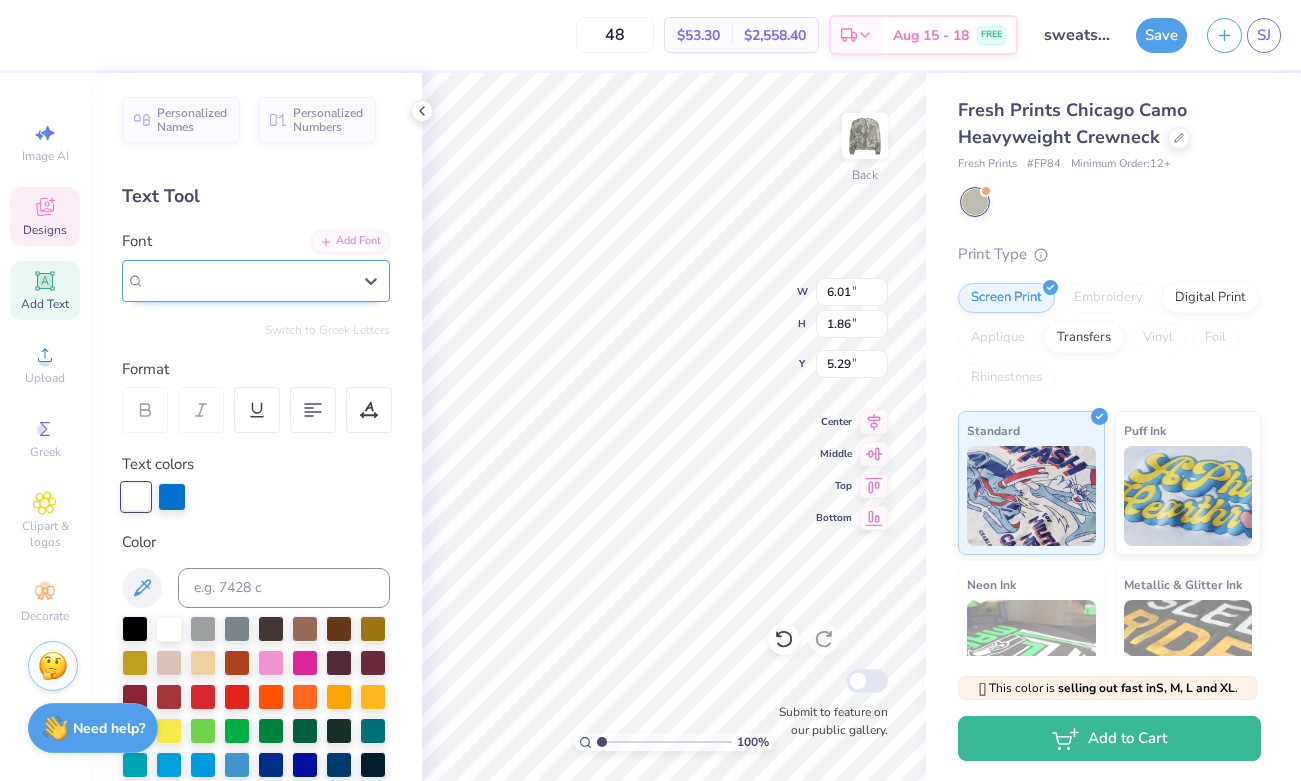 click on "ChopinScript" at bounding box center [185, 280] 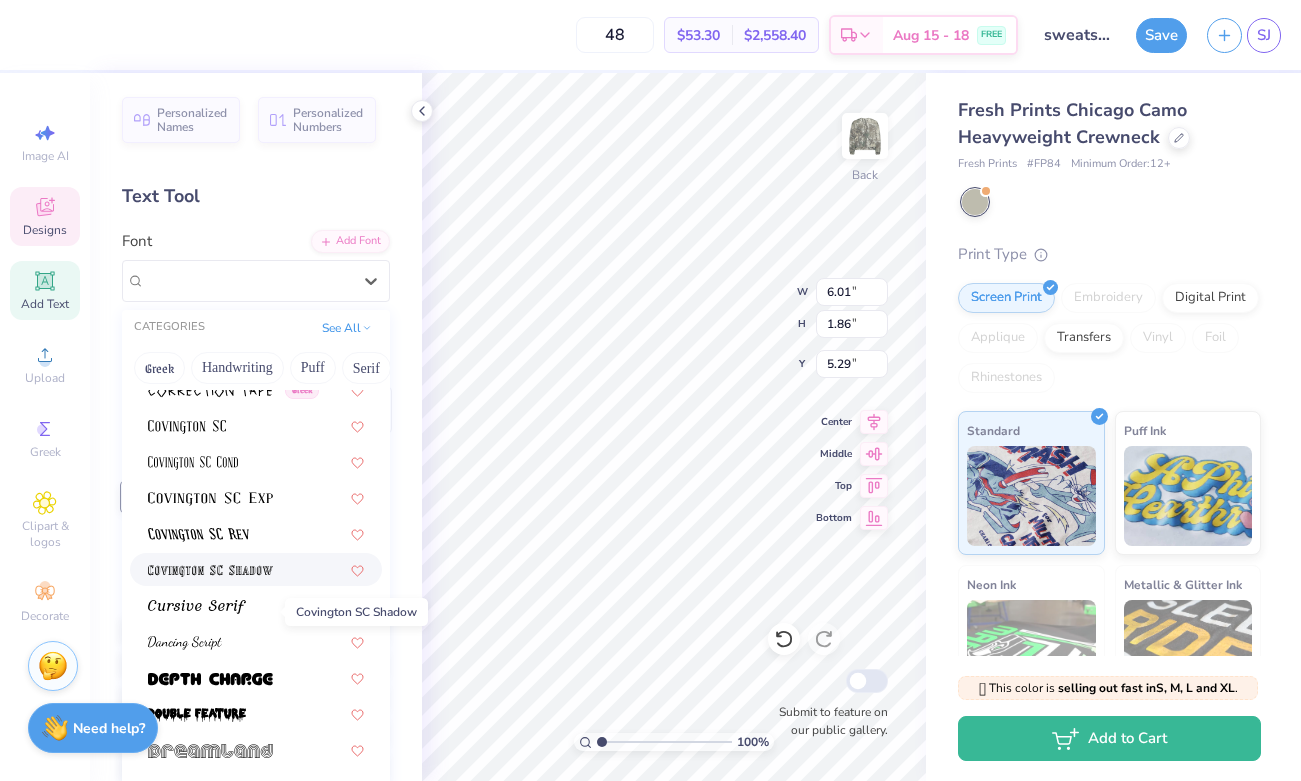 scroll, scrollTop: 3678, scrollLeft: 0, axis: vertical 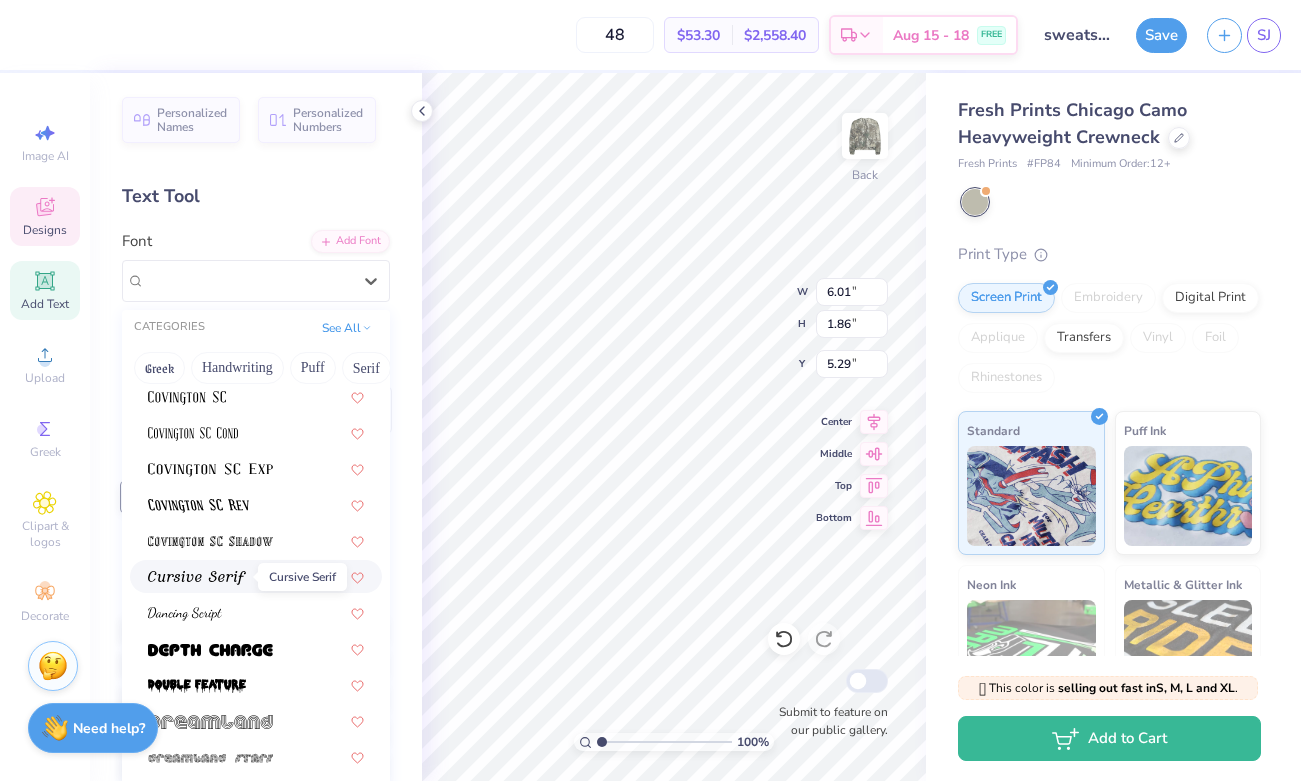click at bounding box center (197, 578) 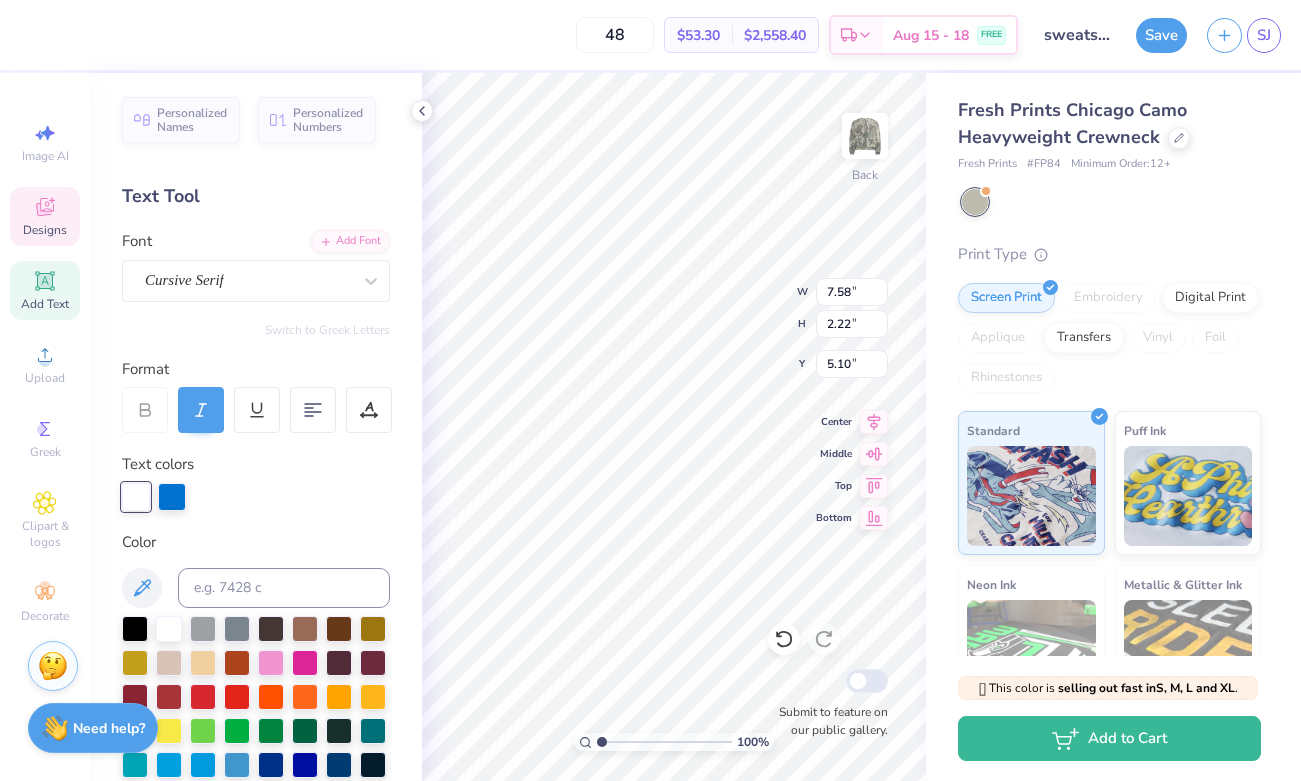 click on "Designs" at bounding box center (45, 230) 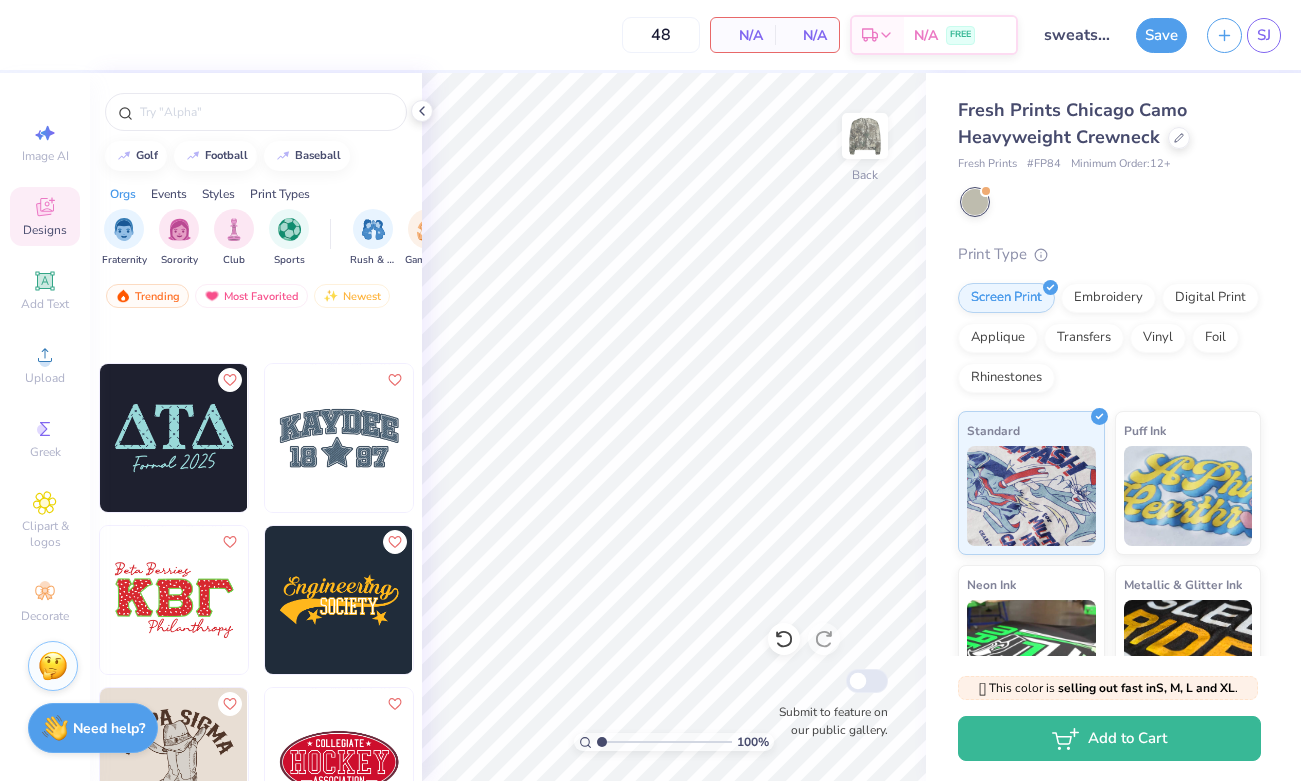 scroll, scrollTop: 35923, scrollLeft: 0, axis: vertical 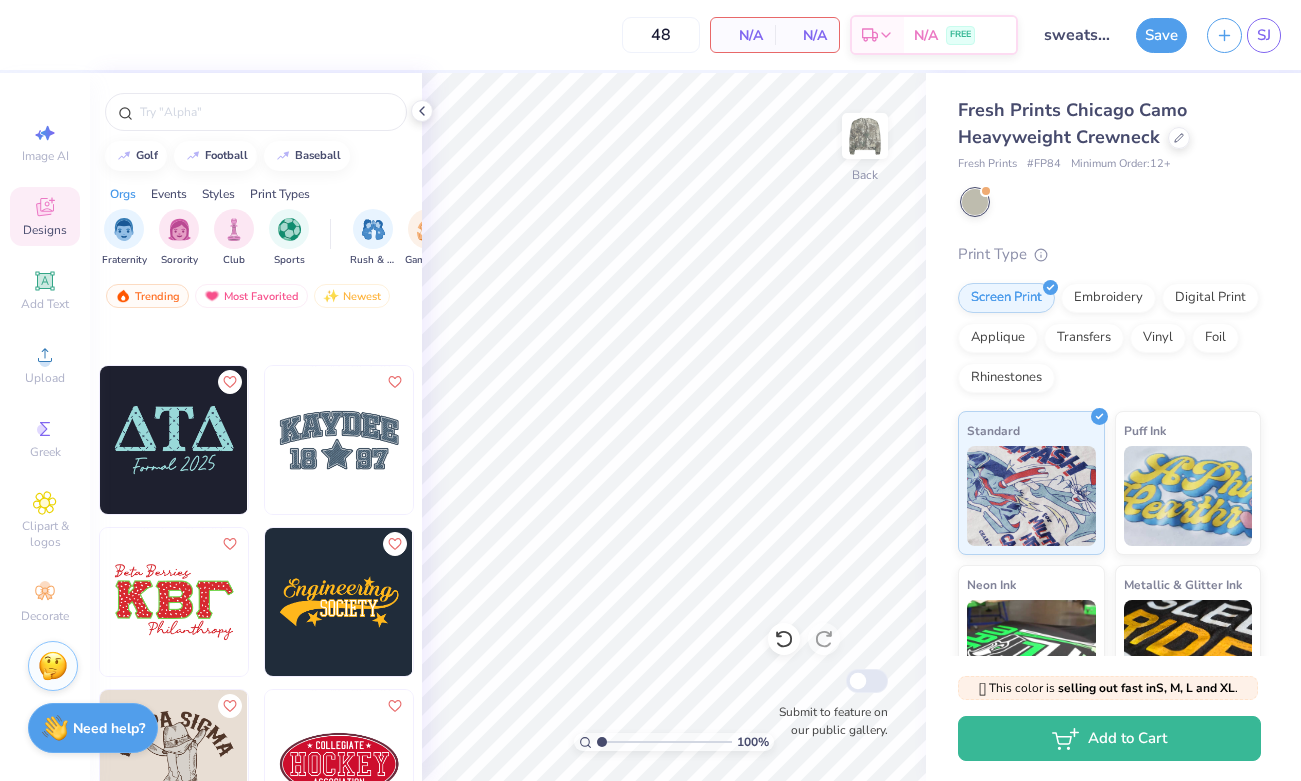 click at bounding box center (339, 440) 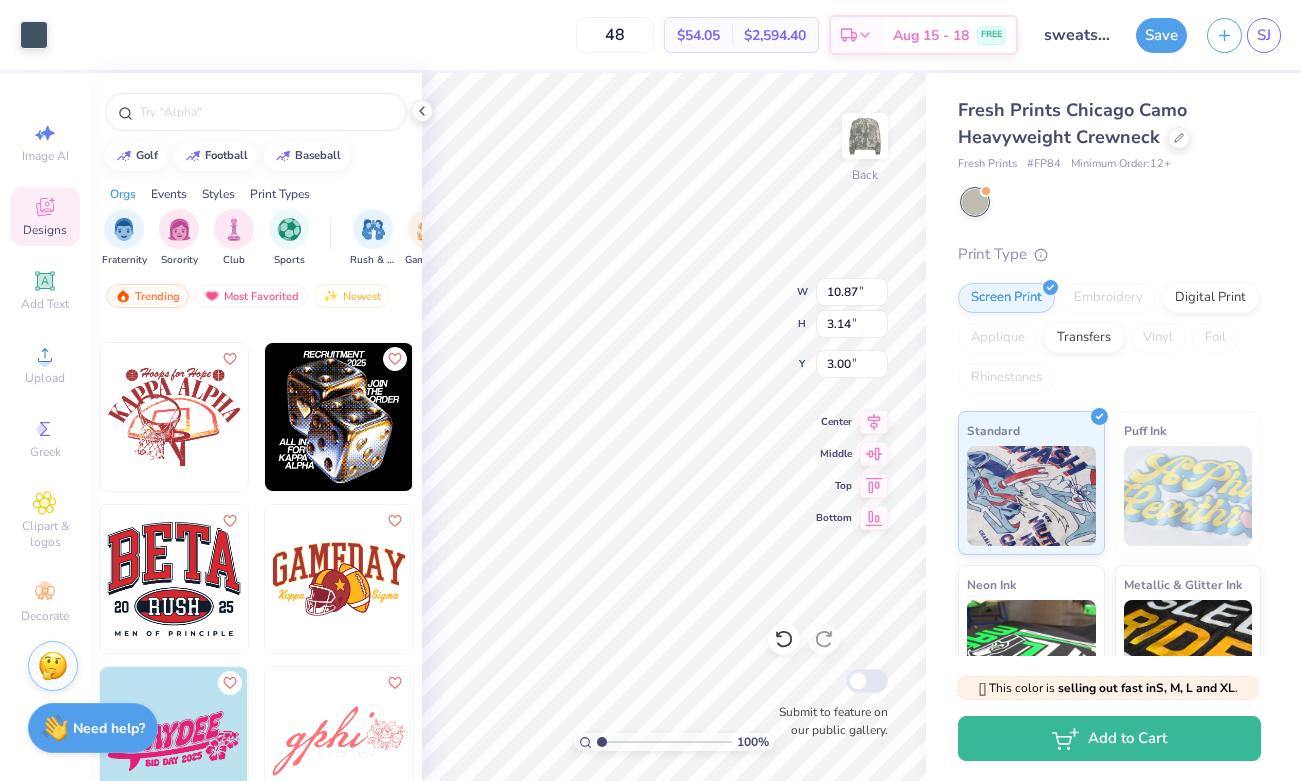 scroll, scrollTop: 37581, scrollLeft: 0, axis: vertical 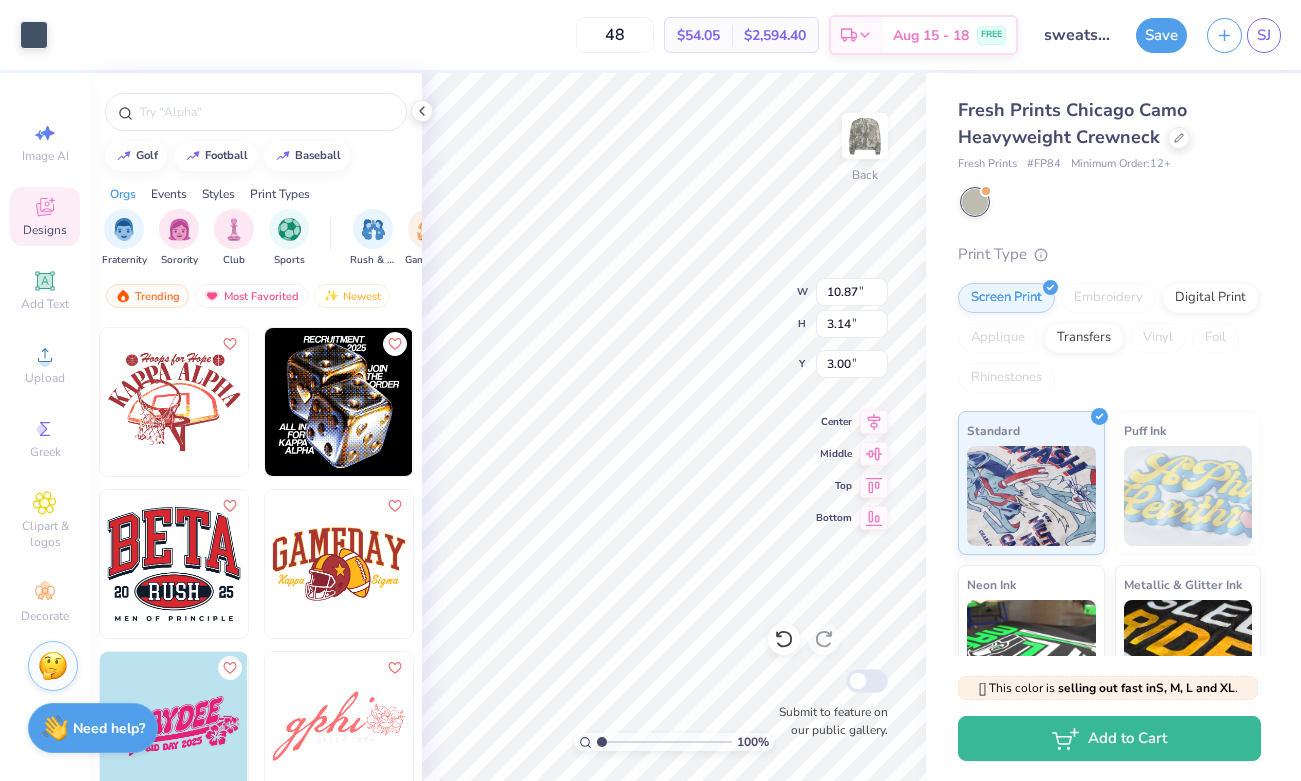 click at bounding box center (174, 564) 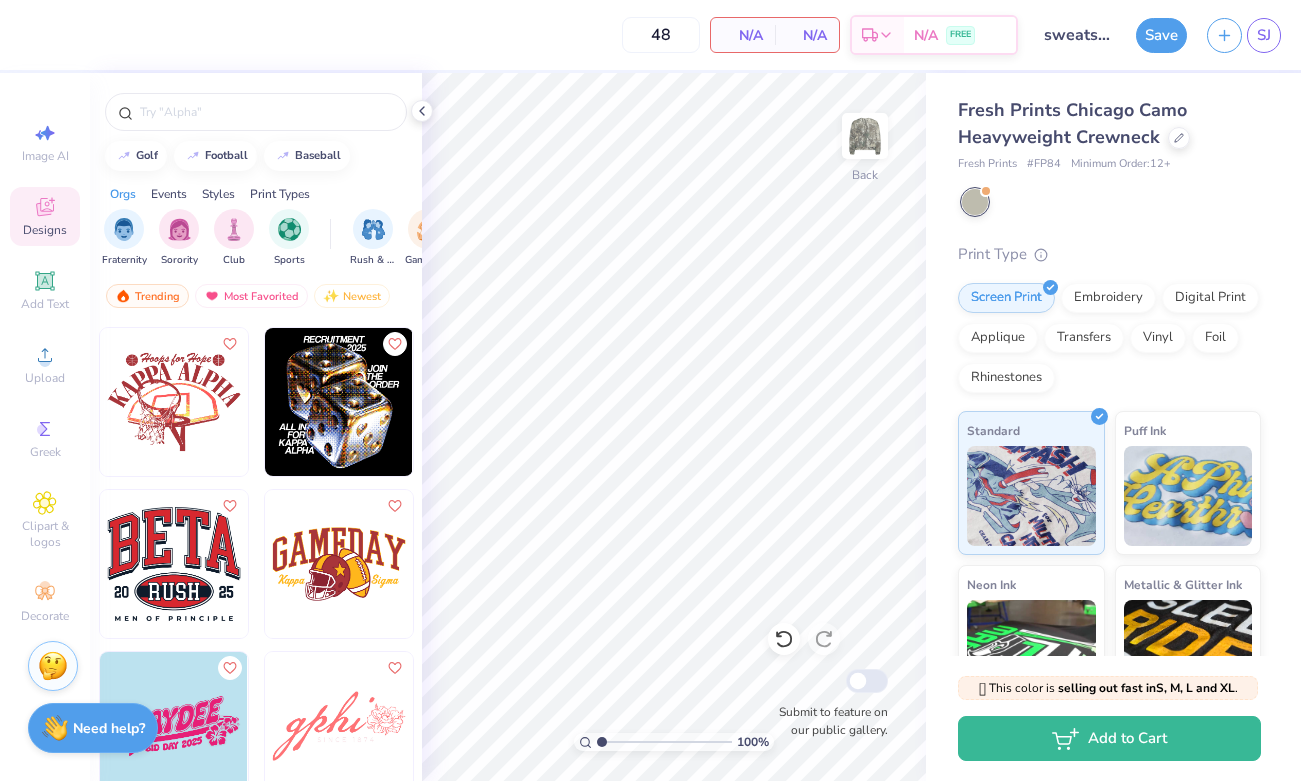 click at bounding box center [174, 564] 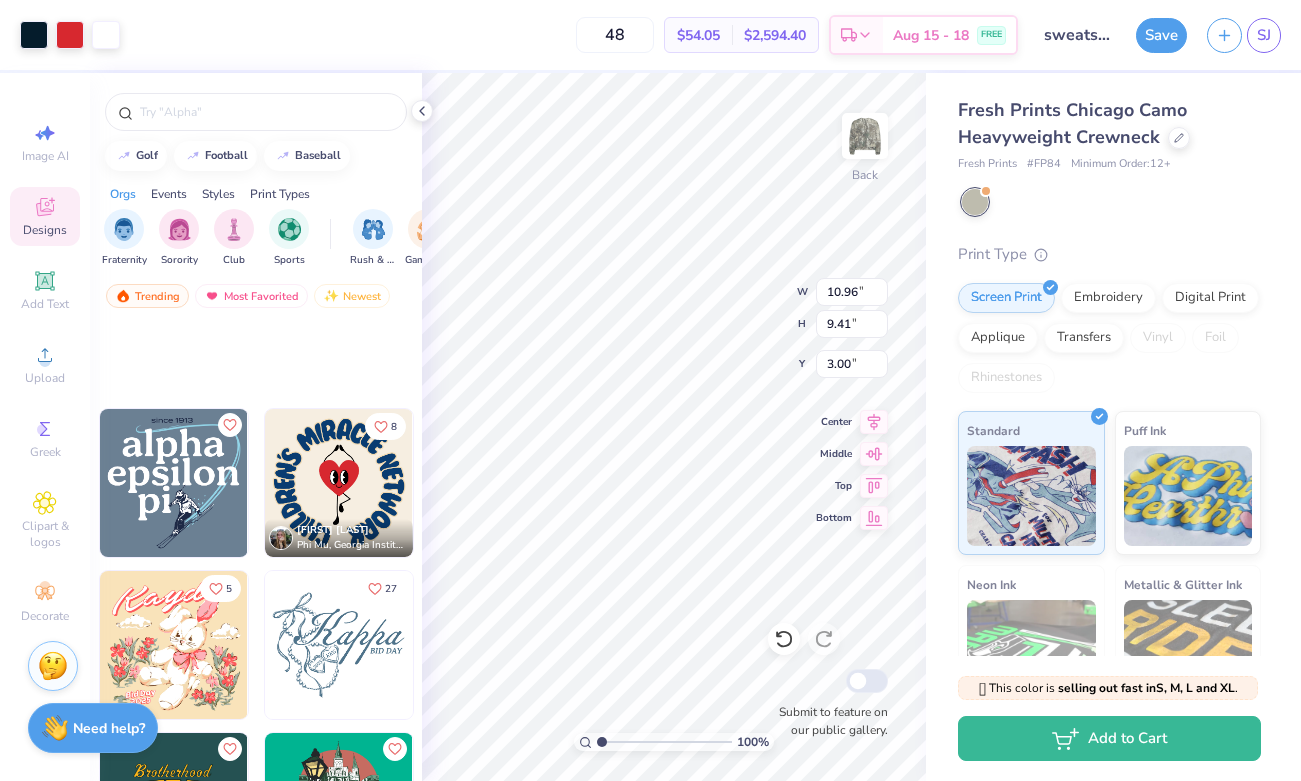 scroll, scrollTop: 47412, scrollLeft: 0, axis: vertical 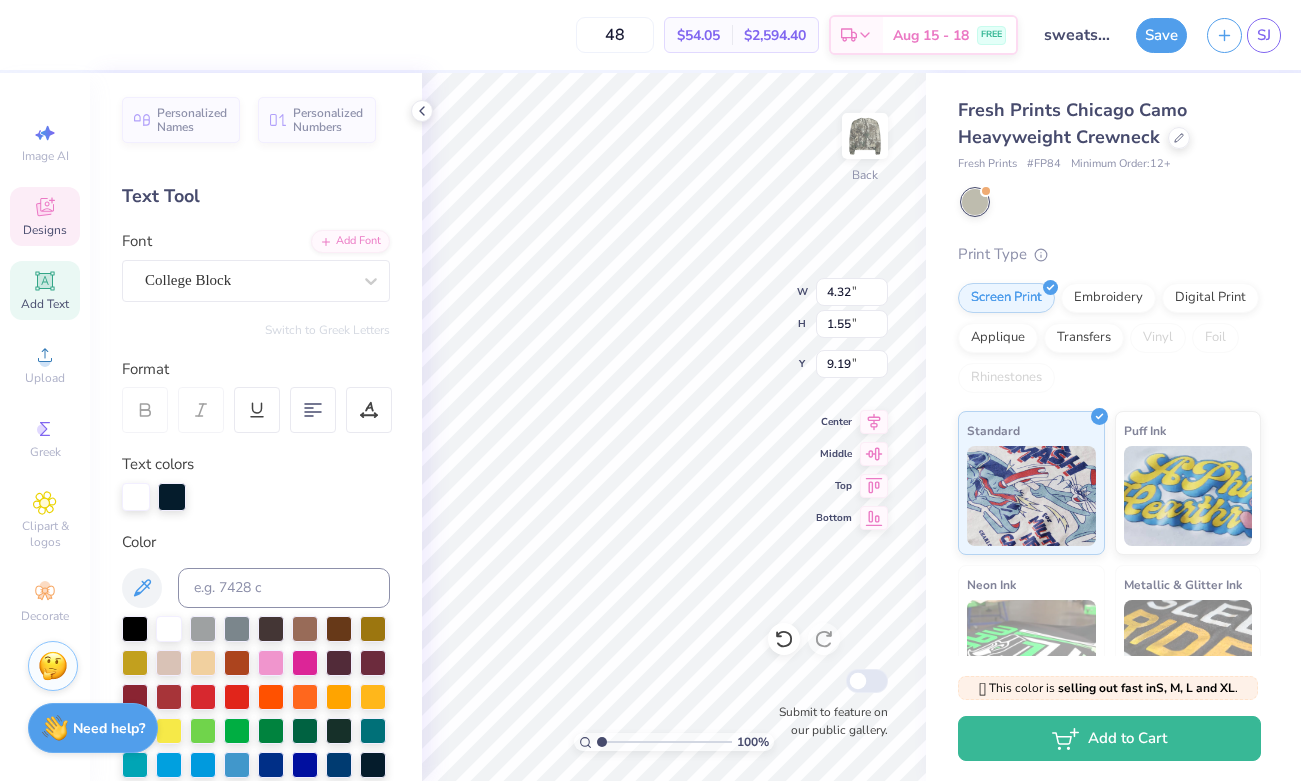 click on "Designs" at bounding box center (45, 230) 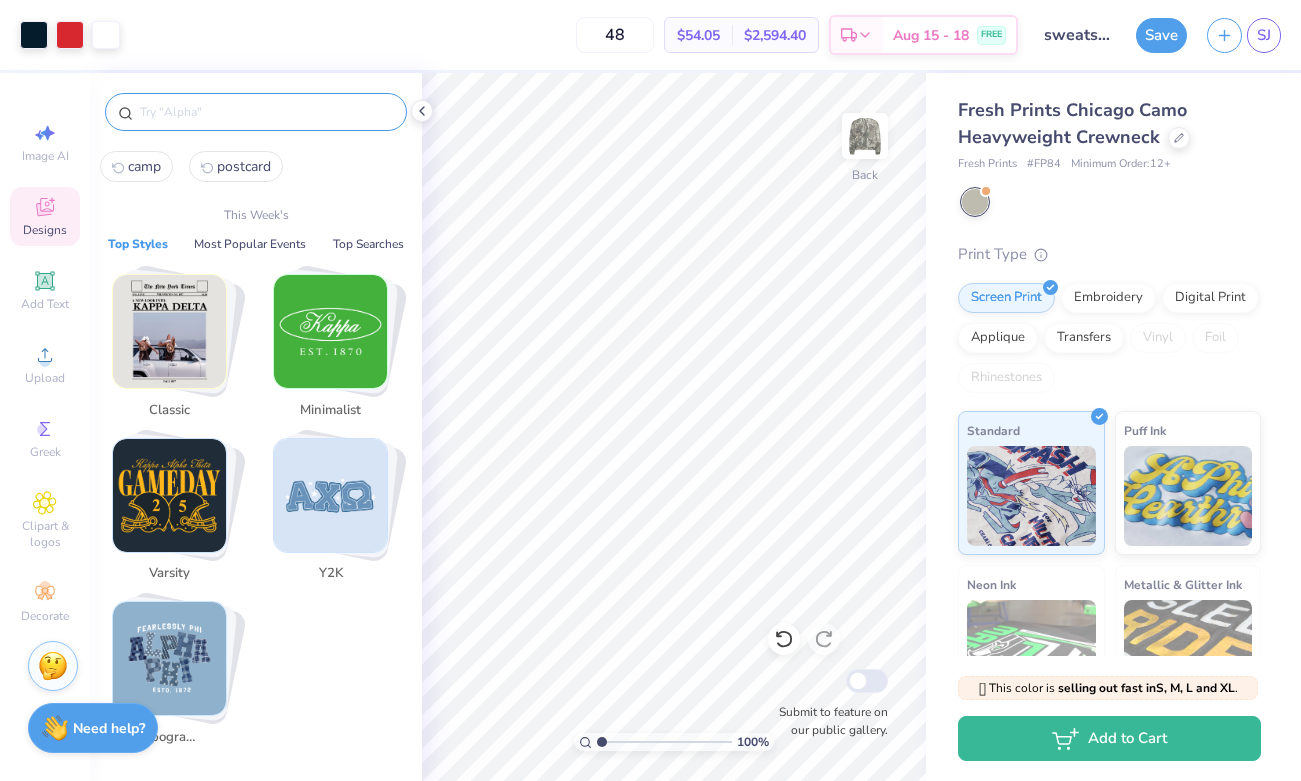 click at bounding box center [266, 112] 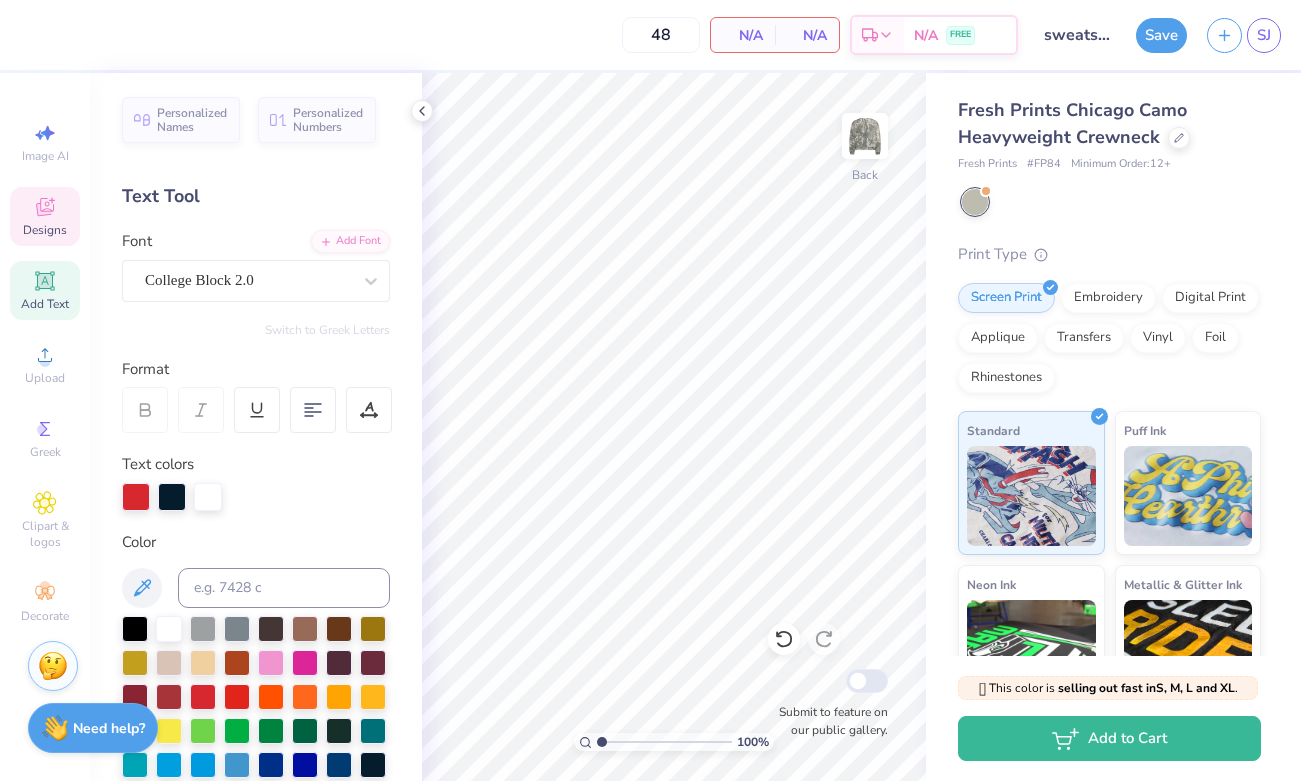 click 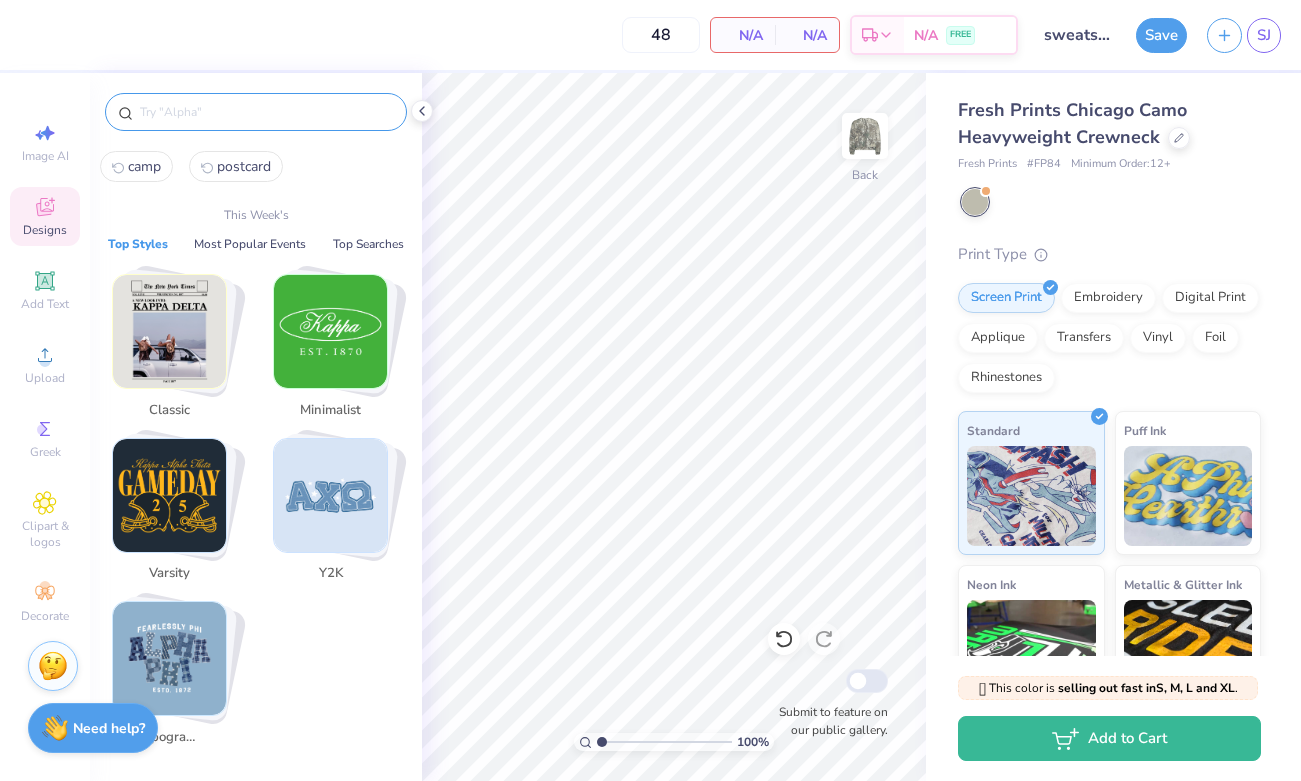click at bounding box center [266, 112] 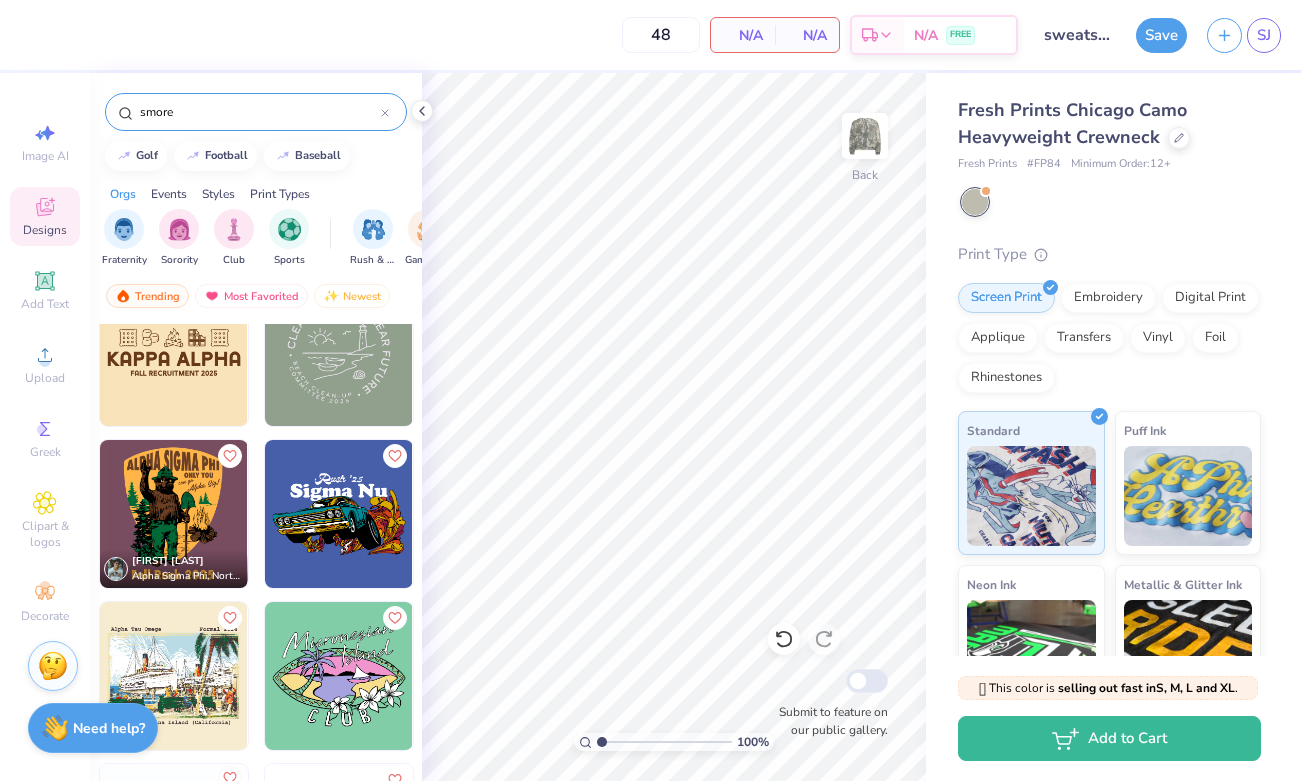 scroll, scrollTop: 0, scrollLeft: 0, axis: both 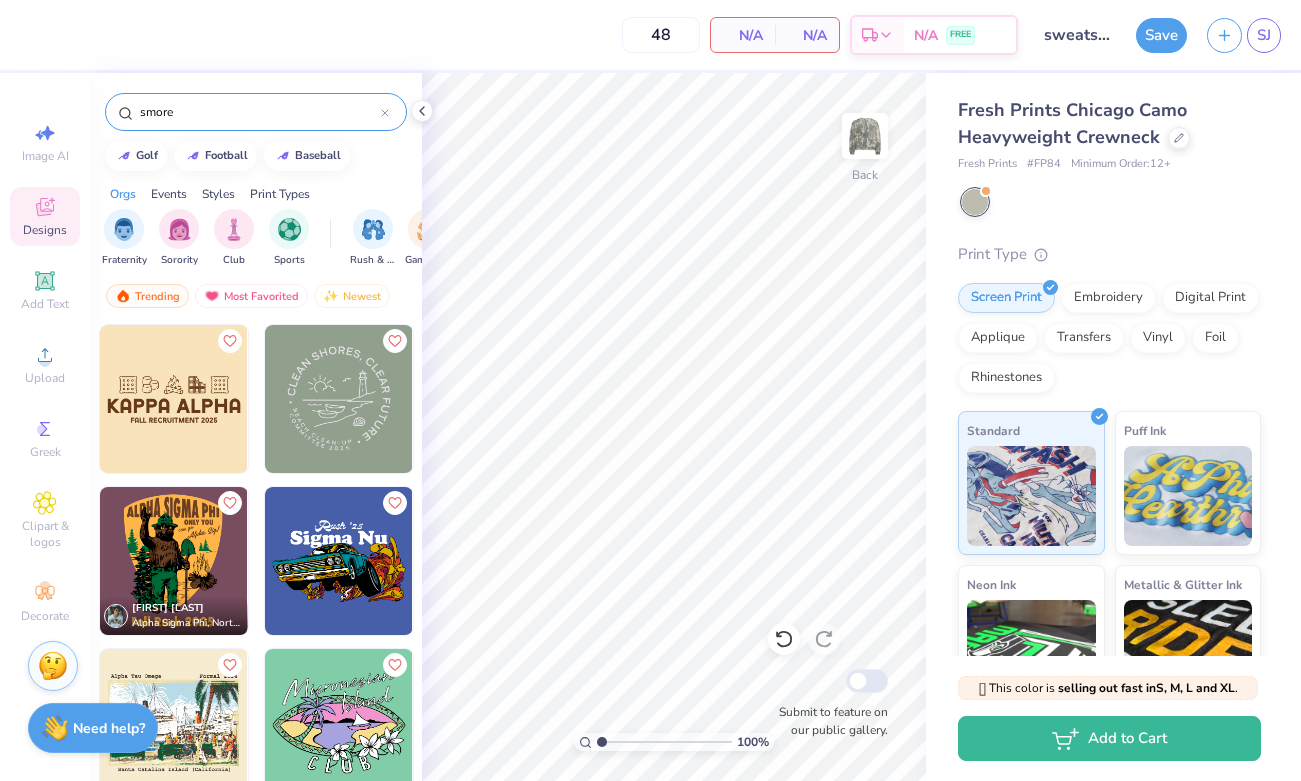 click at bounding box center [174, 399] 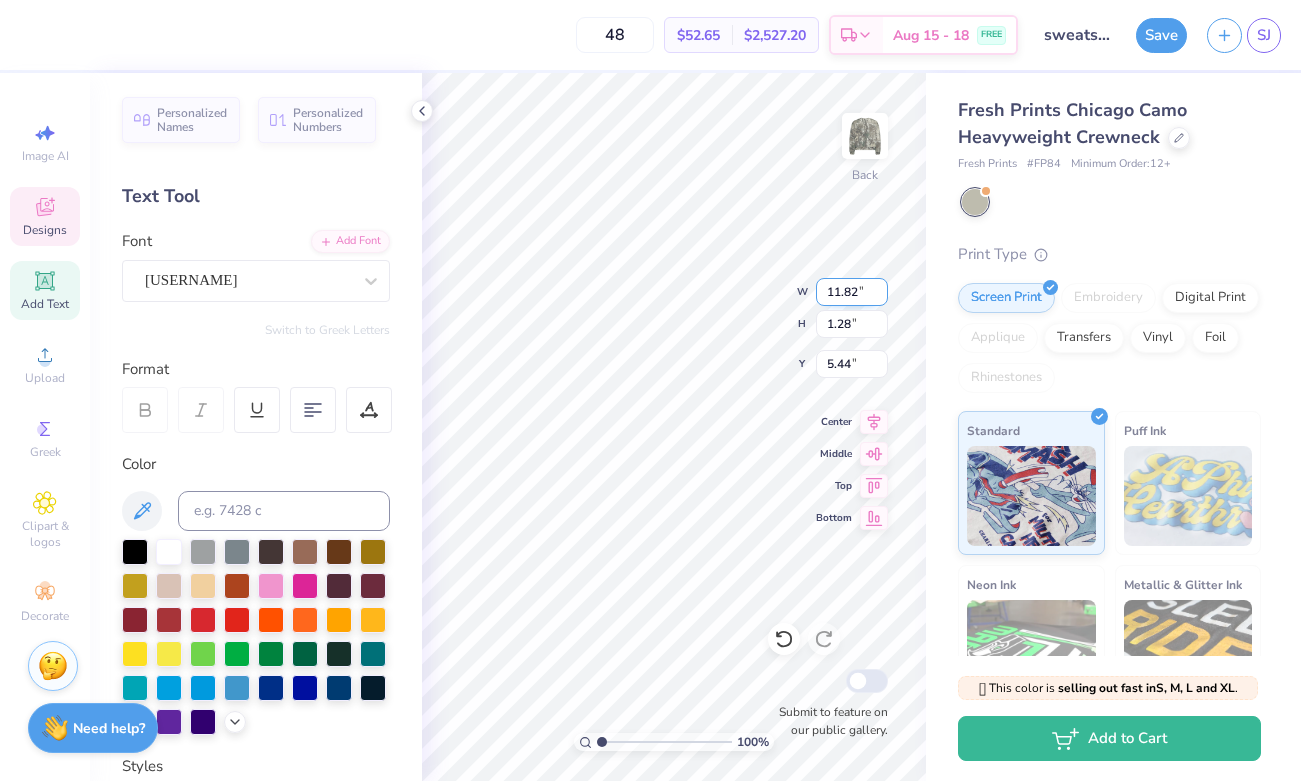 scroll, scrollTop: 0, scrollLeft: 3, axis: horizontal 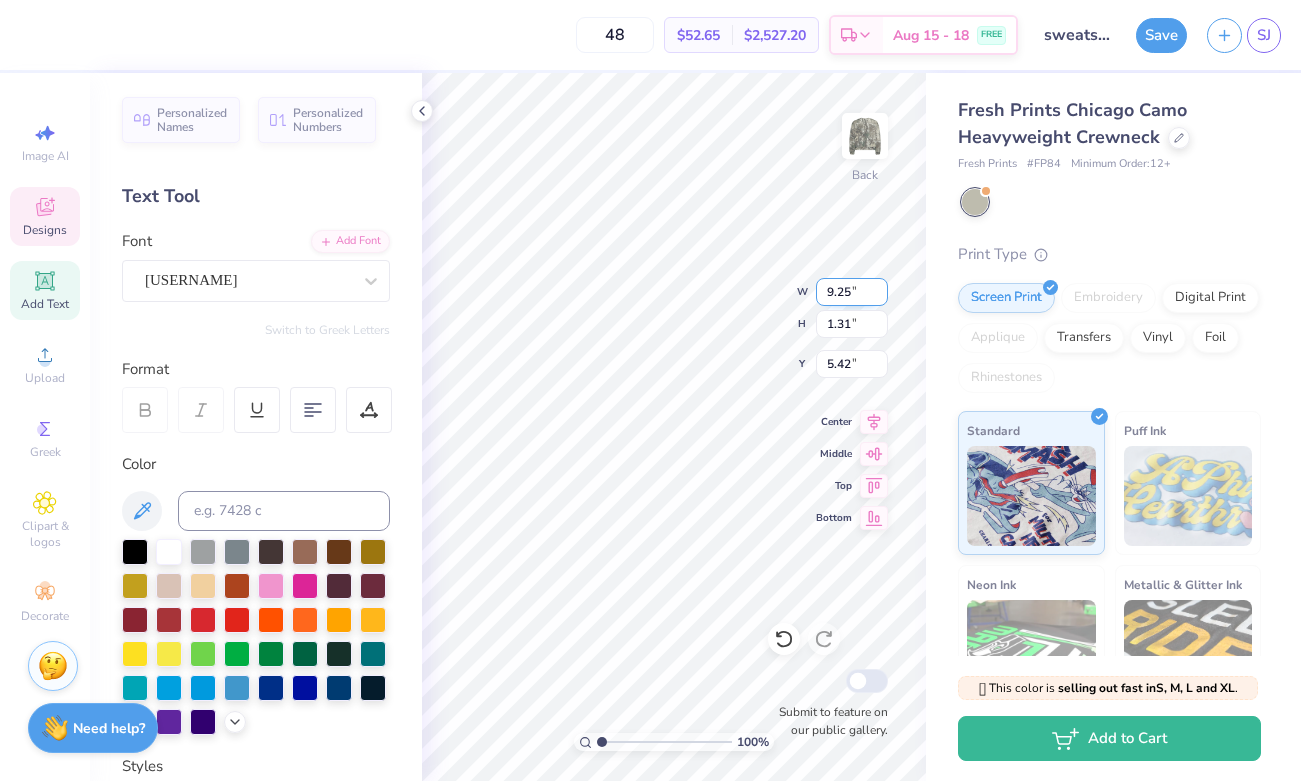 drag, startPoint x: 32, startPoint y: 220, endPoint x: 49, endPoint y: 235, distance: 22.671568 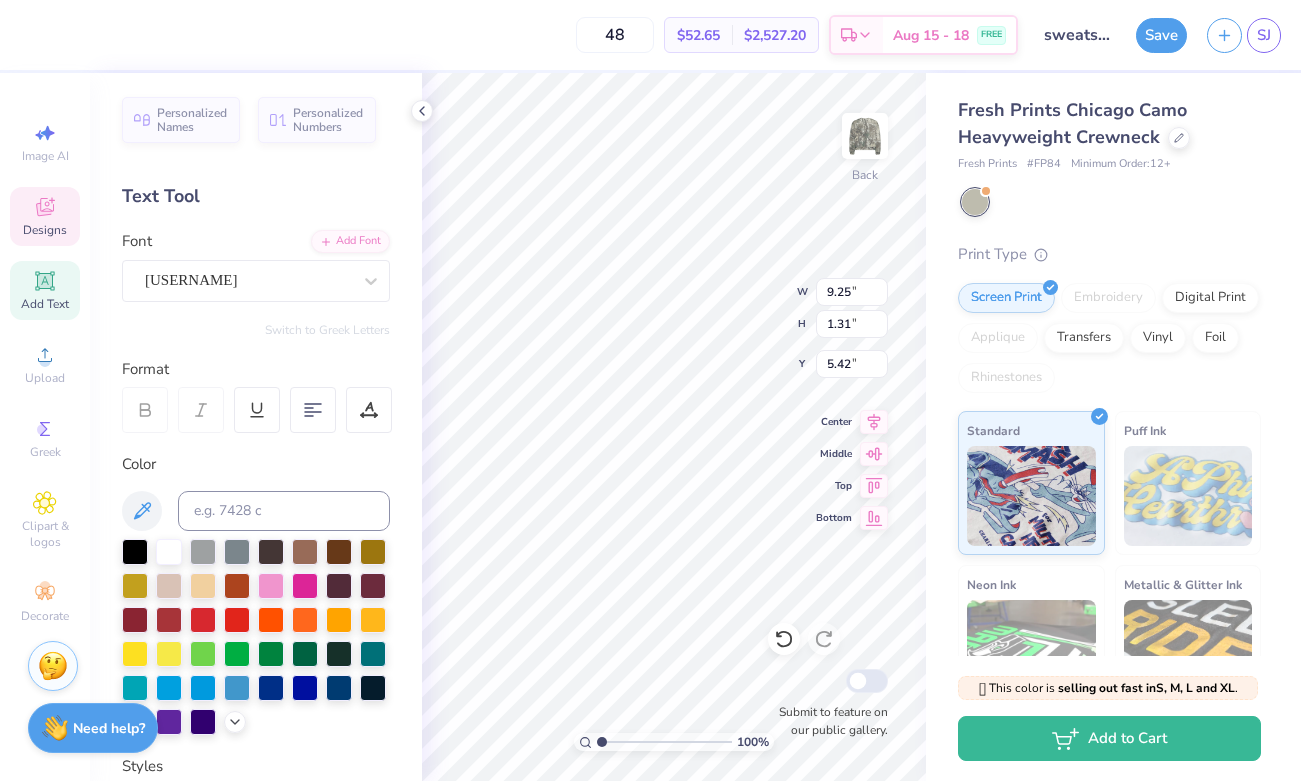click on "Designs" at bounding box center (45, 216) 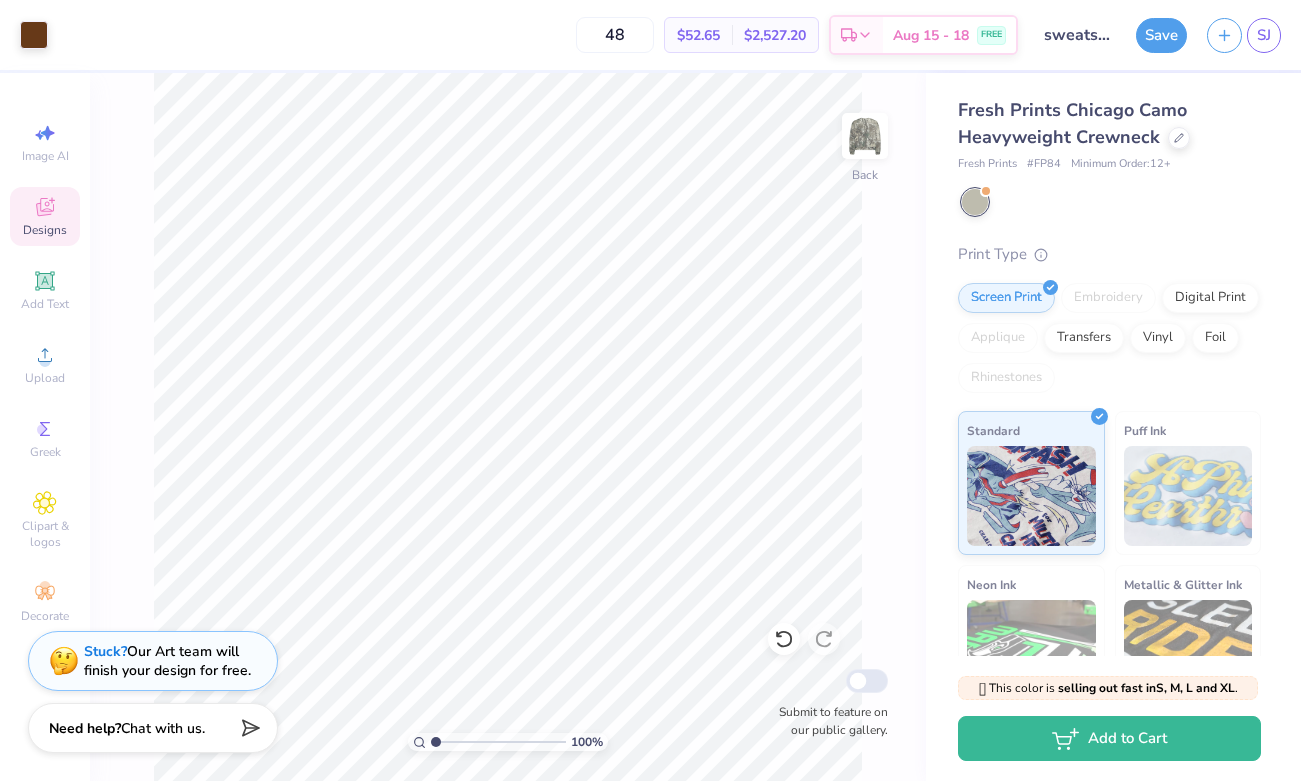 click 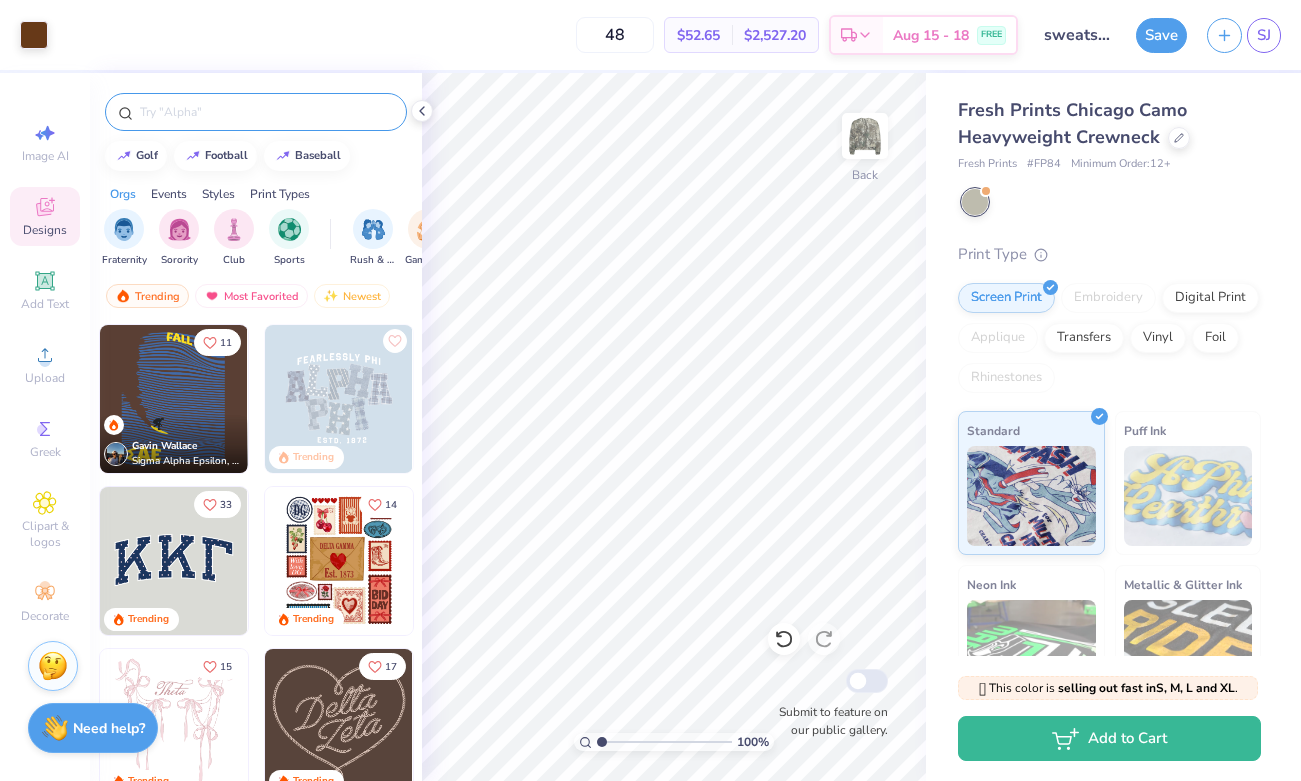 click at bounding box center (266, 112) 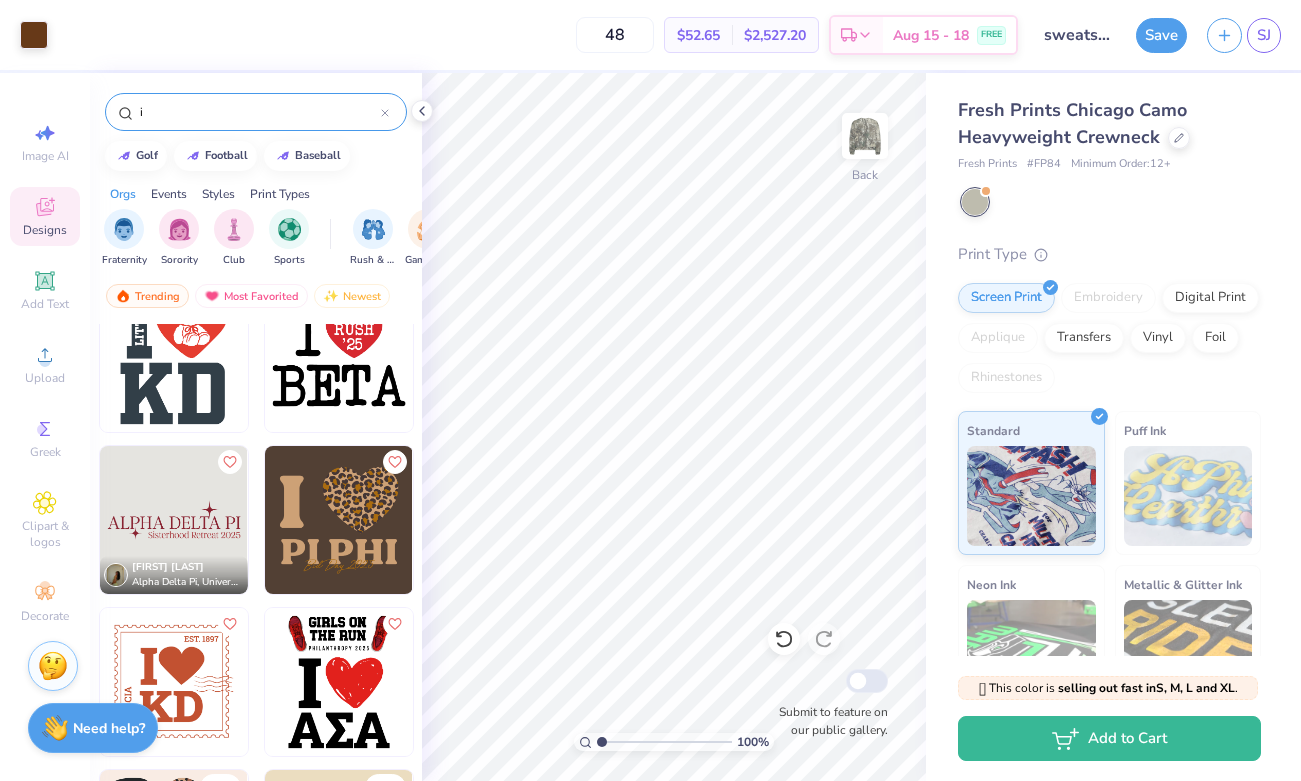 scroll, scrollTop: 0, scrollLeft: 0, axis: both 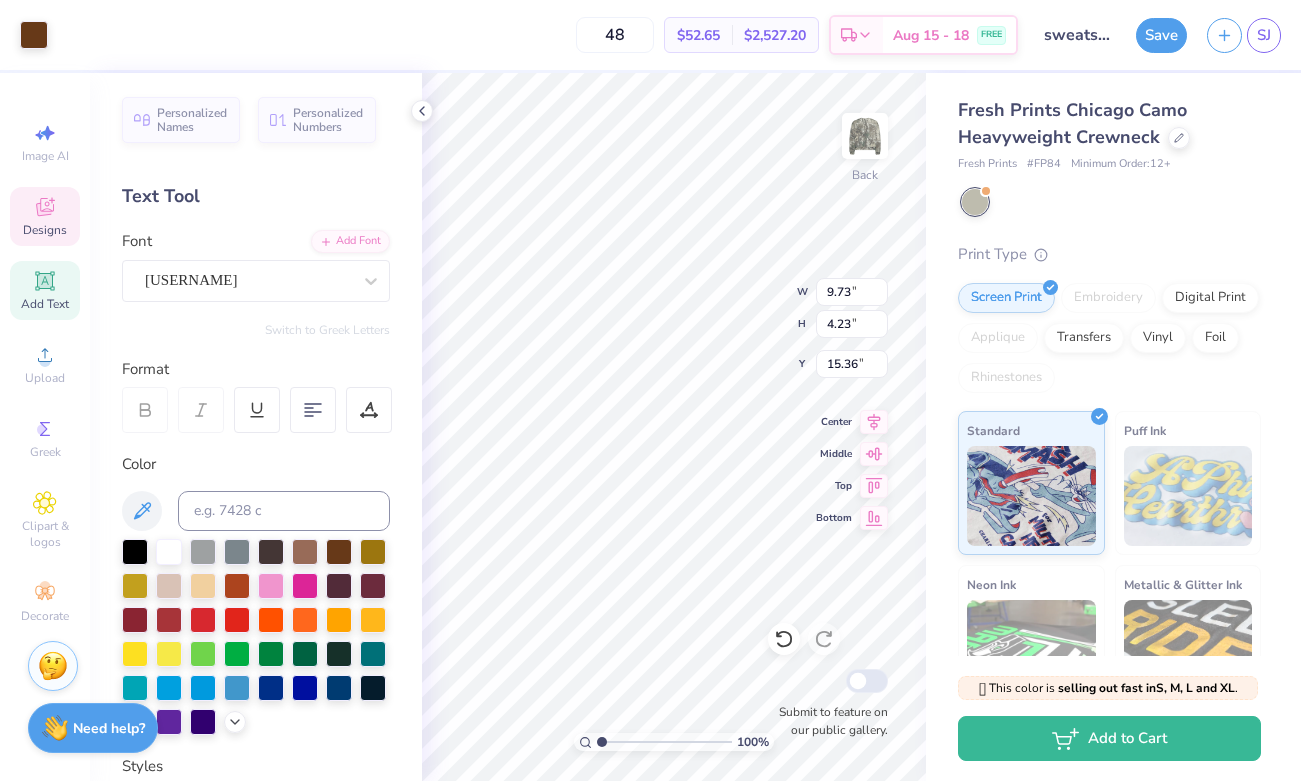 click 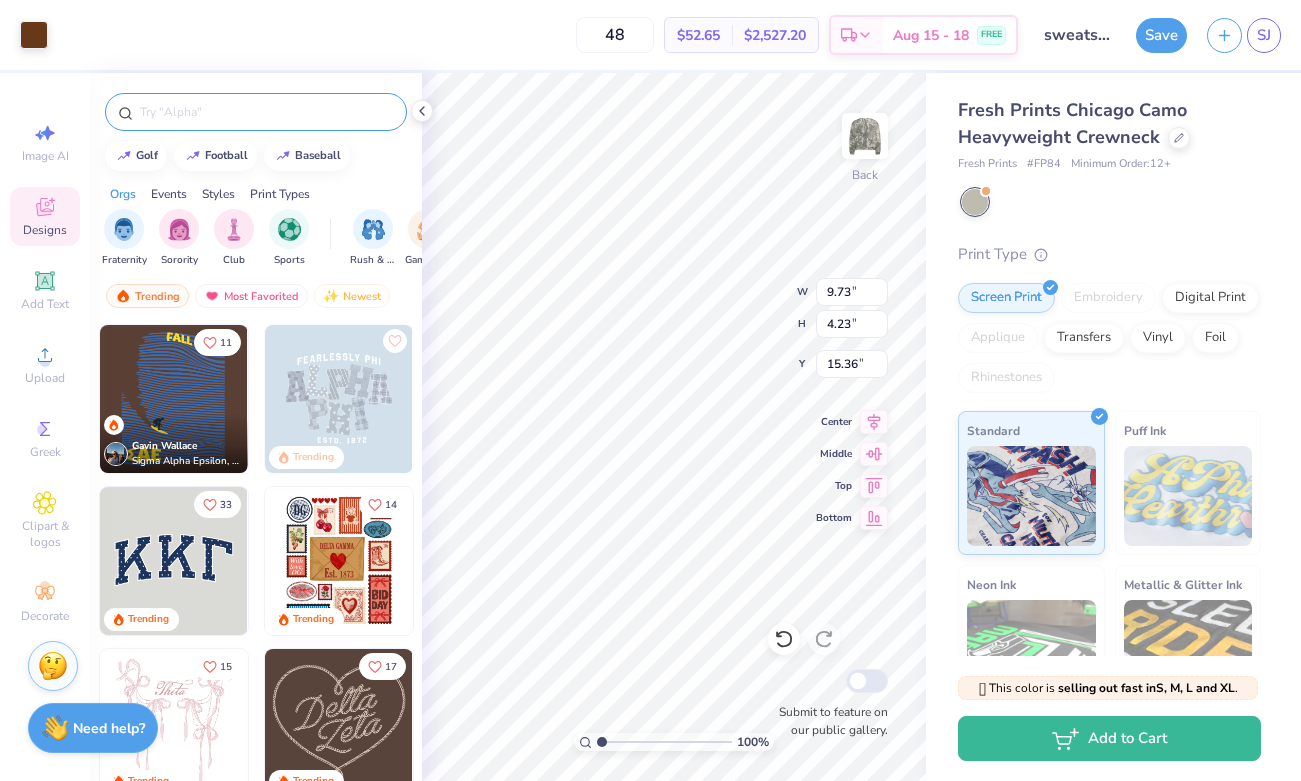 click at bounding box center [266, 112] 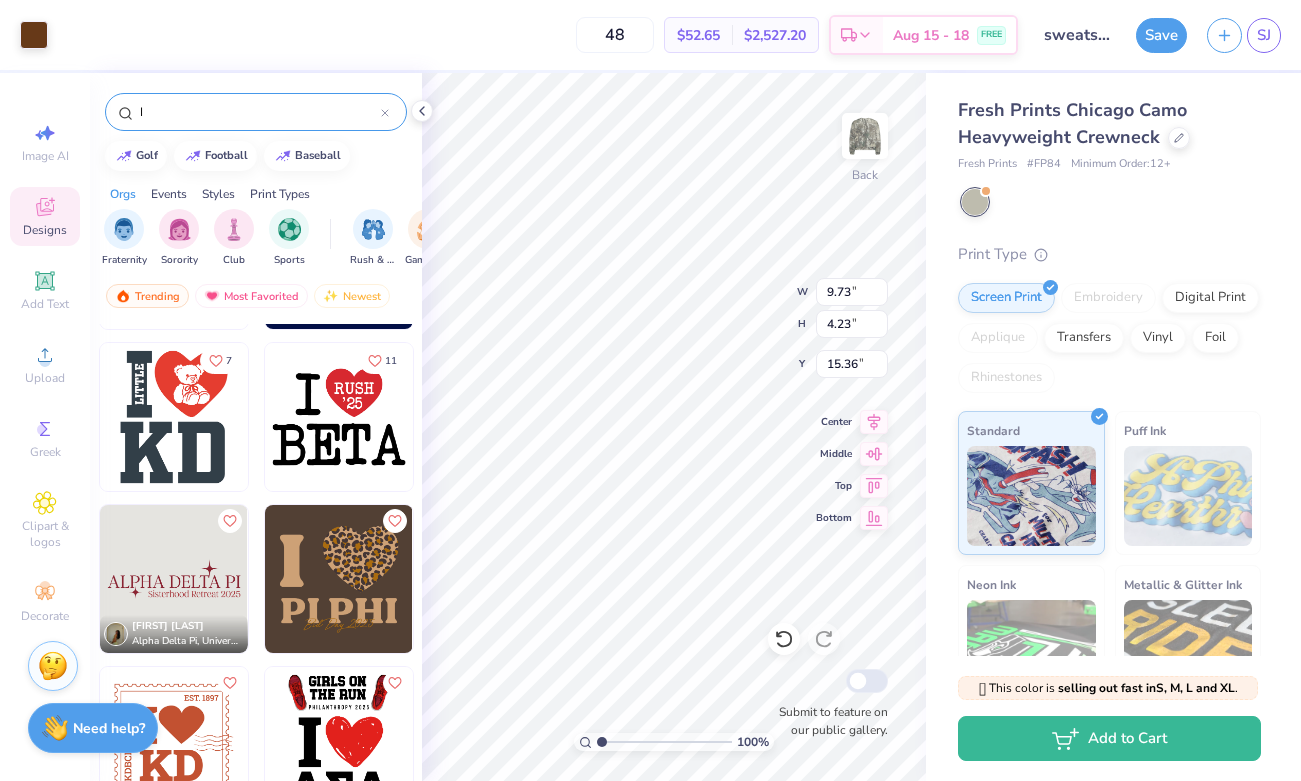 scroll, scrollTop: 0, scrollLeft: 0, axis: both 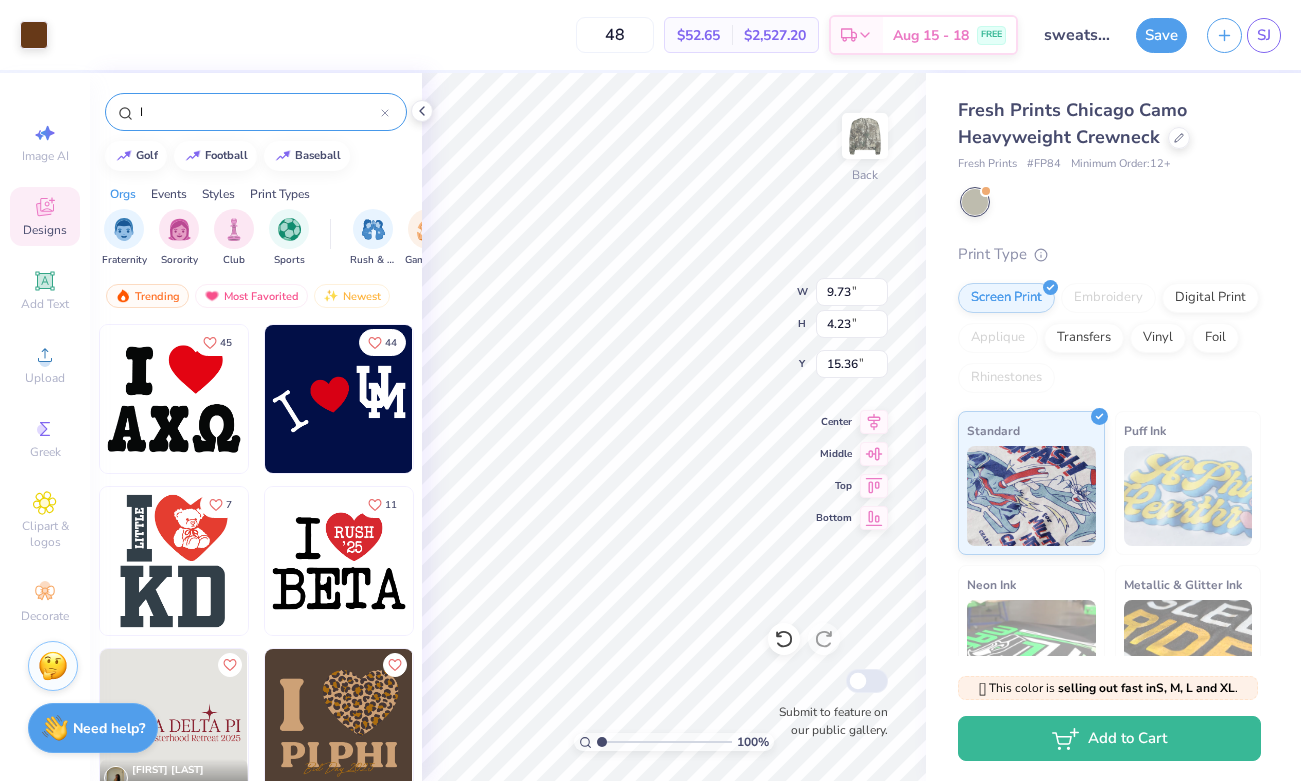 click at bounding box center [339, 561] 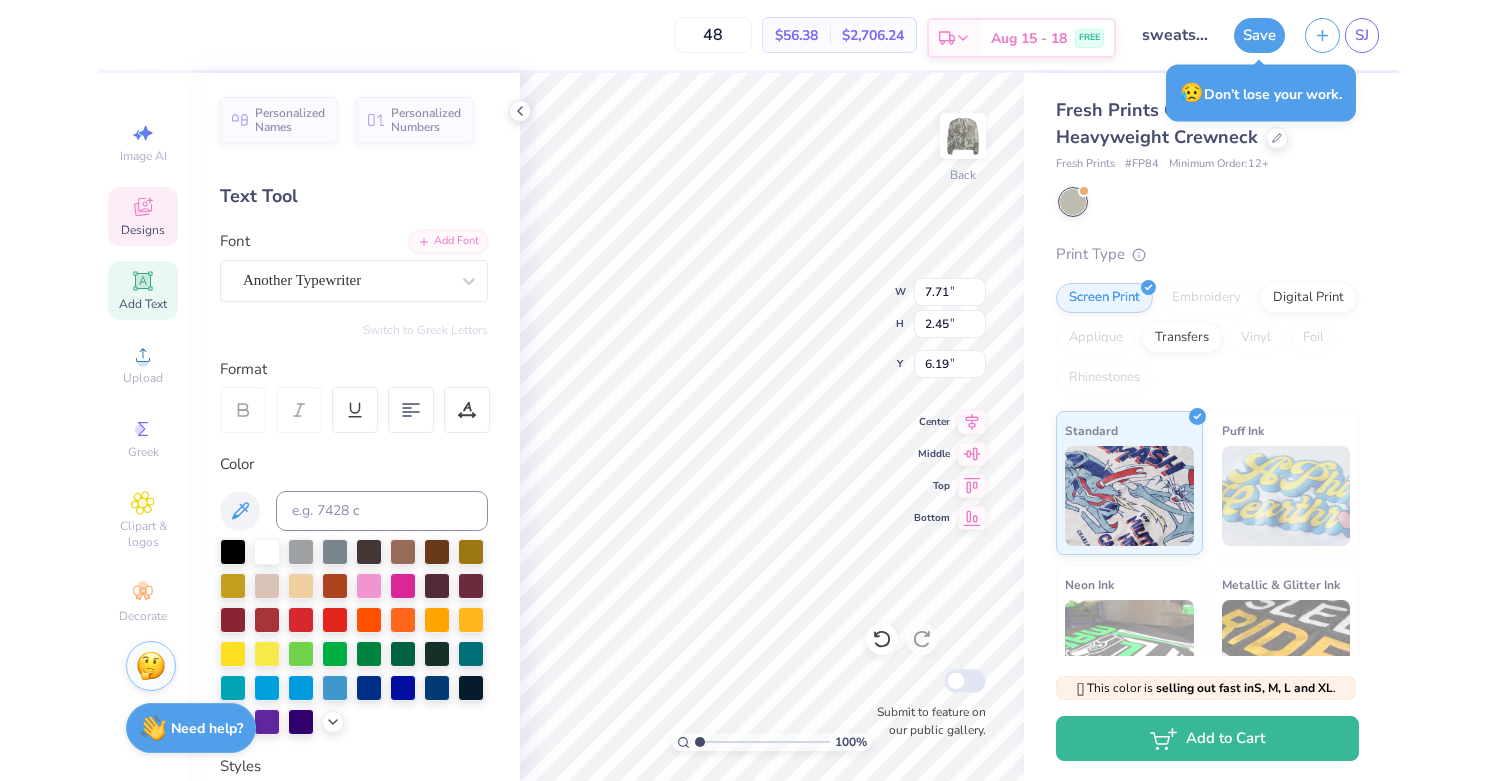 scroll, scrollTop: 0, scrollLeft: 3, axis: horizontal 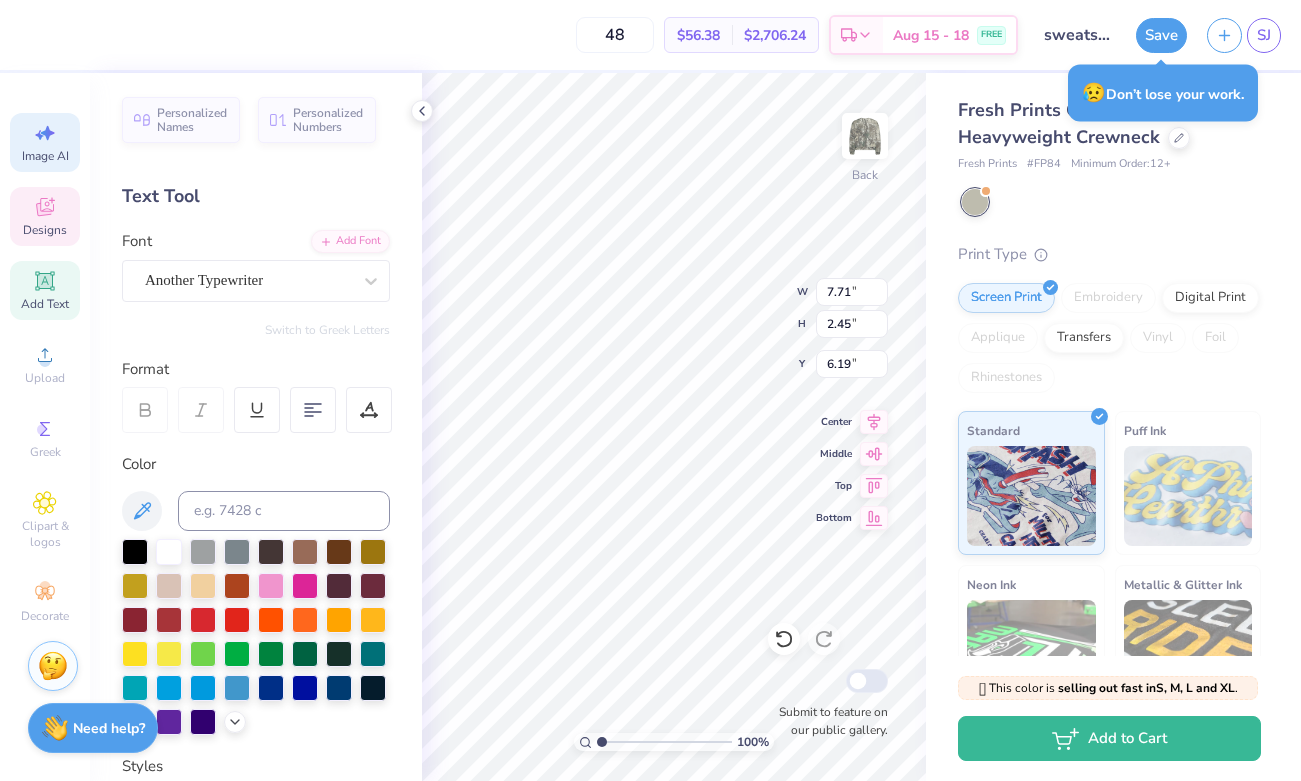 click 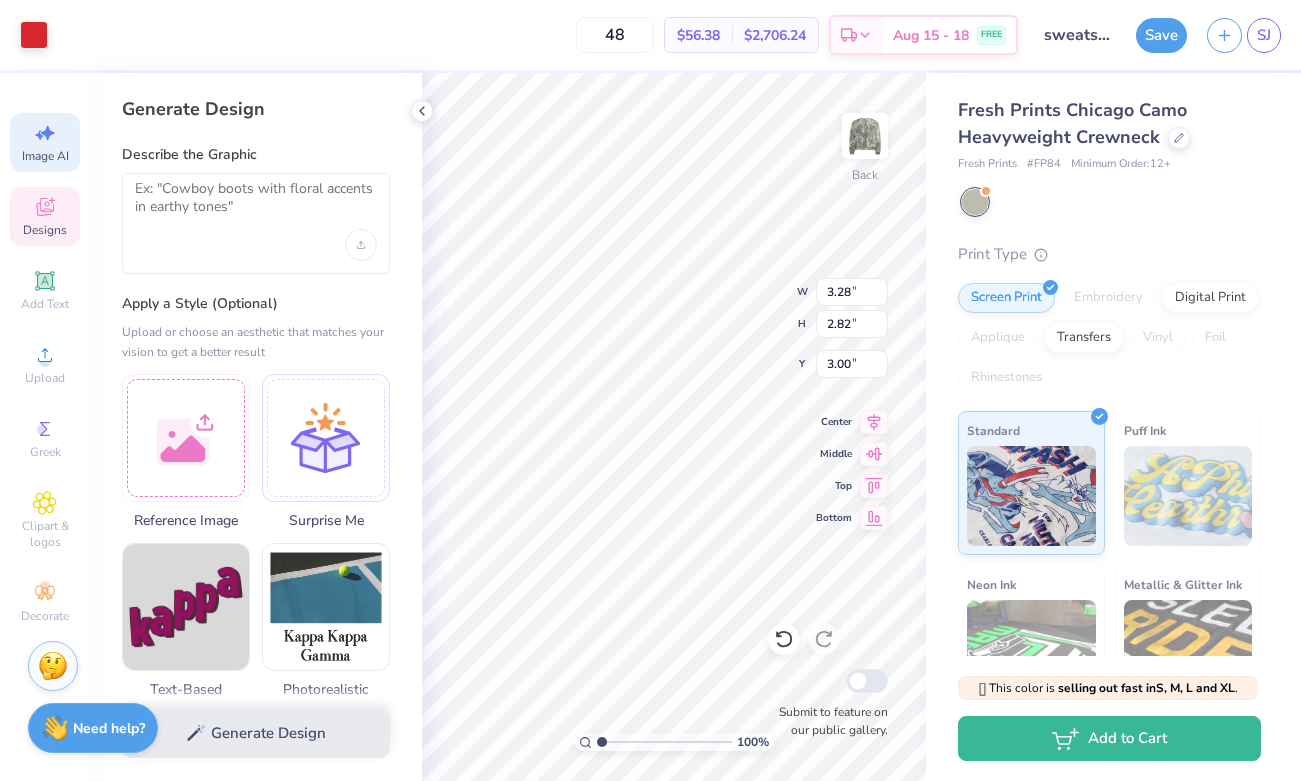 click 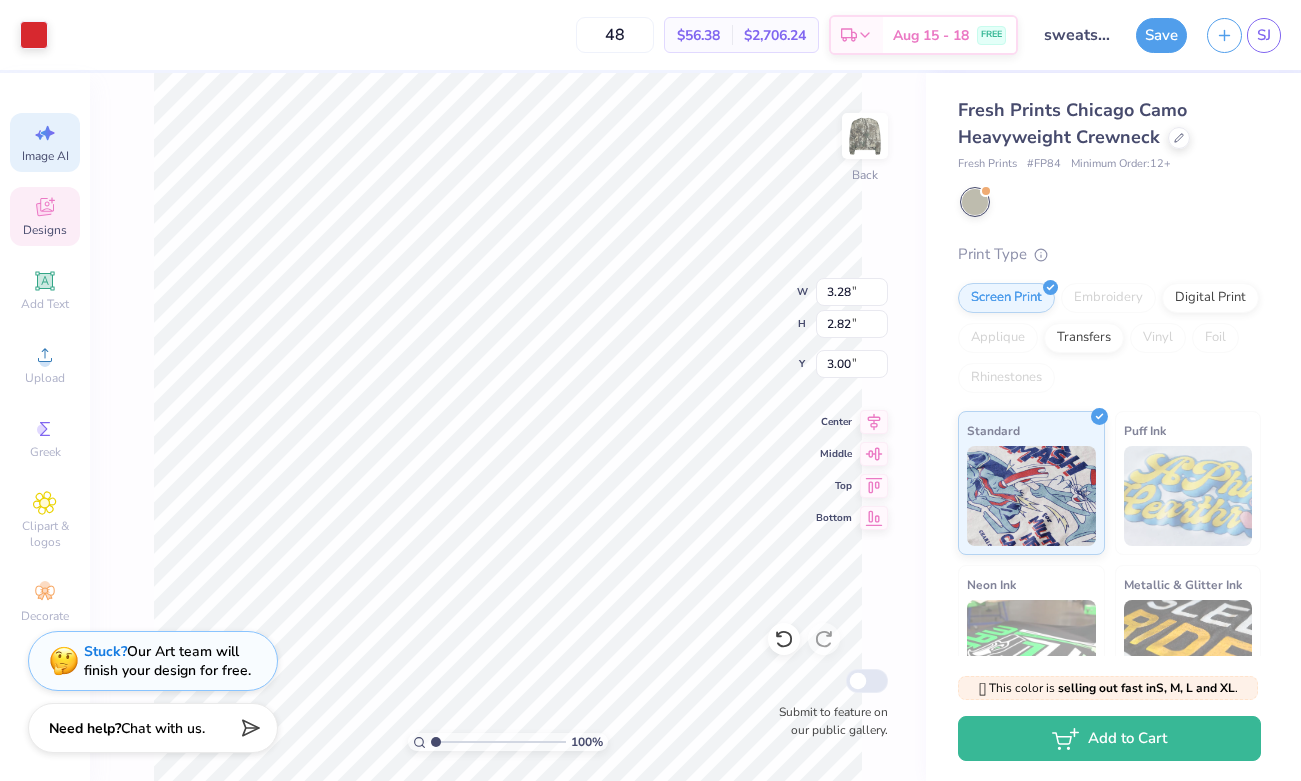 click on "Image AI" at bounding box center (45, 142) 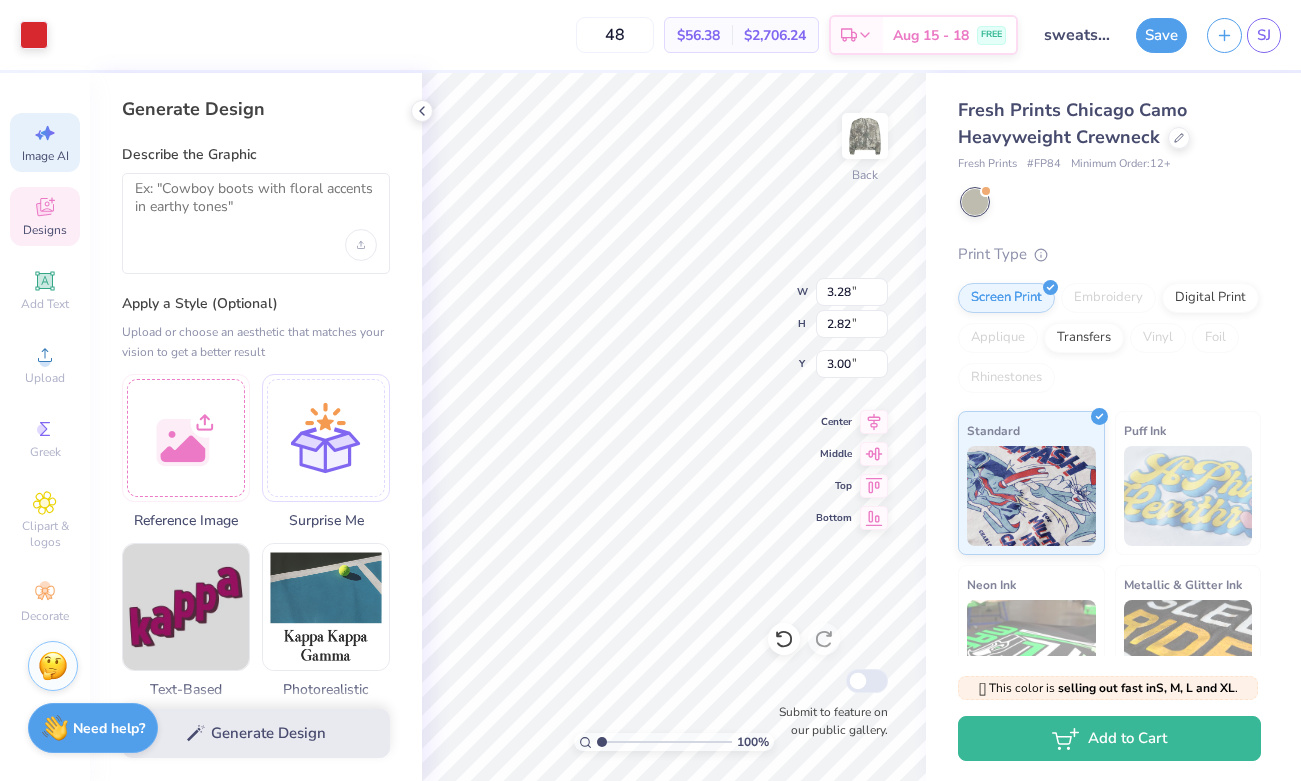 click at bounding box center [256, 223] 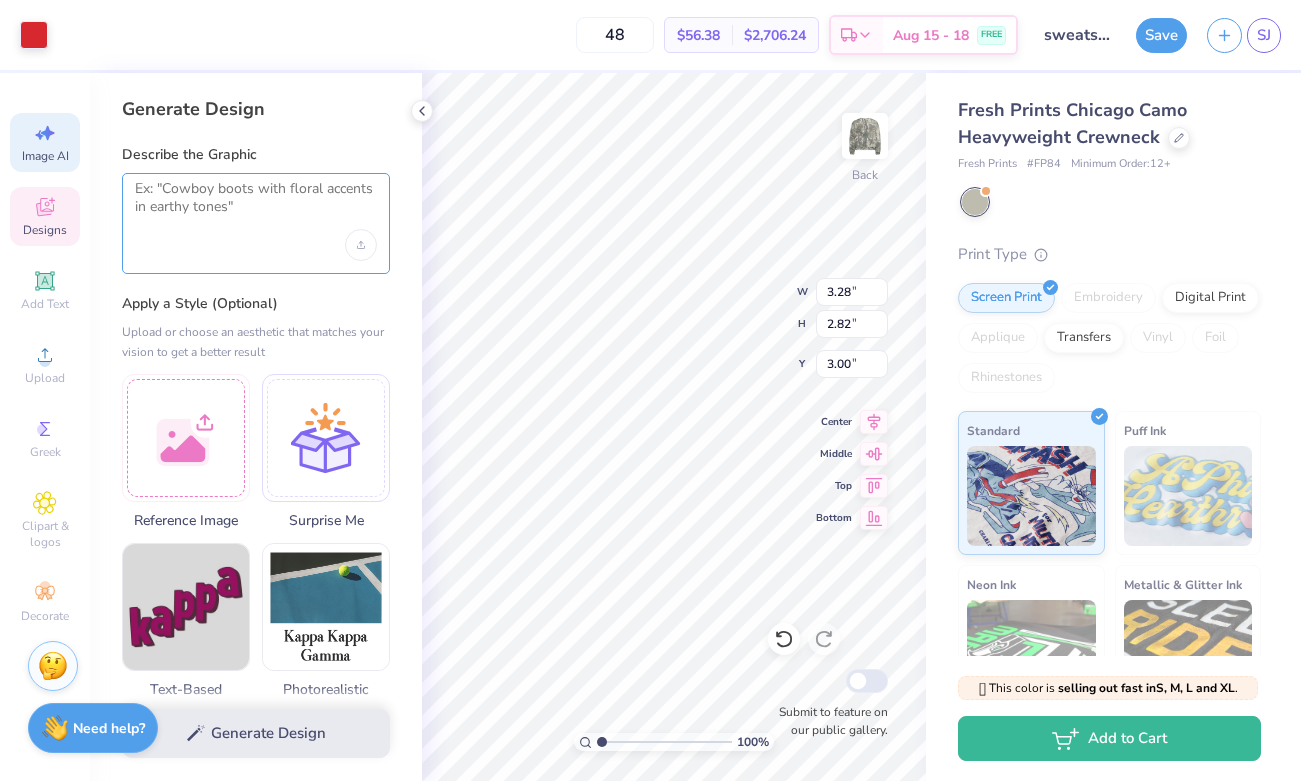 click at bounding box center [256, 205] 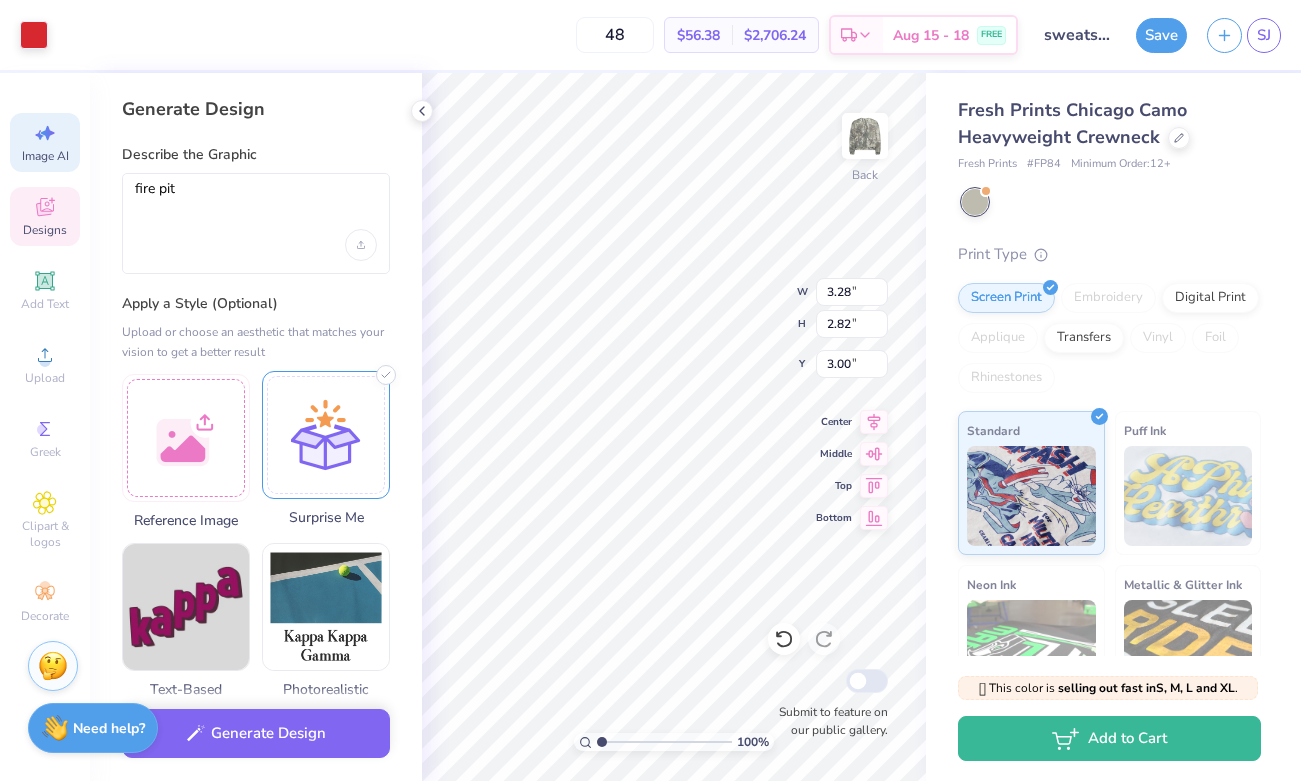 click at bounding box center (326, 435) 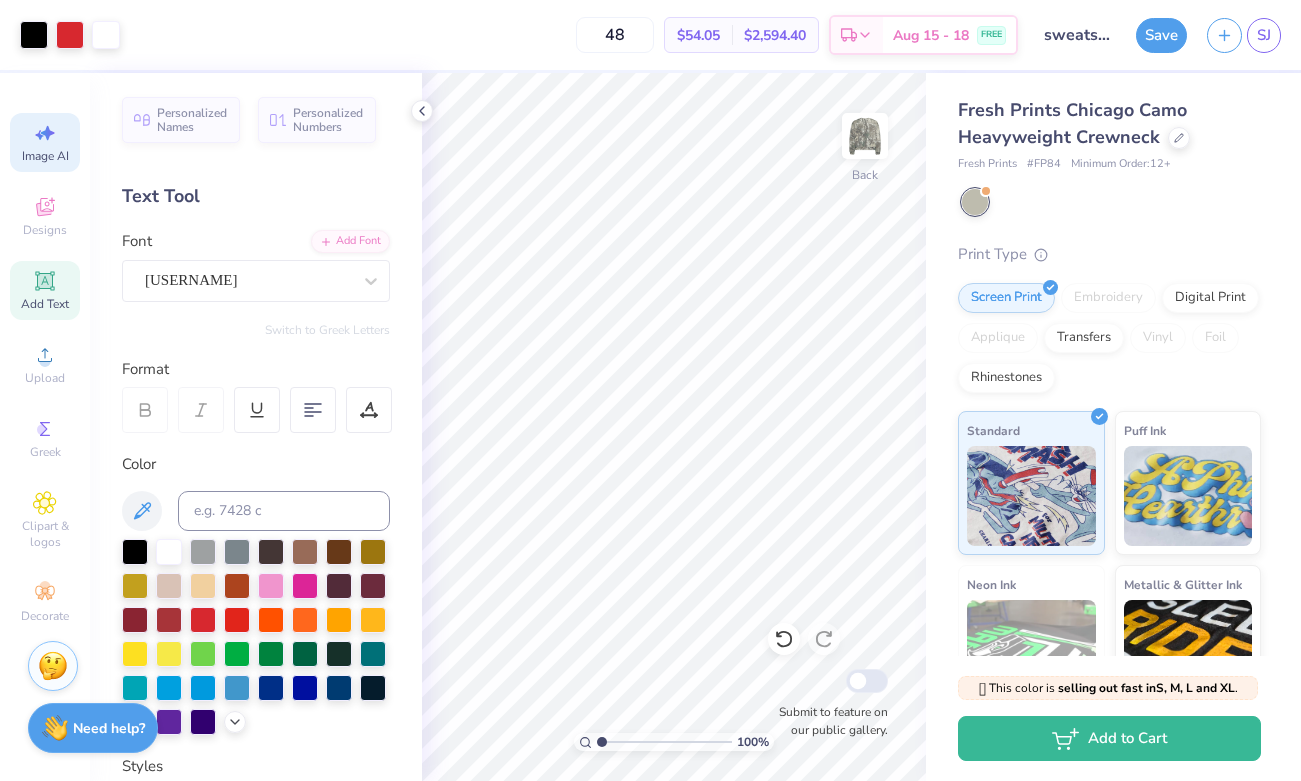 click 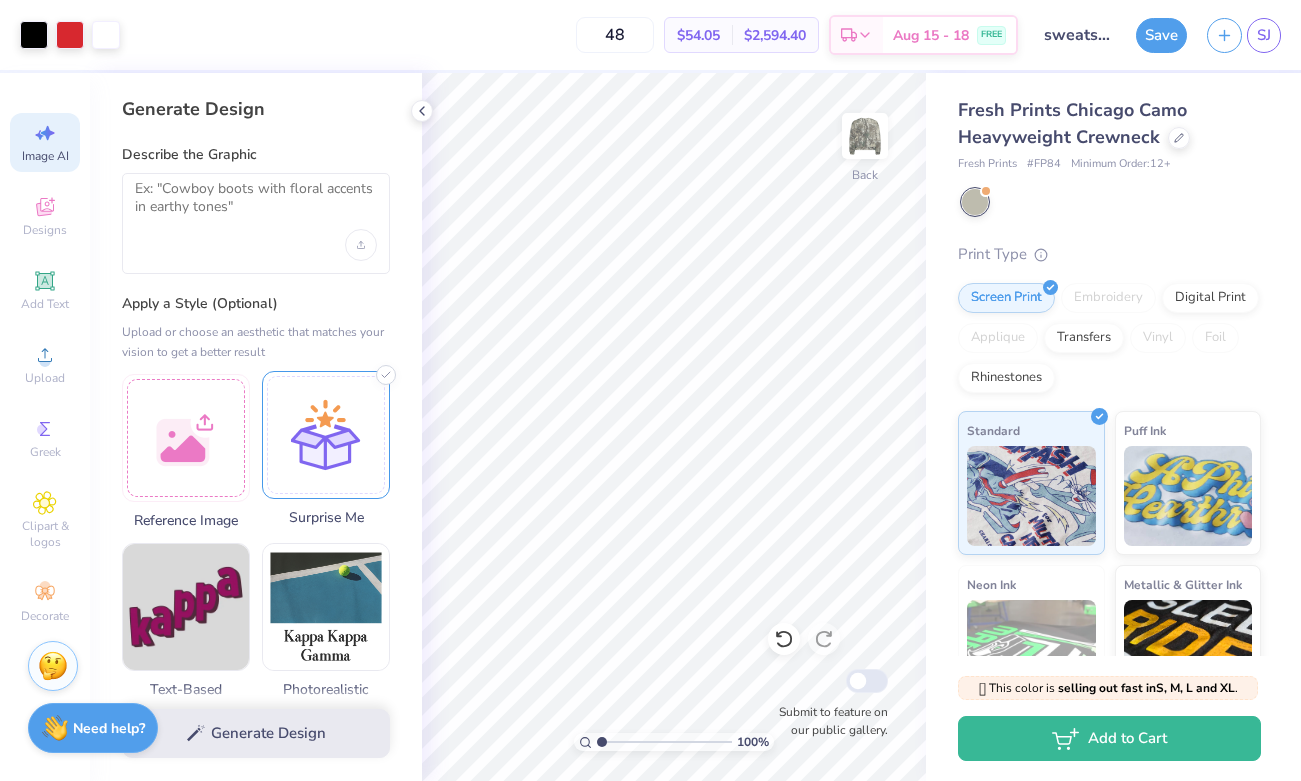 click at bounding box center [326, 435] 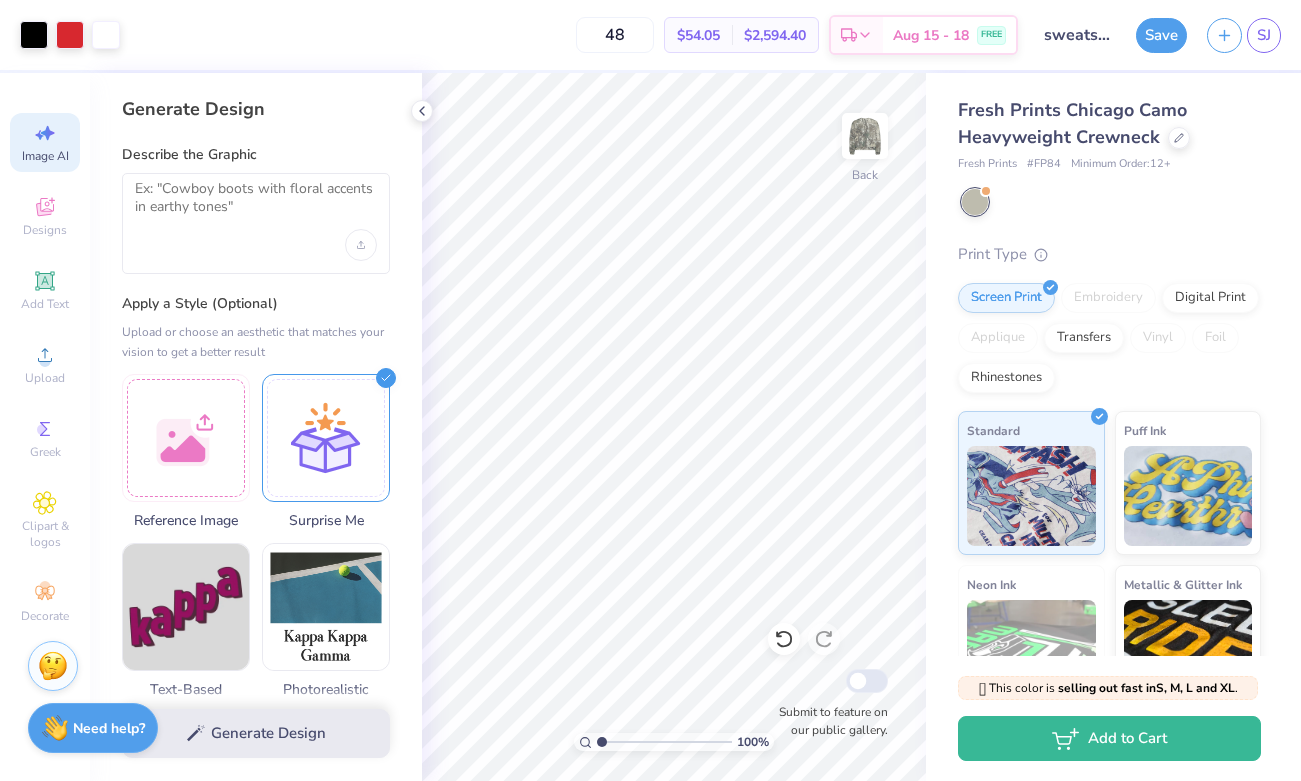 click at bounding box center (256, 223) 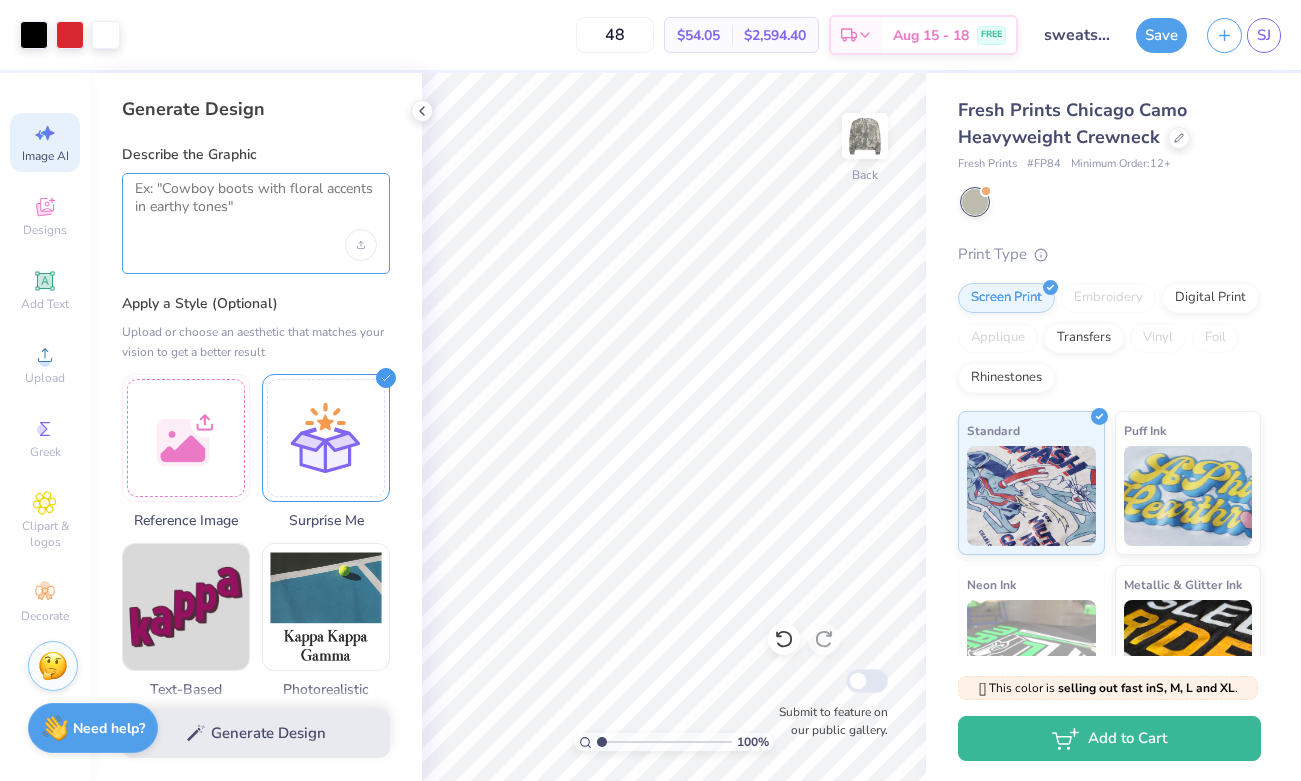 click at bounding box center [256, 205] 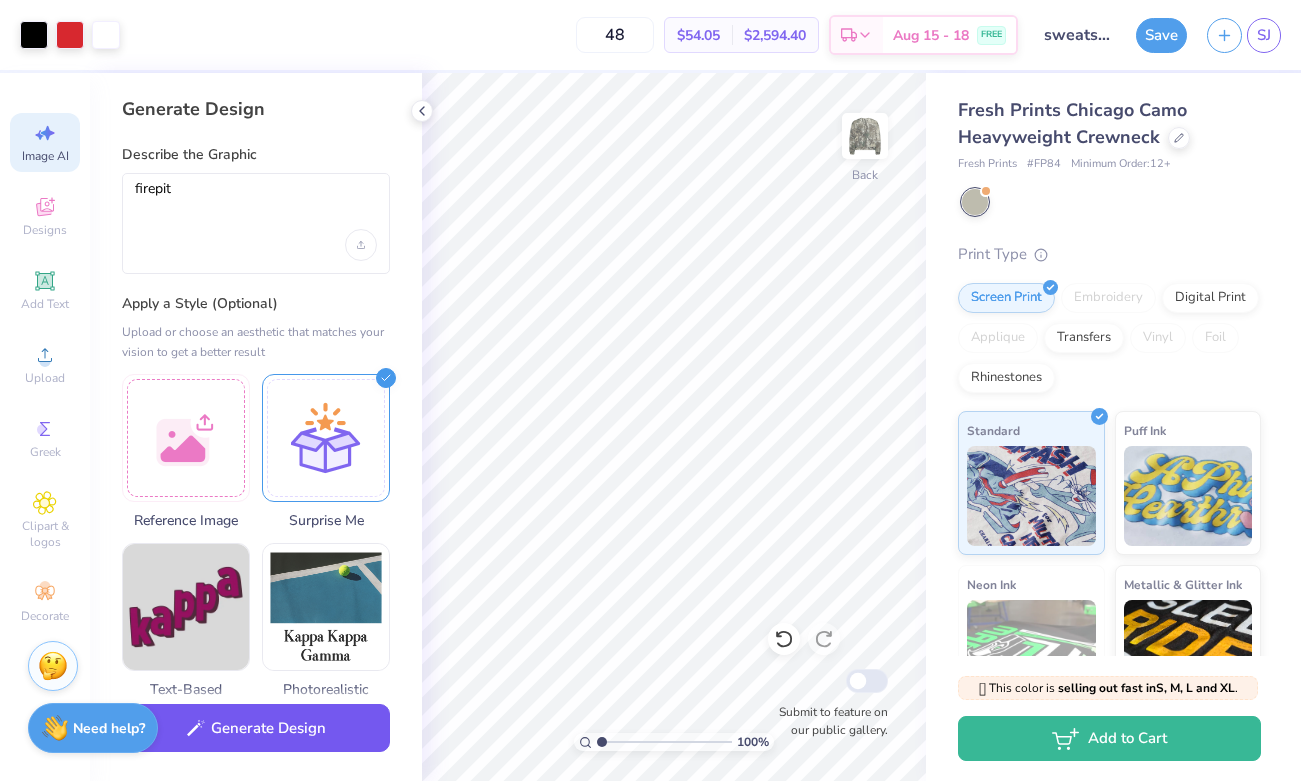 click on "Generate Design" at bounding box center (256, 728) 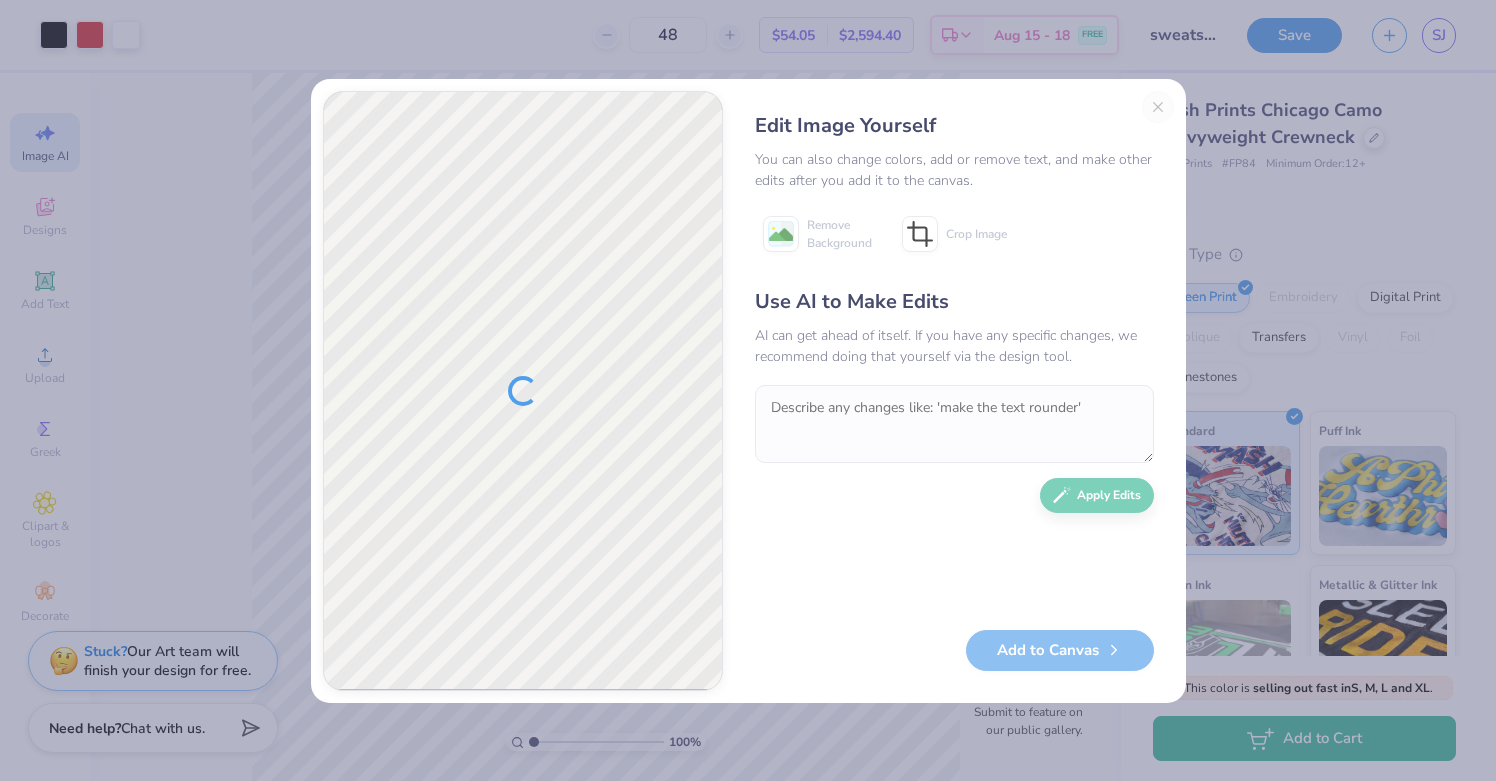 scroll, scrollTop: 0, scrollLeft: 0, axis: both 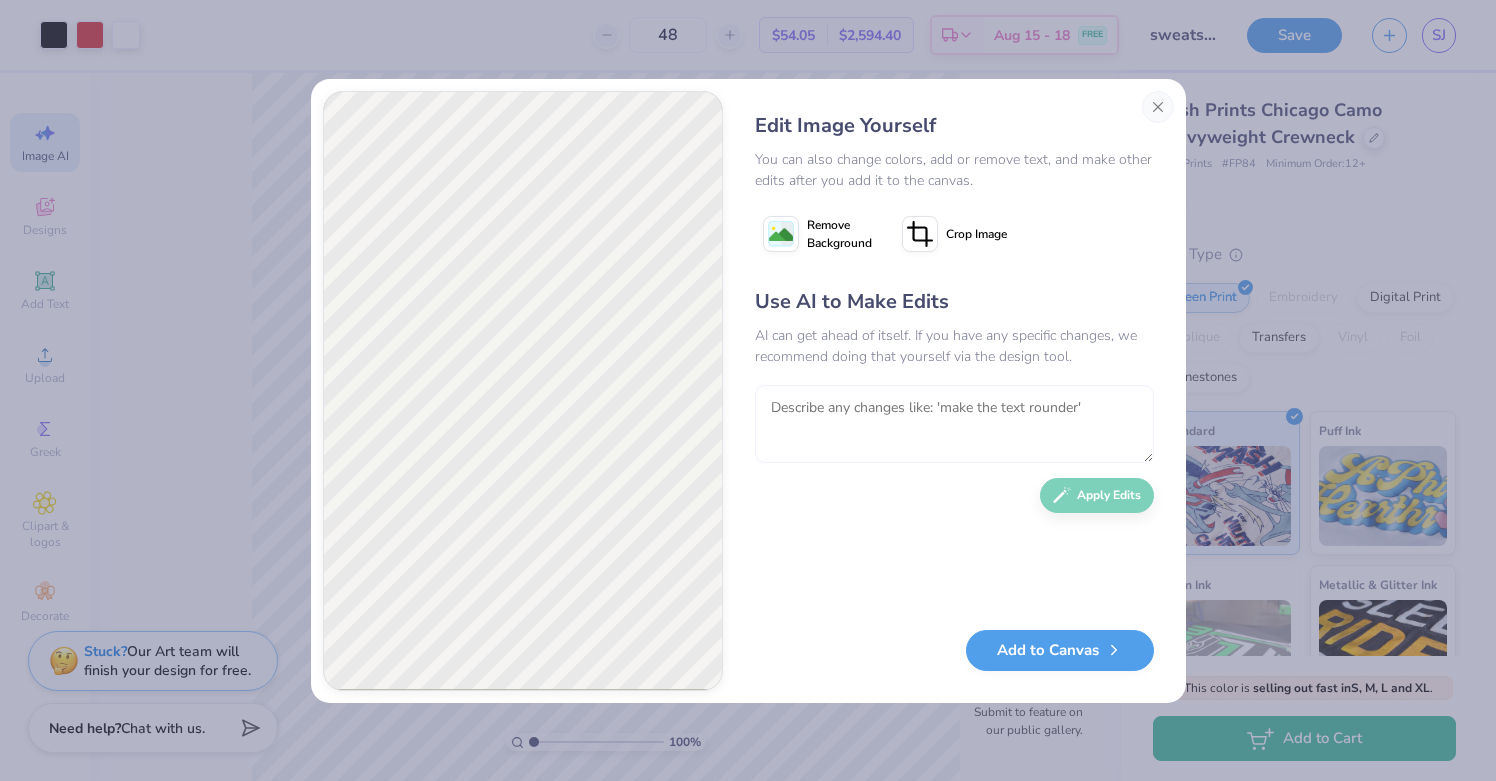 click at bounding box center [954, 424] 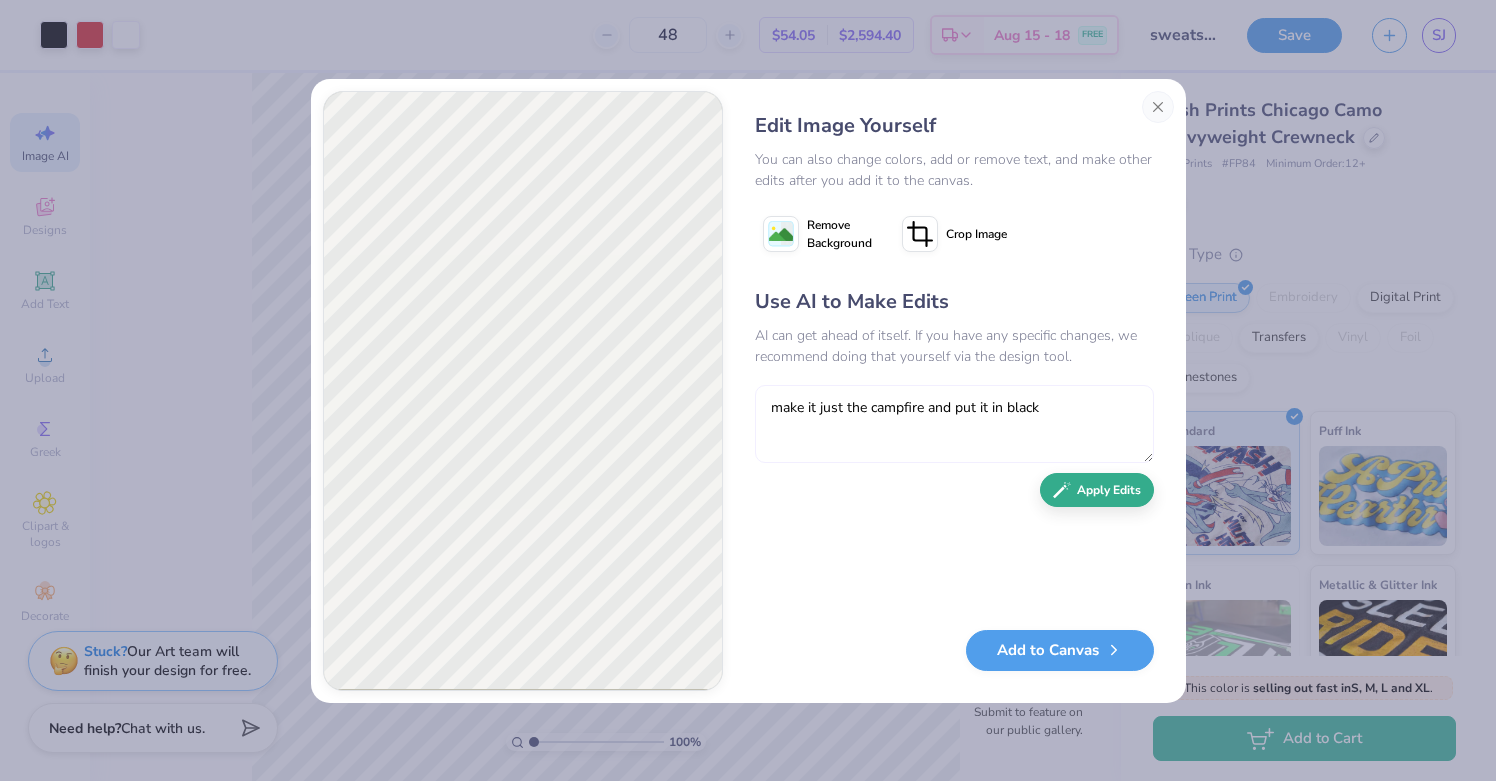 type on "make it just the campfire and put it in black" 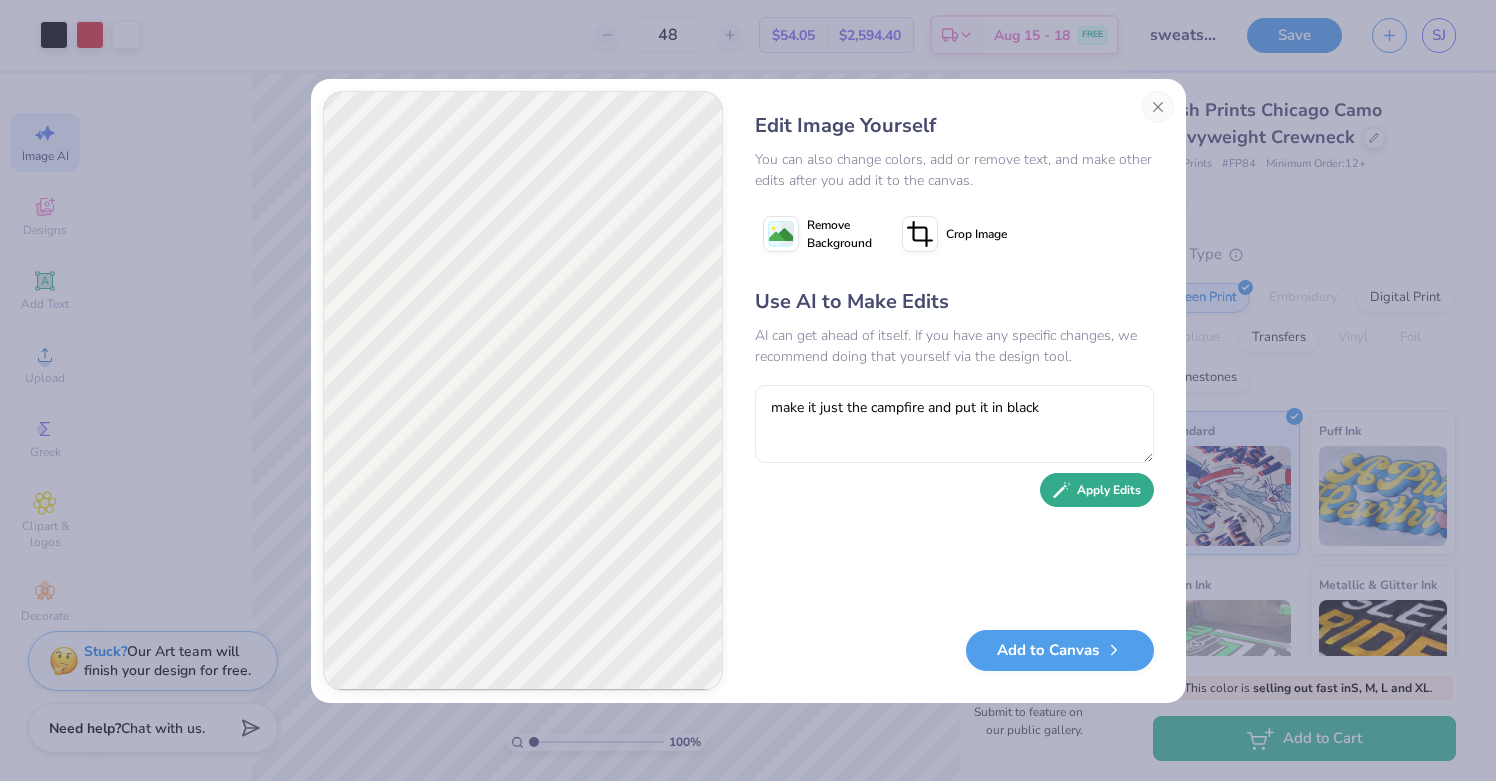 click on "Apply Edits" at bounding box center [1097, 490] 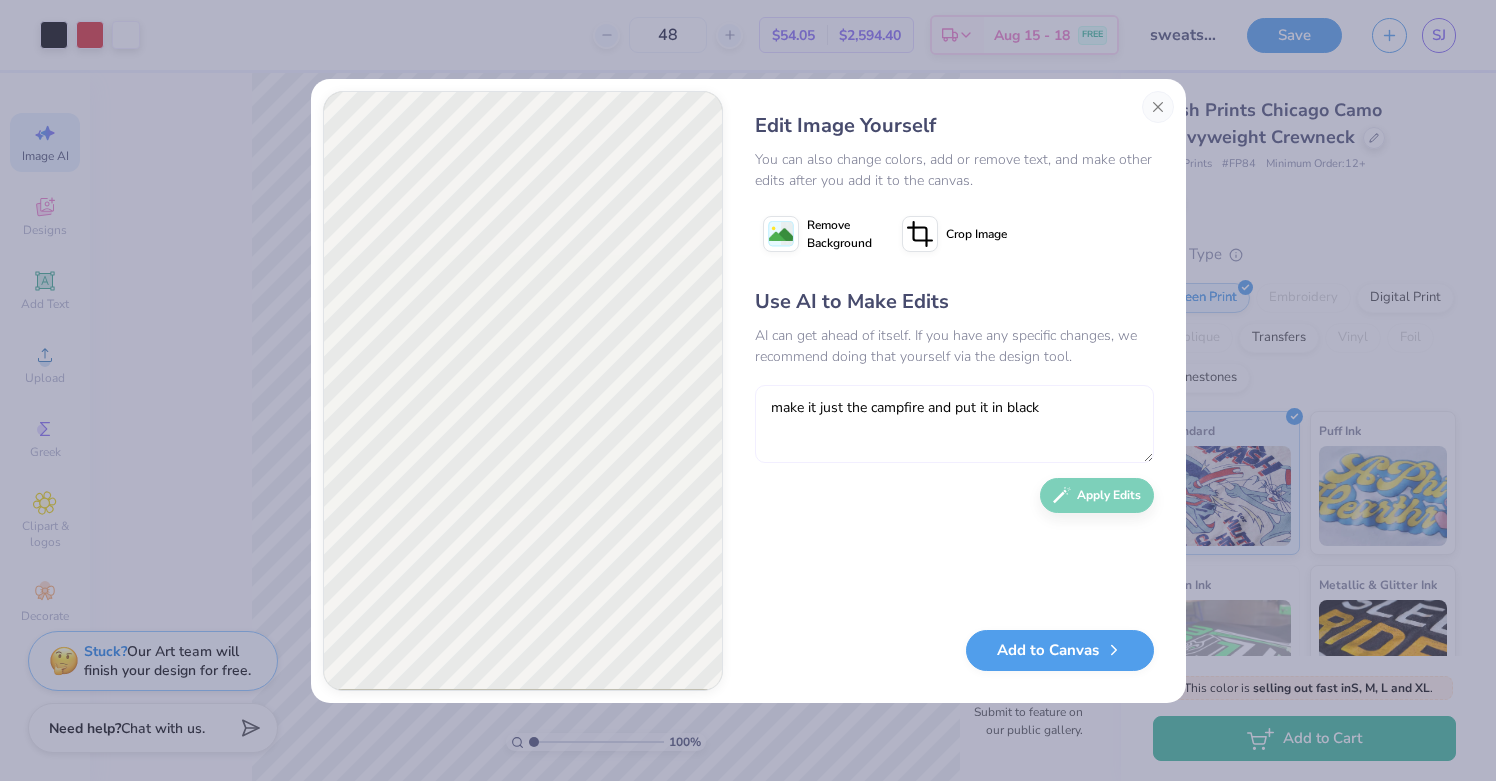 click on "make it just the campfire and put it in black" at bounding box center [954, 424] 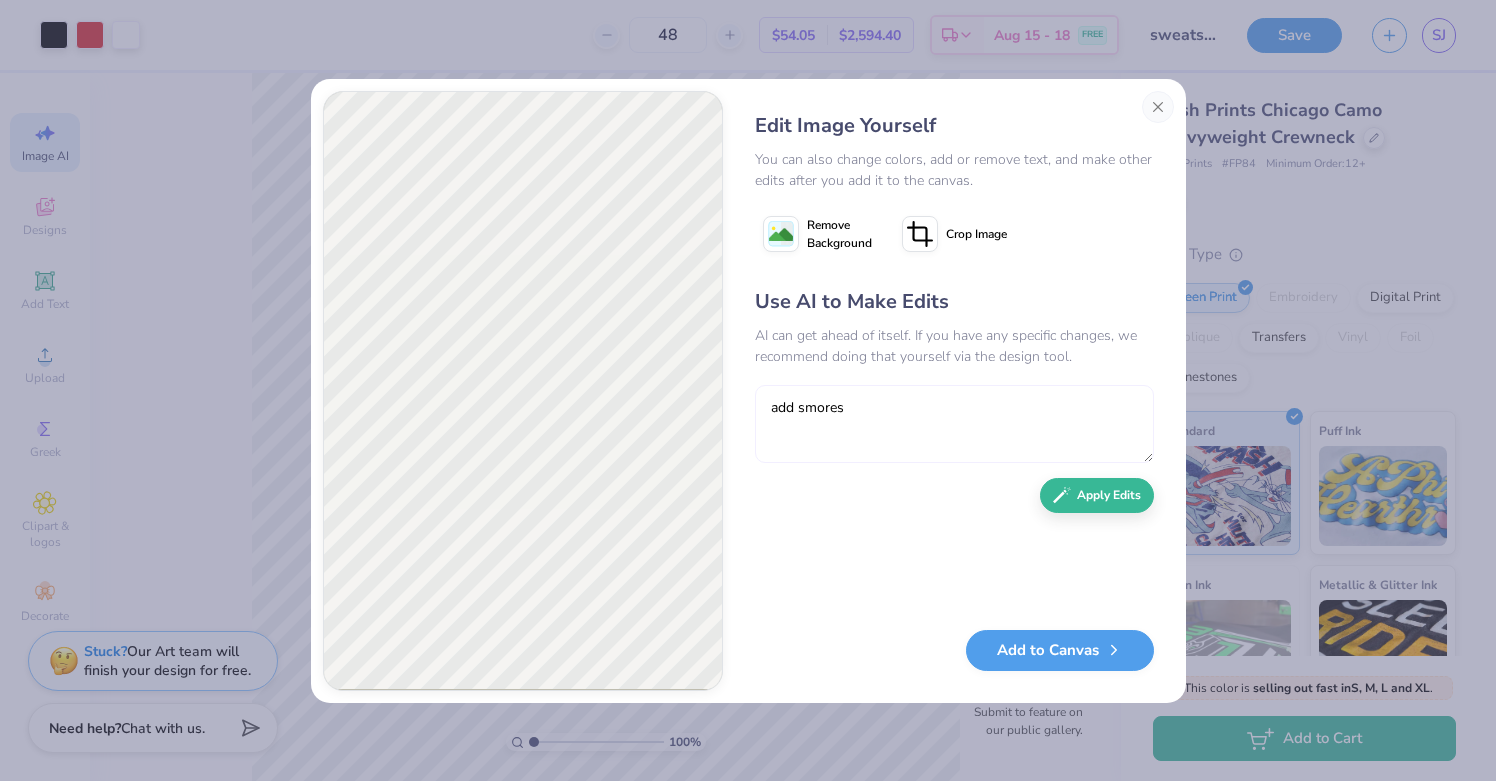 type on "add smores" 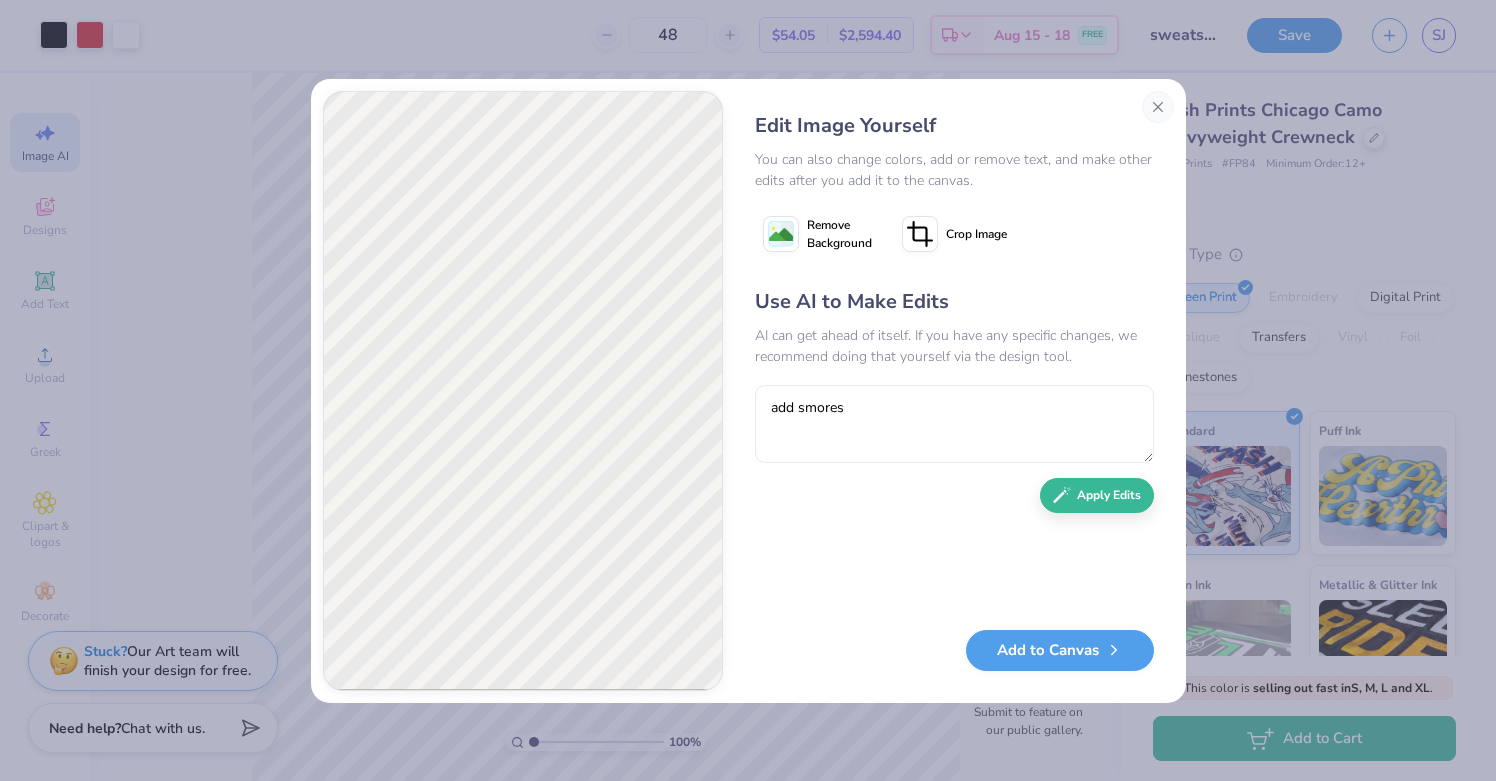 scroll, scrollTop: 0, scrollLeft: 0, axis: both 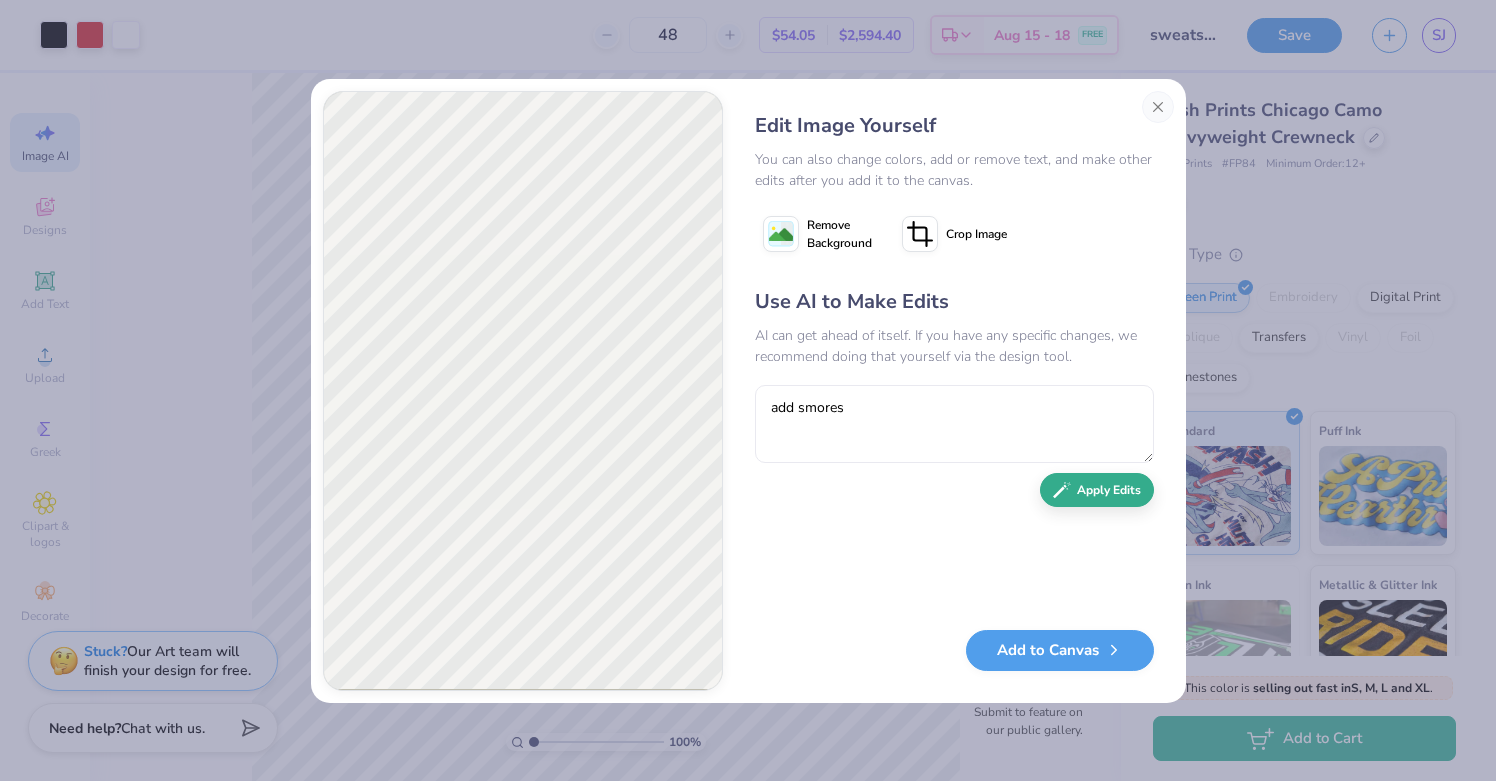 type on "add smores" 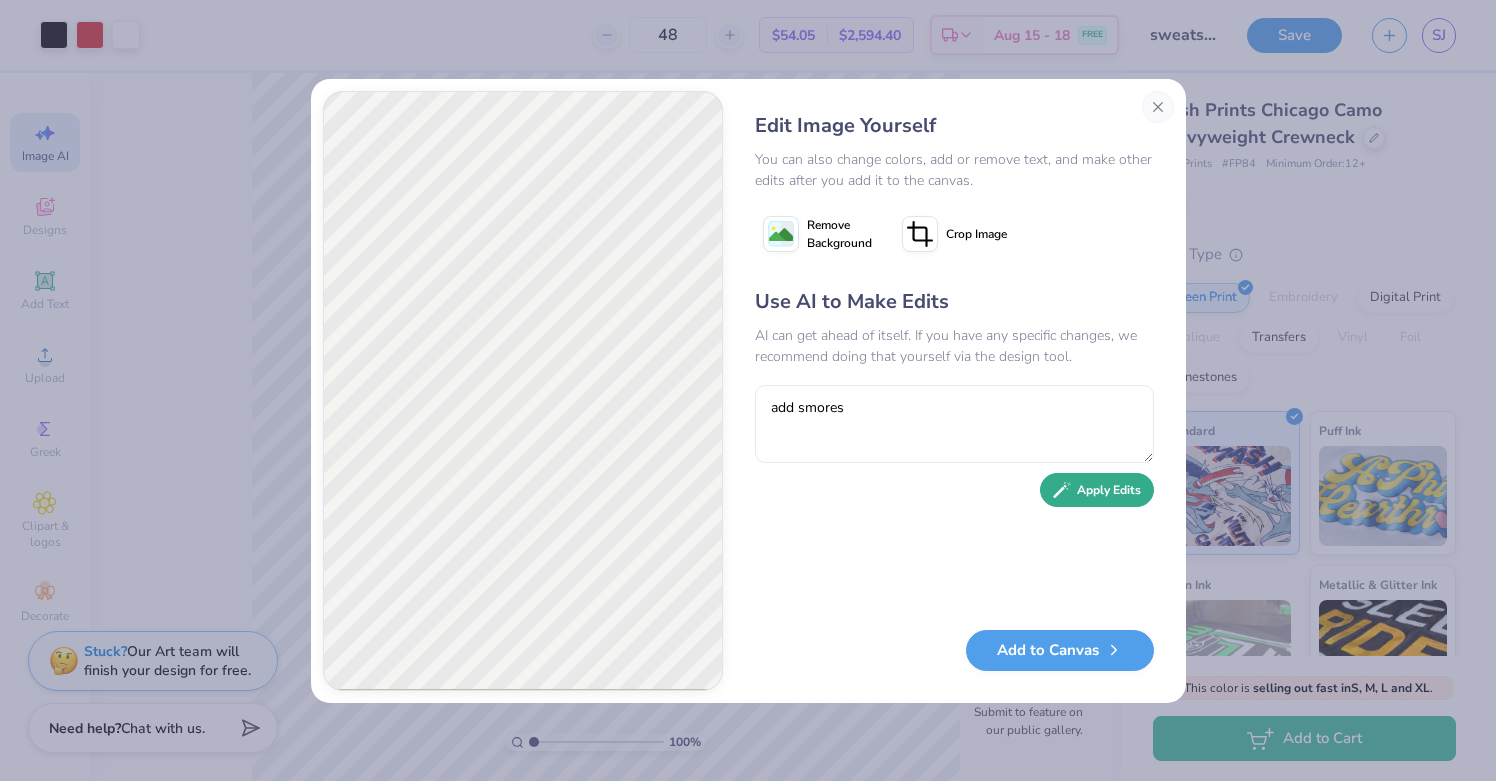 click on "Apply Edits" at bounding box center (1097, 490) 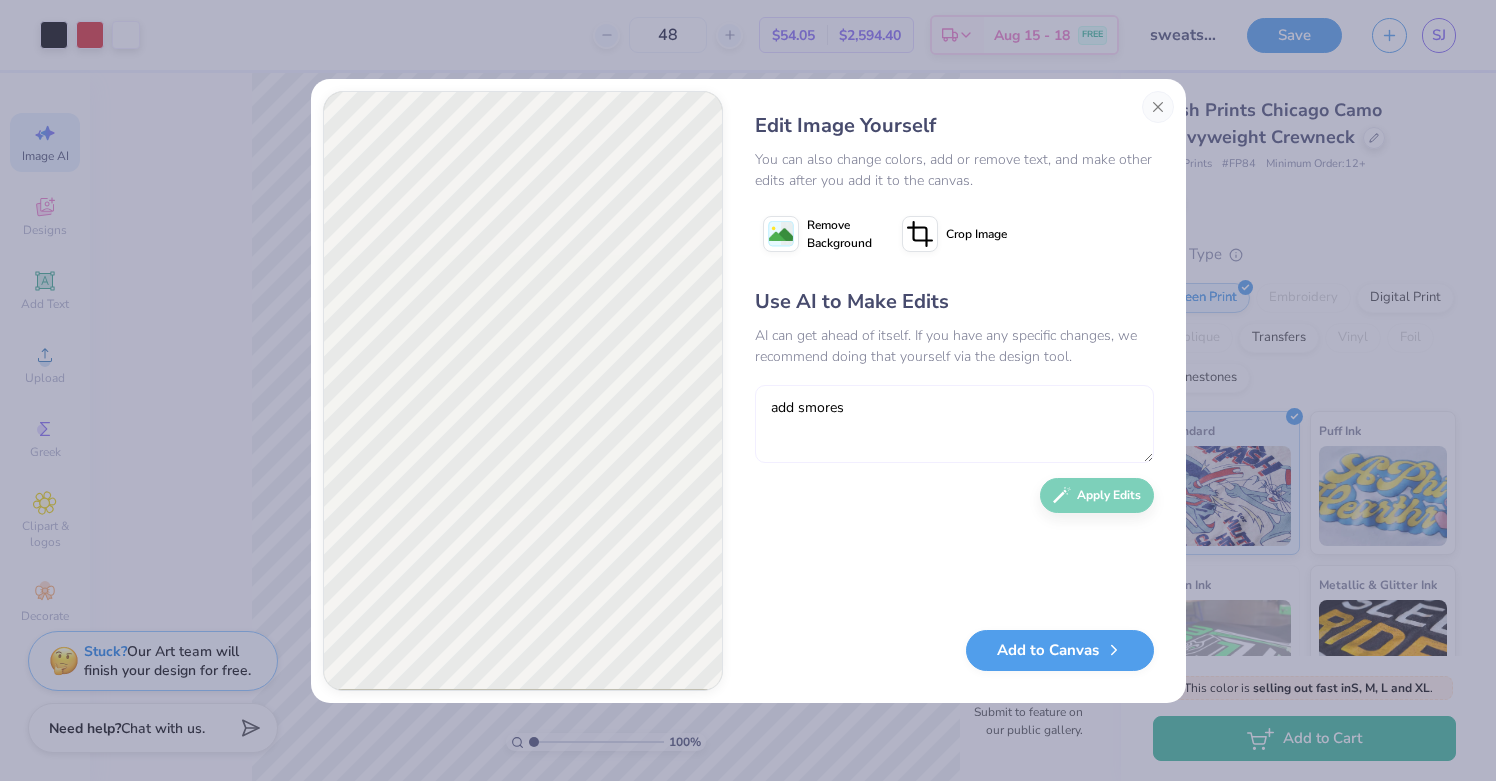 click on "add smores" at bounding box center (954, 424) 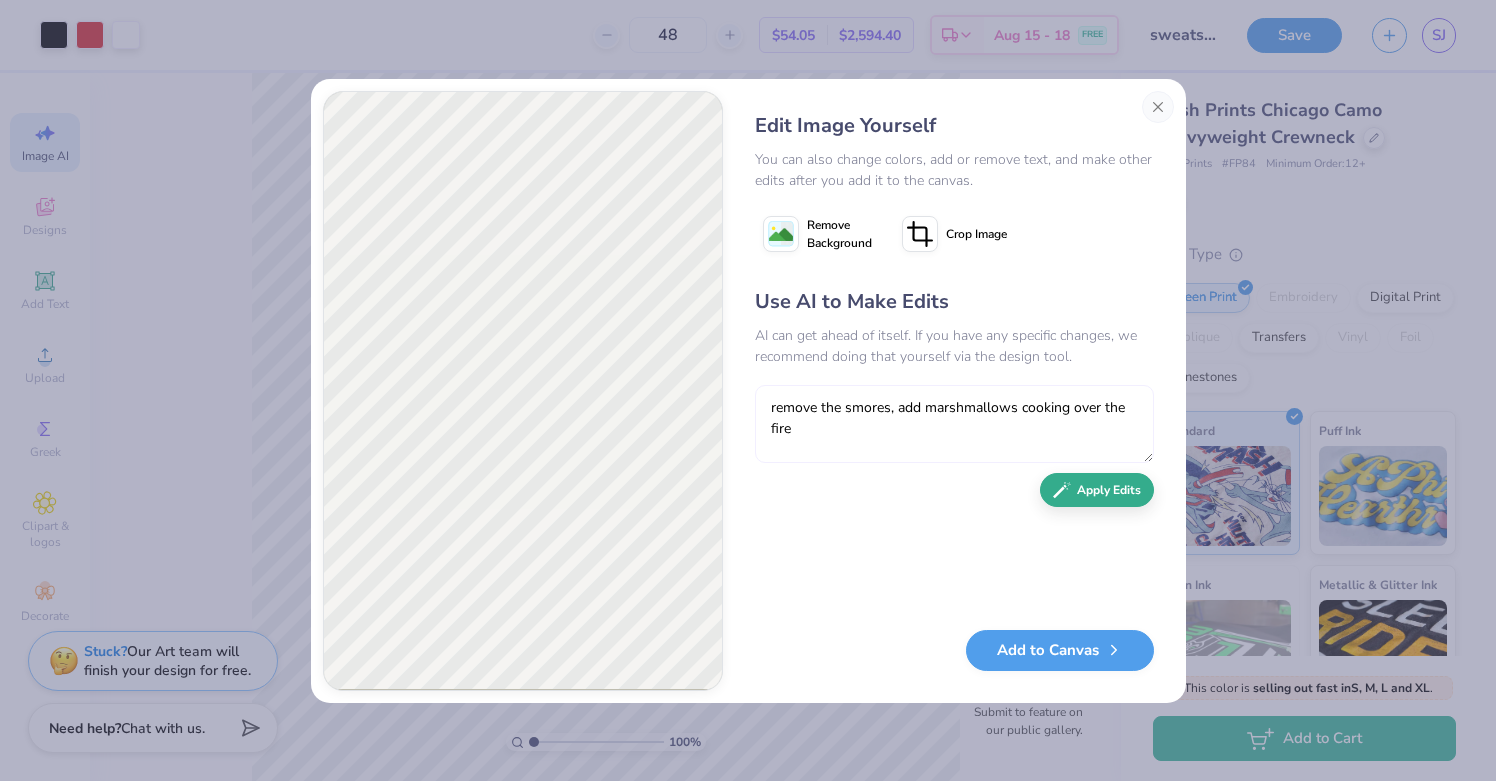 type on "remove the smores, add marshmallows cooking over the fire" 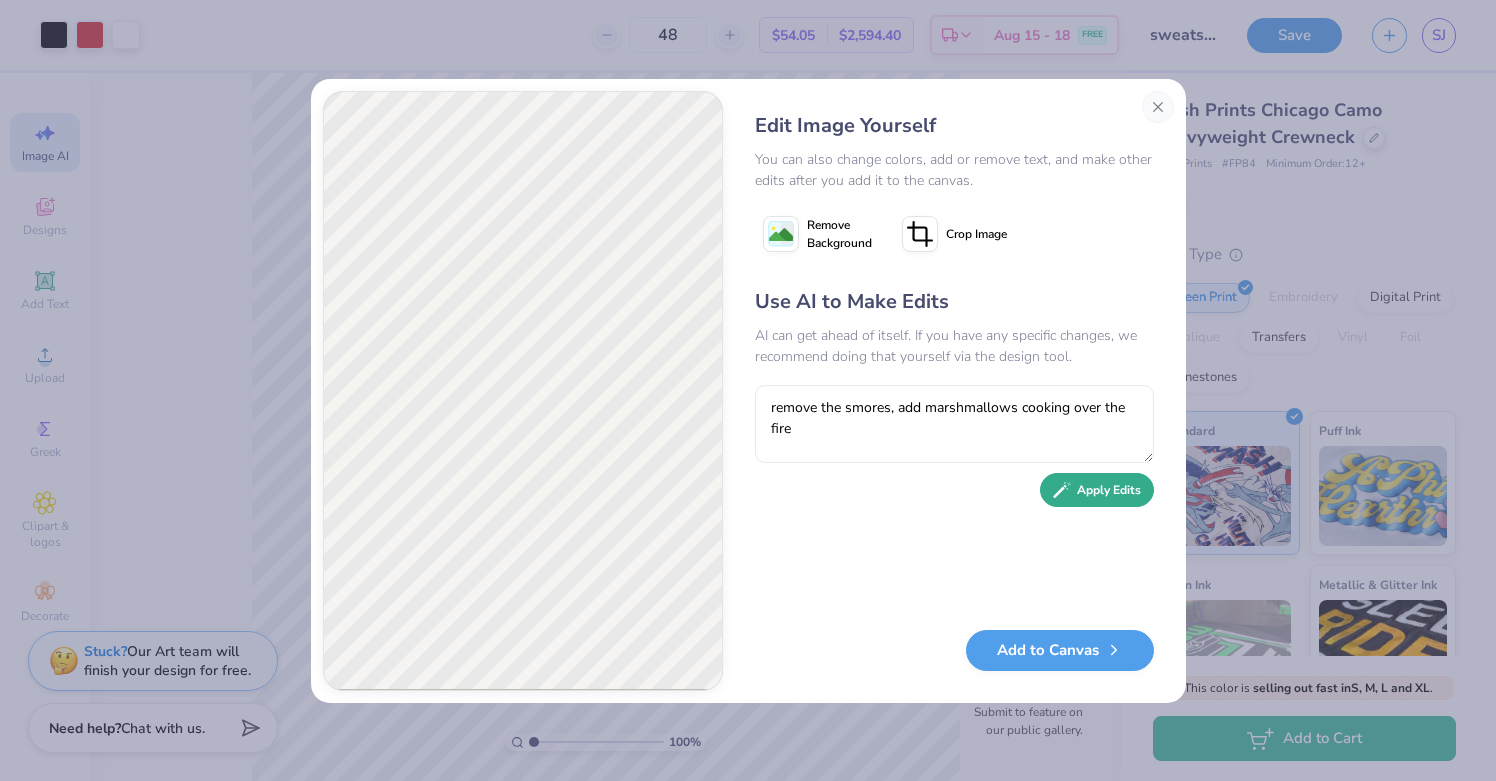 click on "Apply Edits" at bounding box center (1097, 490) 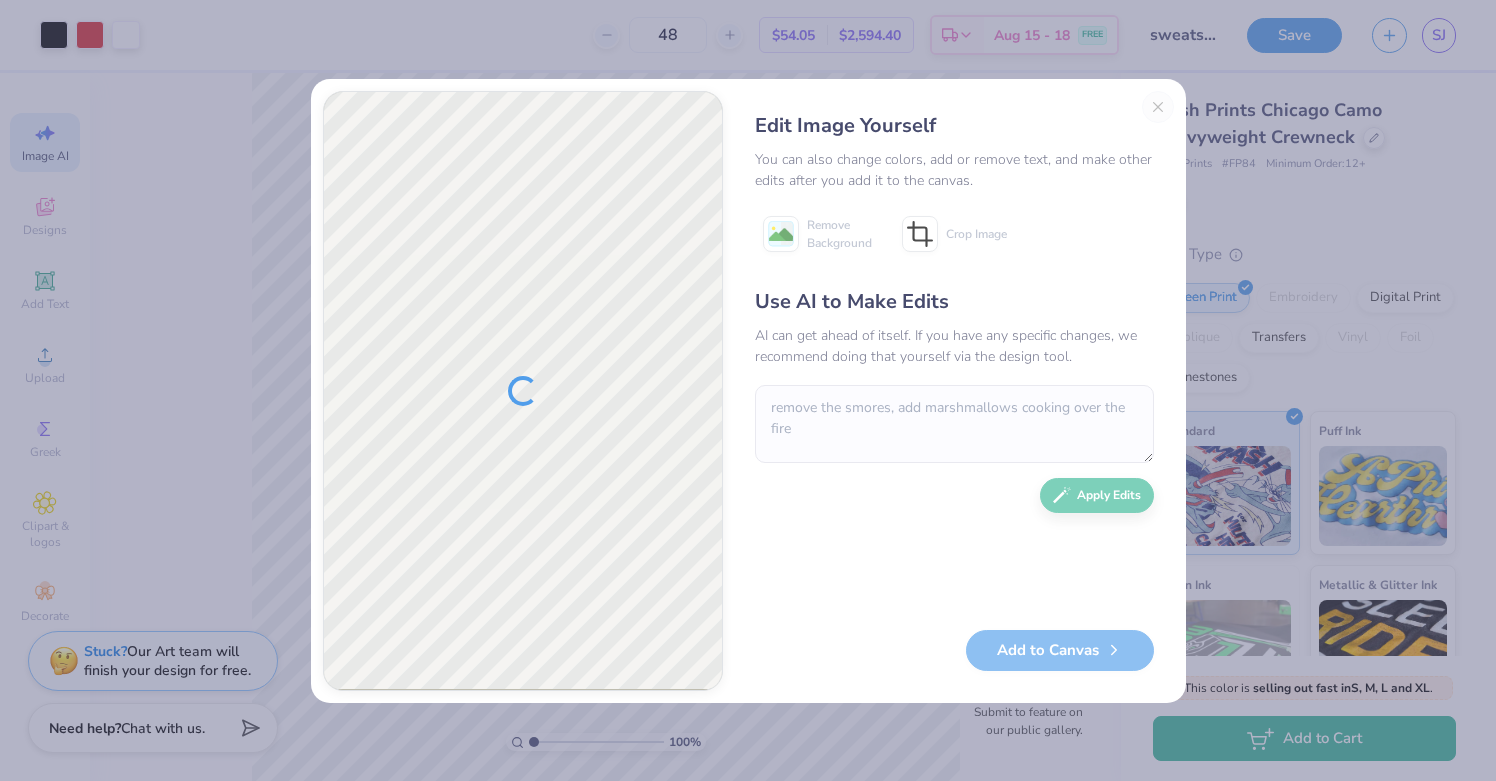 scroll, scrollTop: 0, scrollLeft: 0, axis: both 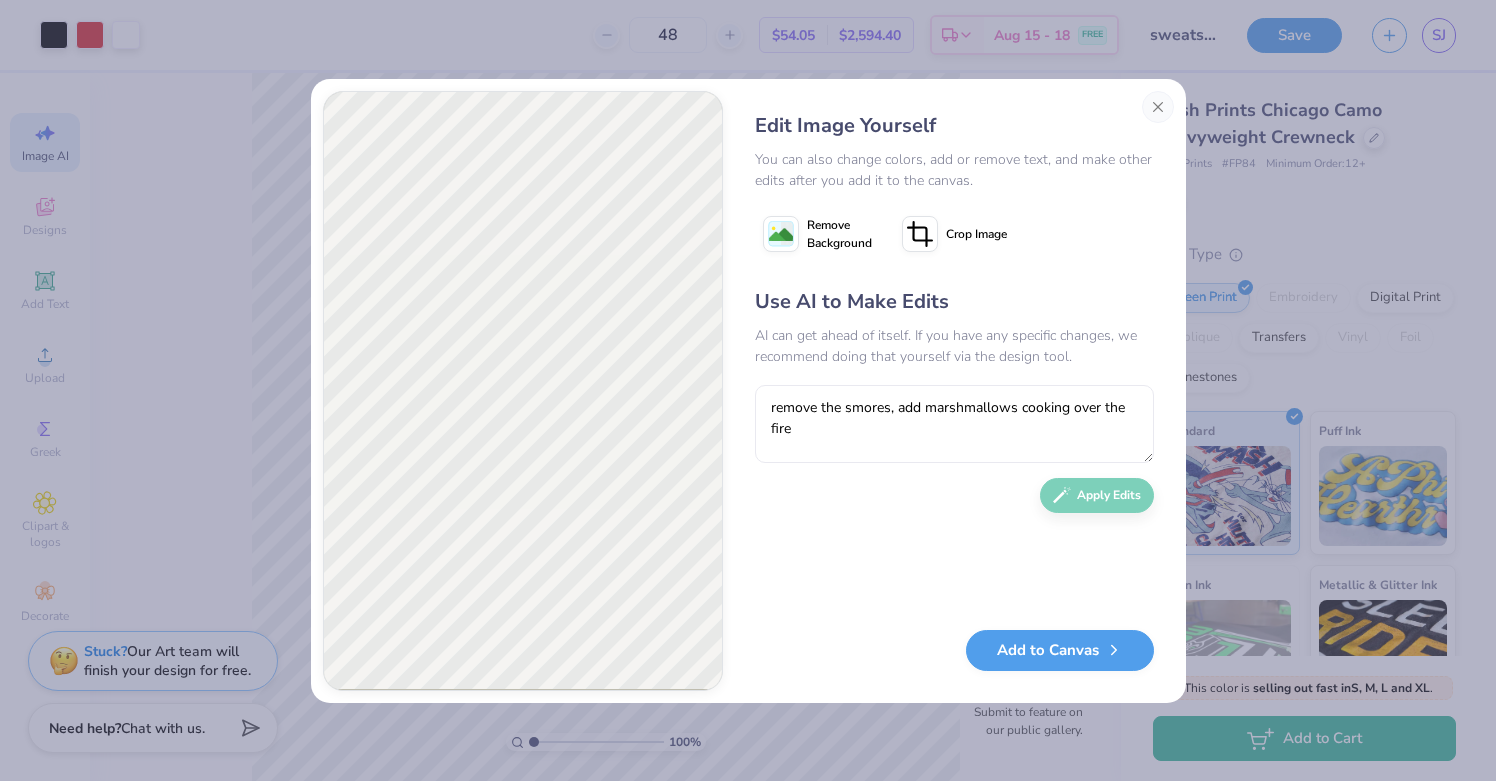 click on "Remove Background" at bounding box center [817, 234] 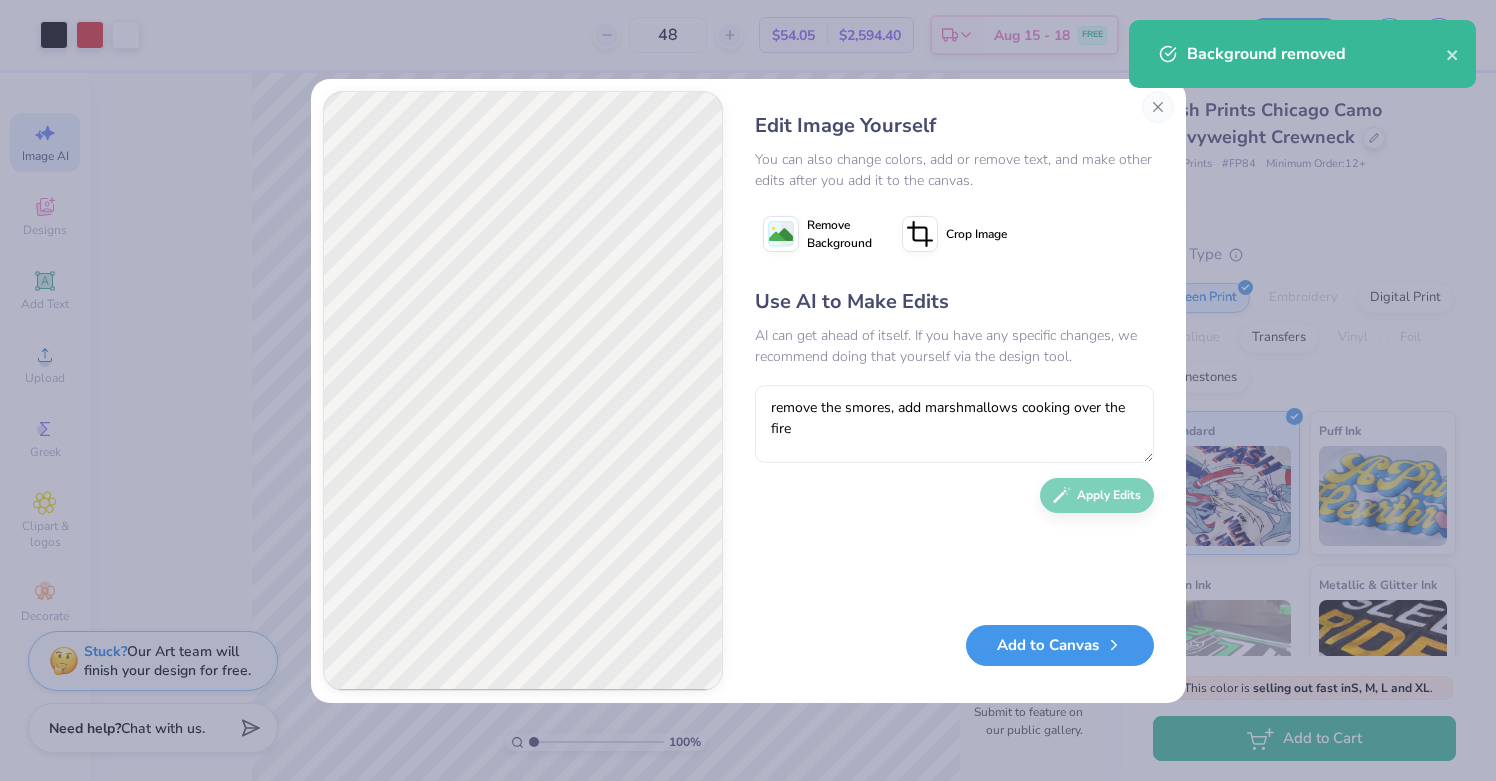 click on "Add to Canvas" at bounding box center [1060, 645] 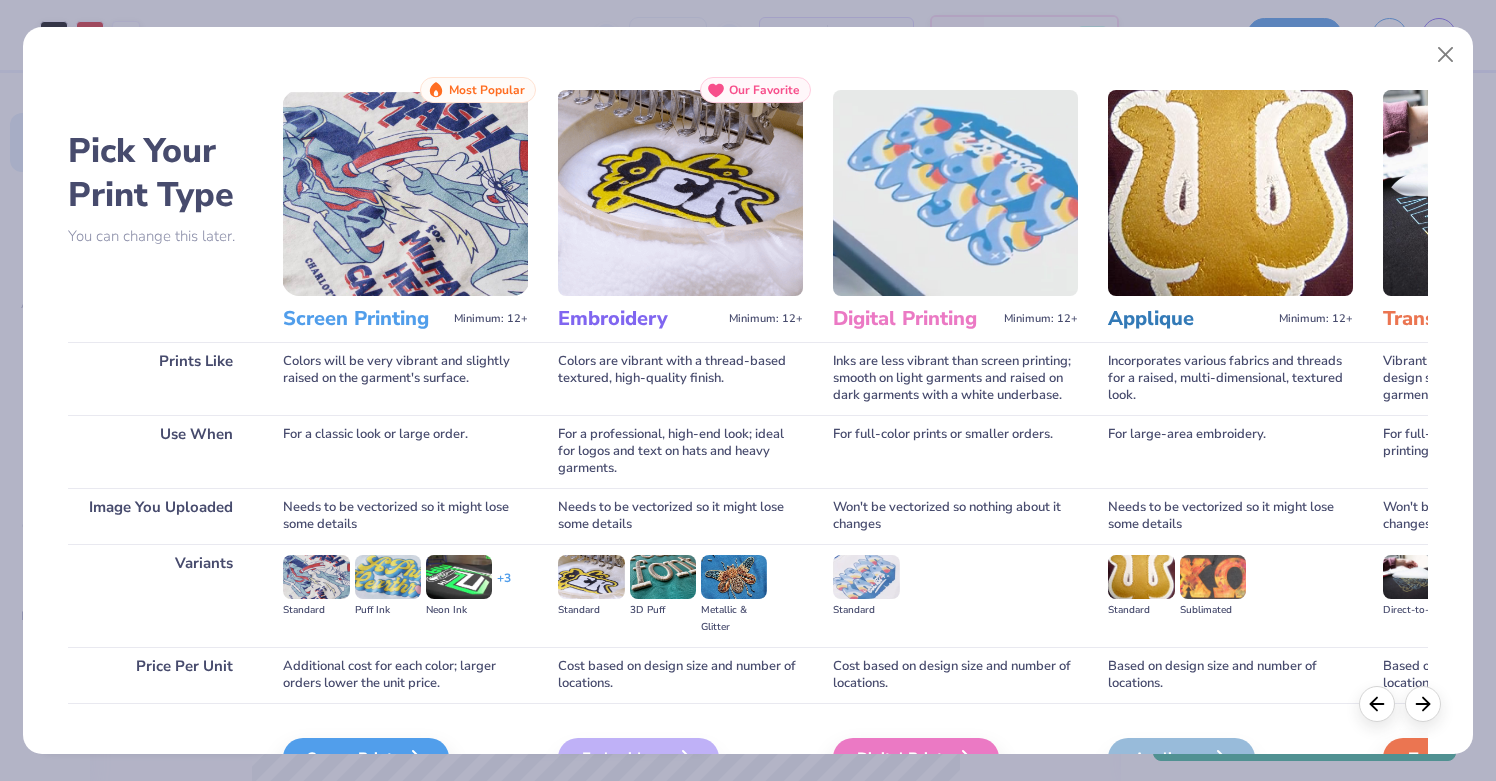 scroll, scrollTop: 116, scrollLeft: 0, axis: vertical 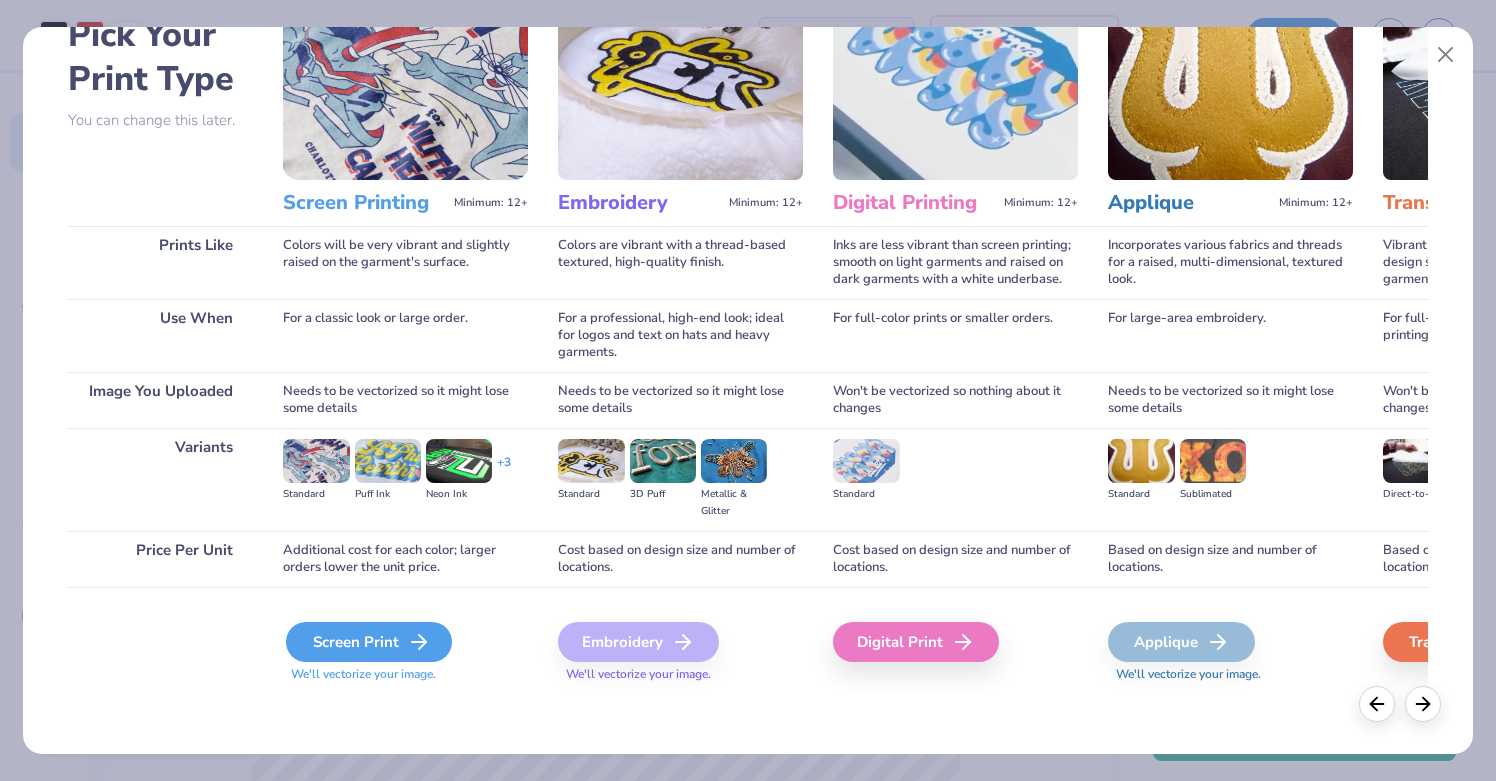 click on "Screen Print" at bounding box center (369, 642) 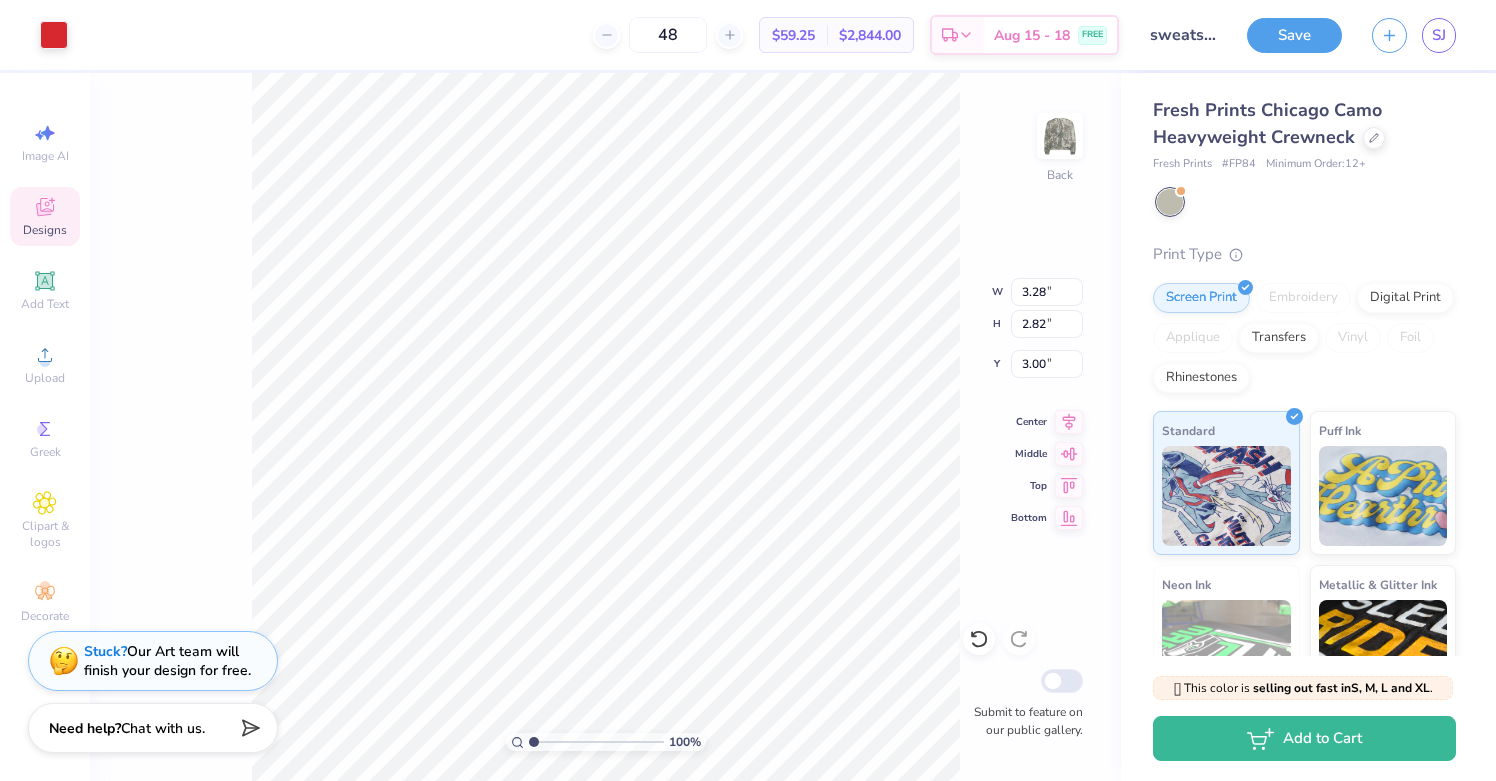 type on "3.28" 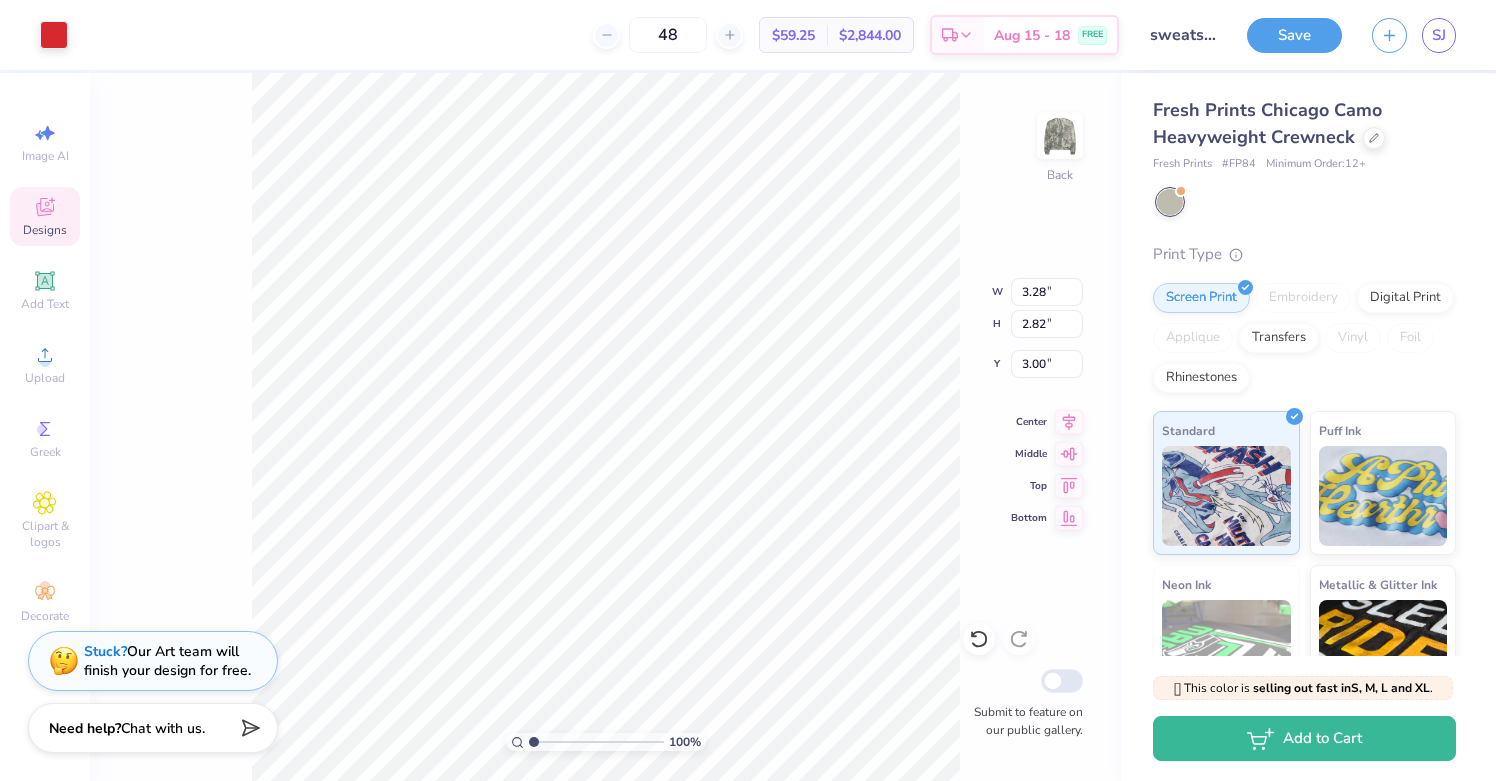 type on "6.10" 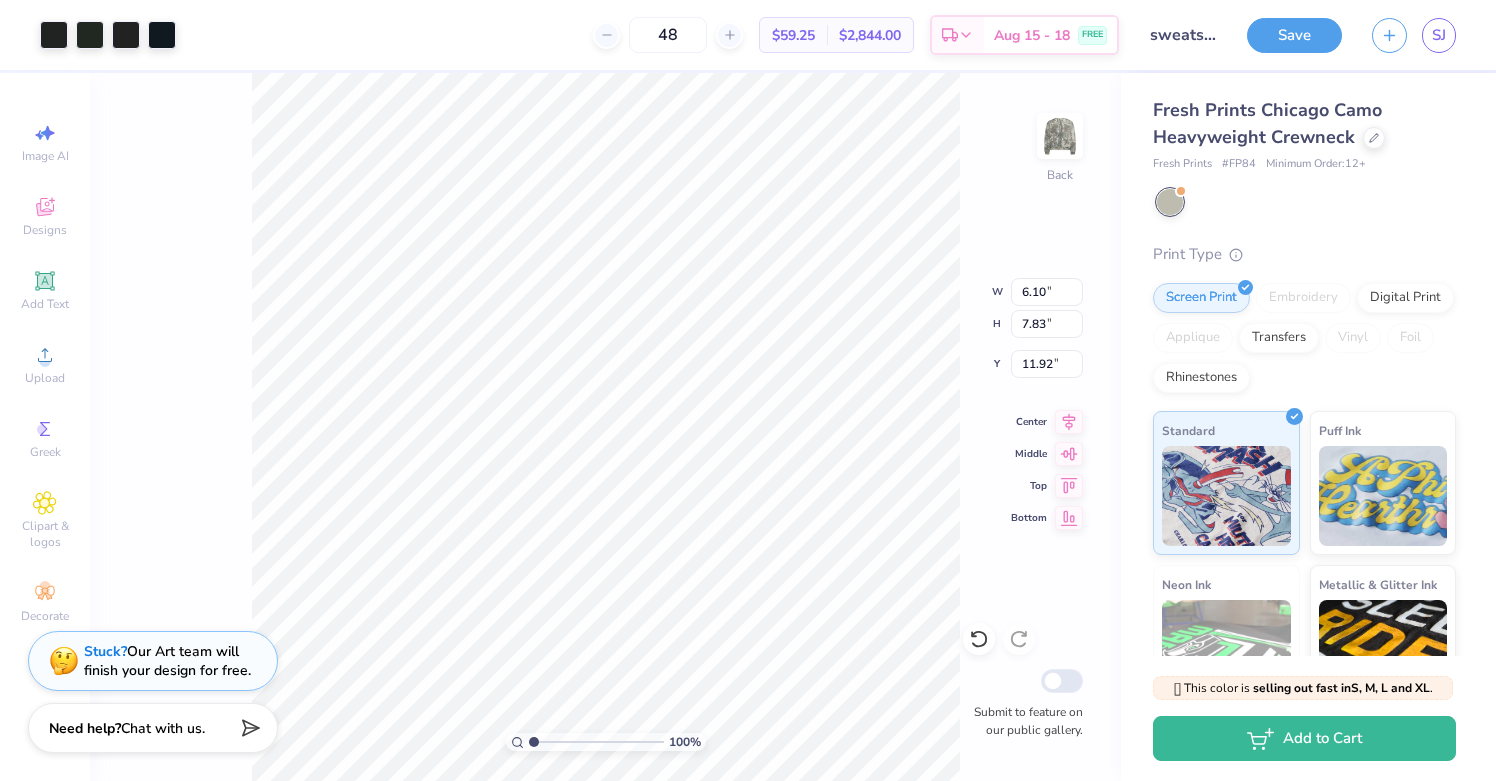 type on "4.27" 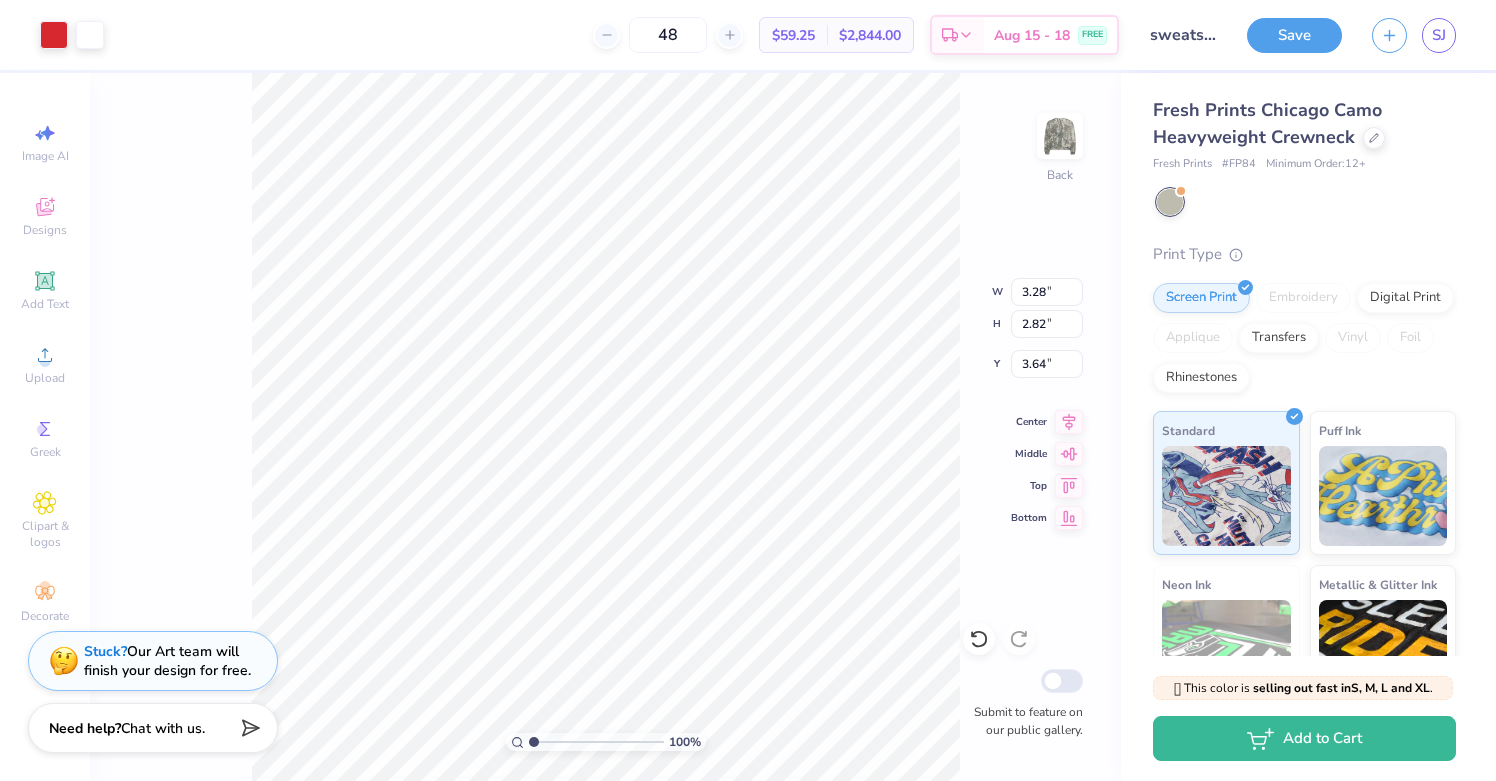 type on "3.28" 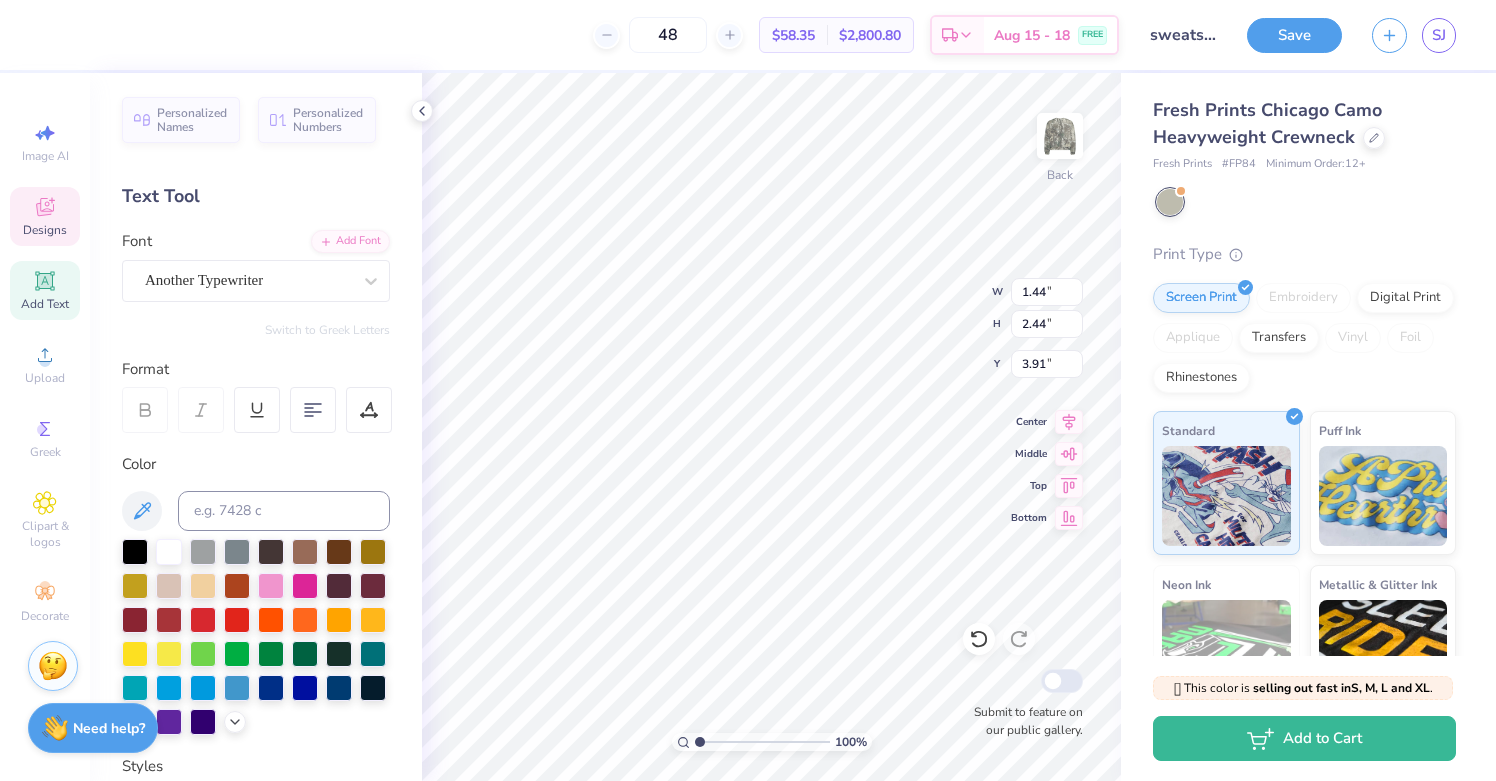 type on "14.00" 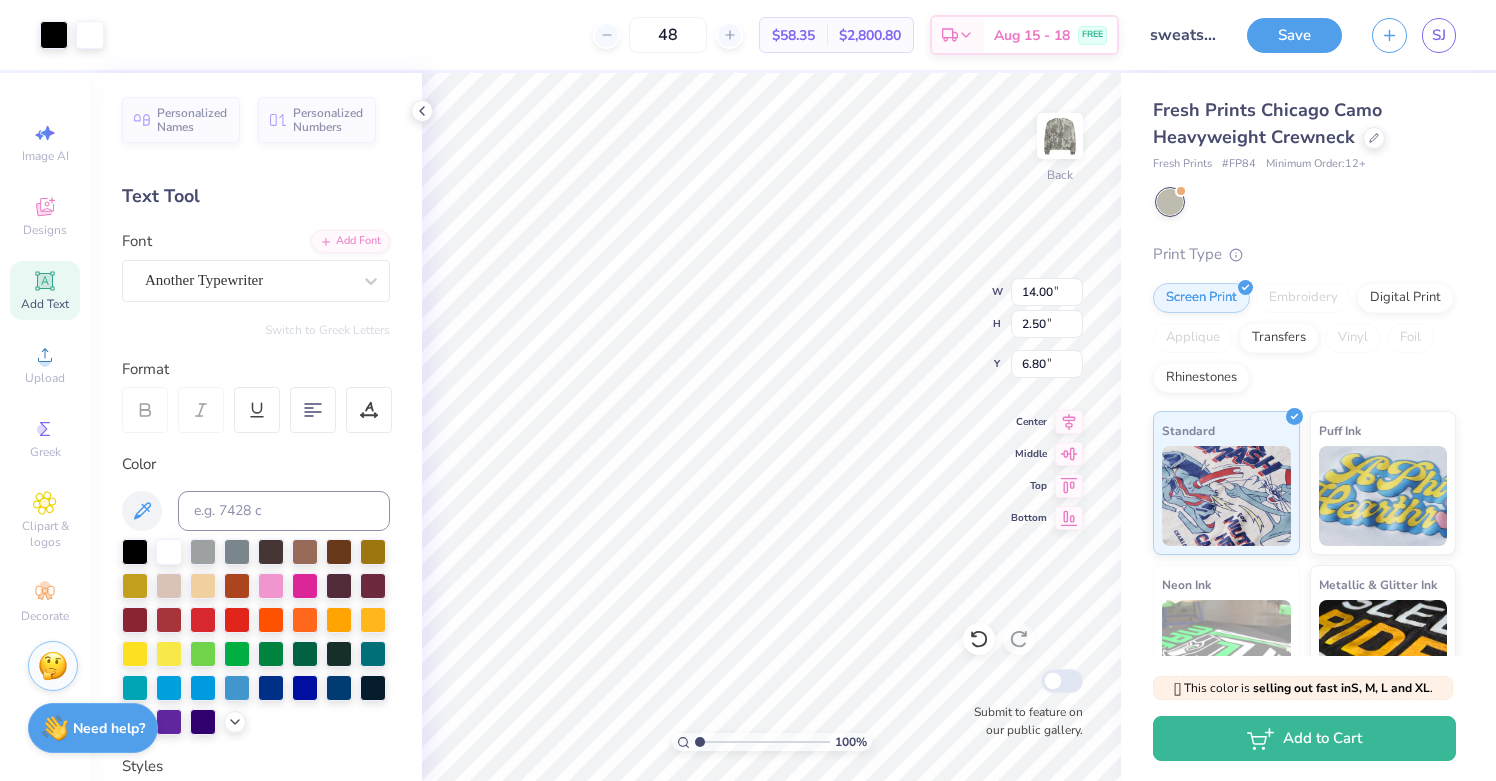 type on "5.40" 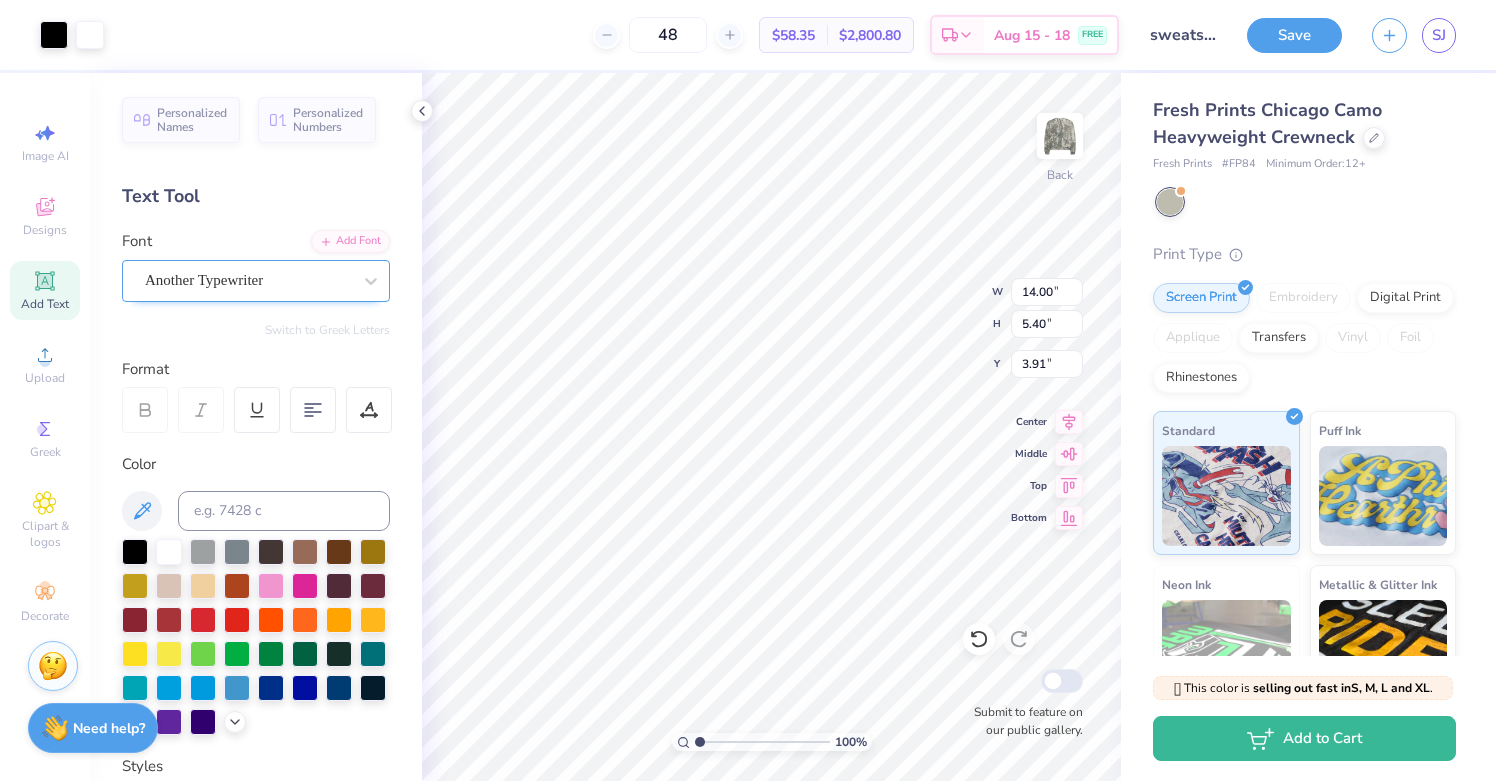 click on "Another Typewriter" at bounding box center (248, 280) 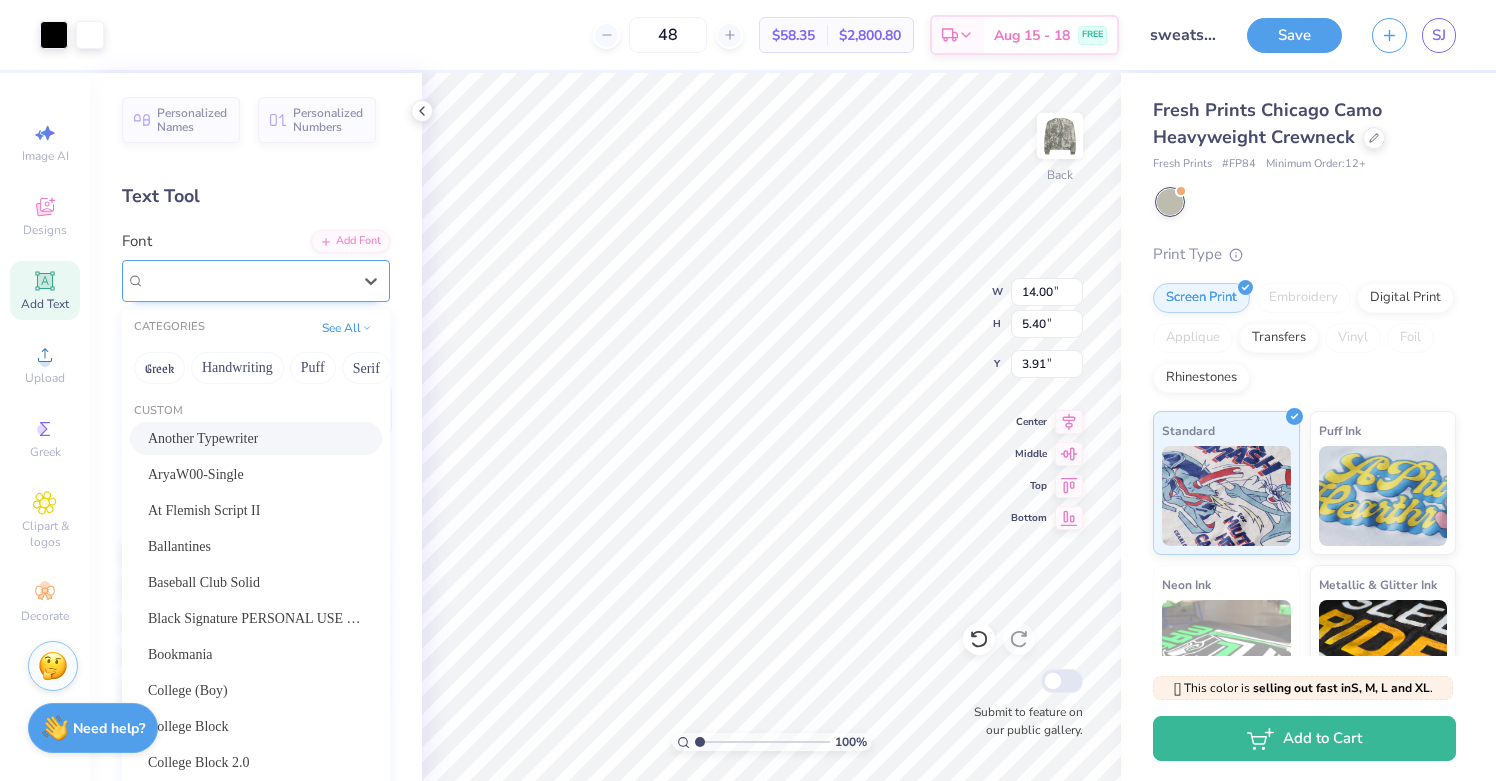 type on "4.98" 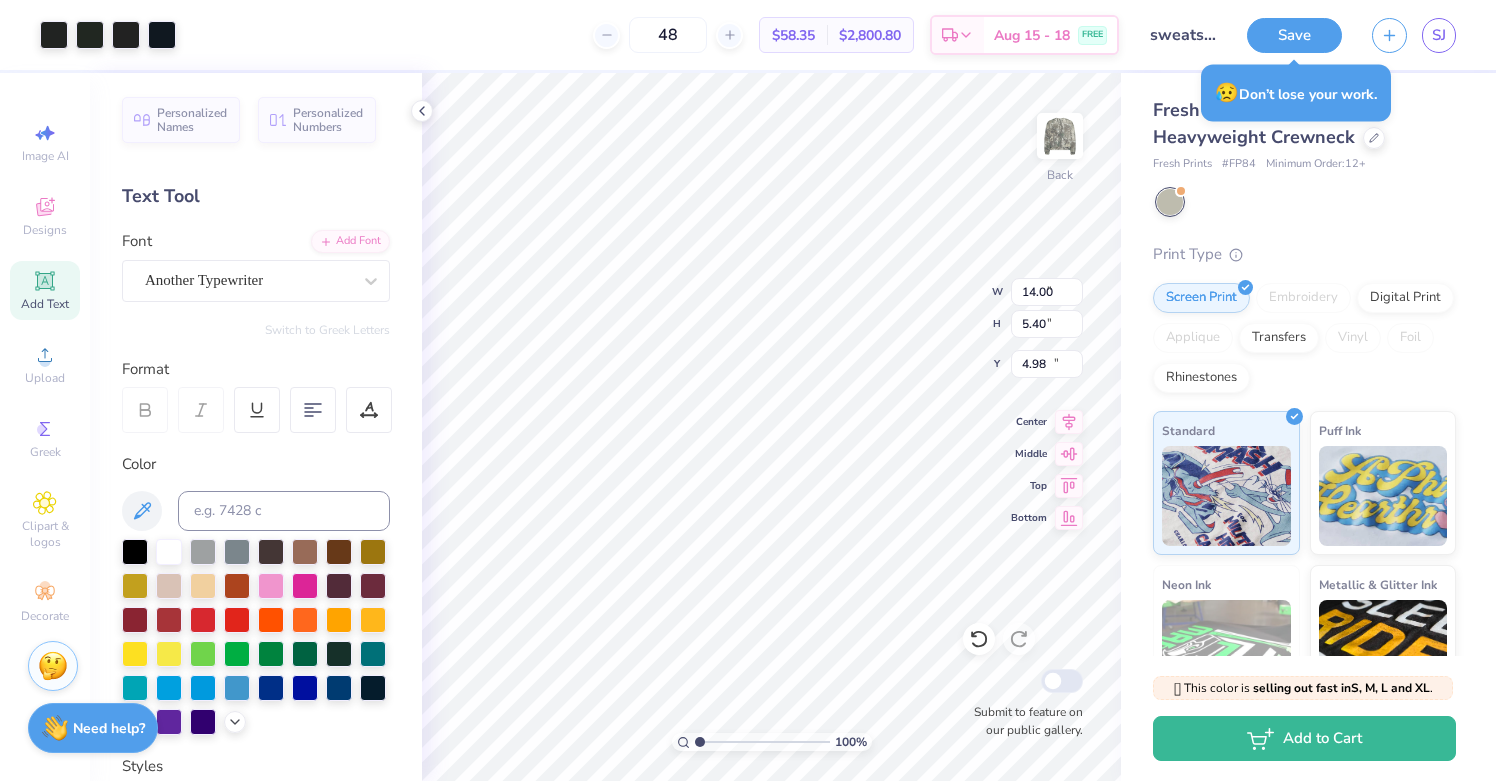 type on "4.27" 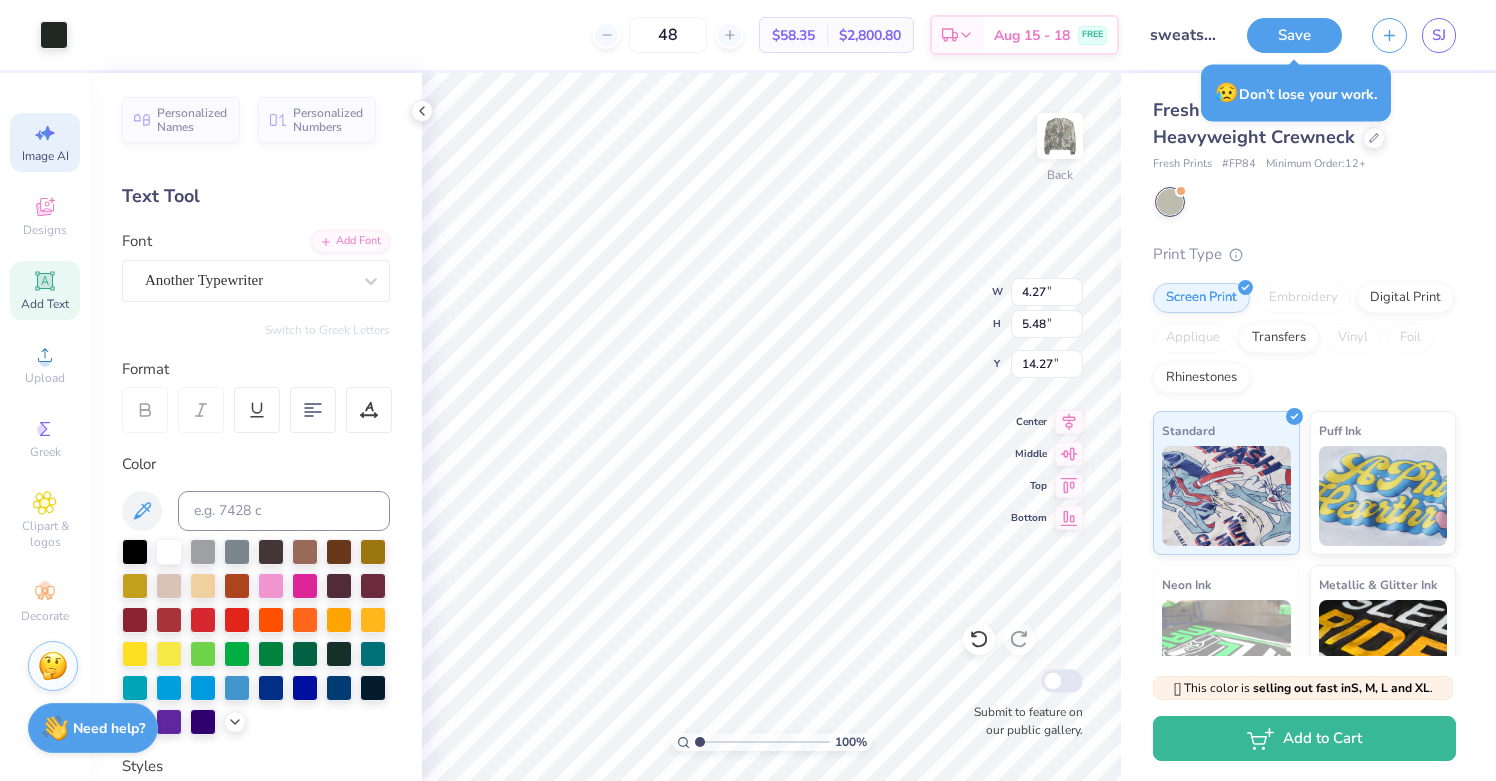 type on "1.83" 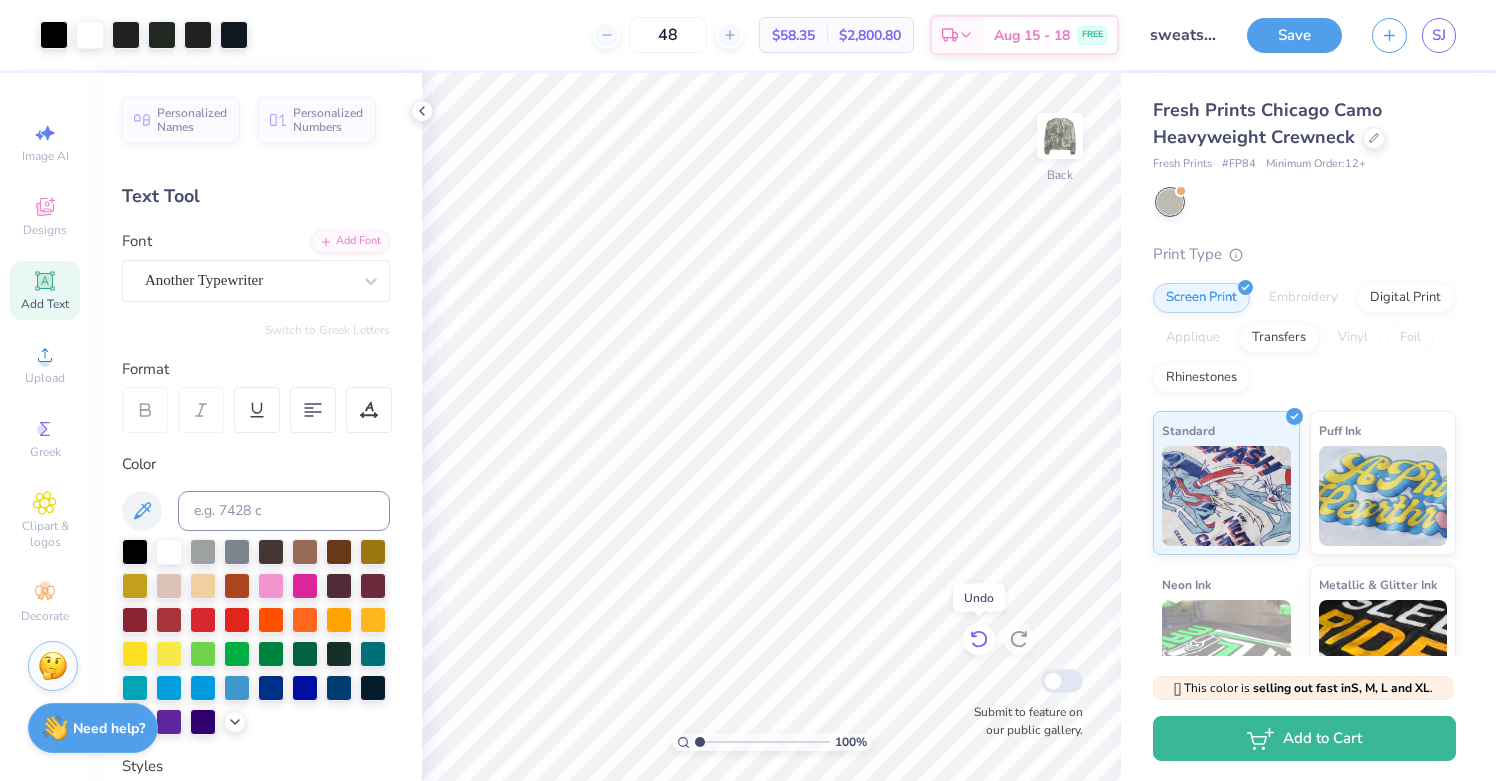click 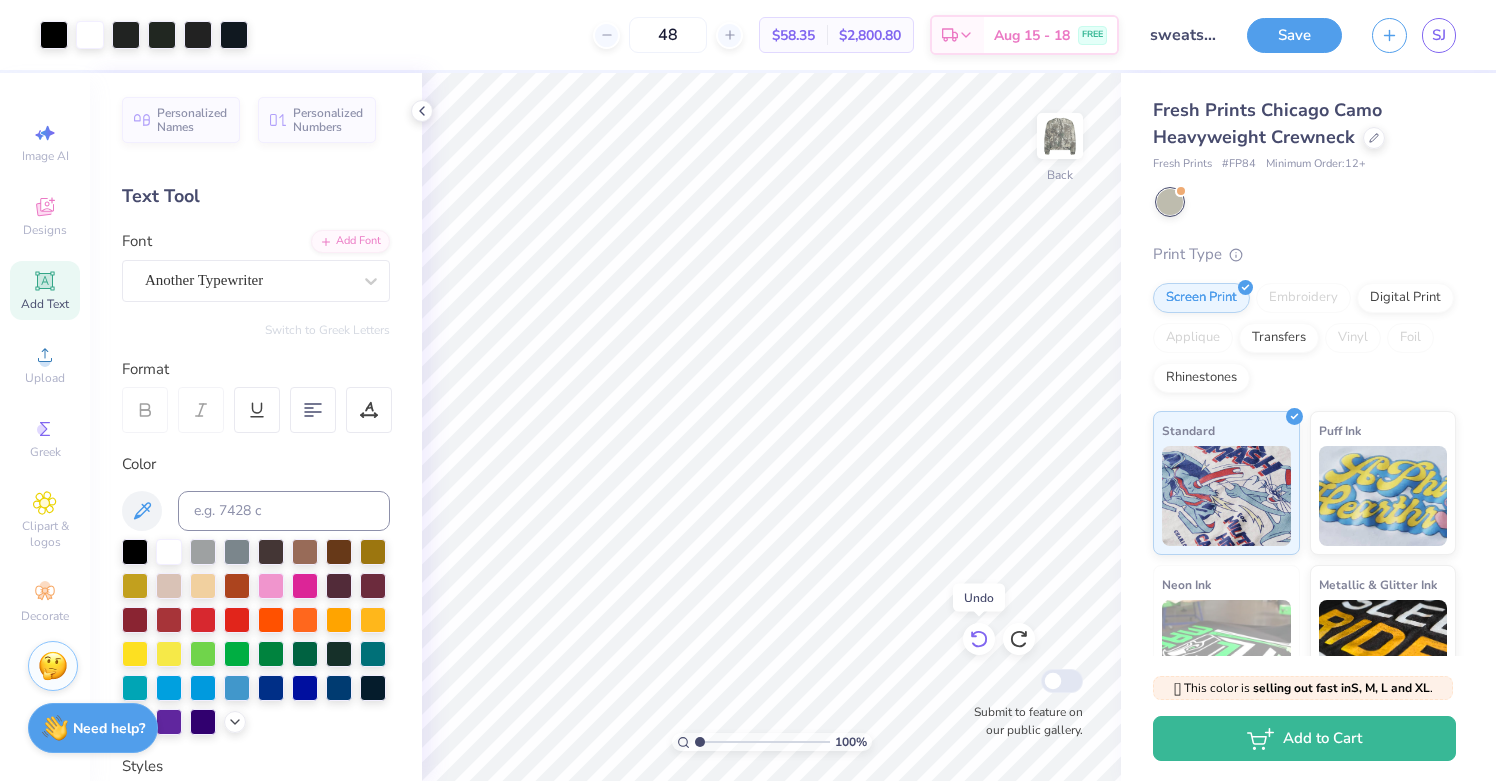 click 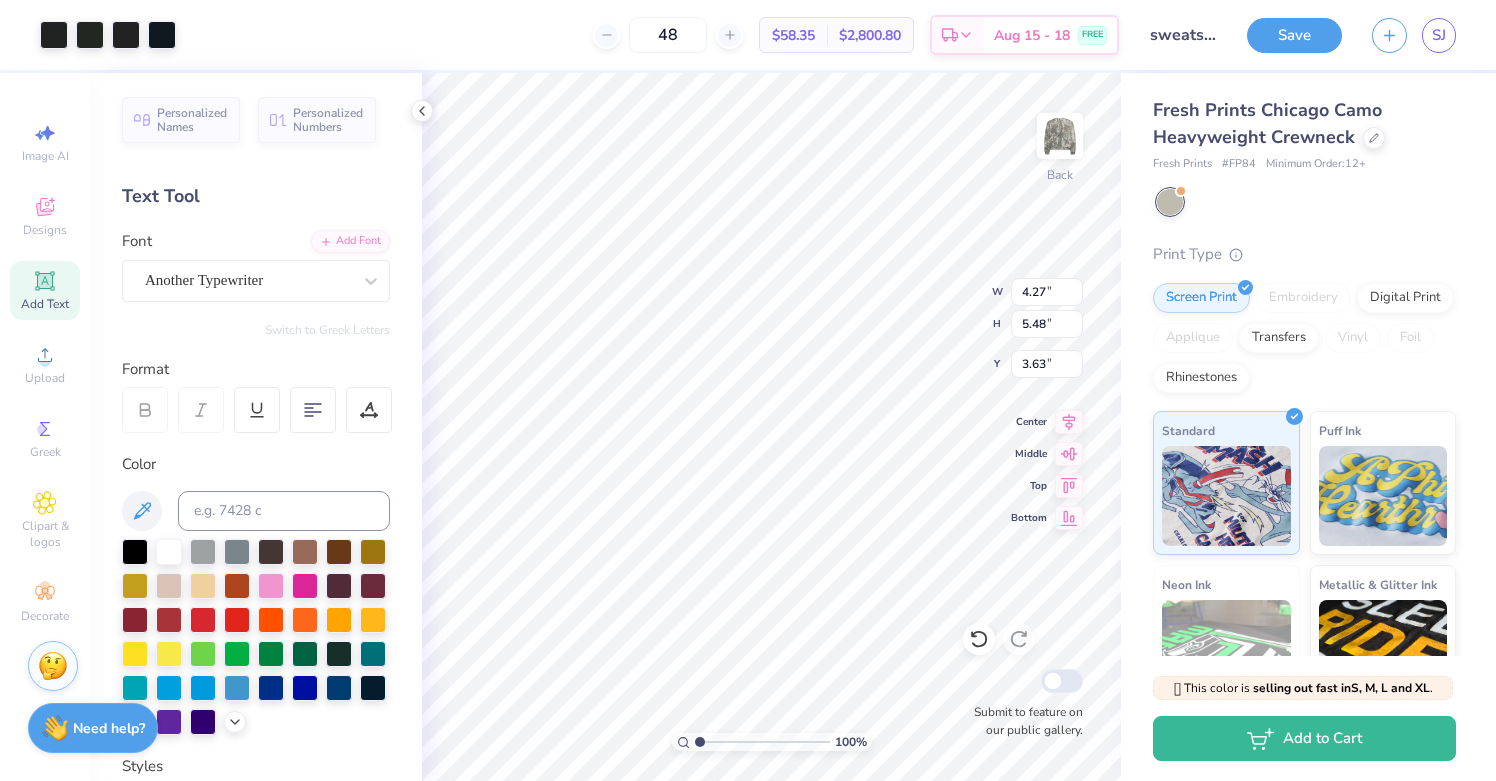 type on "3.63" 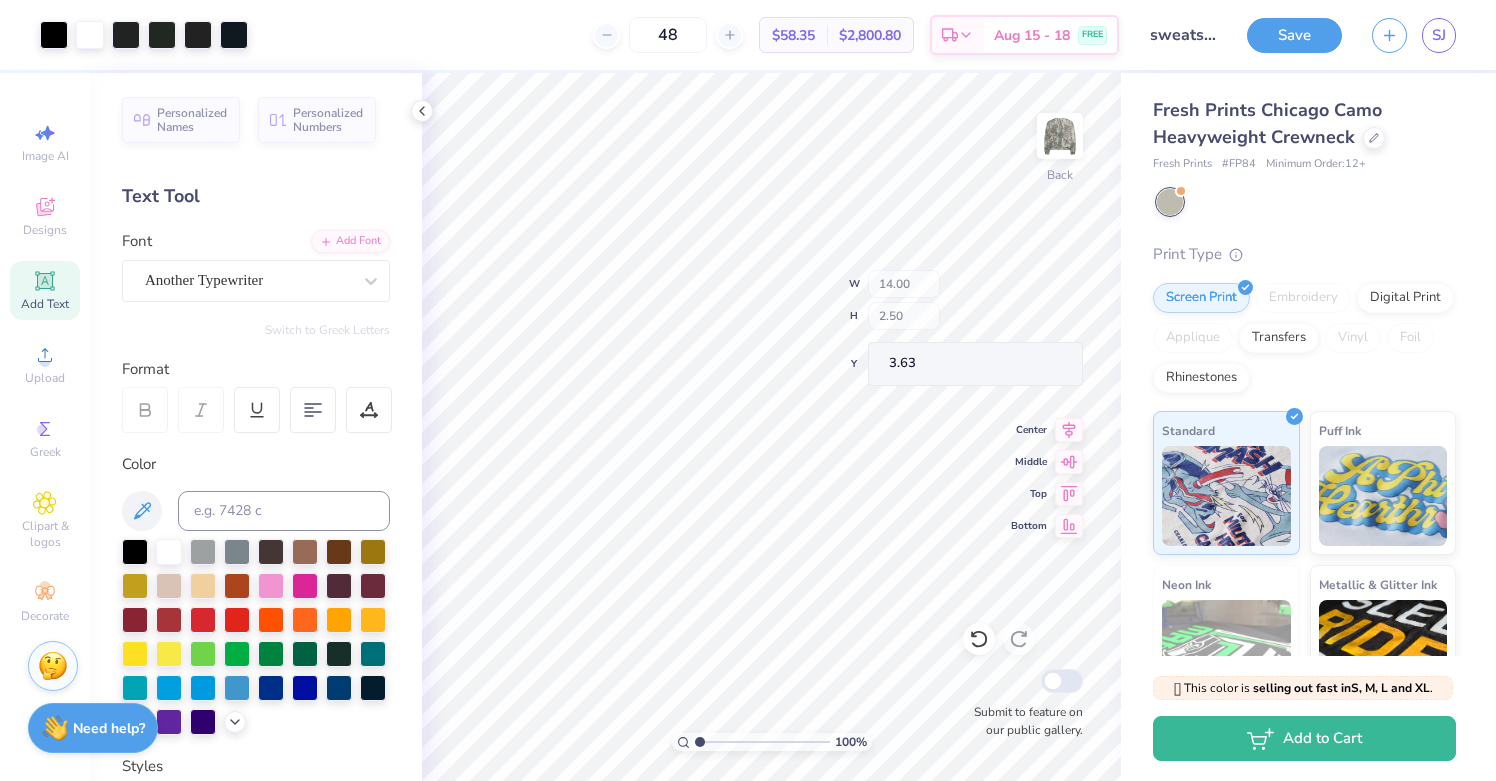 type on "14.00" 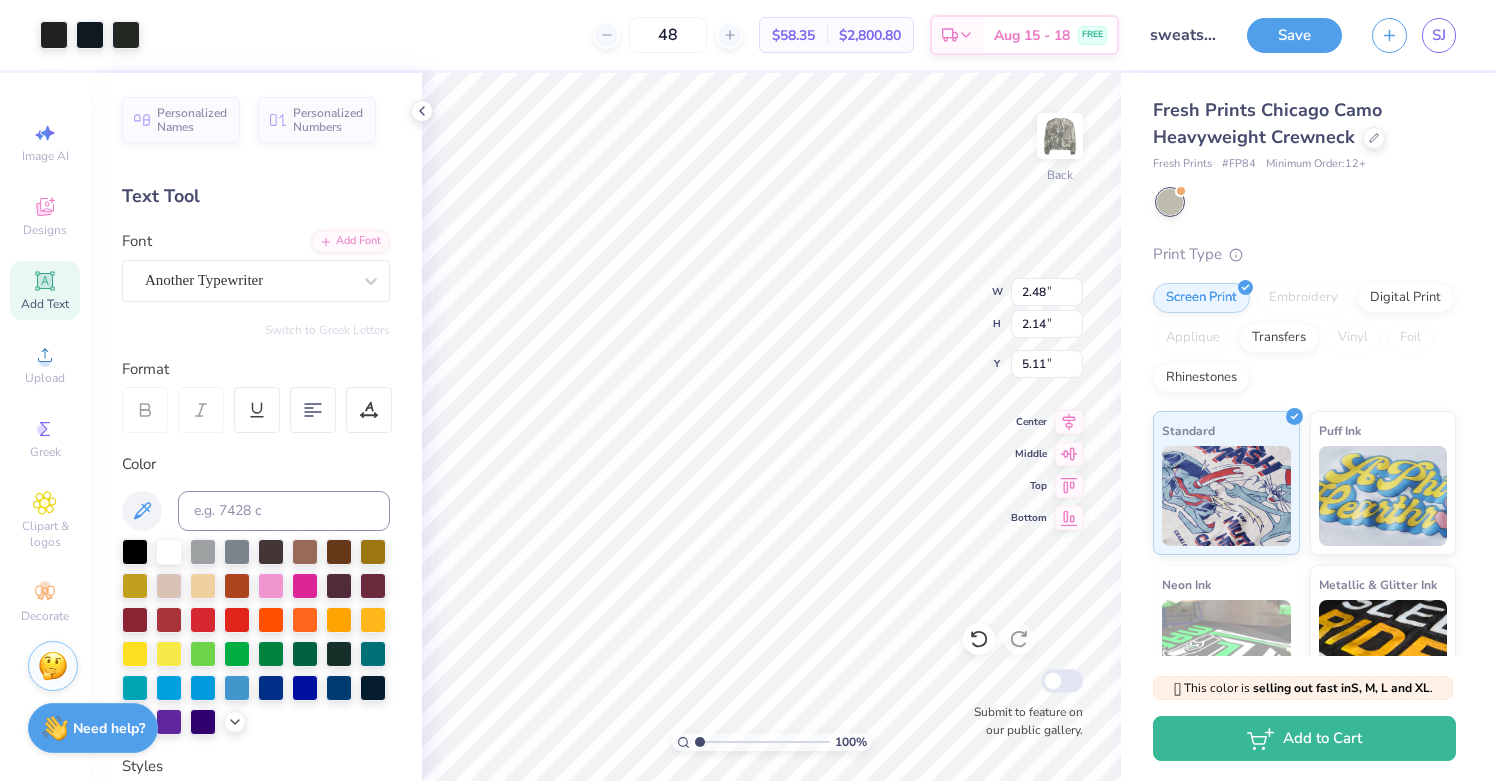 type on "1.44" 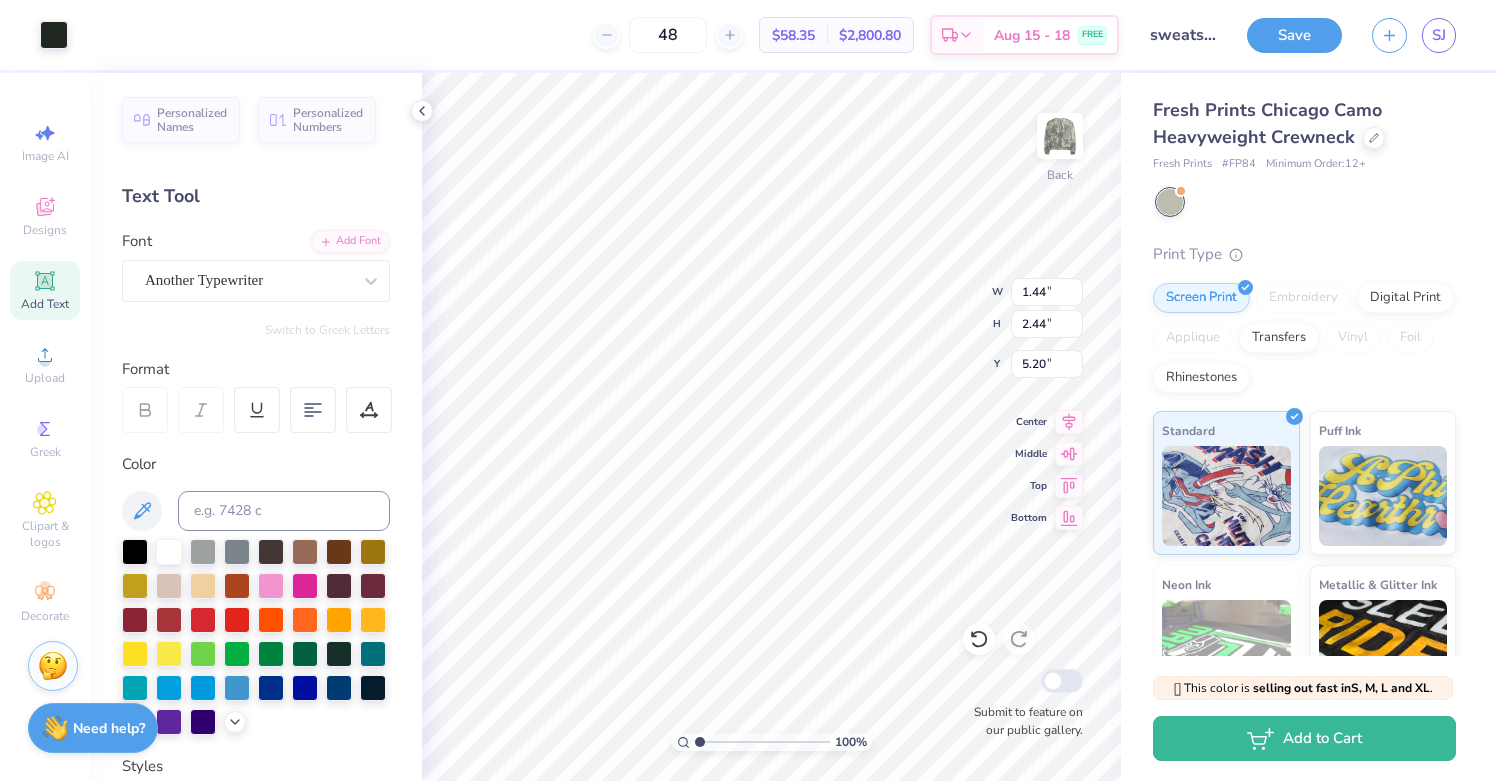 type on "1.72" 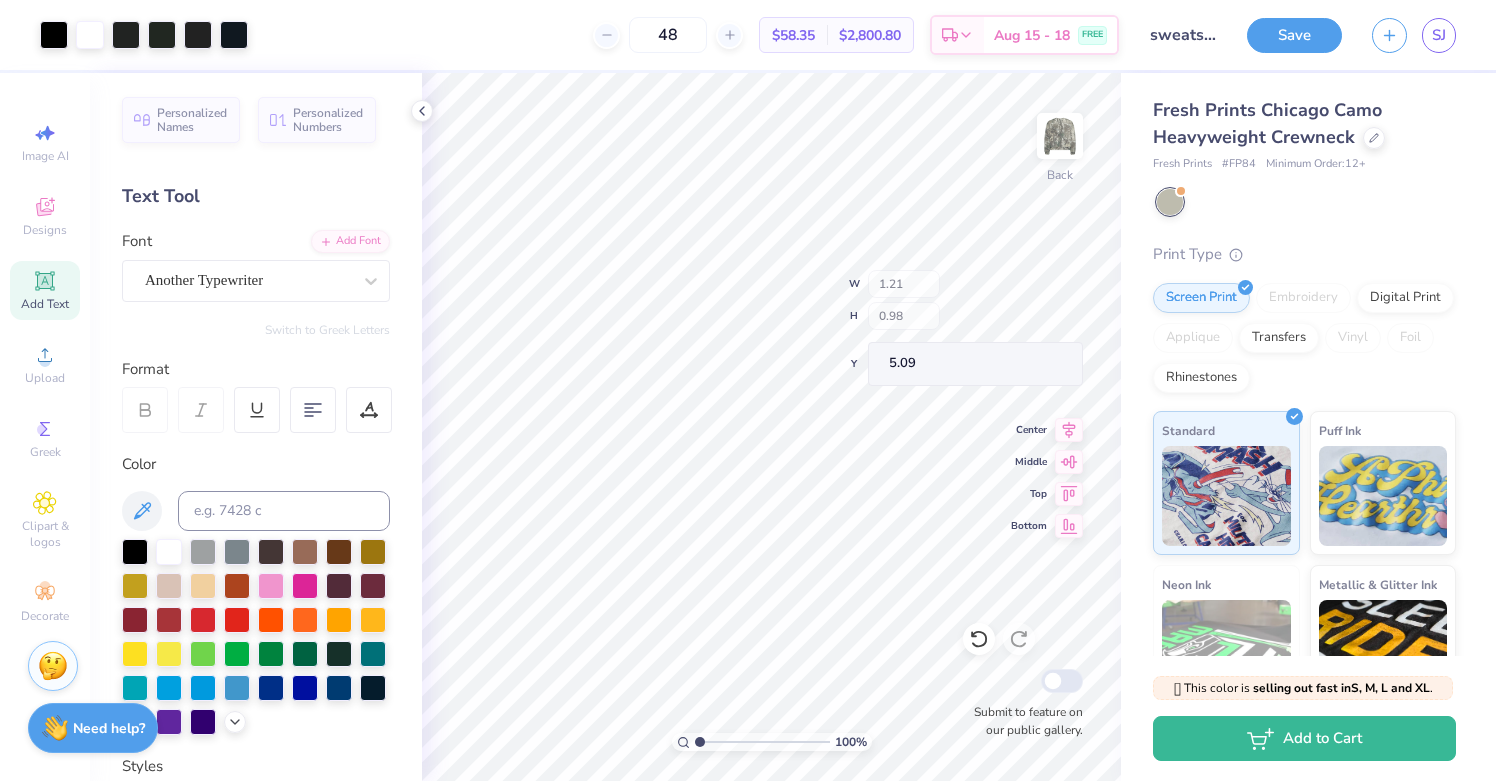 type on "1.21" 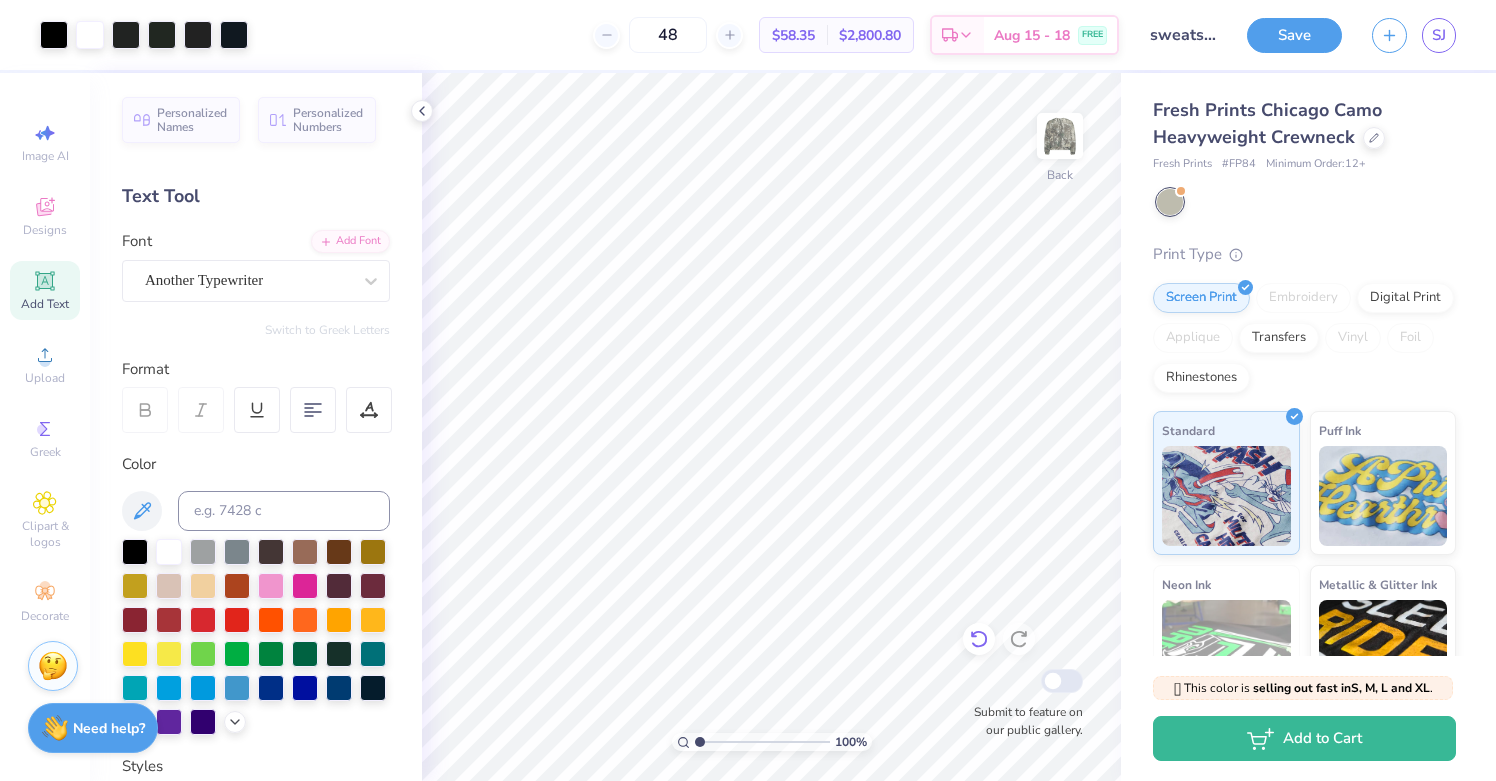 click 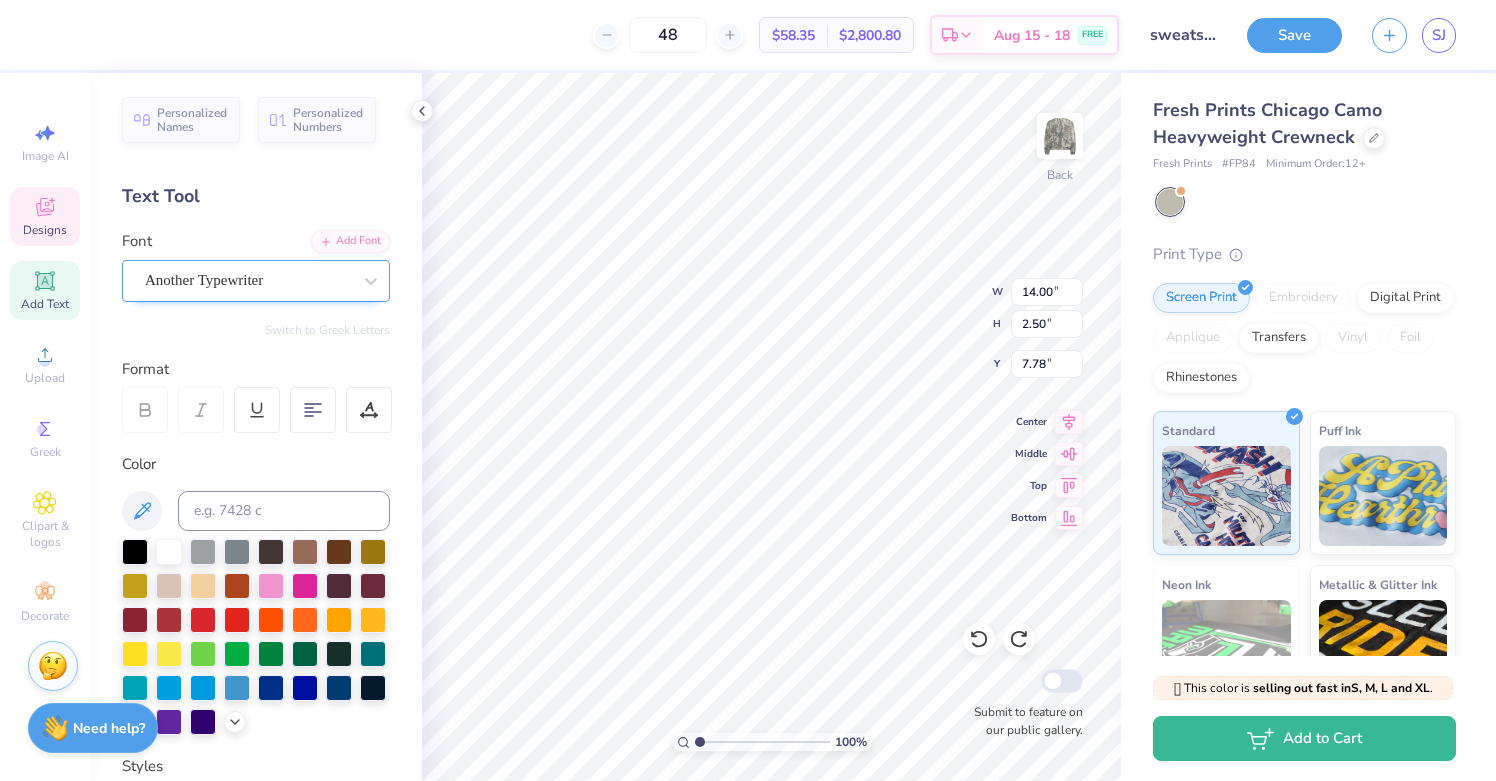 click on "Another Typewriter" at bounding box center (248, 280) 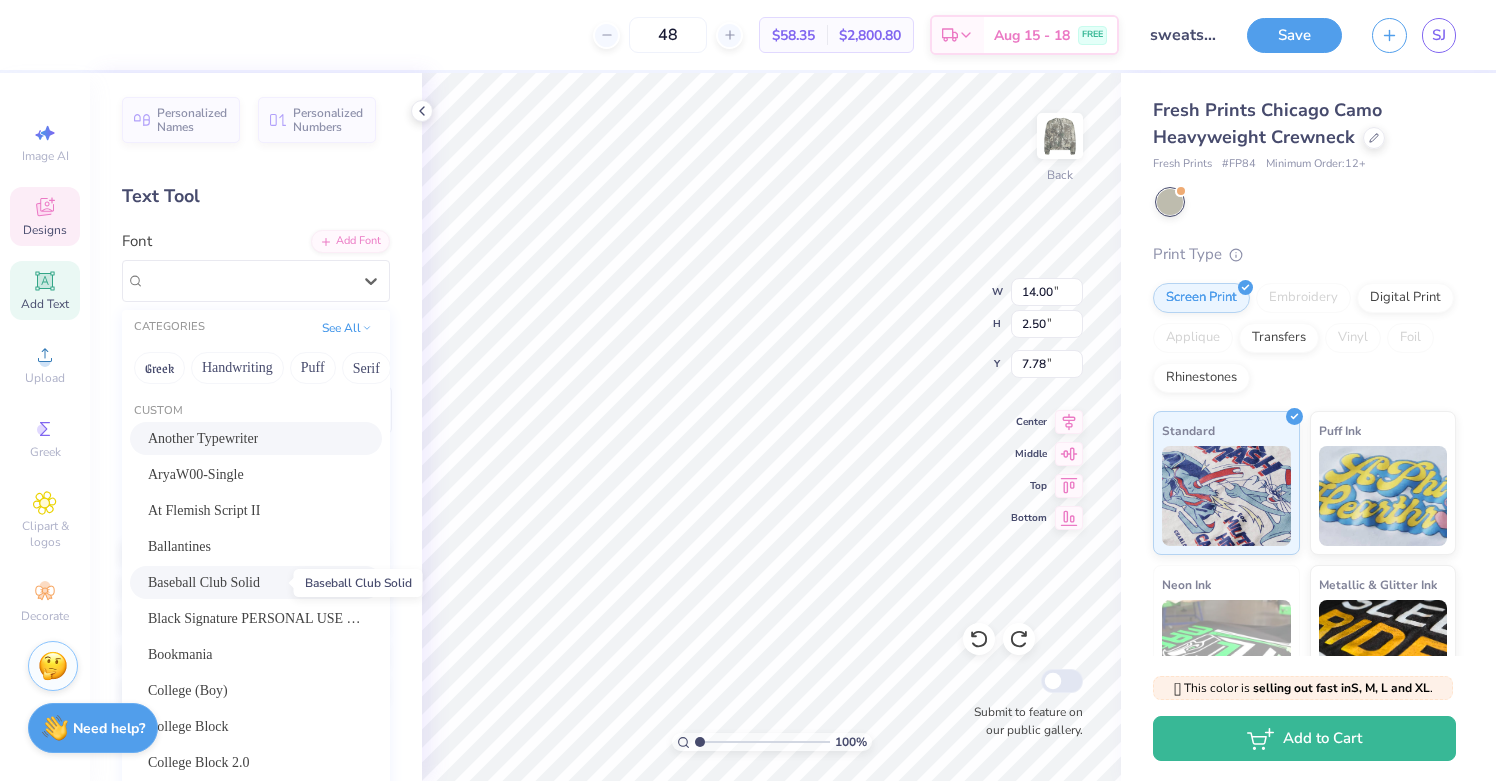 click on "Baseball Club Solid" at bounding box center [204, 582] 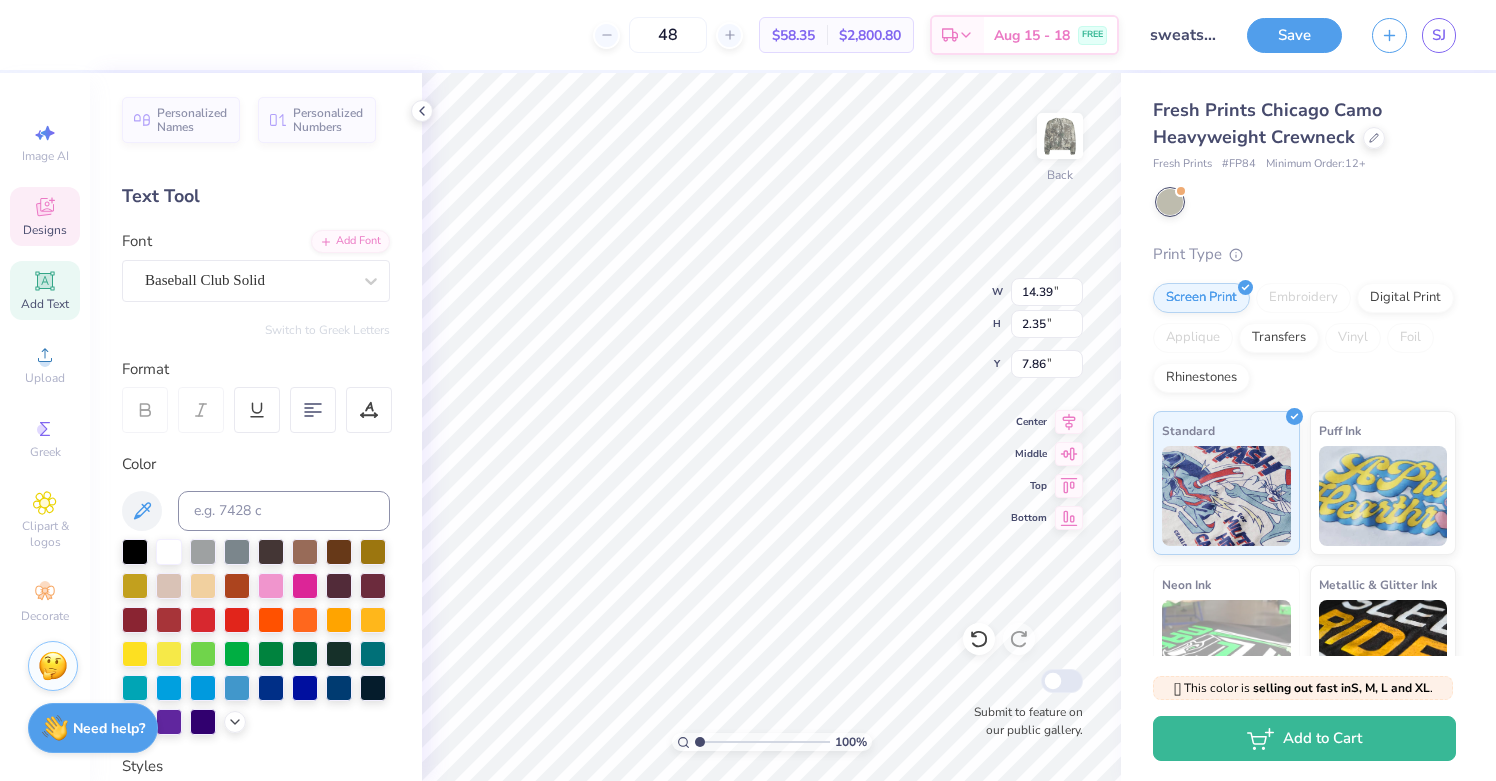 type on "14.39" 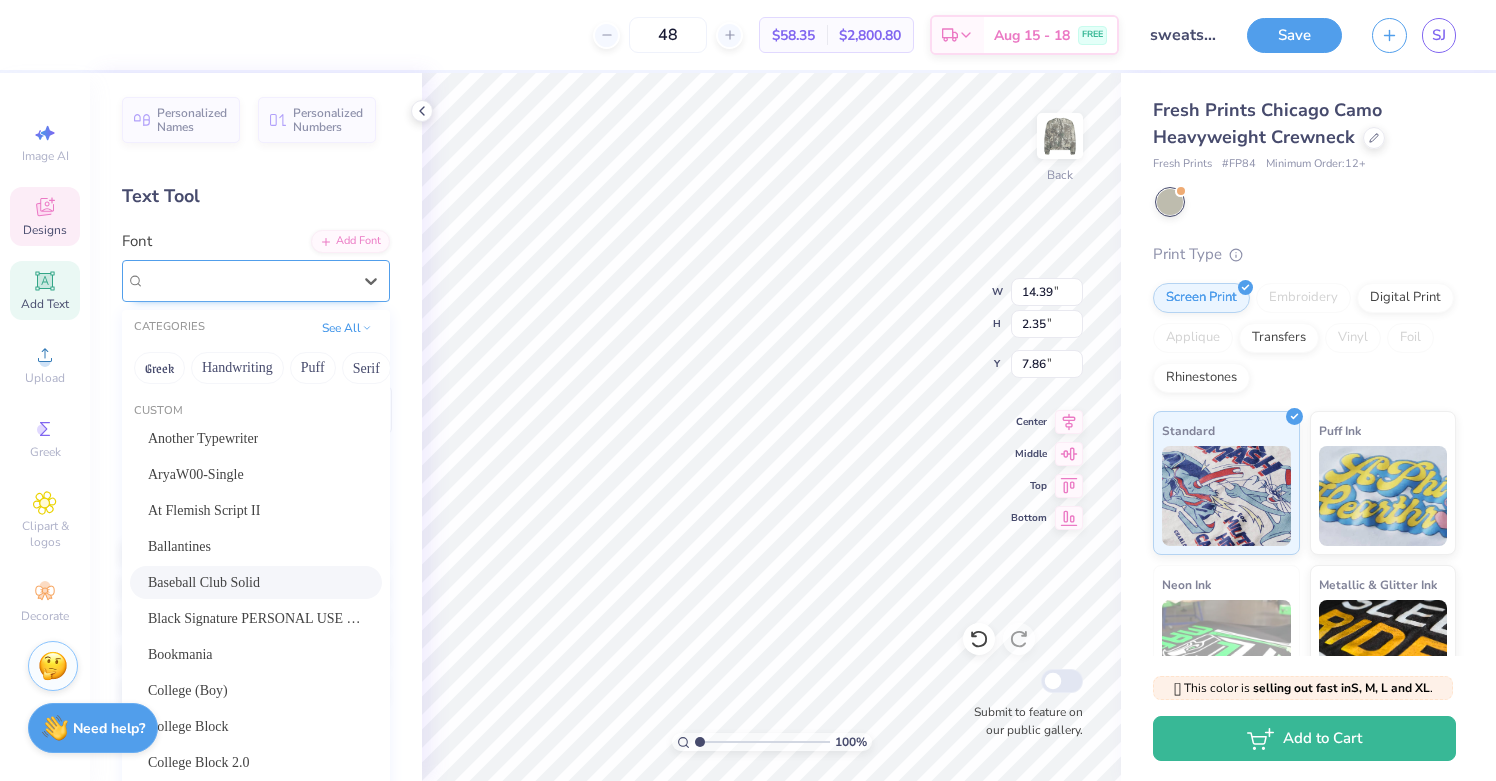click on "Baseball Club Solid" at bounding box center [248, 280] 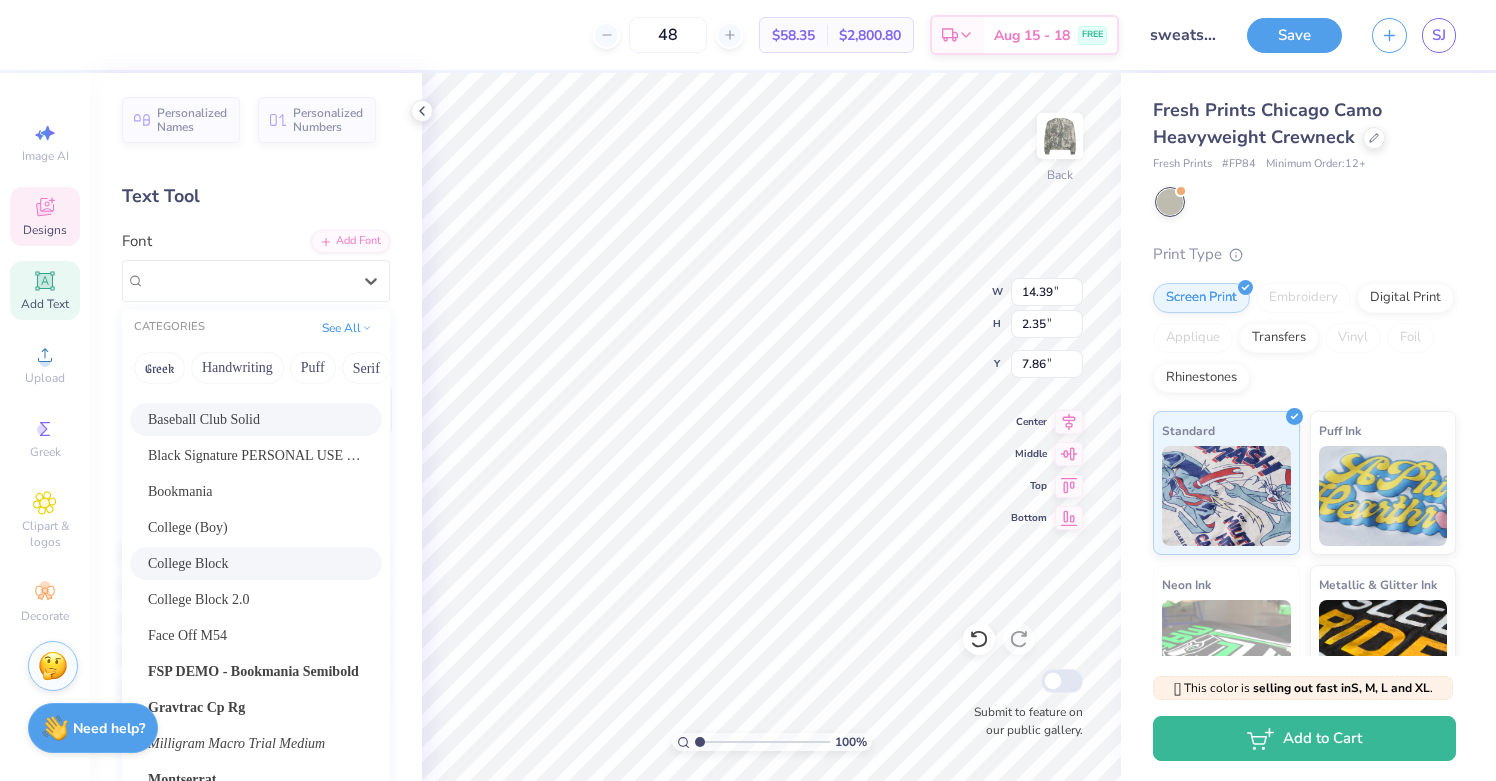 scroll, scrollTop: 165, scrollLeft: 0, axis: vertical 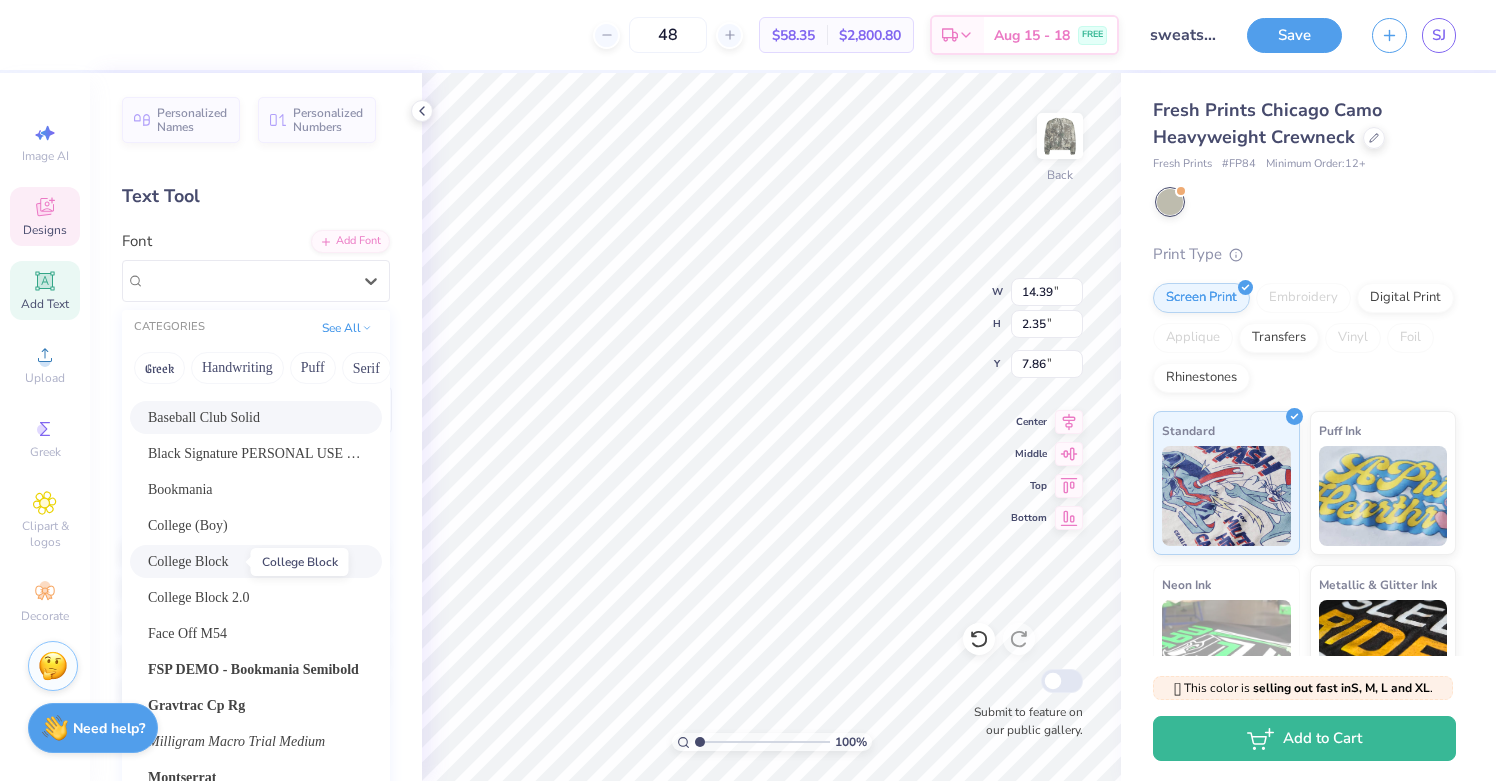 click on "College Block" at bounding box center (188, 561) 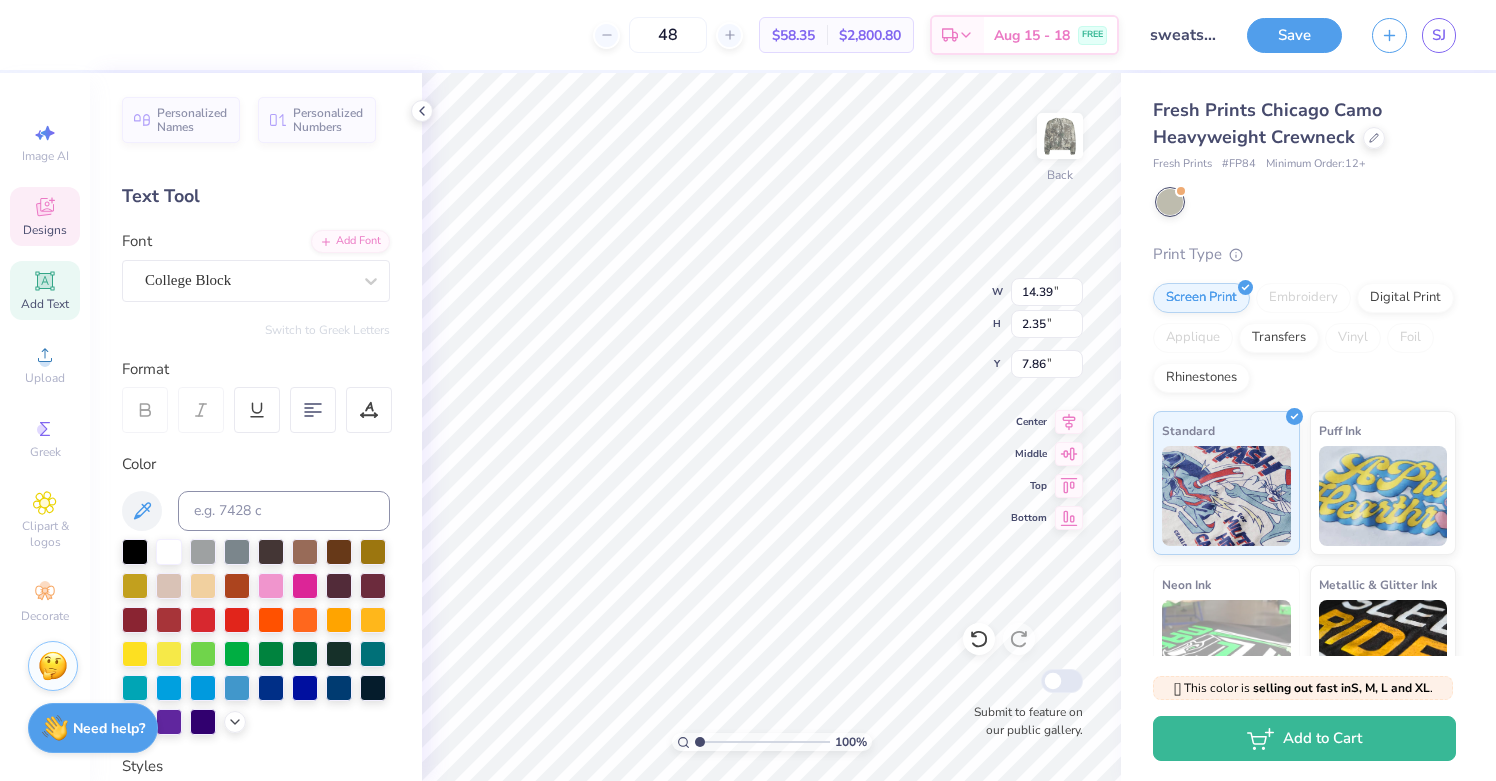 type on "13.77" 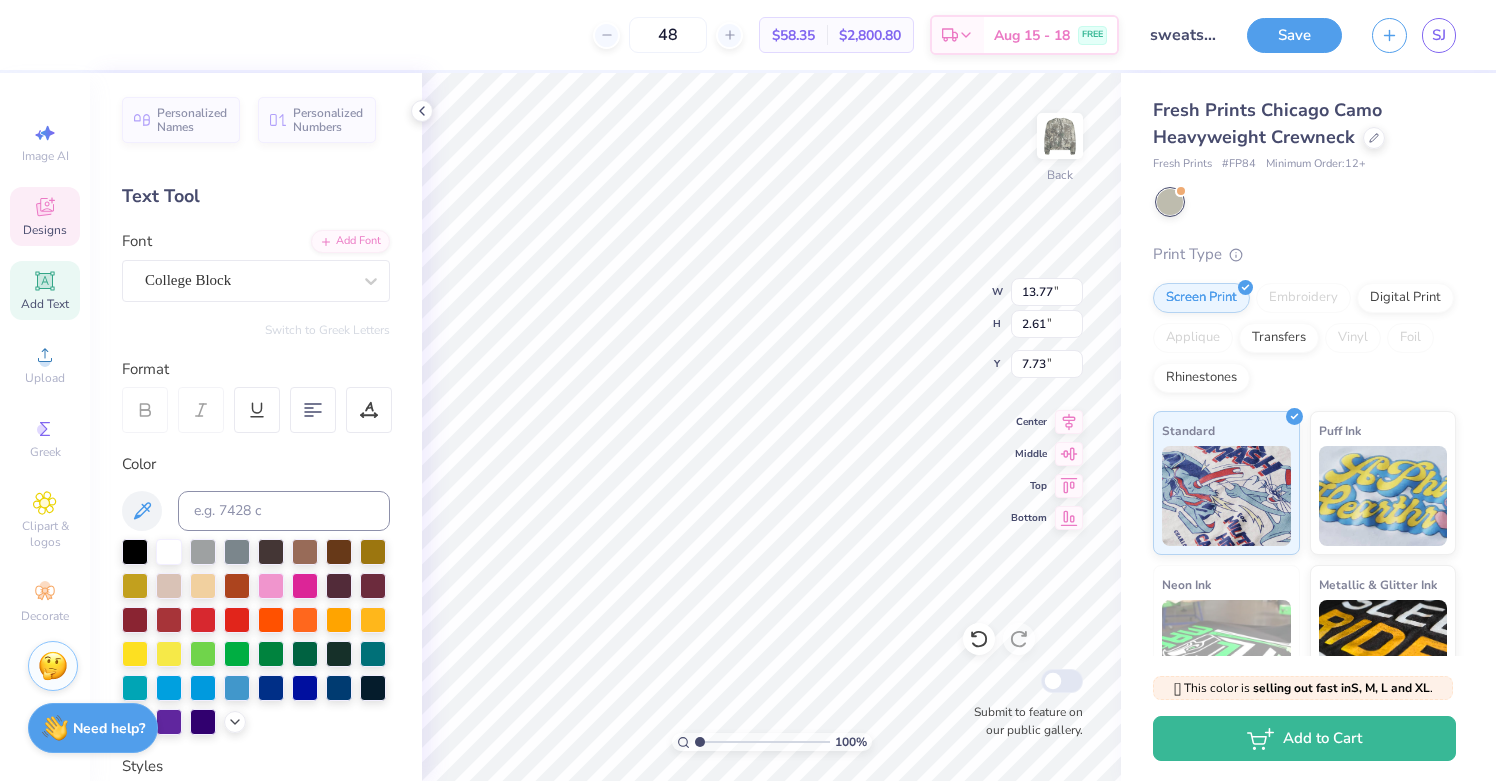 type on "EMPOWER" 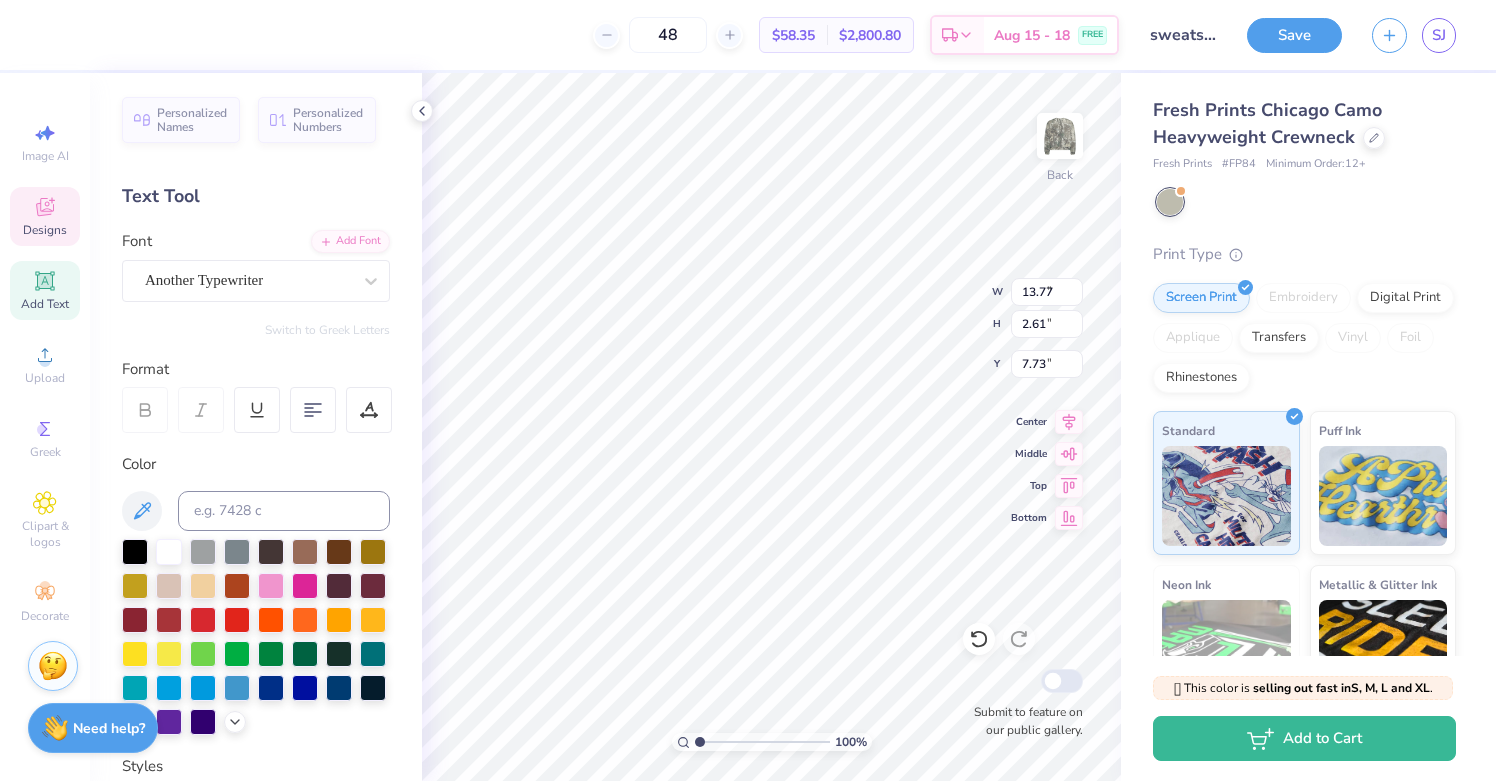type on "1.44" 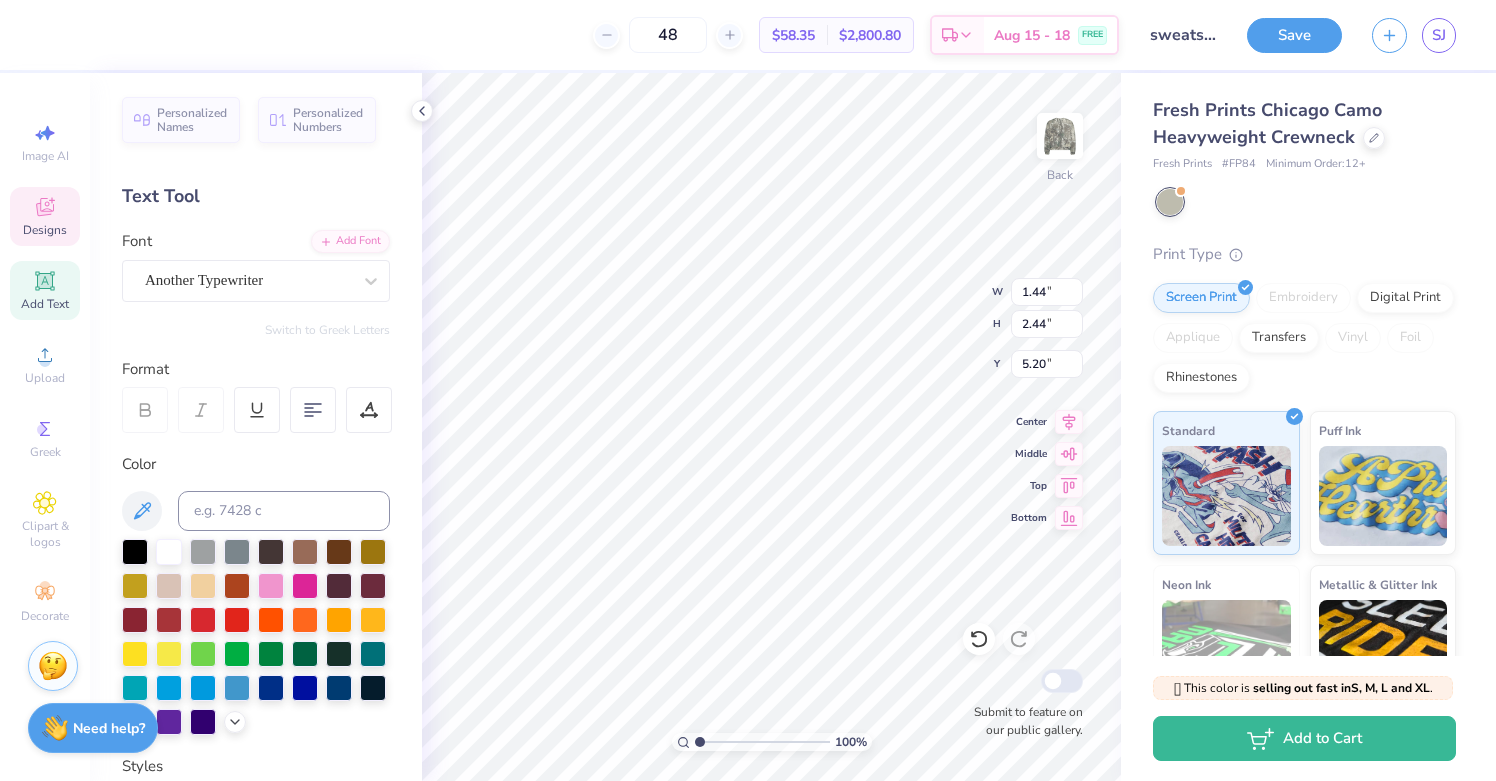 click on "Personalized Names Personalized Numbers Text Tool  Add Font Font Another Typewriter Switch to Greek Letters Format Color Styles Text Shape" at bounding box center (256, 427) 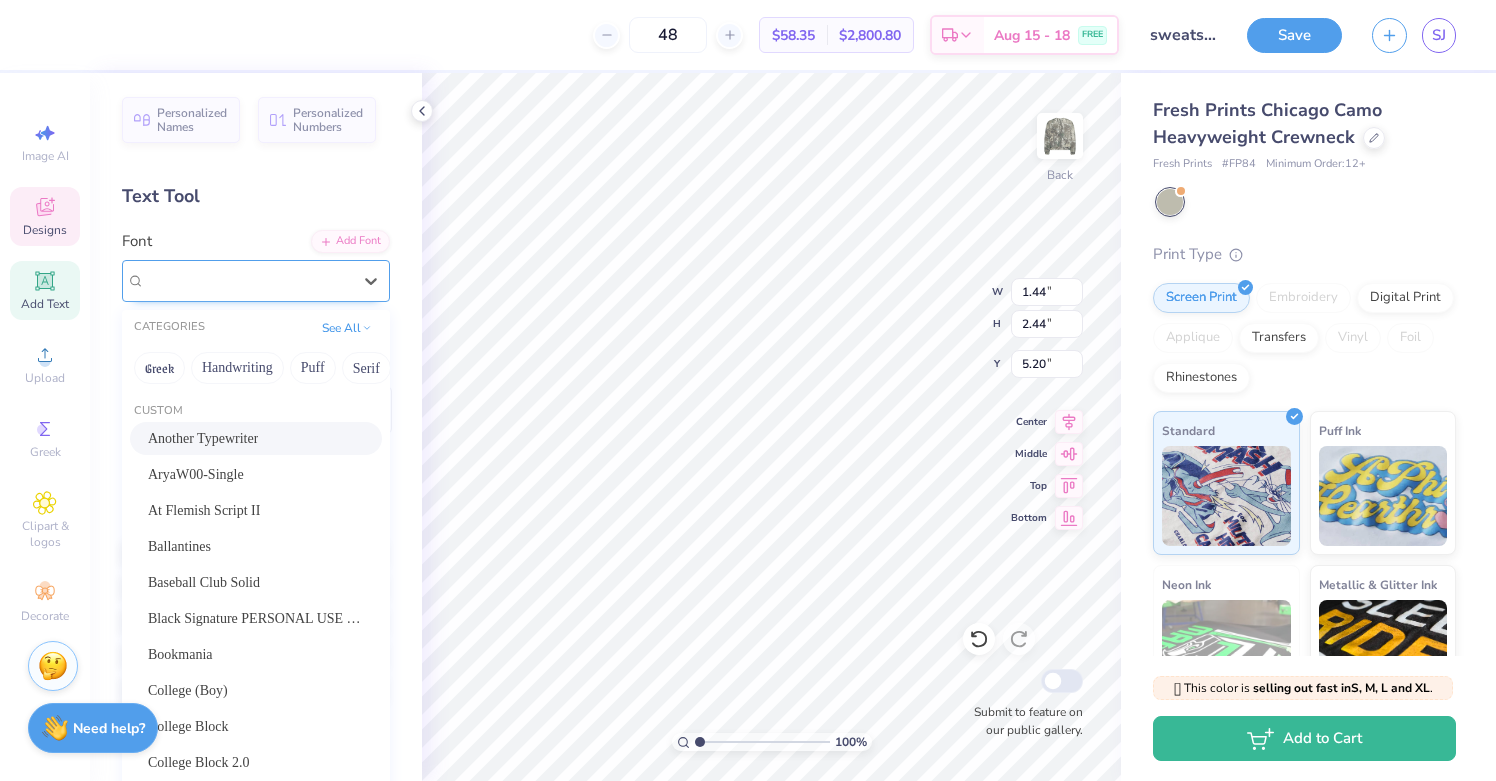 click on "Another Typewriter" at bounding box center [248, 280] 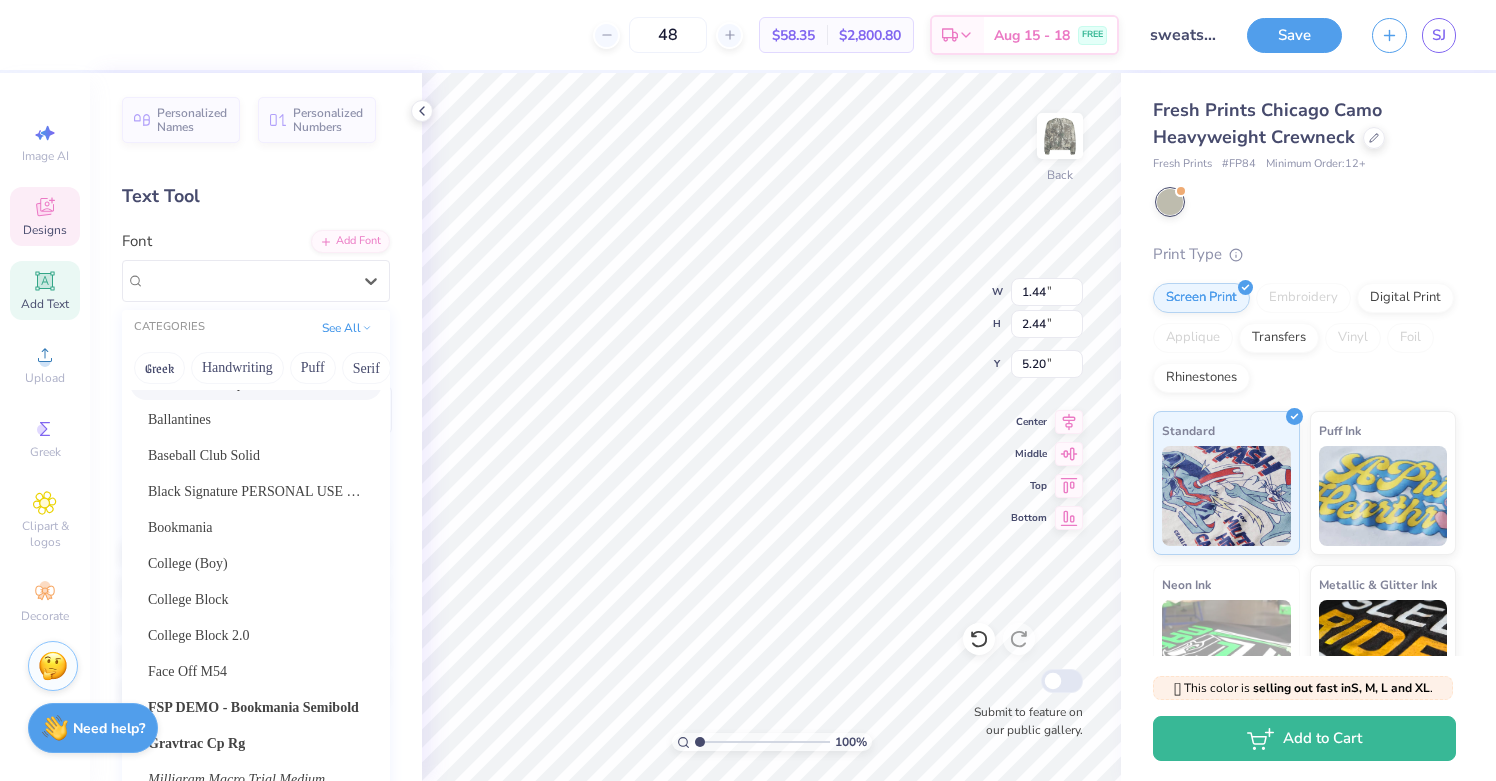 scroll, scrollTop: 128, scrollLeft: 0, axis: vertical 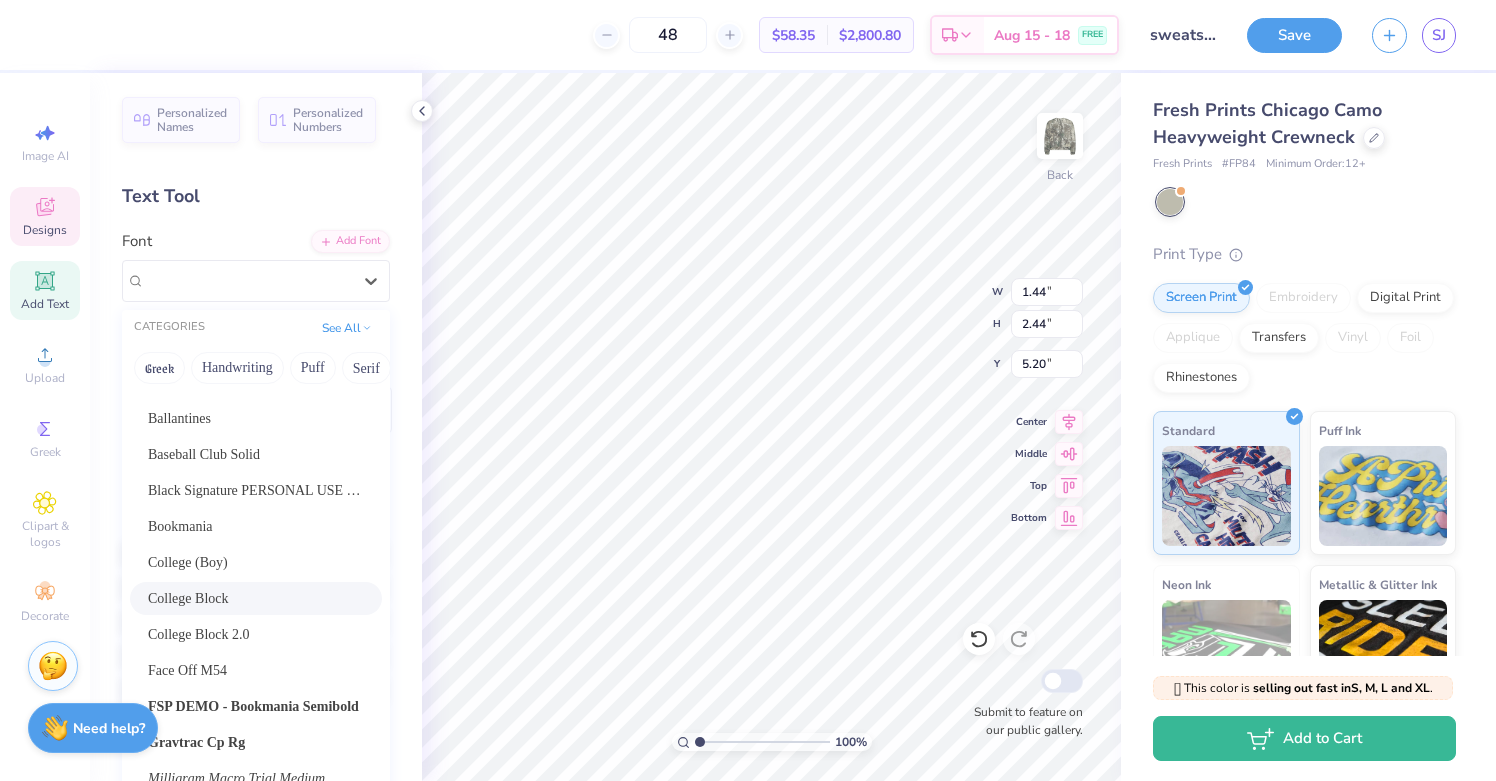 click on "College Block" at bounding box center (188, 598) 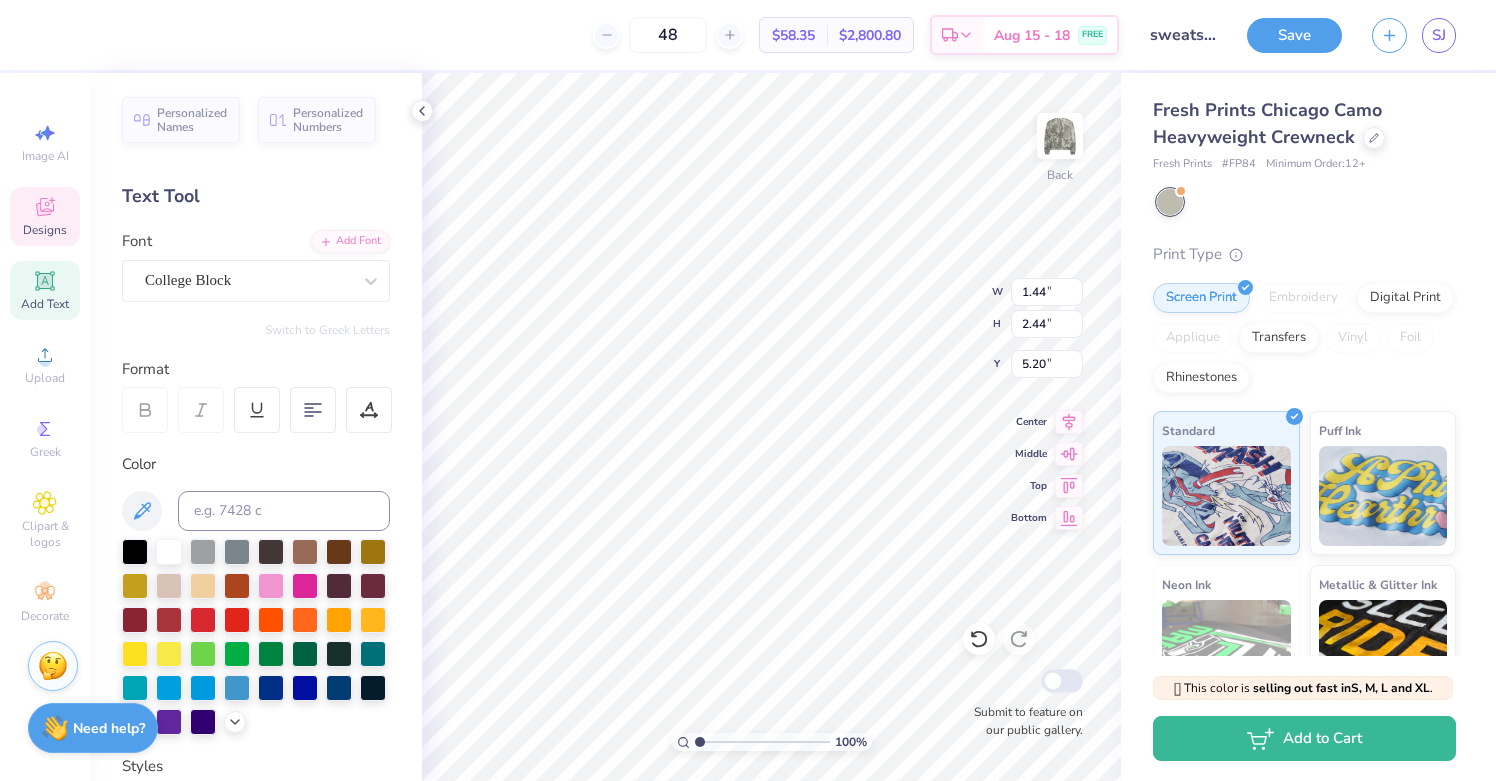 type on "0.78" 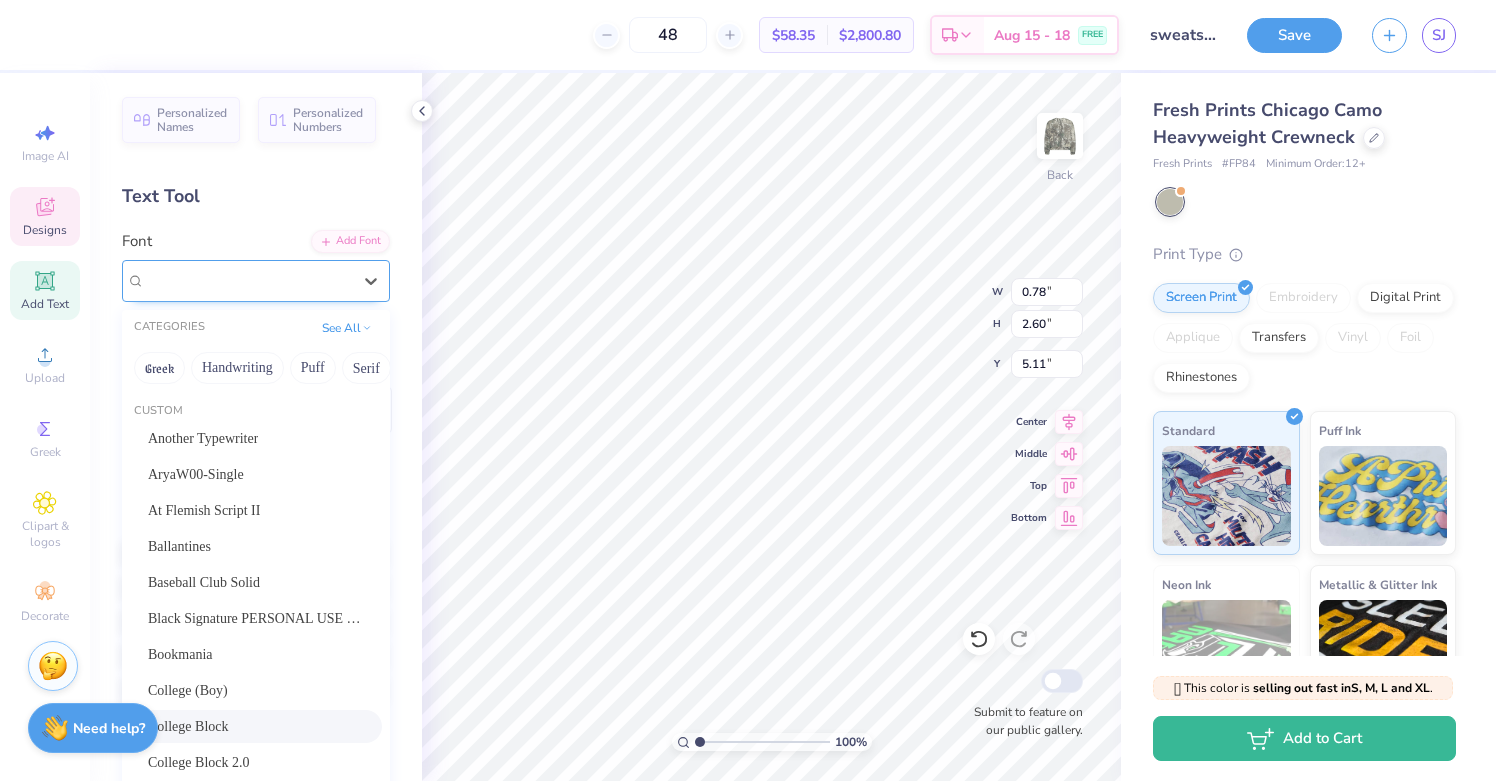 click on "College Block" at bounding box center (248, 280) 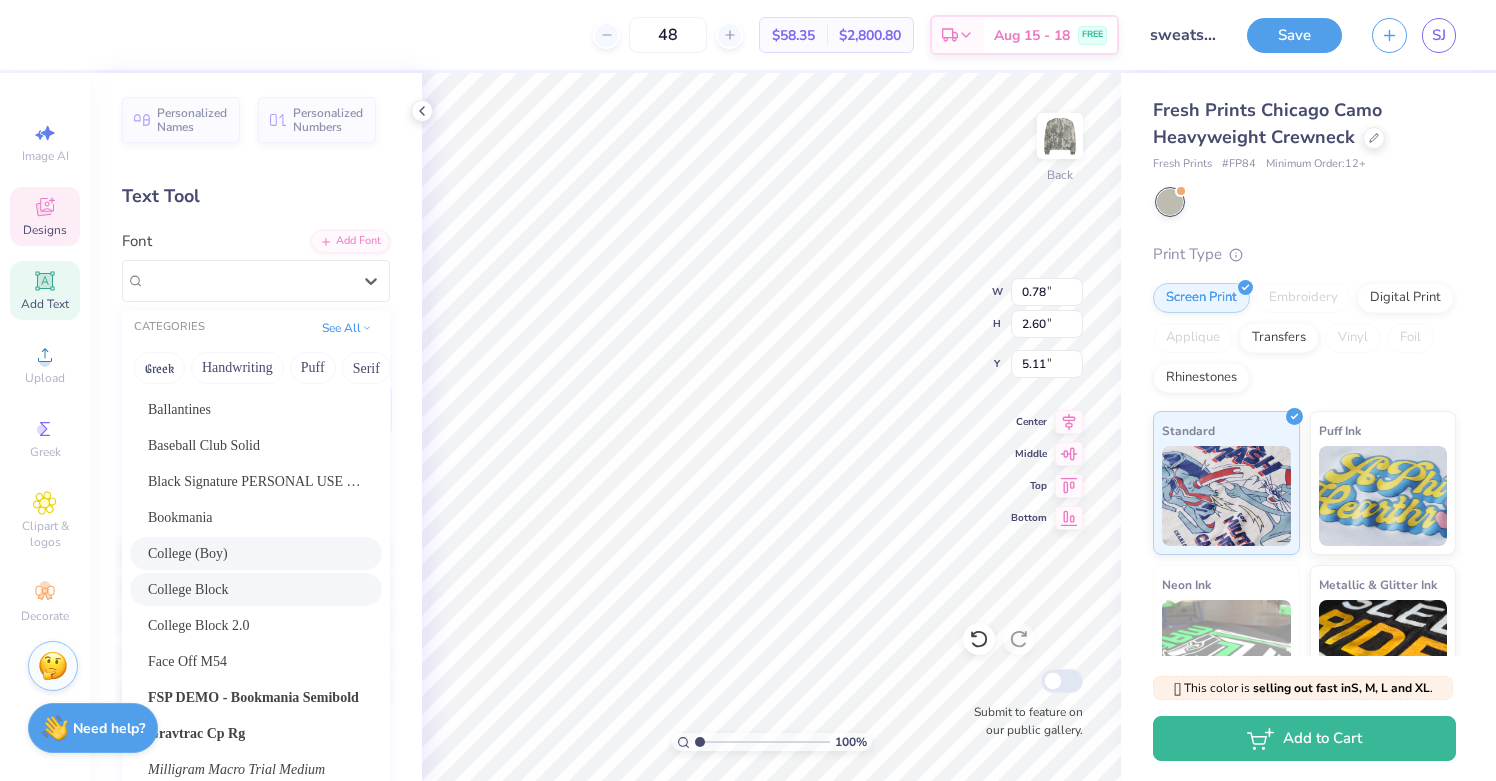 scroll, scrollTop: 143, scrollLeft: 0, axis: vertical 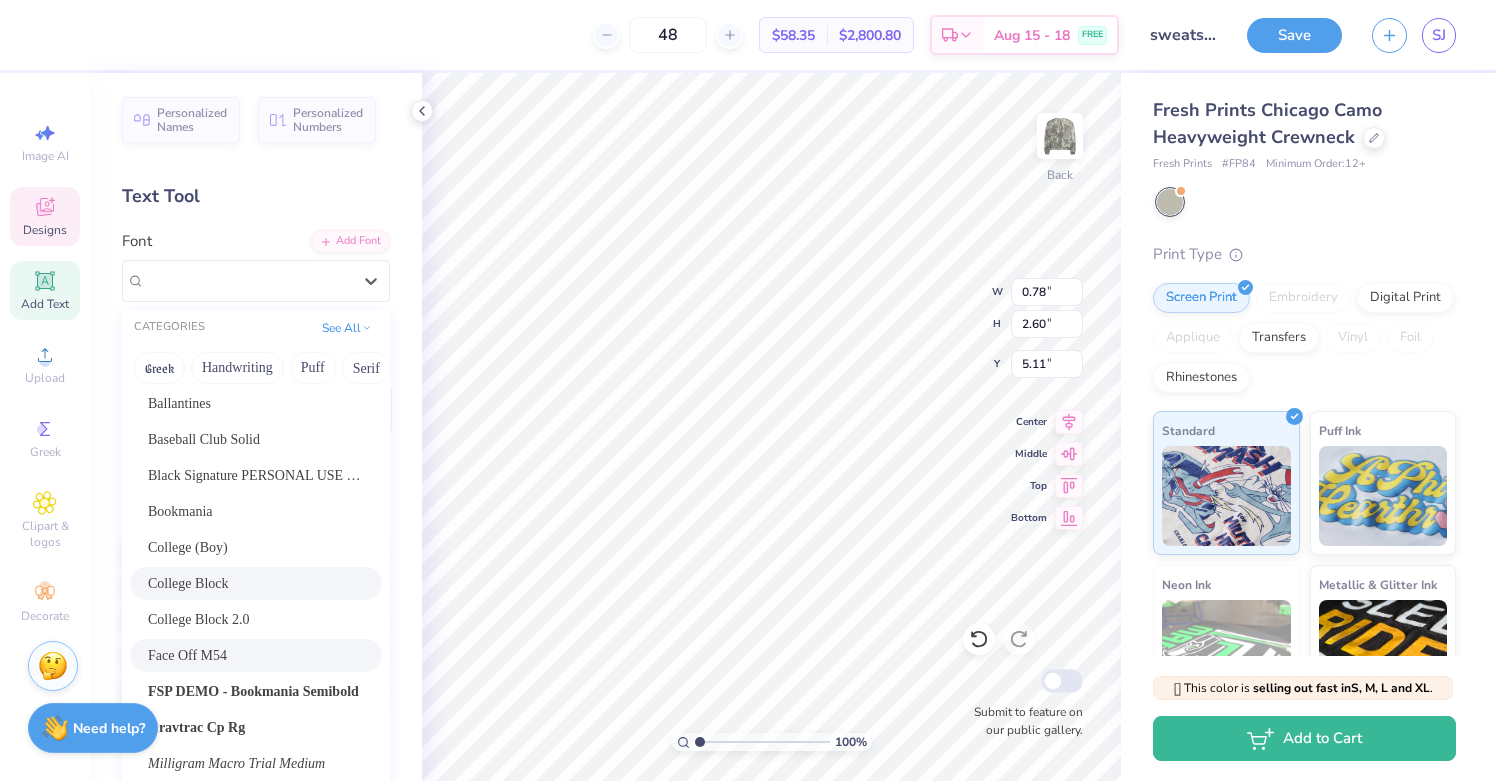 click on "Face Off M54" at bounding box center (256, 655) 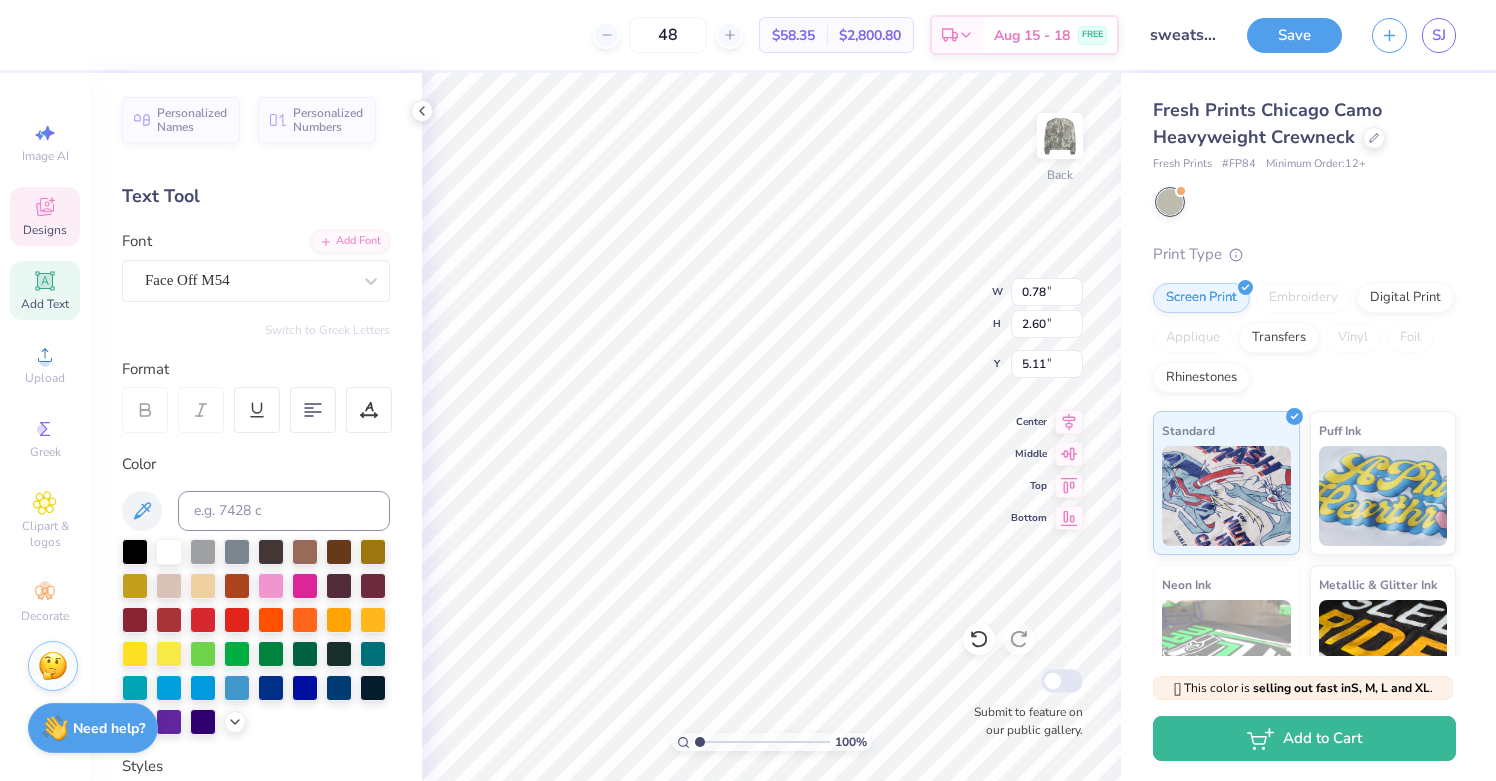 type on "0.47" 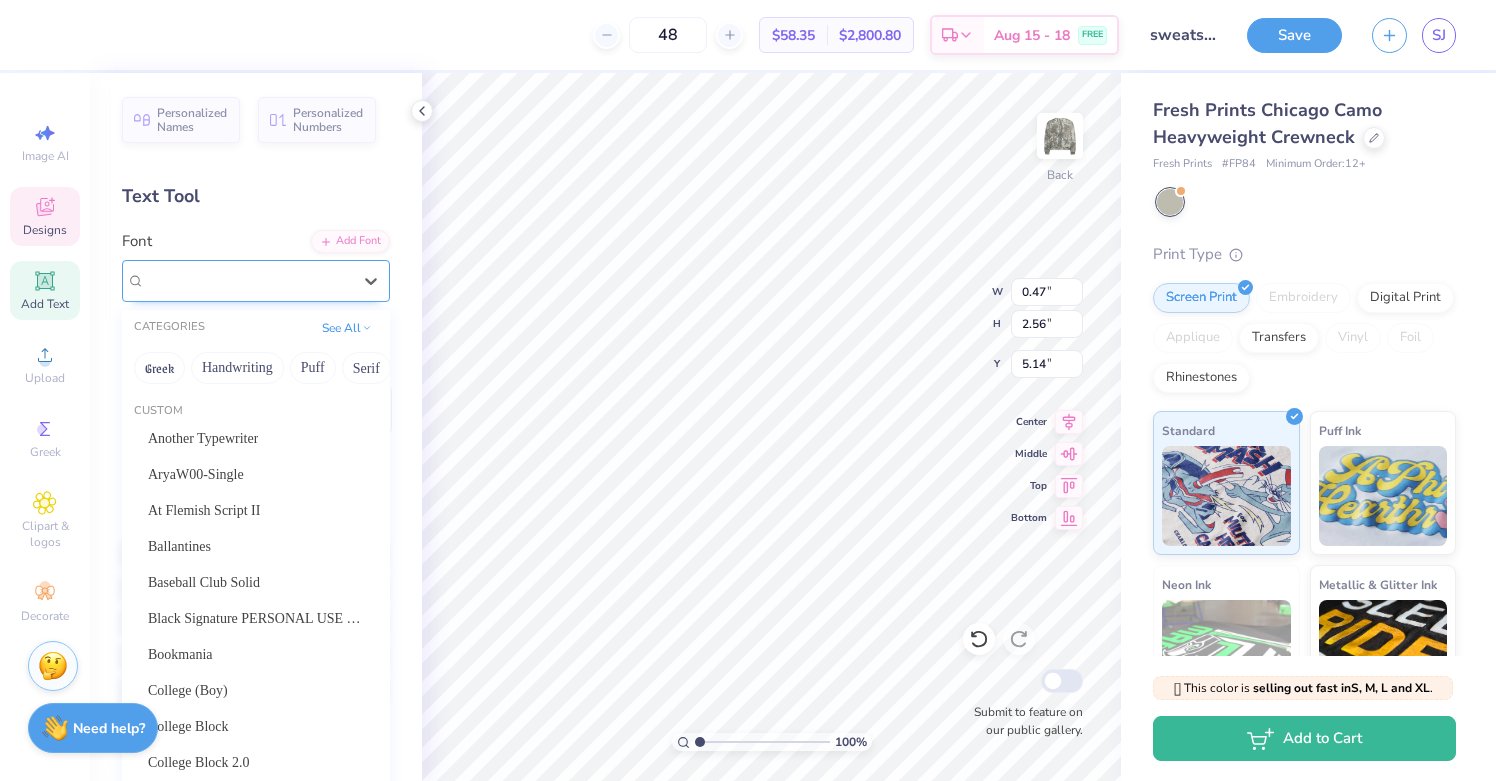 click on "Face Off M54" at bounding box center (248, 280) 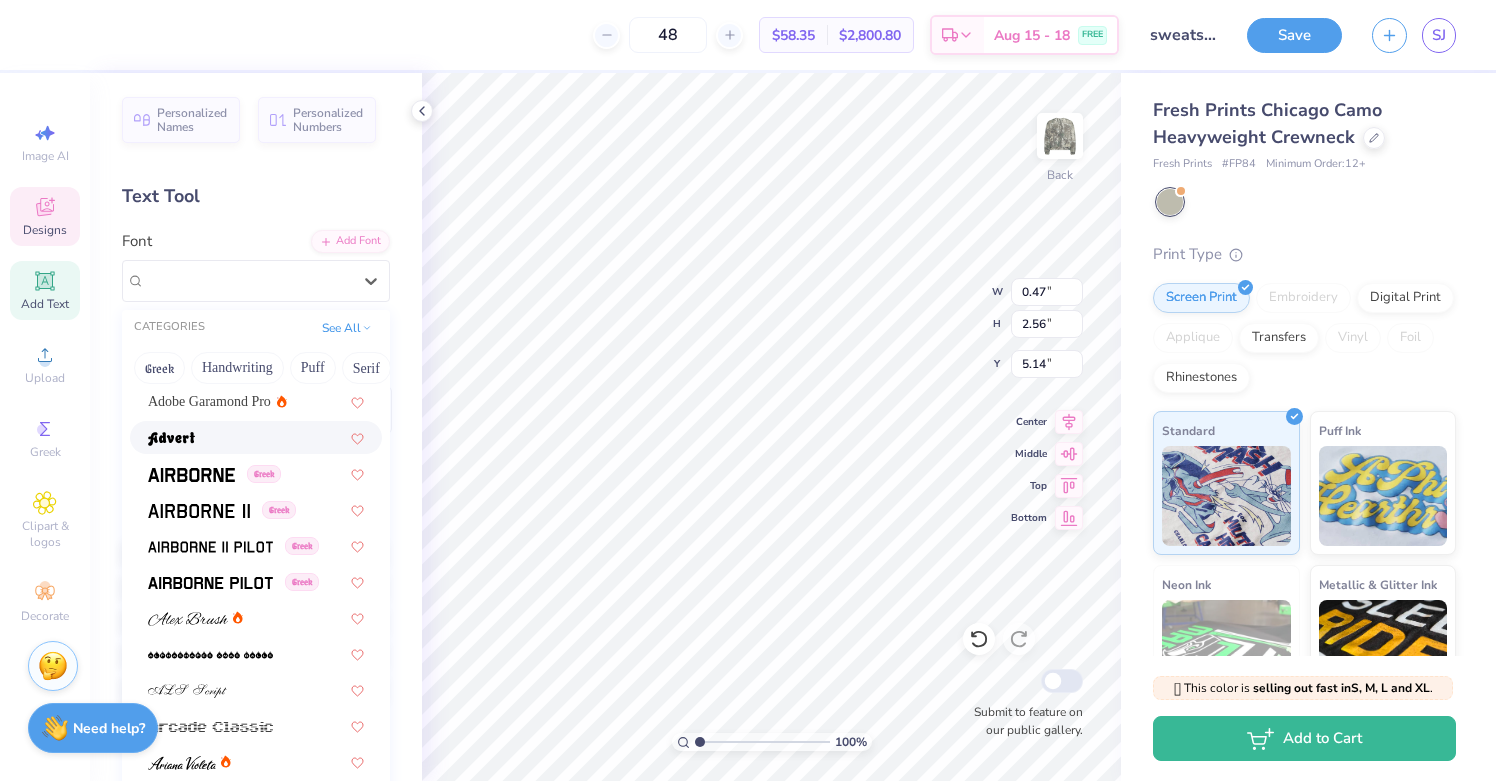 scroll, scrollTop: 903, scrollLeft: 0, axis: vertical 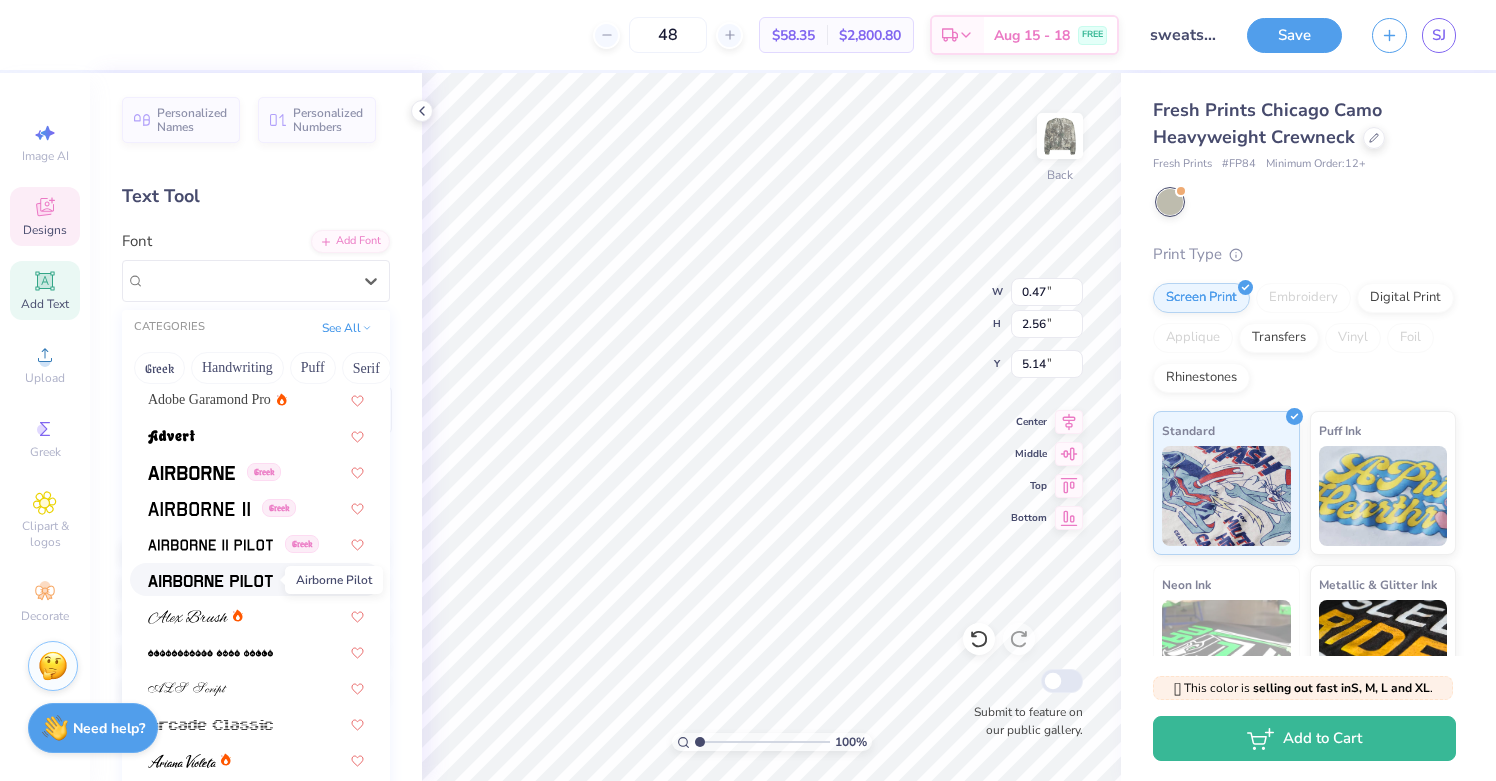 click at bounding box center [210, 581] 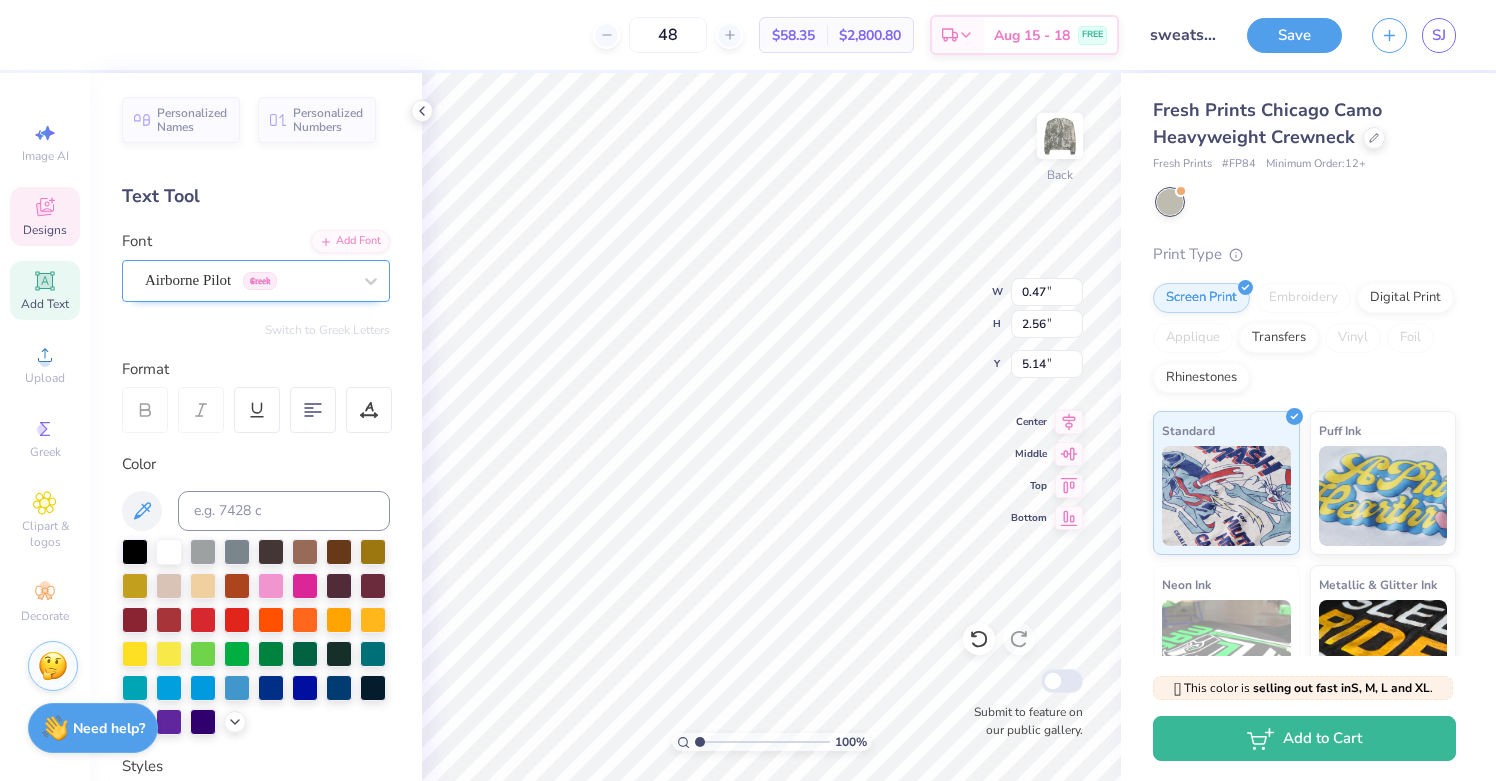 type on "0.42" 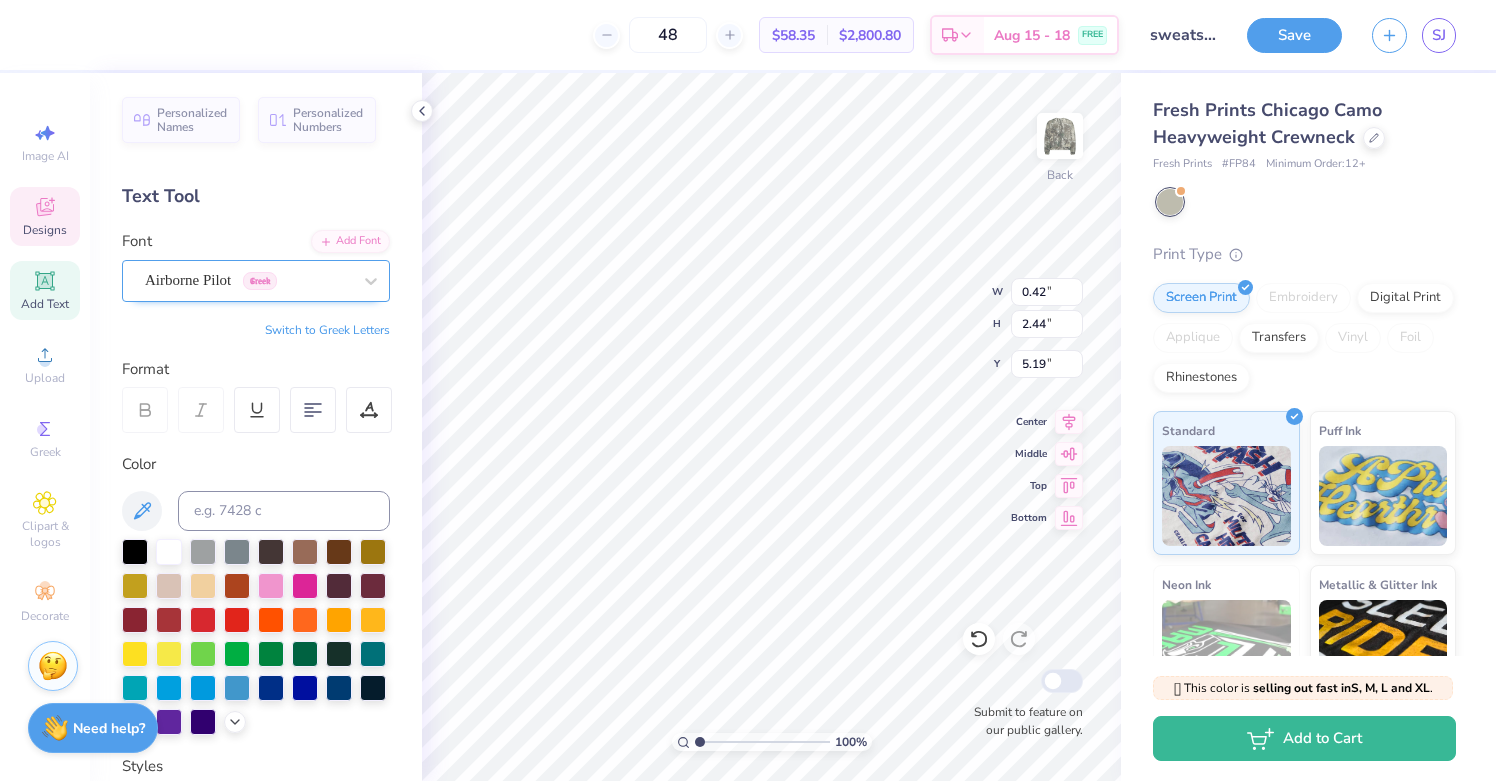 click at bounding box center [248, 280] 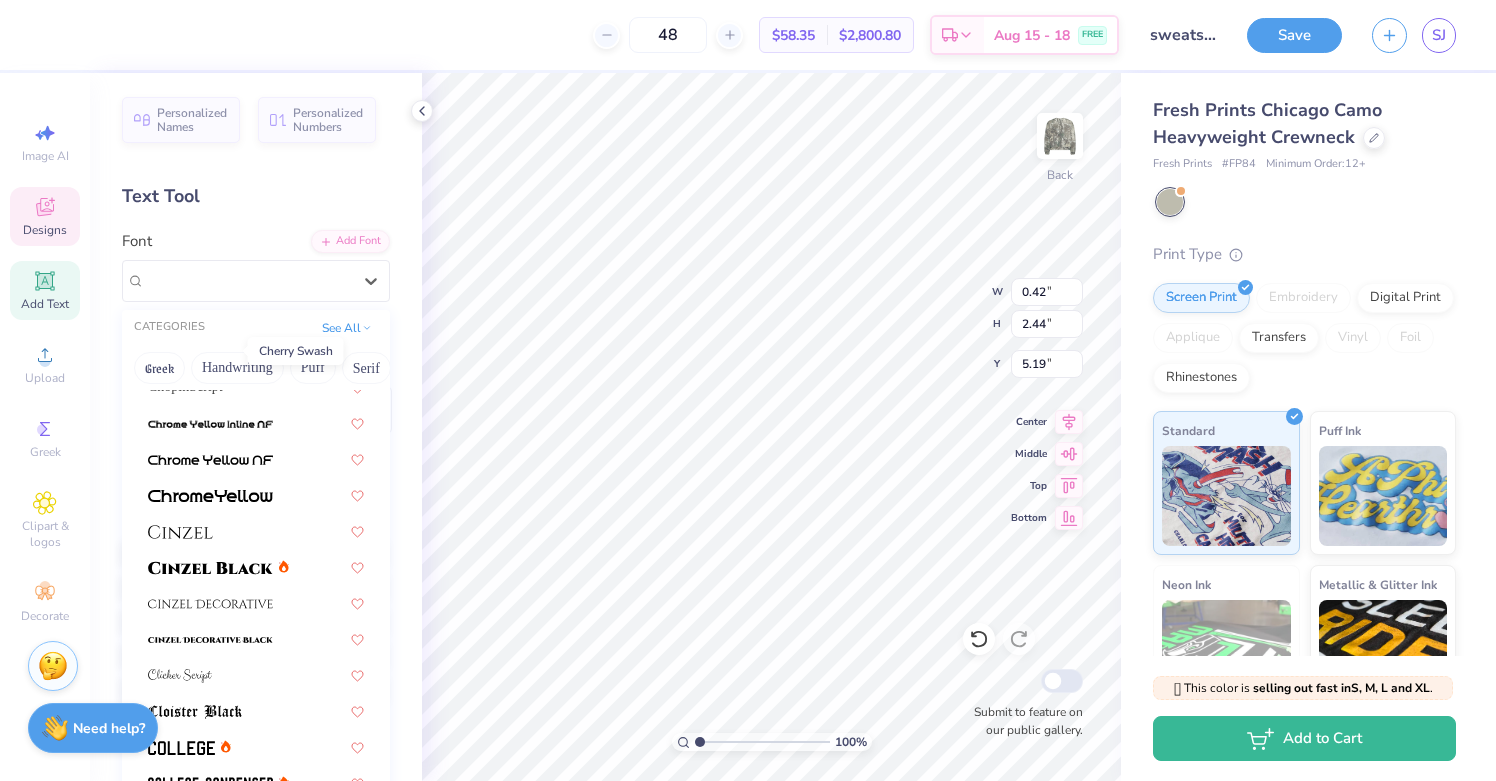 scroll, scrollTop: 2900, scrollLeft: 0, axis: vertical 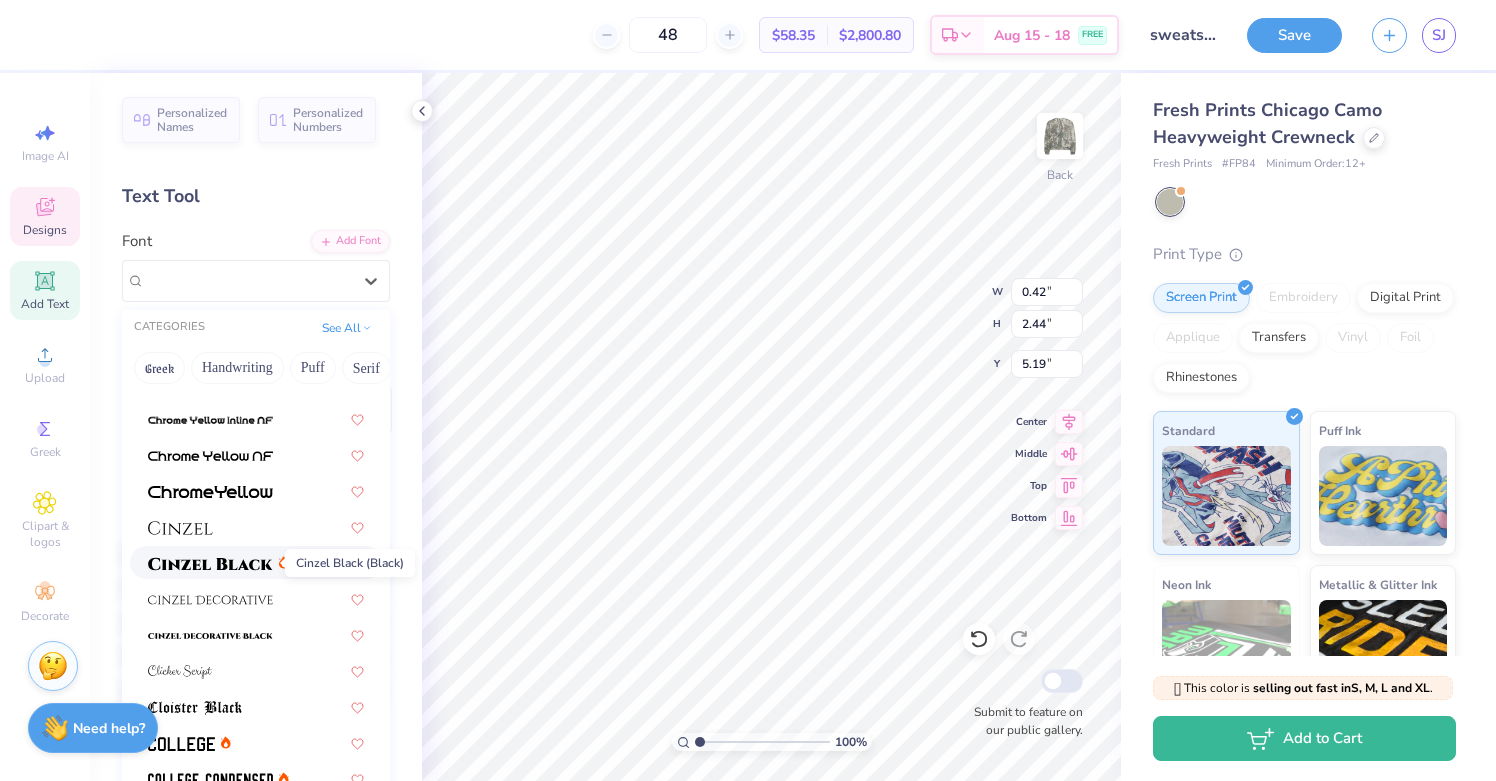 click at bounding box center (210, 564) 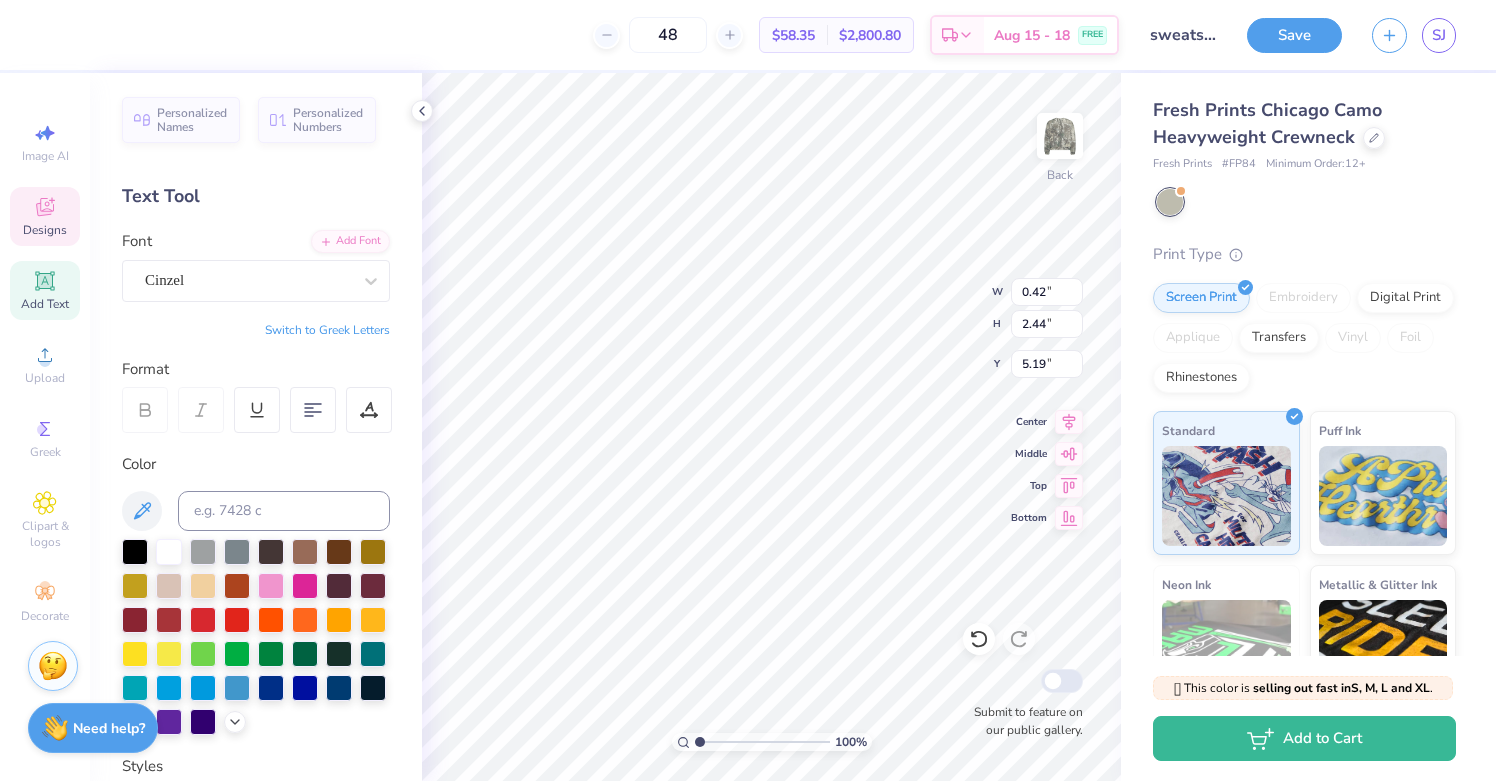 type on "1.20" 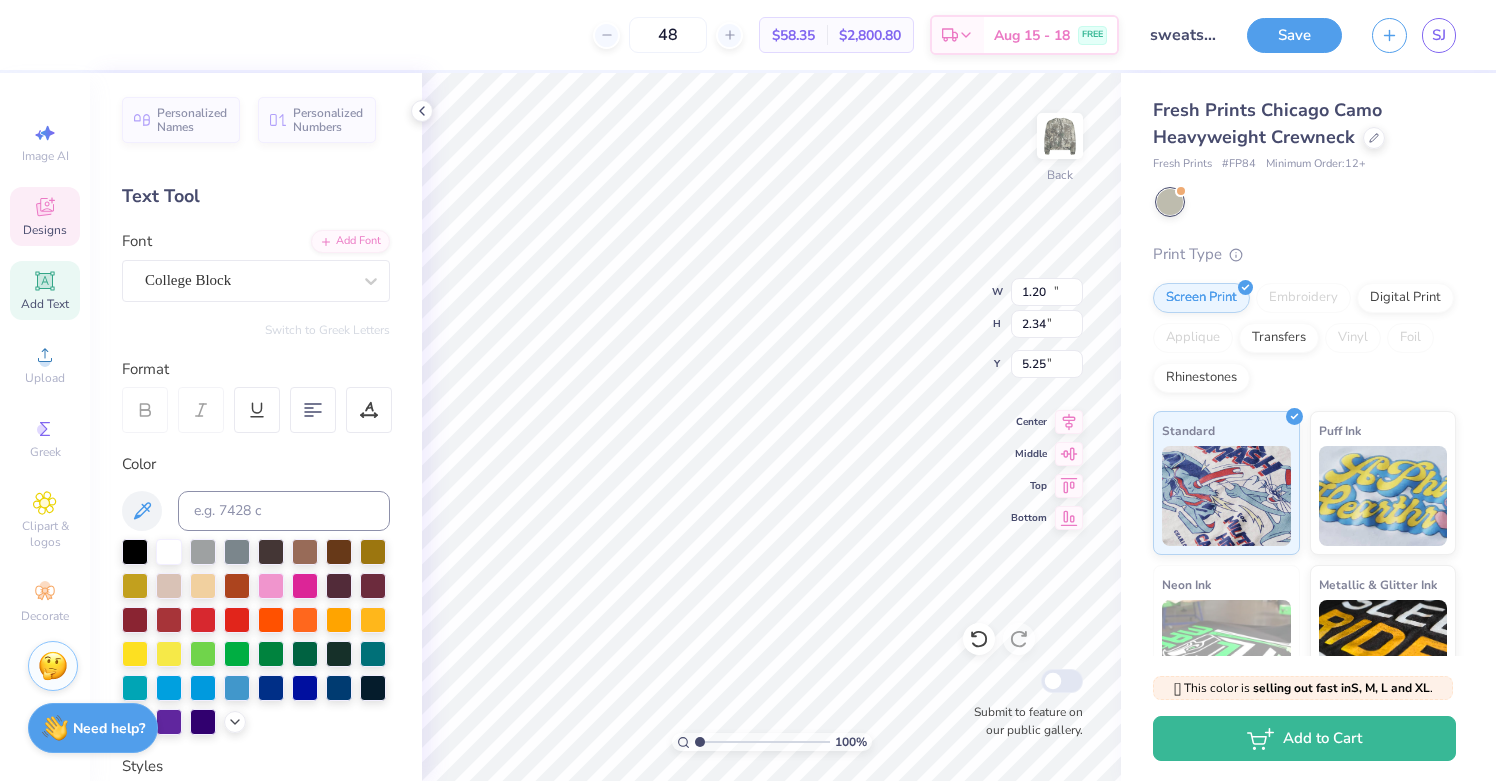 type on "13.77" 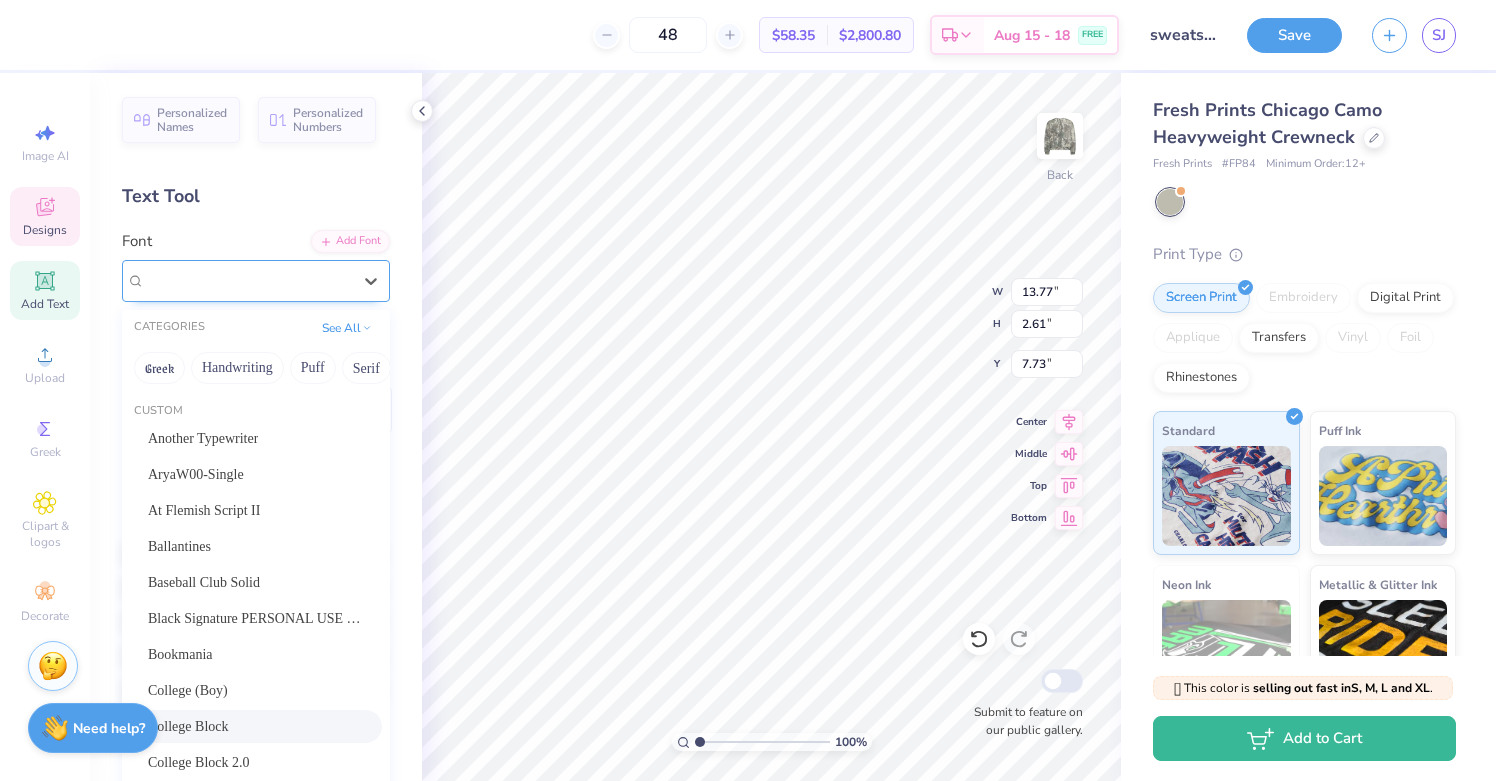 click on "College Block" at bounding box center [248, 280] 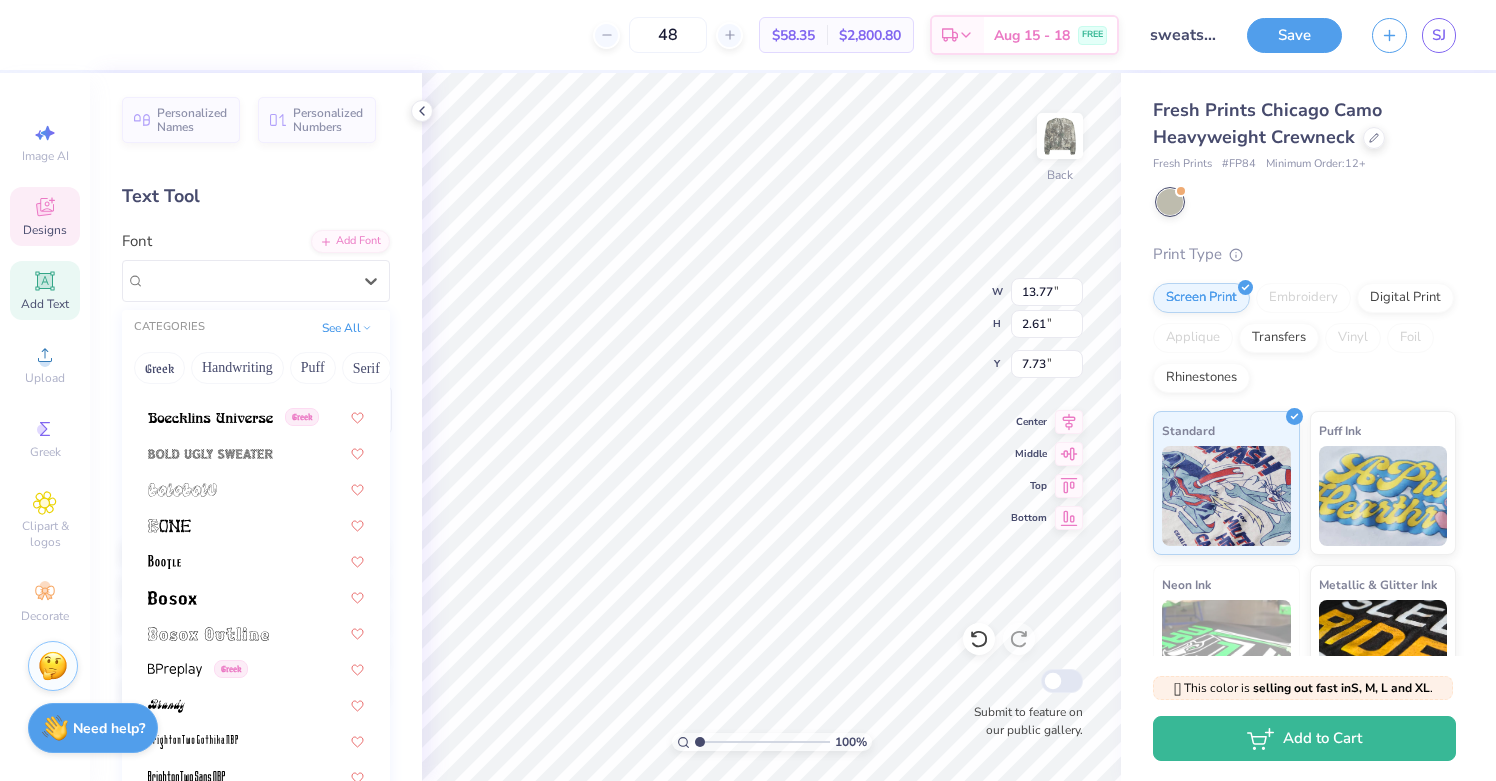 scroll, scrollTop: 1853, scrollLeft: 0, axis: vertical 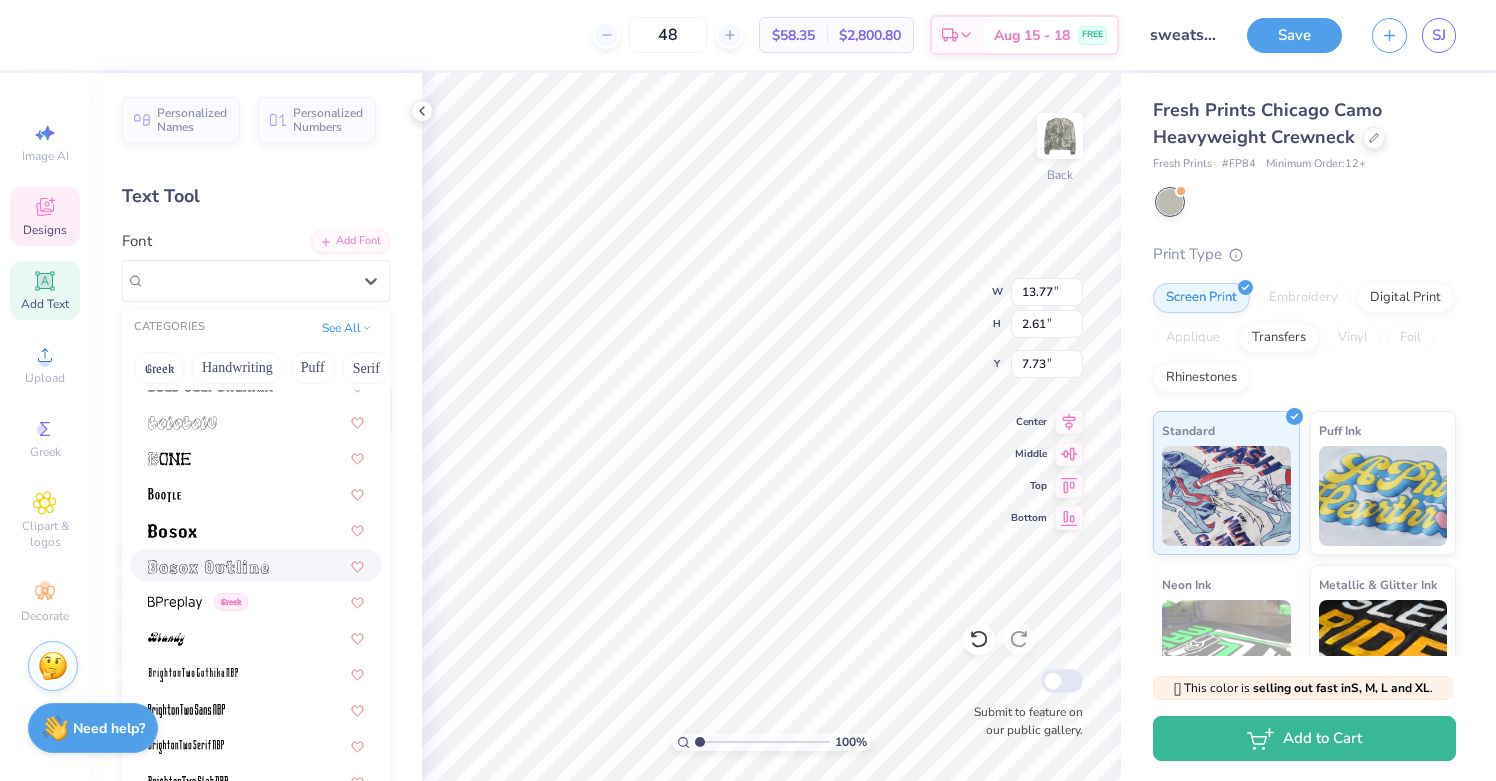 click at bounding box center (256, 565) 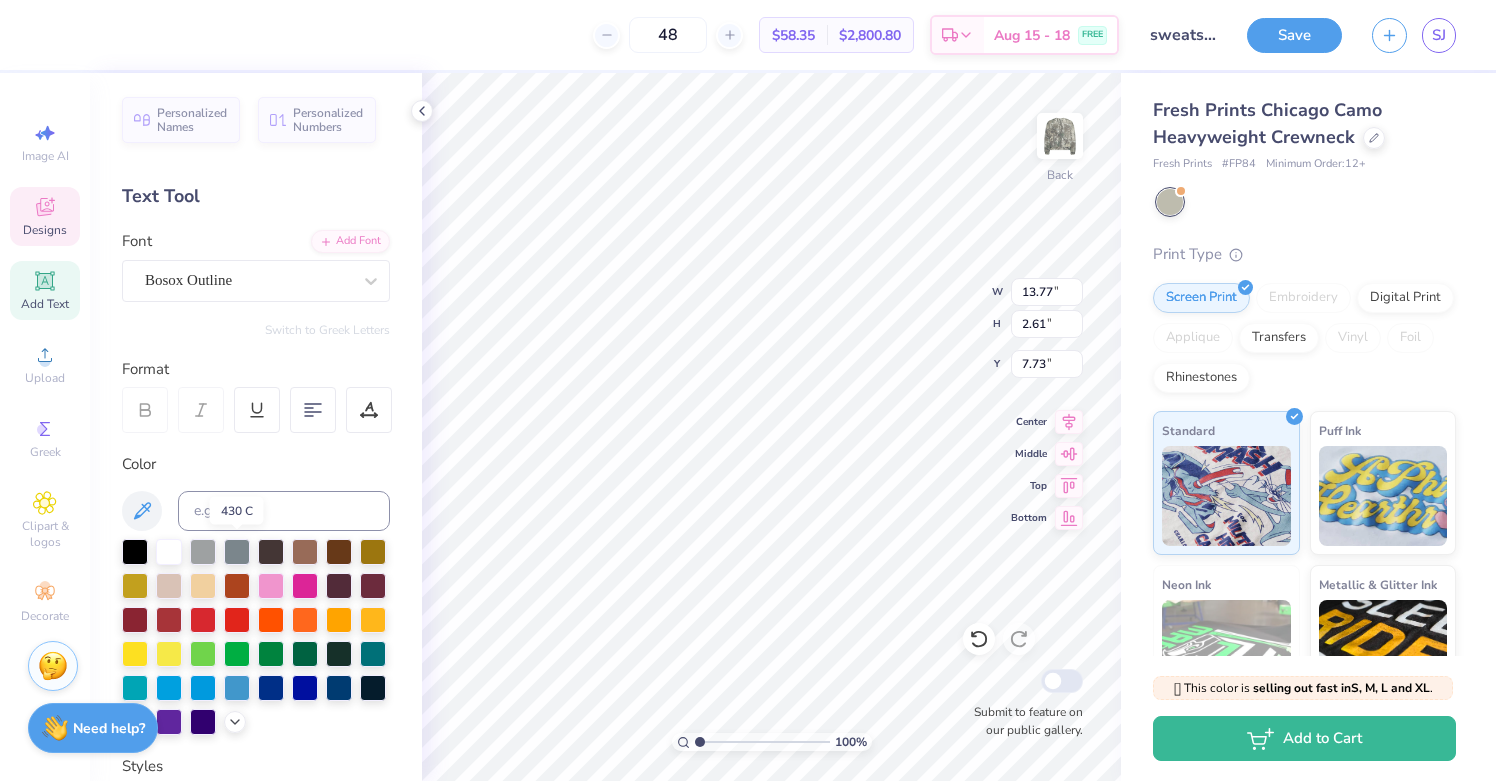type on "12.74" 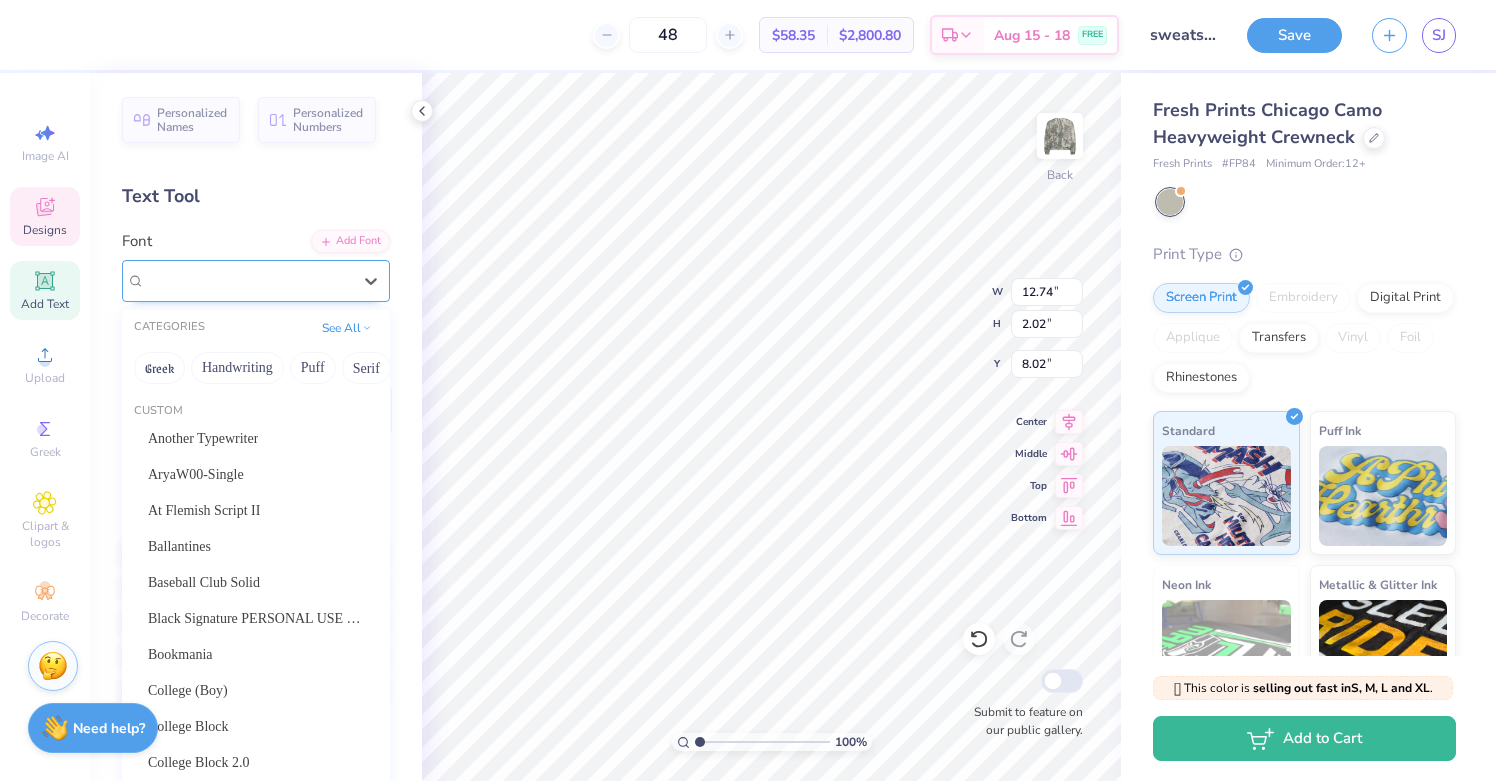 click on "Bosox Outline" at bounding box center [248, 280] 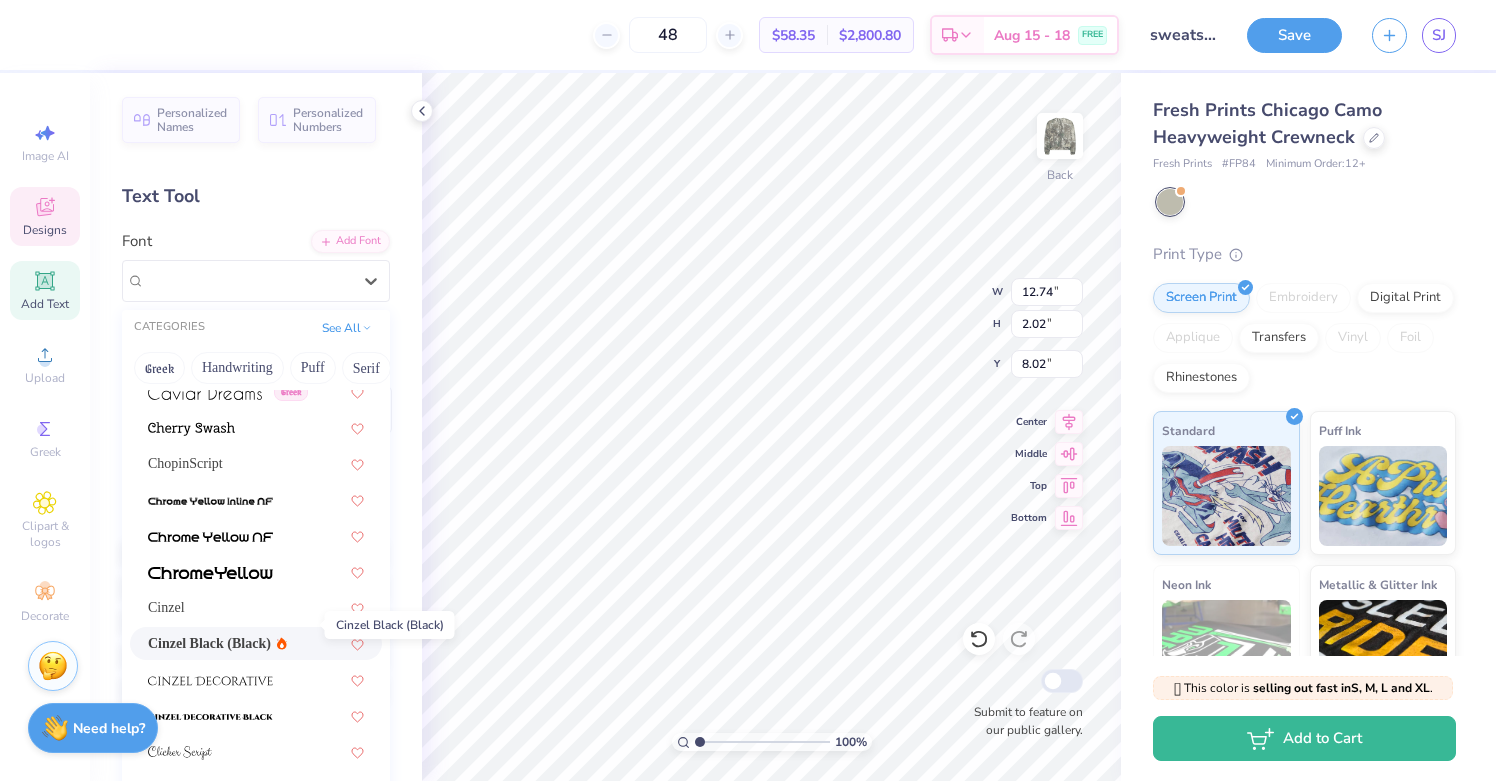 scroll, scrollTop: 2848, scrollLeft: 0, axis: vertical 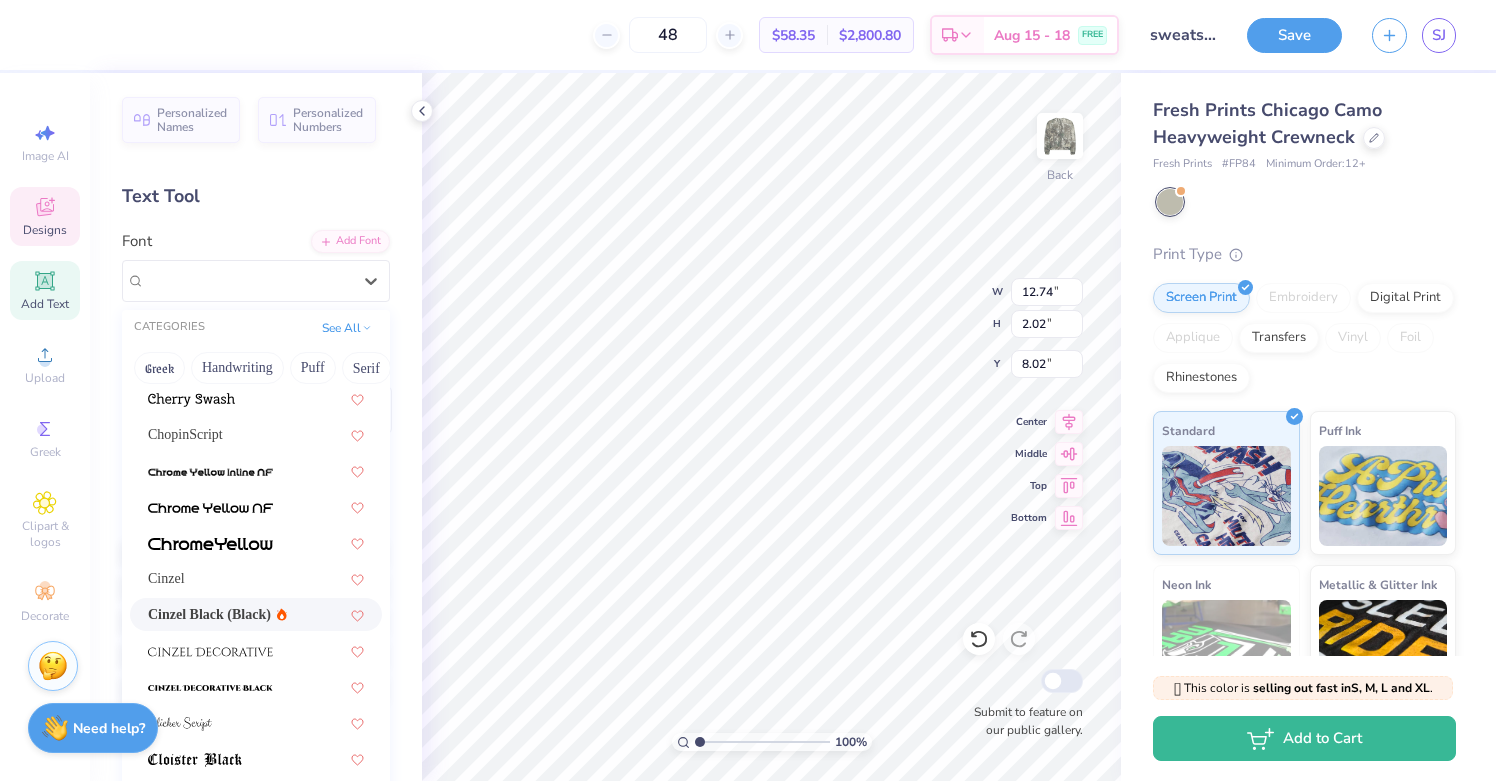 click on "Cinzel Black (Black)" at bounding box center (209, 614) 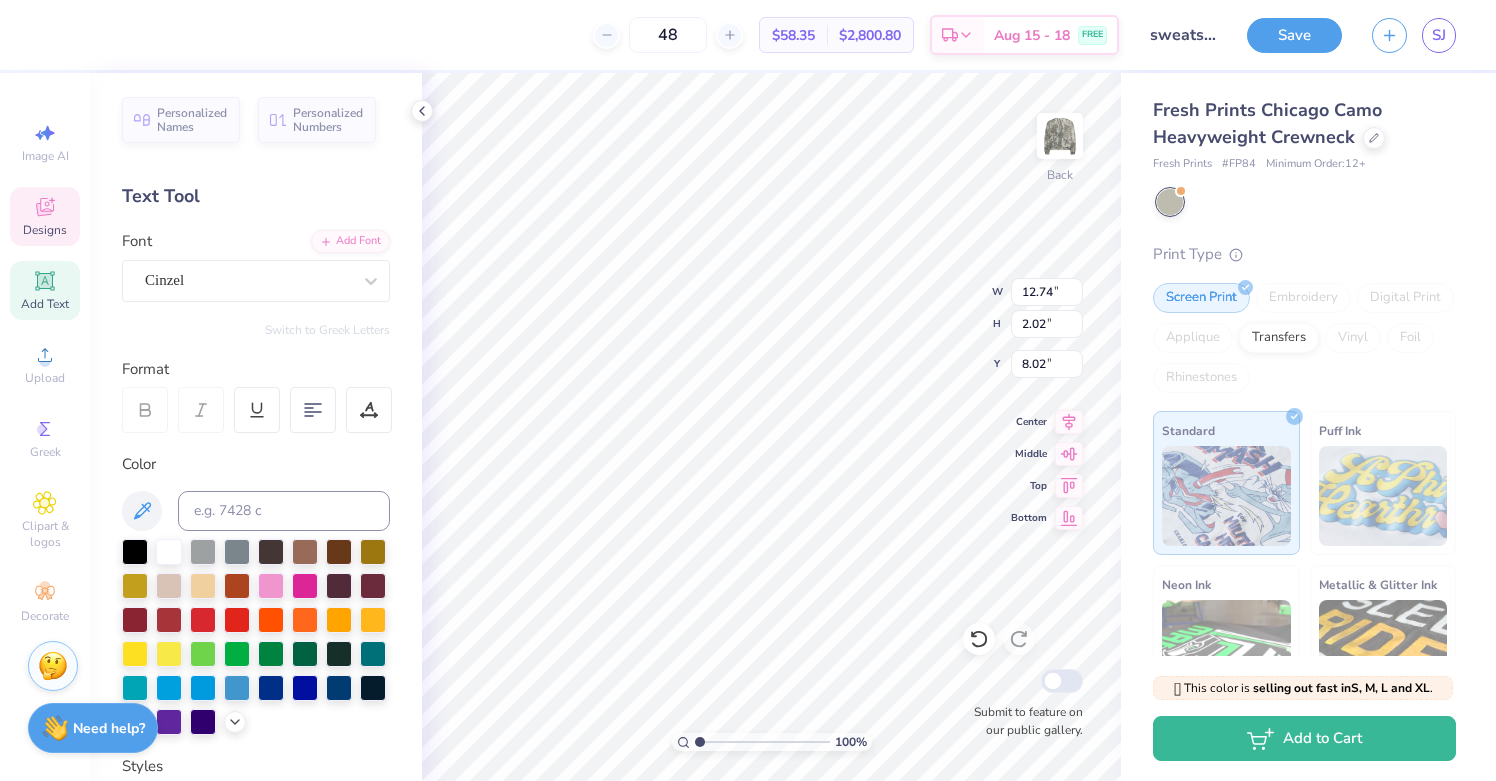 type on "18.10" 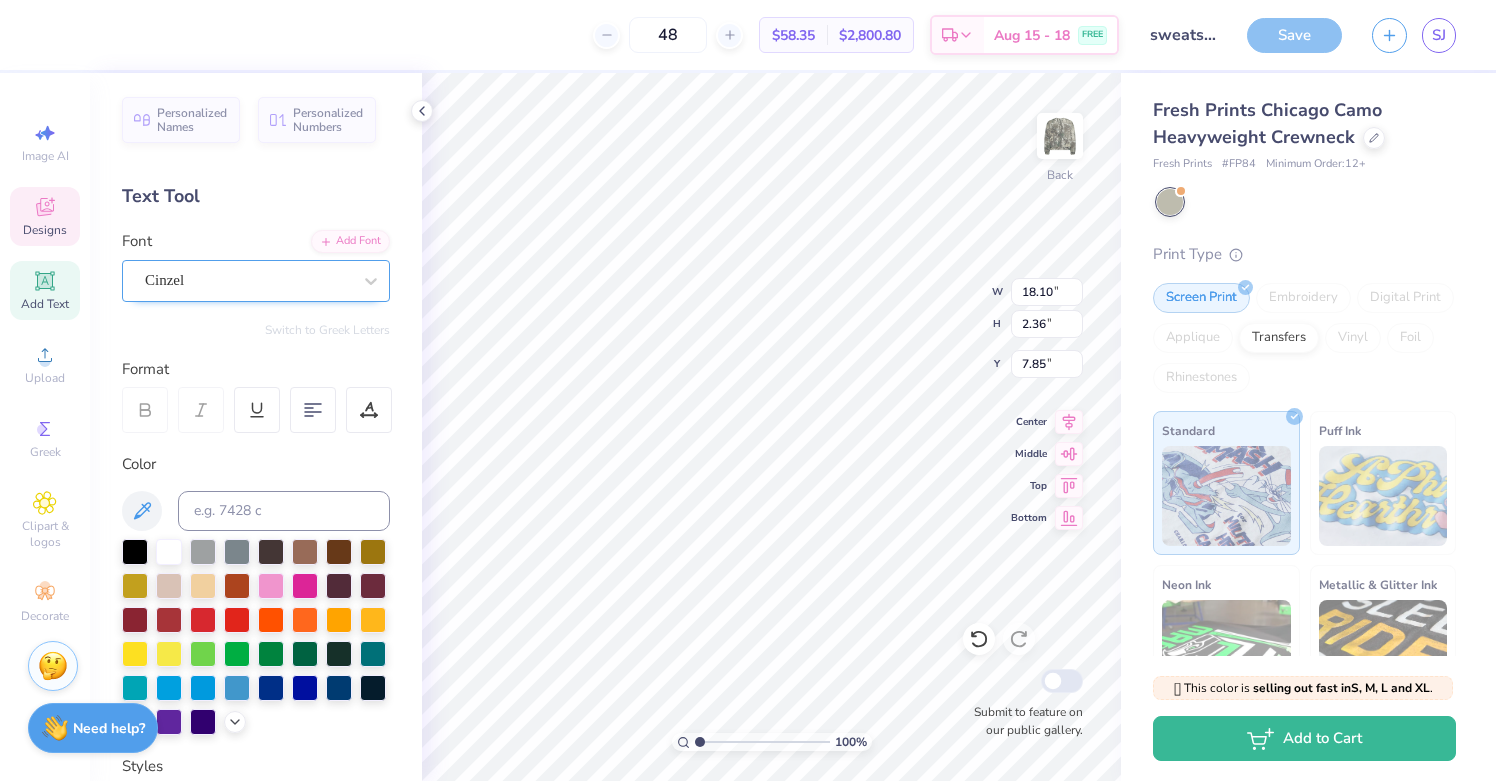 click at bounding box center [248, 280] 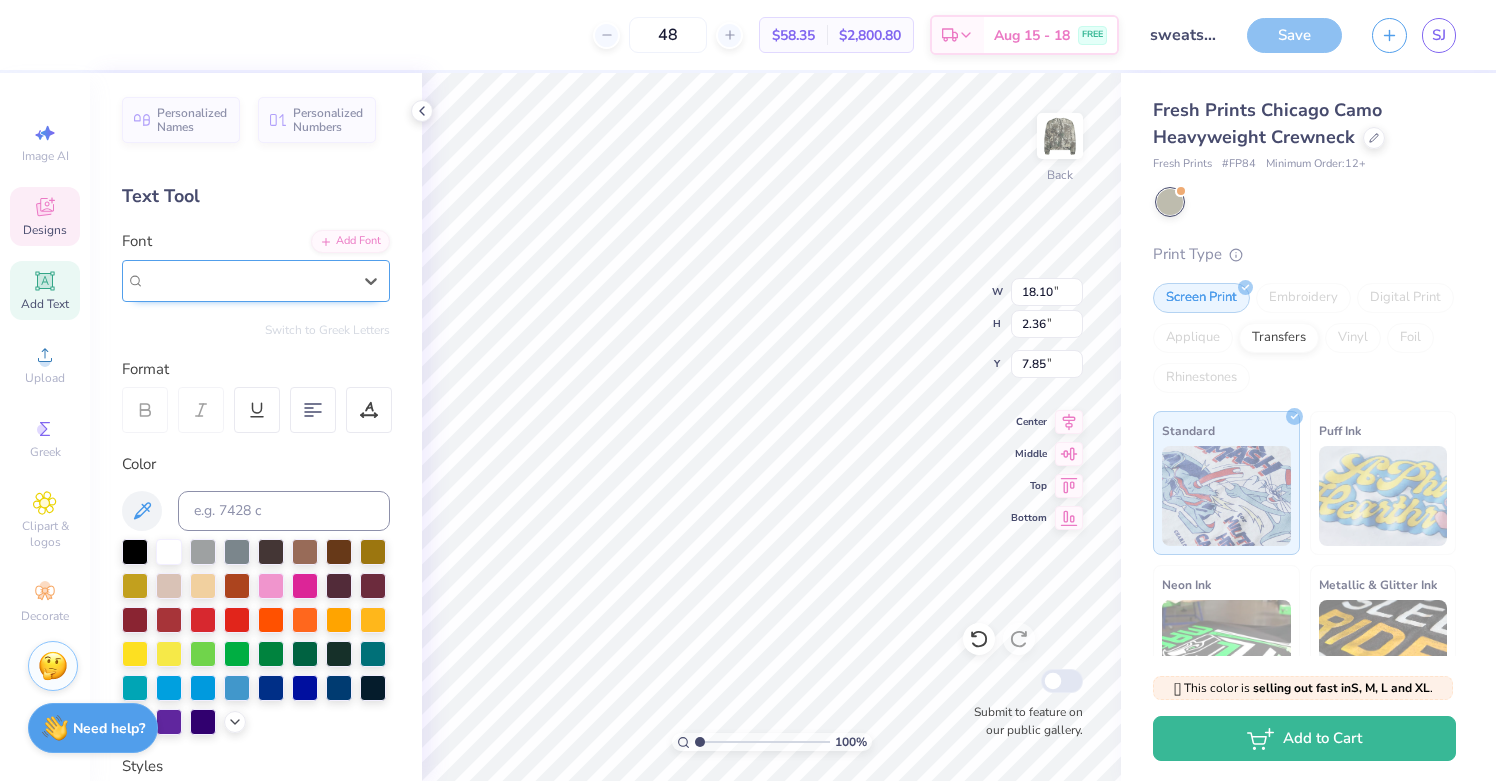 click at bounding box center [248, 280] 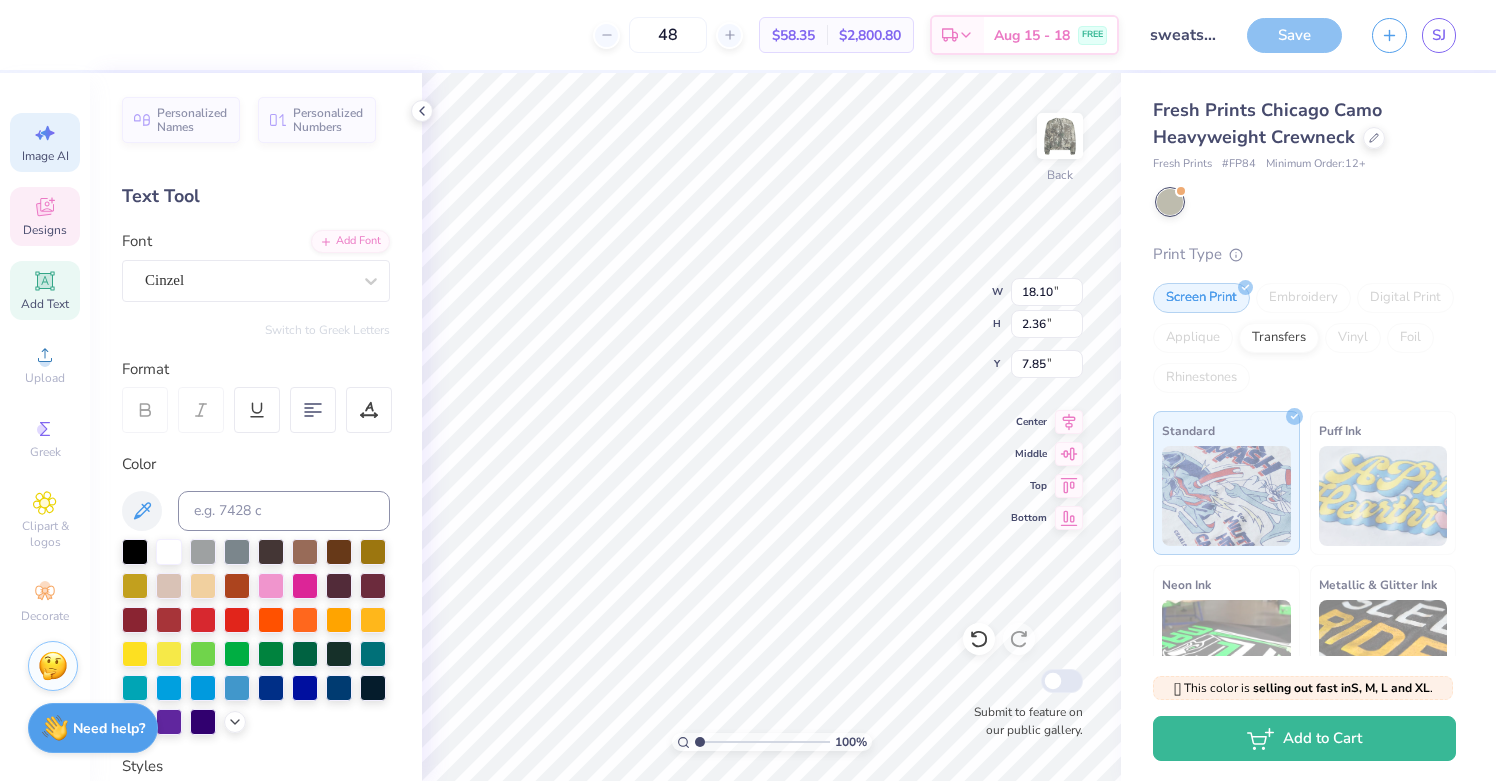 click 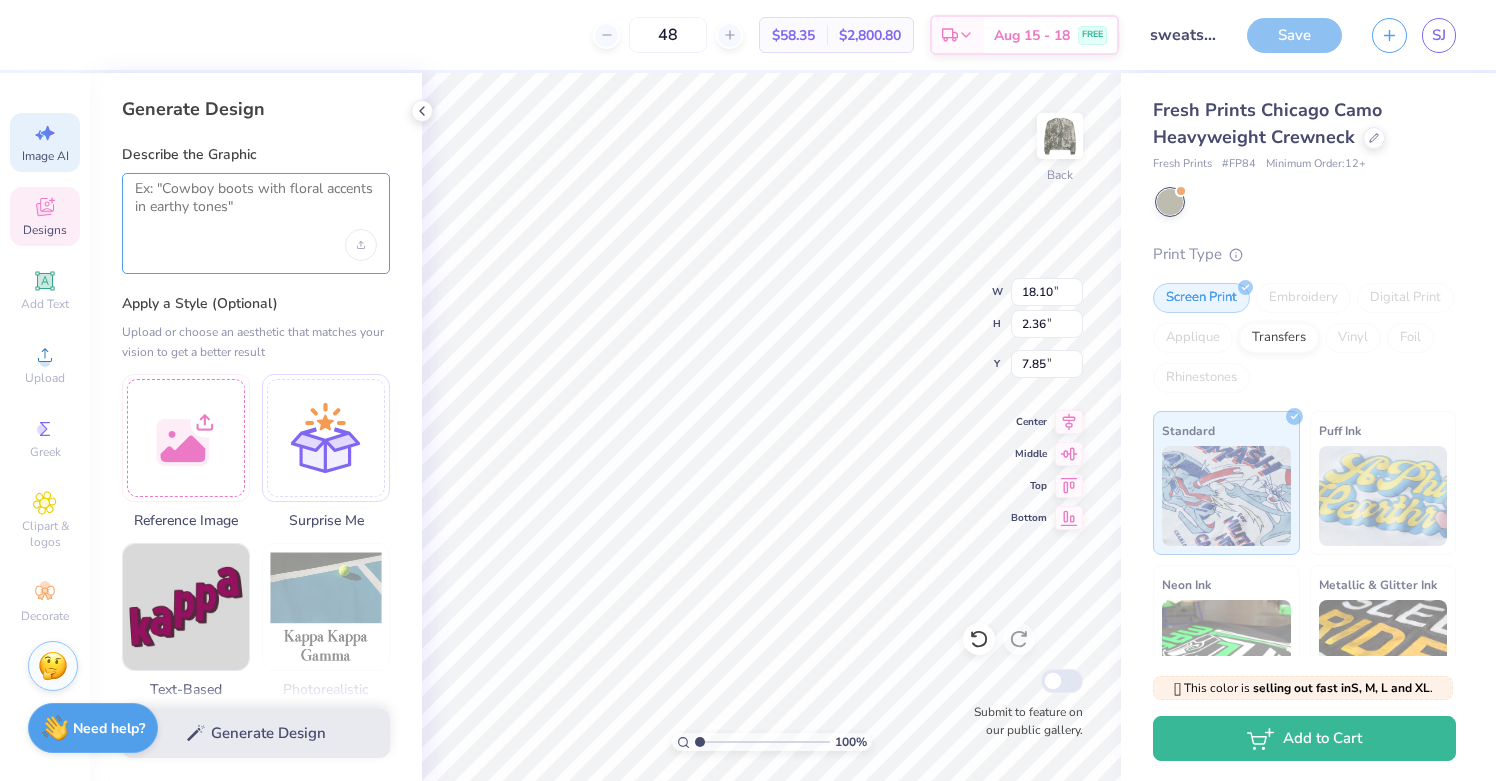 click at bounding box center [256, 205] 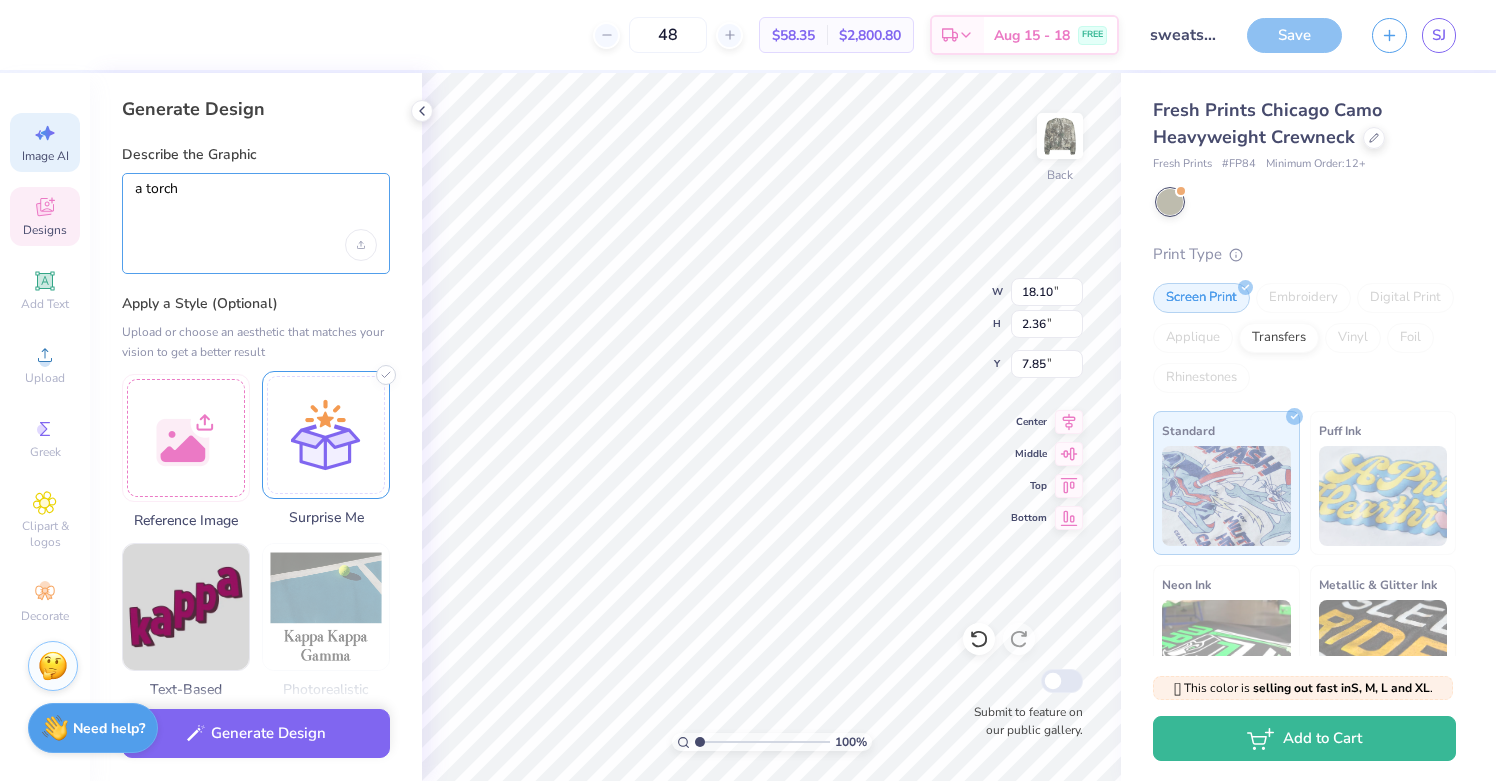 type on "a torch" 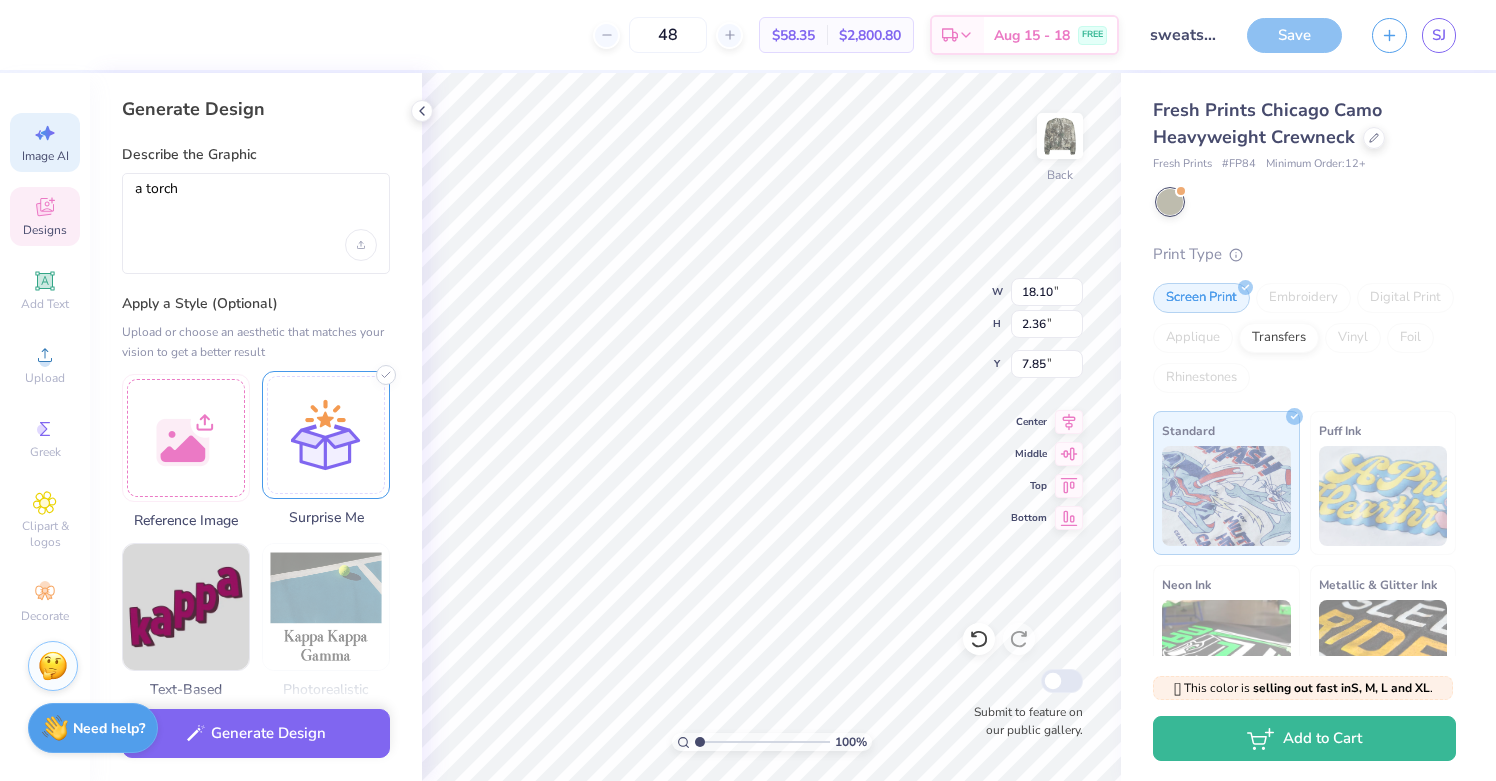 click at bounding box center (326, 435) 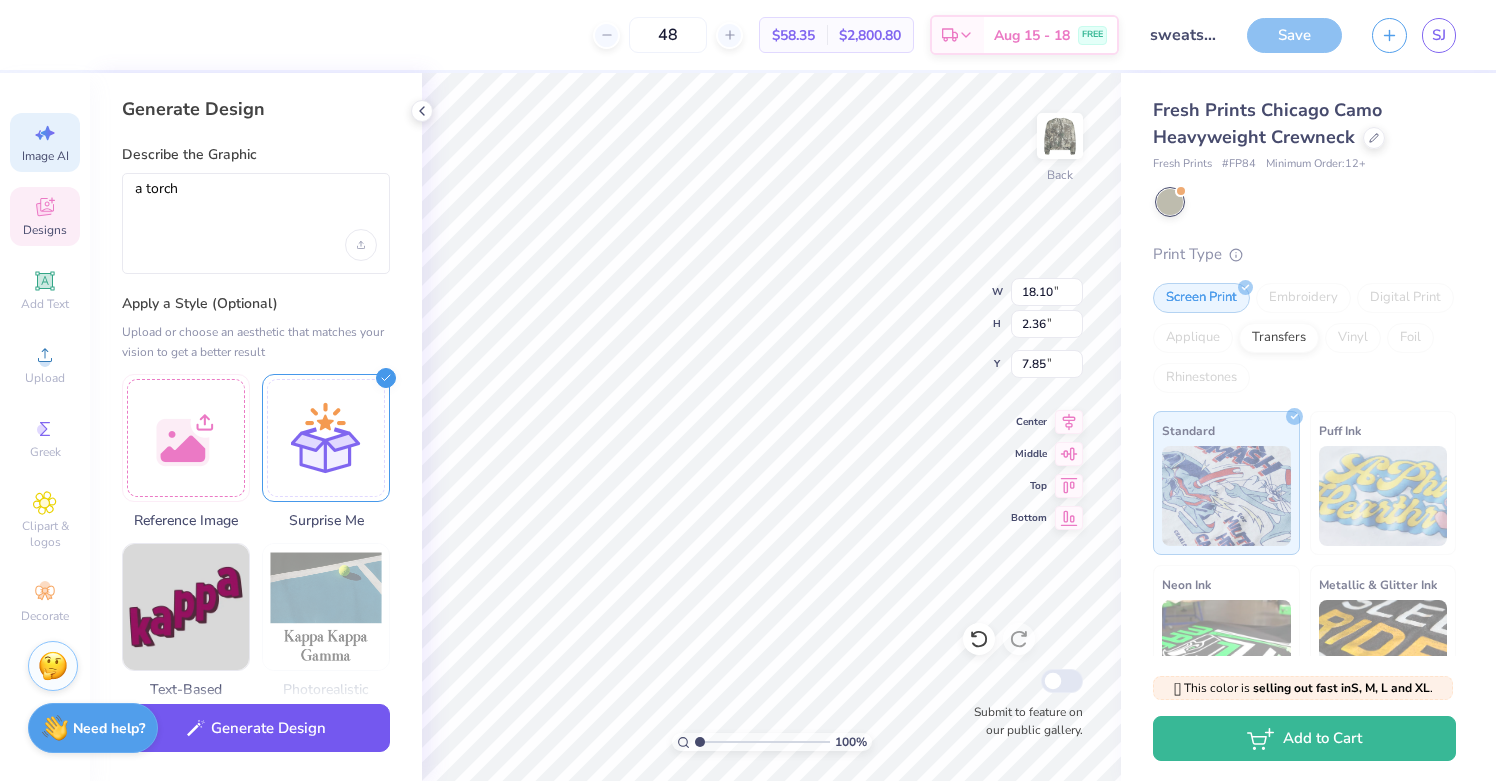 click on "Generate Design" at bounding box center [256, 728] 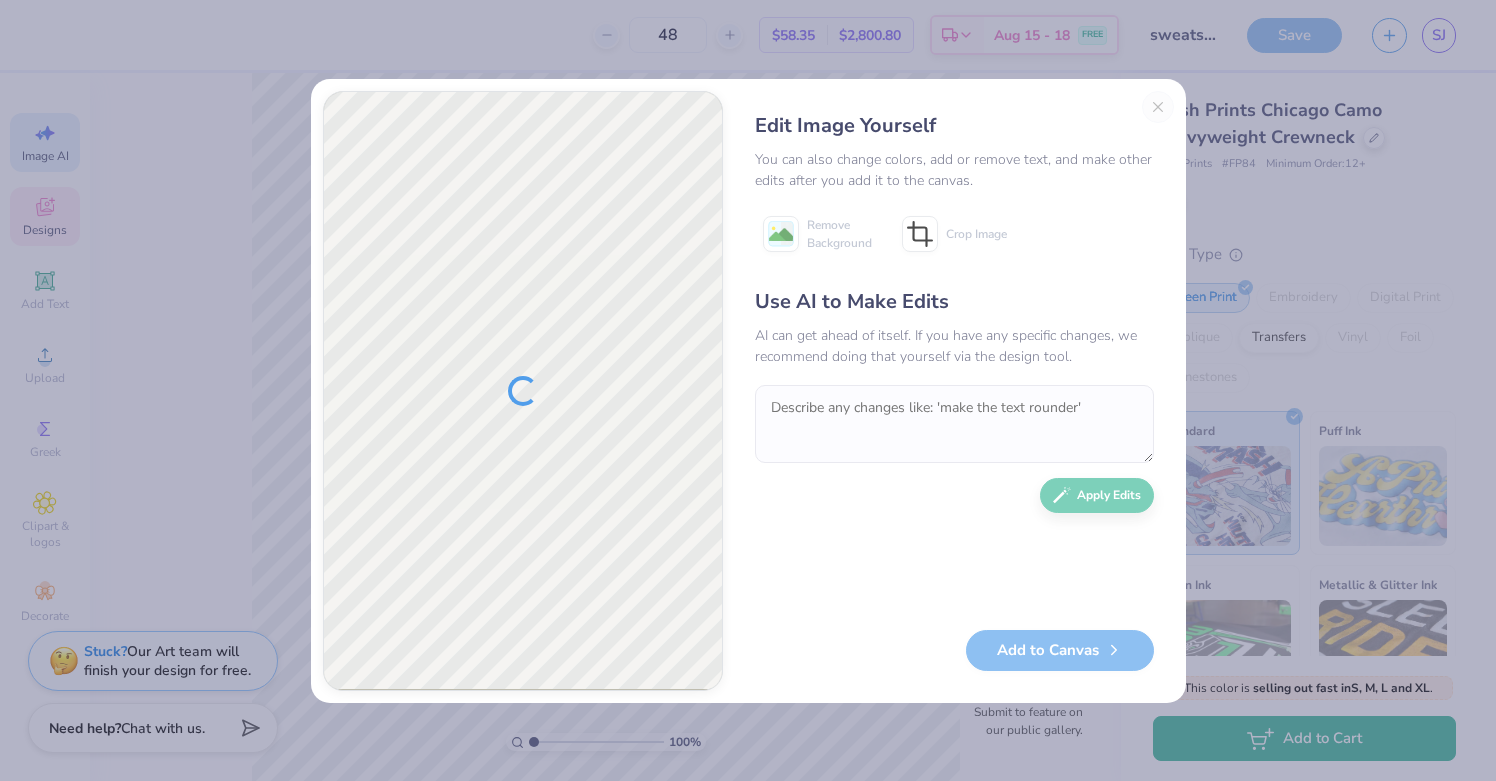scroll, scrollTop: 0, scrollLeft: 0, axis: both 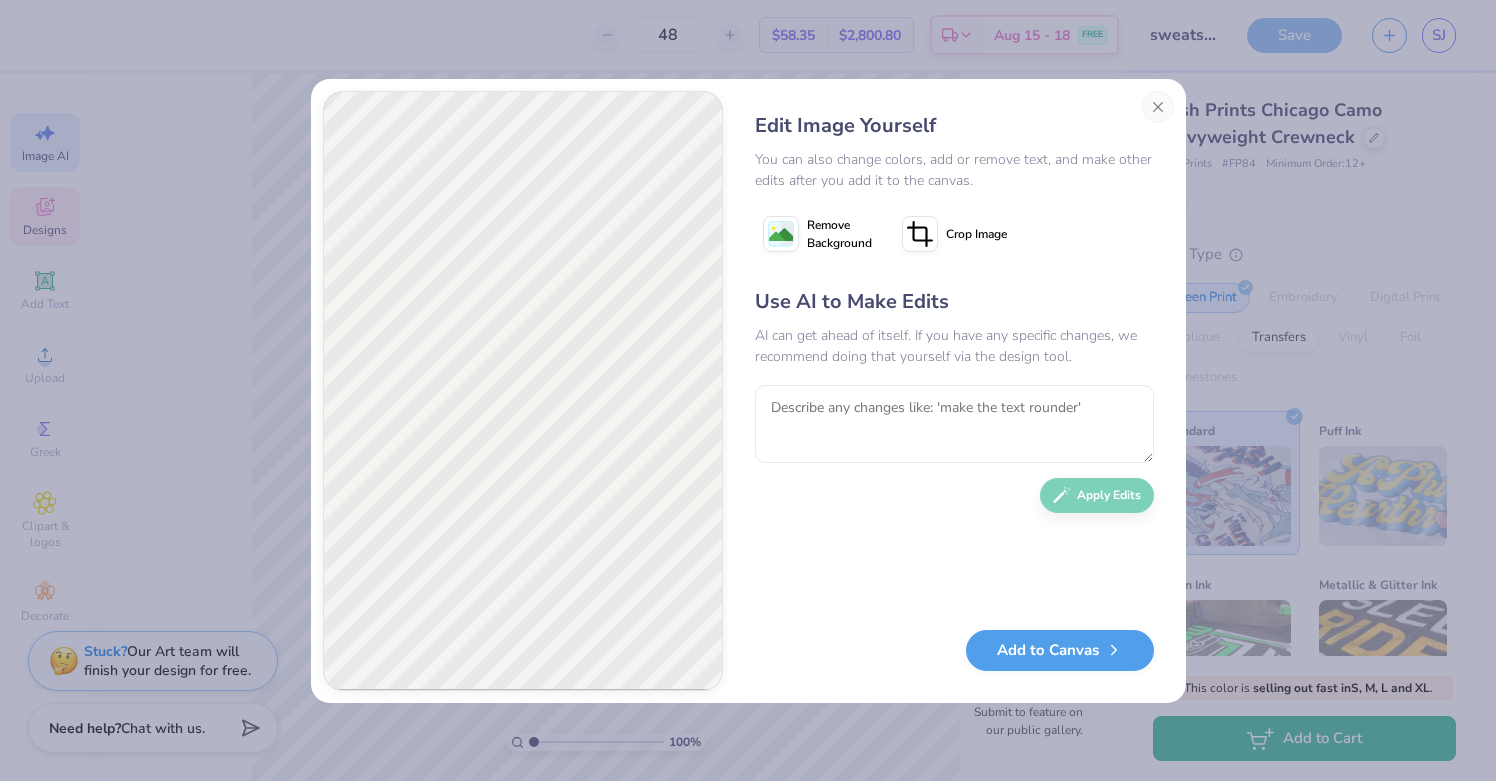 click on "Remove Background" at bounding box center (839, 234) 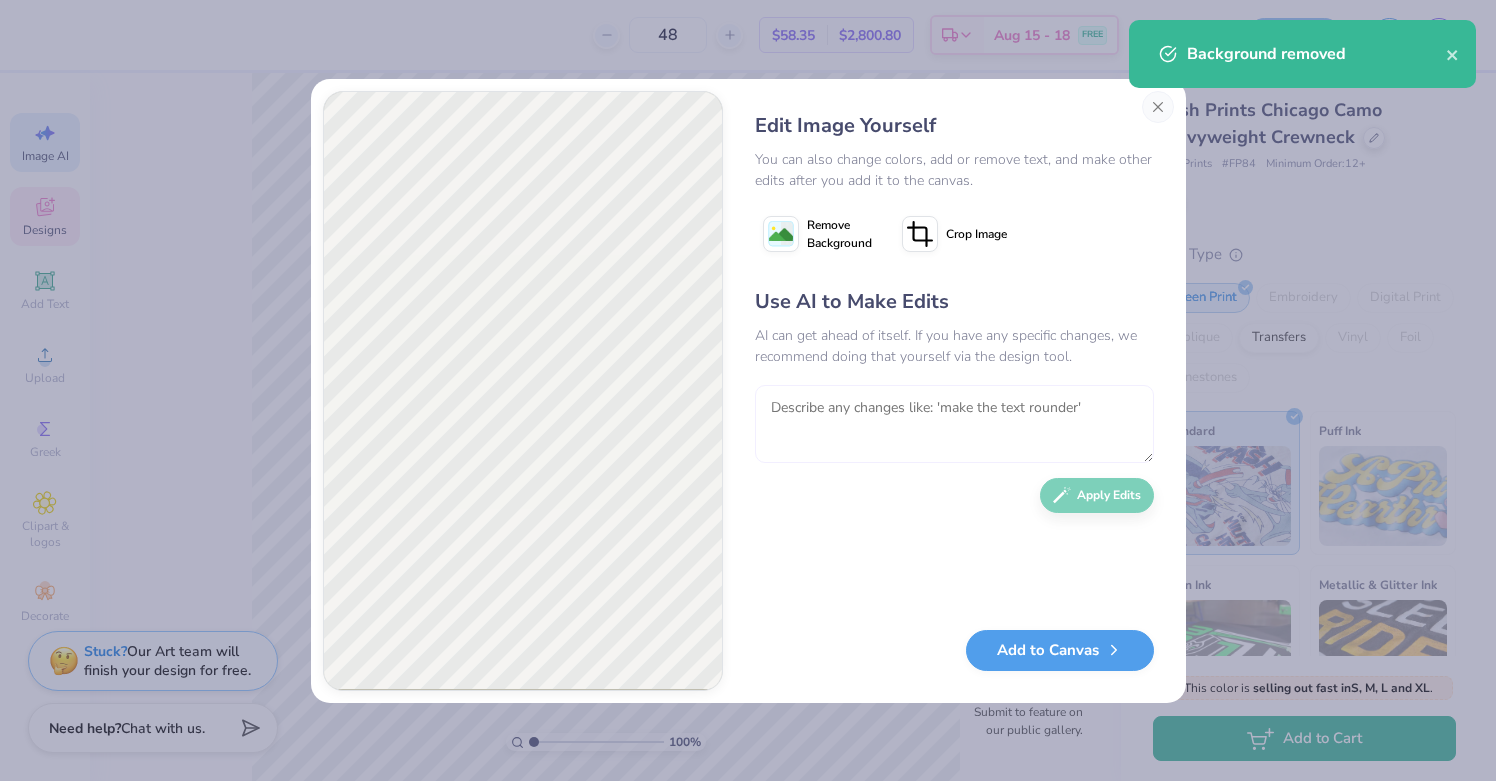 click at bounding box center (954, 424) 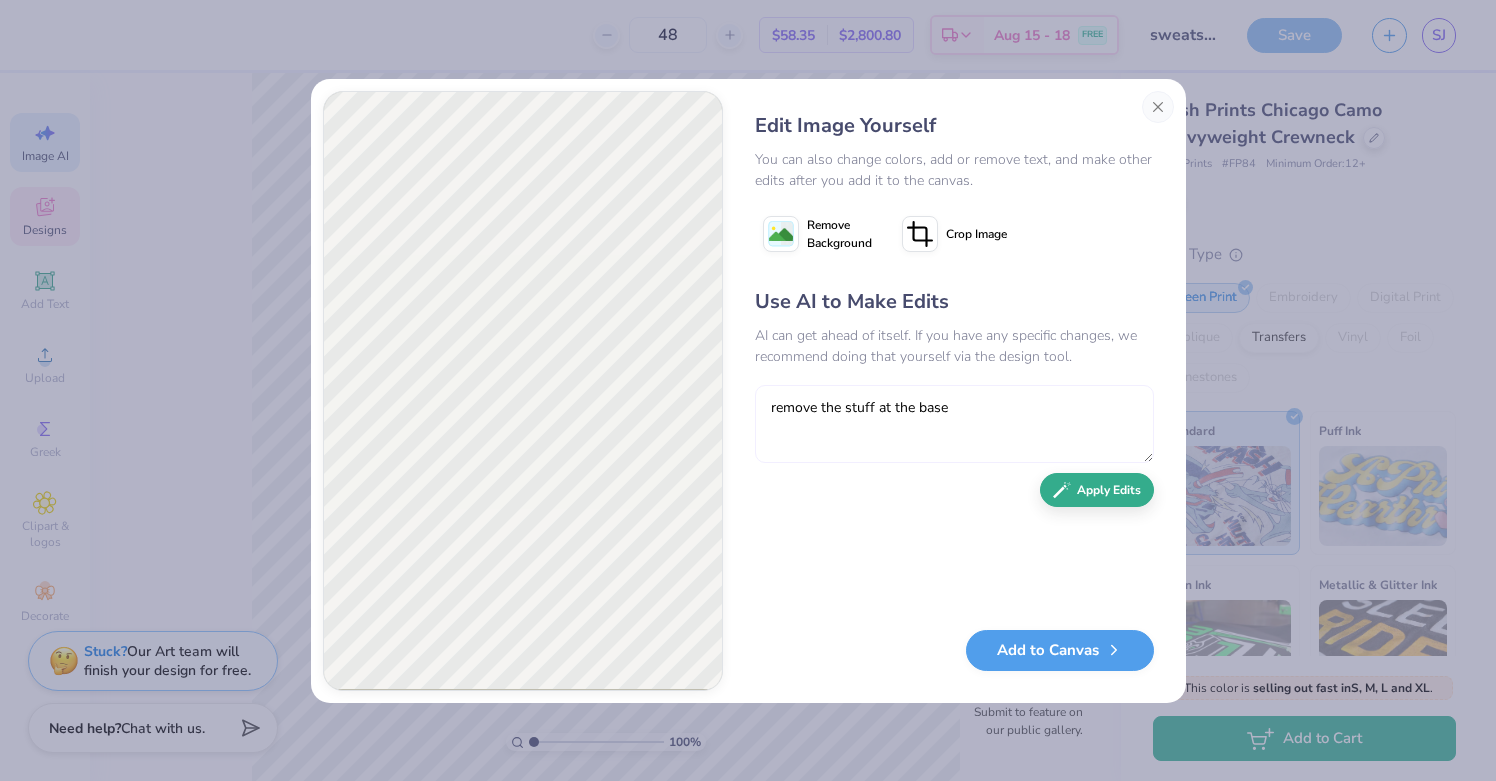 type on "remove the stuff at the base" 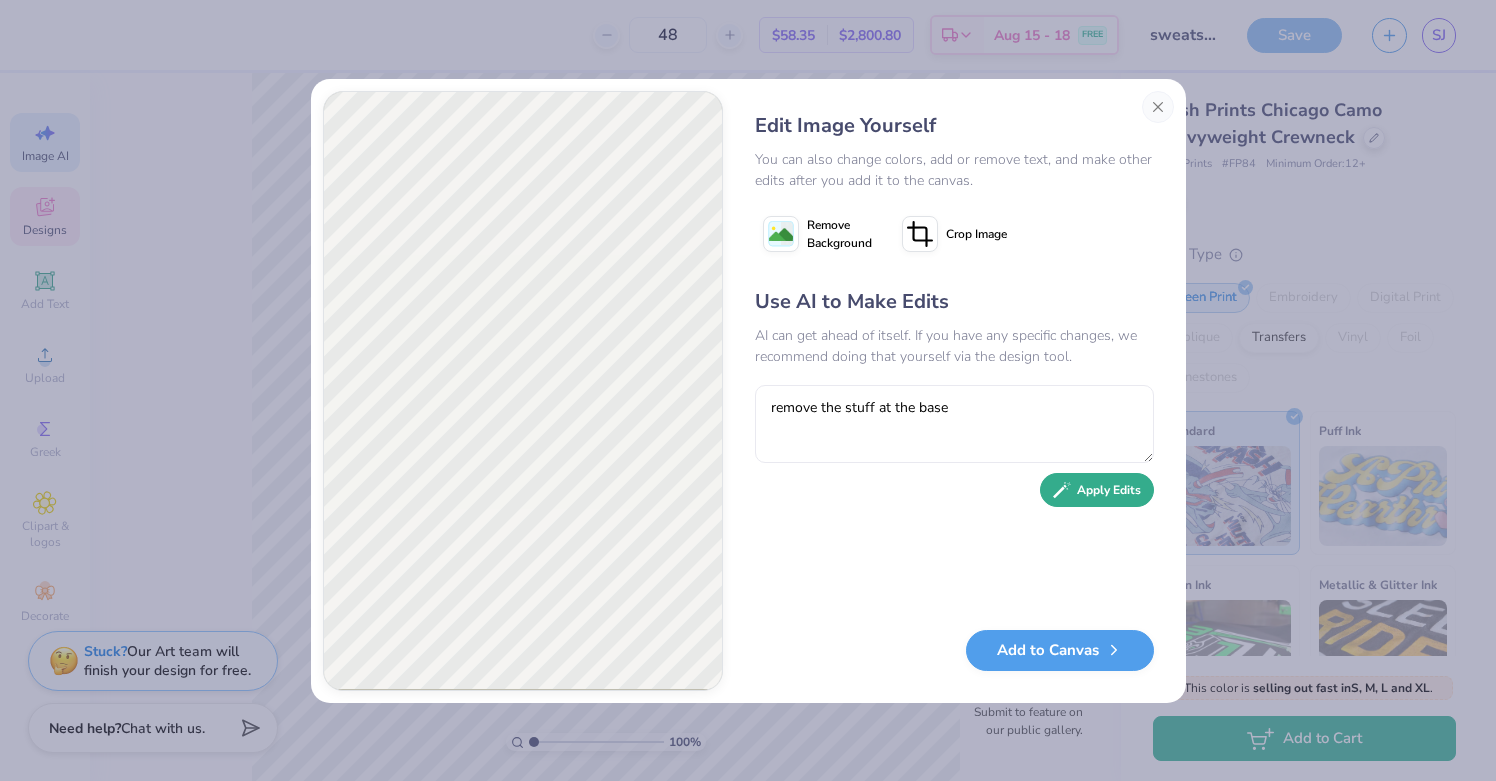 click on "Apply Edits" at bounding box center (1097, 490) 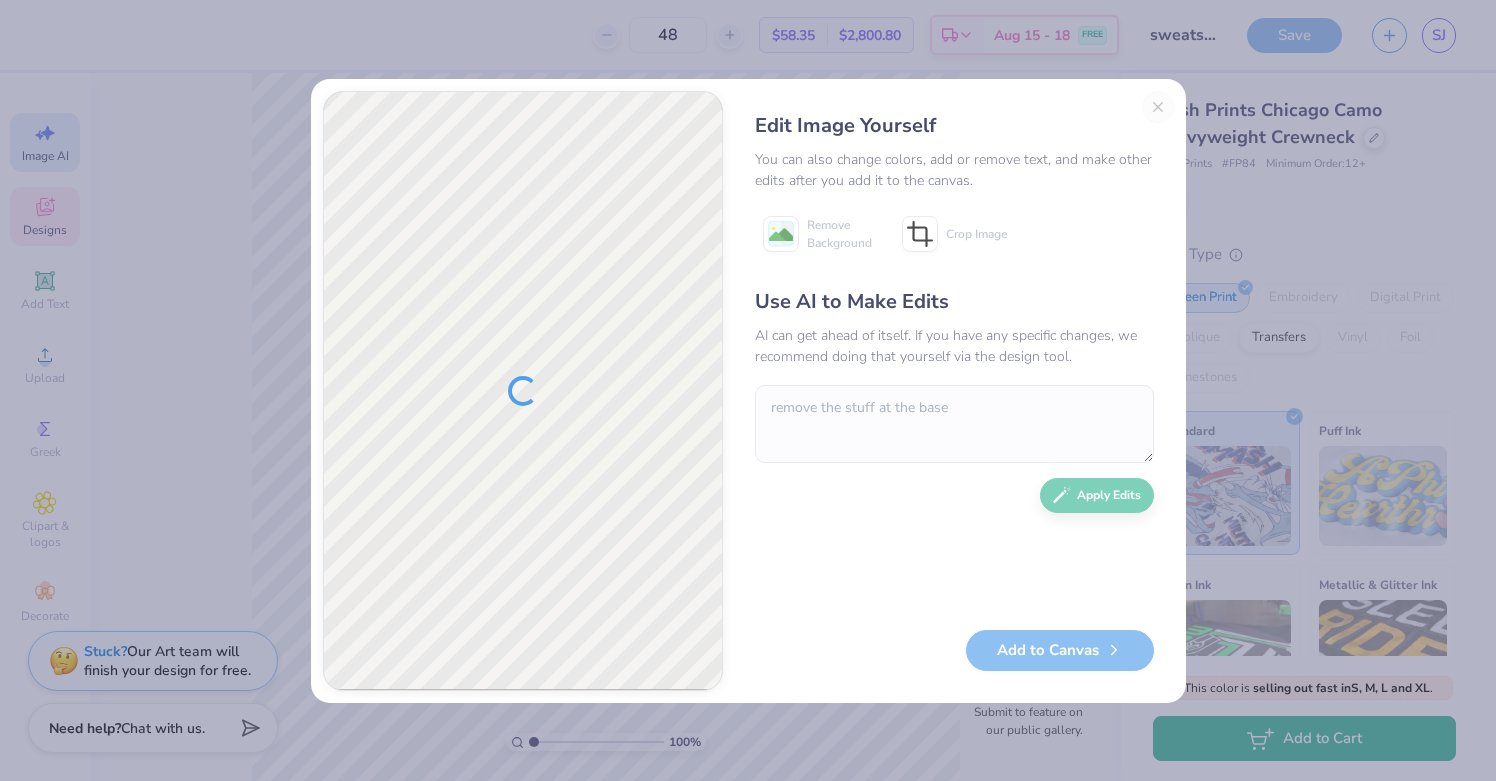 scroll, scrollTop: 0, scrollLeft: 0, axis: both 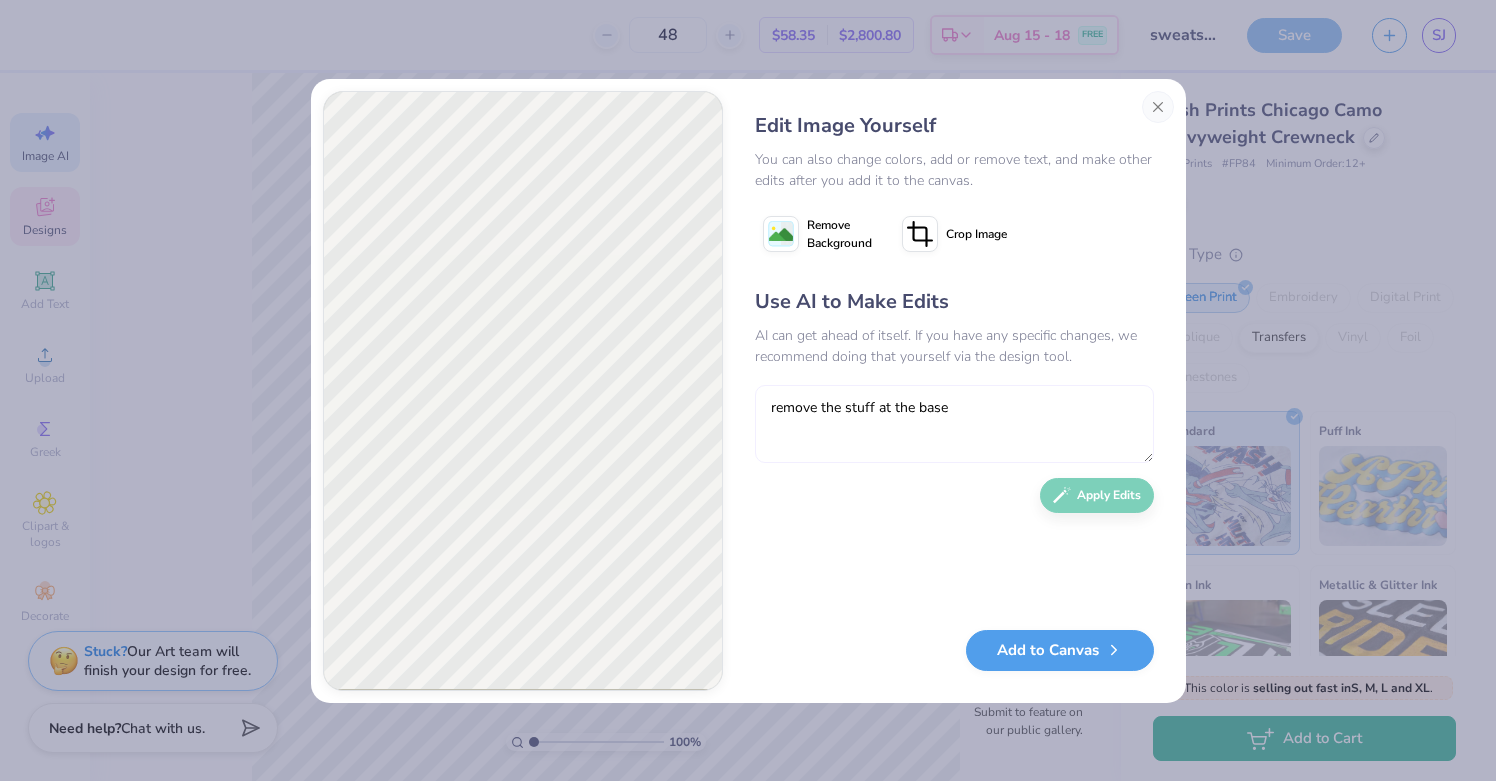 click on "remove the stuff at the base" at bounding box center (954, 424) 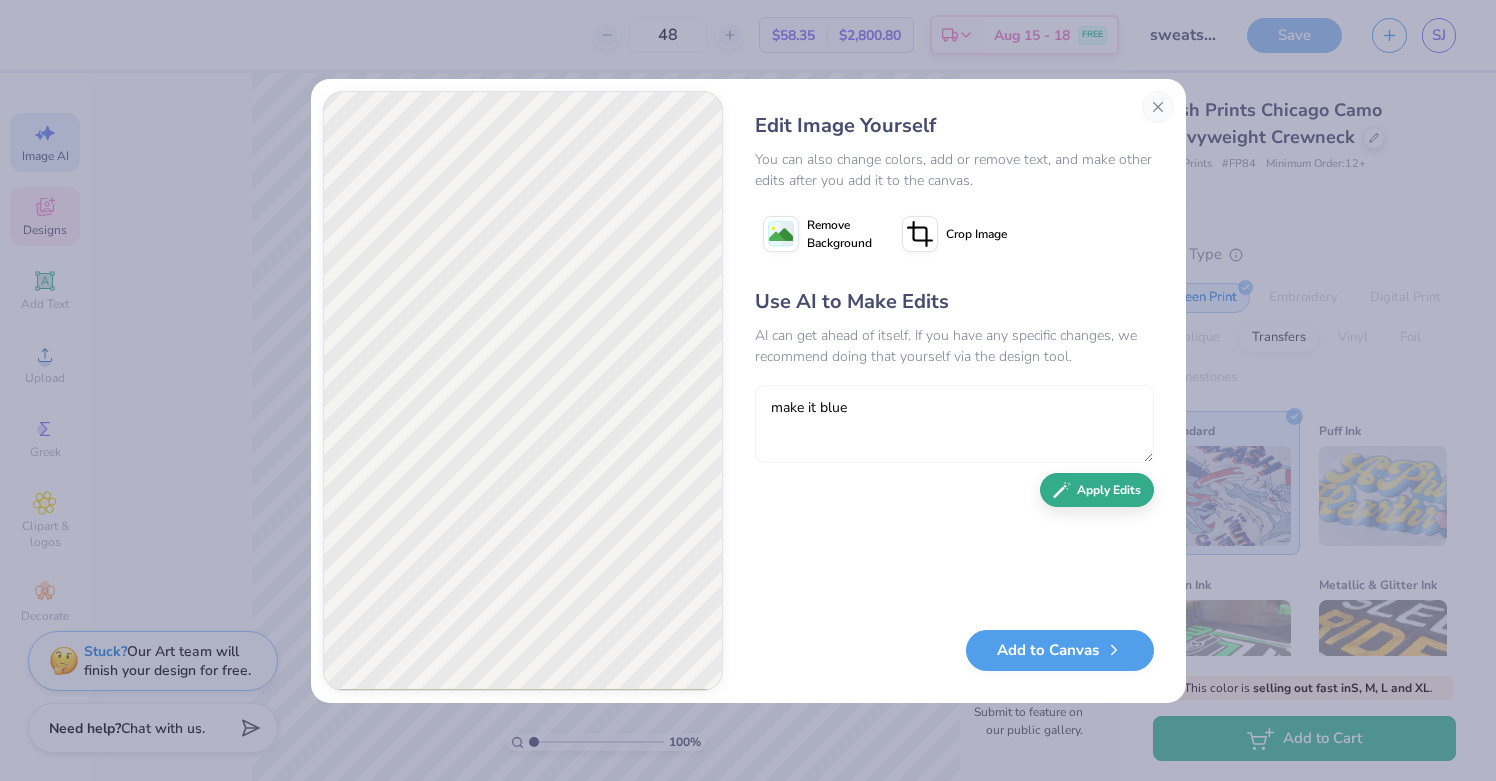 type on "make it blue" 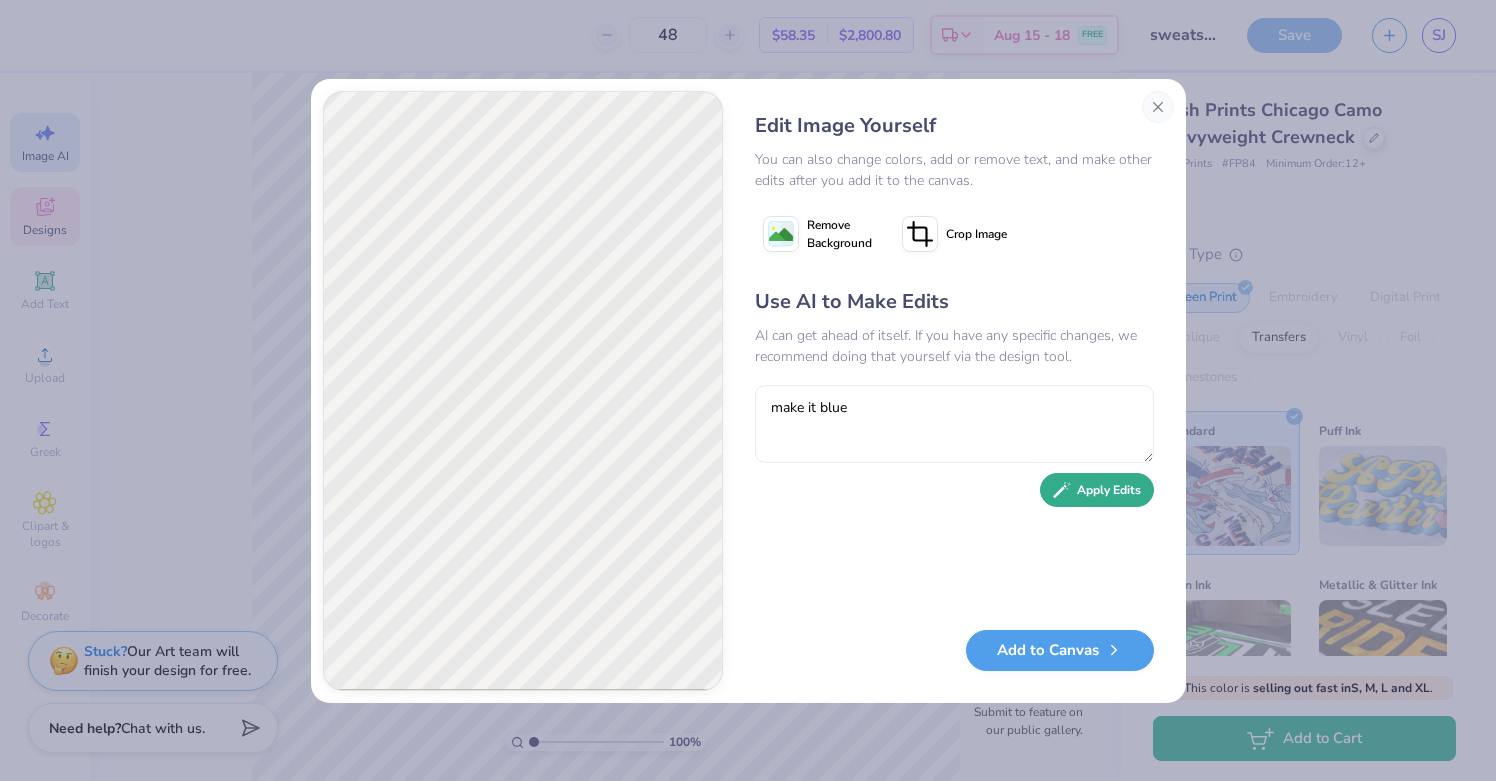 click on "Apply Edits" at bounding box center (1097, 490) 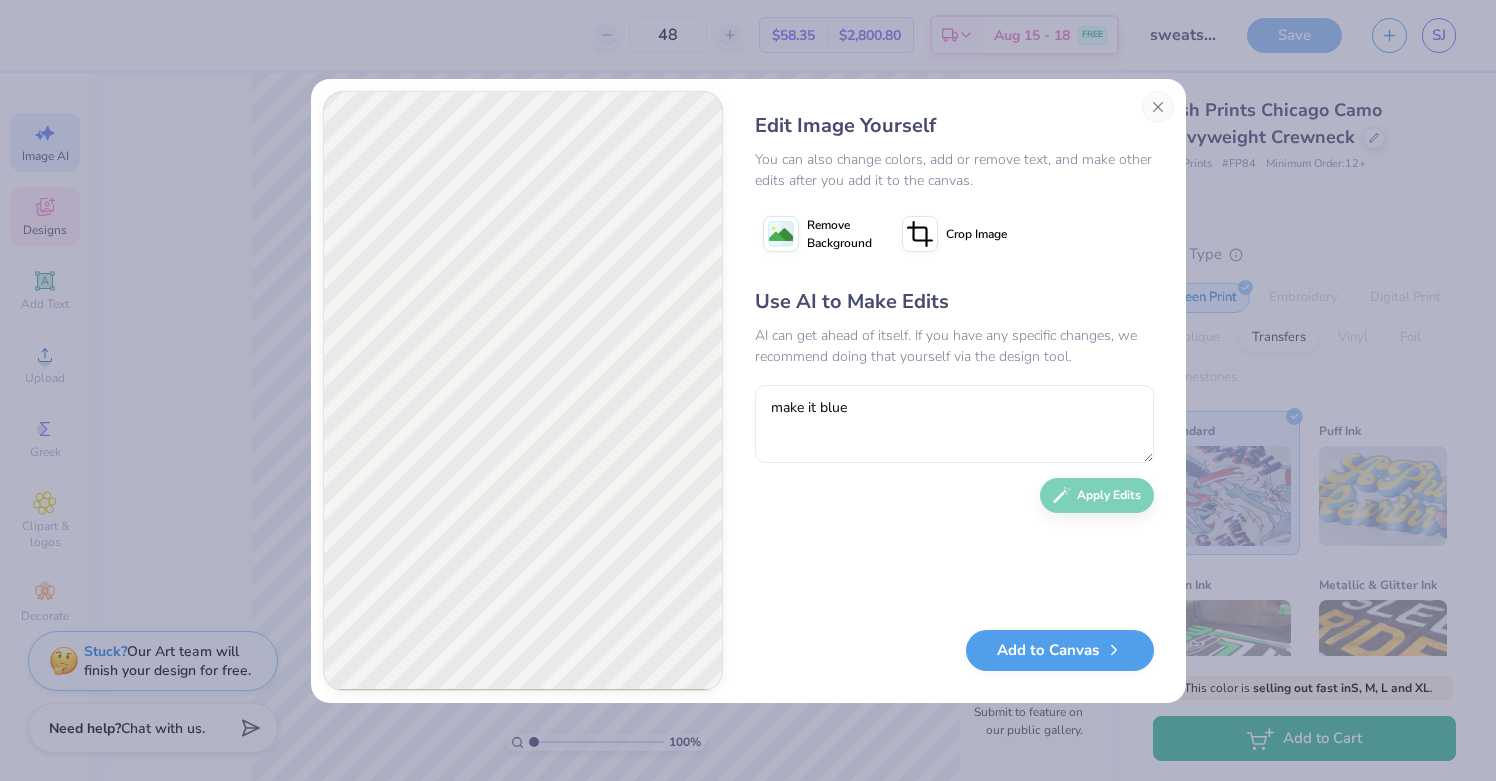 click on "Remove Background" at bounding box center [817, 234] 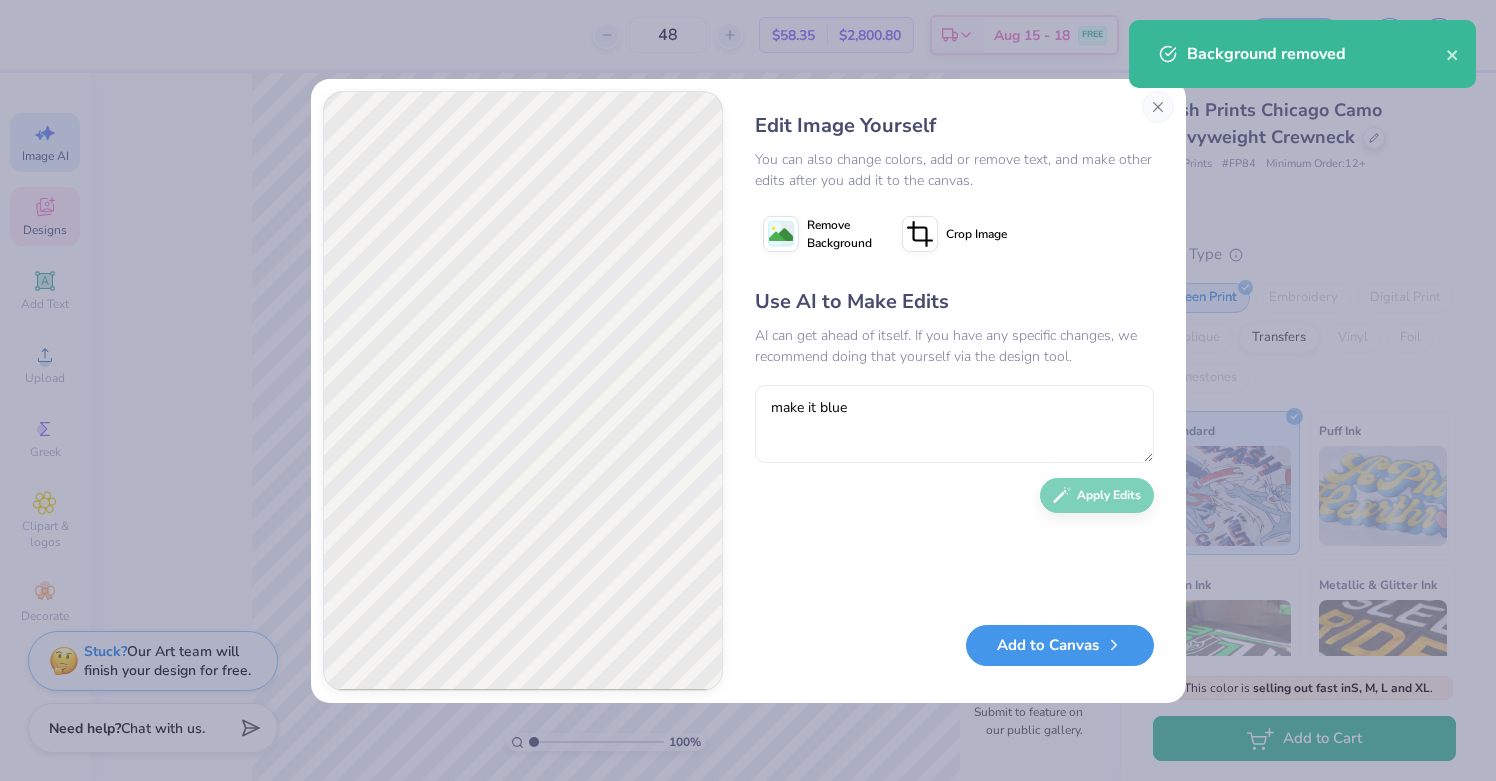 click on "Add to Canvas" at bounding box center (1060, 645) 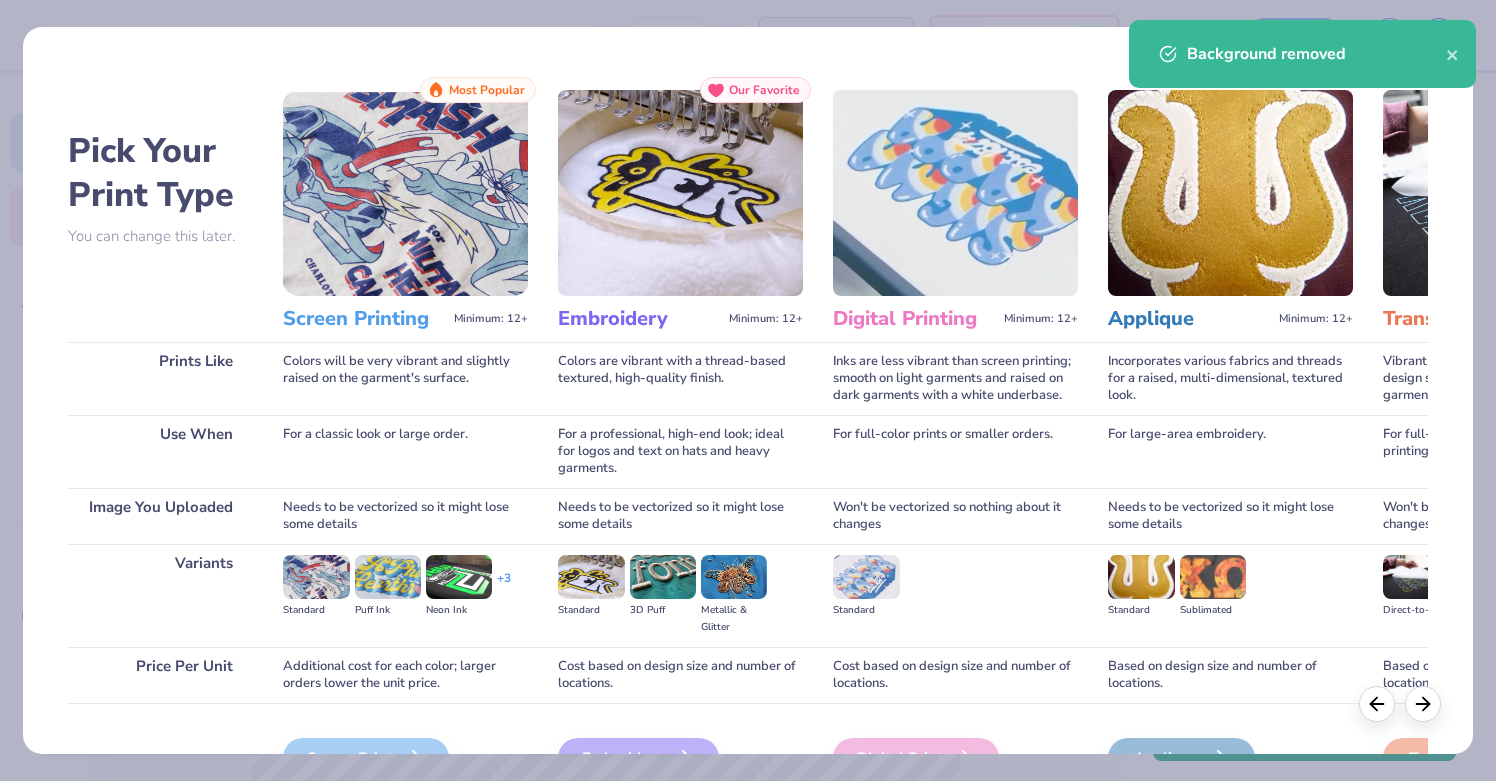 scroll, scrollTop: 116, scrollLeft: 0, axis: vertical 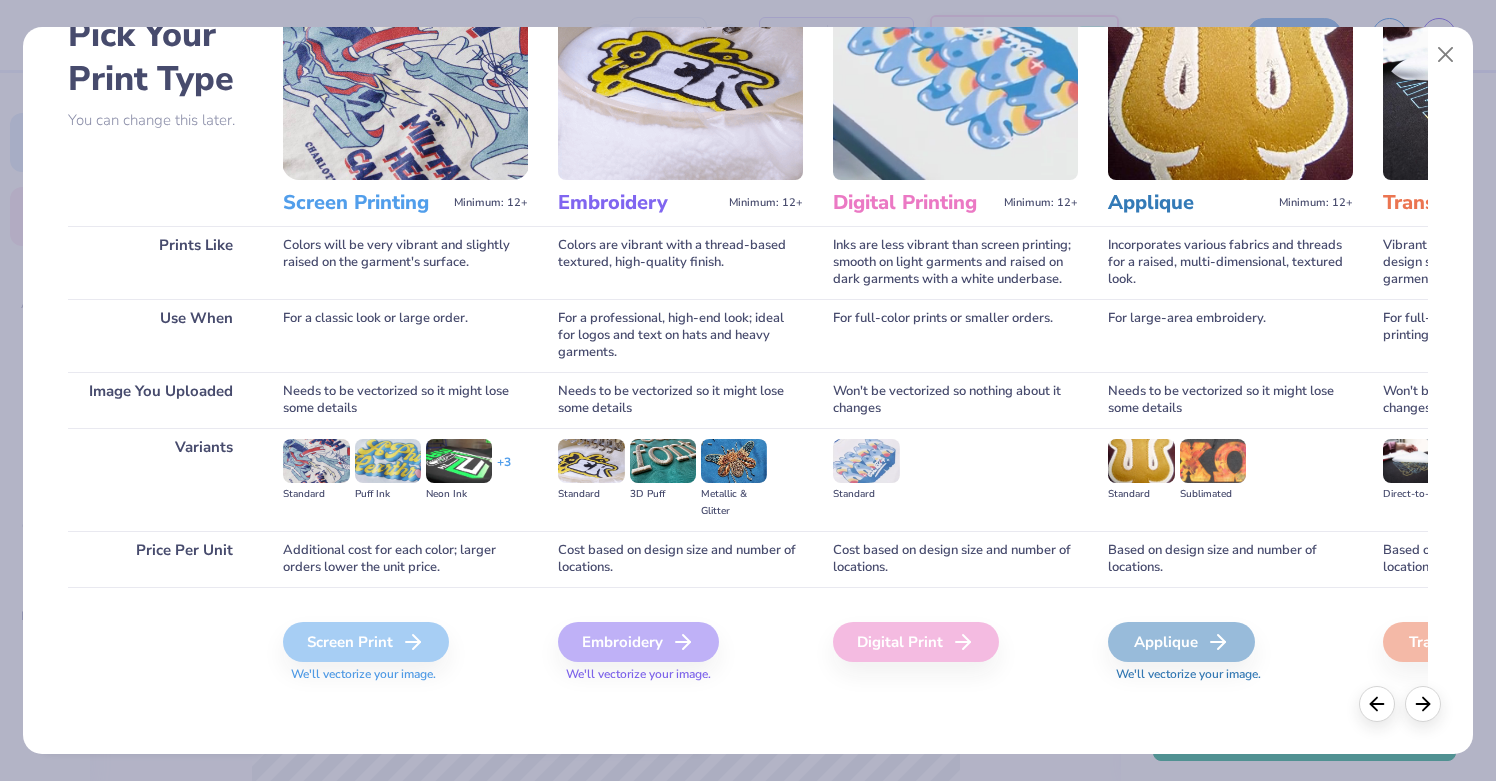 click on "Screen Print" at bounding box center [366, 642] 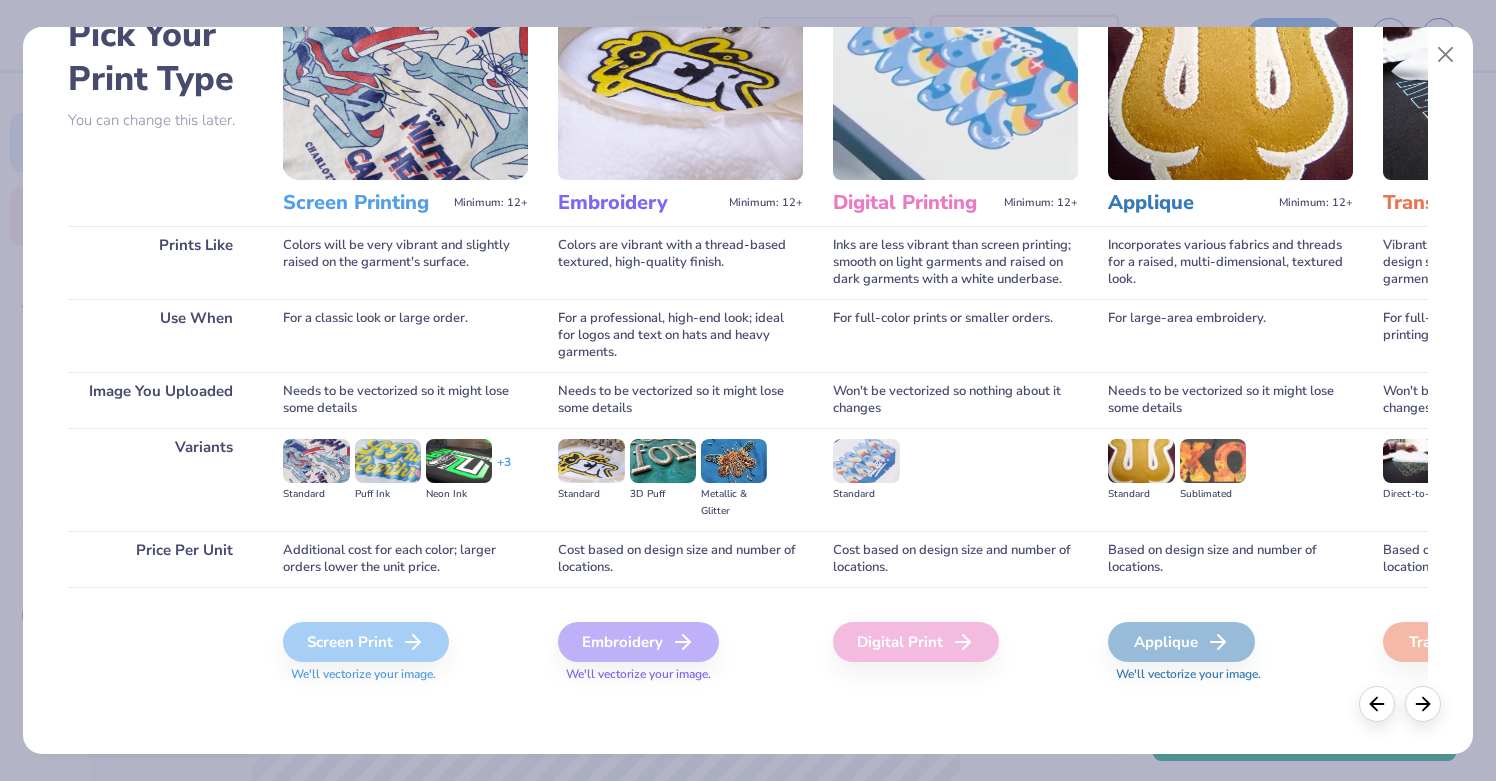 scroll, scrollTop: 0, scrollLeft: 0, axis: both 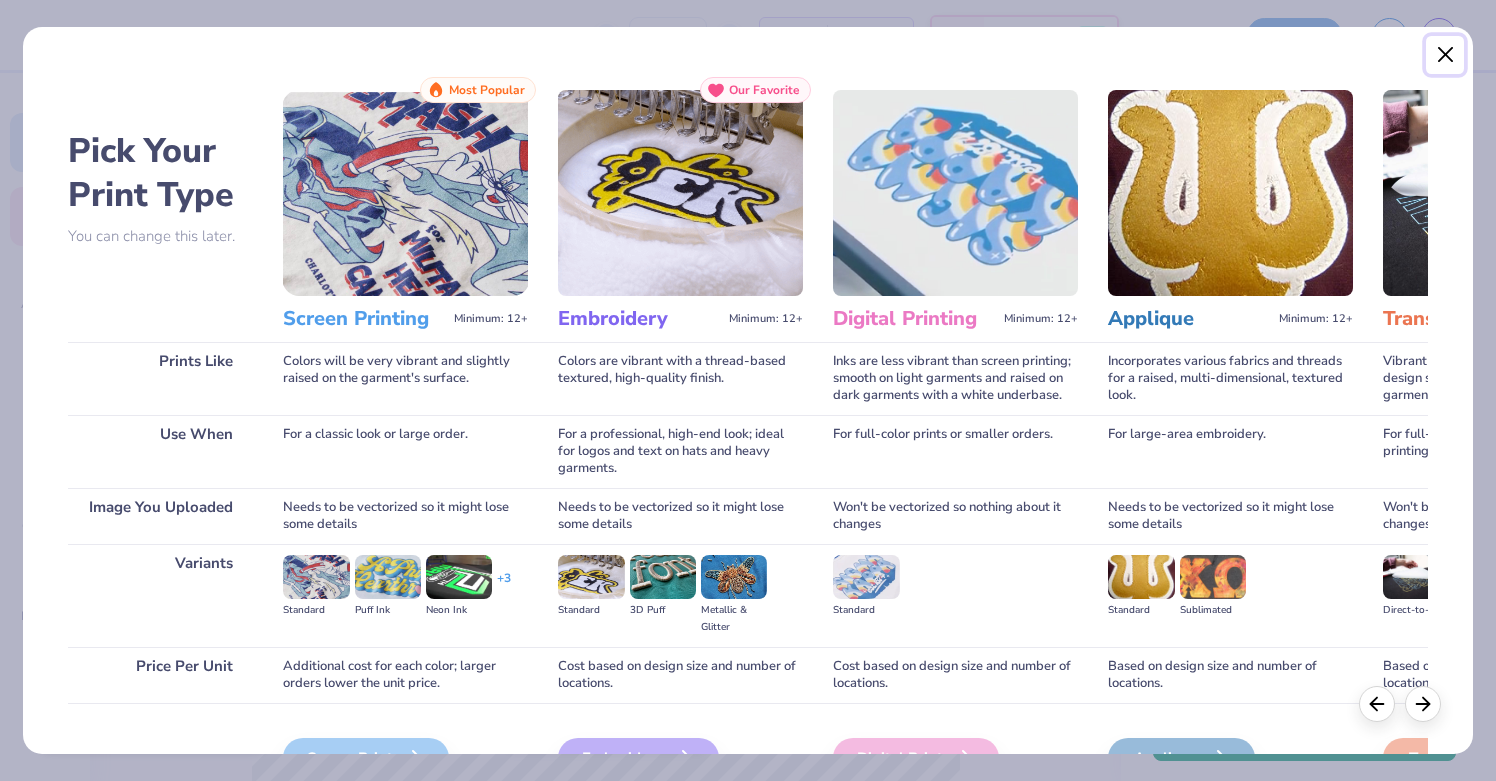 click at bounding box center [1445, 55] 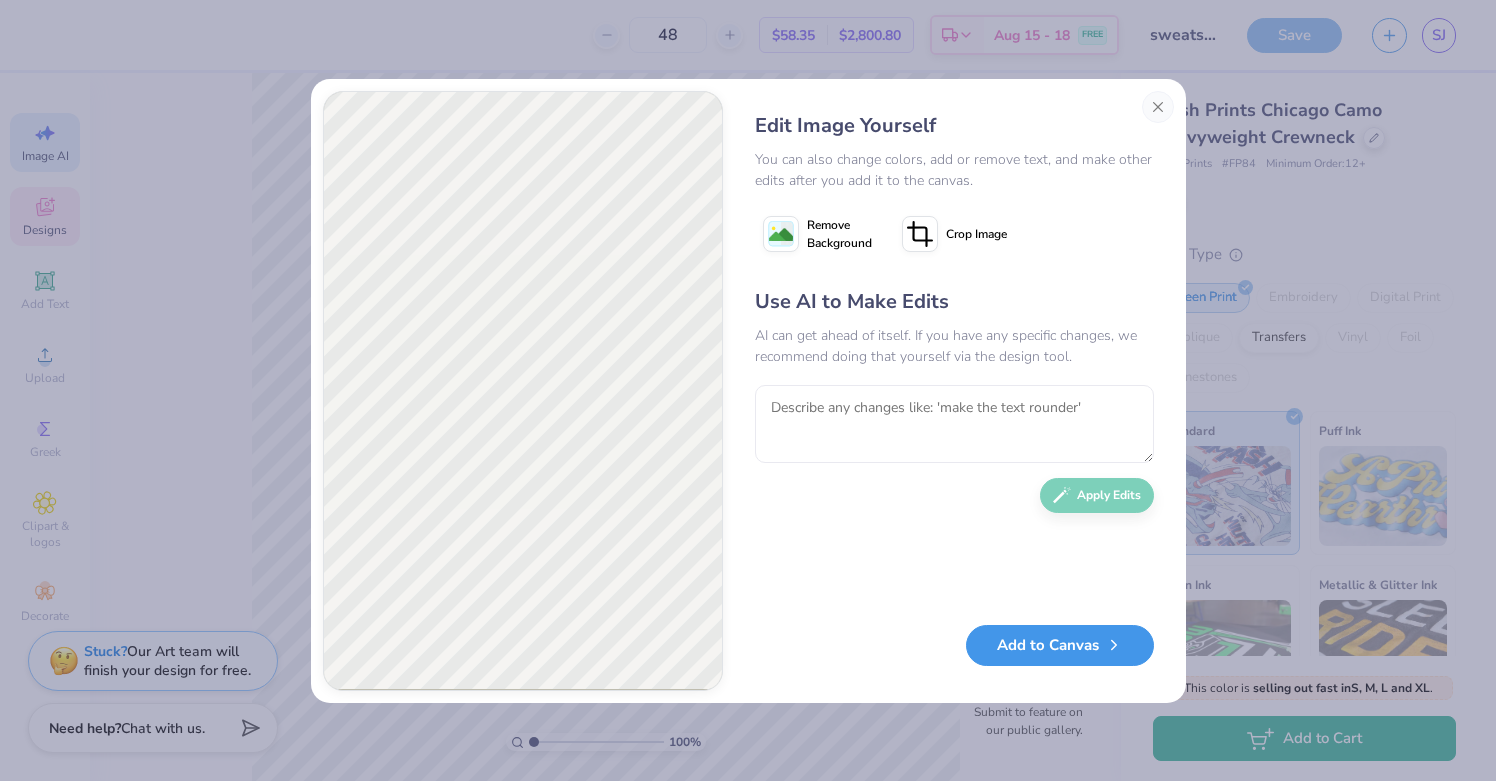 click on "Add to Canvas" at bounding box center (1060, 645) 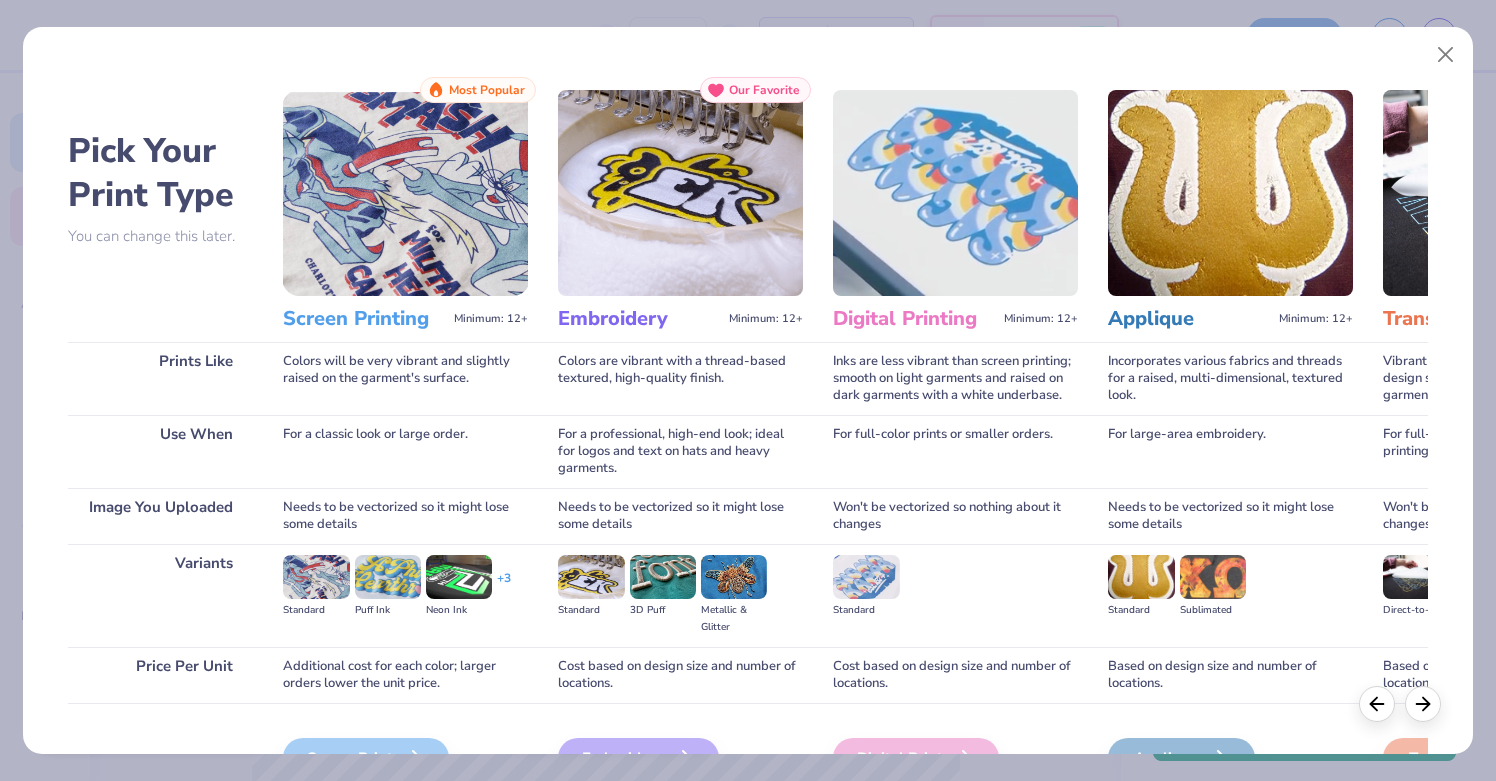 scroll, scrollTop: 116, scrollLeft: 0, axis: vertical 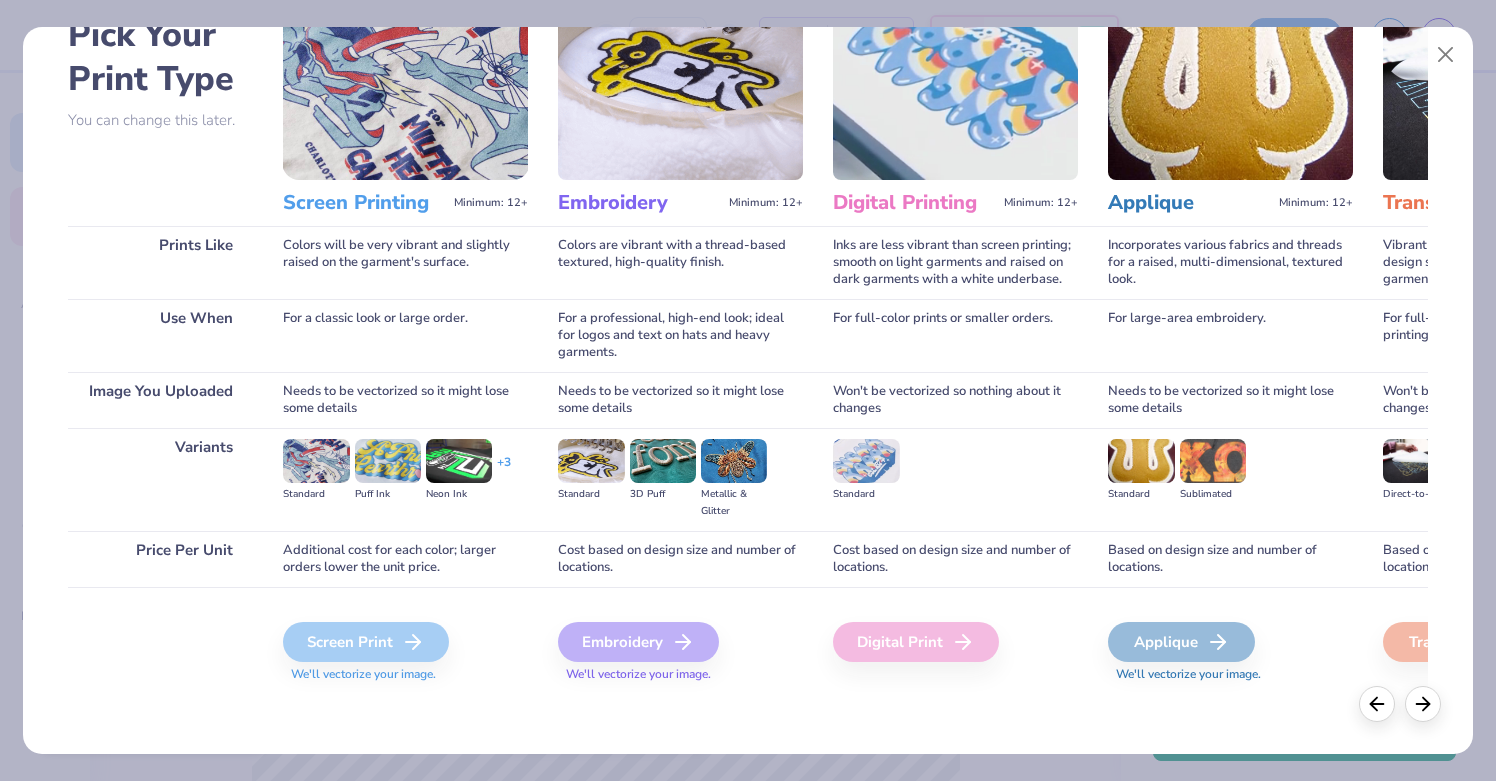click on "Screen Printing" at bounding box center (364, 203) 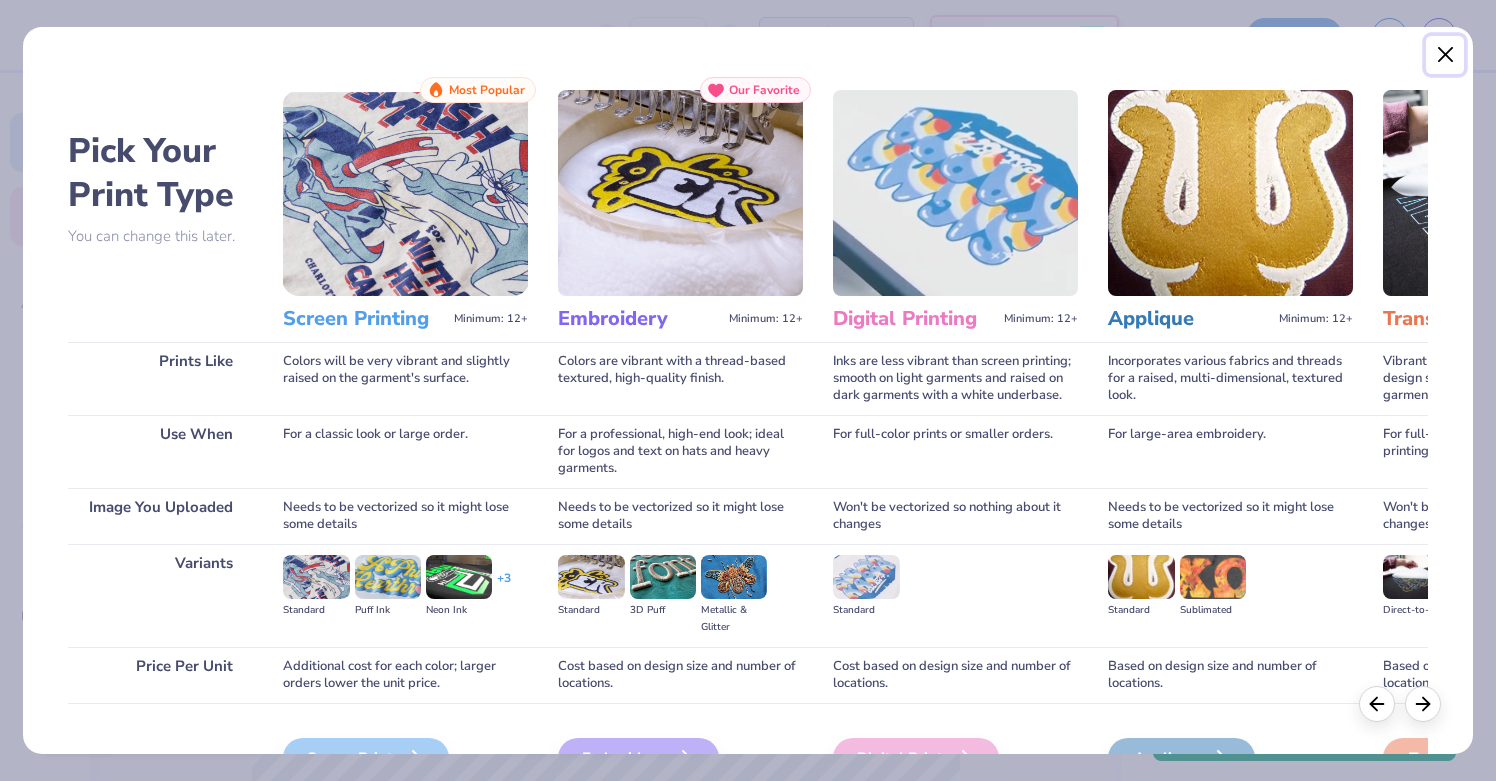 click at bounding box center [1445, 55] 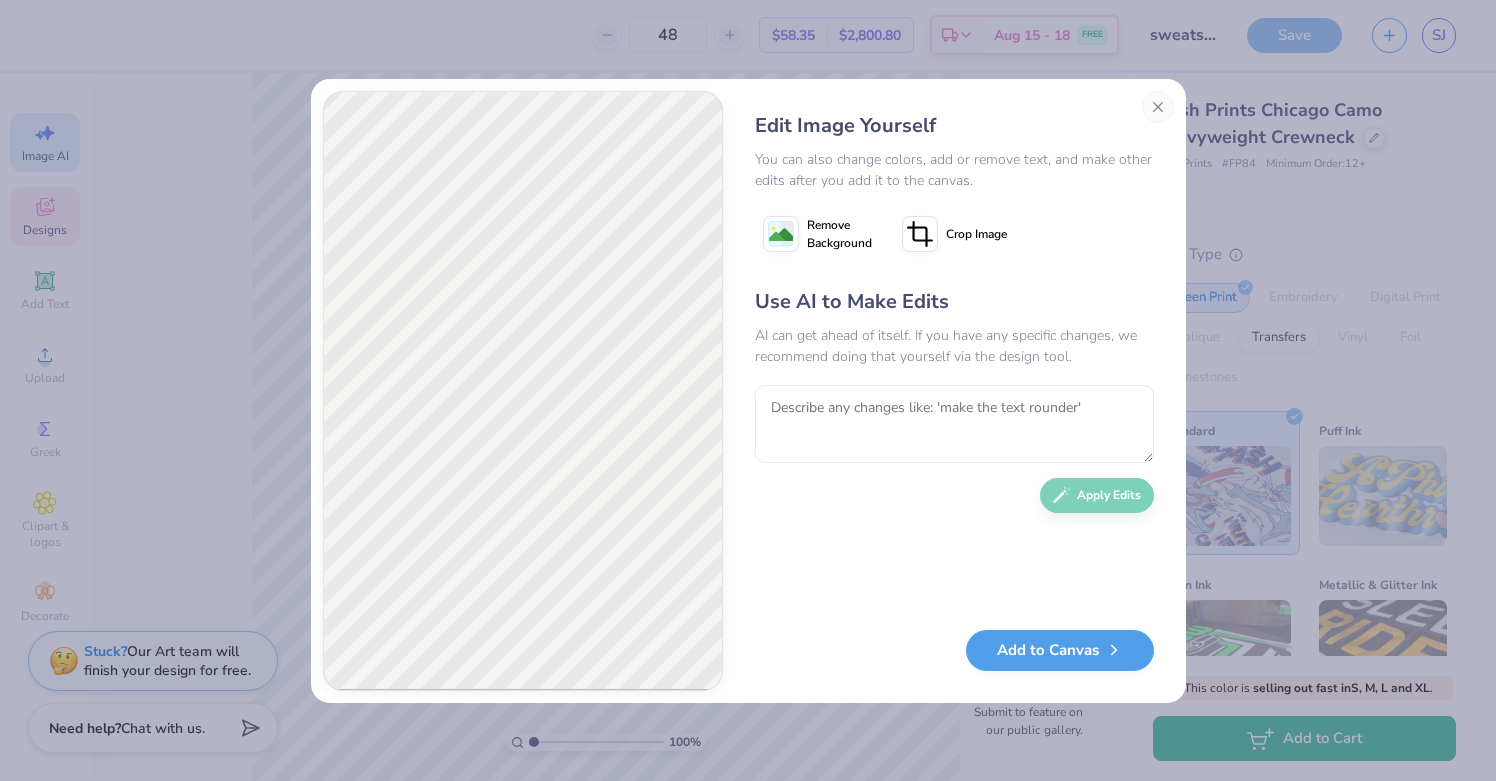 click on "Remove Background" at bounding box center (839, 234) 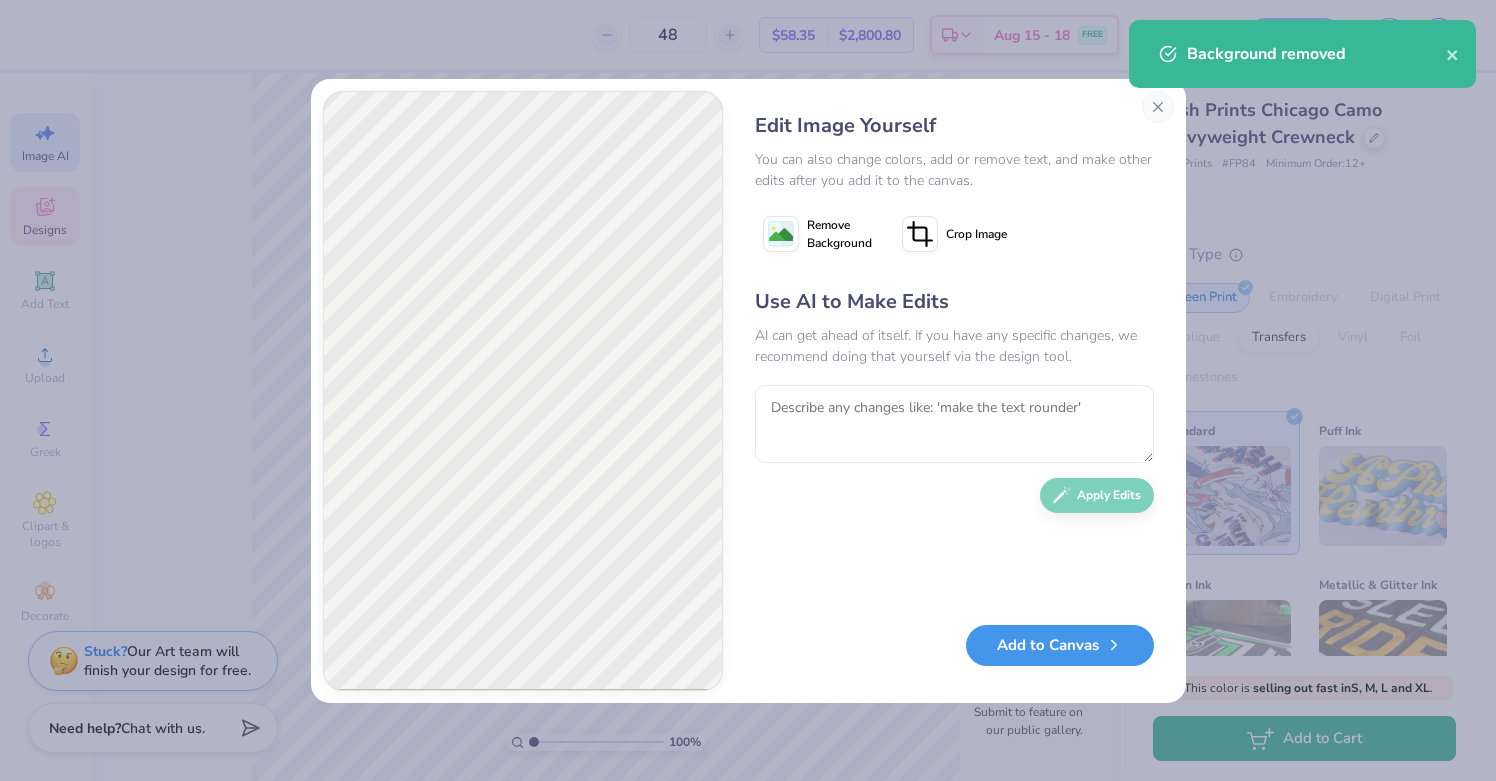 click on "Add to Canvas" at bounding box center (1060, 645) 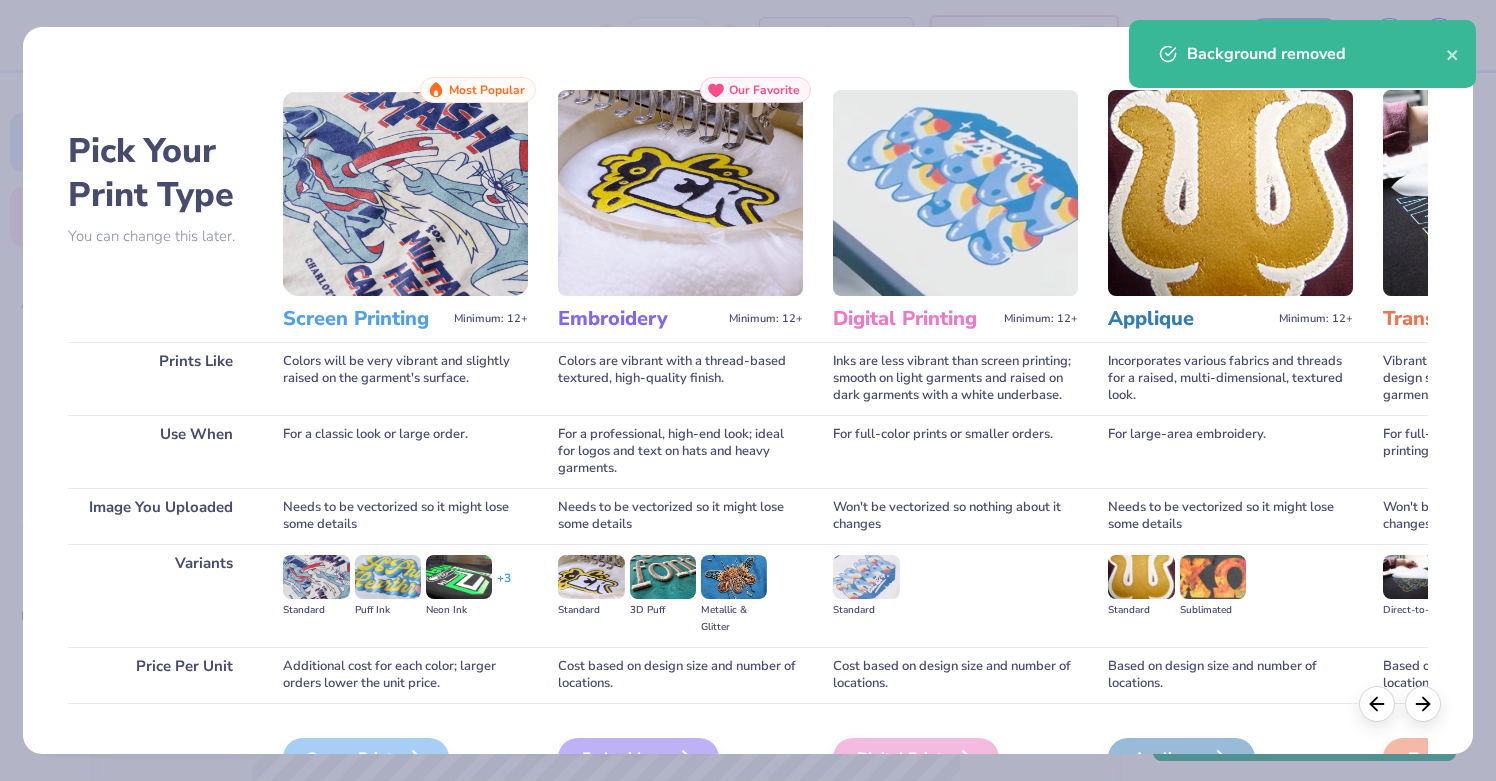 scroll, scrollTop: 116, scrollLeft: 0, axis: vertical 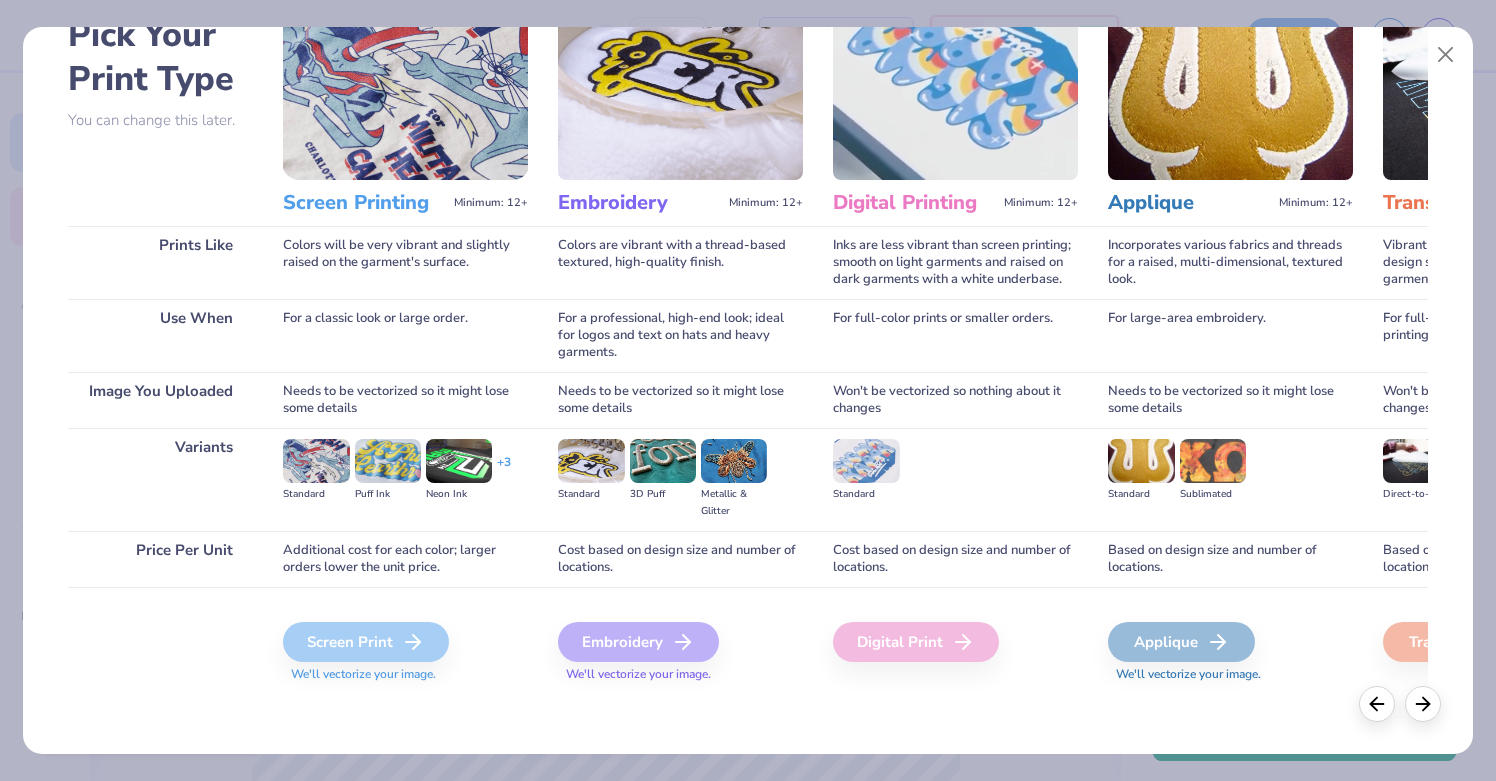 click at bounding box center (316, 461) 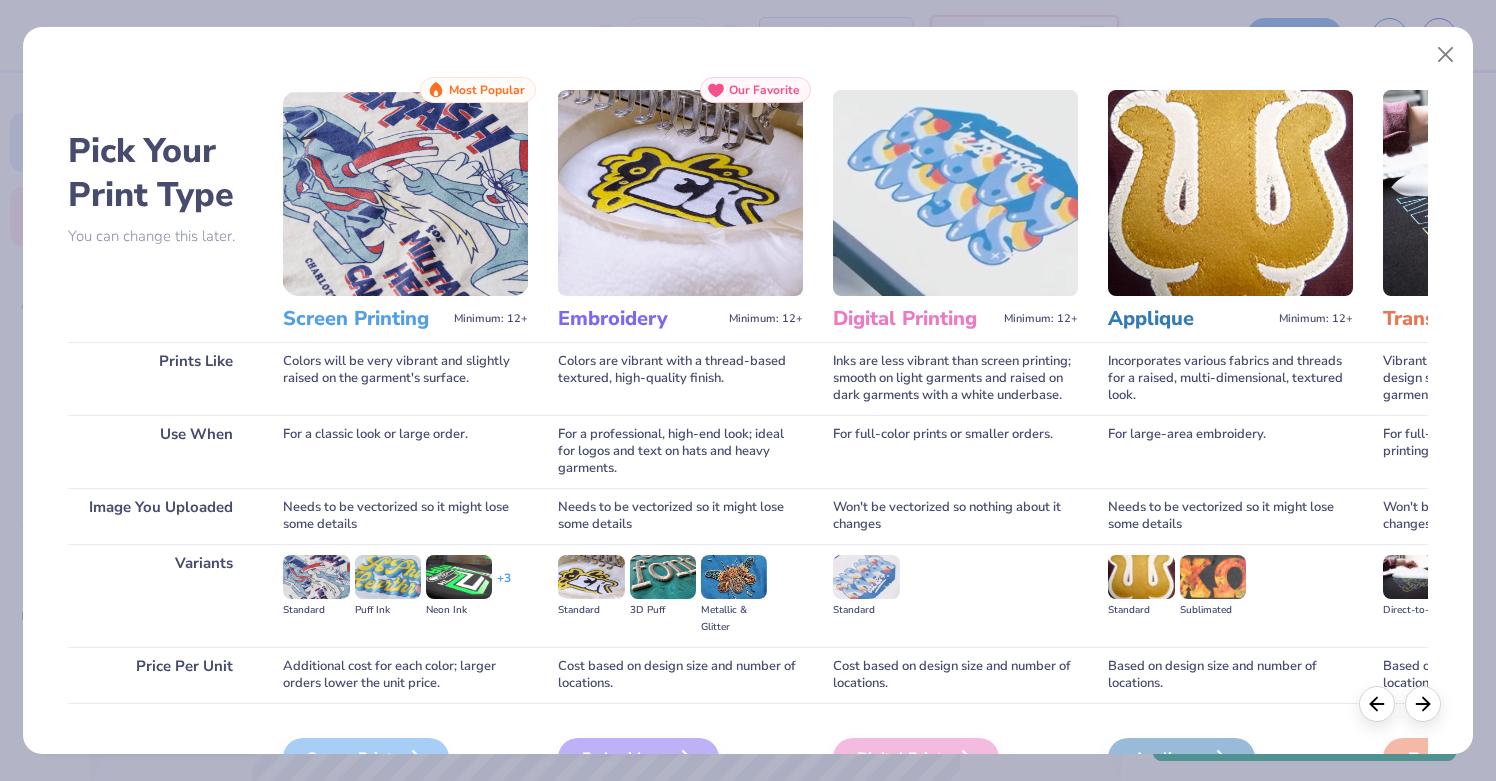 click at bounding box center (680, 193) 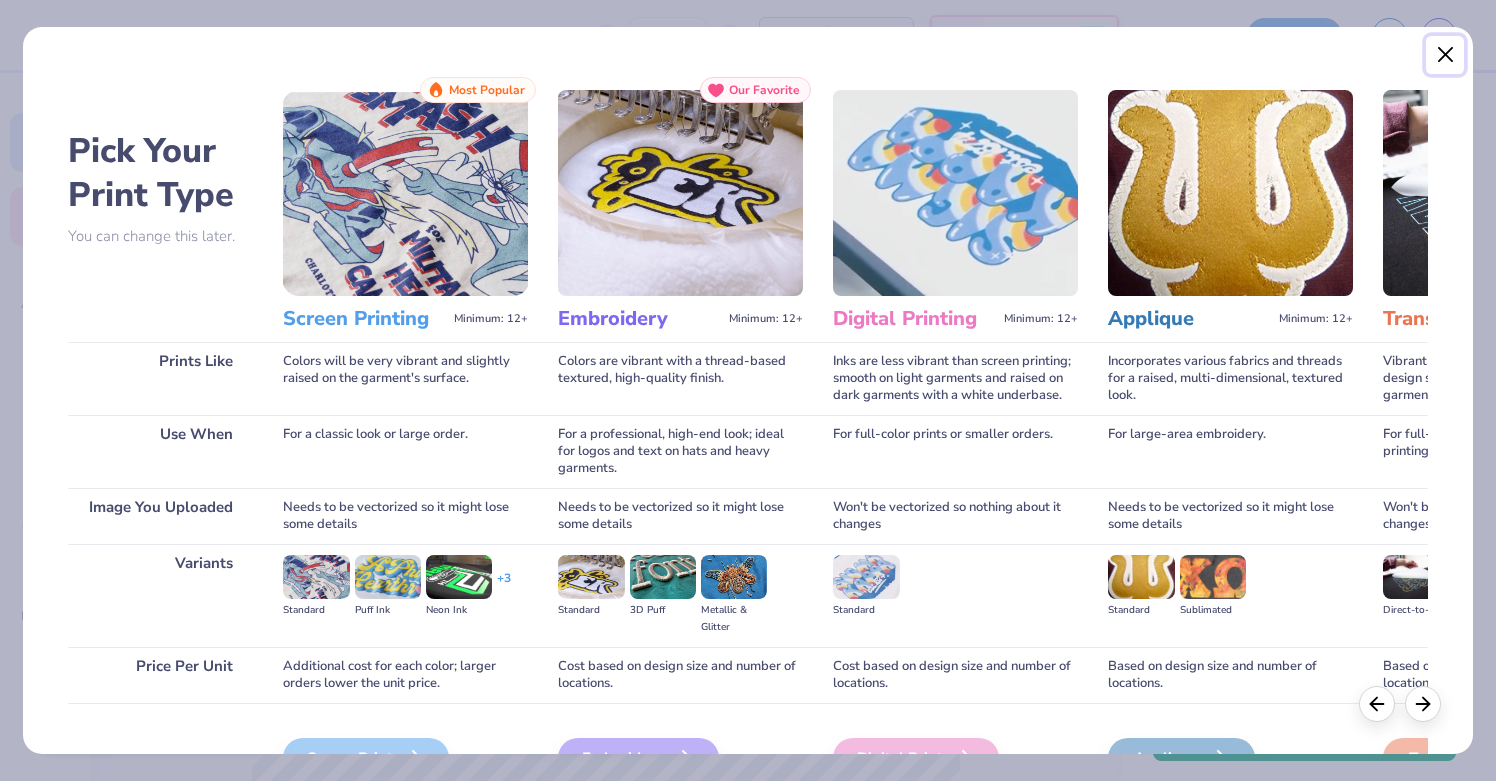 click at bounding box center [1445, 55] 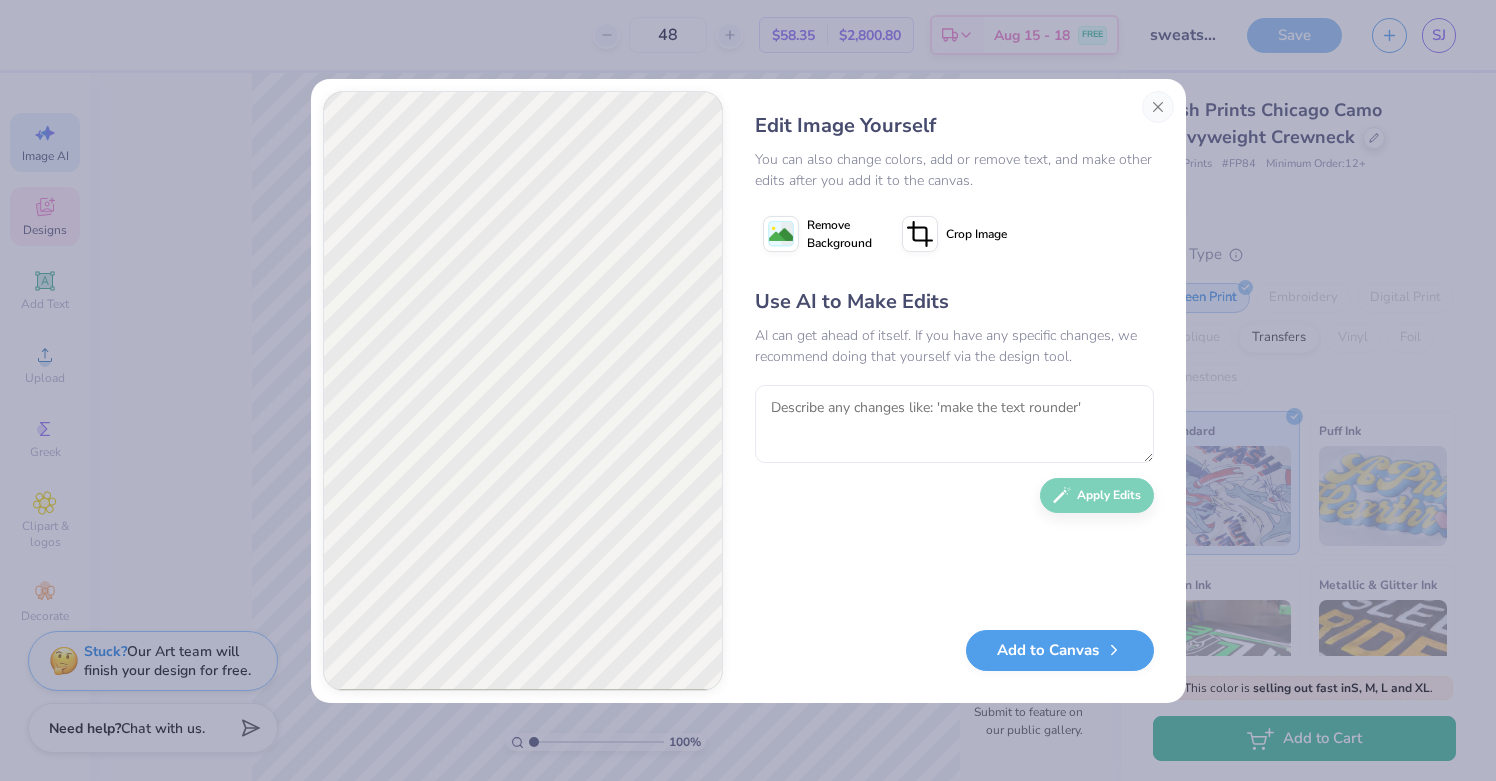 click on "Remove Background" at bounding box center (839, 234) 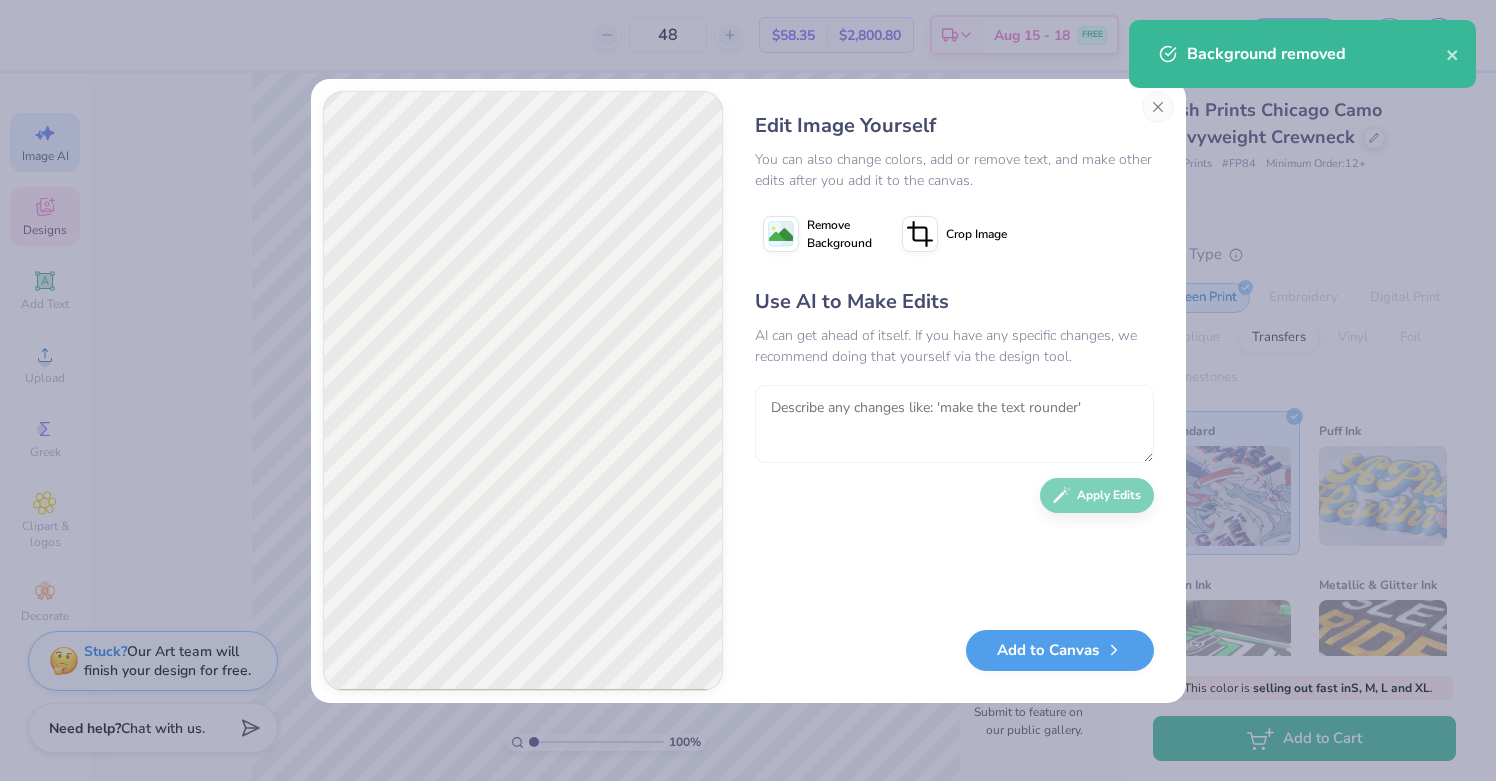 click at bounding box center (954, 424) 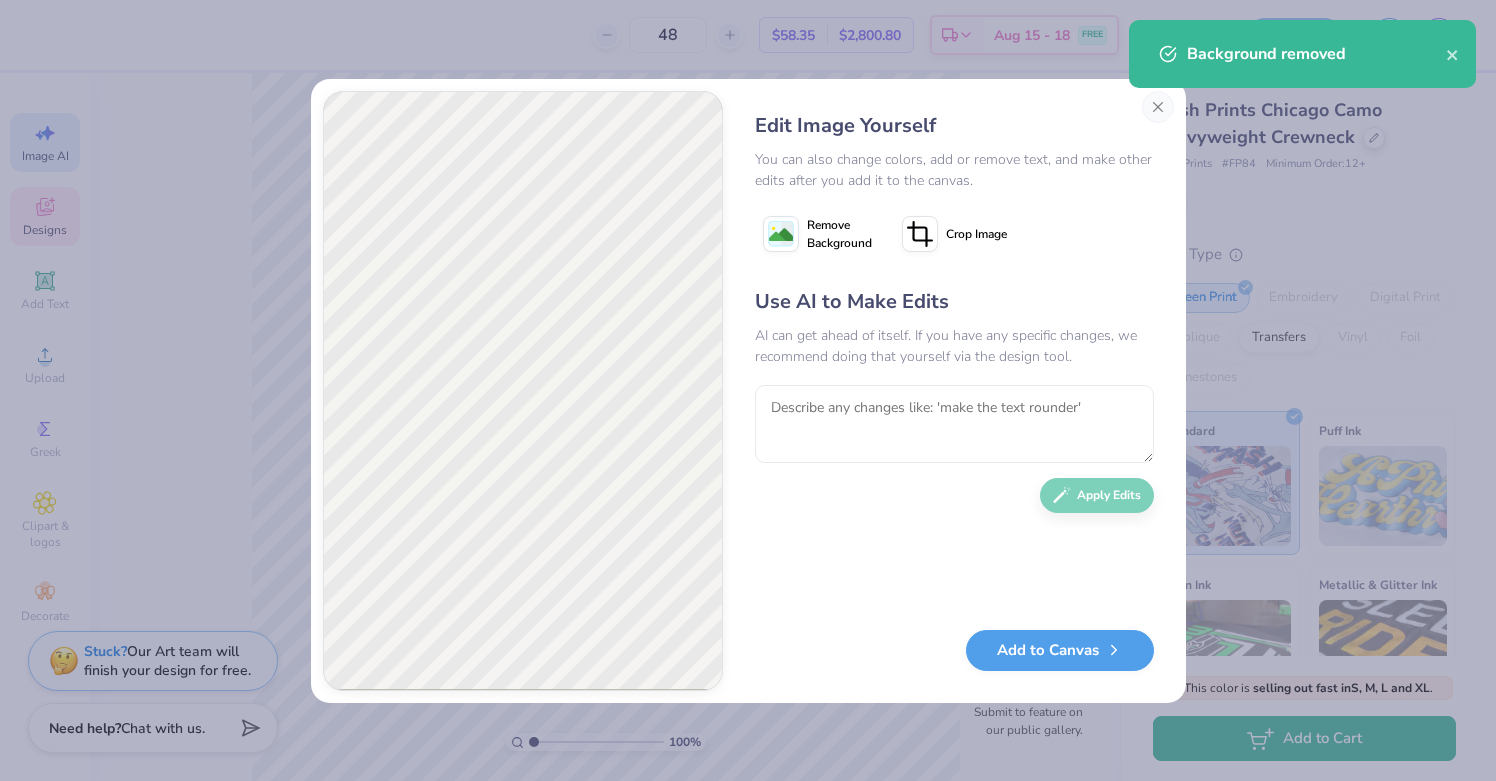 scroll, scrollTop: 0, scrollLeft: 0, axis: both 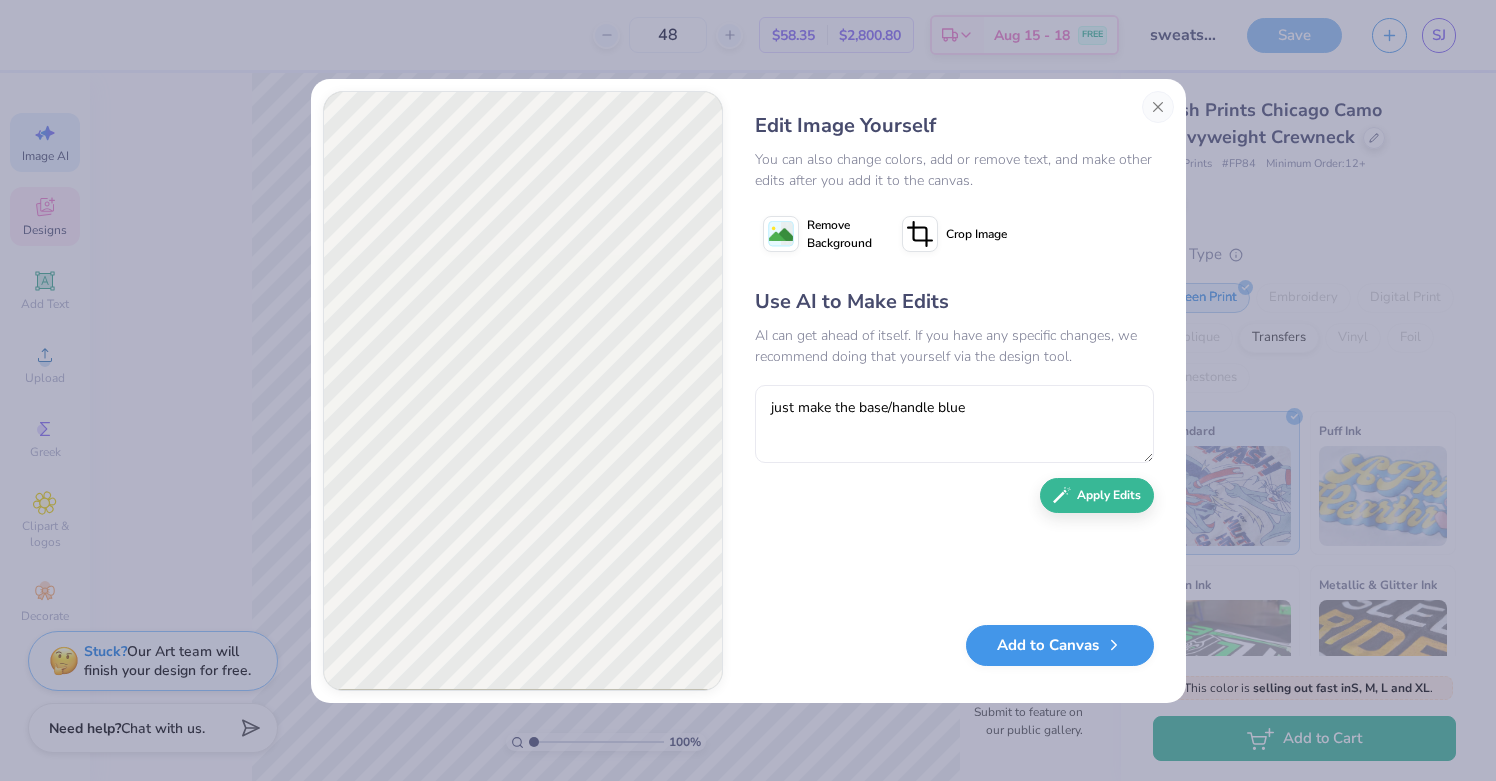 type on "just make the base/handle blue" 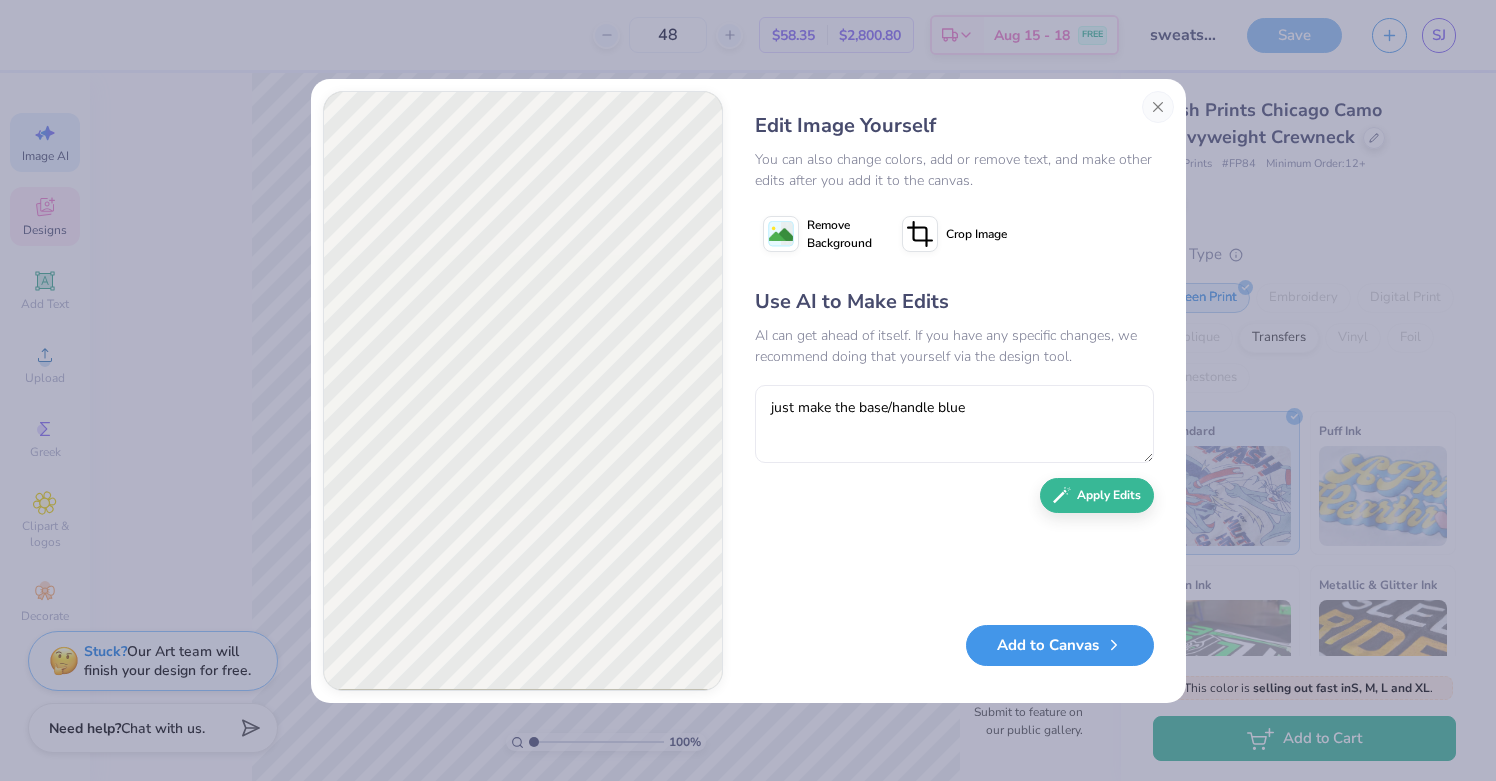 click on "Add to Canvas" at bounding box center [1060, 645] 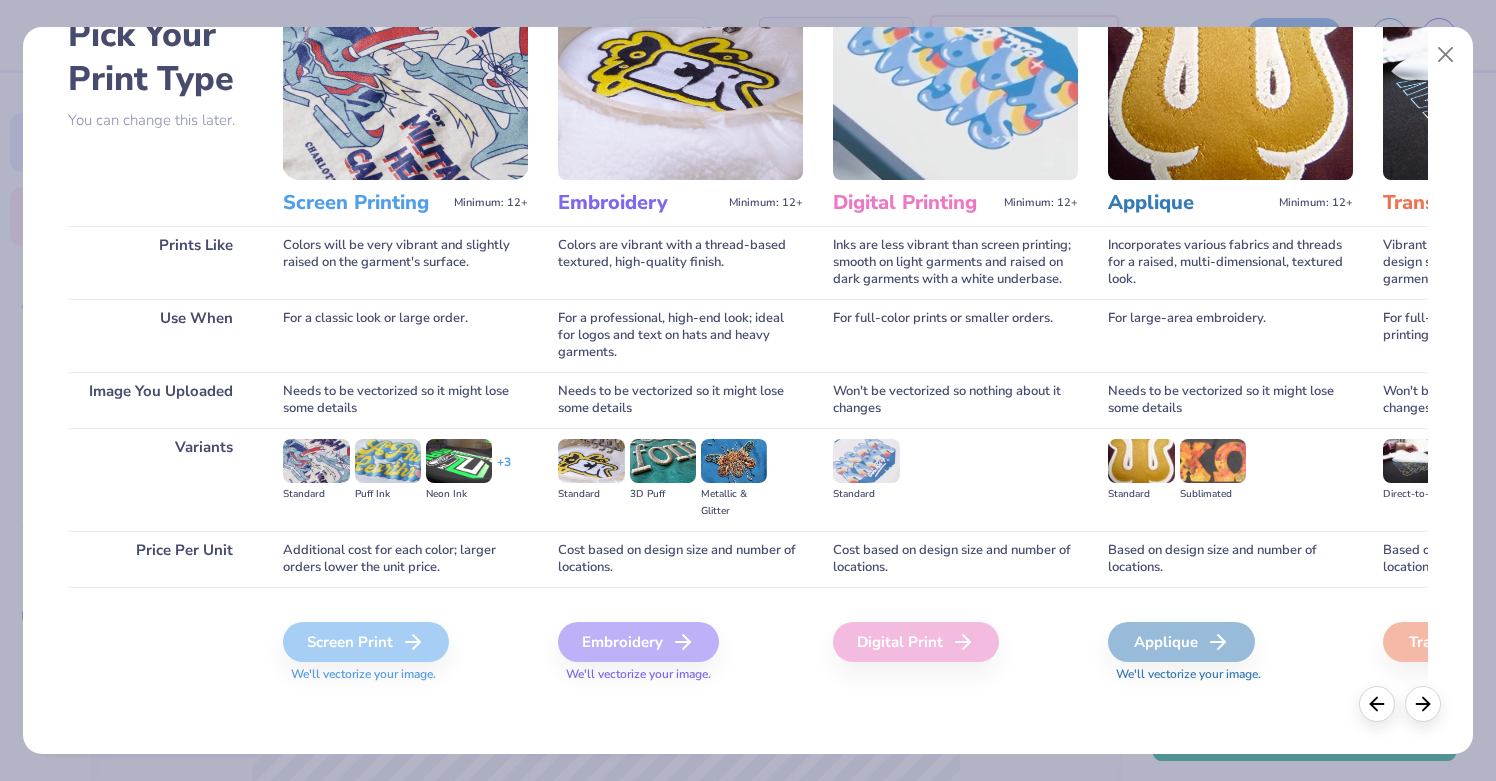 scroll, scrollTop: 0, scrollLeft: 0, axis: both 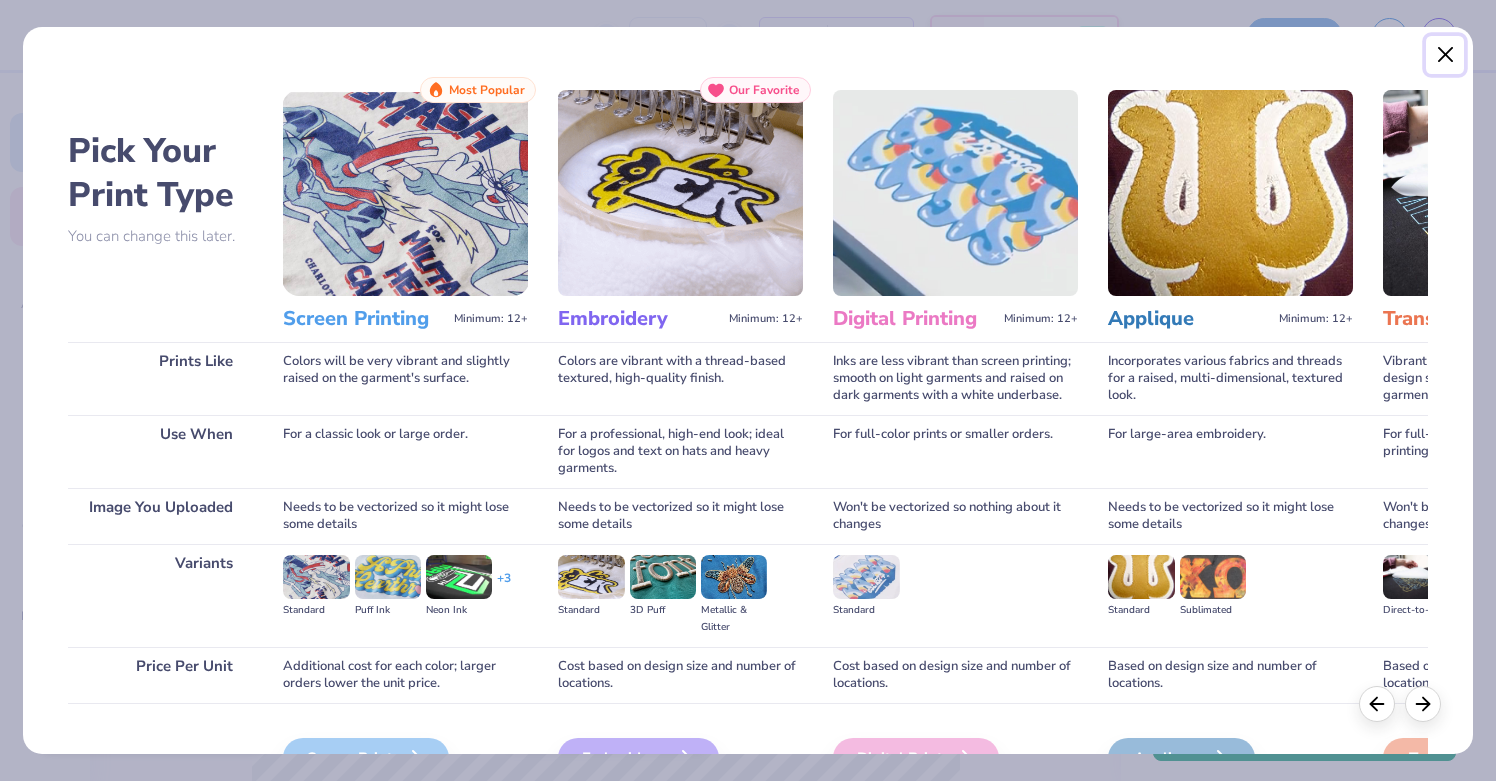 click at bounding box center [1445, 55] 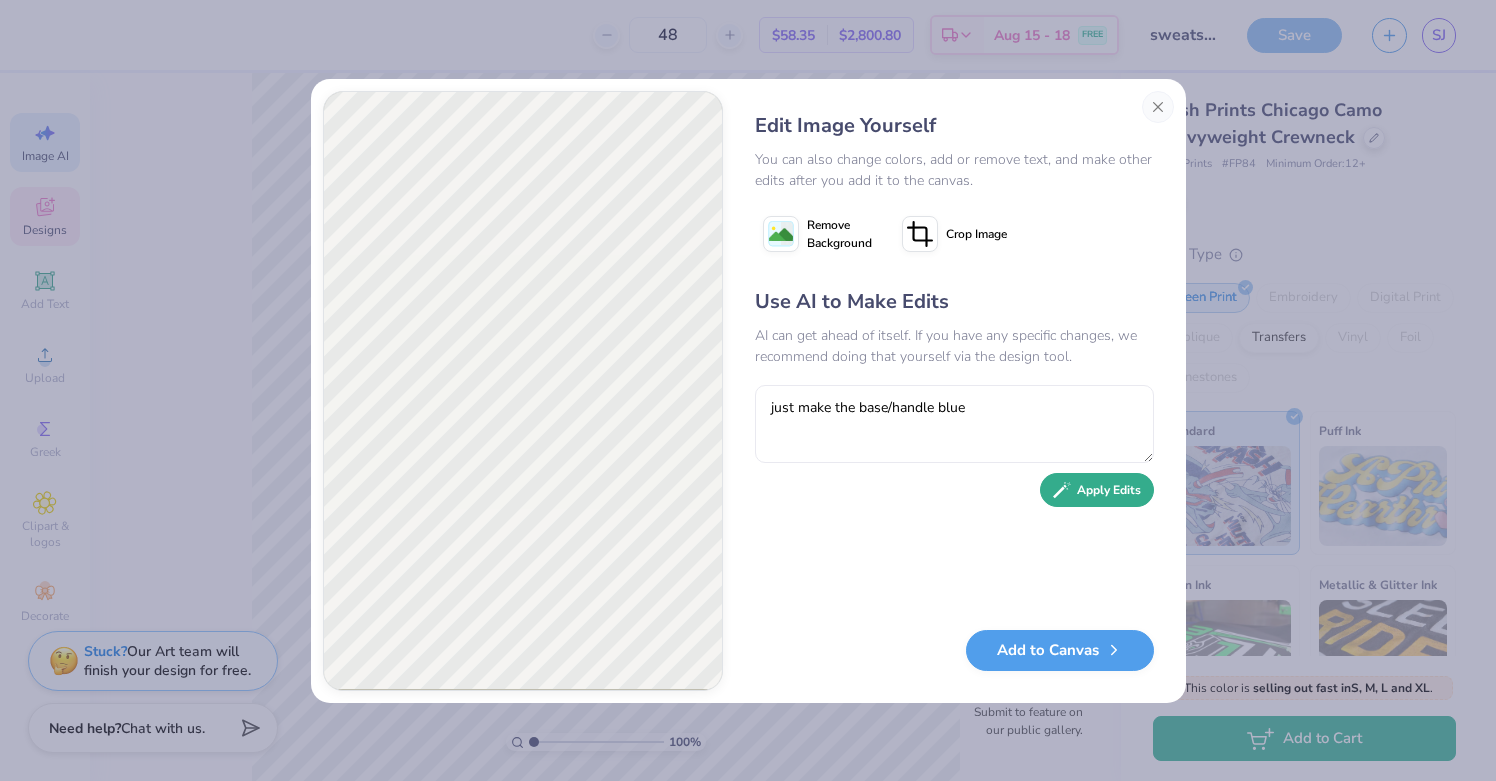 click on "Apply Edits" at bounding box center [1097, 490] 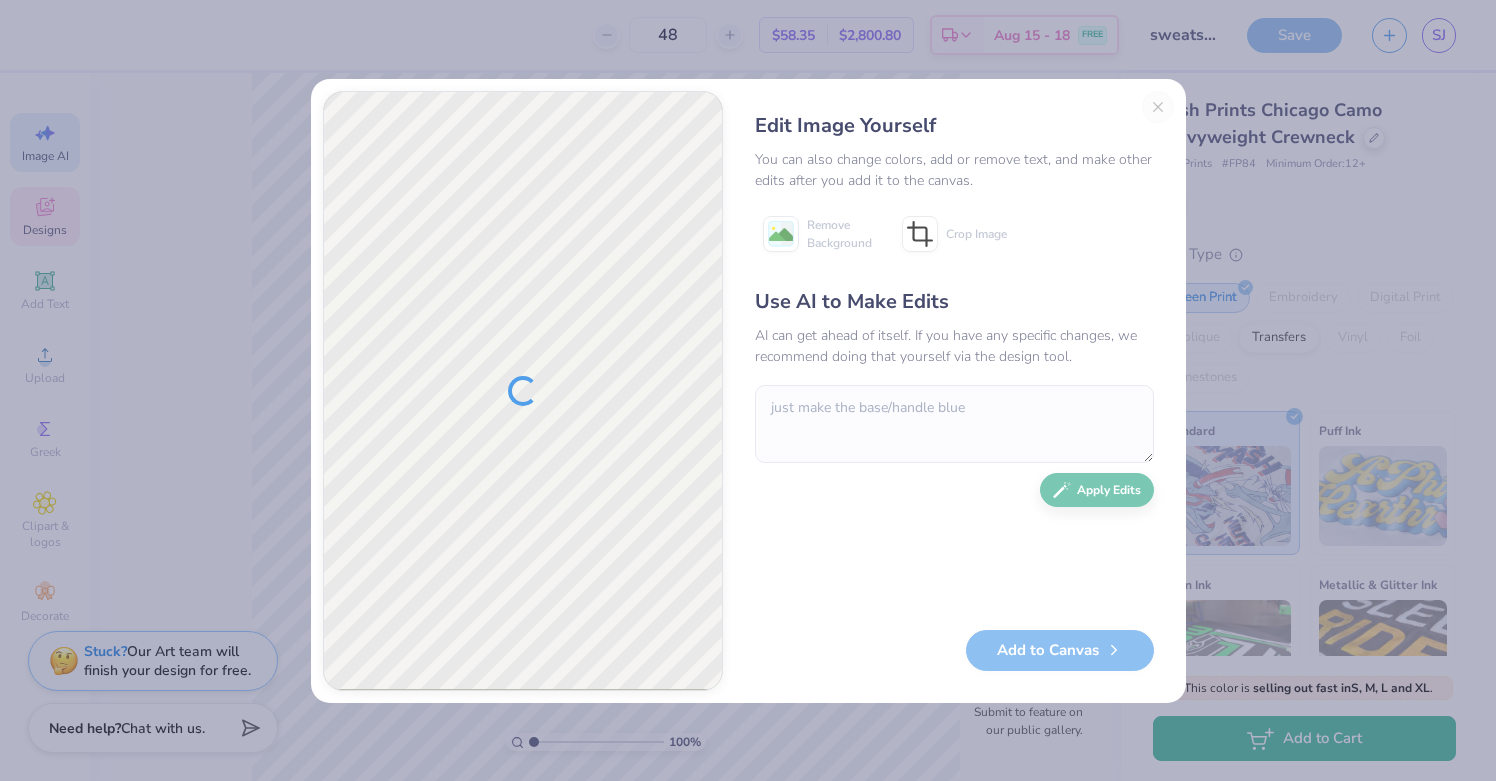 type 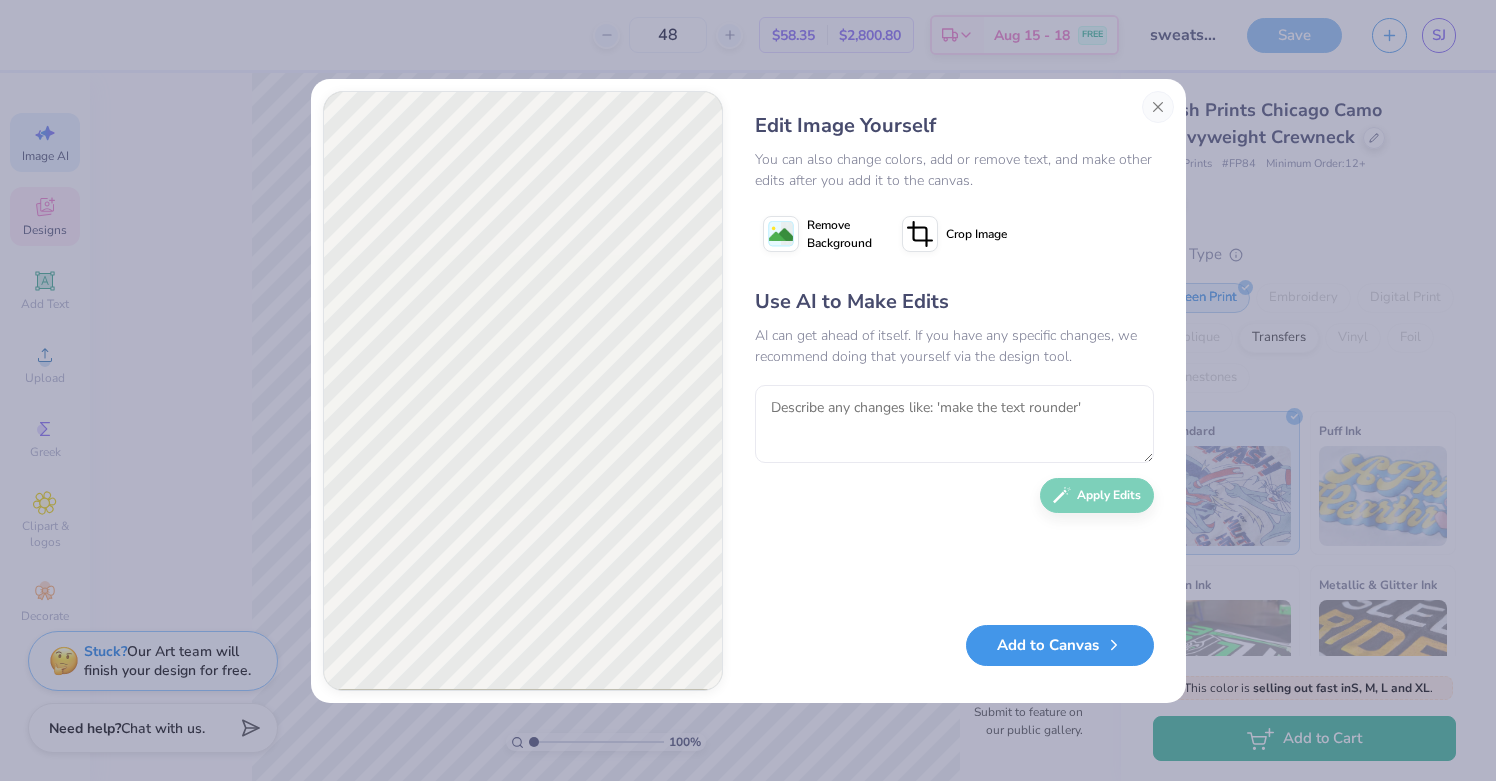 click on "Add to Canvas" at bounding box center (954, 650) 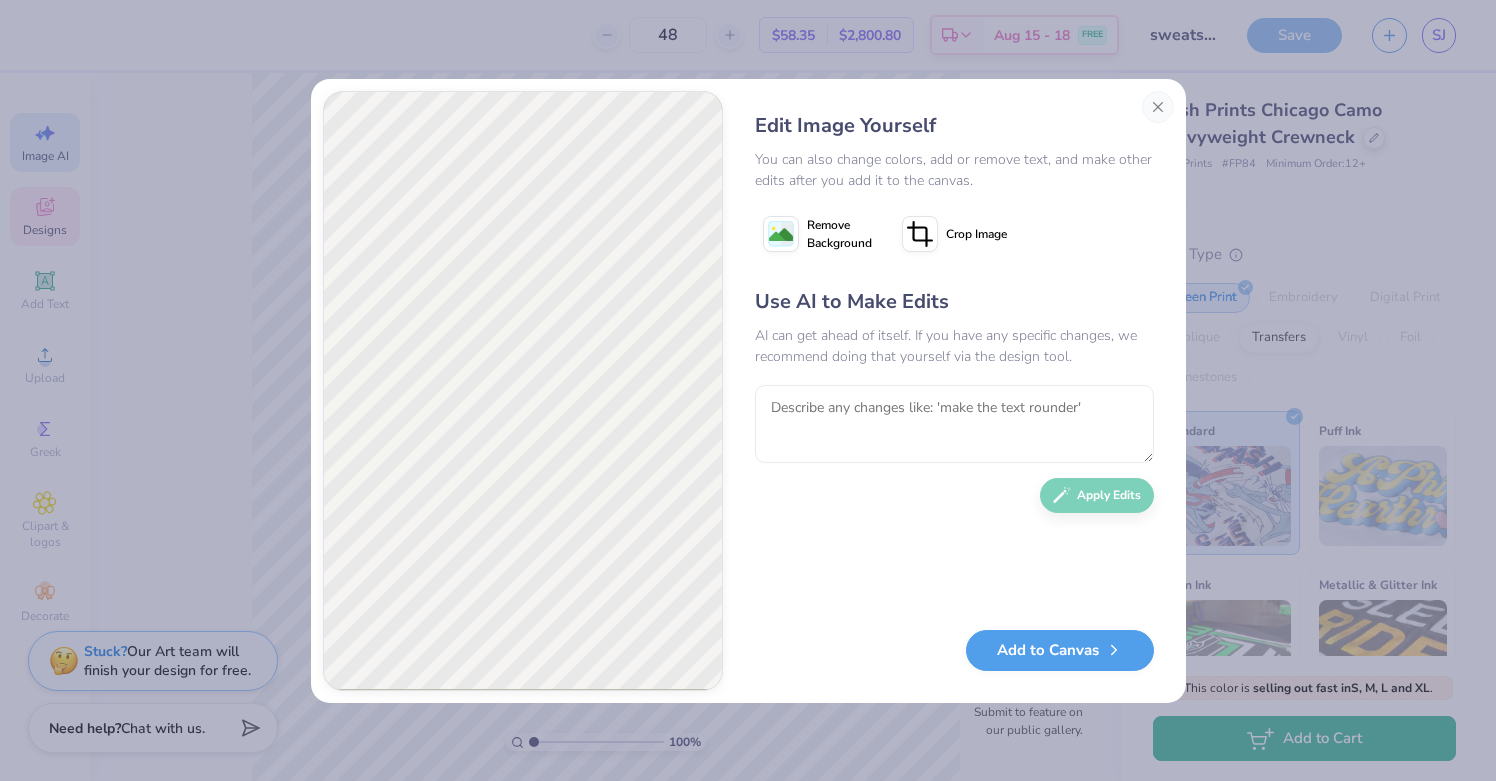 click on "Remove Background" at bounding box center (839, 234) 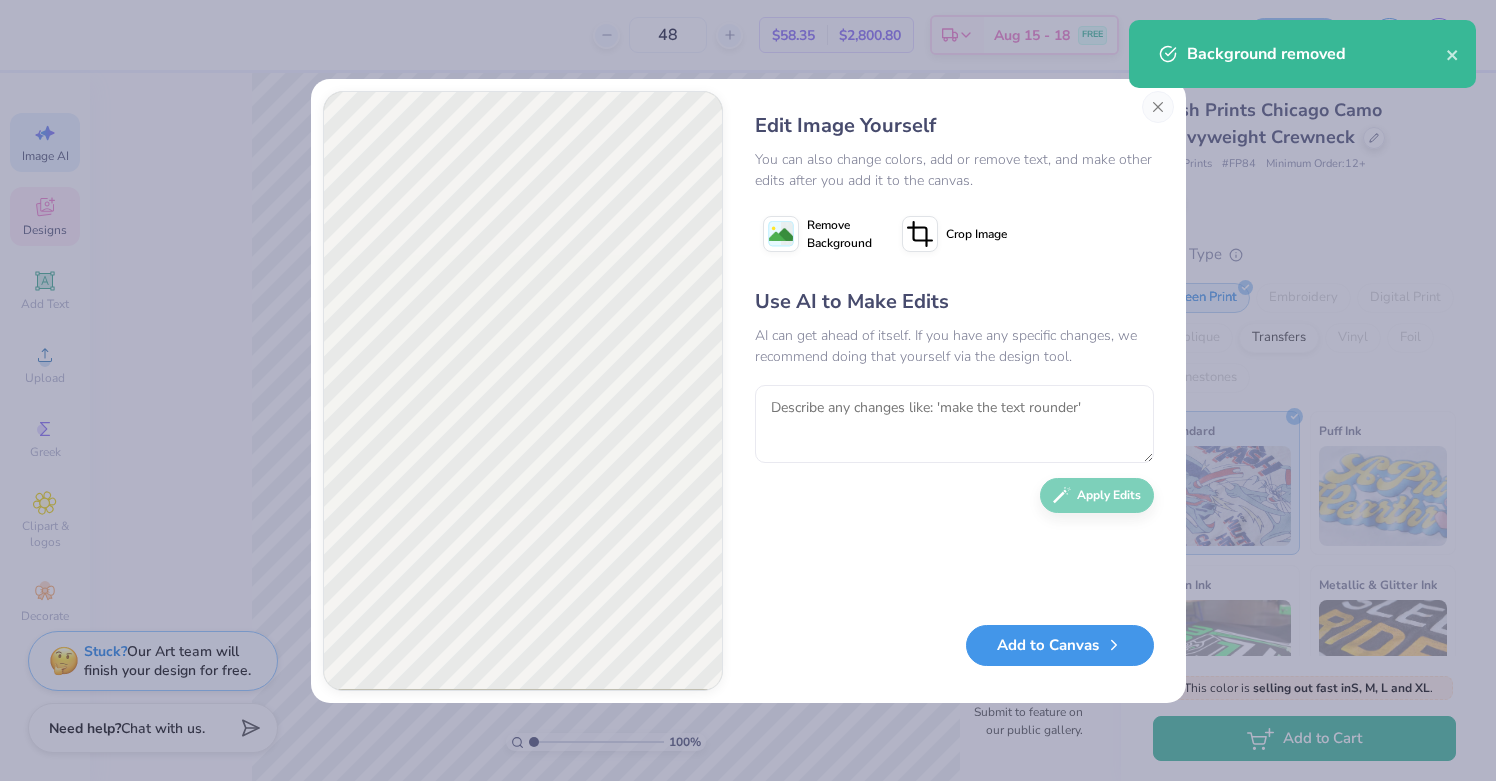 click on "Add to Canvas" at bounding box center [1060, 645] 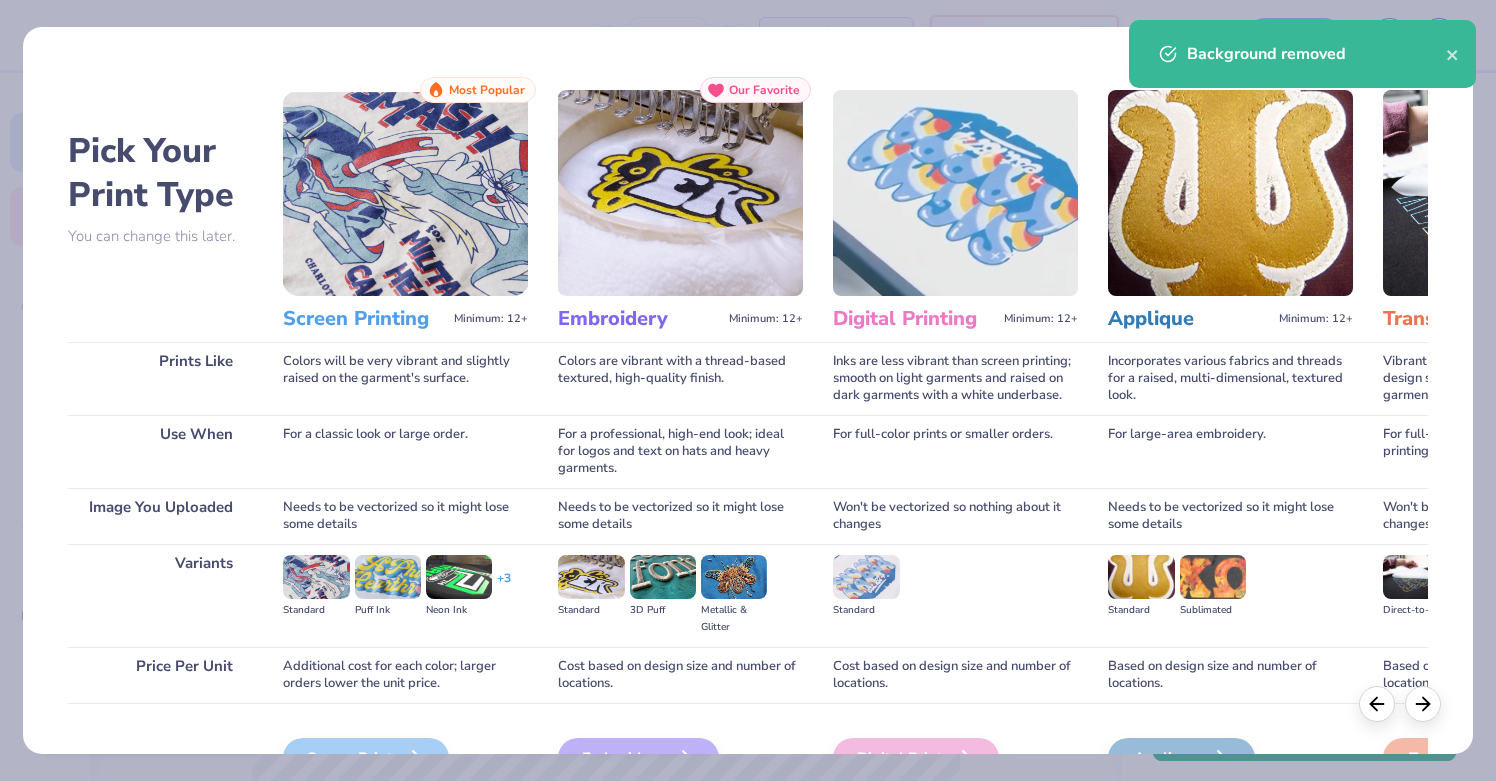 scroll, scrollTop: 116, scrollLeft: 0, axis: vertical 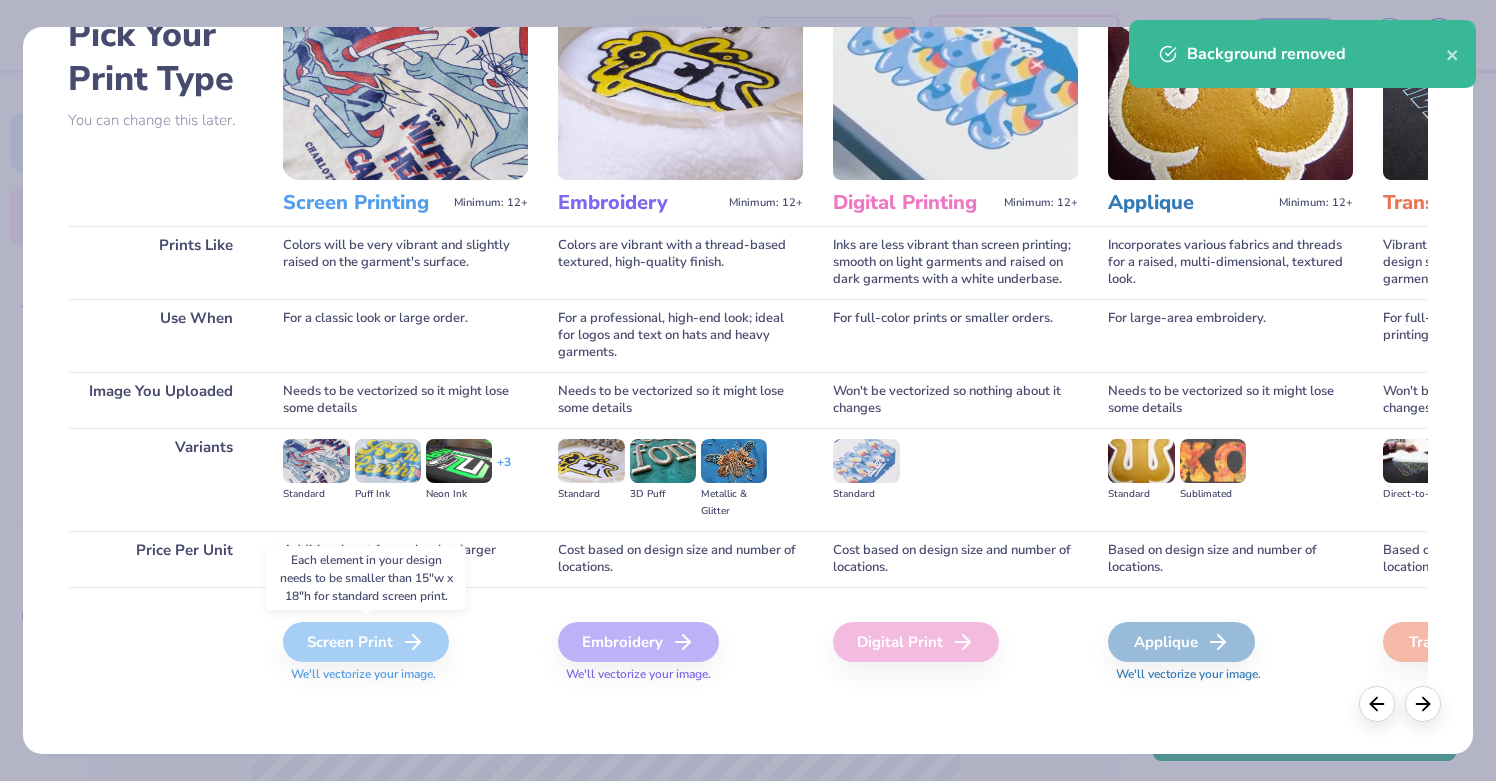 click on "Screen Print" at bounding box center (366, 642) 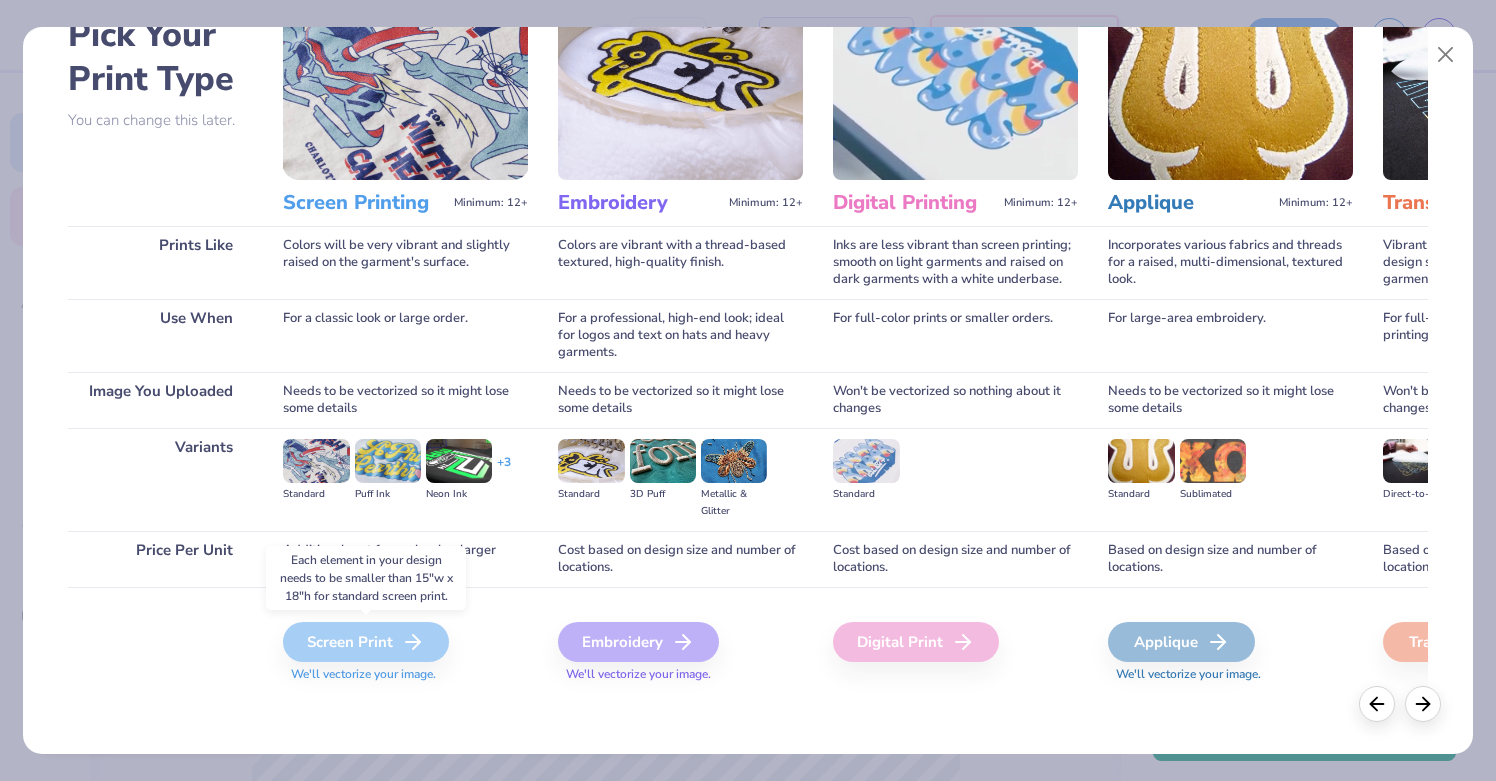 click on "Screen Print" at bounding box center (366, 642) 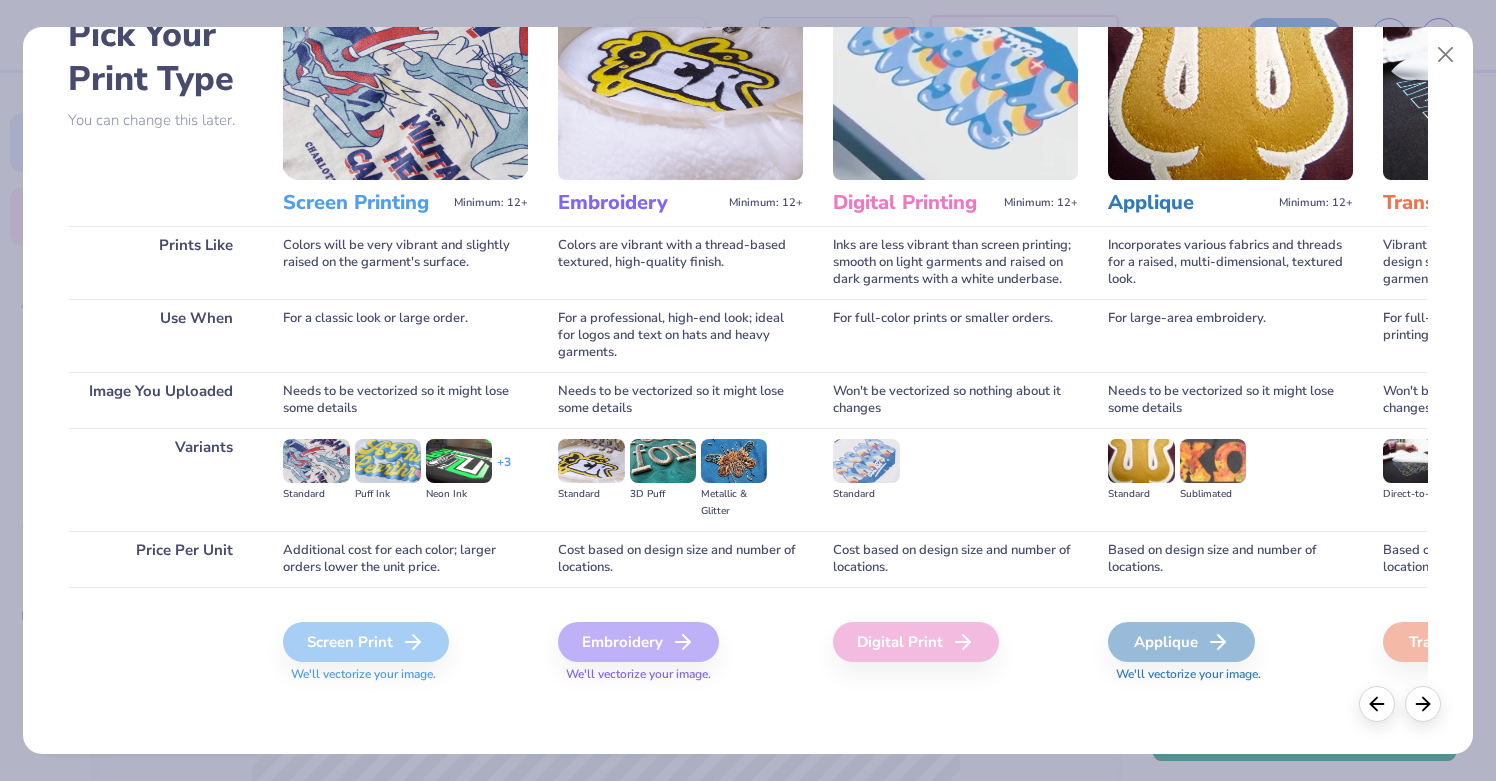 click on "Screen Printing" at bounding box center (364, 203) 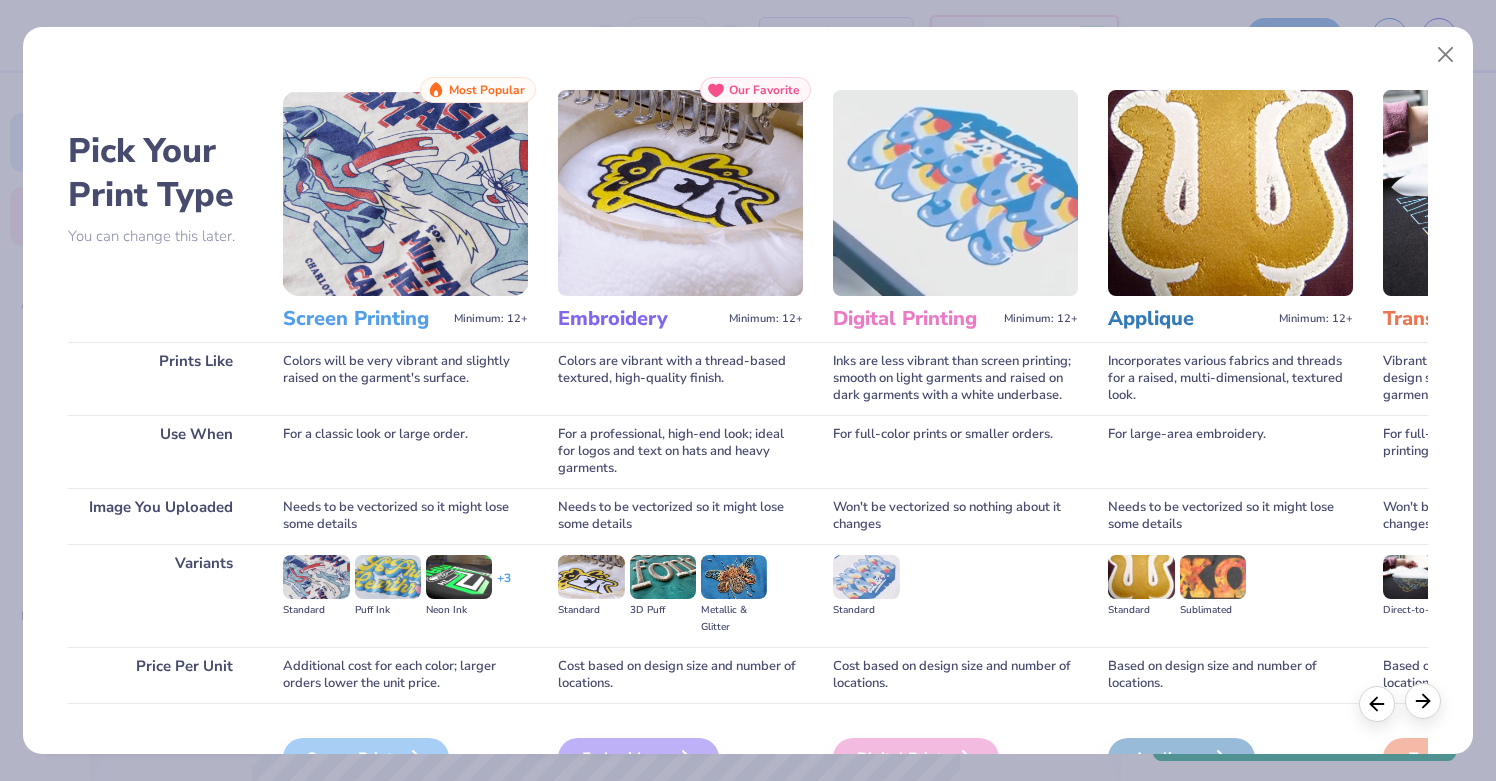 click 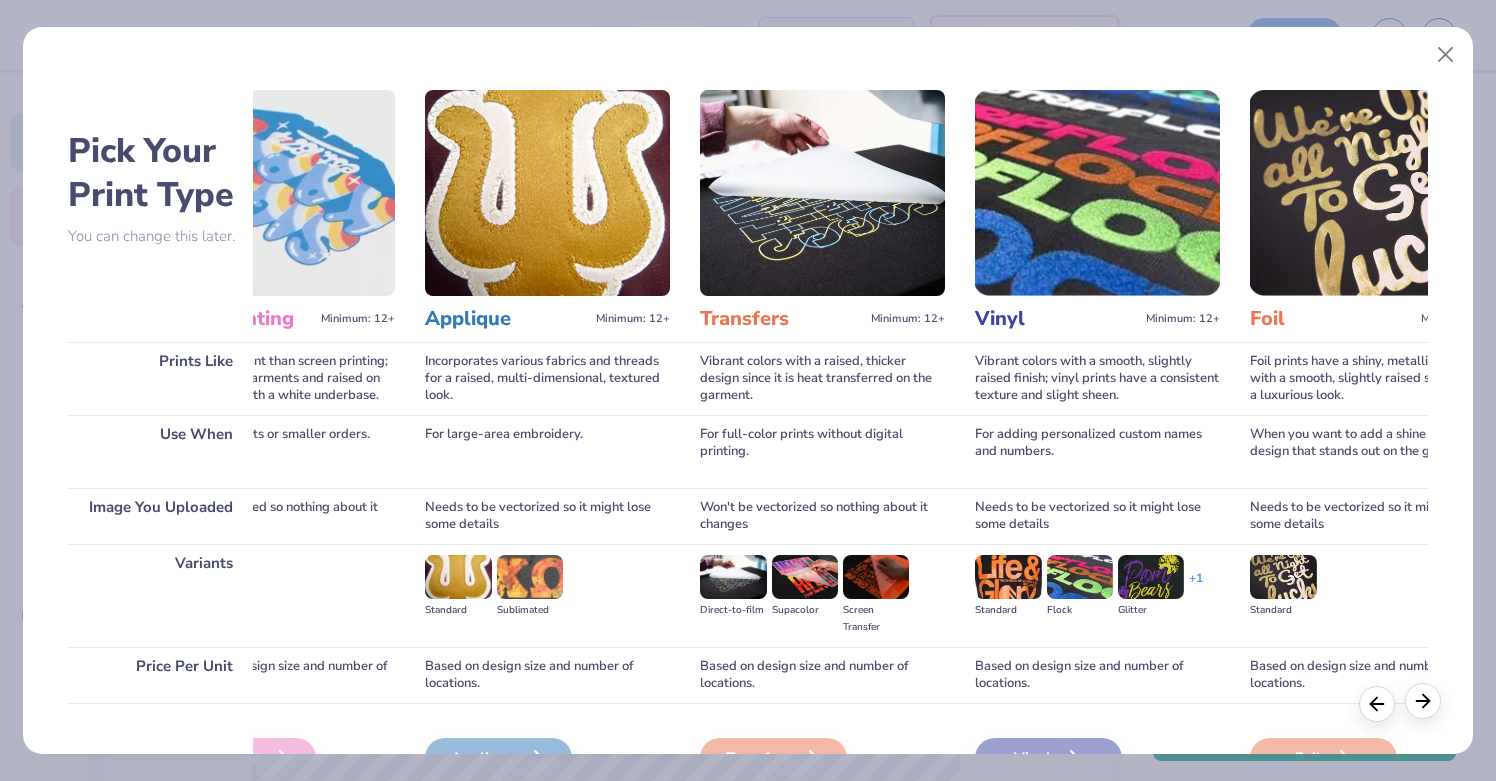 click 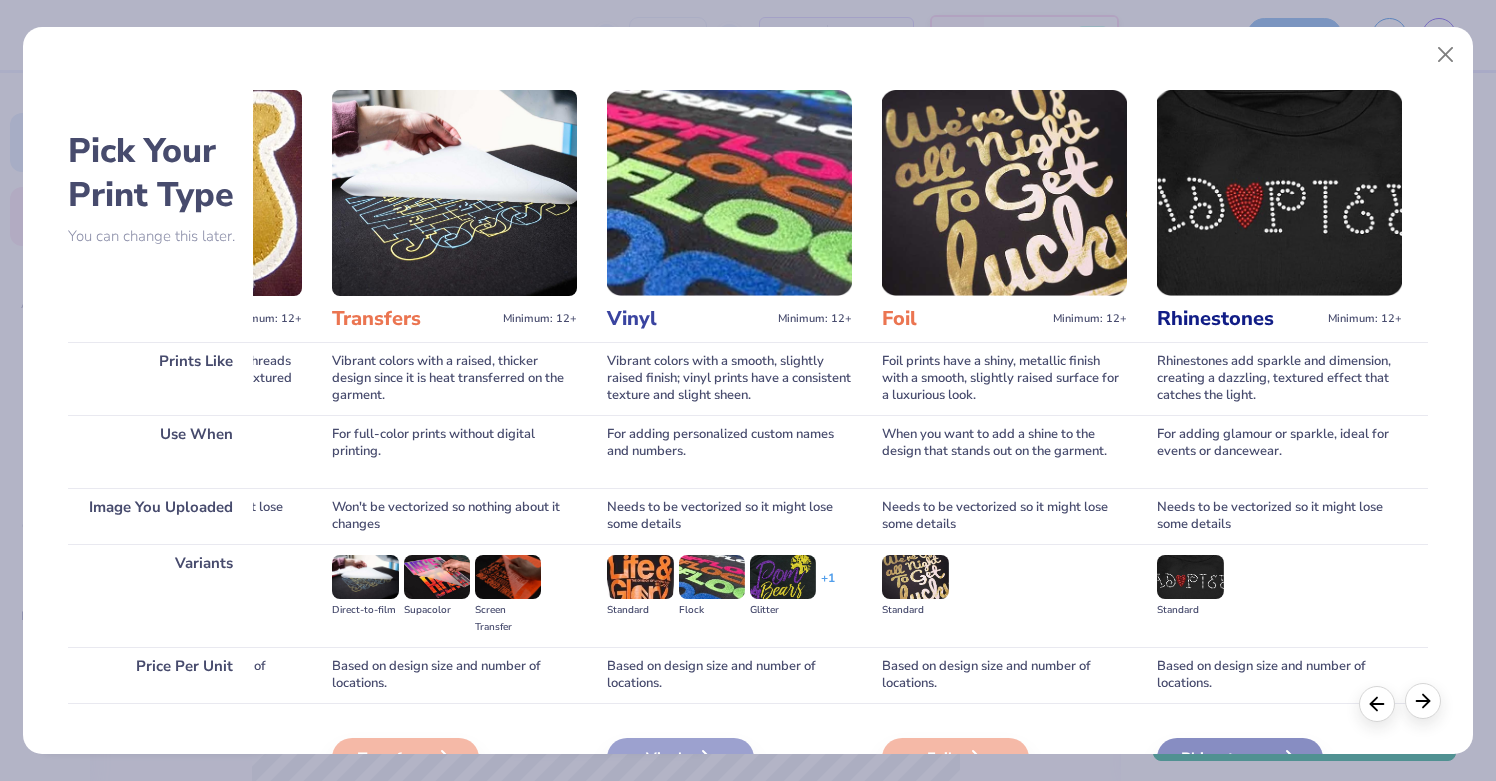 scroll, scrollTop: 0, scrollLeft: 1056, axis: horizontal 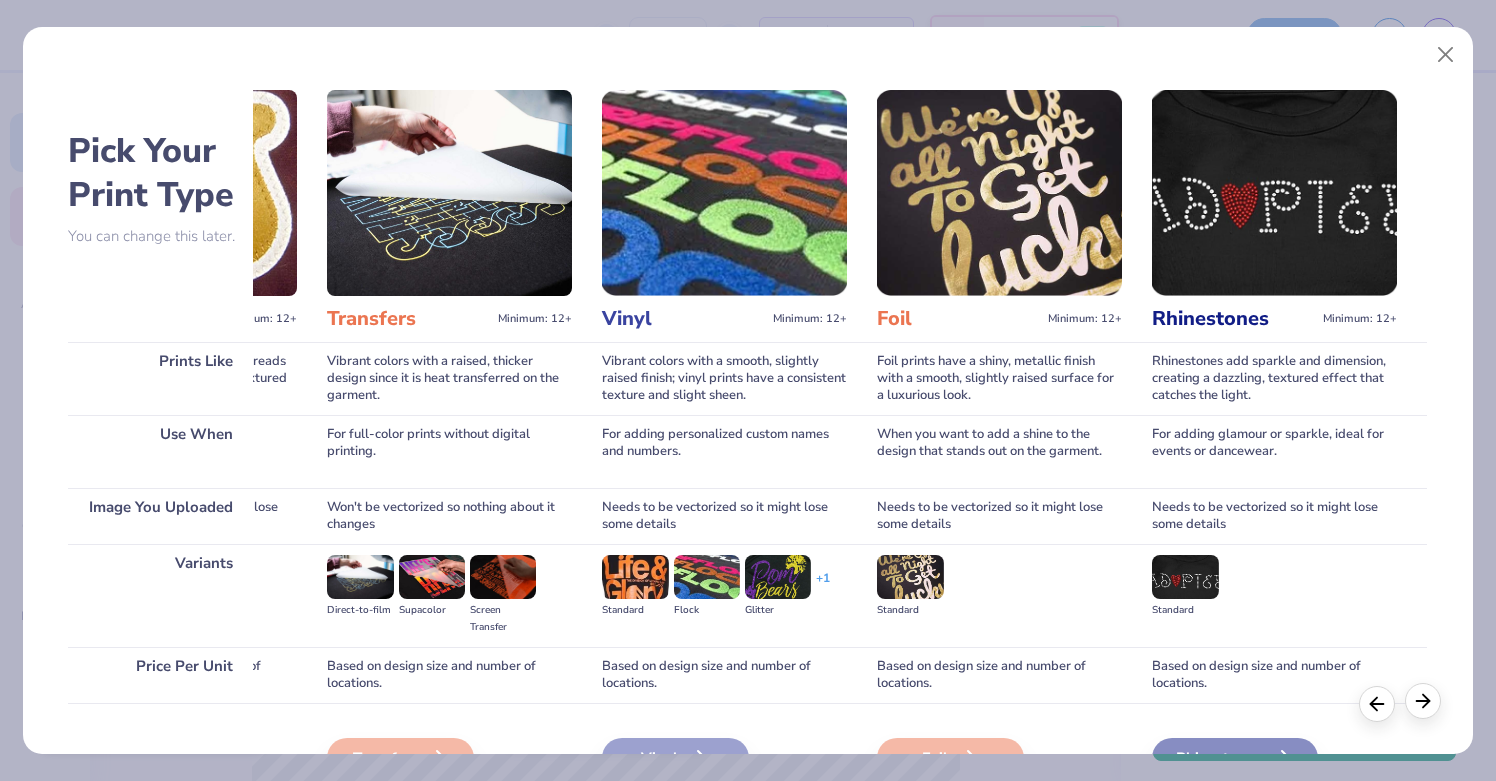click 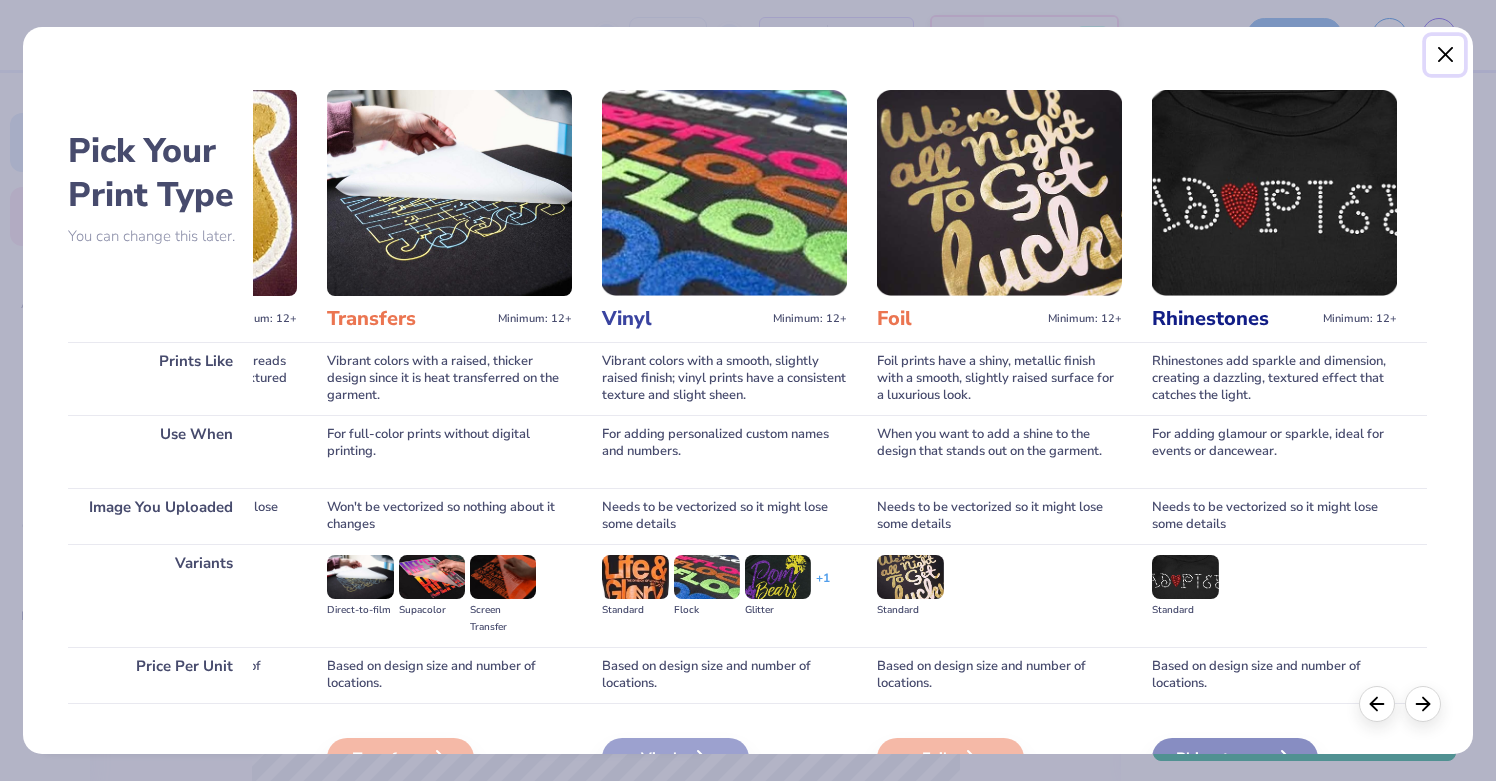 click at bounding box center [1445, 55] 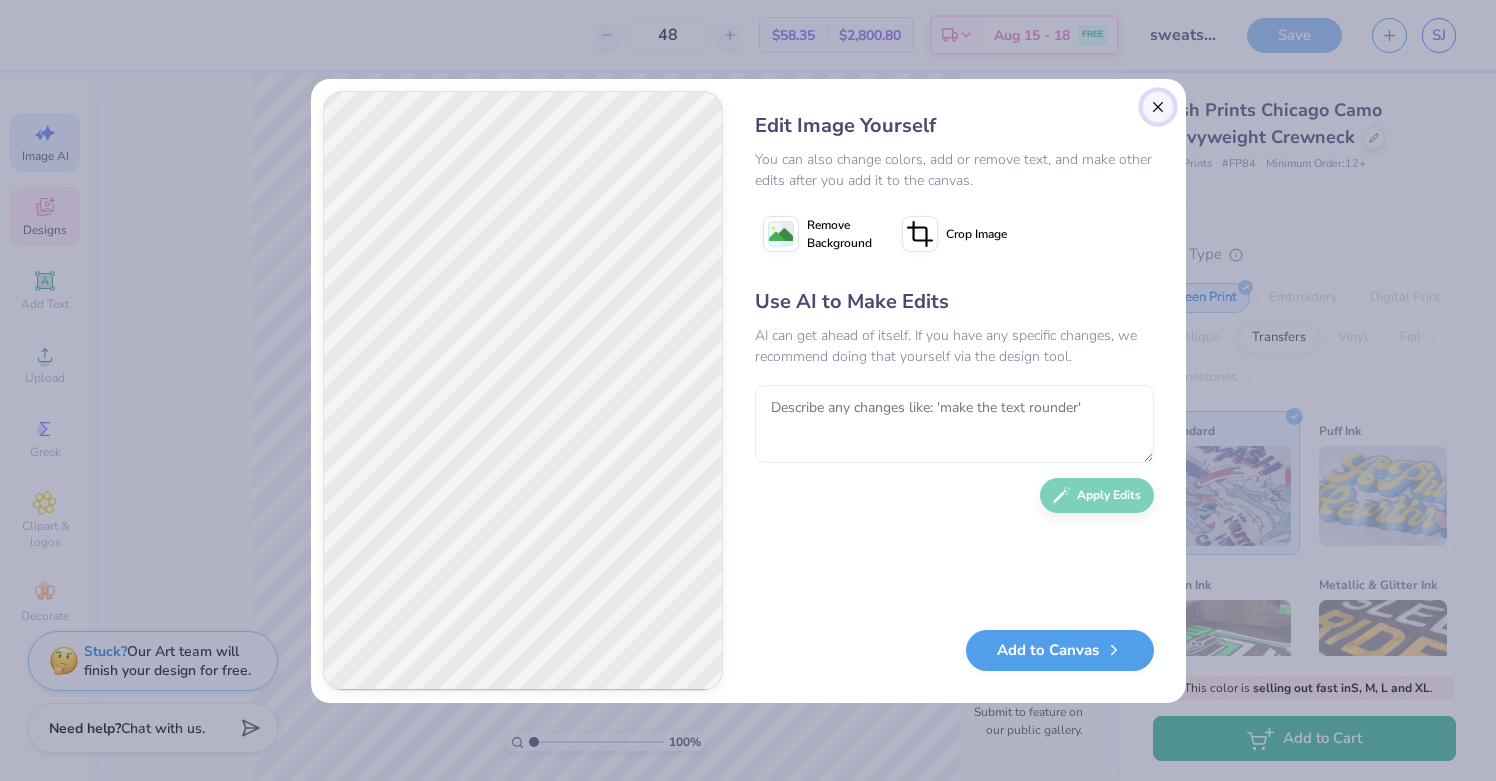 click at bounding box center [1158, 107] 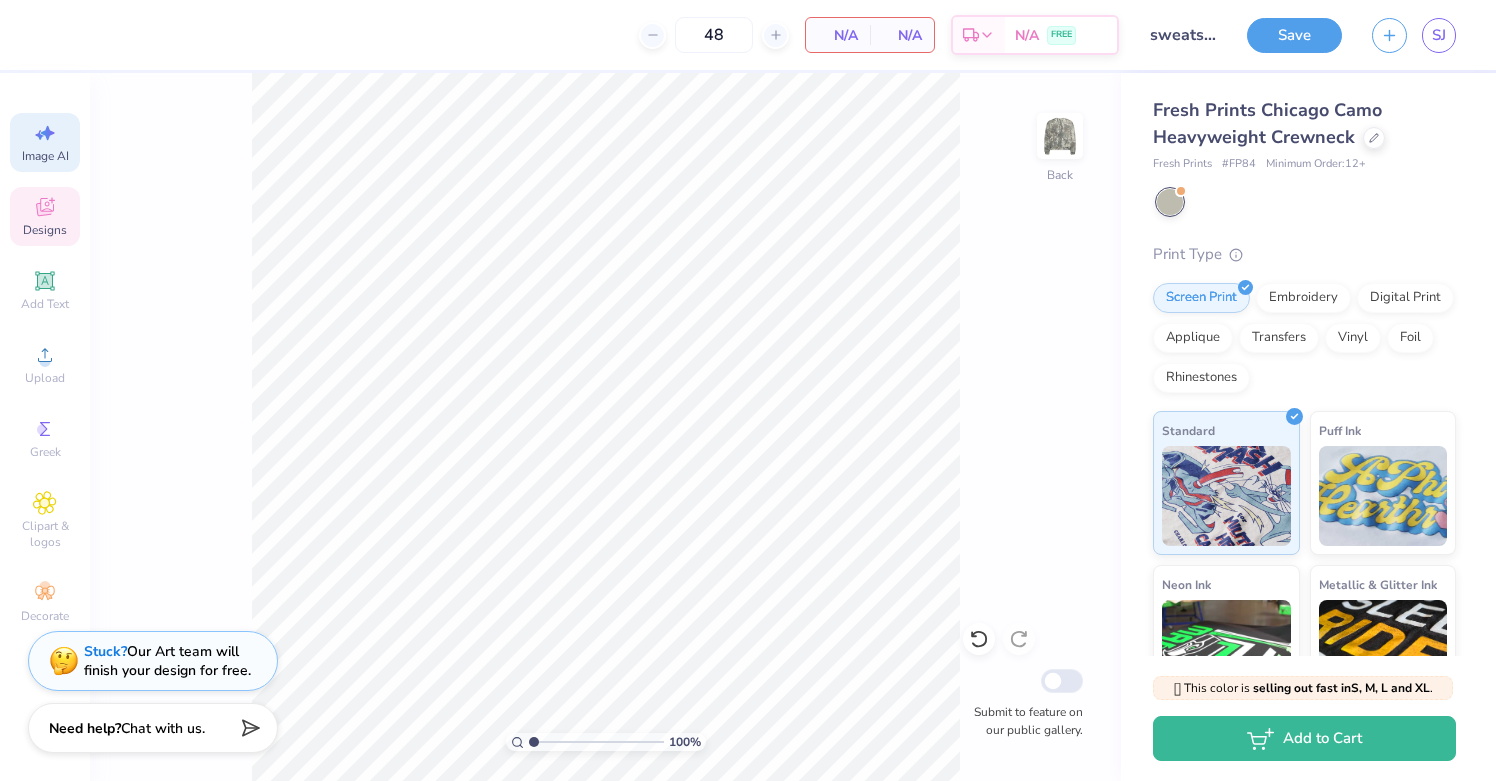 click 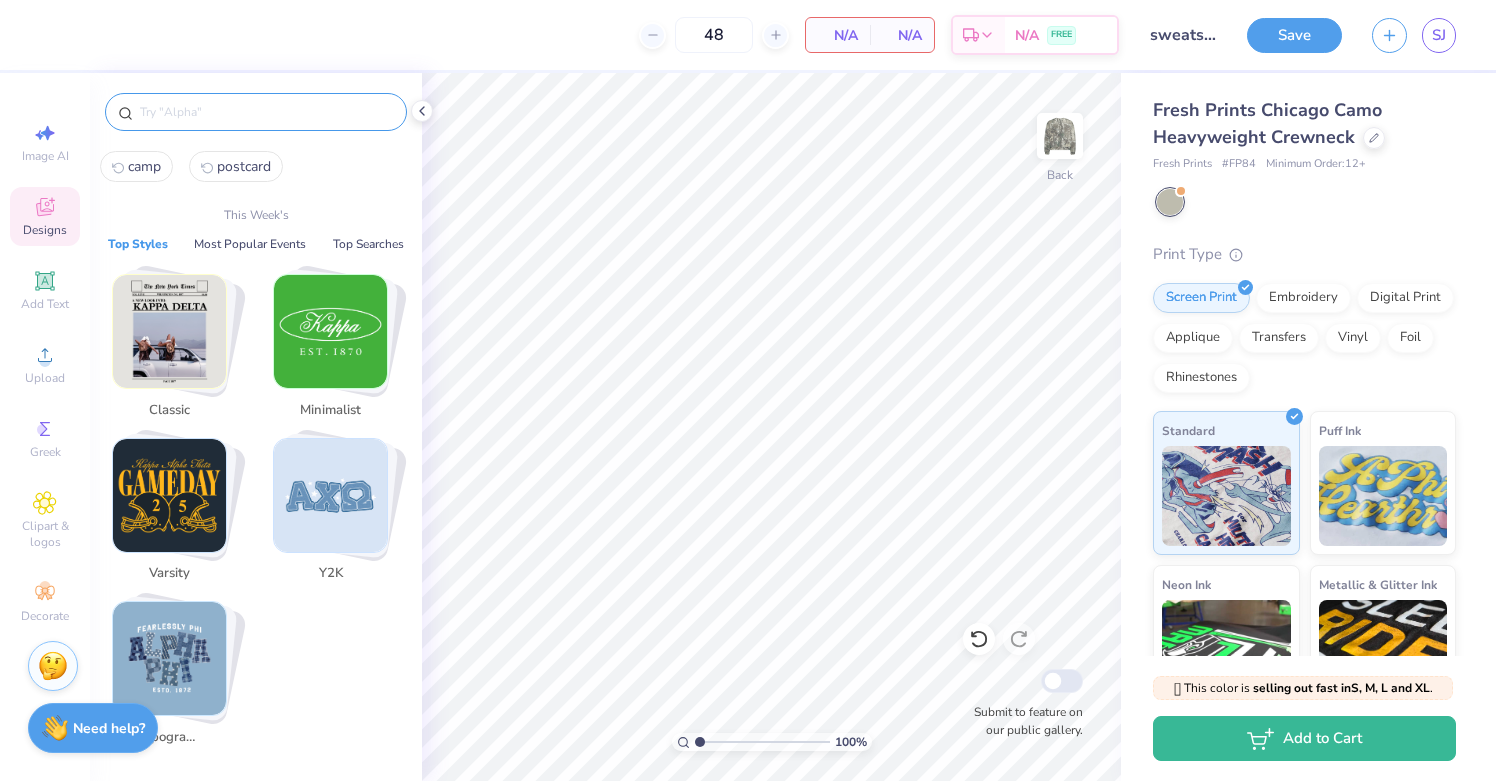 click at bounding box center (266, 112) 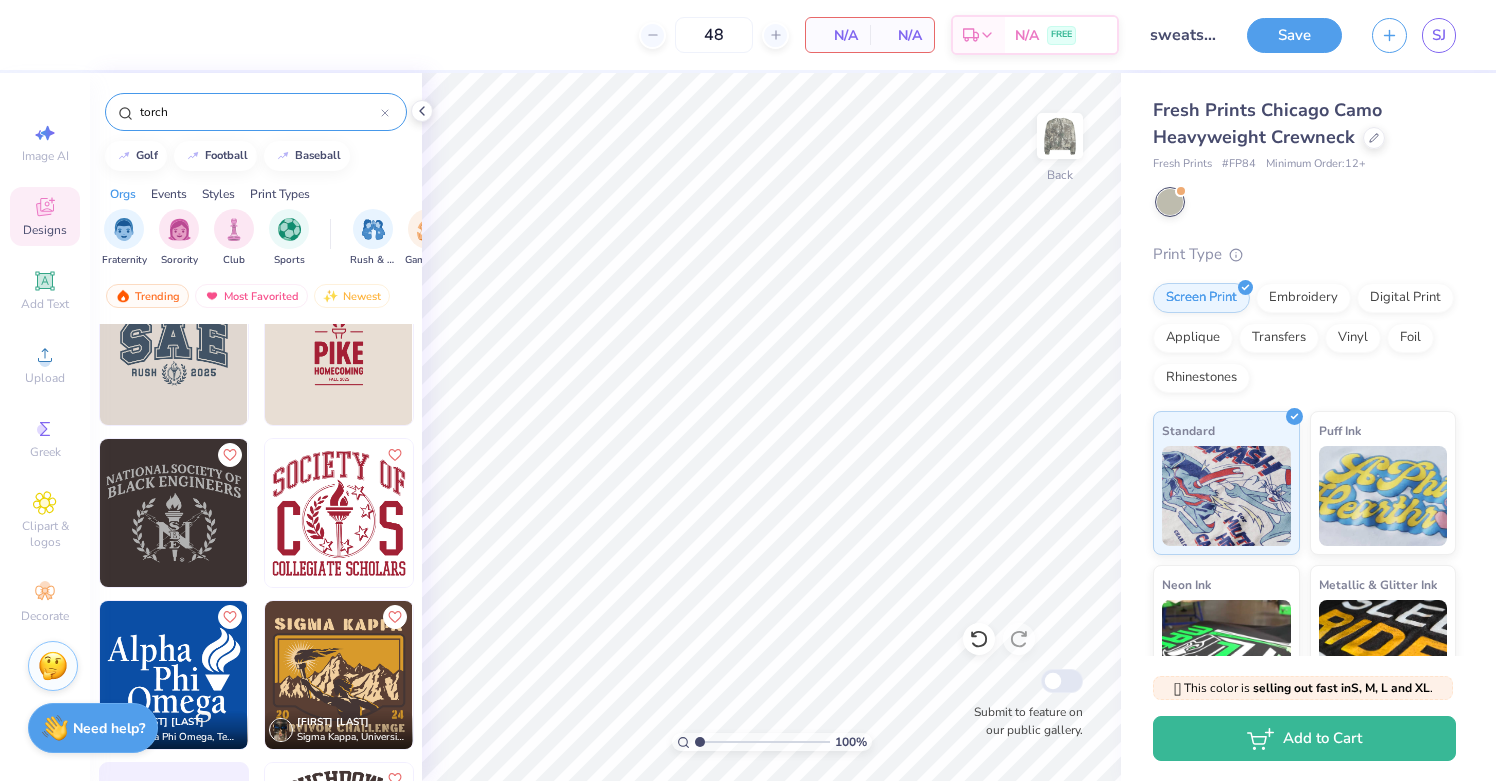 scroll, scrollTop: 0, scrollLeft: 0, axis: both 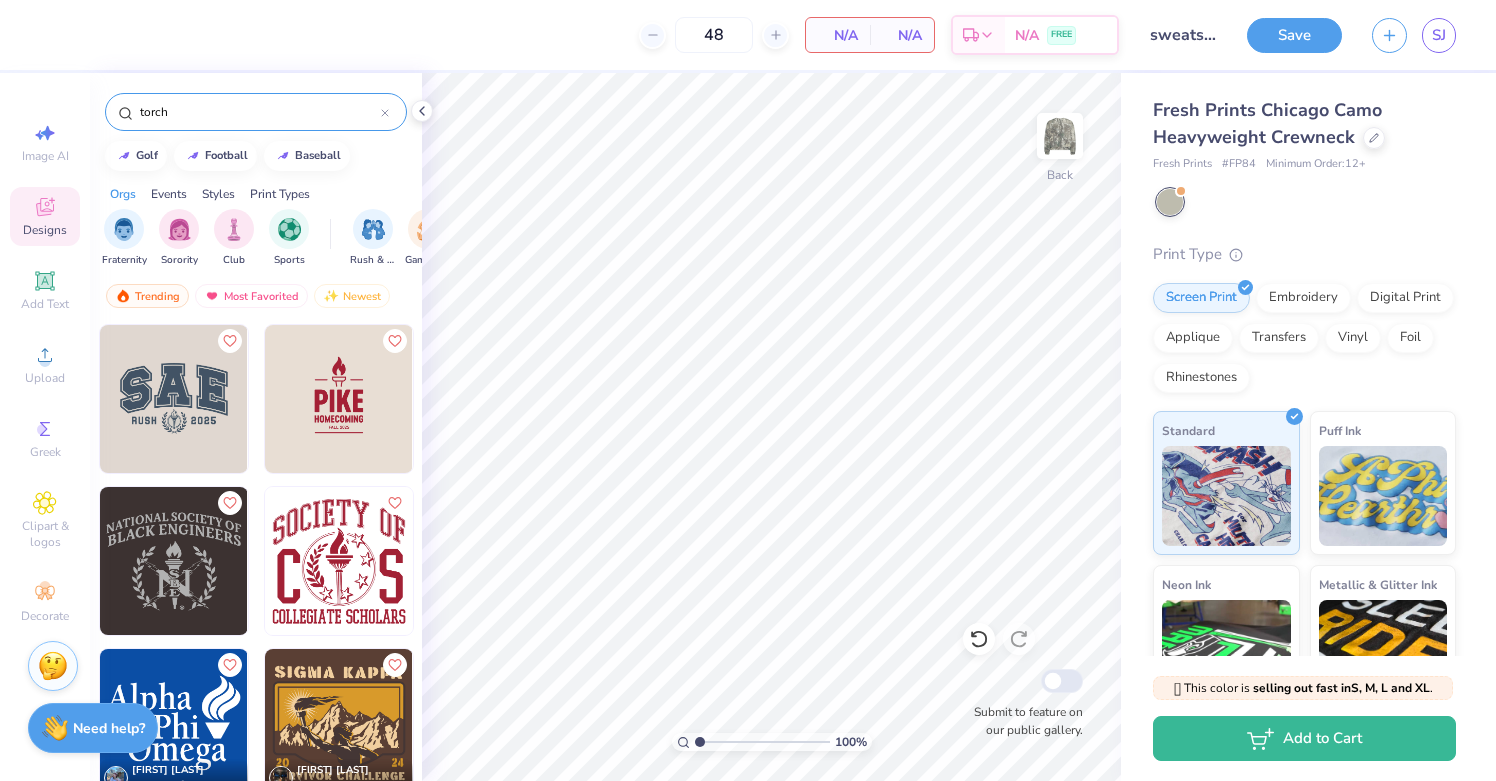 type on "torch" 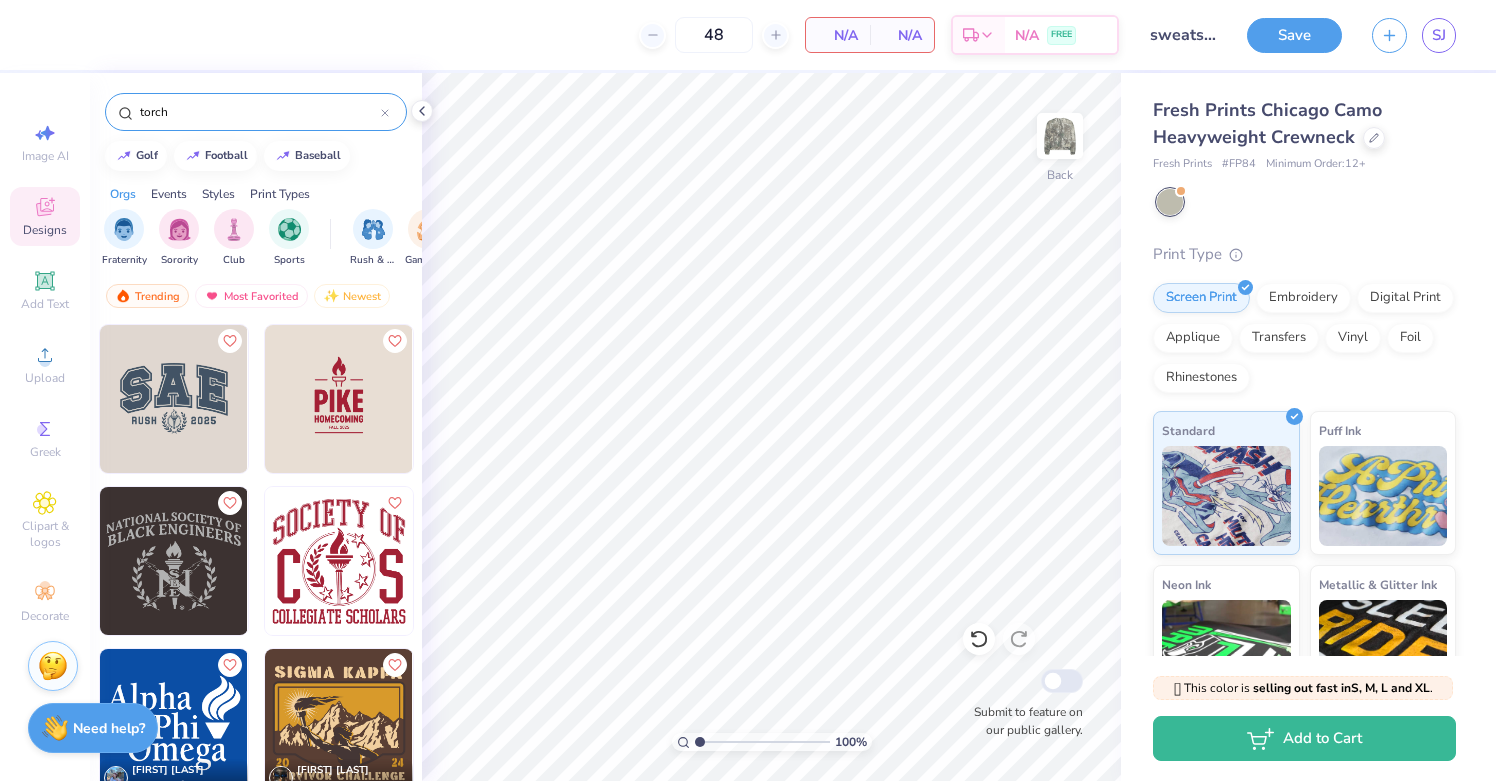 click at bounding box center (174, 399) 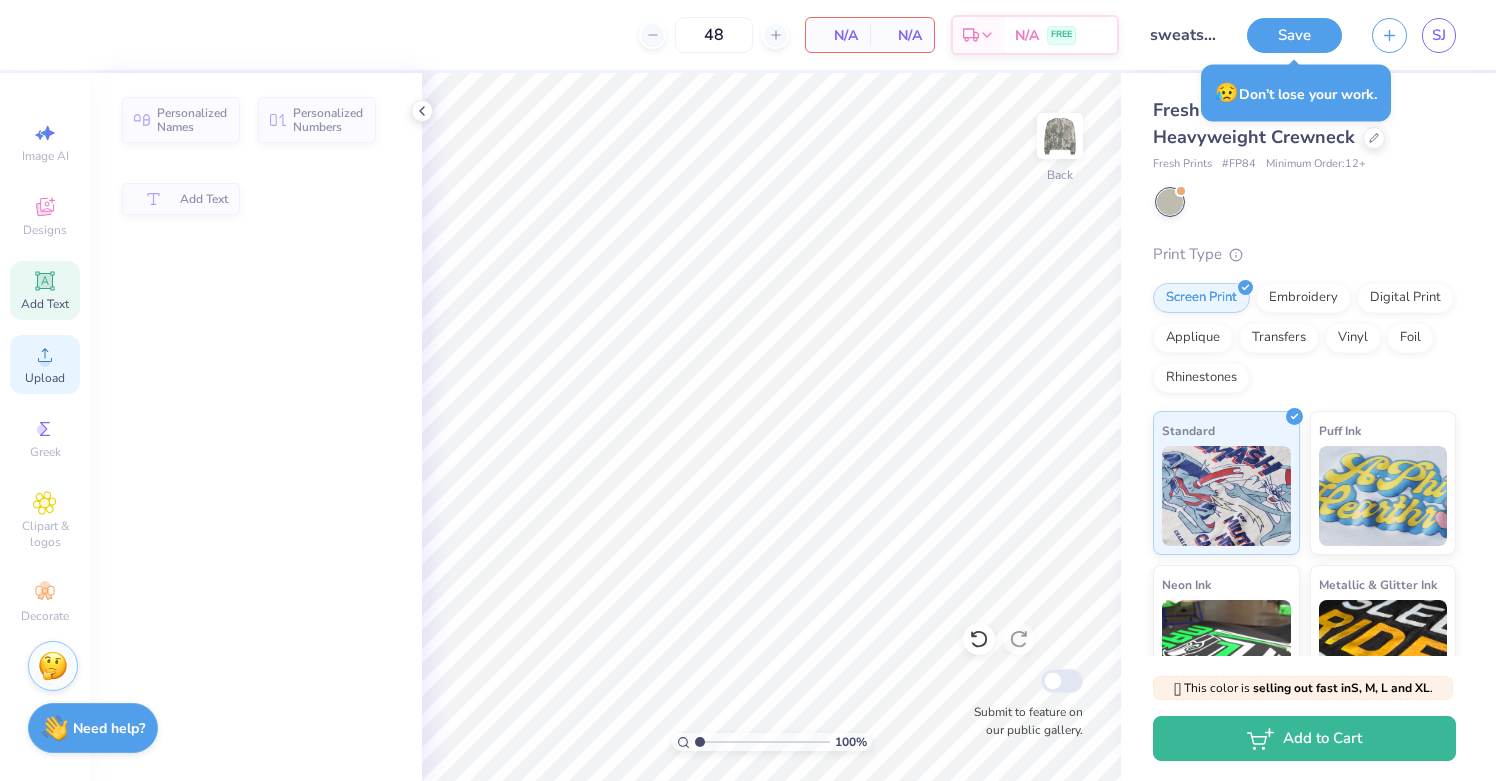 click 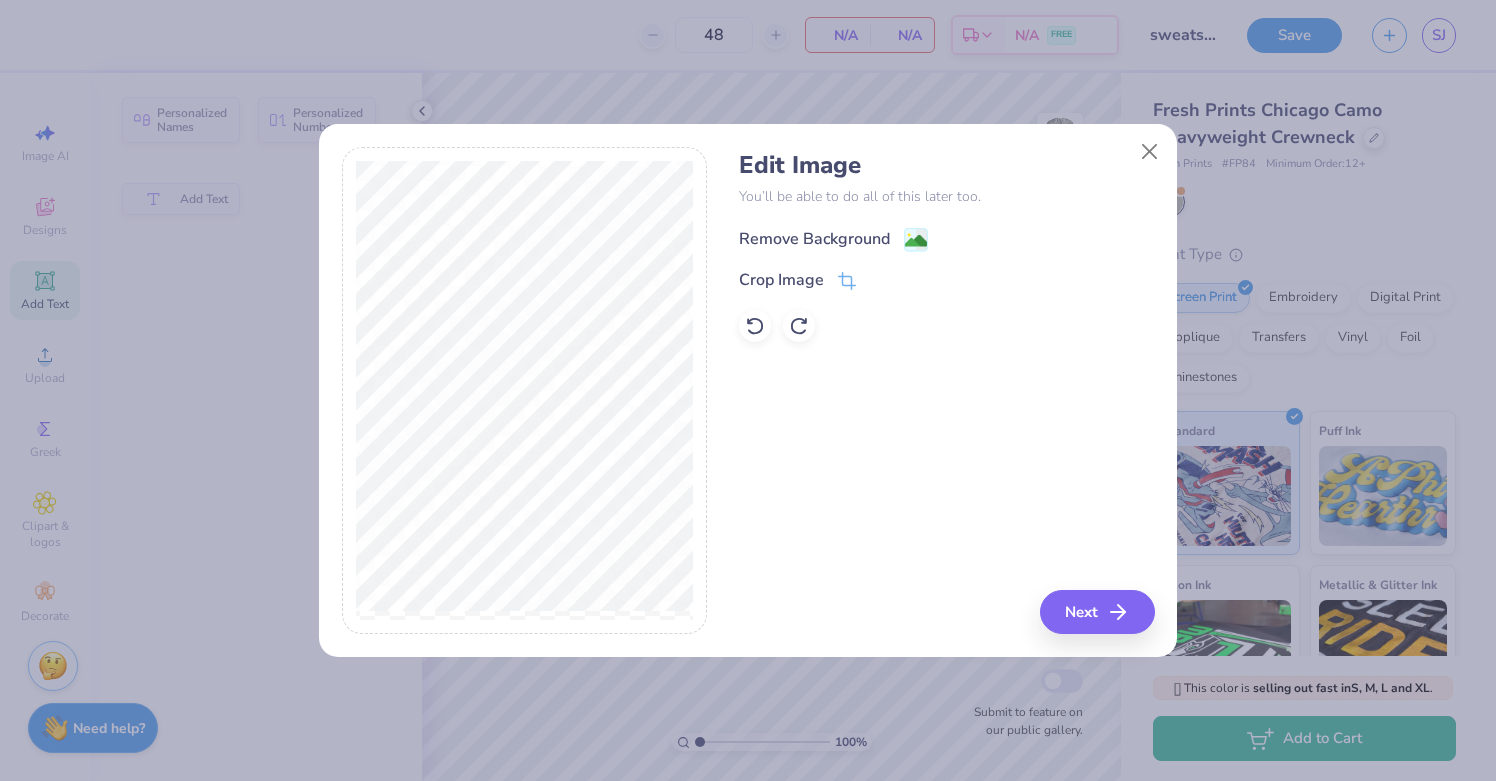 click on "Remove Background" at bounding box center [814, 239] 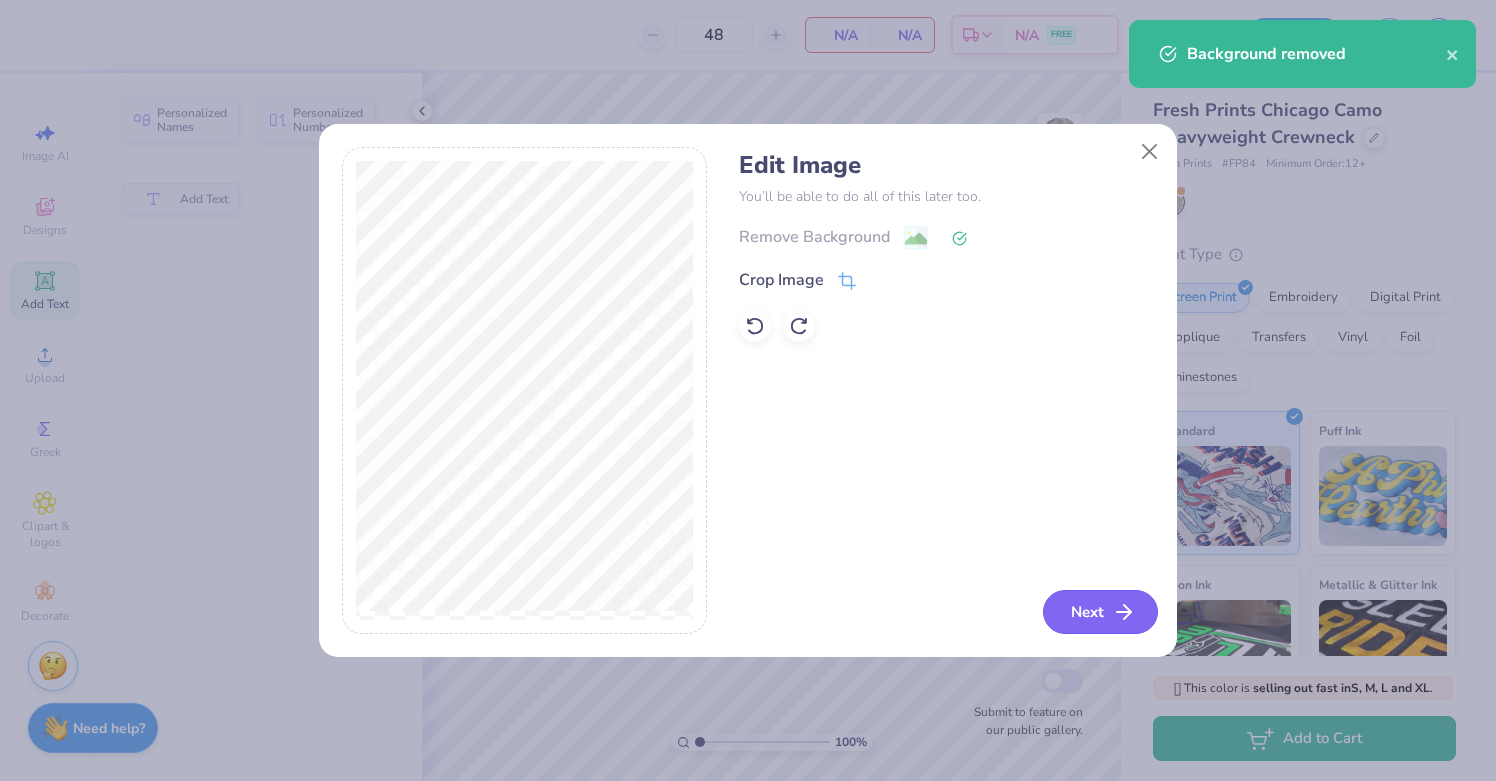 click on "Next" at bounding box center (1100, 612) 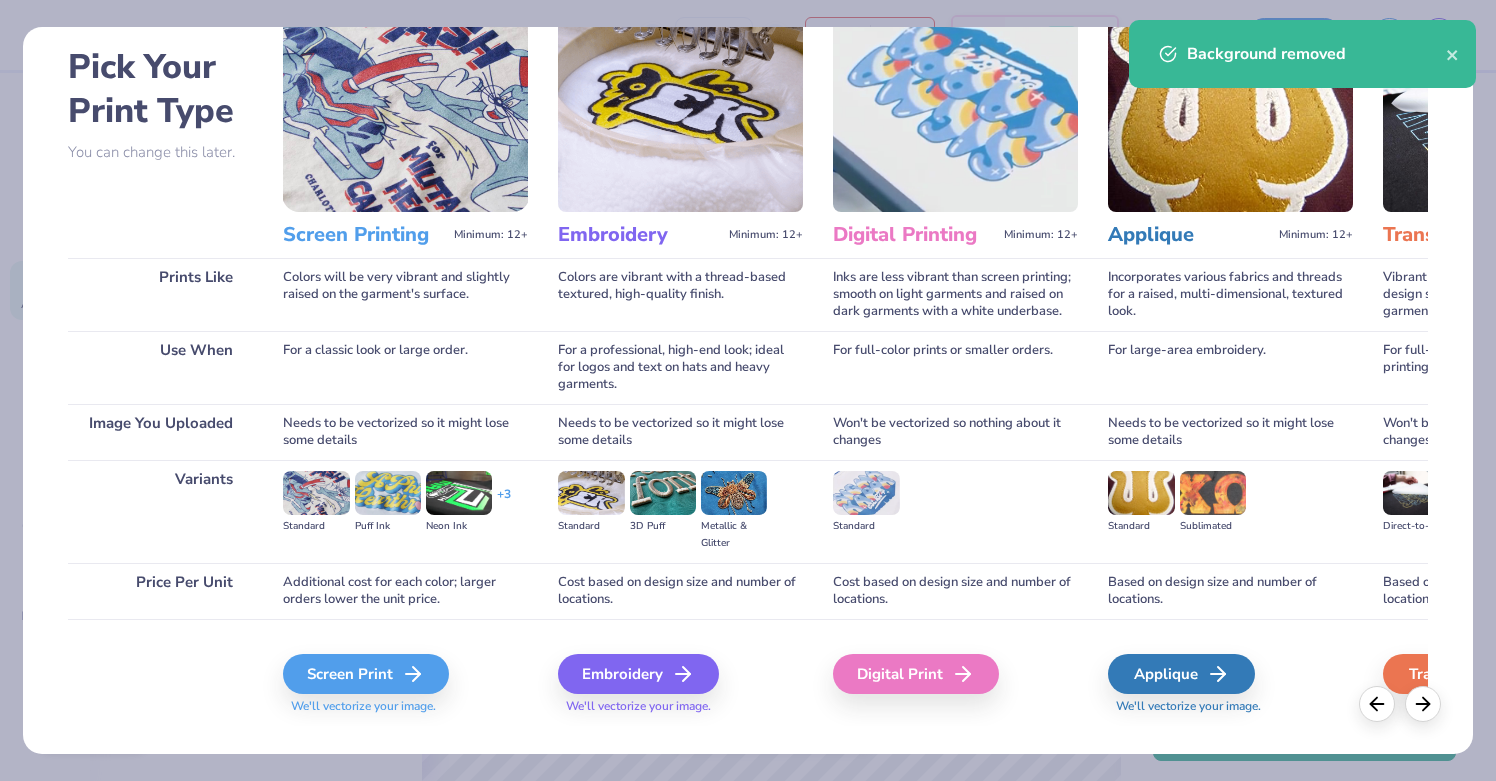 scroll, scrollTop: 116, scrollLeft: 0, axis: vertical 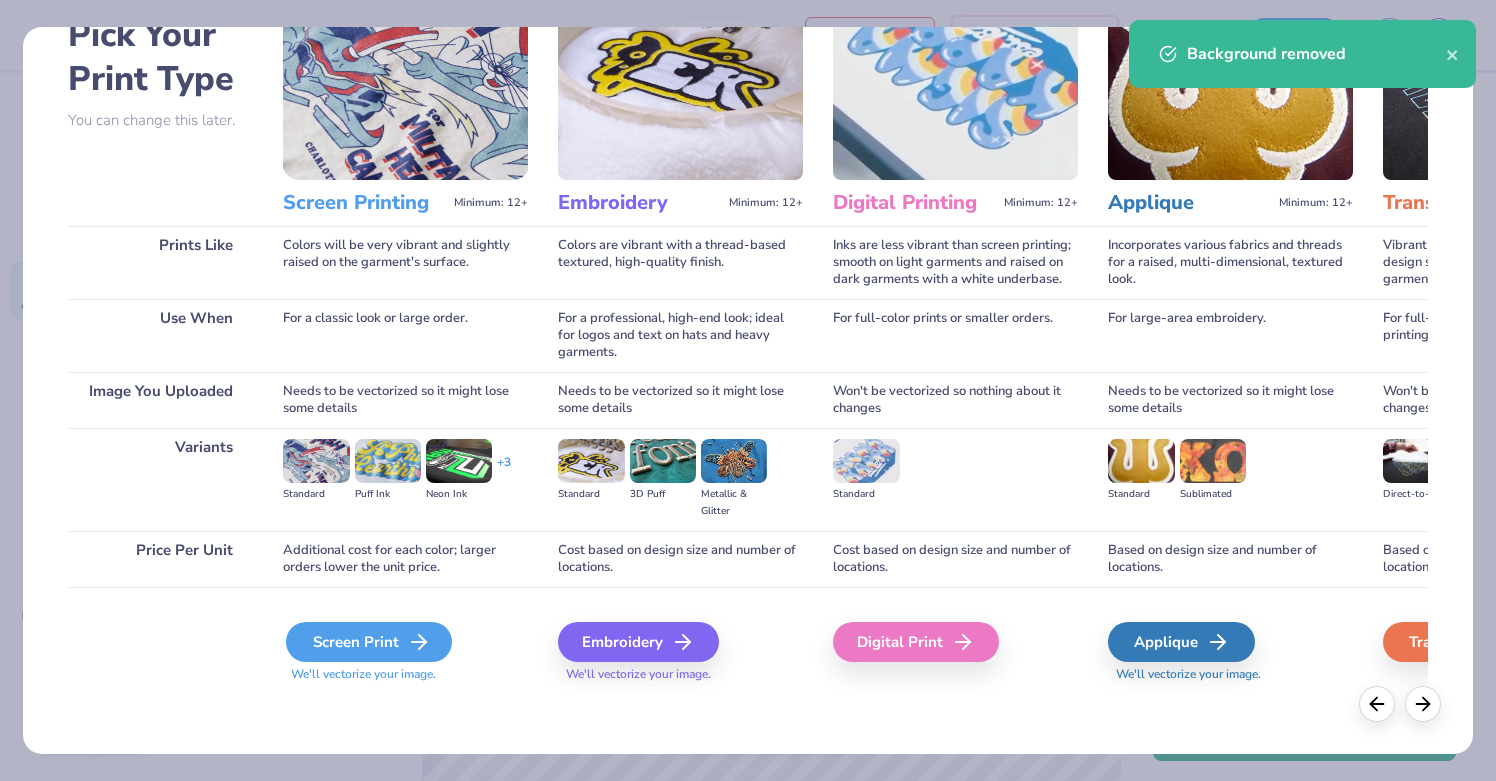 click 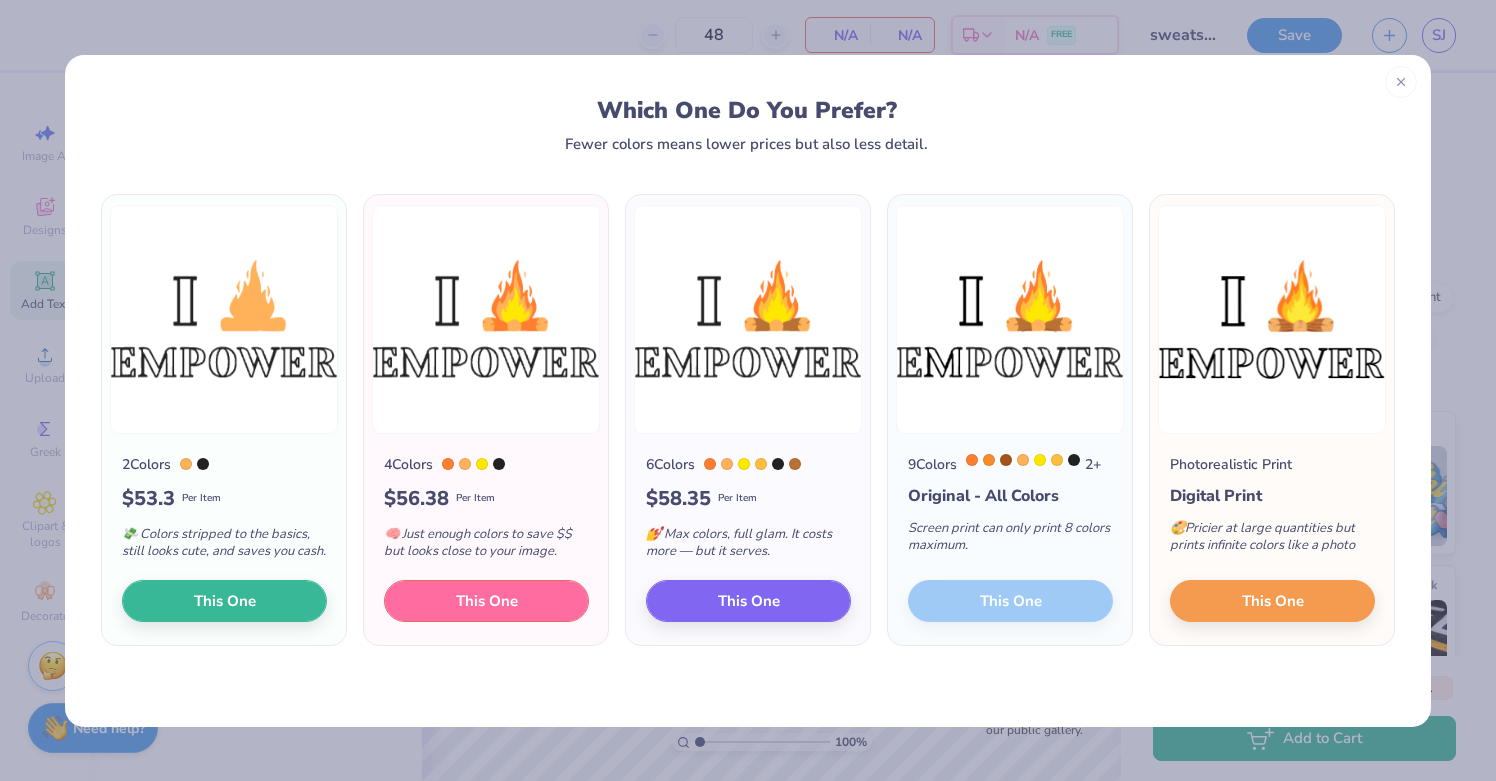 drag, startPoint x: 471, startPoint y: 620, endPoint x: 630, endPoint y: 498, distance: 200.41208 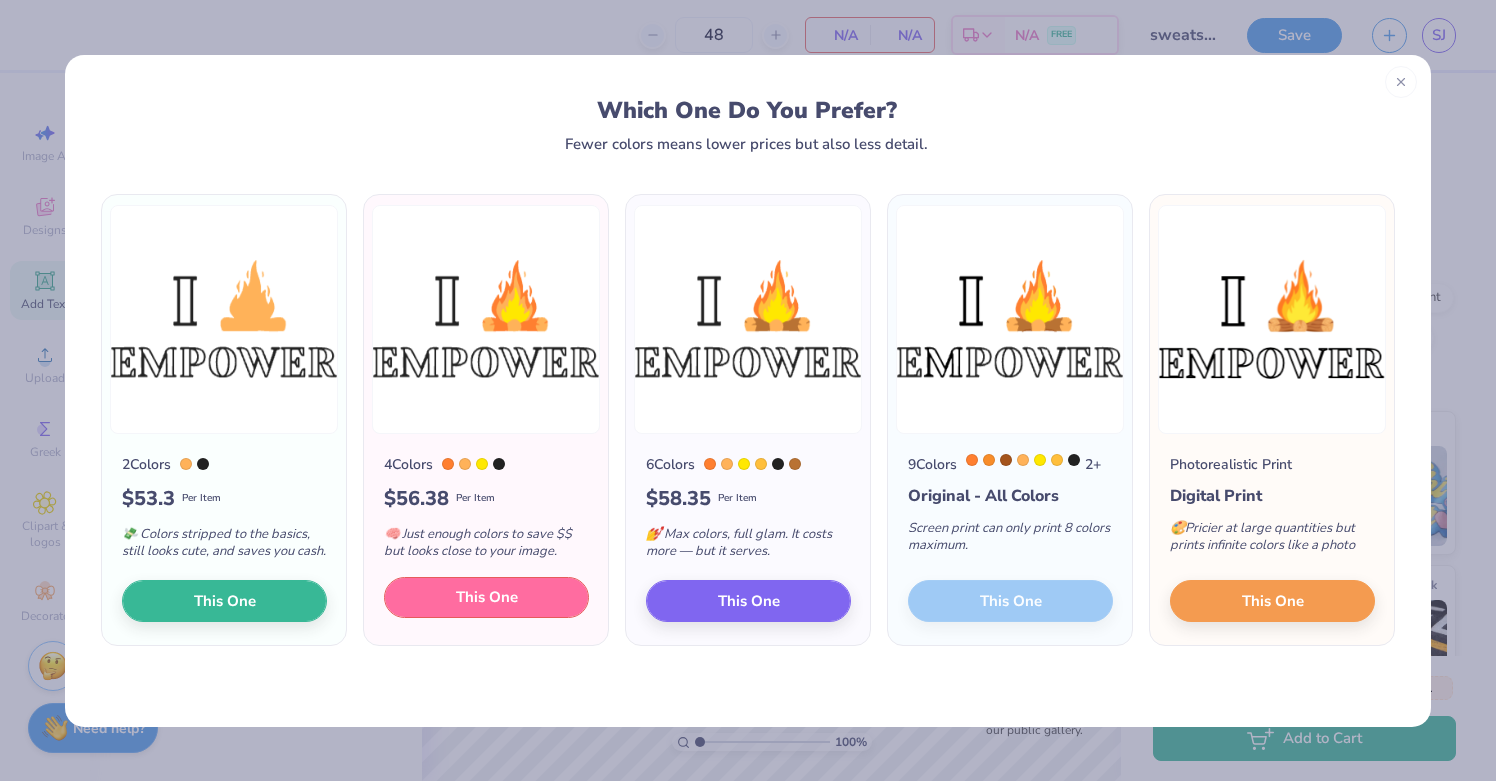 click on "This One" at bounding box center (487, 597) 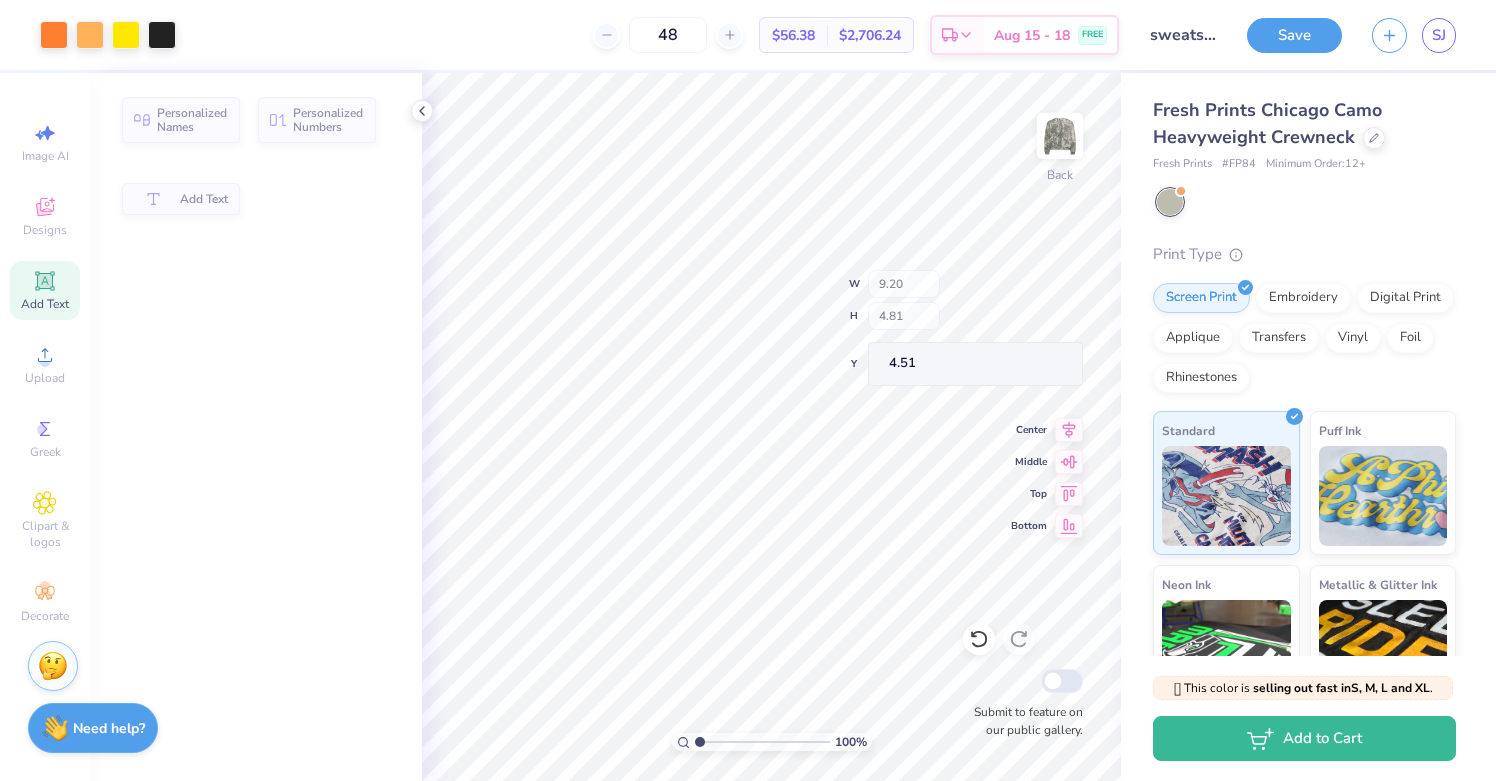 type on "4.51" 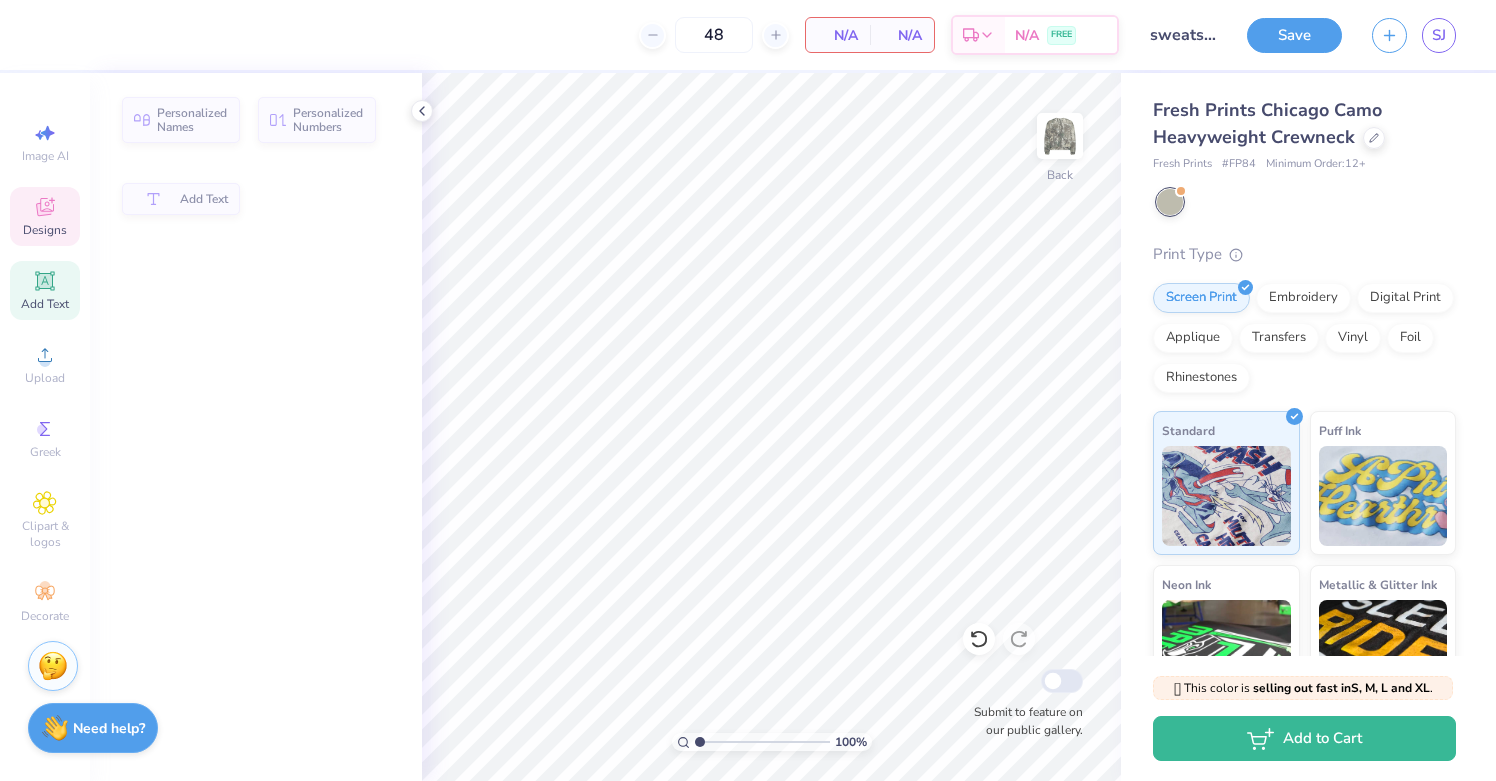click 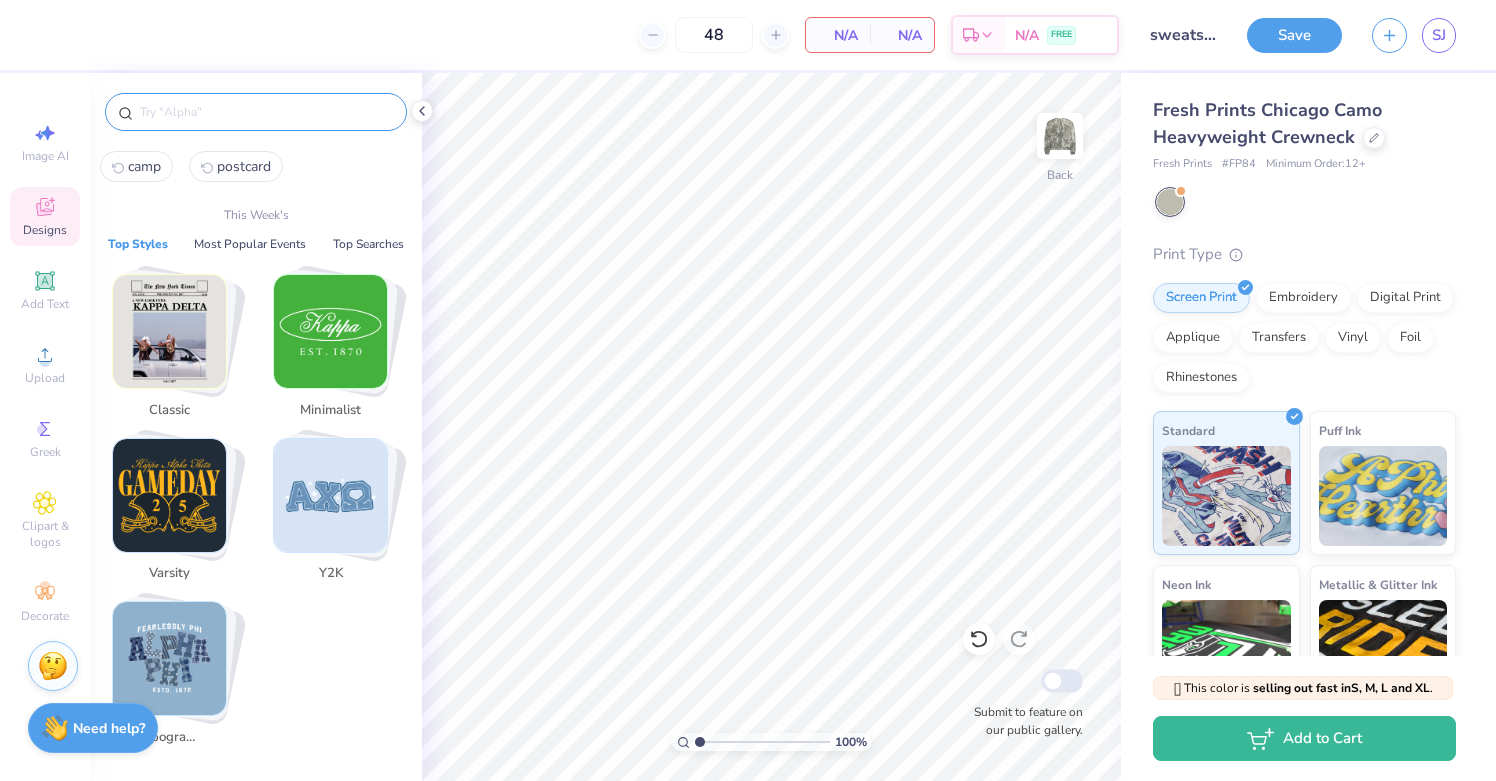click at bounding box center [266, 112] 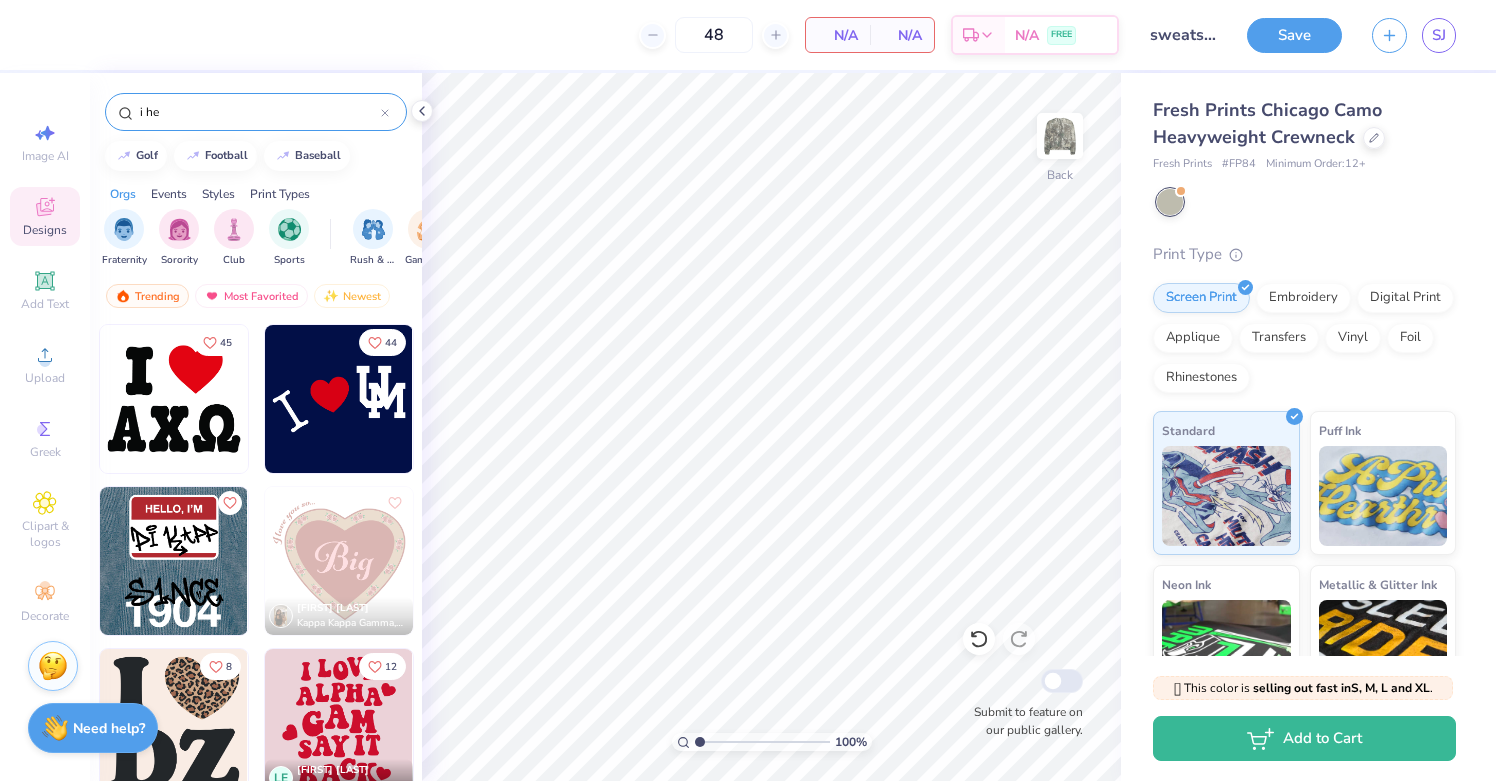 type on "i he" 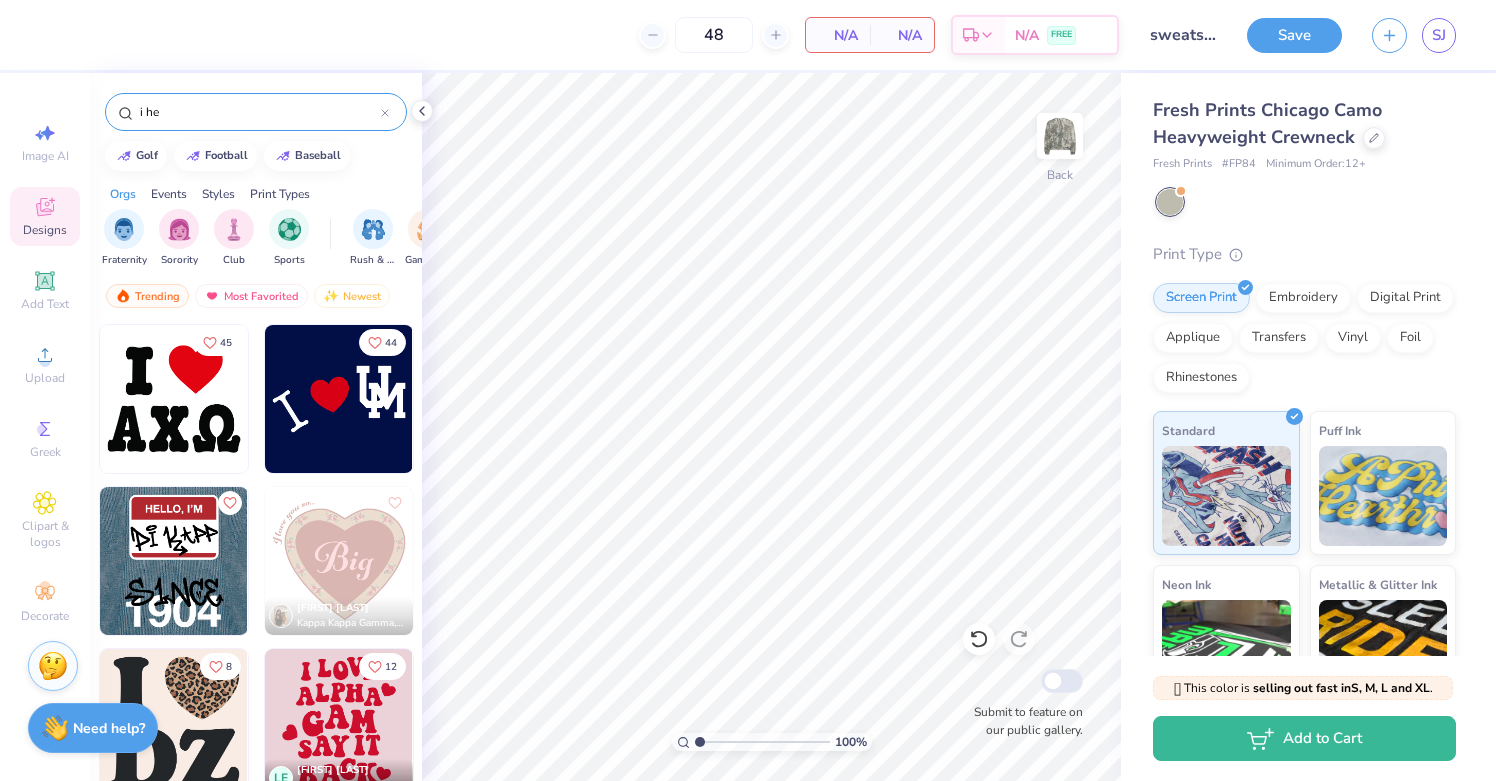 click at bounding box center [174, 399] 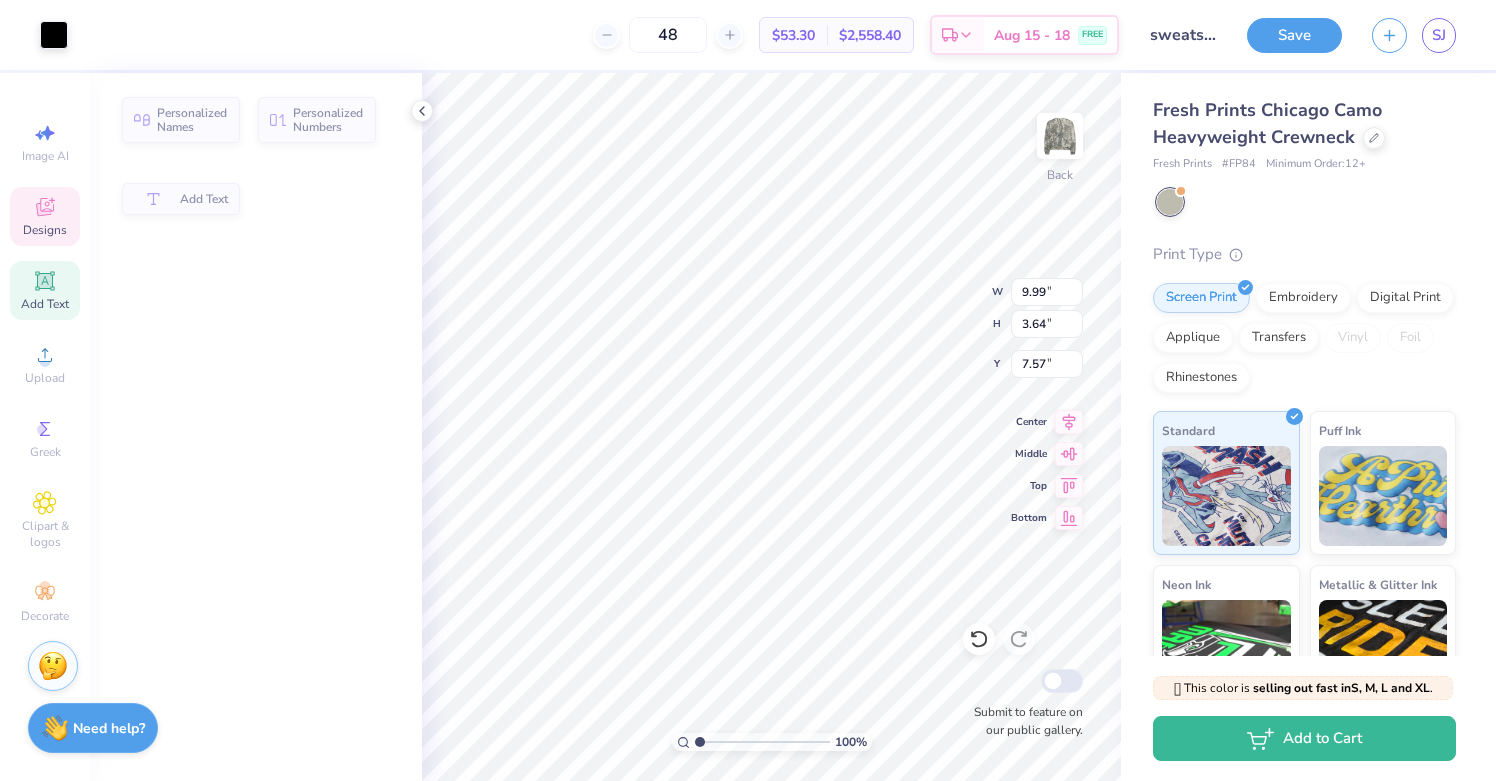 type on "3.64" 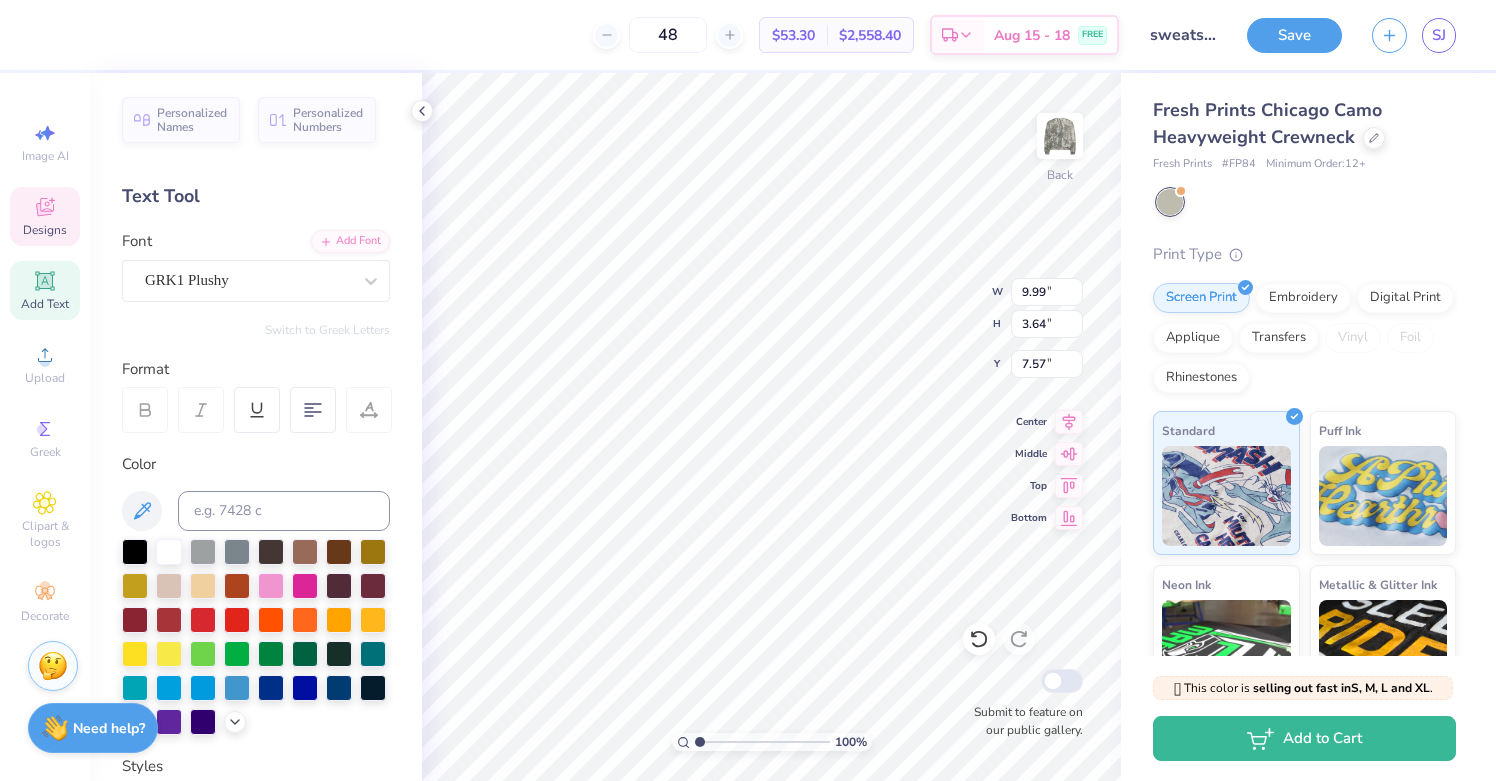 type on "a" 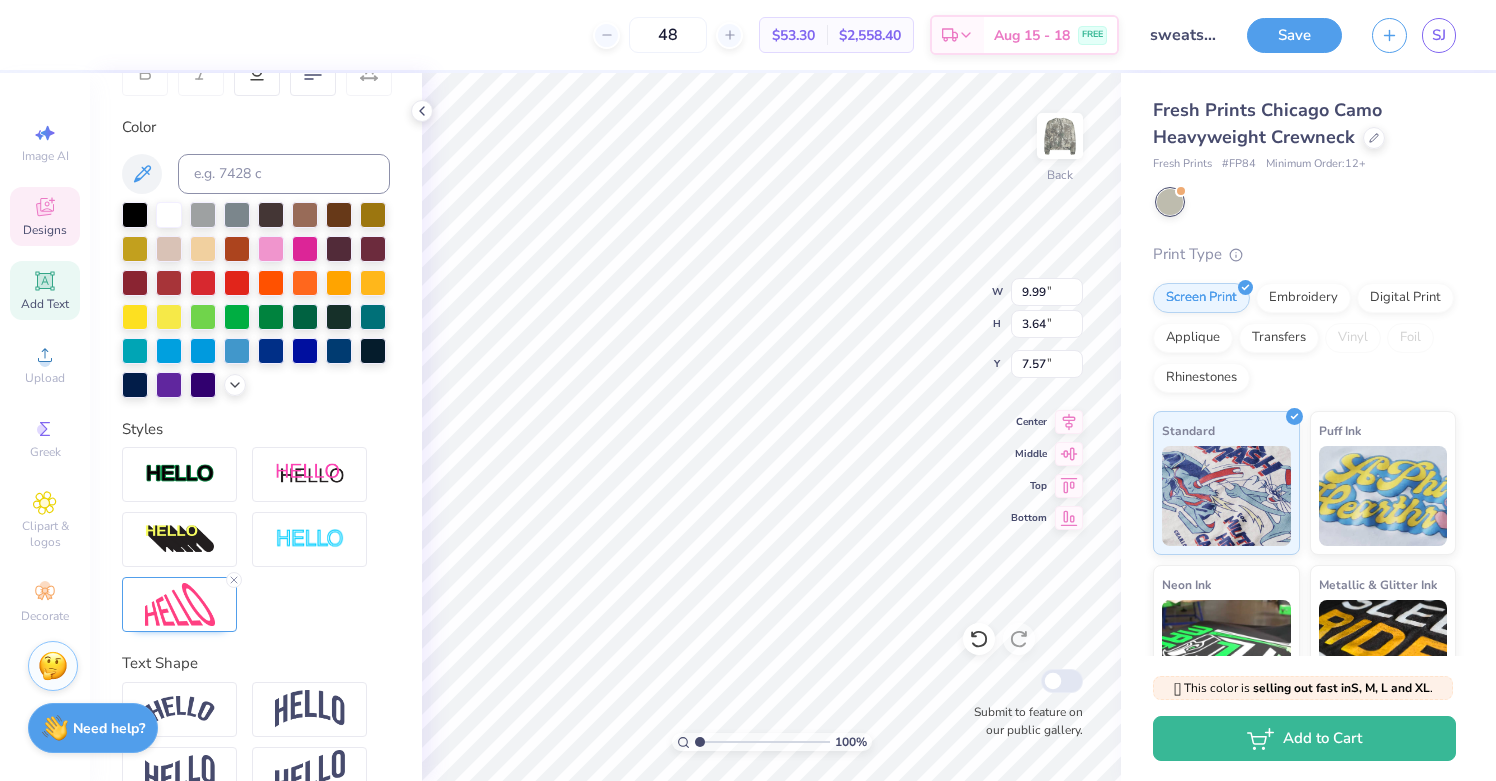 scroll, scrollTop: 381, scrollLeft: 0, axis: vertical 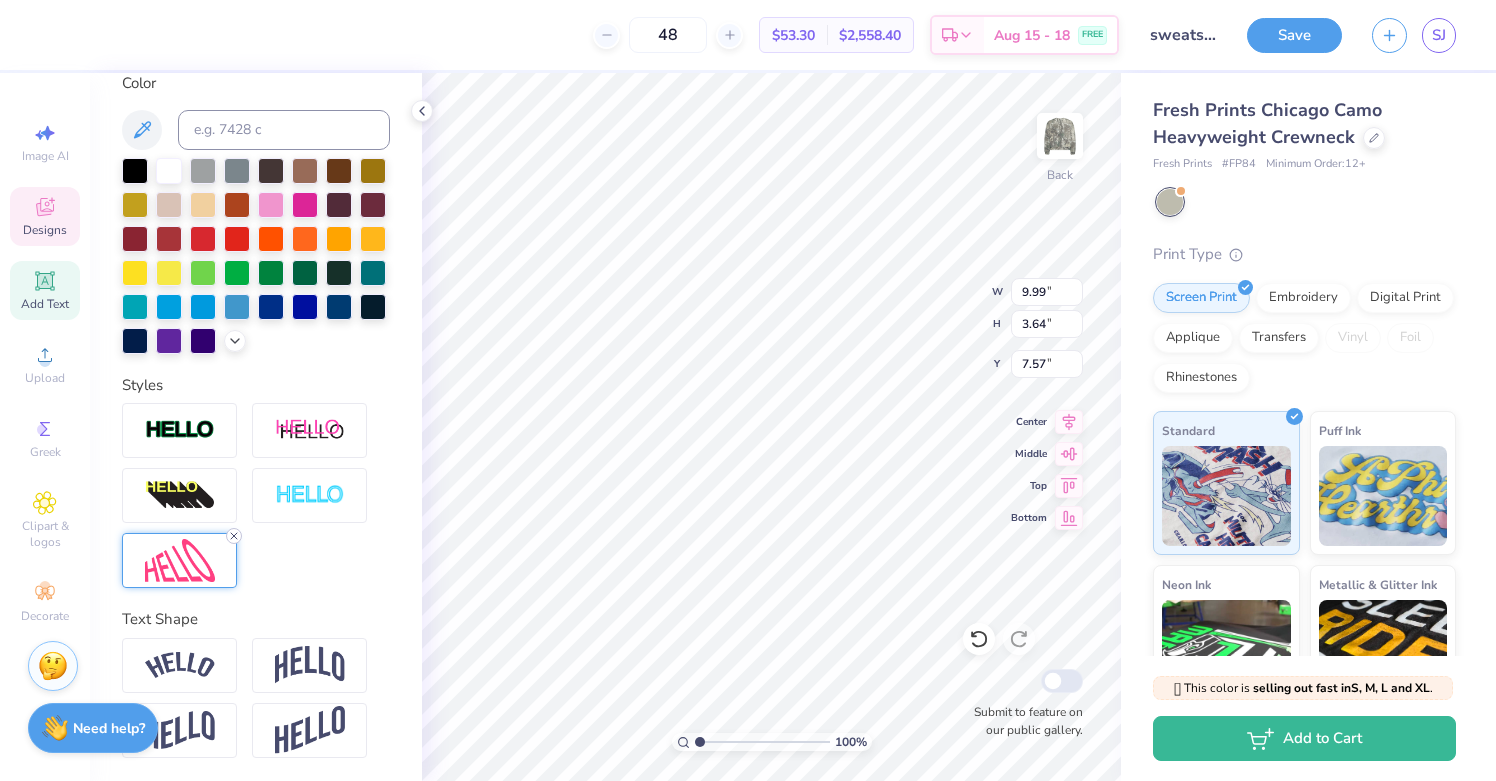 type on "Empower" 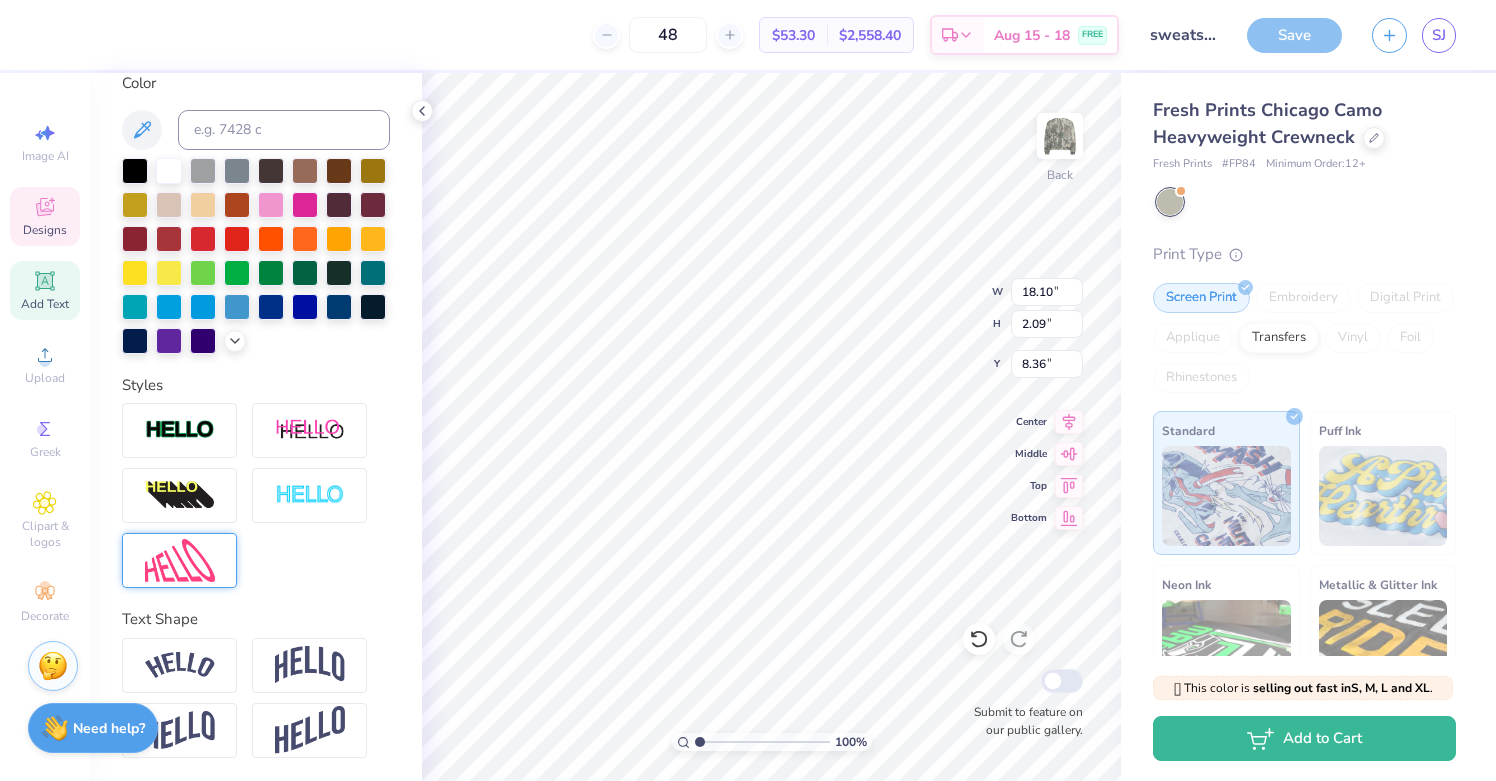 scroll, scrollTop: 0, scrollLeft: 0, axis: both 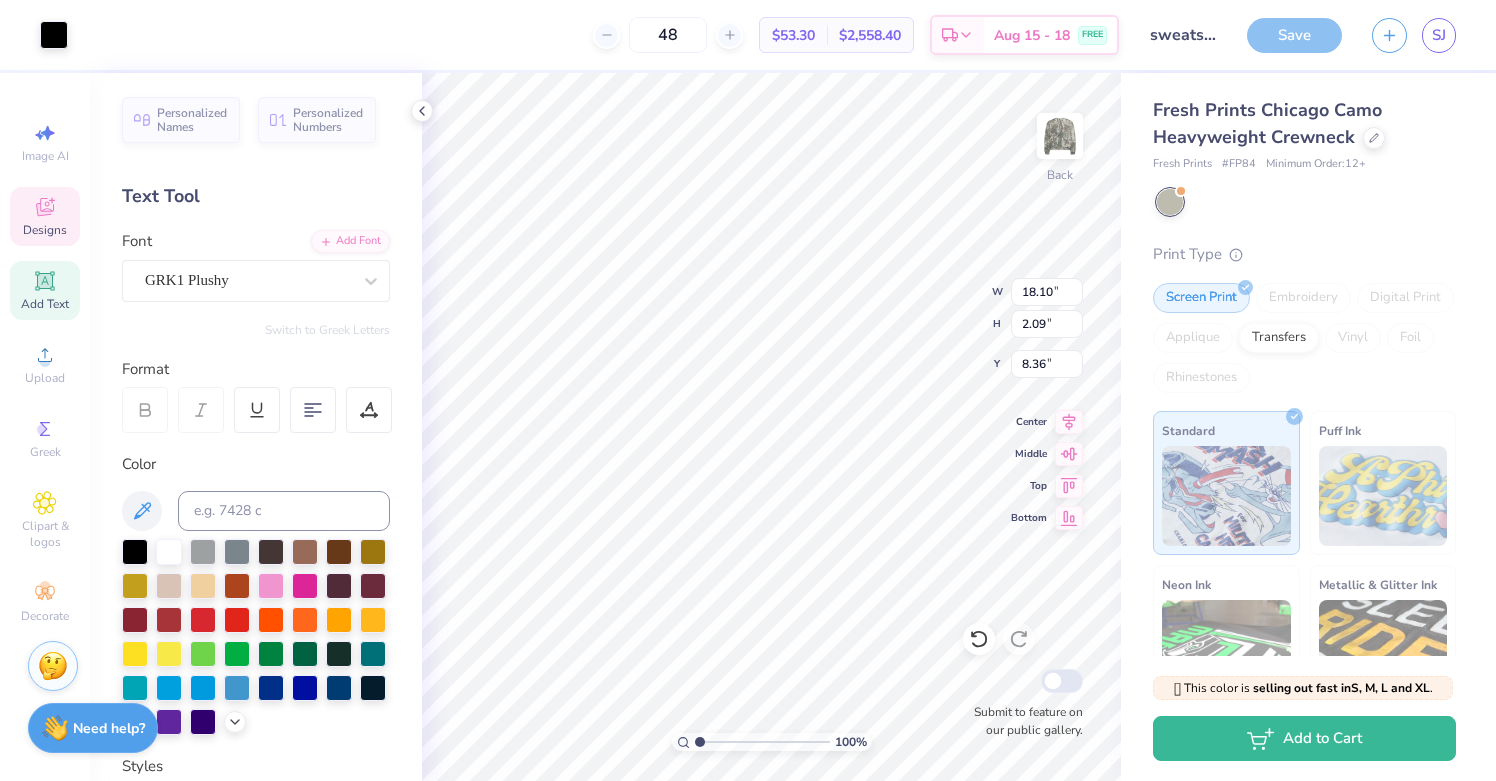 type on "8.37" 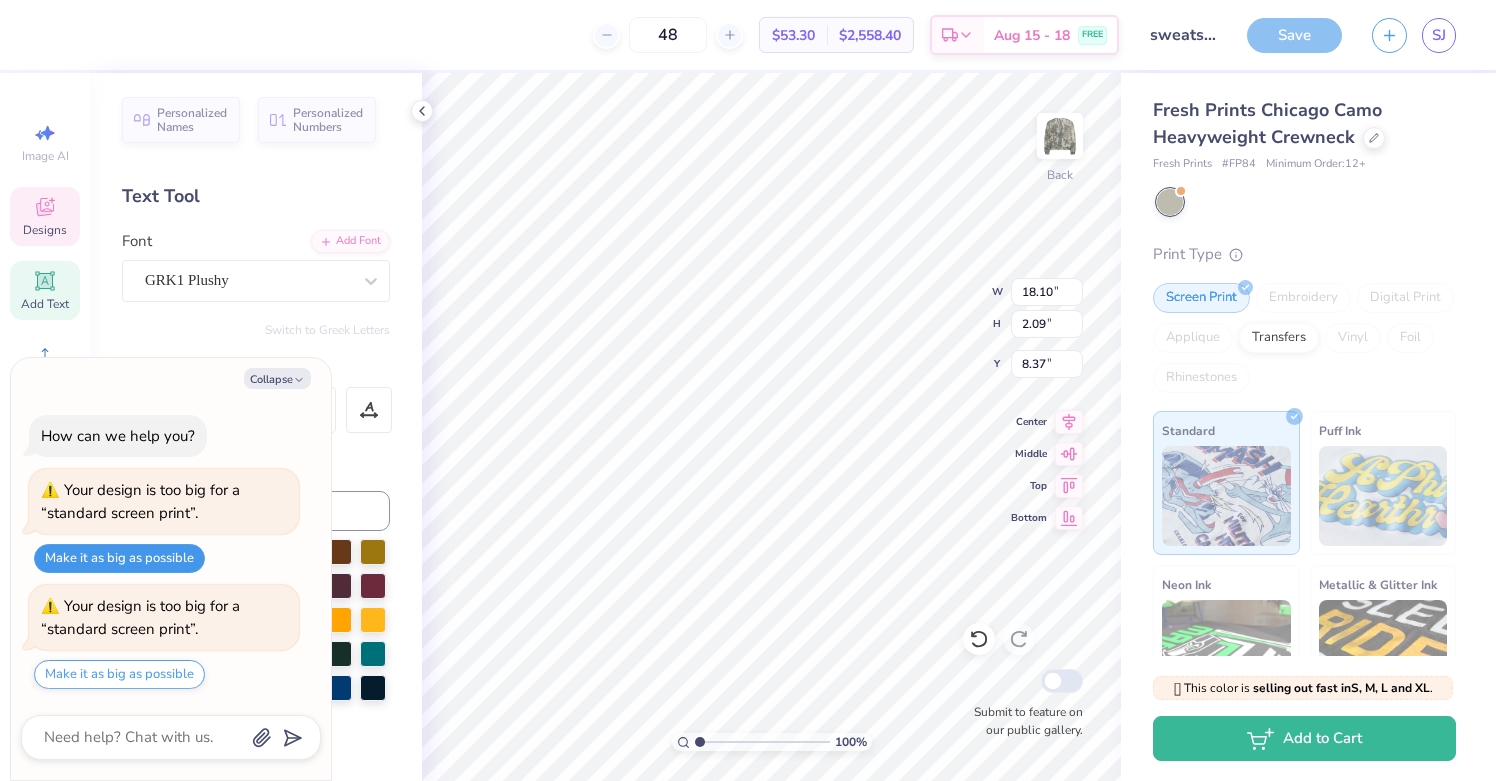 click on "Make it as big as possible" at bounding box center (119, 558) 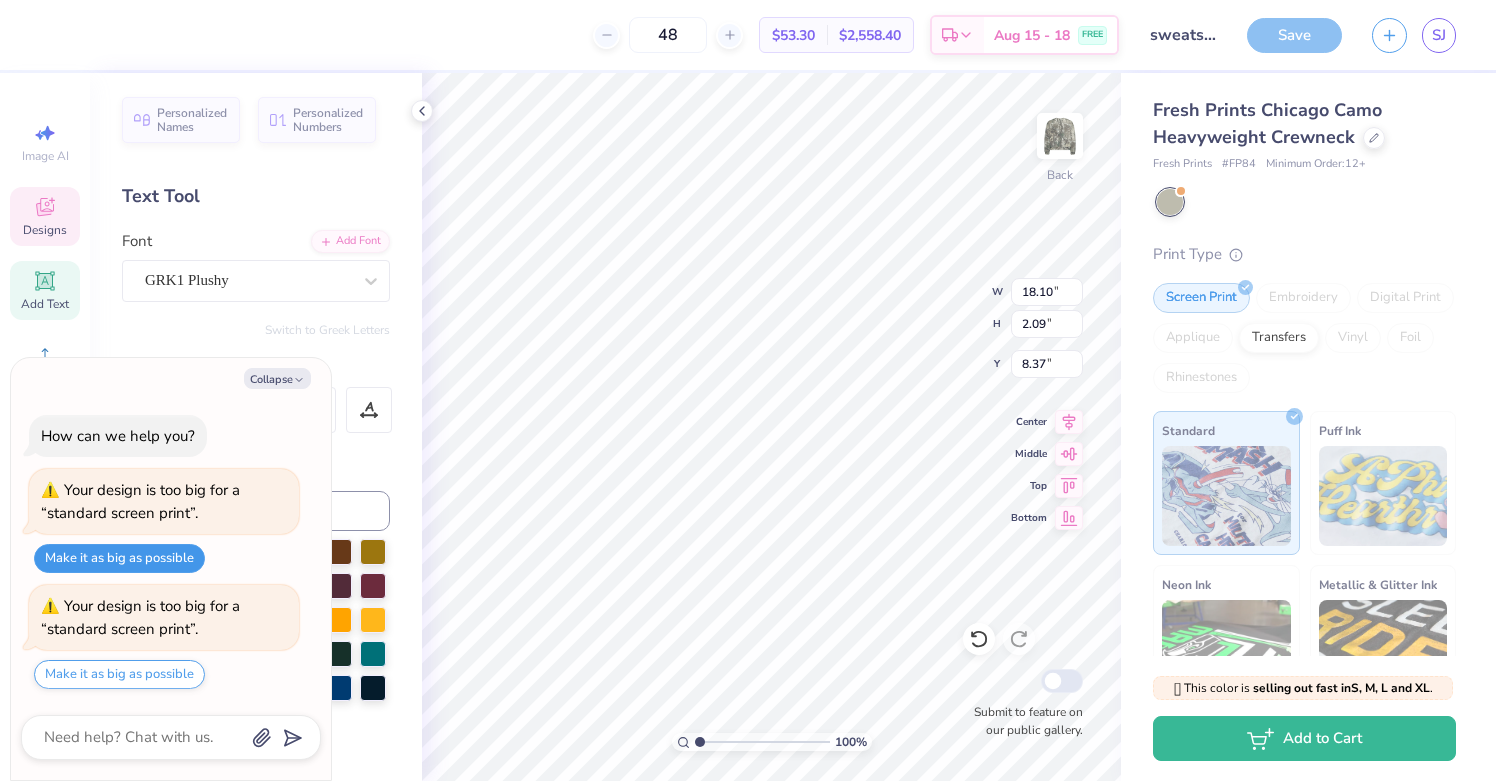 type on "x" 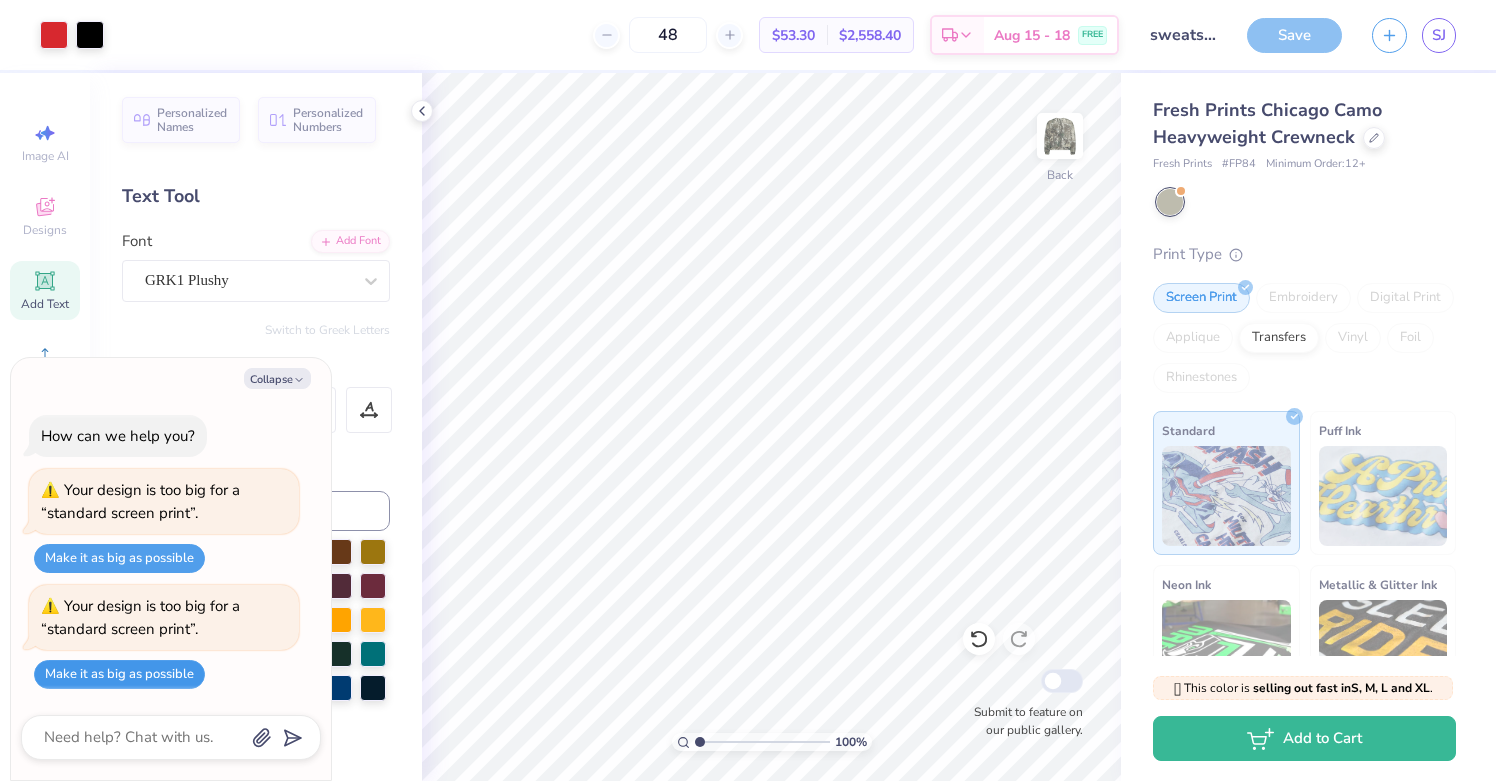 click on "Make it as big as possible" at bounding box center (119, 674) 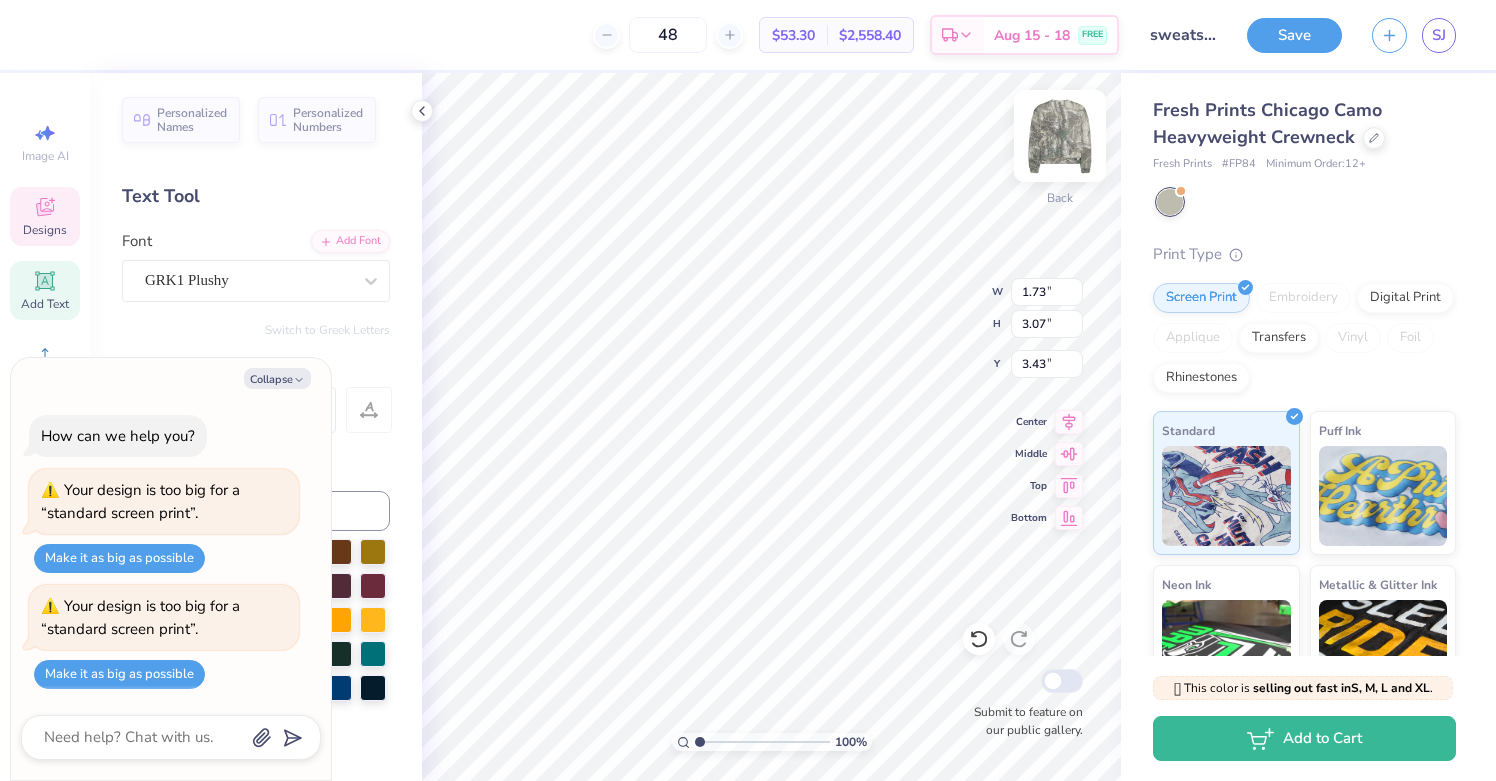 type on "x" 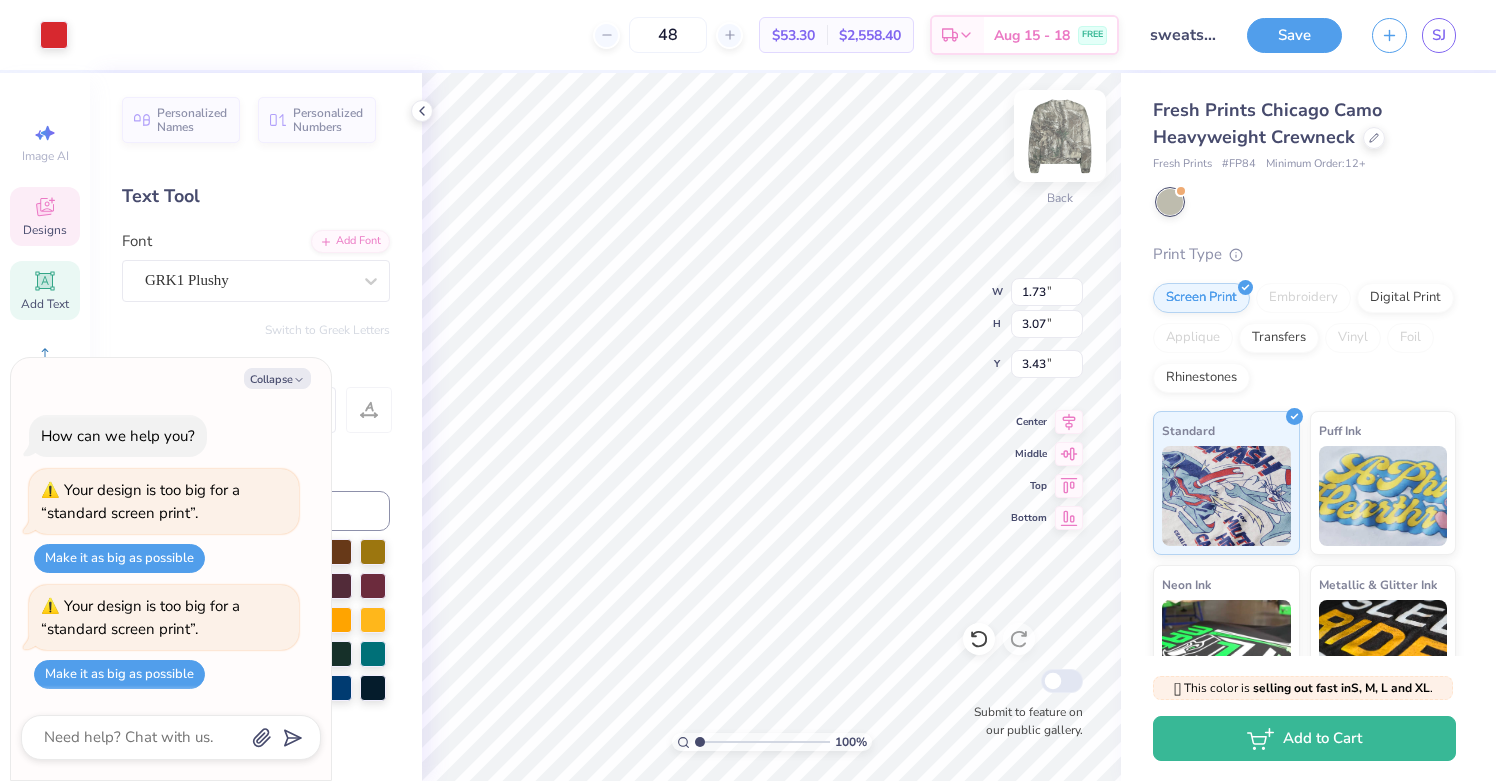 type on "x" 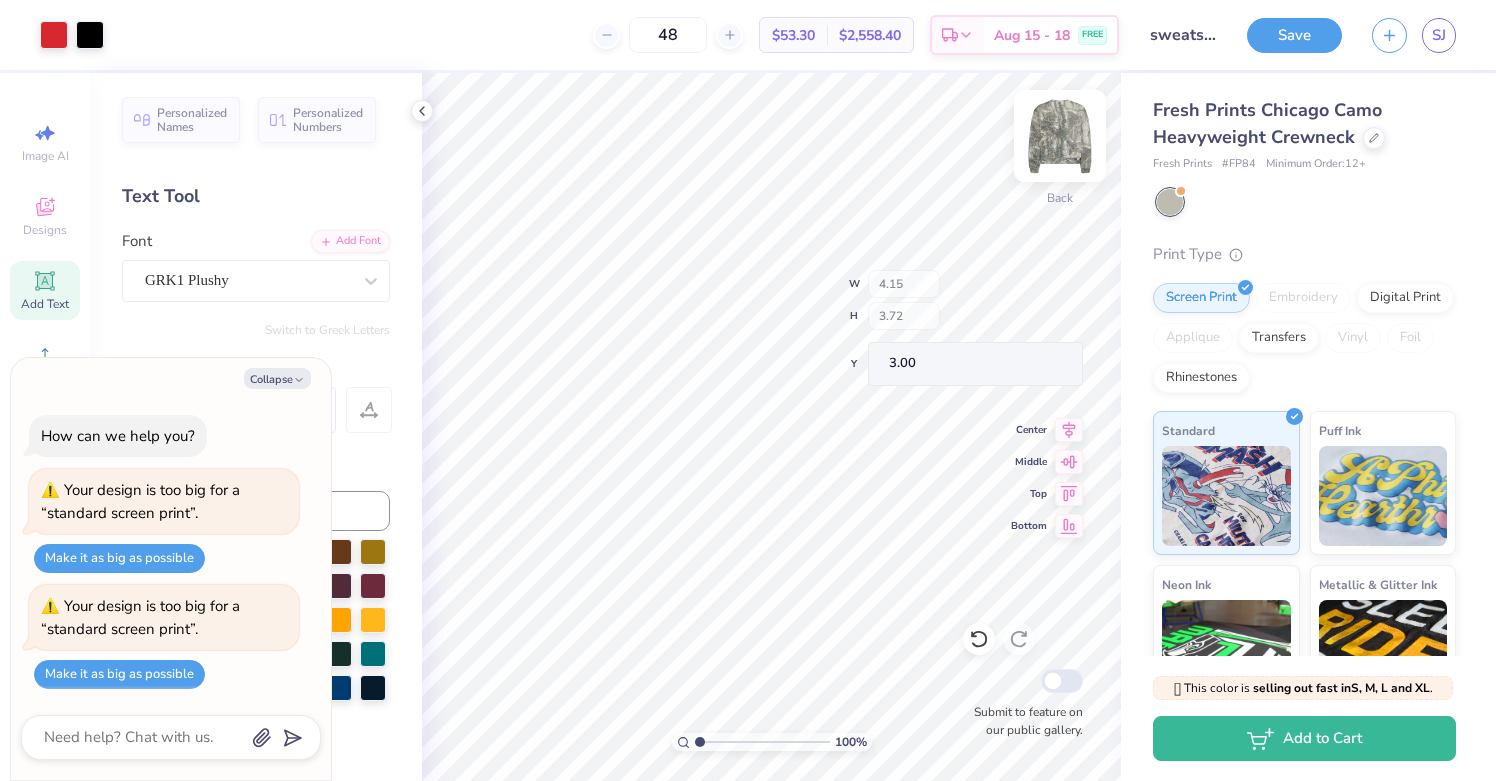 type on "x" 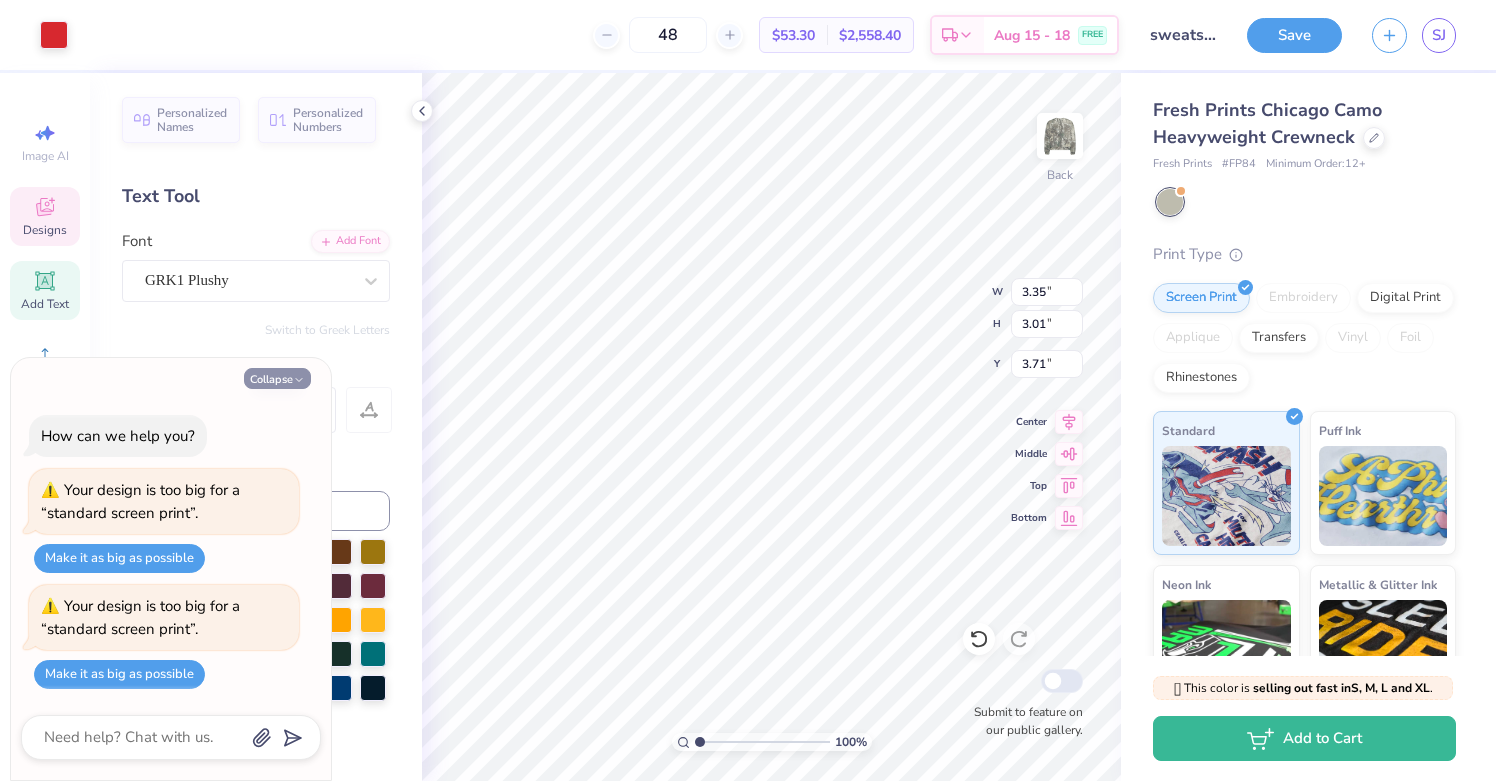 click on "Collapse" at bounding box center [277, 378] 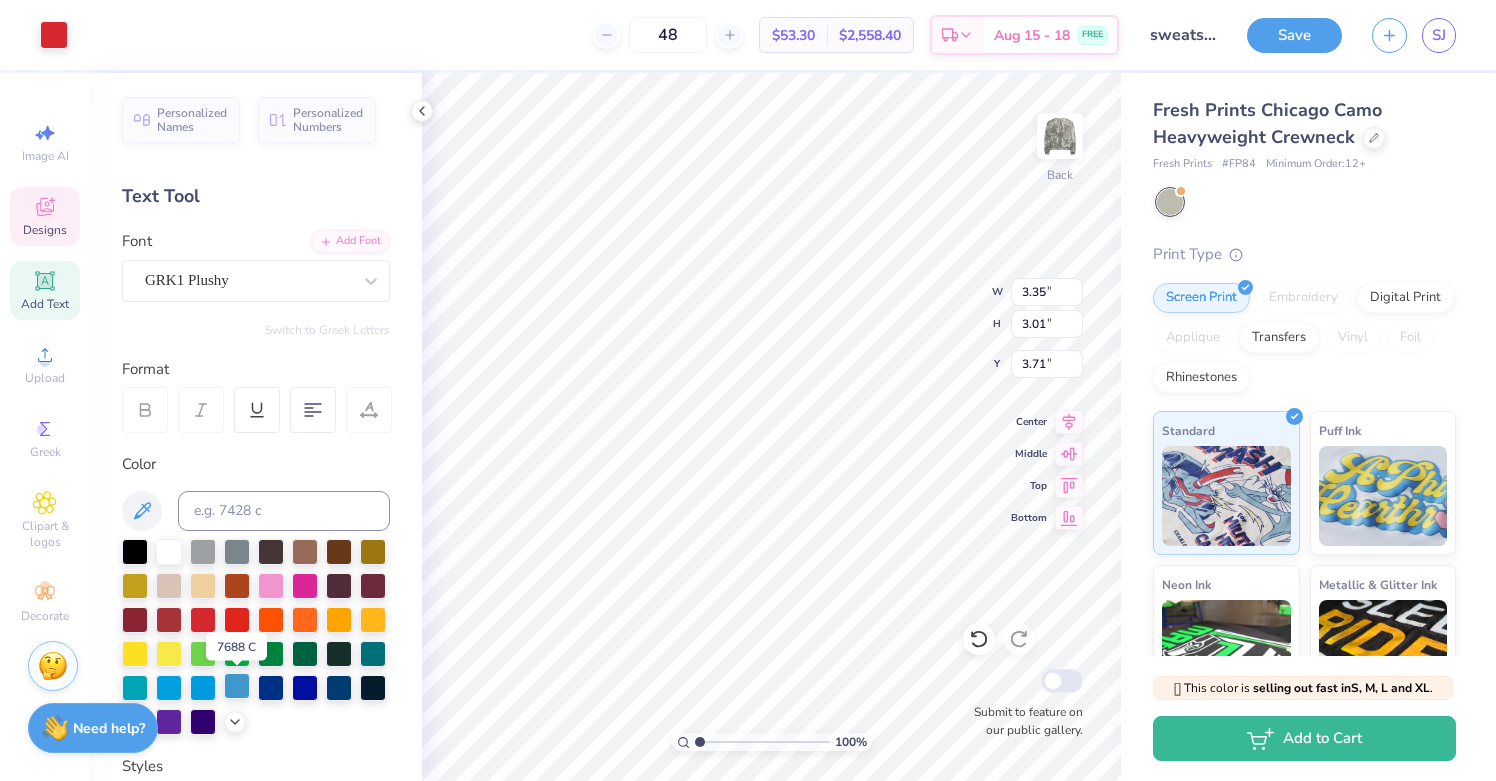 click at bounding box center (237, 686) 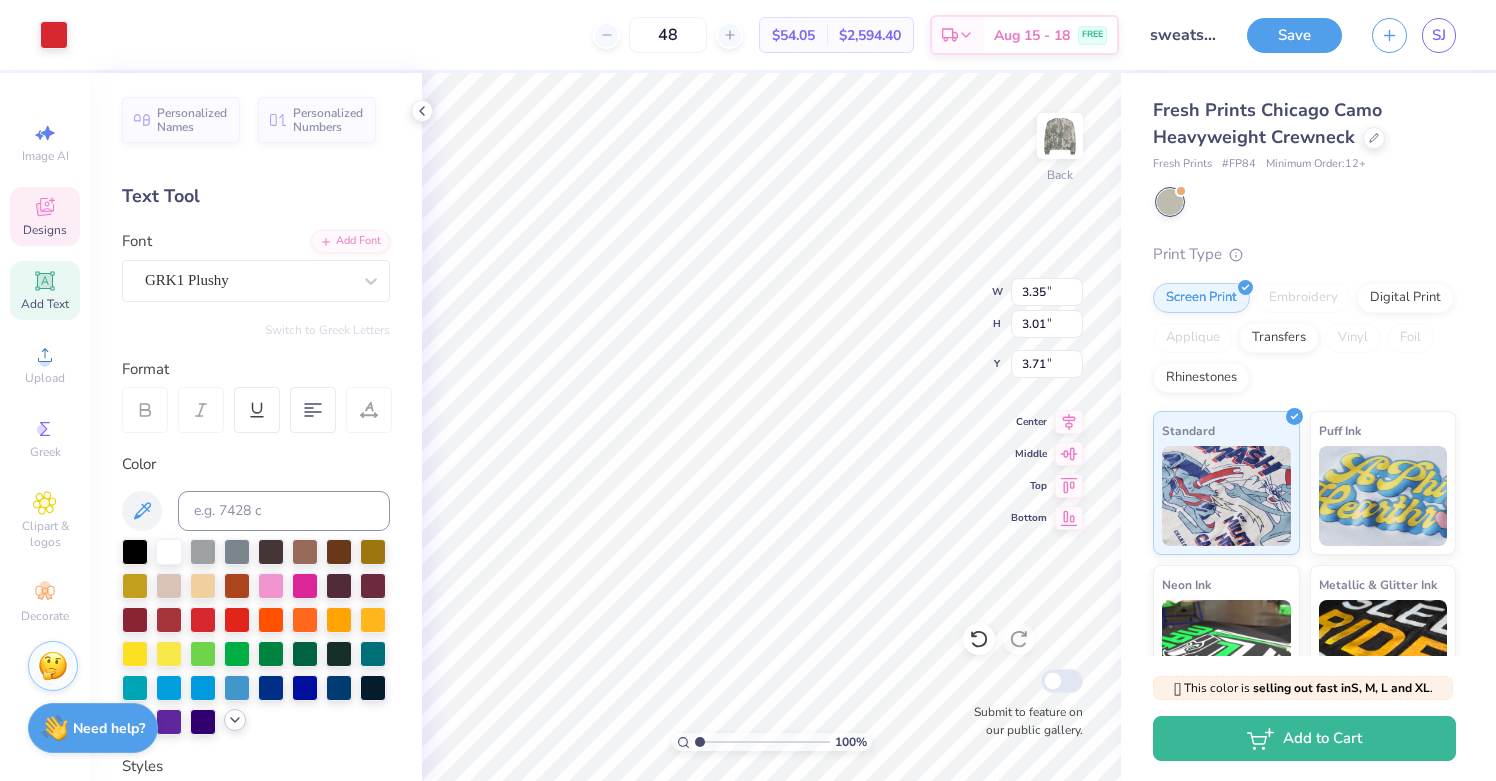 click 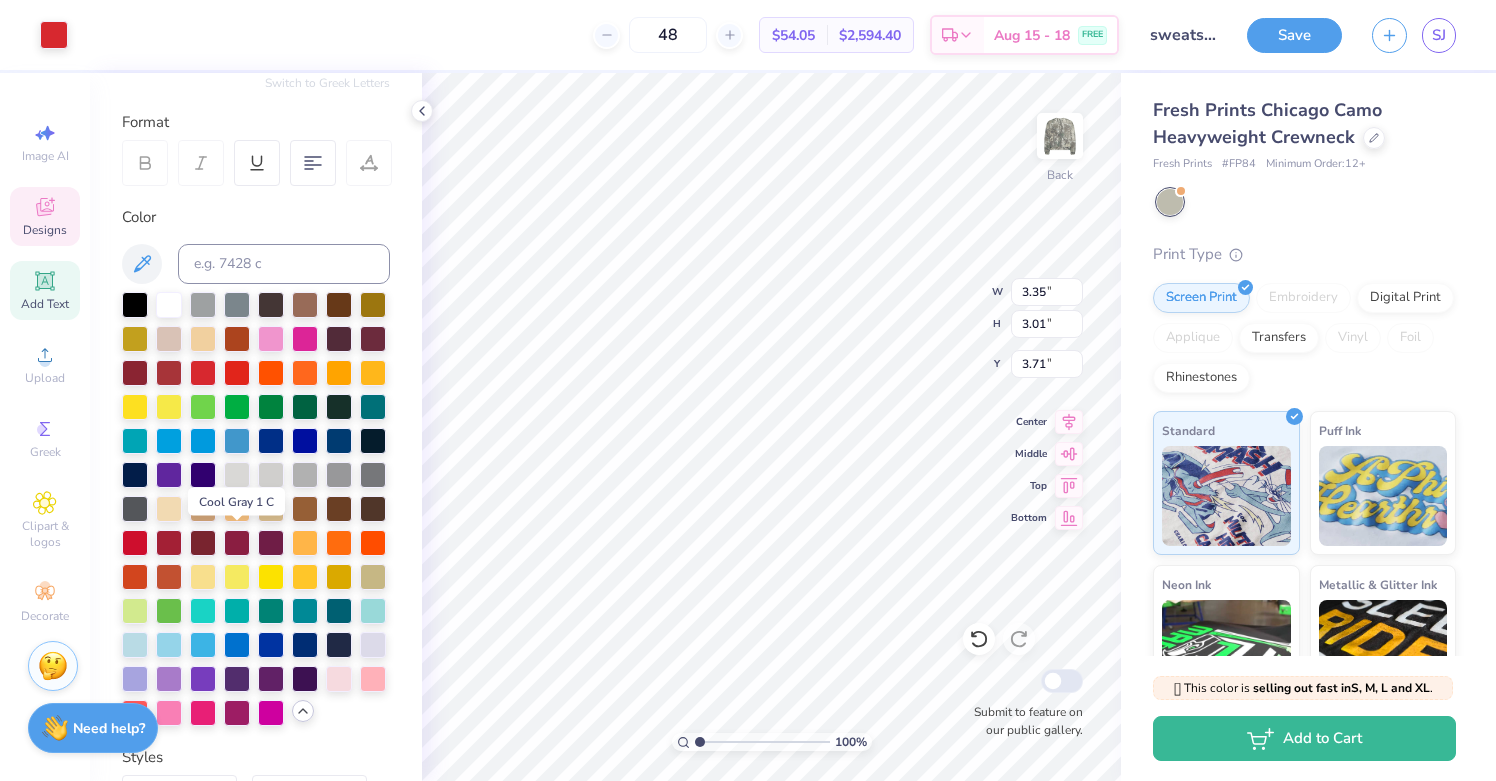 scroll, scrollTop: 251, scrollLeft: 0, axis: vertical 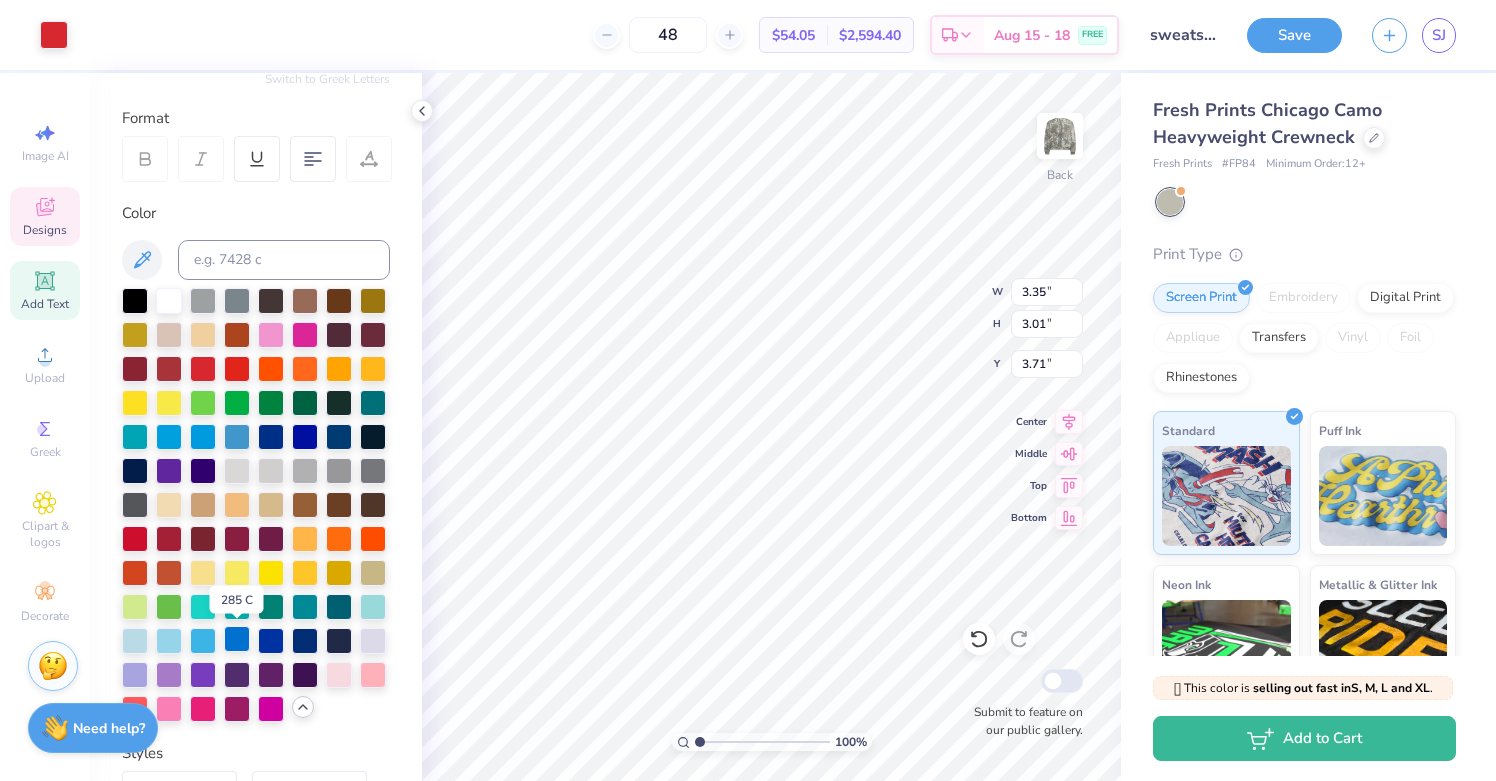 click at bounding box center (237, 639) 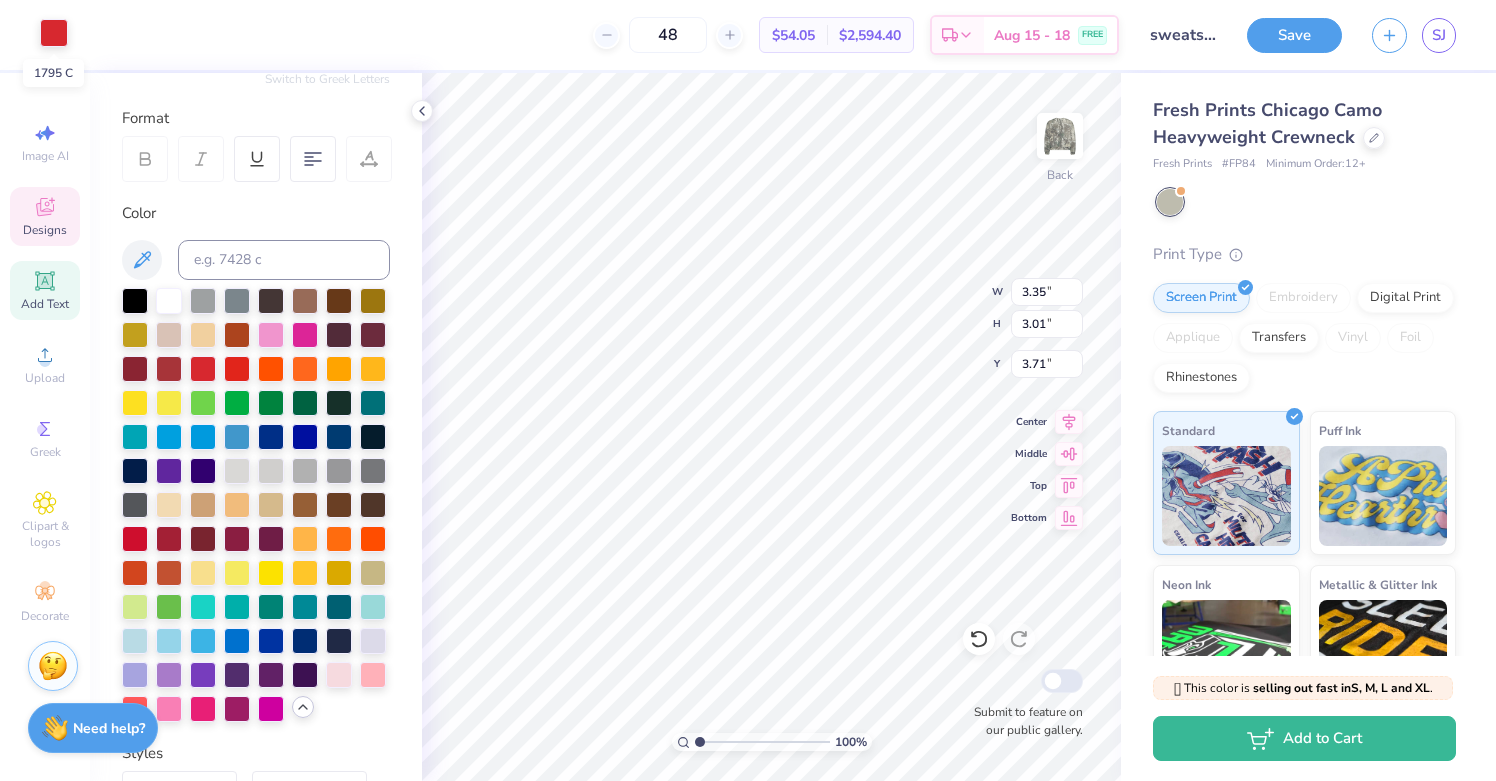click at bounding box center [54, 33] 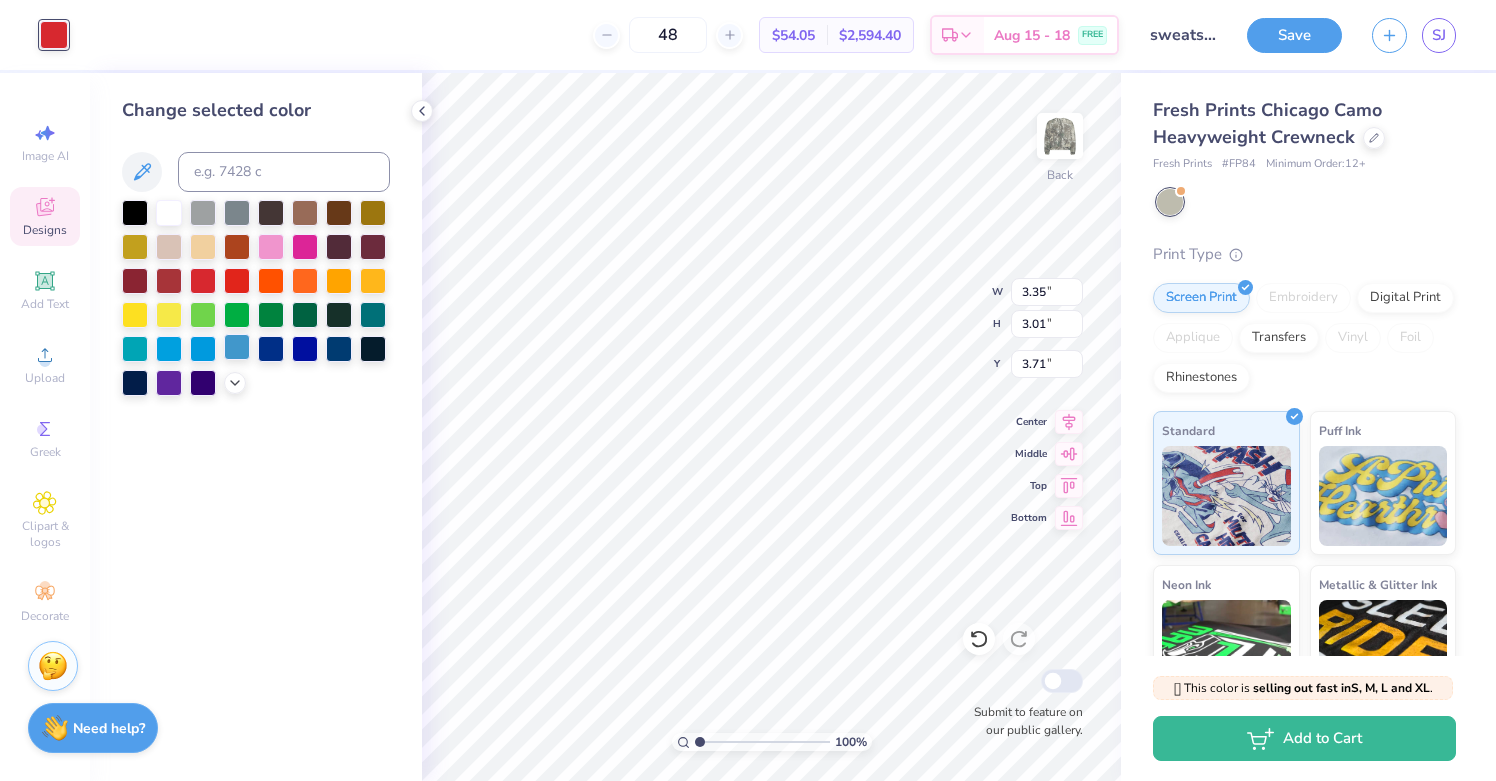 click at bounding box center (237, 347) 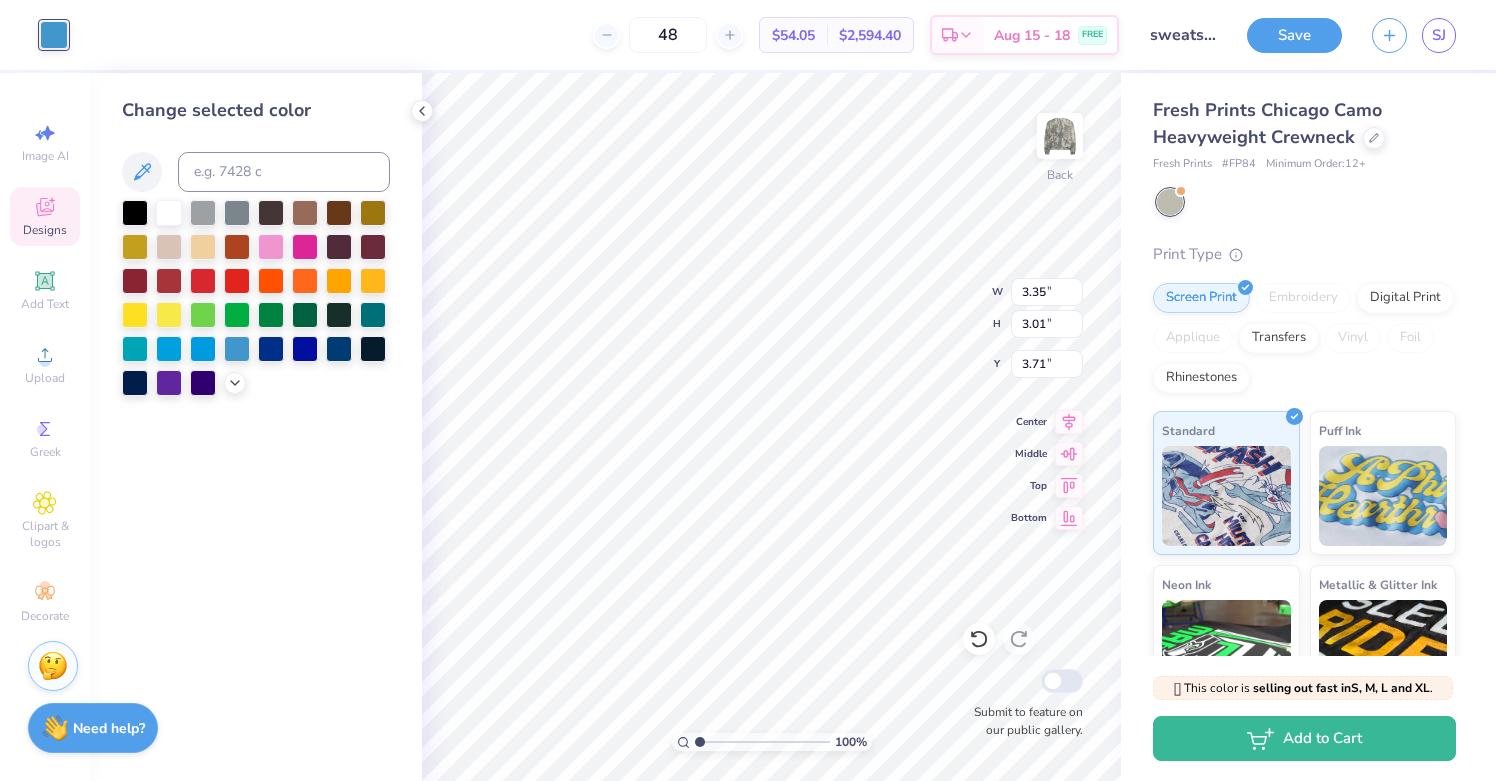 click at bounding box center [256, 298] 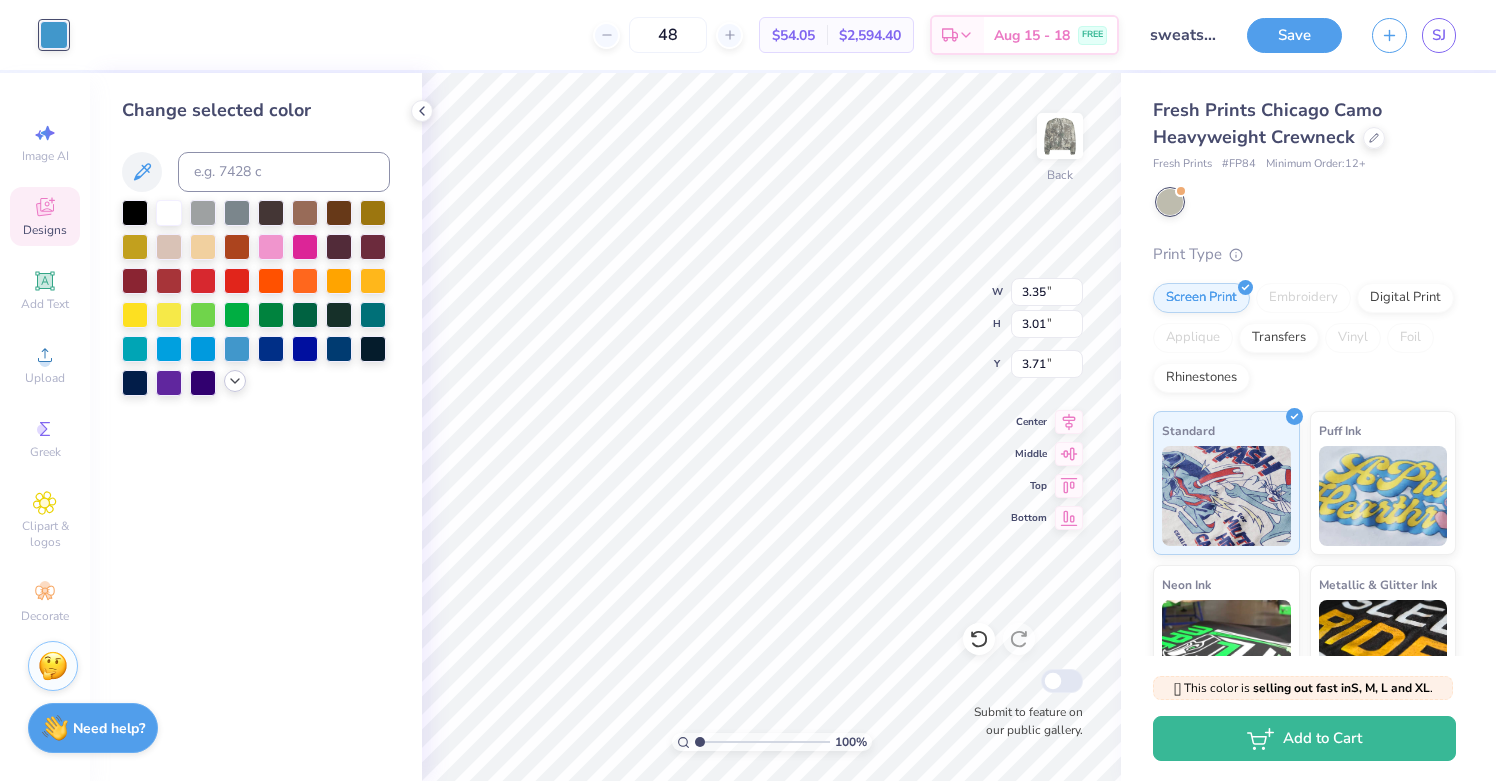 click 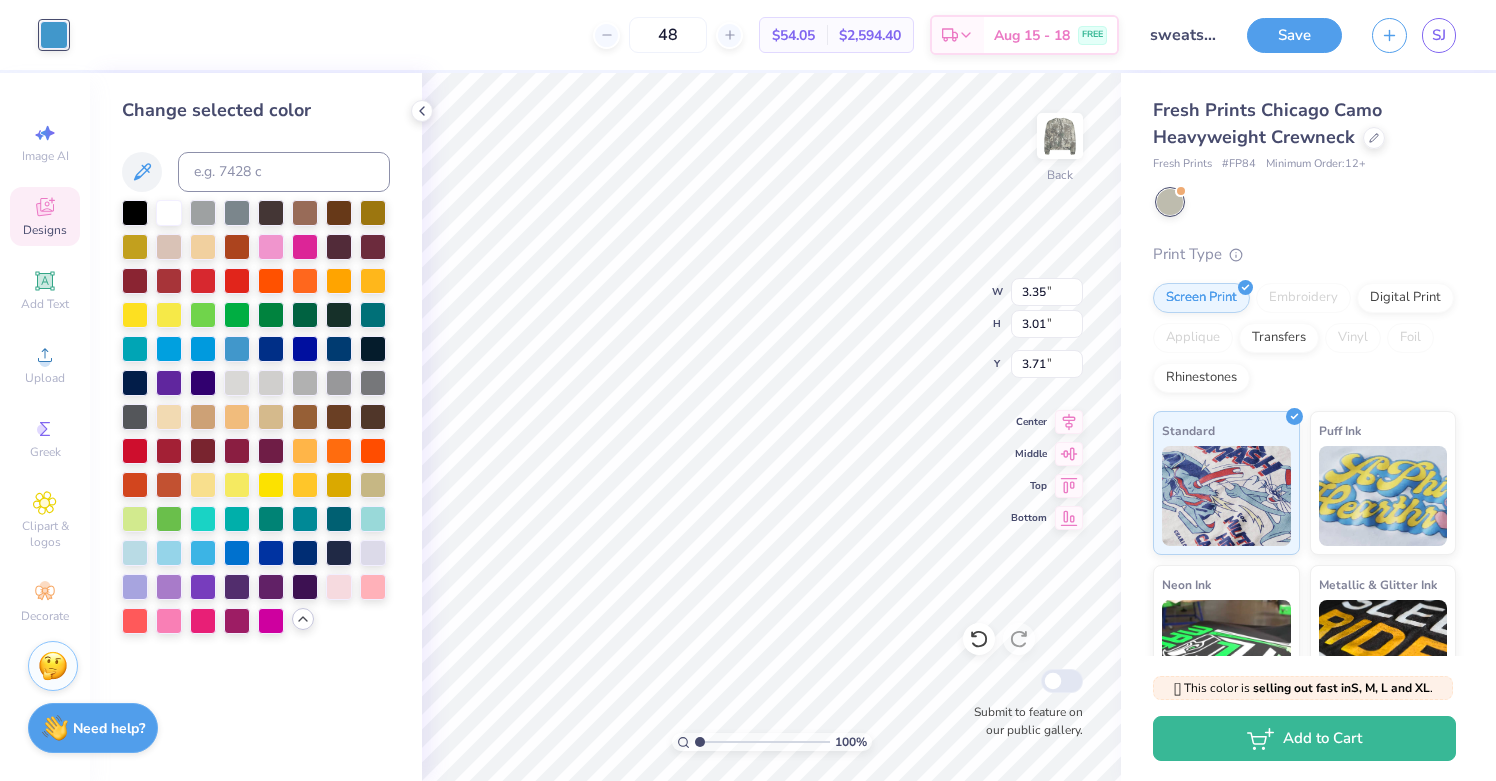 type on "1.54" 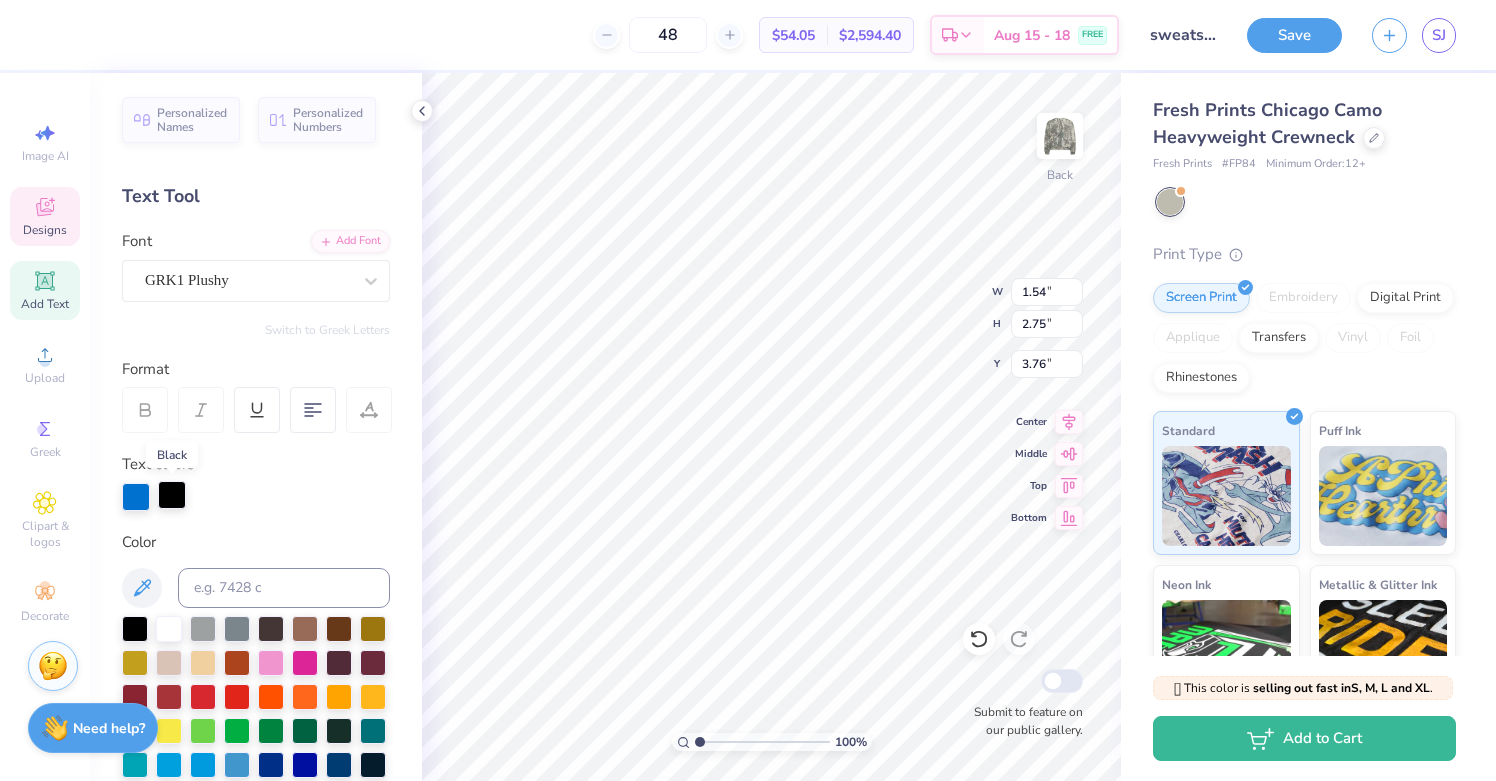 click at bounding box center (172, 495) 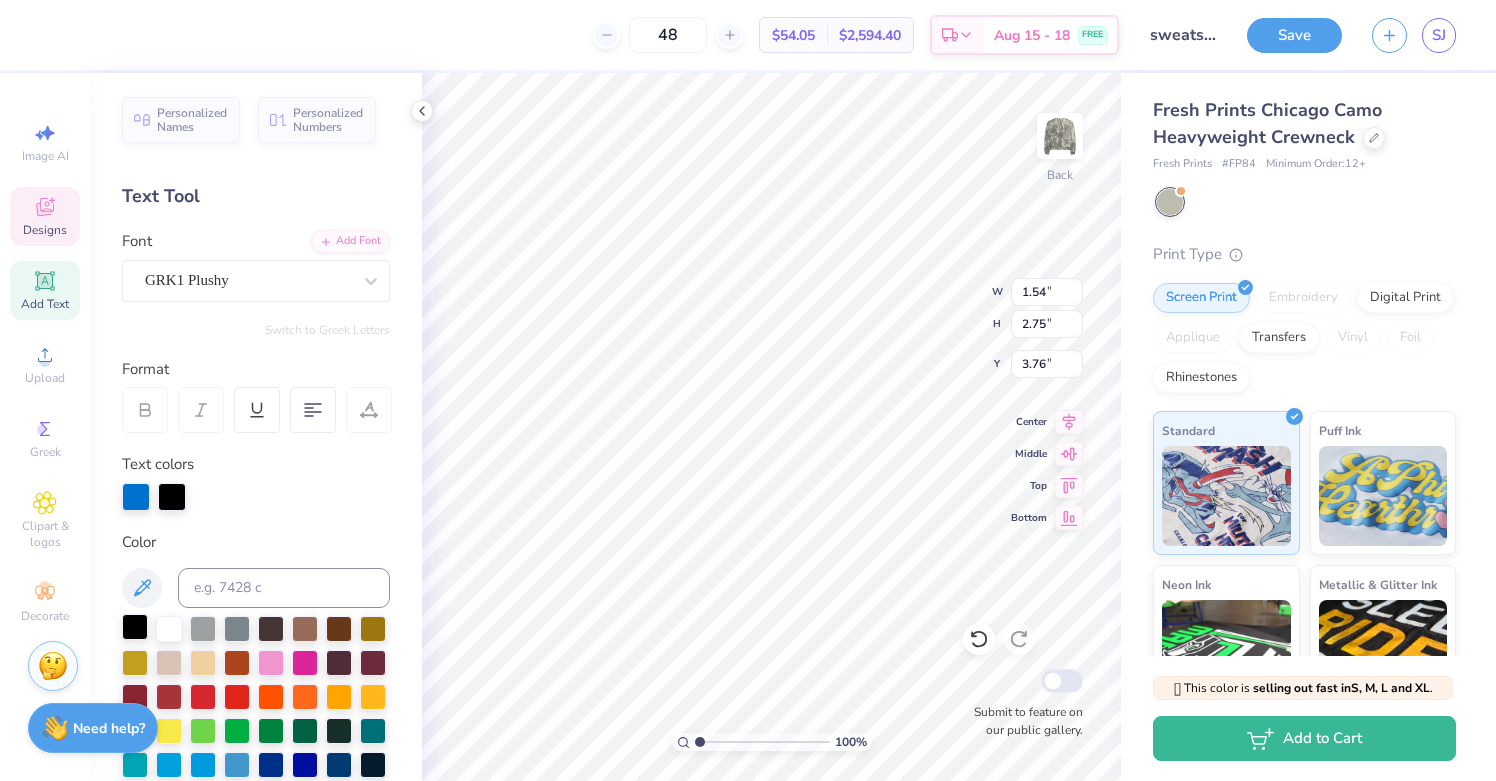 click at bounding box center (135, 627) 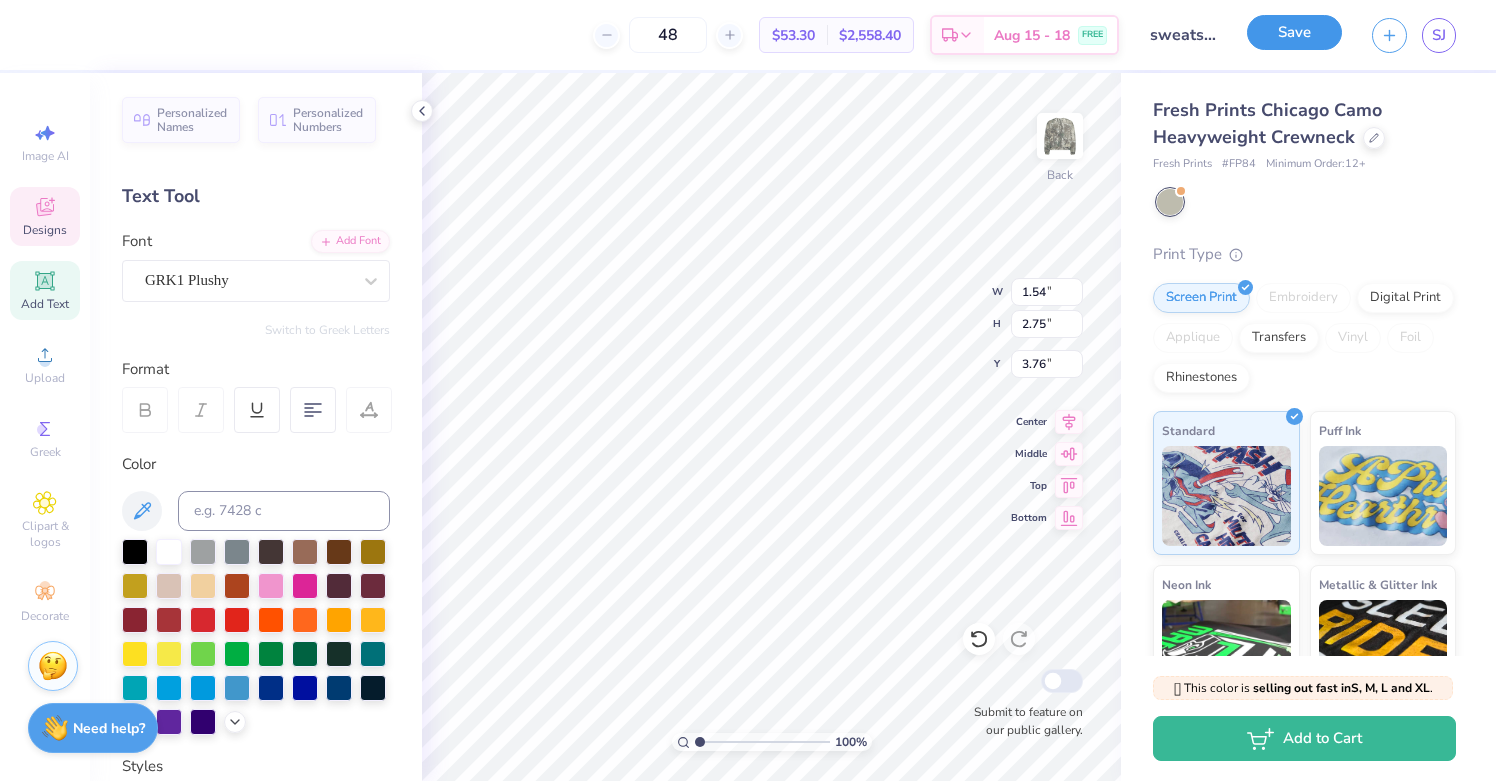 click on "Save" at bounding box center [1294, 32] 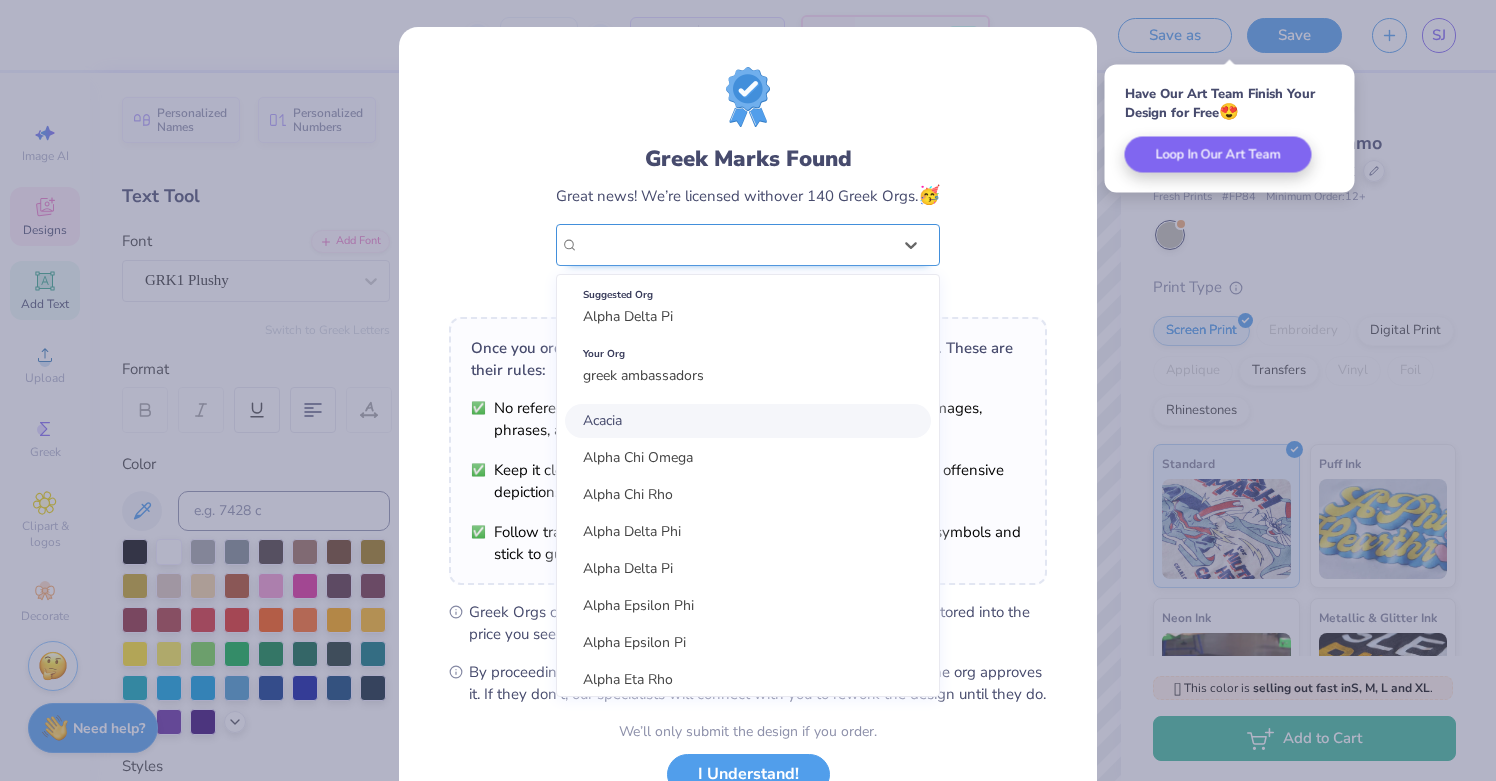 click on "greek ambassadors" at bounding box center (735, 245) 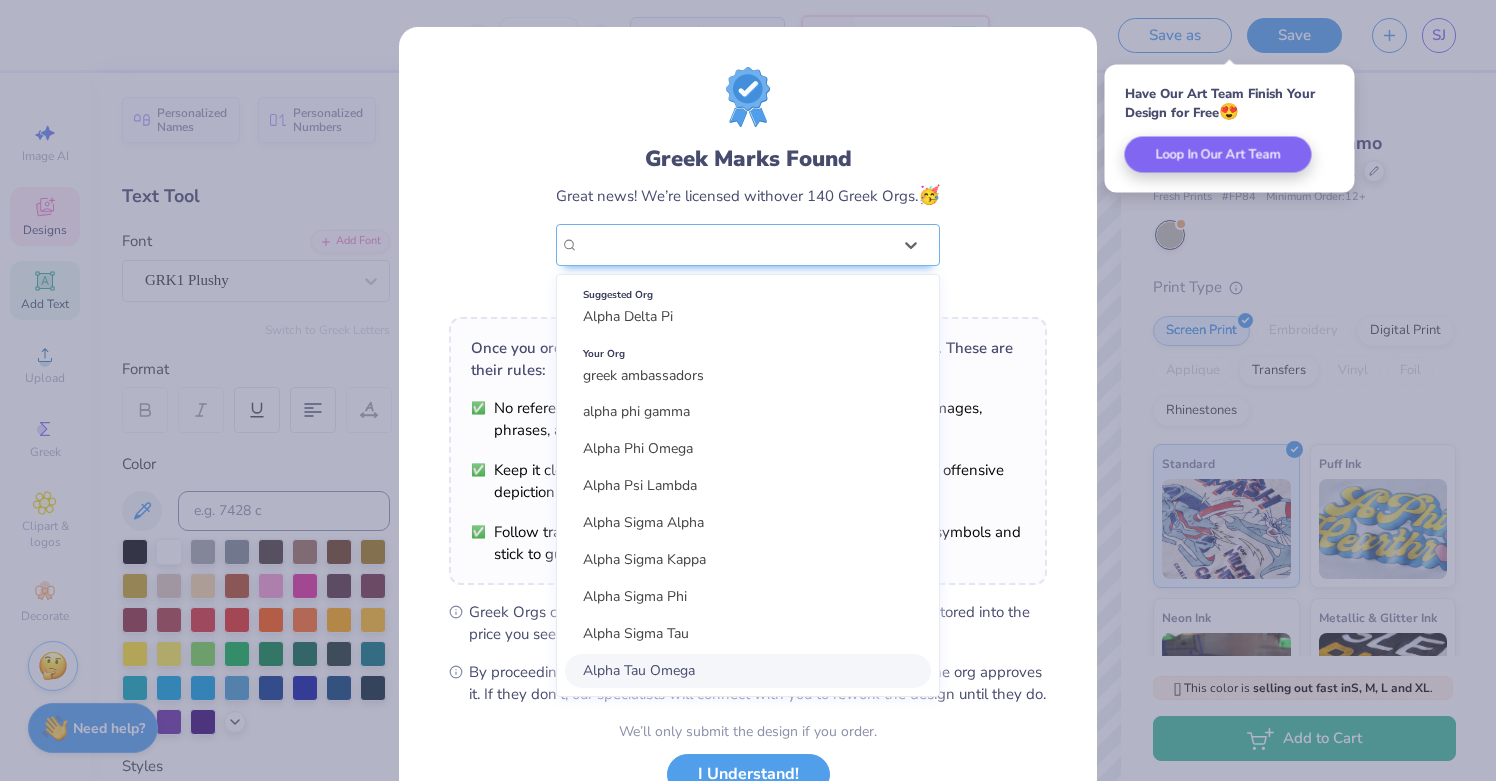 scroll, scrollTop: 823, scrollLeft: 0, axis: vertical 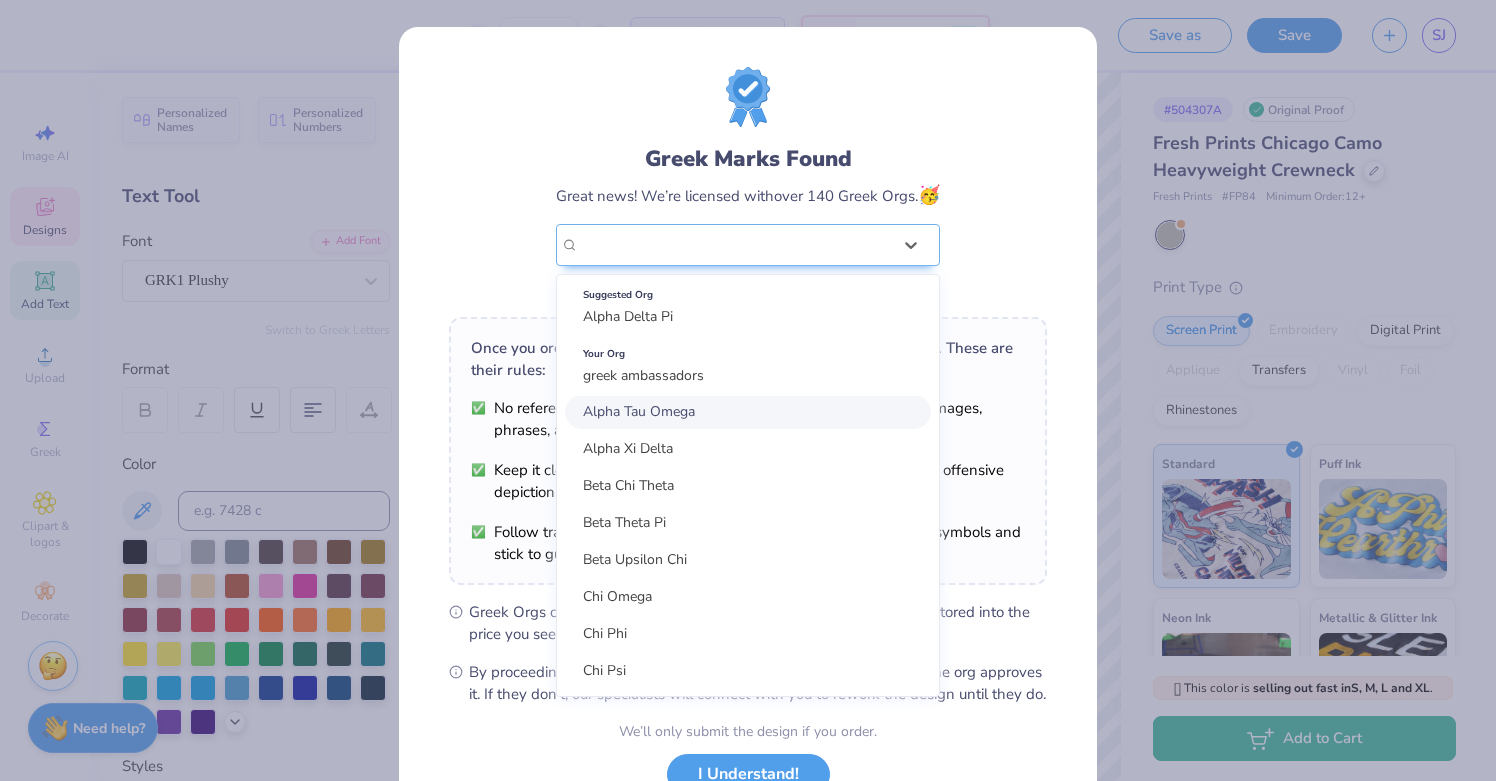 click on "Greek Marks Found Great news! We’re licensed with over 140 Greek Orgs. 🥳 option focused, 23 of 45. 45 results available. Use Up and Down to choose options, press Enter to select the currently focused option, press Escape to exit the menu, press Tab to select the option and exit the menu. greek ambassadors Suggested Org Alpha Delta Pi Your Org greek ambassadors Acacia Alpha Chi Omega Alpha Chi Rho Alpha Delta Phi Alpha Delta Pi Alpha Epsilon Phi Alpha Epsilon Pi Alpha Eta Rho Alpha Gamma Rho alpha Kappa Delta Phi Alpha Kappa Lambda Alpha Kappa Psi Alpha Omega Epsilon Alpha Omicron Pi Alpha Phi alpha phi gamma Alpha Phi Omega Alpha Psi Lambda Alpha Sigma Alpha Alpha Sigma Kappa Alpha Sigma Phi Alpha Sigma Tau Alpha Tau Omega Alpha Xi Delta Beta Chi Theta Beta Theta Pi Beta Upsilon Chi Chi Omega Chi Phi Chi Psi Chi Sigma Tau Chi Upsilon Sigma Delta Chi Delta Delta Delta Delta Epsilon Psi Delta Gamma Delta Kappa Alpha Delta Kappa Delta Delta Kappa Epsilon Delta Phi Epsilon Delta Phi Lambda Delta Sigma Phi" at bounding box center (748, 184) 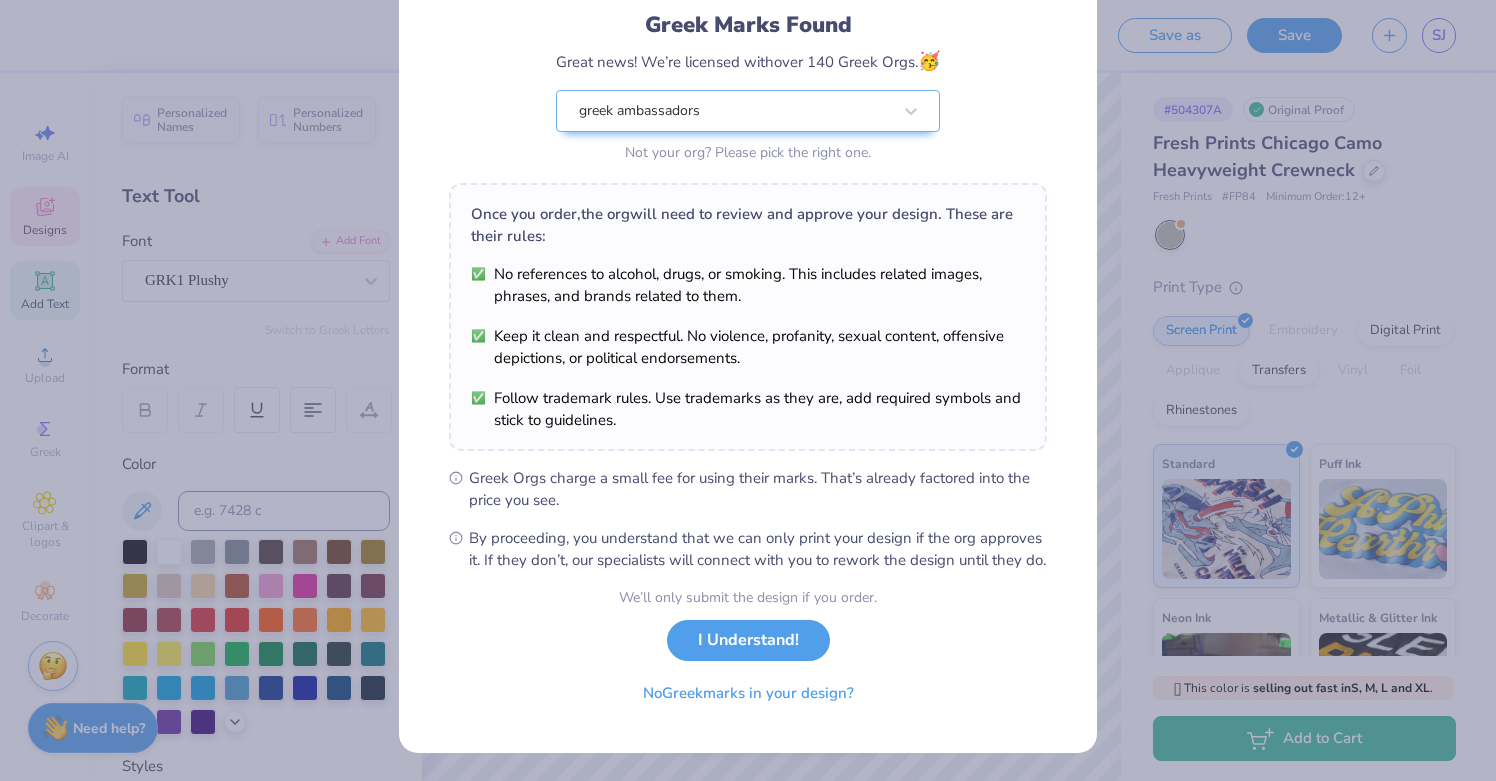 scroll, scrollTop: 155, scrollLeft: 0, axis: vertical 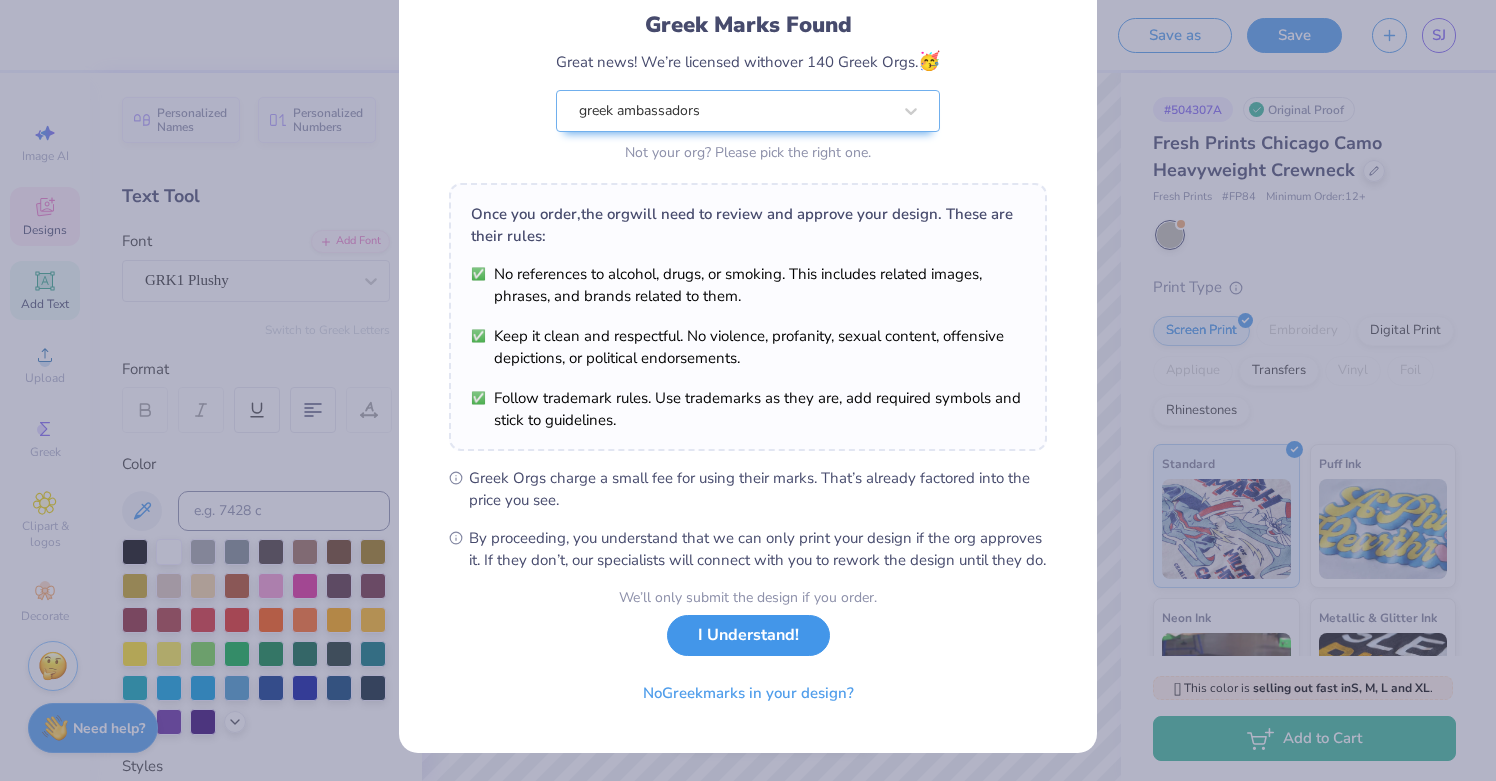 click on "I Understand!" at bounding box center (748, 635) 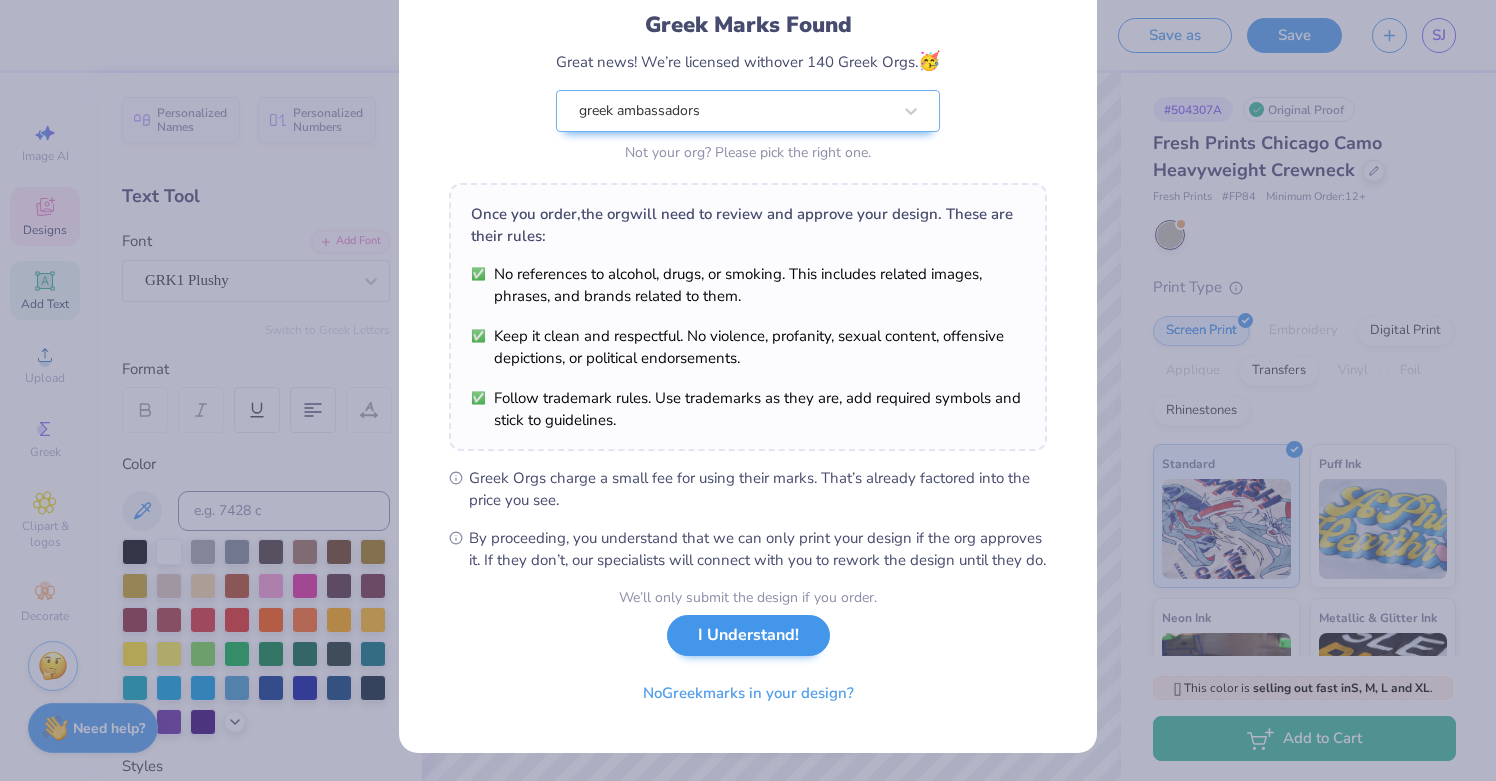 scroll, scrollTop: 0, scrollLeft: 0, axis: both 